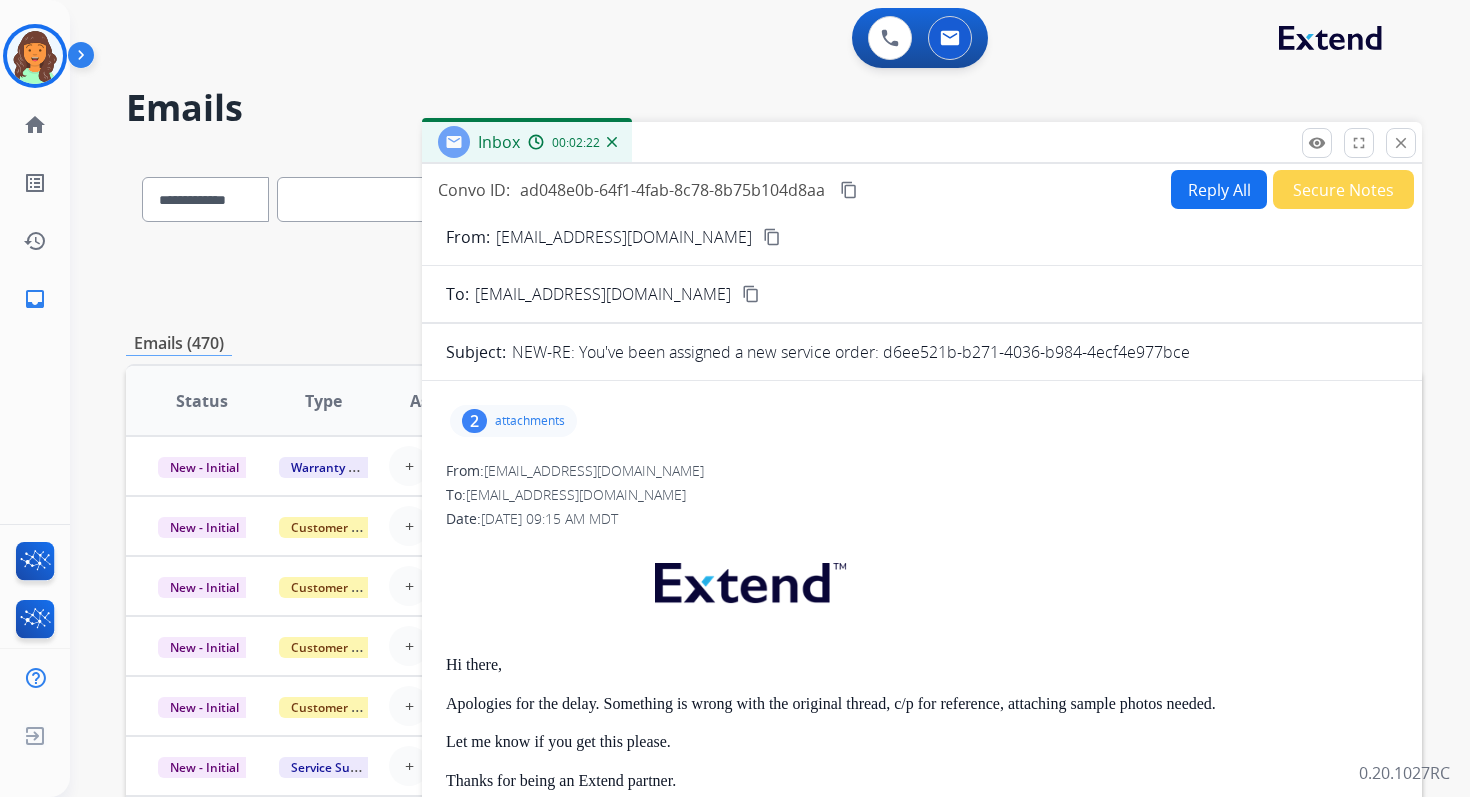 scroll, scrollTop: 0, scrollLeft: 0, axis: both 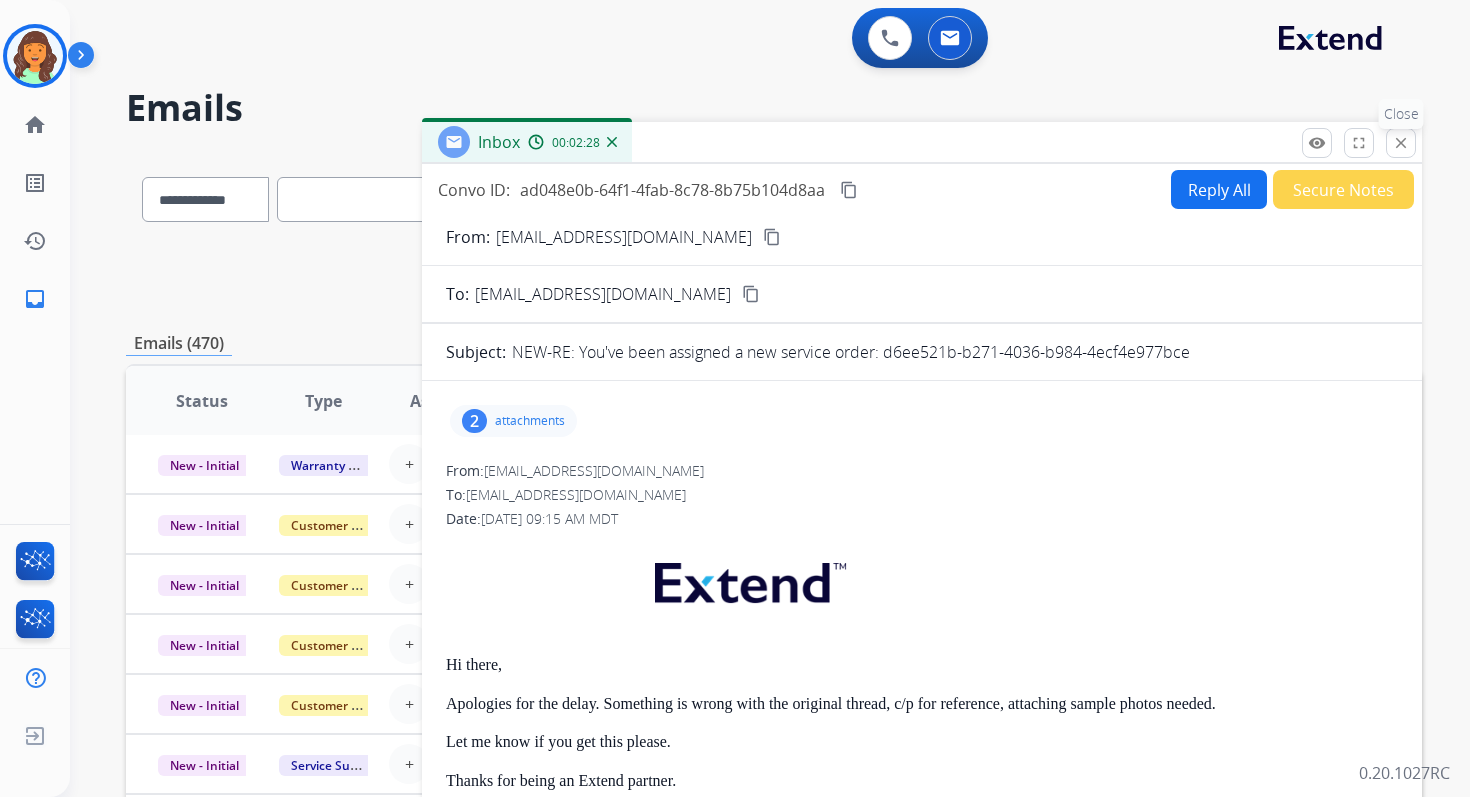 click on "close" at bounding box center (1401, 143) 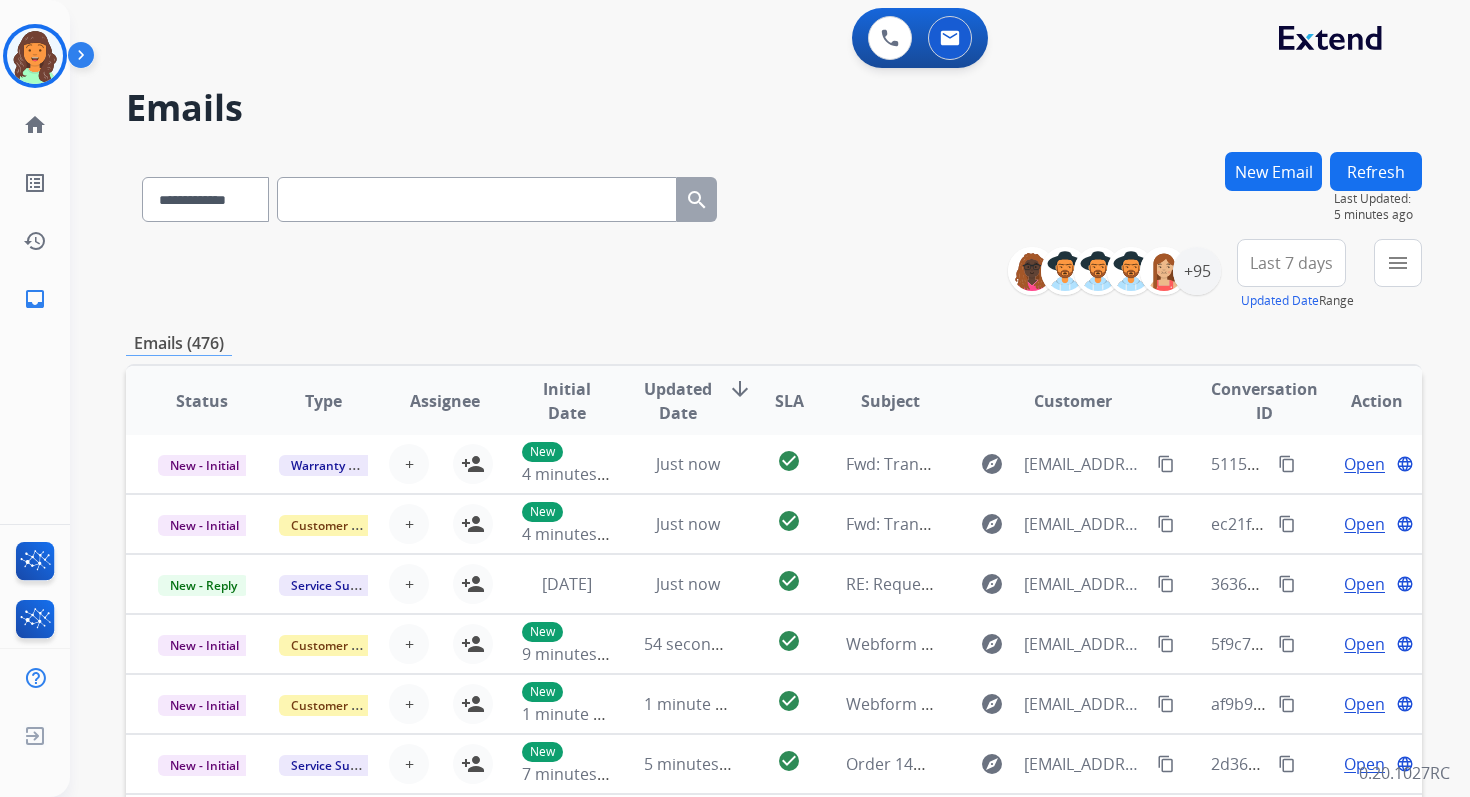 click at bounding box center (477, 199) 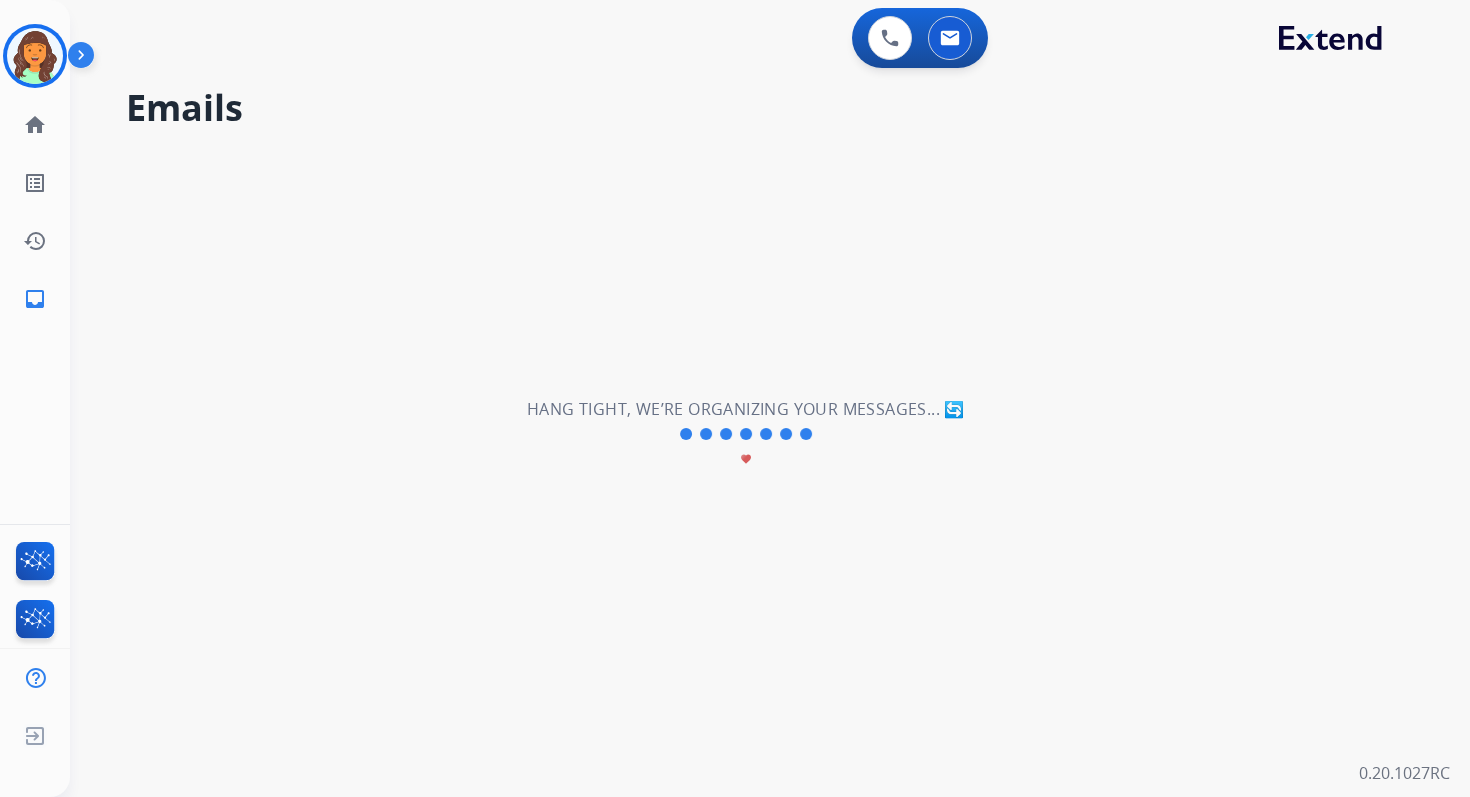 scroll, scrollTop: 0, scrollLeft: 0, axis: both 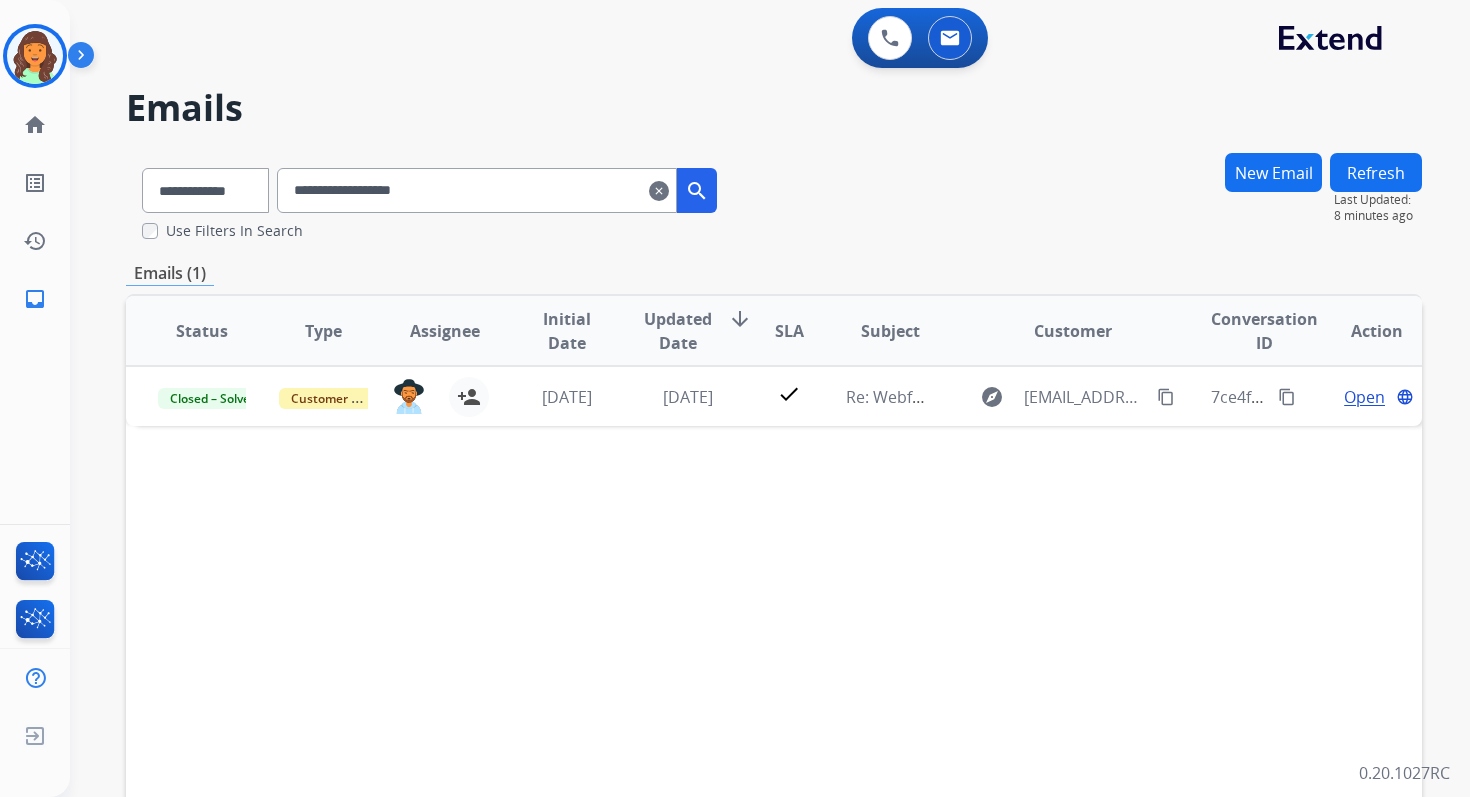 click on "**********" at bounding box center [477, 190] 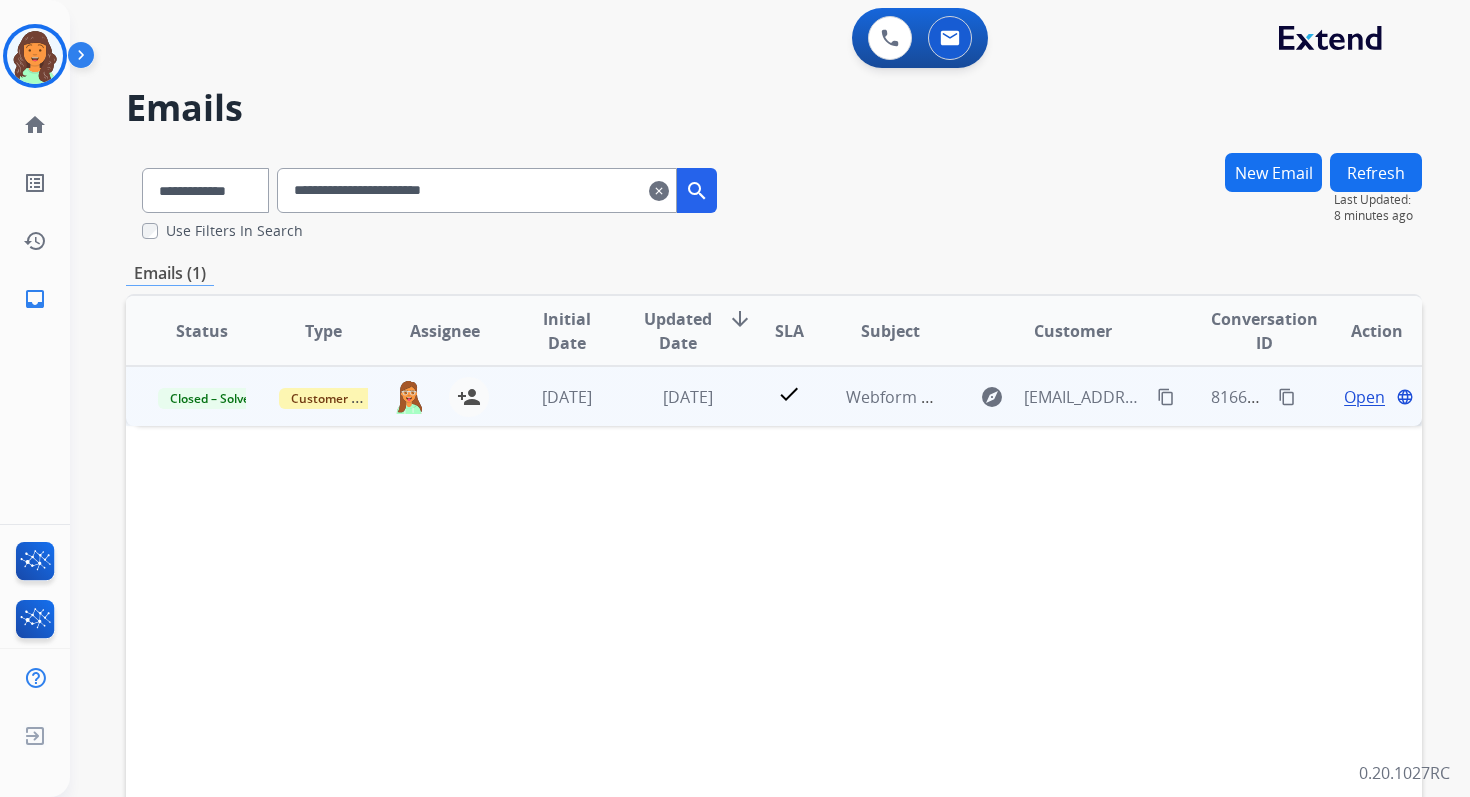 click on "Open" at bounding box center (1364, 397) 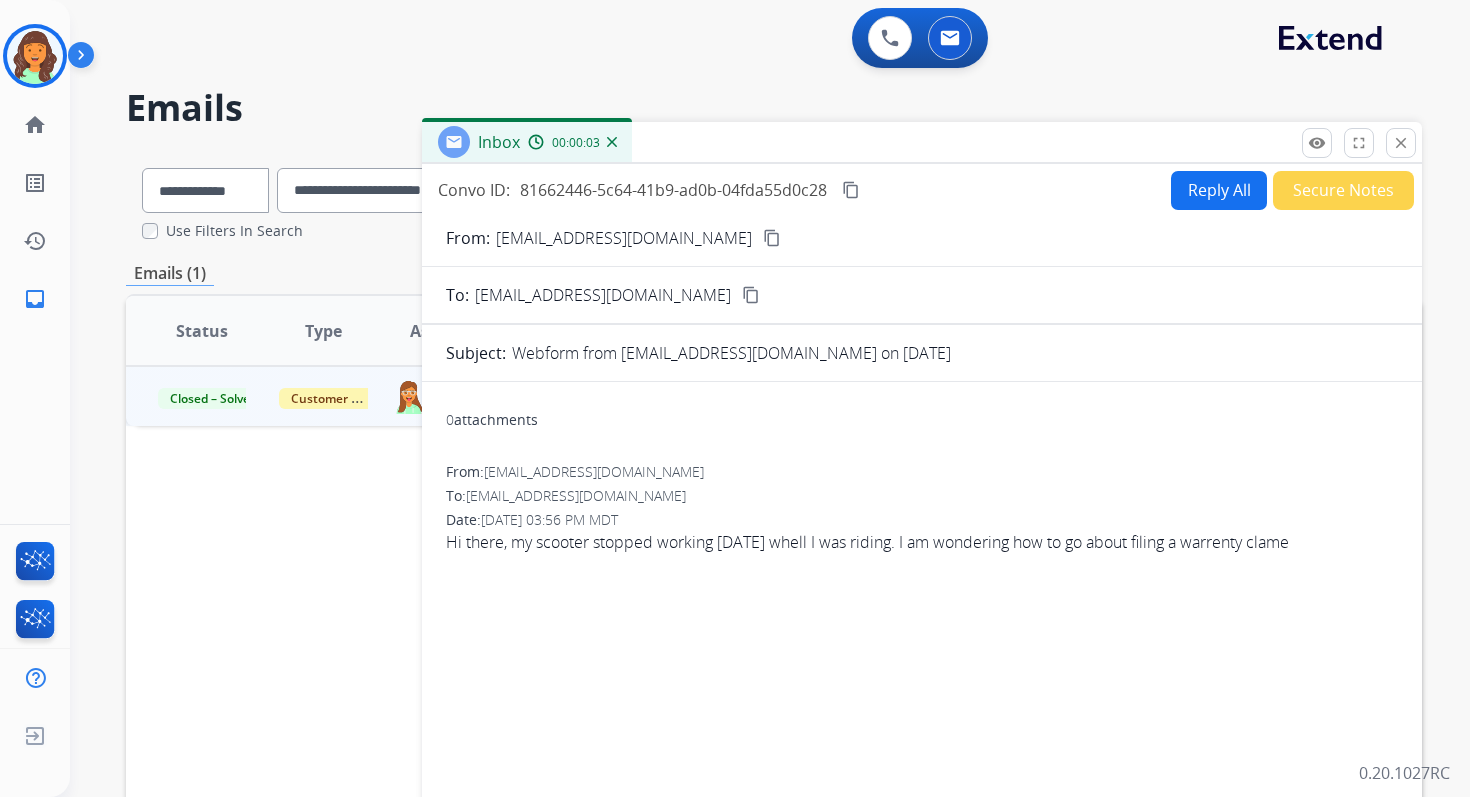 click on "Reply All" at bounding box center (1219, 190) 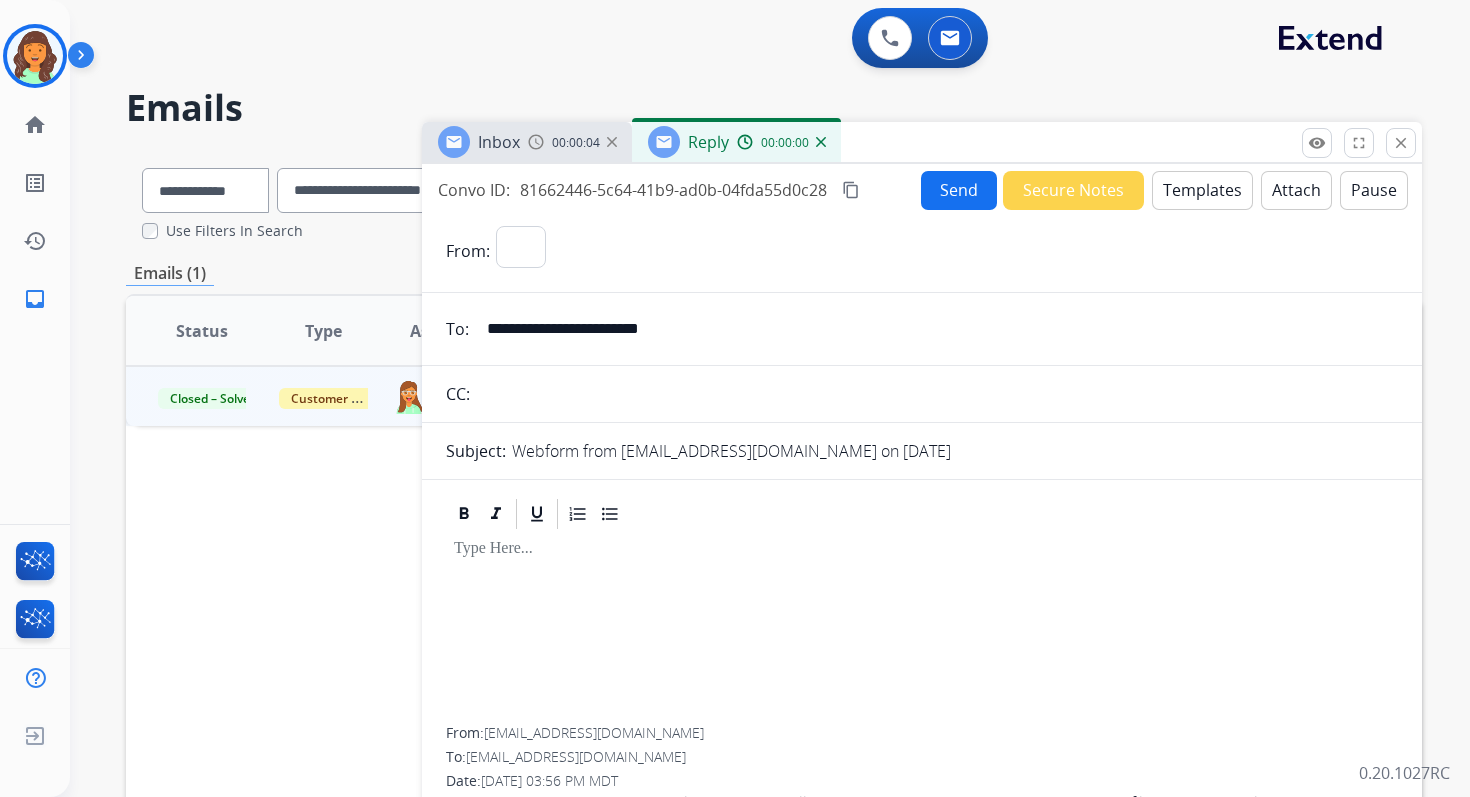 select on "**********" 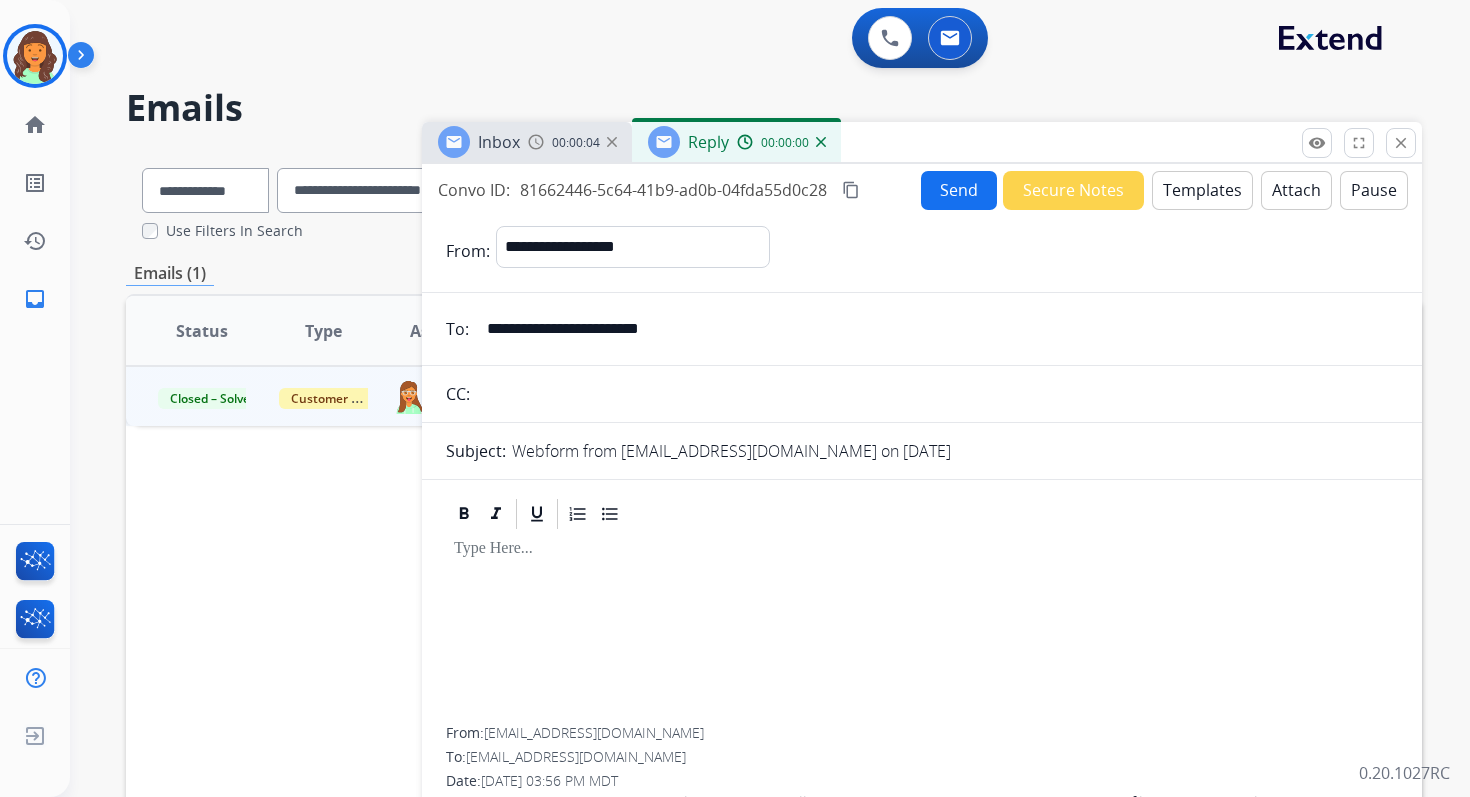 click on "Templates" at bounding box center (1202, 190) 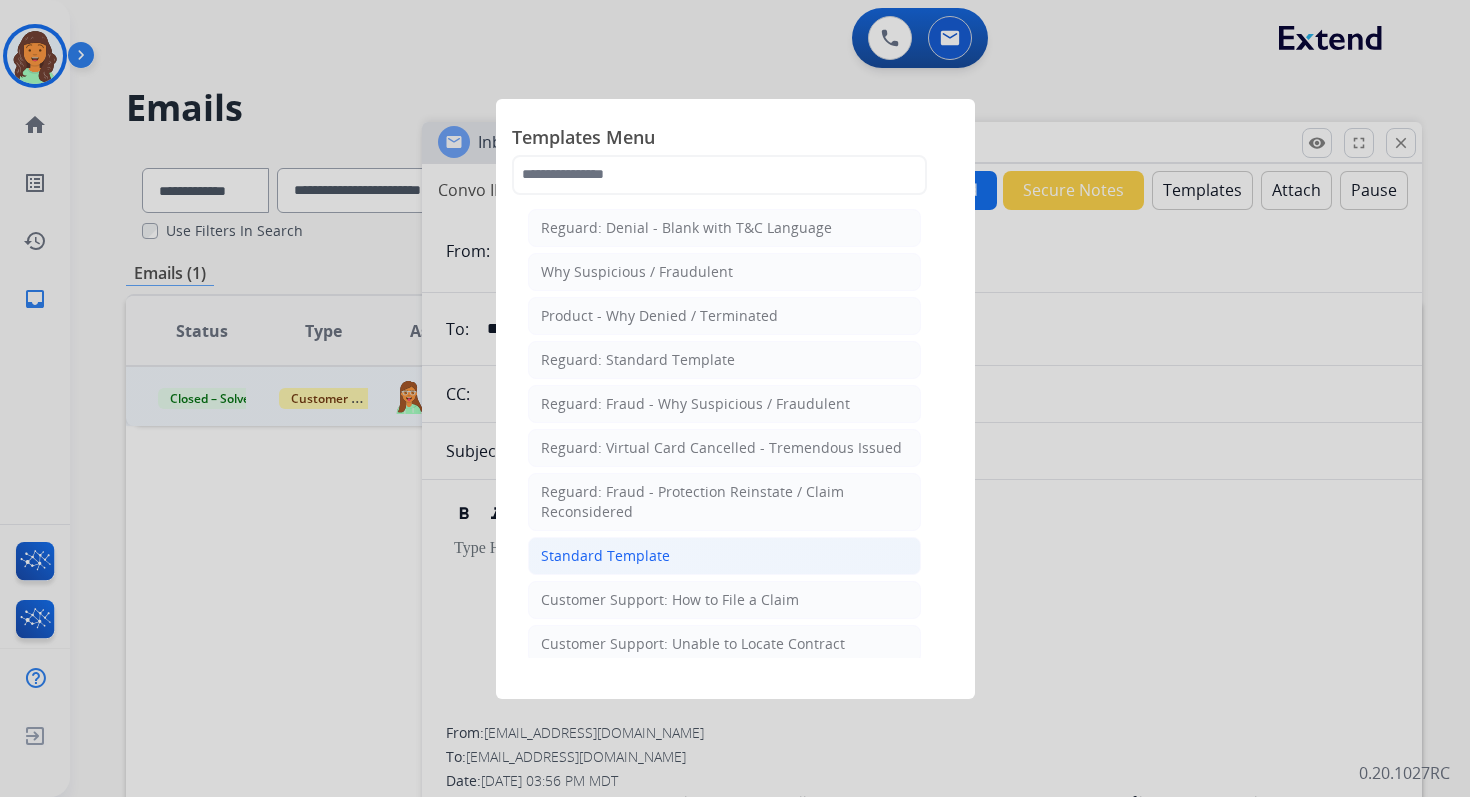 click on "Standard Template" 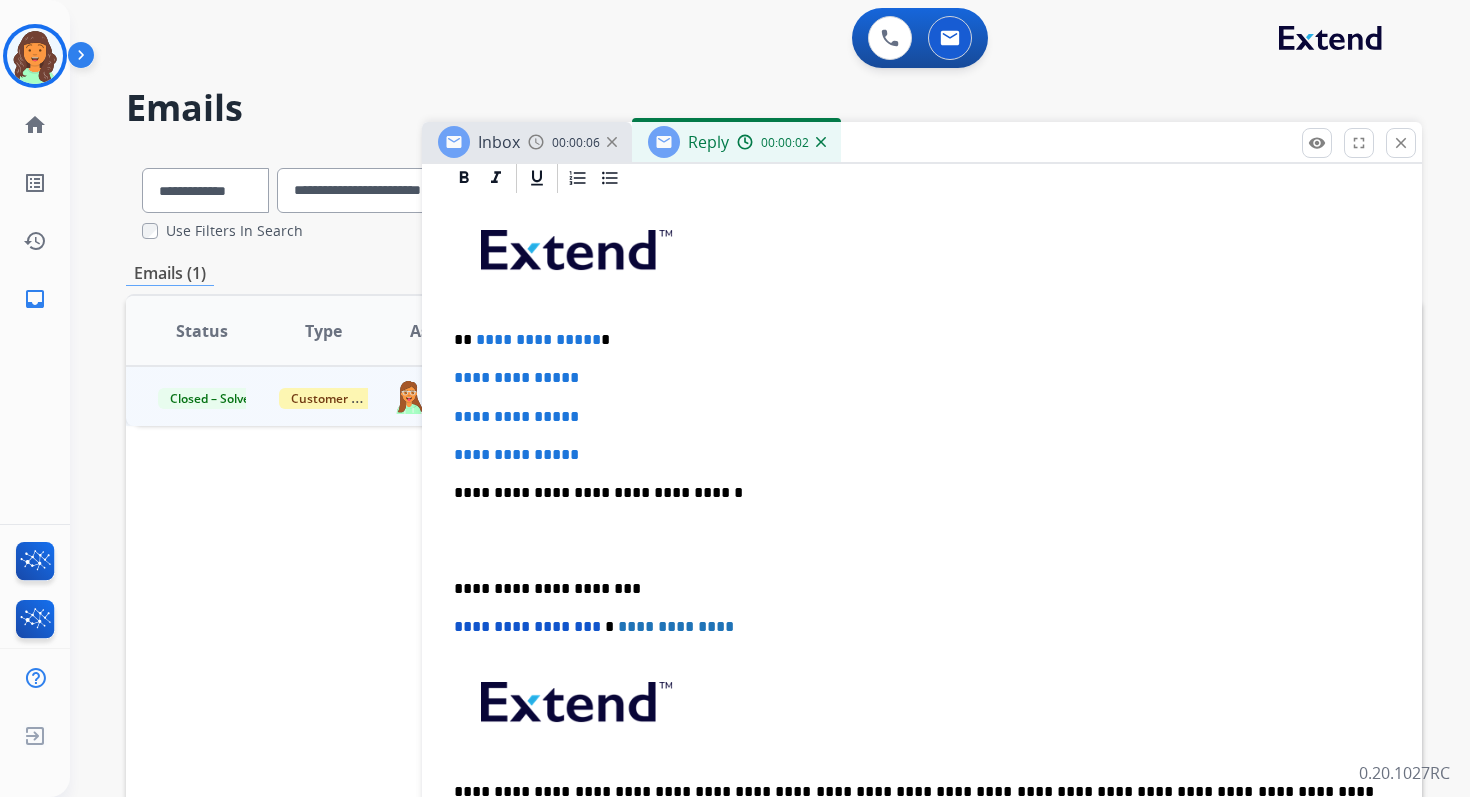 scroll, scrollTop: 496, scrollLeft: 0, axis: vertical 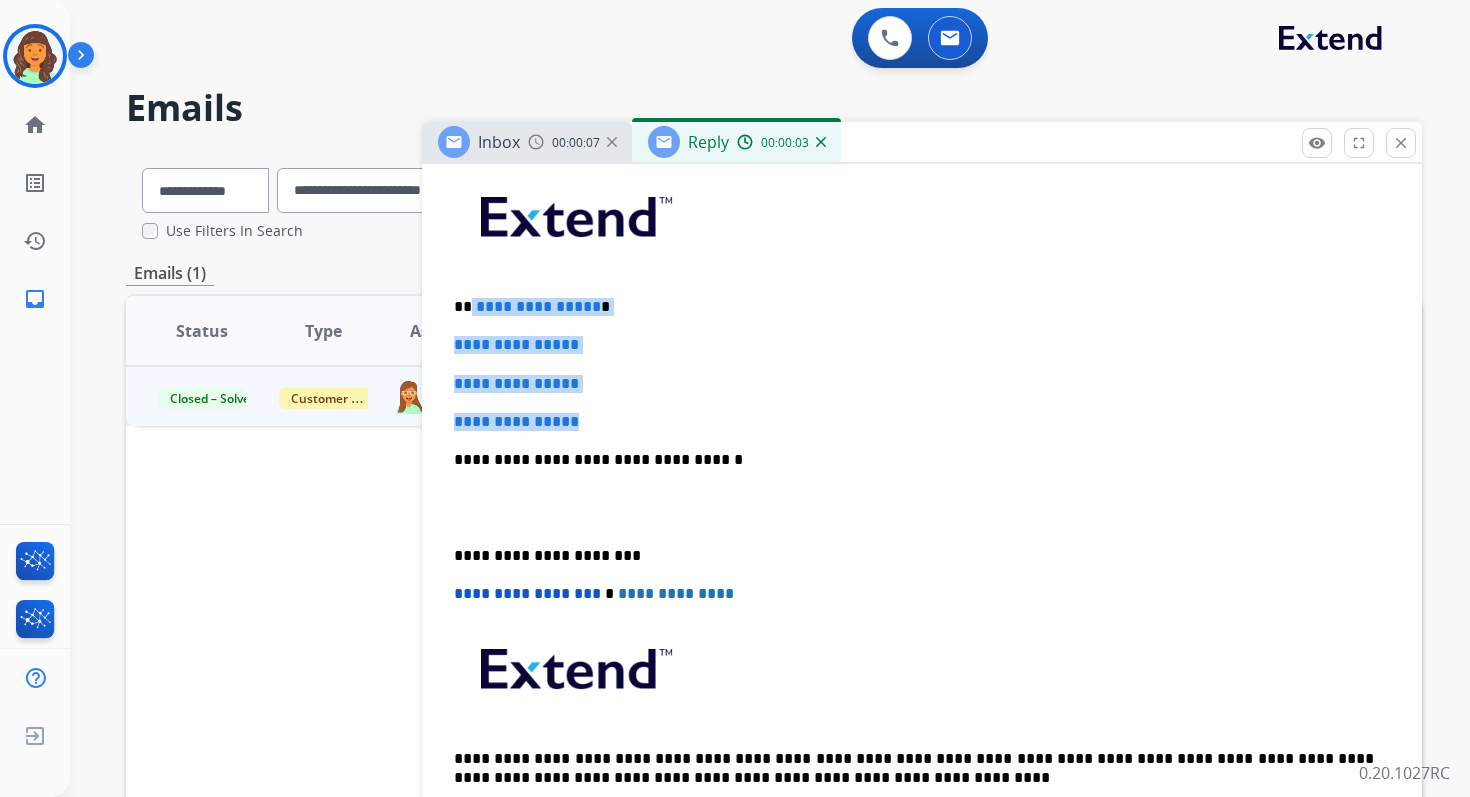 drag, startPoint x: 470, startPoint y: 305, endPoint x: 605, endPoint y: 423, distance: 179.30142 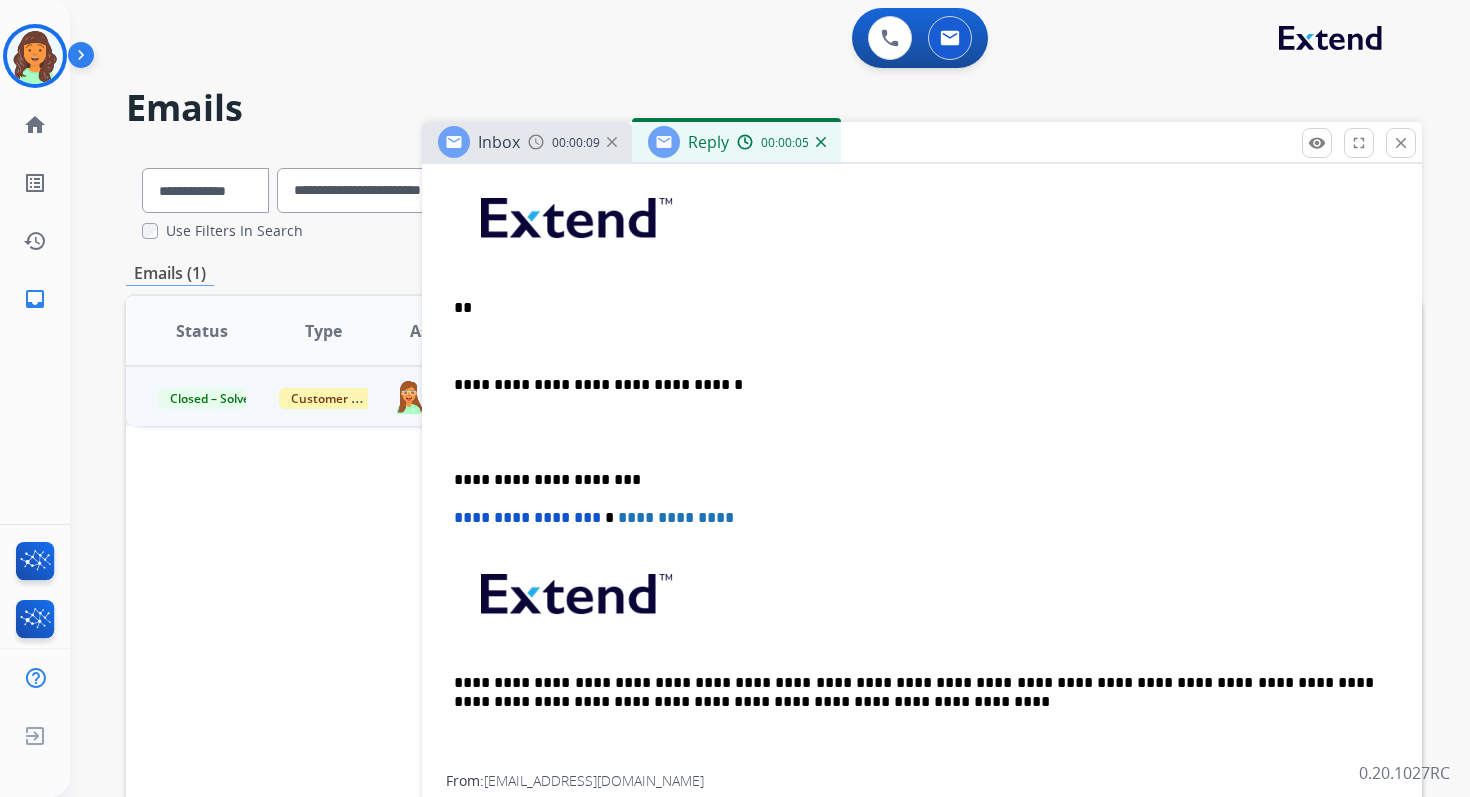 scroll, scrollTop: 496, scrollLeft: 0, axis: vertical 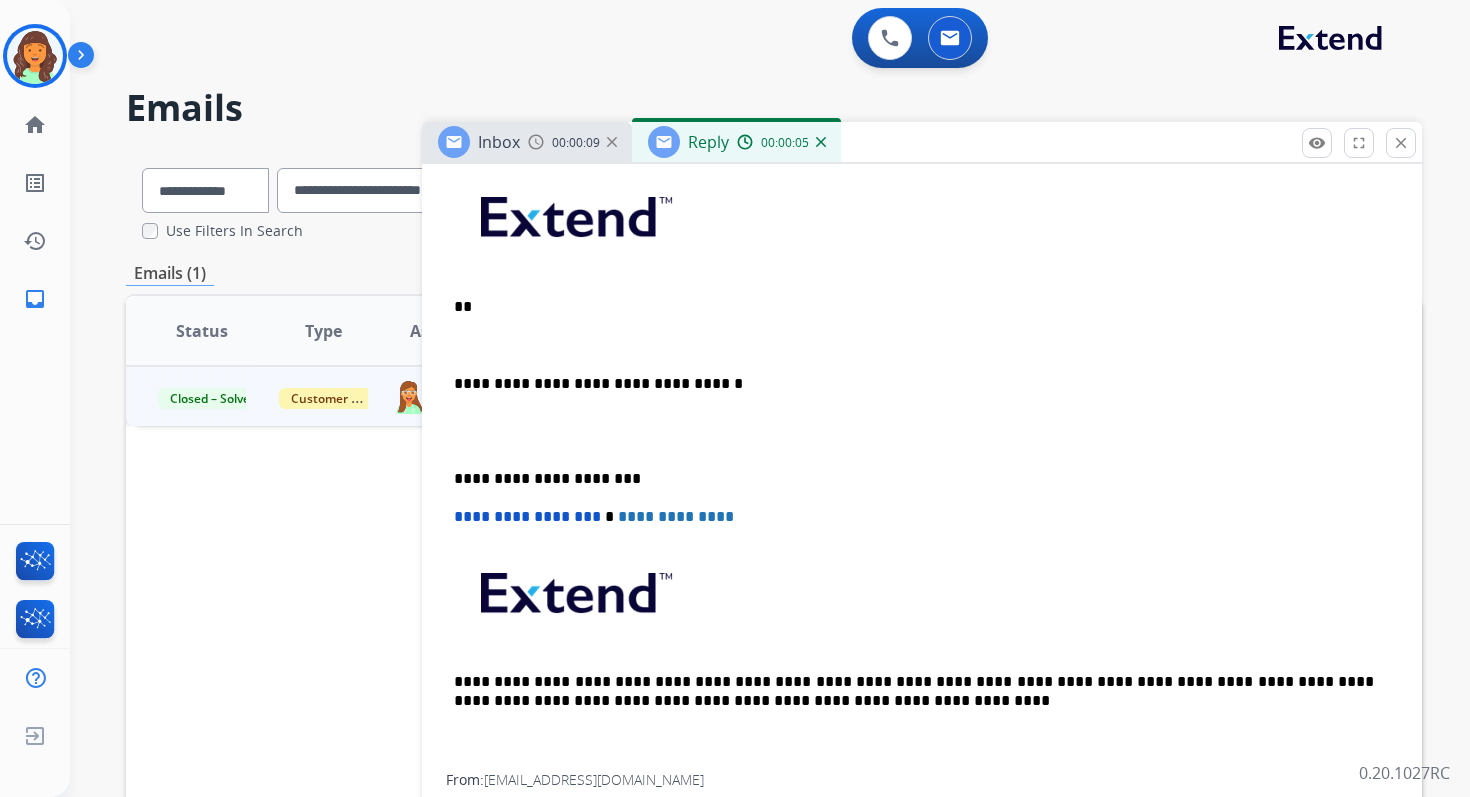 type 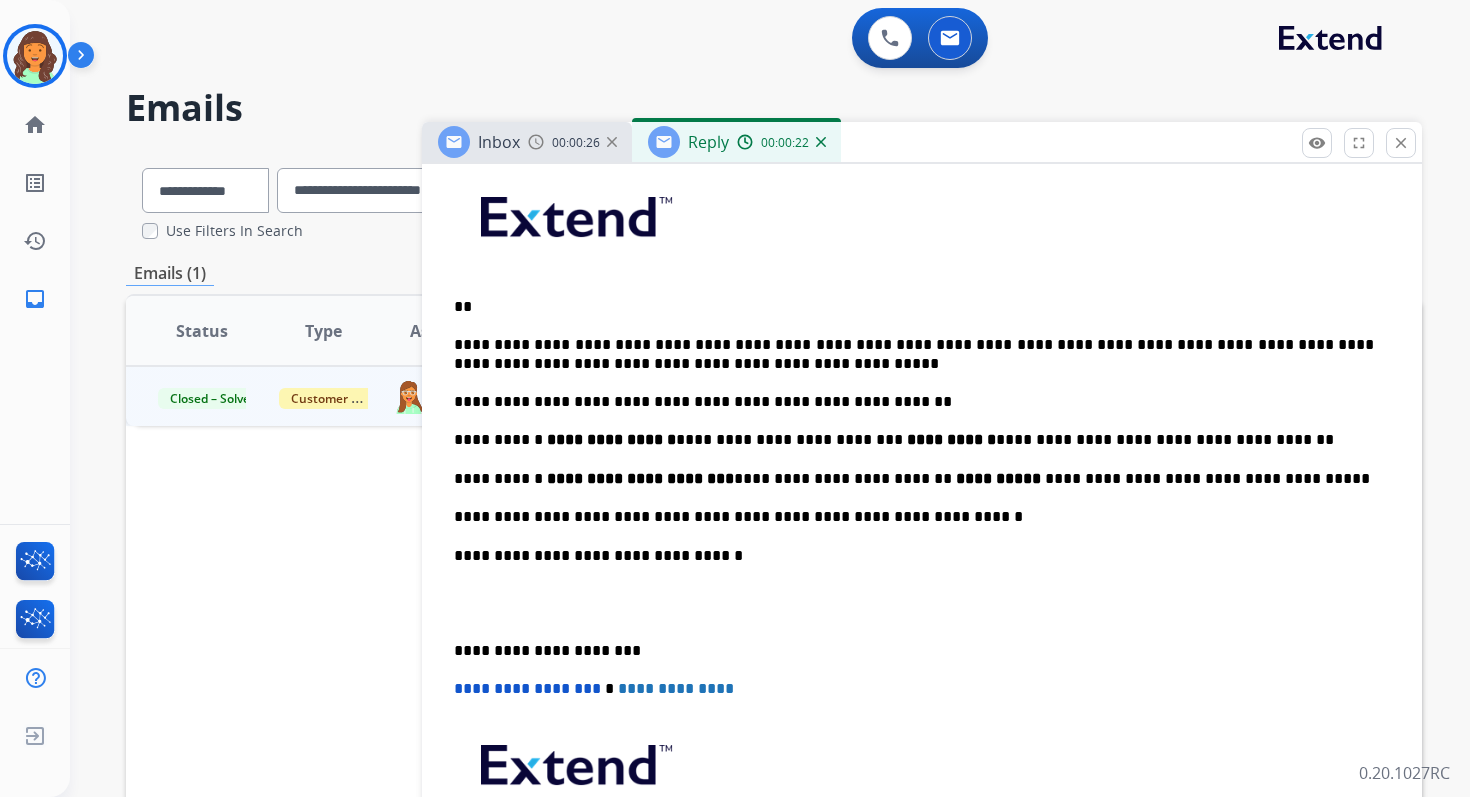 click on "**********" at bounding box center [914, 354] 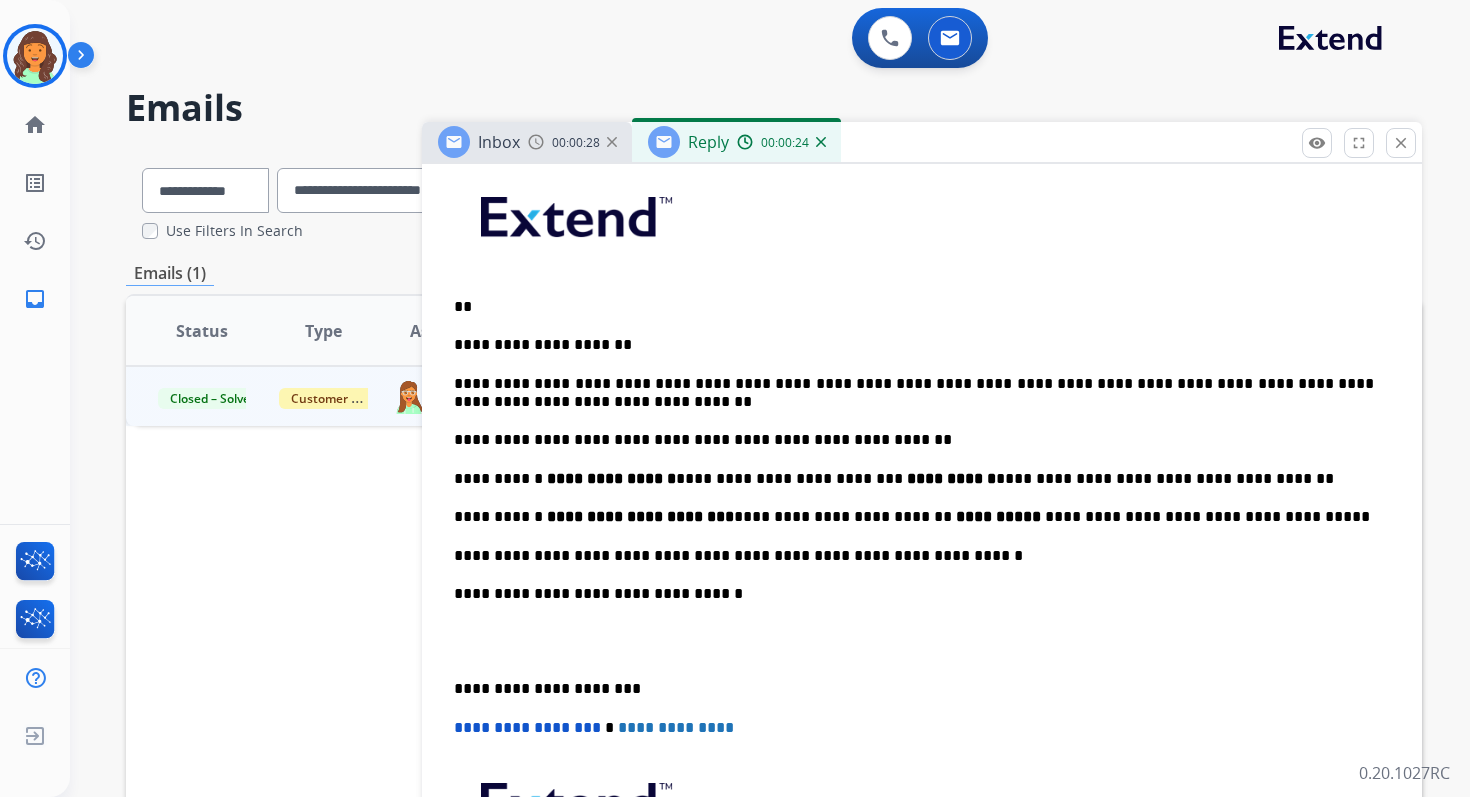 click on "**" at bounding box center (914, 307) 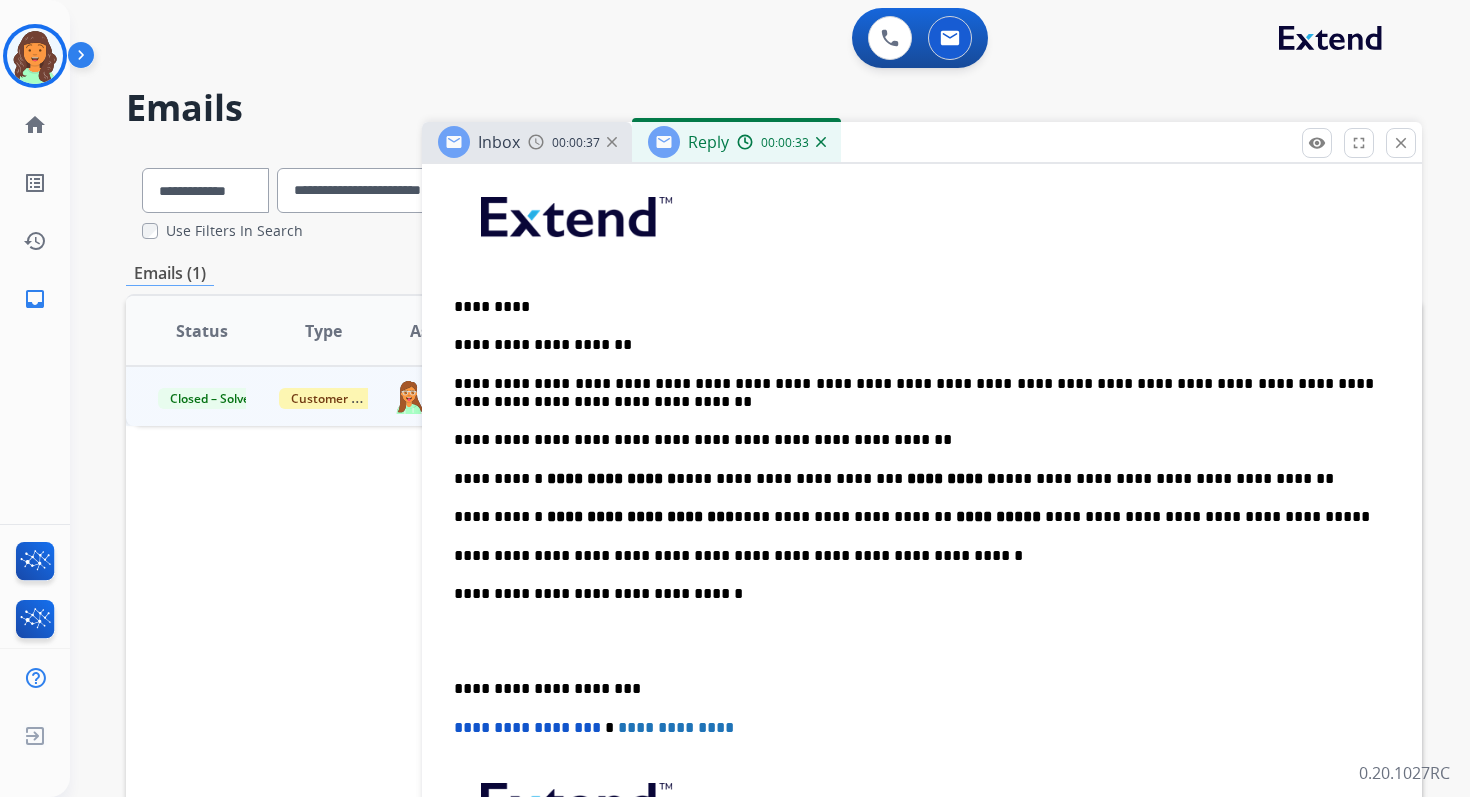 click on "**********" at bounding box center [922, 574] 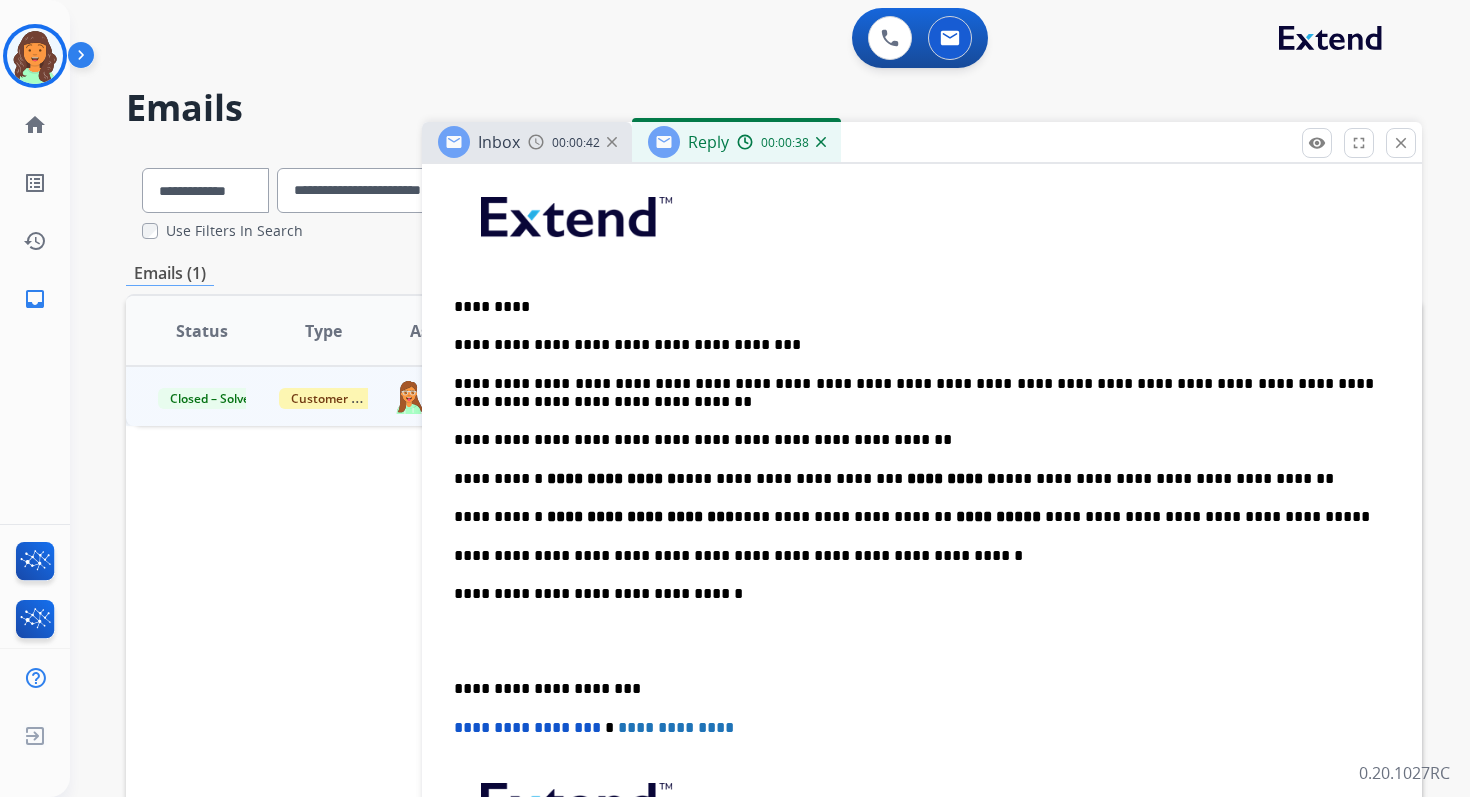 click on "**********" at bounding box center [914, 345] 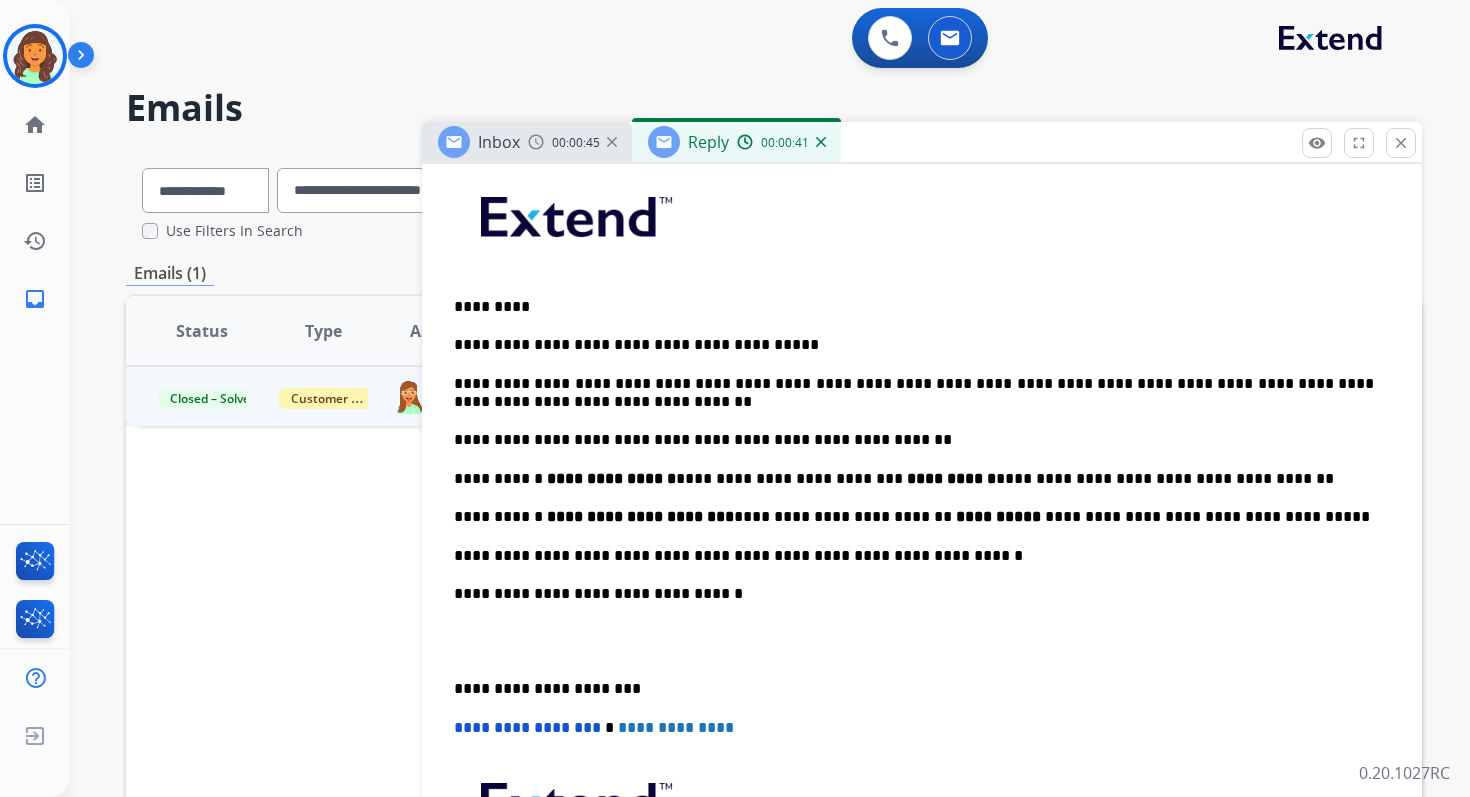 click on "**********" at bounding box center (914, 689) 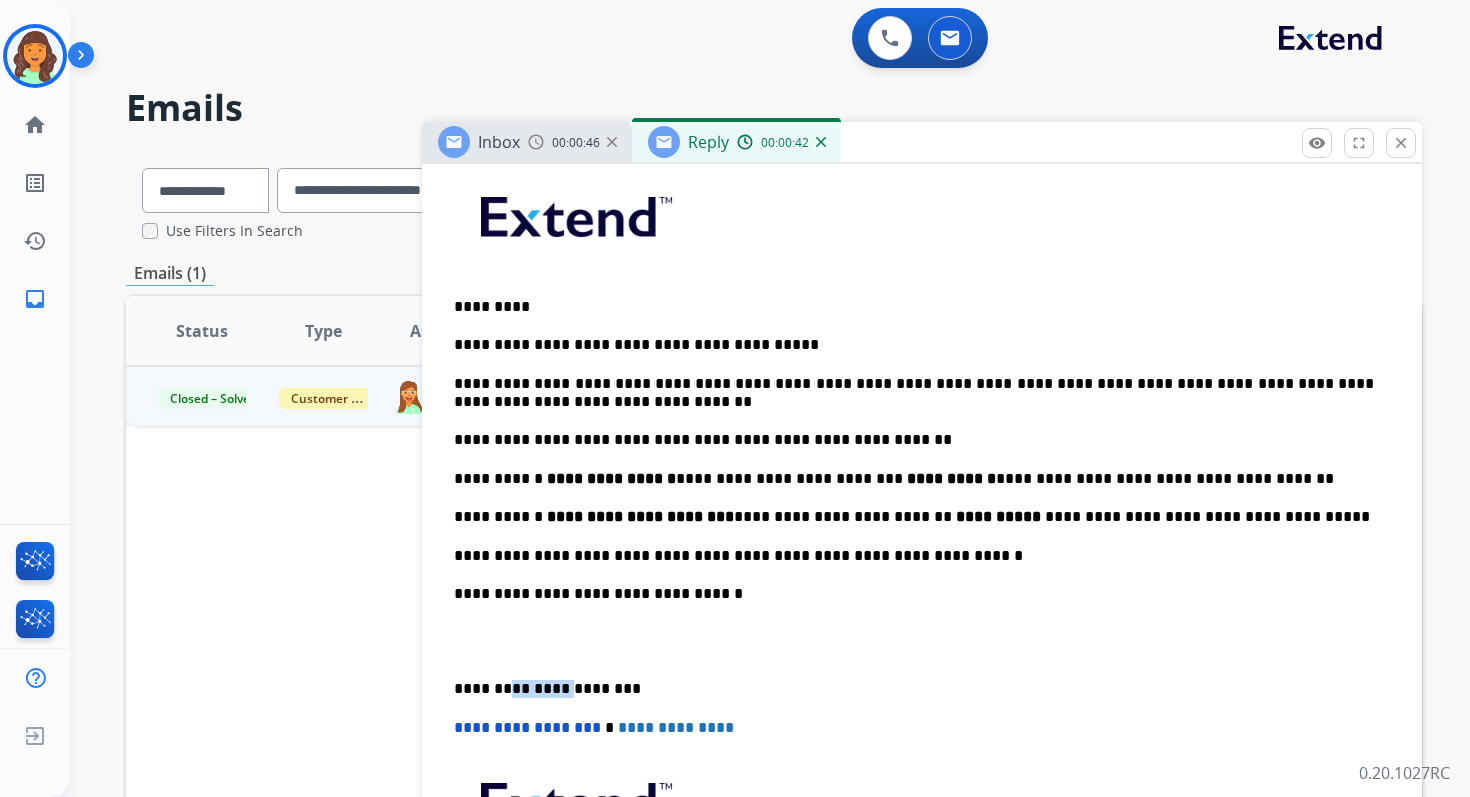 click on "**********" at bounding box center (914, 689) 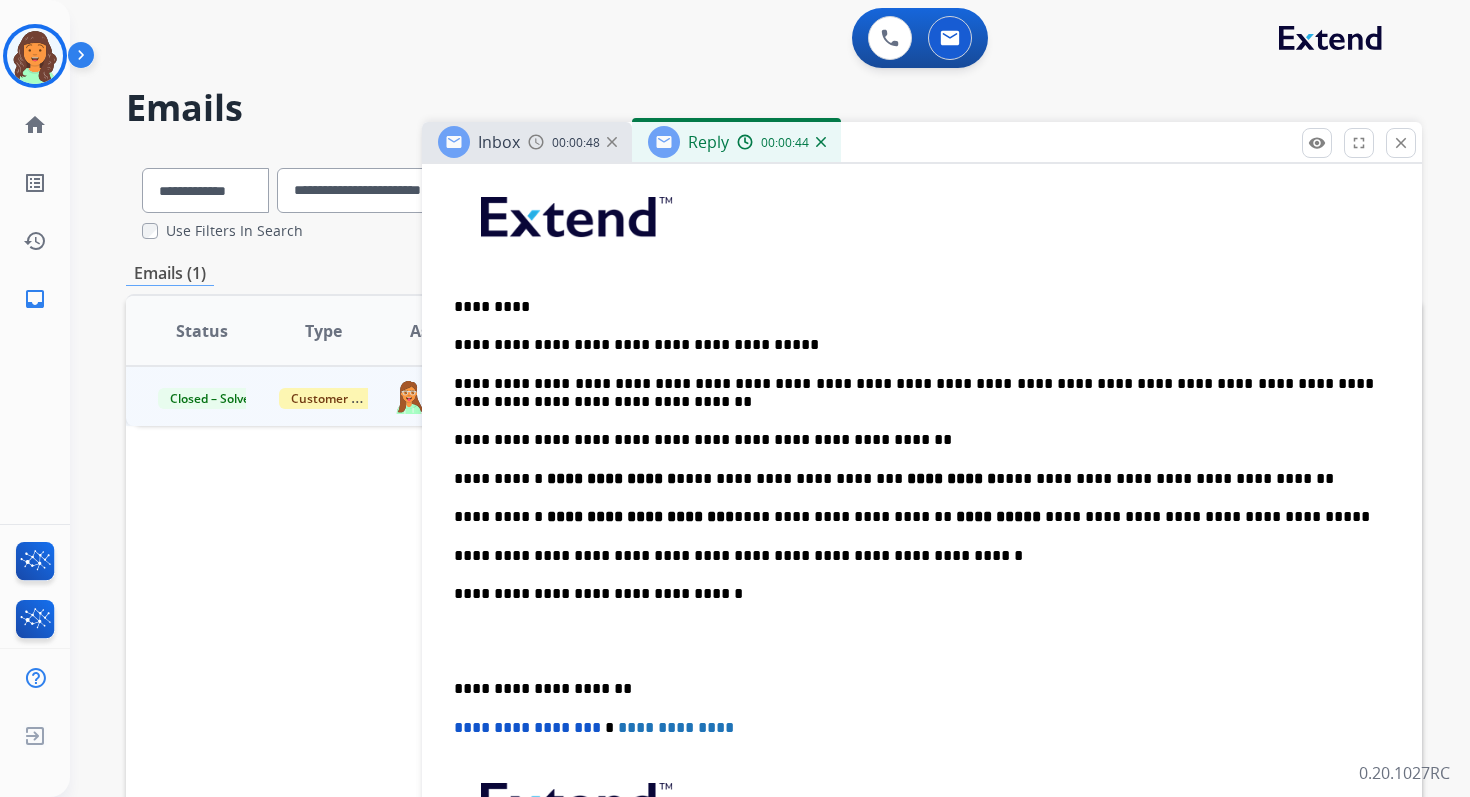 click on "**********" at bounding box center (527, 727) 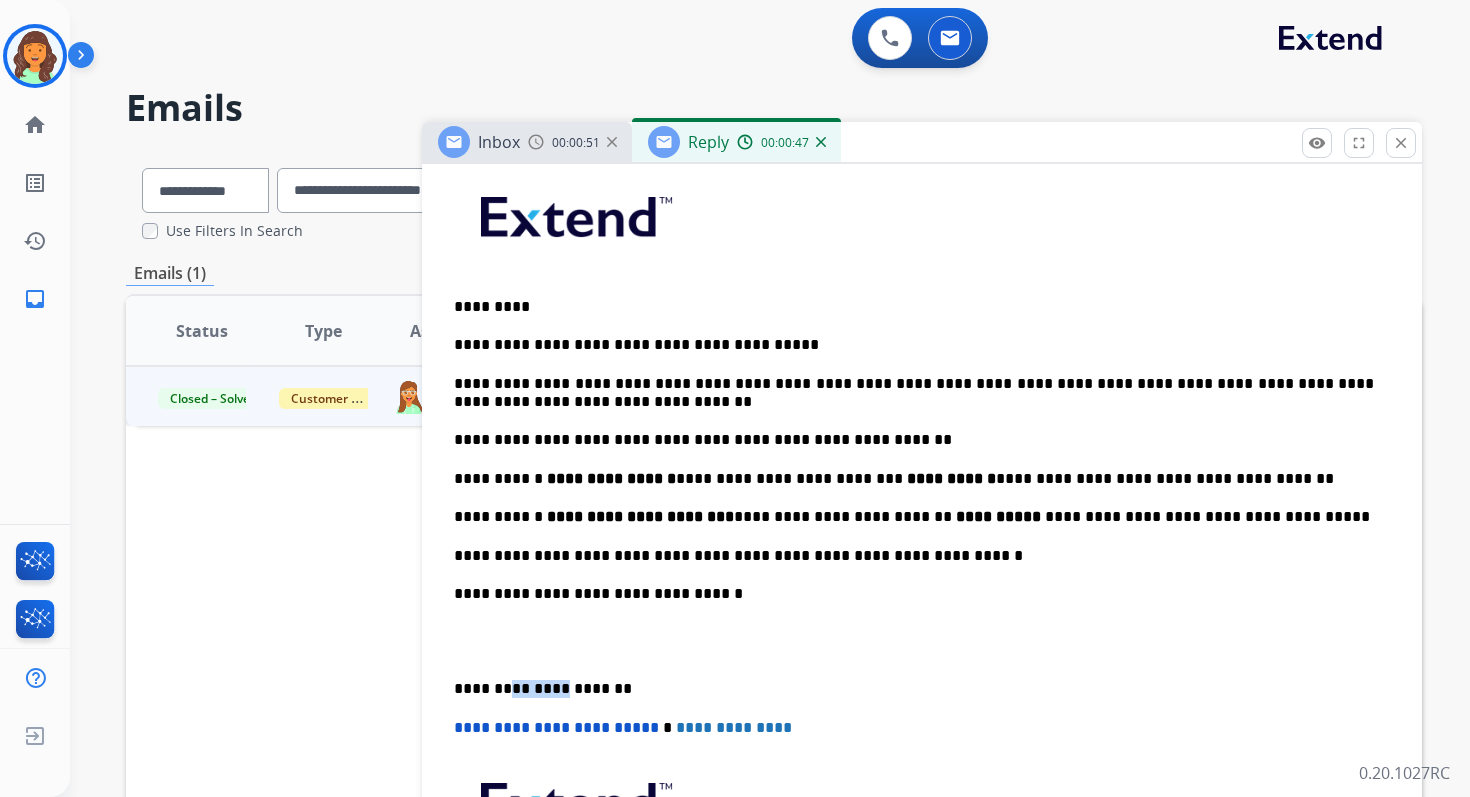 drag, startPoint x: 551, startPoint y: 687, endPoint x: 503, endPoint y: 690, distance: 48.09366 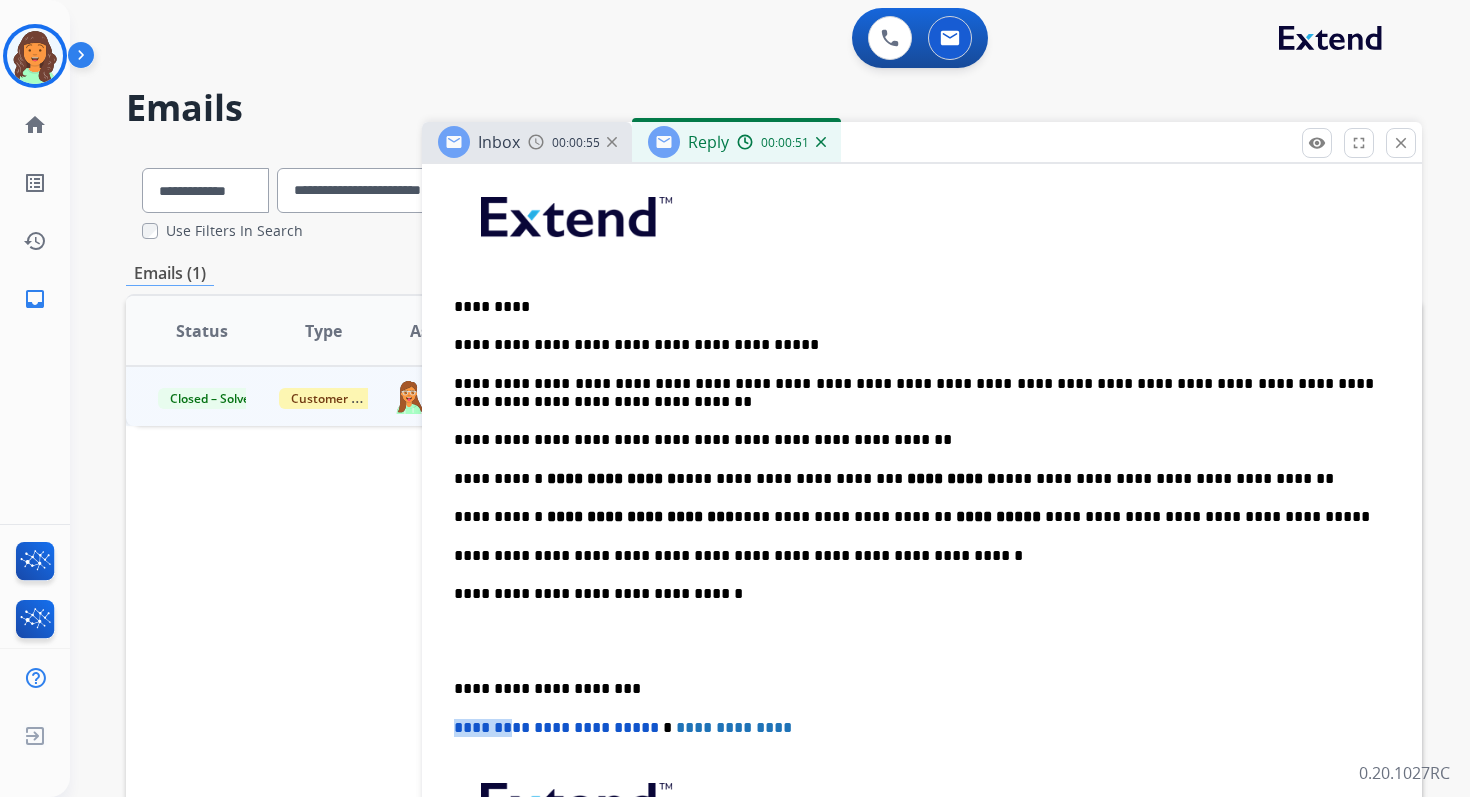 drag, startPoint x: 498, startPoint y: 729, endPoint x: 445, endPoint y: 729, distance: 53 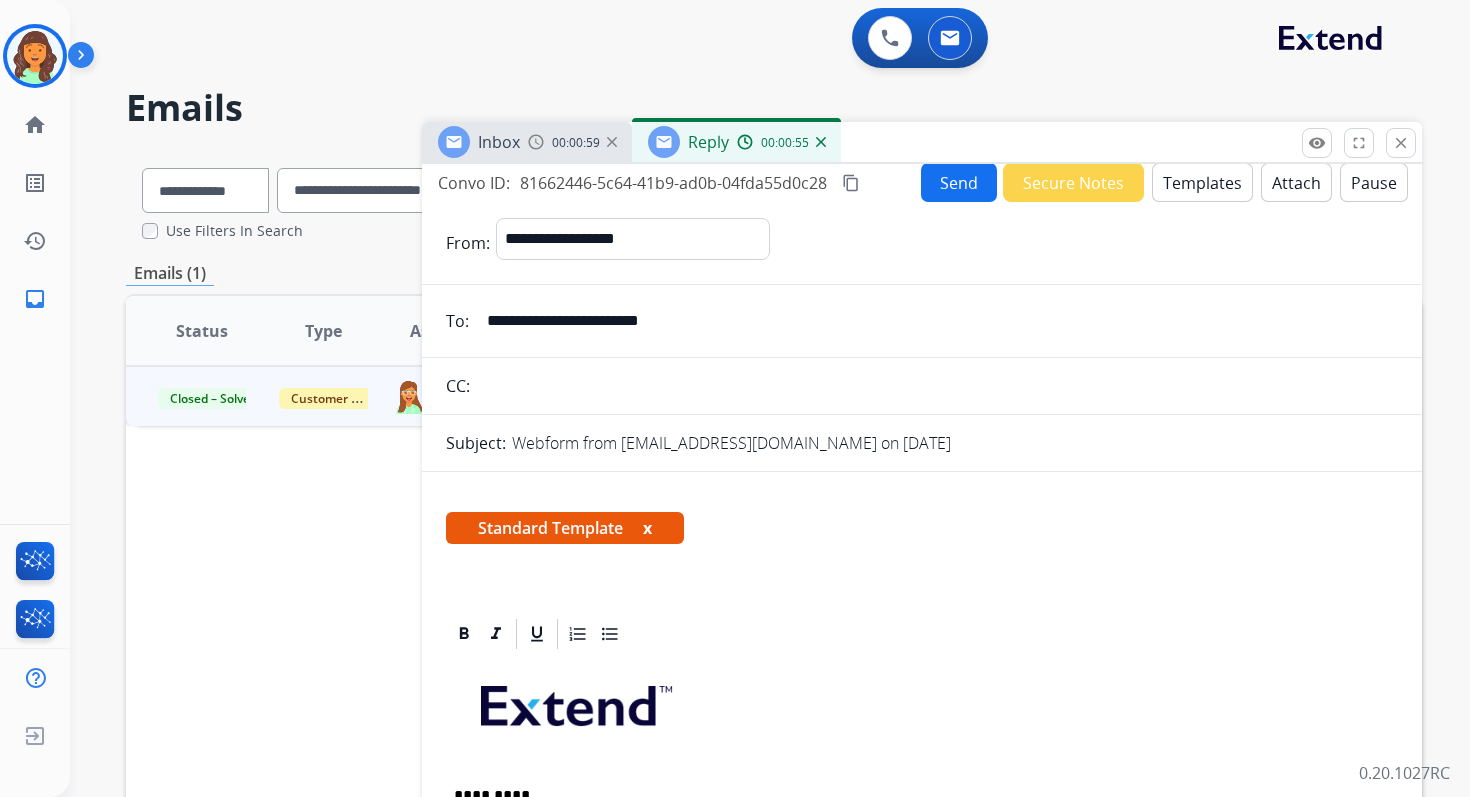 scroll, scrollTop: 0, scrollLeft: 0, axis: both 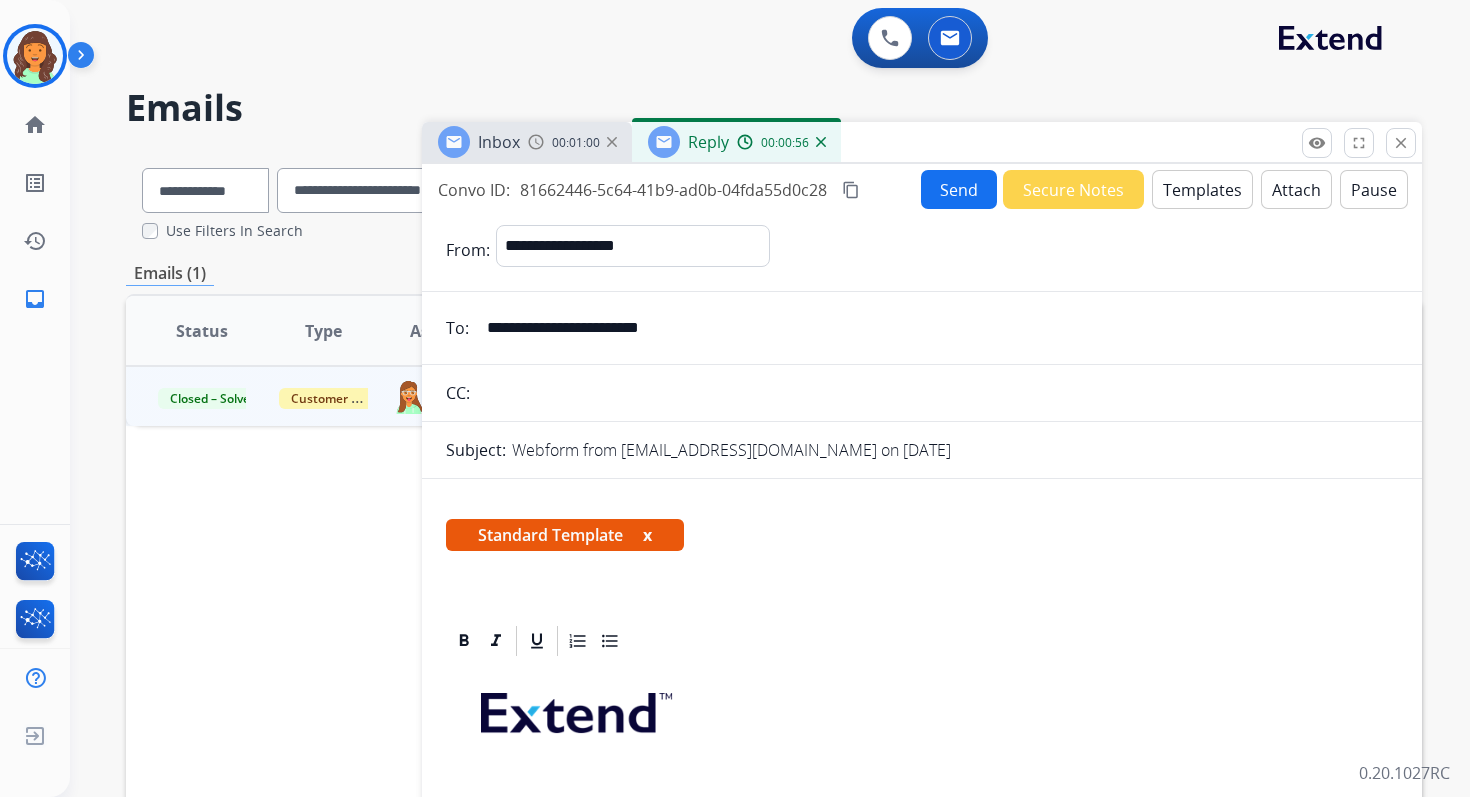 click on "content_copy" at bounding box center (851, 190) 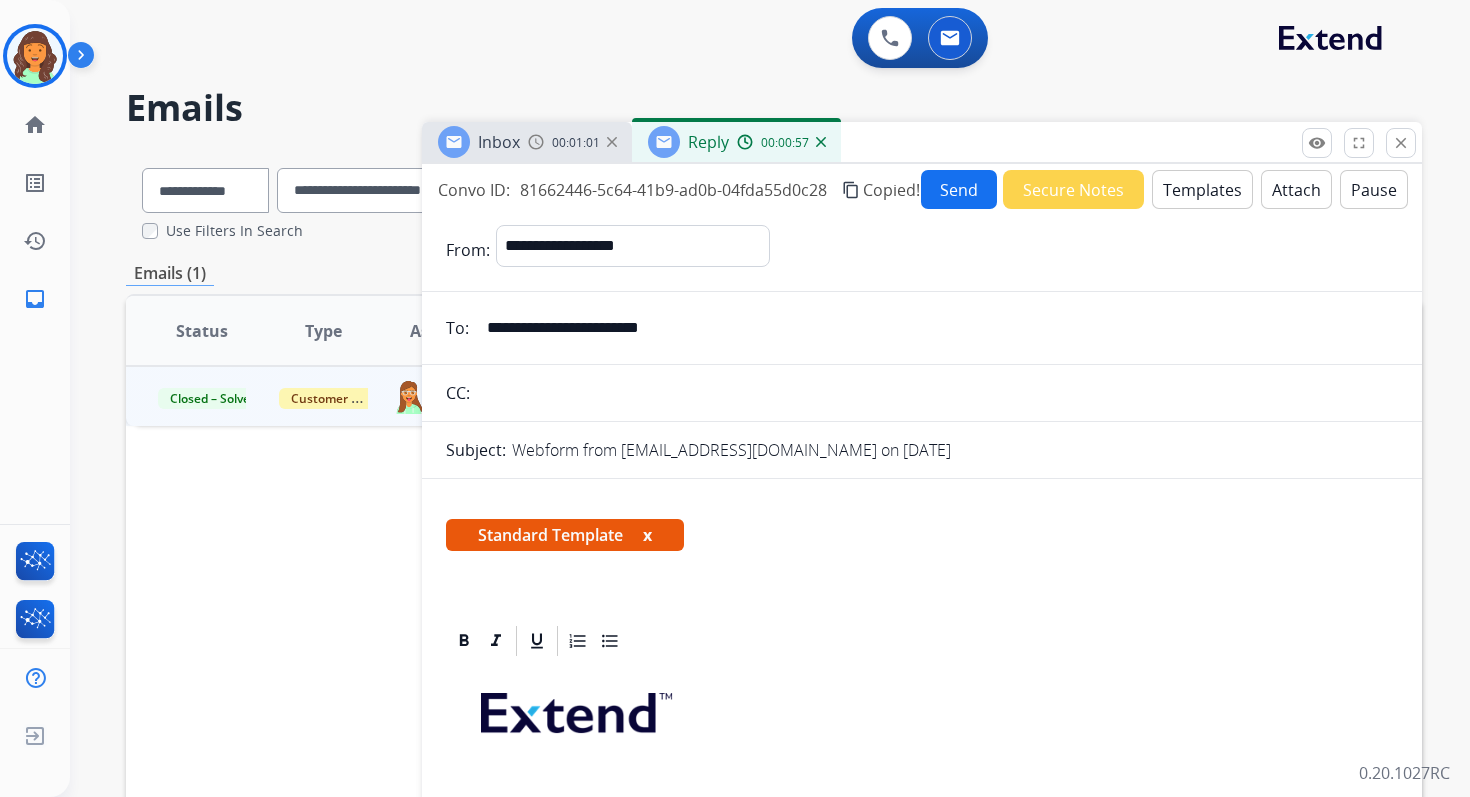 click on "Send" at bounding box center [959, 189] 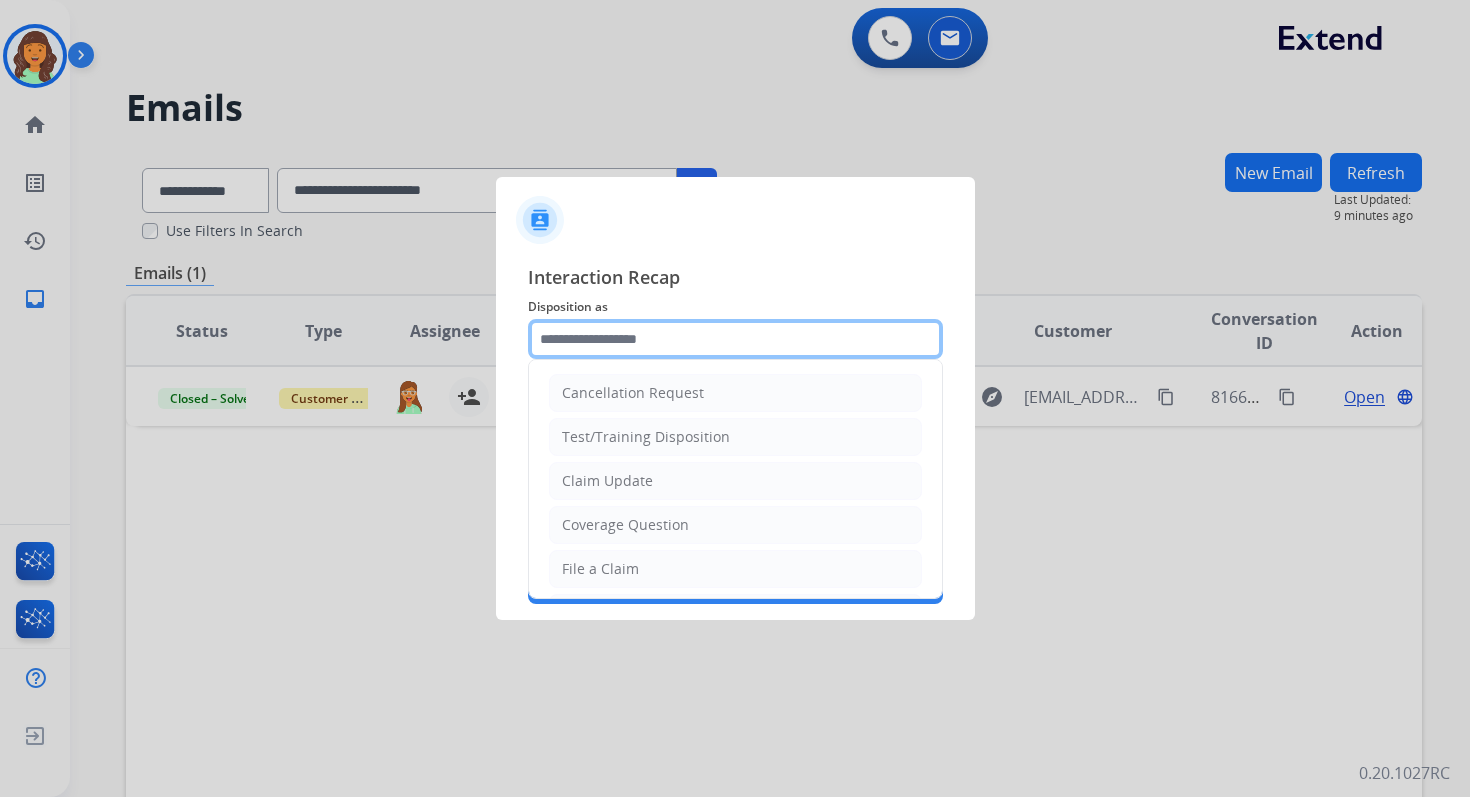 click 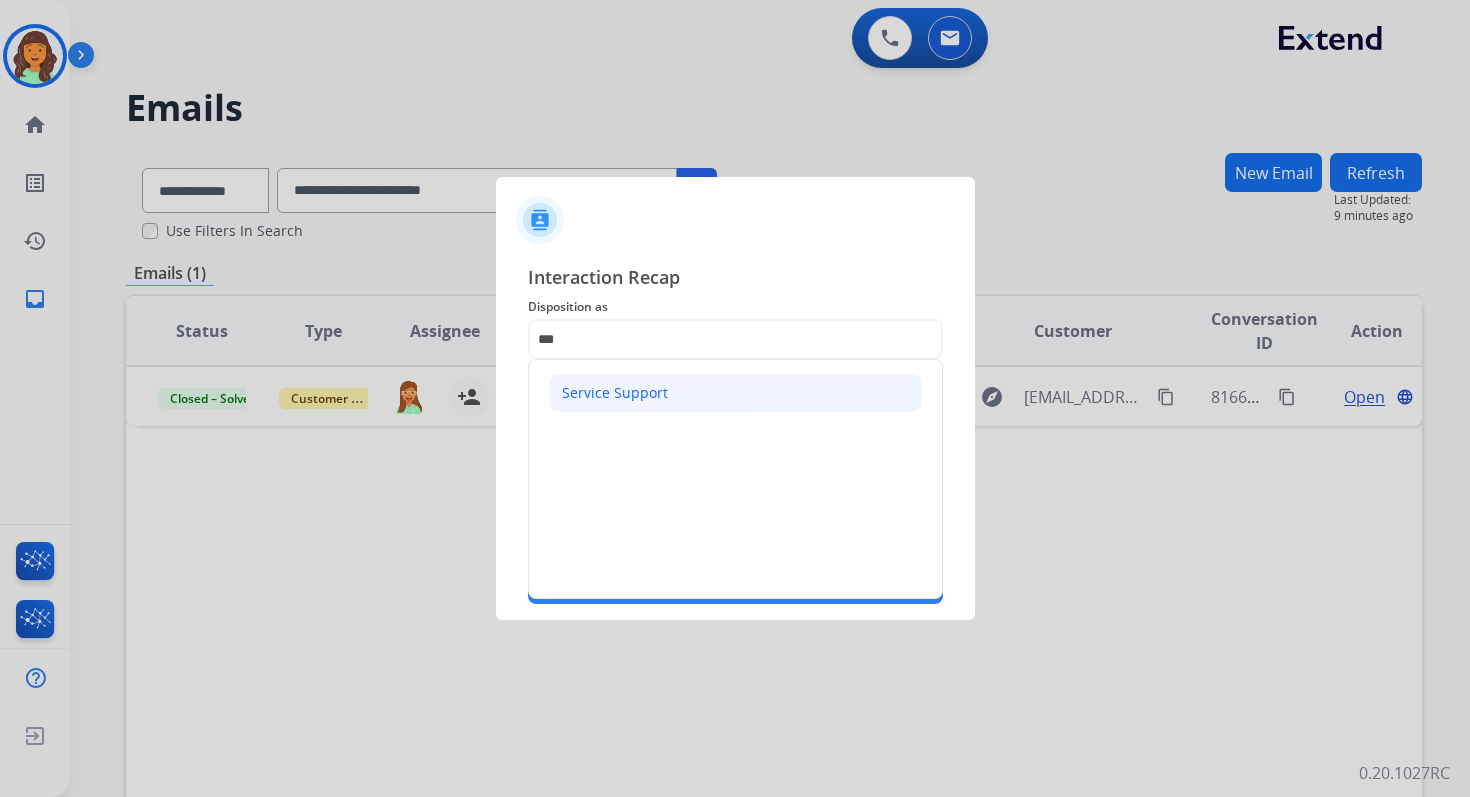 click on "Service Support" 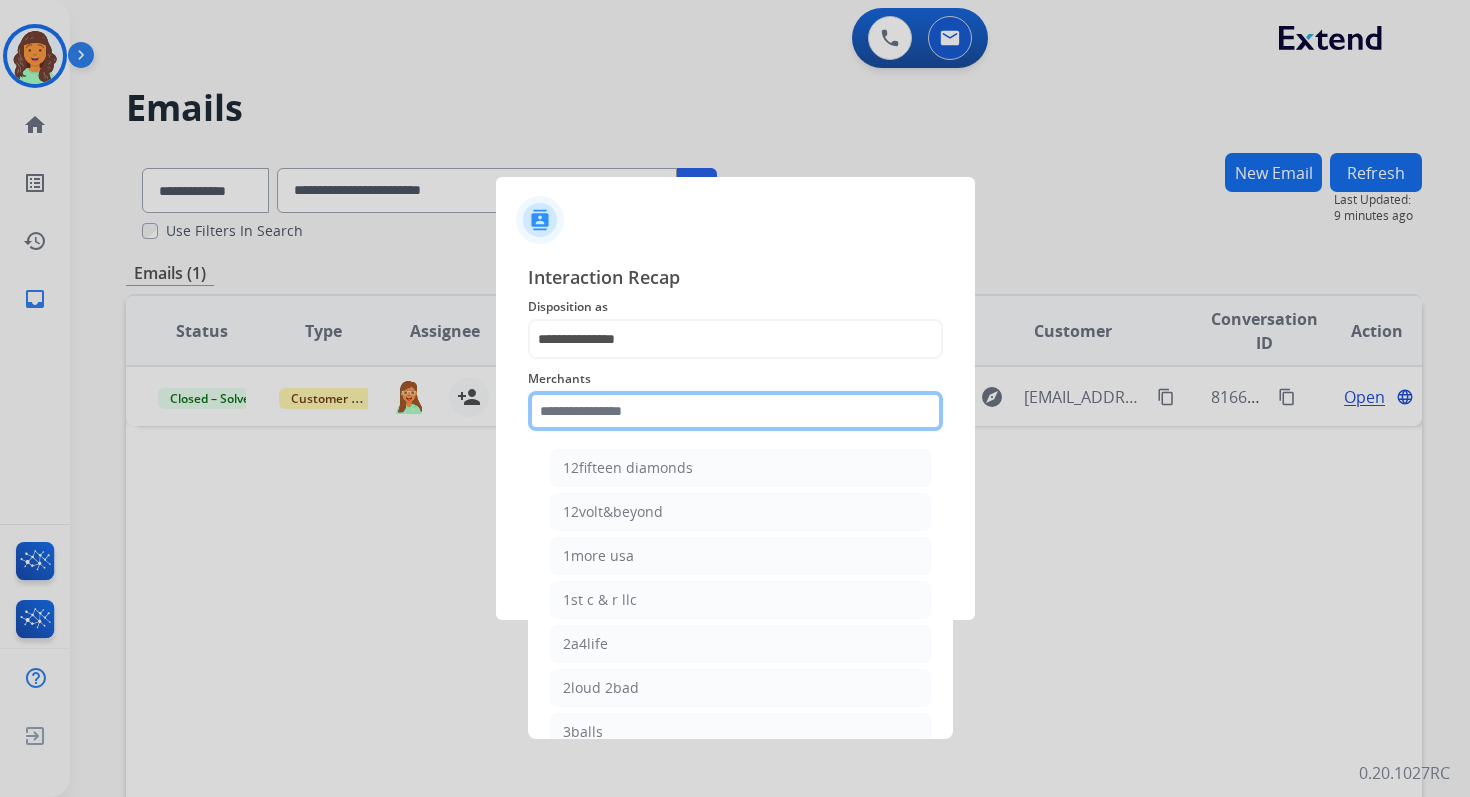 click 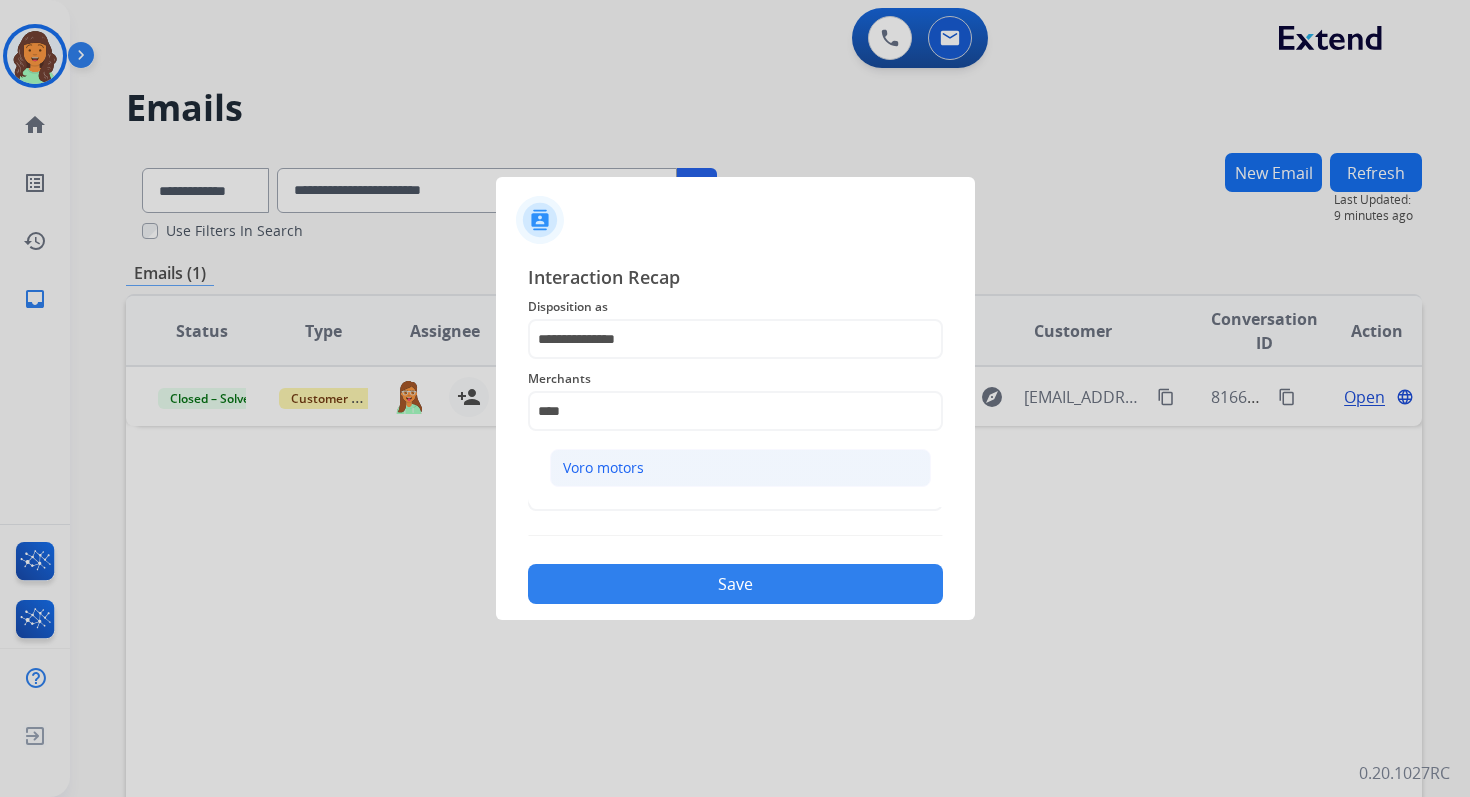 click on "Voro motors" 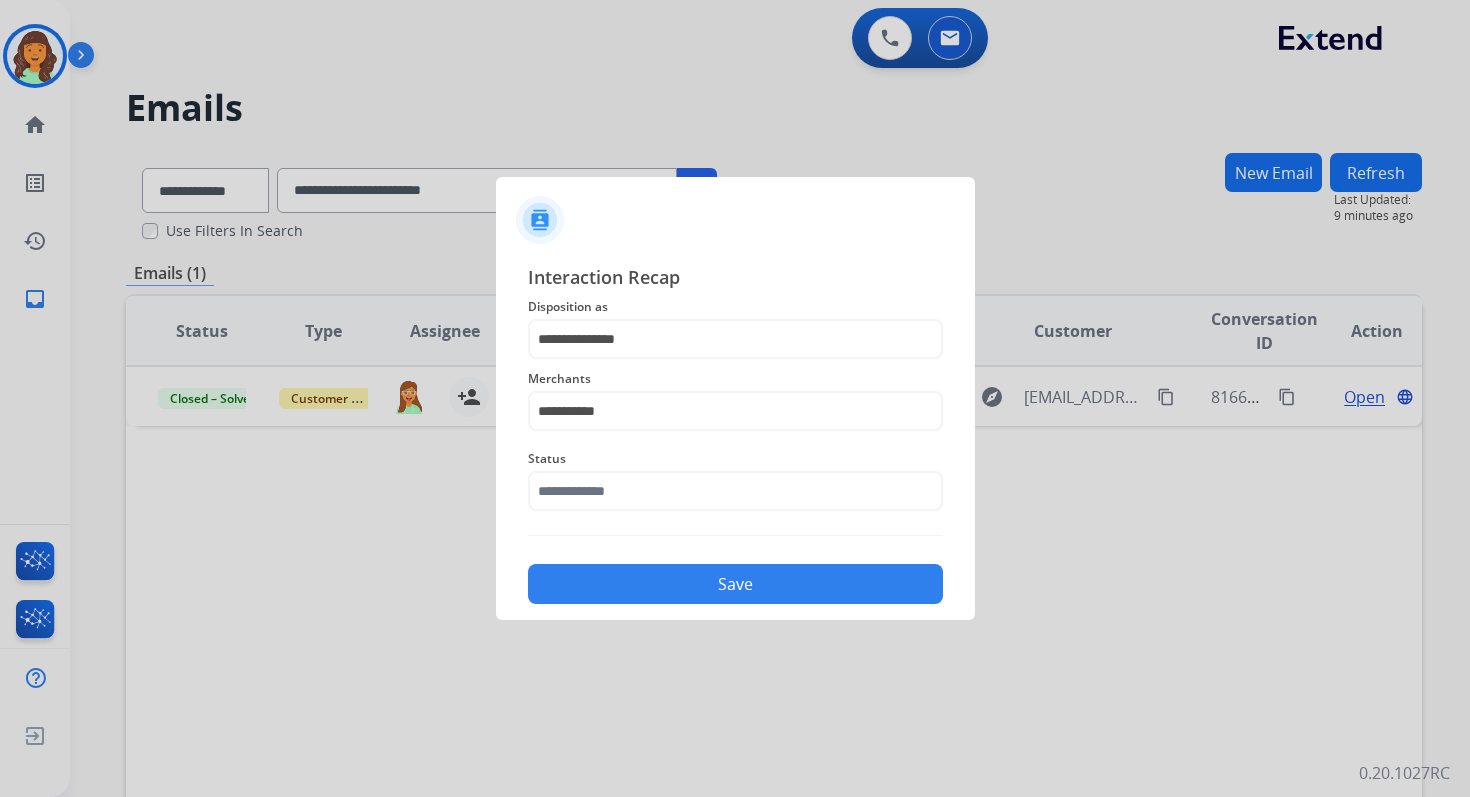 click on "Status" 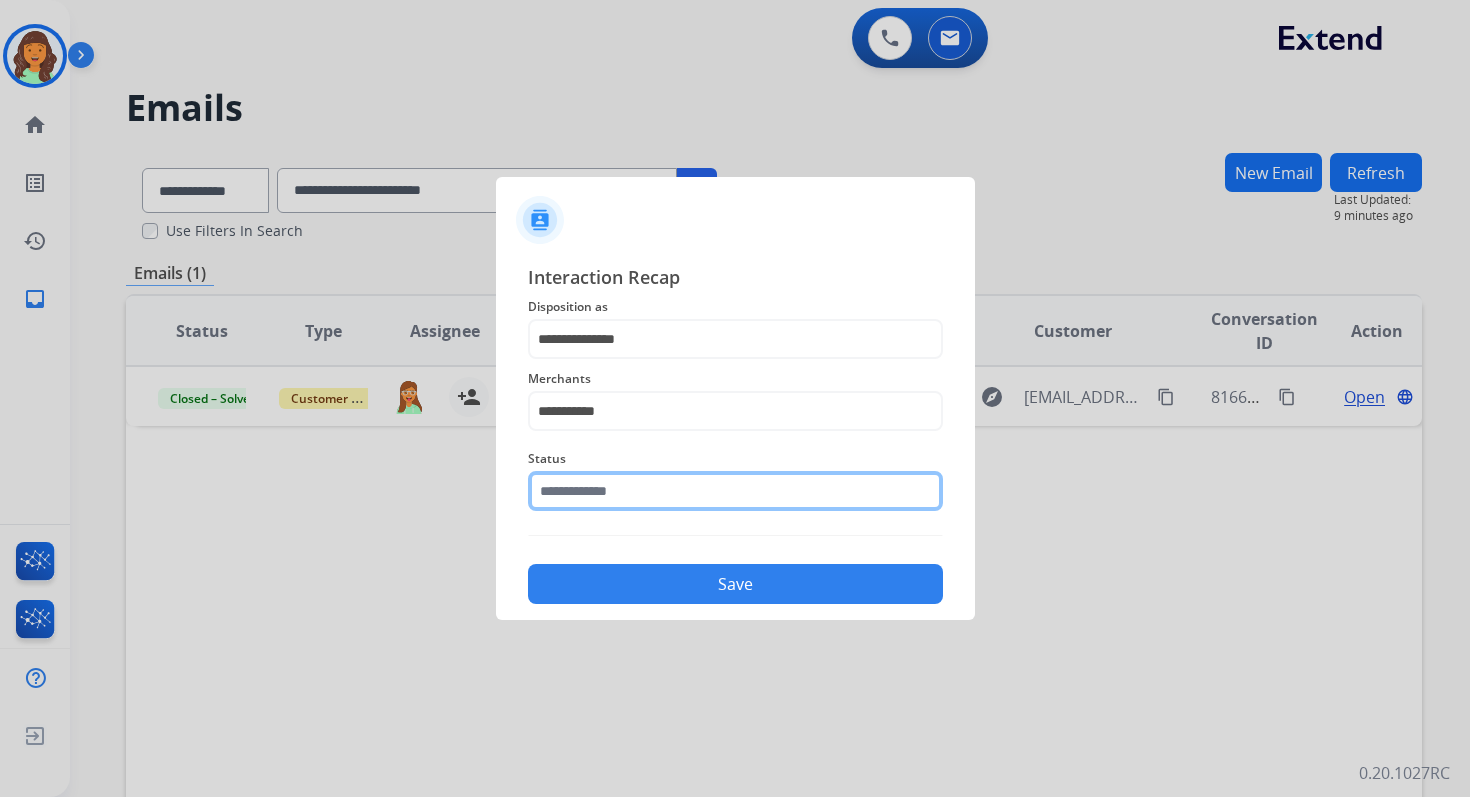 click 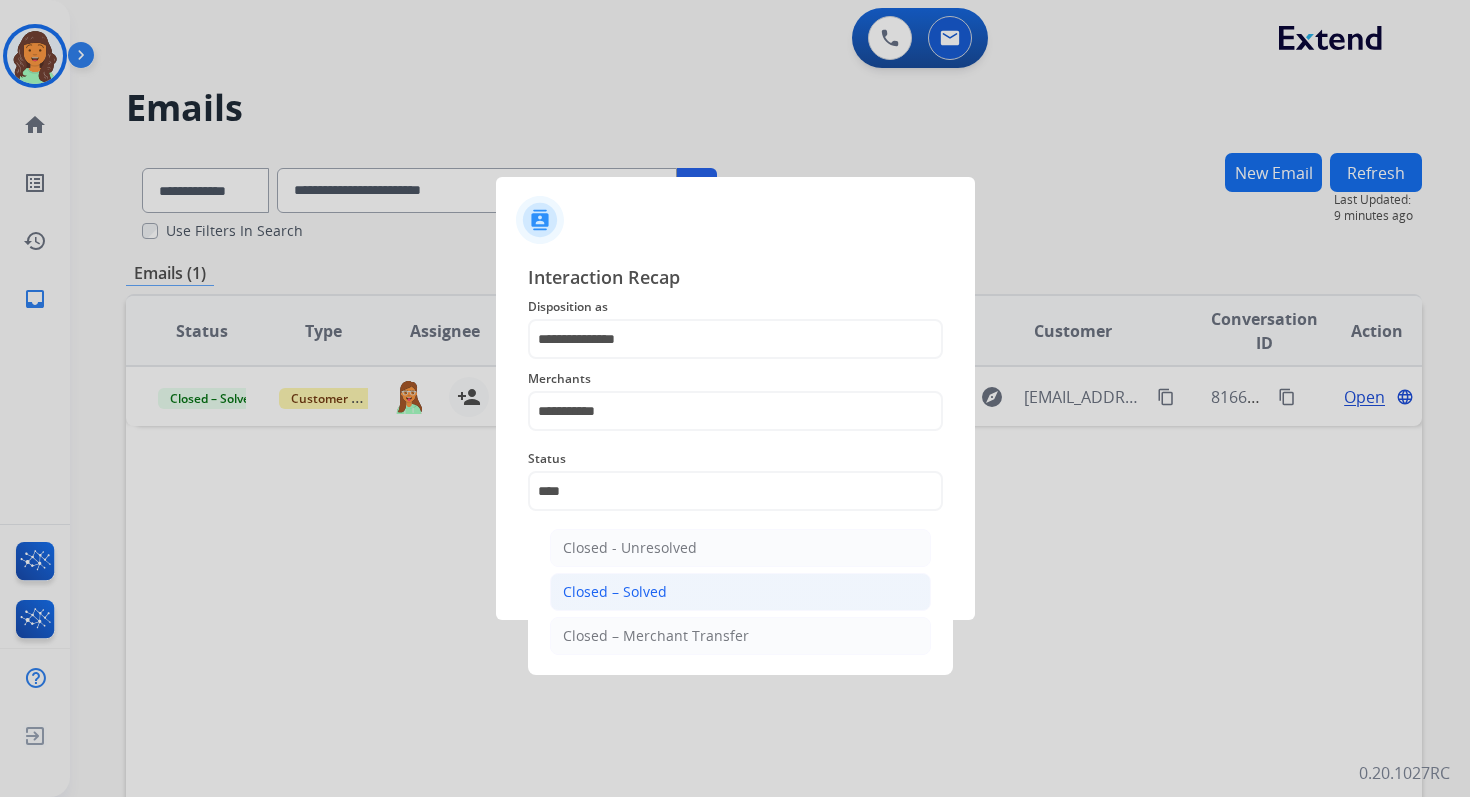 click on "Closed – Solved" 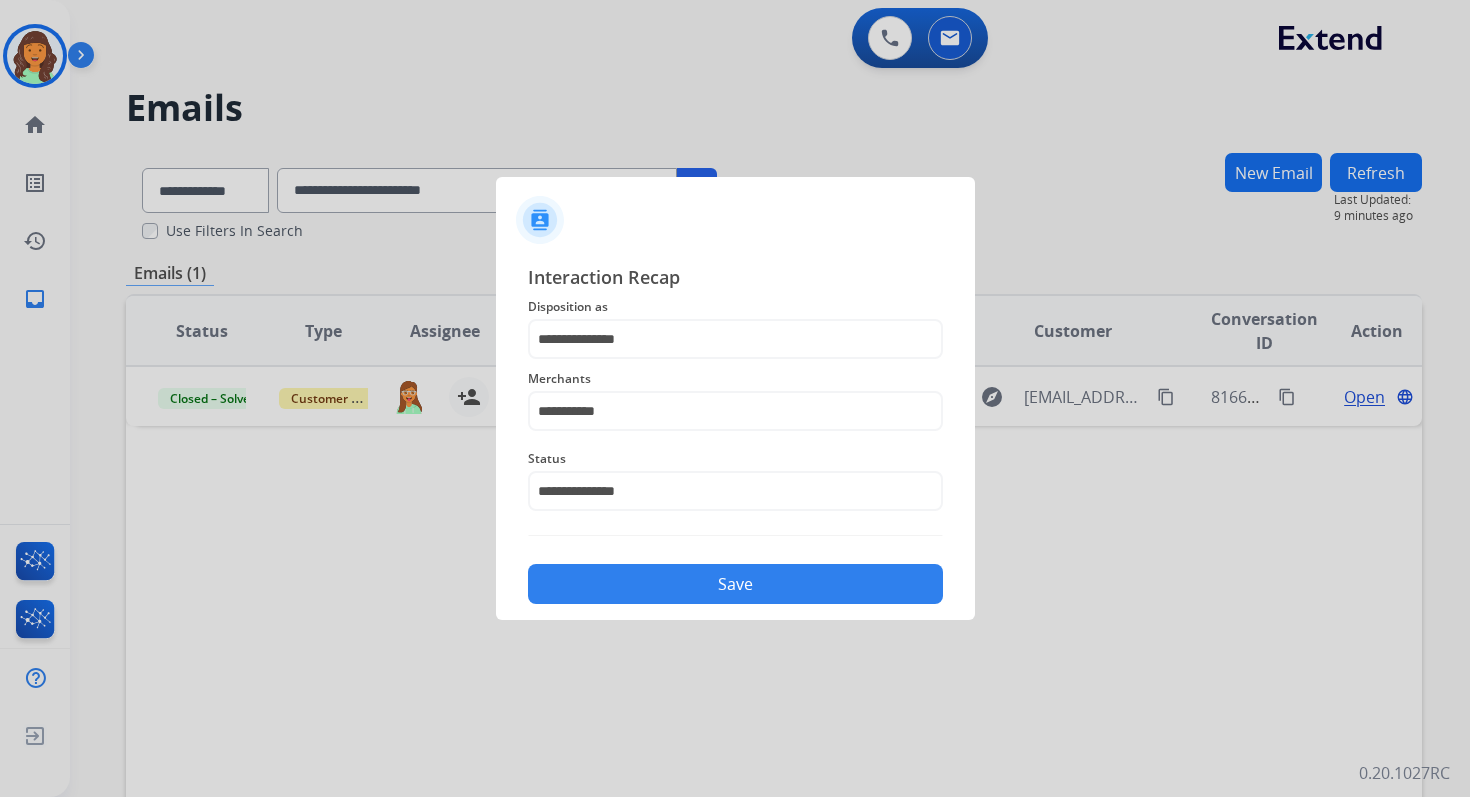 click on "Save" 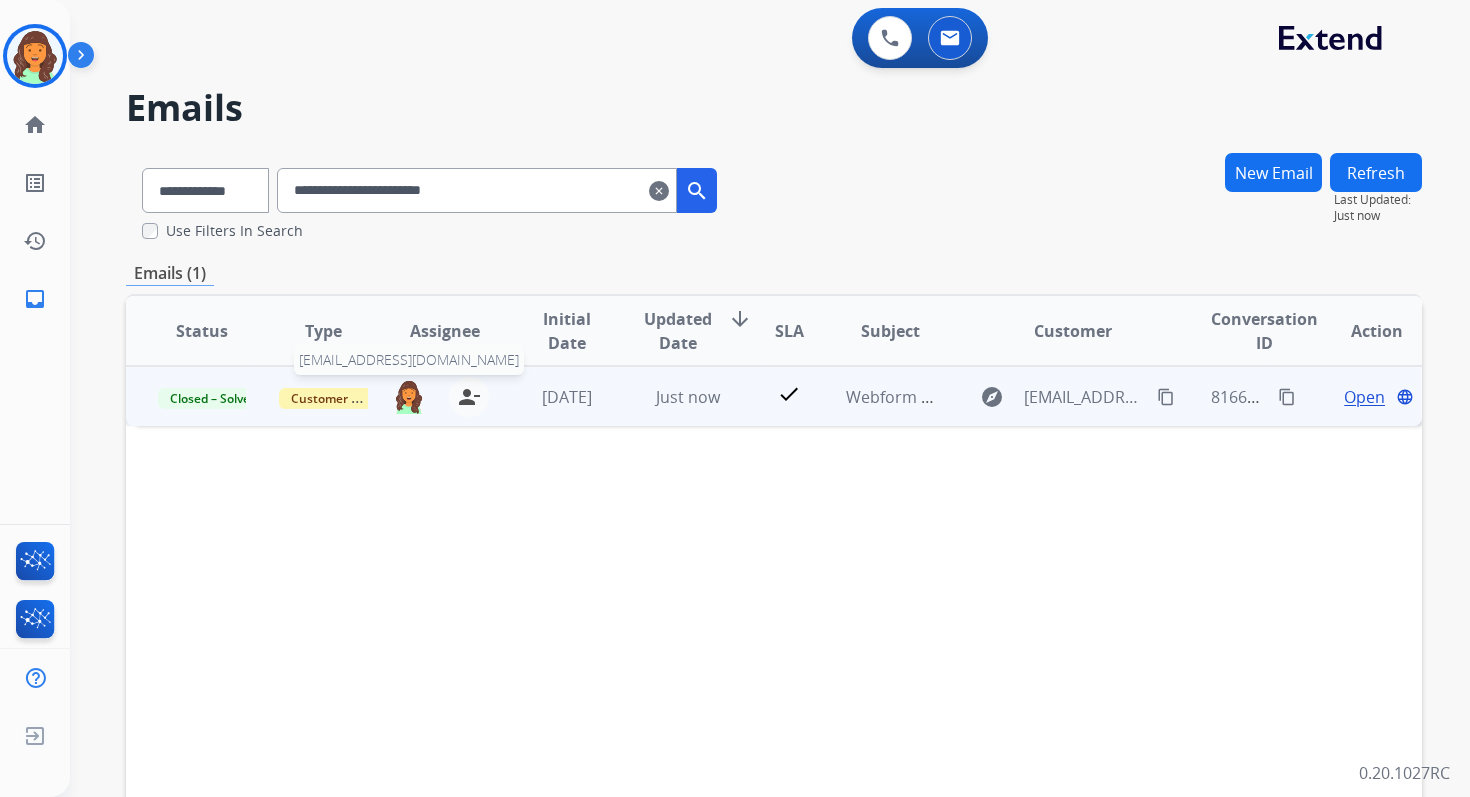 click at bounding box center (409, 396) 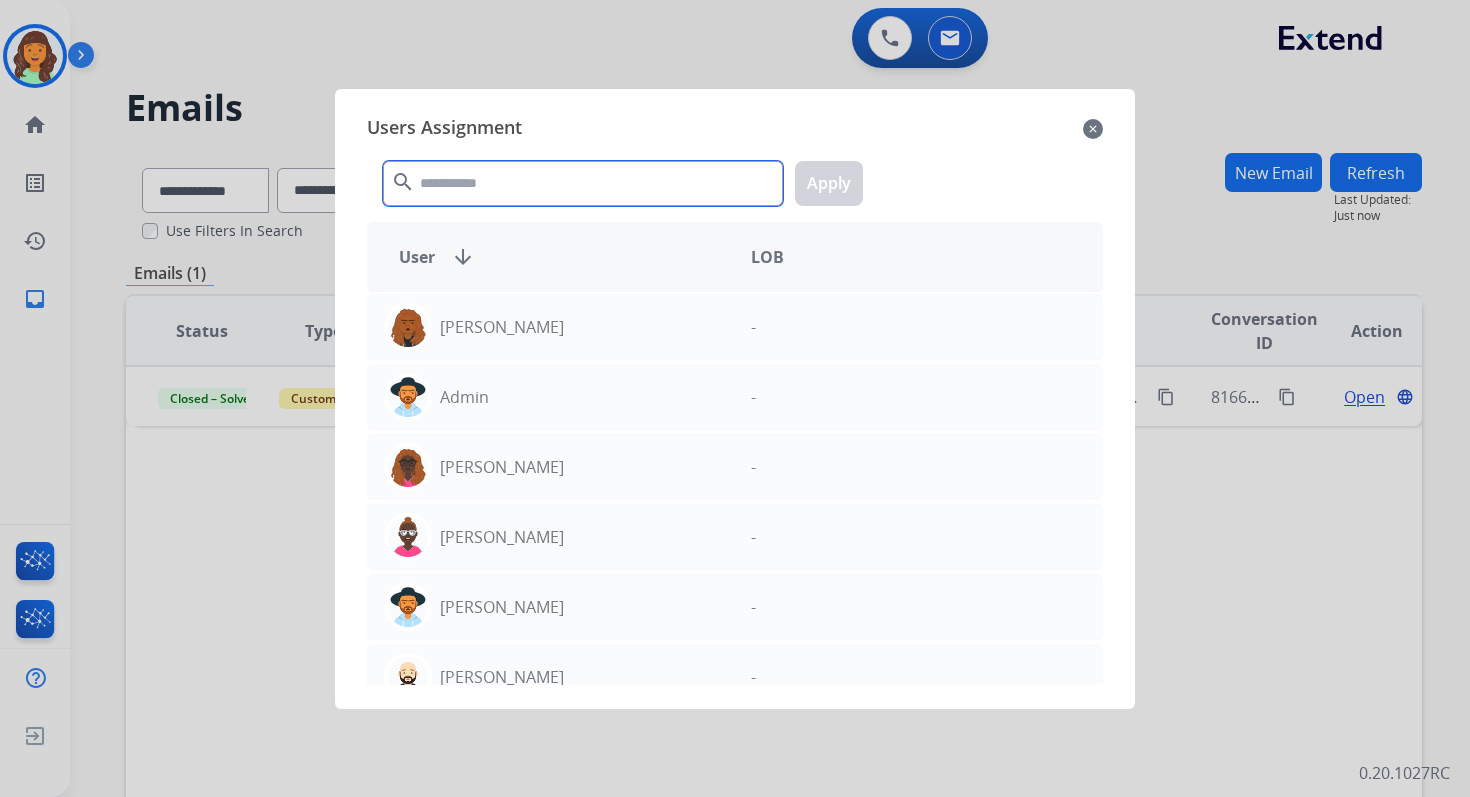 click 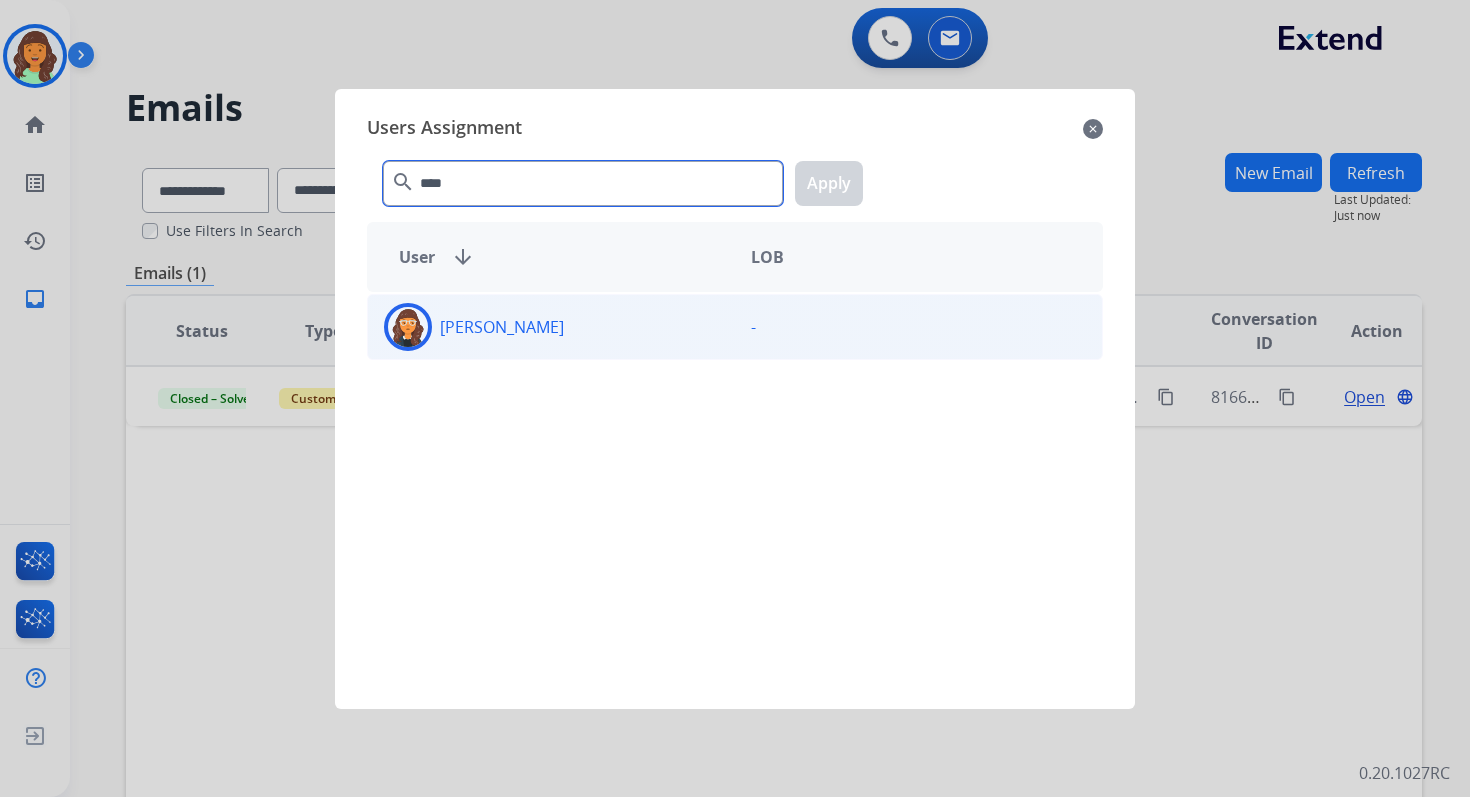 type on "****" 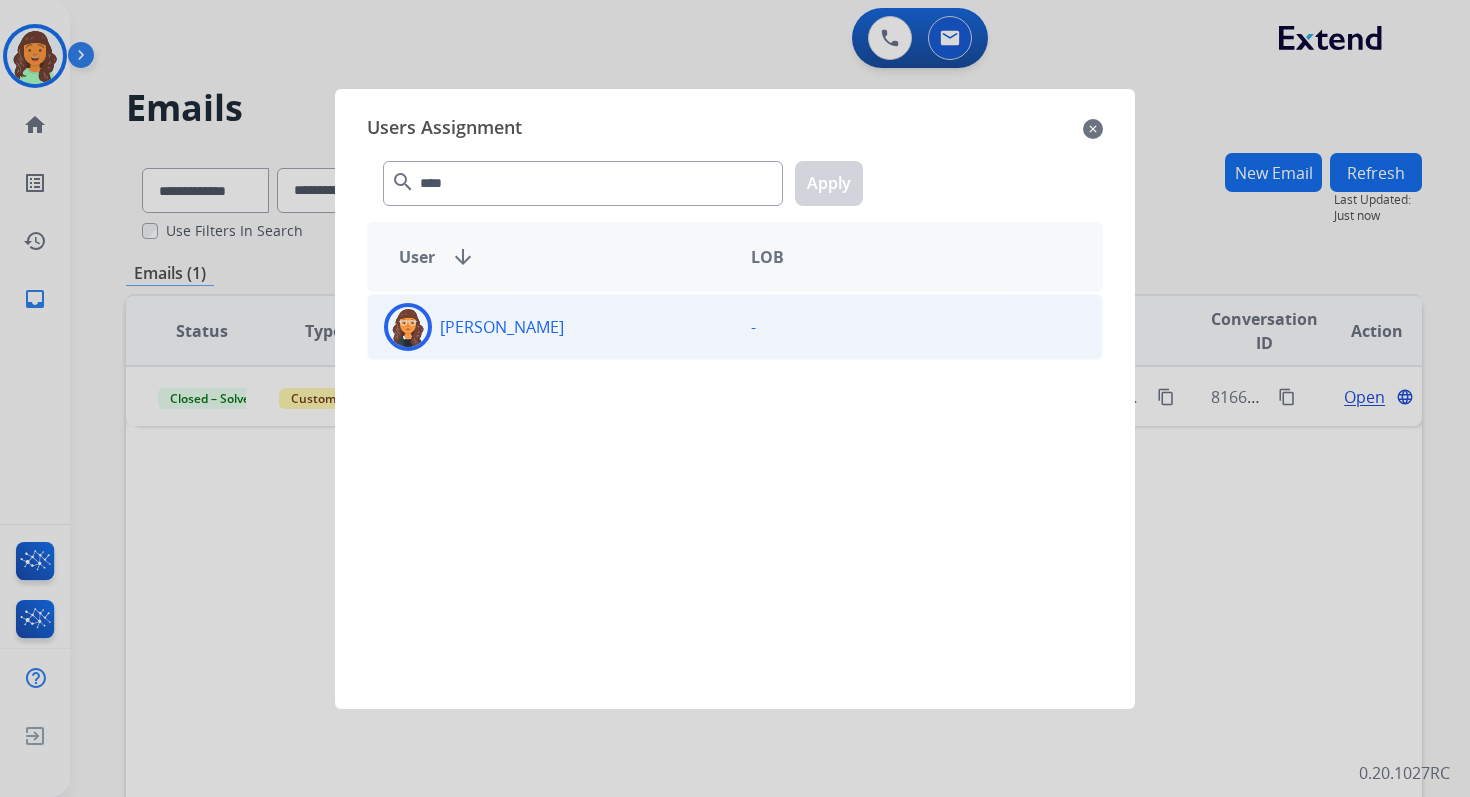 click on "[PERSON_NAME]" 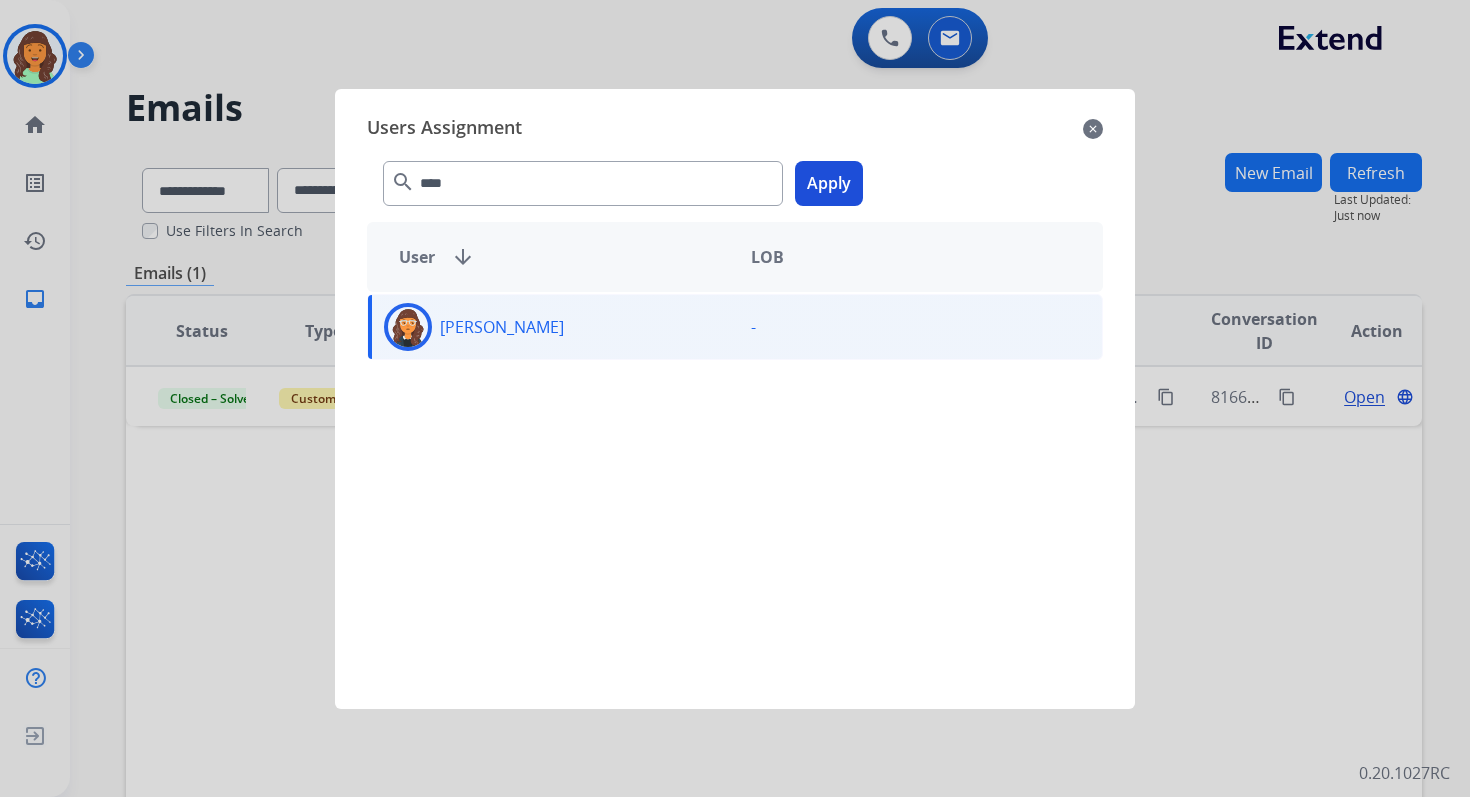 click on "Apply" 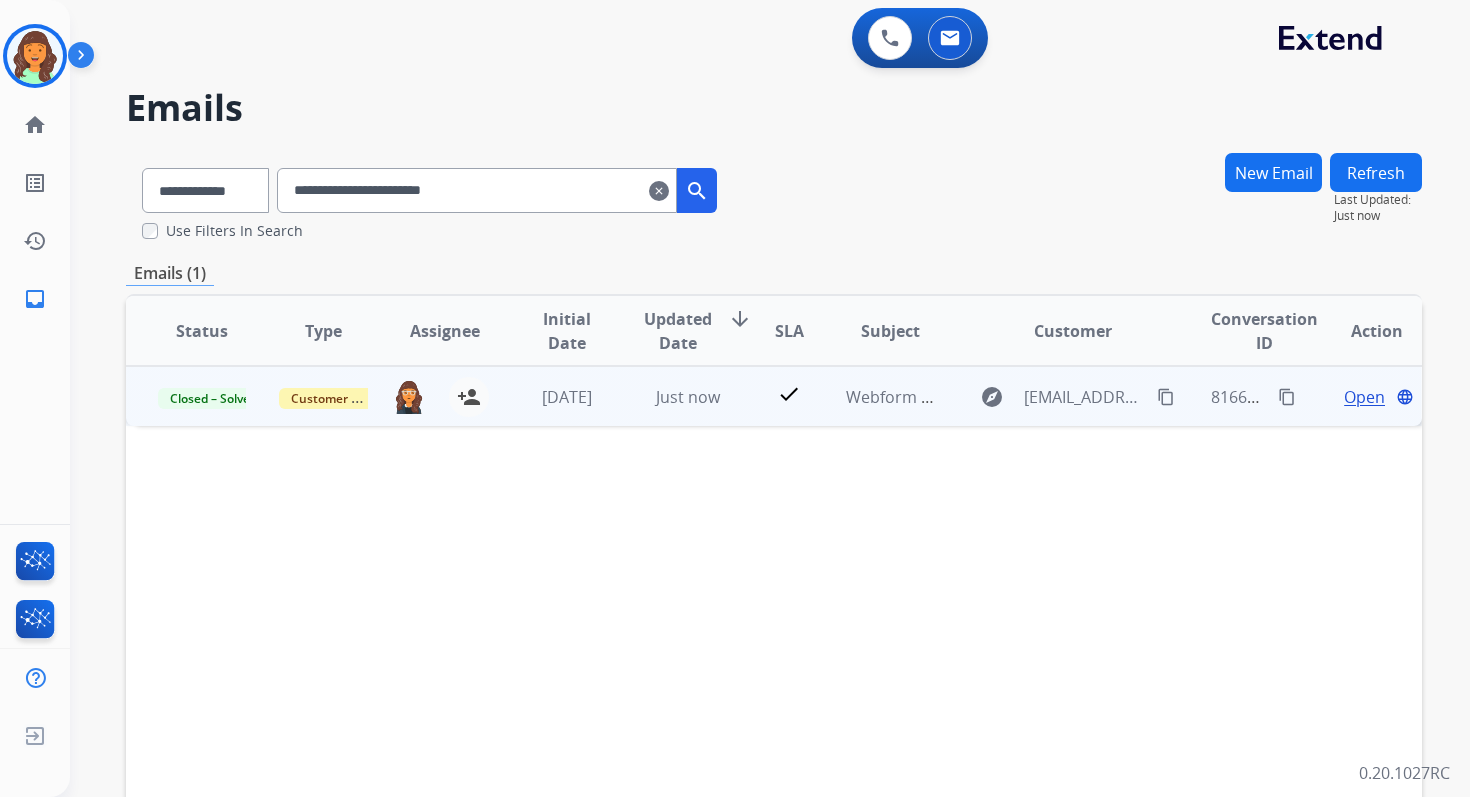 click on "content_copy" at bounding box center [1287, 397] 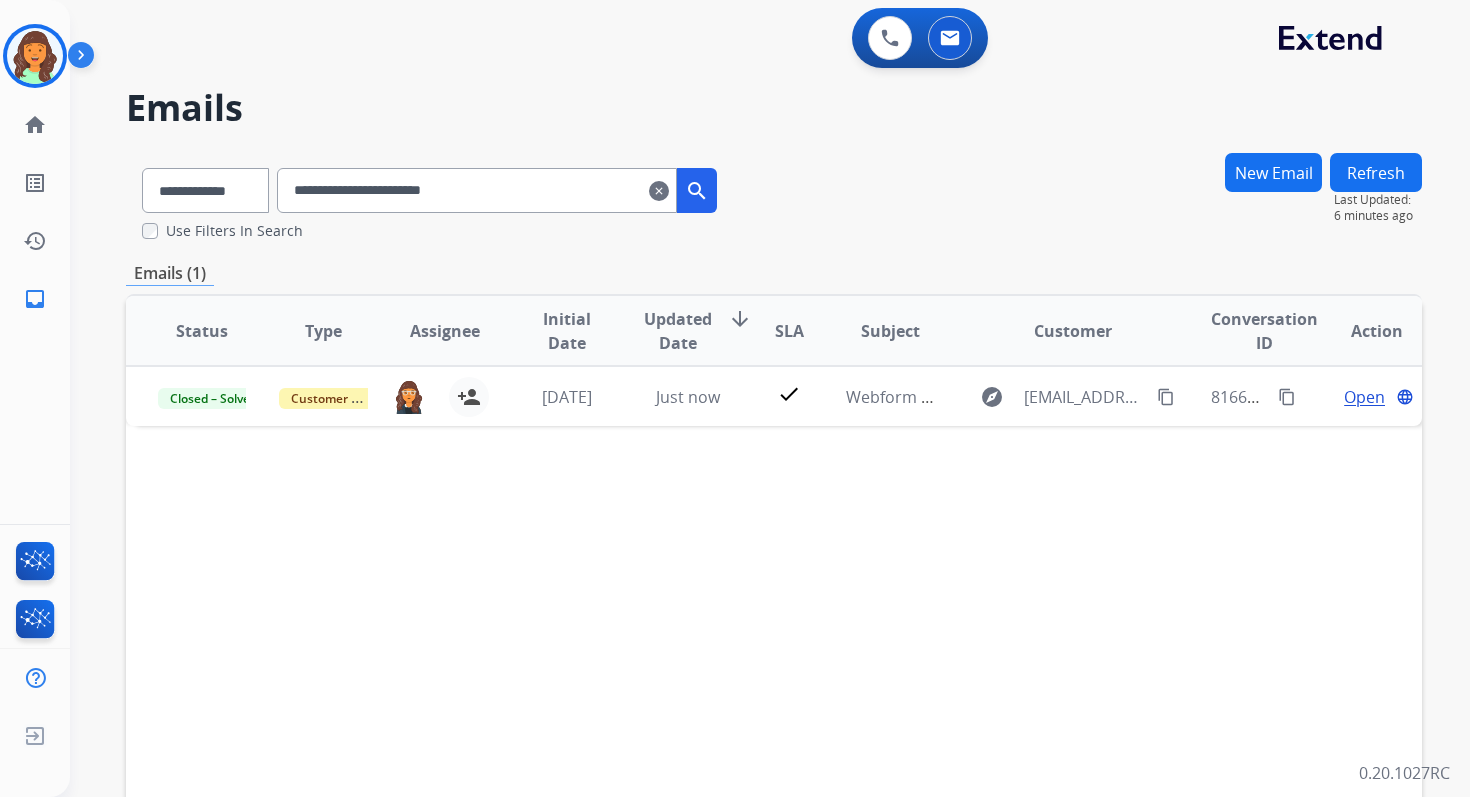 click on "New Email" at bounding box center [1273, 172] 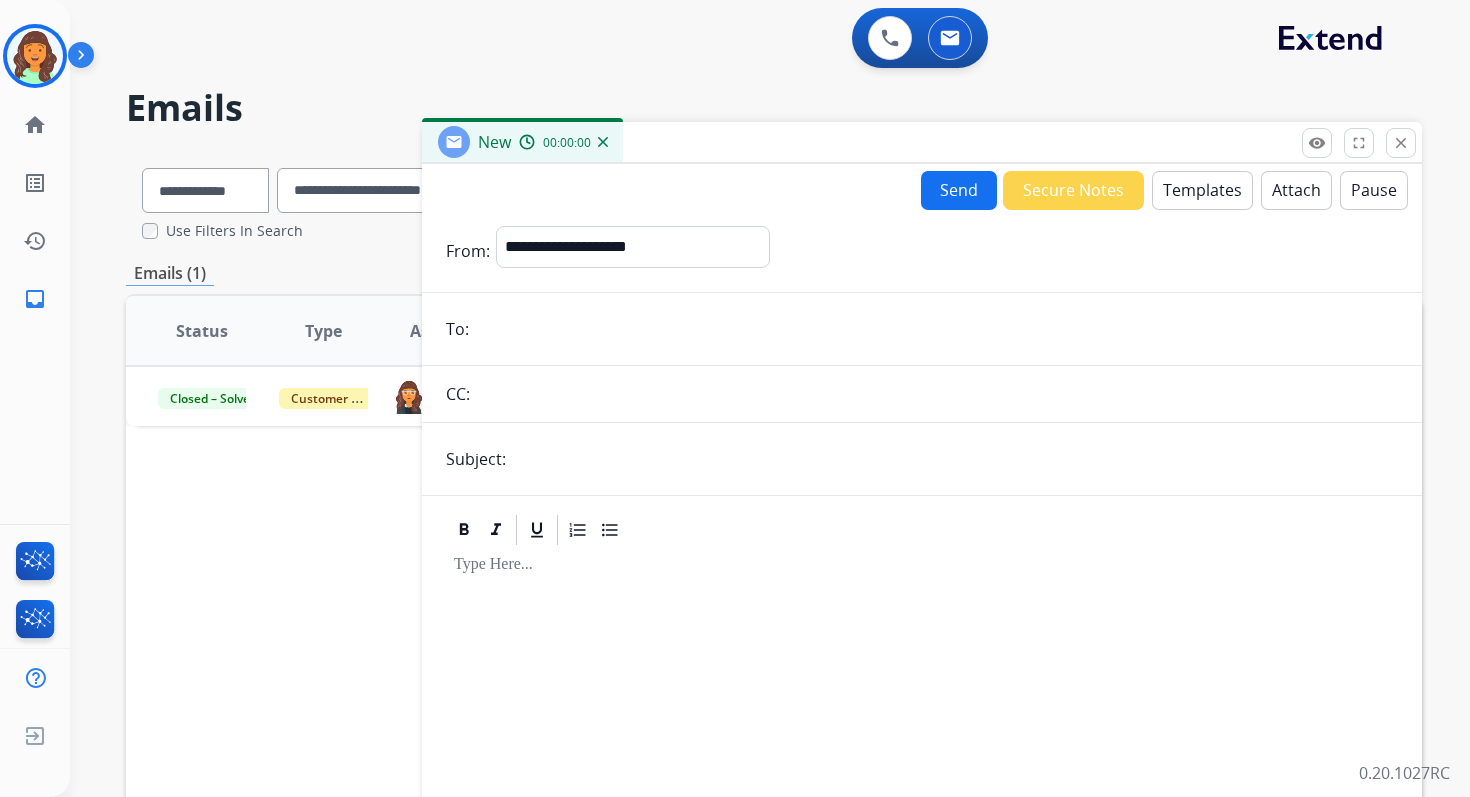 click on "Templates" at bounding box center [1202, 190] 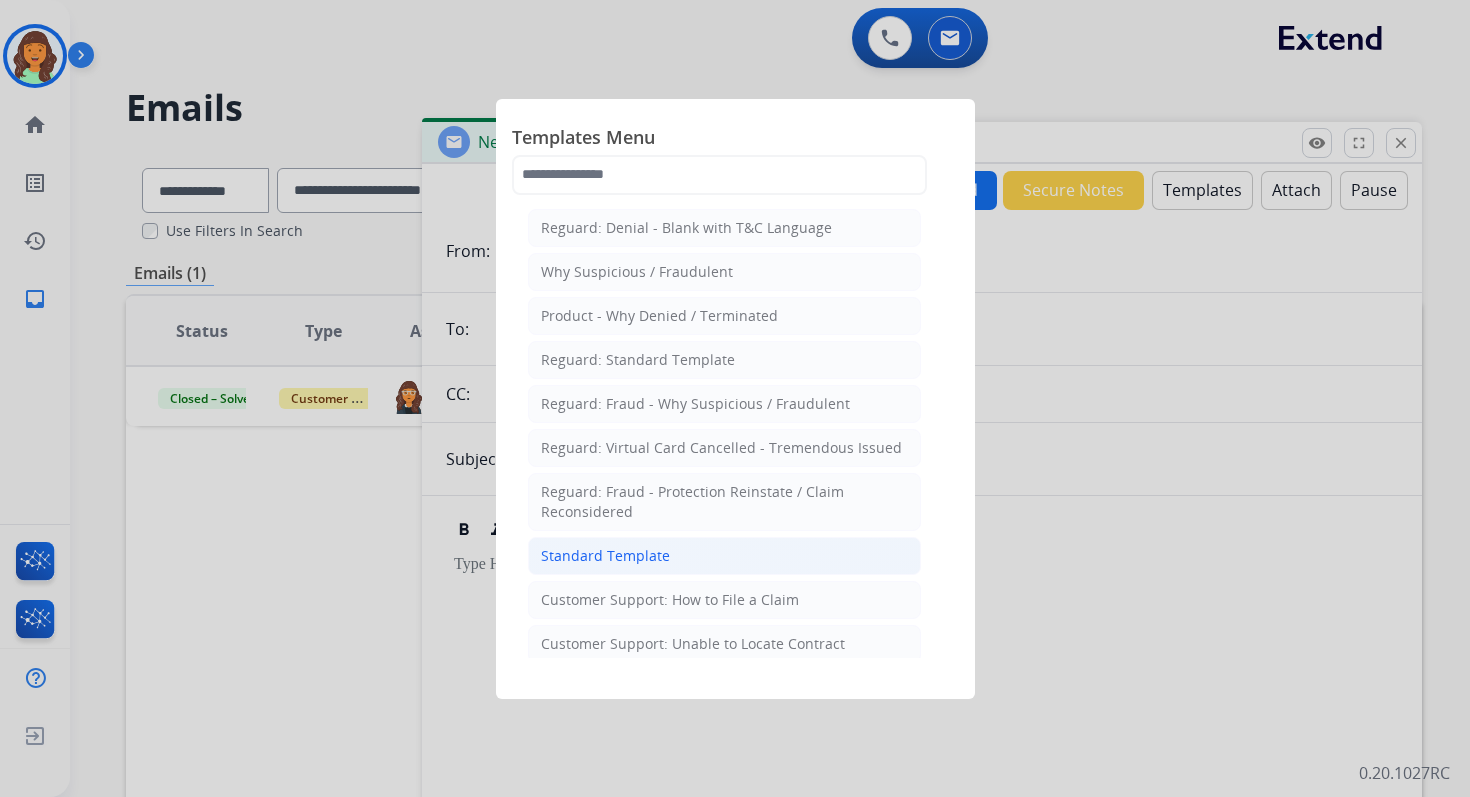 click on "Standard Template" 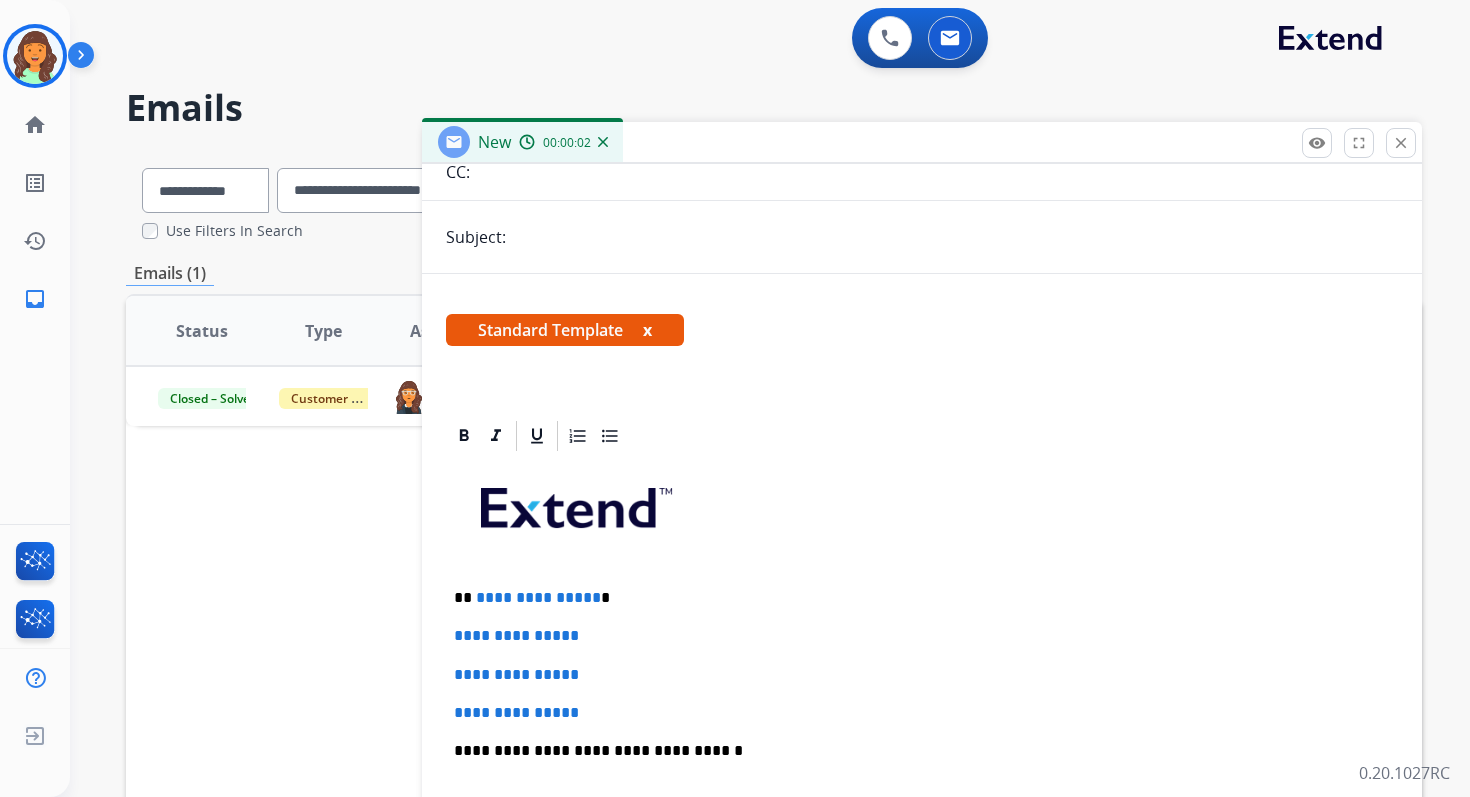 scroll, scrollTop: 392, scrollLeft: 0, axis: vertical 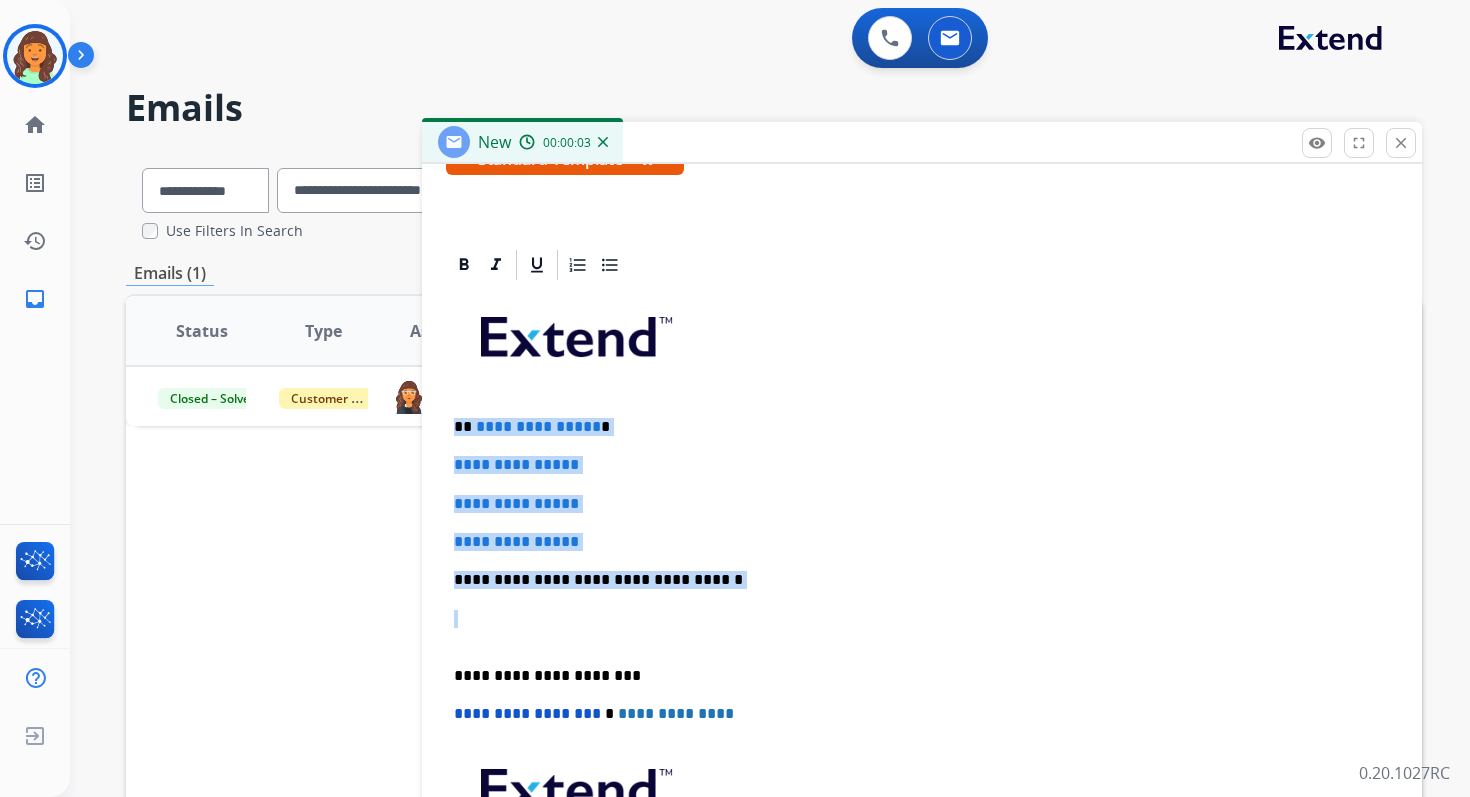 drag, startPoint x: 452, startPoint y: 425, endPoint x: 748, endPoint y: 591, distance: 339.37 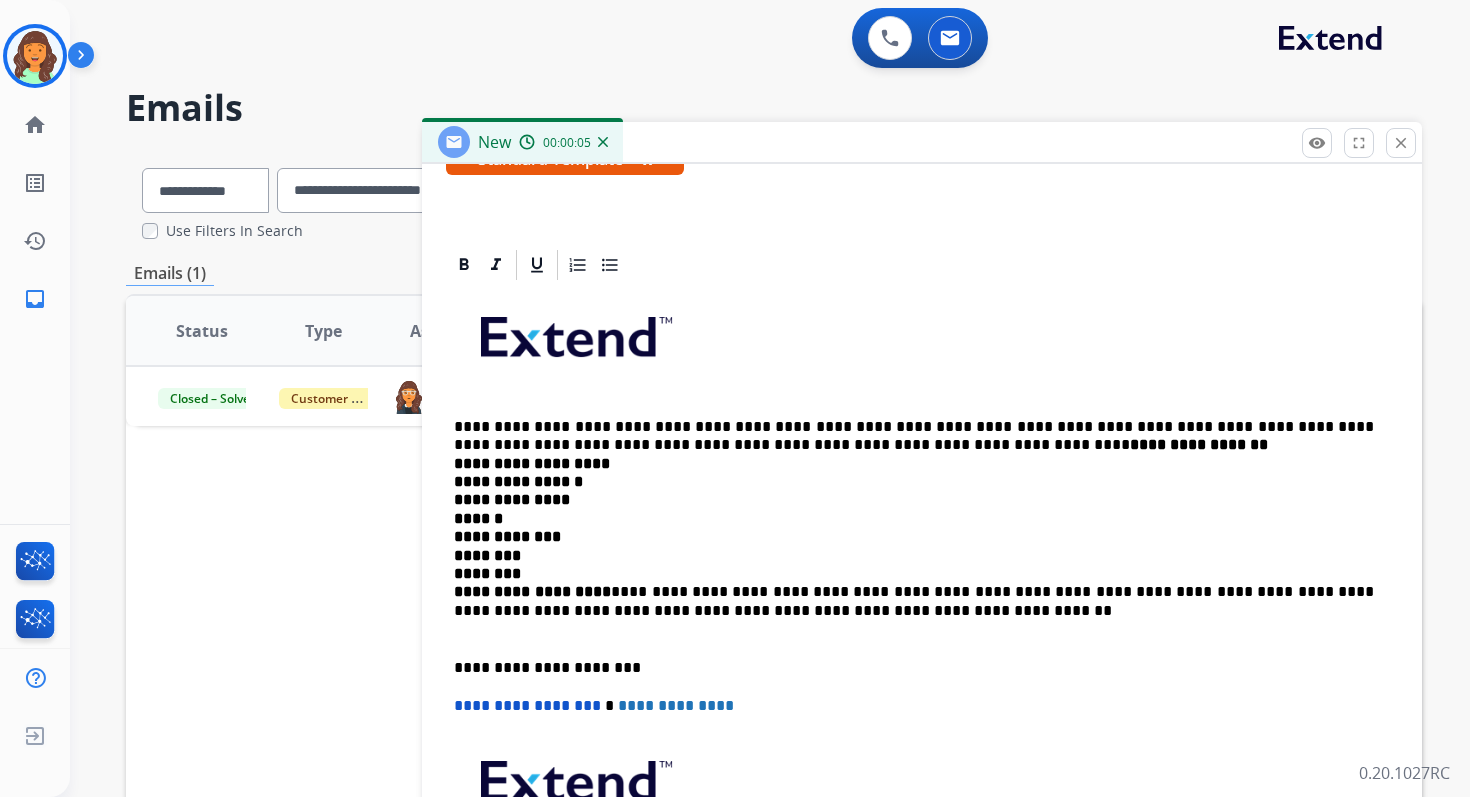 click on "**********" at bounding box center [914, 528] 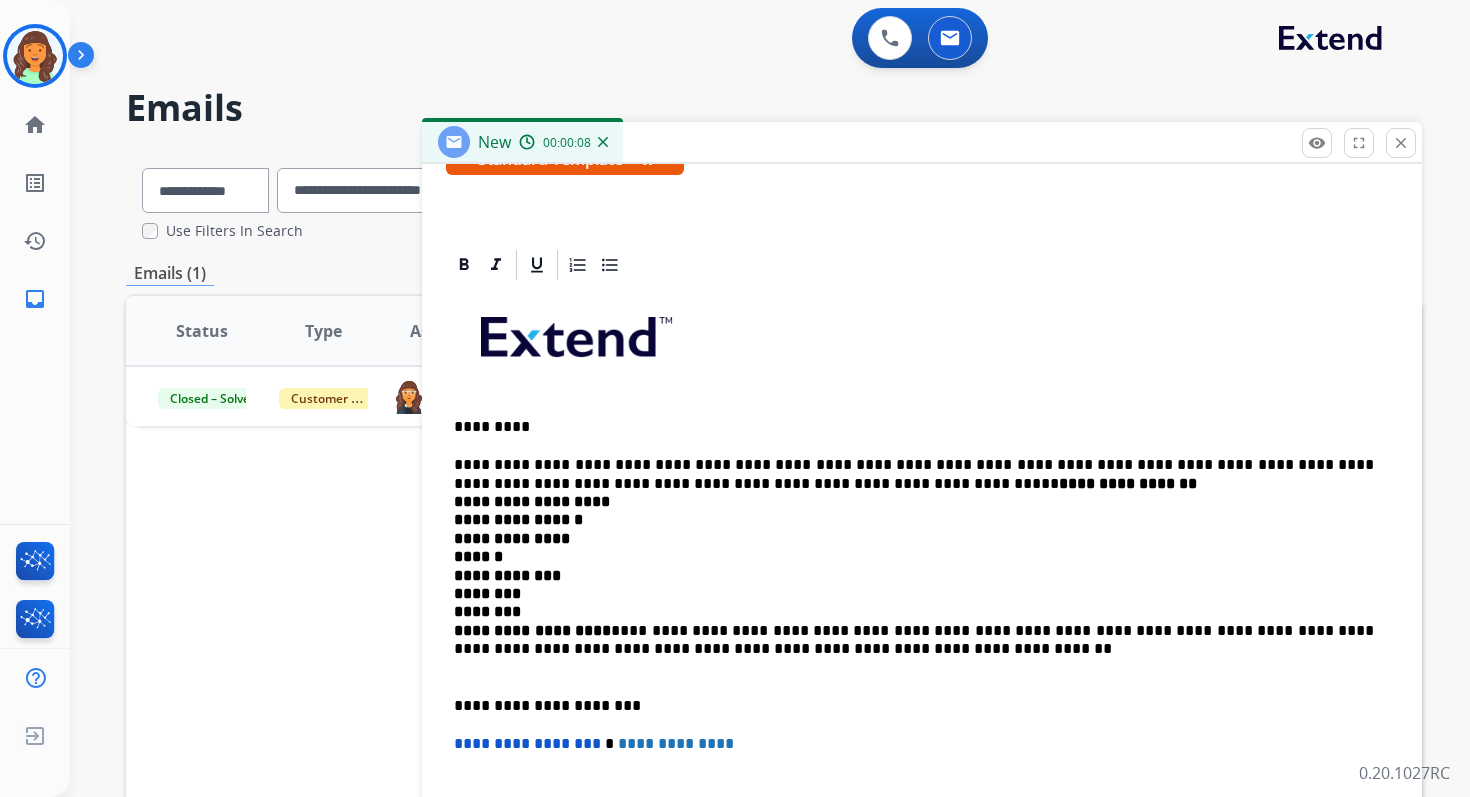 click on "**********" at bounding box center (1128, 483) 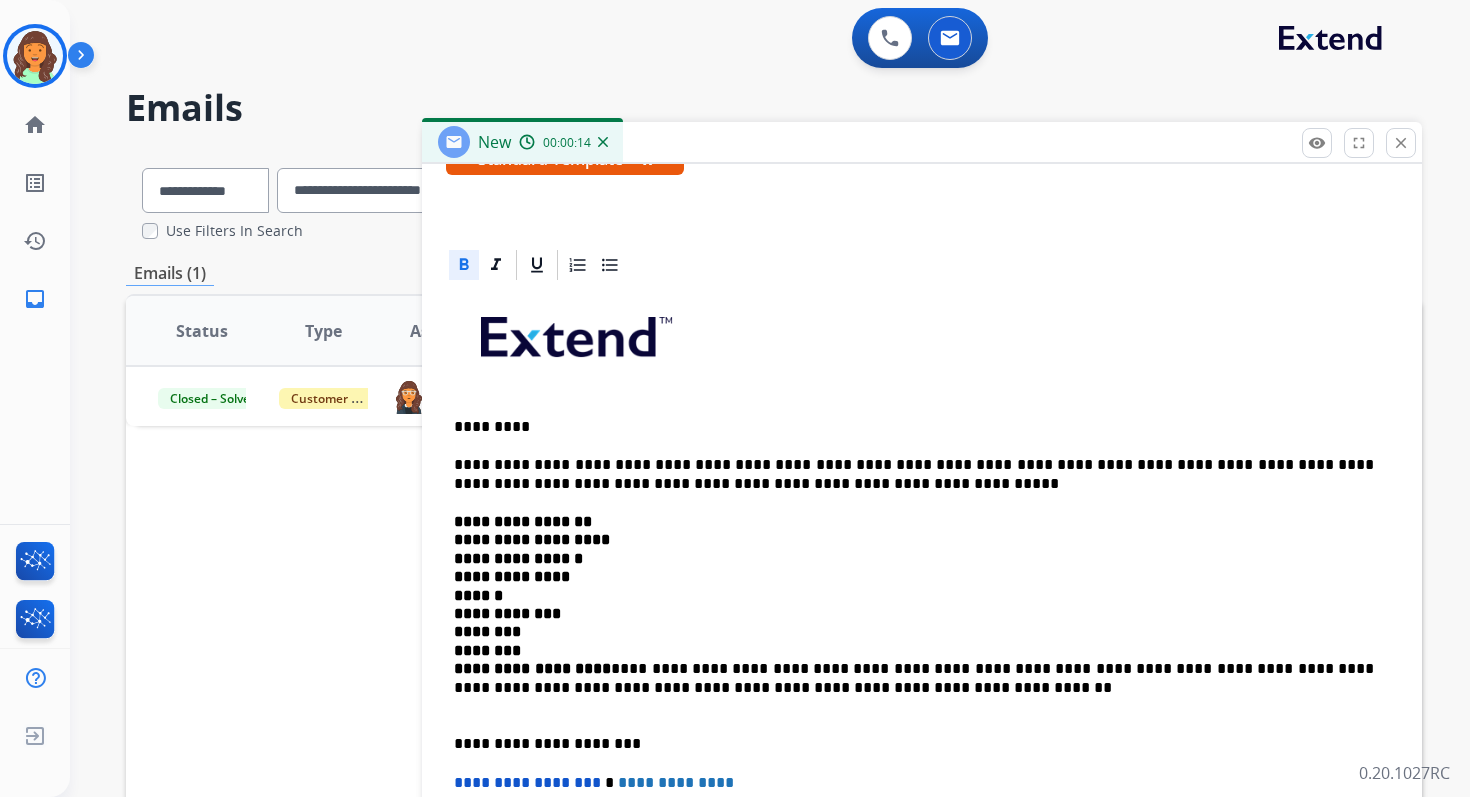 click on "**********" at bounding box center [914, 614] 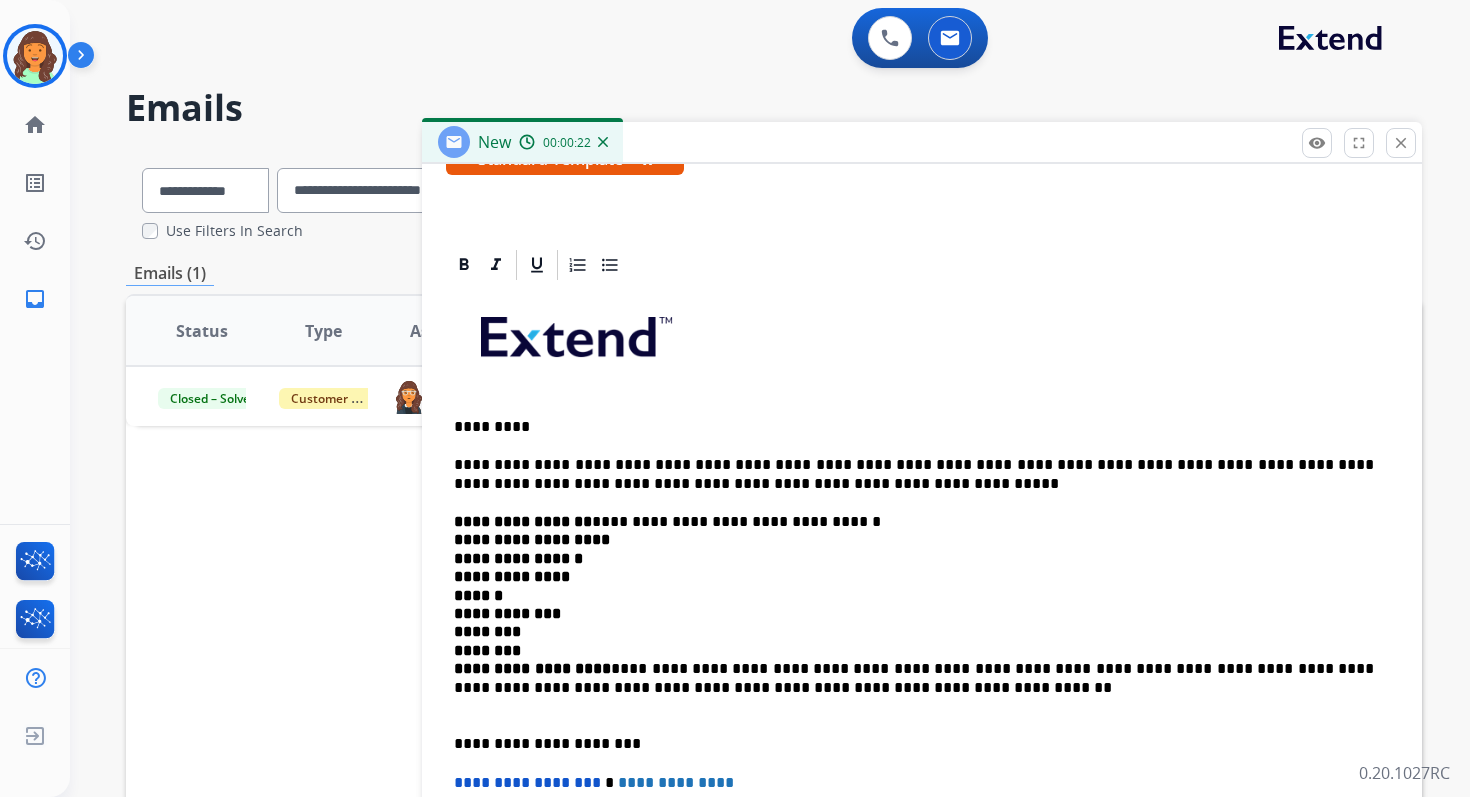 click on "**********" at bounding box center [914, 614] 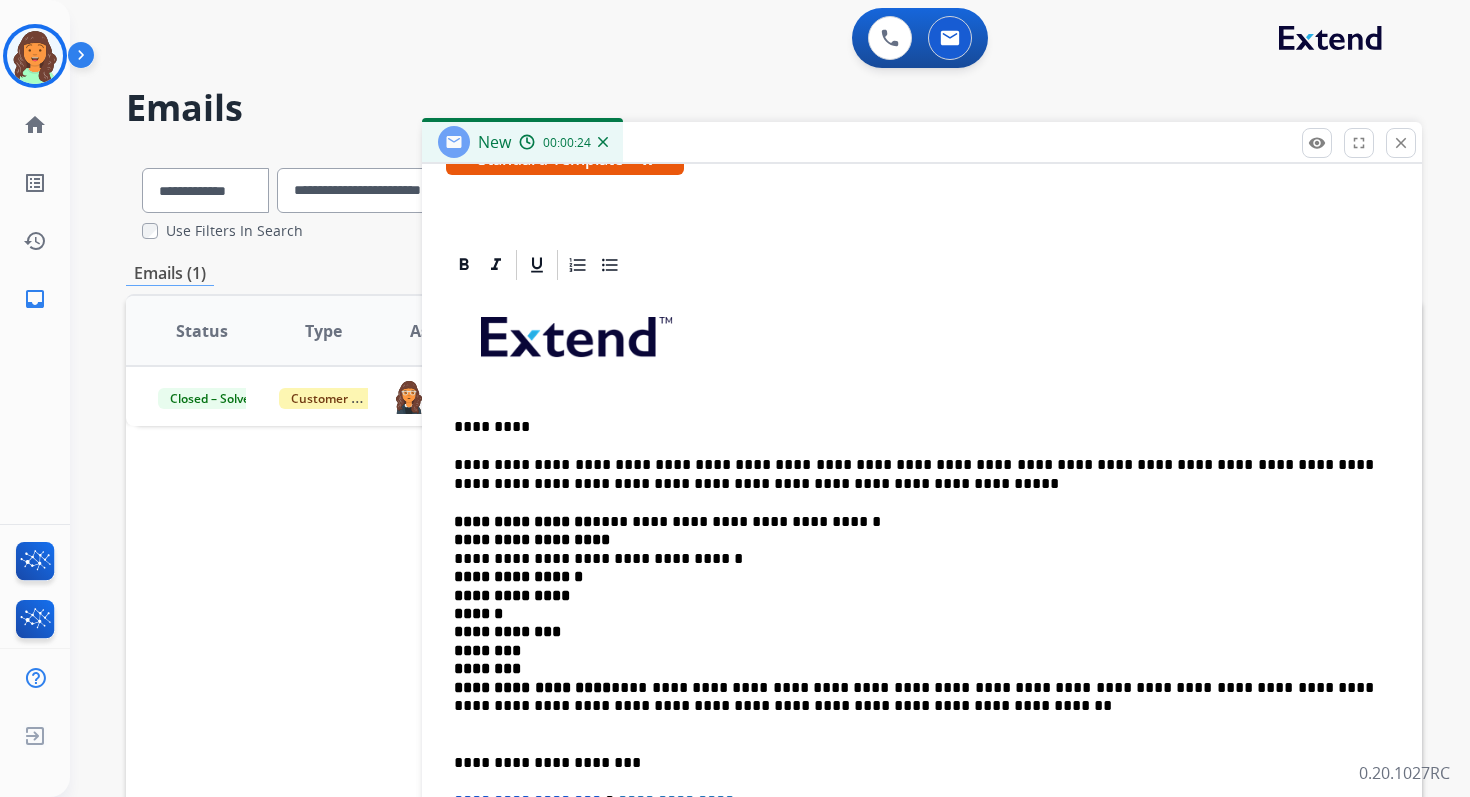 click on "**********" at bounding box center (914, 623) 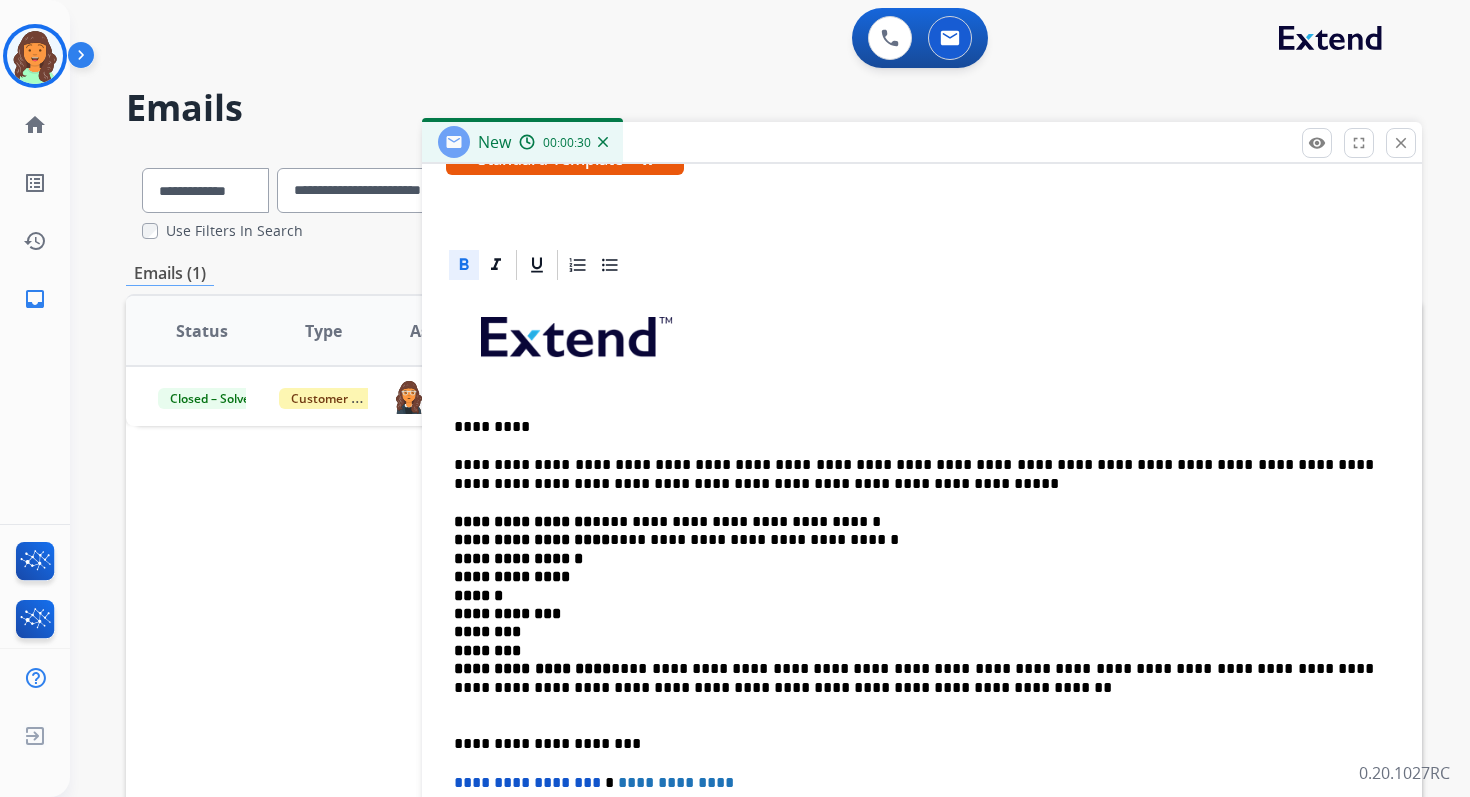 click on "**********" at bounding box center [914, 614] 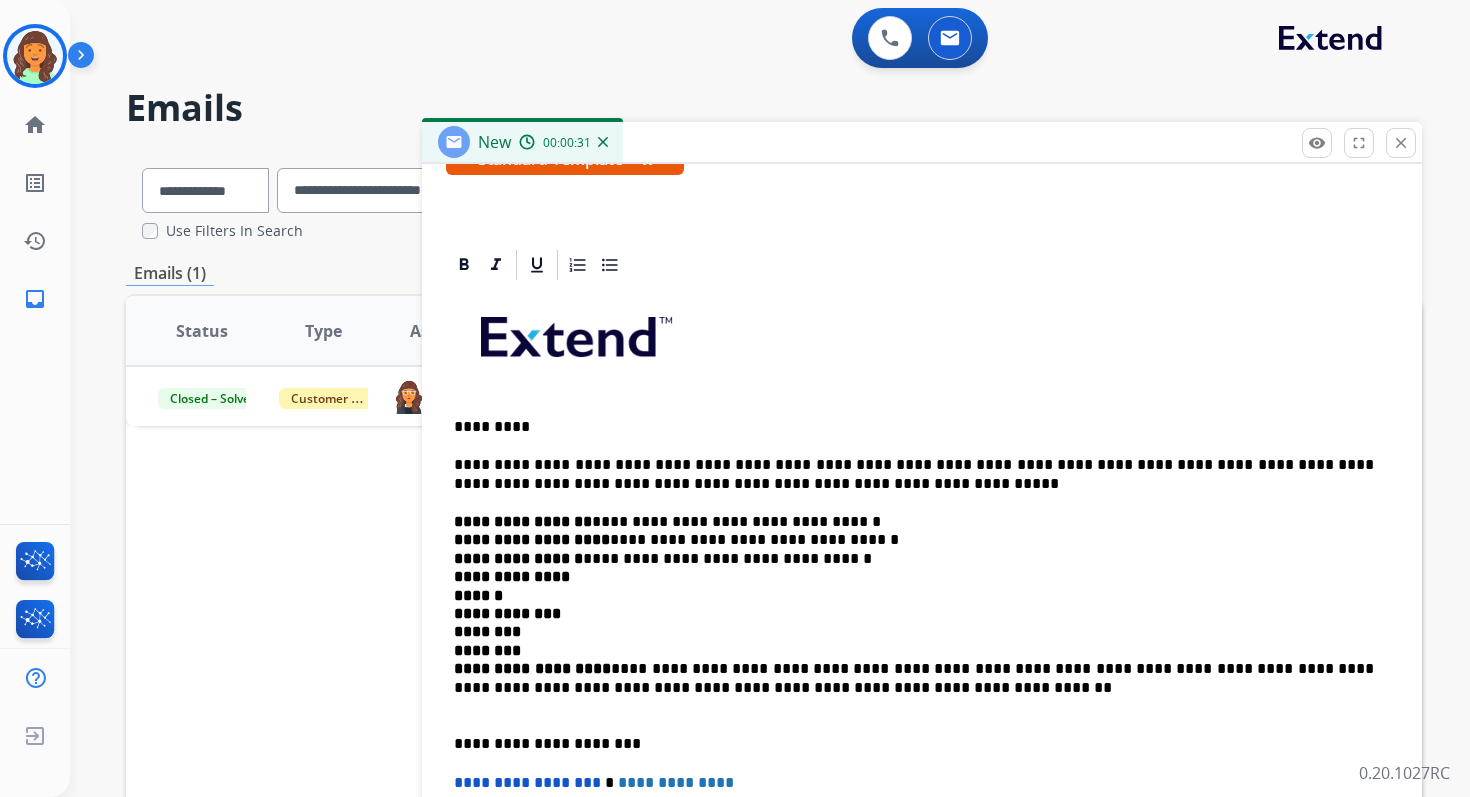 click on "**********" at bounding box center (914, 614) 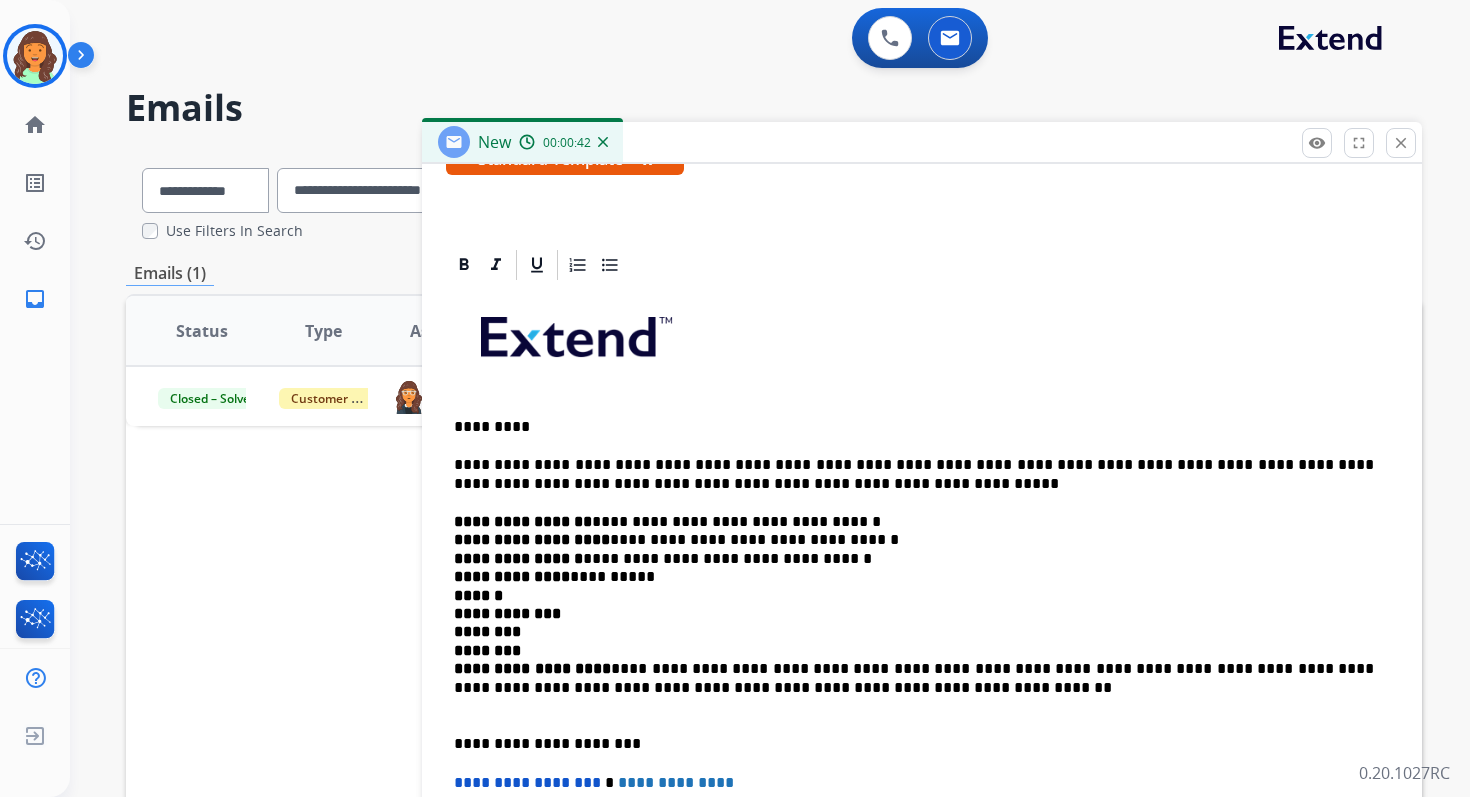 click on "**********" at bounding box center [914, 614] 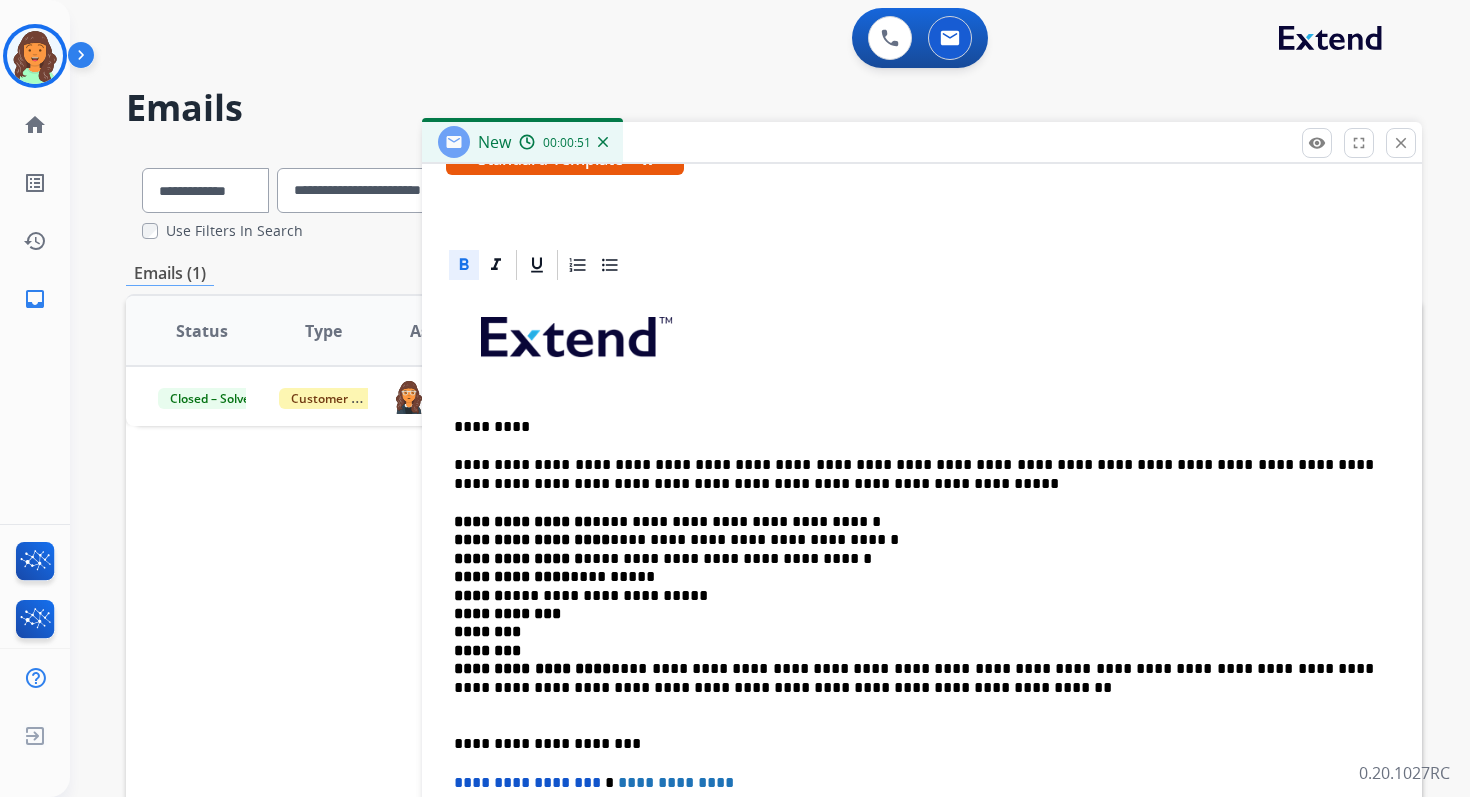 click on "**********" at bounding box center (914, 614) 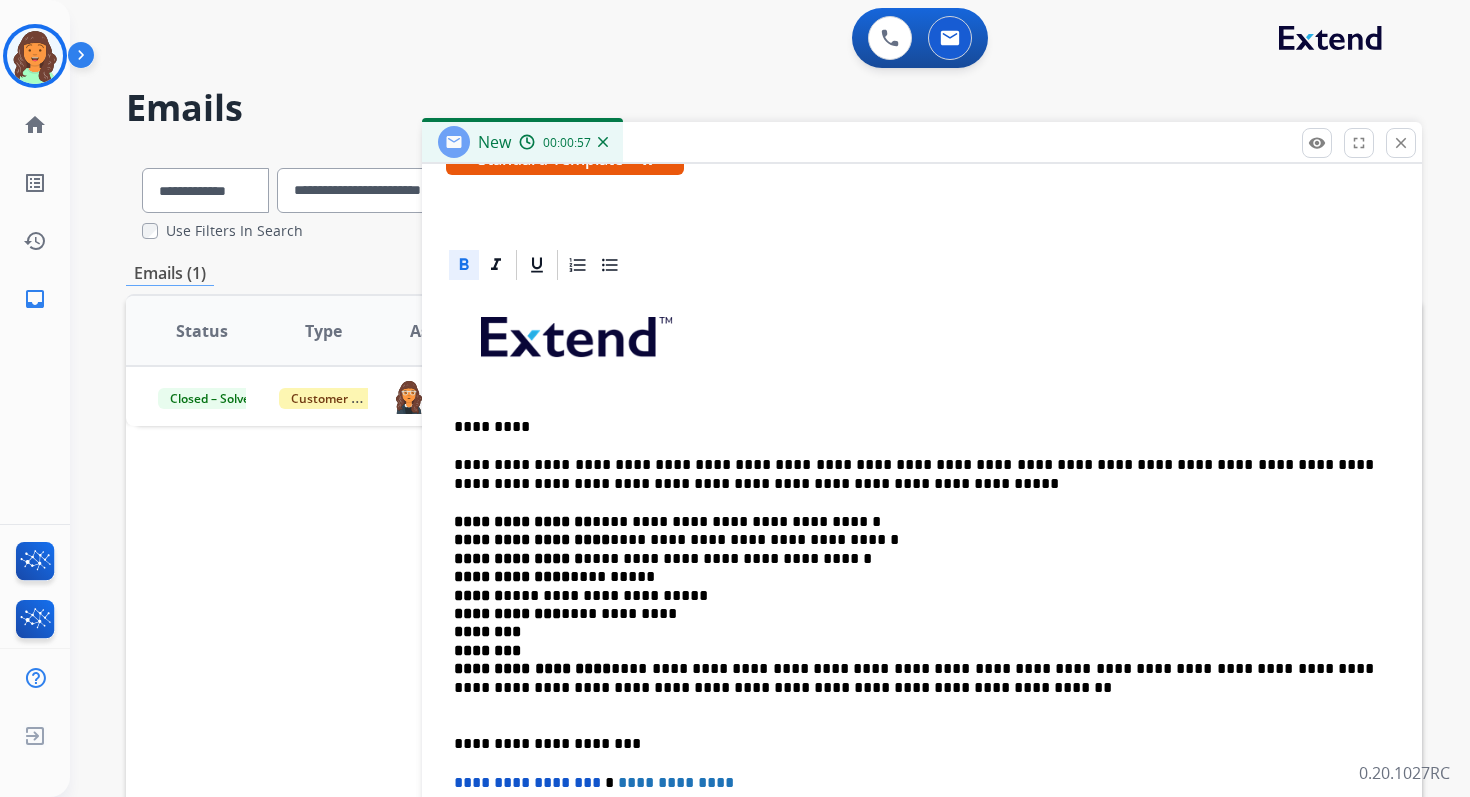 click on "**********" at bounding box center [914, 614] 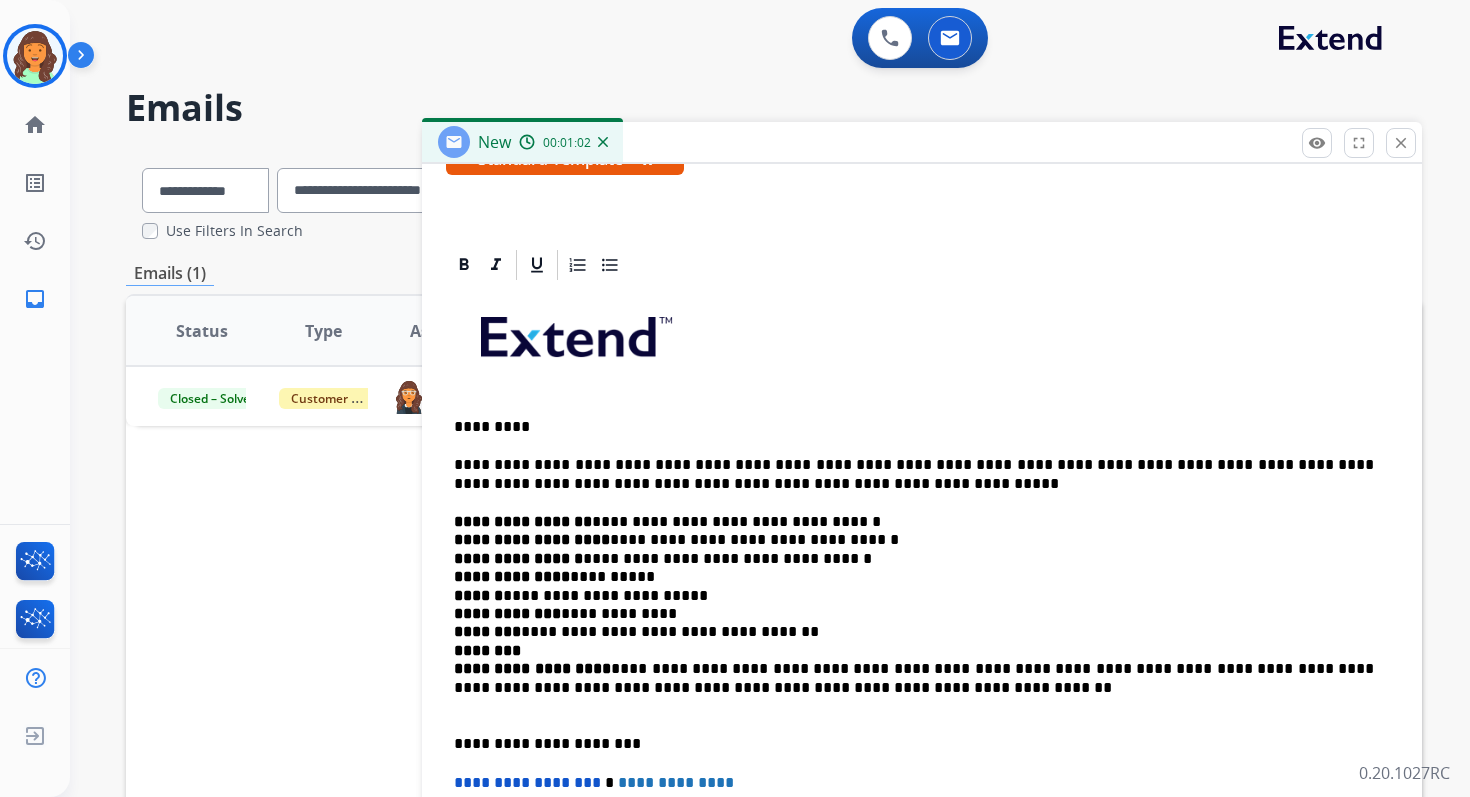 click on "**********" at bounding box center (914, 614) 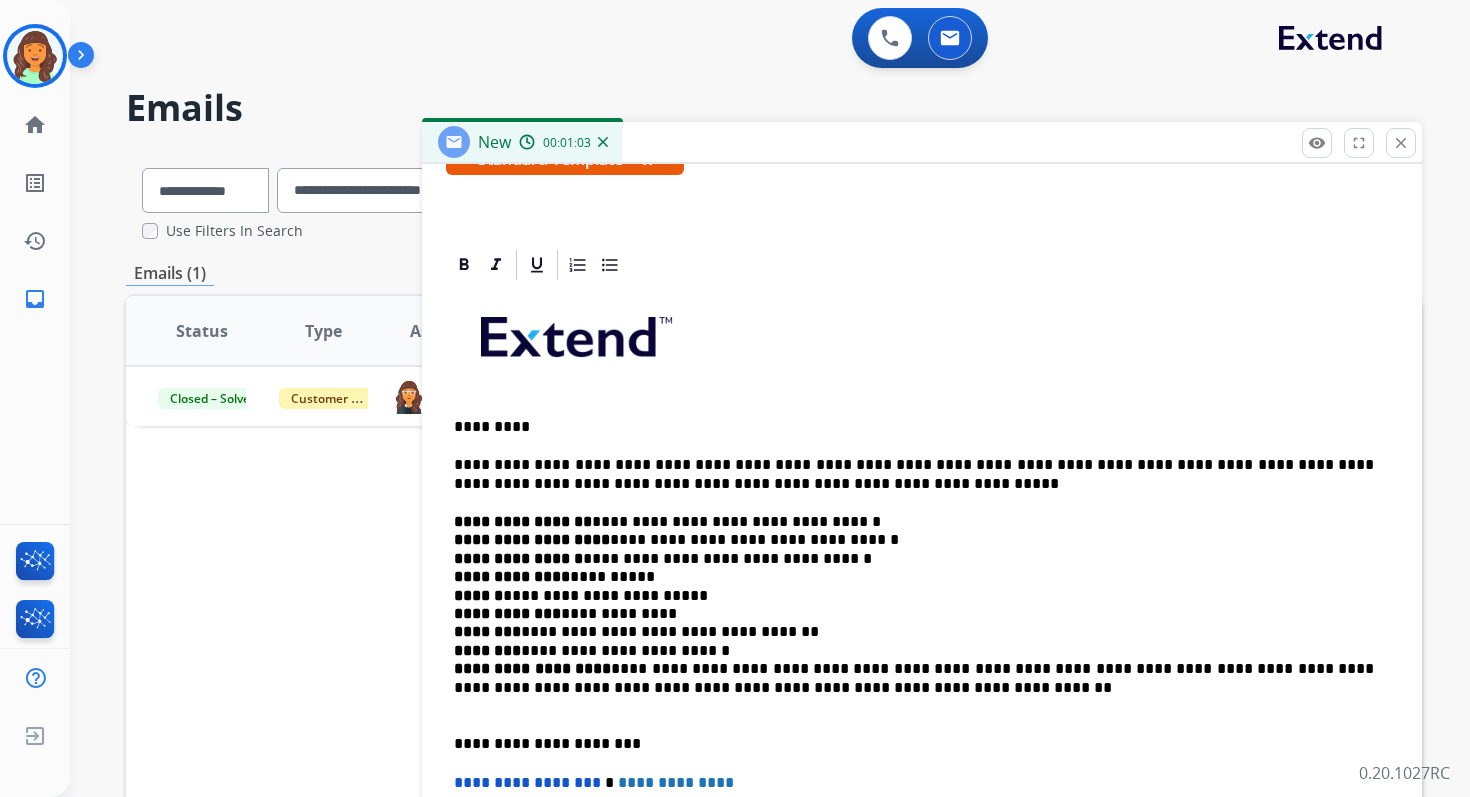 click on "**********" at bounding box center (532, 668) 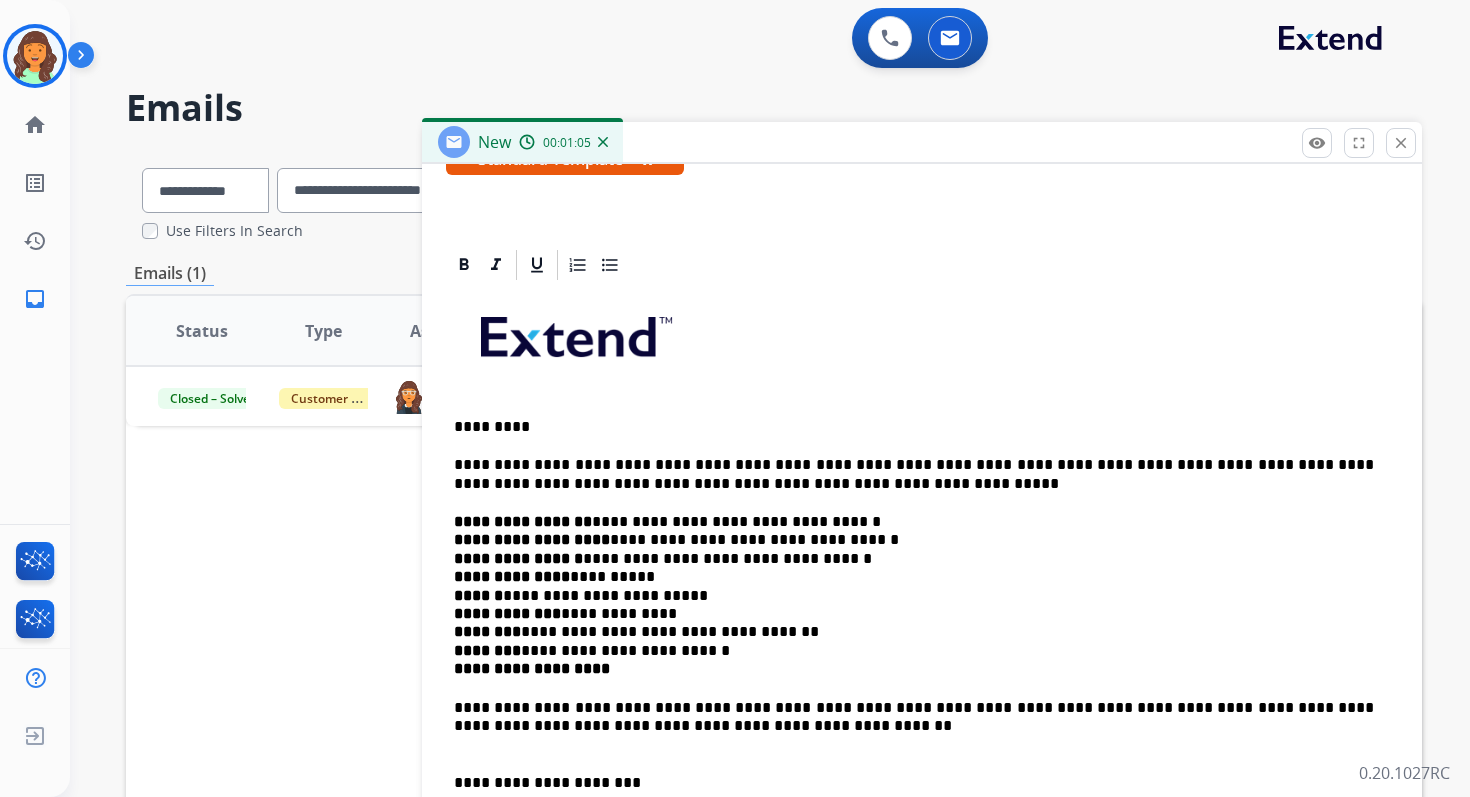 click on "**********" at bounding box center (914, 596) 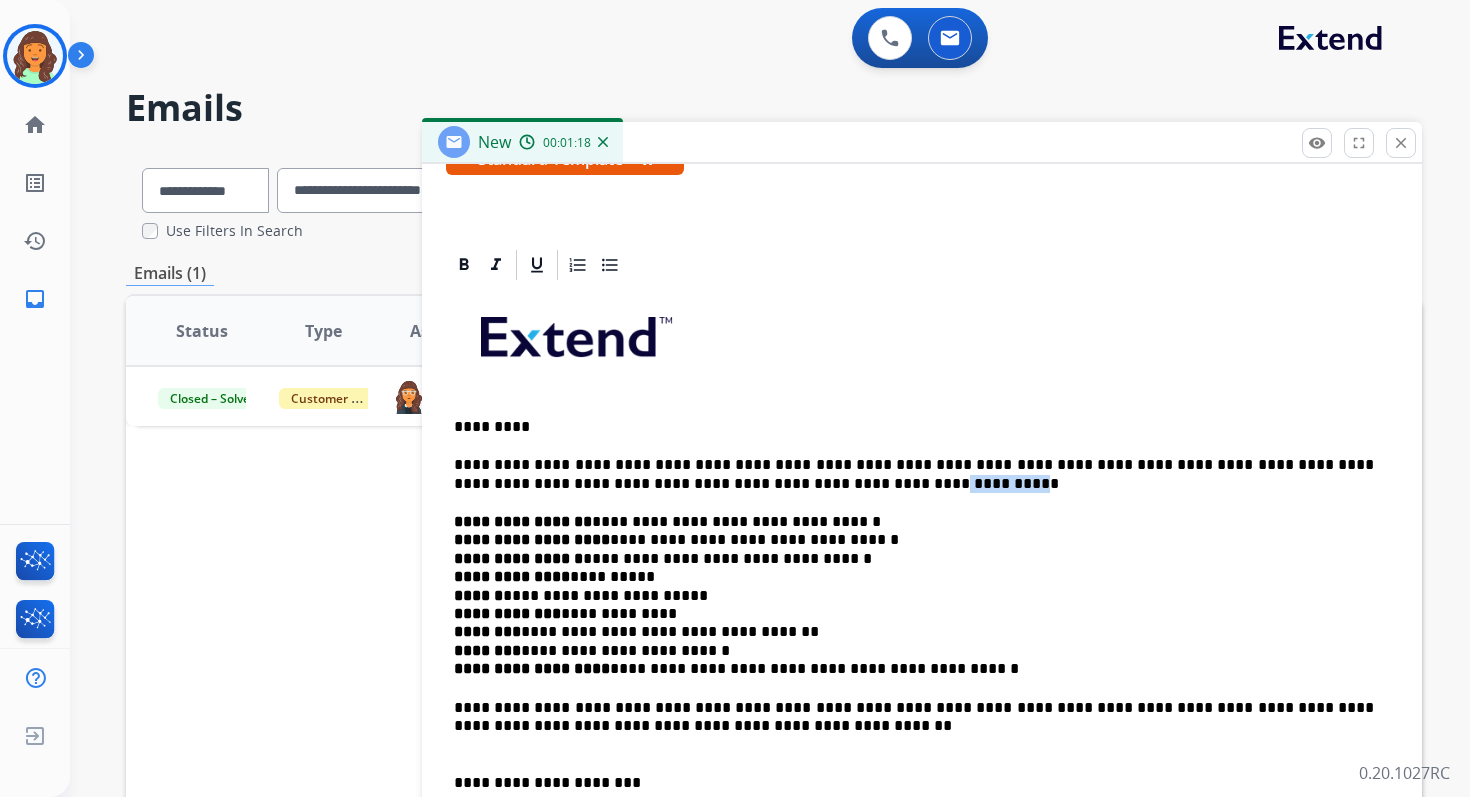 click on "**********" at bounding box center [914, 474] 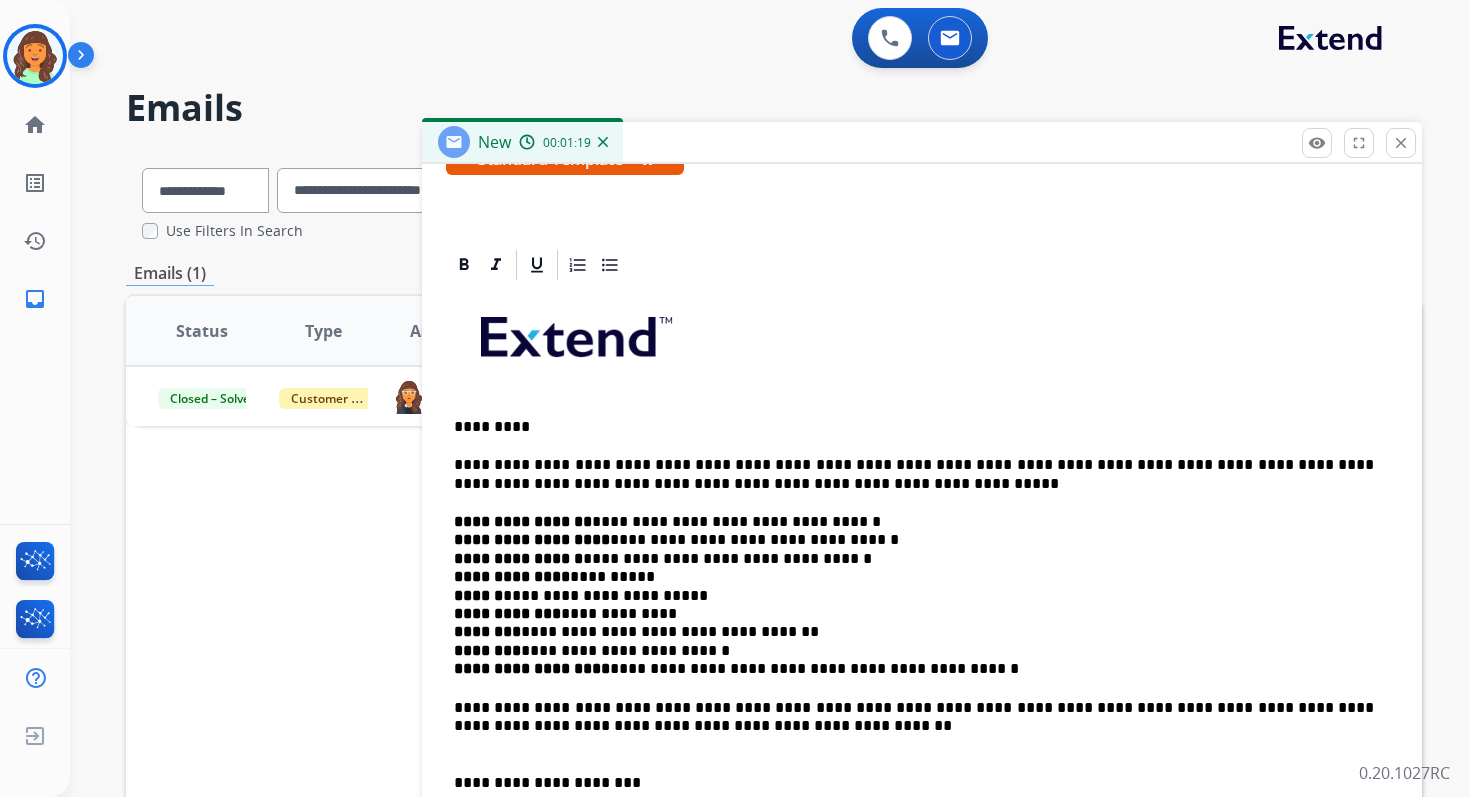 type 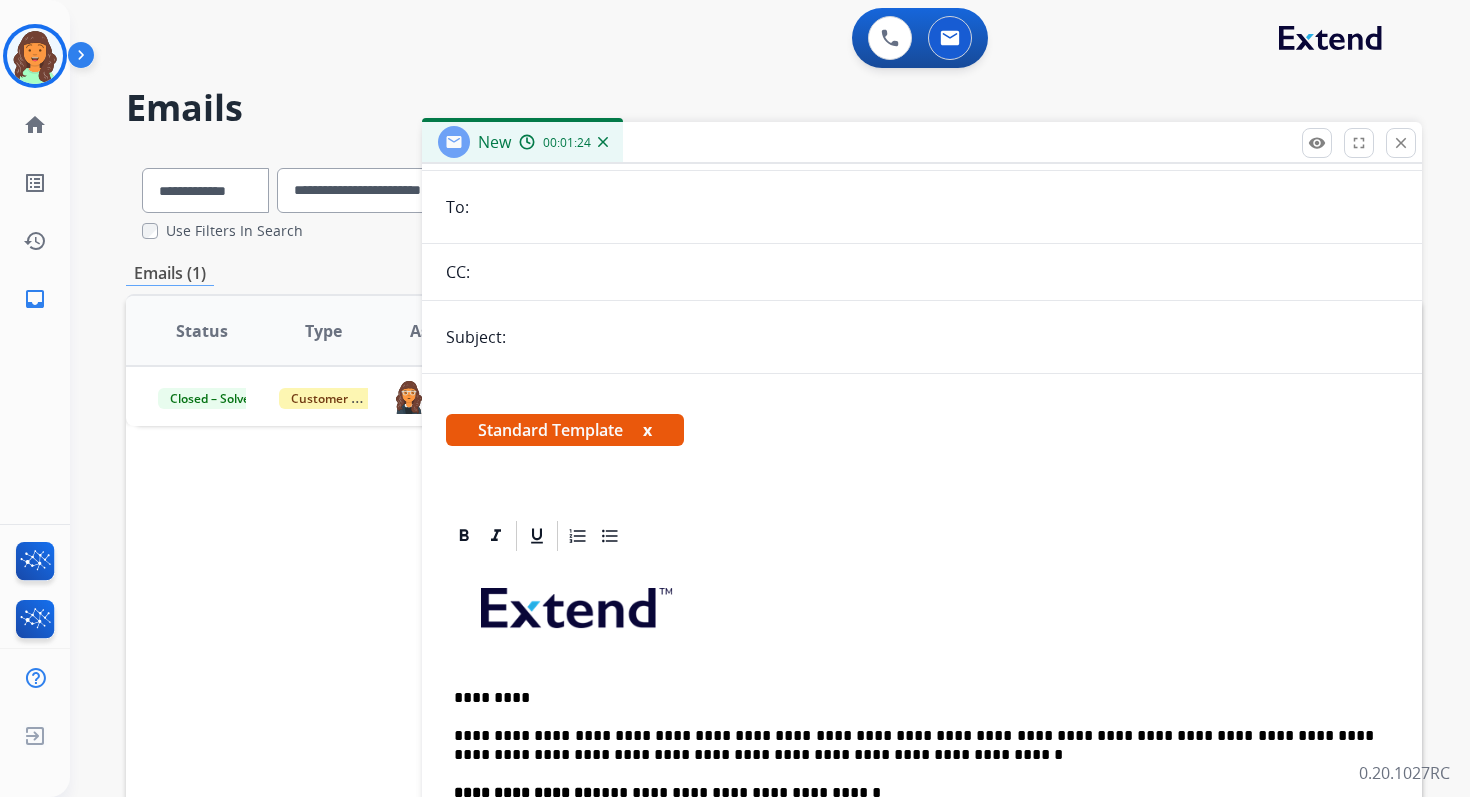 scroll, scrollTop: 55, scrollLeft: 0, axis: vertical 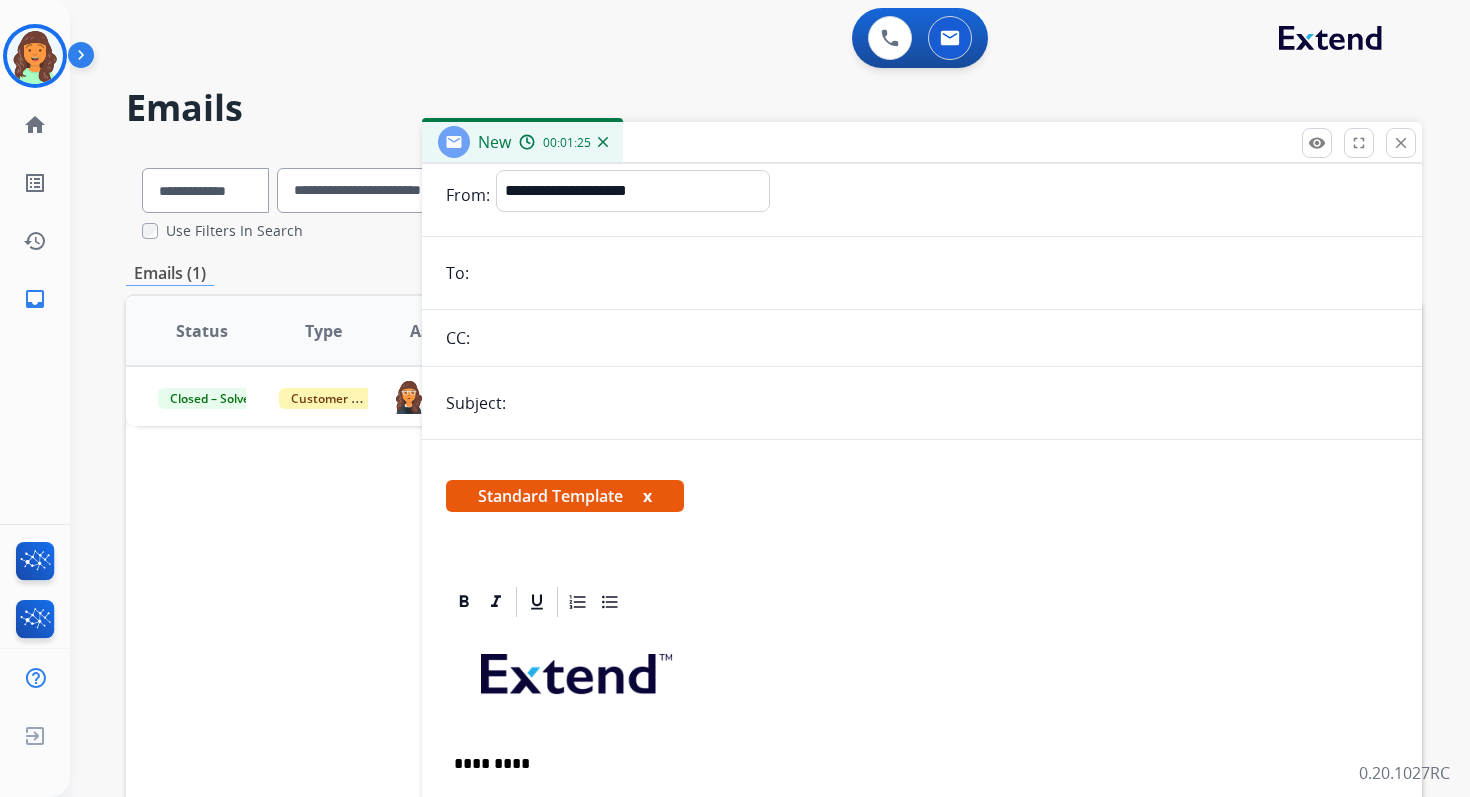 click at bounding box center [955, 403] 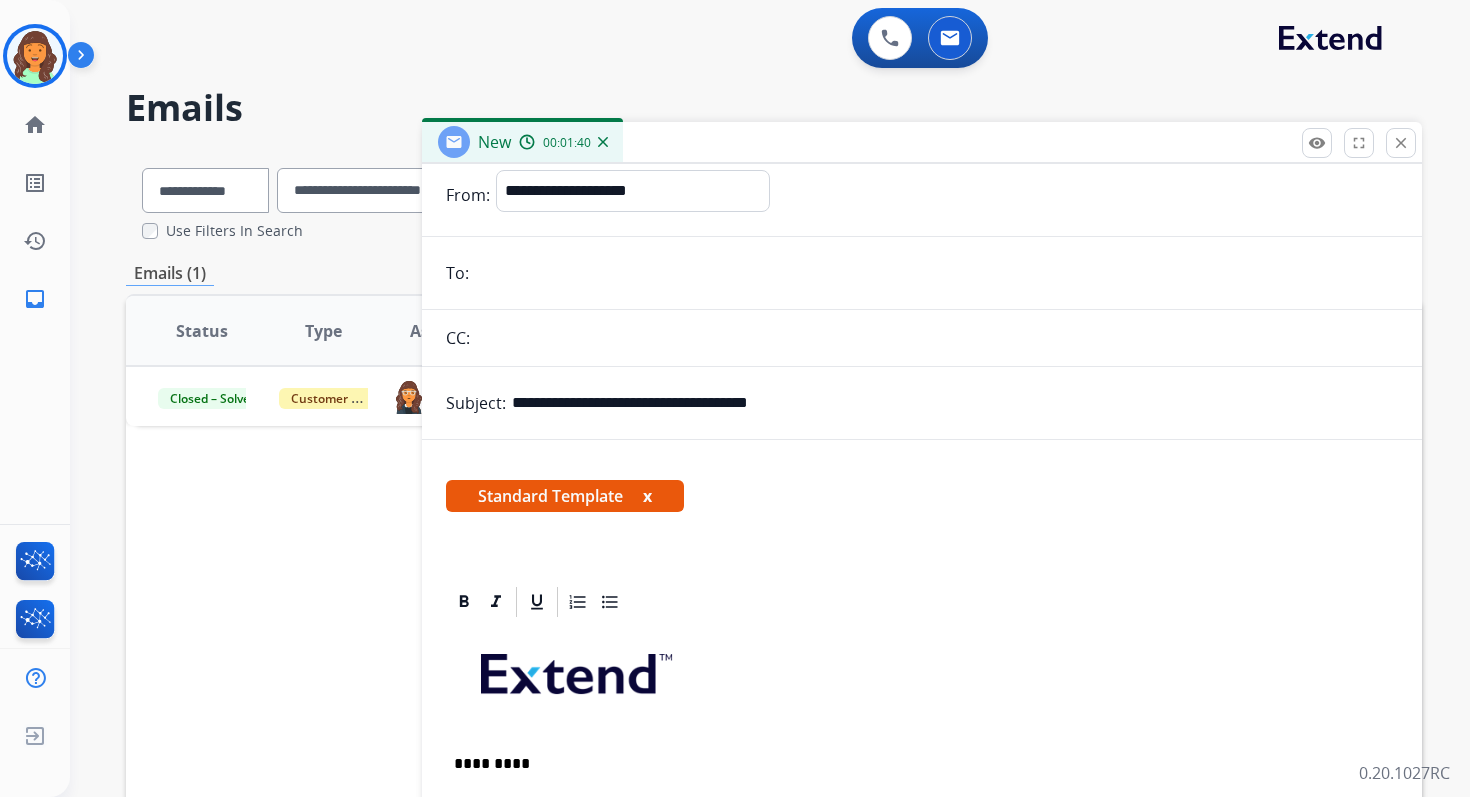 paste on "**********" 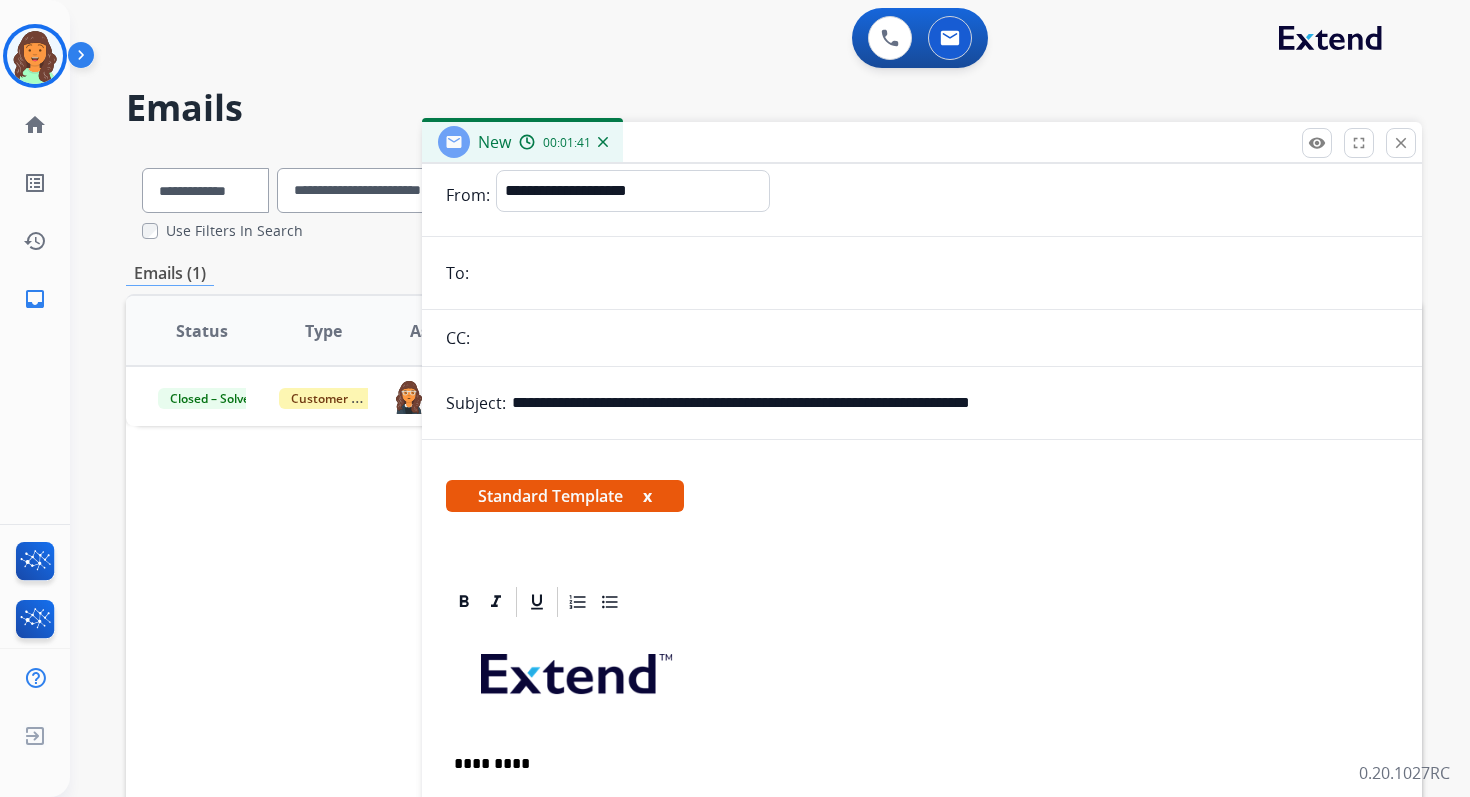 type on "**********" 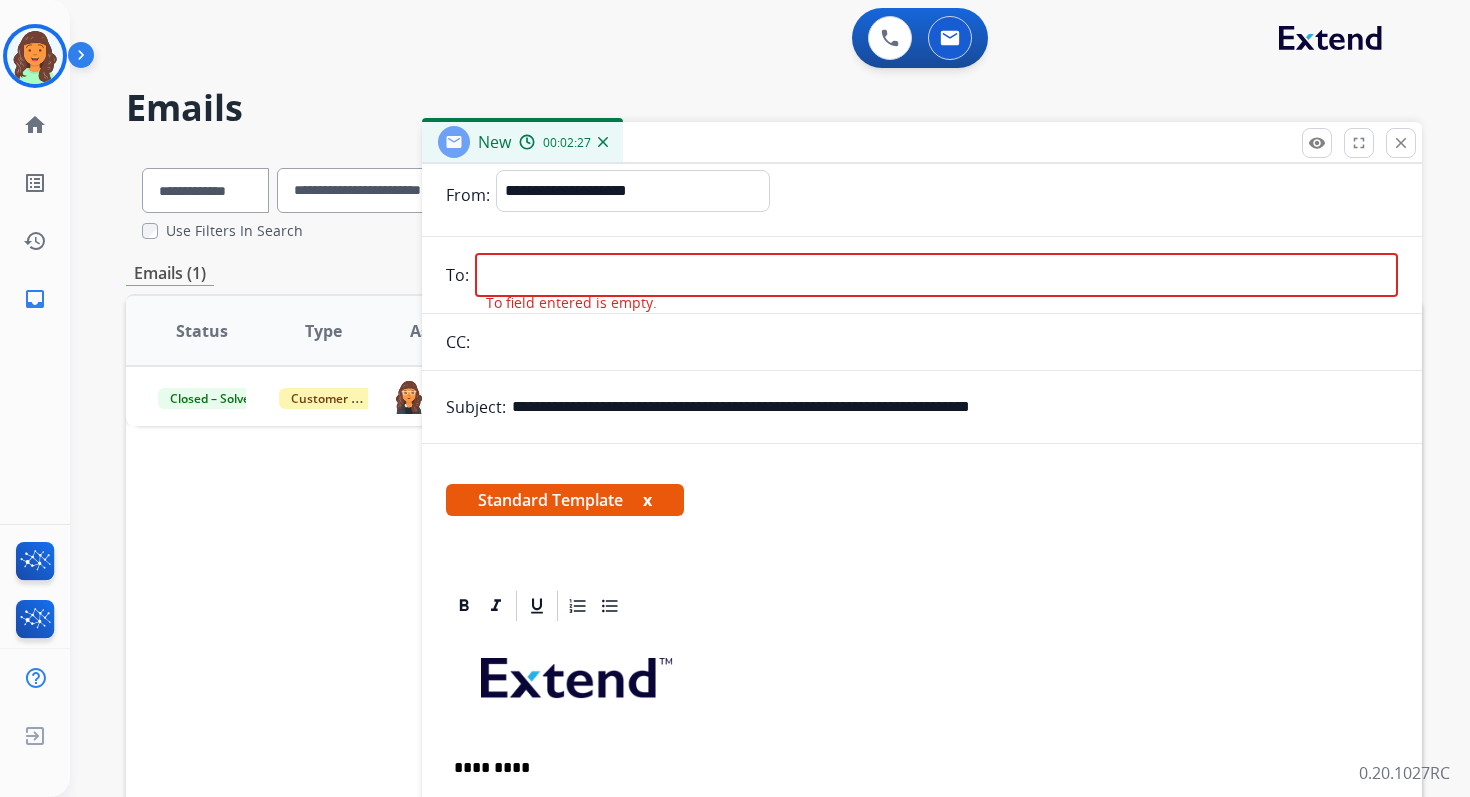 paste on "**********" 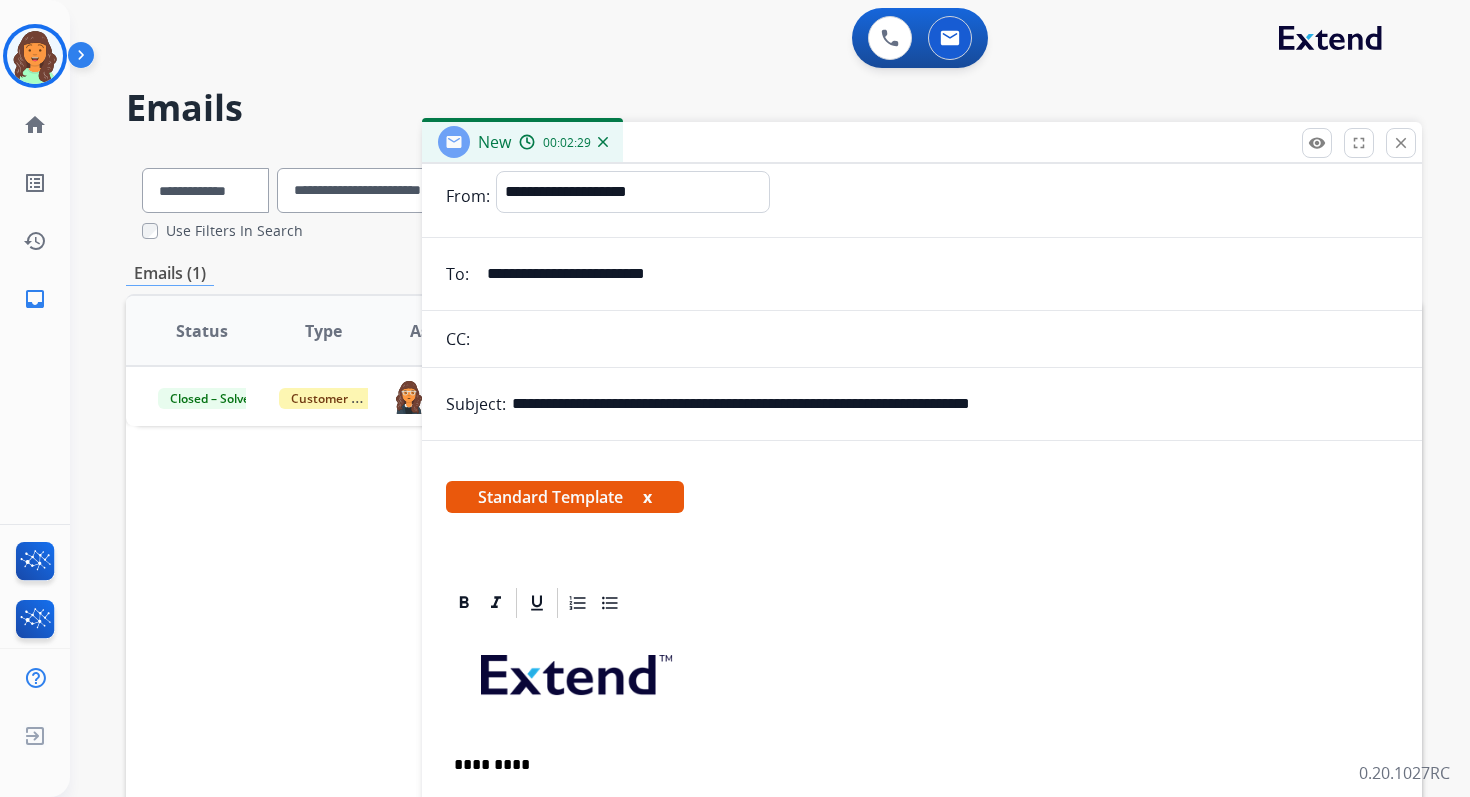 scroll, scrollTop: 0, scrollLeft: 0, axis: both 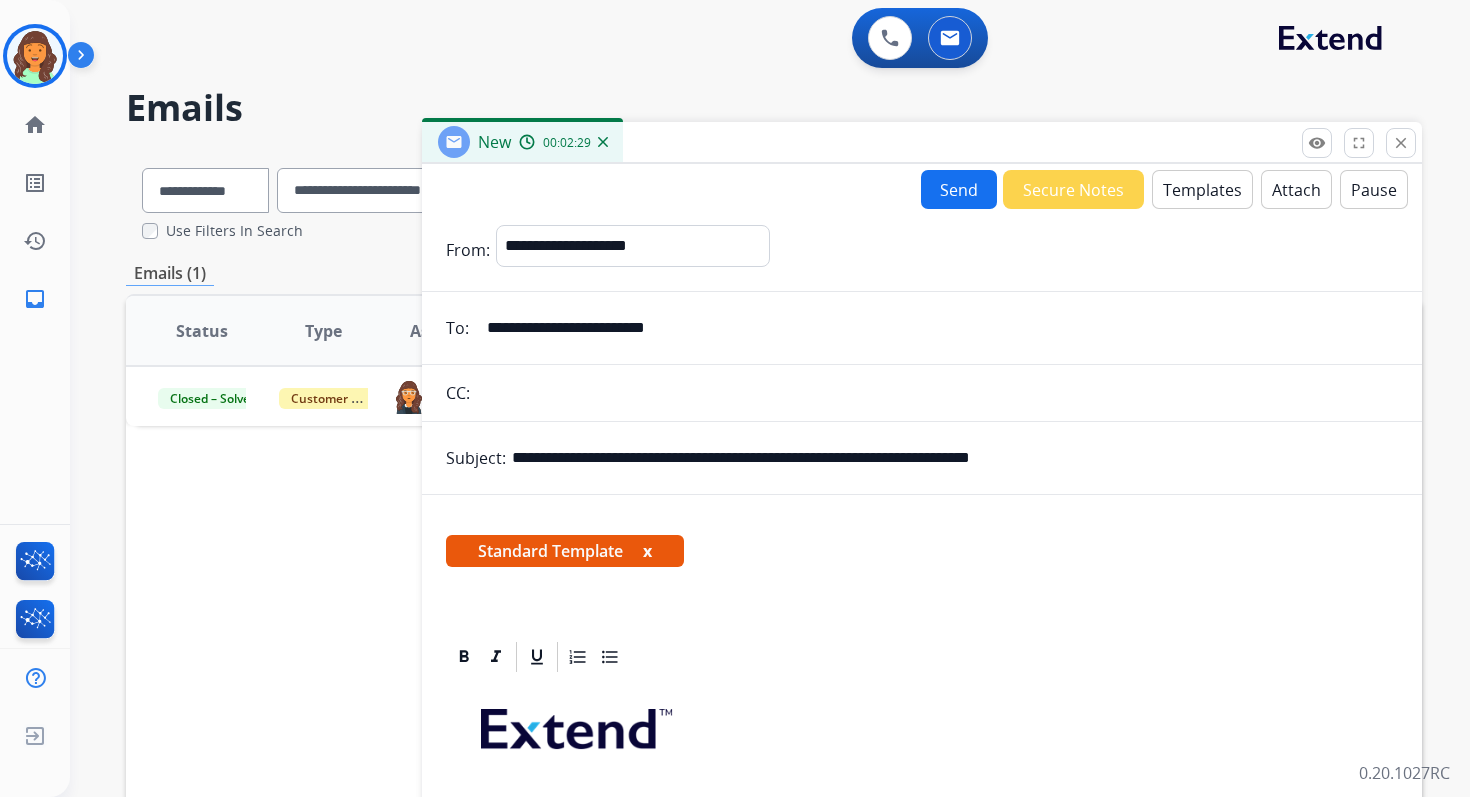 type on "**********" 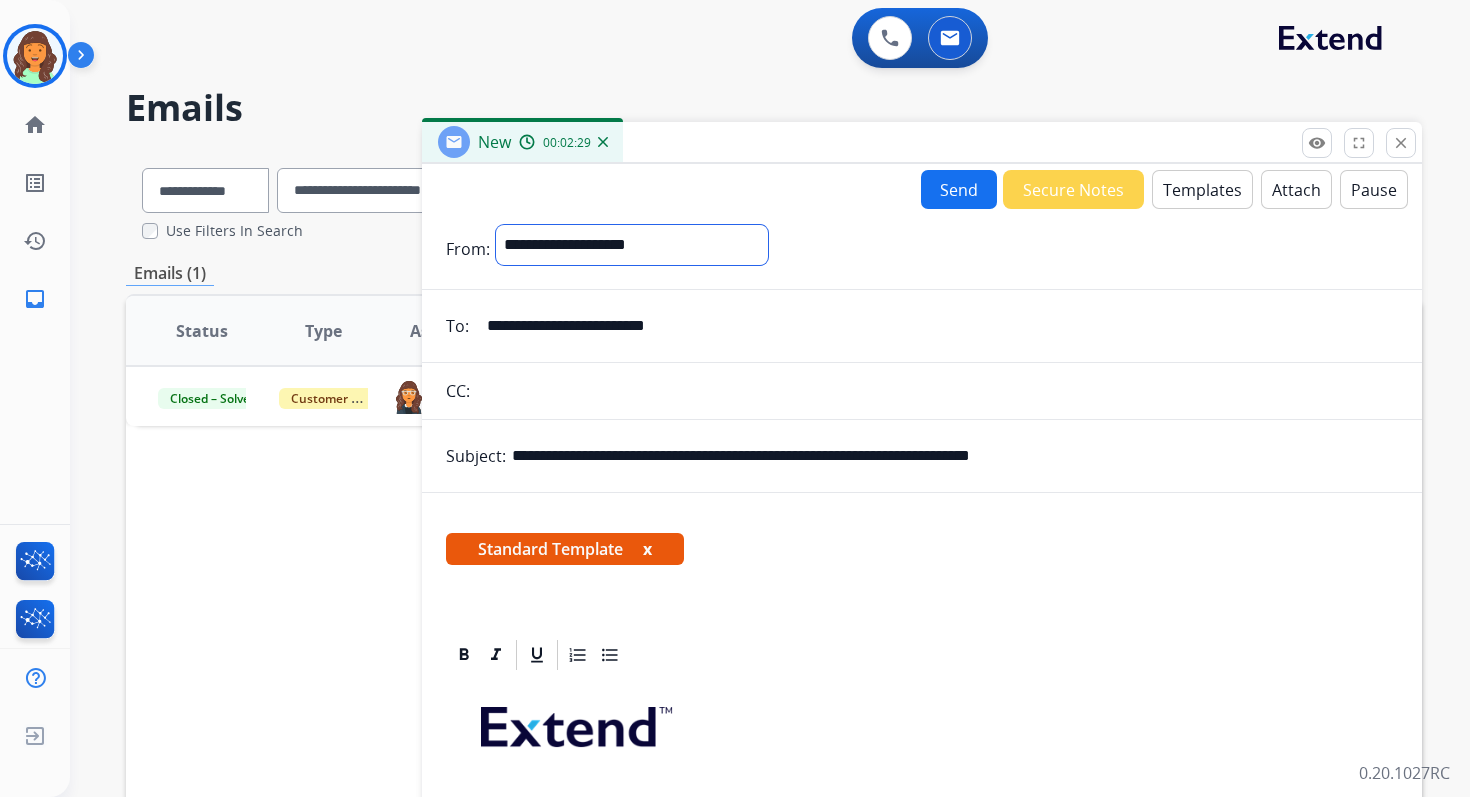 click on "**********" at bounding box center (632, 245) 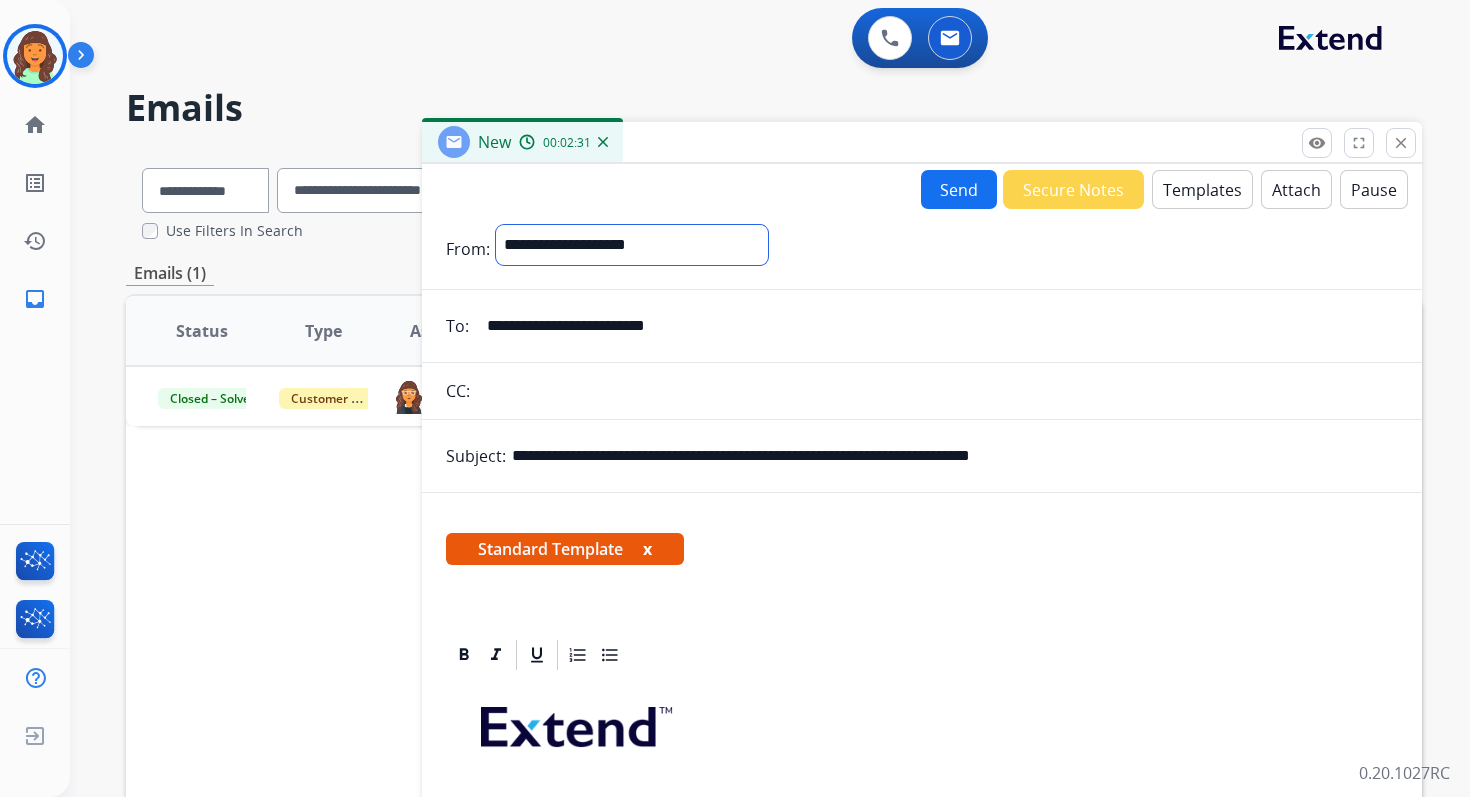 select on "**********" 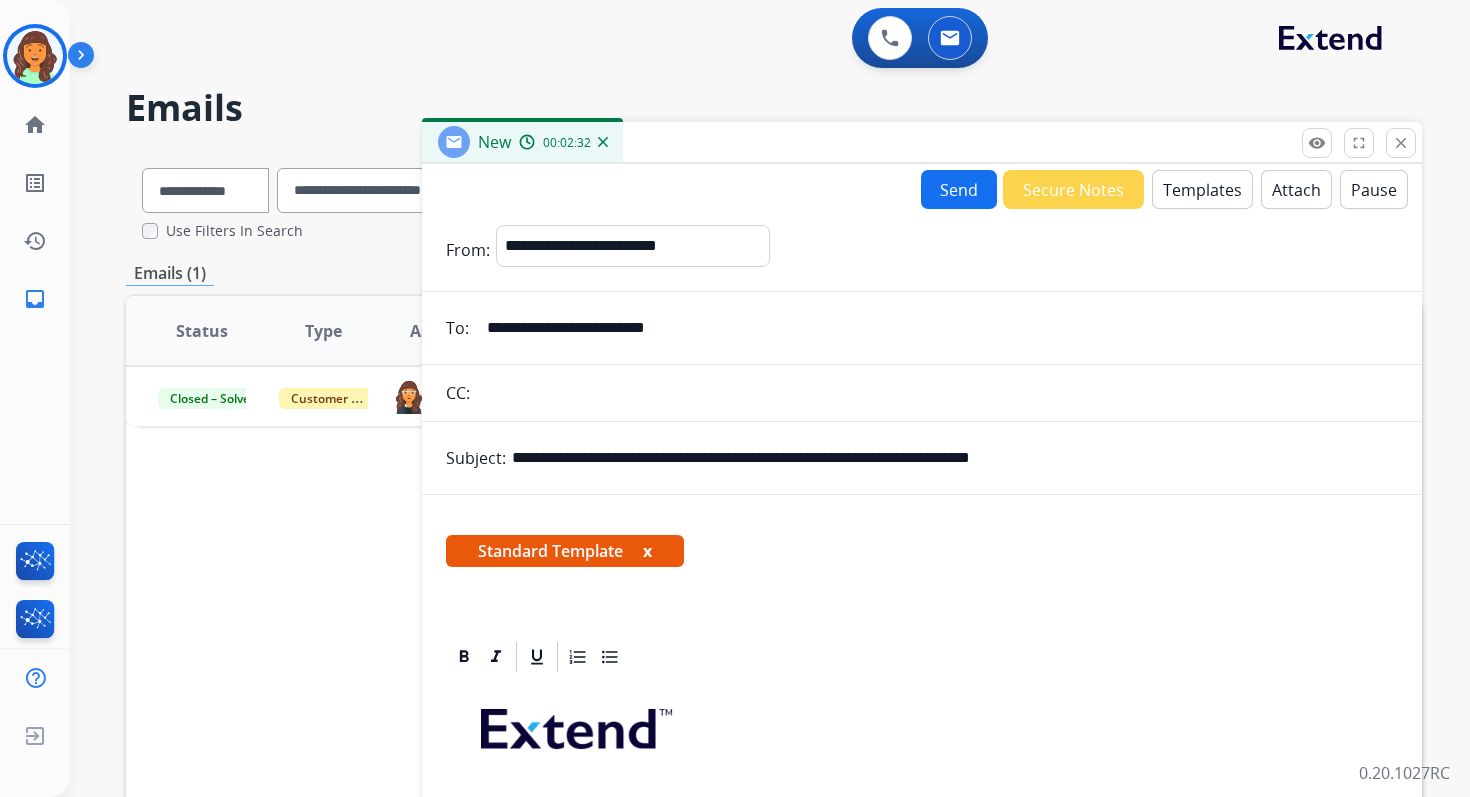 click on "Send" at bounding box center (959, 189) 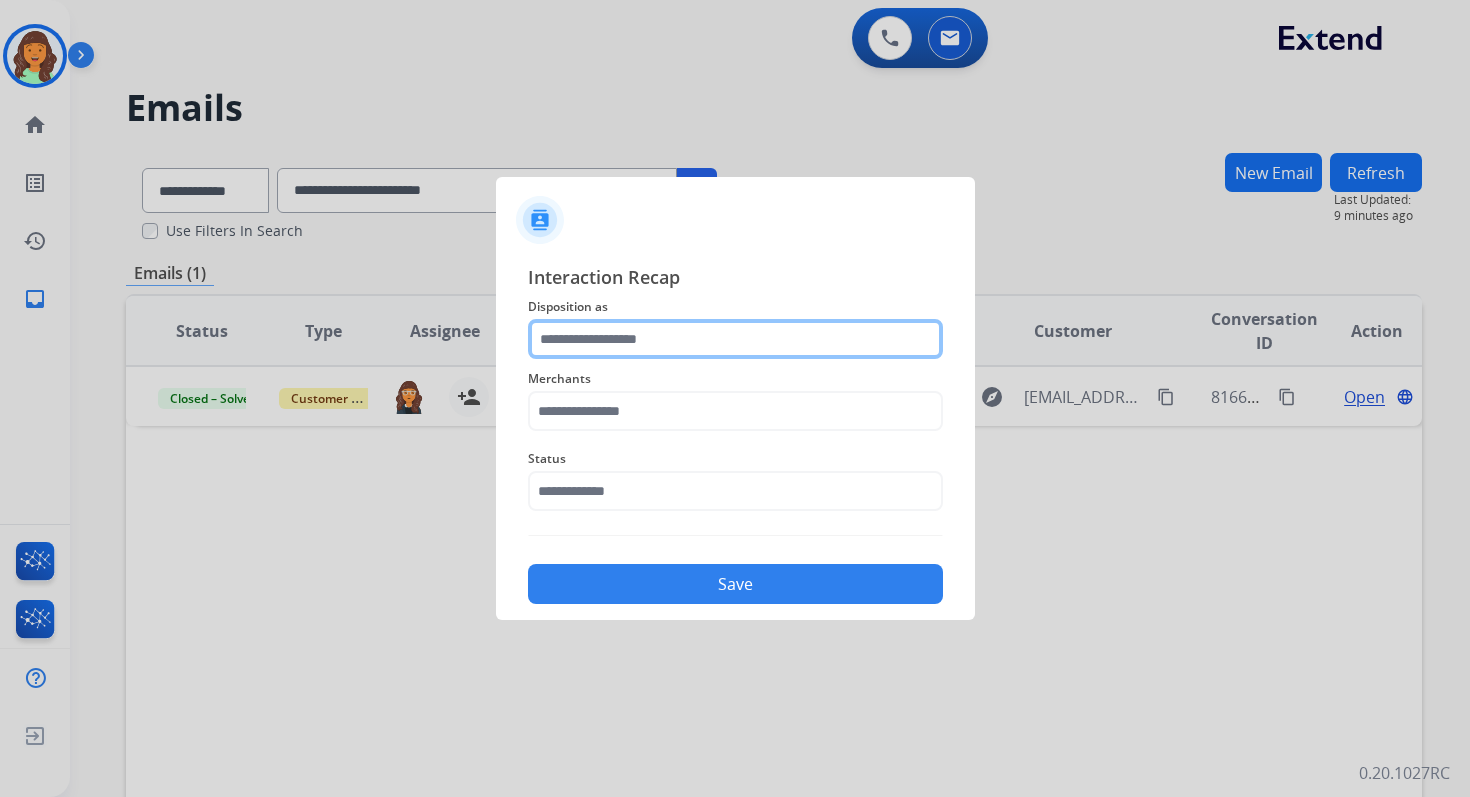 click 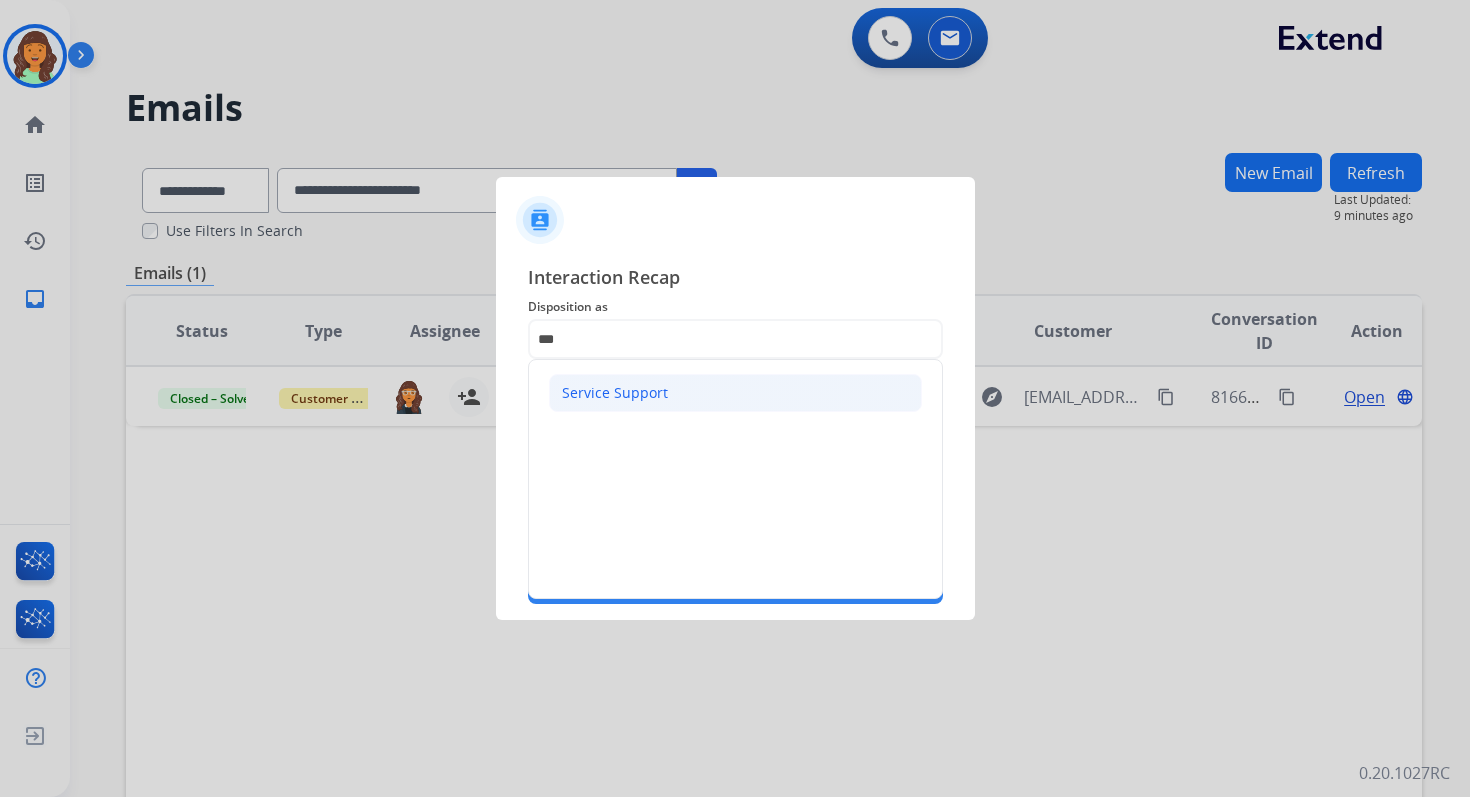 click on "Service Support" 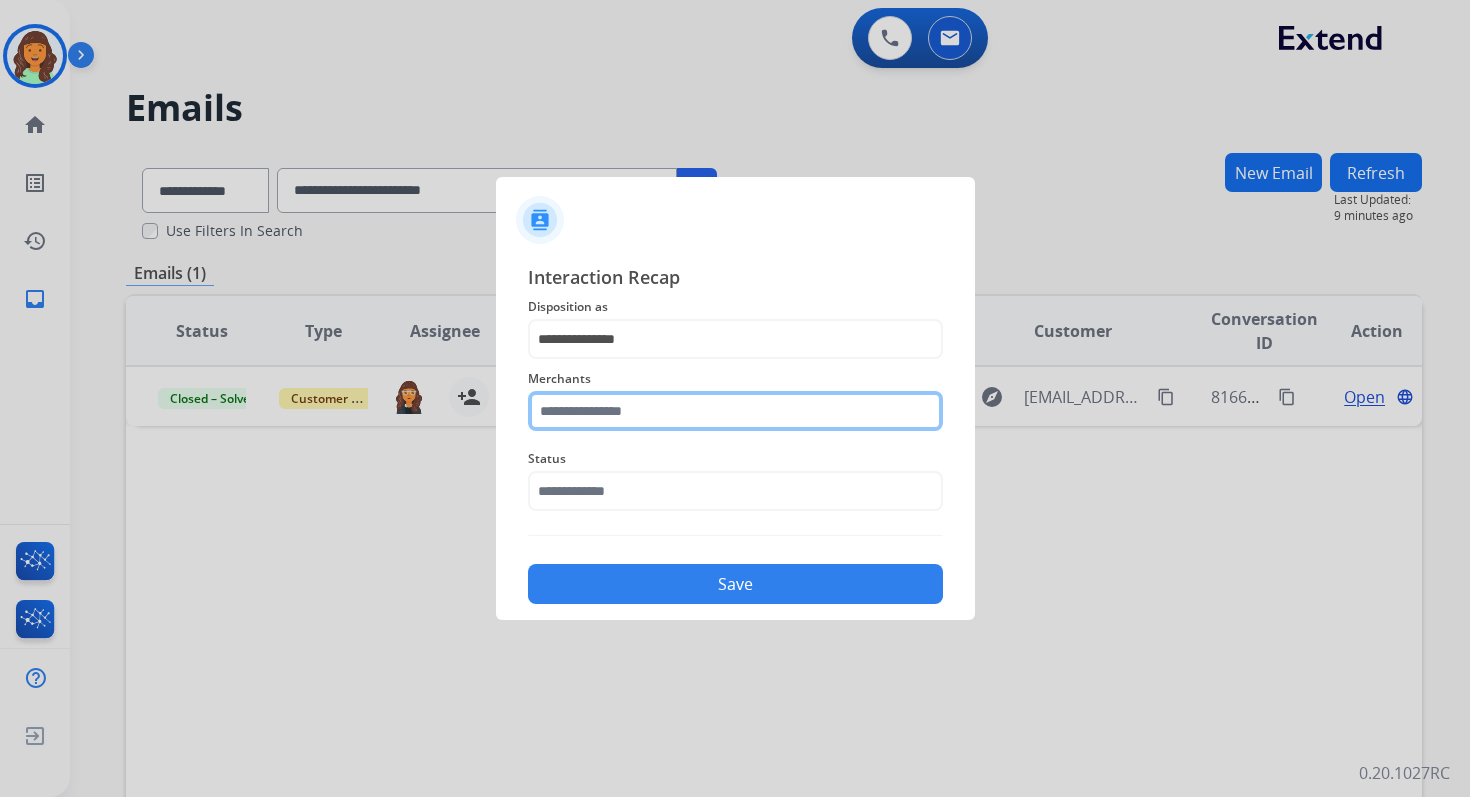 click 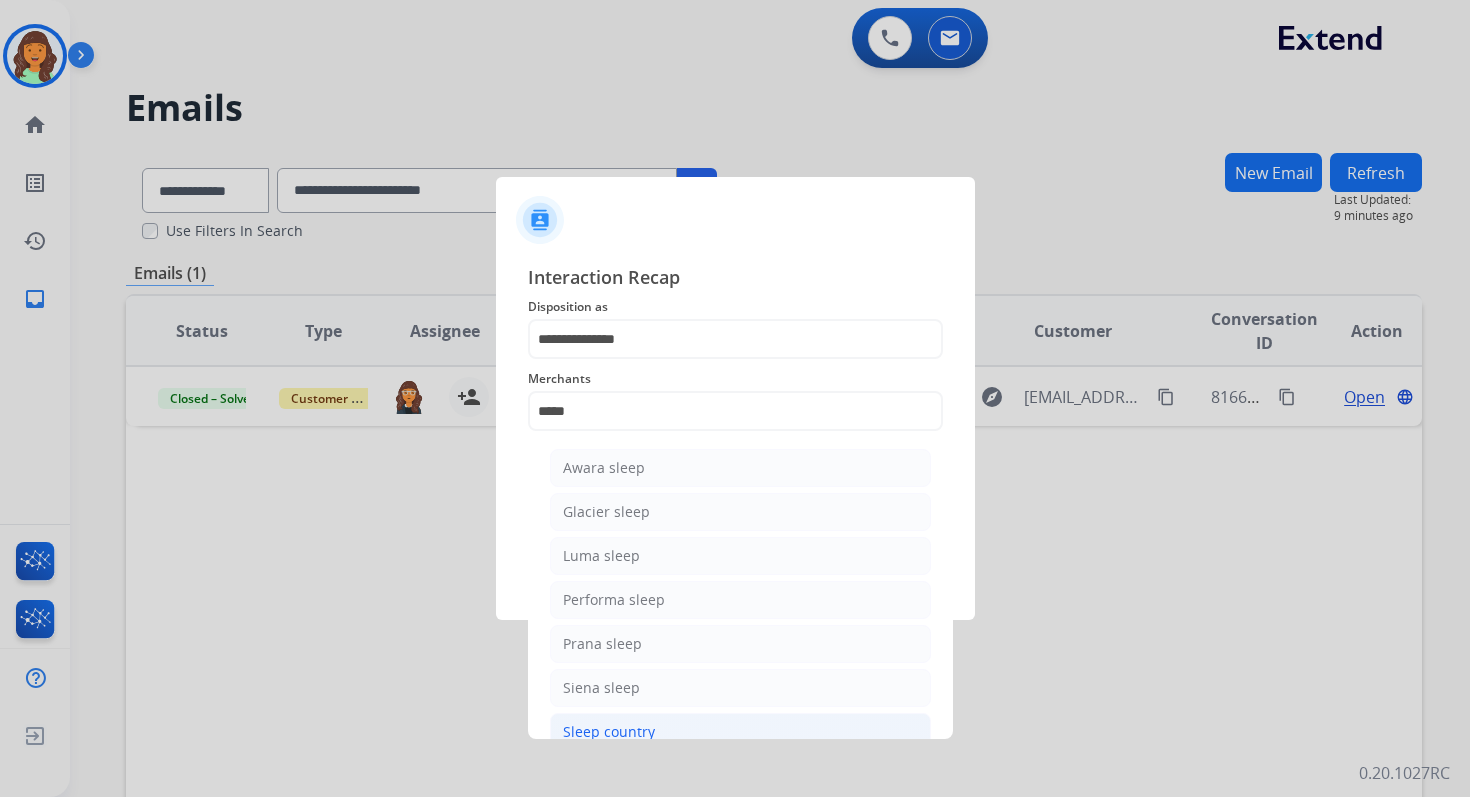 click on "Sleep country" 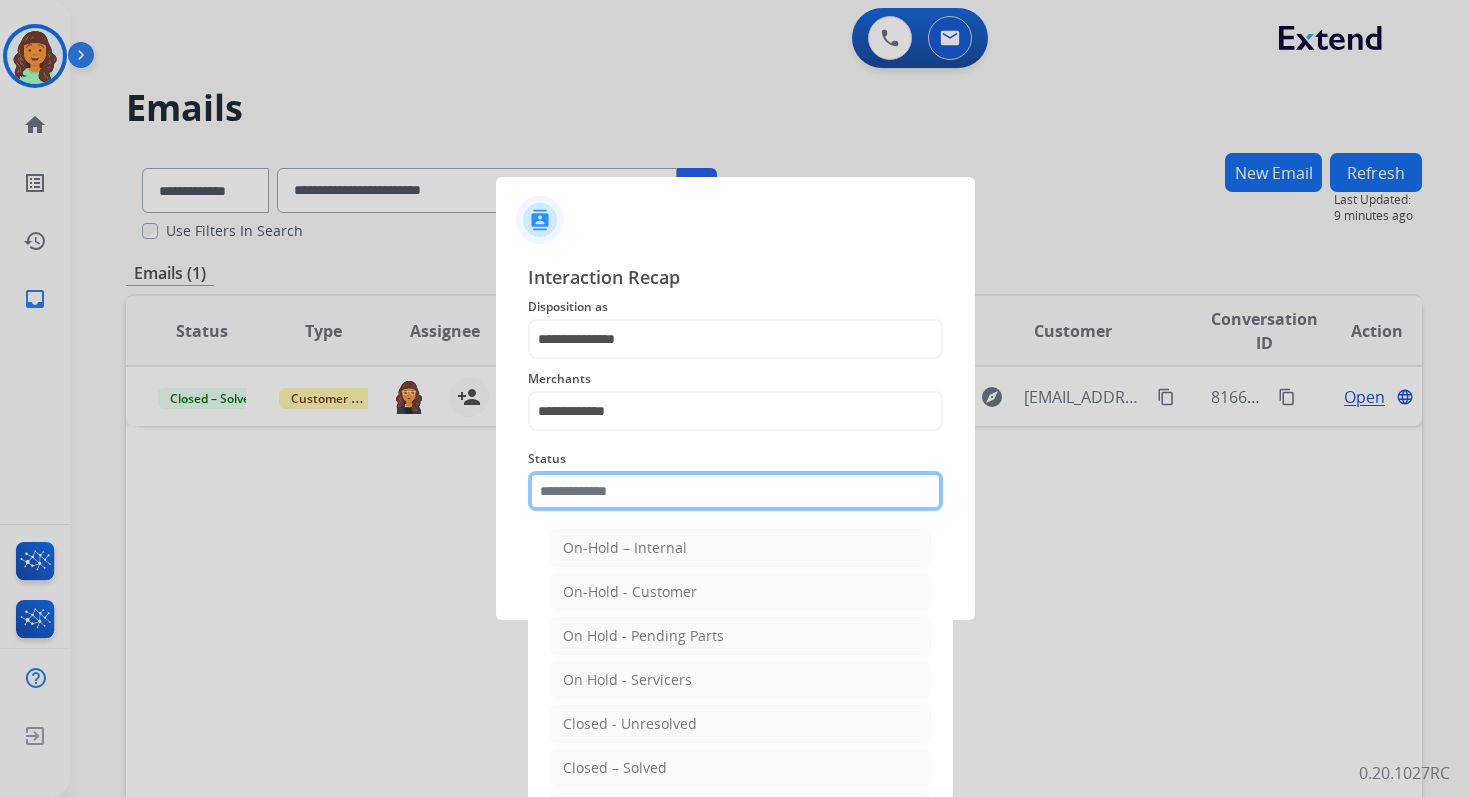 click 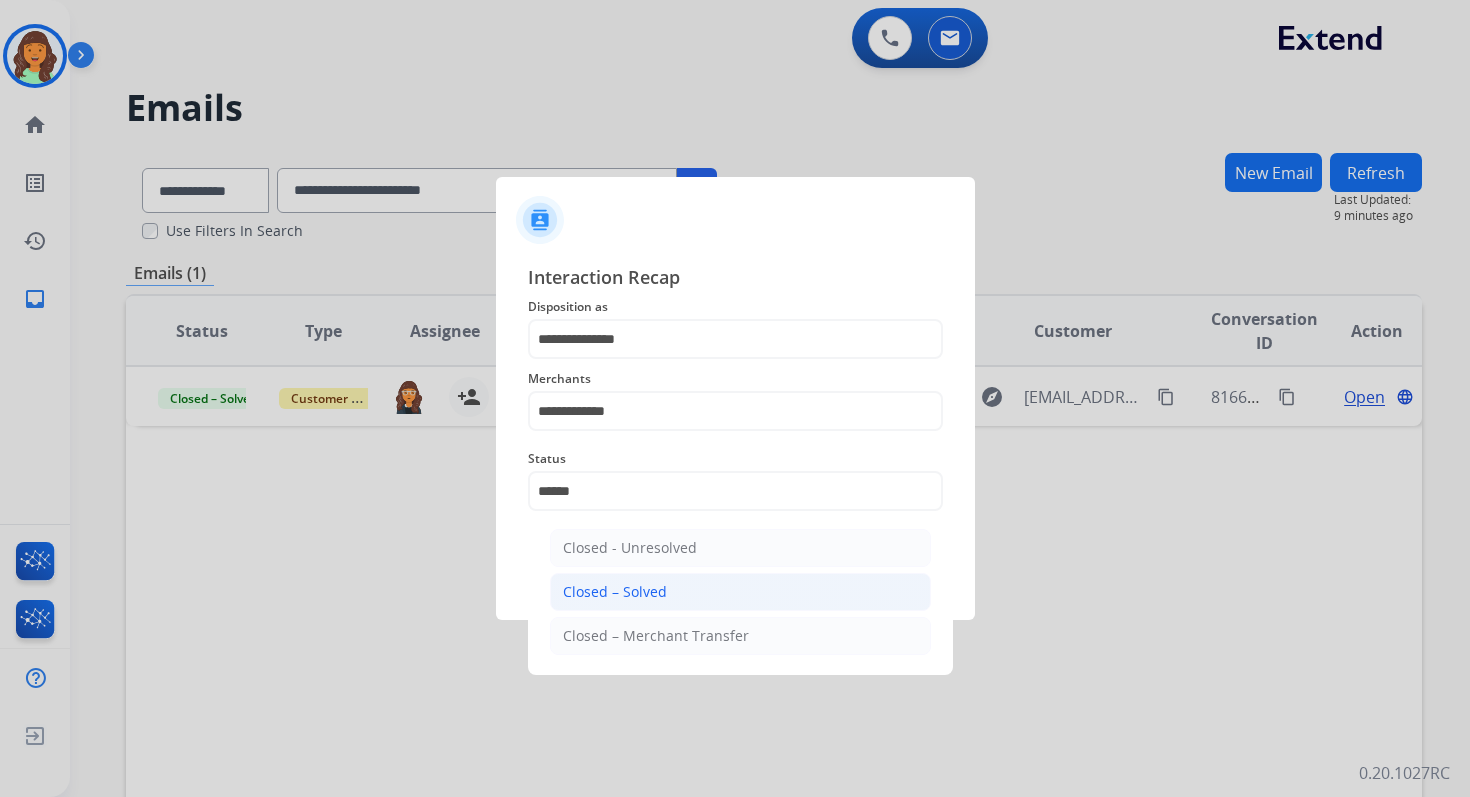click on "Closed – Solved" 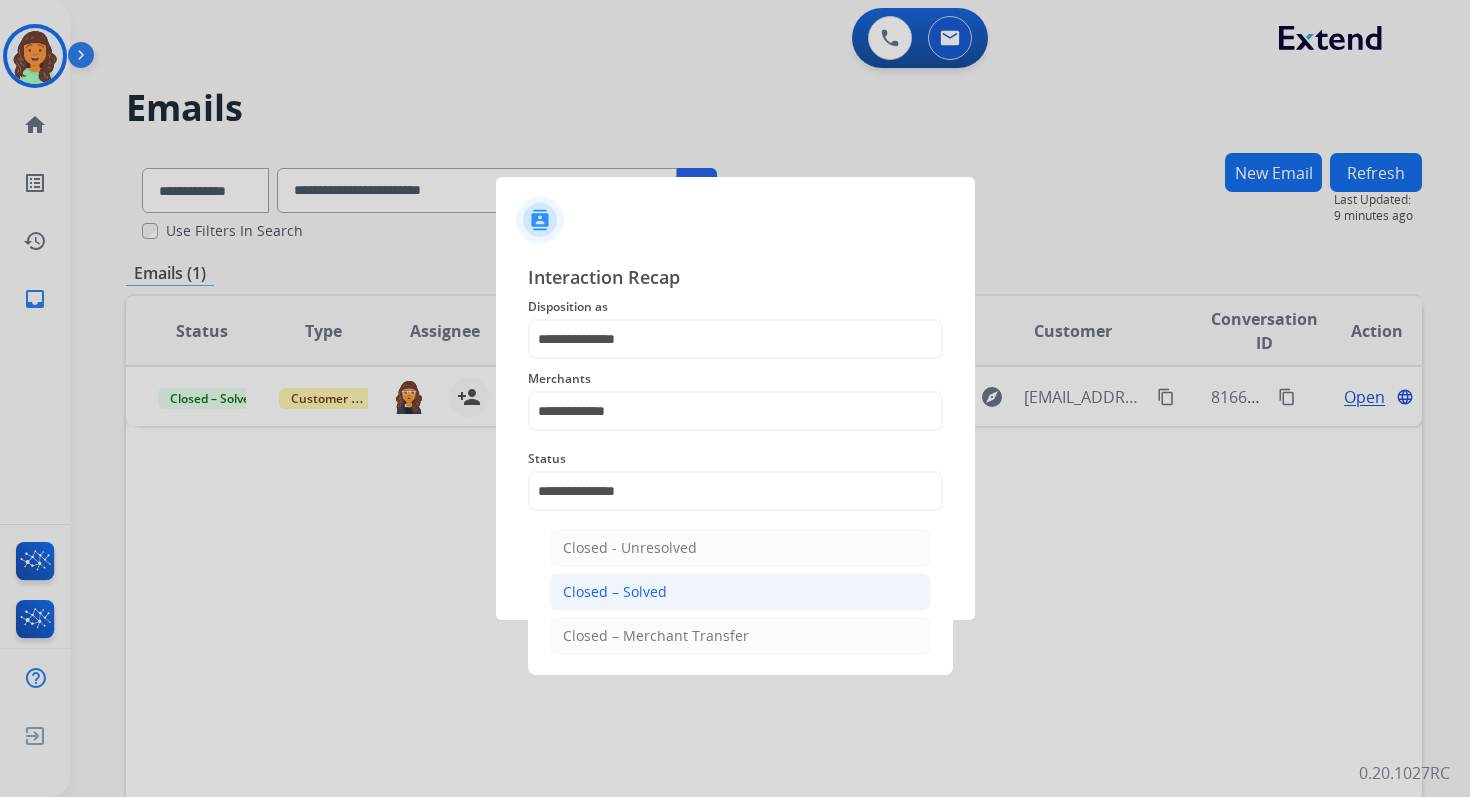 click on "Save" 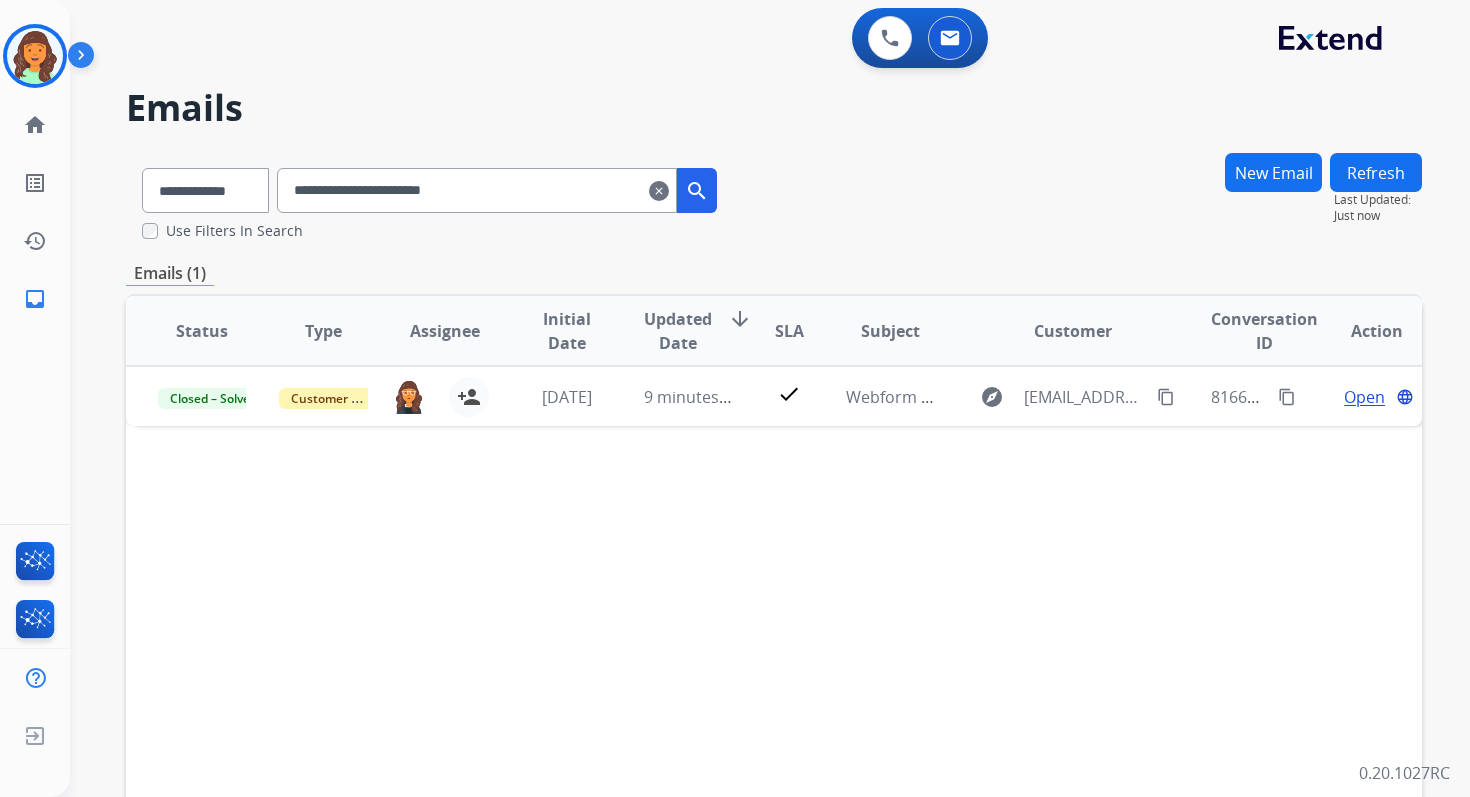 click on "clear" at bounding box center [659, 191] 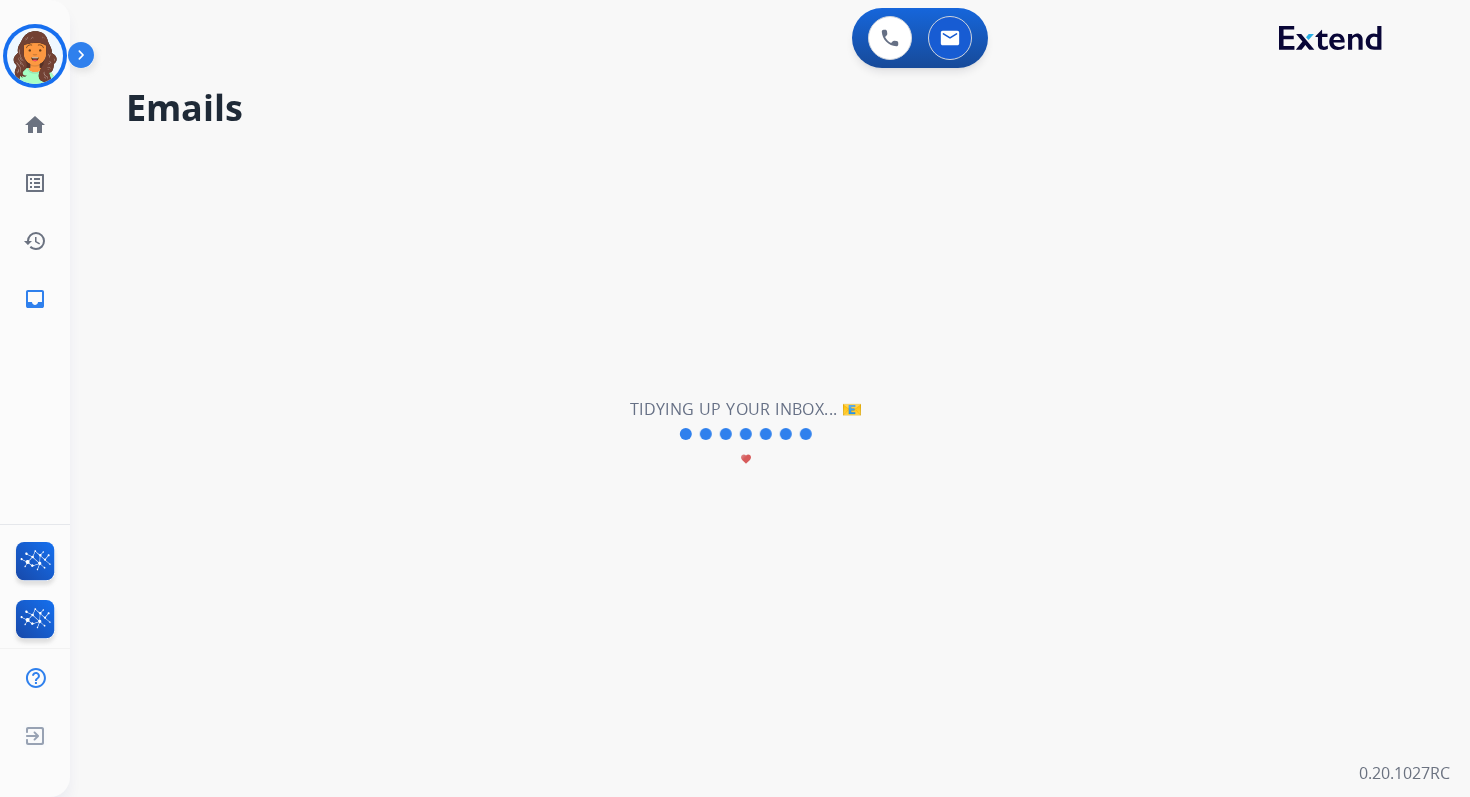 type 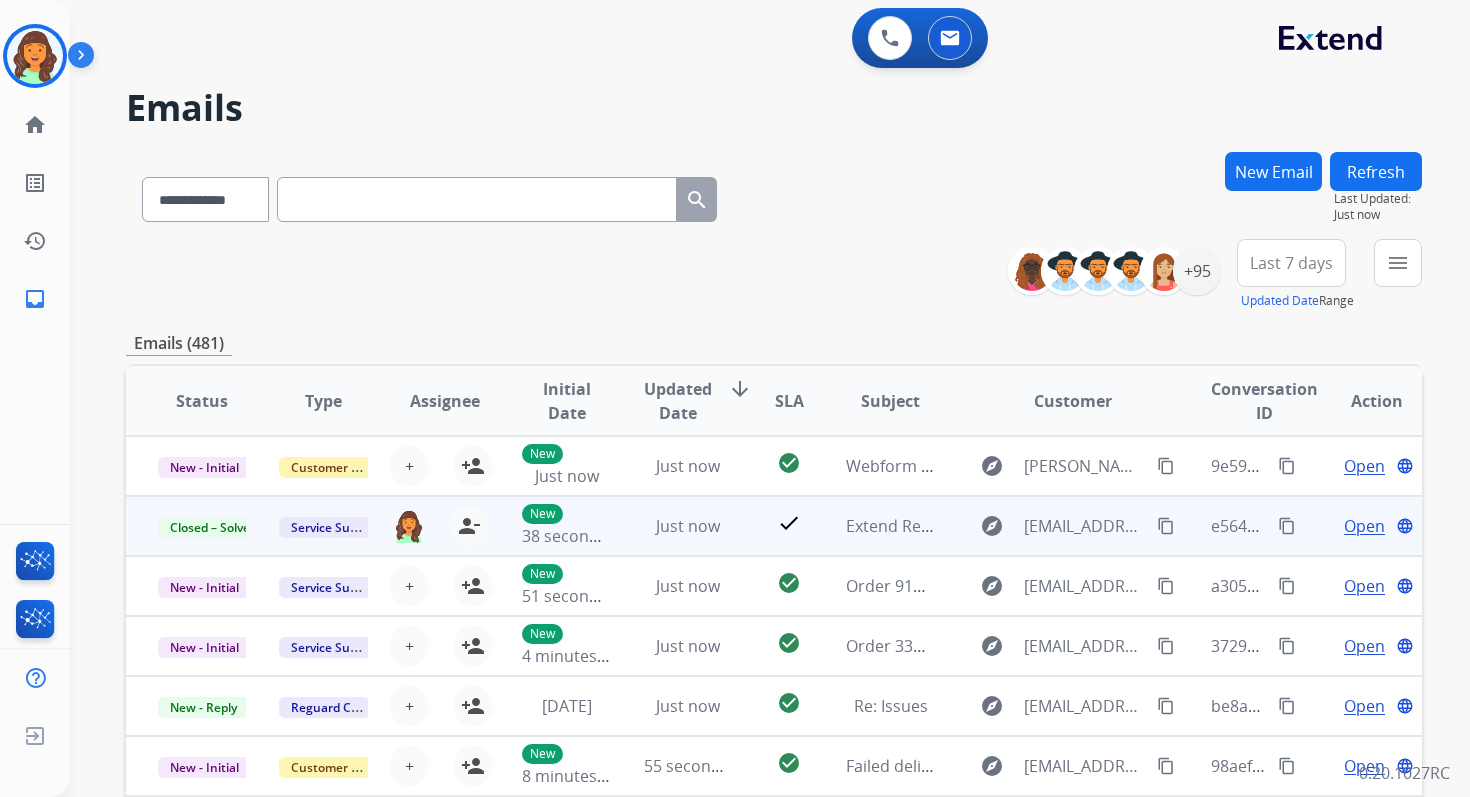 click on "content_copy" at bounding box center [1287, 526] 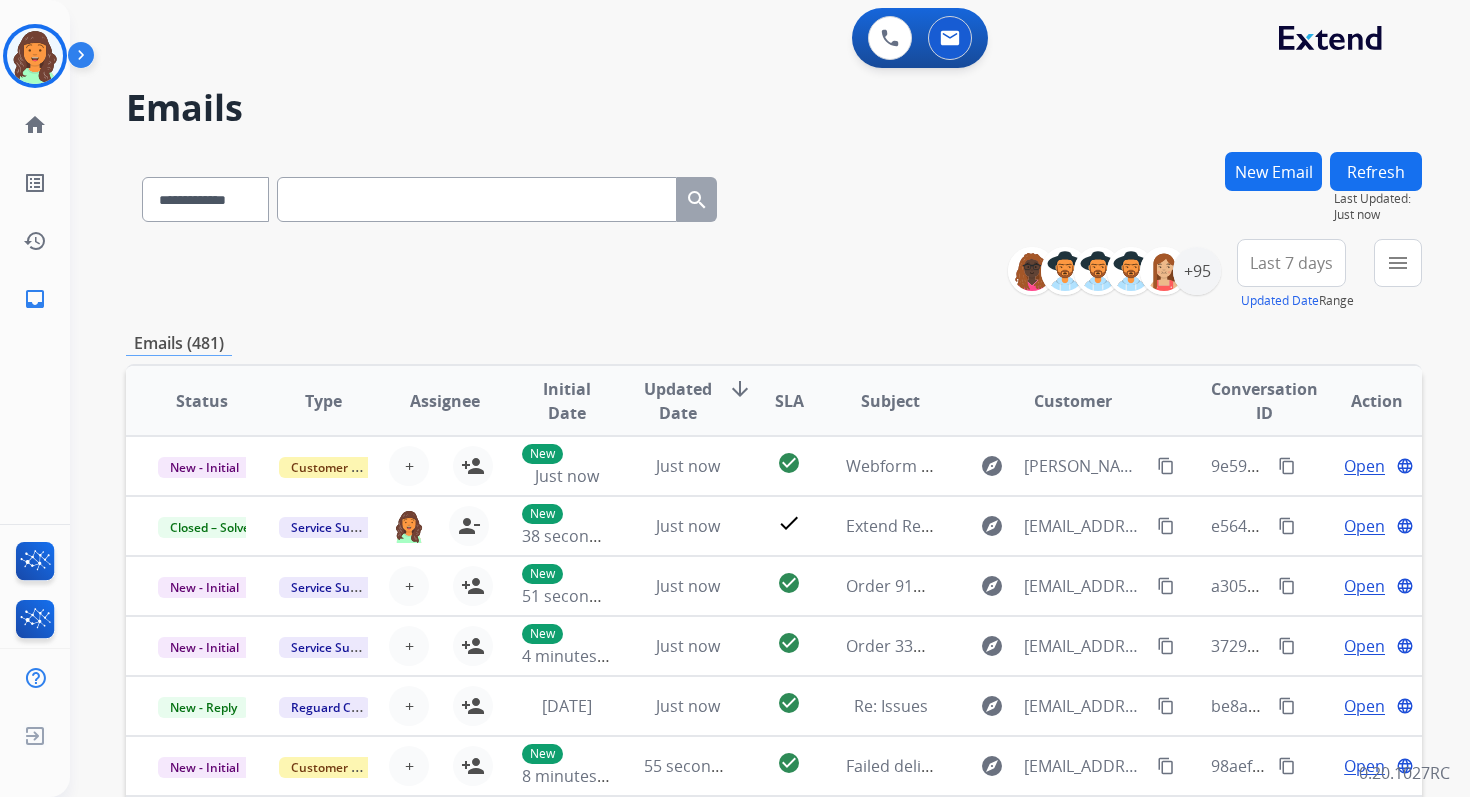 click on "New Email" at bounding box center (1273, 195) 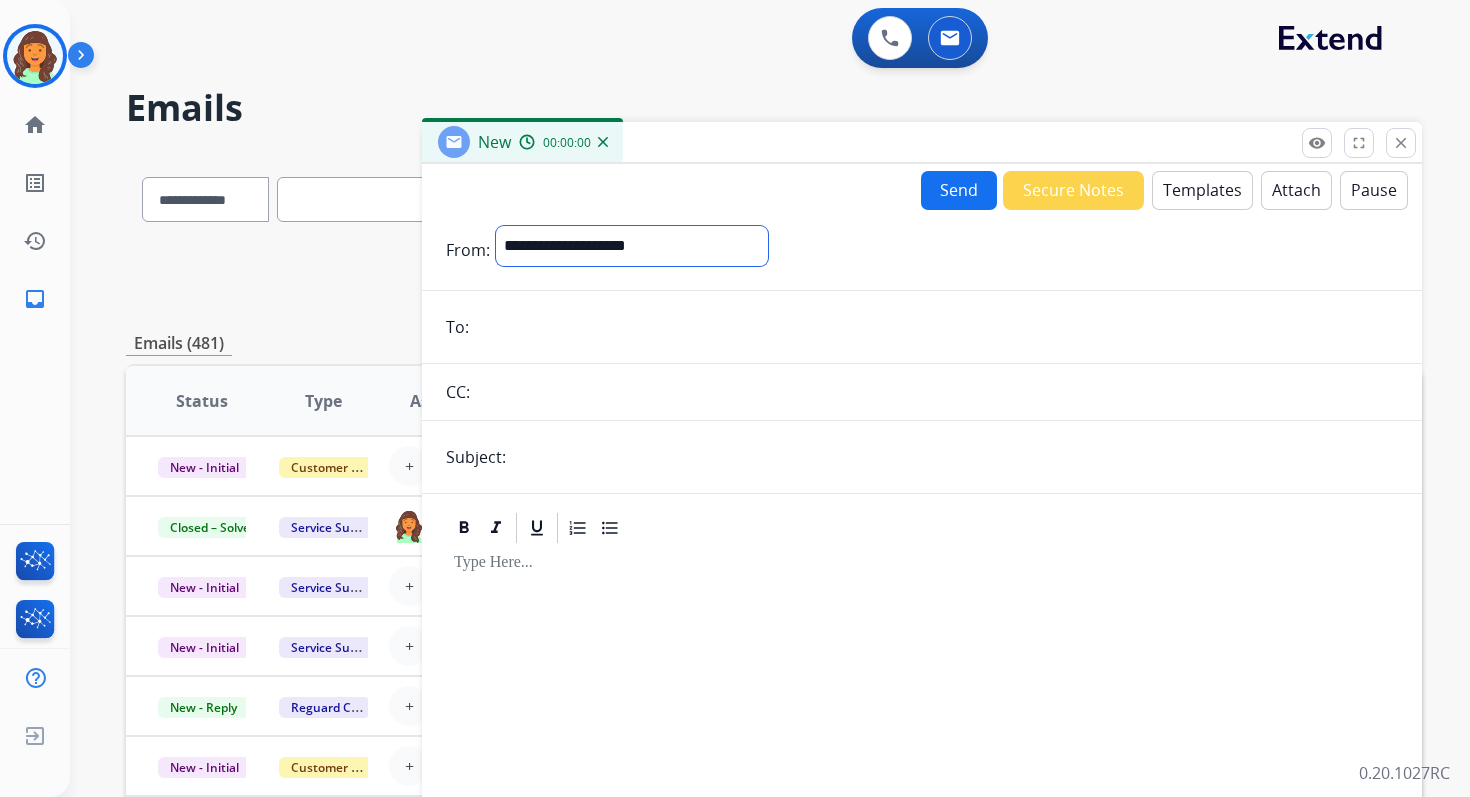 click on "**********" at bounding box center [632, 246] 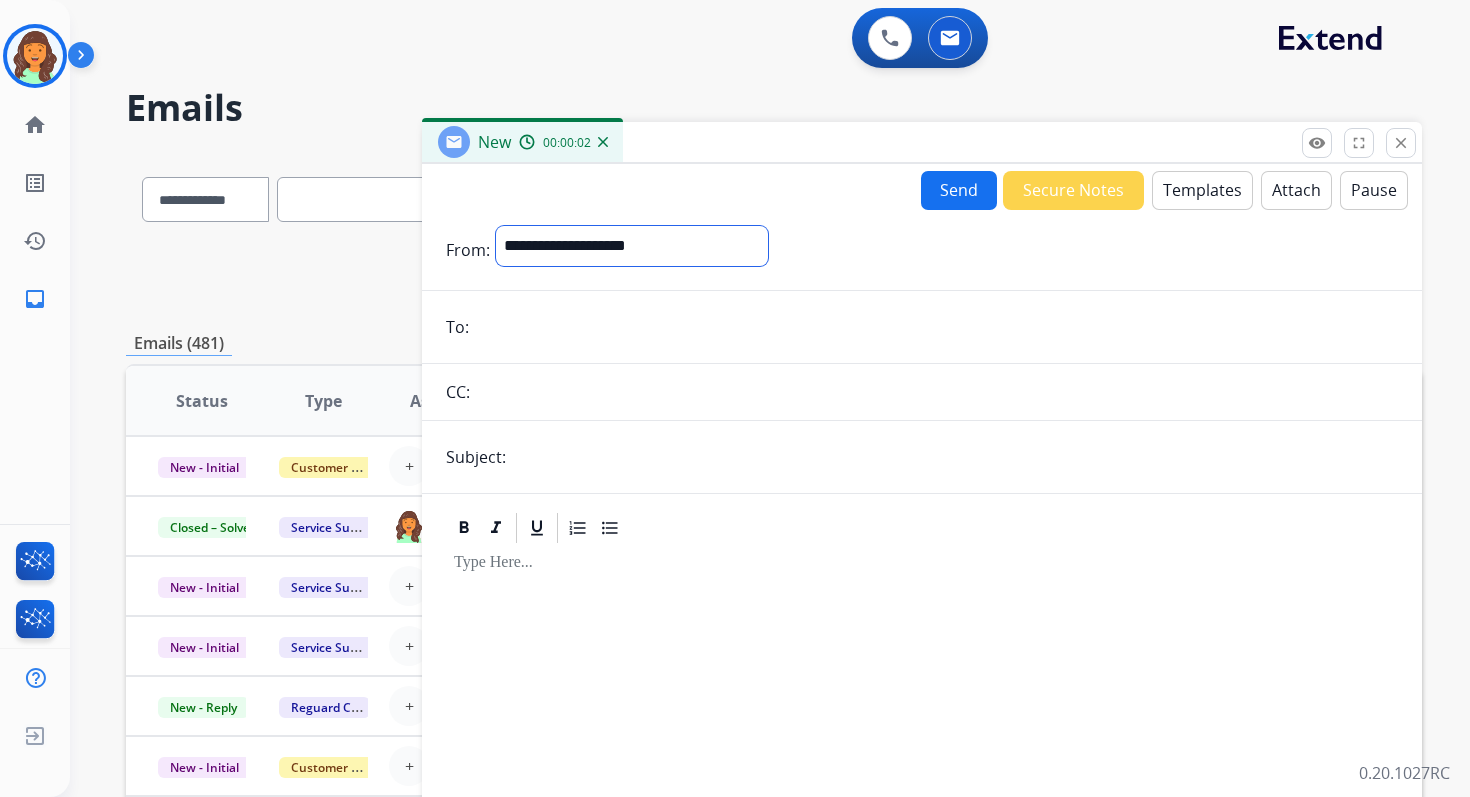select on "**********" 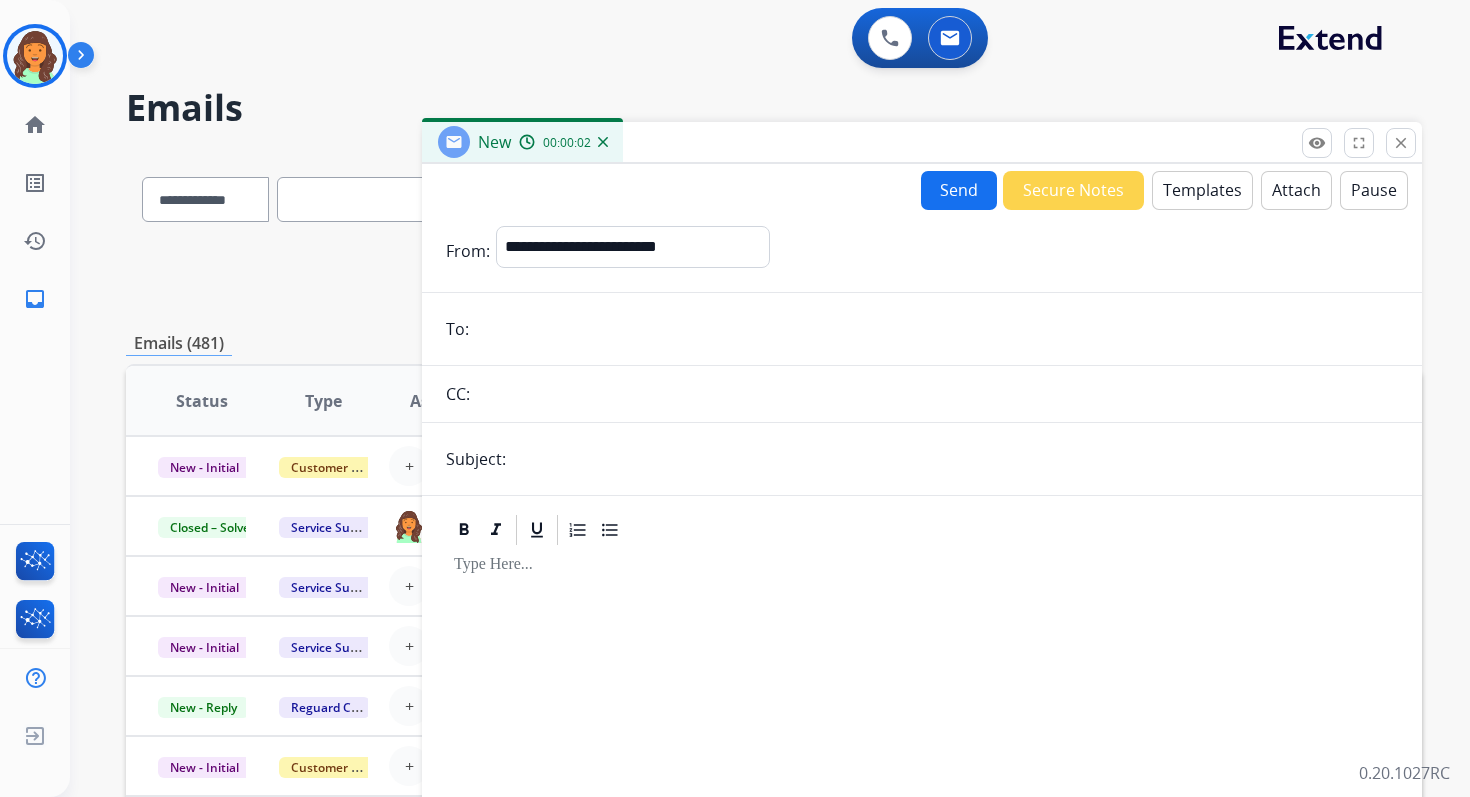 click at bounding box center [955, 459] 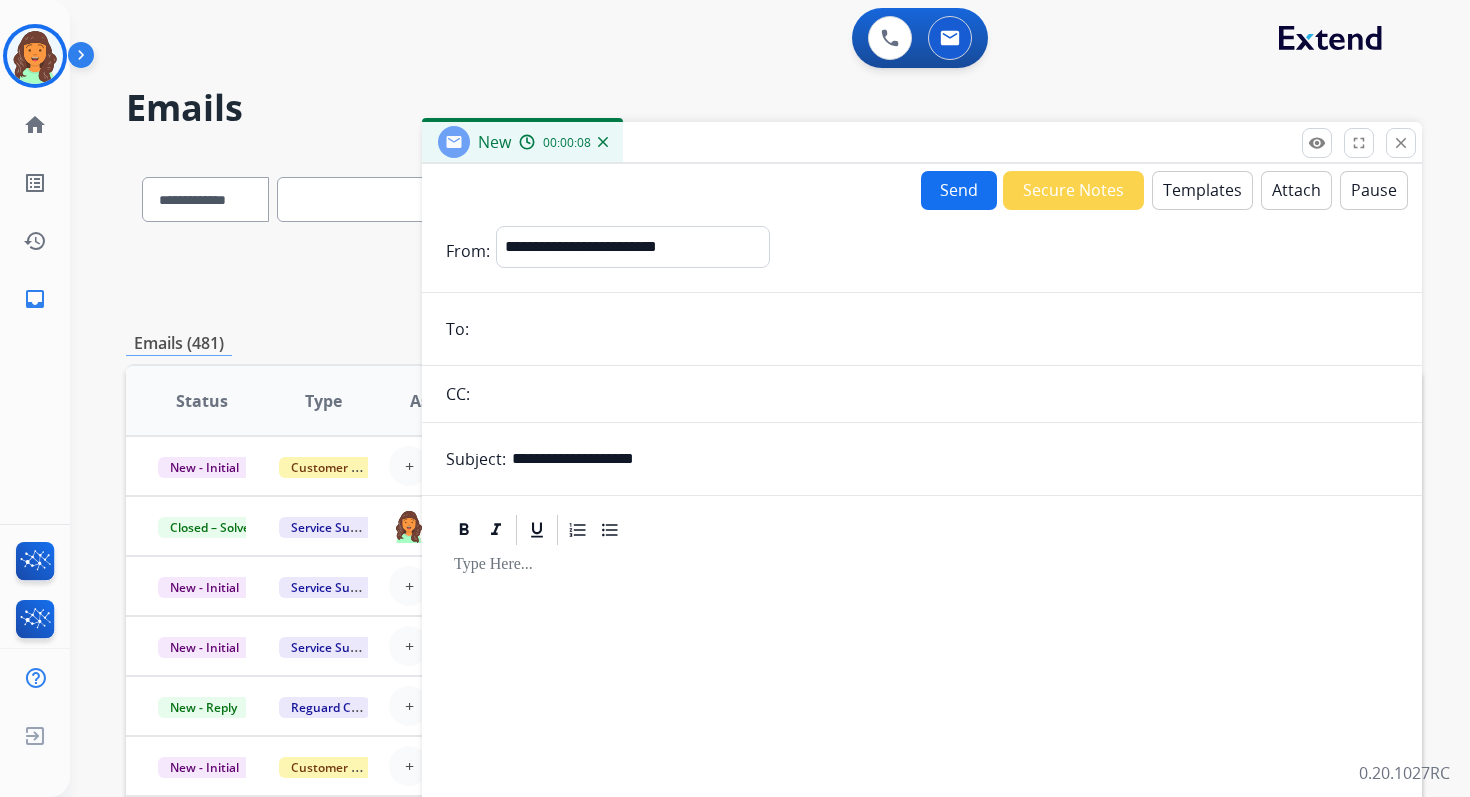 click on "**********" at bounding box center (955, 459) 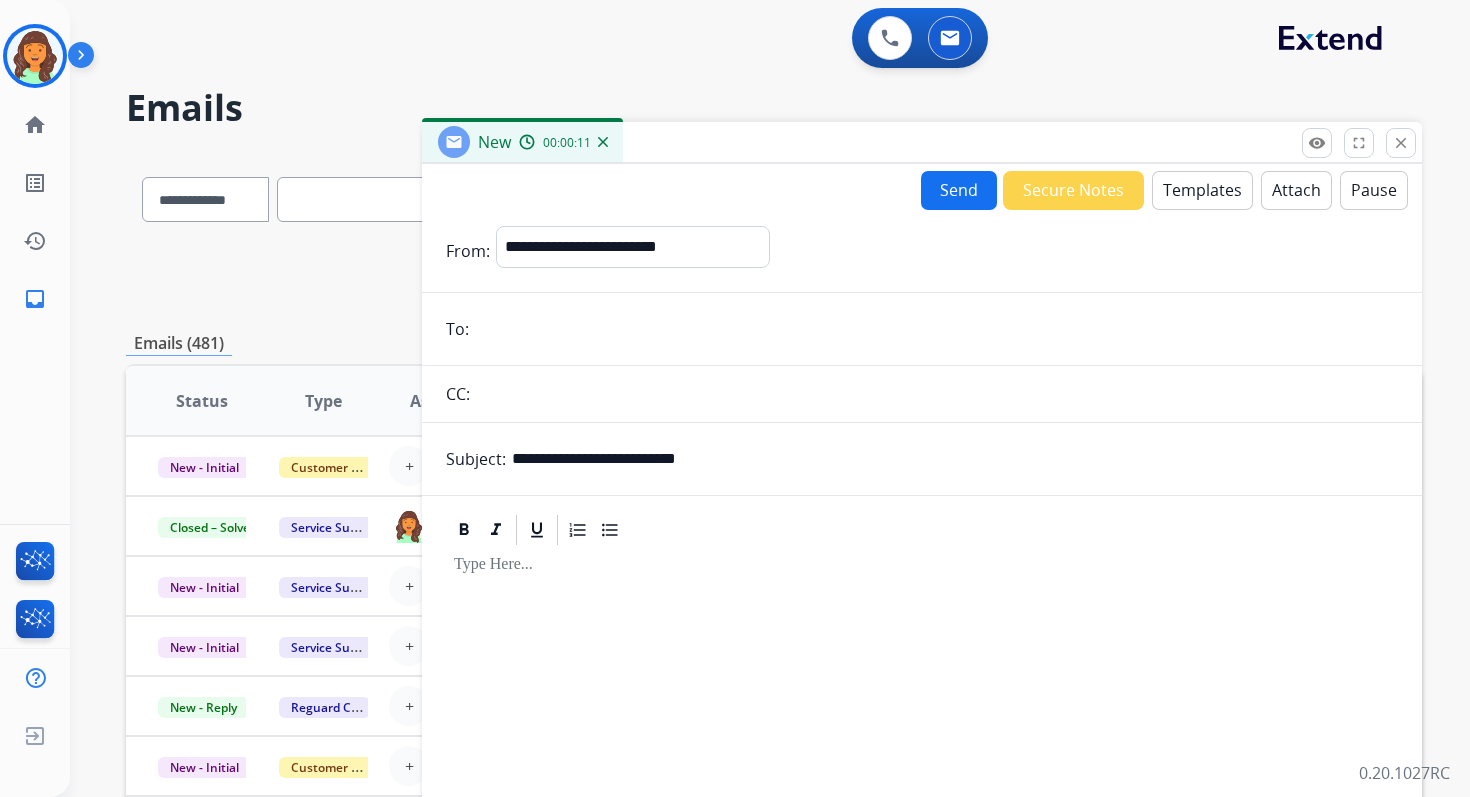 click on "**********" at bounding box center (955, 459) 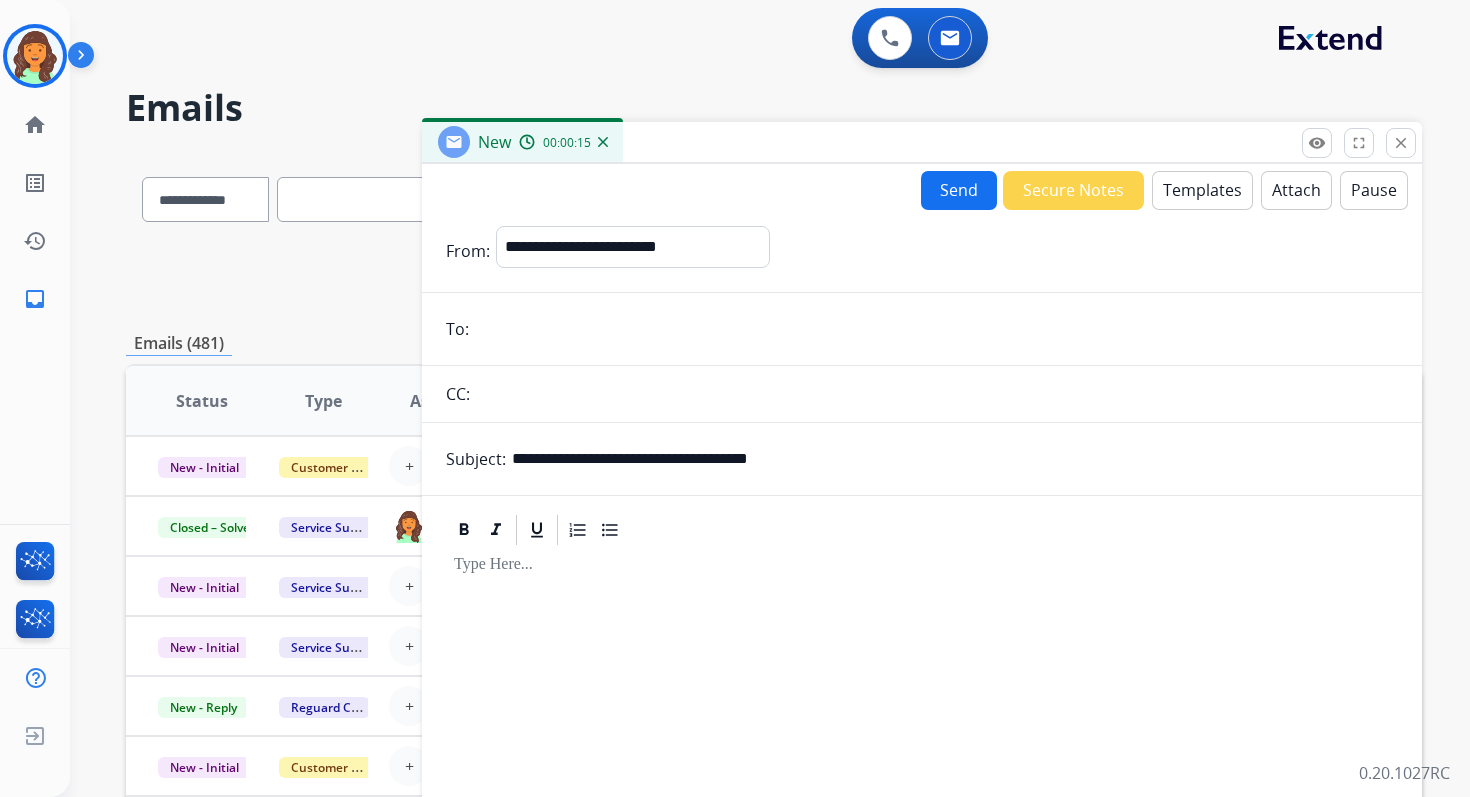type on "**********" 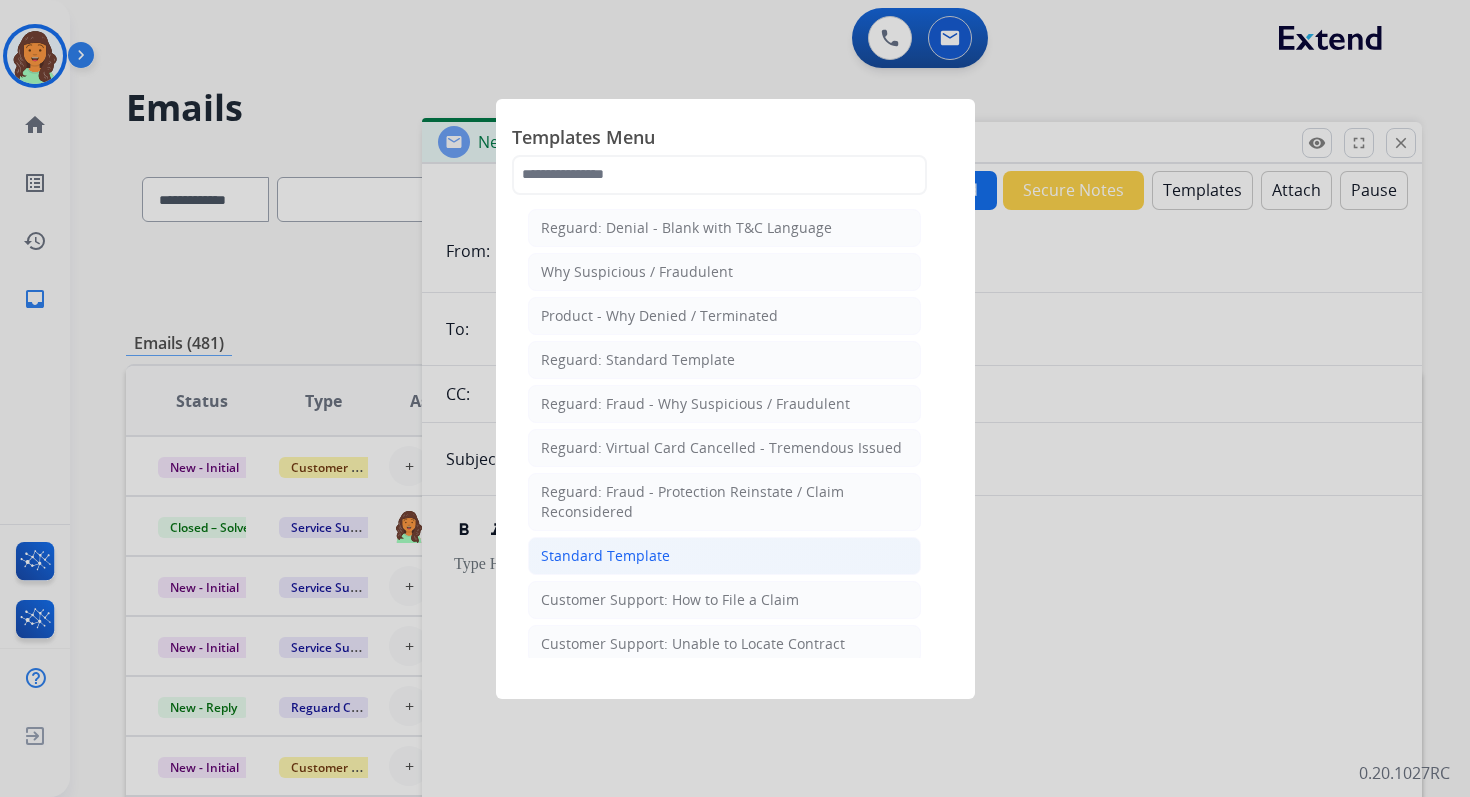 click on "Standard Template" 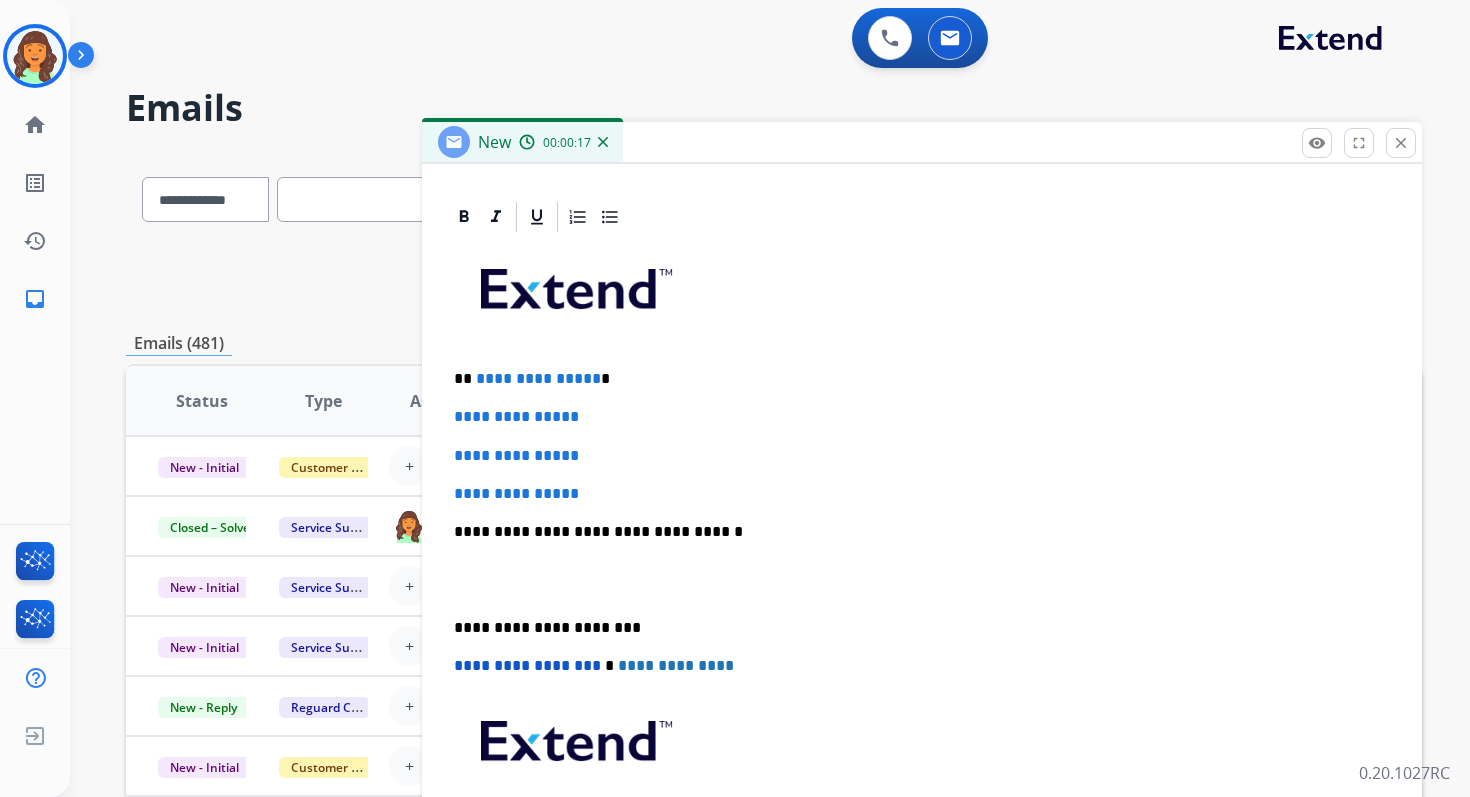 scroll, scrollTop: 460, scrollLeft: 0, axis: vertical 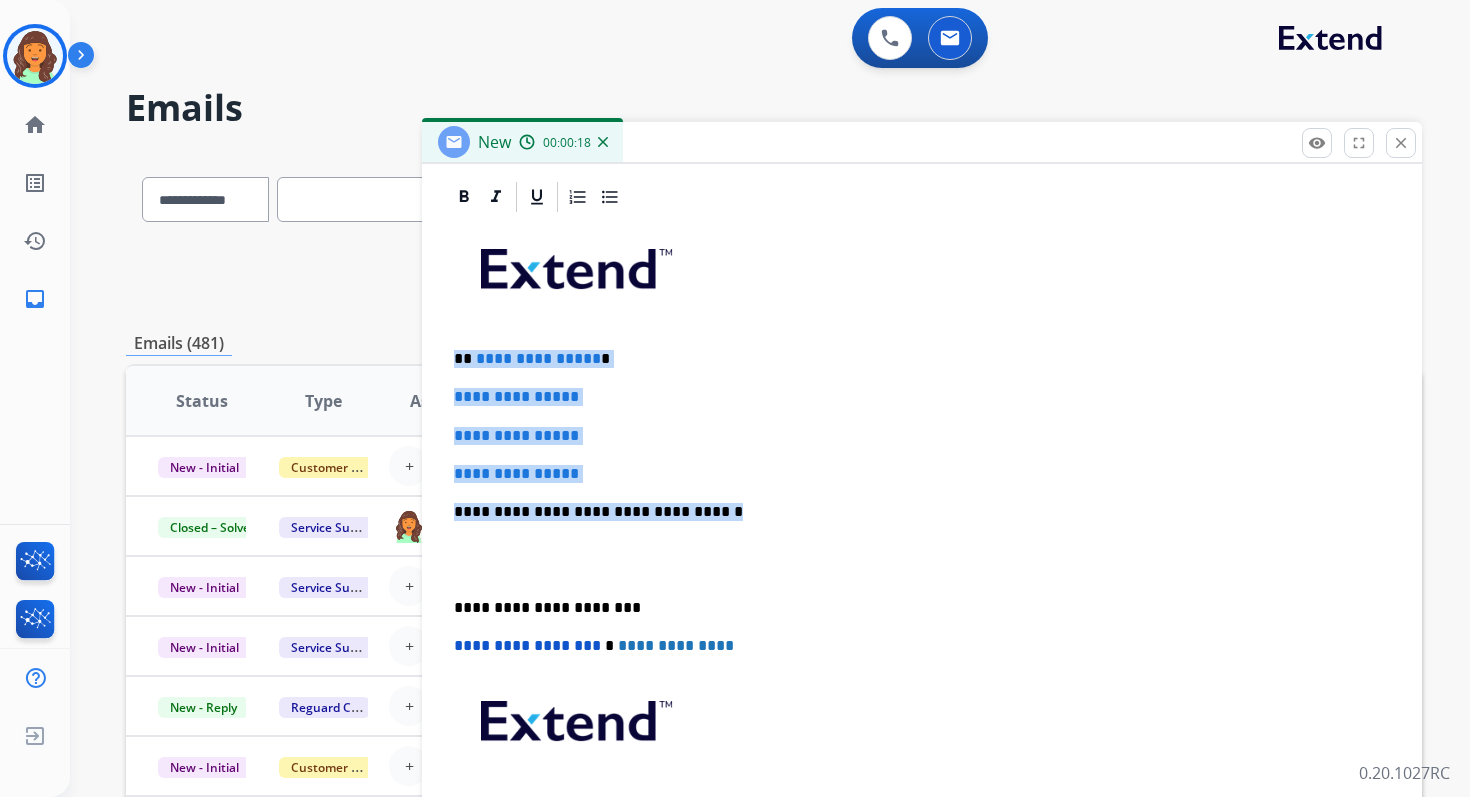 drag, startPoint x: 455, startPoint y: 359, endPoint x: 740, endPoint y: 519, distance: 326.84094 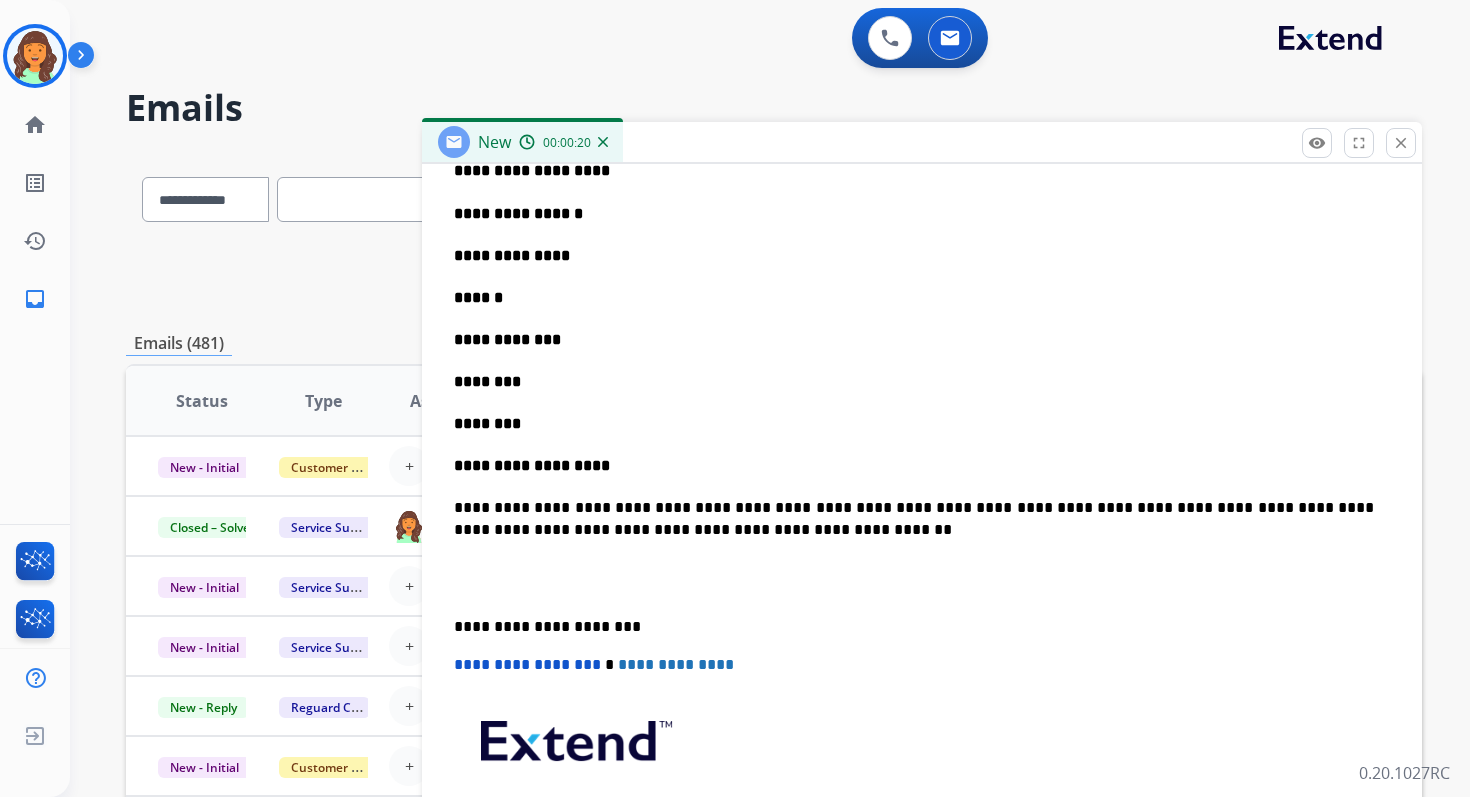 scroll, scrollTop: 815, scrollLeft: 0, axis: vertical 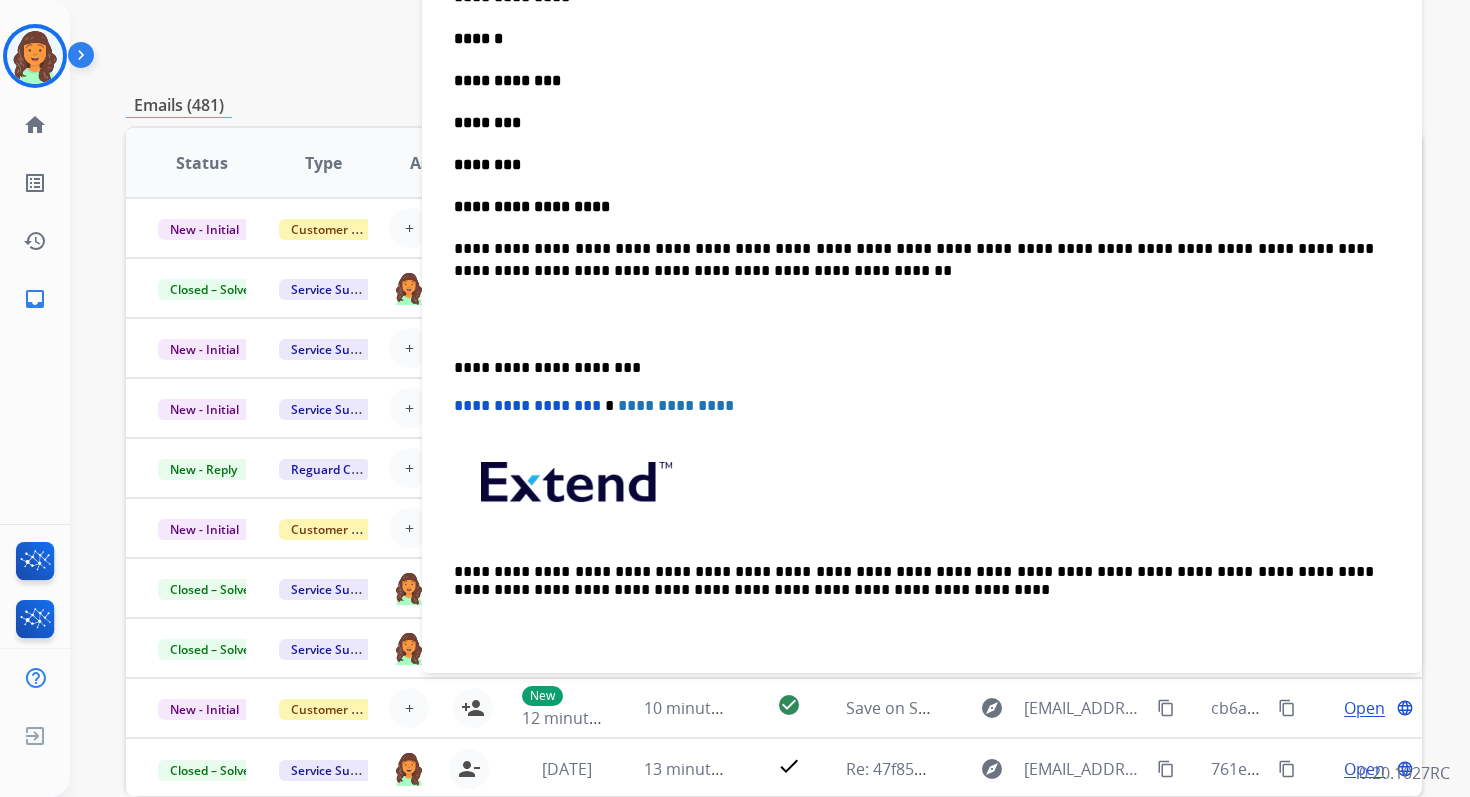 click on "**********" at bounding box center (914, 260) 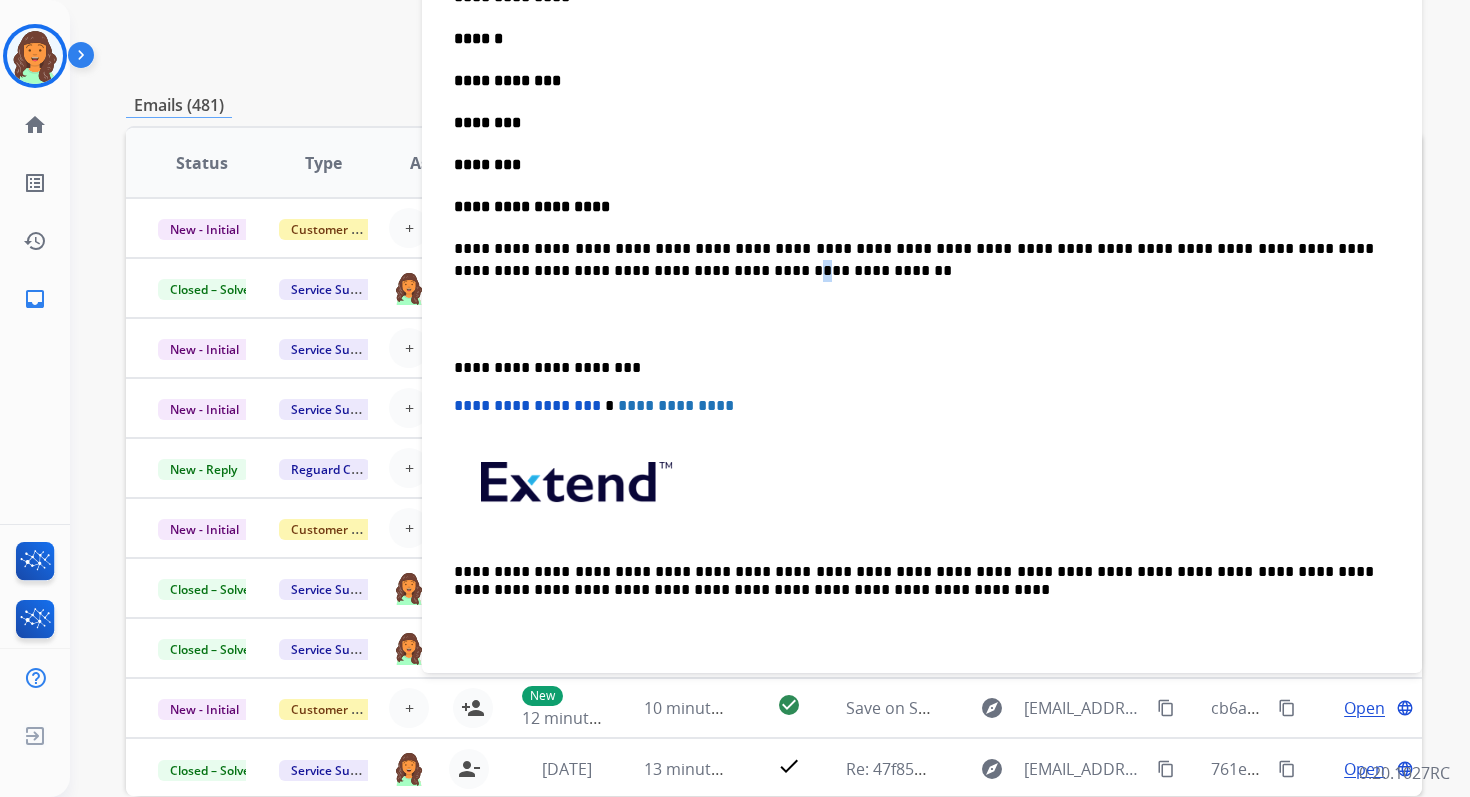 click on "**********" at bounding box center (914, 260) 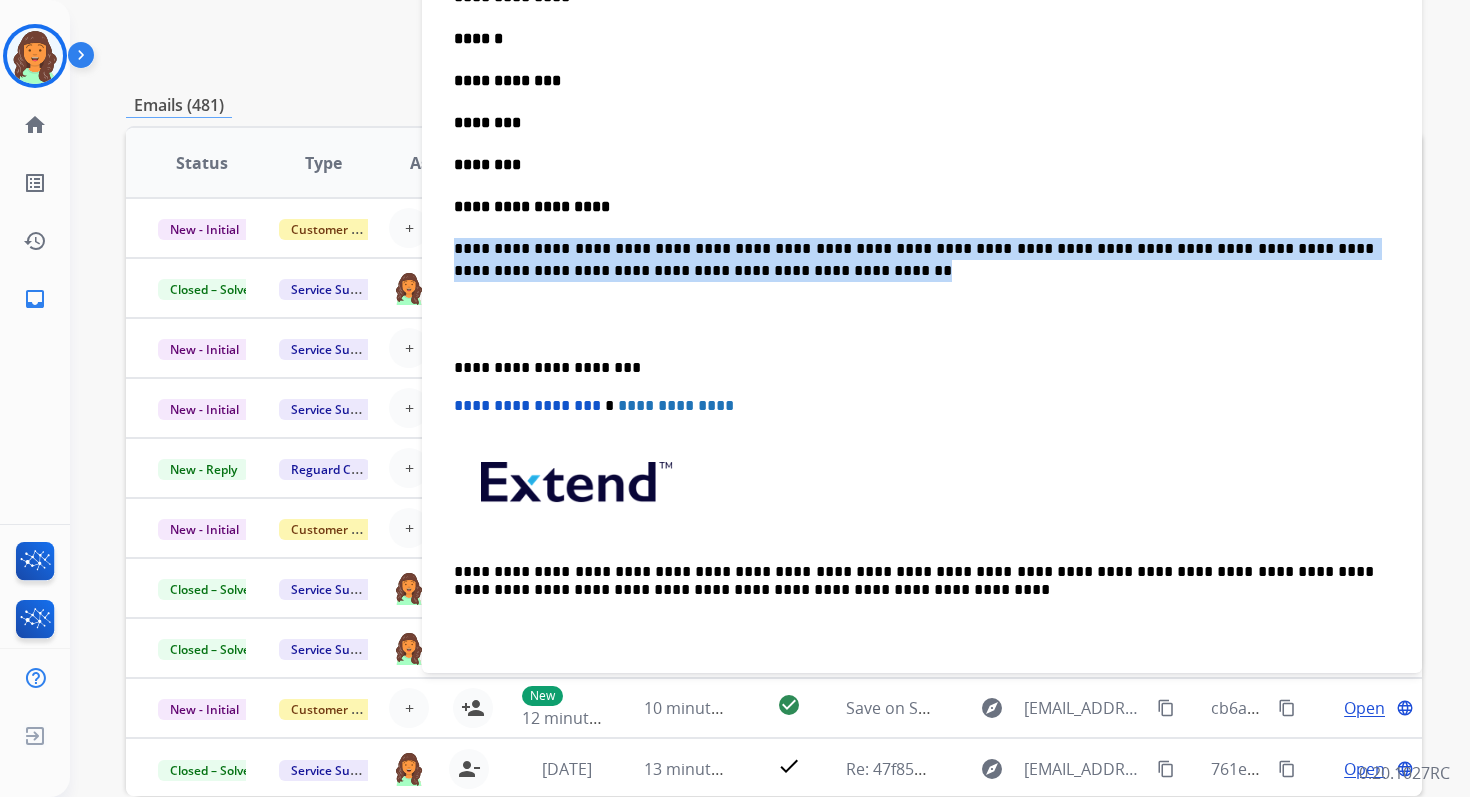 click on "**********" at bounding box center (914, 260) 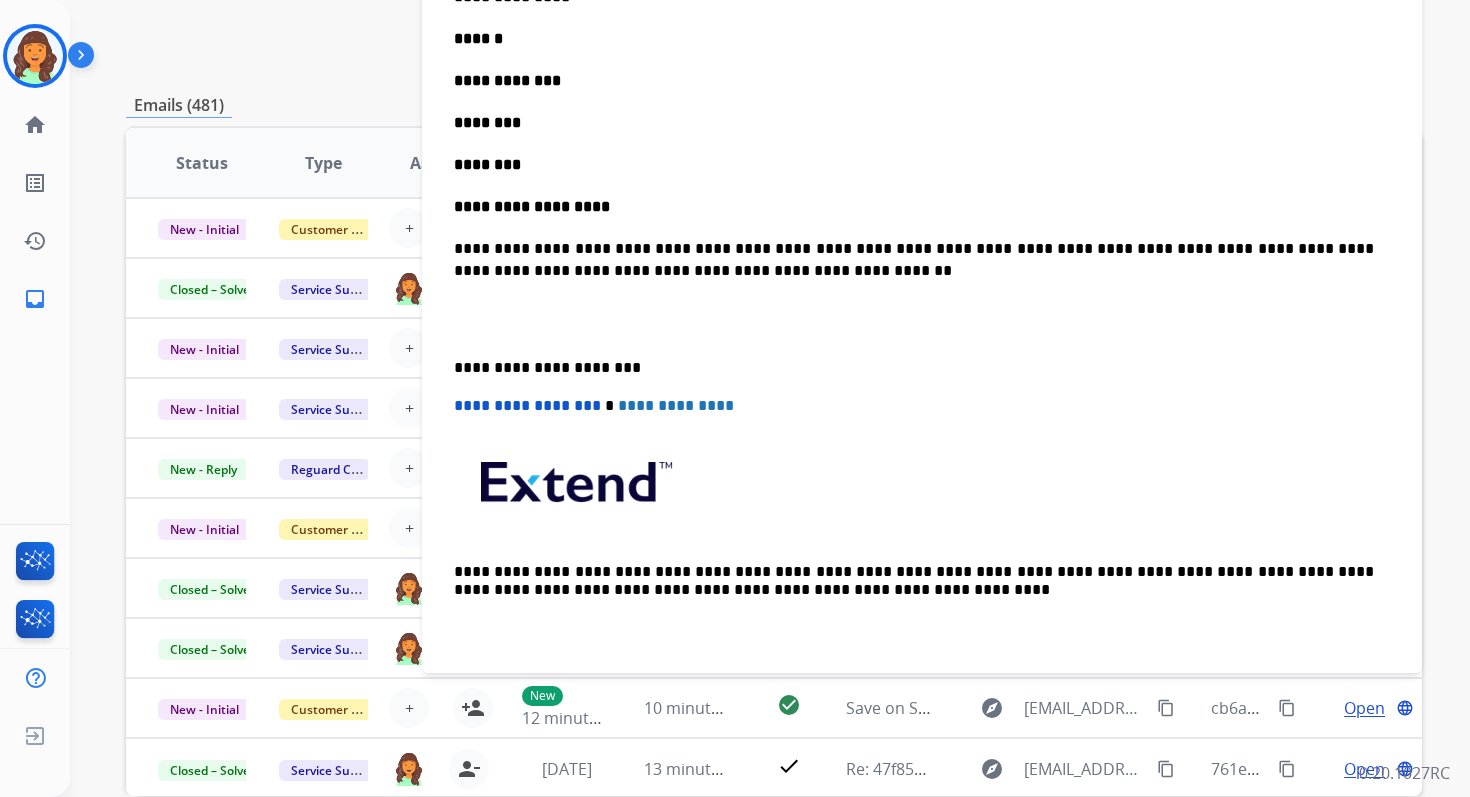 scroll, scrollTop: 793, scrollLeft: 0, axis: vertical 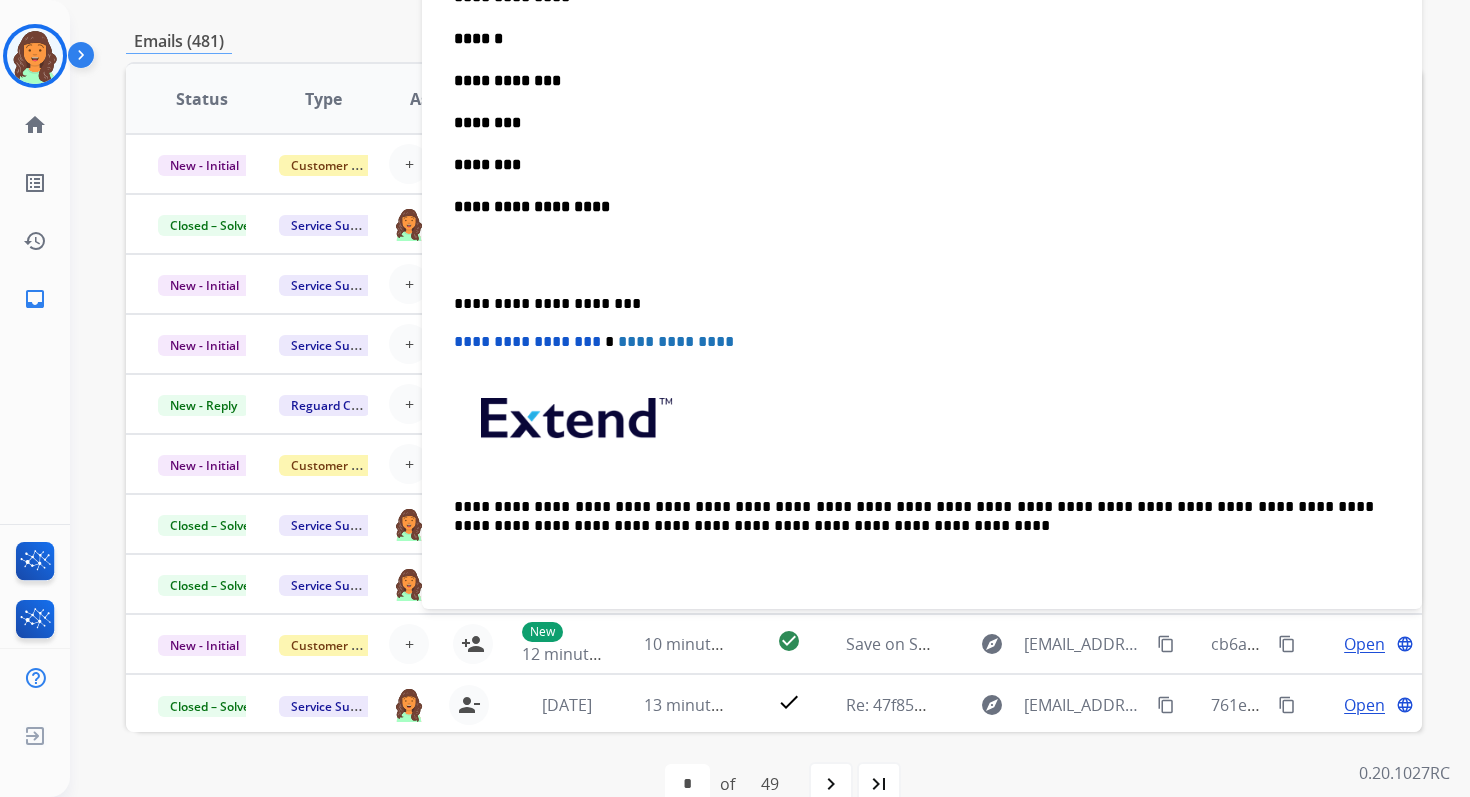 click on "**********" at bounding box center [922, 110] 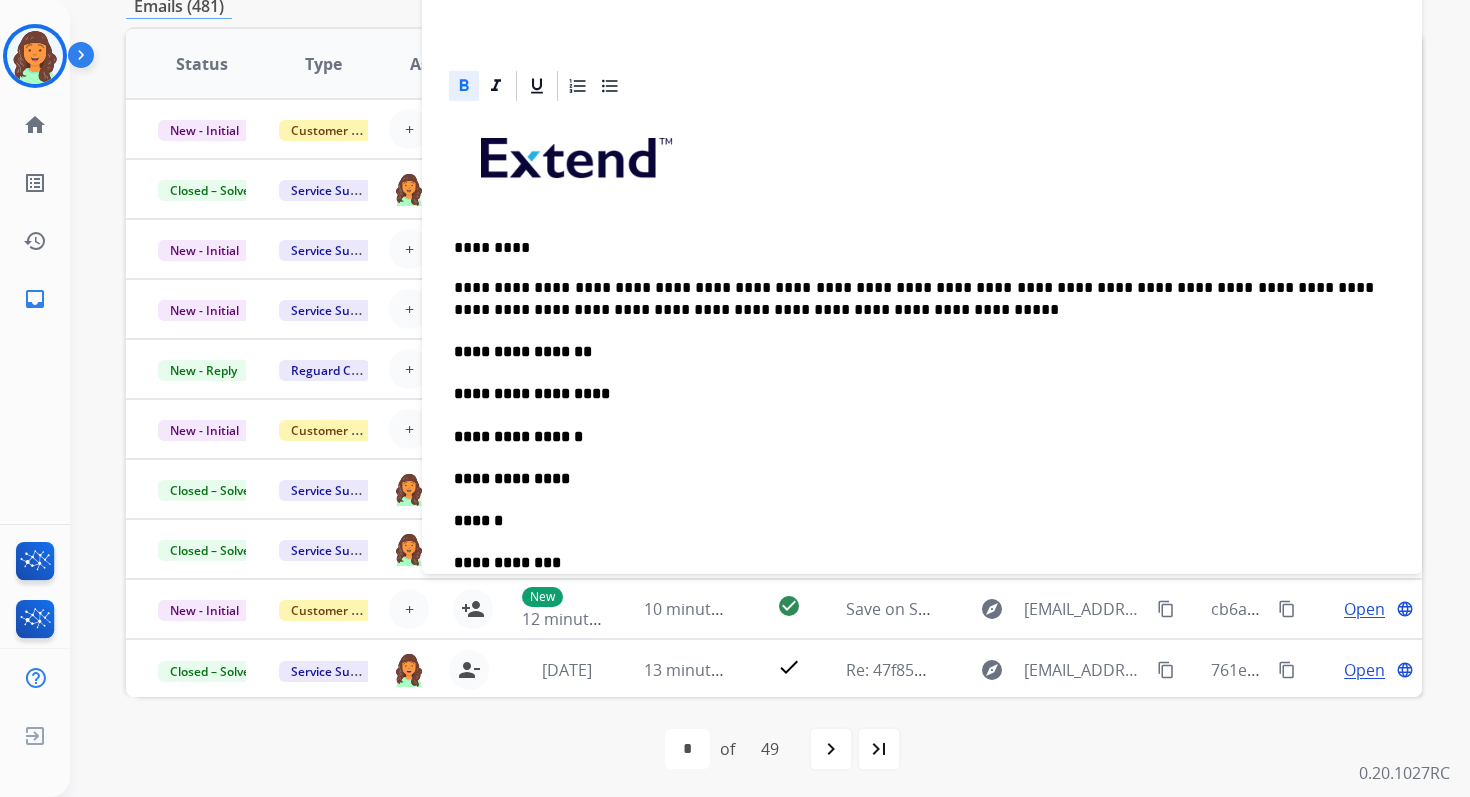 scroll, scrollTop: 427, scrollLeft: 0, axis: vertical 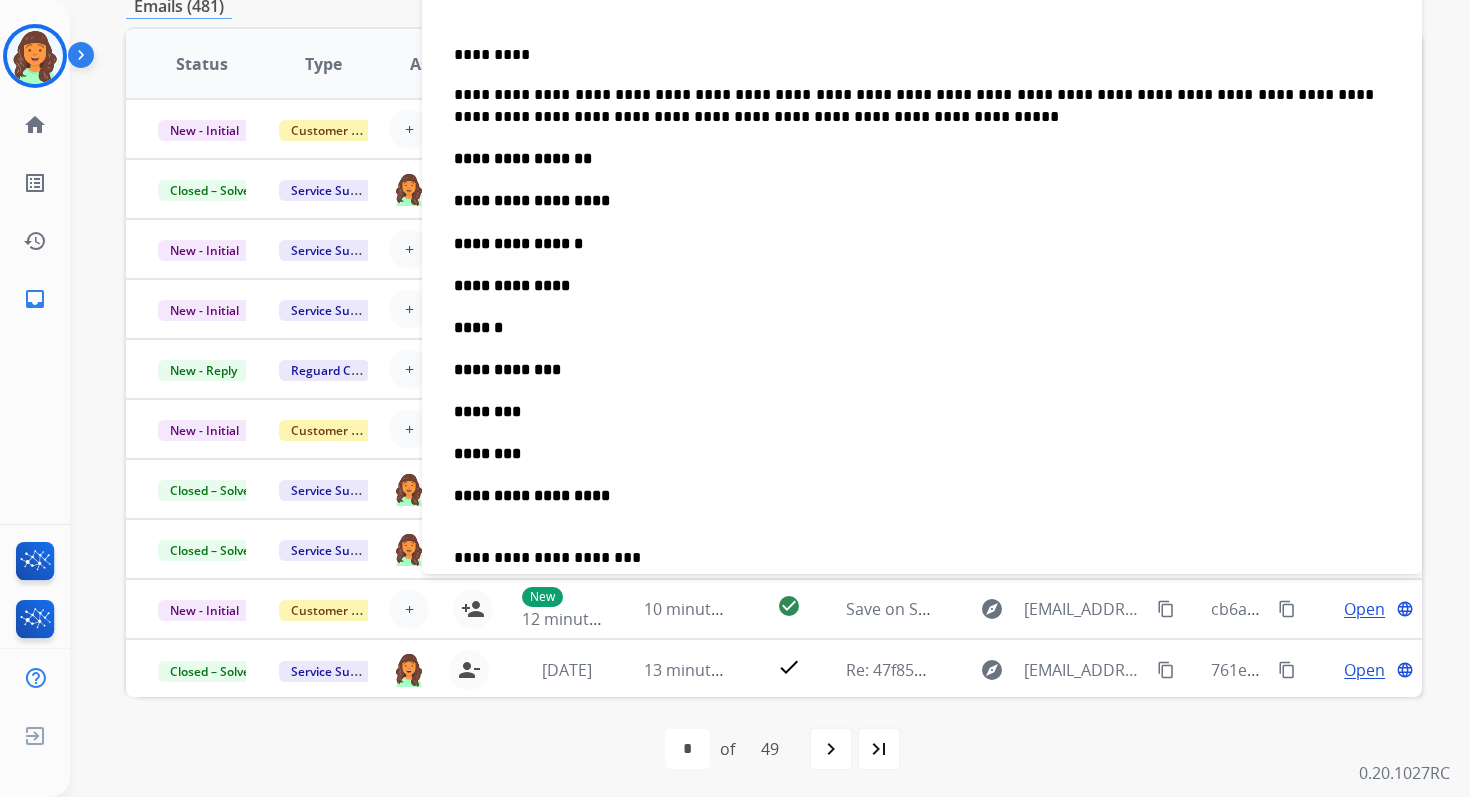 click on "**********" at bounding box center [922, 159] 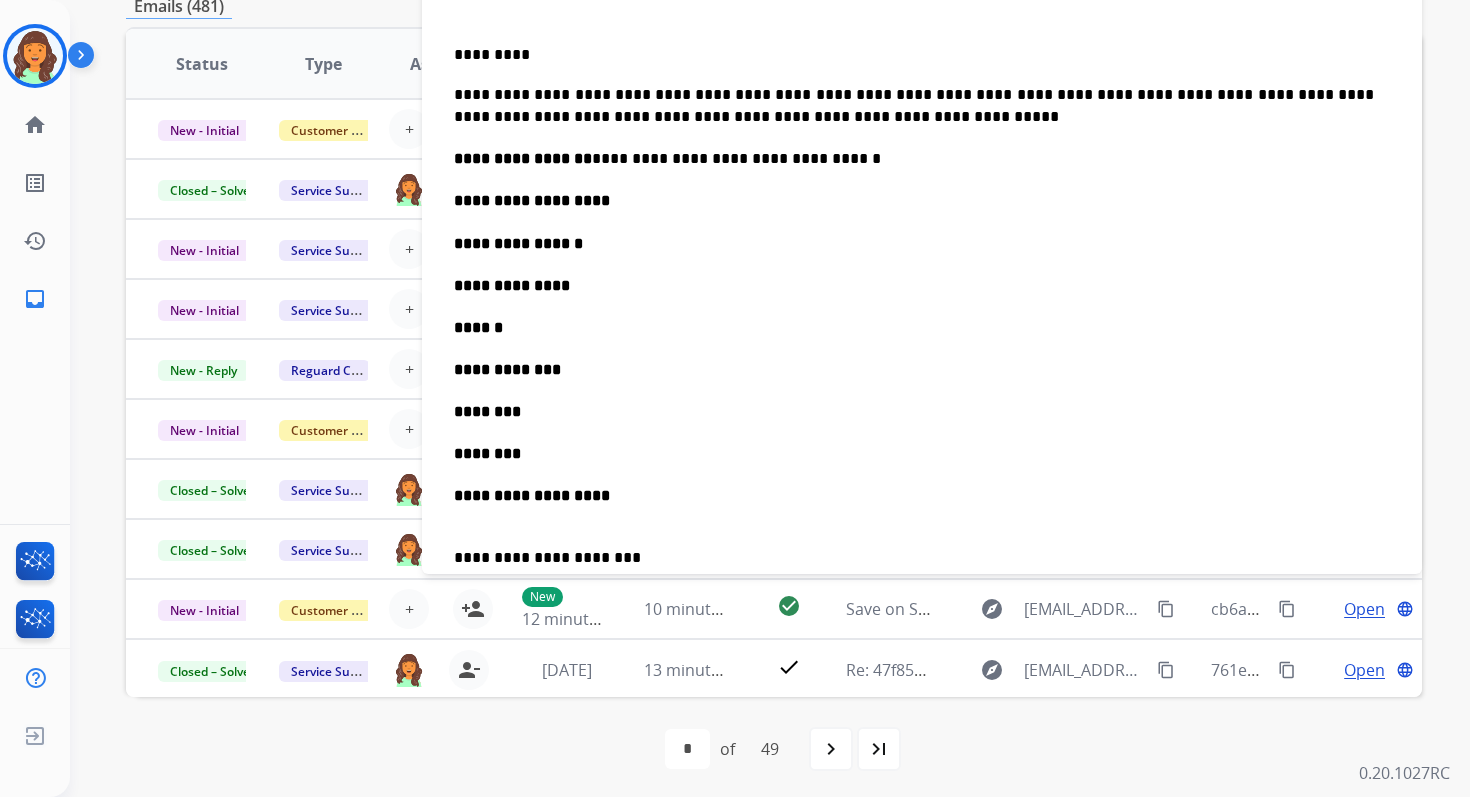 click on "**********" at bounding box center (922, 244) 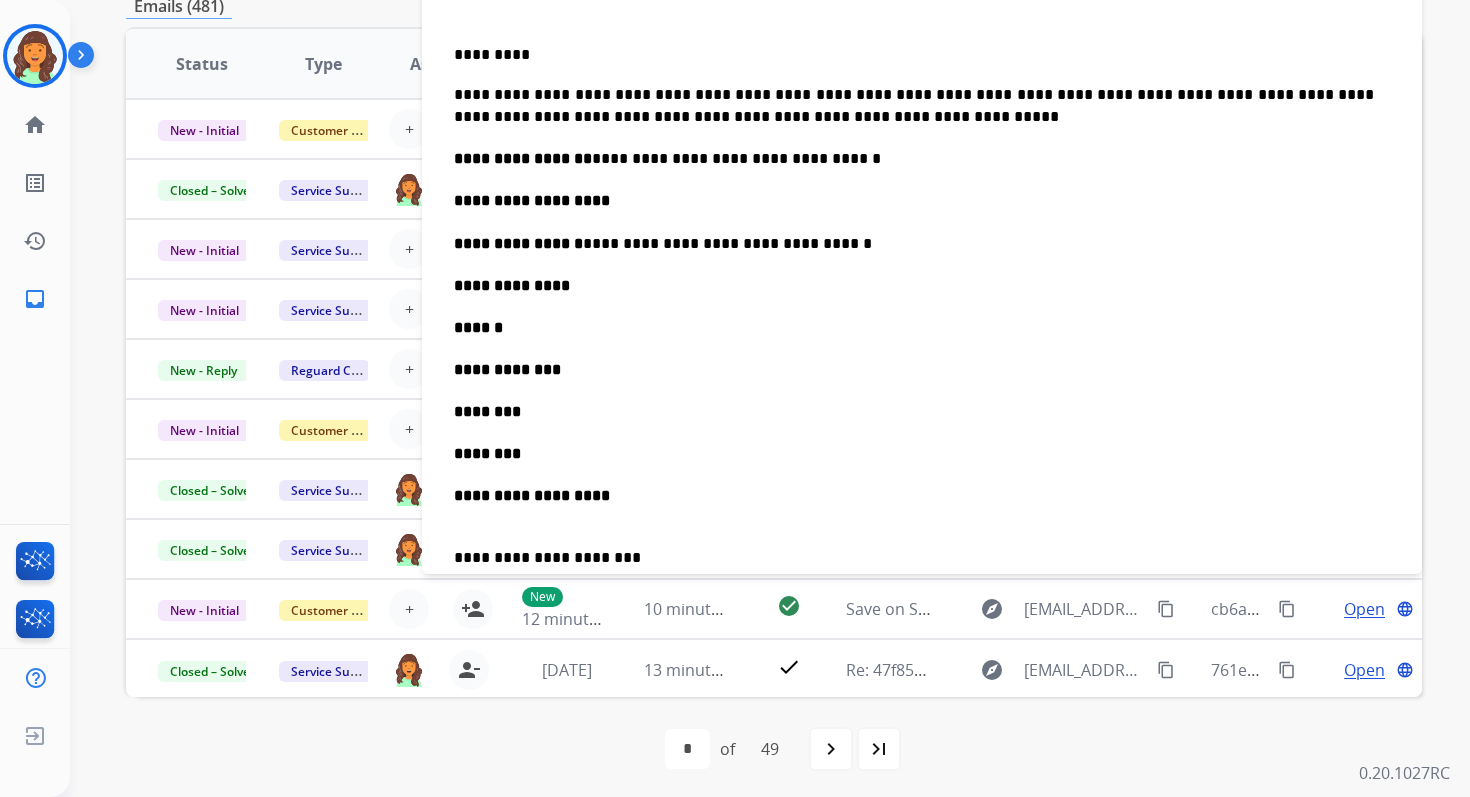 click on "**********" at bounding box center (922, 201) 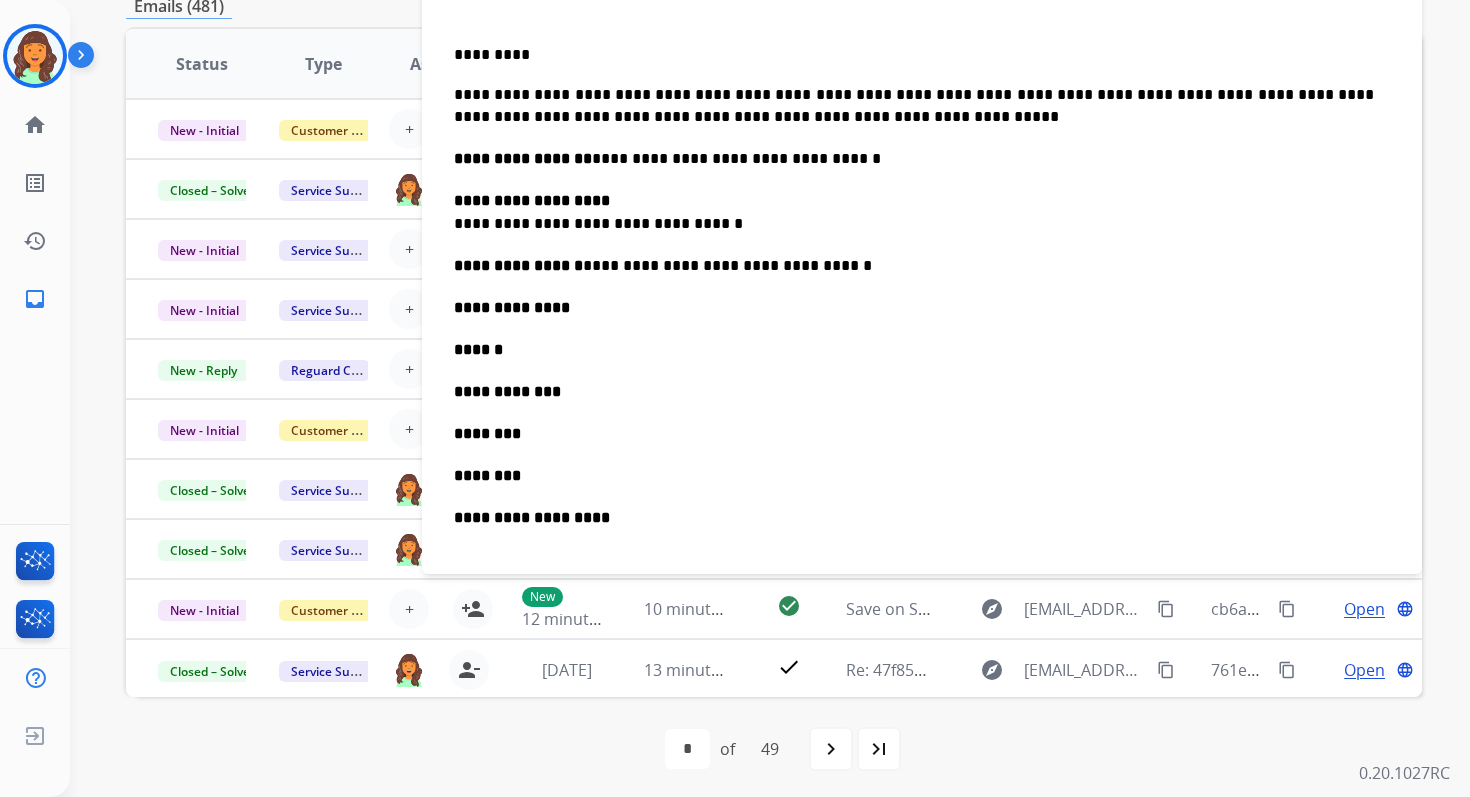 click on "**********" at bounding box center (914, 212) 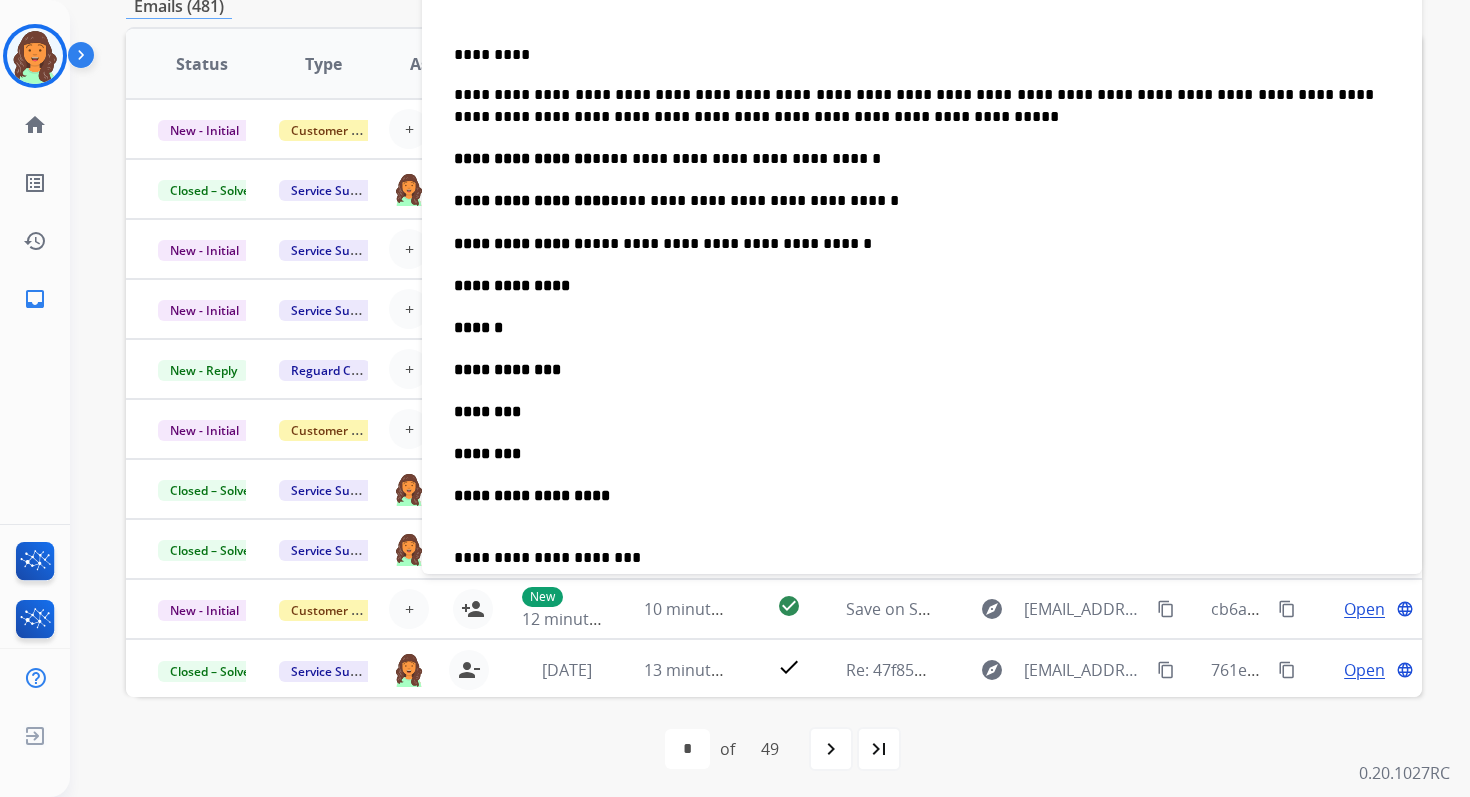 click on "**********" at bounding box center [922, 286] 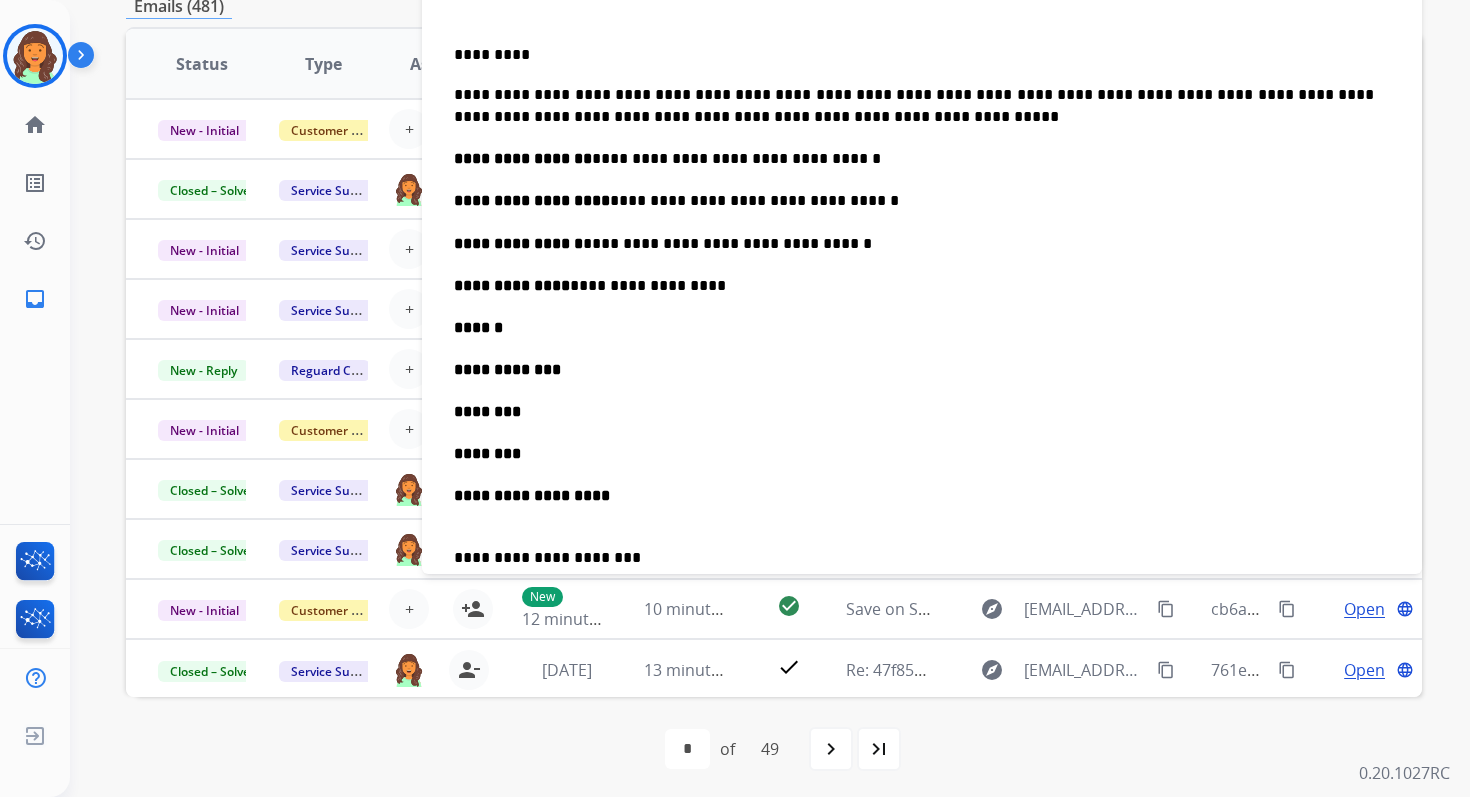 click on "******" at bounding box center [922, 328] 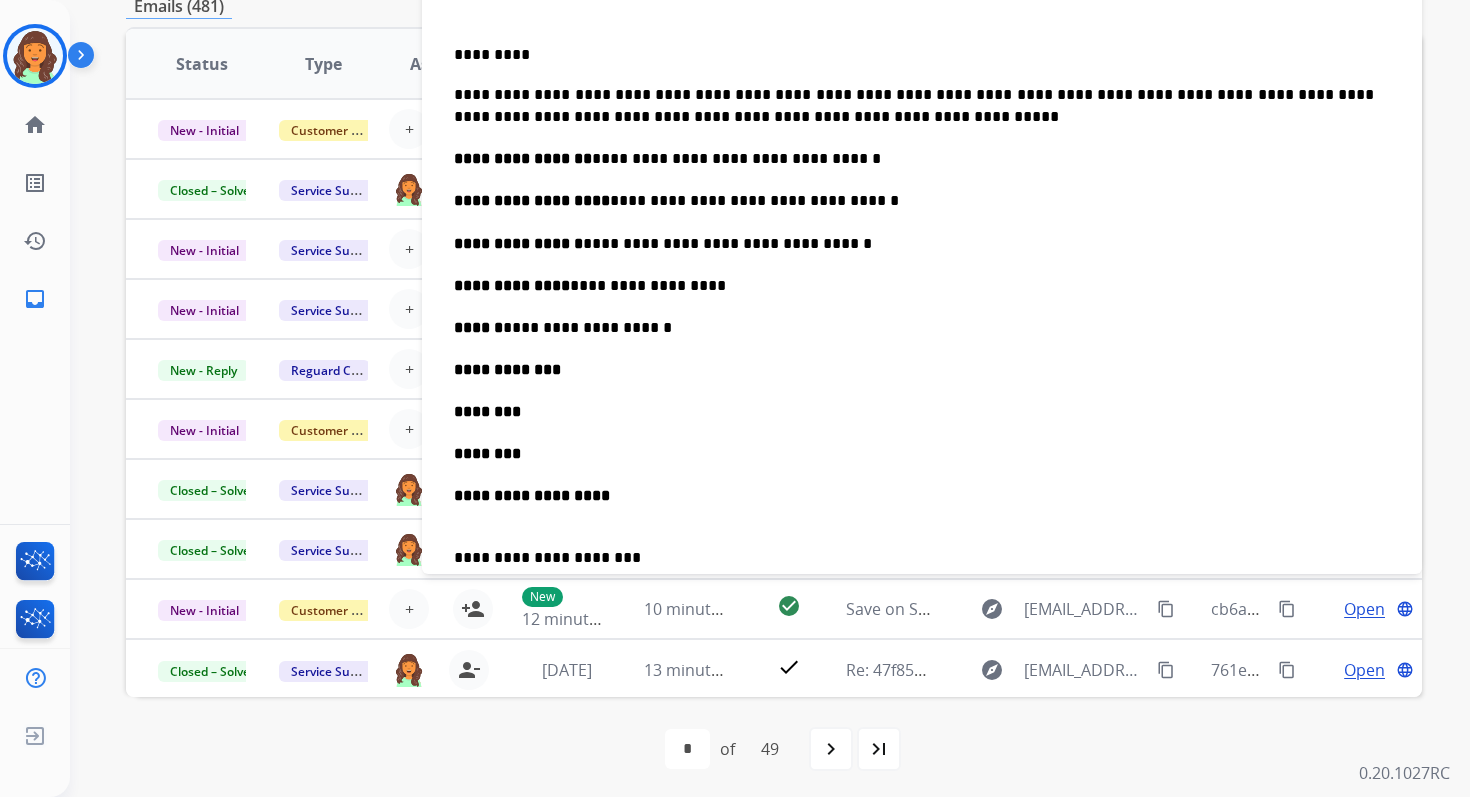 click on "**********" at bounding box center (922, 370) 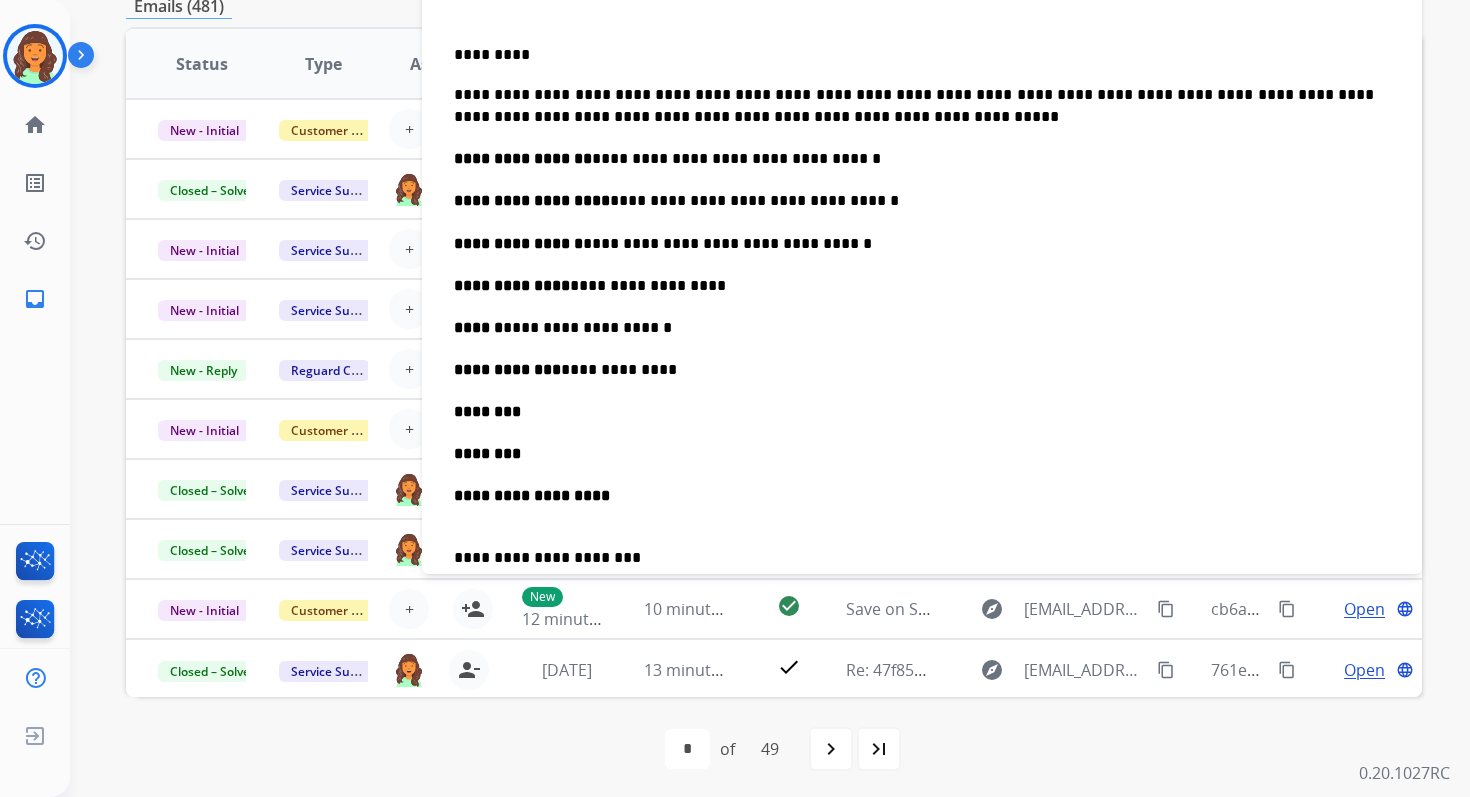 click on "********" at bounding box center (922, 412) 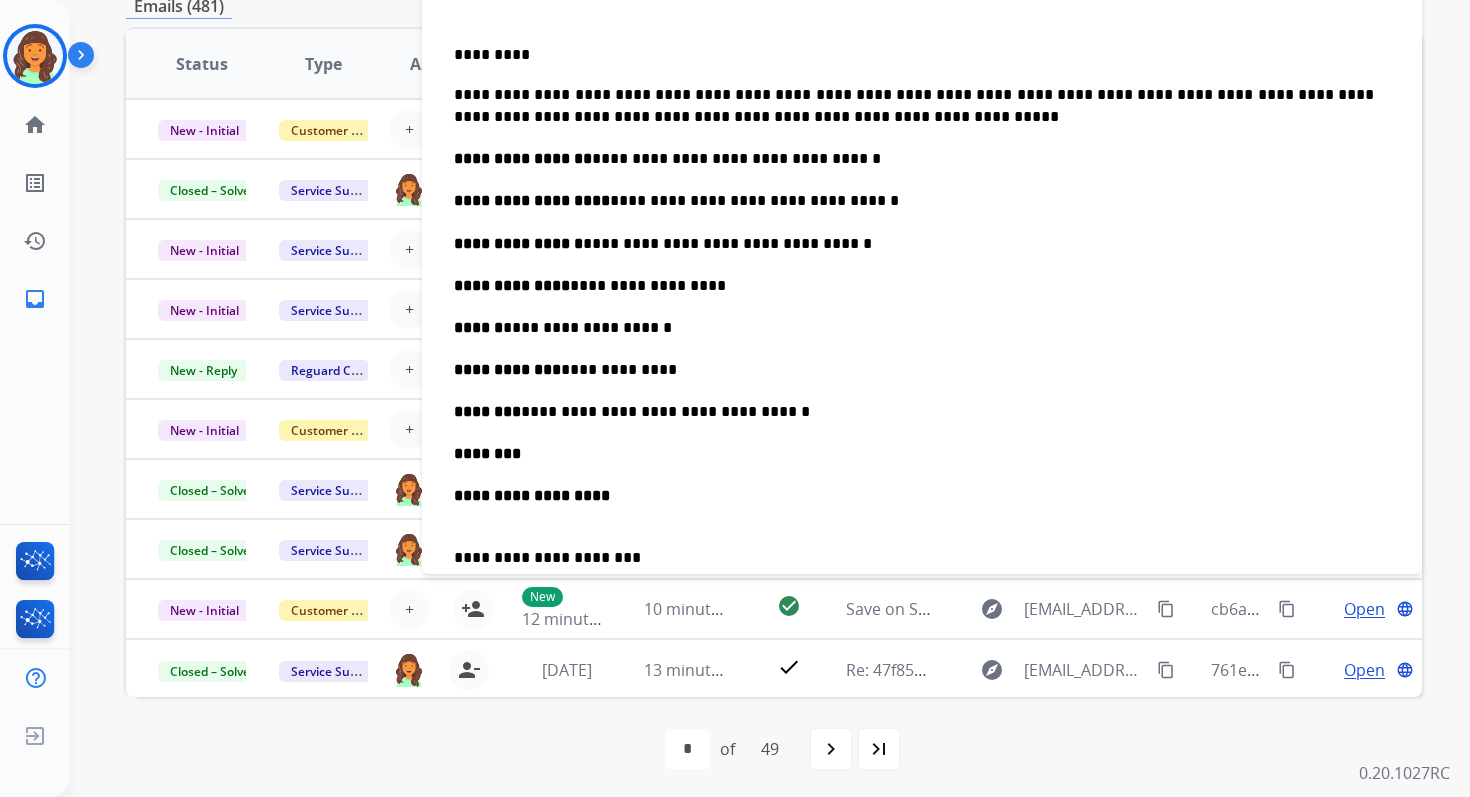 click on "**********" at bounding box center [914, 412] 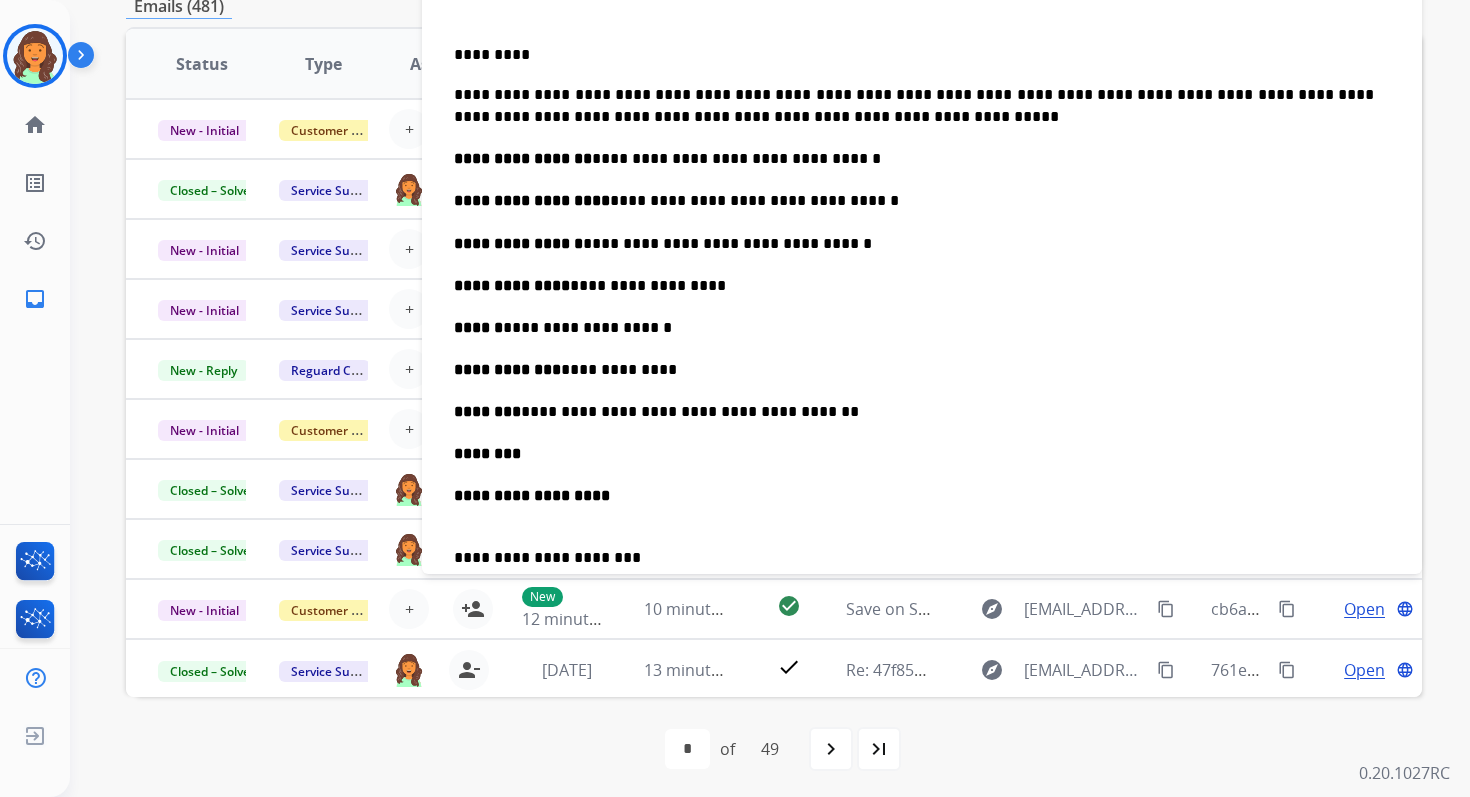 click on "********" at bounding box center [922, 454] 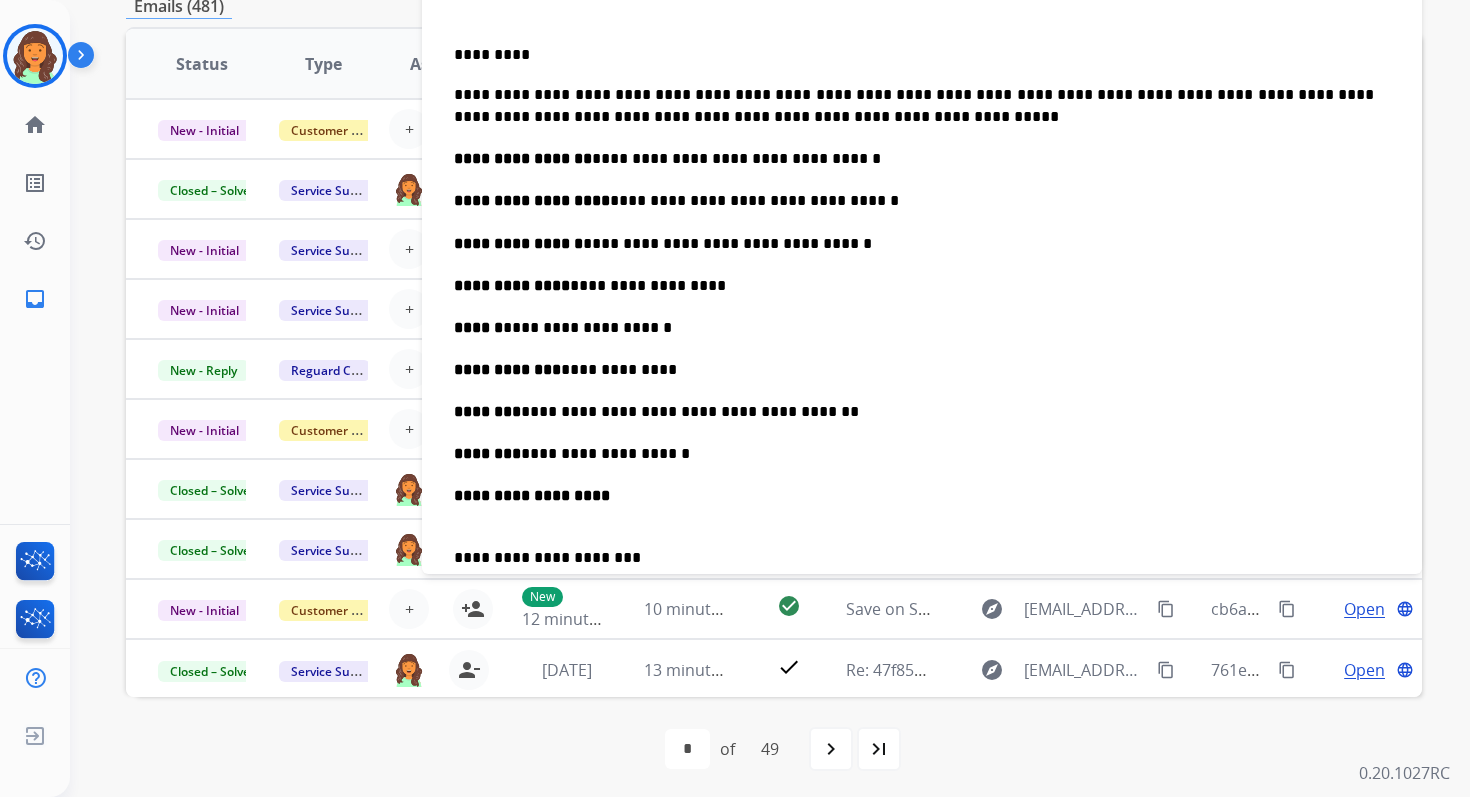 click on "**********" at bounding box center (922, 507) 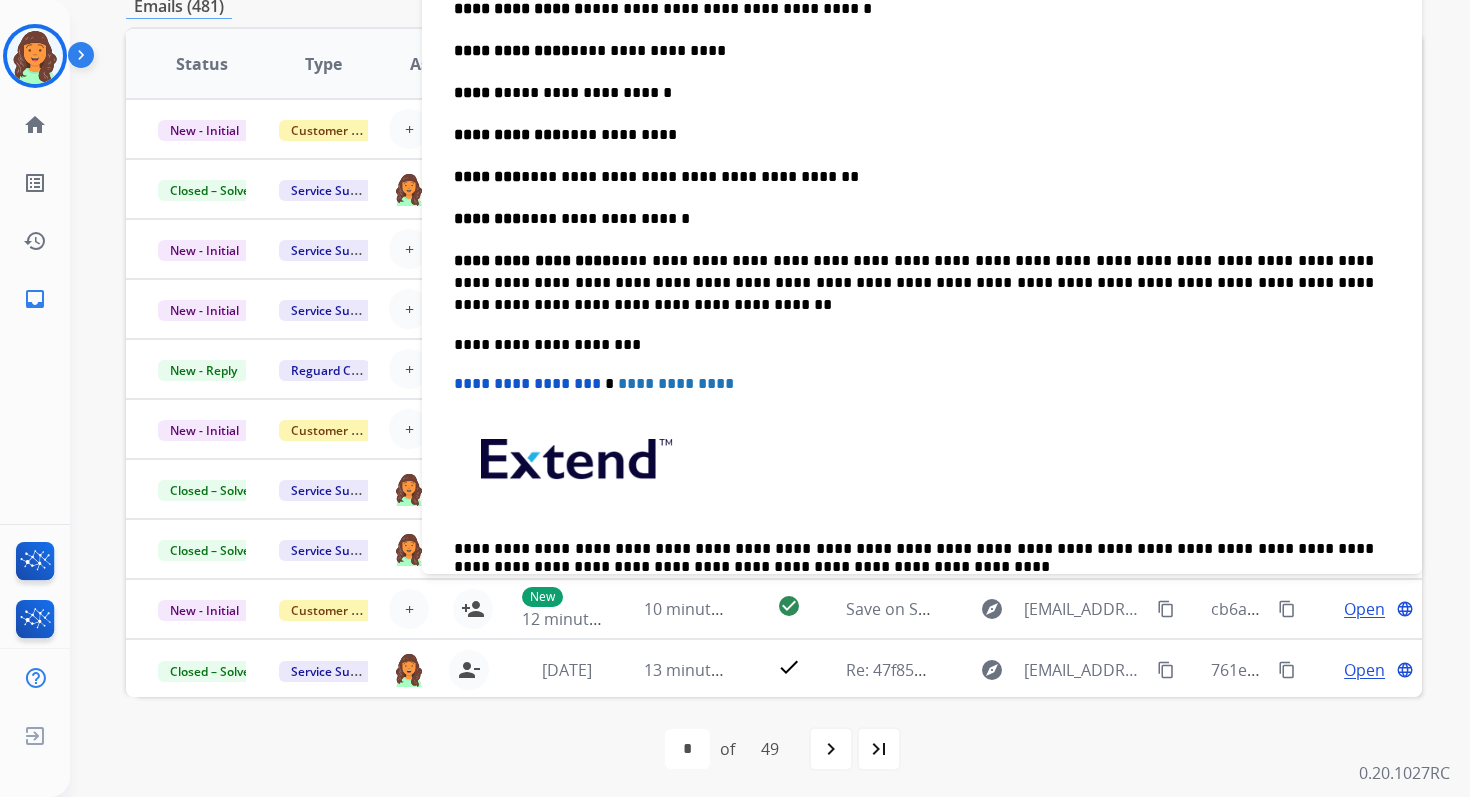 scroll, scrollTop: 666, scrollLeft: 0, axis: vertical 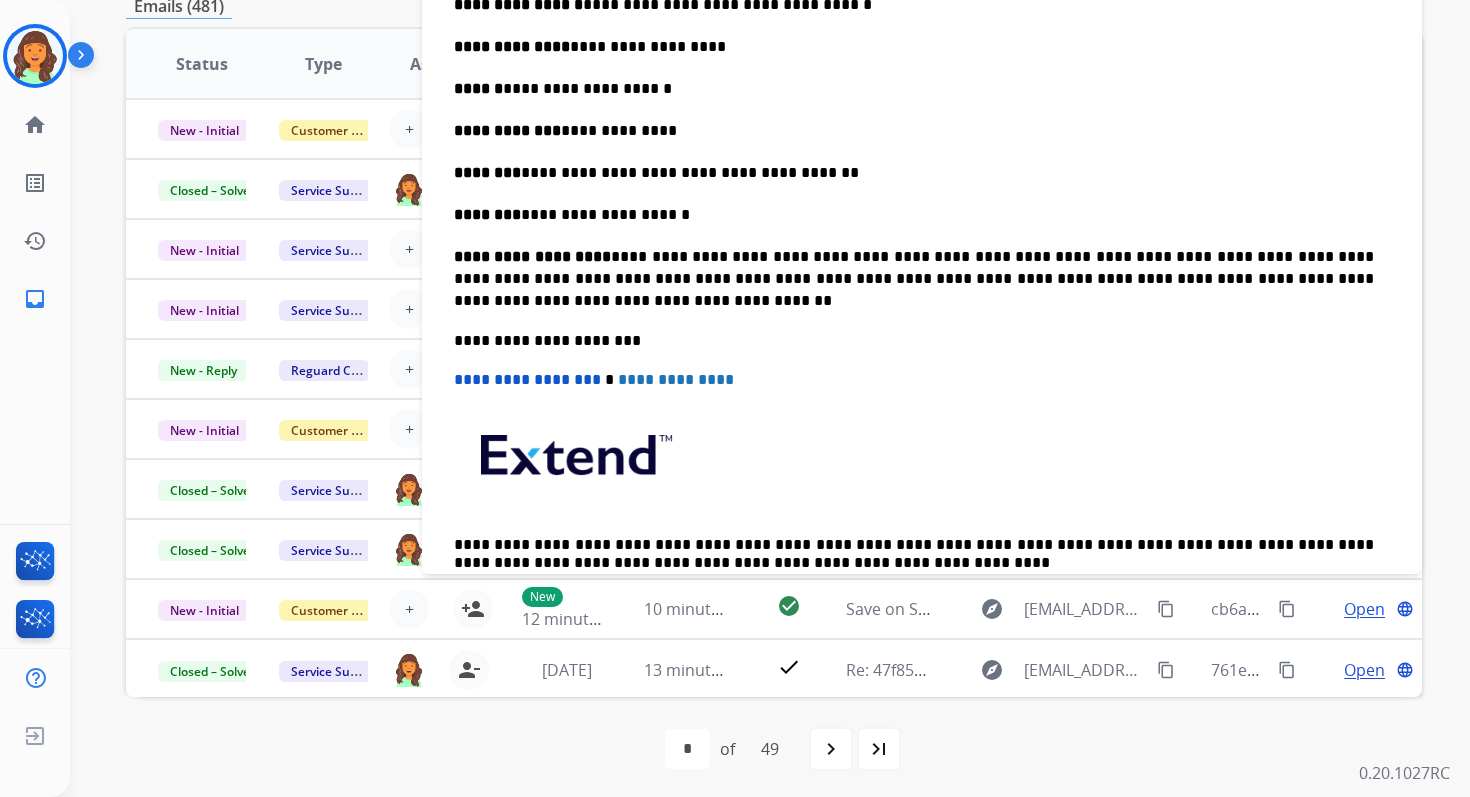 click on "**********" at bounding box center (914, 341) 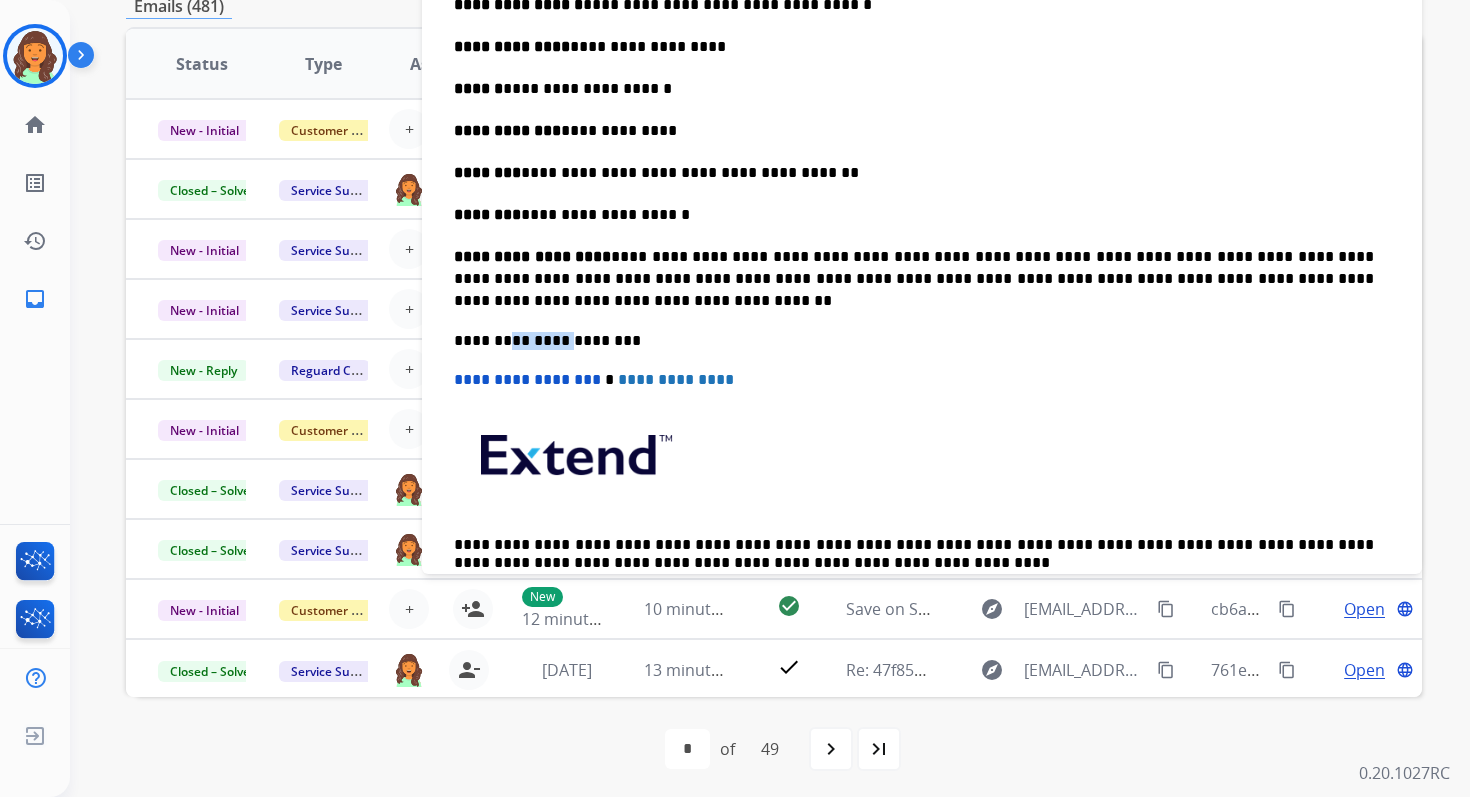 click on "**********" at bounding box center [914, 341] 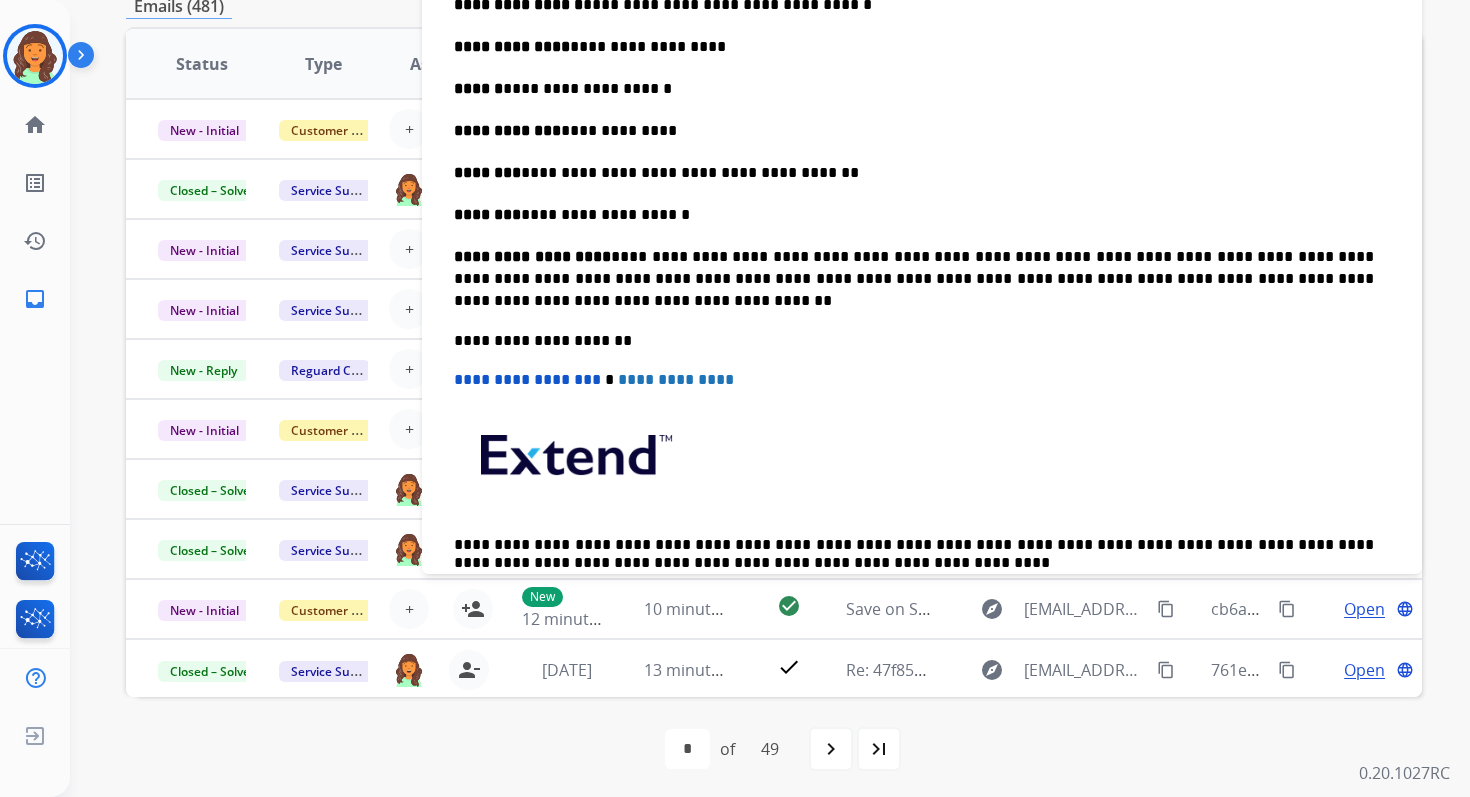 click on "**********" at bounding box center (527, 379) 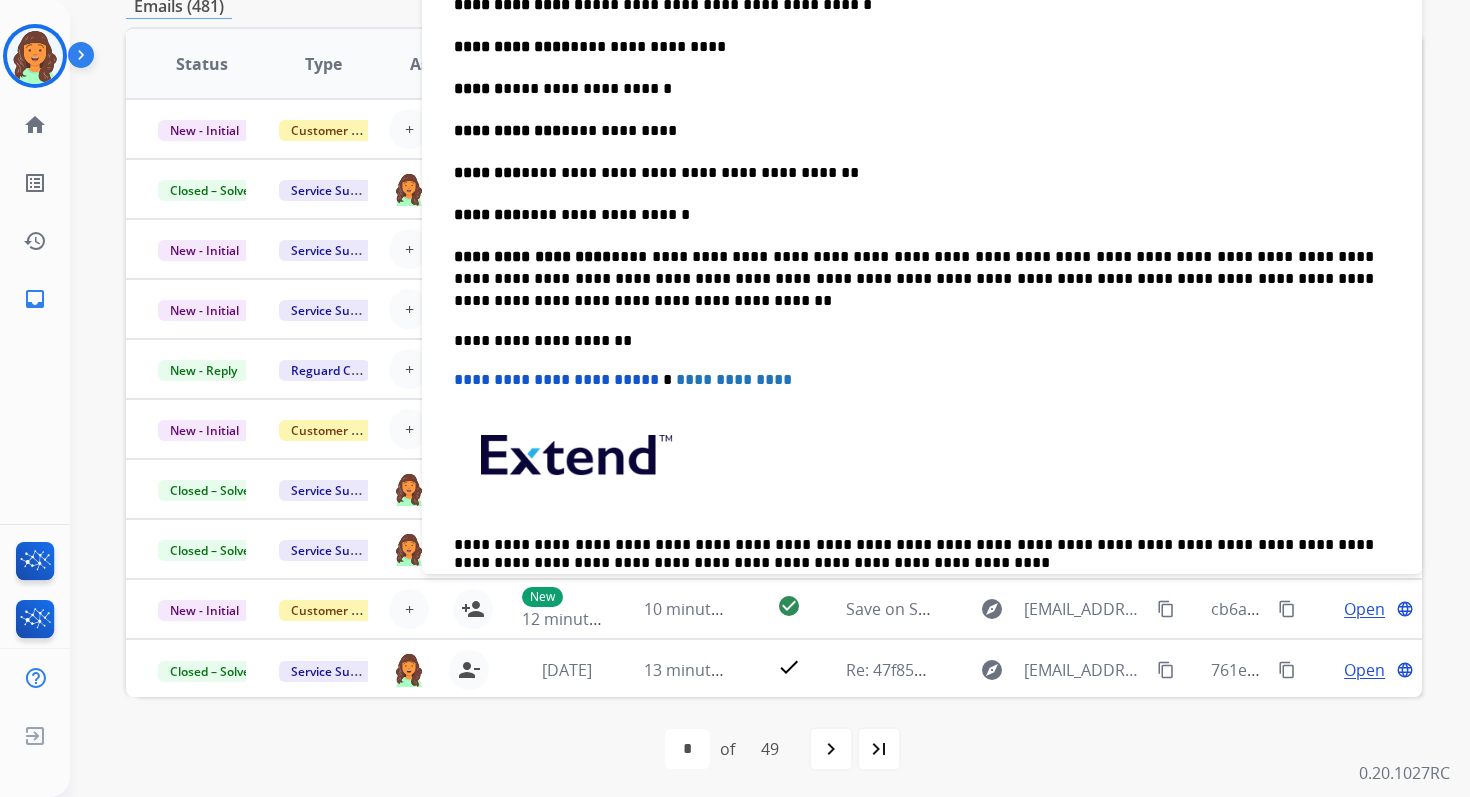 scroll, scrollTop: 0, scrollLeft: 0, axis: both 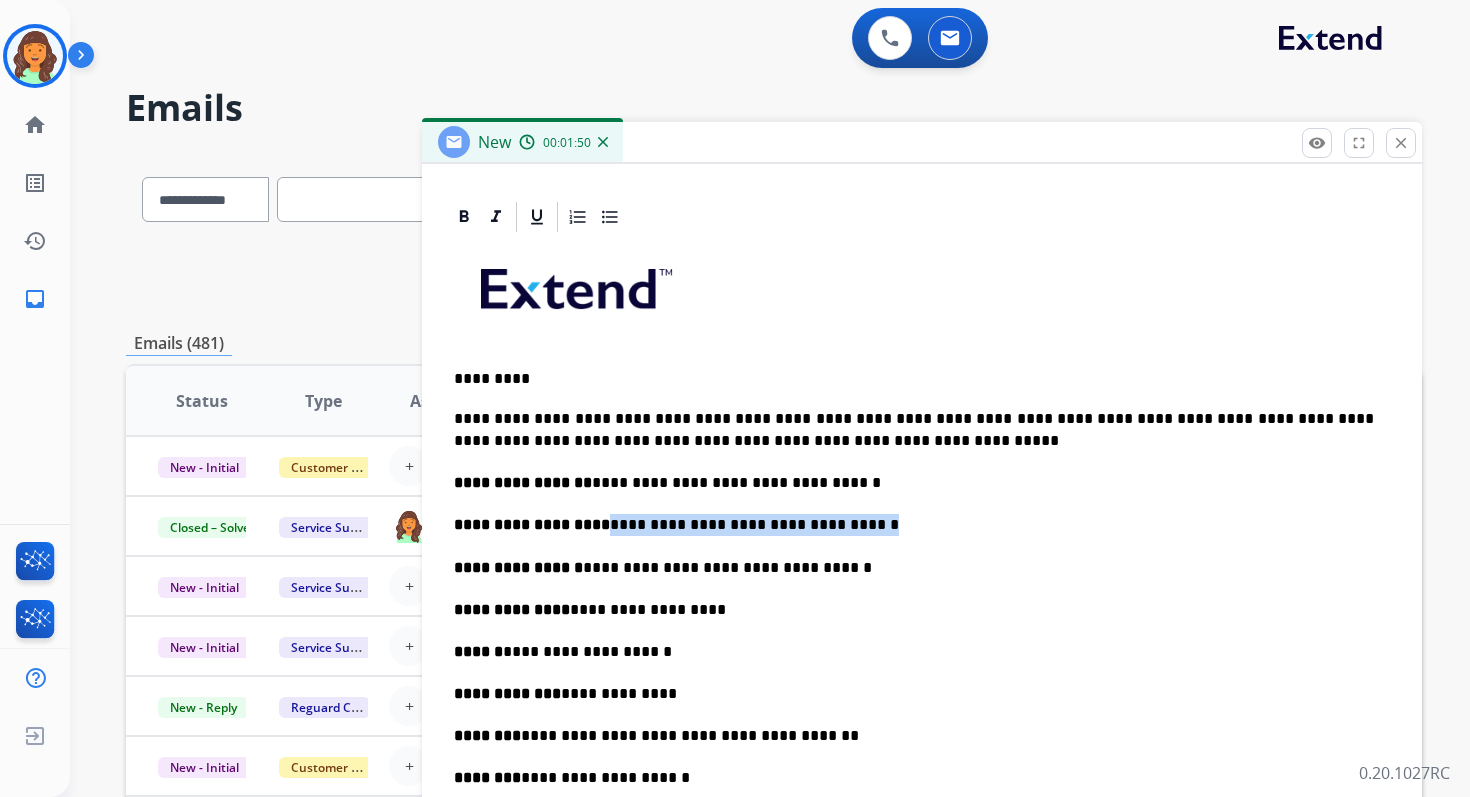drag, startPoint x: 598, startPoint y: 525, endPoint x: 869, endPoint y: 519, distance: 271.0664 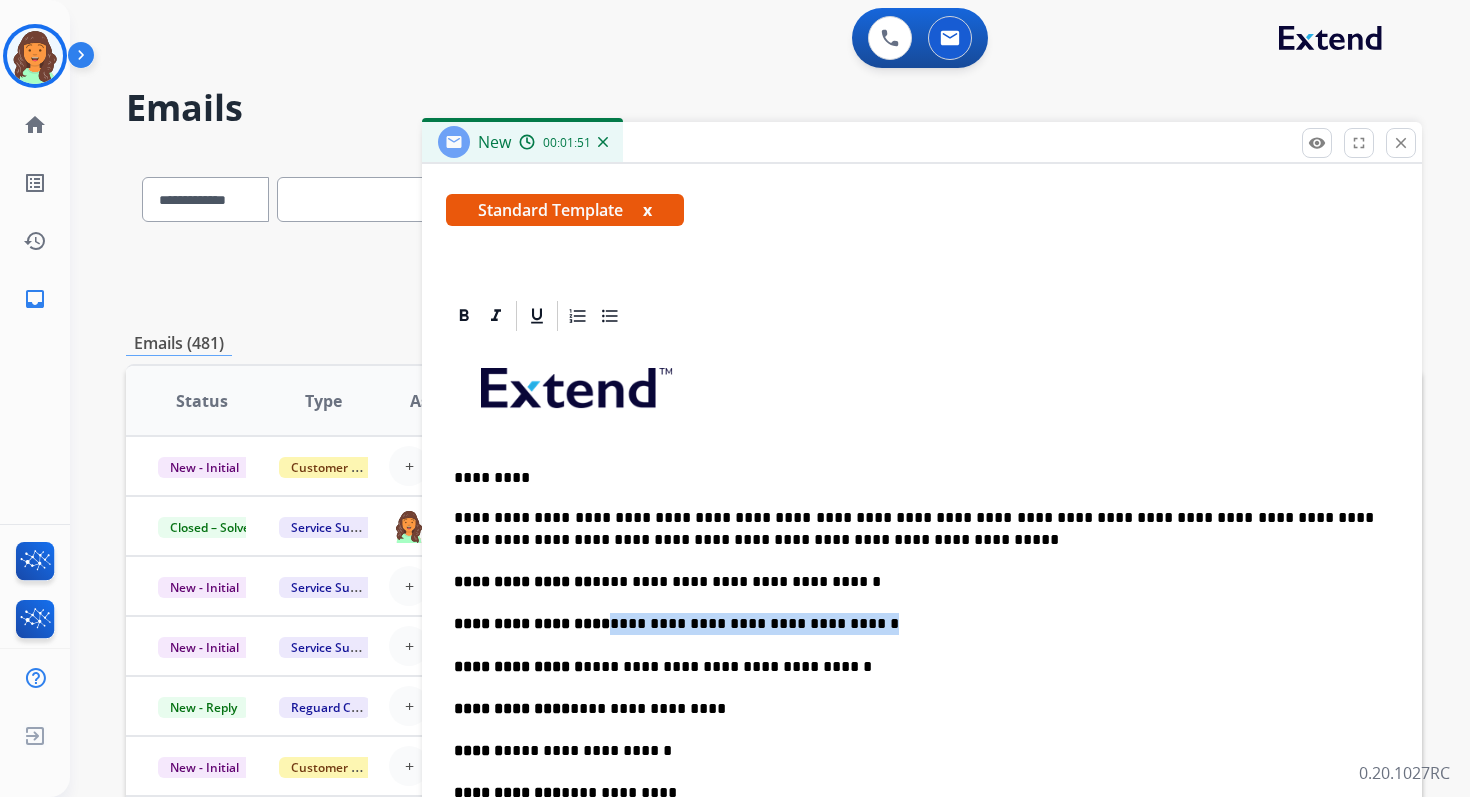 scroll, scrollTop: 213, scrollLeft: 0, axis: vertical 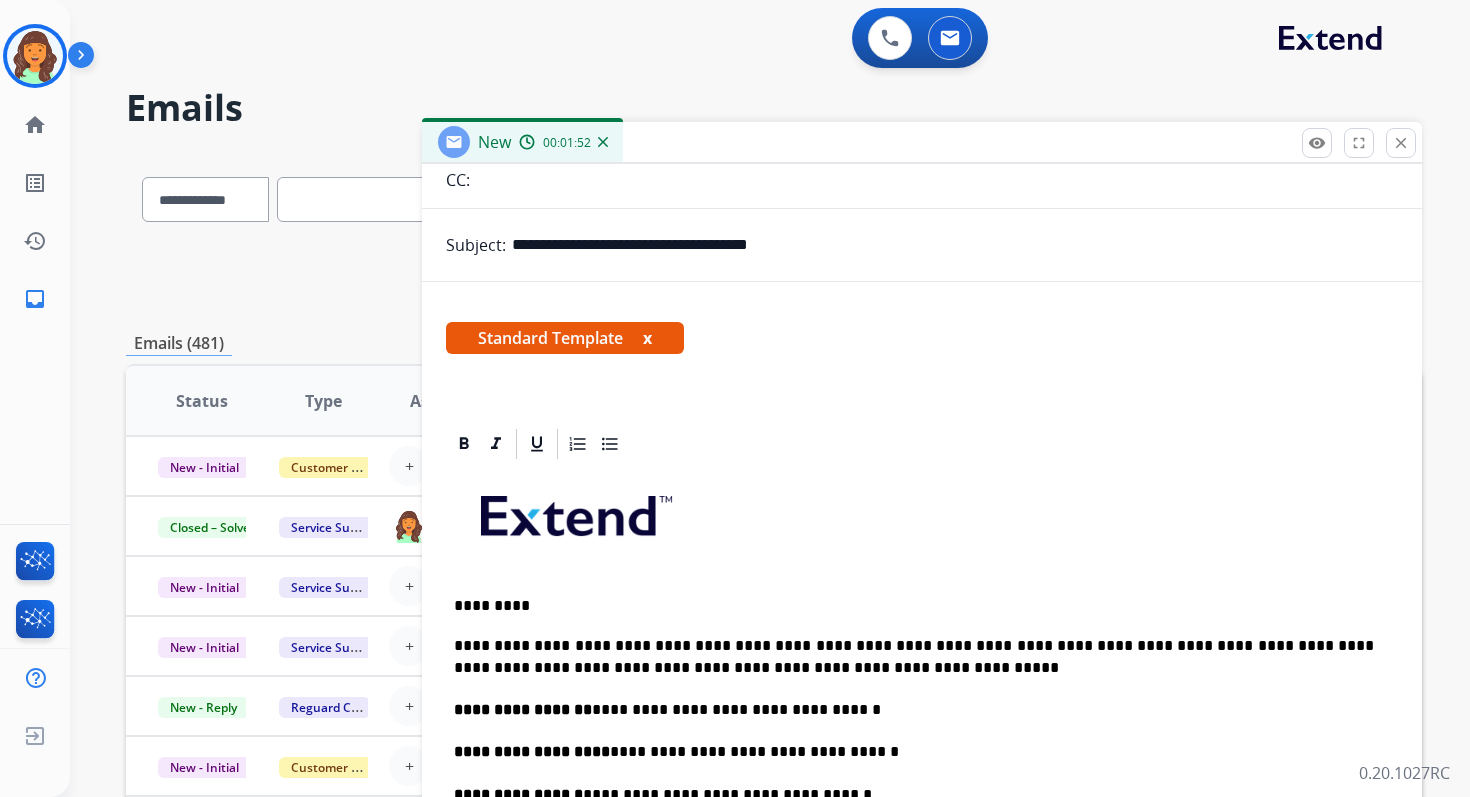 click on "**********" at bounding box center [955, 245] 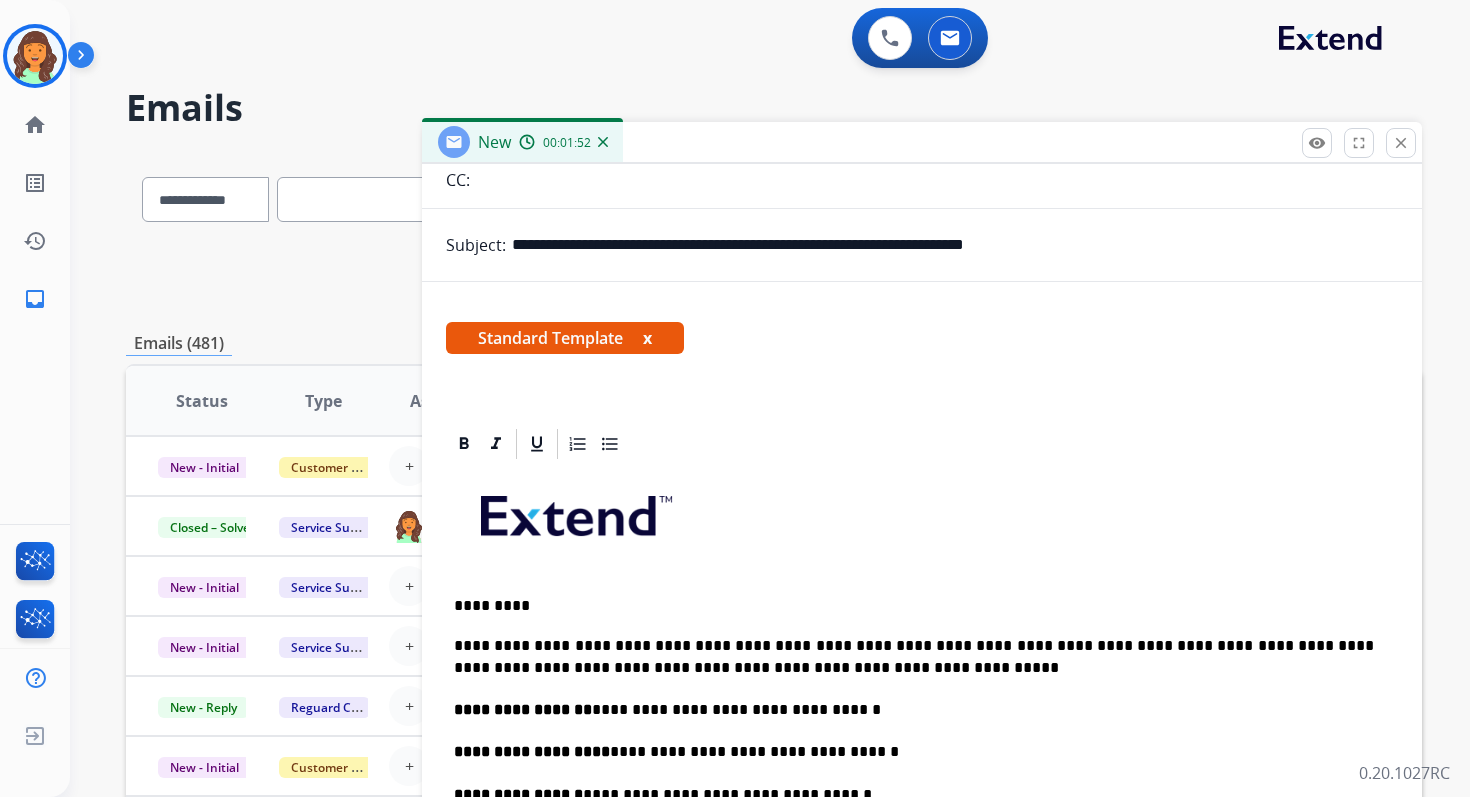 scroll, scrollTop: 0, scrollLeft: 0, axis: both 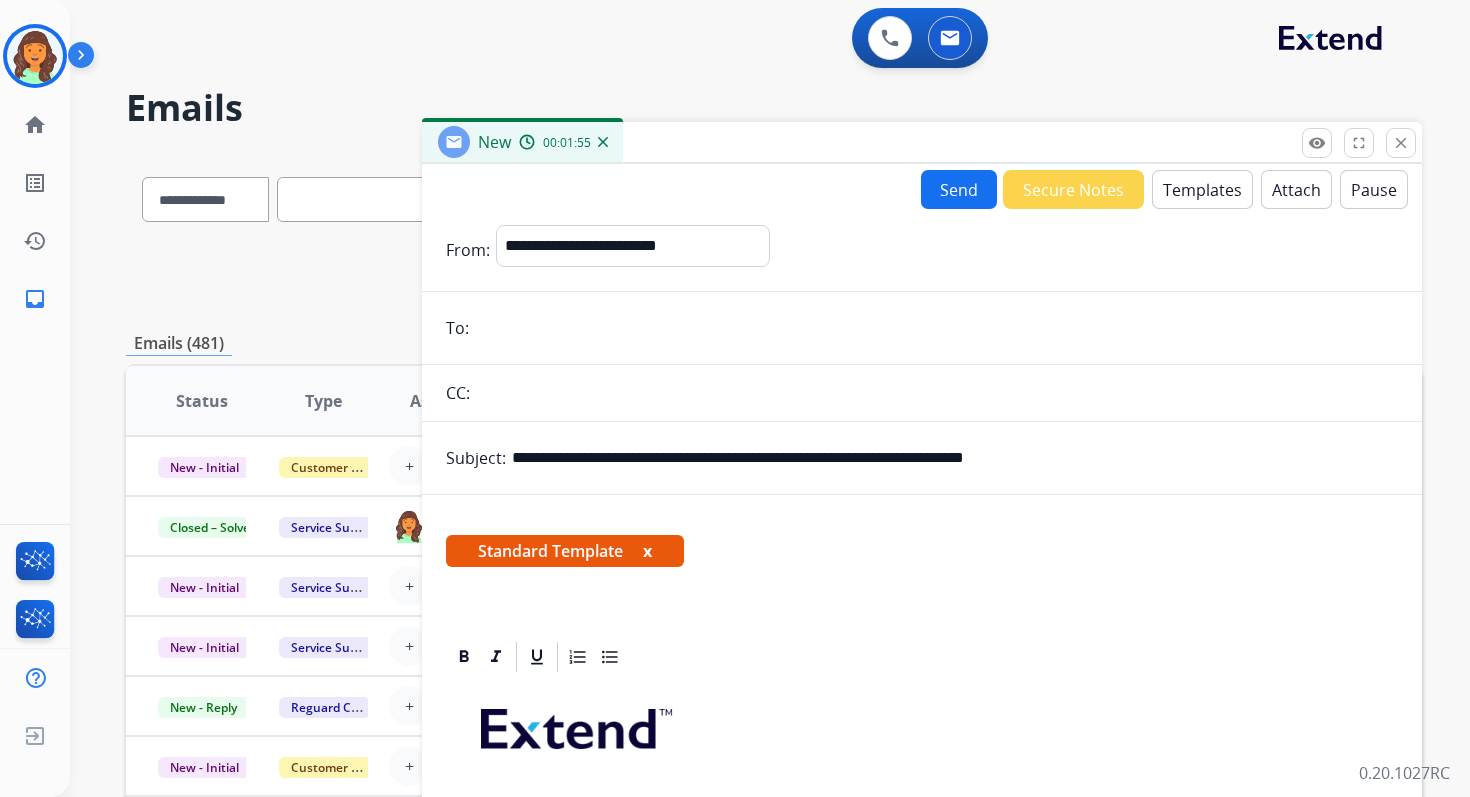 type on "**********" 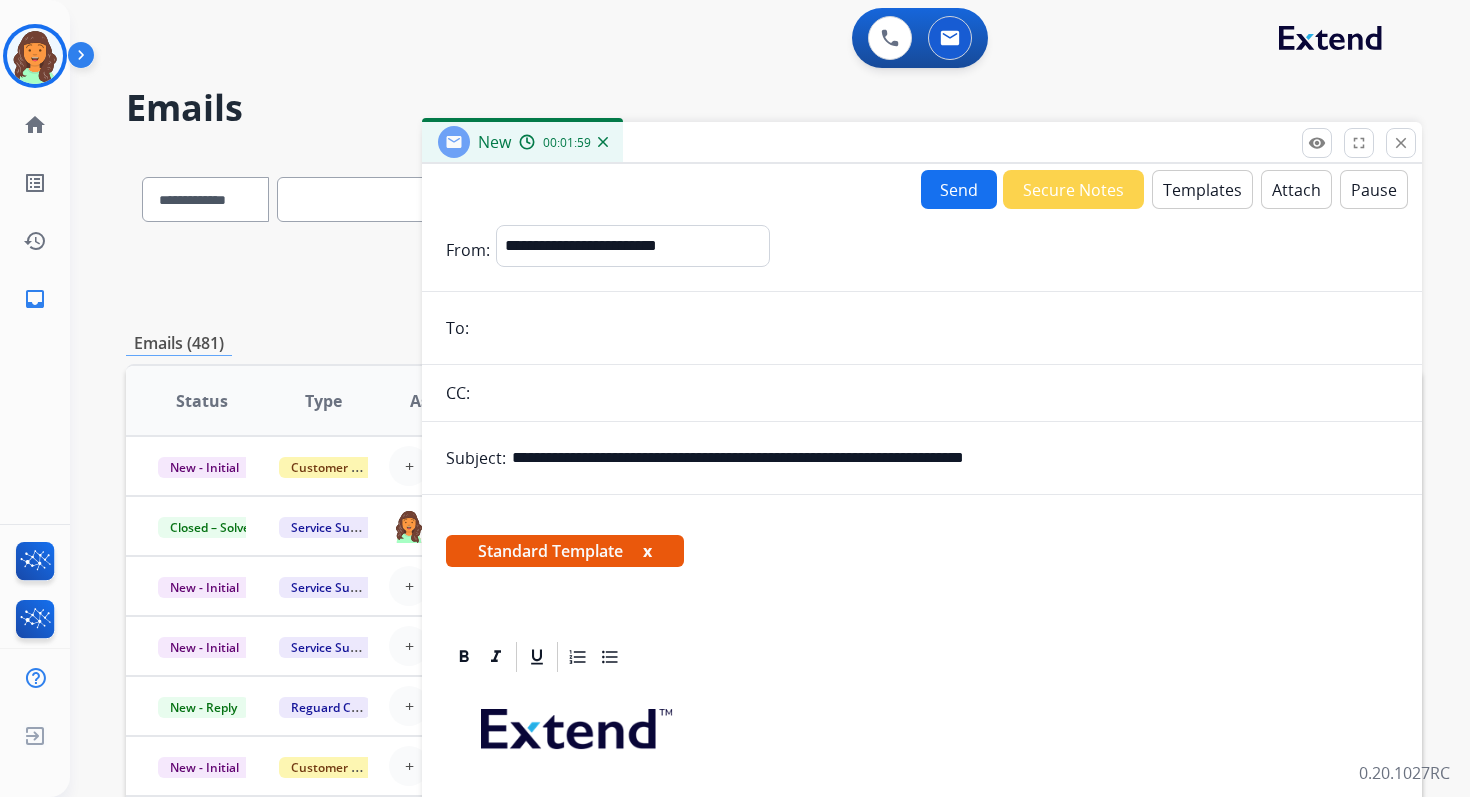 click at bounding box center [936, 328] 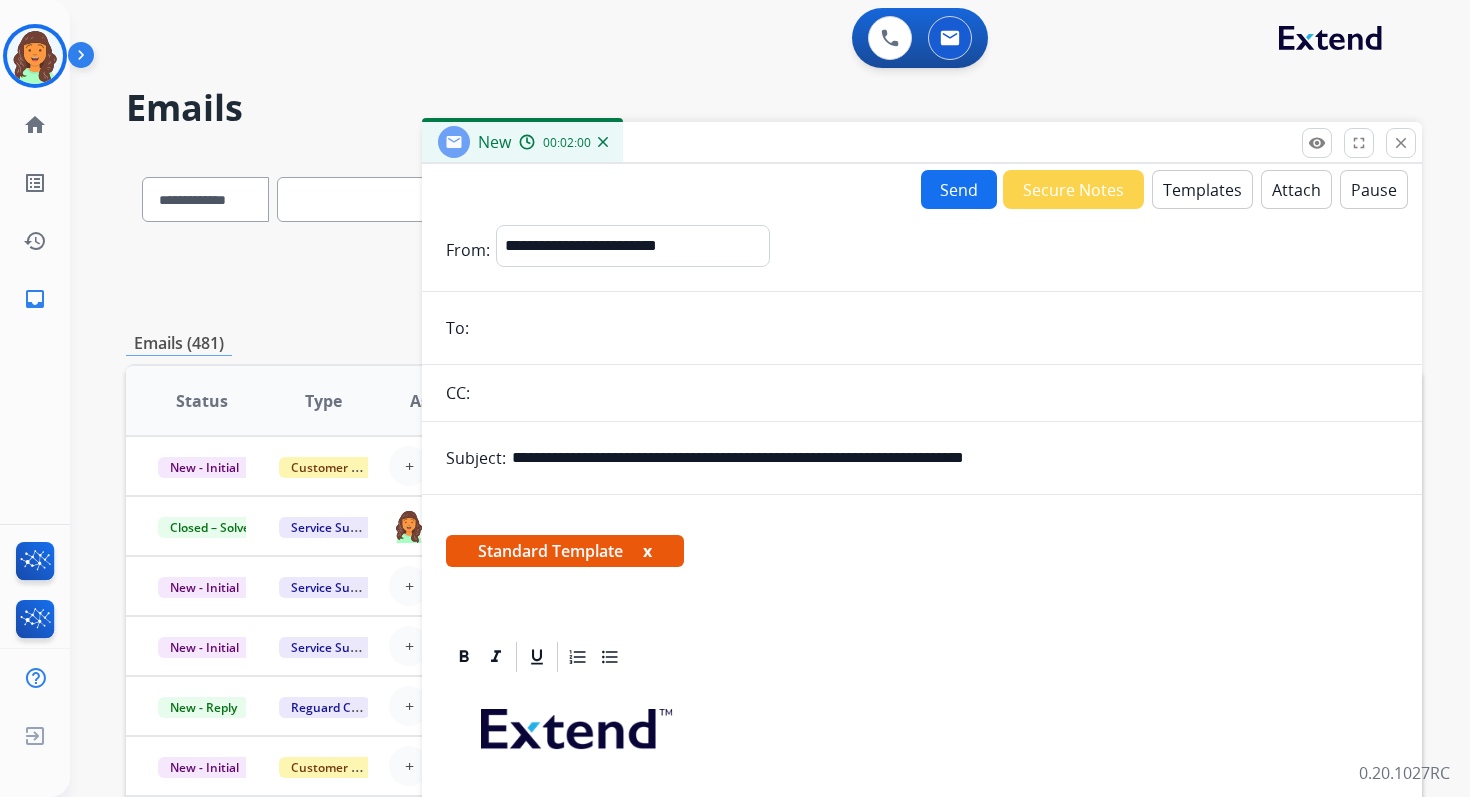 paste on "**********" 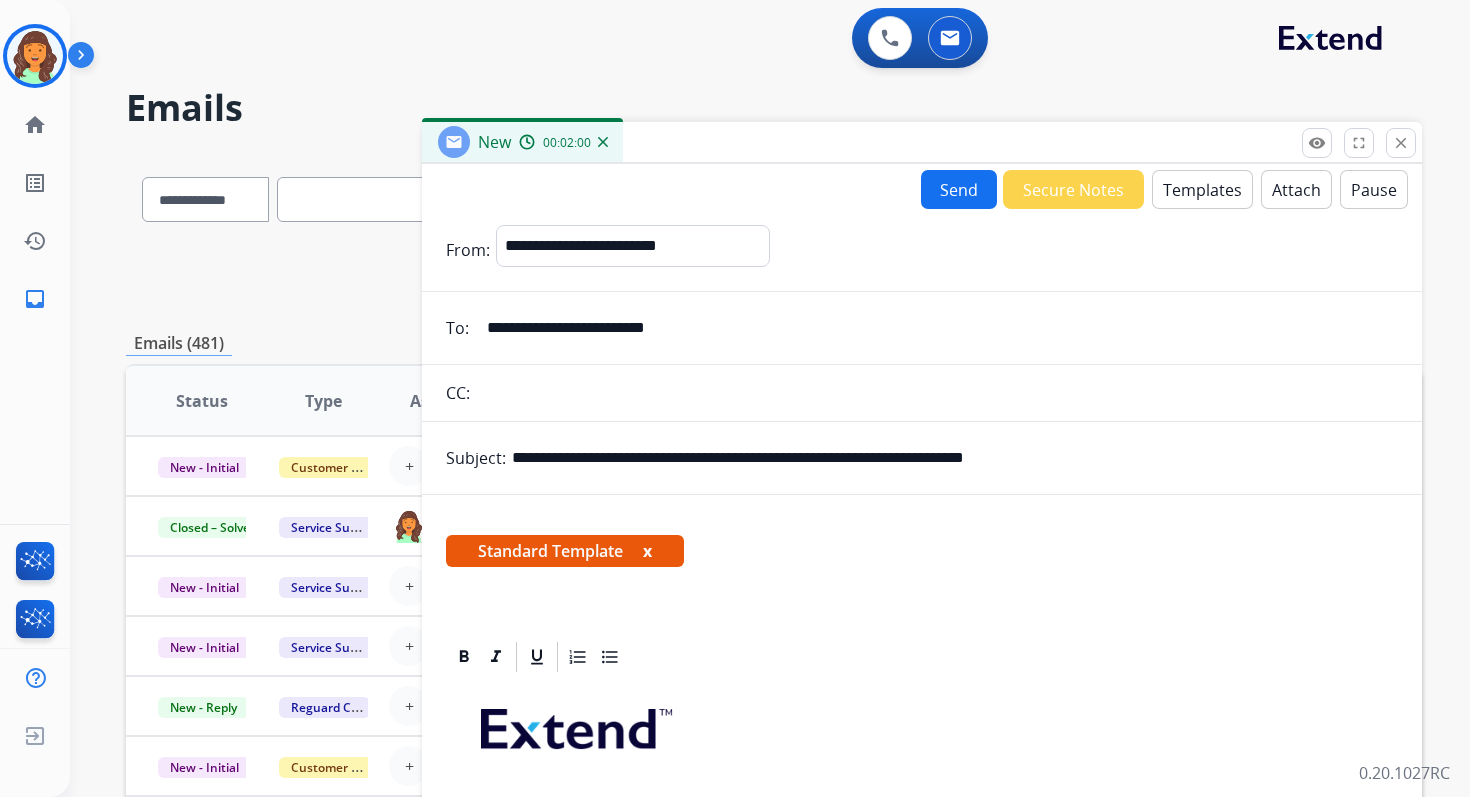 type on "**********" 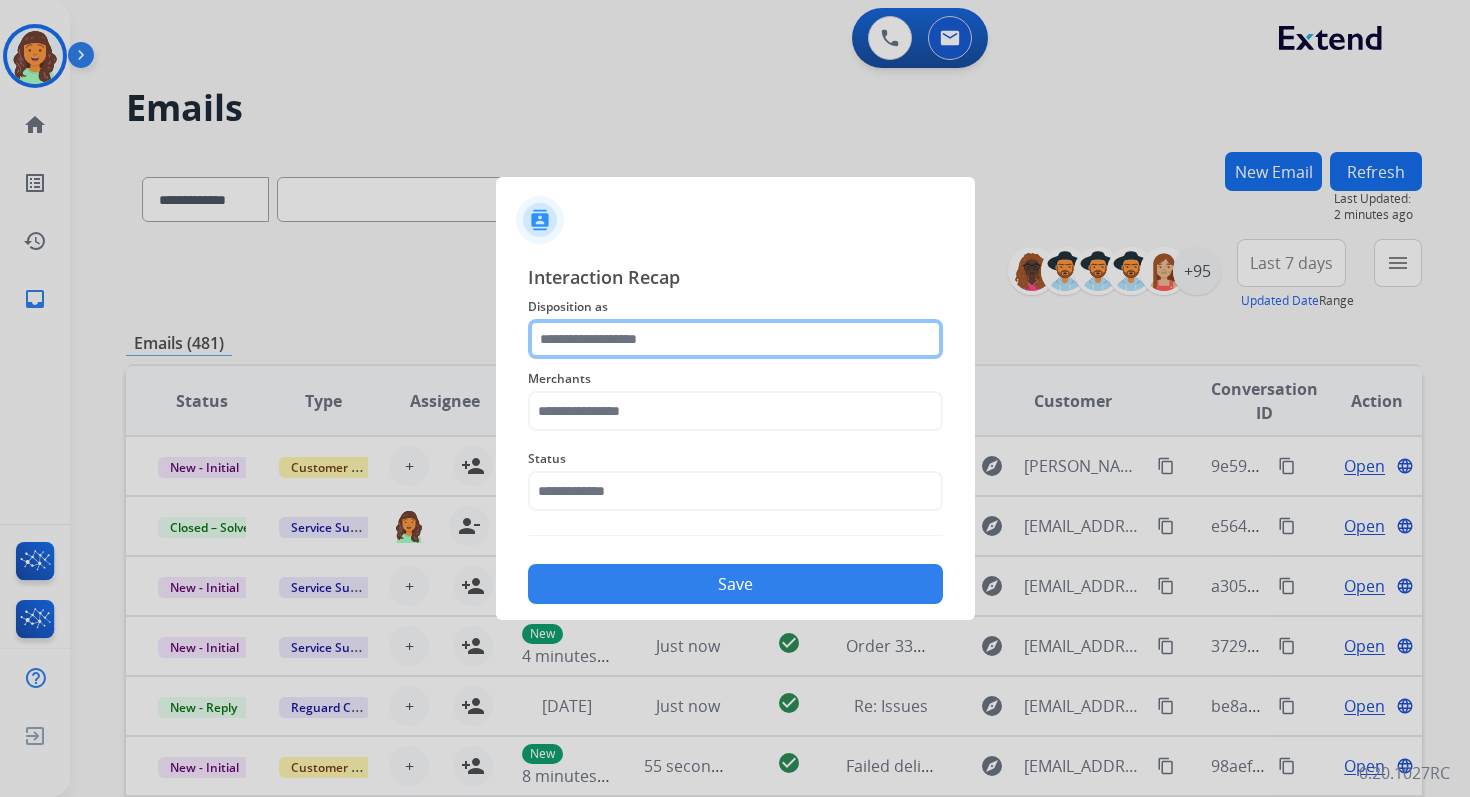 click 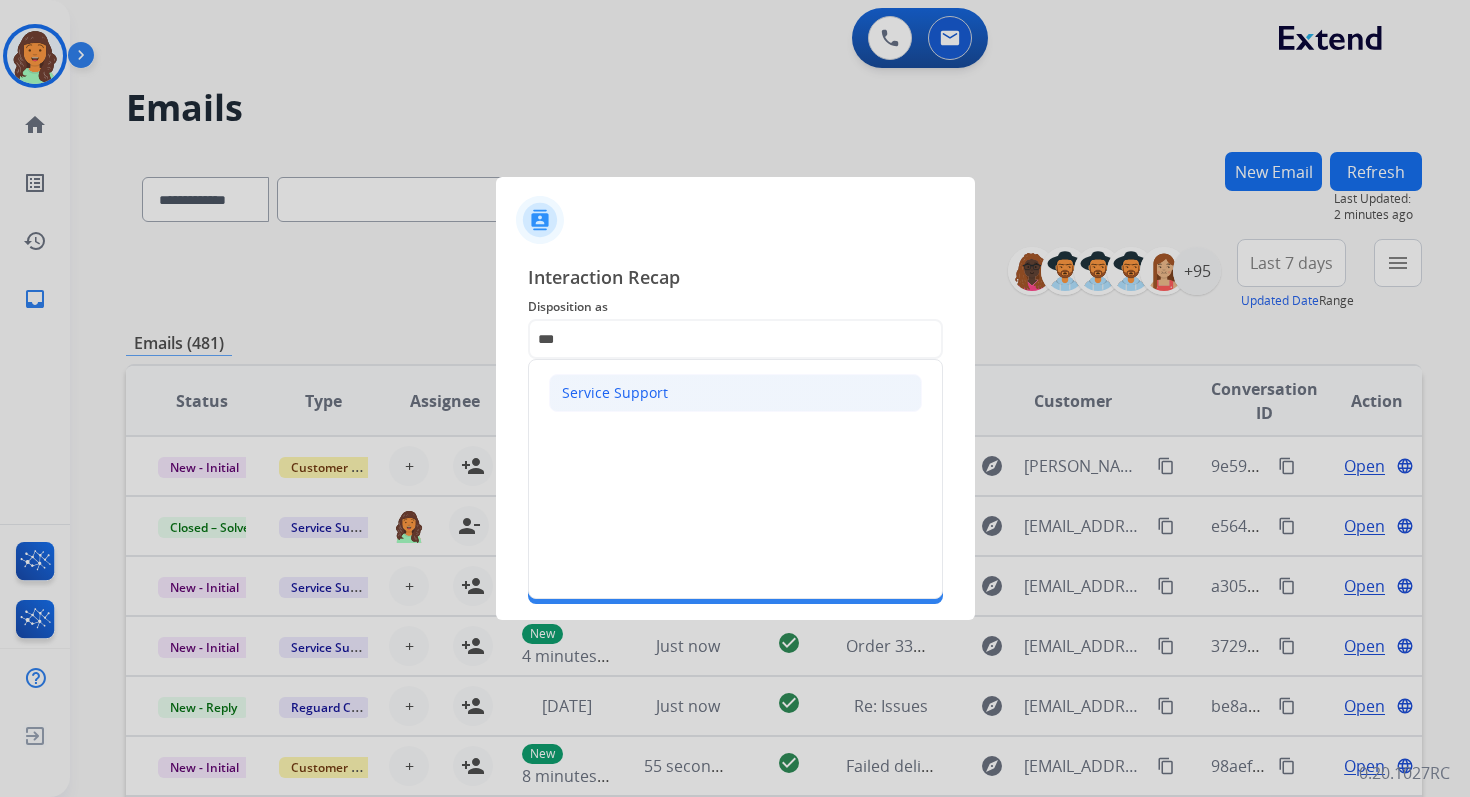 click on "Service Support" 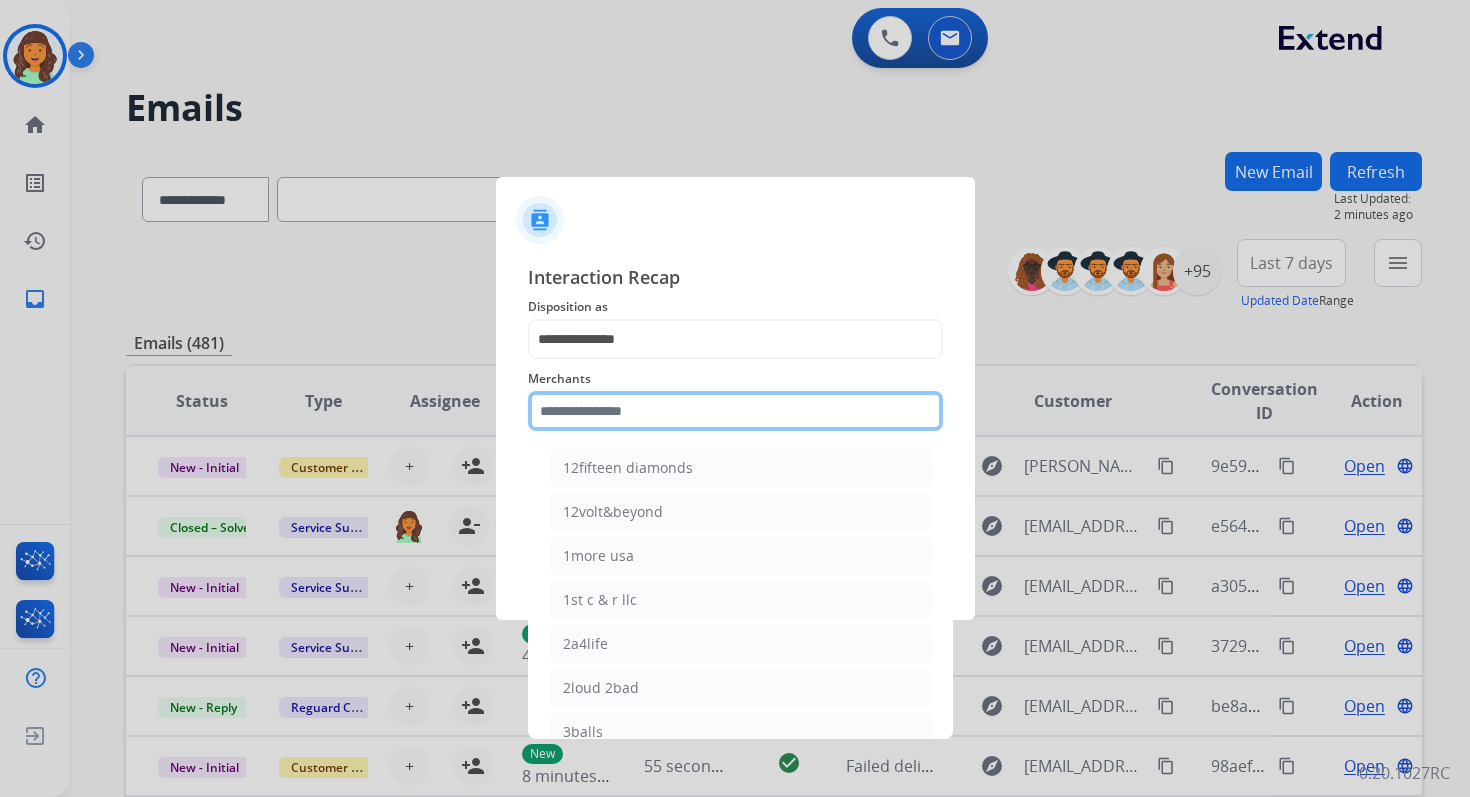 click 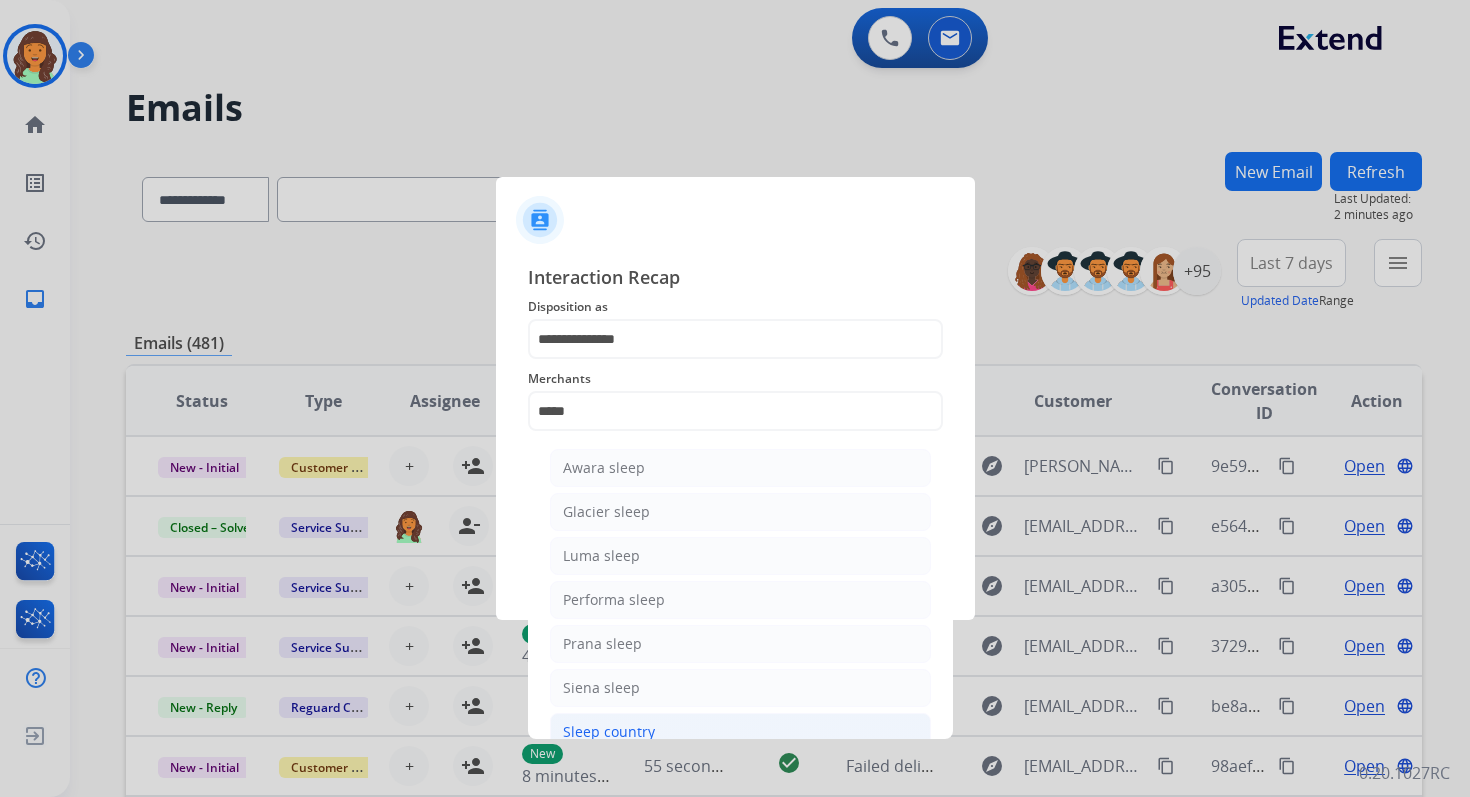 click on "Sleep country" 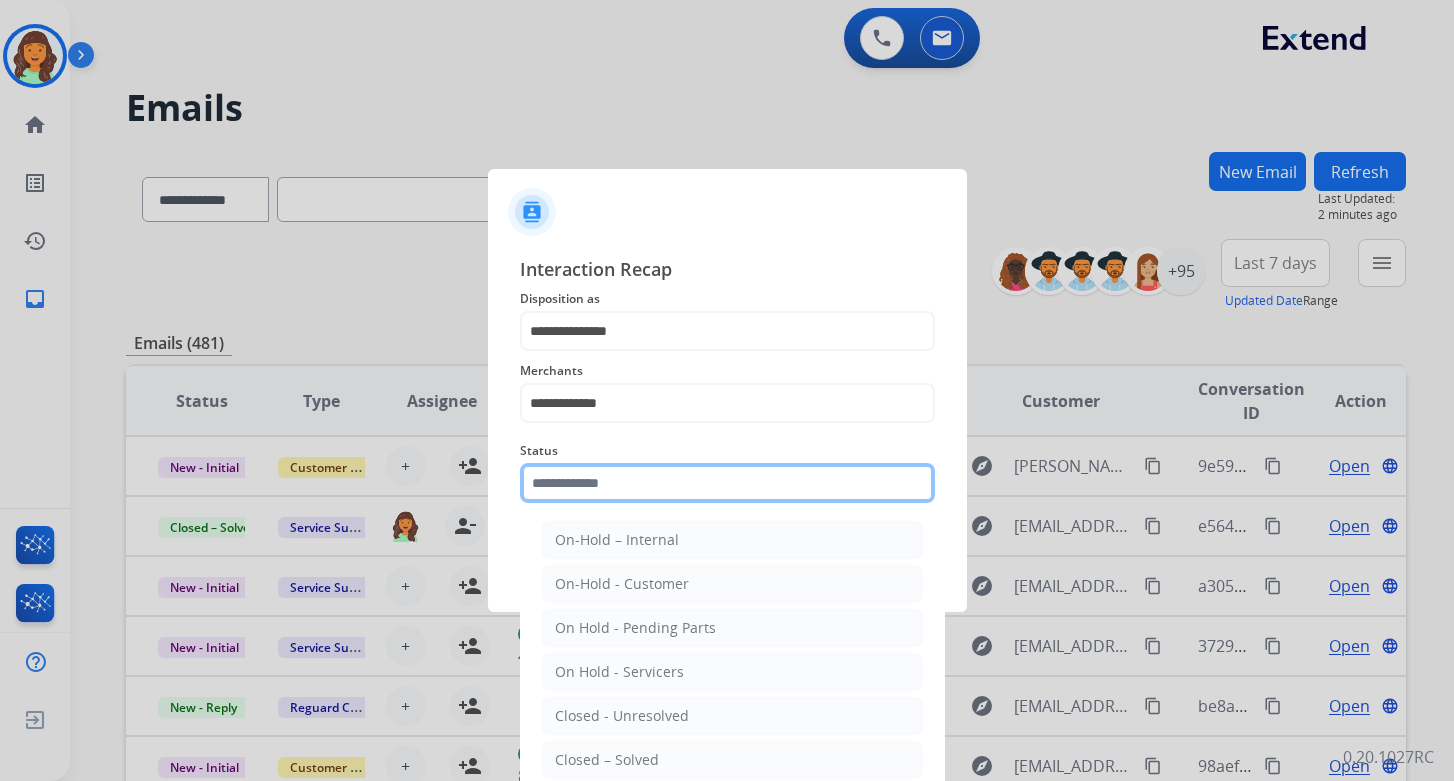 click 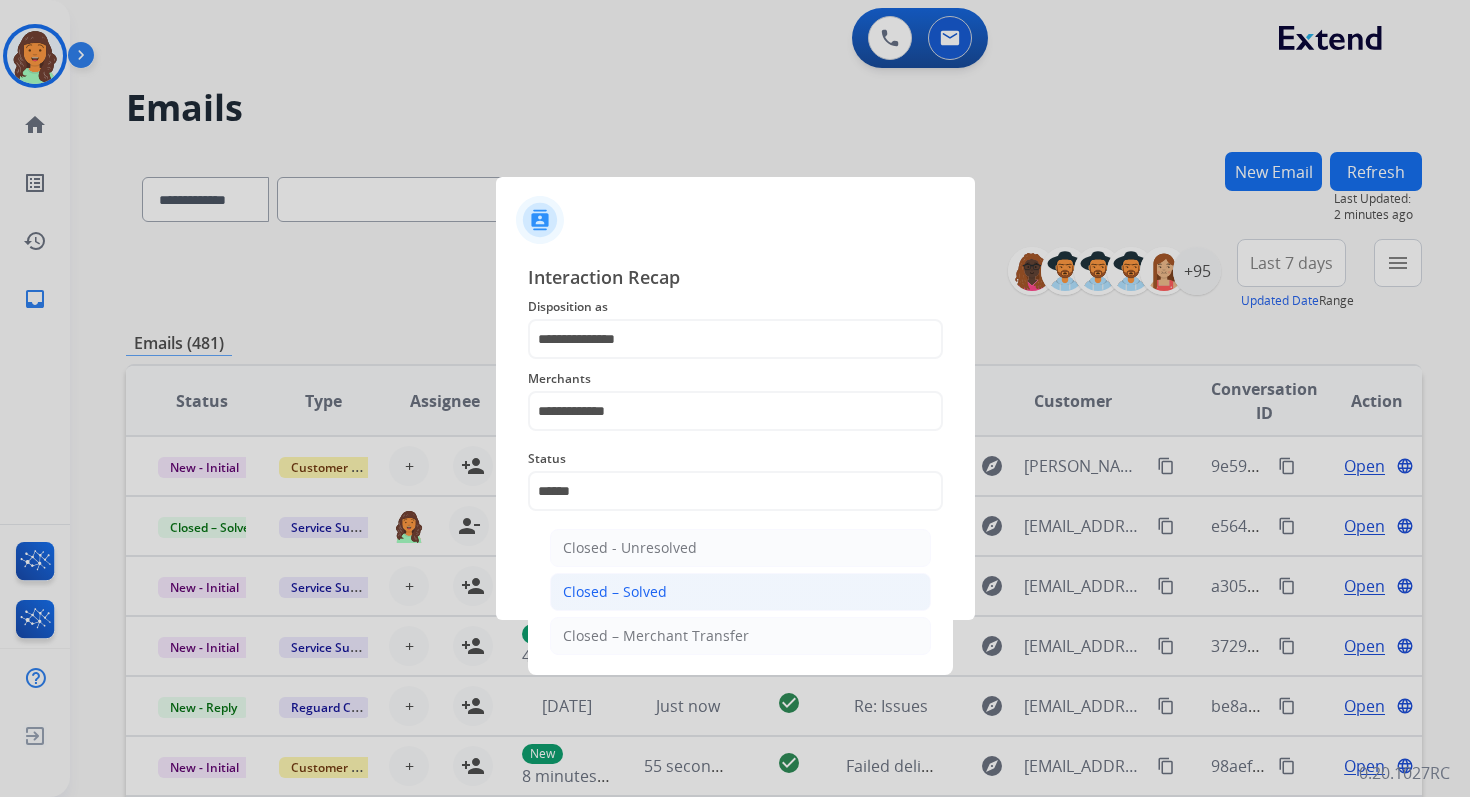 click on "Closed – Solved" 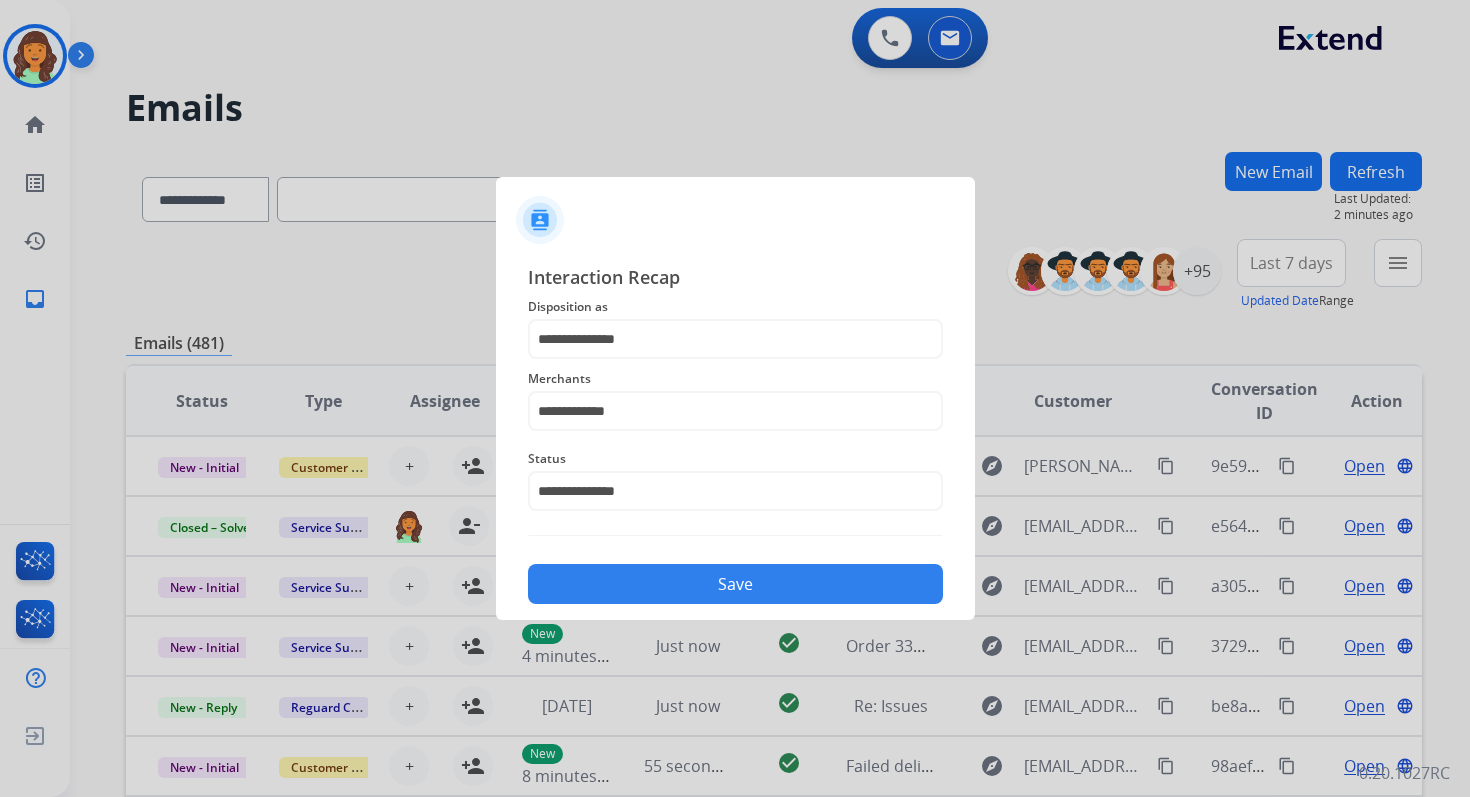 click on "Save" 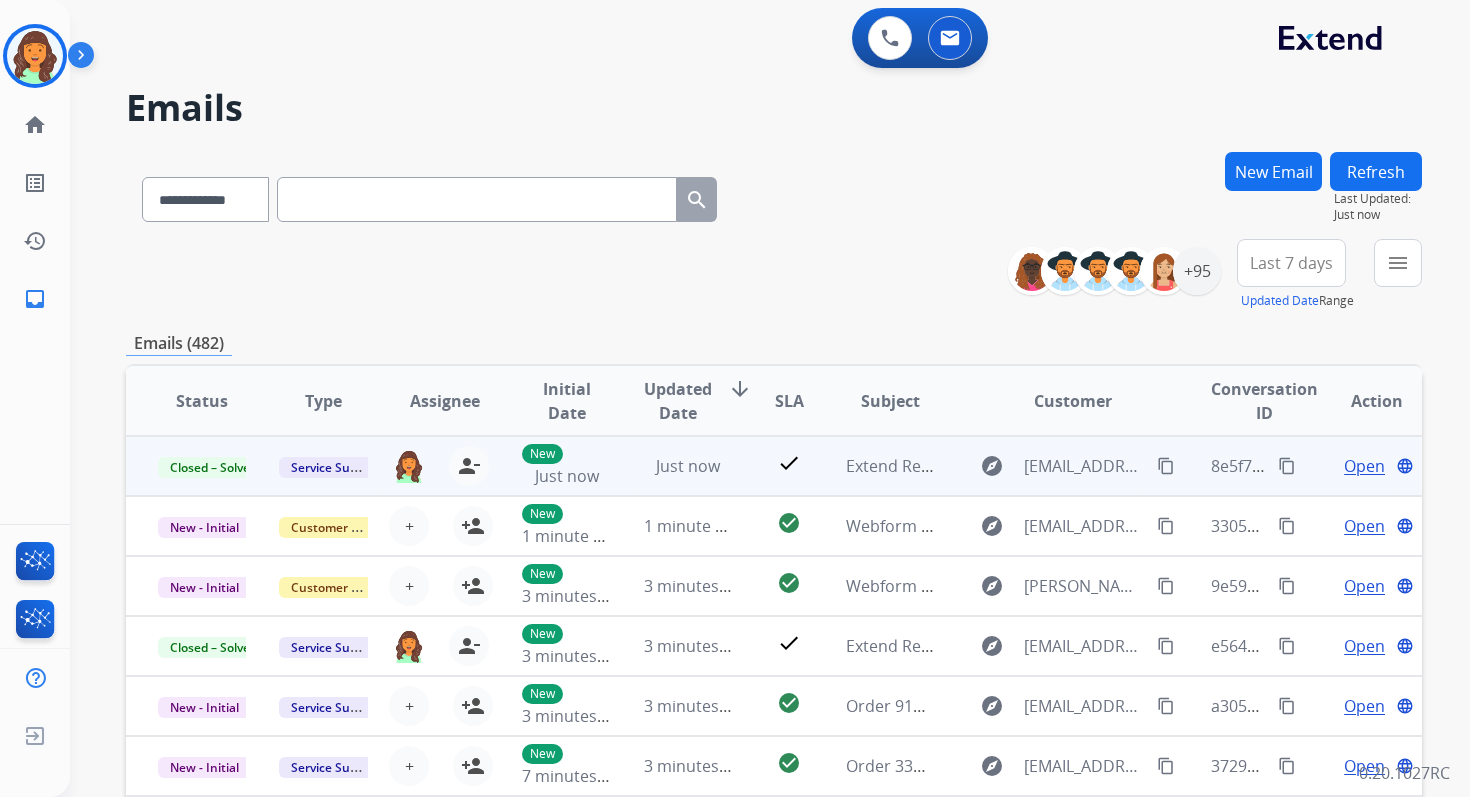 click on "content_copy" at bounding box center (1287, 466) 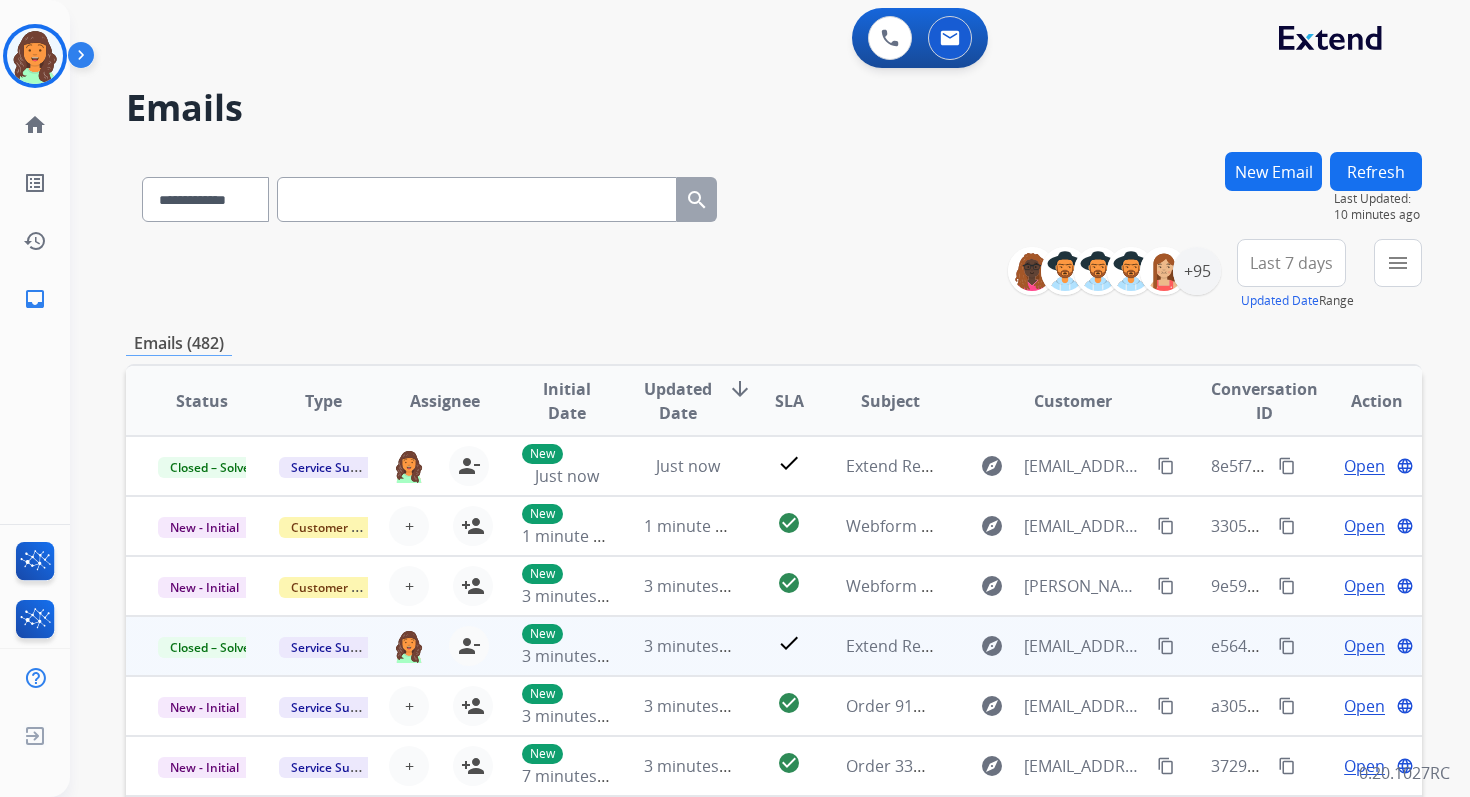 scroll, scrollTop: 2, scrollLeft: 0, axis: vertical 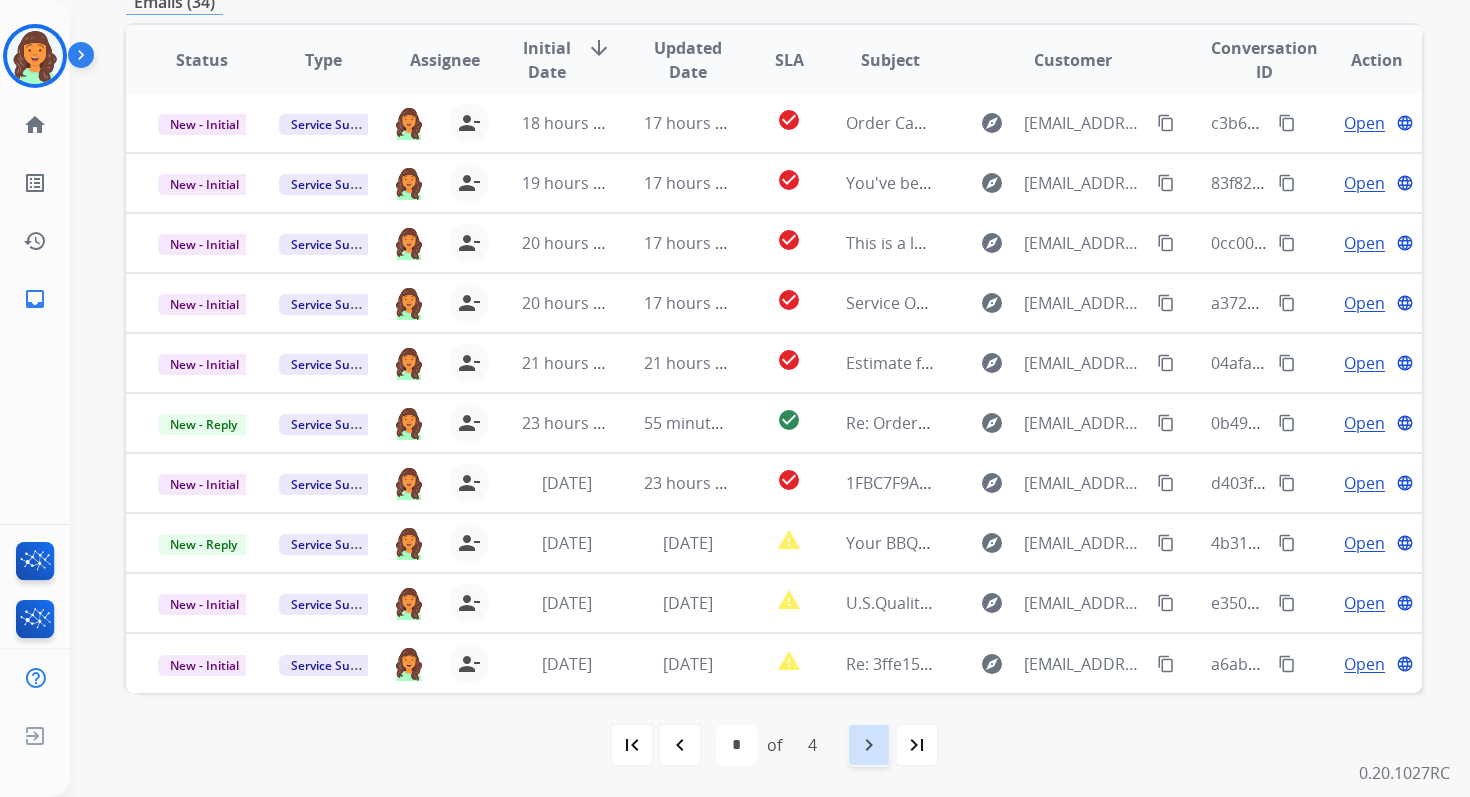 click on "navigate_next" at bounding box center (869, 745) 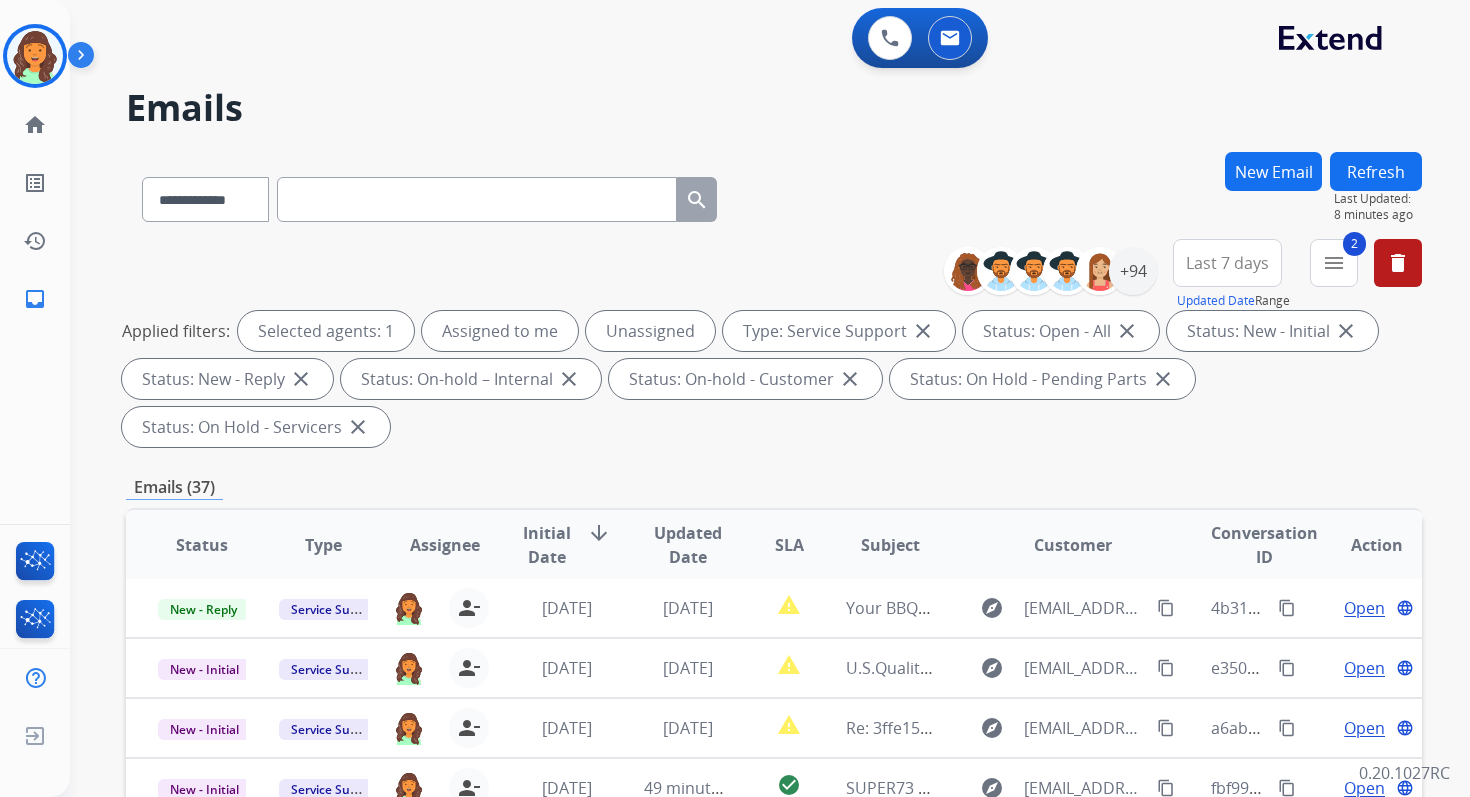 scroll, scrollTop: 485, scrollLeft: 0, axis: vertical 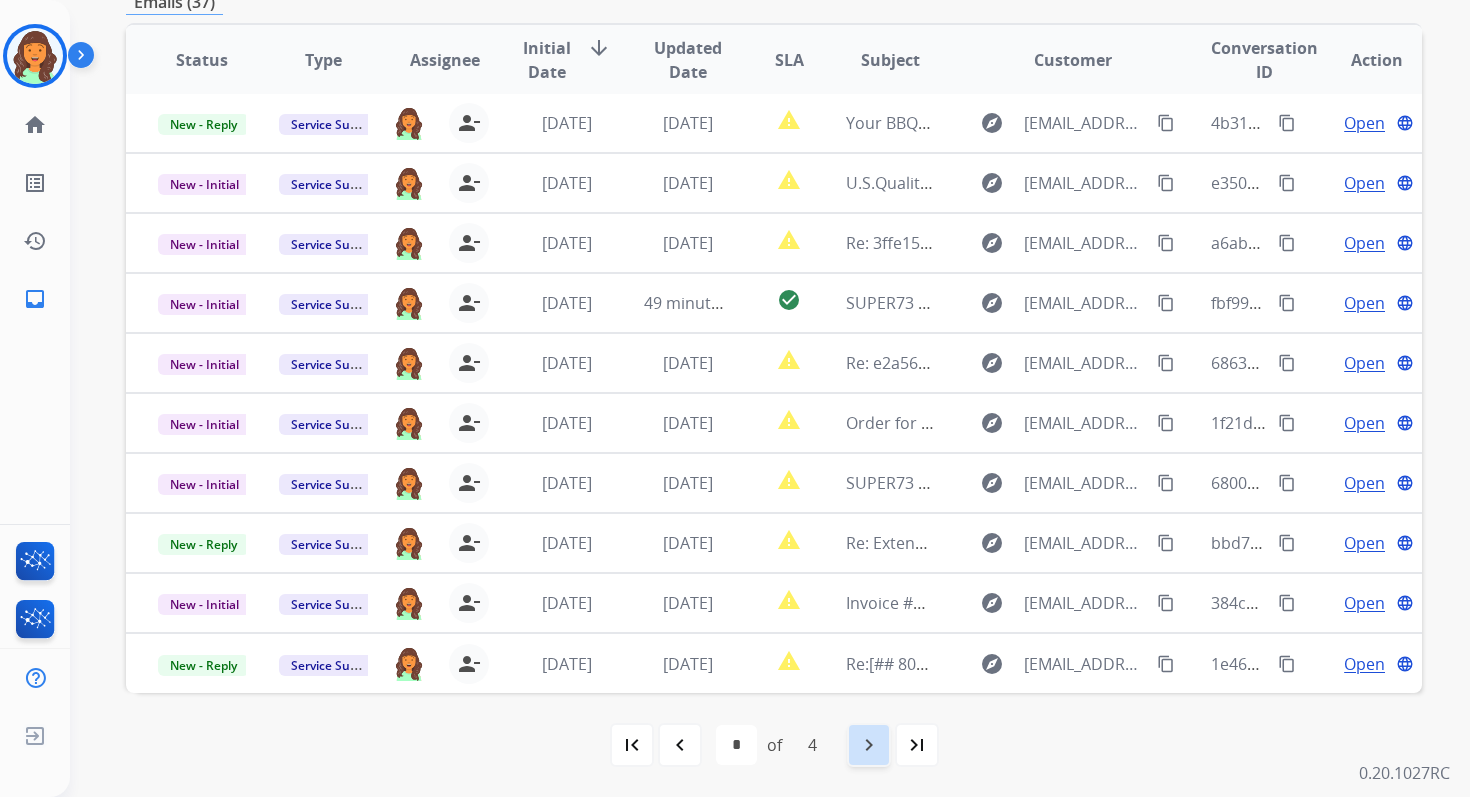 click on "navigate_next" at bounding box center [869, 745] 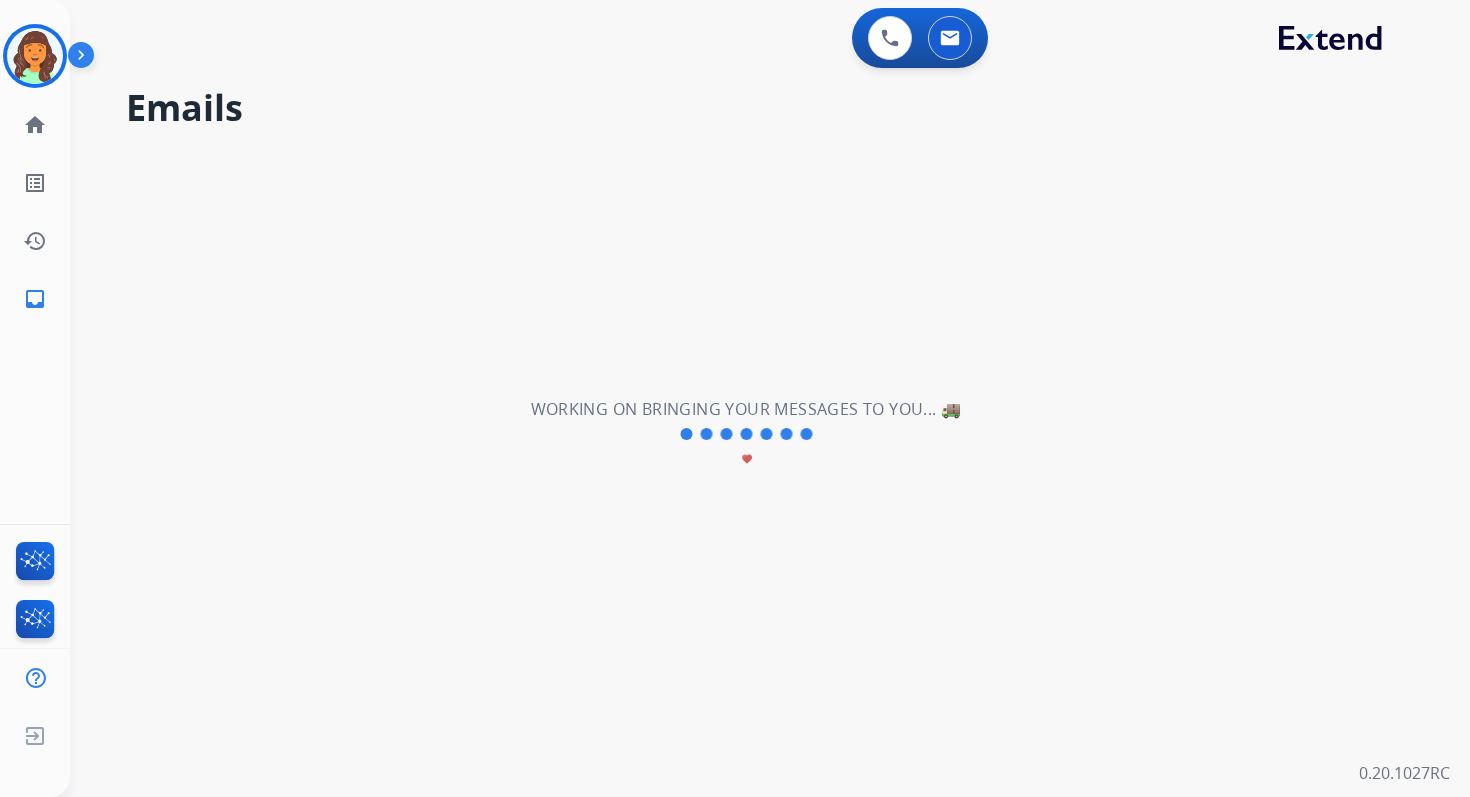 scroll, scrollTop: 0, scrollLeft: 0, axis: both 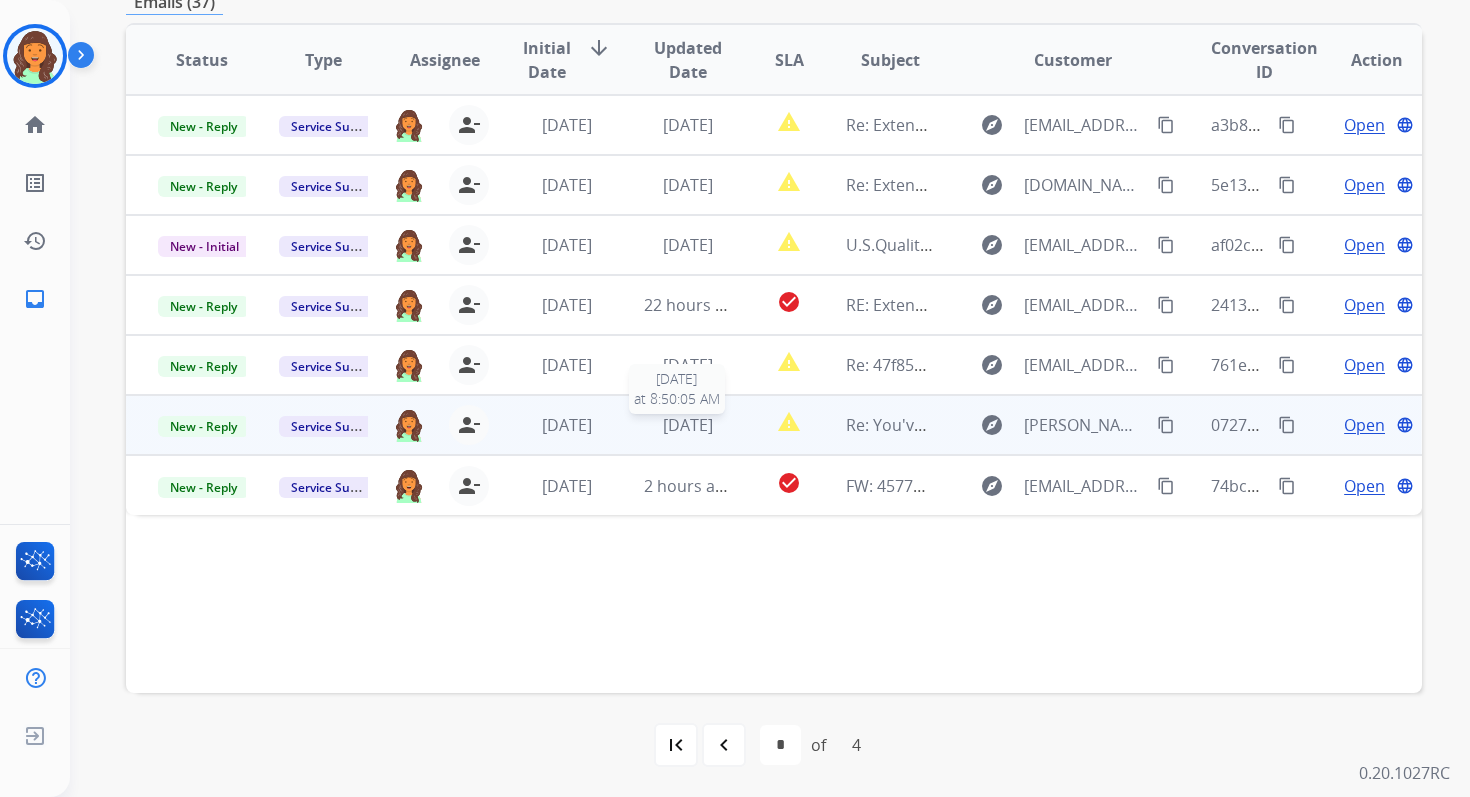 click on "[DATE]" at bounding box center [688, 425] 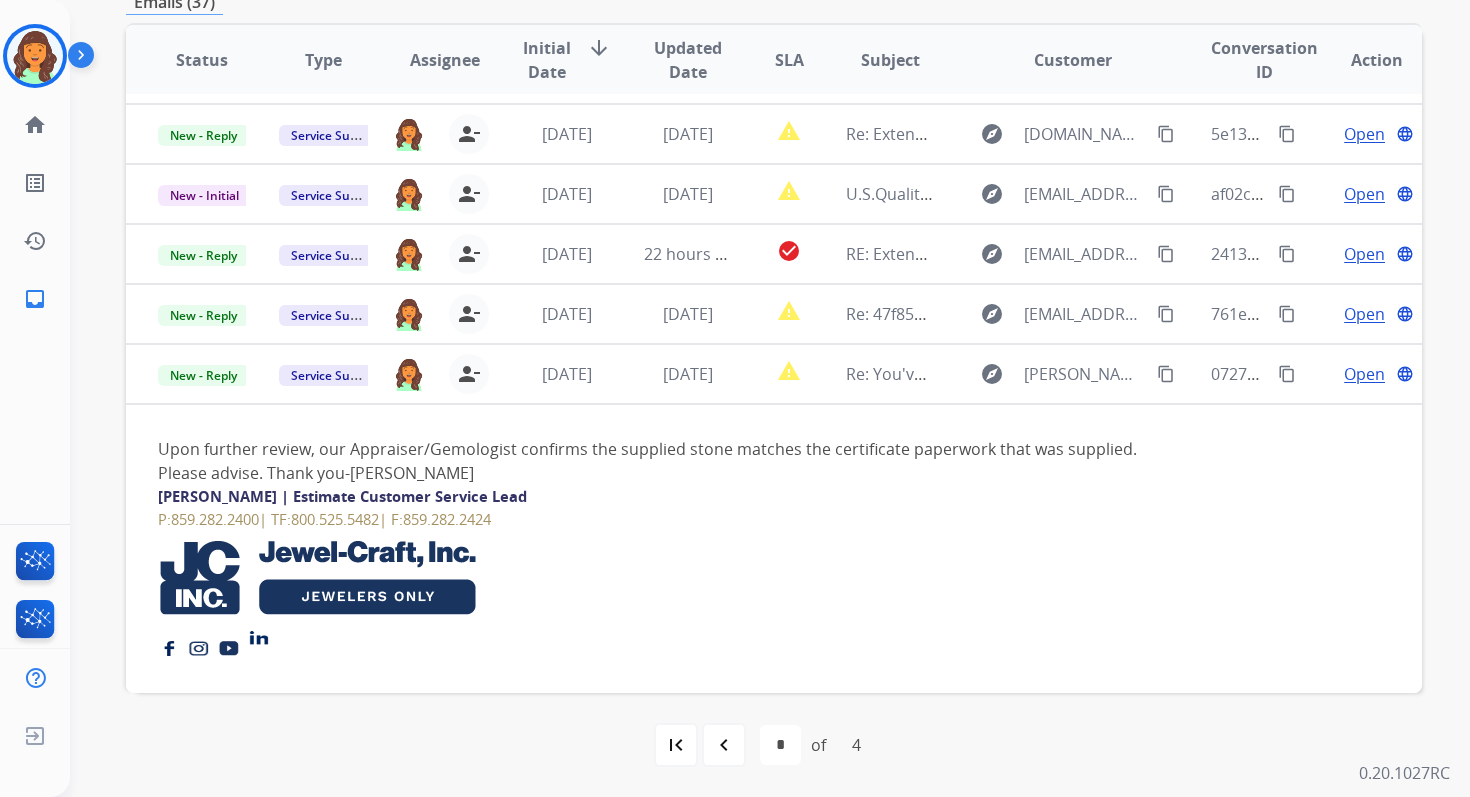 scroll, scrollTop: 189, scrollLeft: 0, axis: vertical 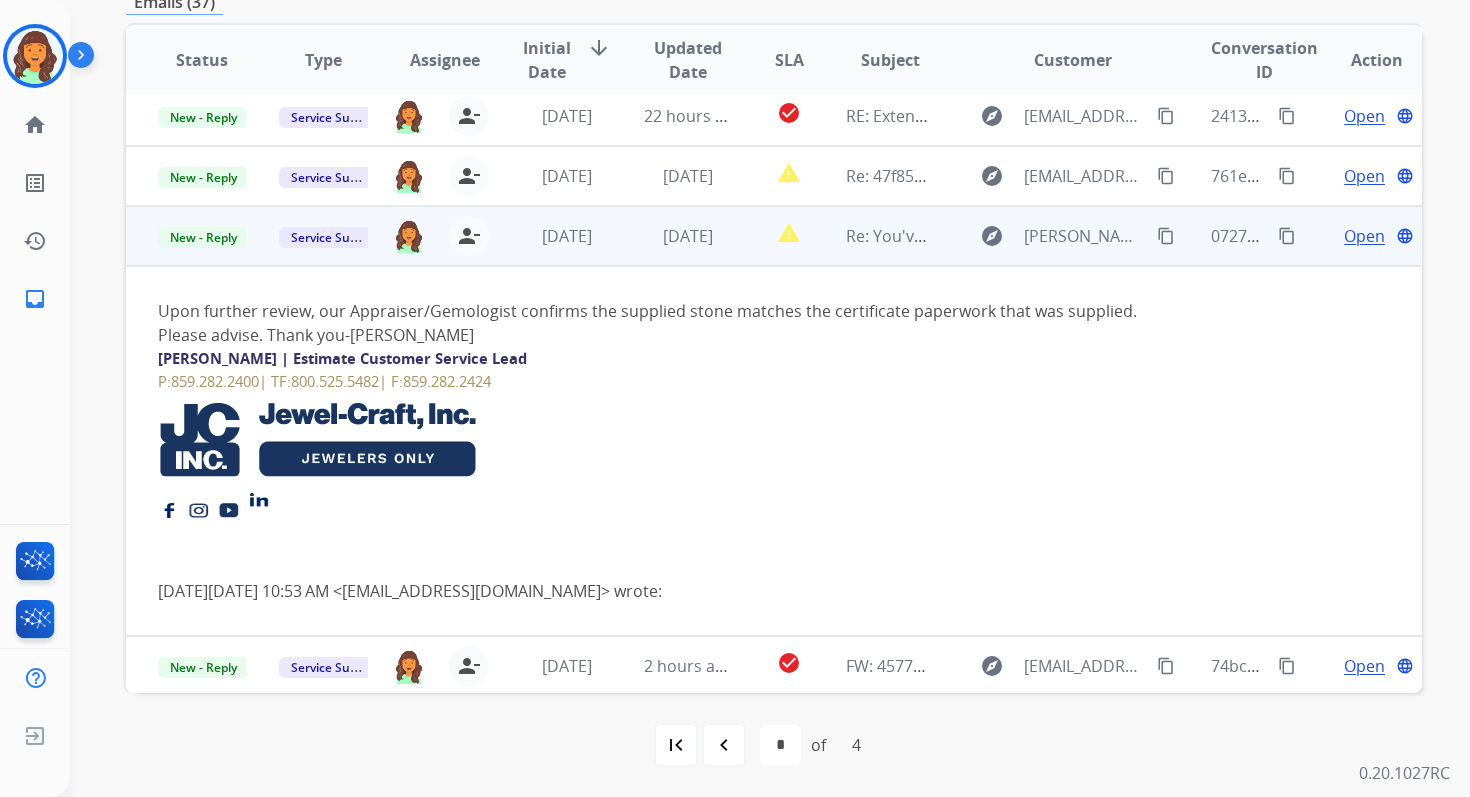 click on "Open" at bounding box center (1364, 236) 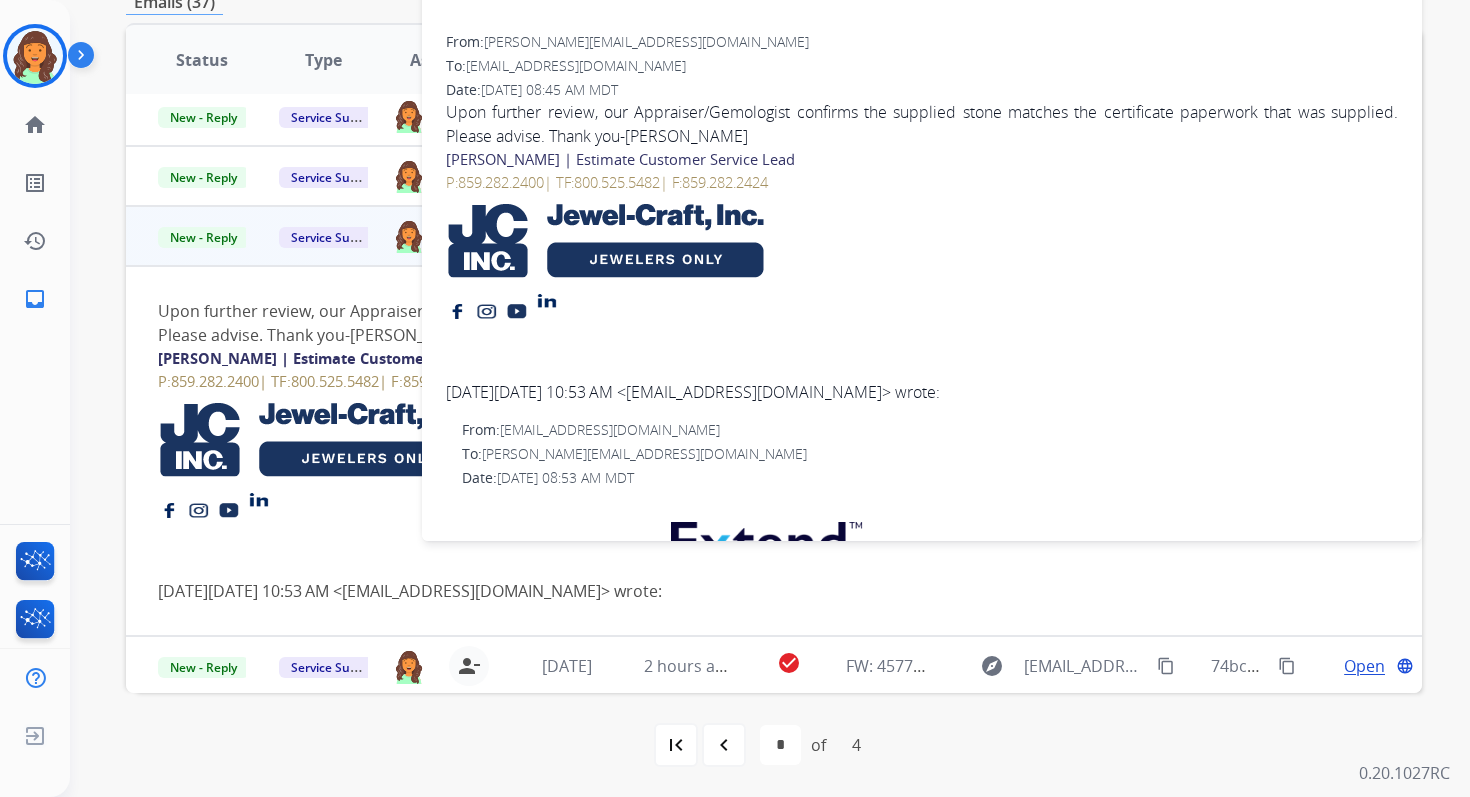 scroll, scrollTop: 245, scrollLeft: 0, axis: vertical 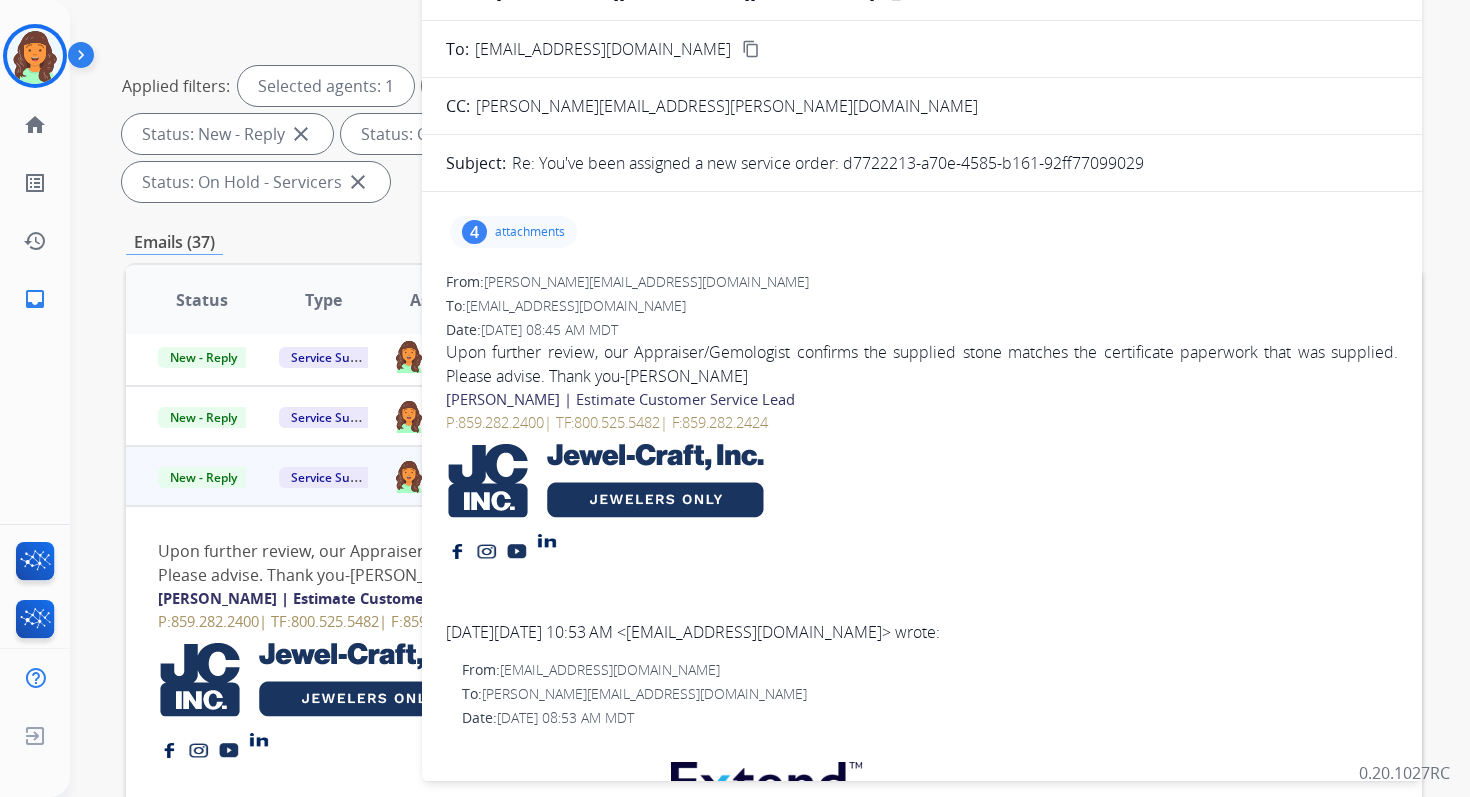 click on "attachments" at bounding box center (530, 232) 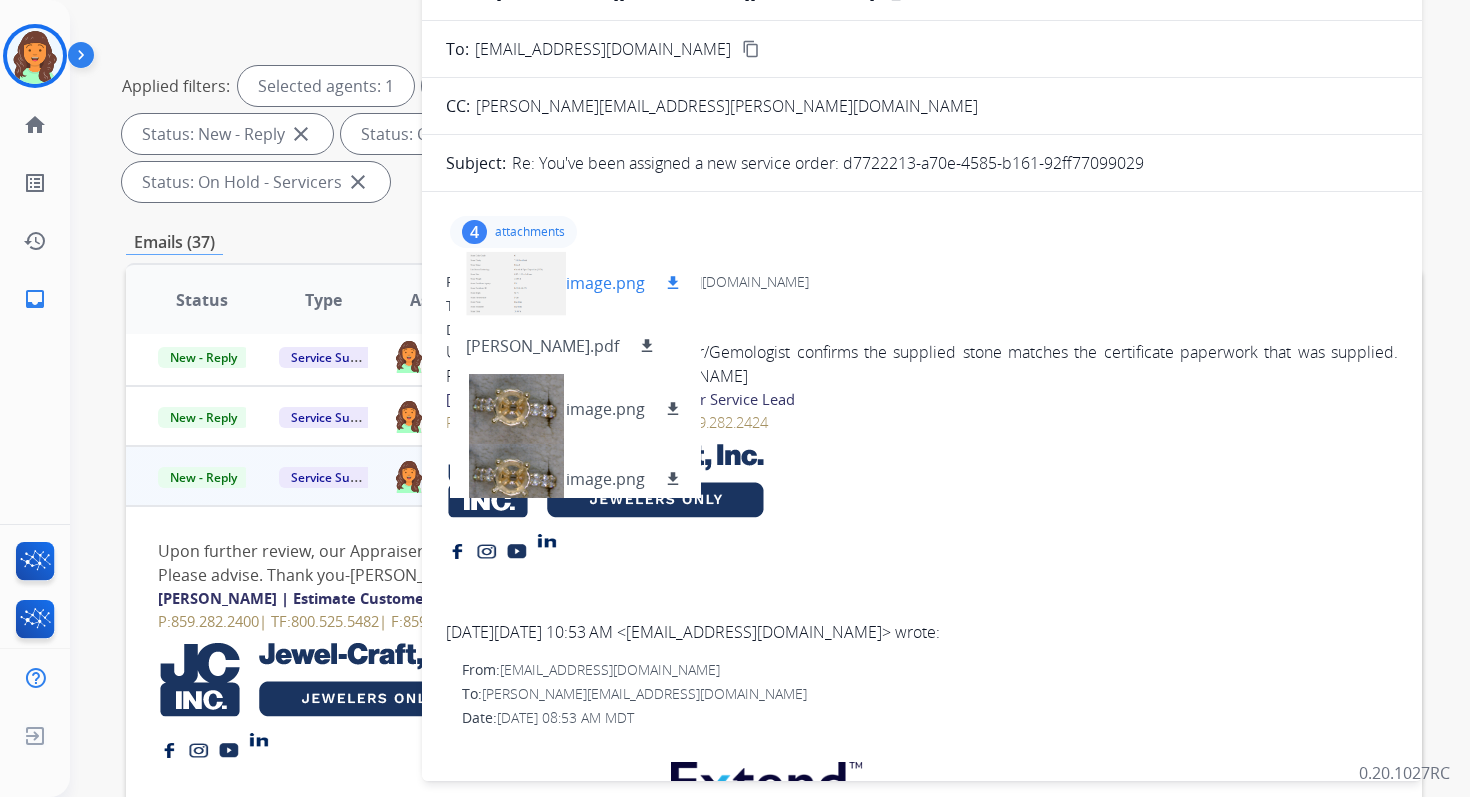 click at bounding box center (516, 283) 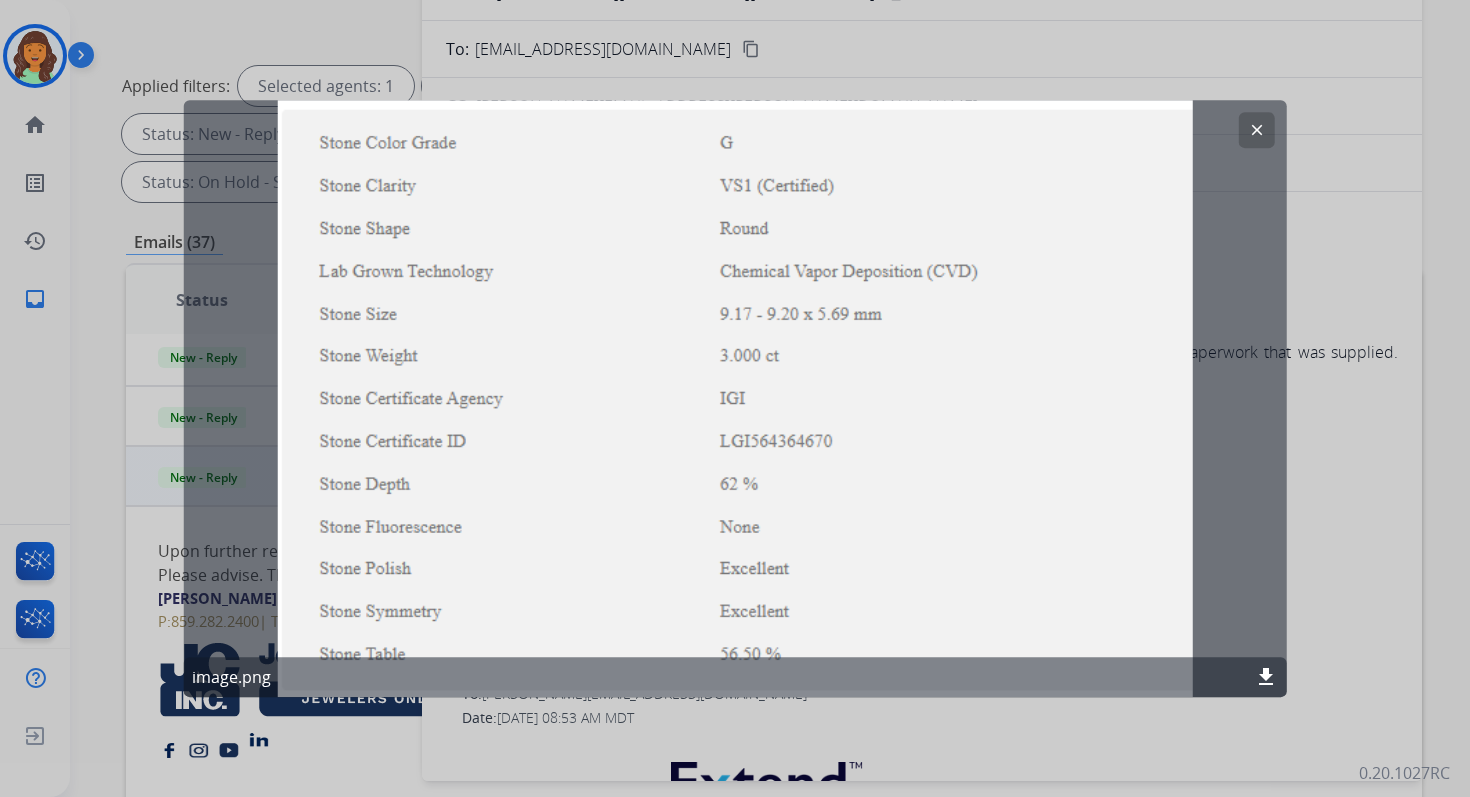 click on "clear" 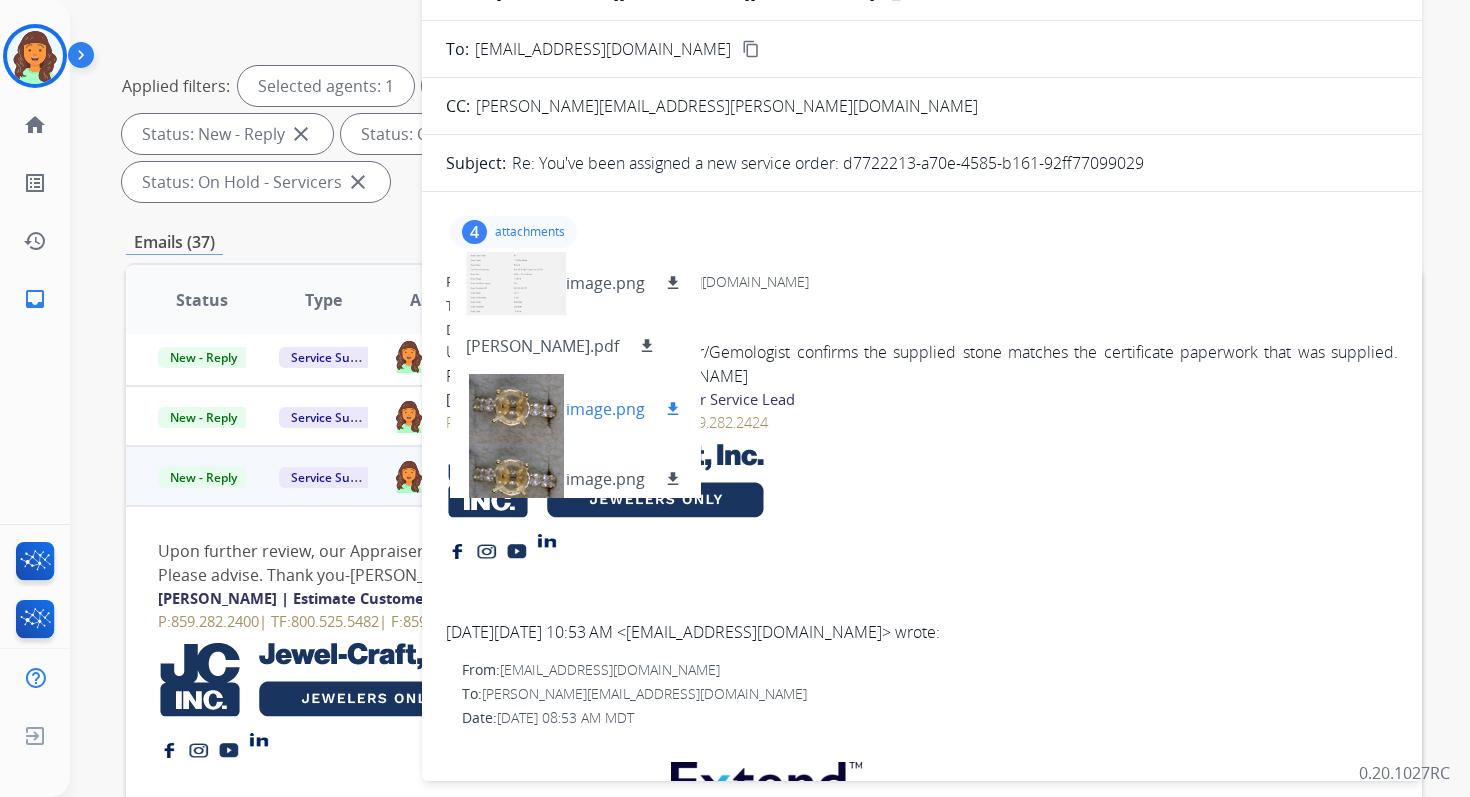 scroll, scrollTop: 16, scrollLeft: 0, axis: vertical 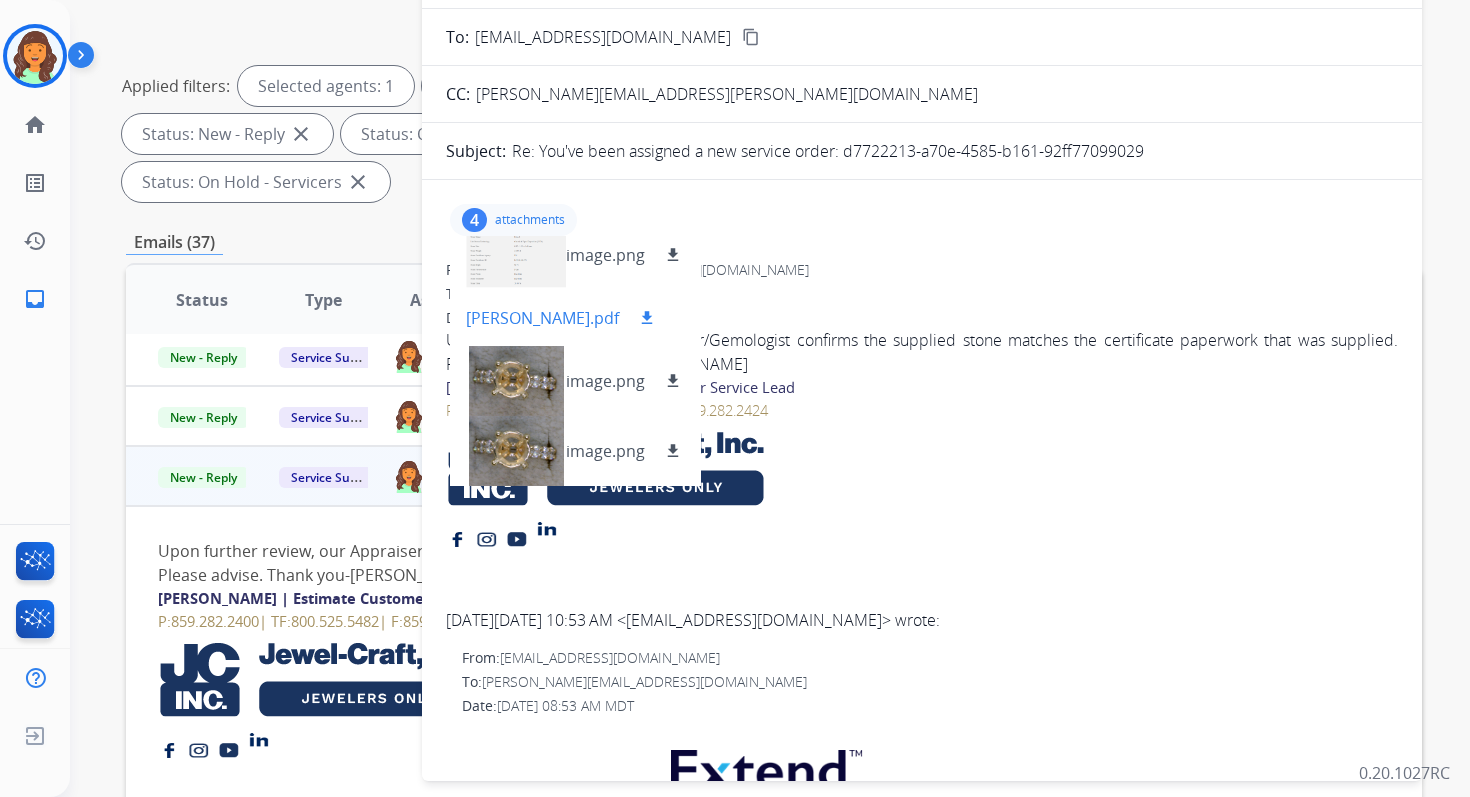 click on "download" at bounding box center [647, 318] 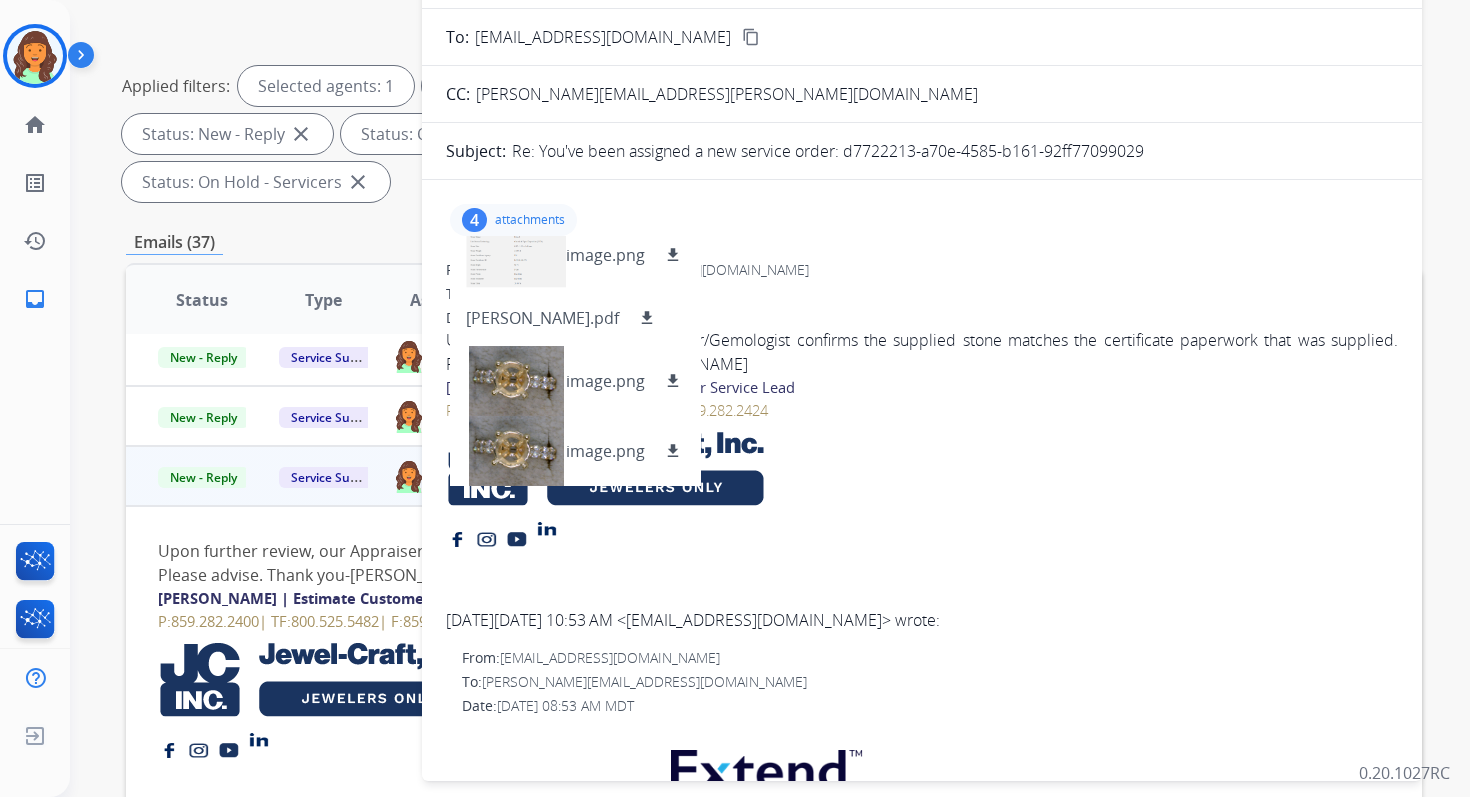 scroll, scrollTop: 0, scrollLeft: 0, axis: both 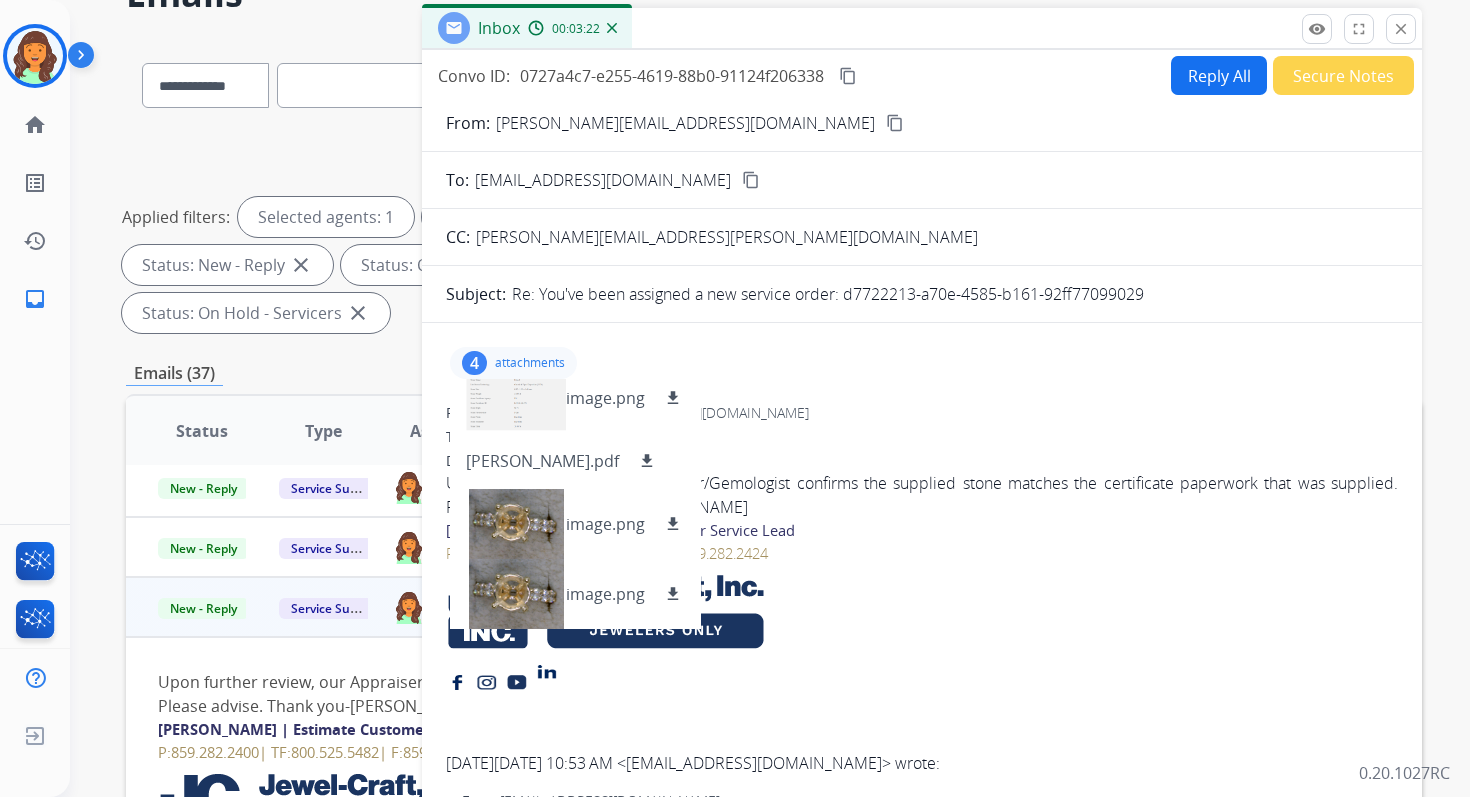 click on "content_copy" at bounding box center [848, 76] 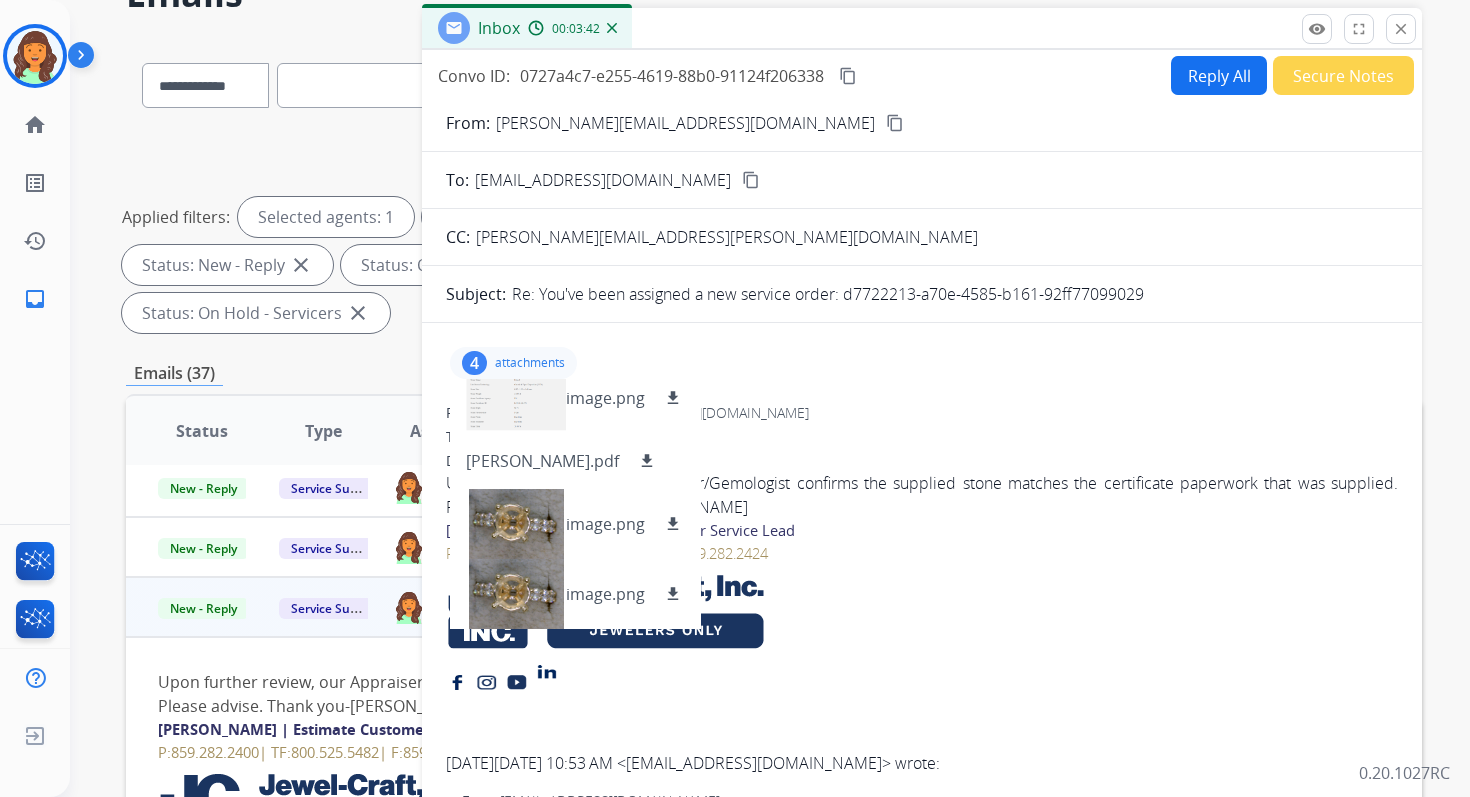 click on "From:  [PERSON_NAME][EMAIL_ADDRESS][DOMAIN_NAME]   To:  [EMAIL_ADDRESS][DOMAIN_NAME]  Date:  [DATE] 08:45 AM MDT Upon further review, our Appraiser/Gemologist confirms the supplied stone matches the certificate paperwork that was supplied. Please advise. Thank you-[PERSON_NAME] | Estimate Customer Service Lead P:  859.282.2400  | TF:  800.525.5482  | F:  859.282.2424 [DATE][DATE] 10:53 AM < [EMAIL_ADDRESS][DOMAIN_NAME] > wrote:" at bounding box center [922, 589] 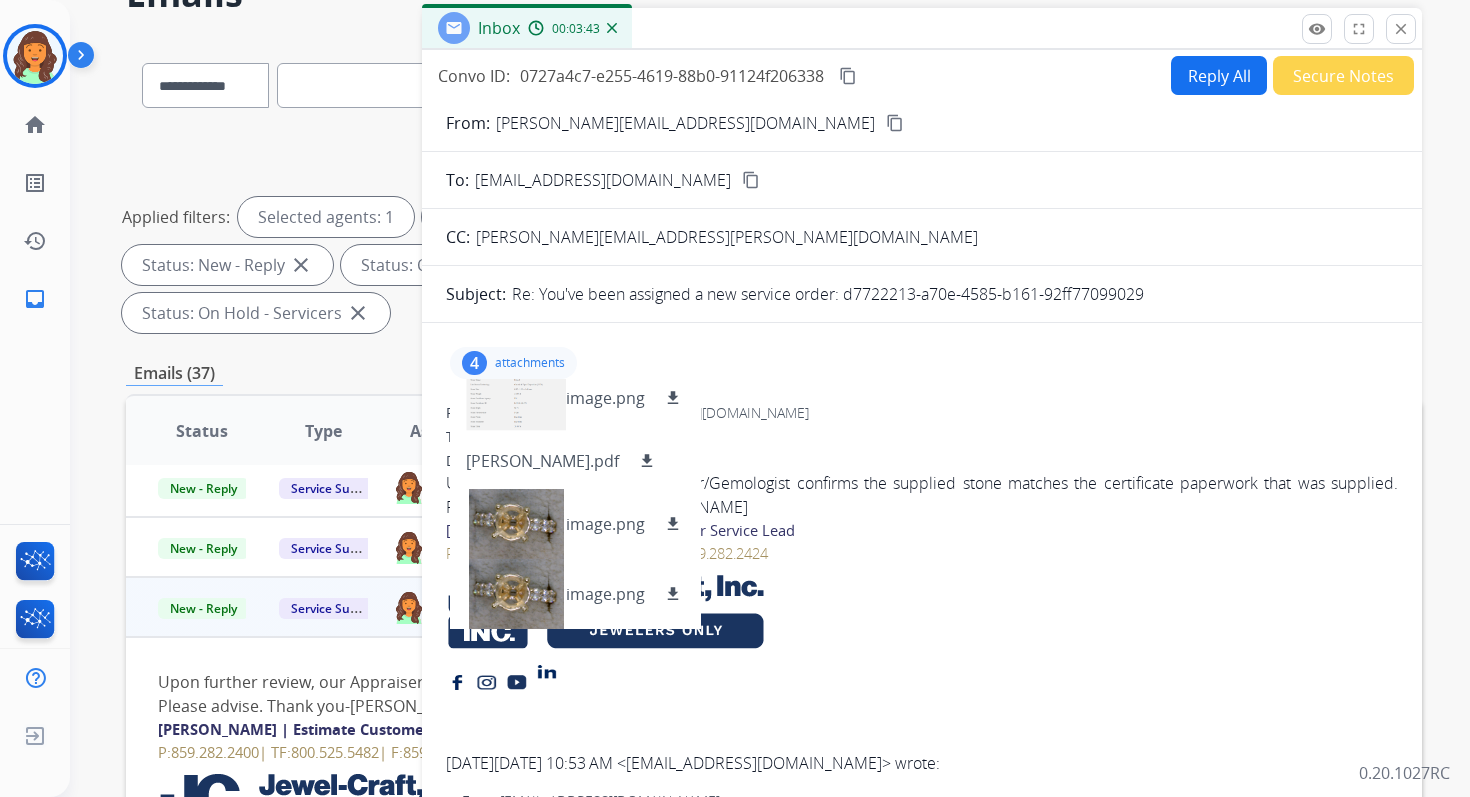 click on "attachments" at bounding box center [530, 363] 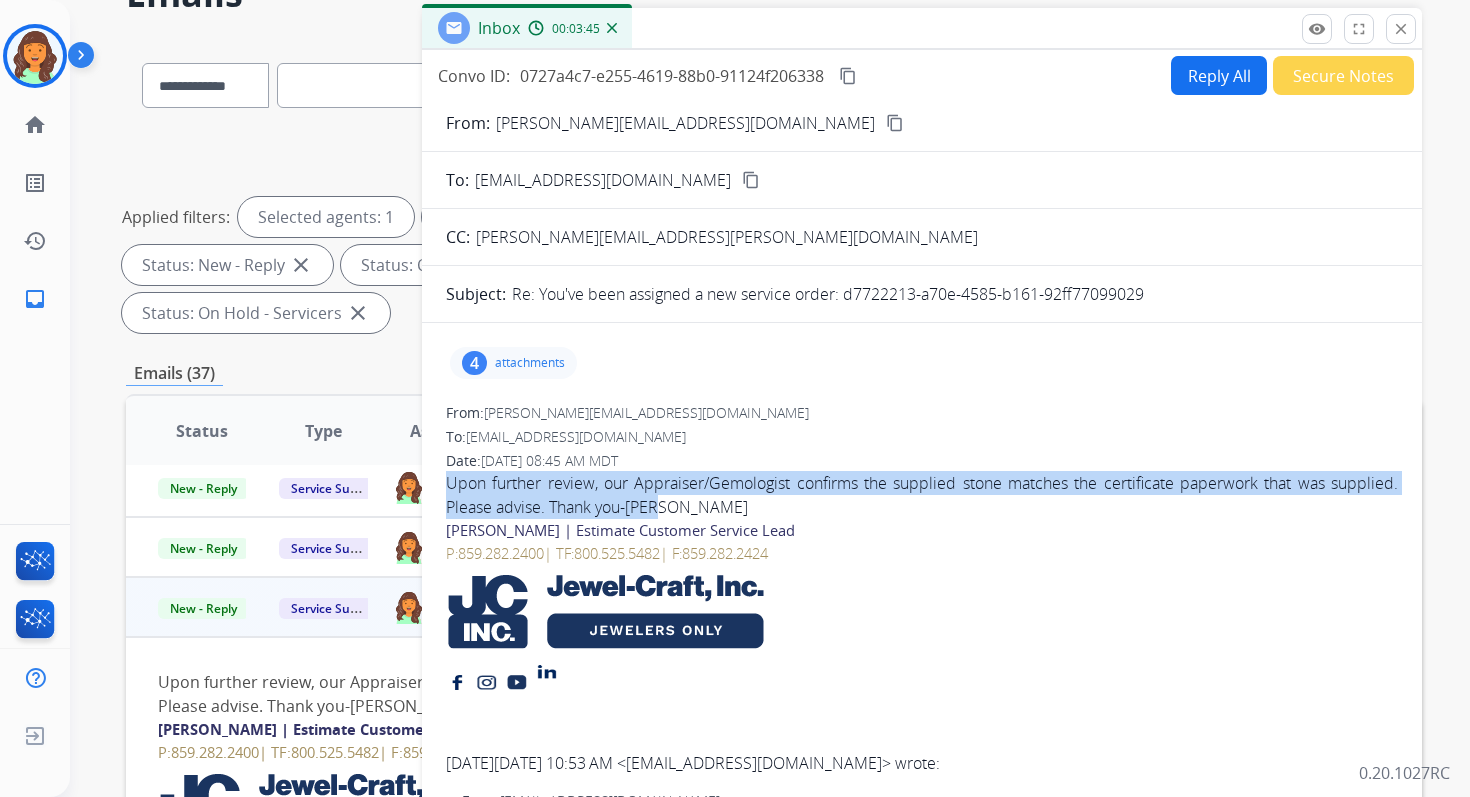 drag, startPoint x: 448, startPoint y: 480, endPoint x: 673, endPoint y: 503, distance: 226.1725 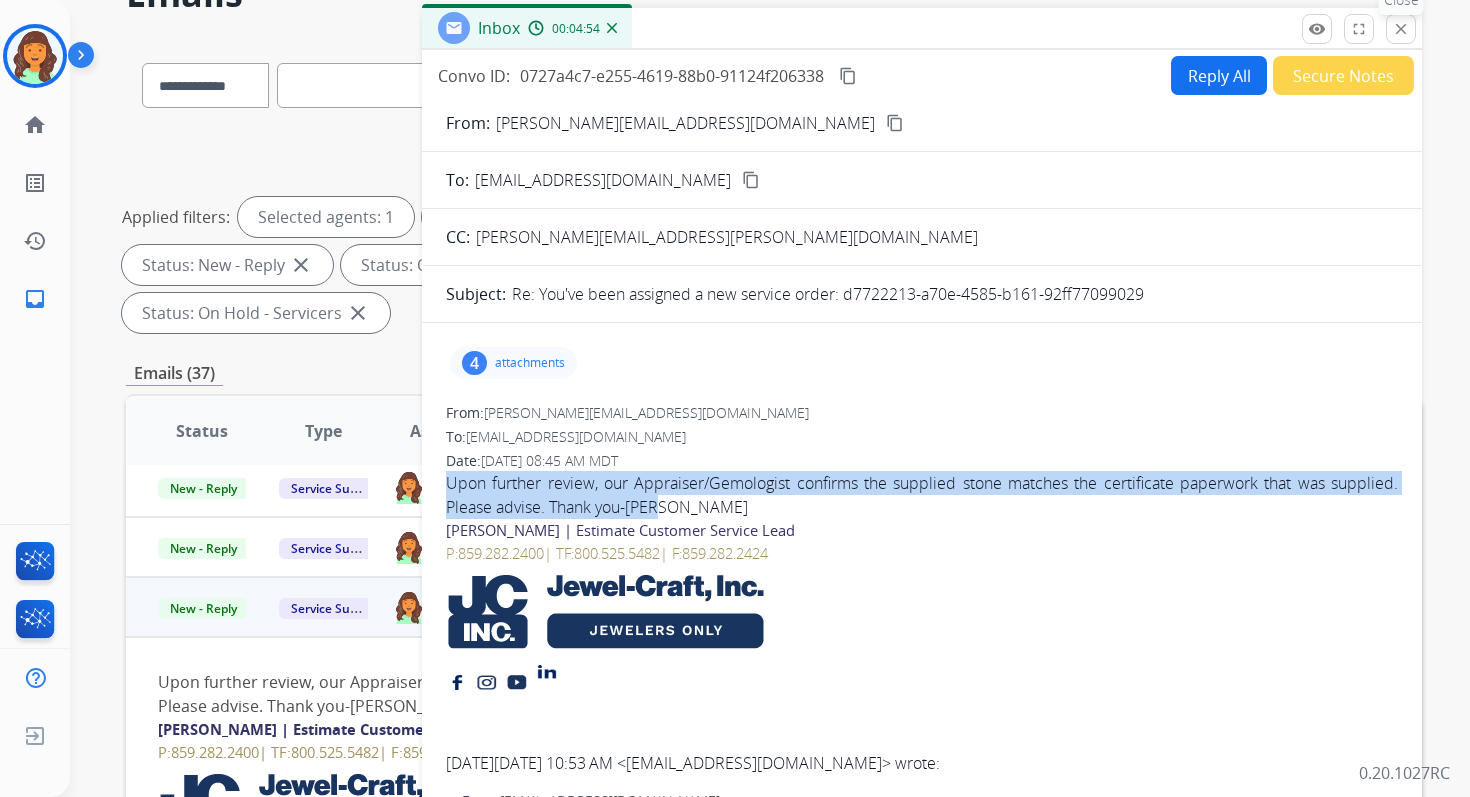 click on "close" at bounding box center (1401, 29) 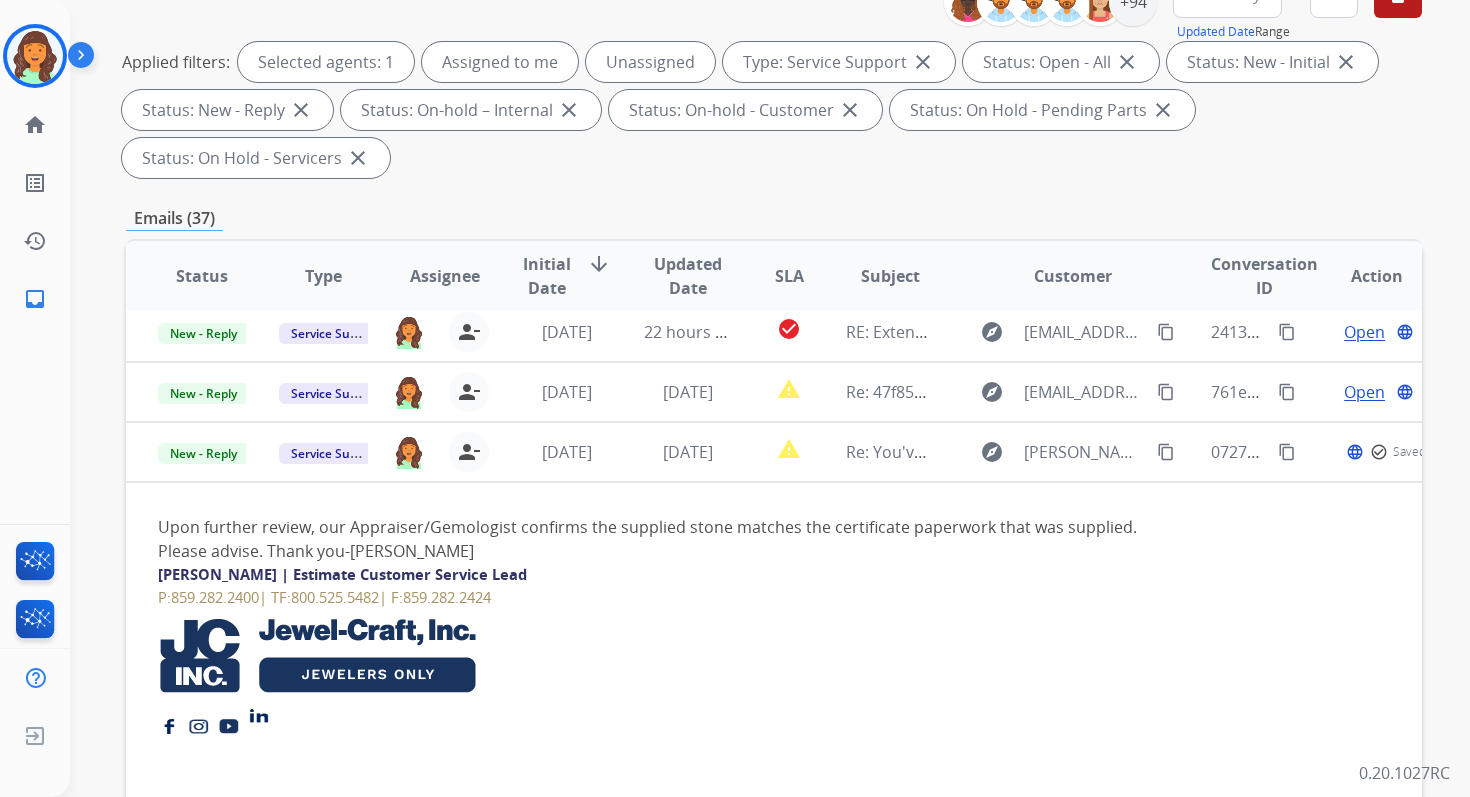 scroll, scrollTop: 485, scrollLeft: 0, axis: vertical 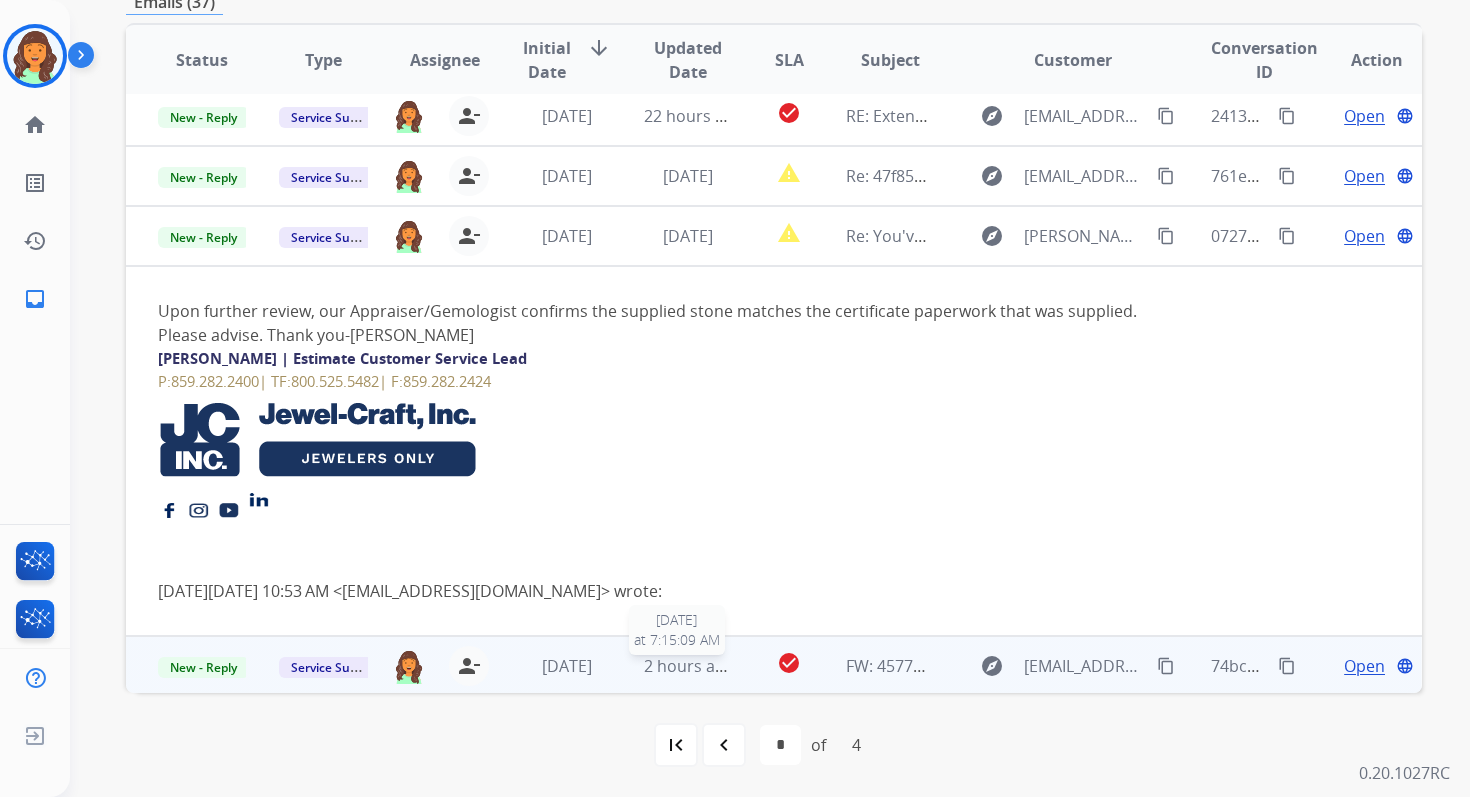 click on "2 hours ago" at bounding box center (689, 666) 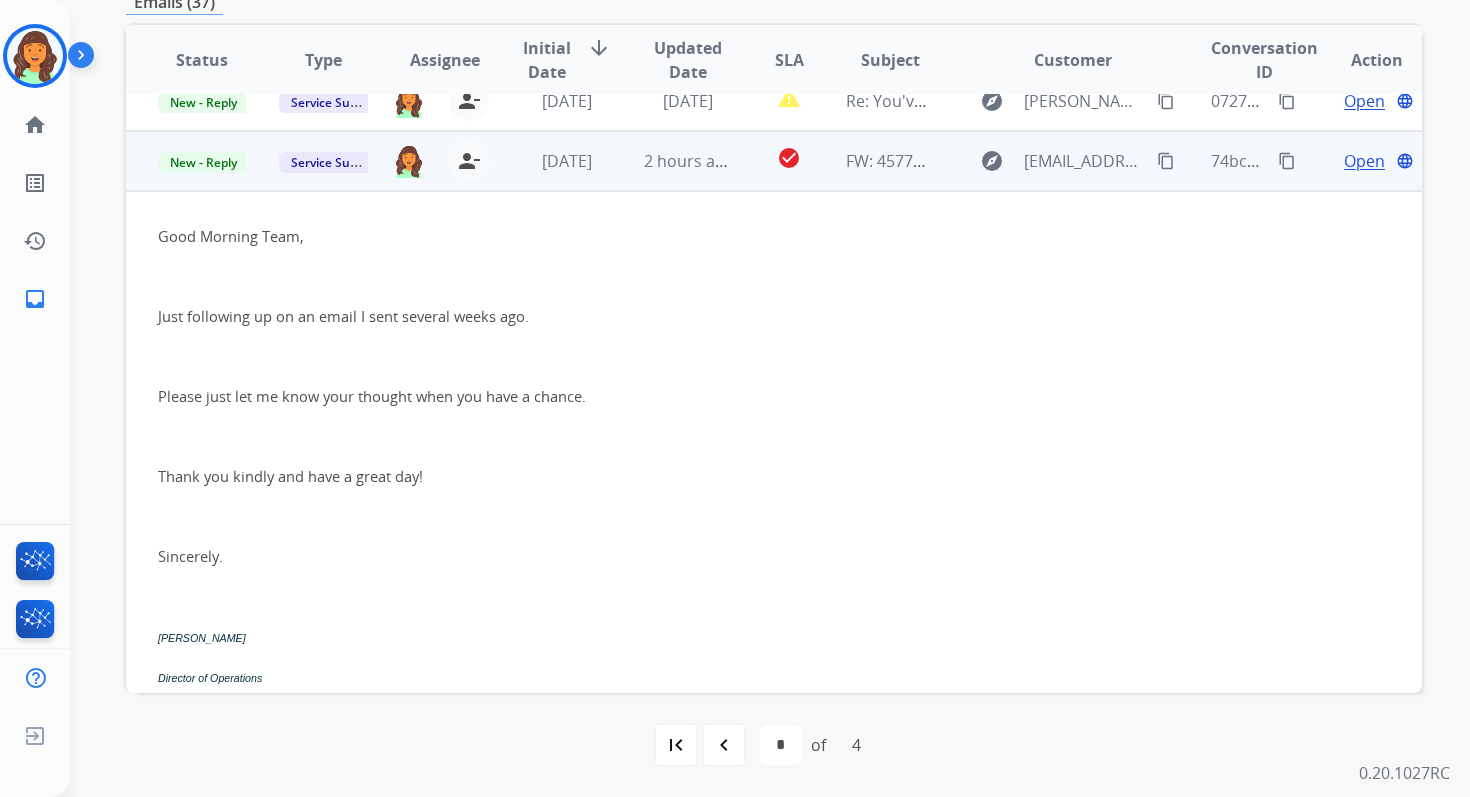 scroll, scrollTop: 360, scrollLeft: 0, axis: vertical 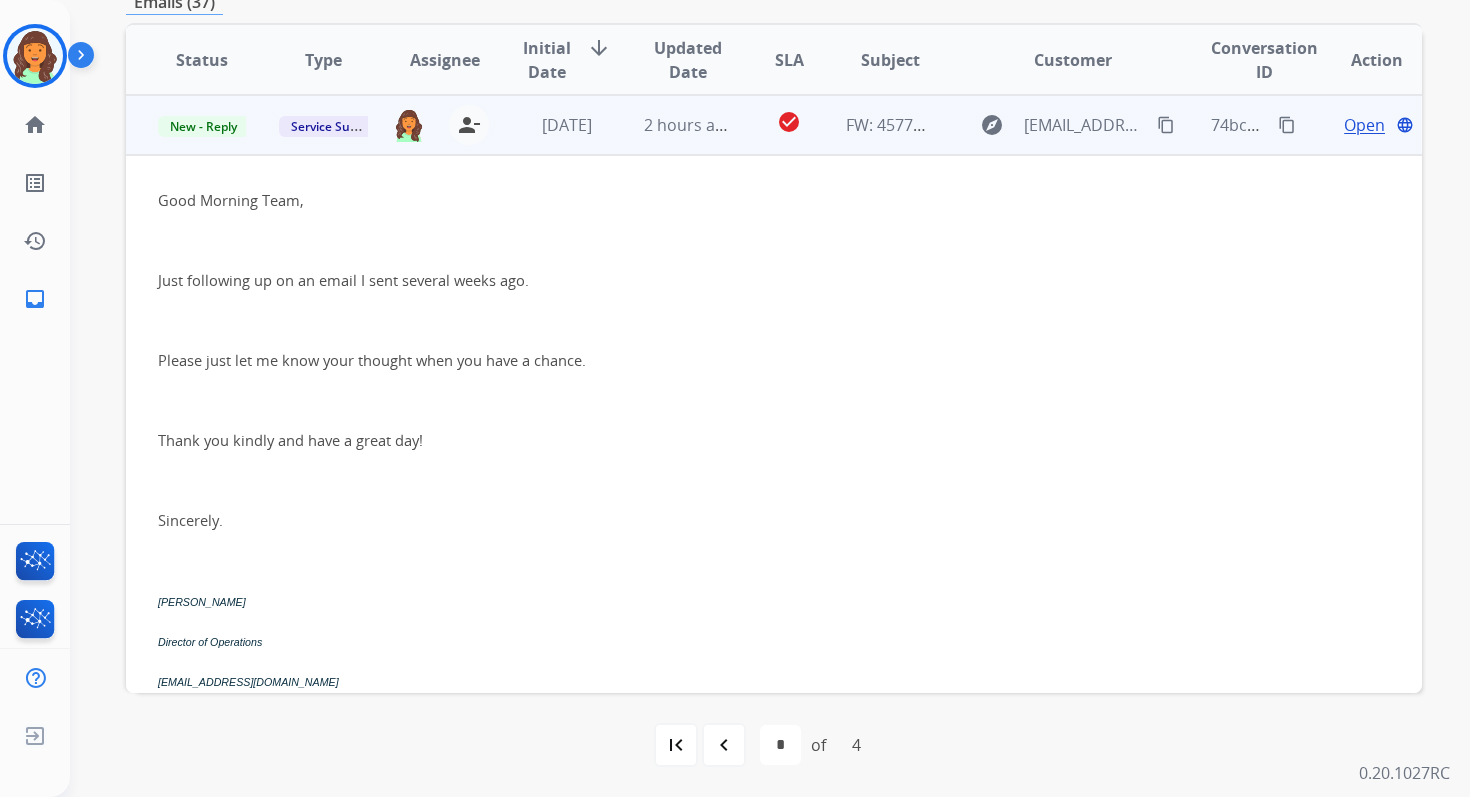 click on "Open" at bounding box center [1364, 125] 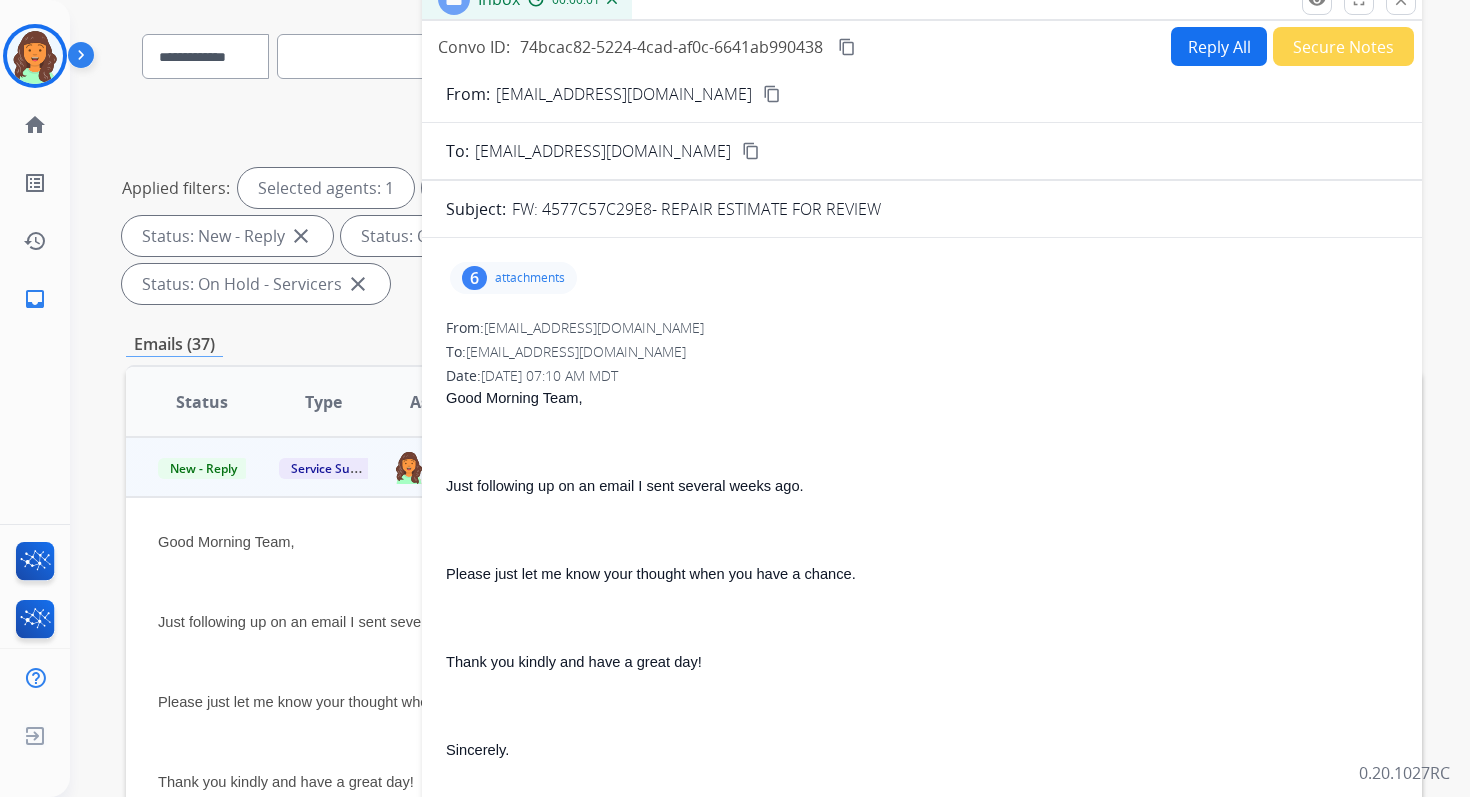 scroll, scrollTop: 74, scrollLeft: 0, axis: vertical 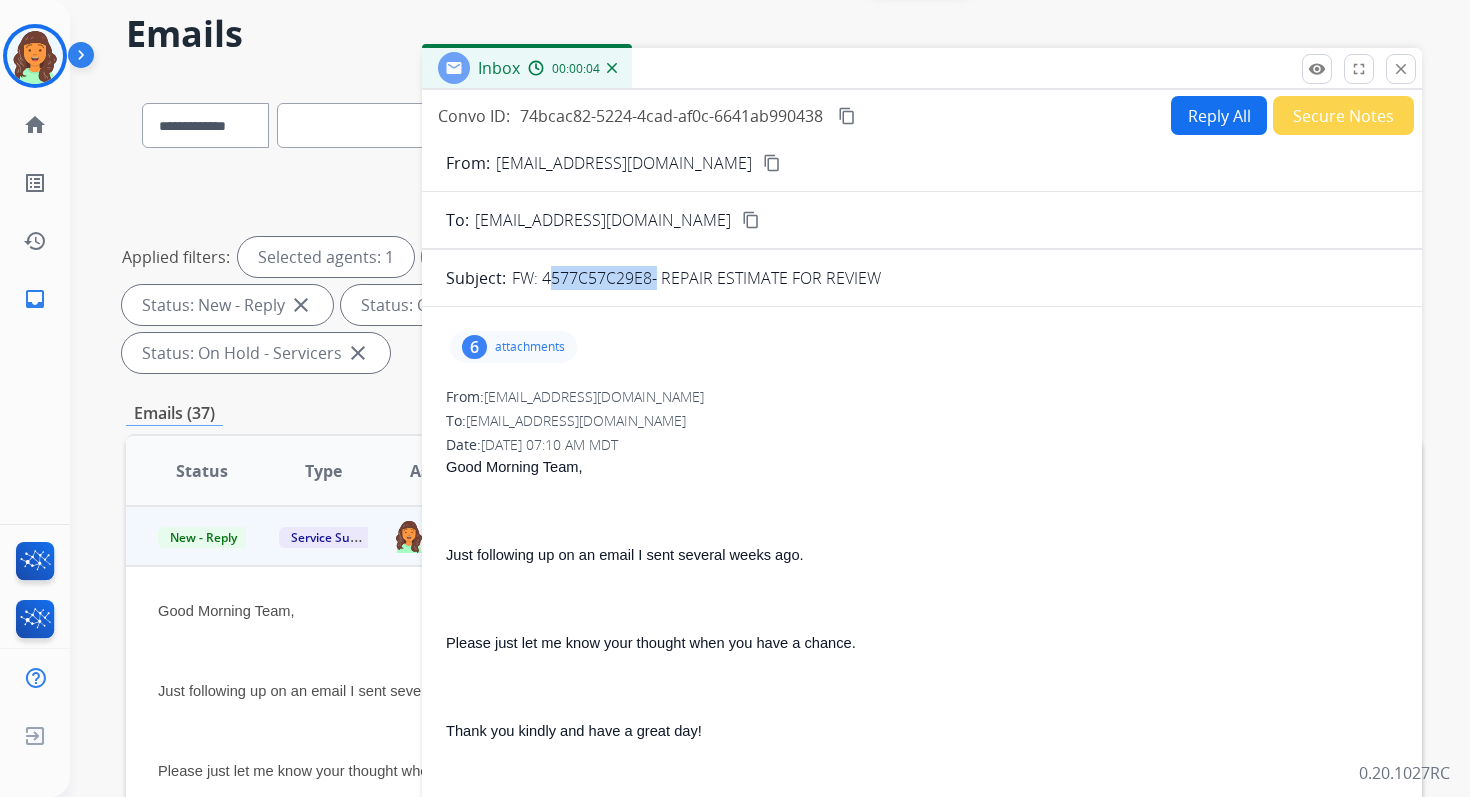 drag, startPoint x: 542, startPoint y: 277, endPoint x: 650, endPoint y: 278, distance: 108.00463 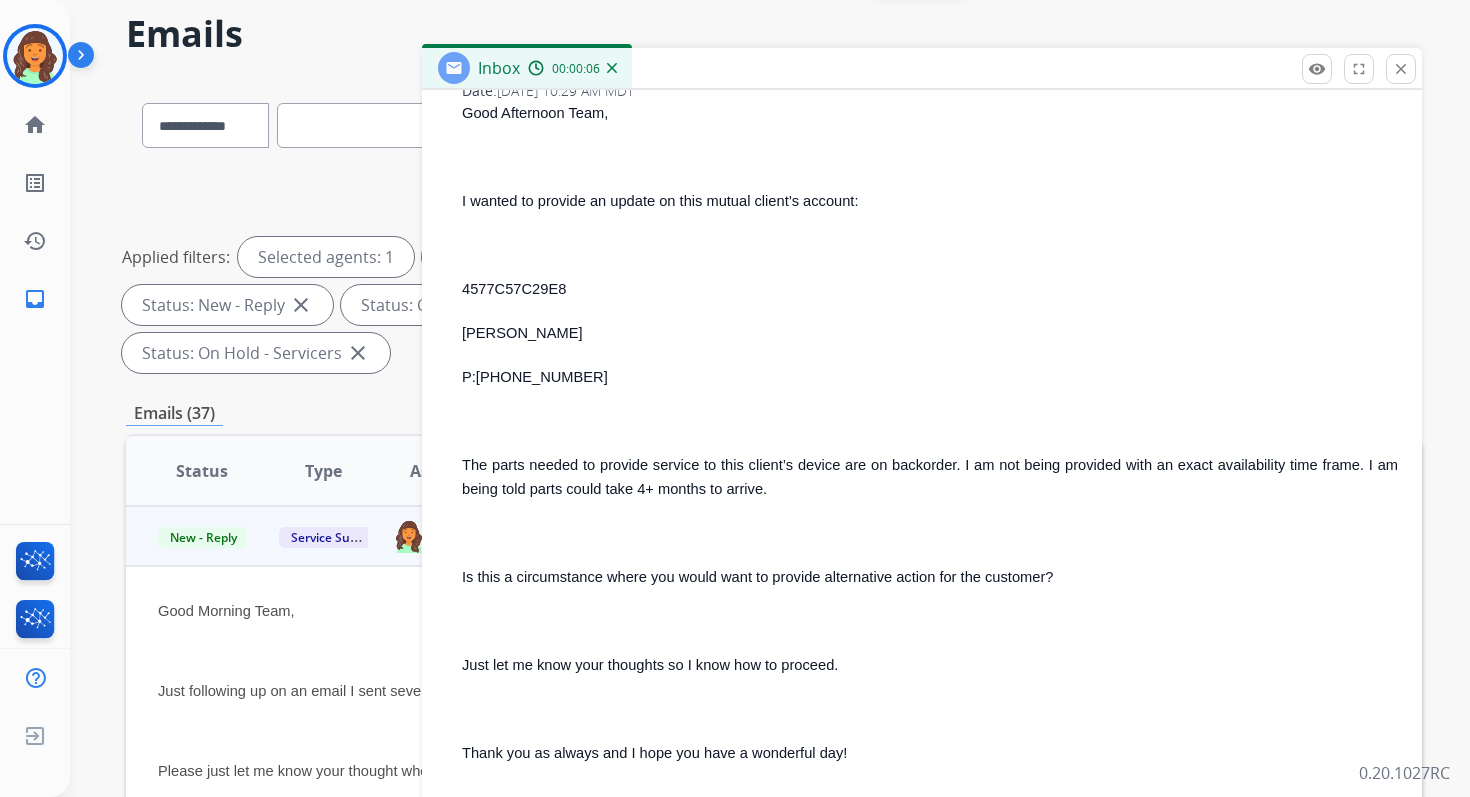 scroll, scrollTop: 1416, scrollLeft: 0, axis: vertical 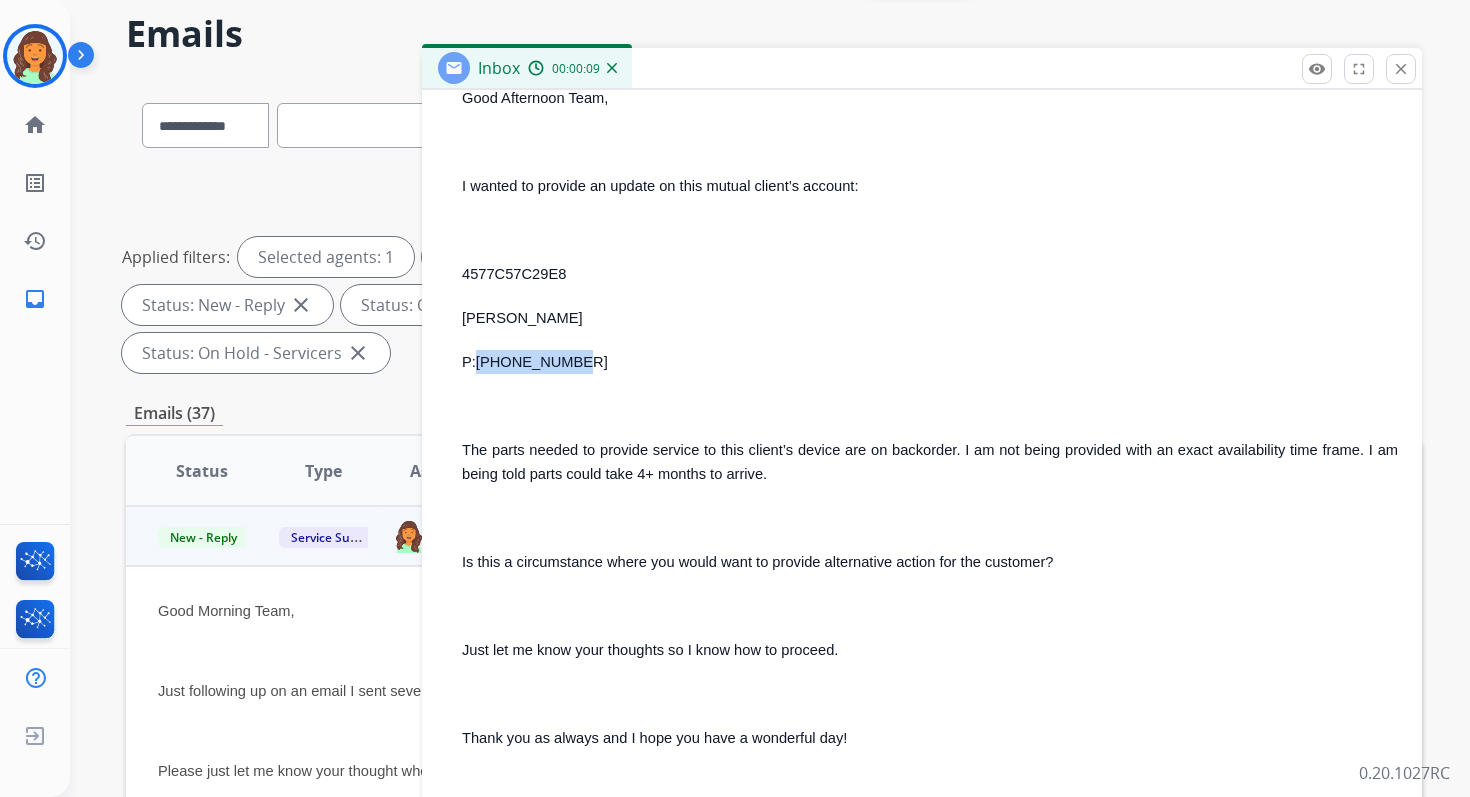 drag, startPoint x: 568, startPoint y: 365, endPoint x: 477, endPoint y: 364, distance: 91.00549 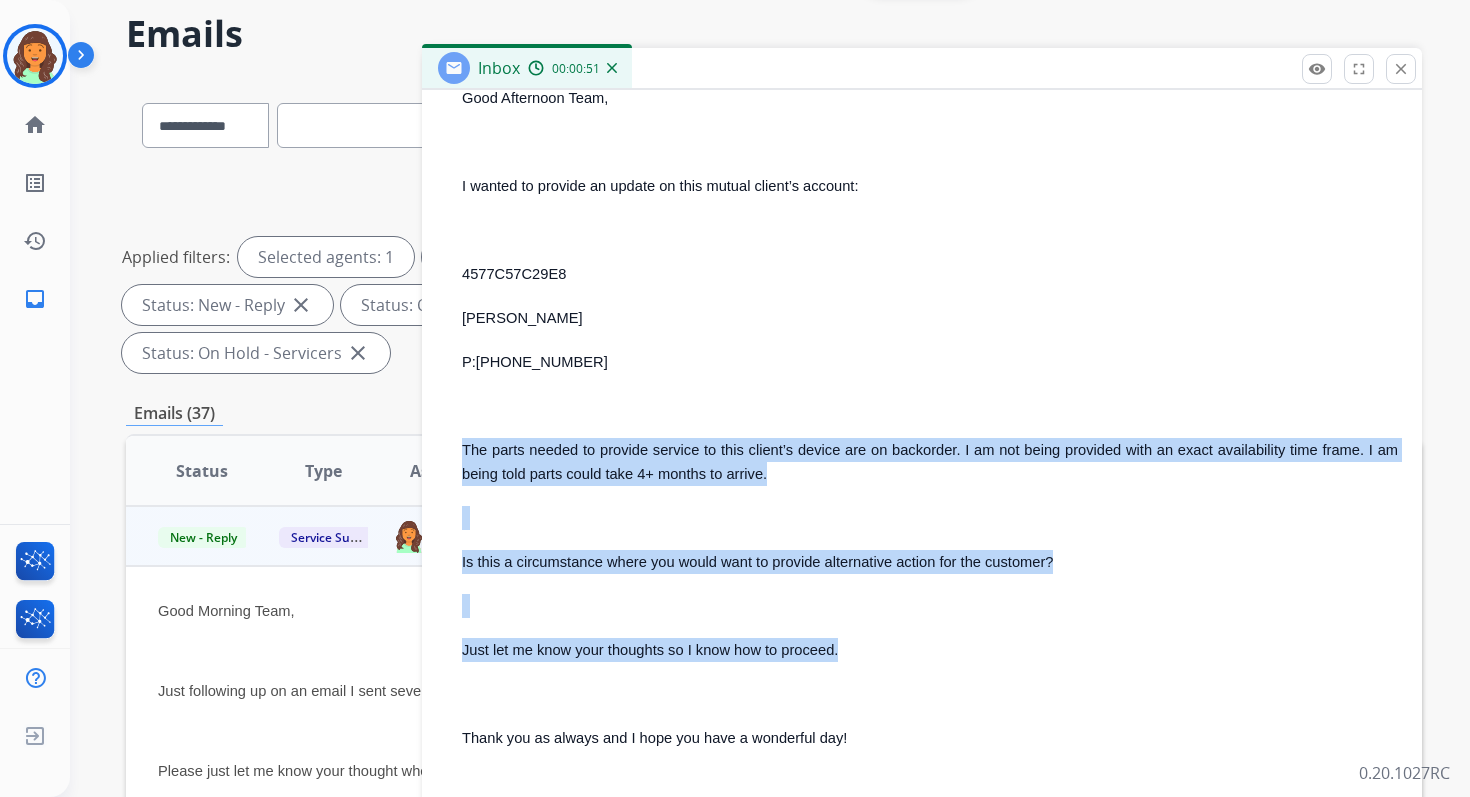 copy on "The parts needed to provide service to this client’s device are on backorder. I am not being provided with an exact availability time frame. I am being told parts could take 4+ months to arrive.
Is this a circumstance where you would want to provide alternative action for the customer?
Just let me know your thoughts so I know how to proceed." 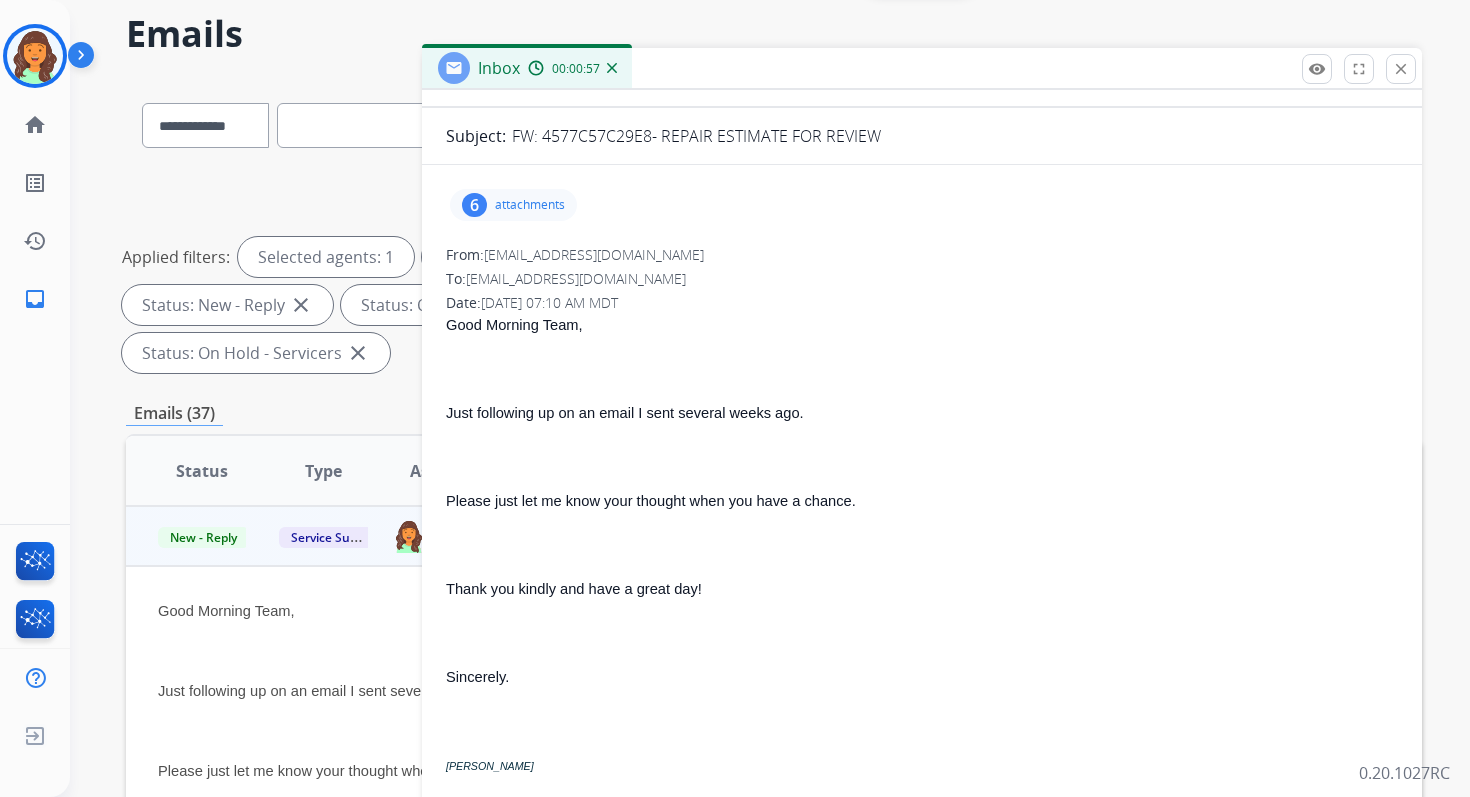 scroll, scrollTop: 0, scrollLeft: 0, axis: both 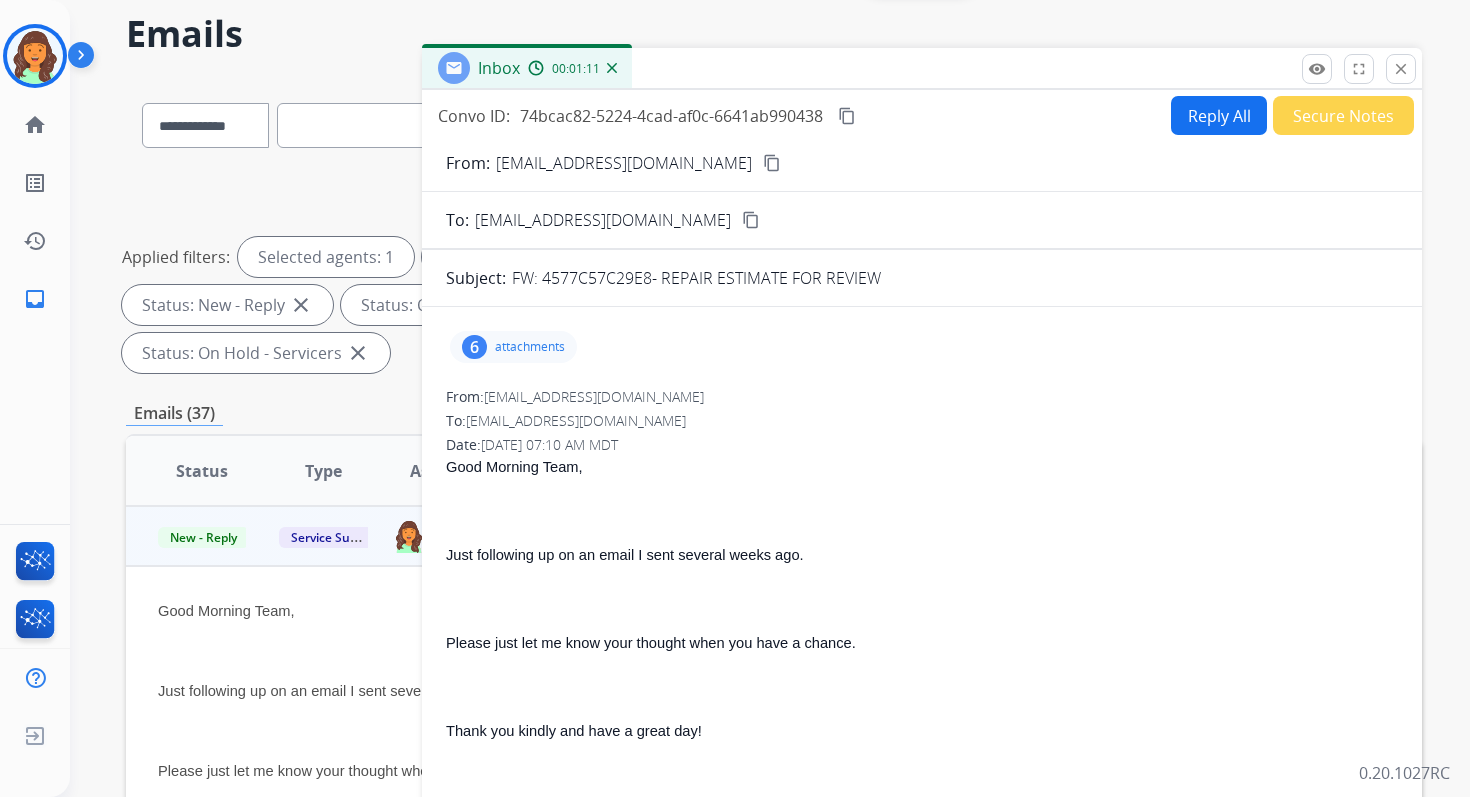 click on "content_copy" at bounding box center (847, 116) 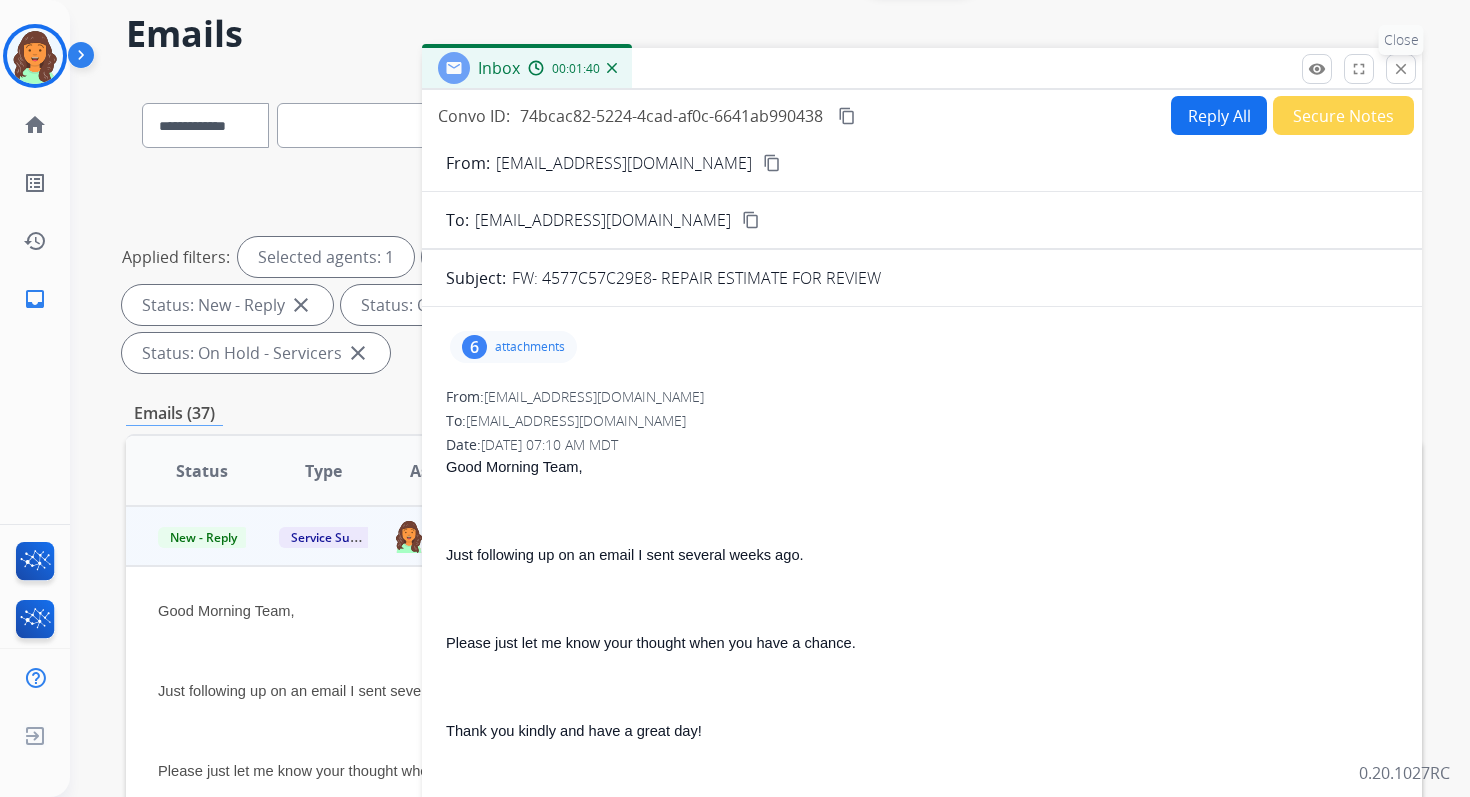 click on "close" at bounding box center [1401, 69] 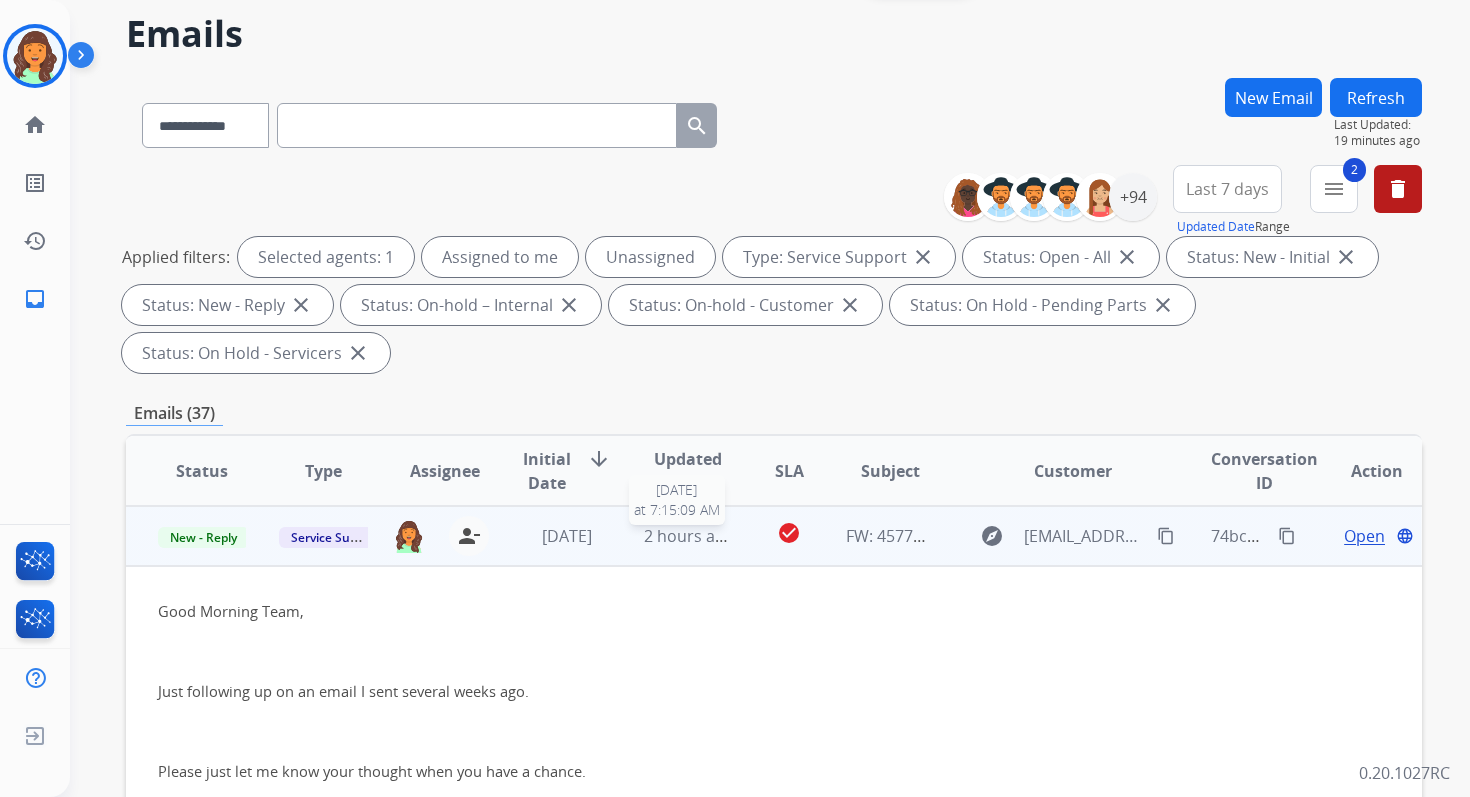 click on "2 hours ago" at bounding box center (689, 536) 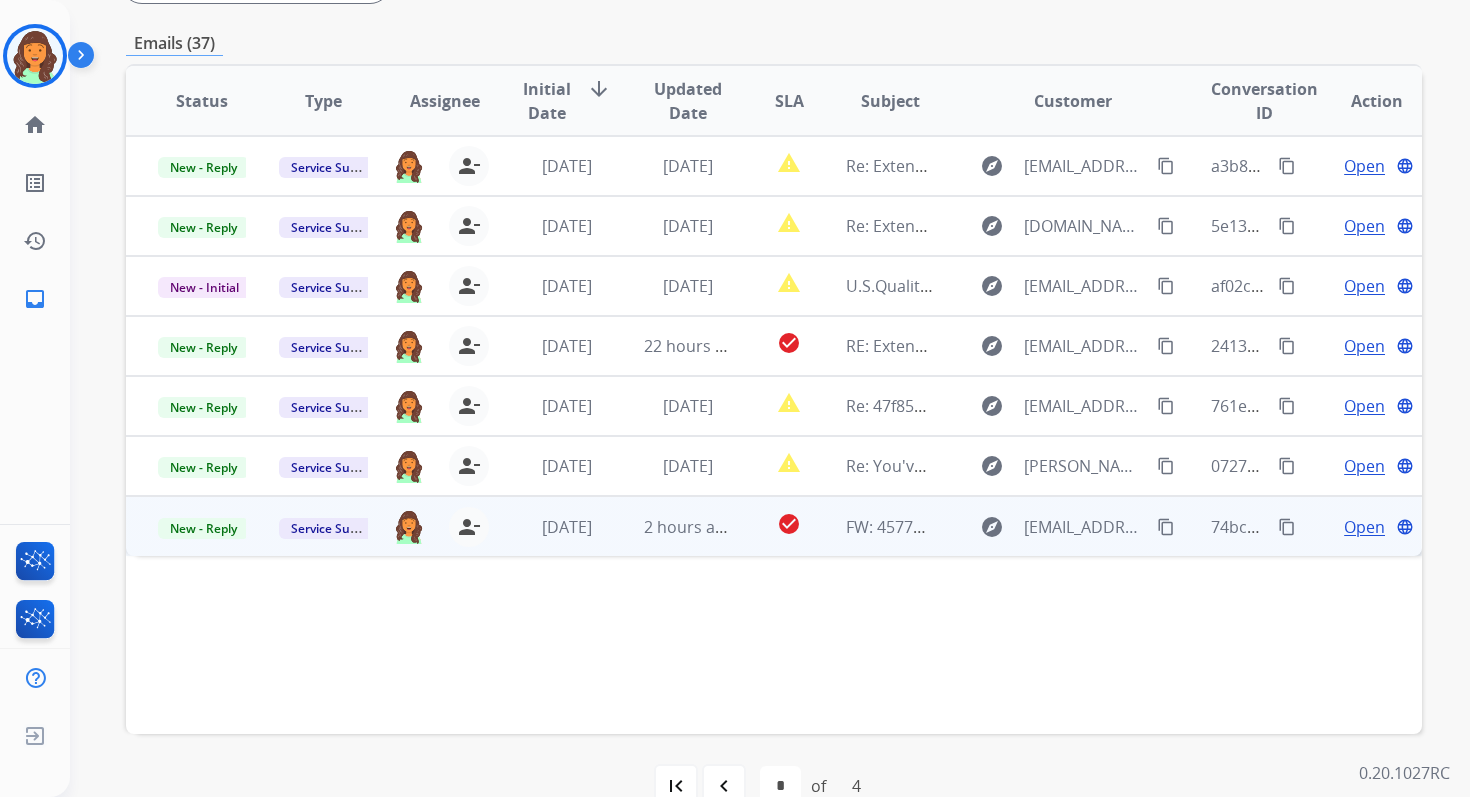 scroll, scrollTop: 441, scrollLeft: 0, axis: vertical 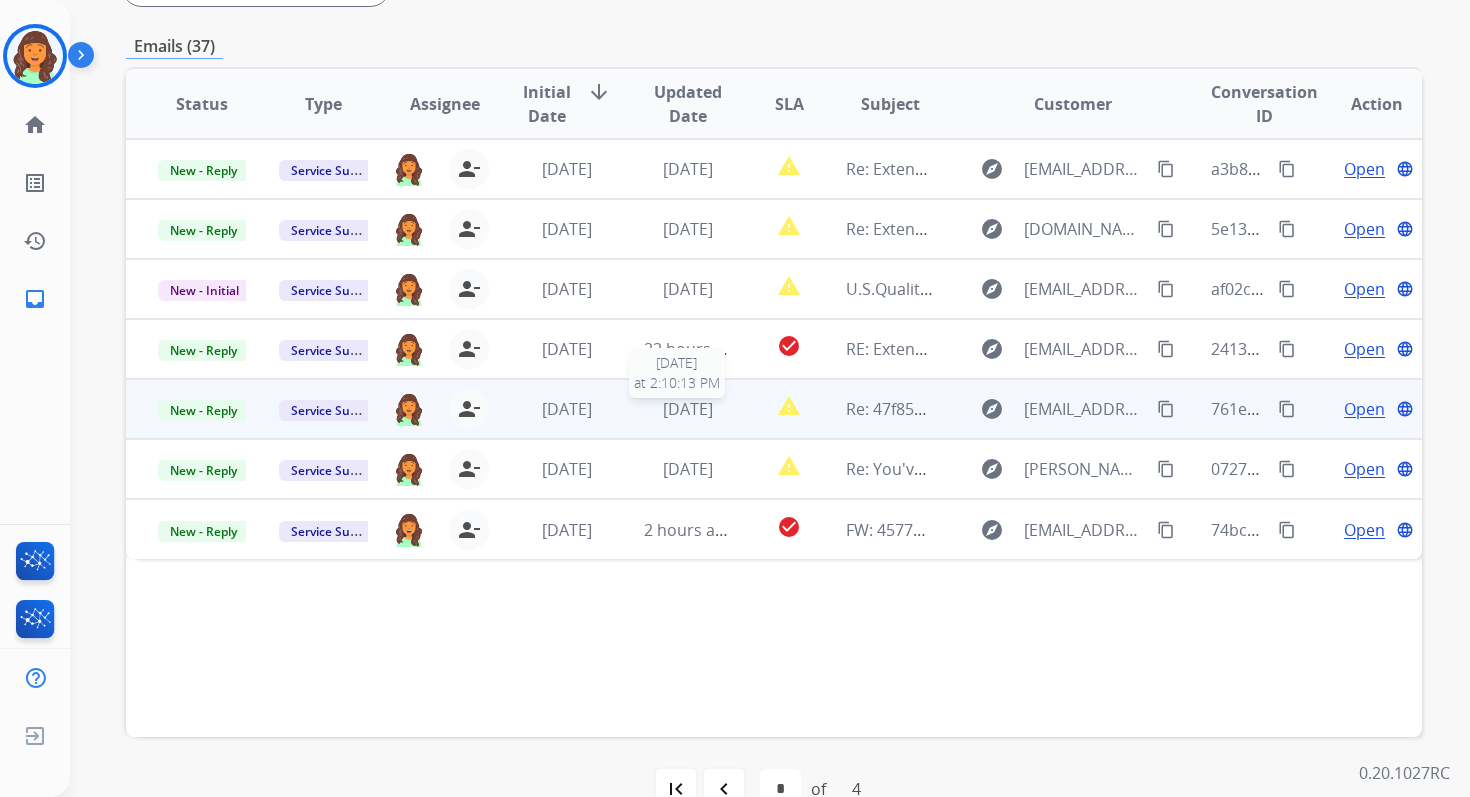 click on "4 days ago" at bounding box center [688, 409] 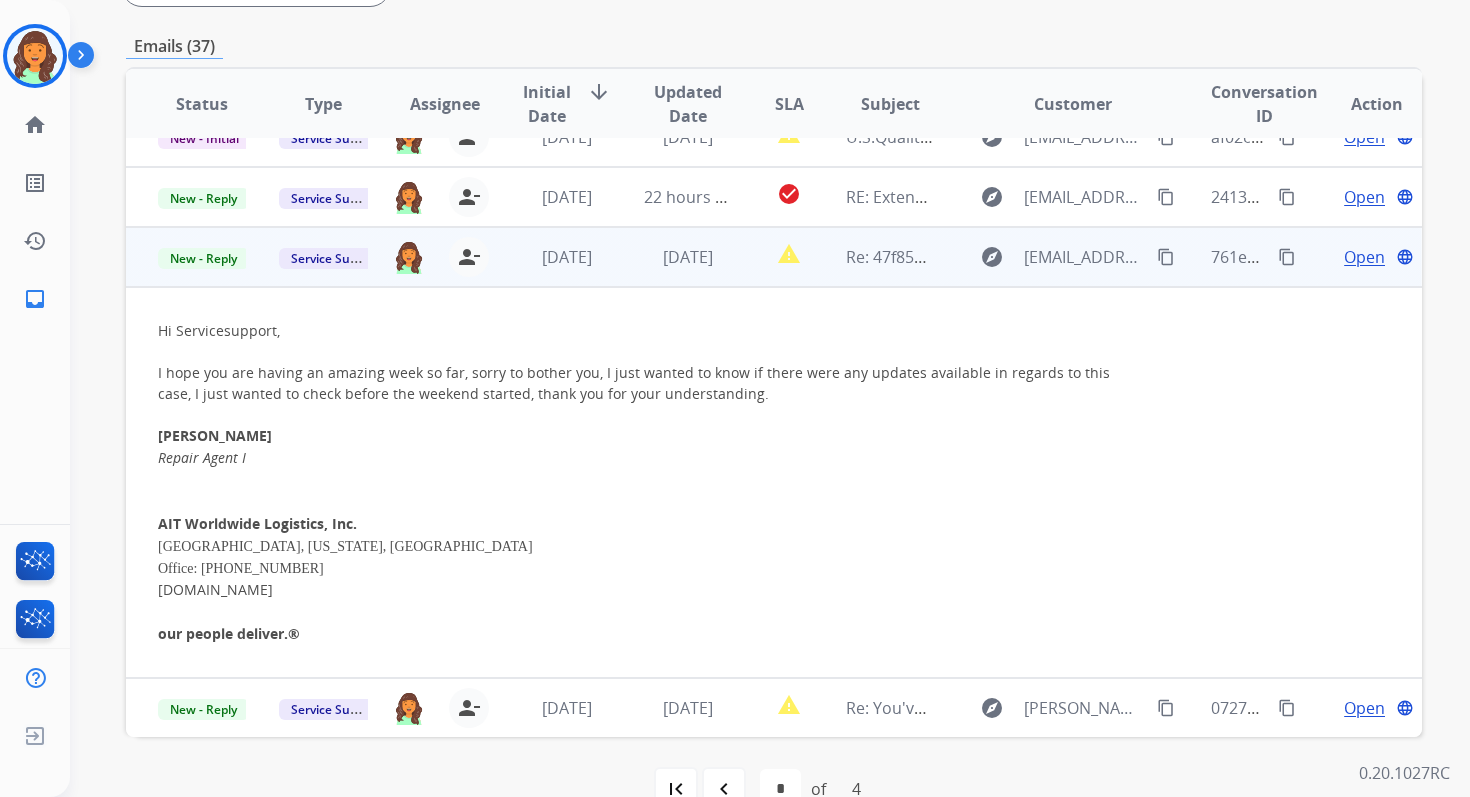 scroll, scrollTop: 213, scrollLeft: 0, axis: vertical 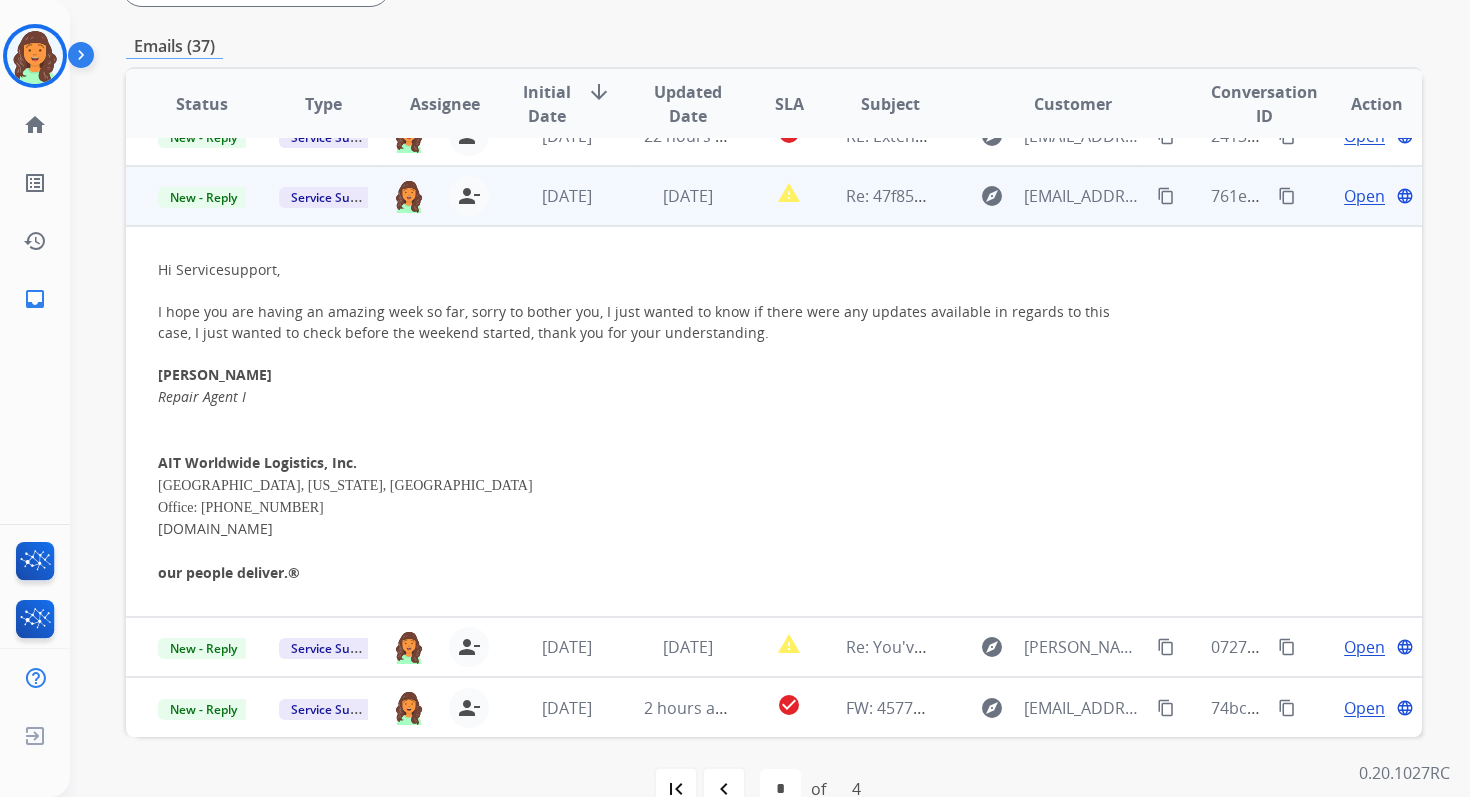 click on "Open" at bounding box center (1364, 196) 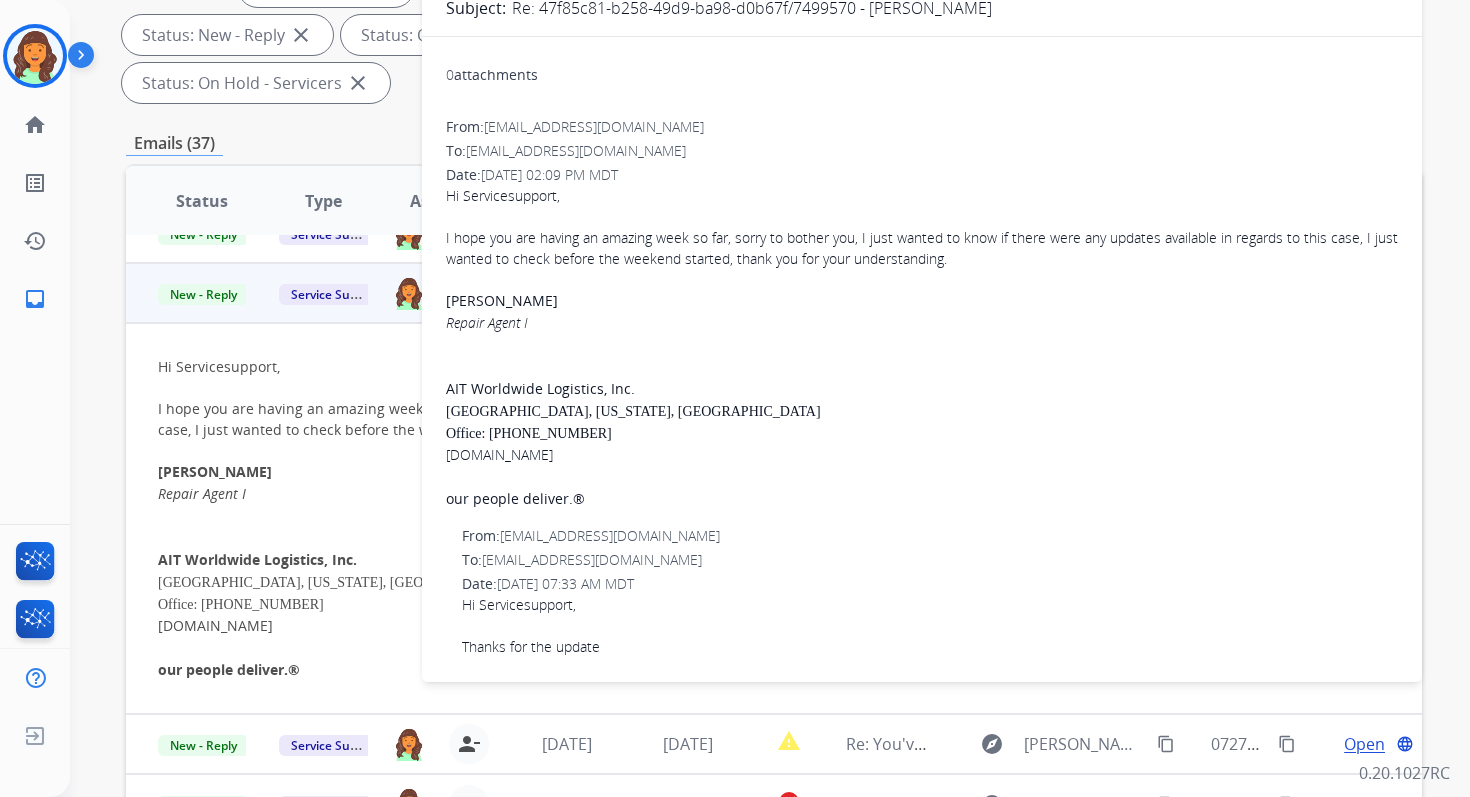 scroll, scrollTop: 320, scrollLeft: 0, axis: vertical 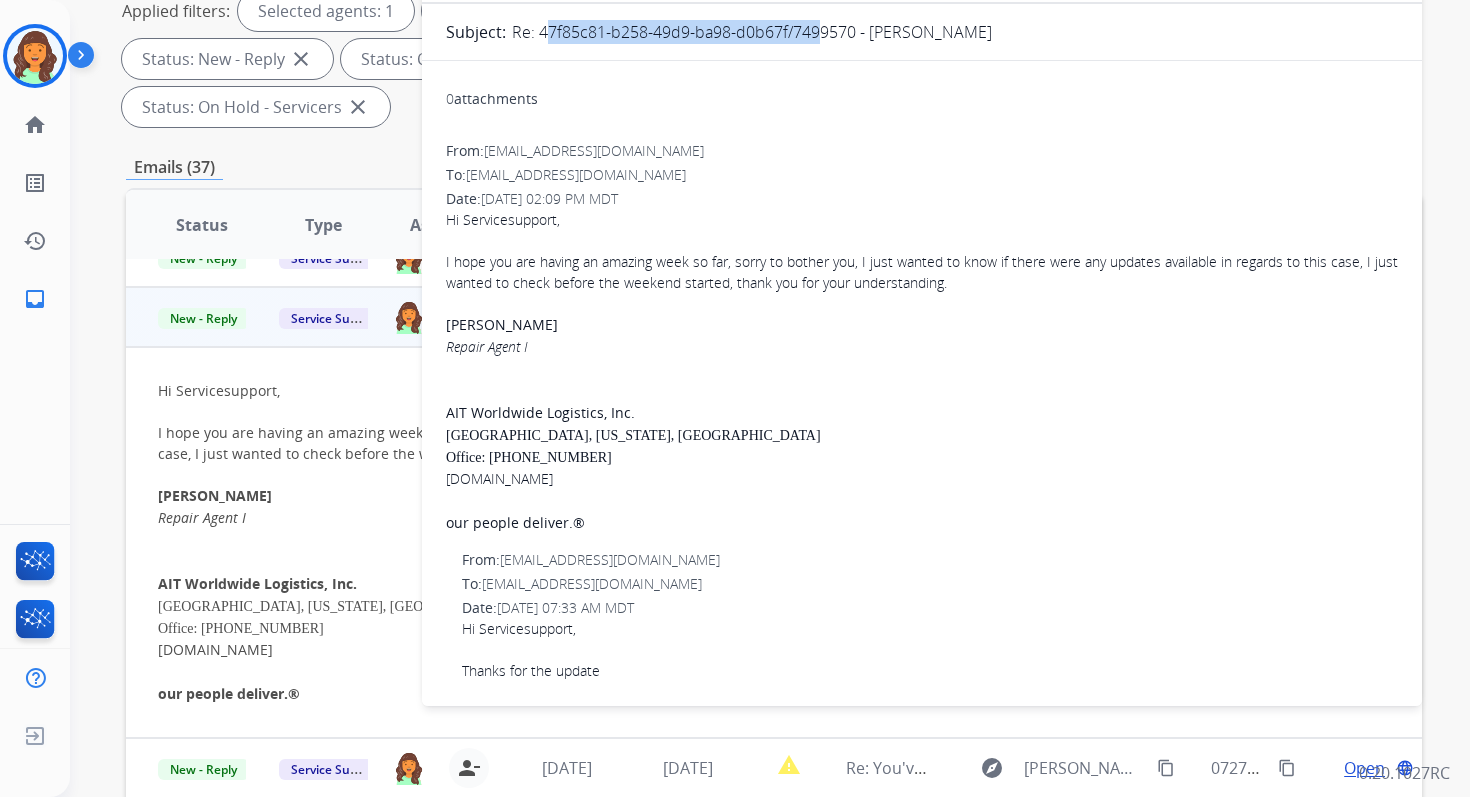 drag, startPoint x: 541, startPoint y: 31, endPoint x: 811, endPoint y: 42, distance: 270.22397 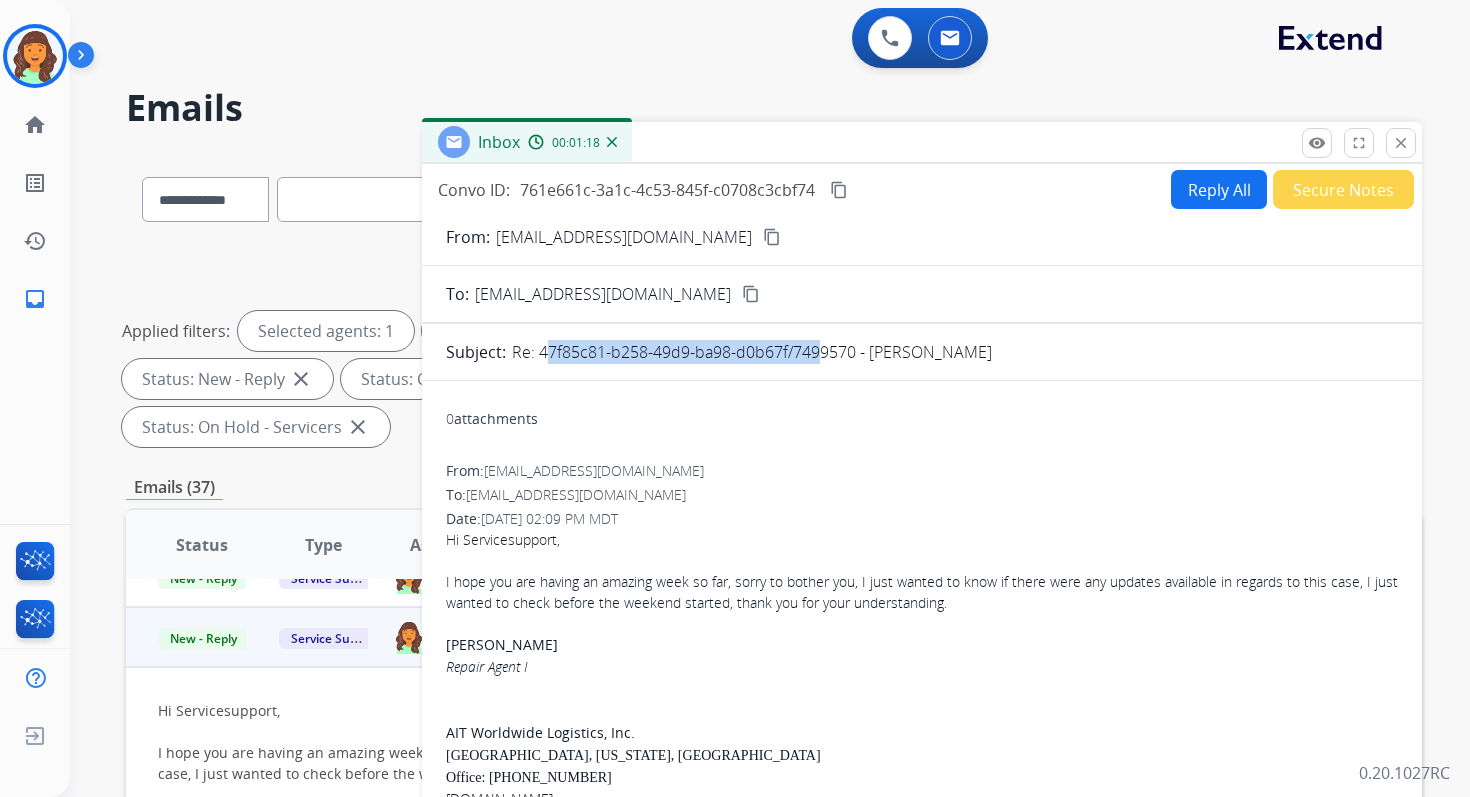 click on "Reply All" at bounding box center (1219, 189) 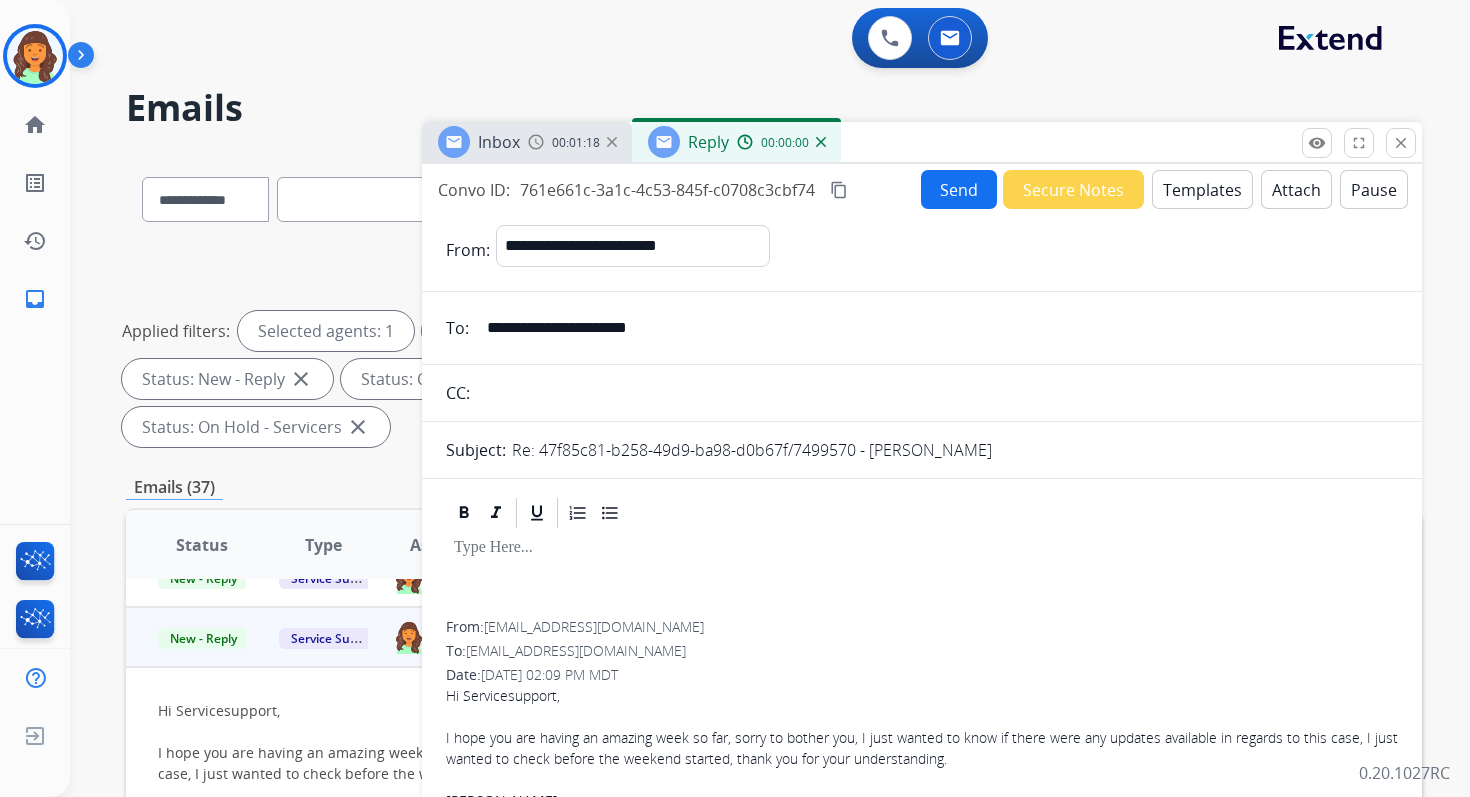 click on "Templates" at bounding box center (1202, 189) 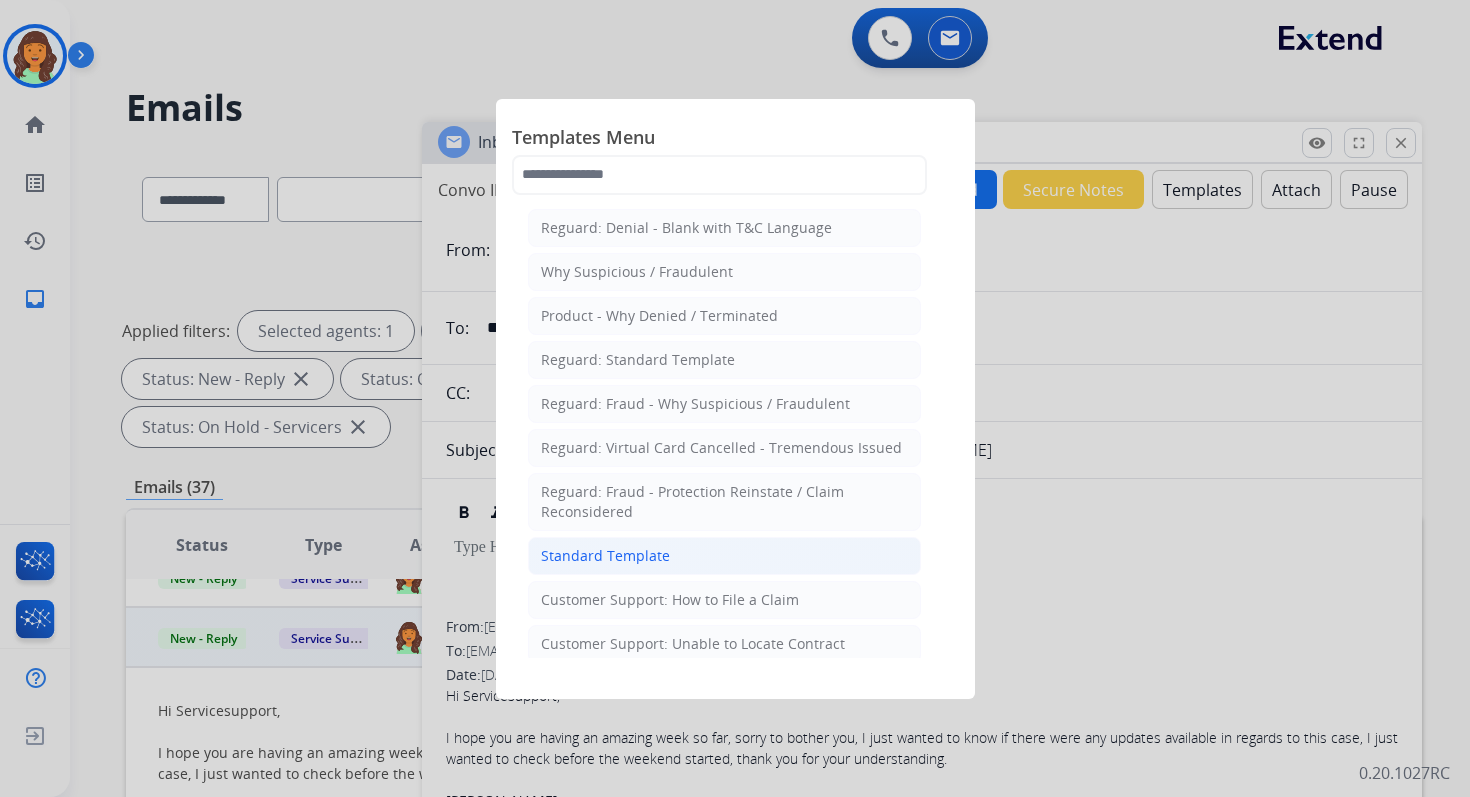 click on "Standard Template" 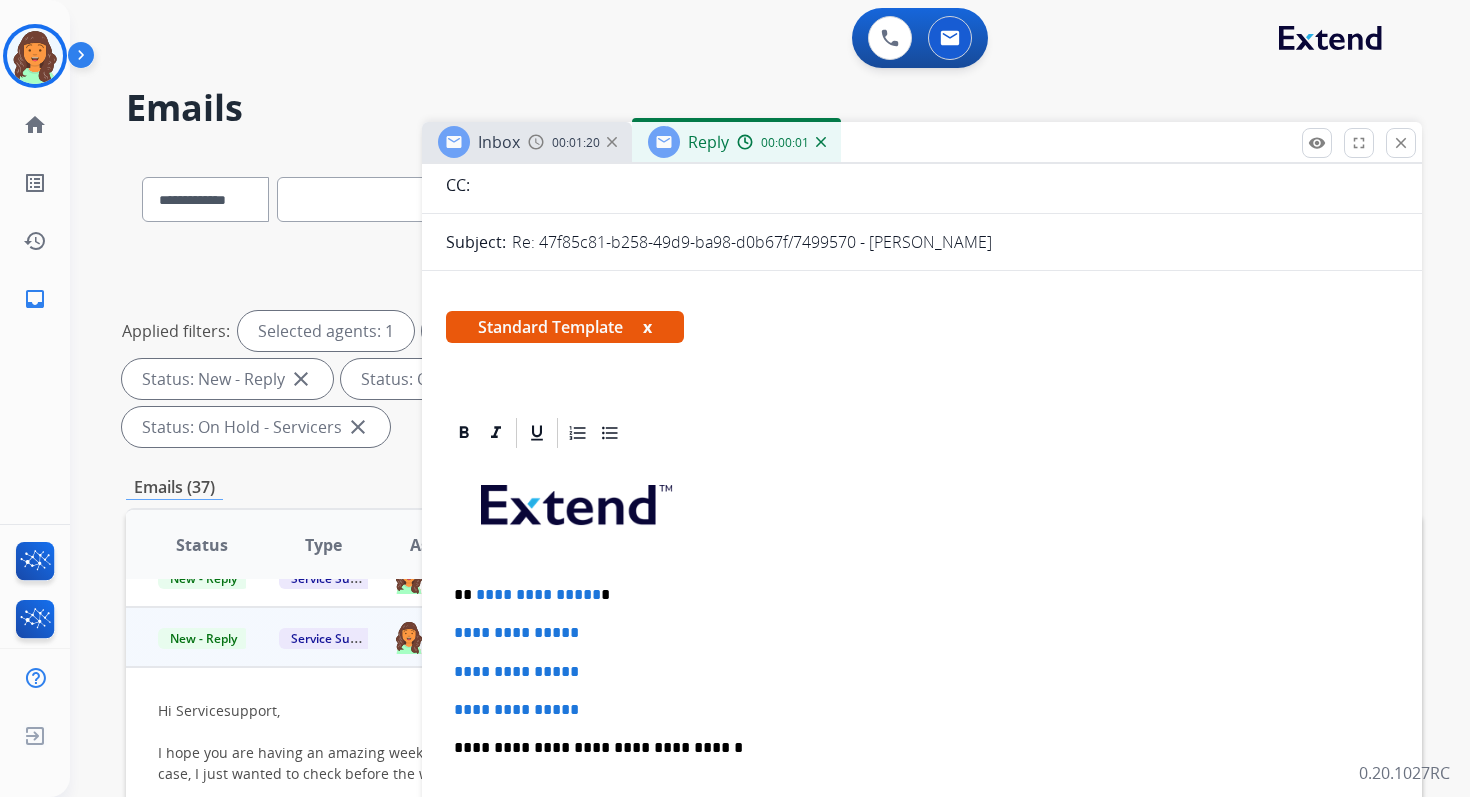 scroll, scrollTop: 351, scrollLeft: 0, axis: vertical 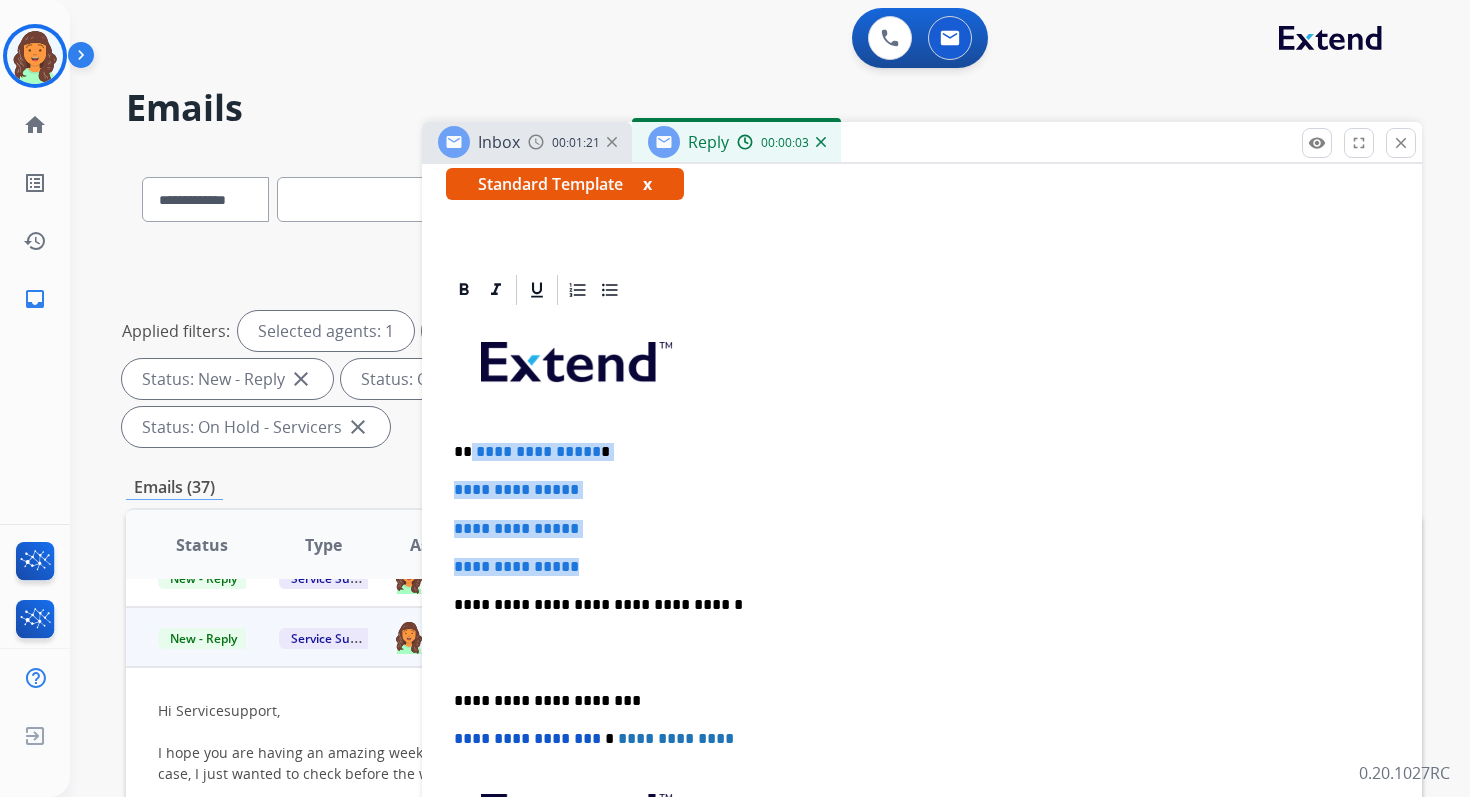drag, startPoint x: 469, startPoint y: 450, endPoint x: 600, endPoint y: 567, distance: 175.64168 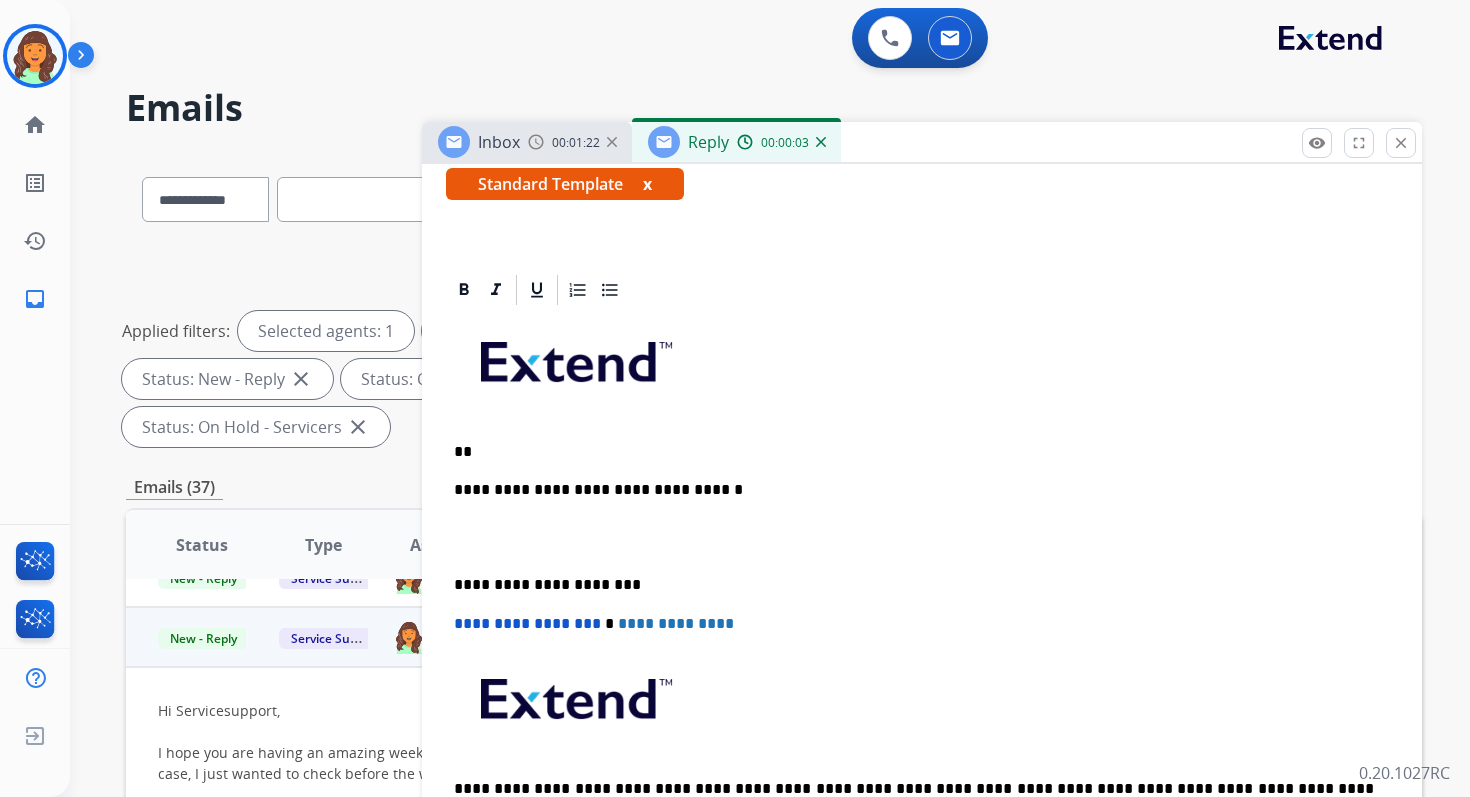 type 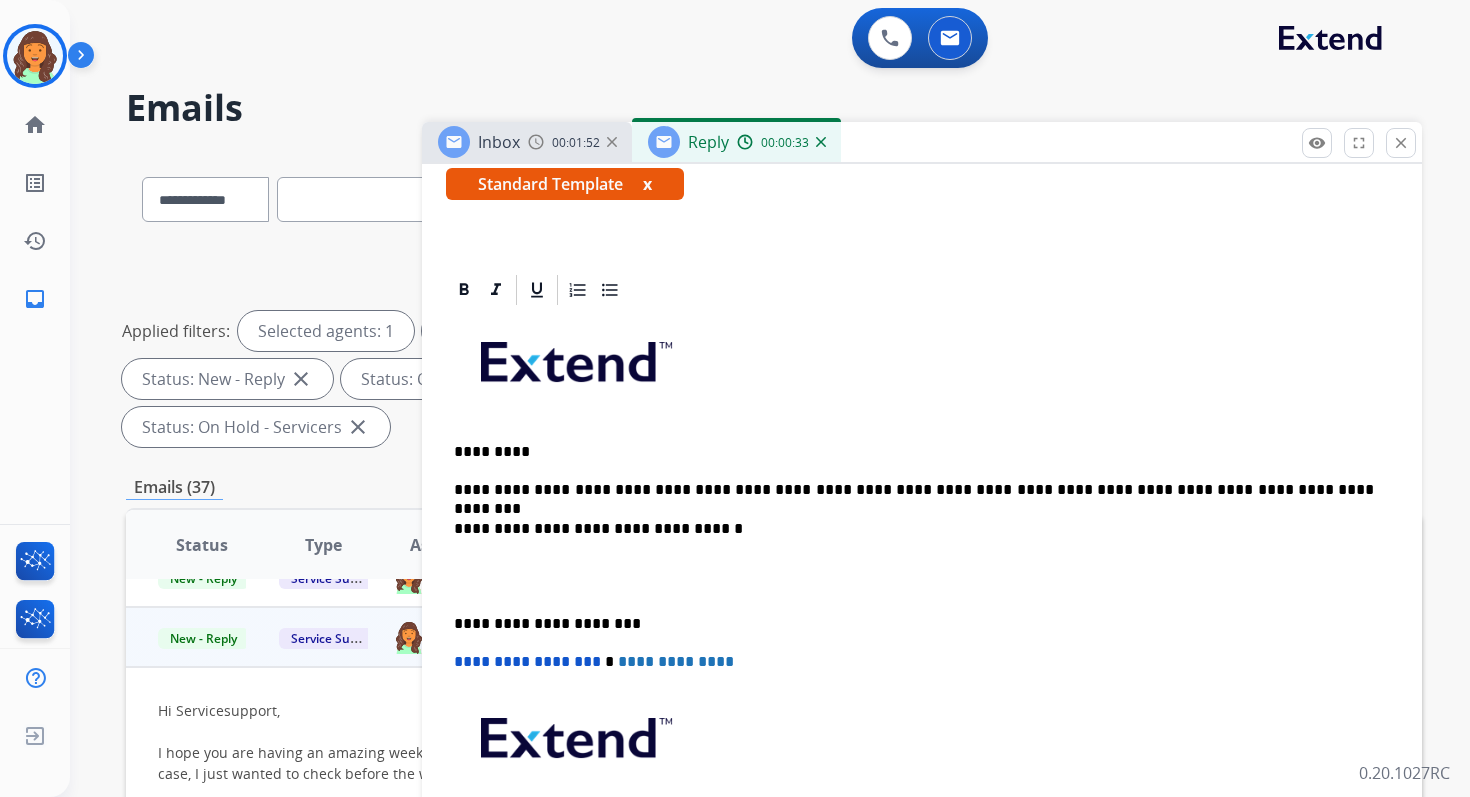 click on "**********" at bounding box center [914, 529] 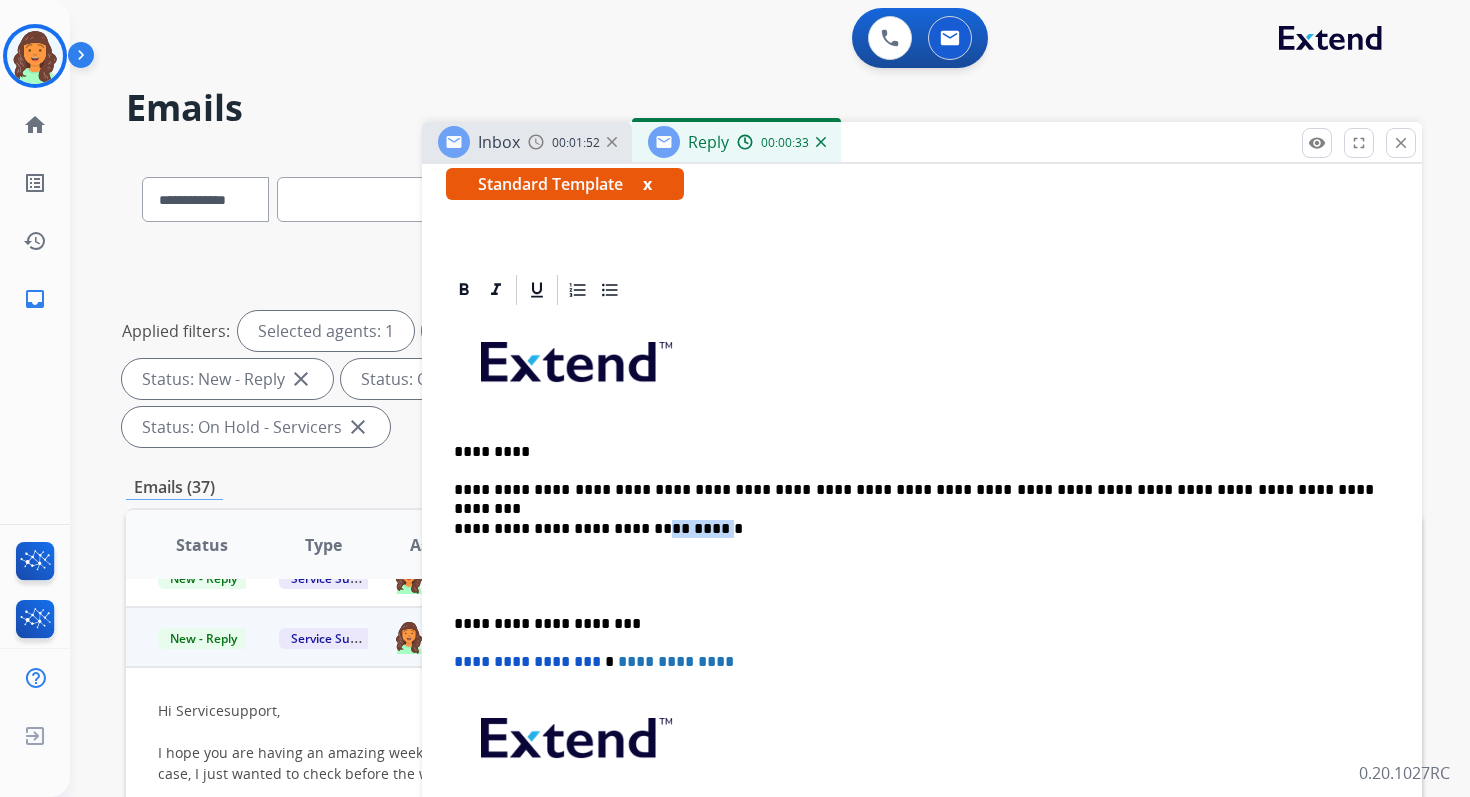 click on "**********" at bounding box center [914, 529] 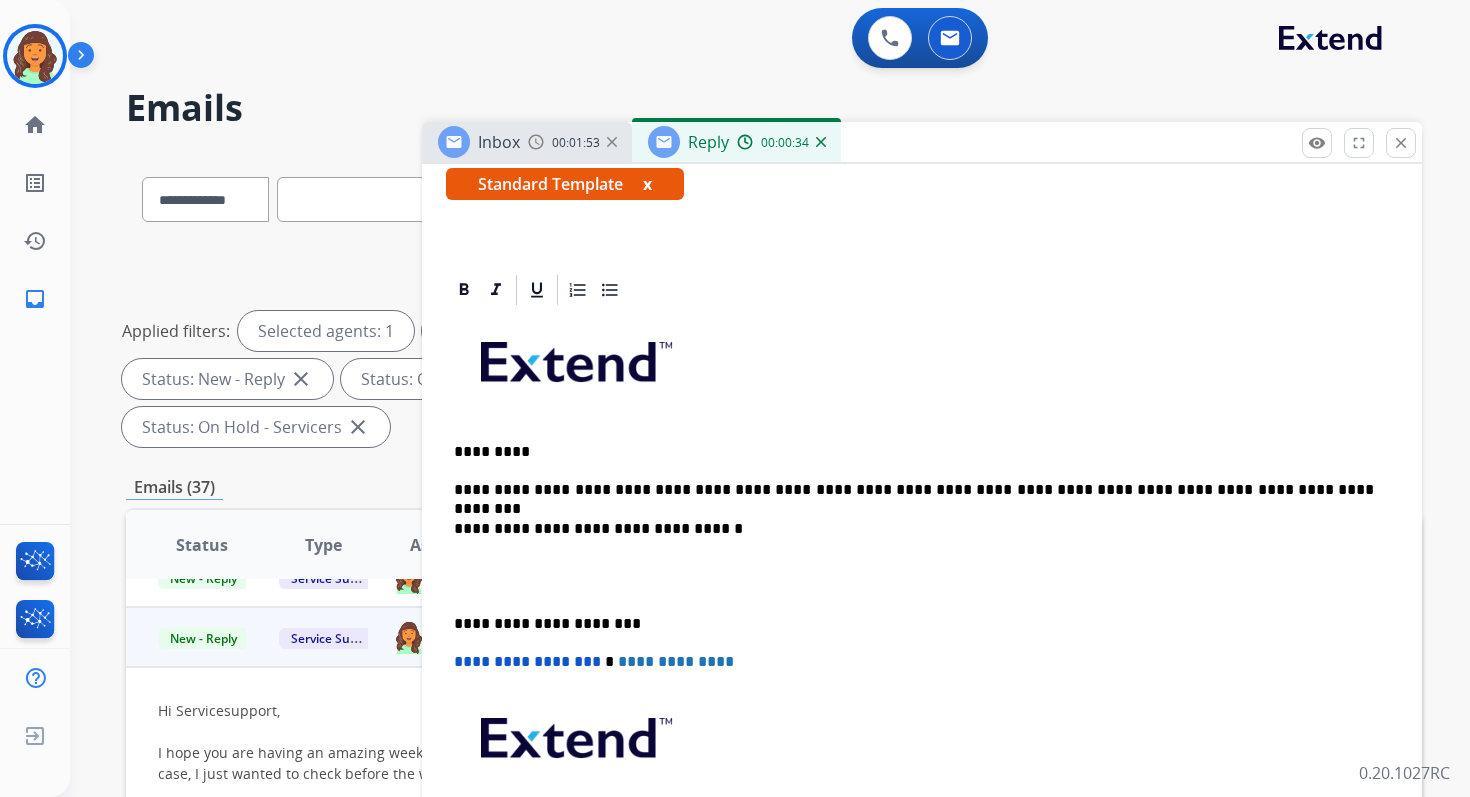 click on "**********" at bounding box center (914, 490) 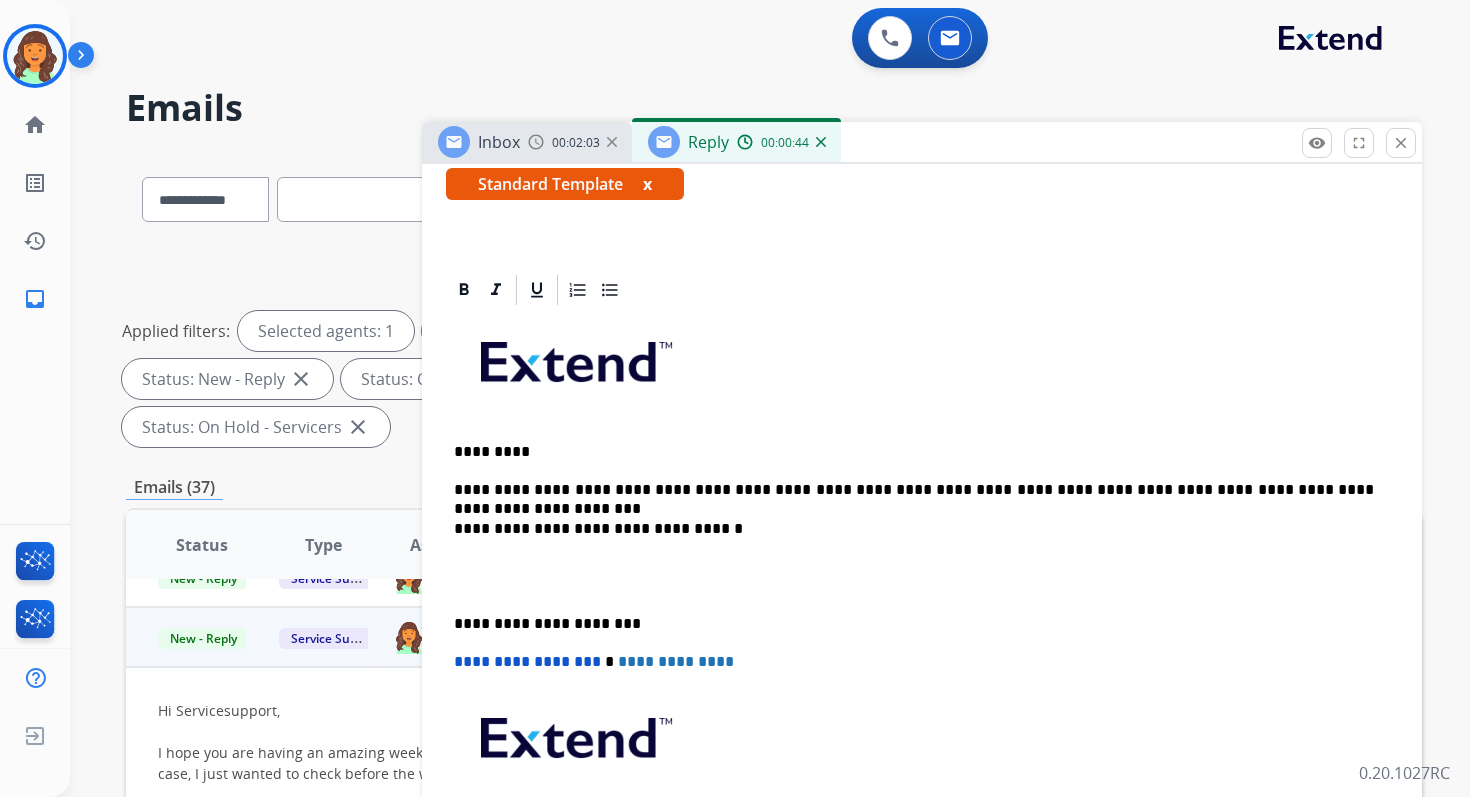 click on "**********" at bounding box center (914, 529) 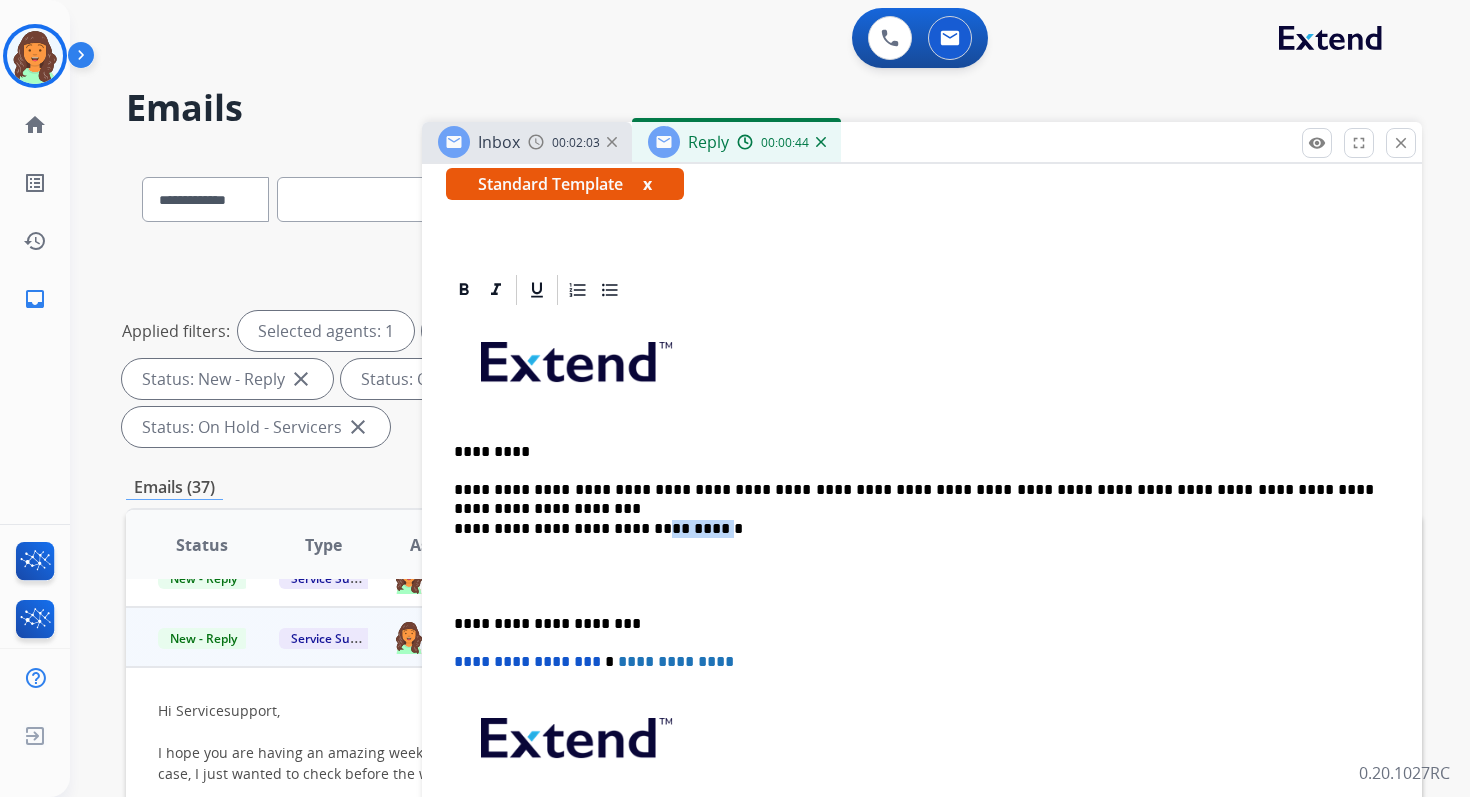 click on "**********" at bounding box center (914, 529) 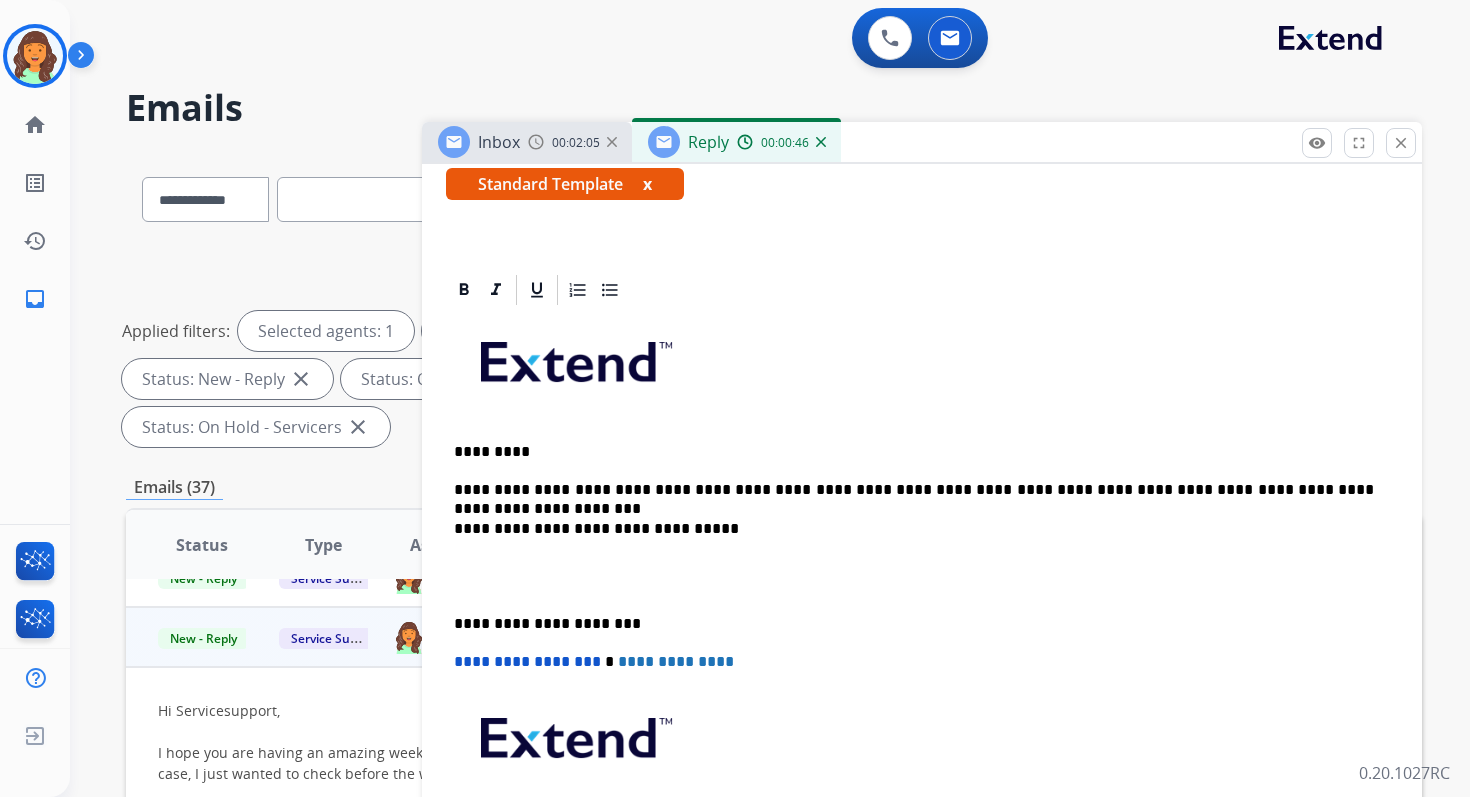 click on "**********" at bounding box center (914, 624) 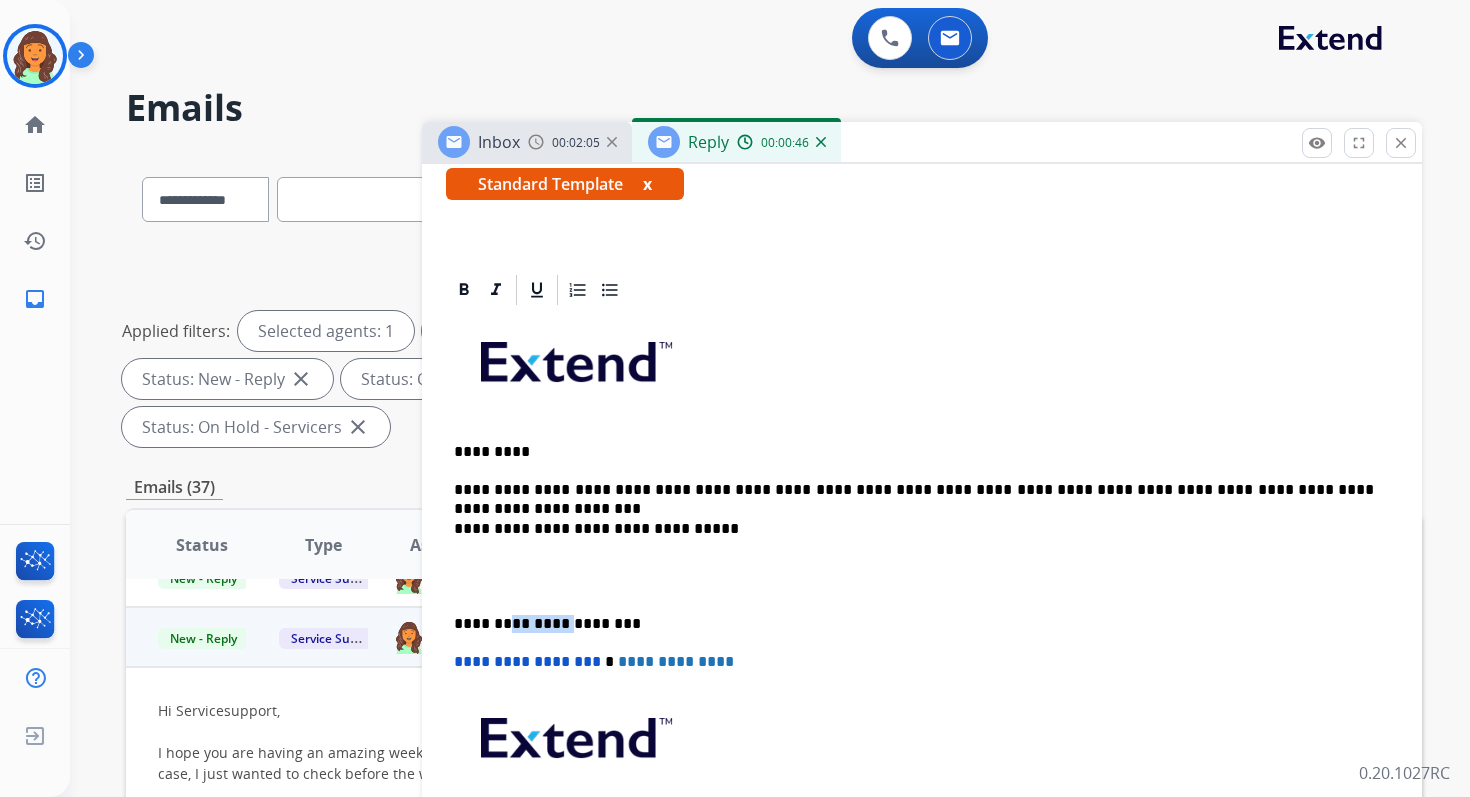 click on "**********" at bounding box center [914, 624] 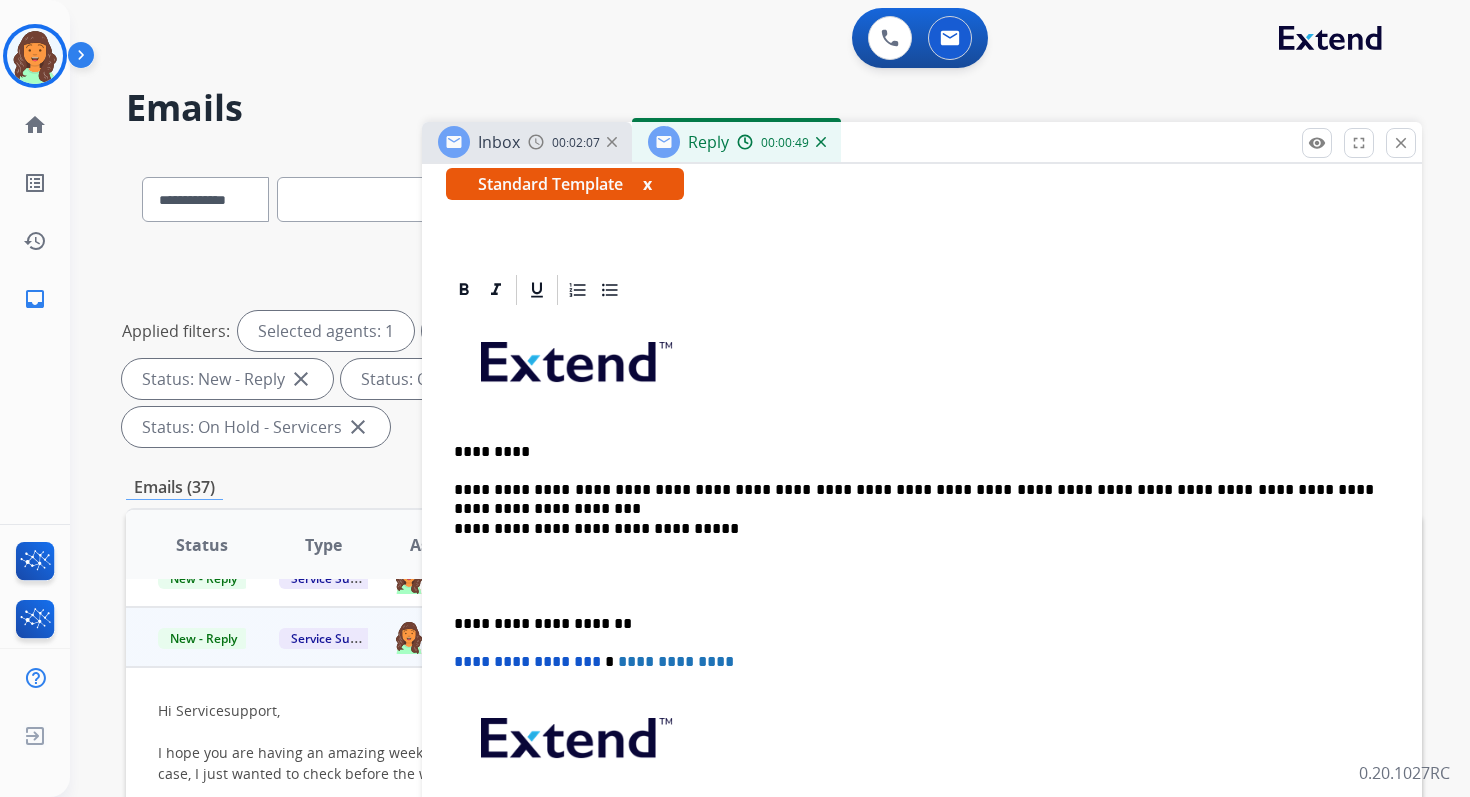 click on "**********" at bounding box center [527, 661] 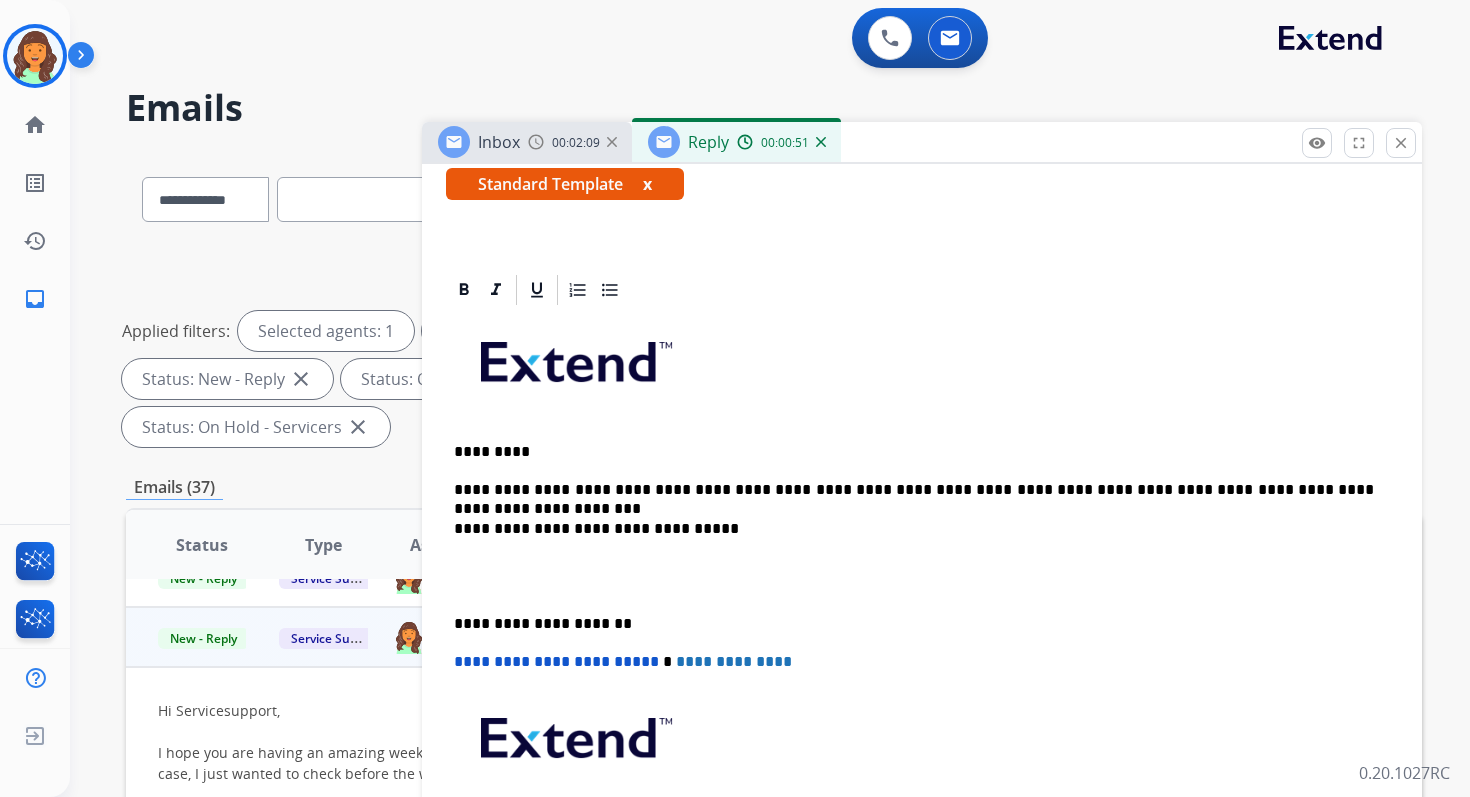 scroll, scrollTop: 0, scrollLeft: 0, axis: both 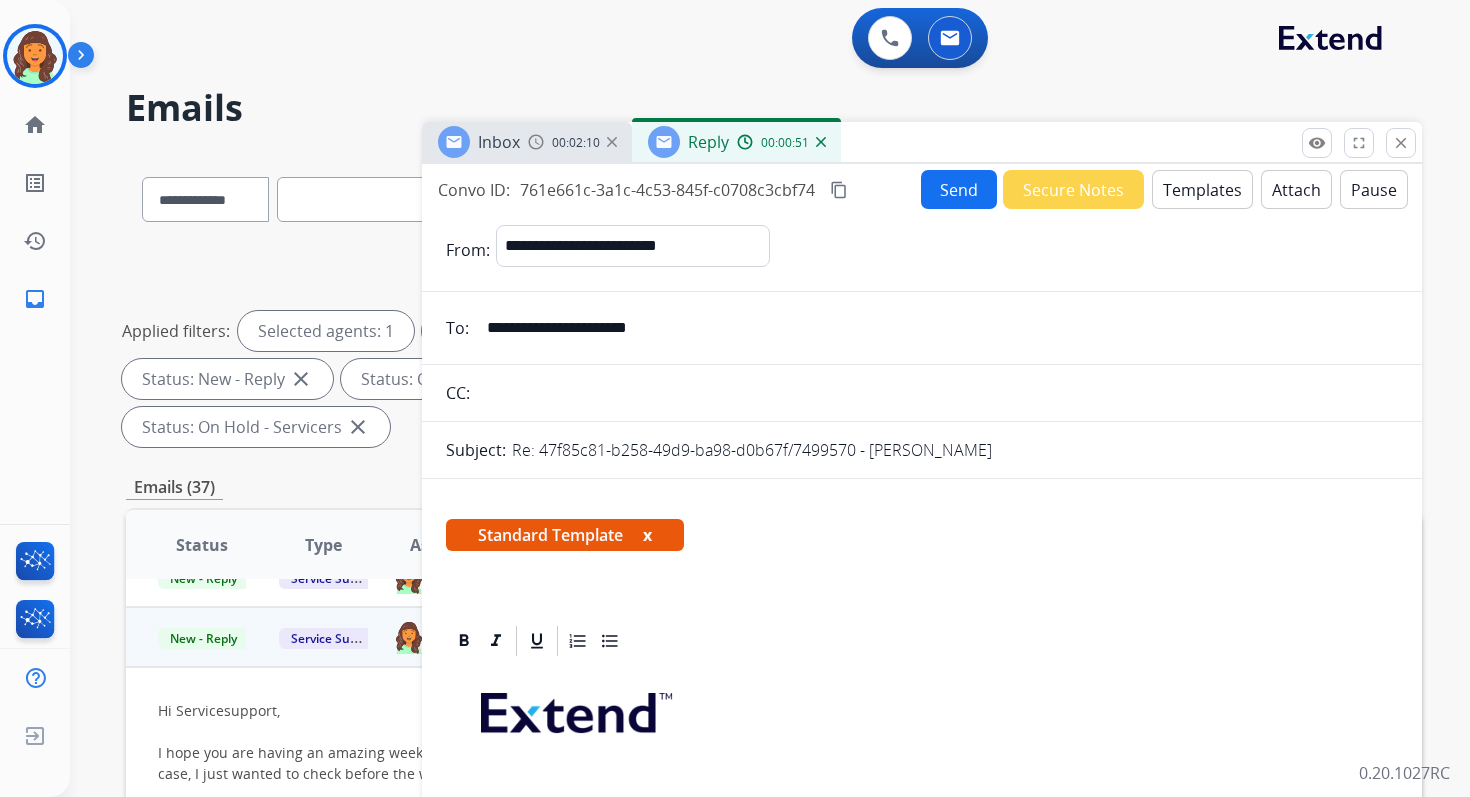 click on "Send" at bounding box center (959, 189) 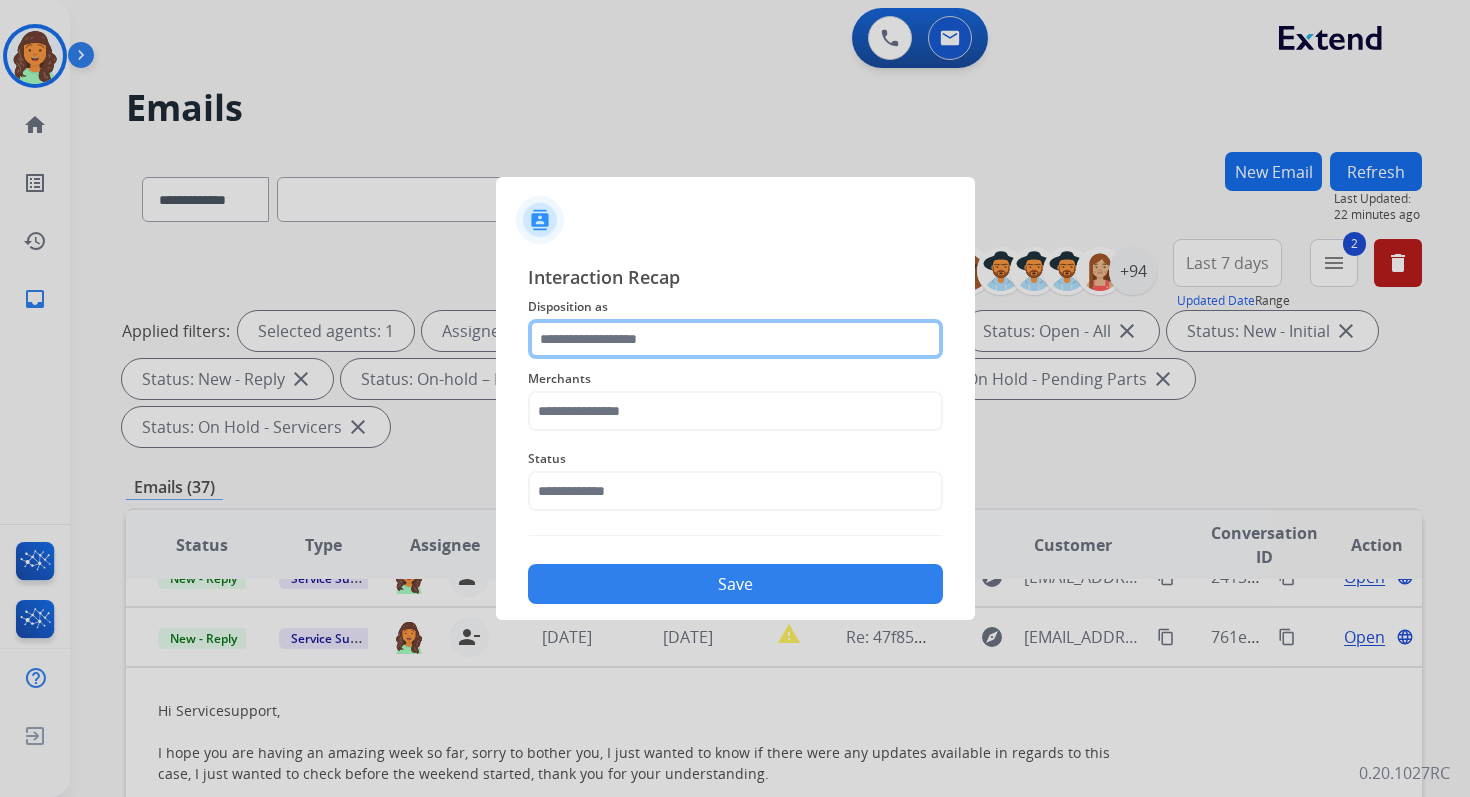 click 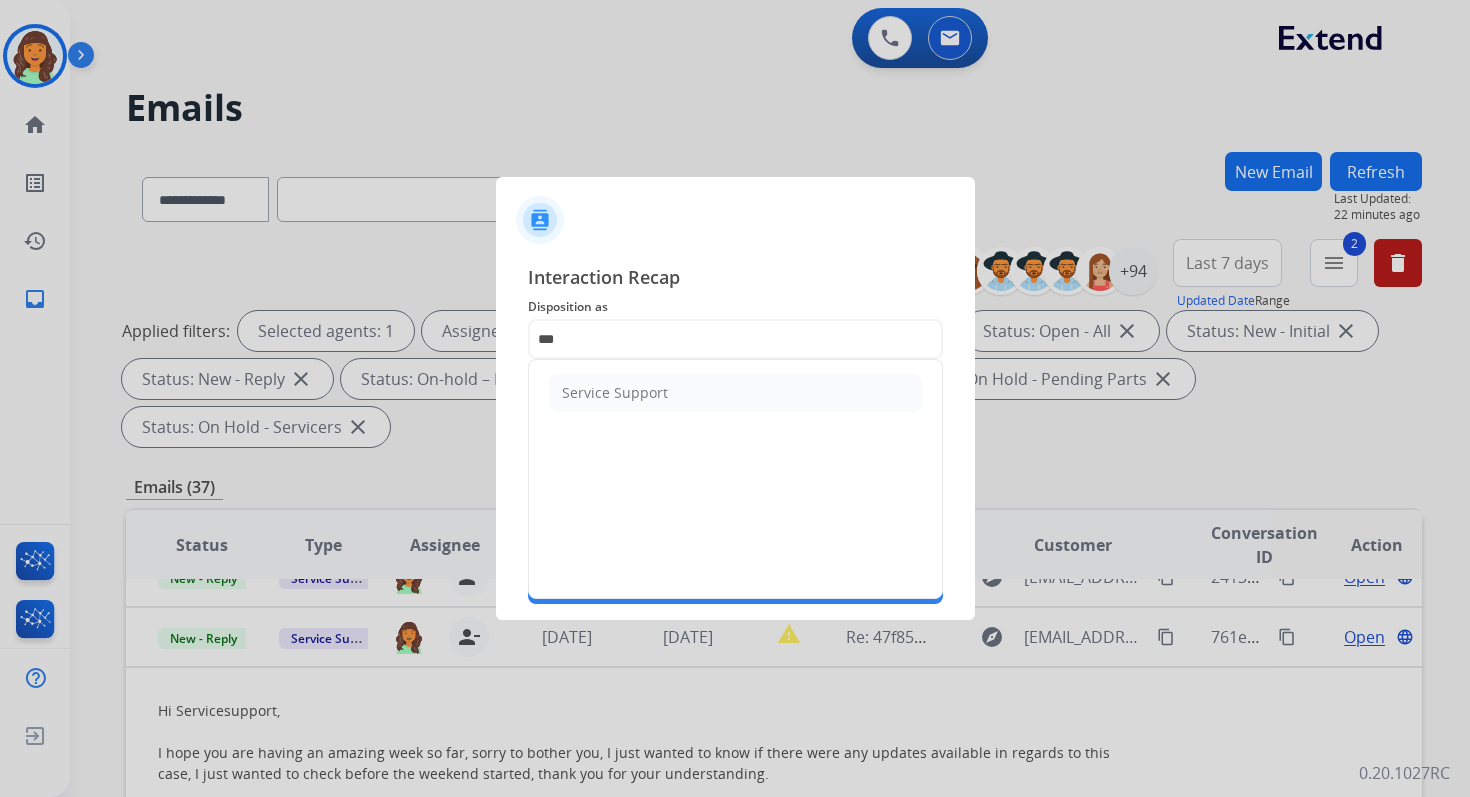 click on "Service Support" 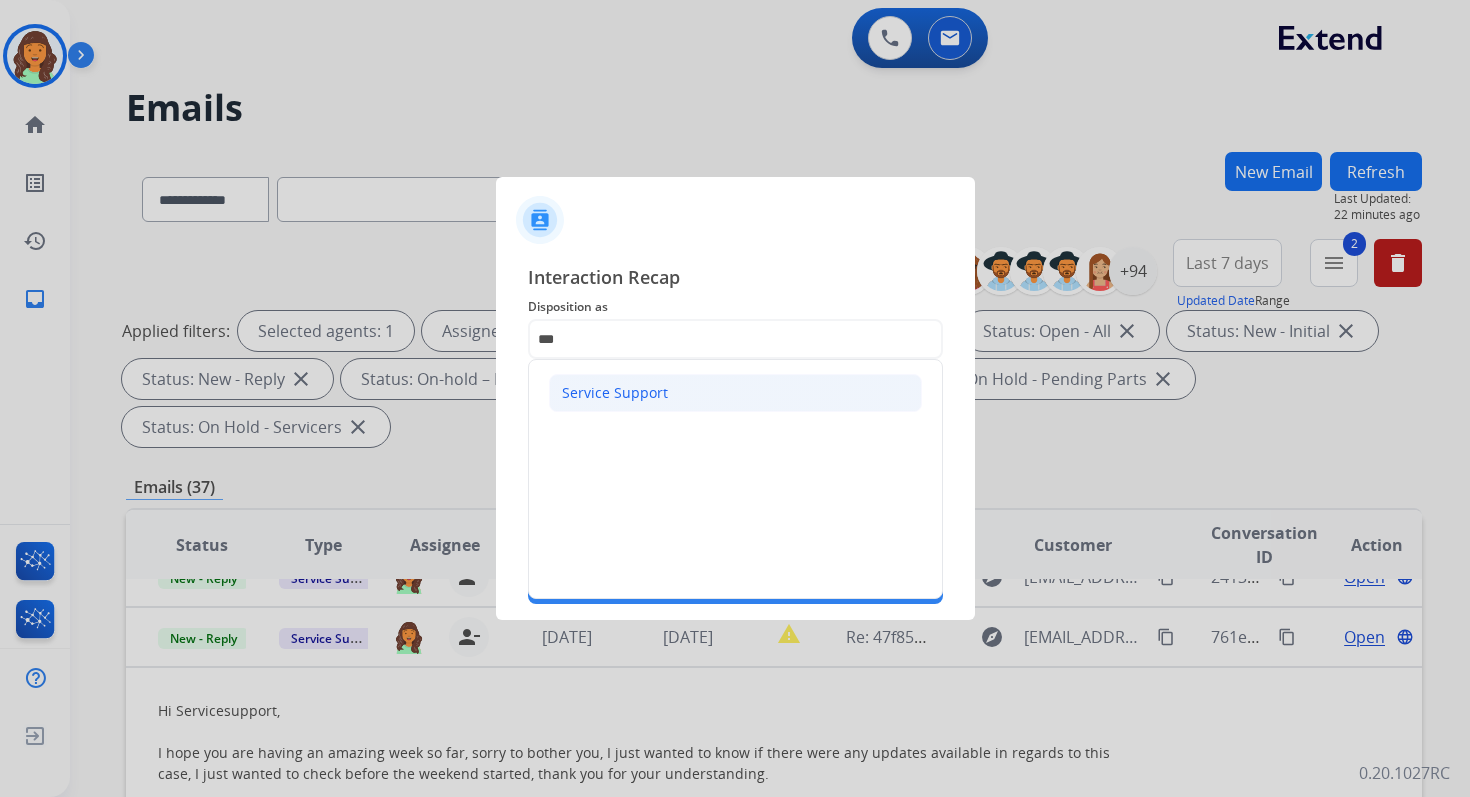 click on "Service Support" 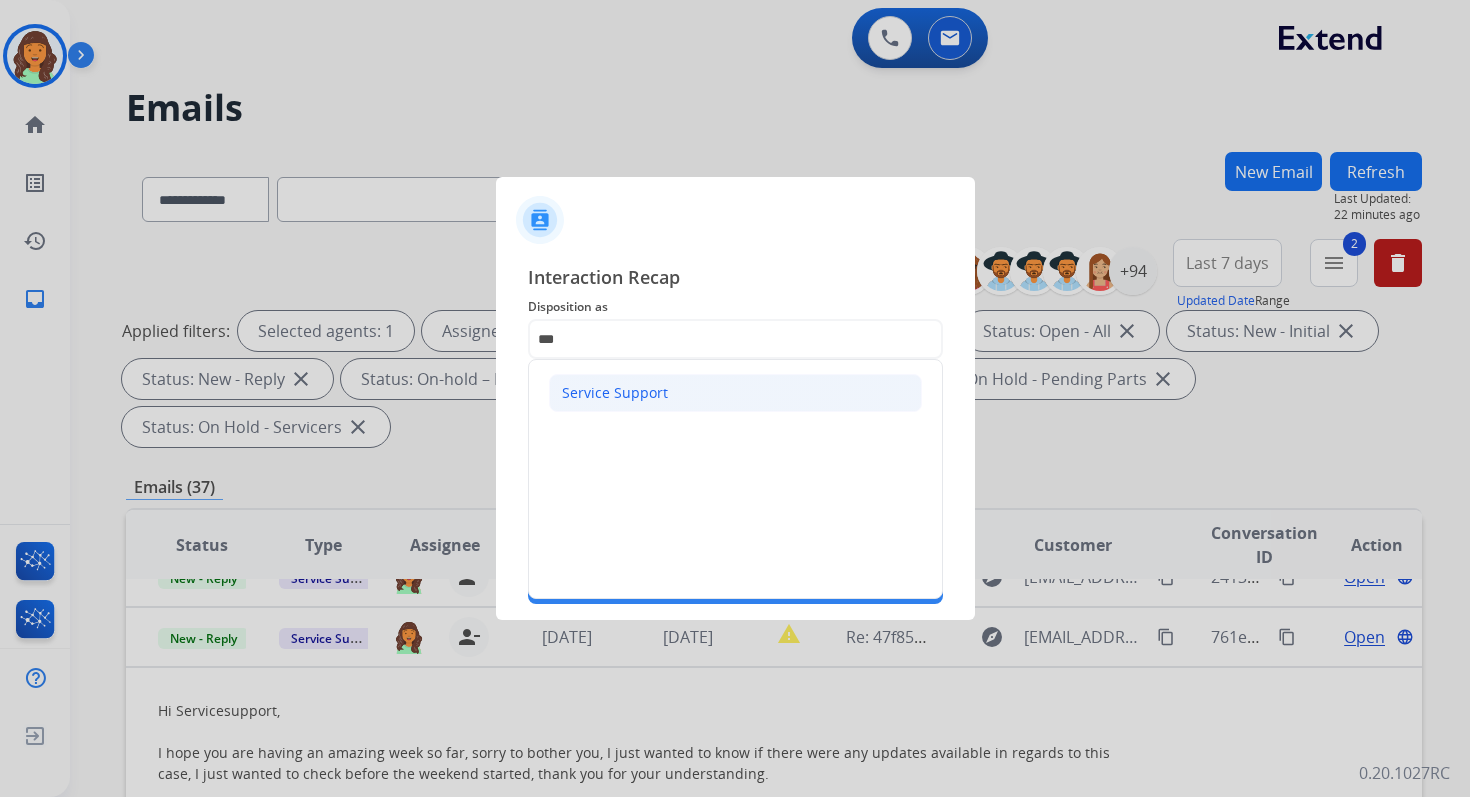 type on "**********" 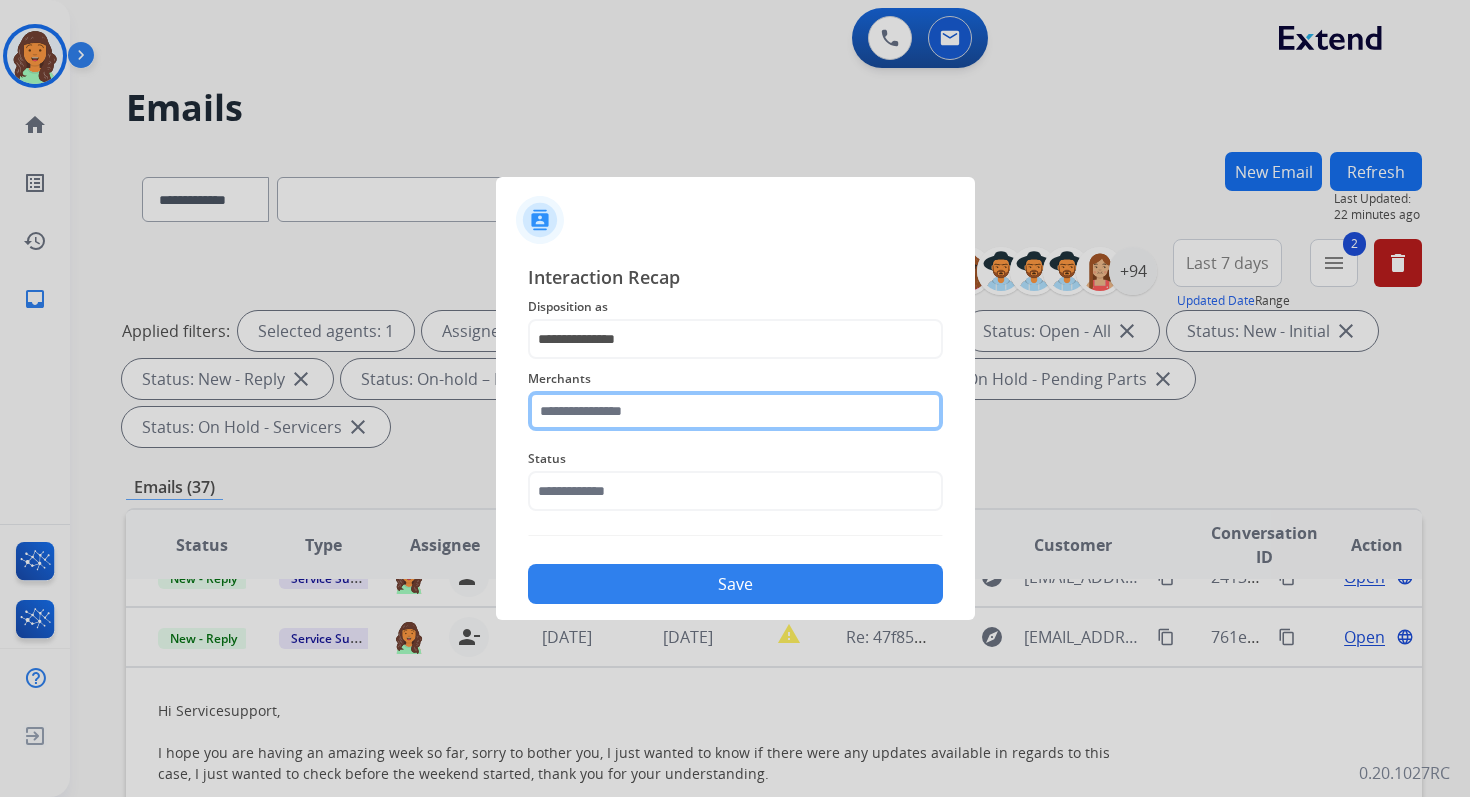 click 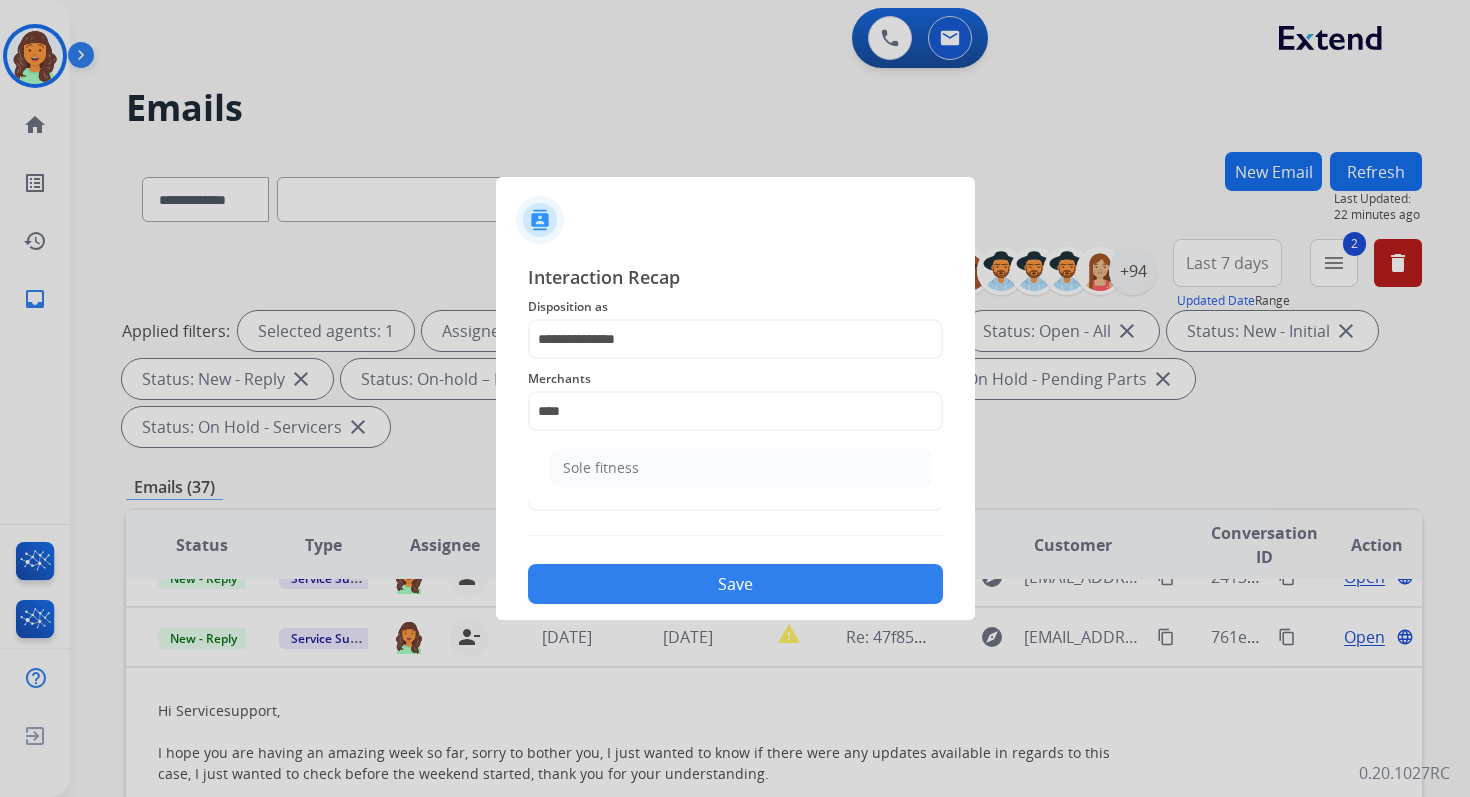 click on "Sole fitness" 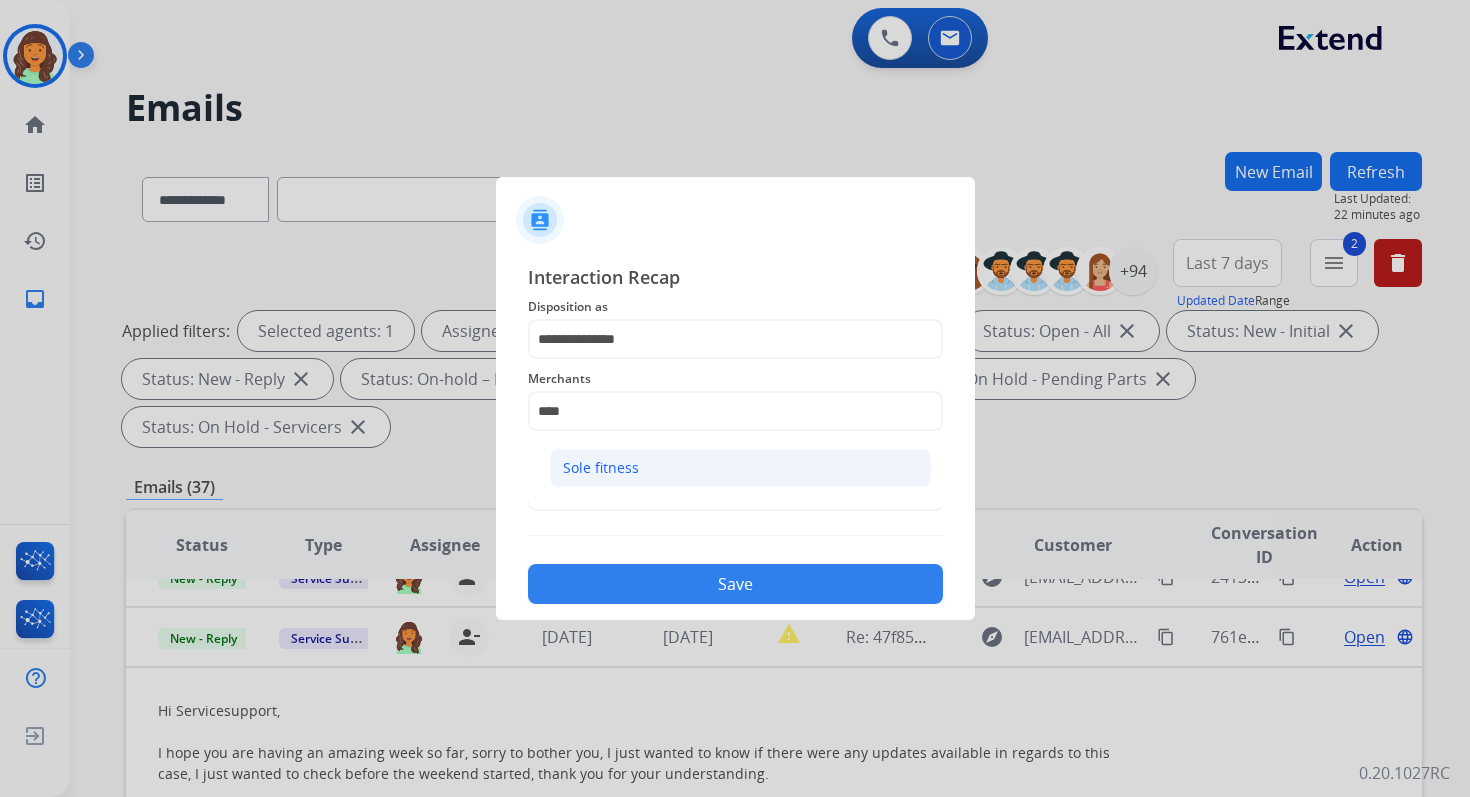 click on "Sole fitness" 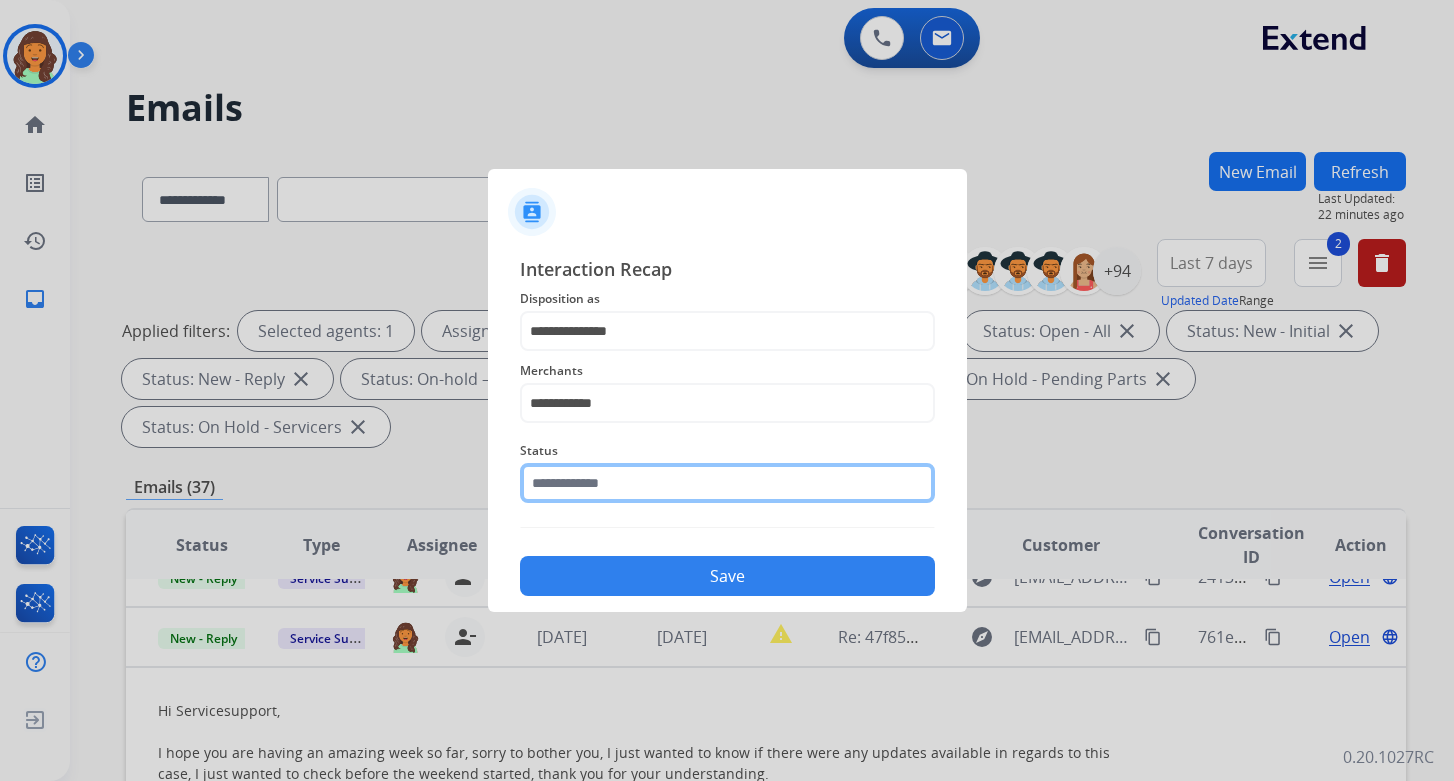 click 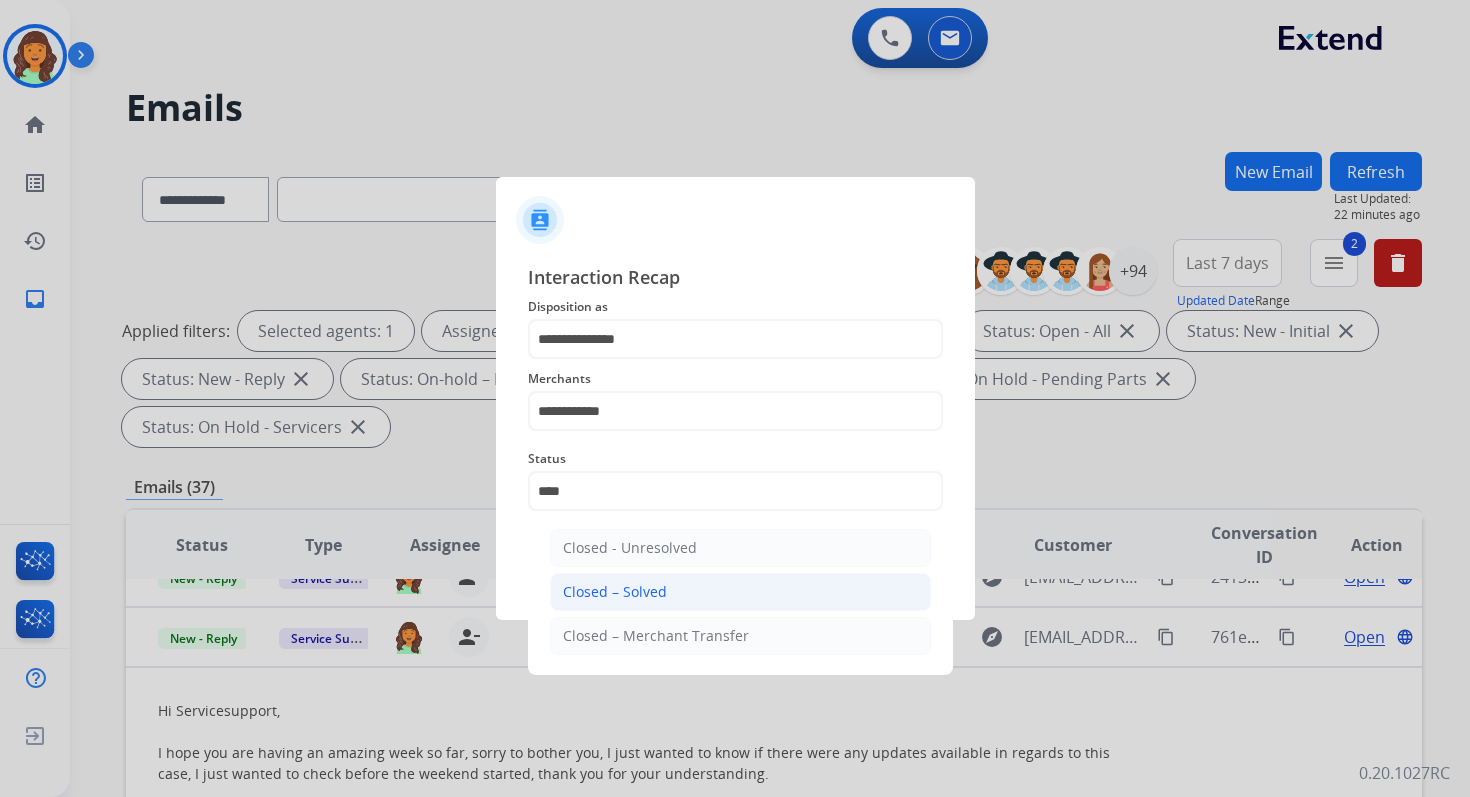 click on "Closed – Solved" 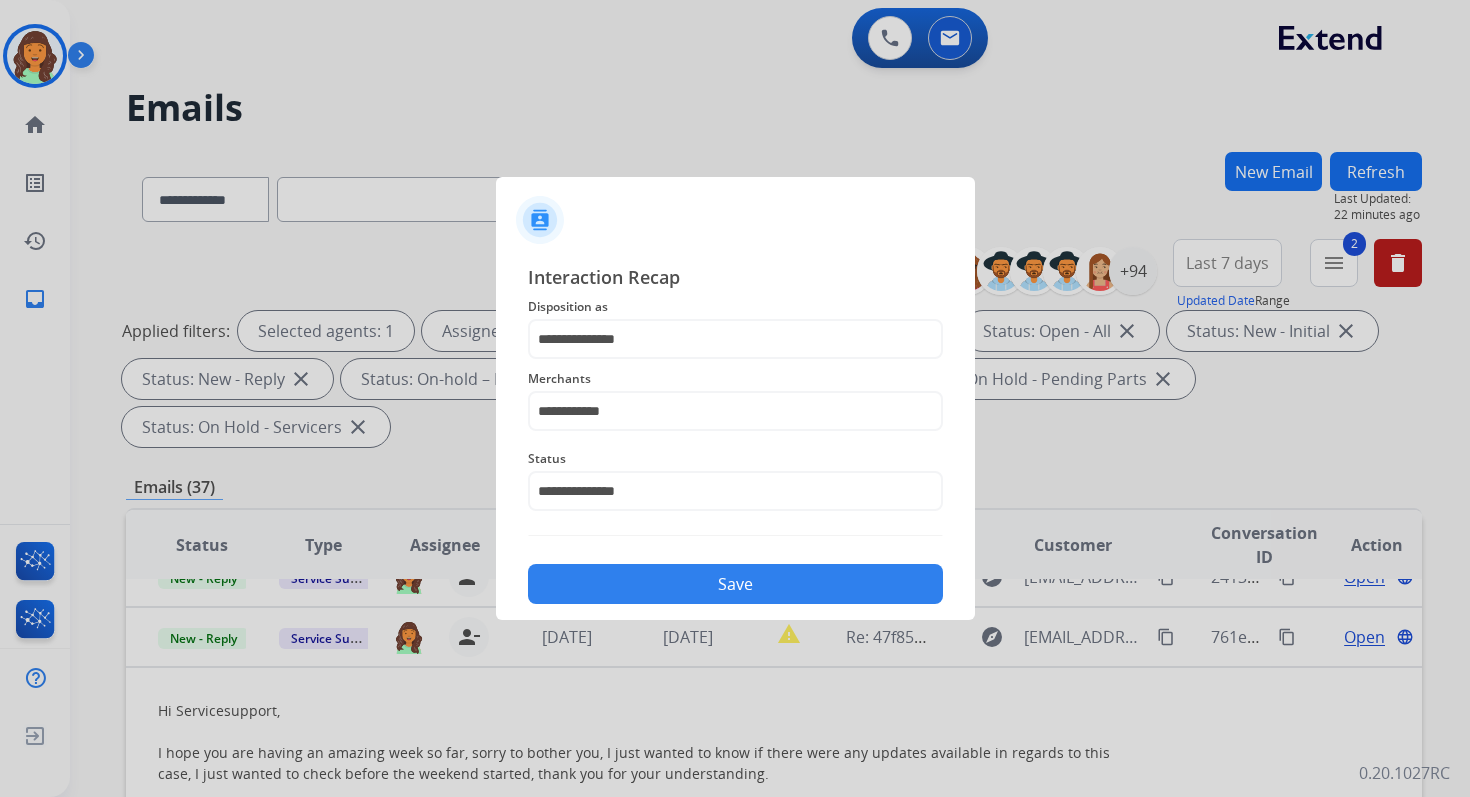 click on "Save" 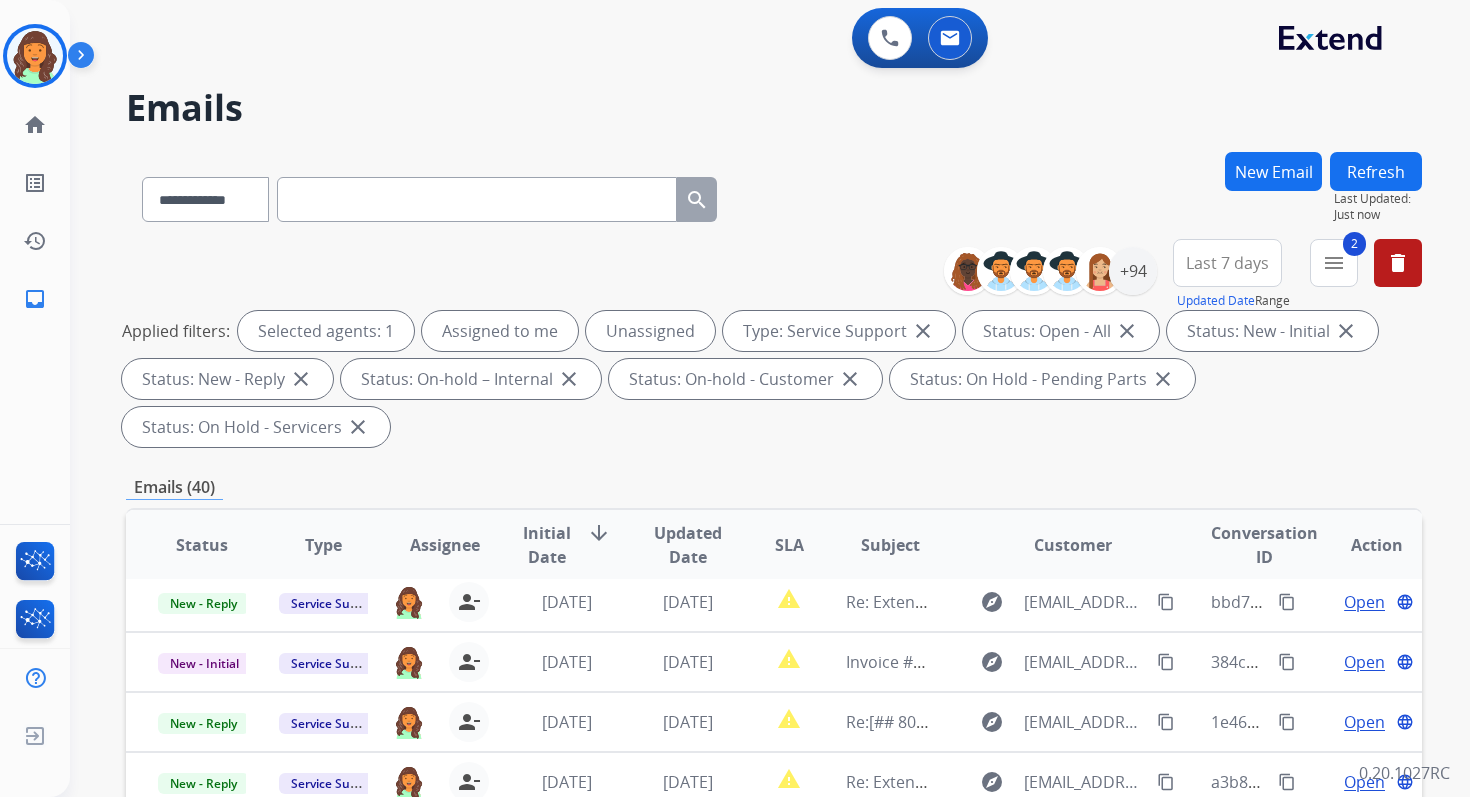 scroll, scrollTop: 68, scrollLeft: 0, axis: vertical 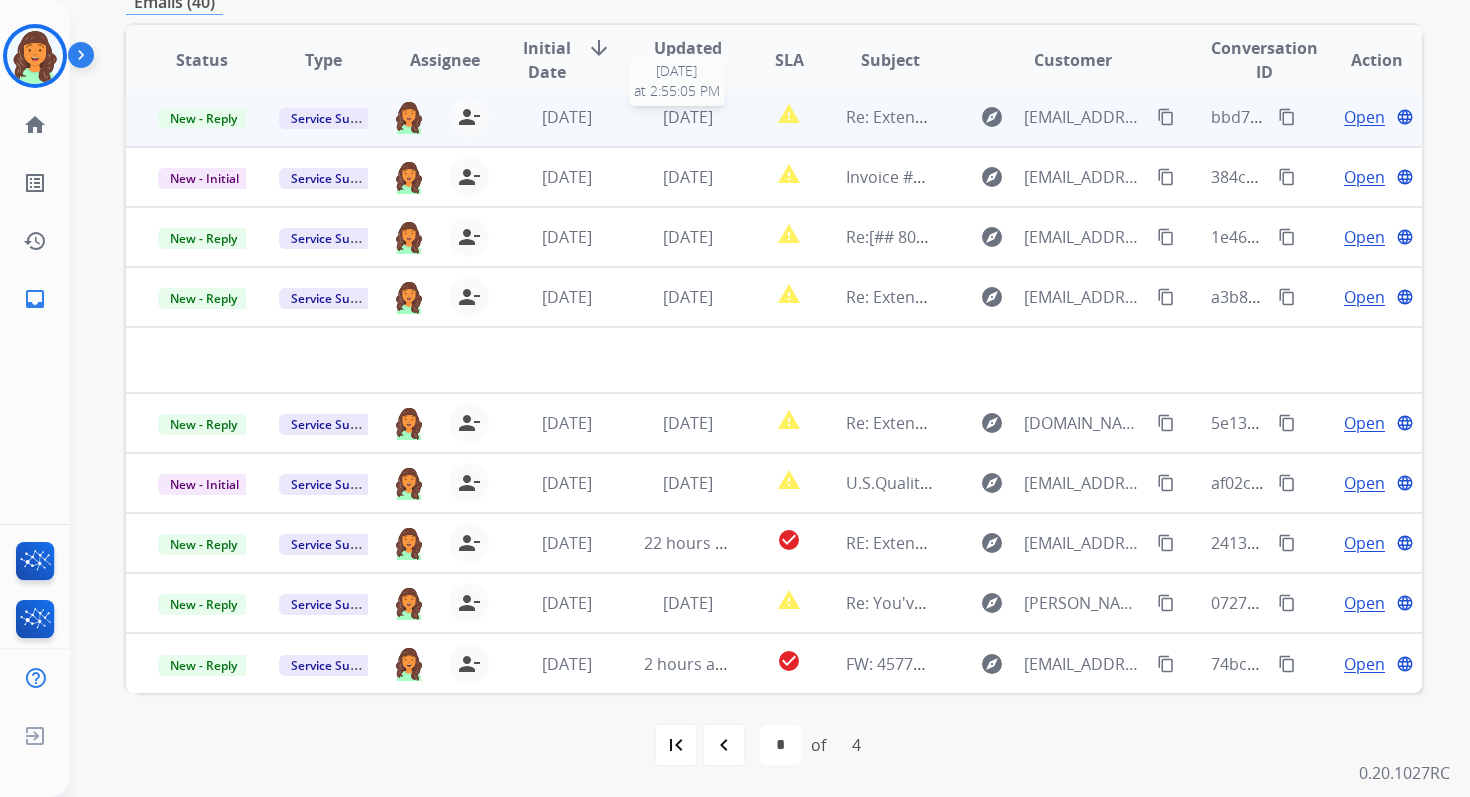 click on "5 days ago" at bounding box center (688, 117) 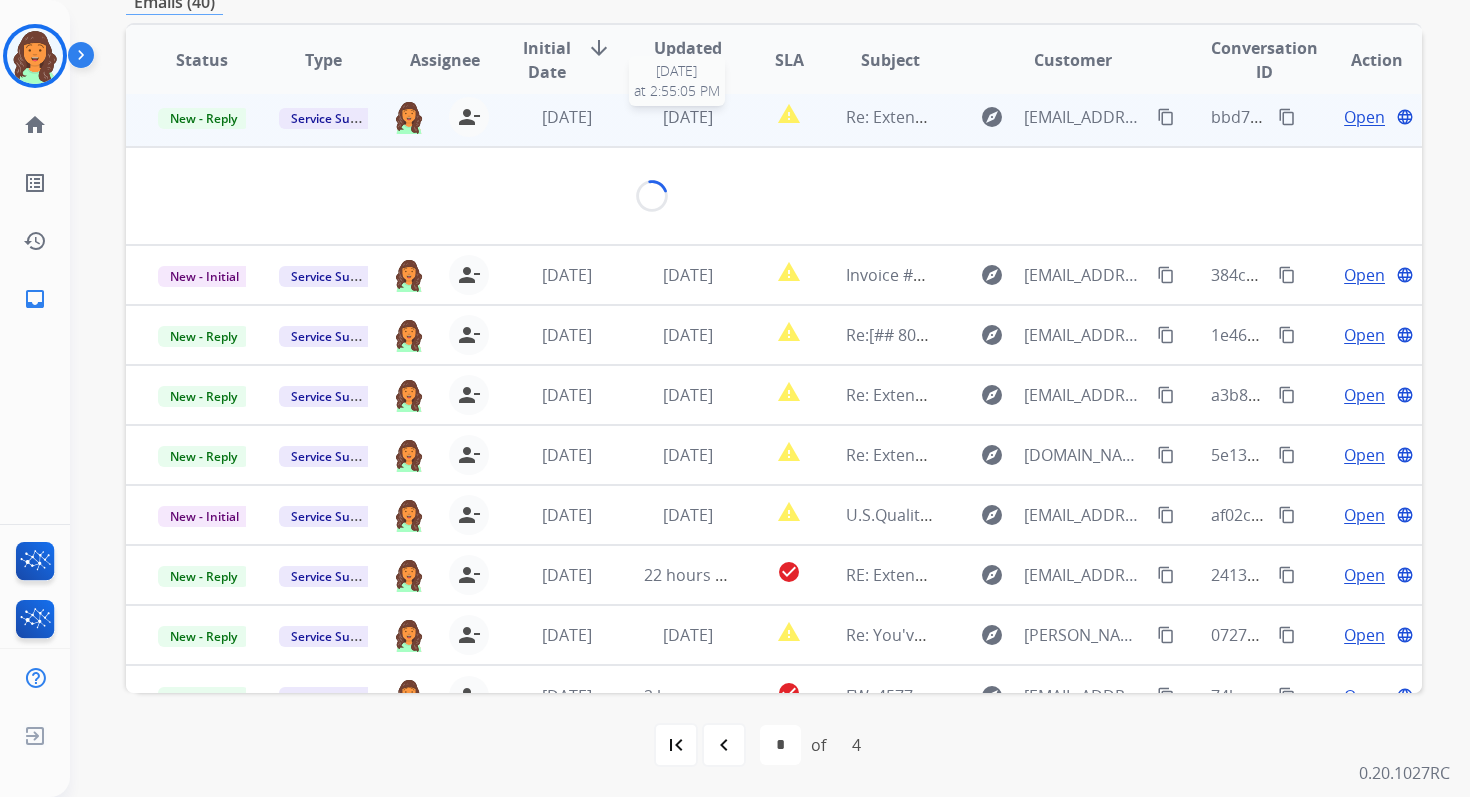 scroll, scrollTop: 60, scrollLeft: 0, axis: vertical 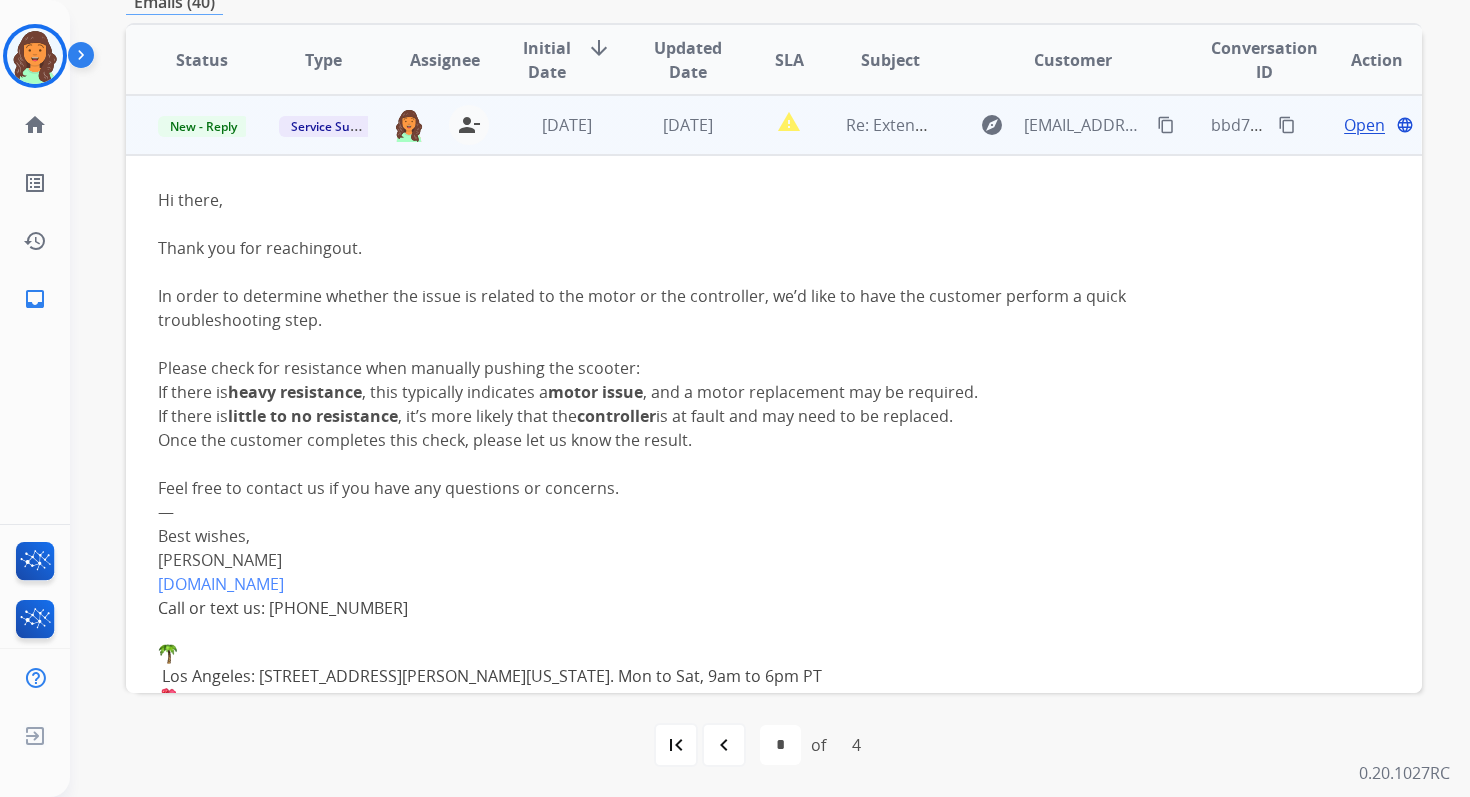 click on "Open" at bounding box center (1364, 125) 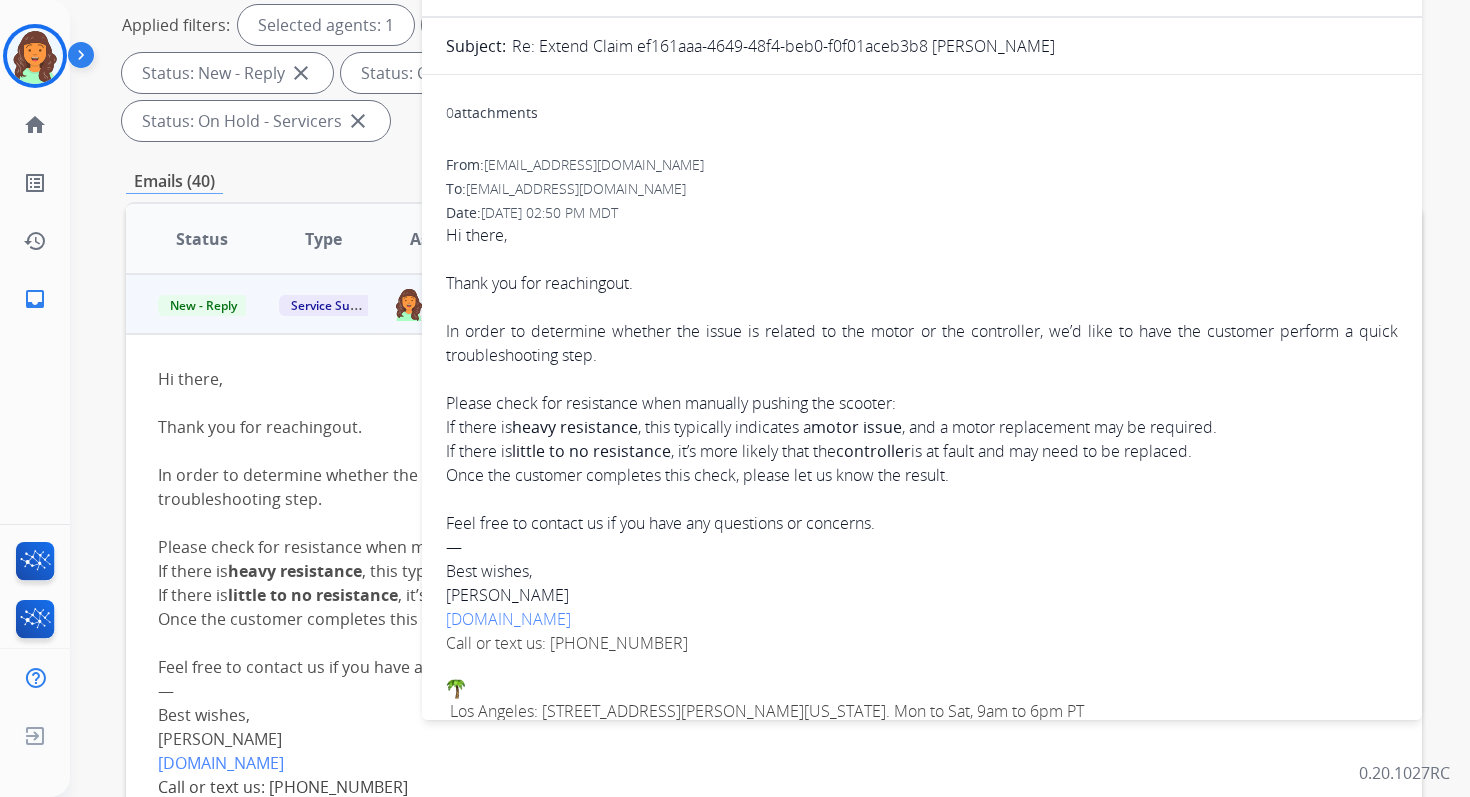 scroll, scrollTop: 221, scrollLeft: 0, axis: vertical 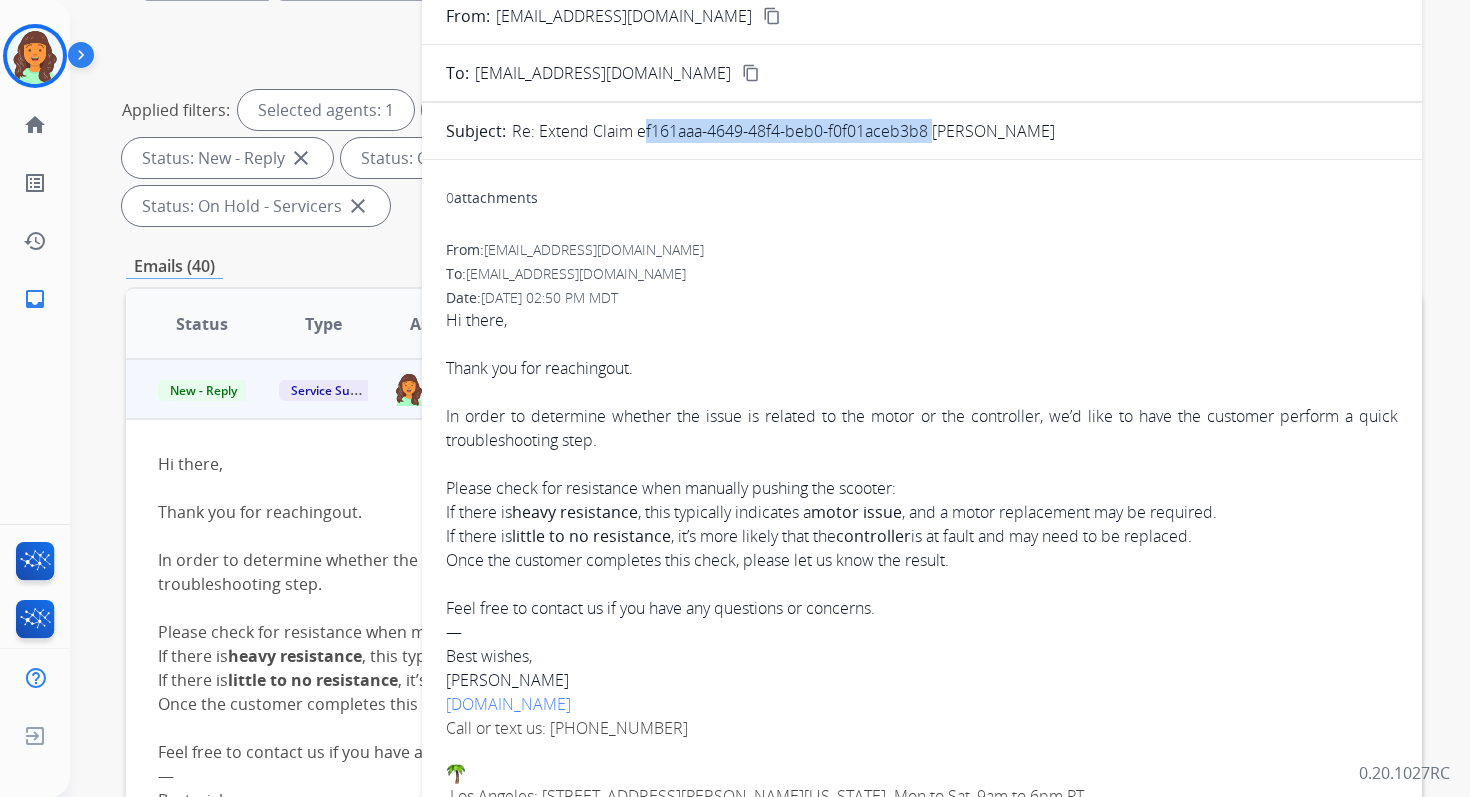 copy on "ef161aaa-4649-48f4-beb0-f0f01aceb3b8" 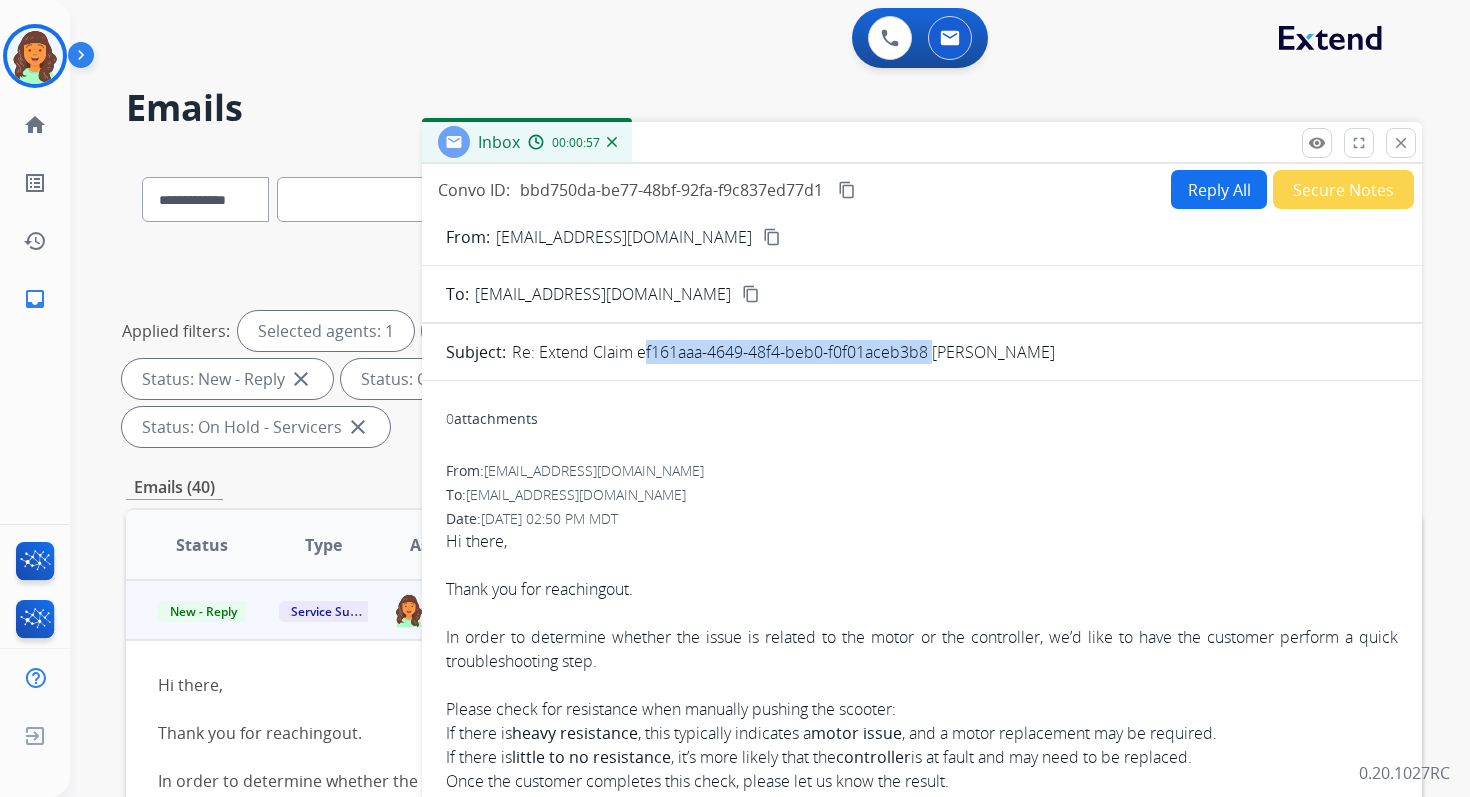 click on "content_copy" at bounding box center (847, 190) 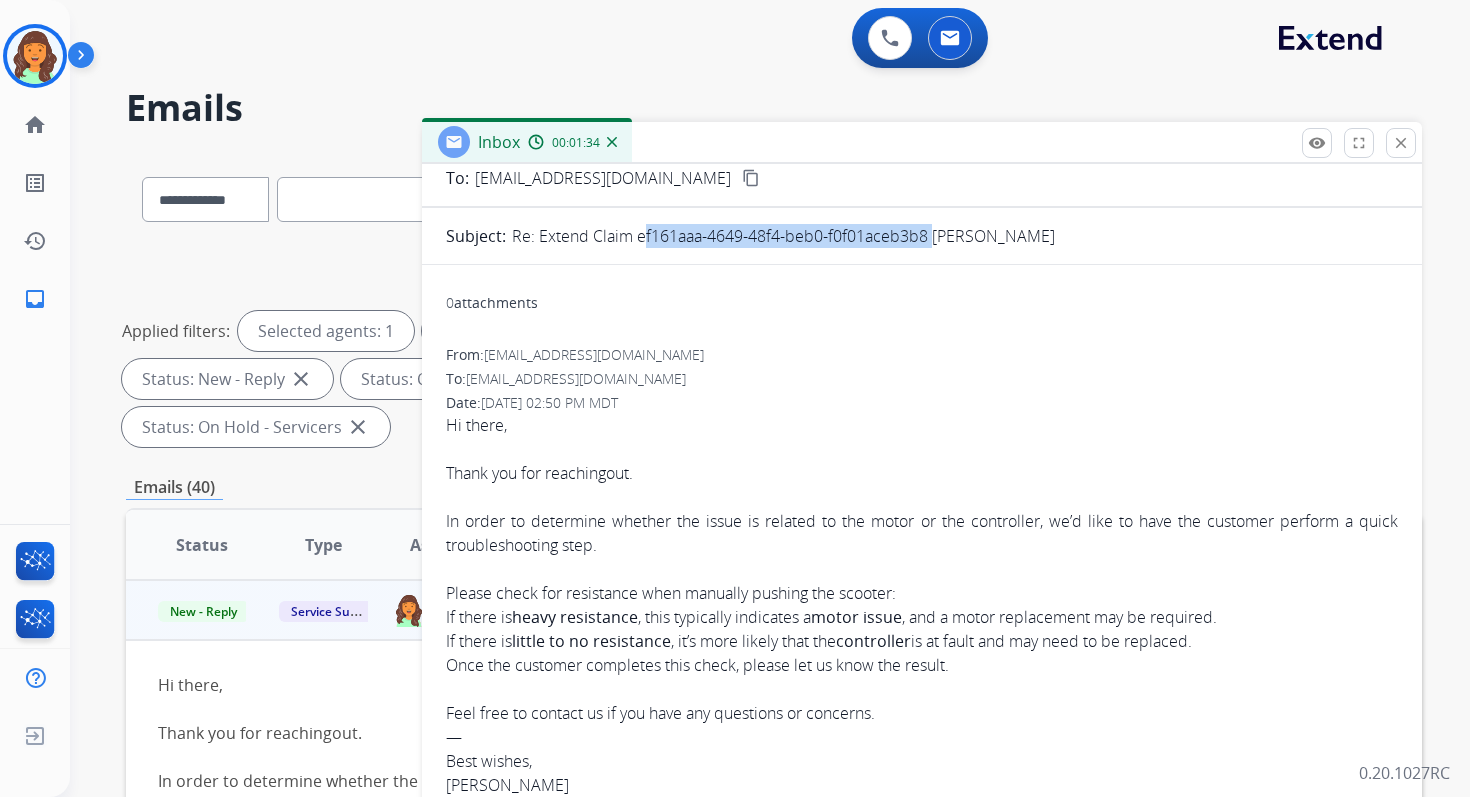 scroll, scrollTop: 168, scrollLeft: 0, axis: vertical 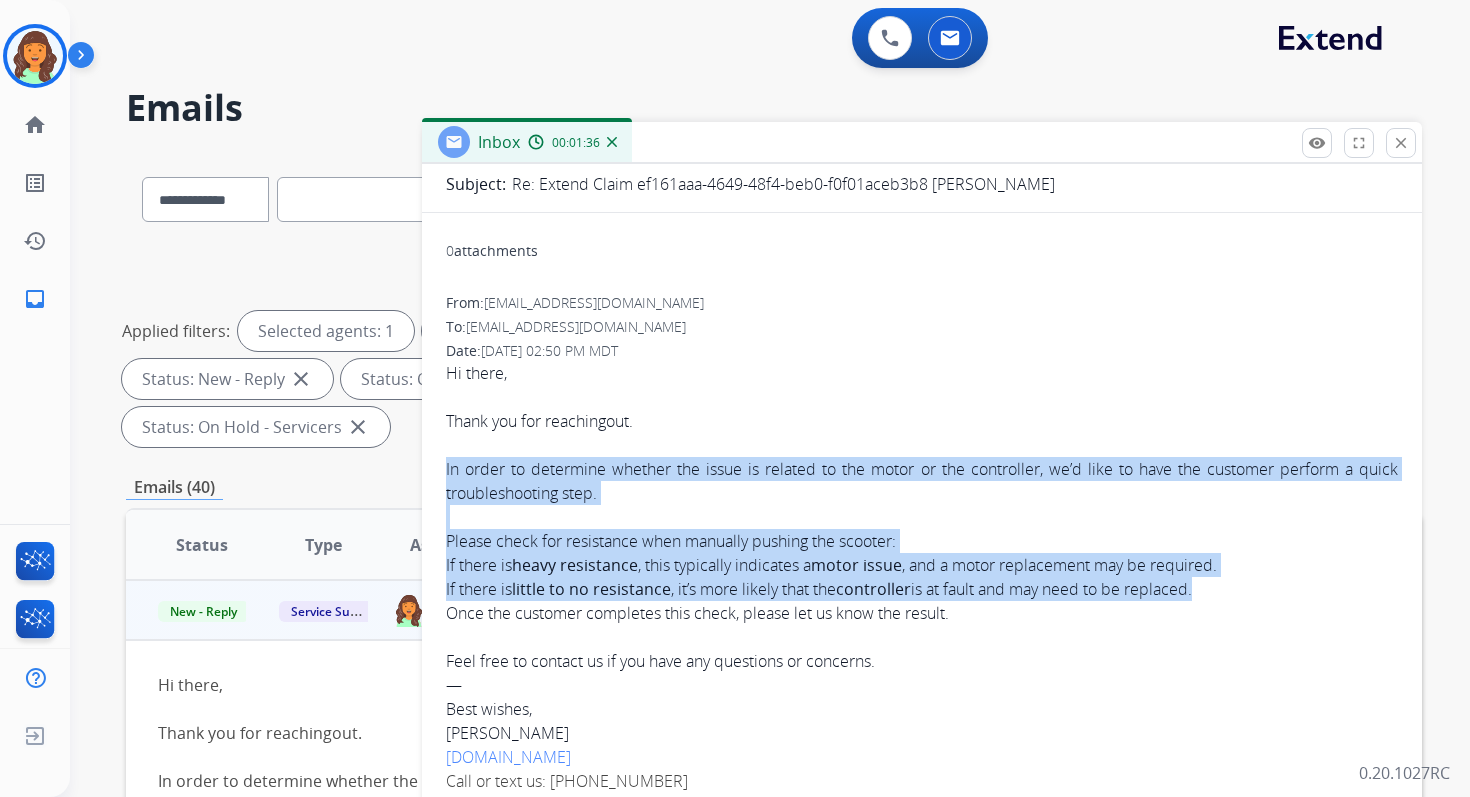 drag, startPoint x: 446, startPoint y: 467, endPoint x: 935, endPoint y: 626, distance: 514.2004 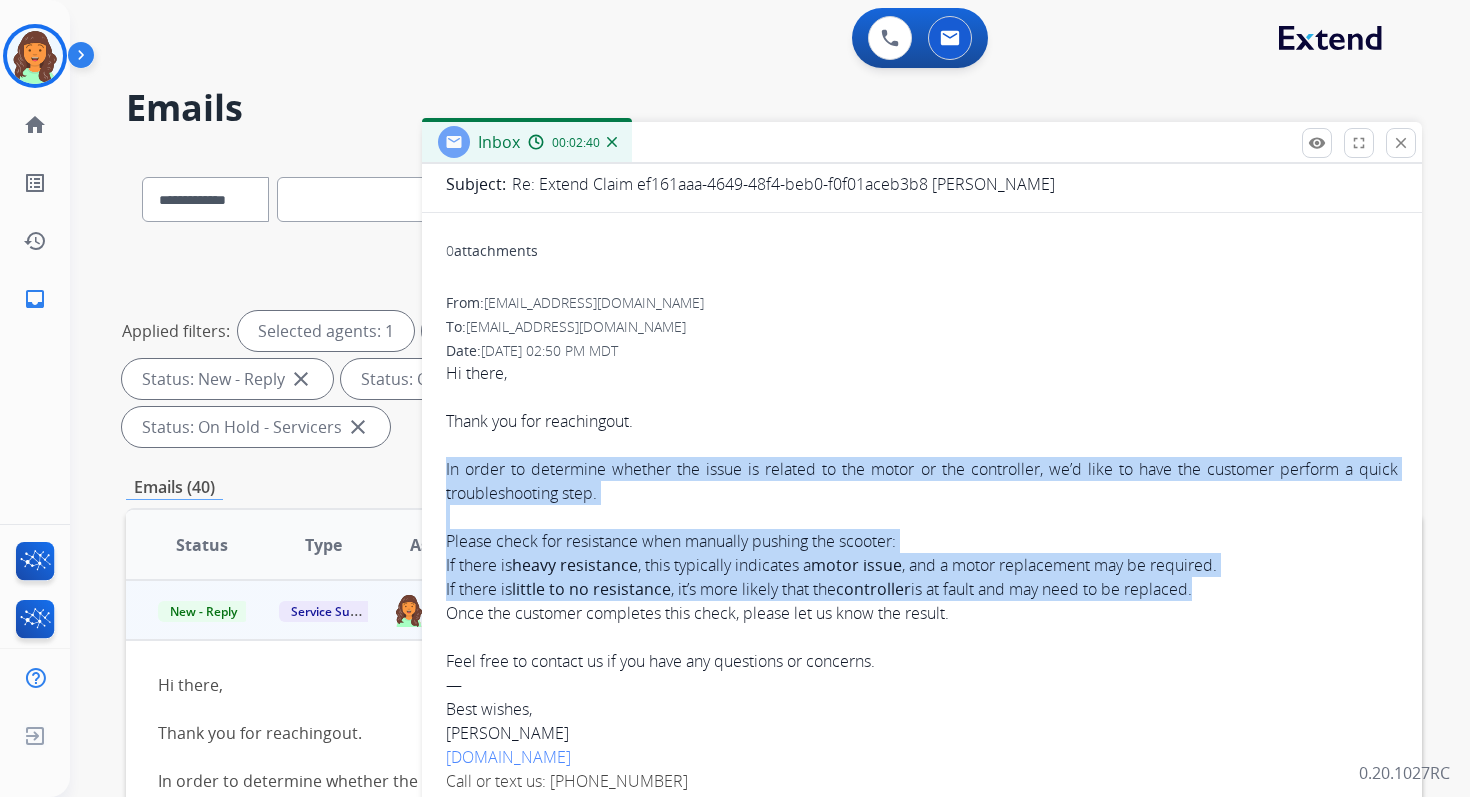 scroll, scrollTop: 0, scrollLeft: 0, axis: both 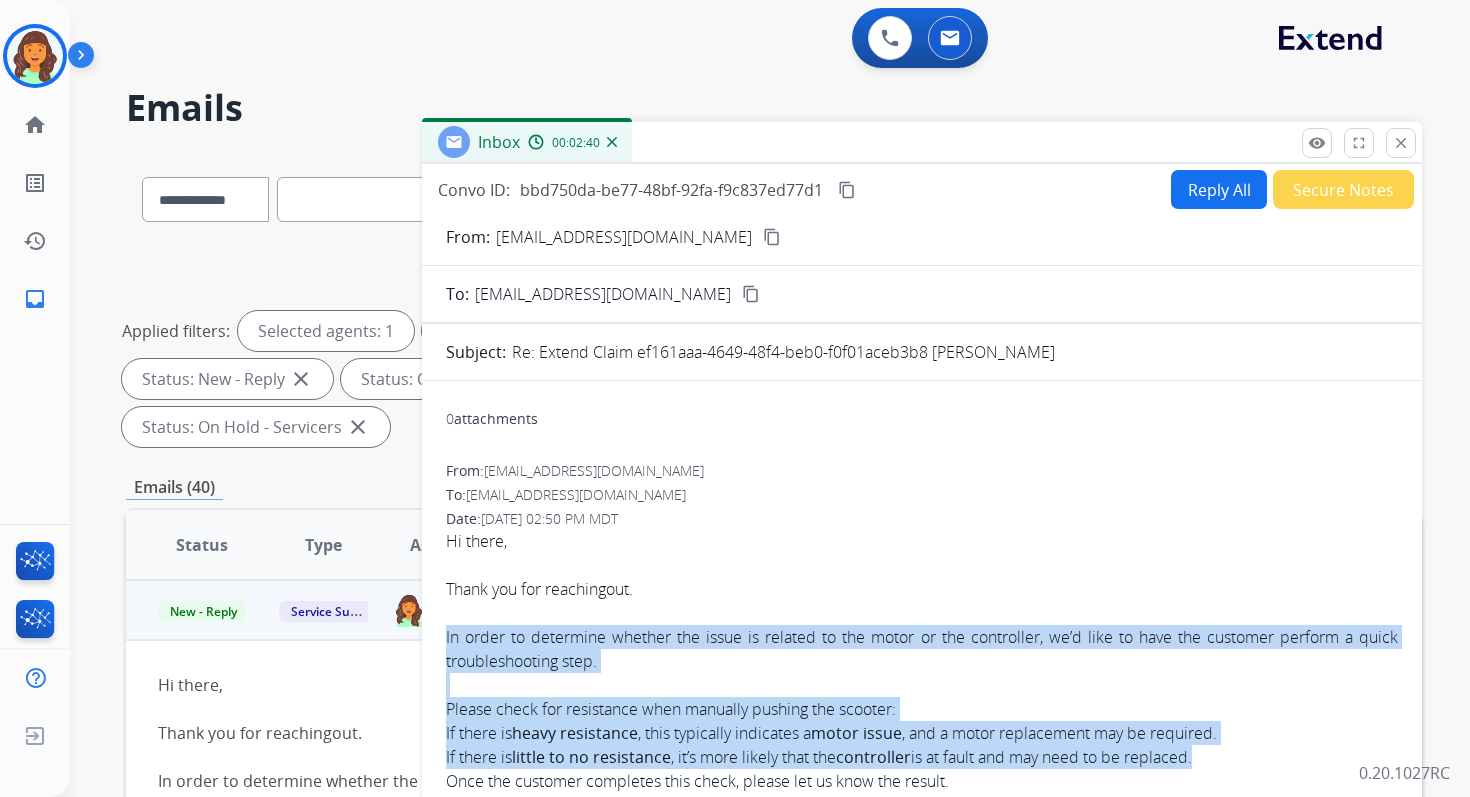click on "content_copy" at bounding box center (847, 190) 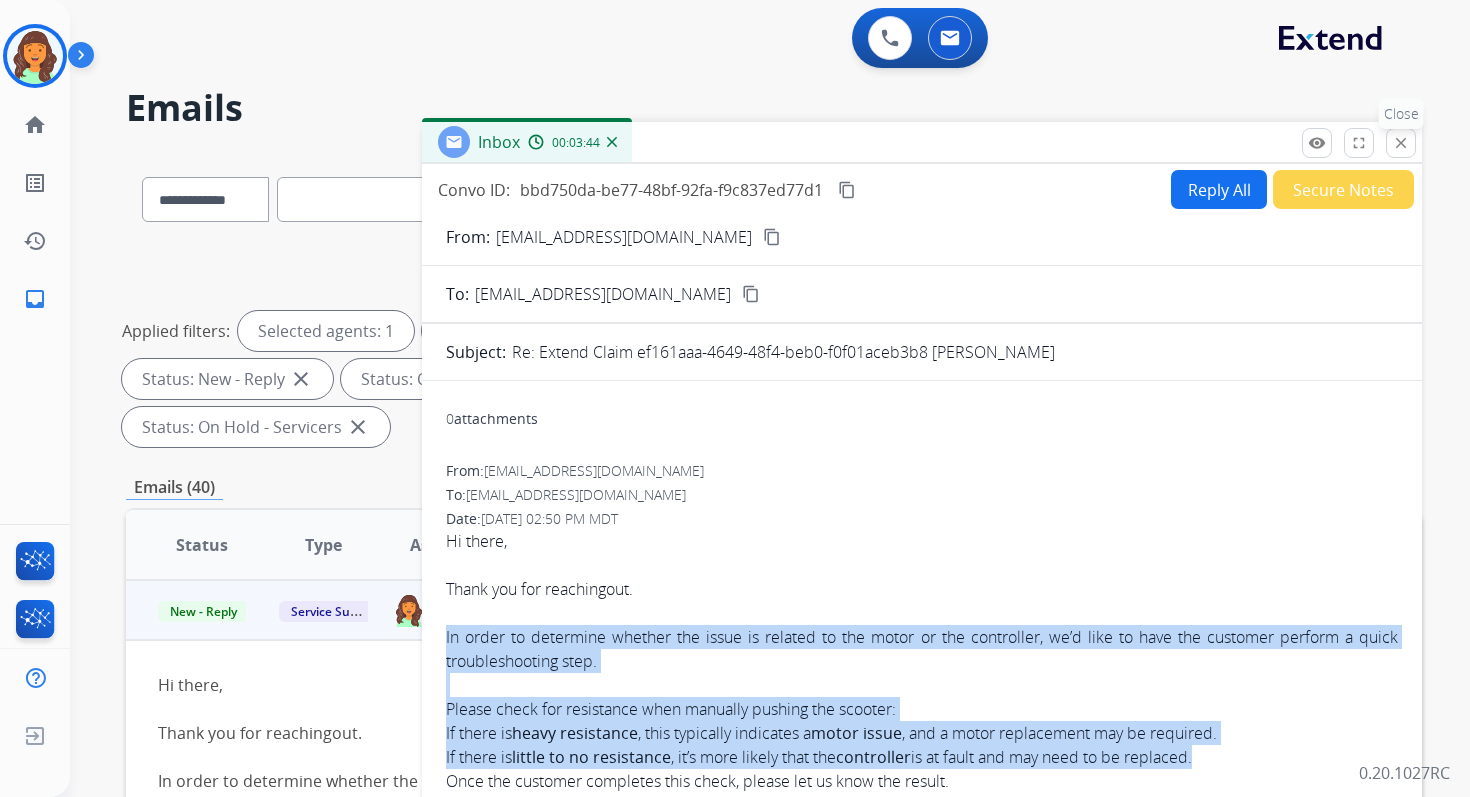 click on "close" at bounding box center (1401, 143) 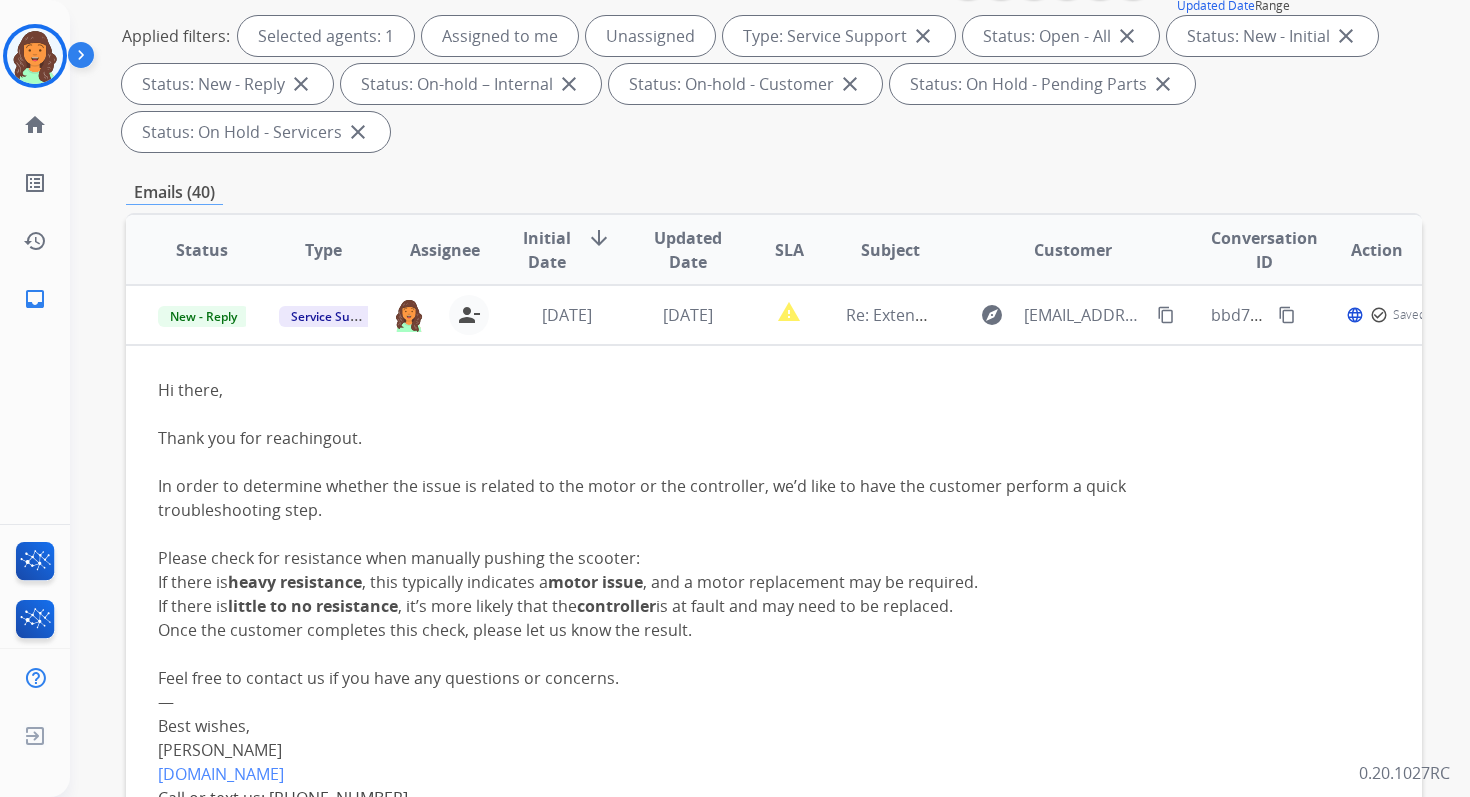scroll, scrollTop: 418, scrollLeft: 0, axis: vertical 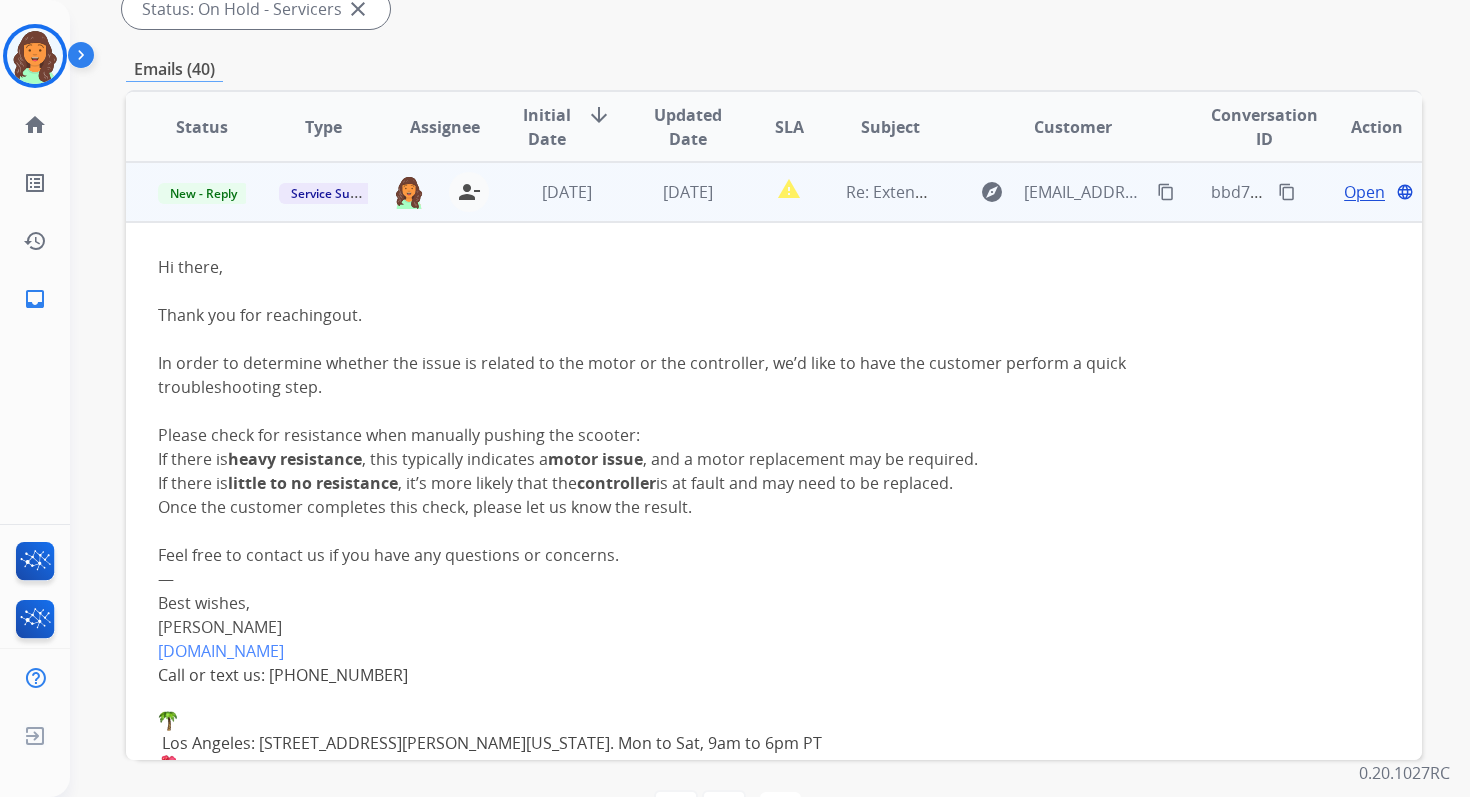 click on "Open" at bounding box center (1364, 192) 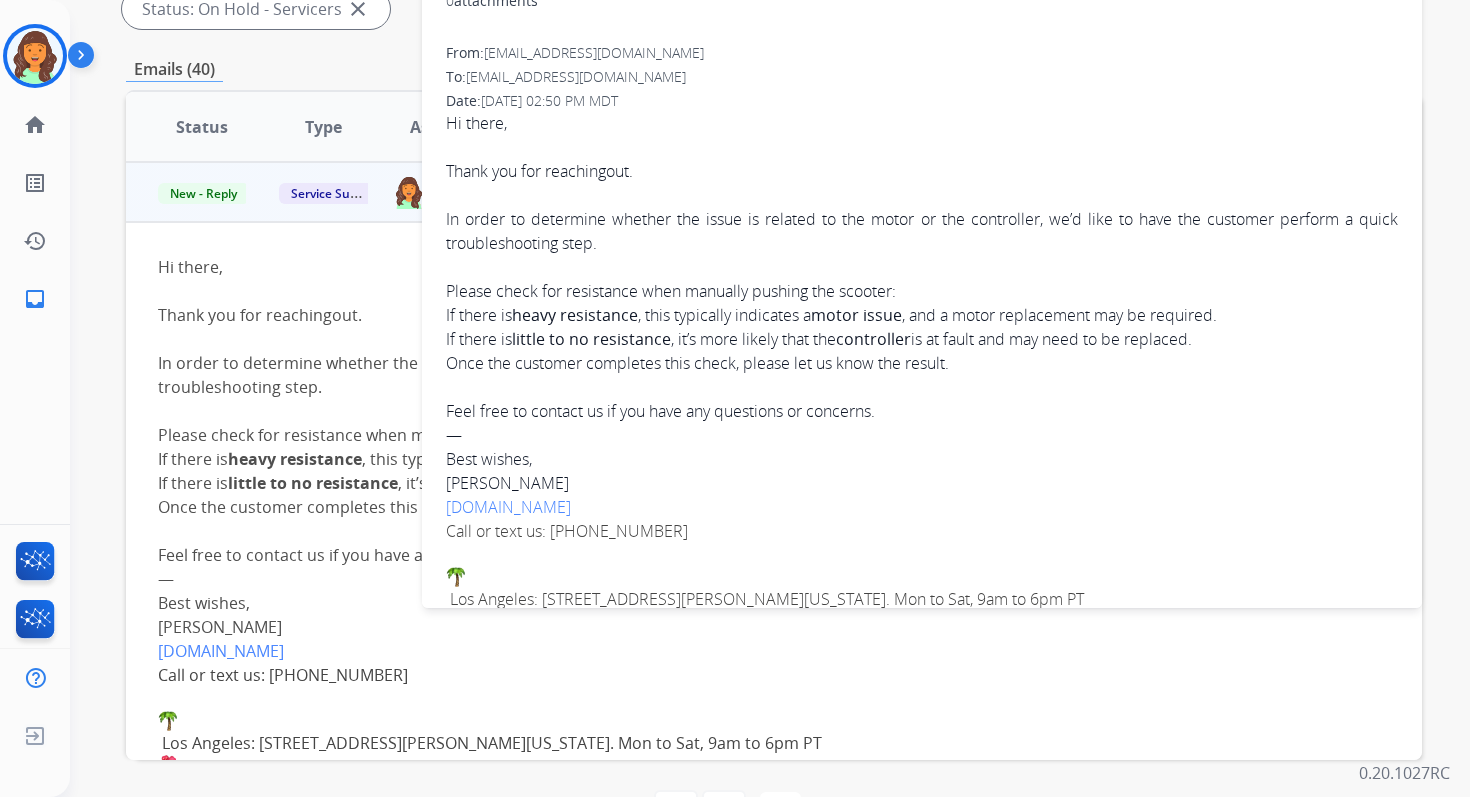 scroll, scrollTop: 39, scrollLeft: 0, axis: vertical 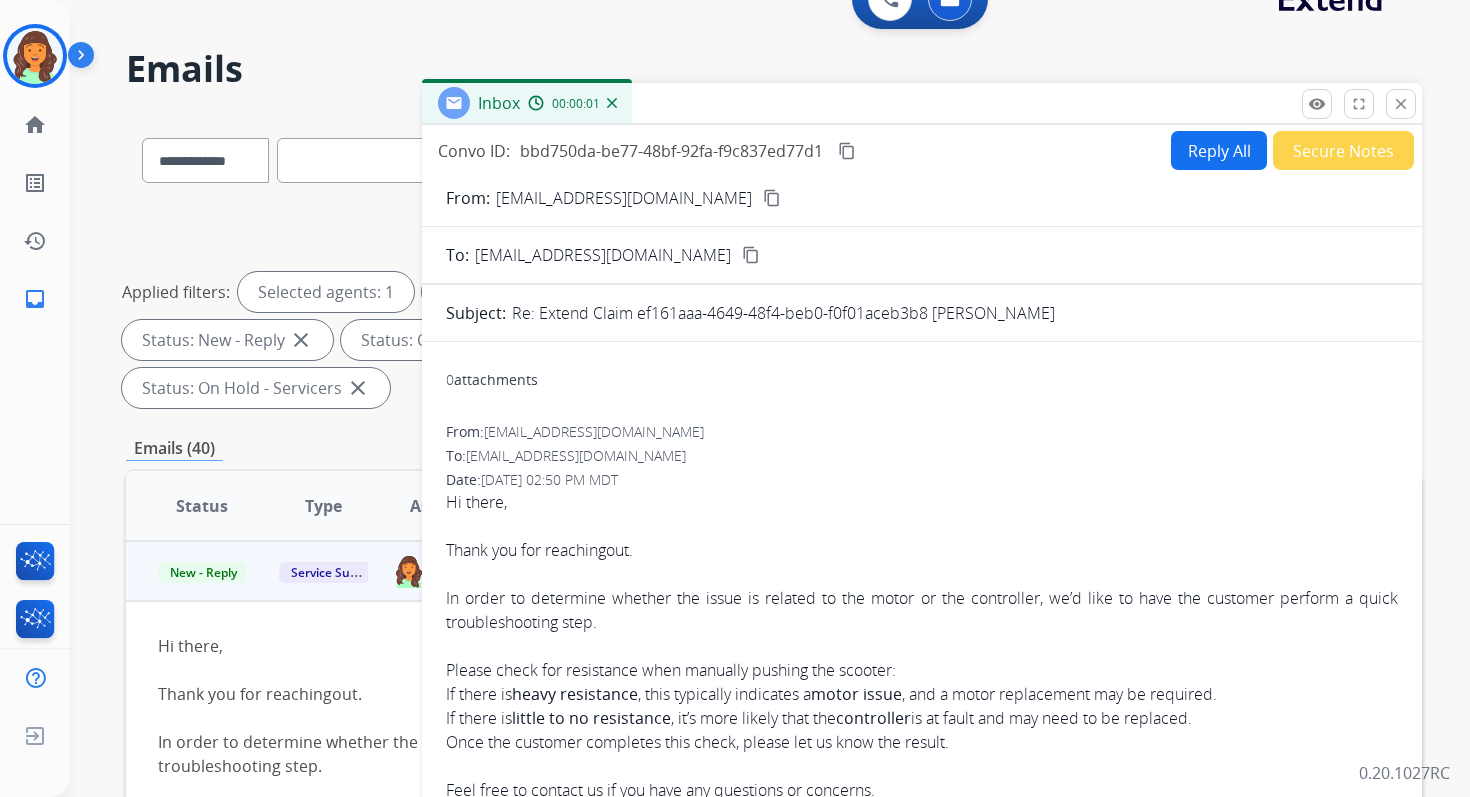 click on "Reply All" at bounding box center [1219, 150] 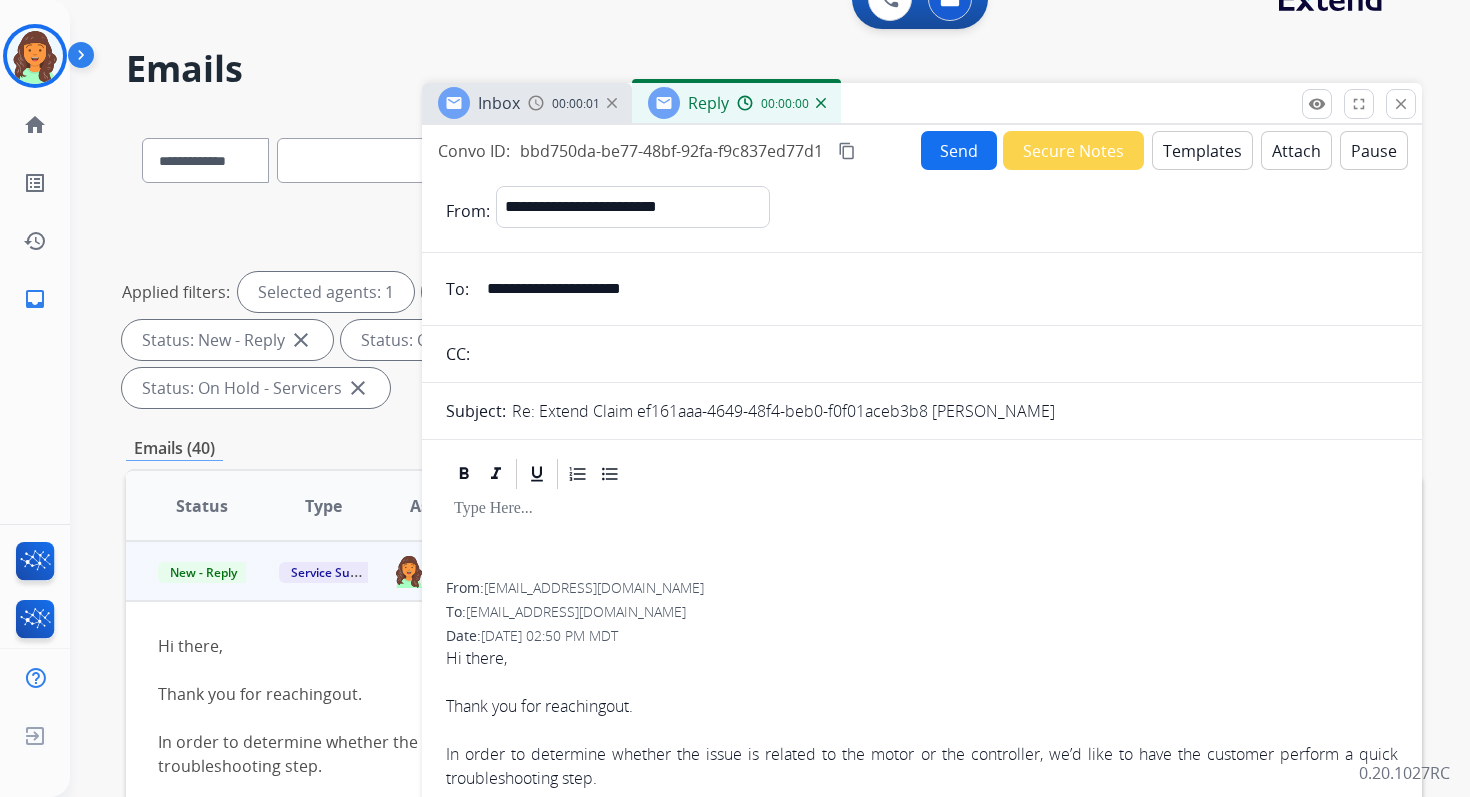 click on "Templates" at bounding box center [1202, 150] 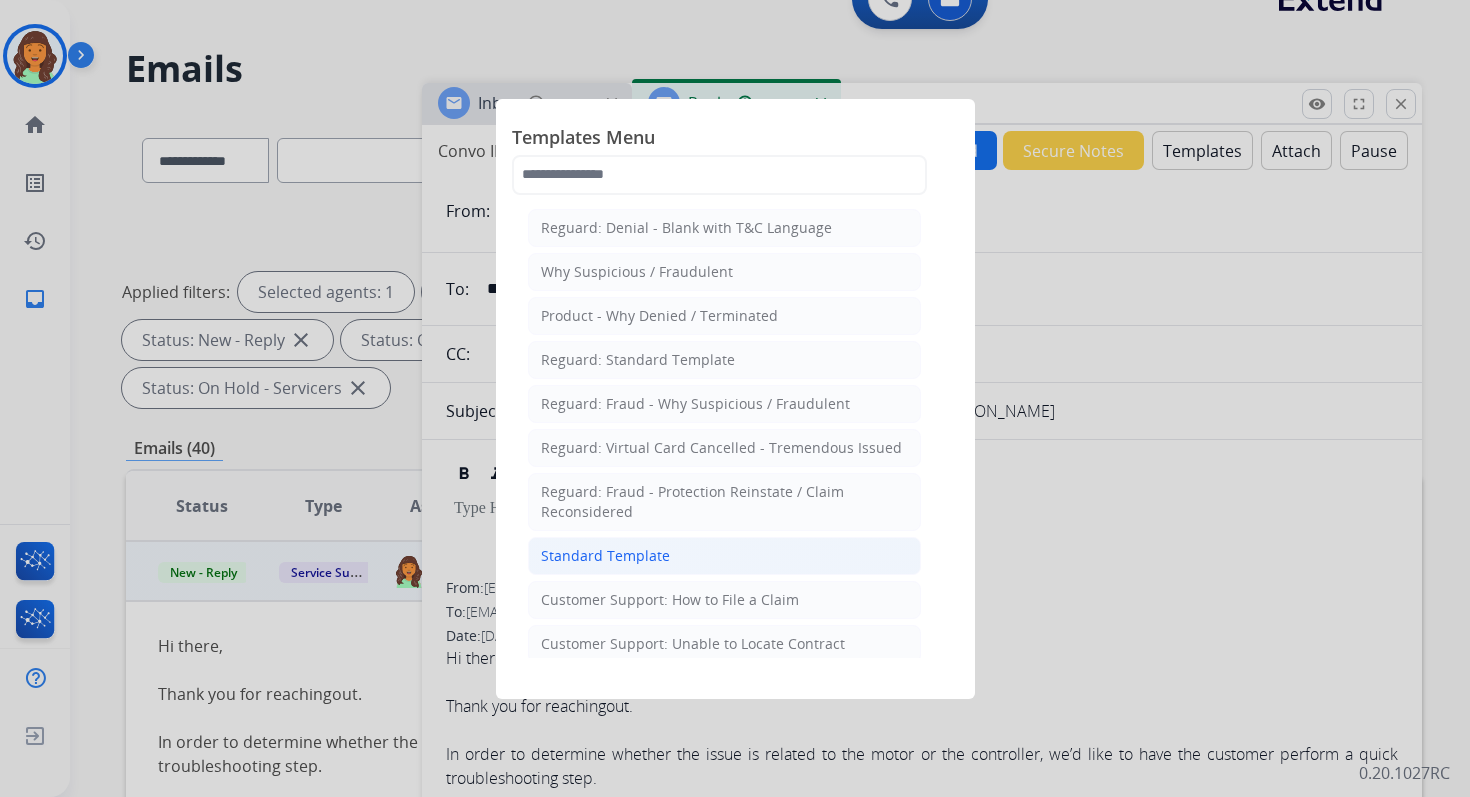 click on "Standard Template" 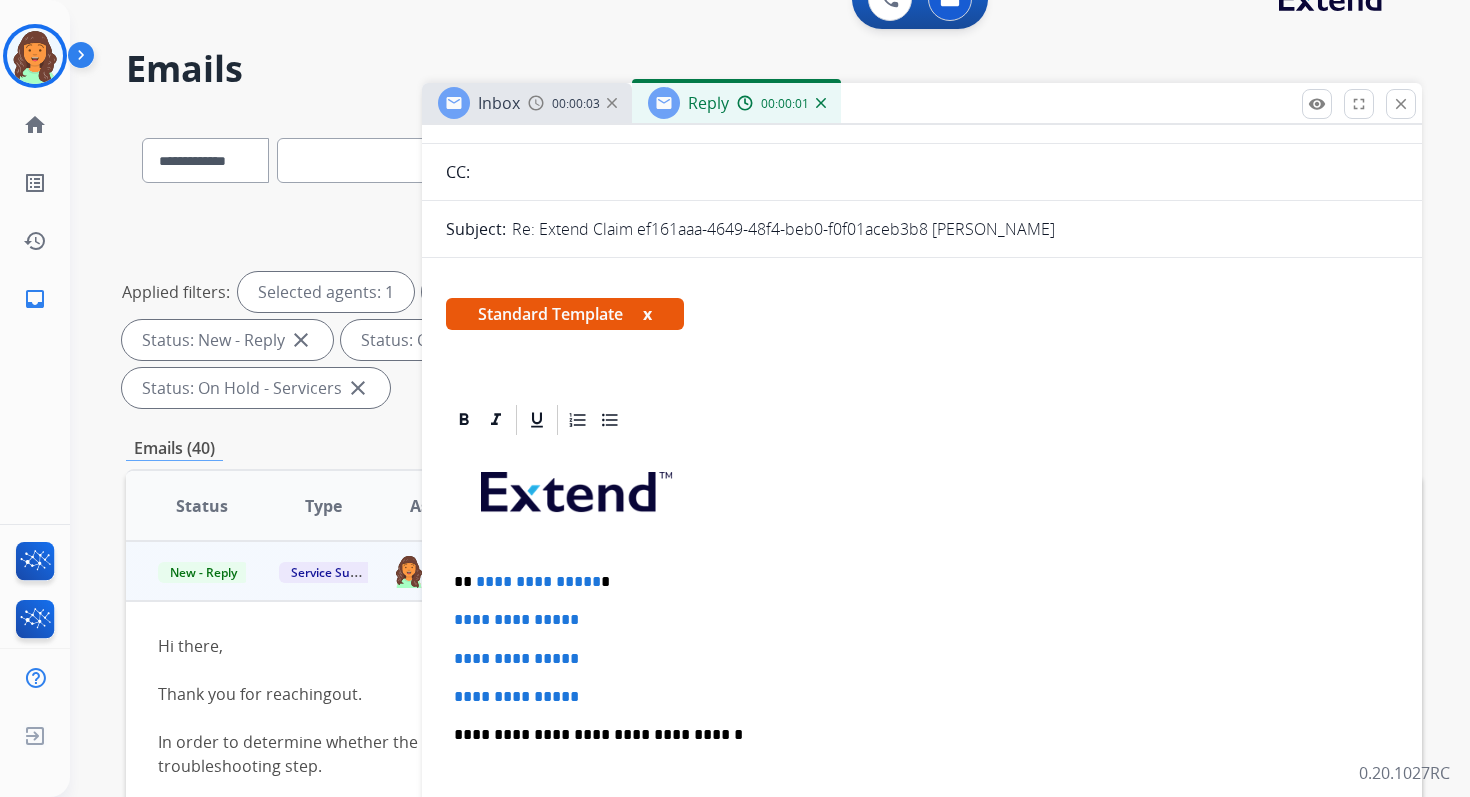 scroll, scrollTop: 359, scrollLeft: 0, axis: vertical 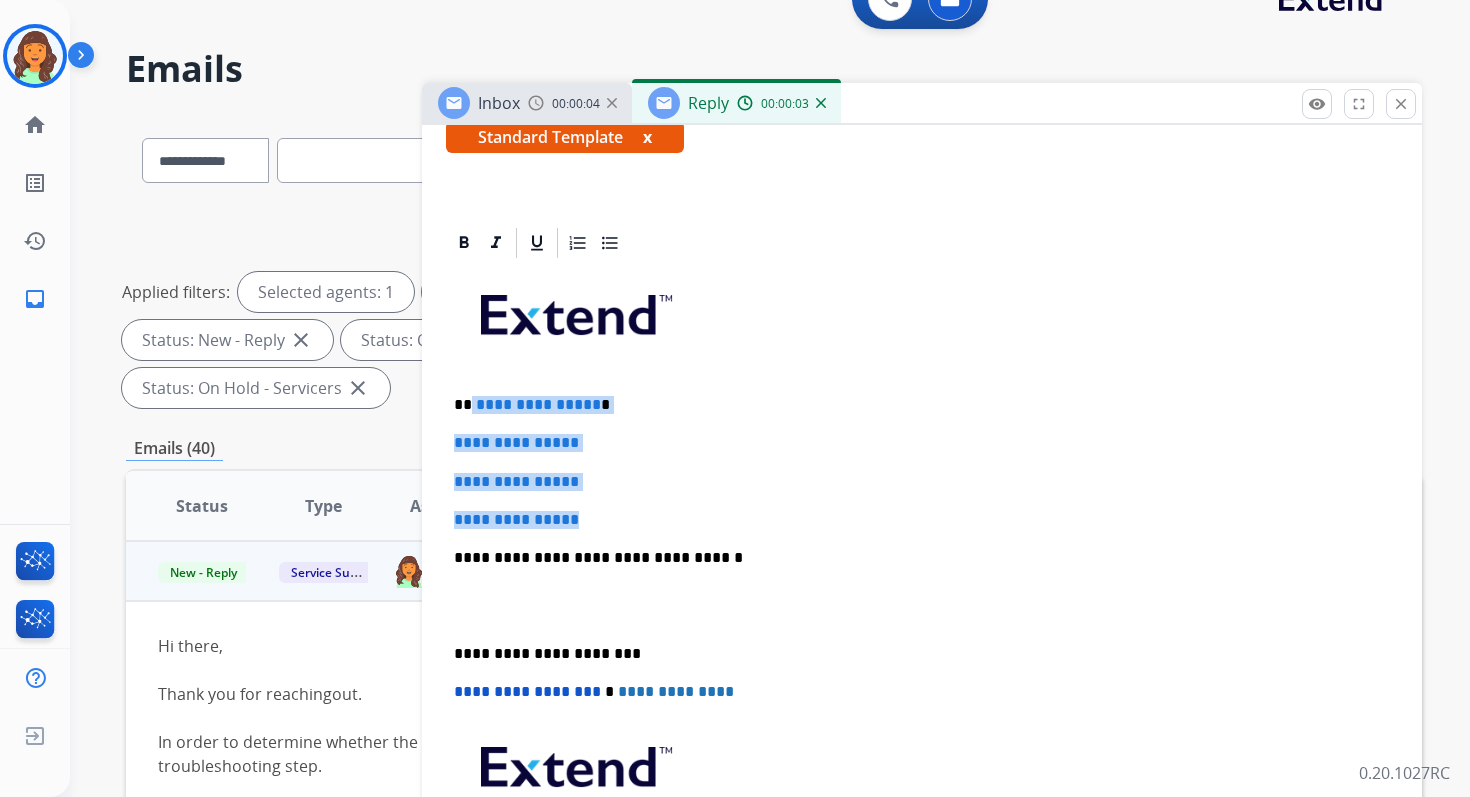 drag, startPoint x: 470, startPoint y: 405, endPoint x: 612, endPoint y: 520, distance: 182.72658 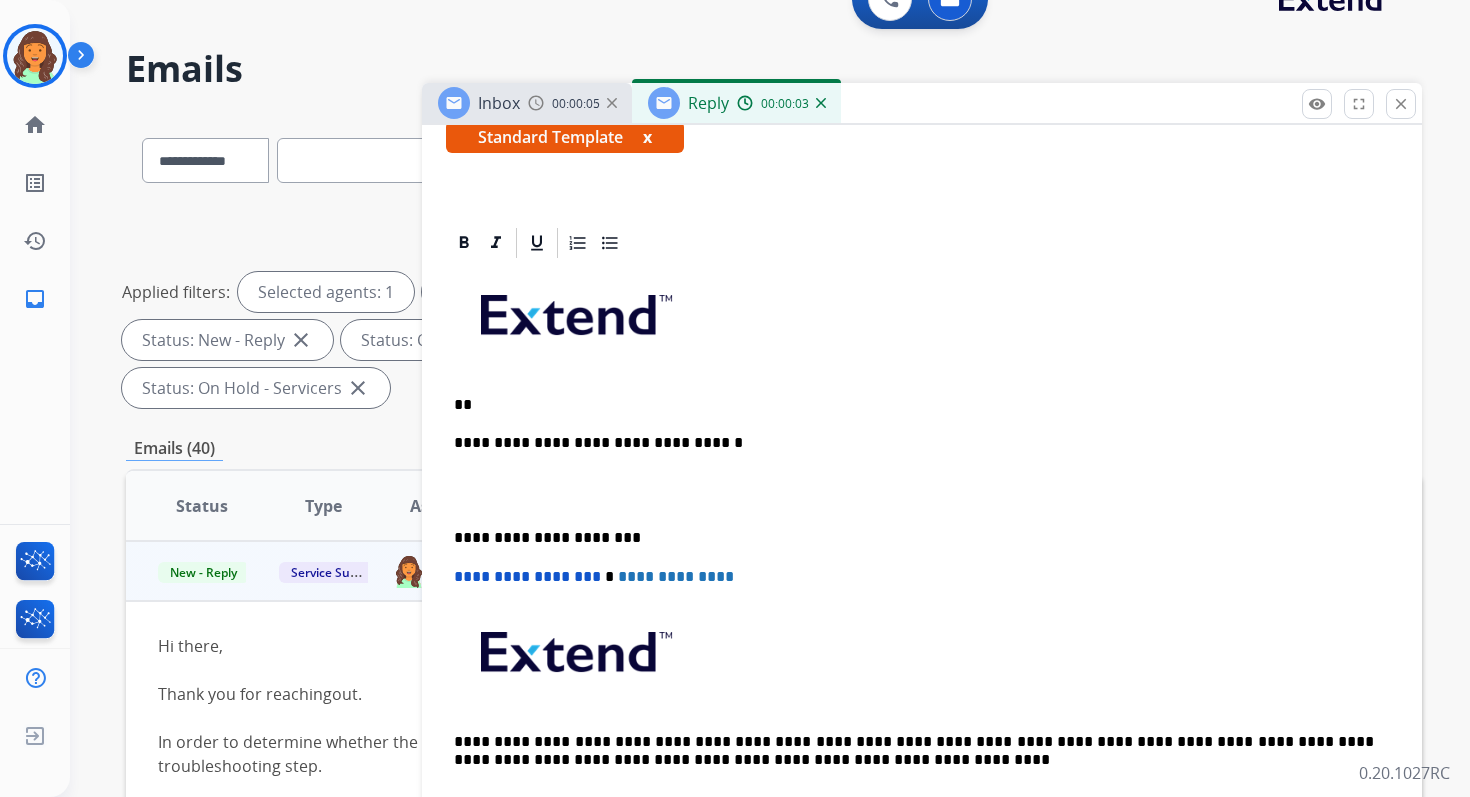 type 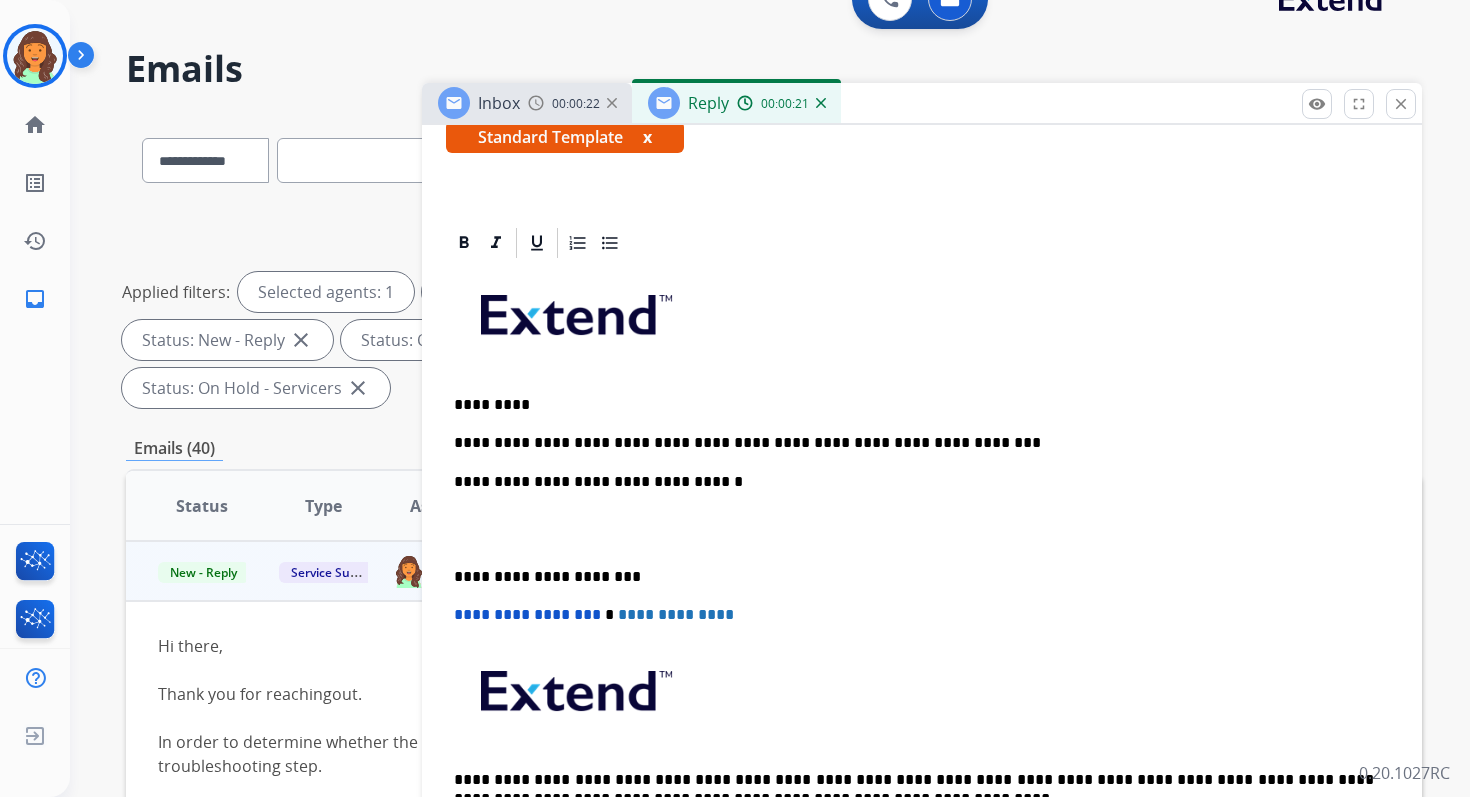 click on "**********" at bounding box center (914, 482) 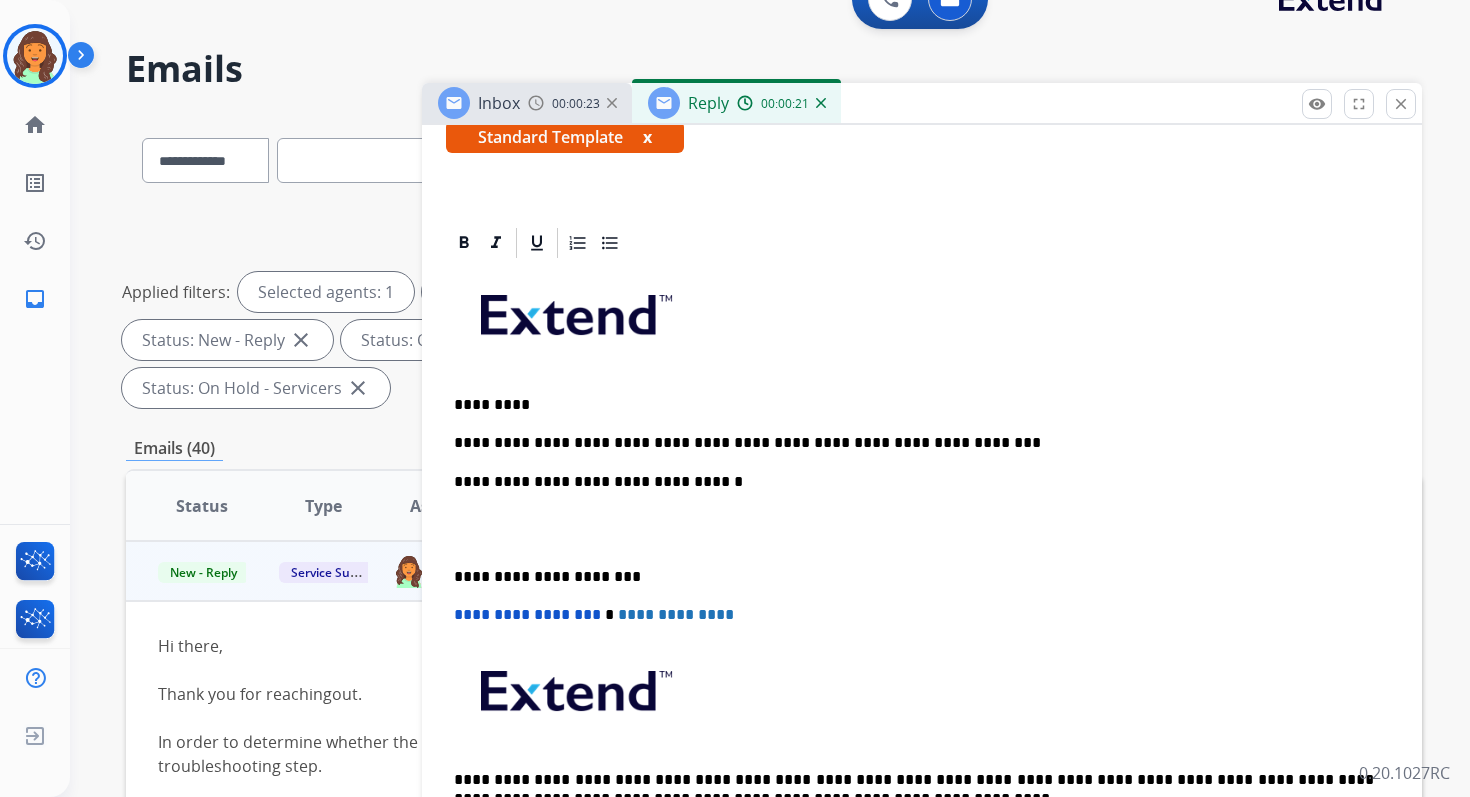 click on "**********" at bounding box center [914, 482] 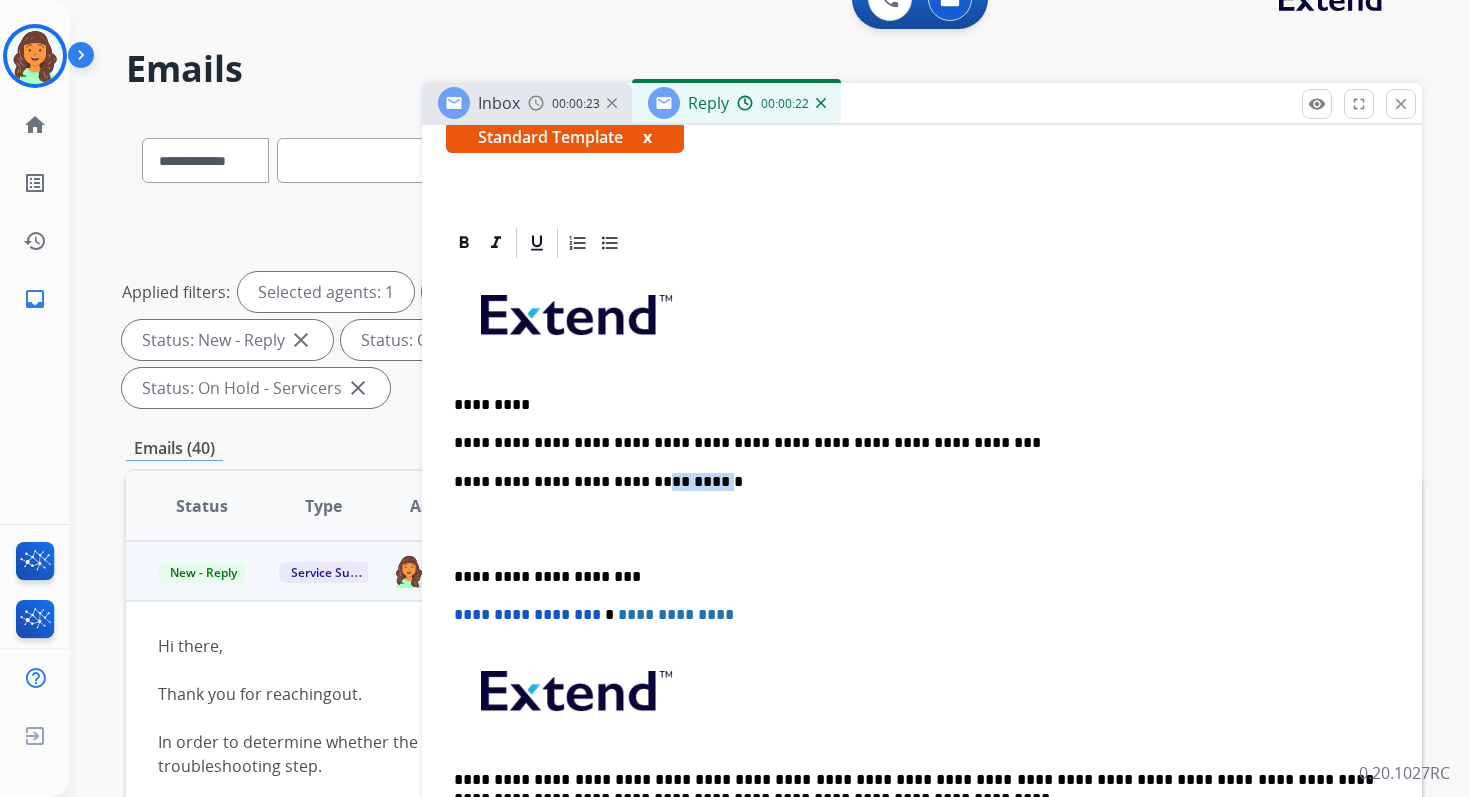 click on "**********" at bounding box center [914, 482] 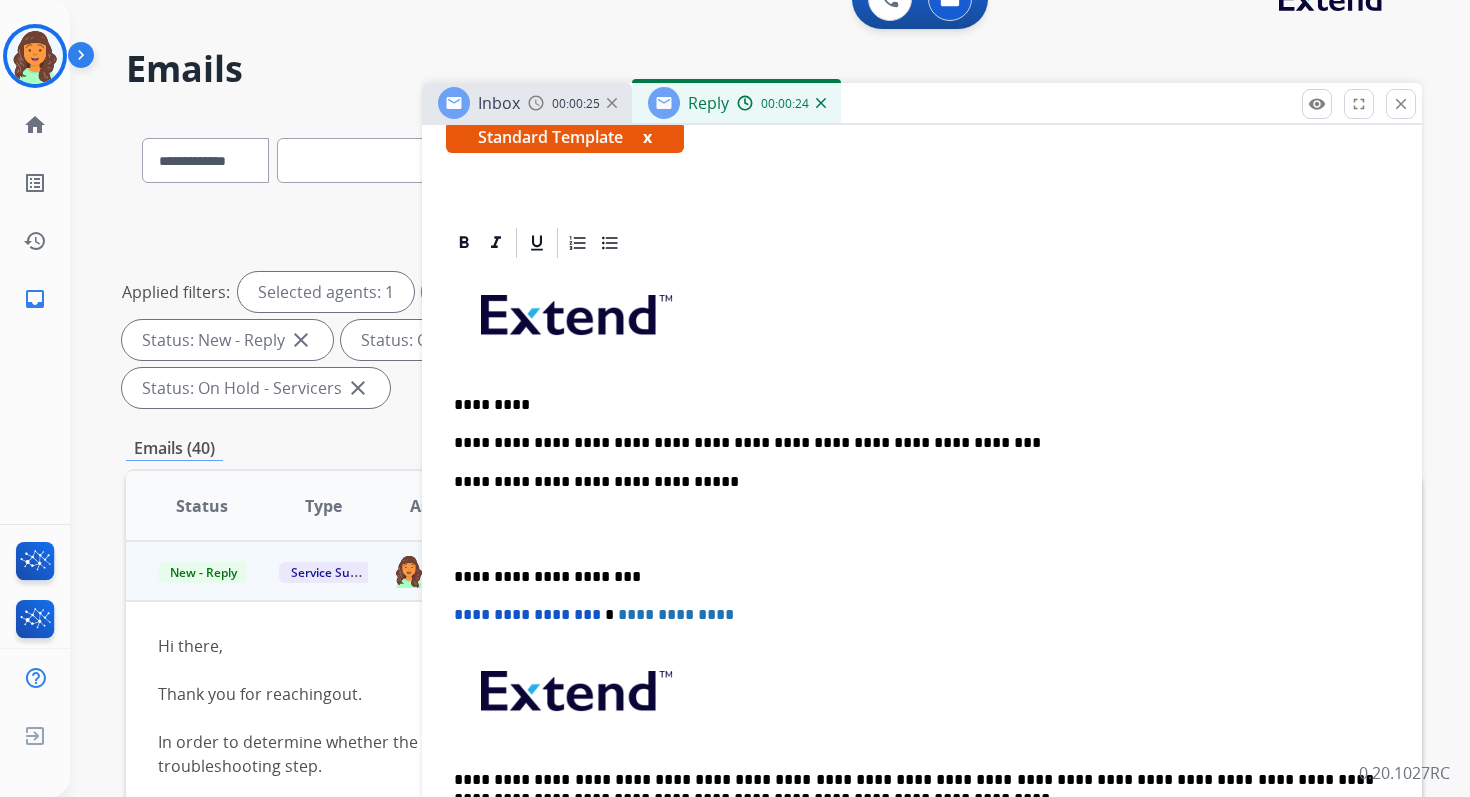 click on "**********" at bounding box center (914, 577) 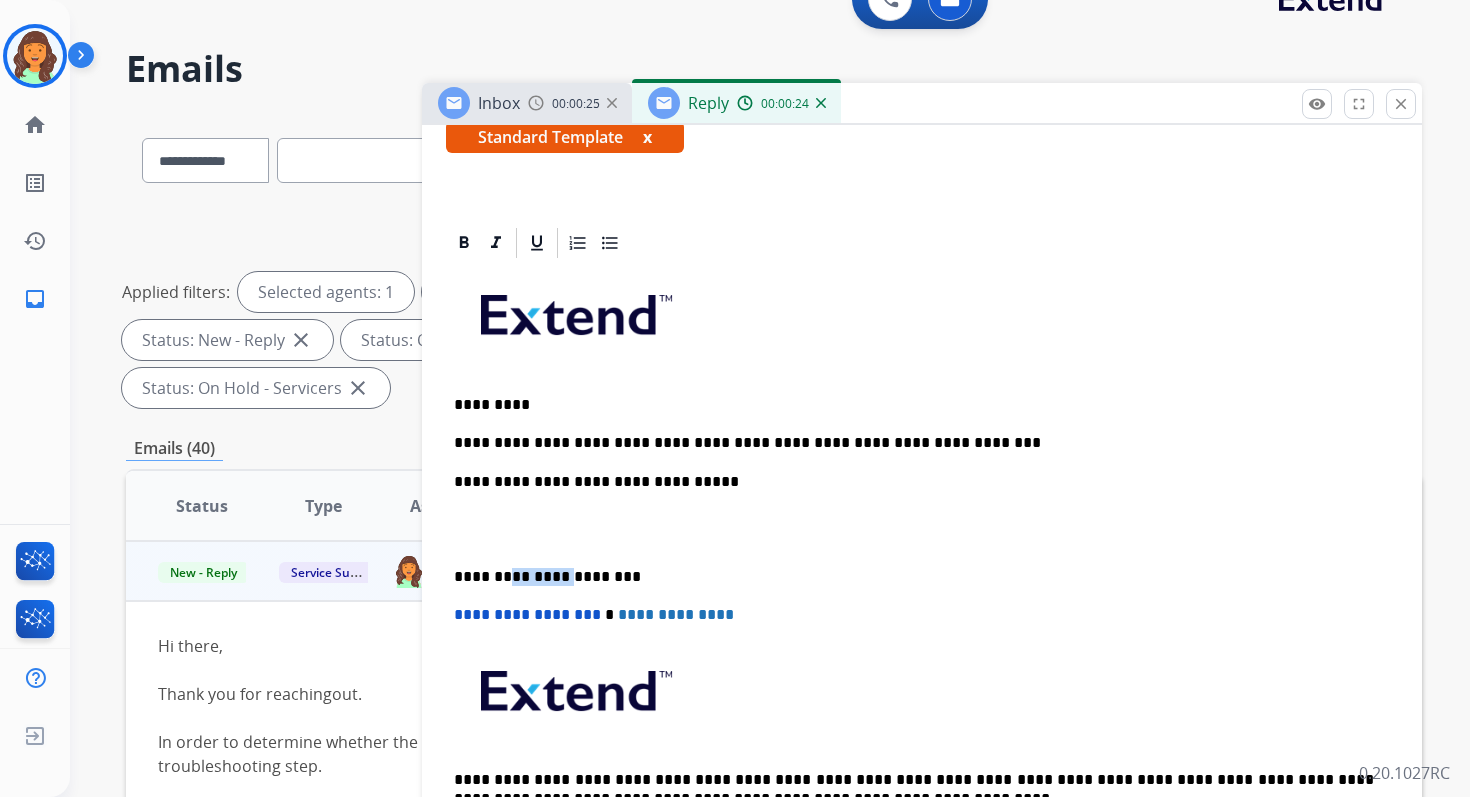 click on "**********" at bounding box center [914, 577] 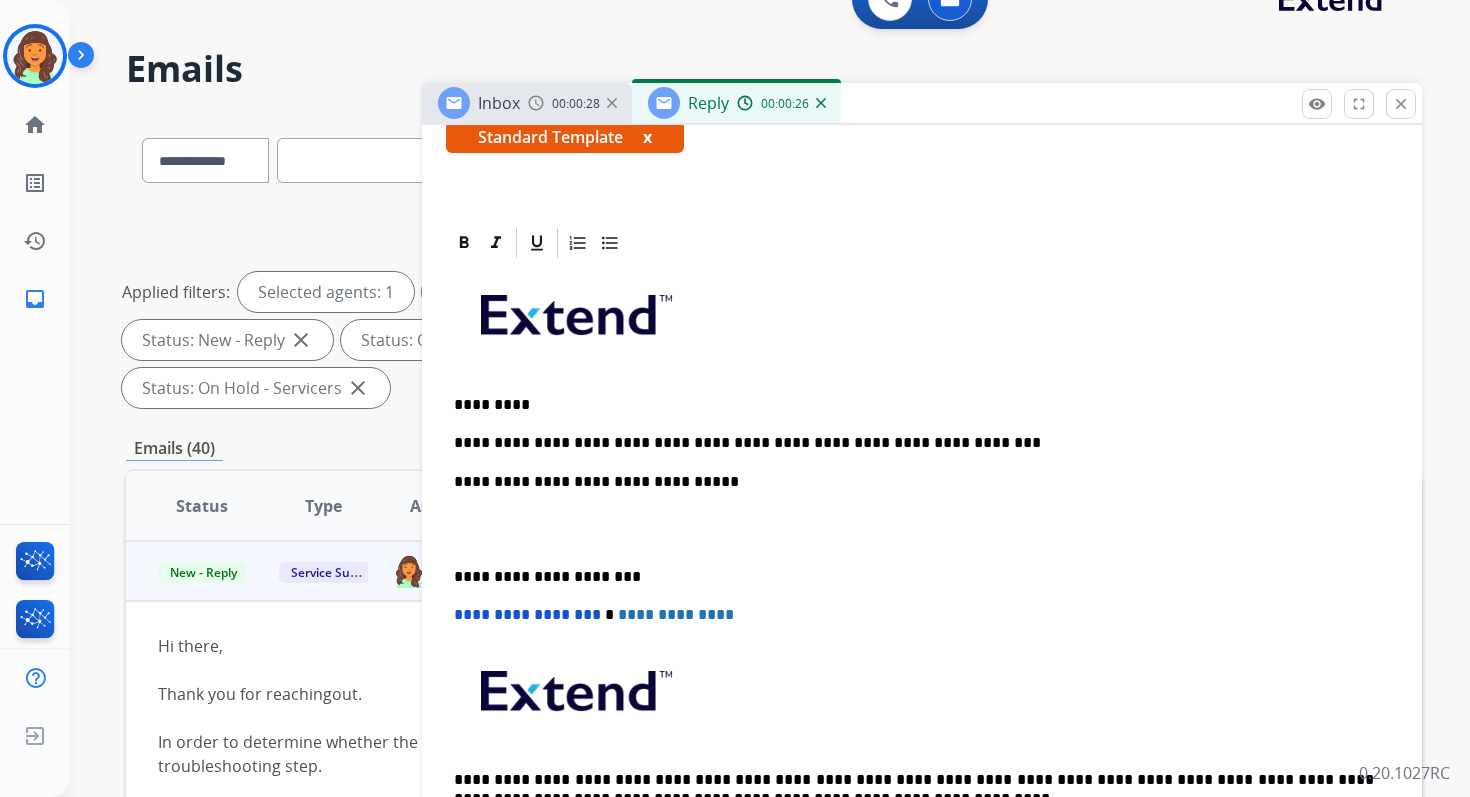 click on "**********" at bounding box center [527, 614] 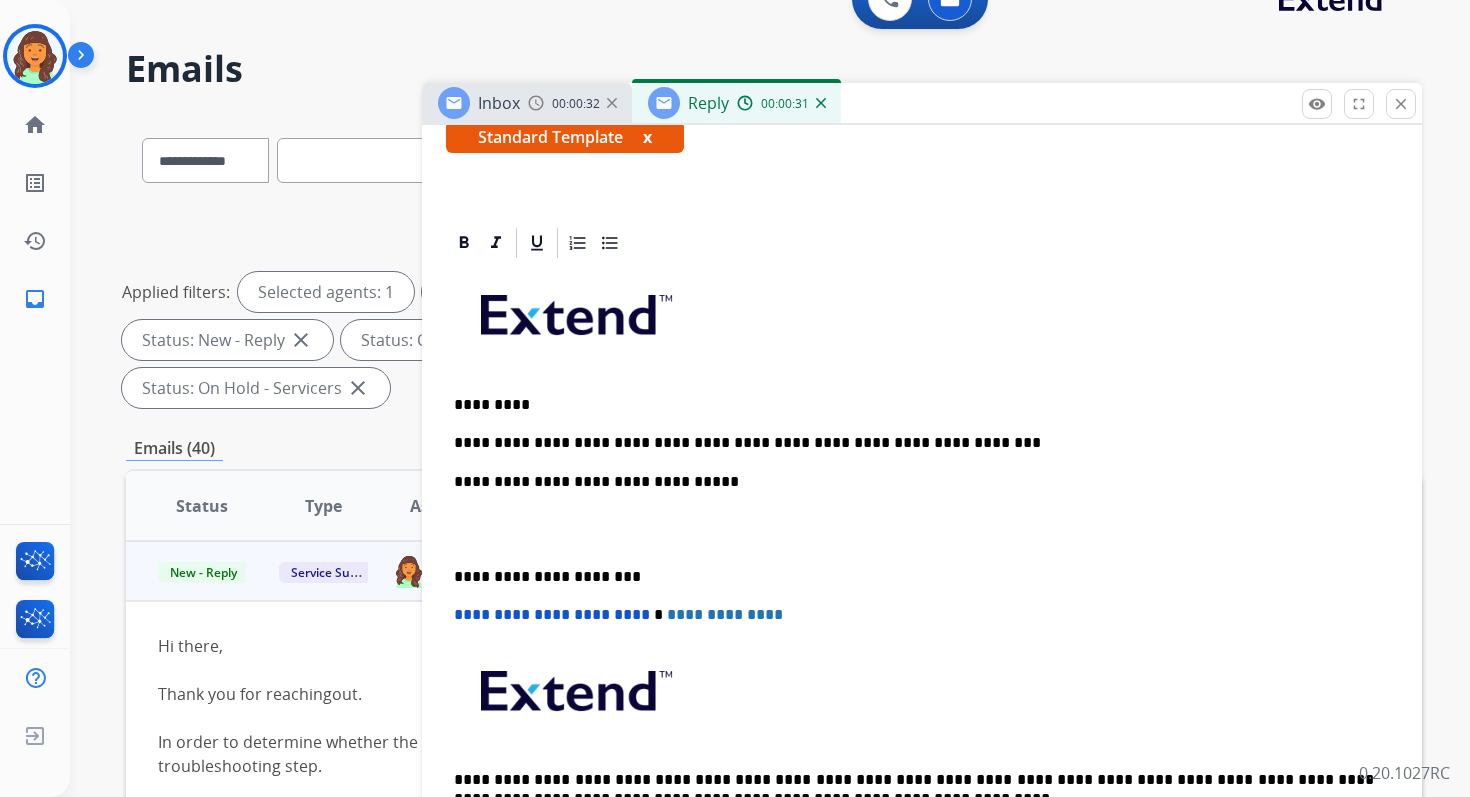 click on "**********" at bounding box center [914, 577] 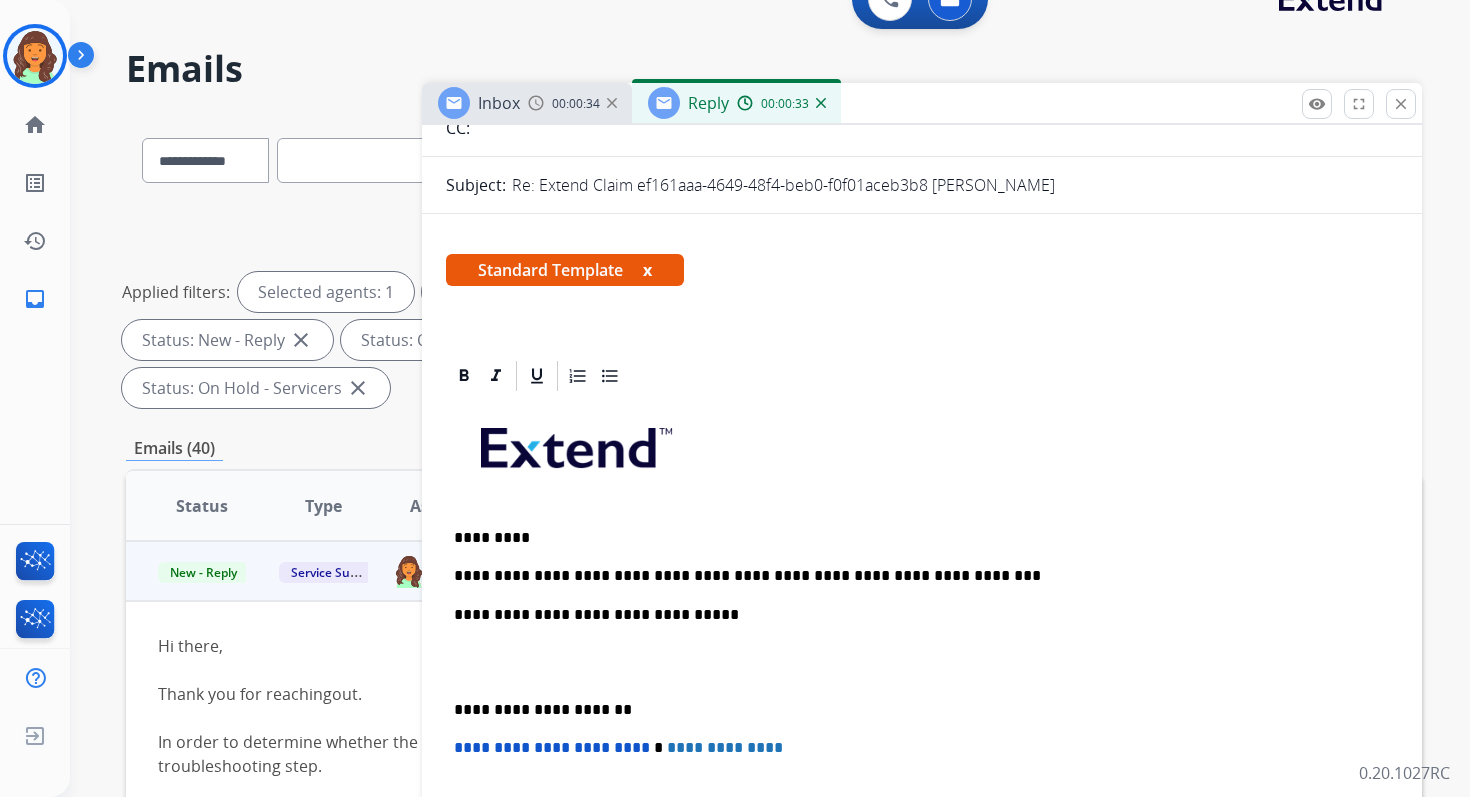 scroll, scrollTop: 0, scrollLeft: 0, axis: both 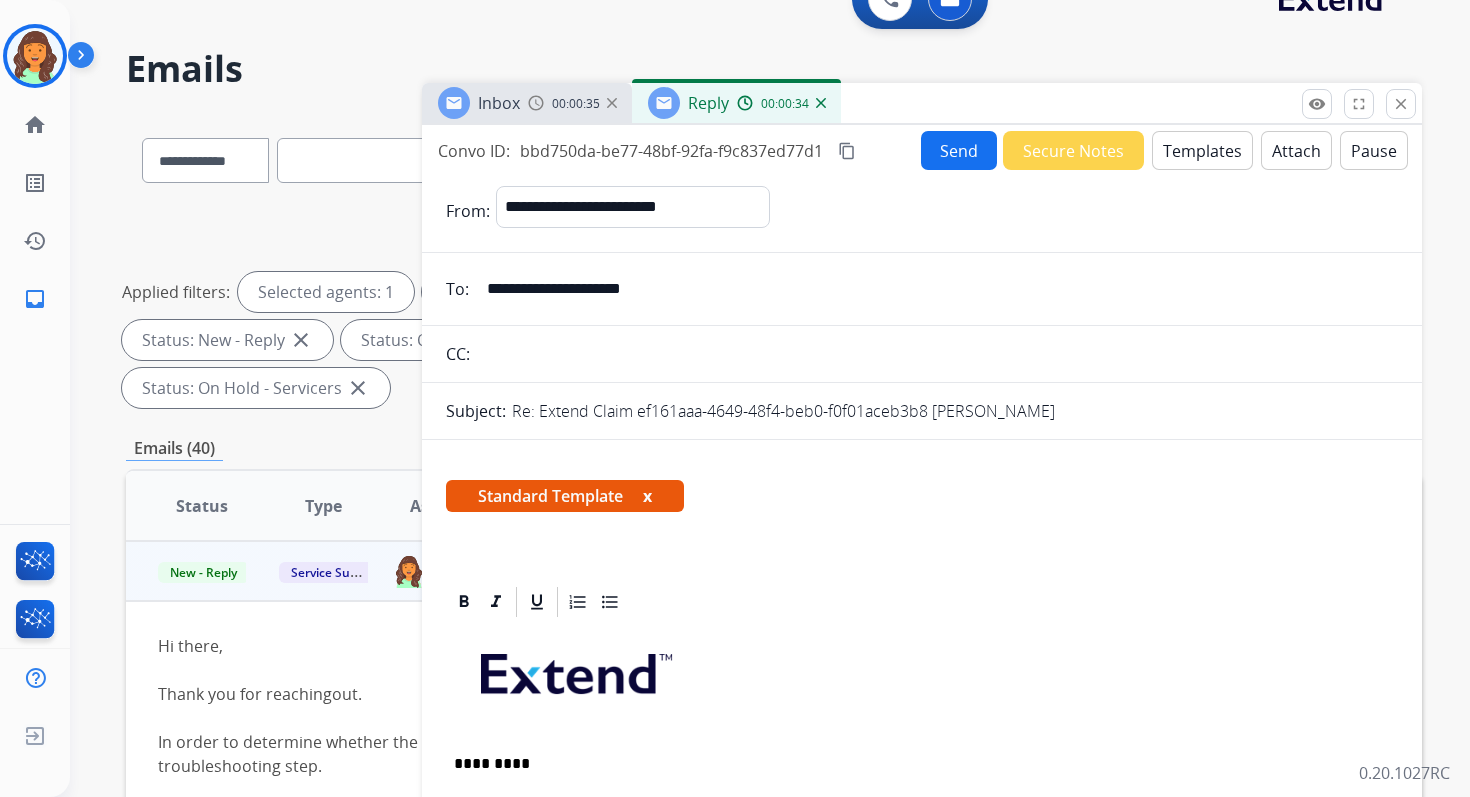 click on "Send" at bounding box center (959, 150) 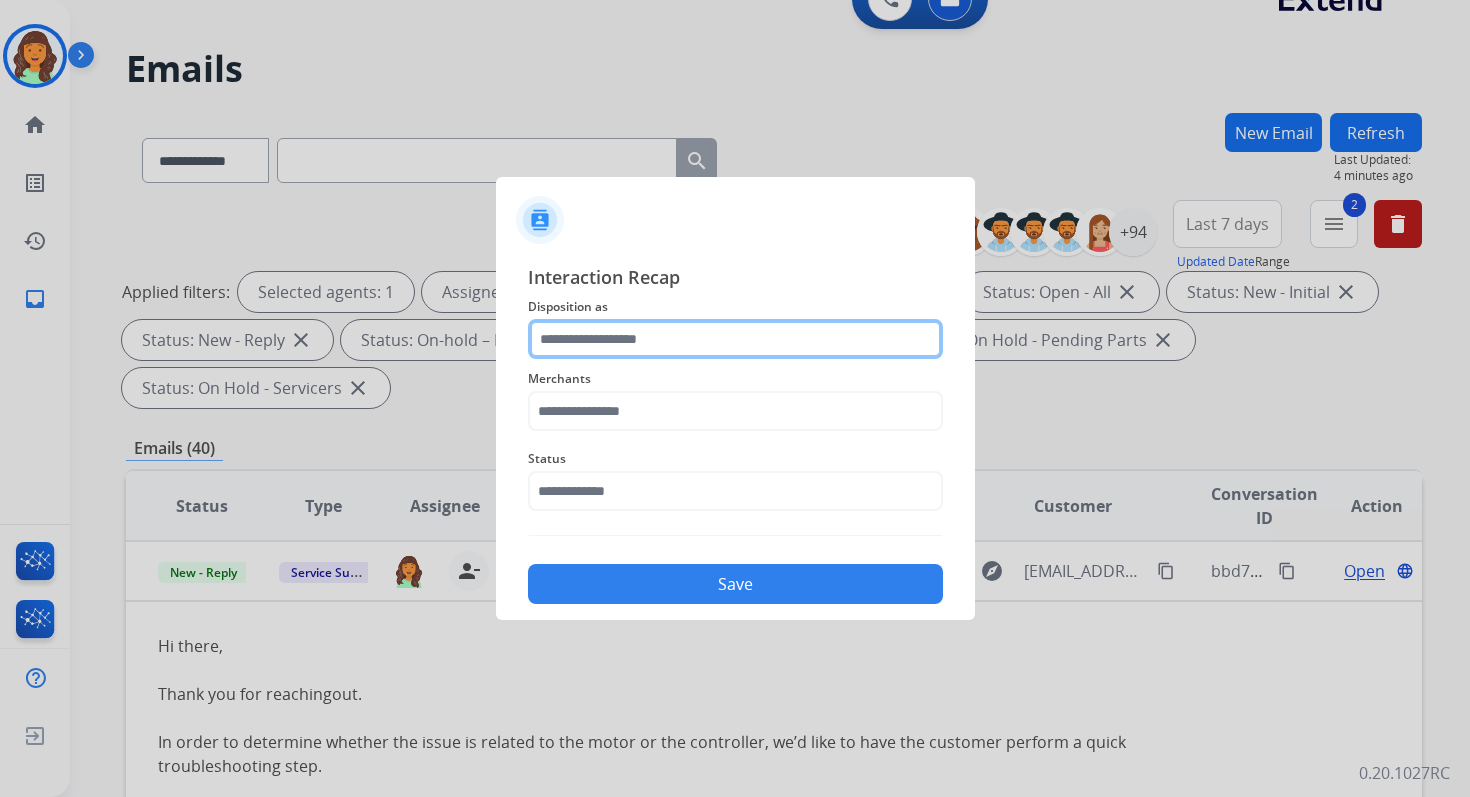 click 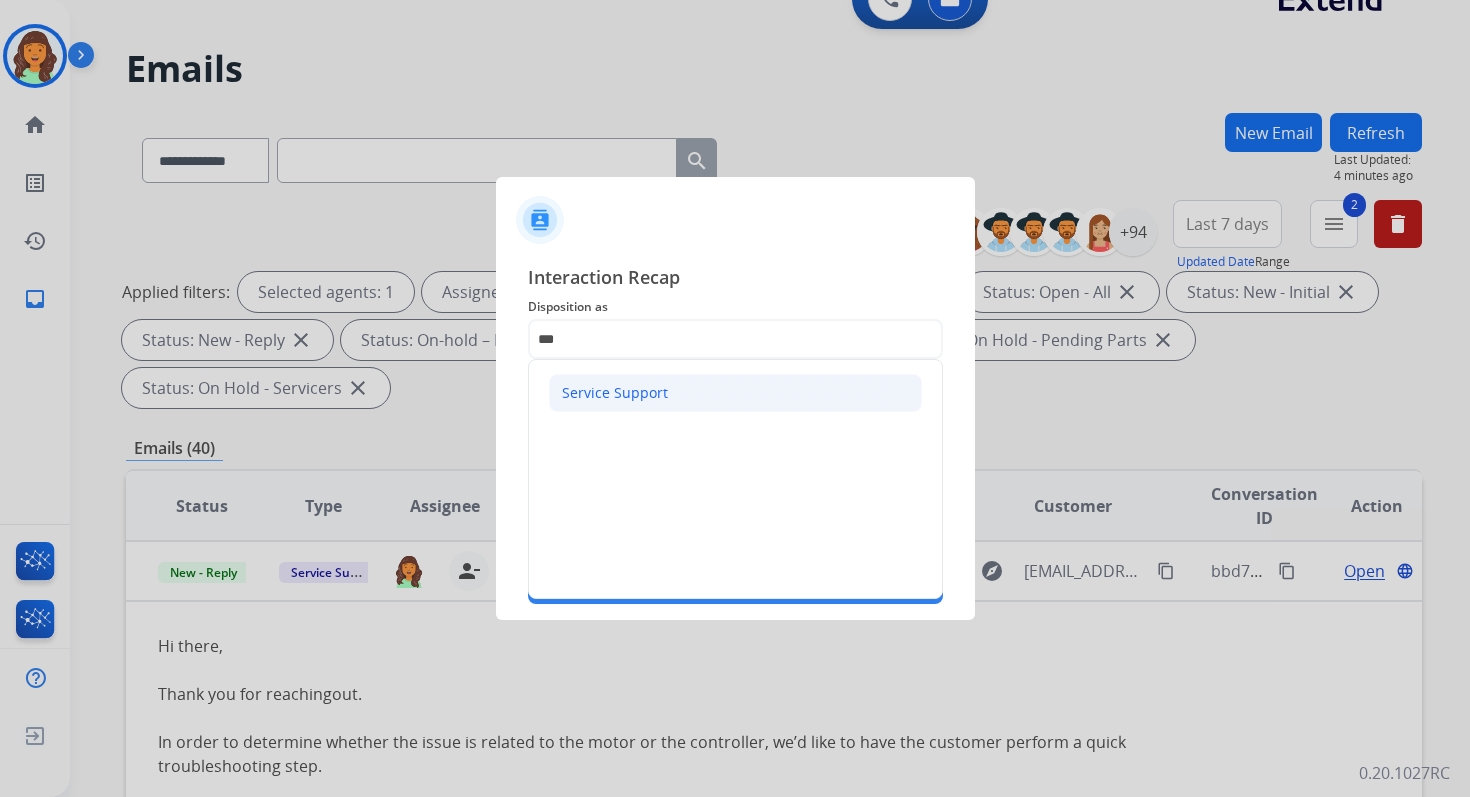 click on "Service Support" 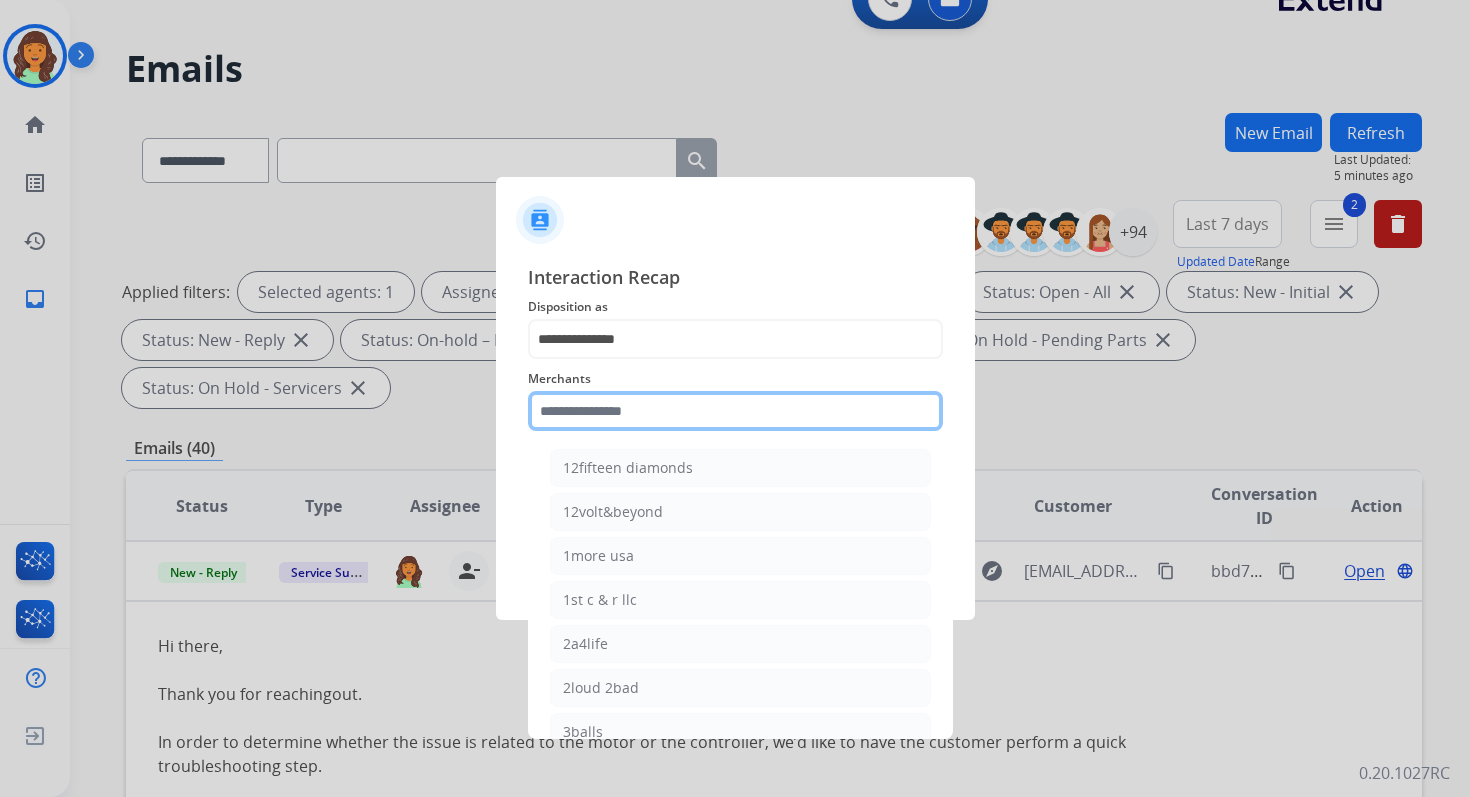 click 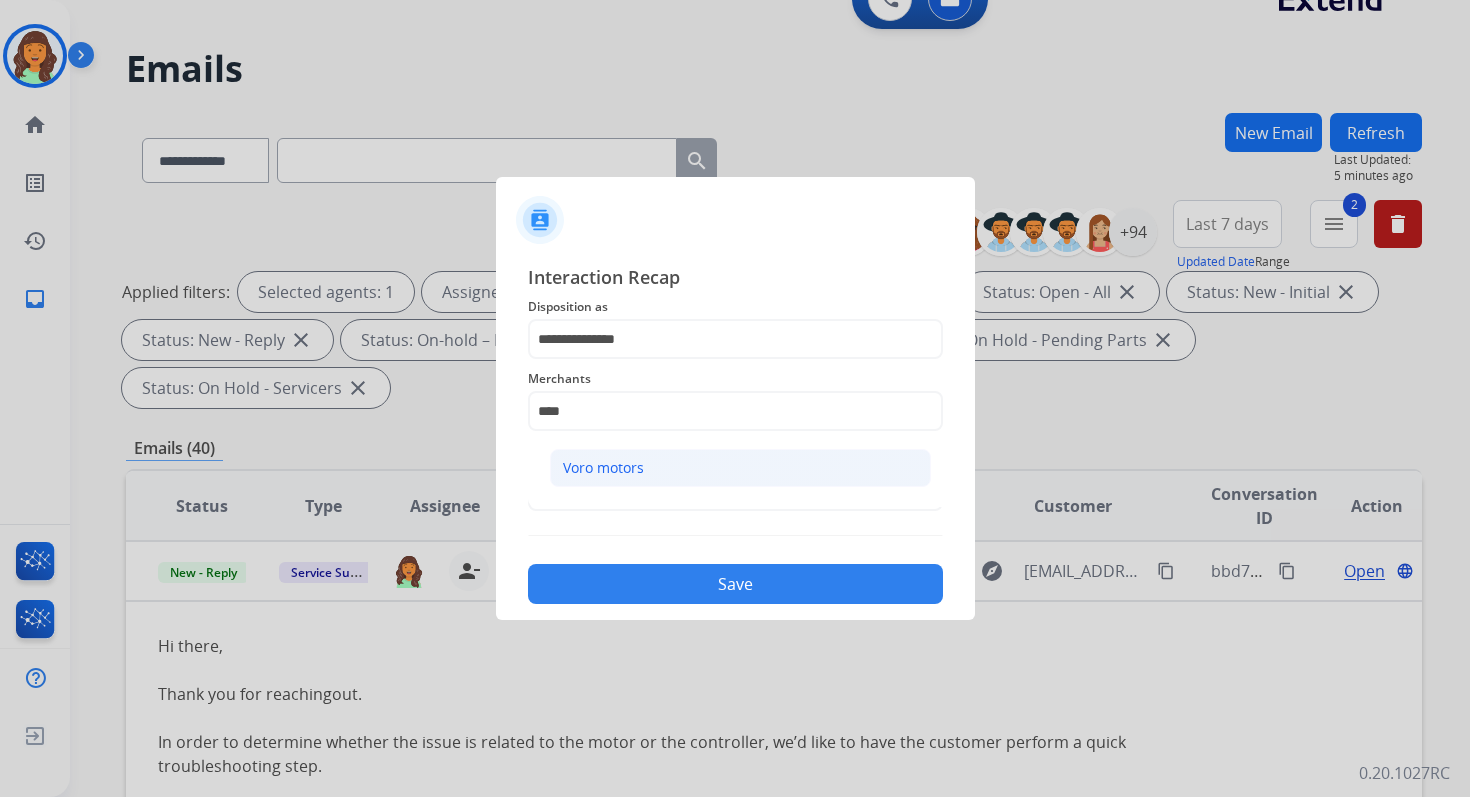 click on "Voro motors" 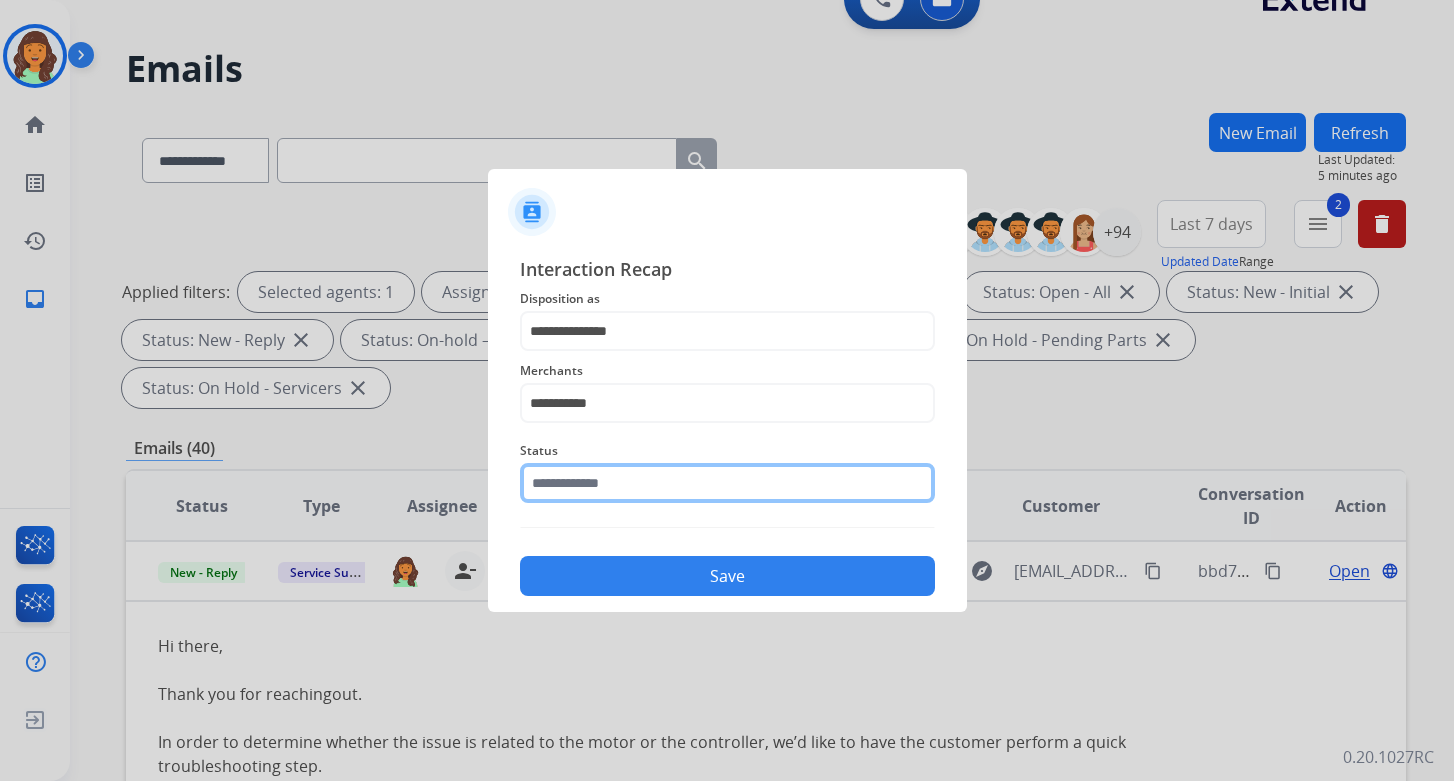 click 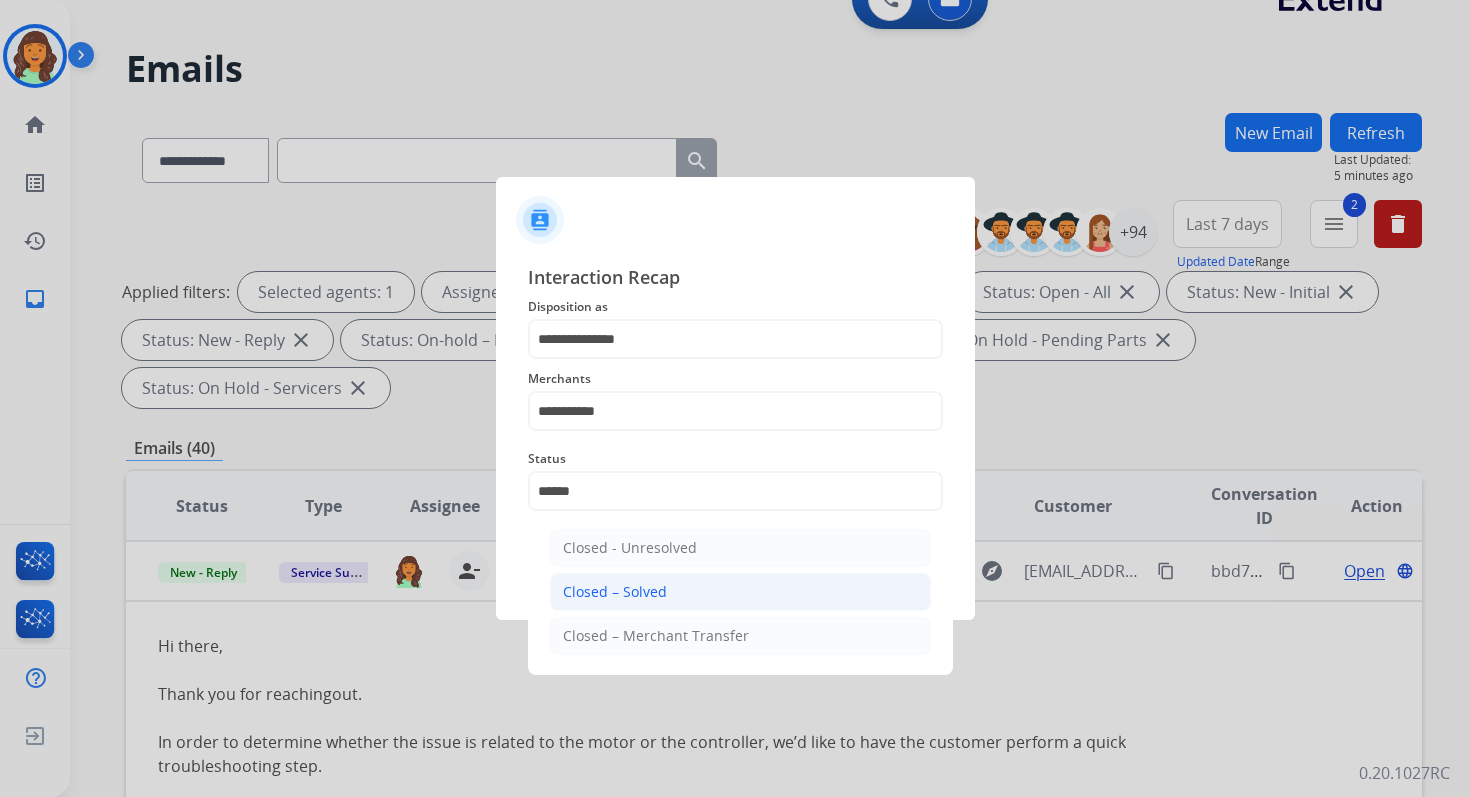 click on "Closed – Solved" 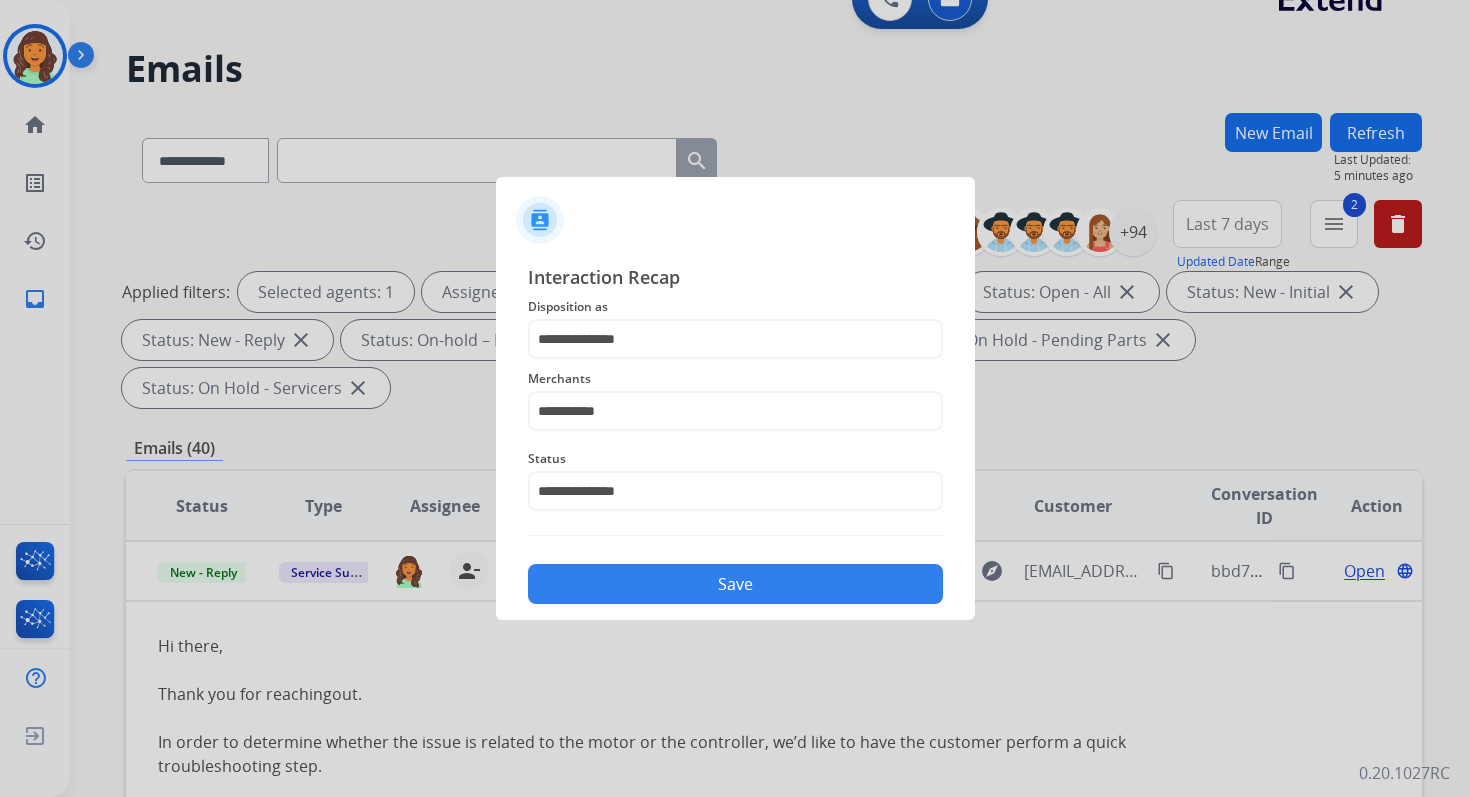click on "Save" 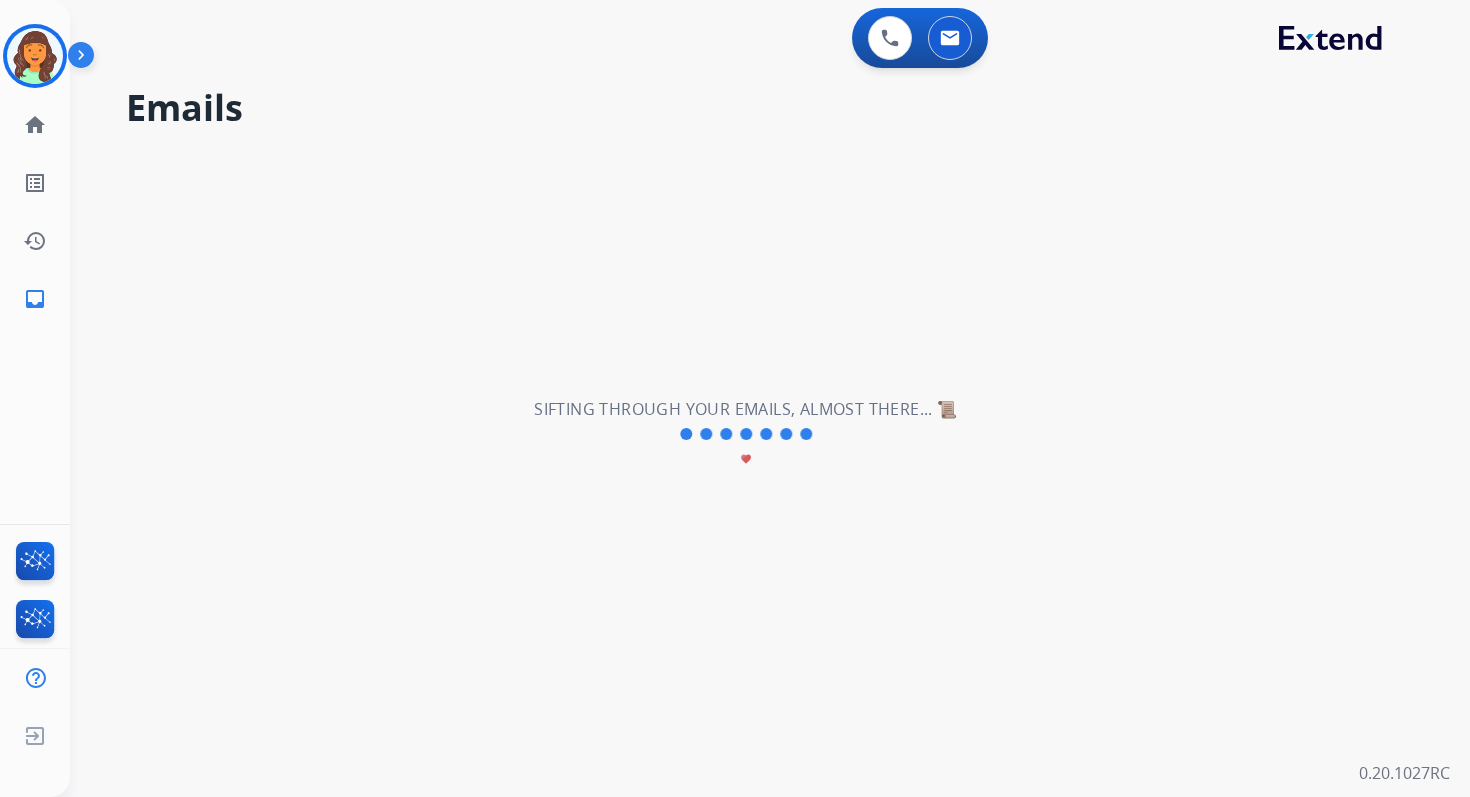 scroll, scrollTop: 0, scrollLeft: 0, axis: both 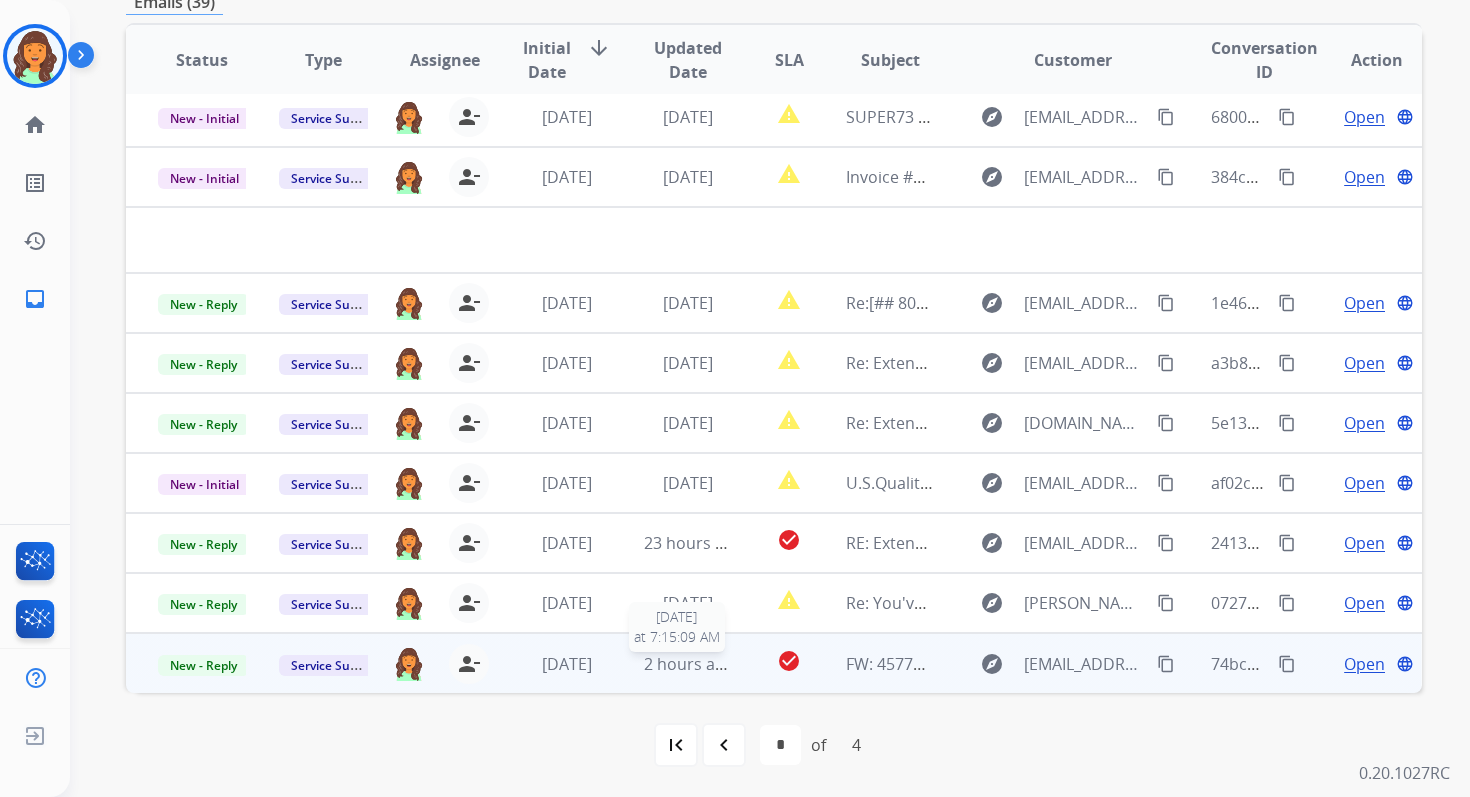 click on "2 hours ago" at bounding box center [689, 664] 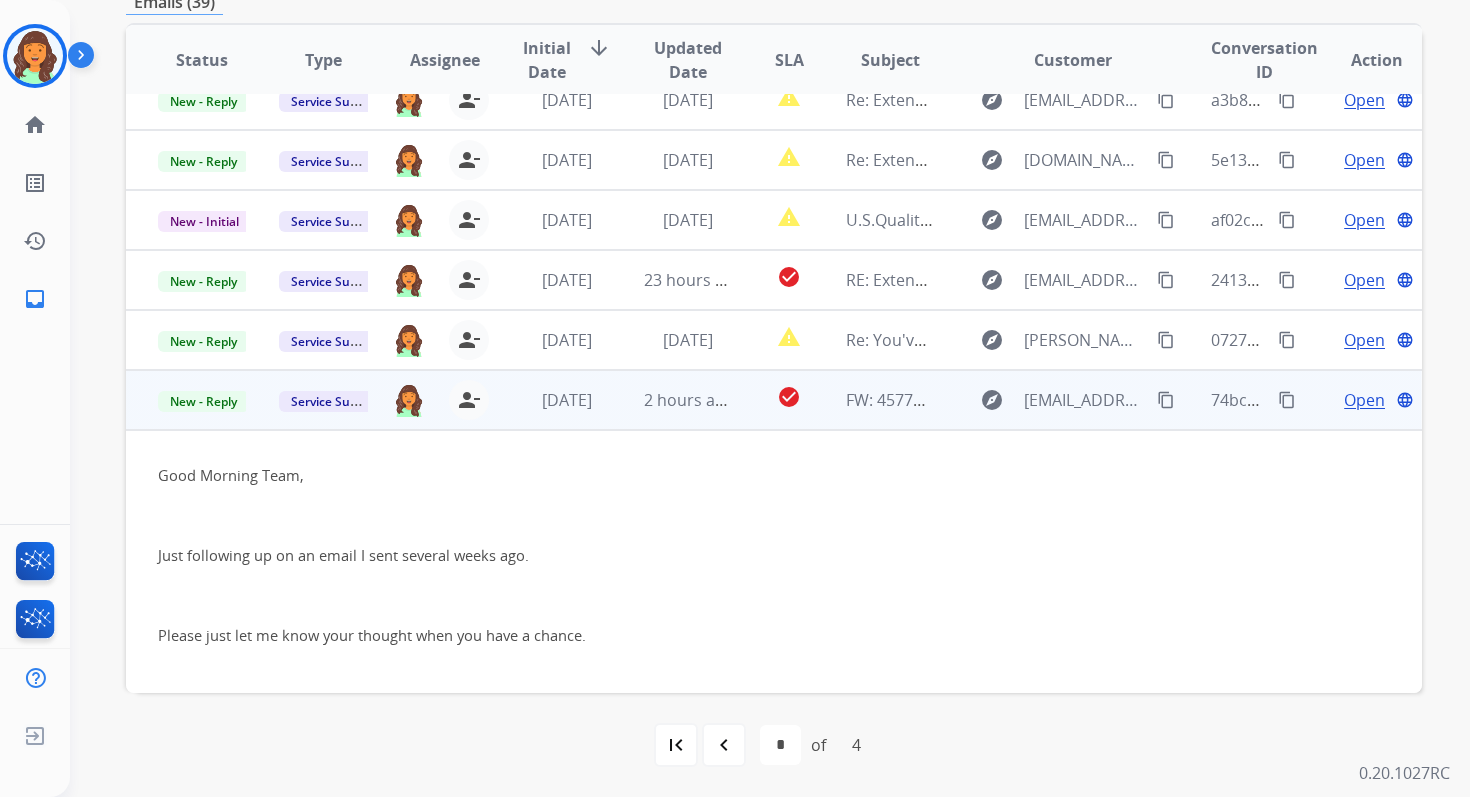 scroll, scrollTop: 198, scrollLeft: 0, axis: vertical 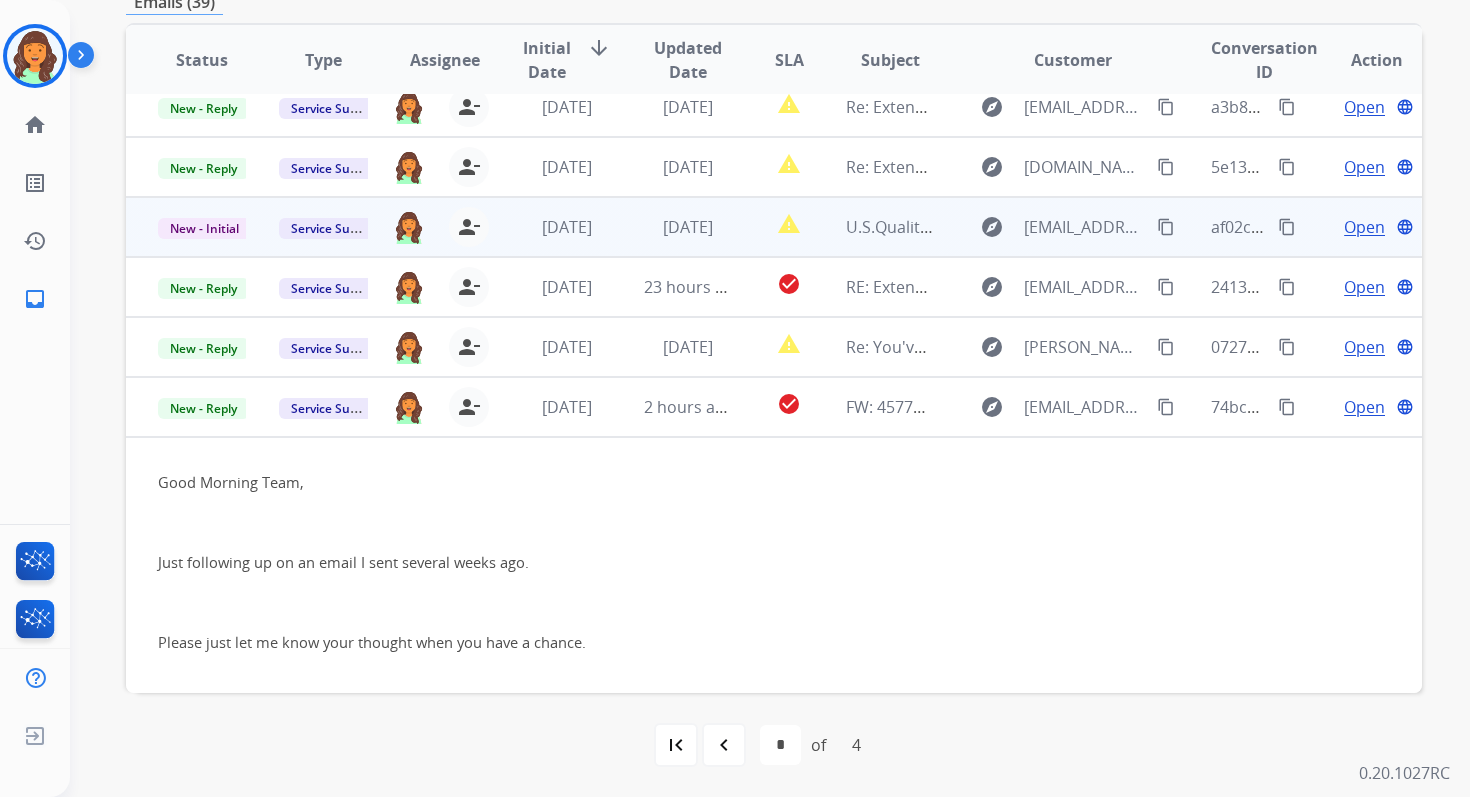 click on "1 week ago" at bounding box center (672, 227) 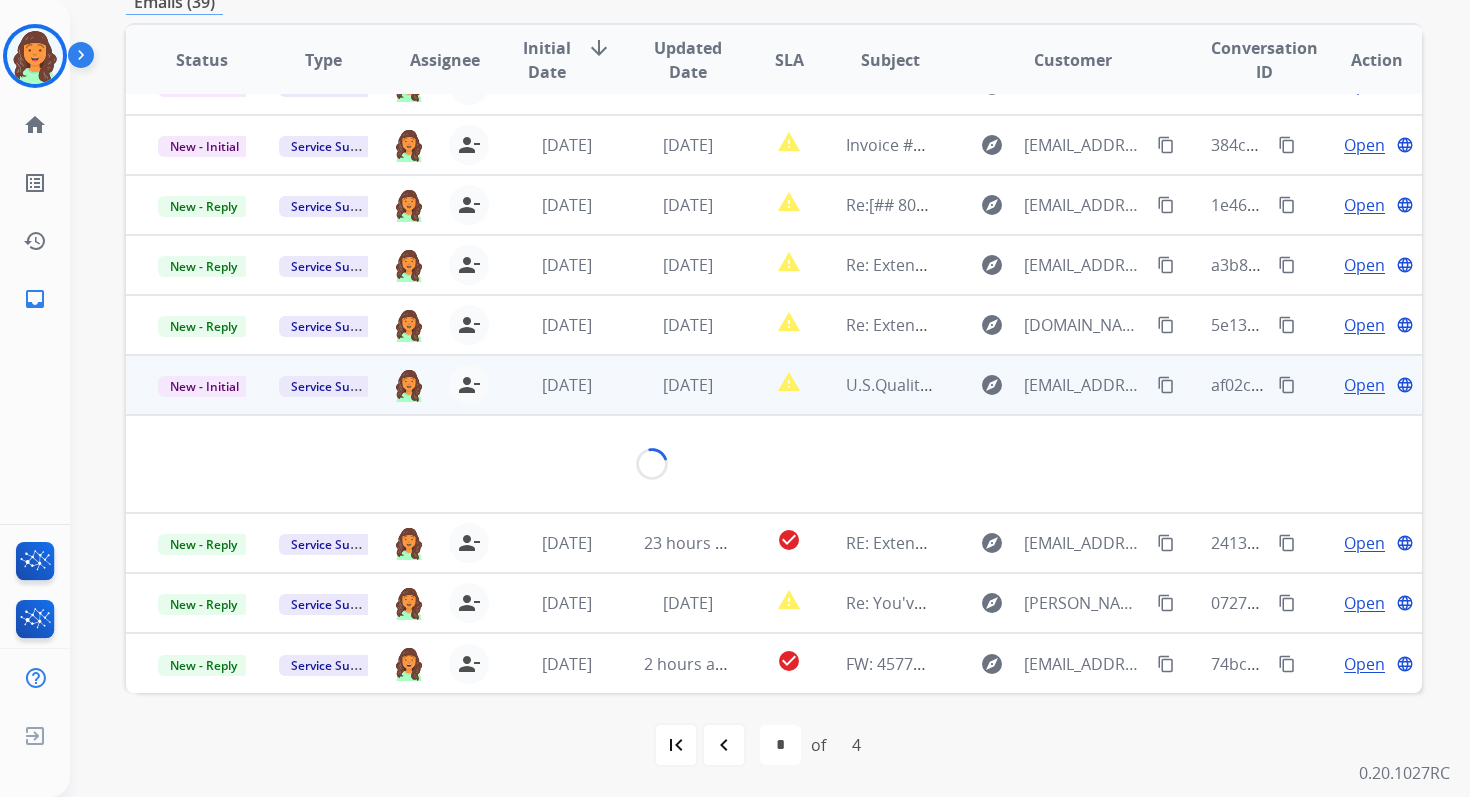 scroll, scrollTop: 80, scrollLeft: 0, axis: vertical 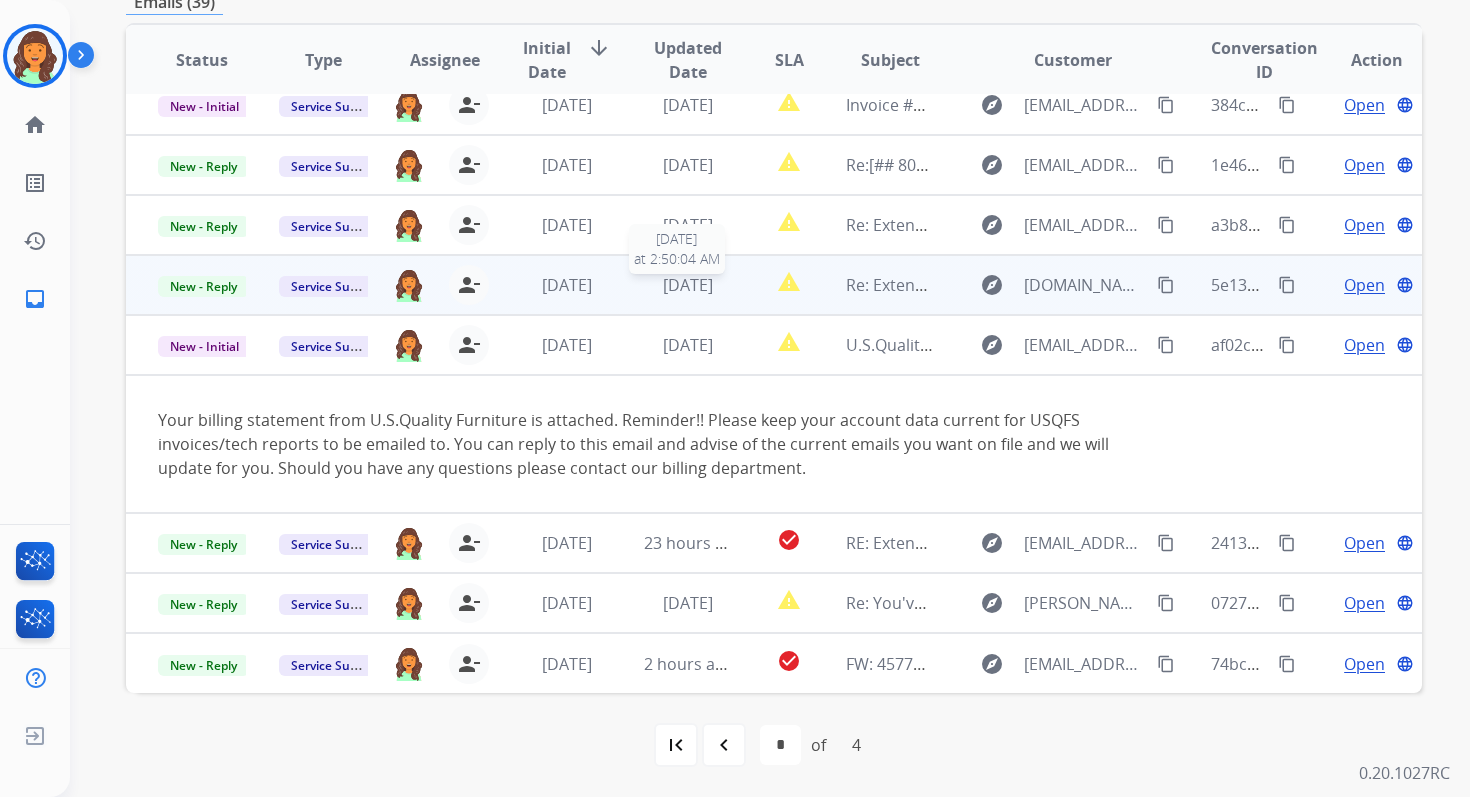 click on "5 days ago" at bounding box center [688, 285] 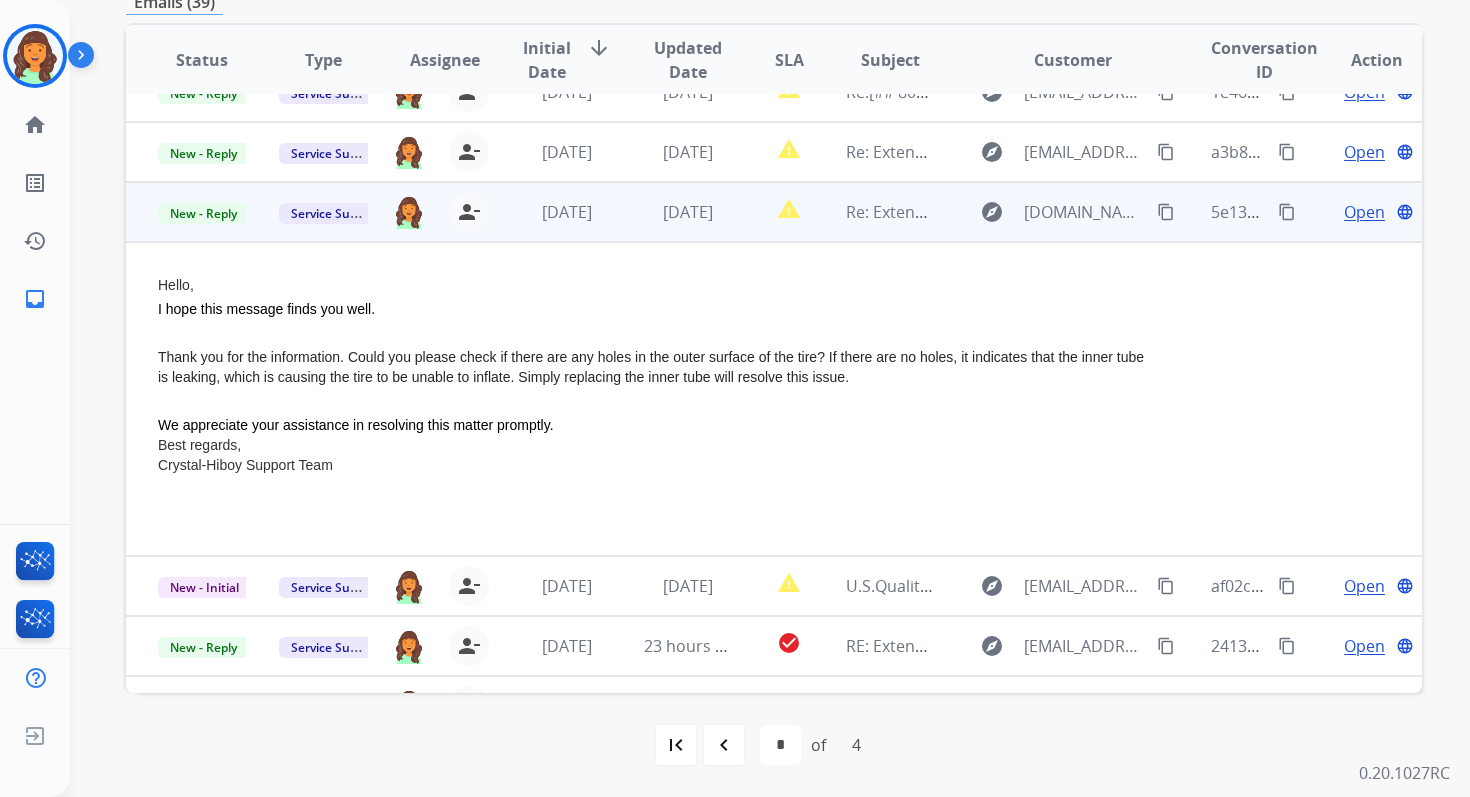 scroll, scrollTop: 0, scrollLeft: 0, axis: both 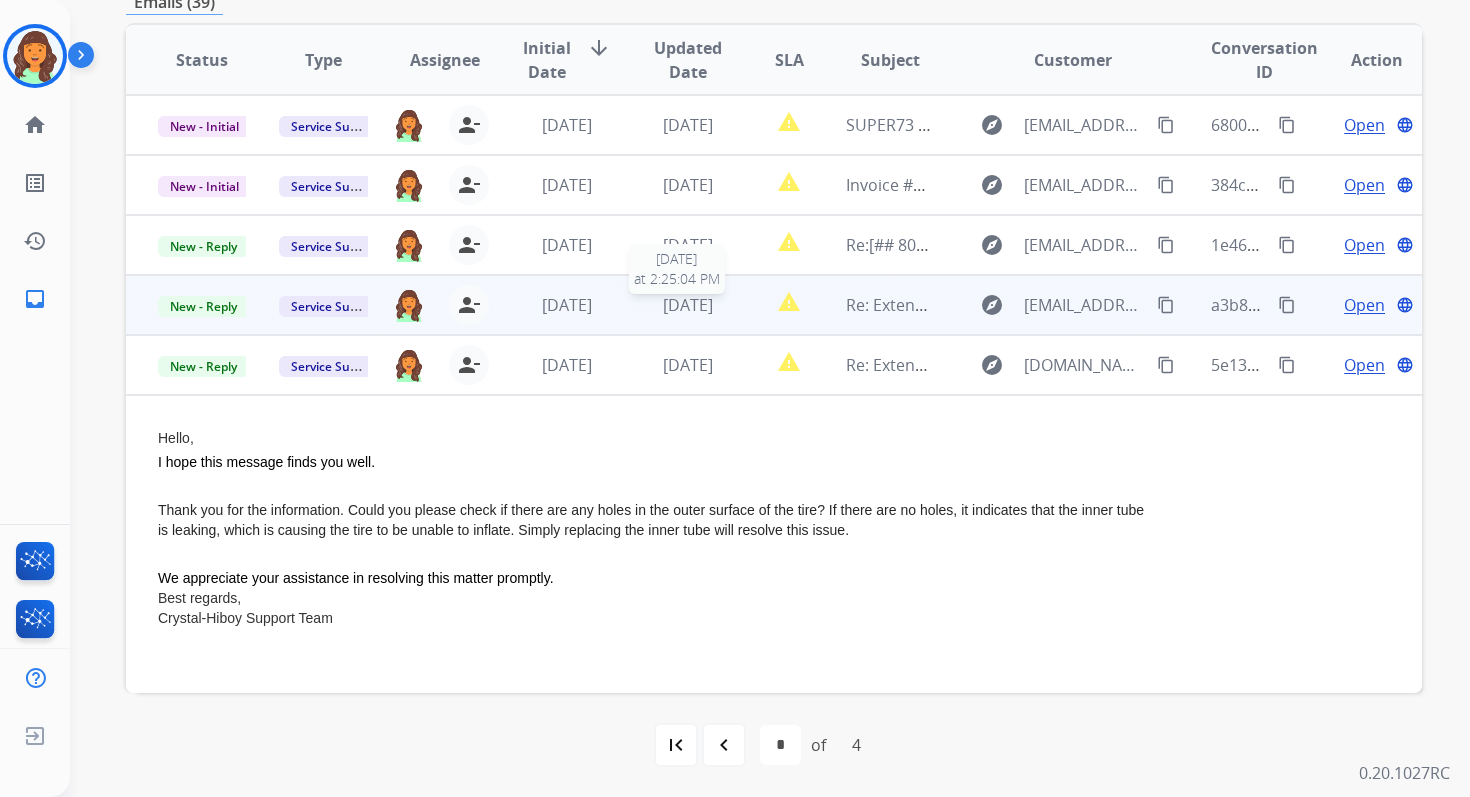 click on "5 days ago" at bounding box center (688, 305) 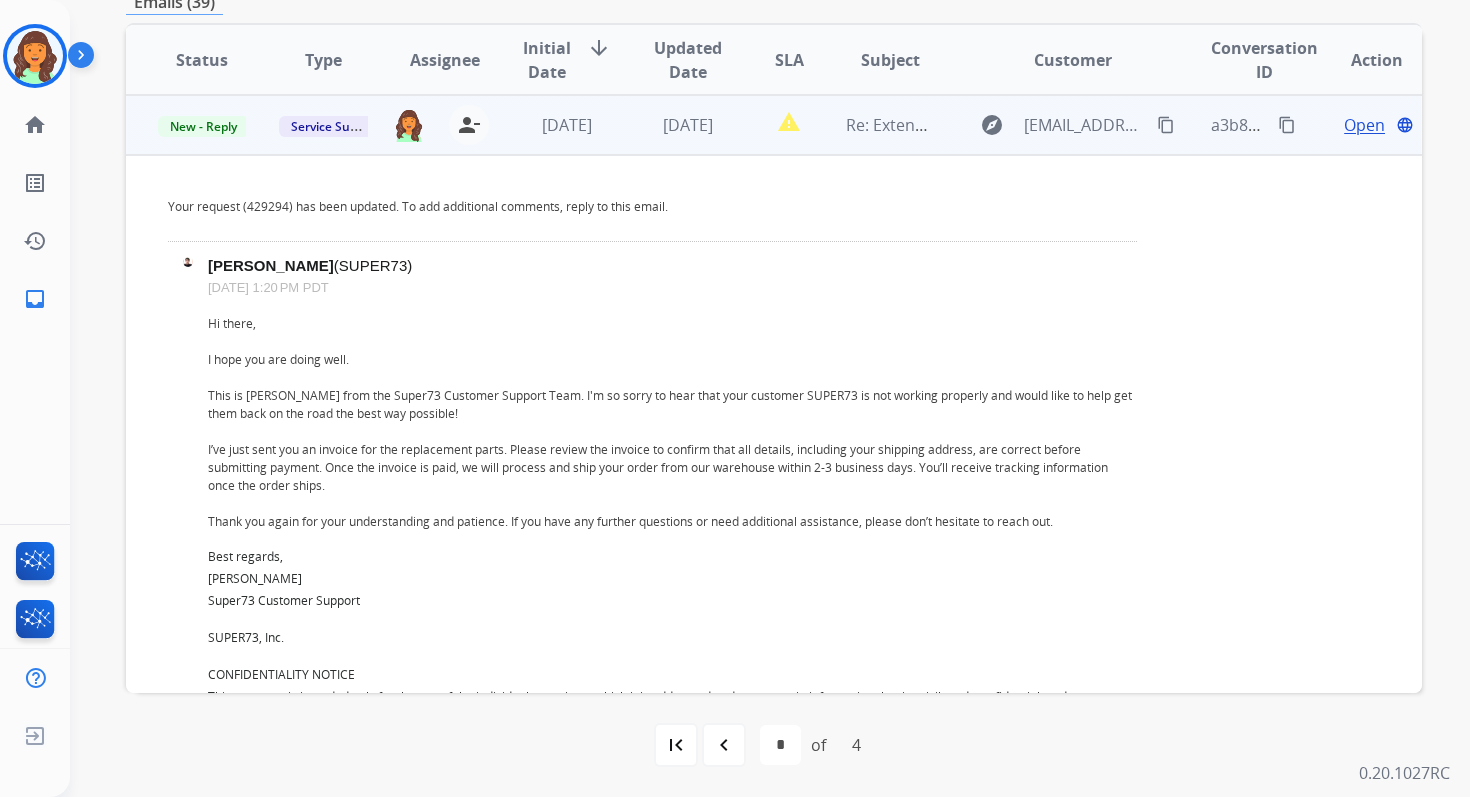 scroll, scrollTop: 0, scrollLeft: 0, axis: both 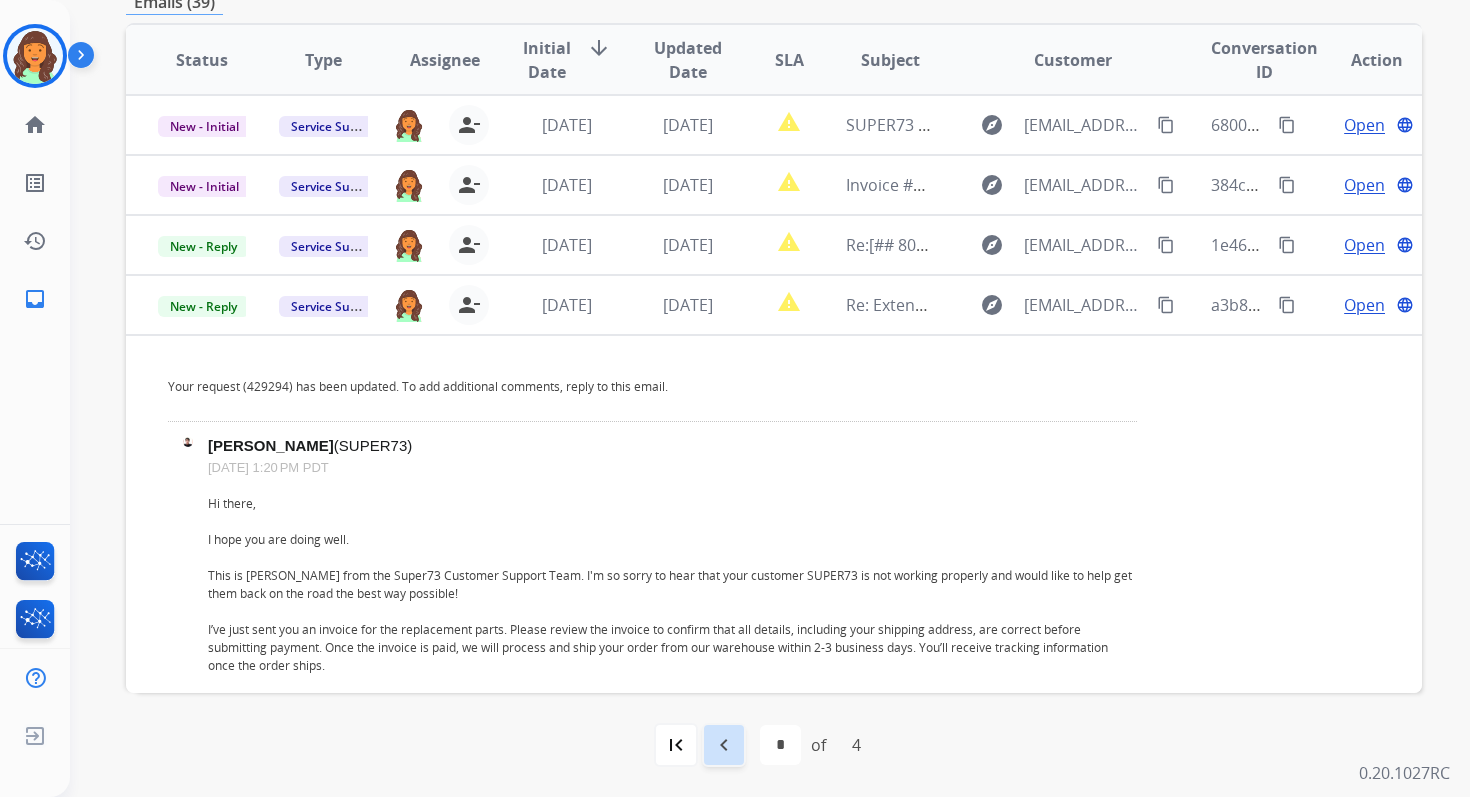 click on "navigate_before" at bounding box center (724, 745) 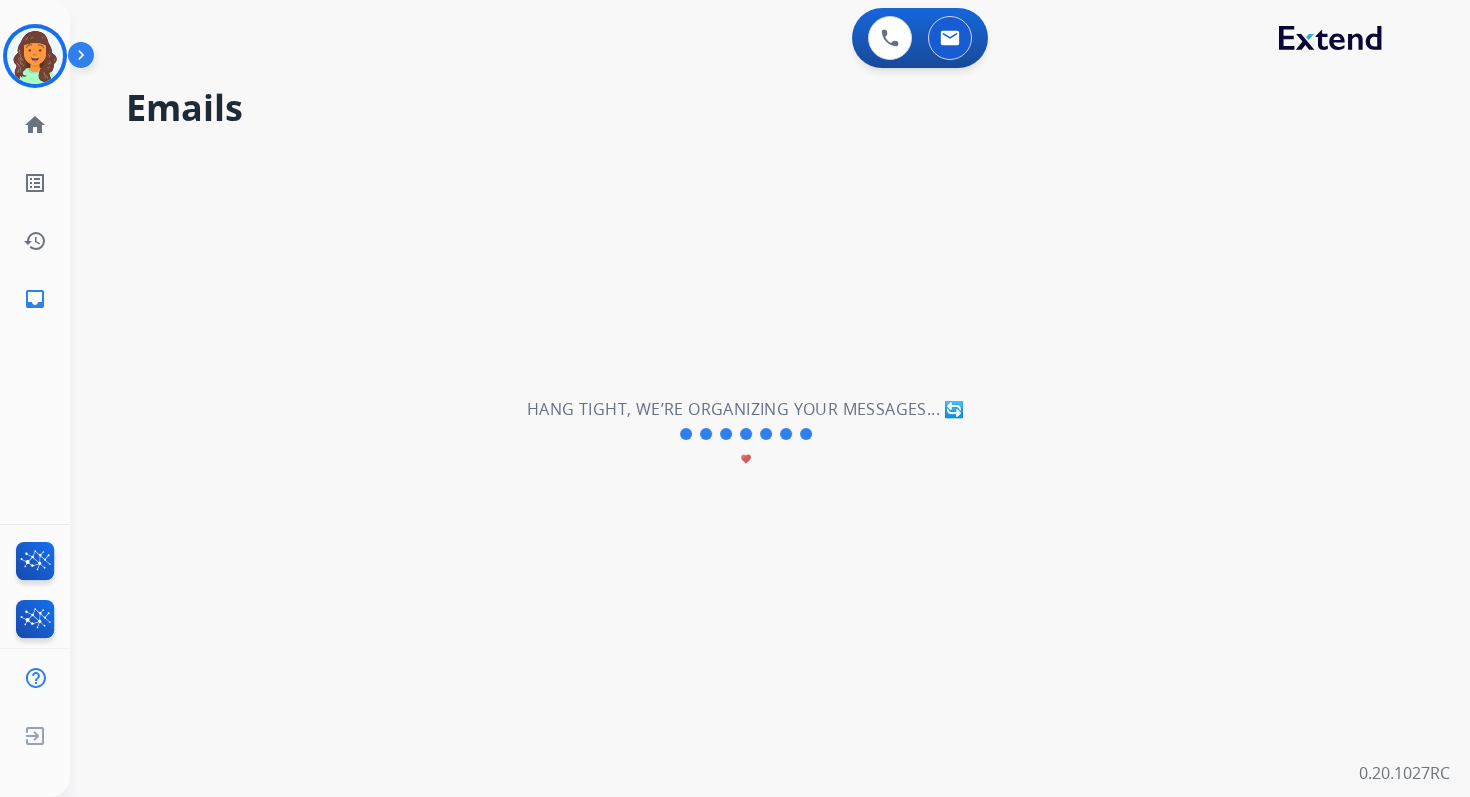 scroll, scrollTop: 0, scrollLeft: 0, axis: both 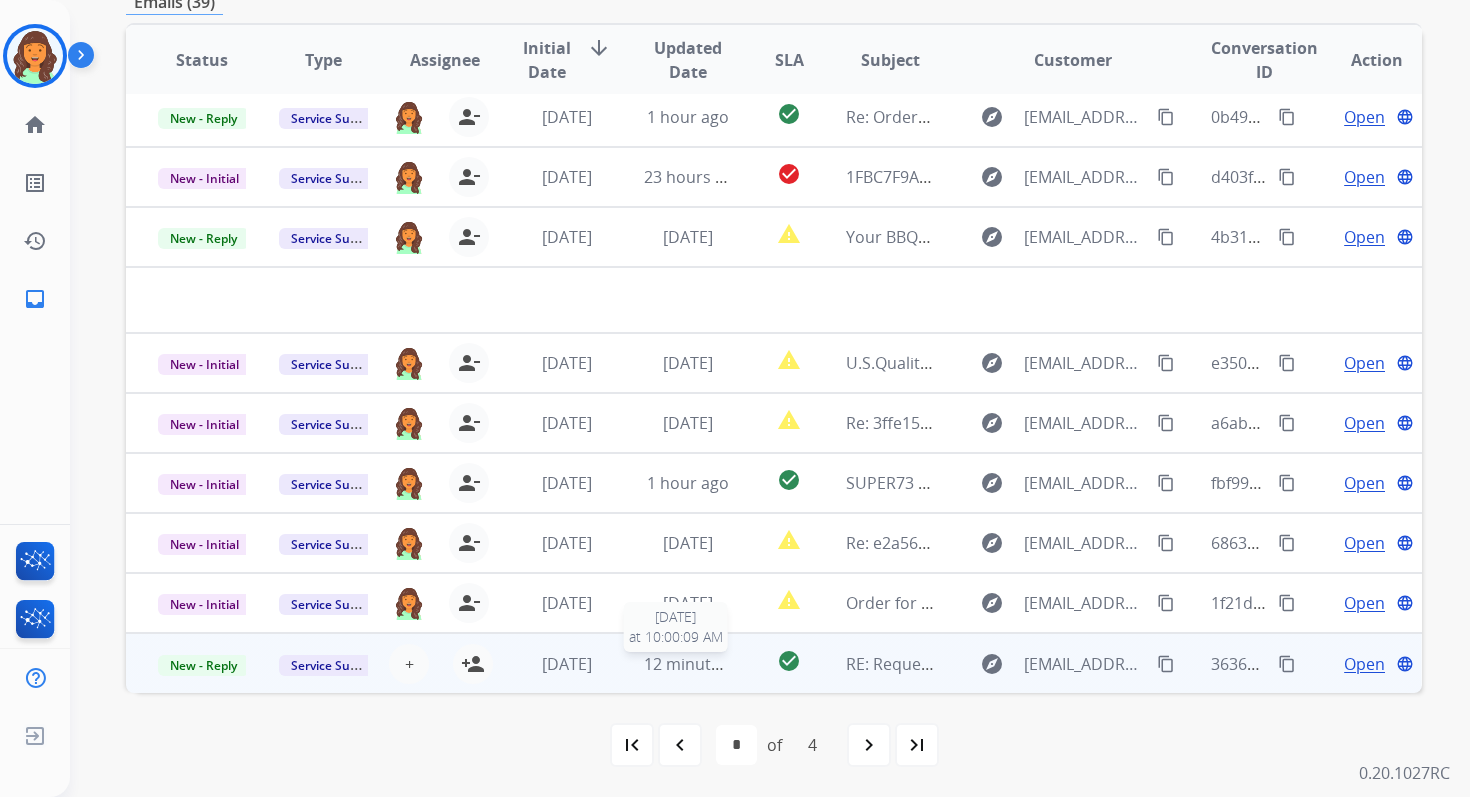 click on "12 minutes ago" at bounding box center [702, 664] 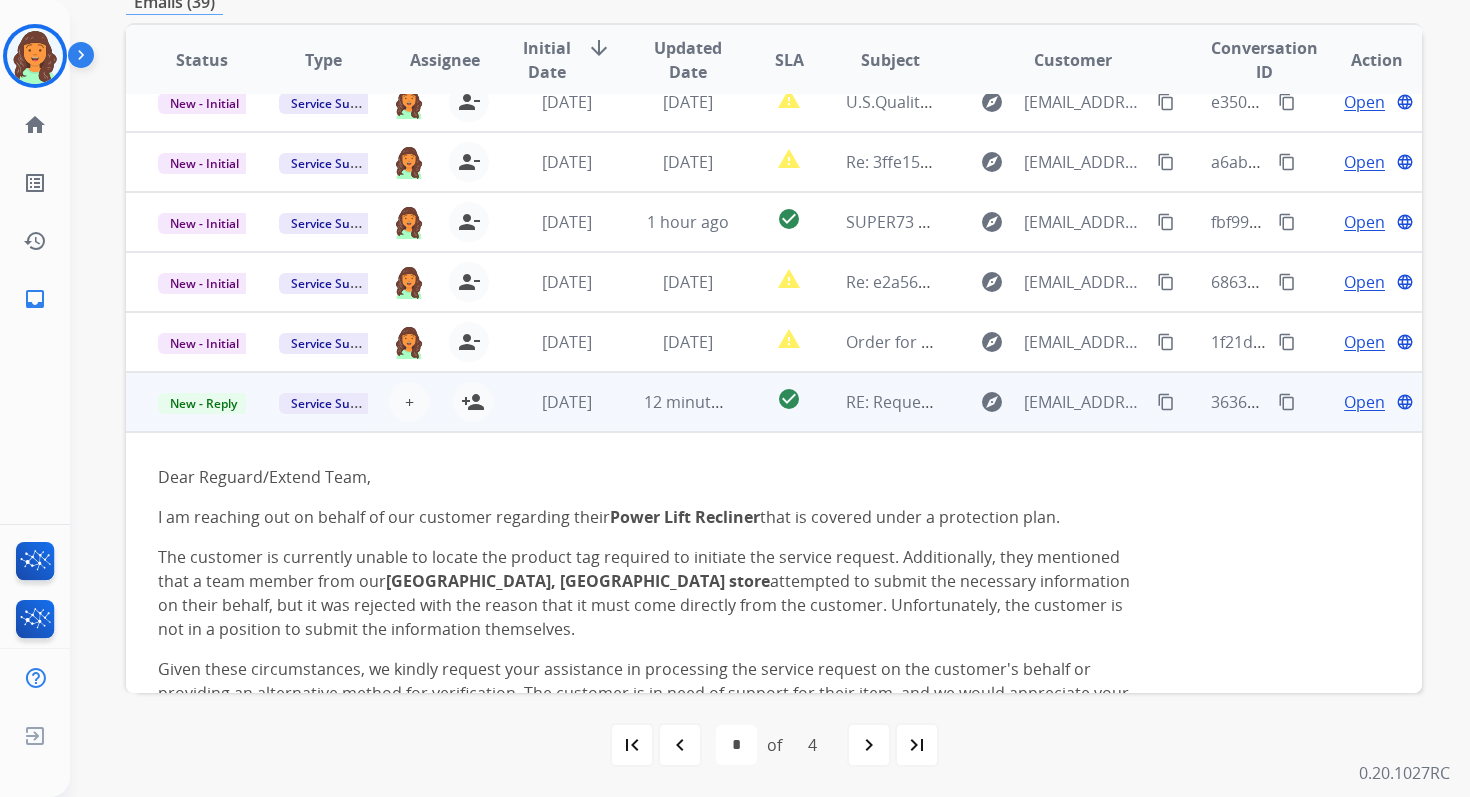 scroll, scrollTop: 435, scrollLeft: 0, axis: vertical 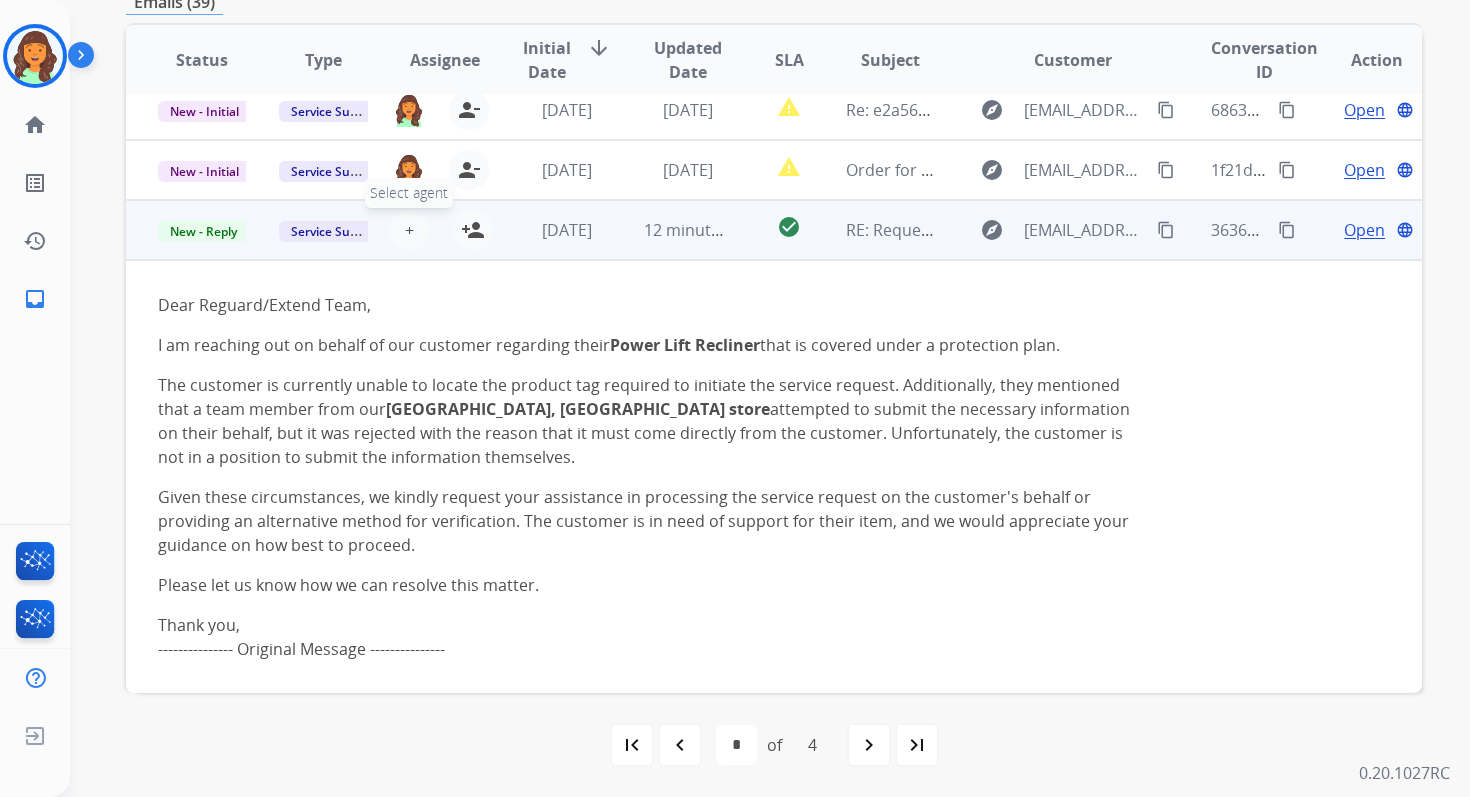 click on "+" at bounding box center [409, 230] 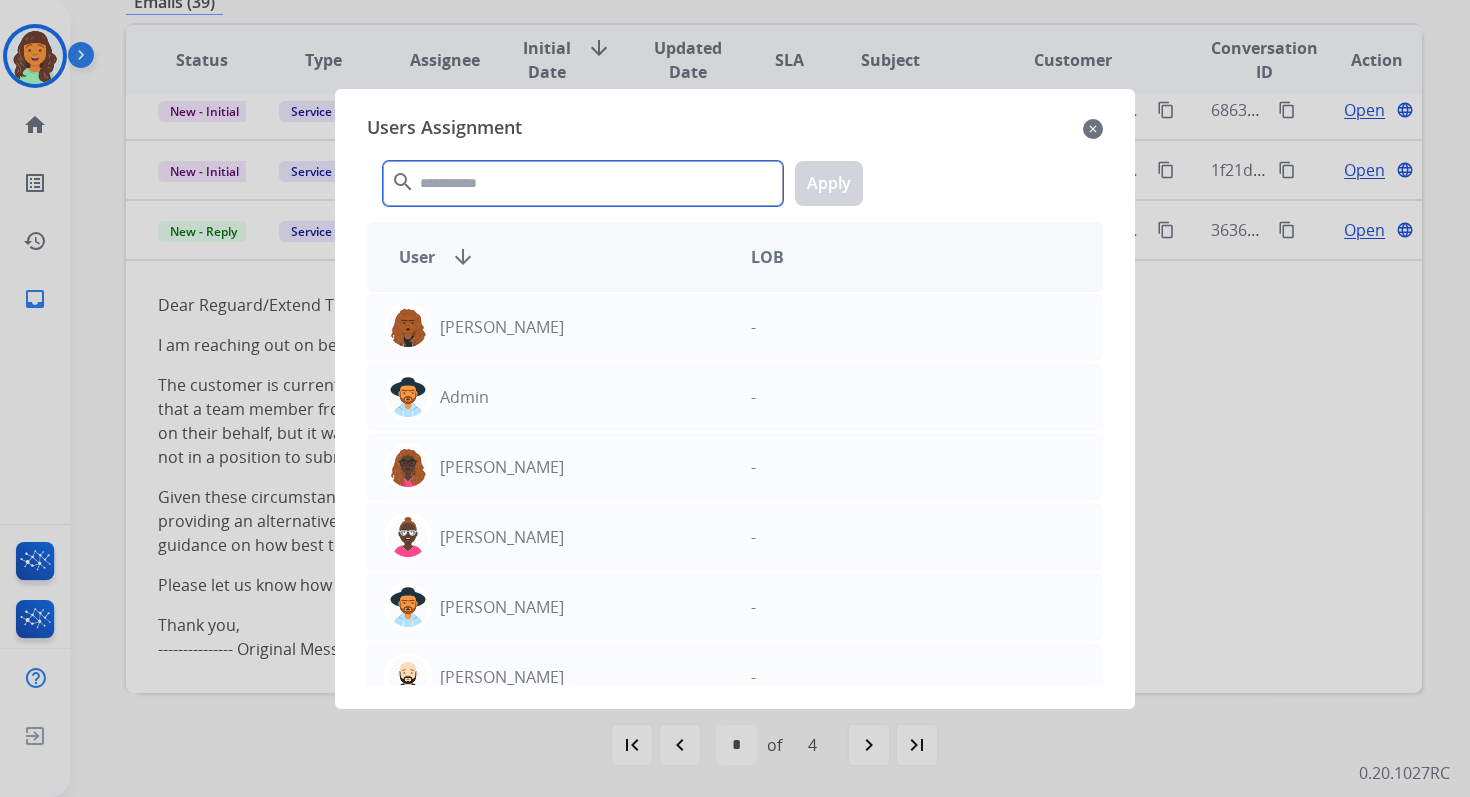 click 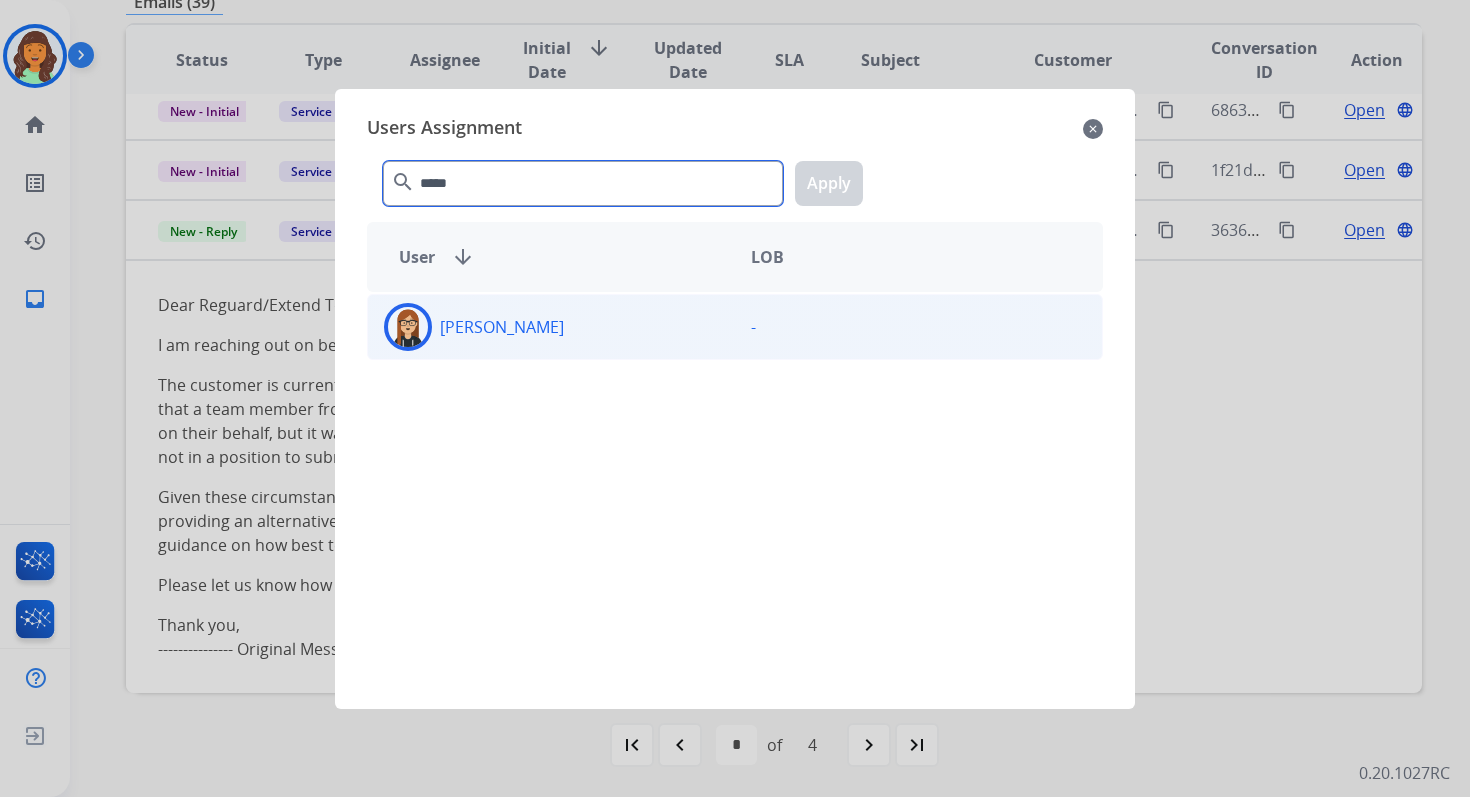 type on "*****" 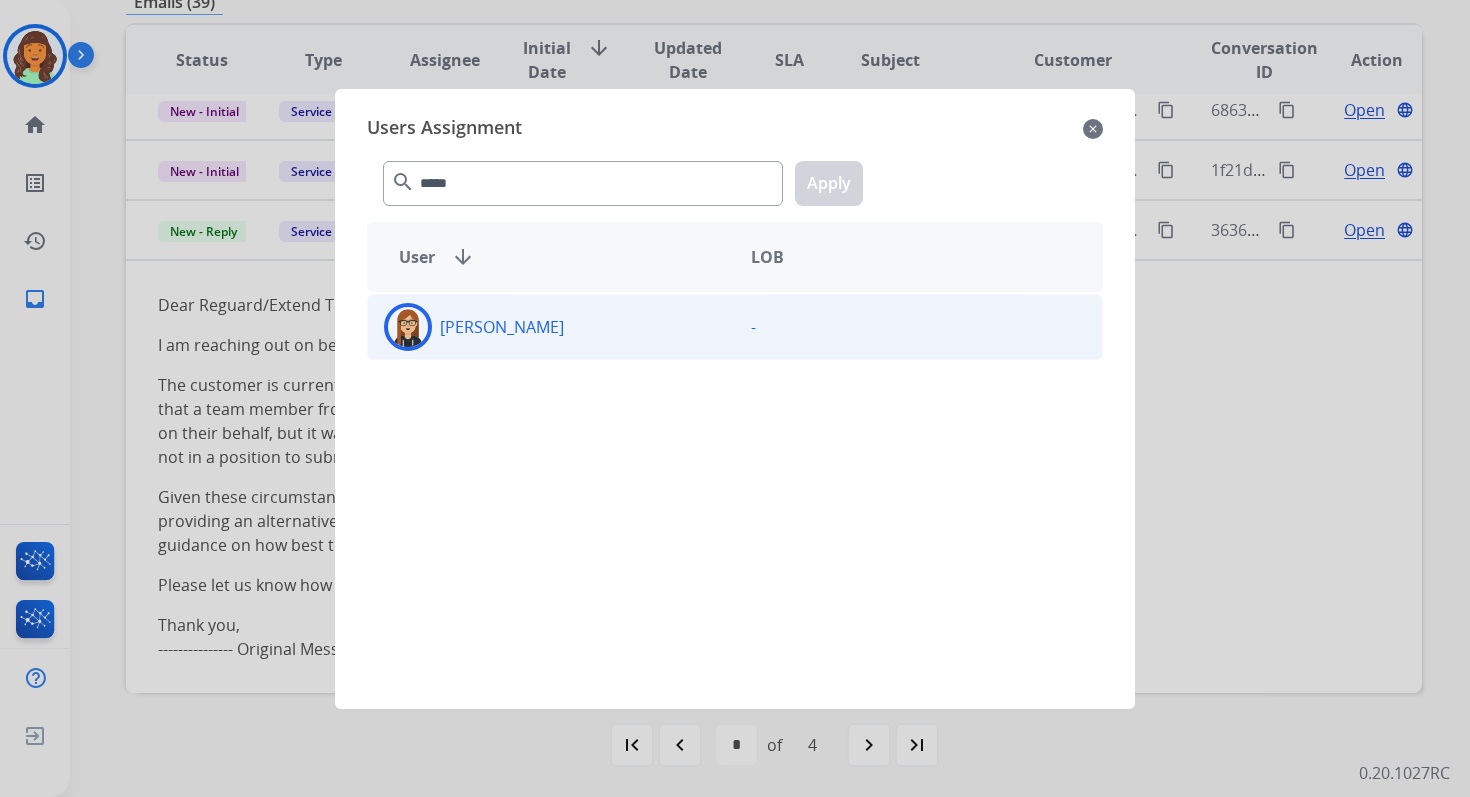 click on "Trisha  Higgins" 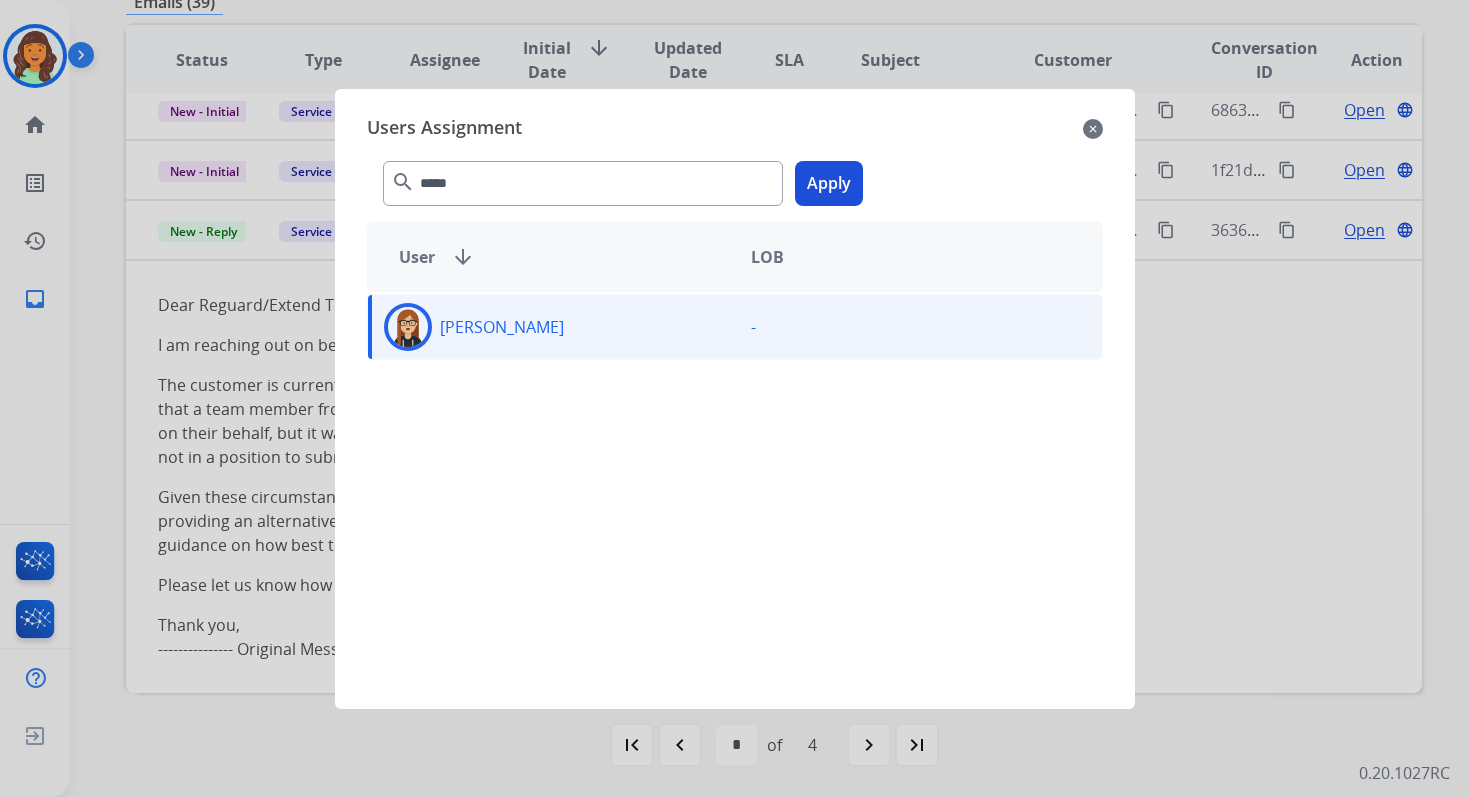 click on "Apply" 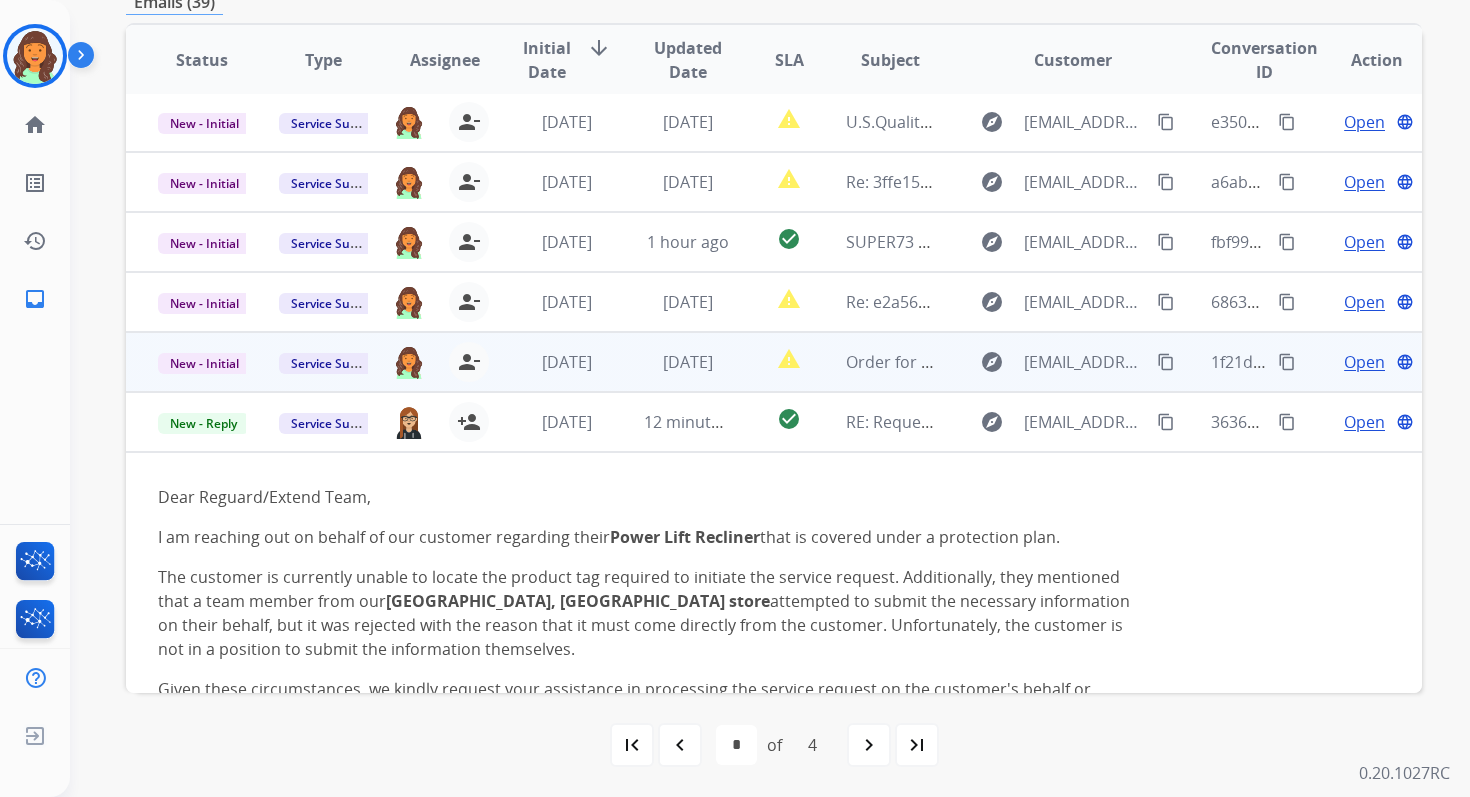 click on "2 days ago" at bounding box center [672, 362] 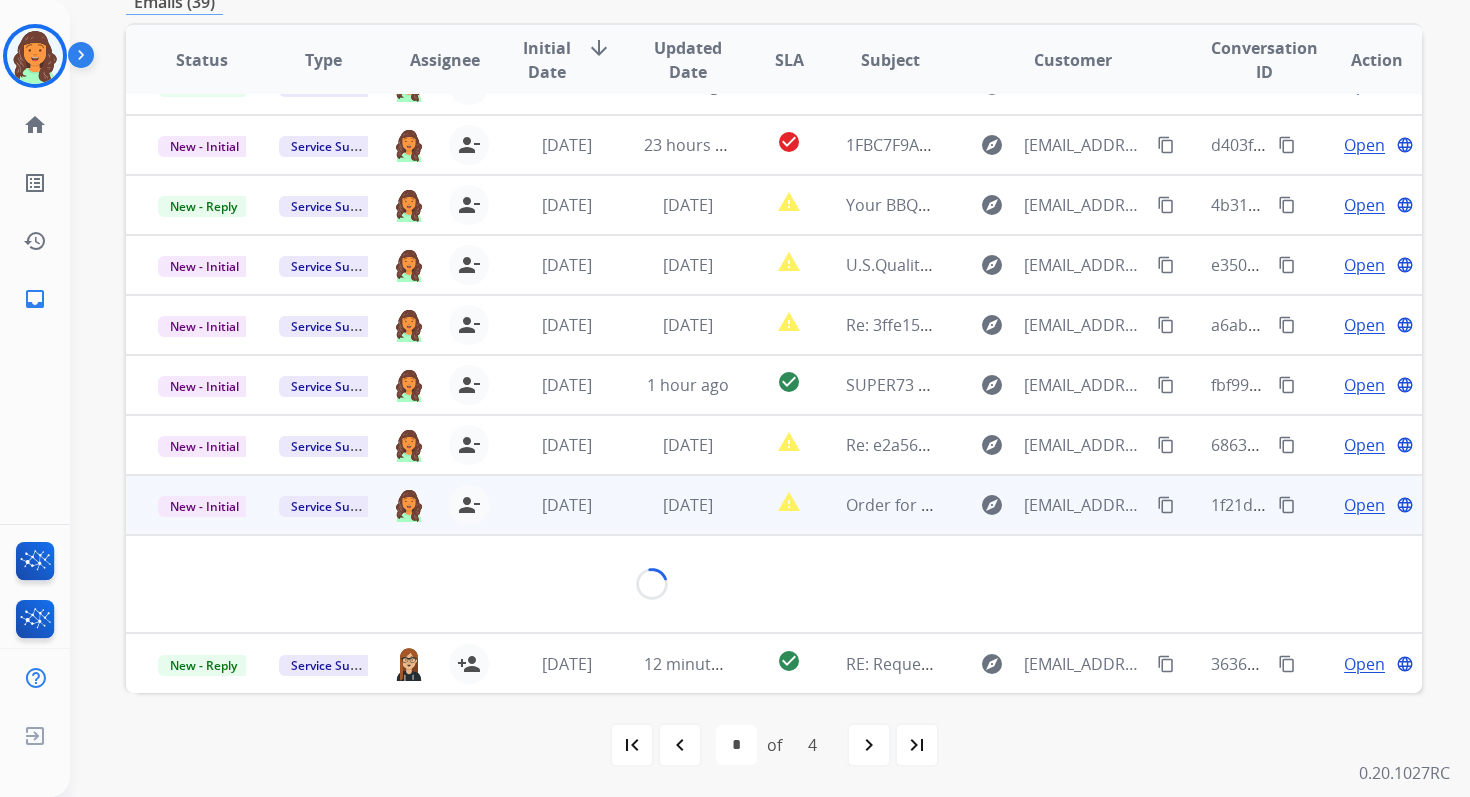 scroll, scrollTop: 480, scrollLeft: 0, axis: vertical 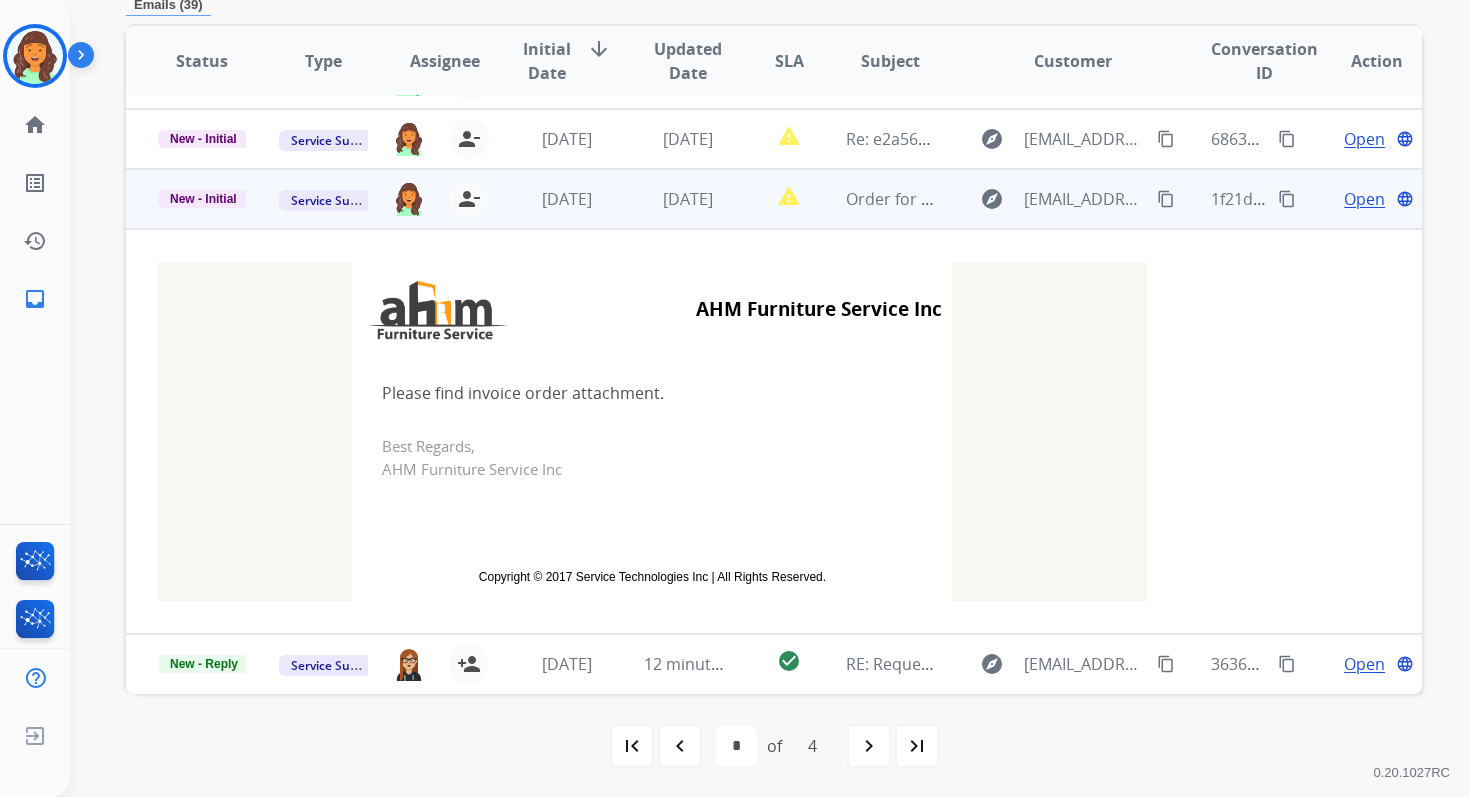 click on "Open" at bounding box center (1364, 199) 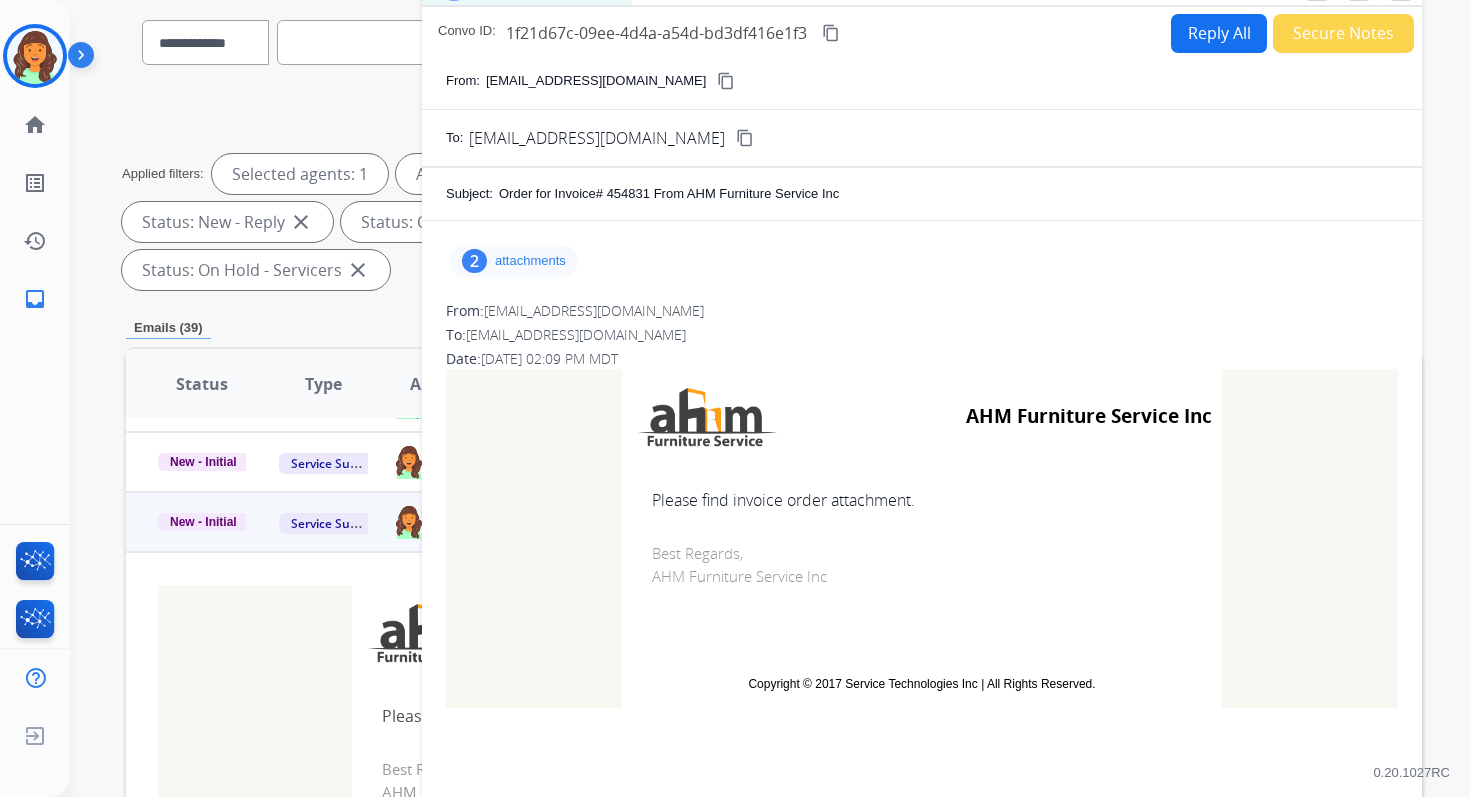 scroll, scrollTop: 0, scrollLeft: 0, axis: both 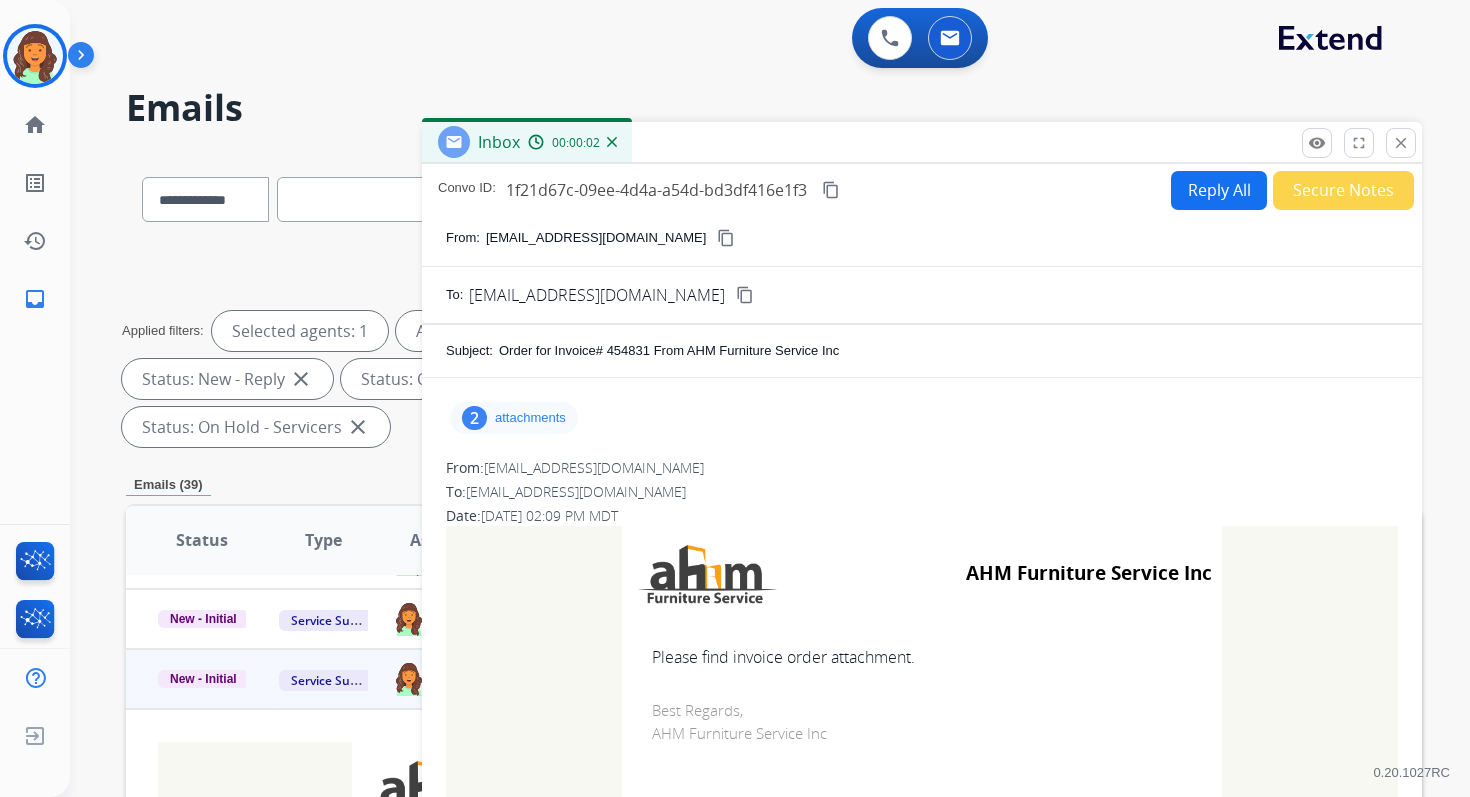 click on "attachments" at bounding box center (530, 418) 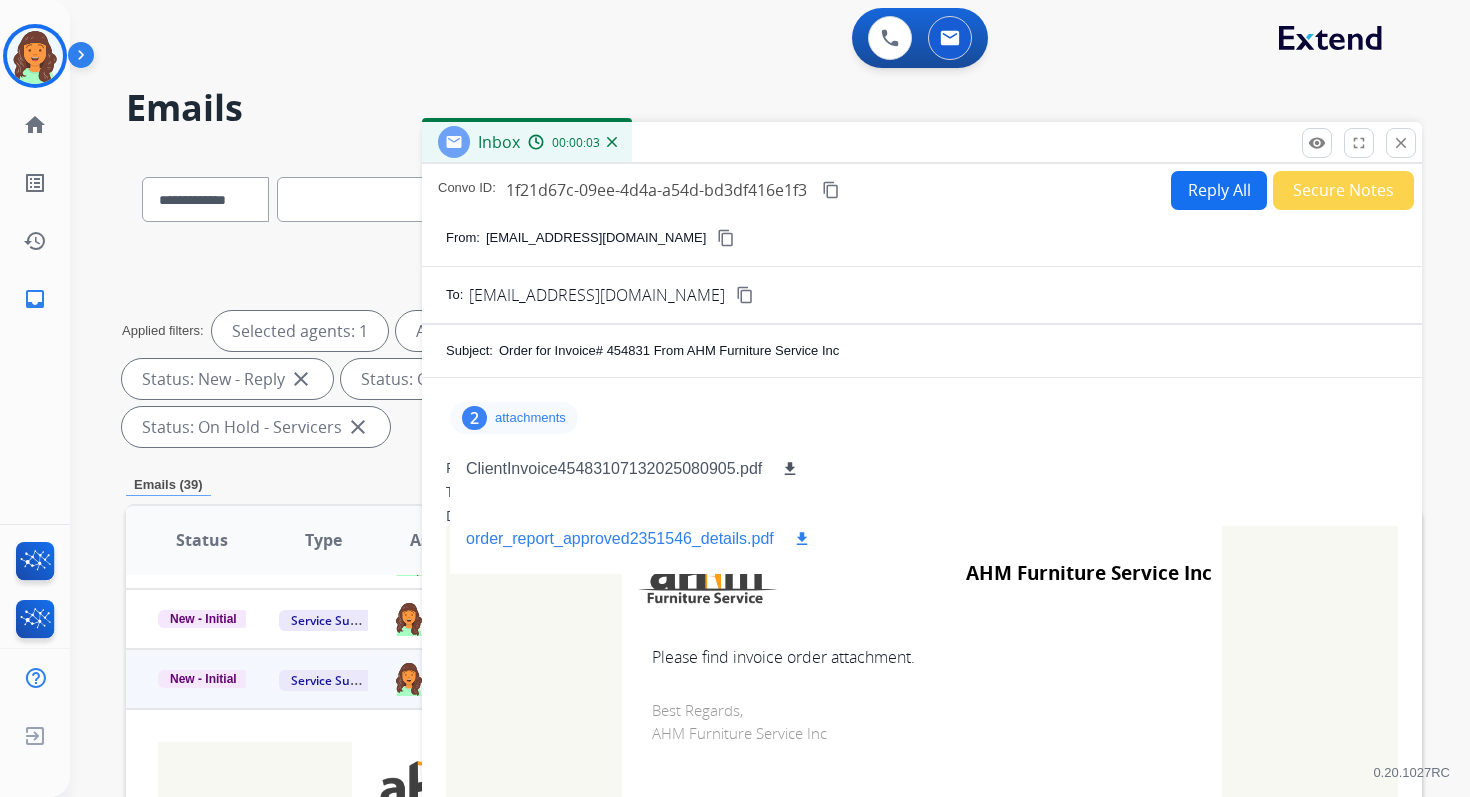 click on "download" at bounding box center [802, 539] 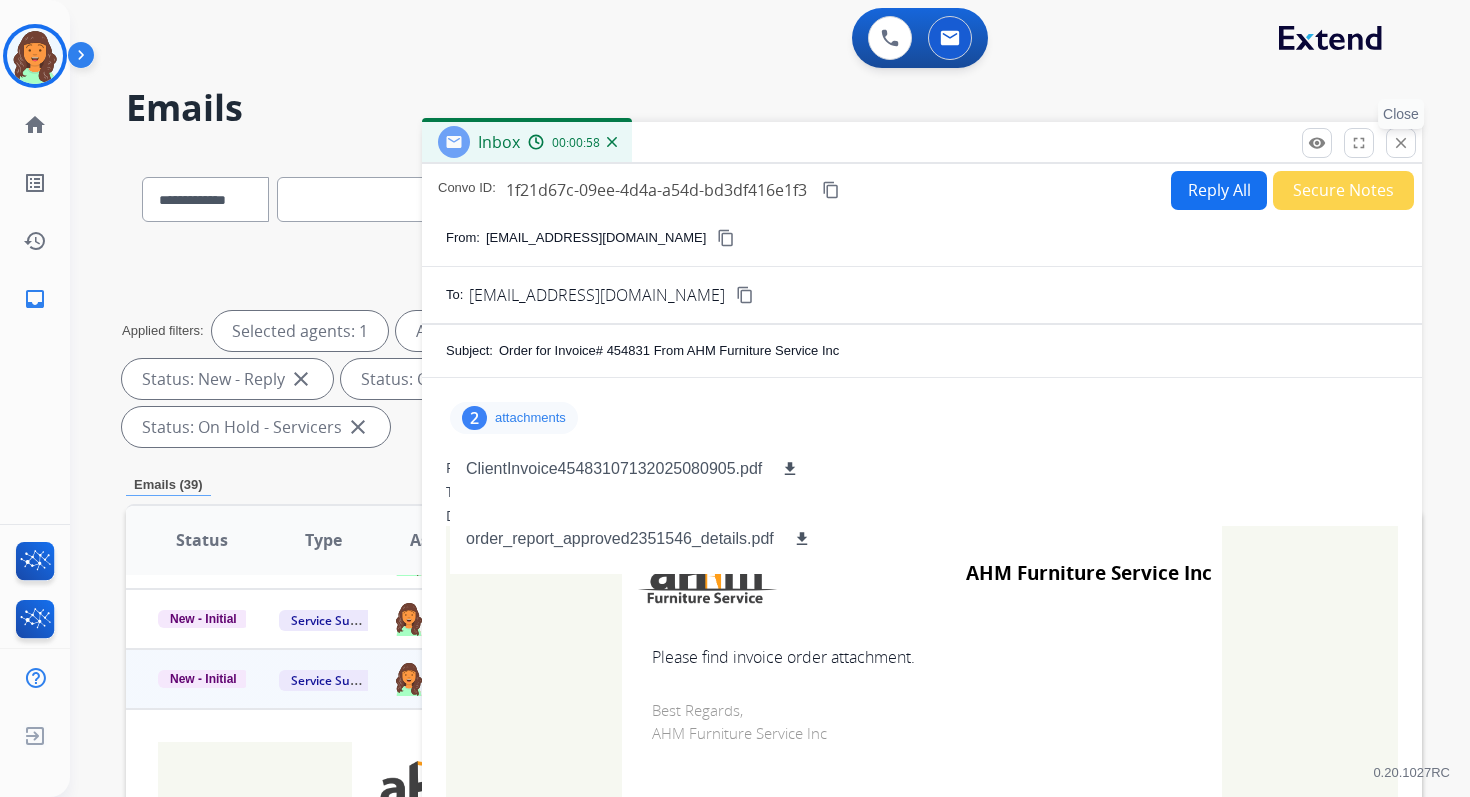 click on "close" at bounding box center [1401, 143] 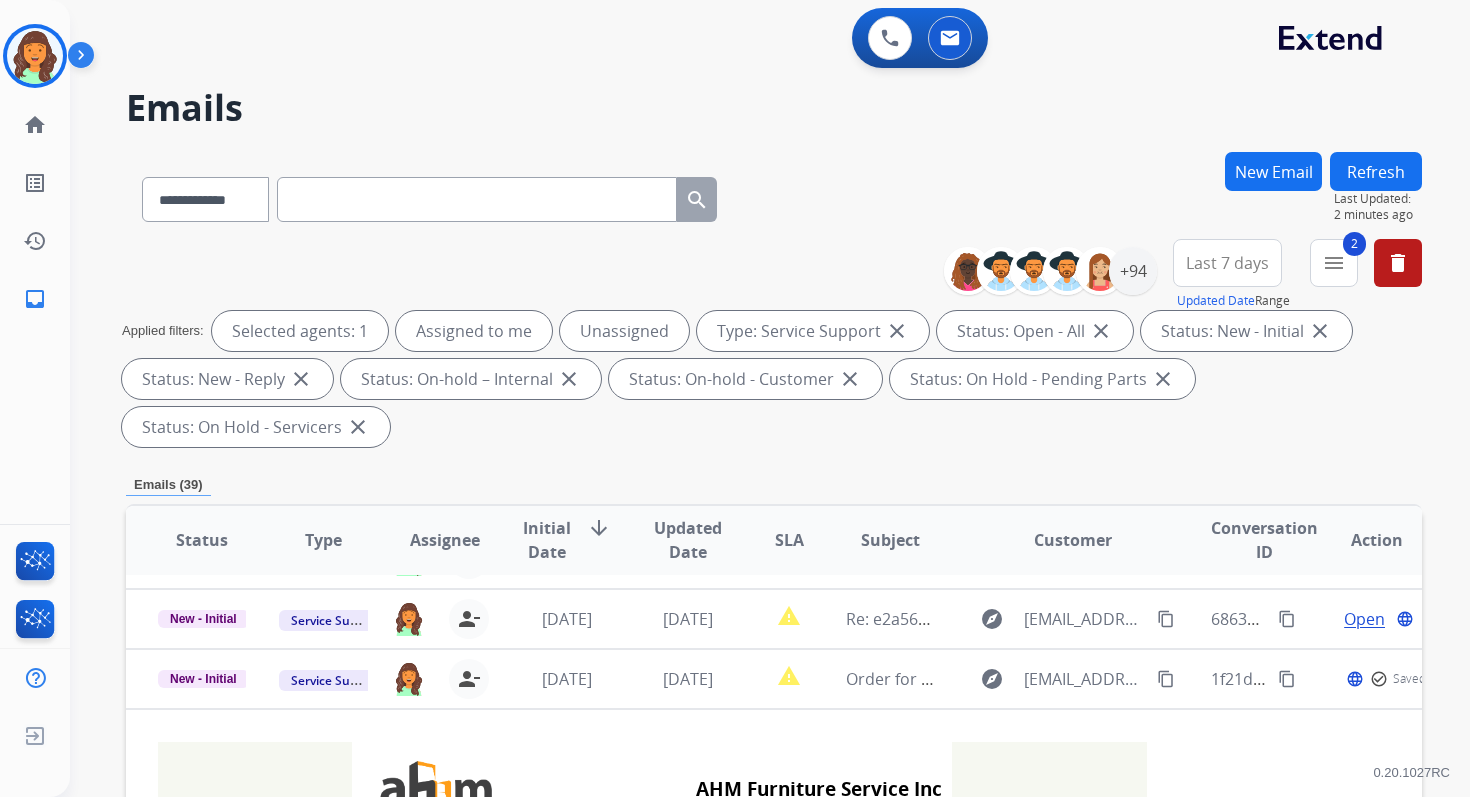 scroll, scrollTop: 480, scrollLeft: 0, axis: vertical 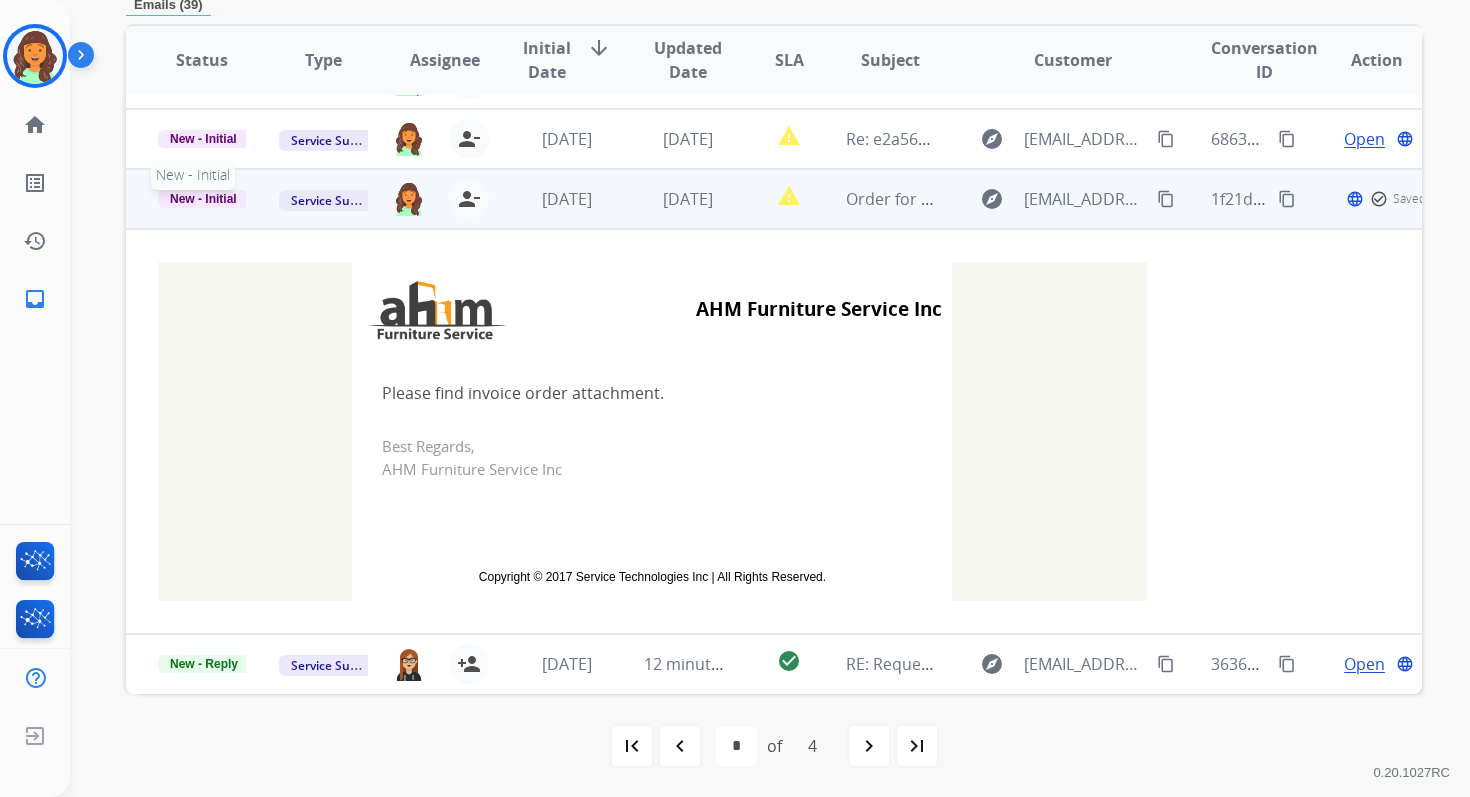 click on "New - Initial" at bounding box center (203, 199) 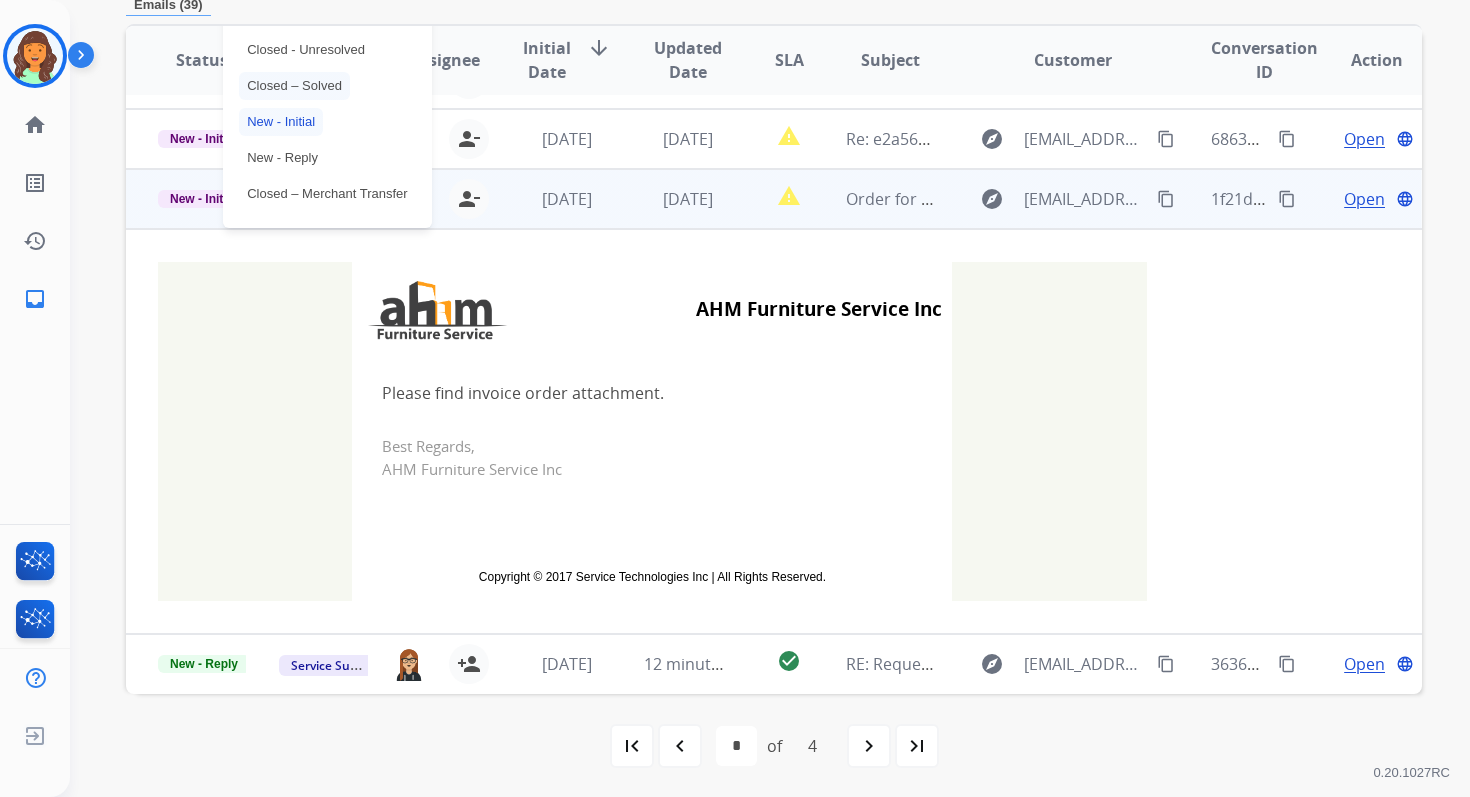 click on "Closed – Solved" at bounding box center (294, 86) 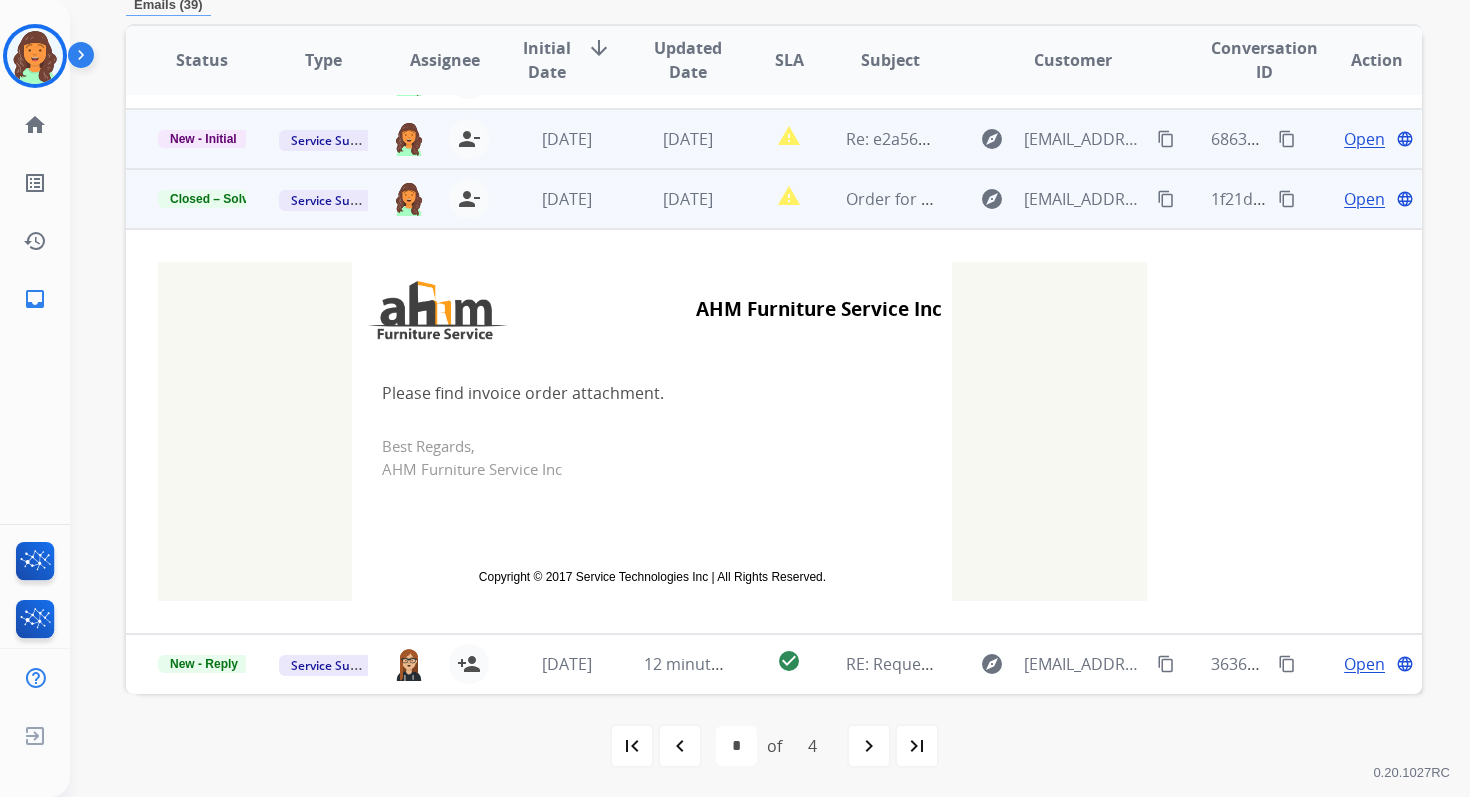 click on "1 day ago" at bounding box center (688, 139) 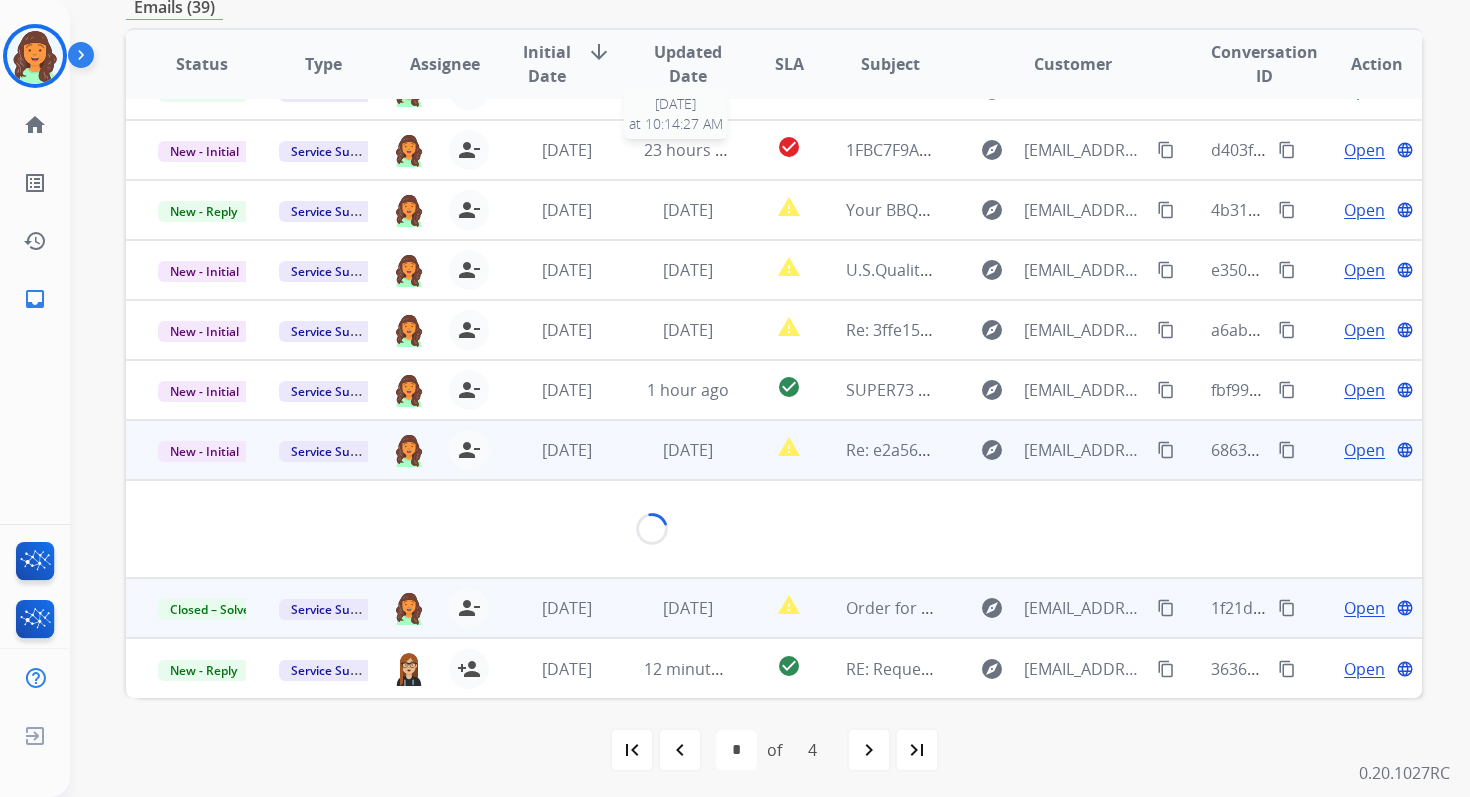 scroll, scrollTop: 100, scrollLeft: 0, axis: vertical 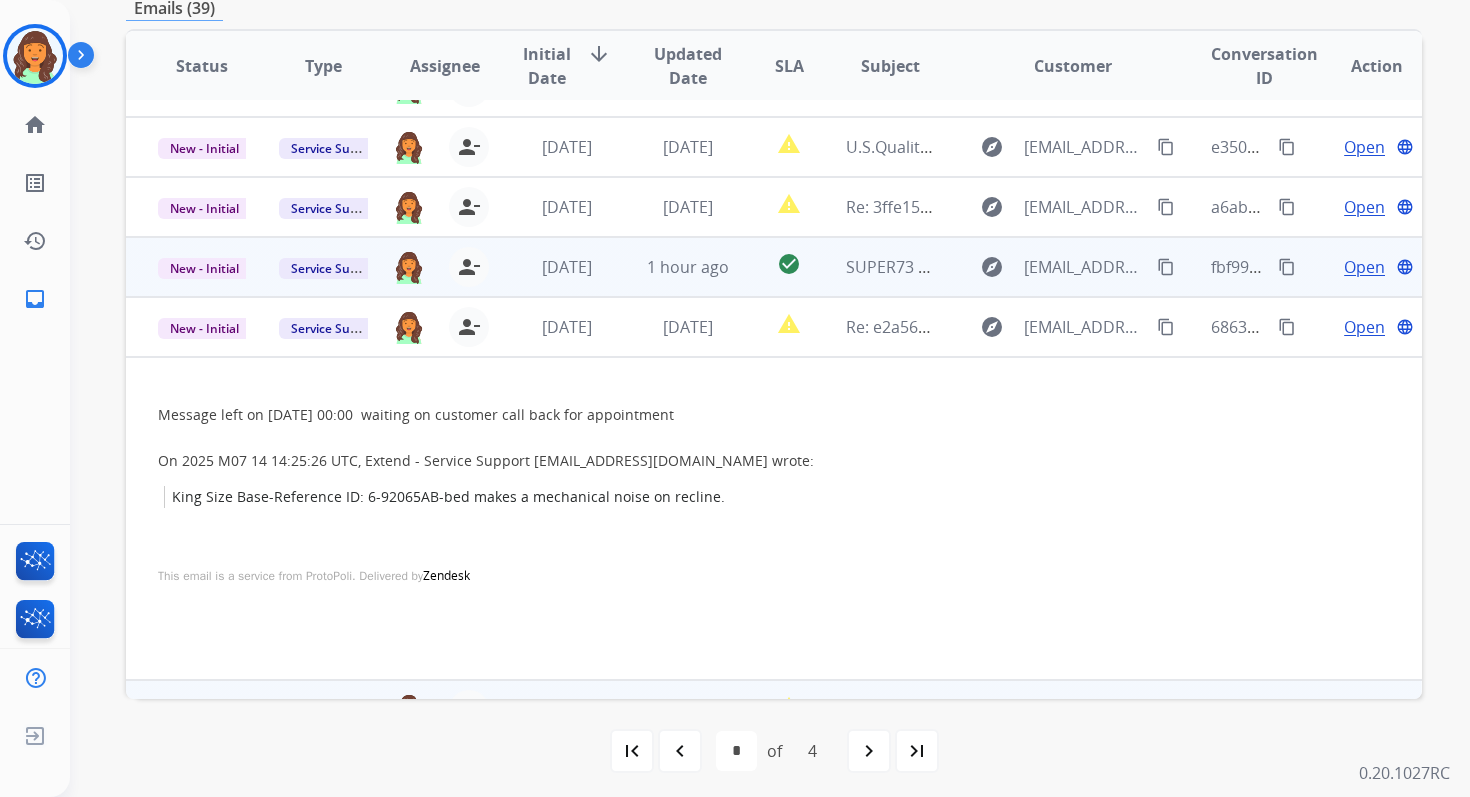 click on "1 hour ago" at bounding box center [672, 267] 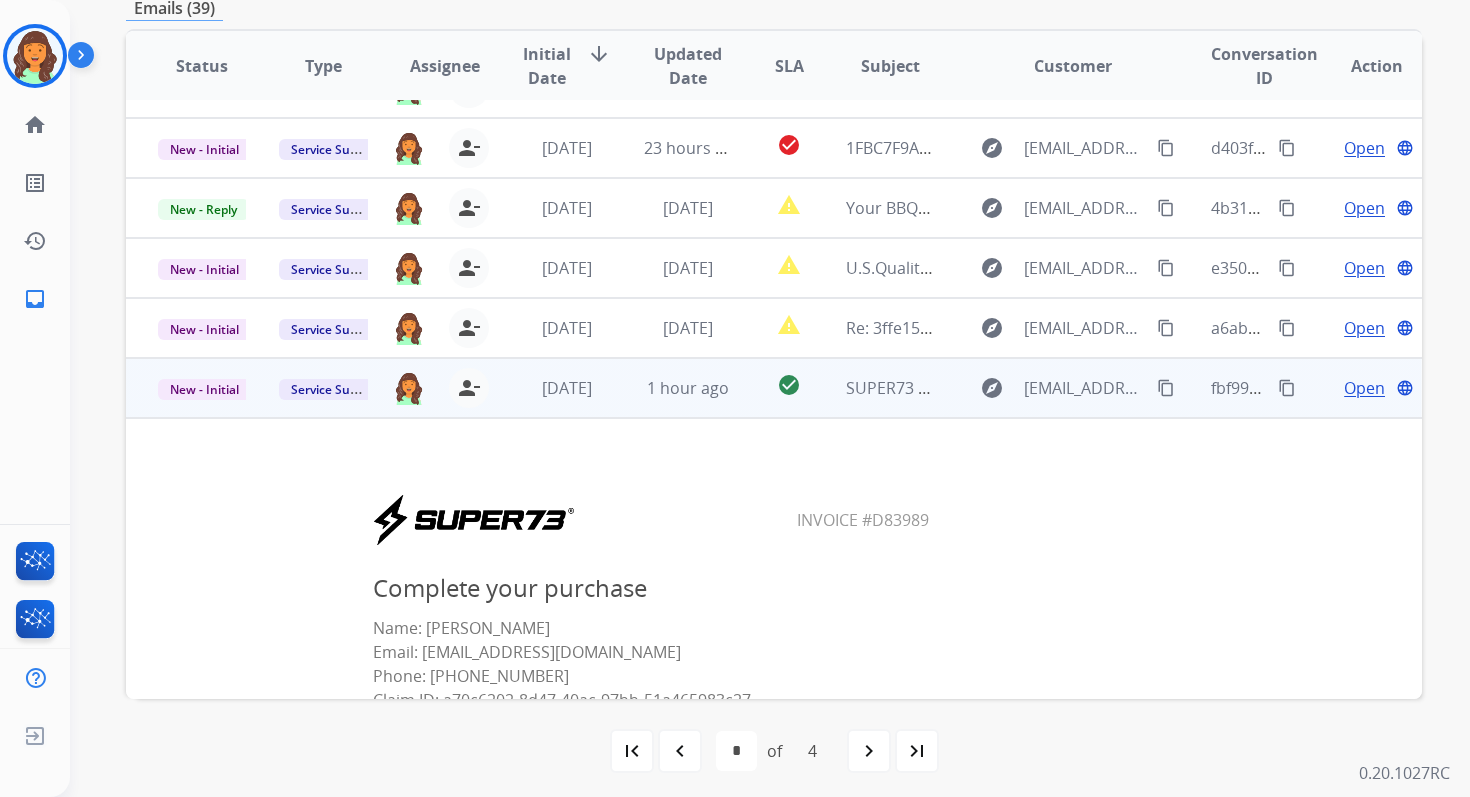 click on "1 day ago" at bounding box center (672, 268) 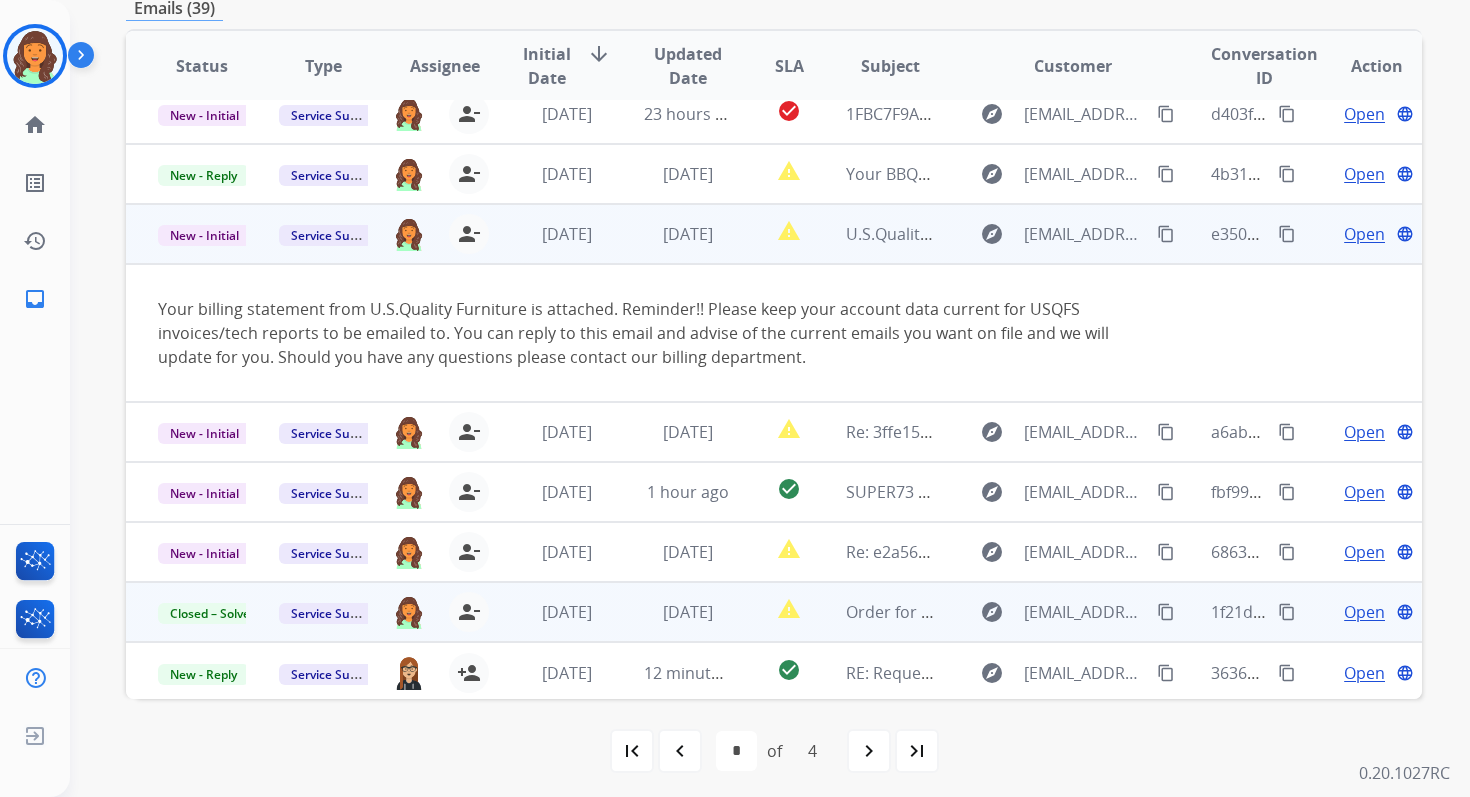 scroll, scrollTop: 140, scrollLeft: 0, axis: vertical 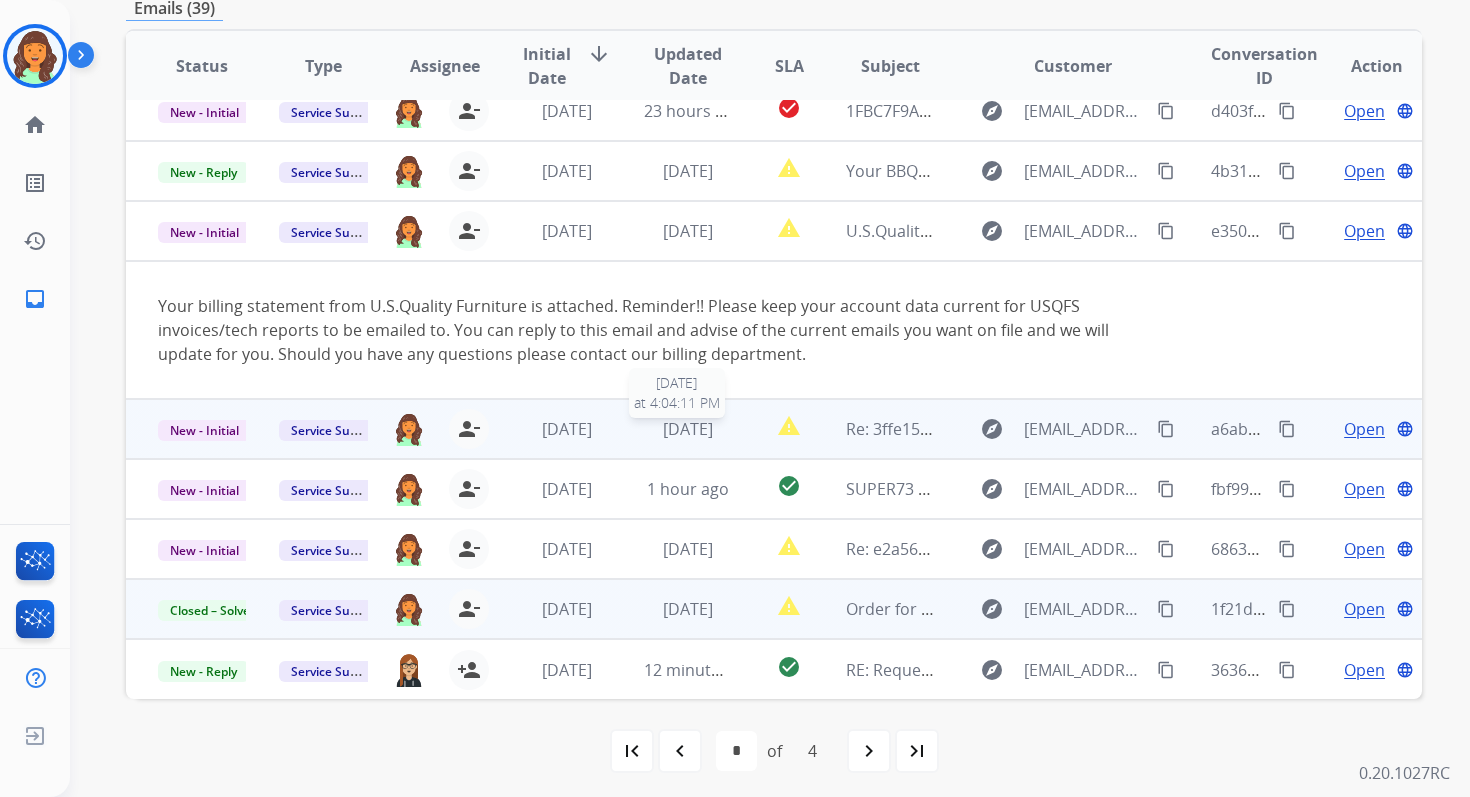 click on "1 day ago" at bounding box center [688, 429] 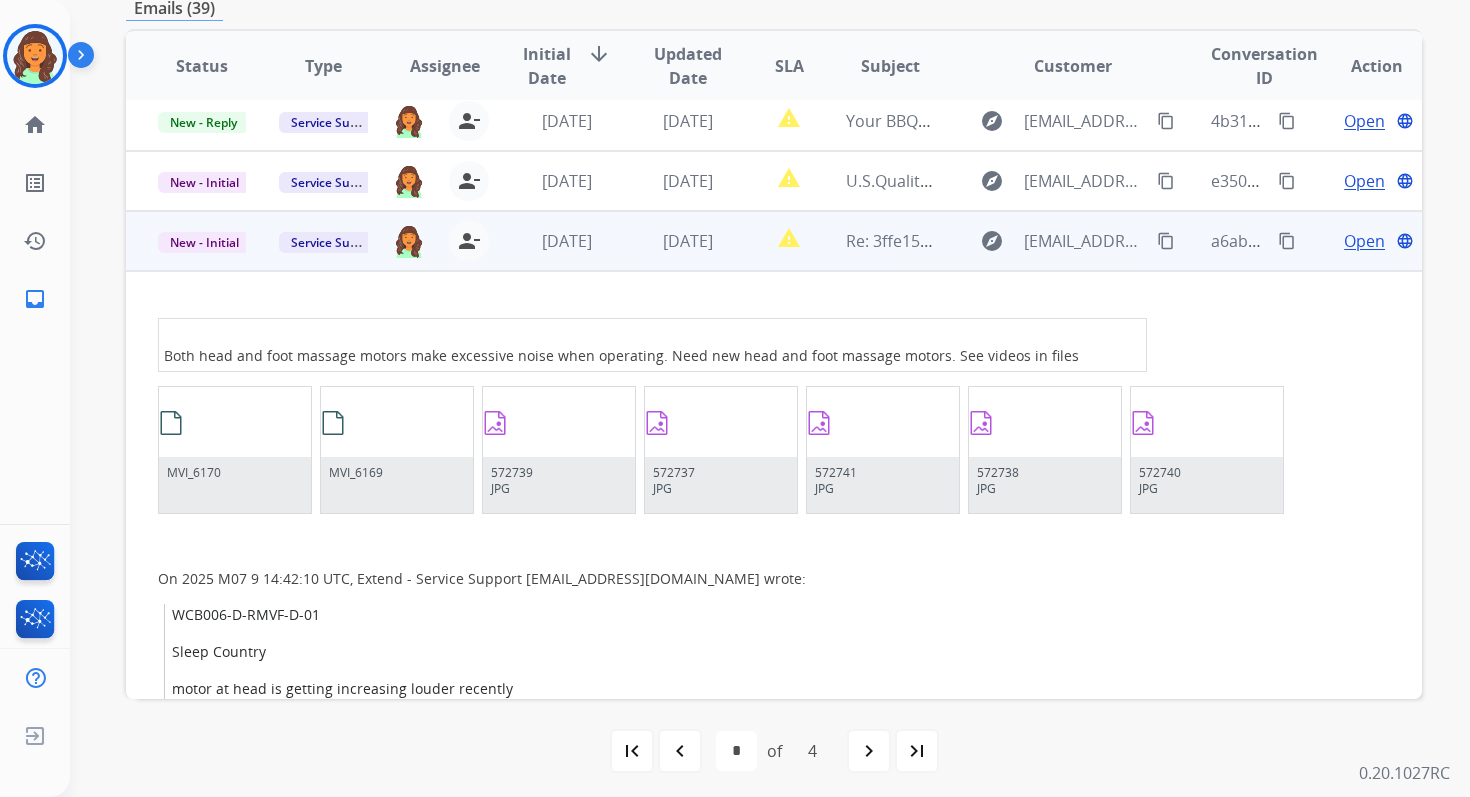 scroll, scrollTop: 300, scrollLeft: 0, axis: vertical 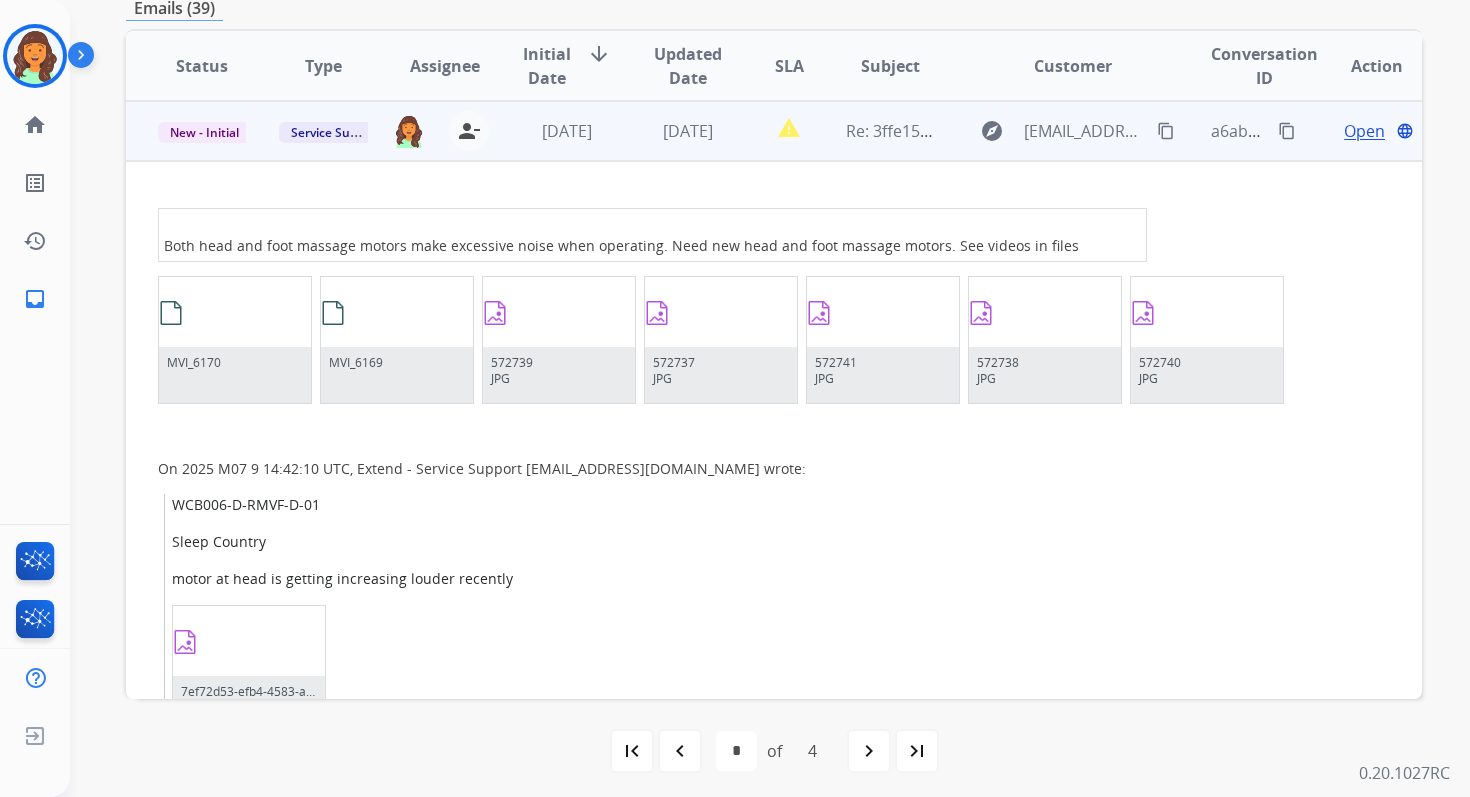 click on "Open" at bounding box center [1364, 131] 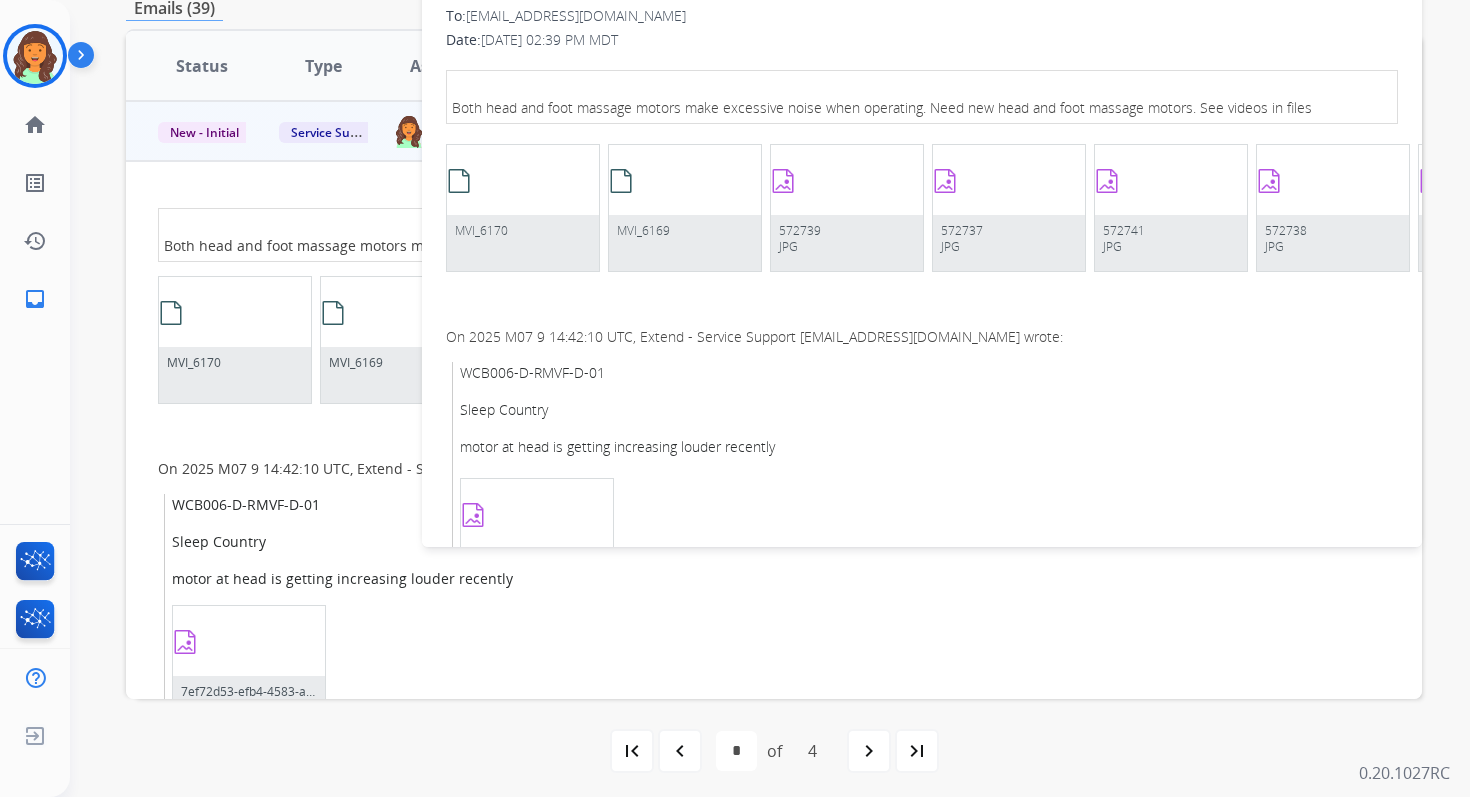 click at bounding box center [523, 181] 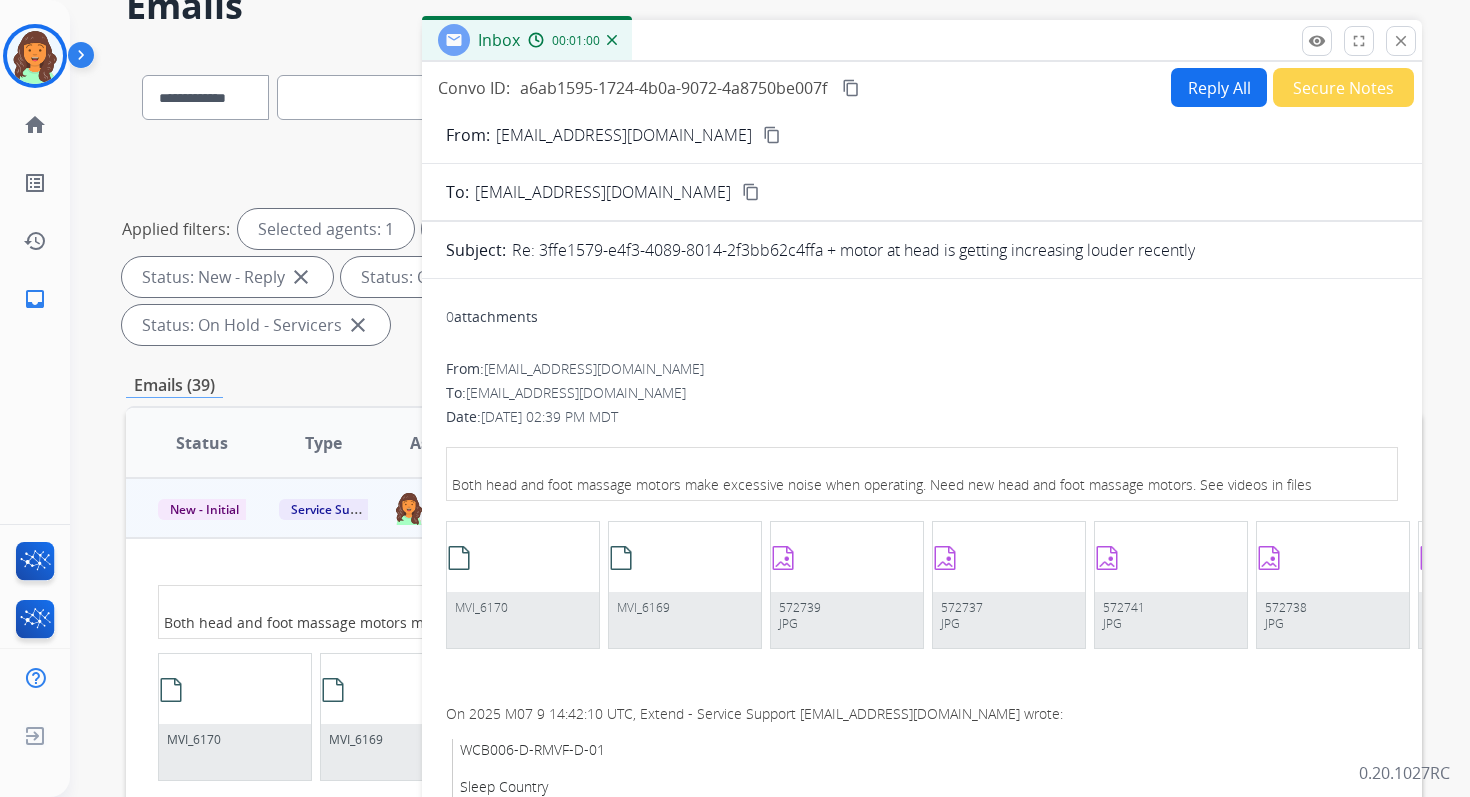 scroll, scrollTop: 98, scrollLeft: 0, axis: vertical 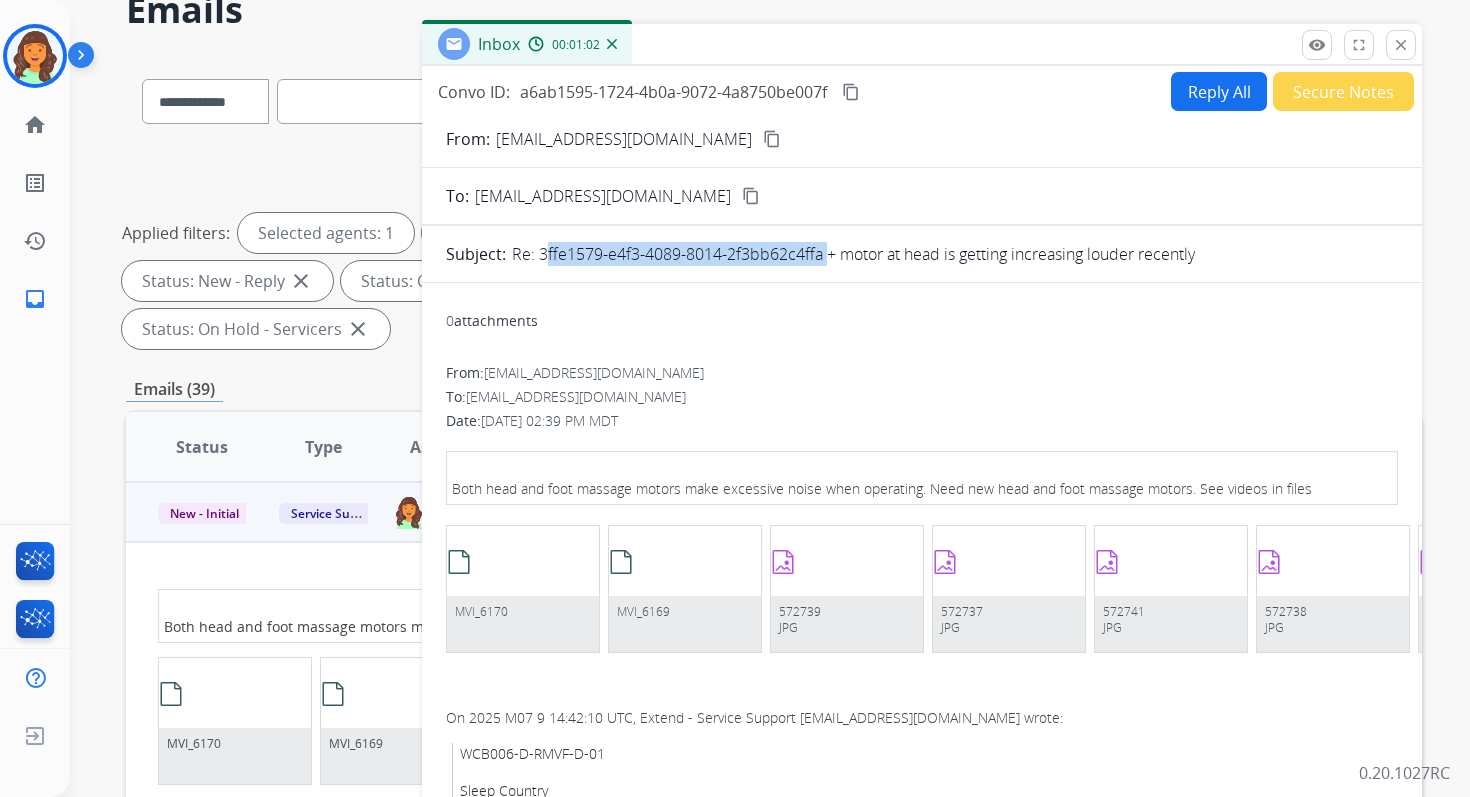 copy on "3ffe1579-e4f3-4089-8014-2f3bb62c4ffa" 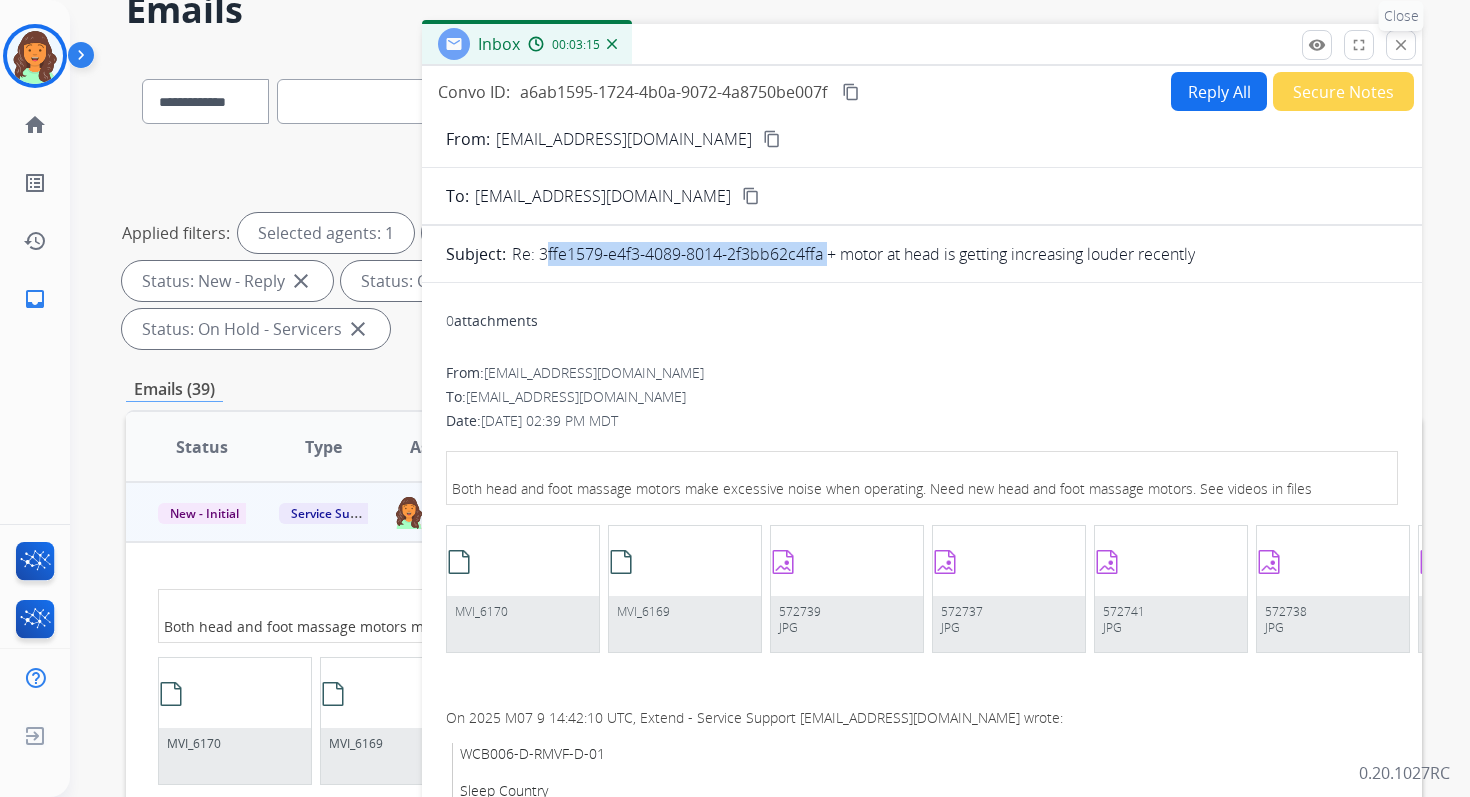 click on "close" at bounding box center [1401, 45] 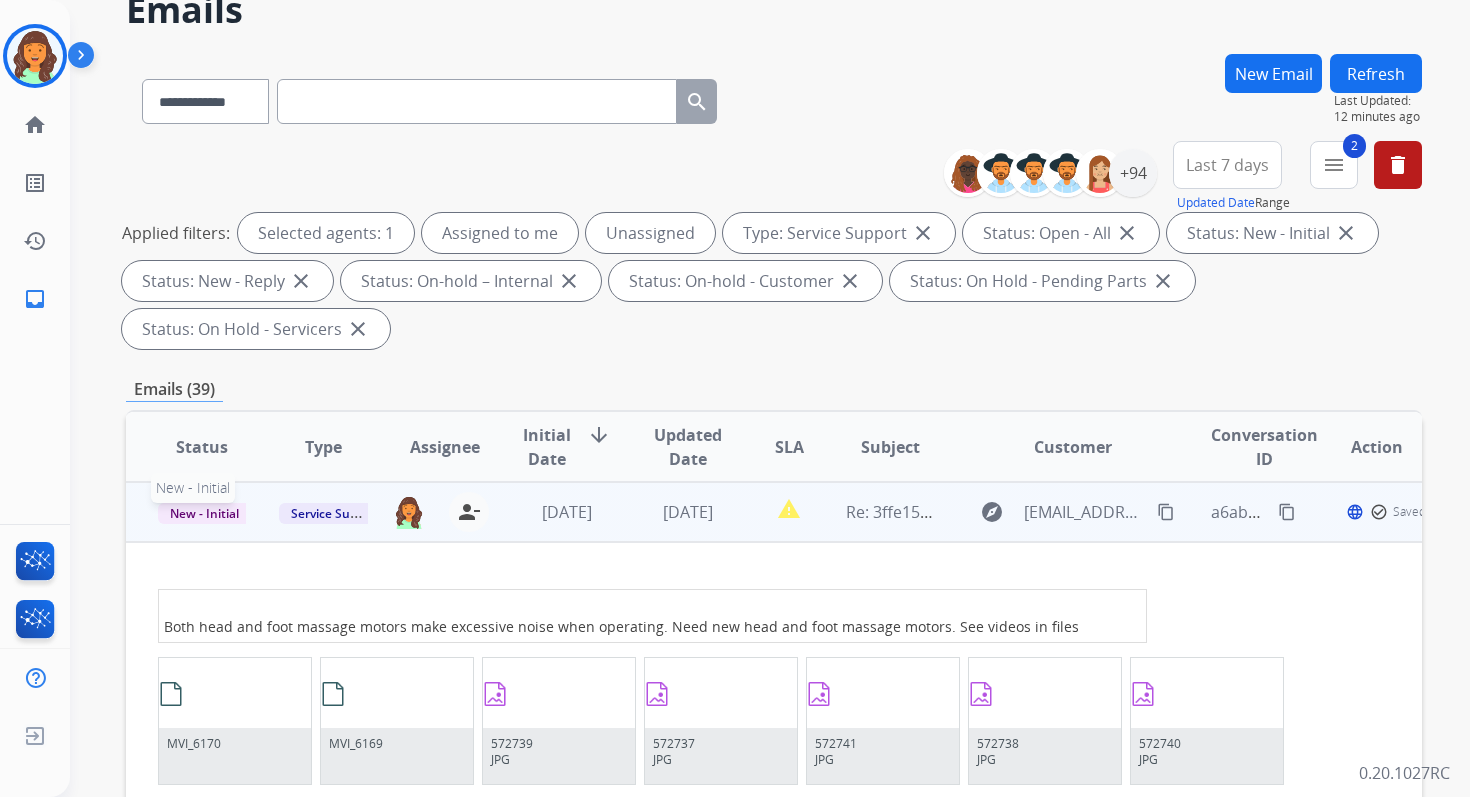 click on "New - Initial" at bounding box center (204, 513) 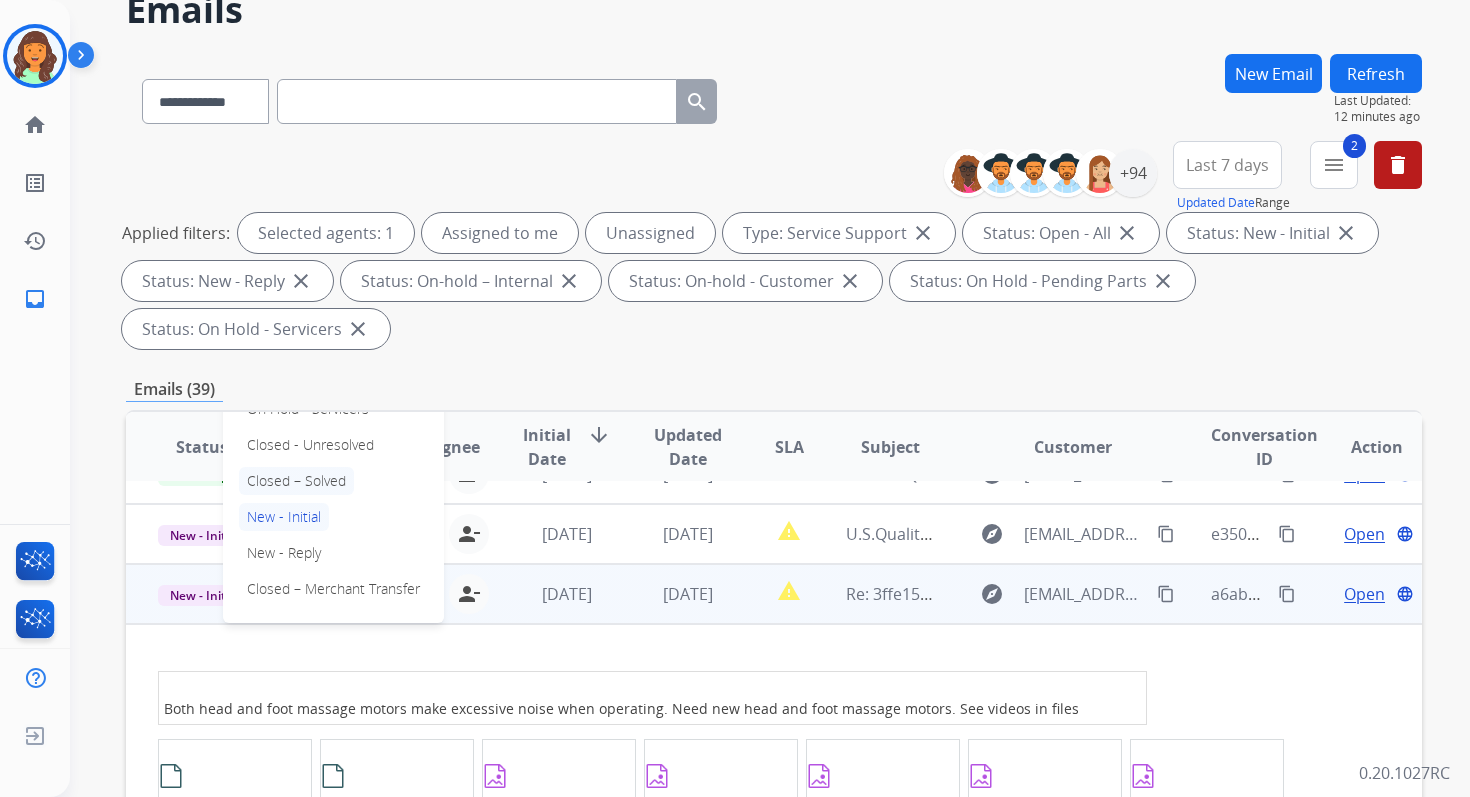 scroll, scrollTop: 219, scrollLeft: 0, axis: vertical 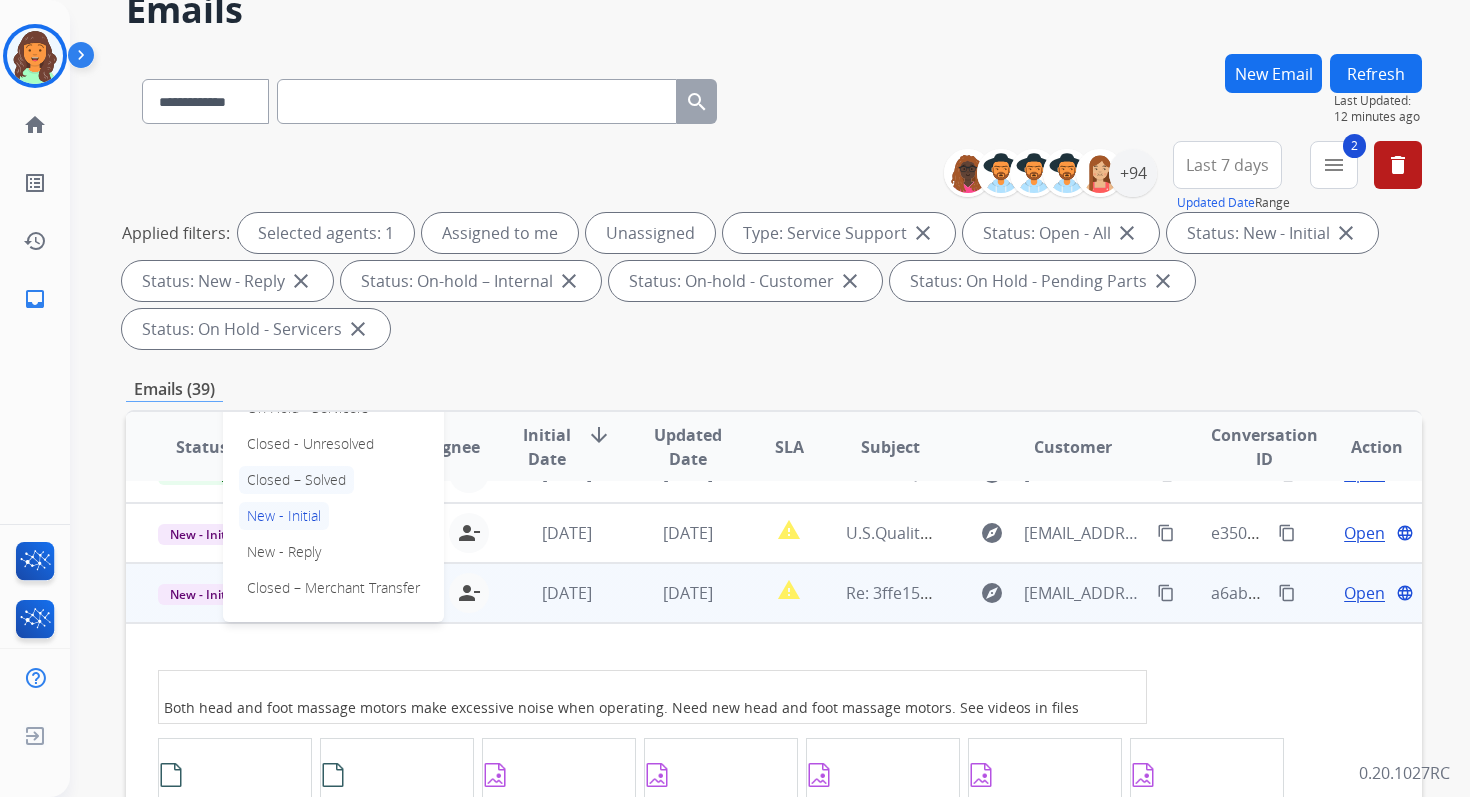 click on "Closed – Solved" at bounding box center (296, 480) 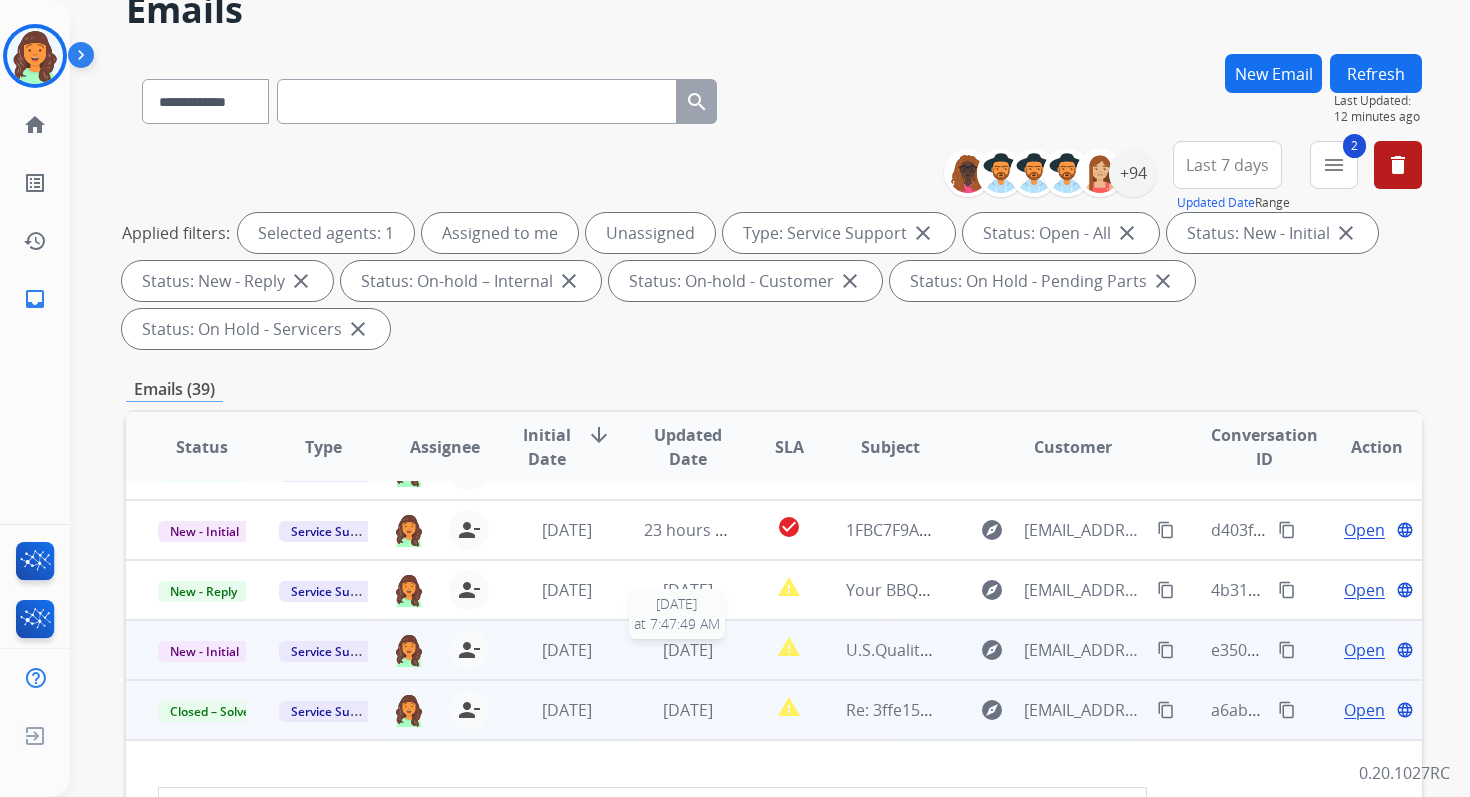 scroll, scrollTop: 0, scrollLeft: 0, axis: both 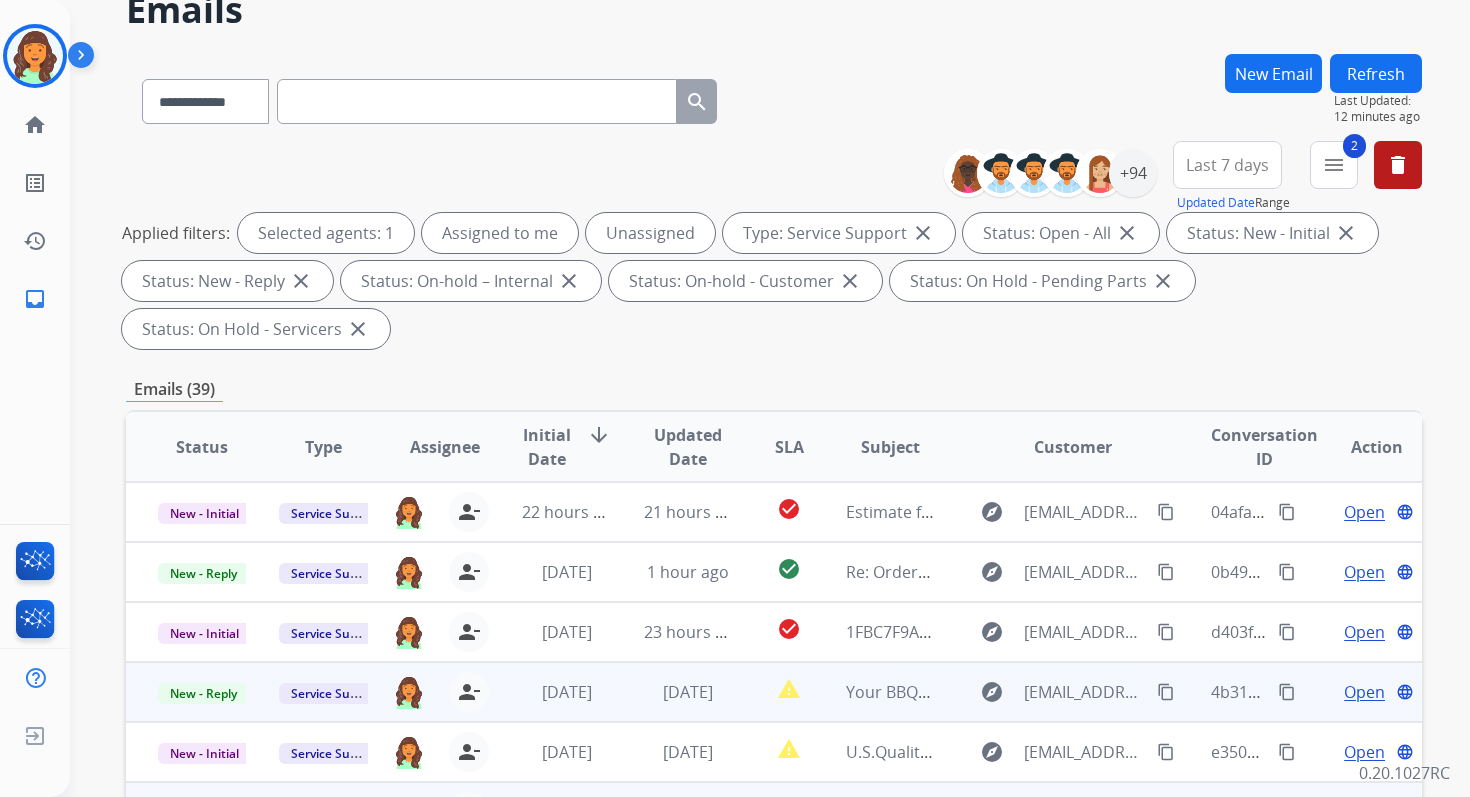 click on "1 day ago" at bounding box center (688, 692) 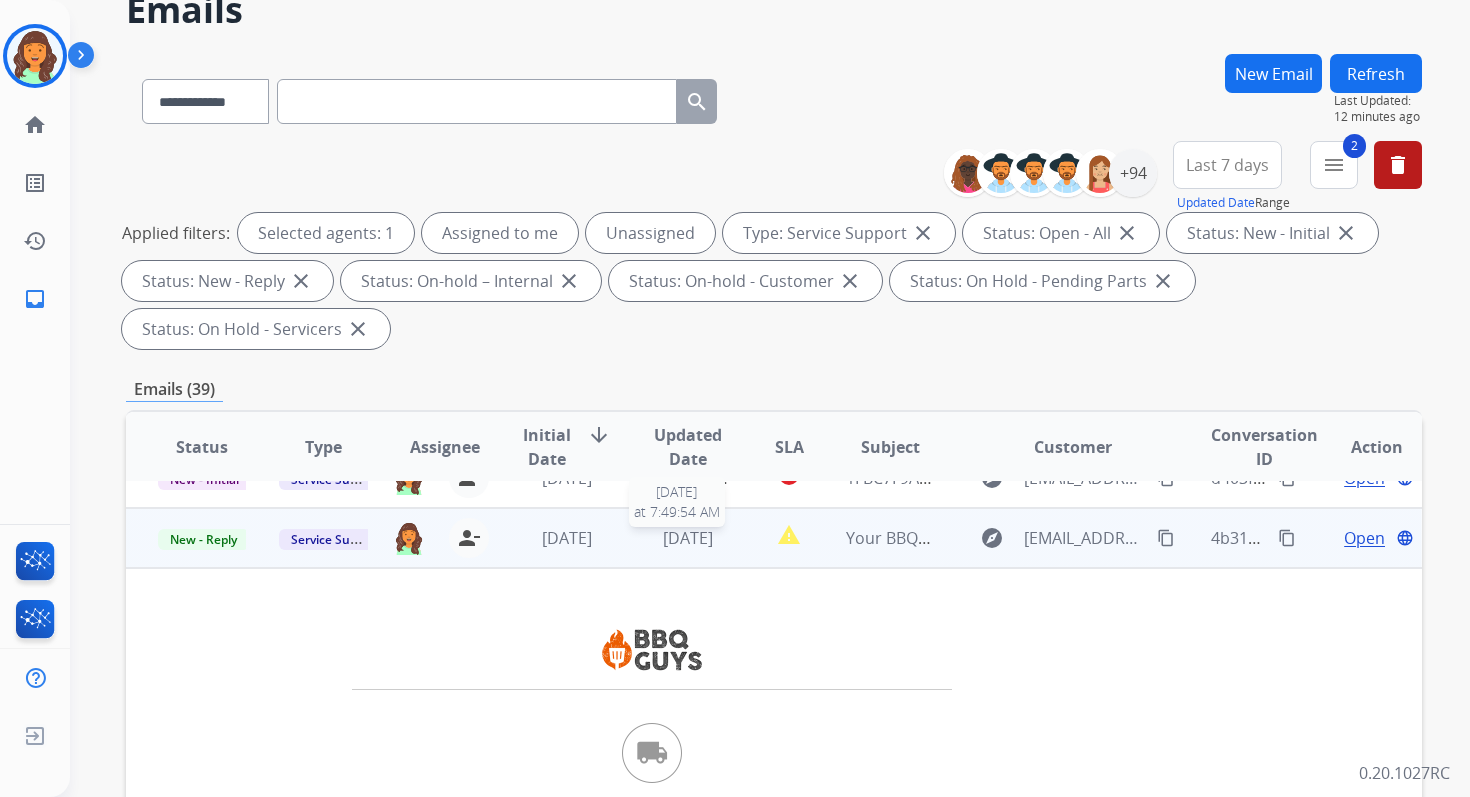 scroll, scrollTop: 180, scrollLeft: 0, axis: vertical 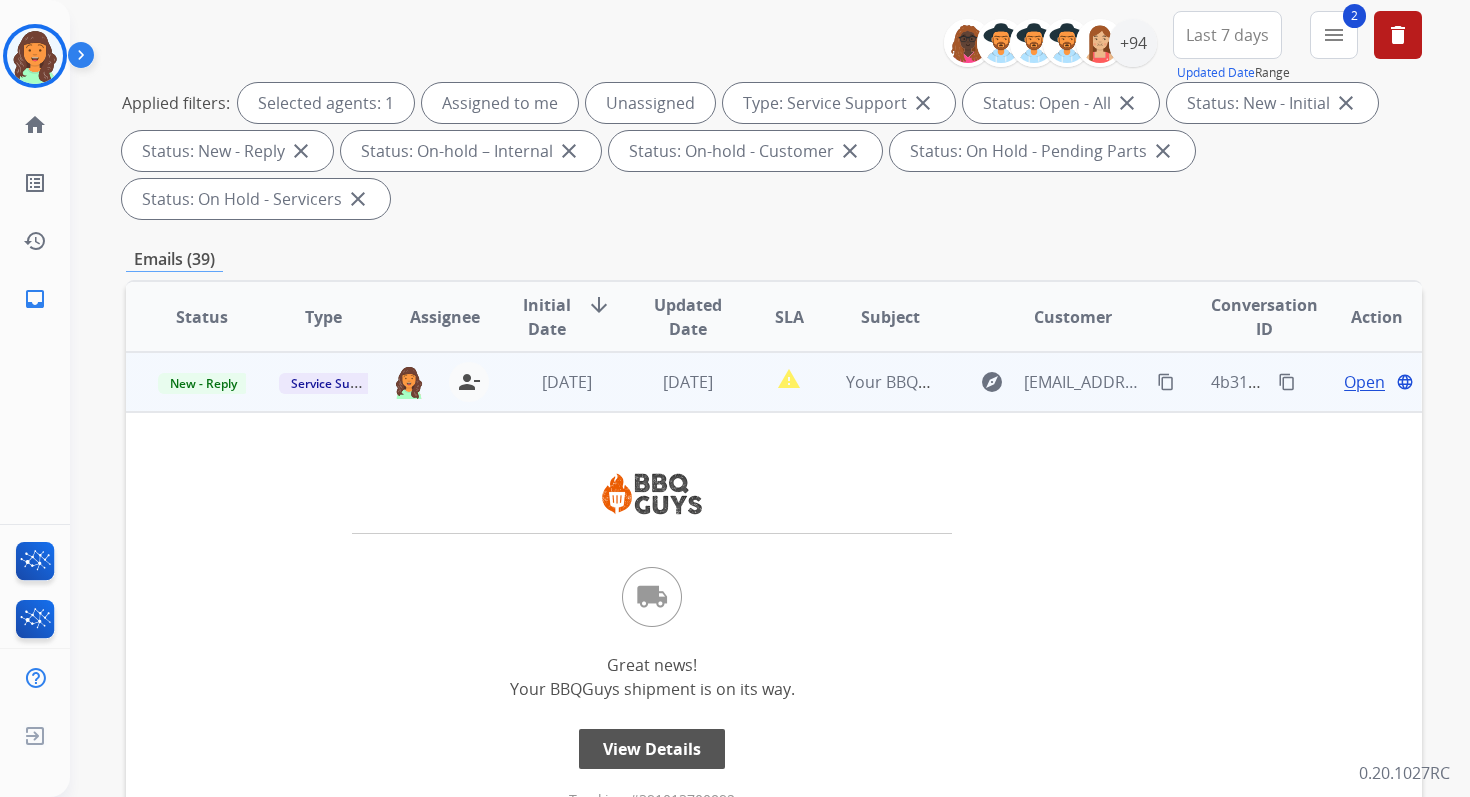 click on "Open" at bounding box center [1364, 382] 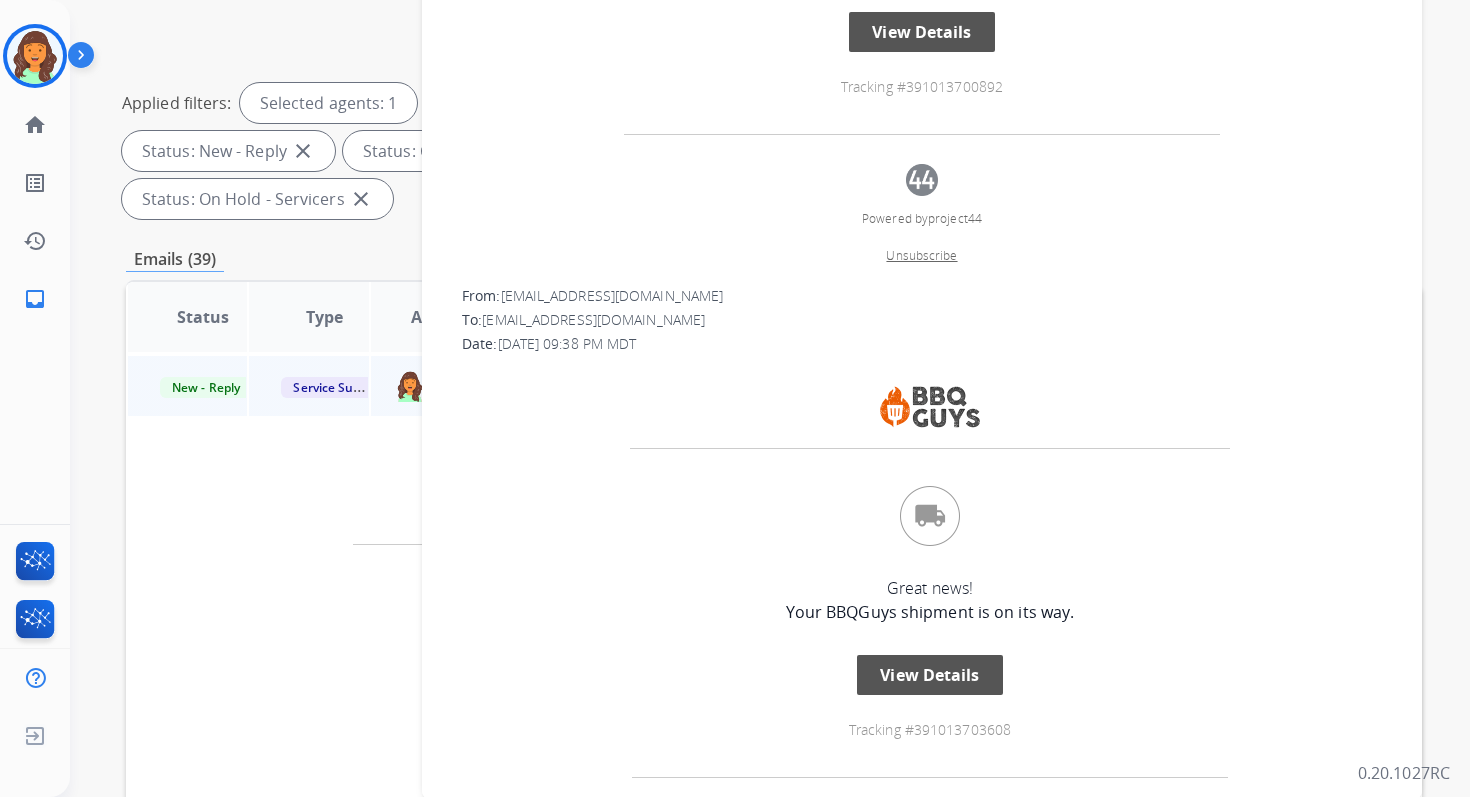 scroll, scrollTop: 0, scrollLeft: 0, axis: both 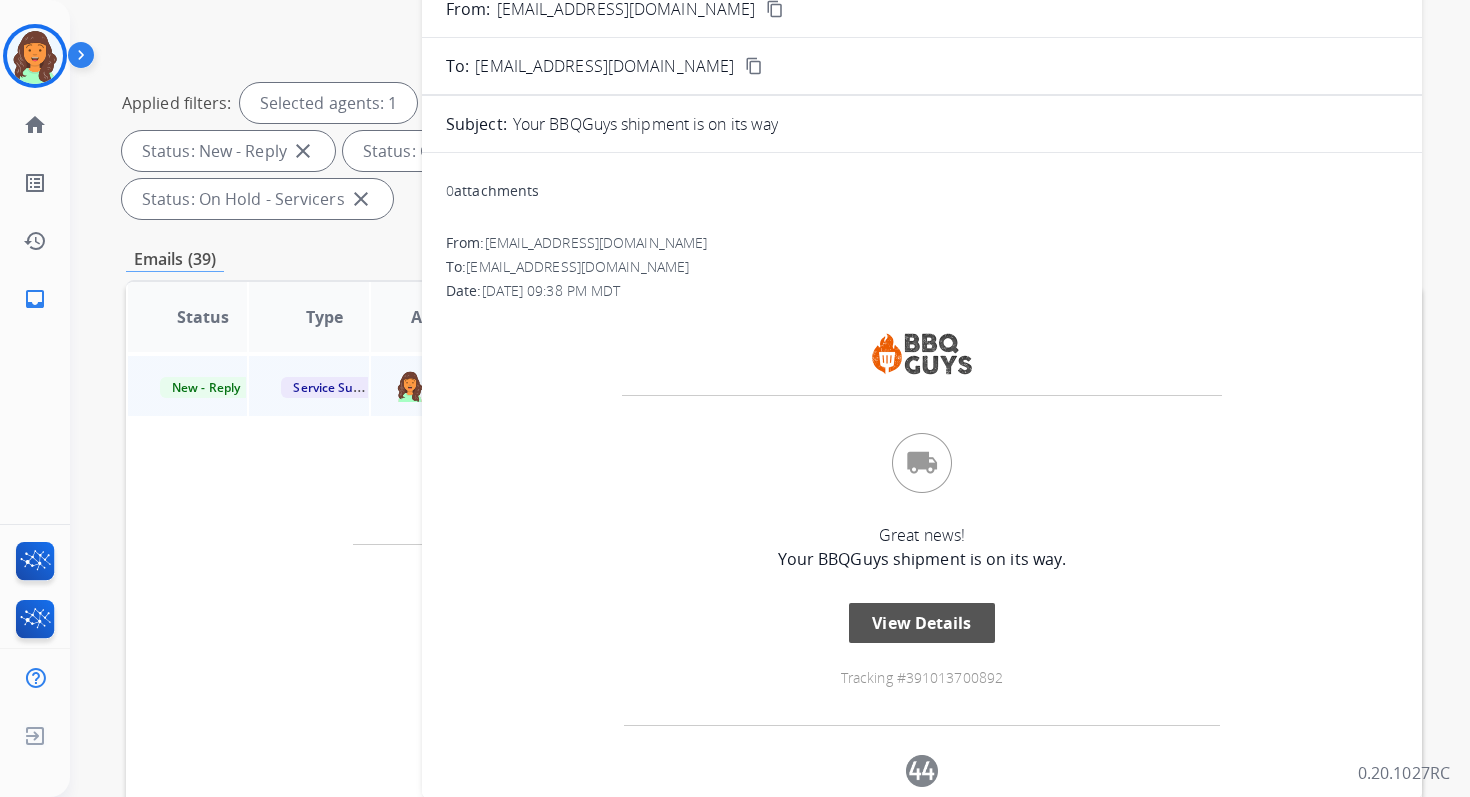 click on "View Details" at bounding box center (922, 623) 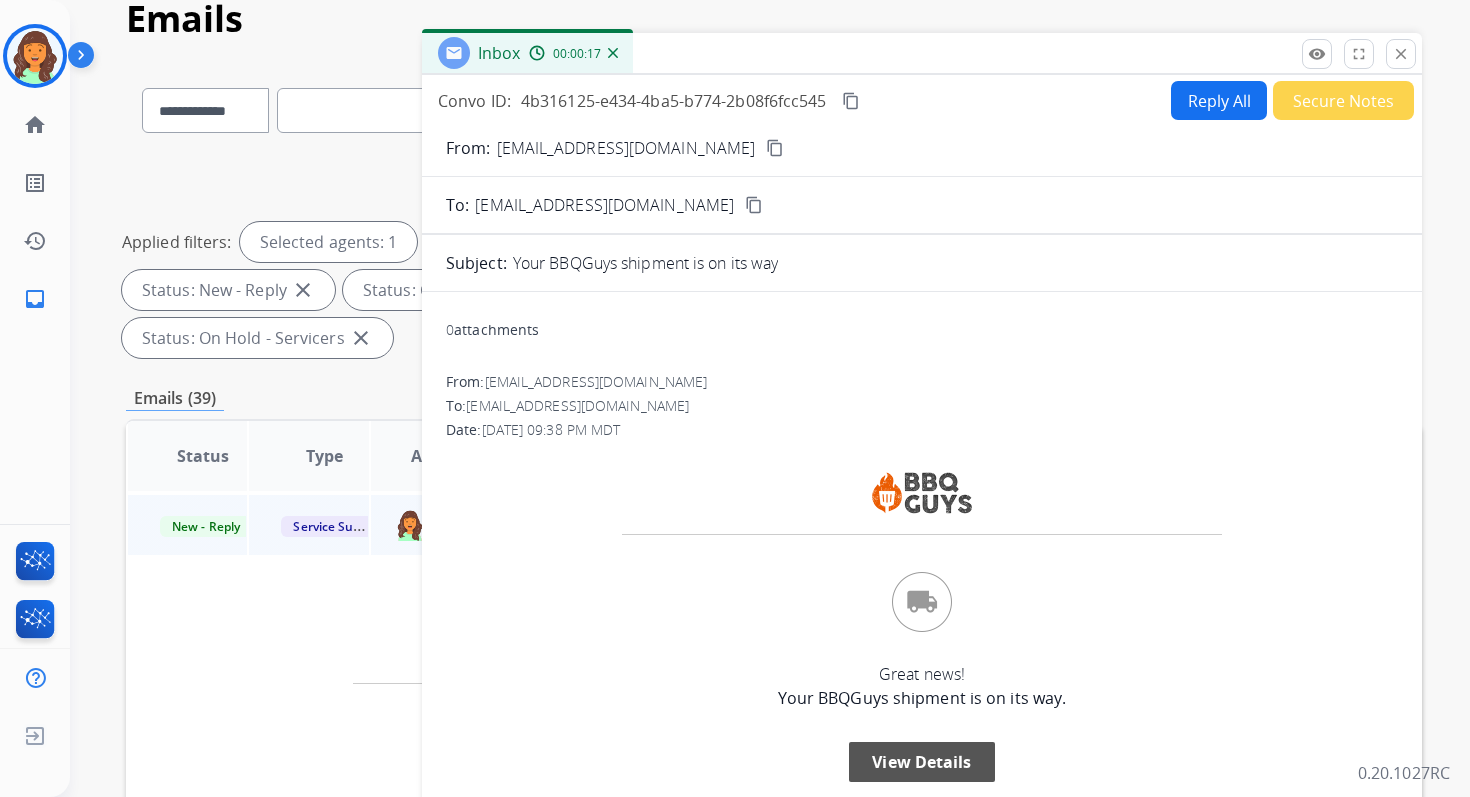 scroll, scrollTop: 0, scrollLeft: 0, axis: both 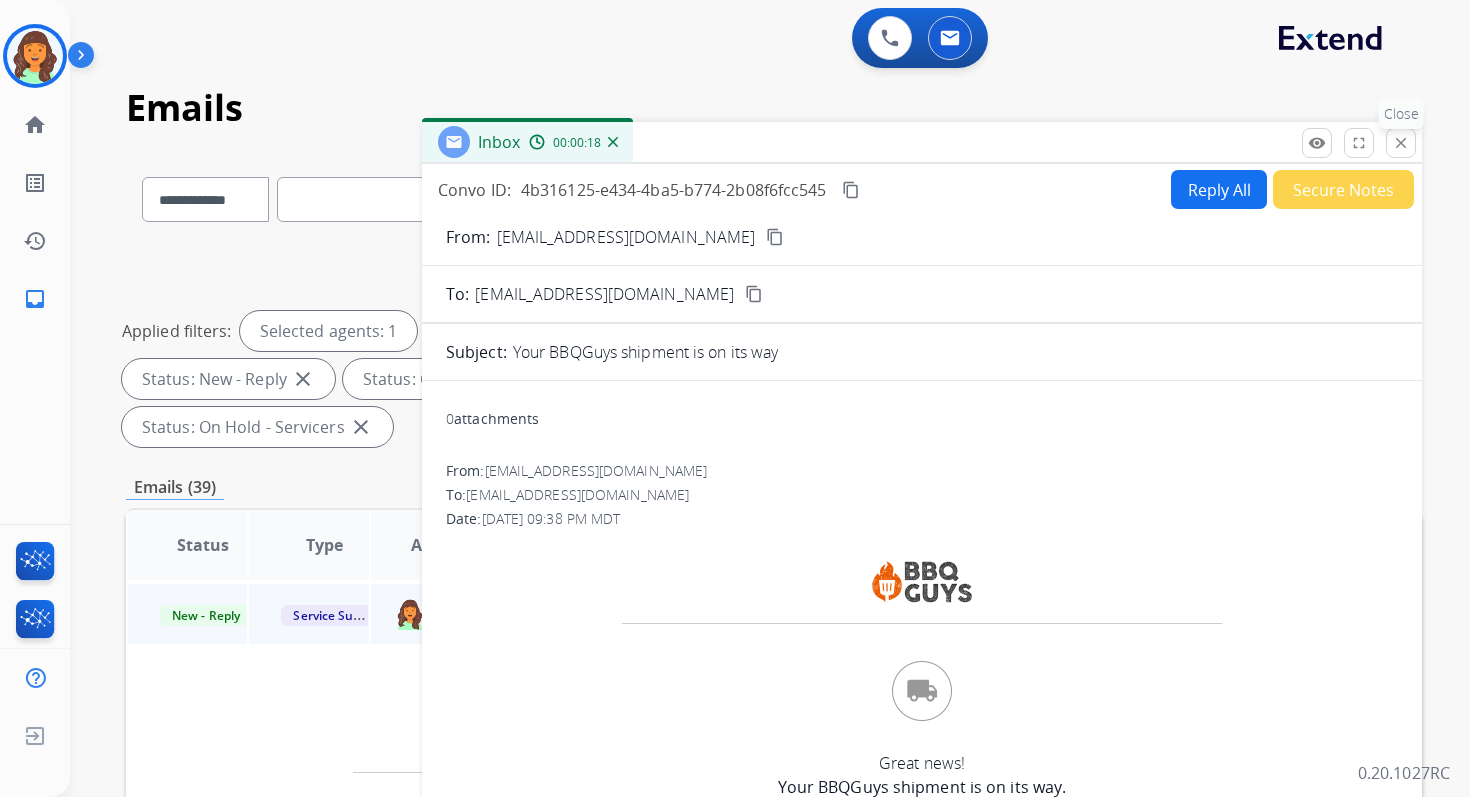 click on "close Close" at bounding box center [1401, 143] 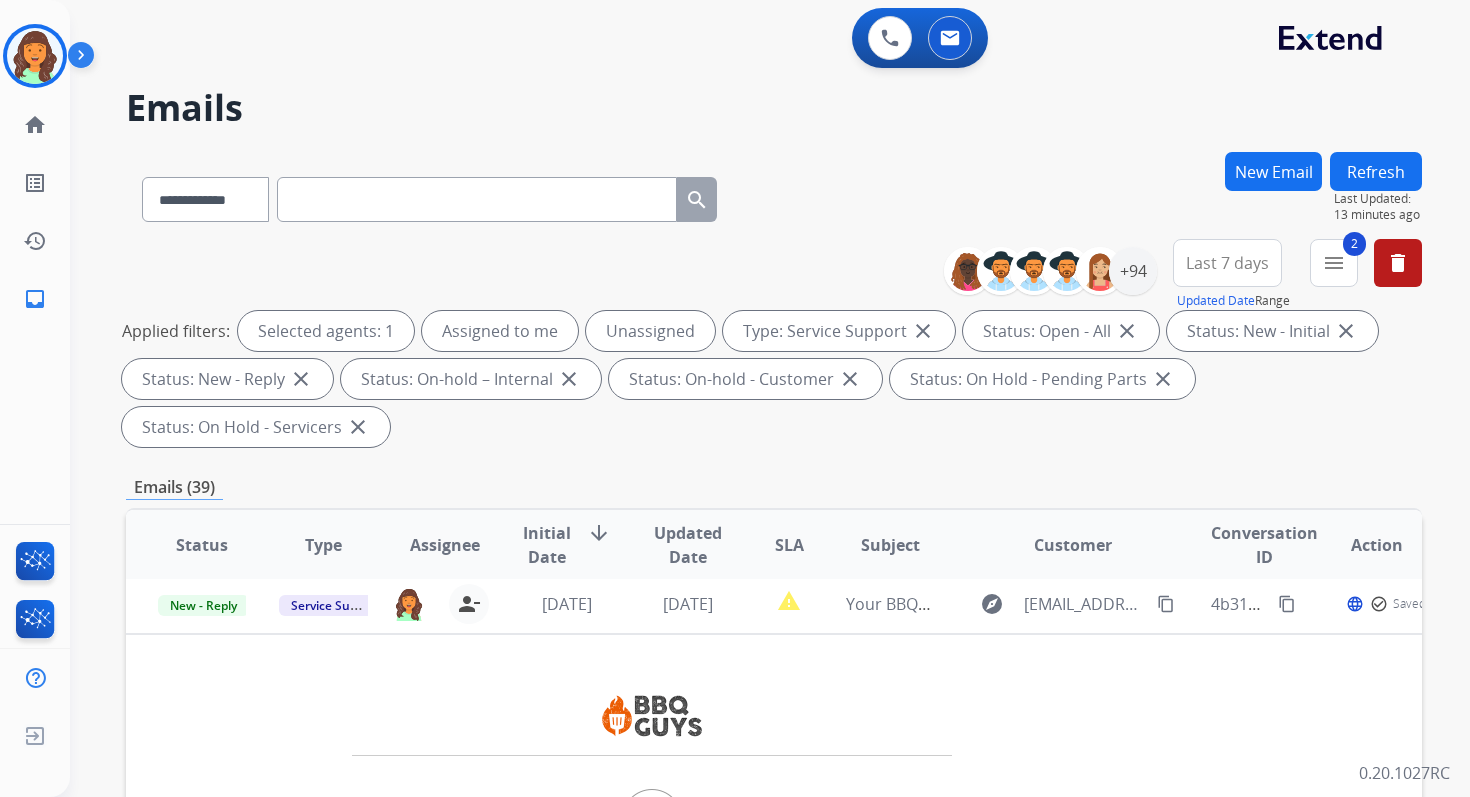 scroll, scrollTop: 180, scrollLeft: 0, axis: vertical 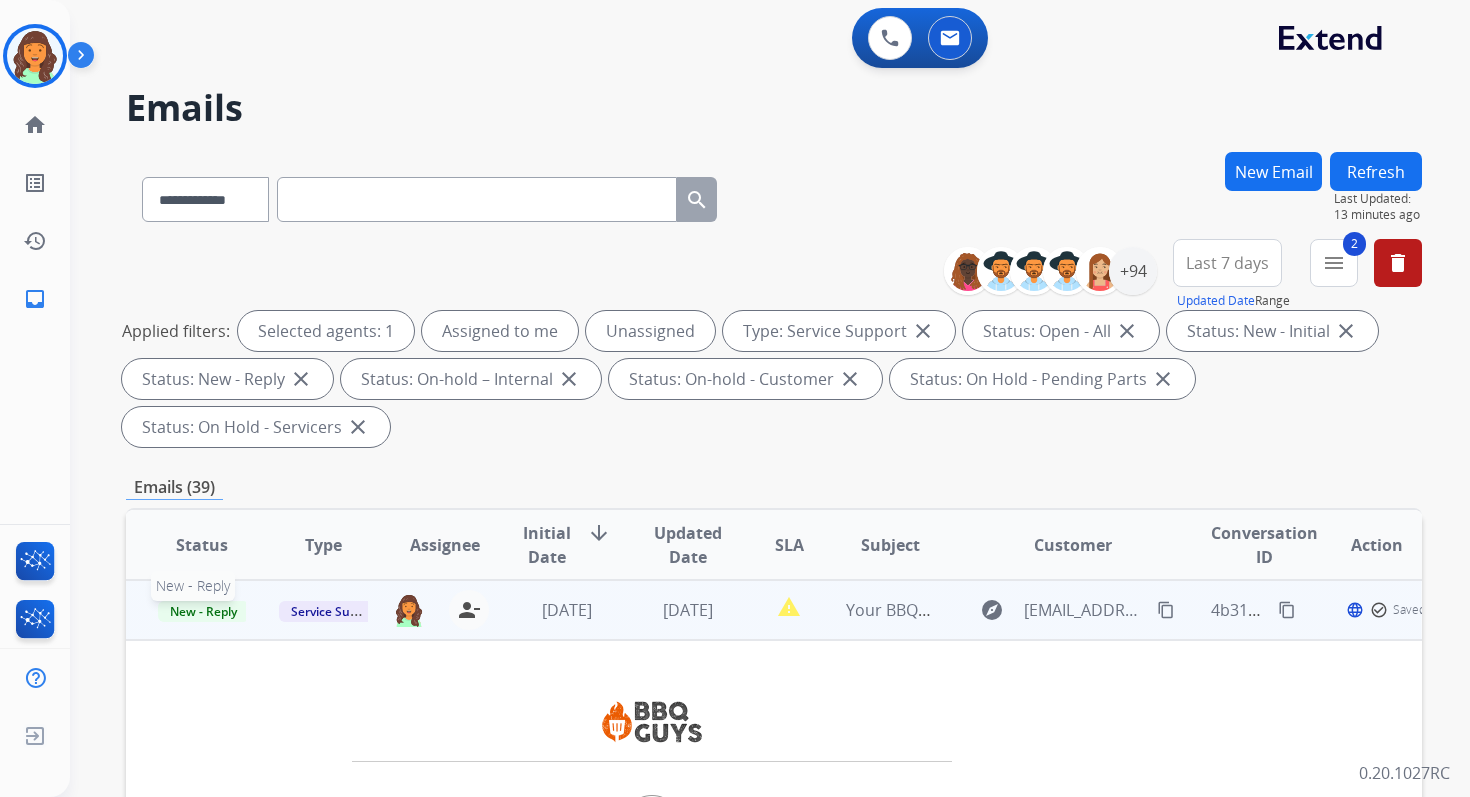 click on "New - Reply" at bounding box center (203, 611) 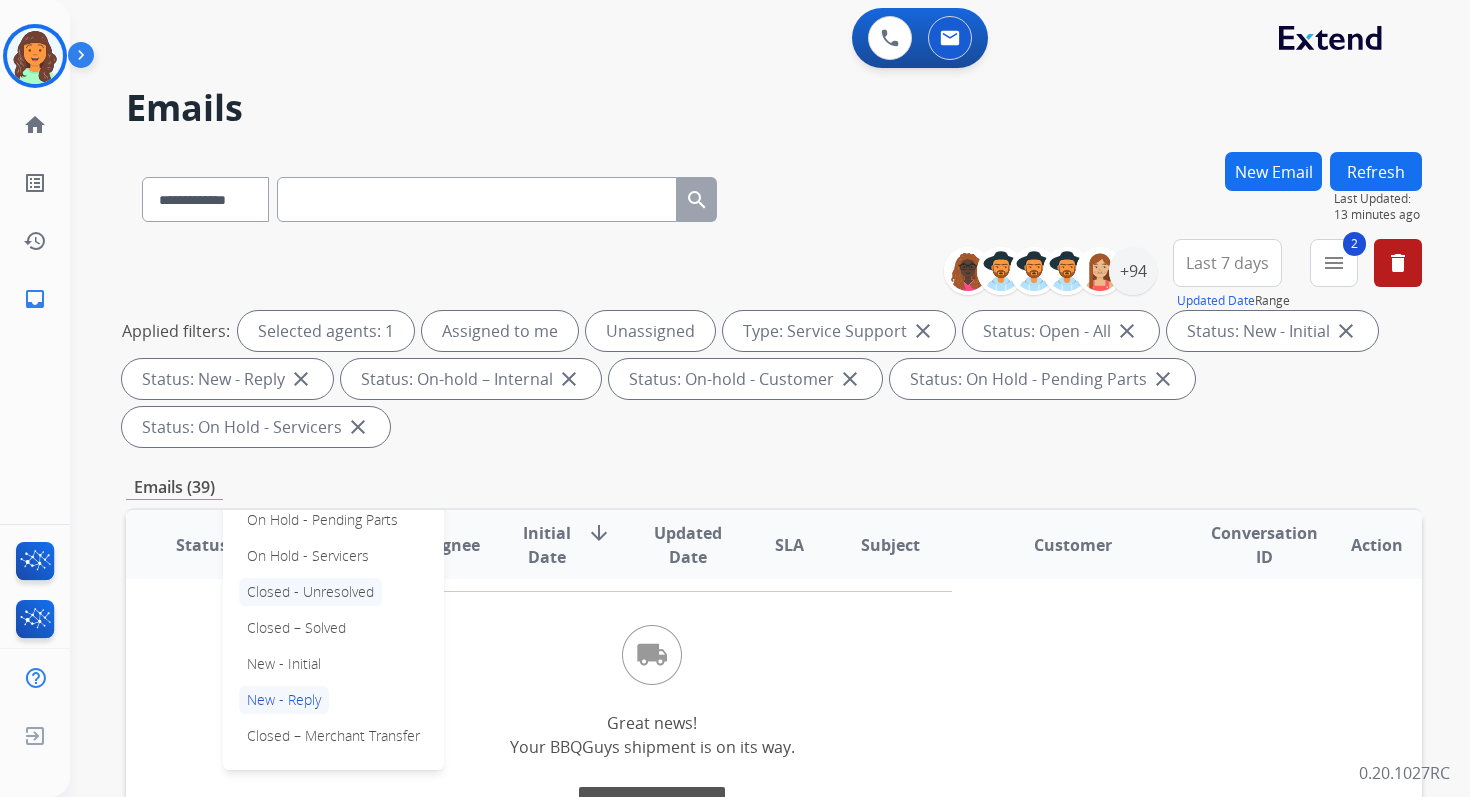 scroll, scrollTop: 364, scrollLeft: 0, axis: vertical 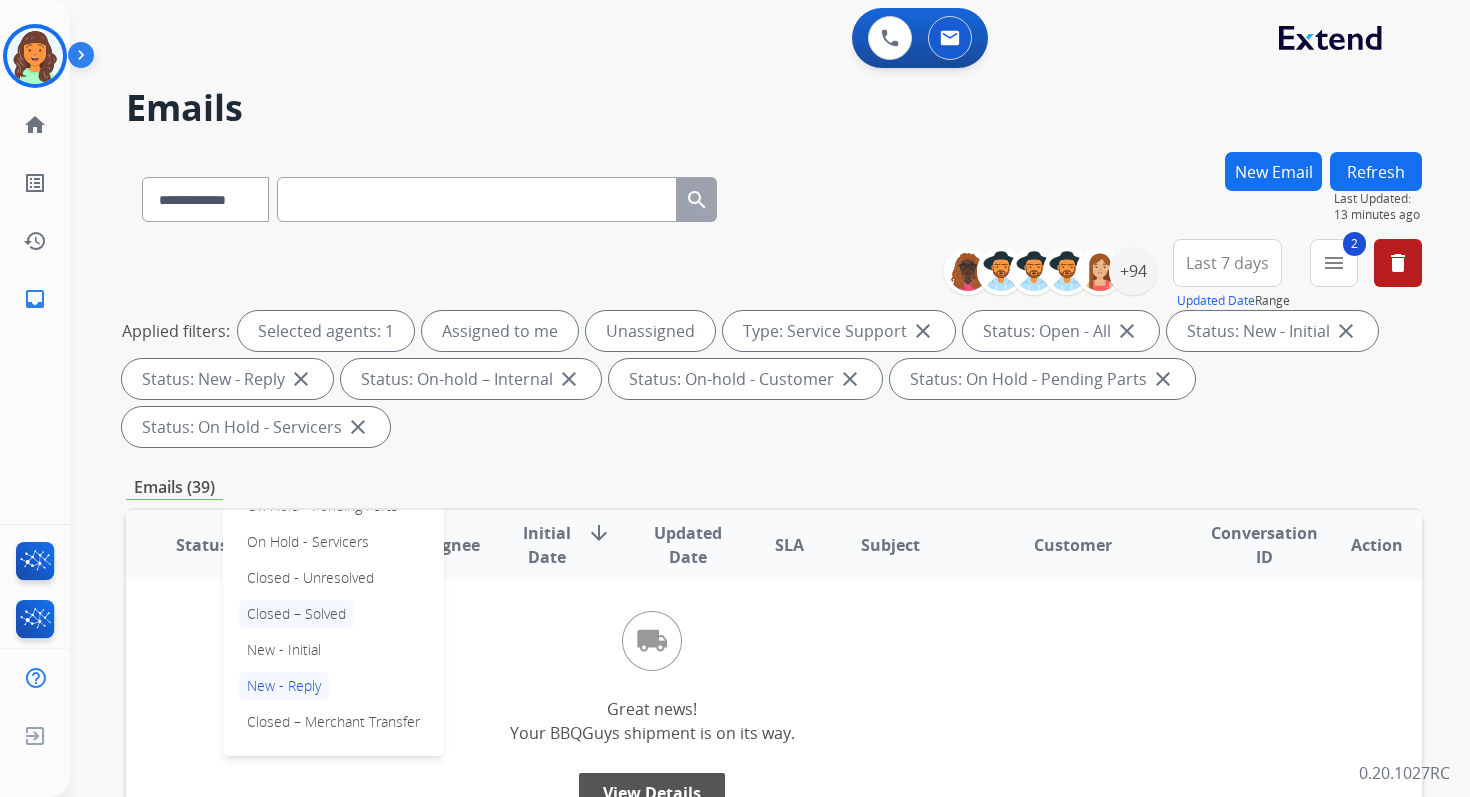 click on "Closed – Solved" at bounding box center [296, 614] 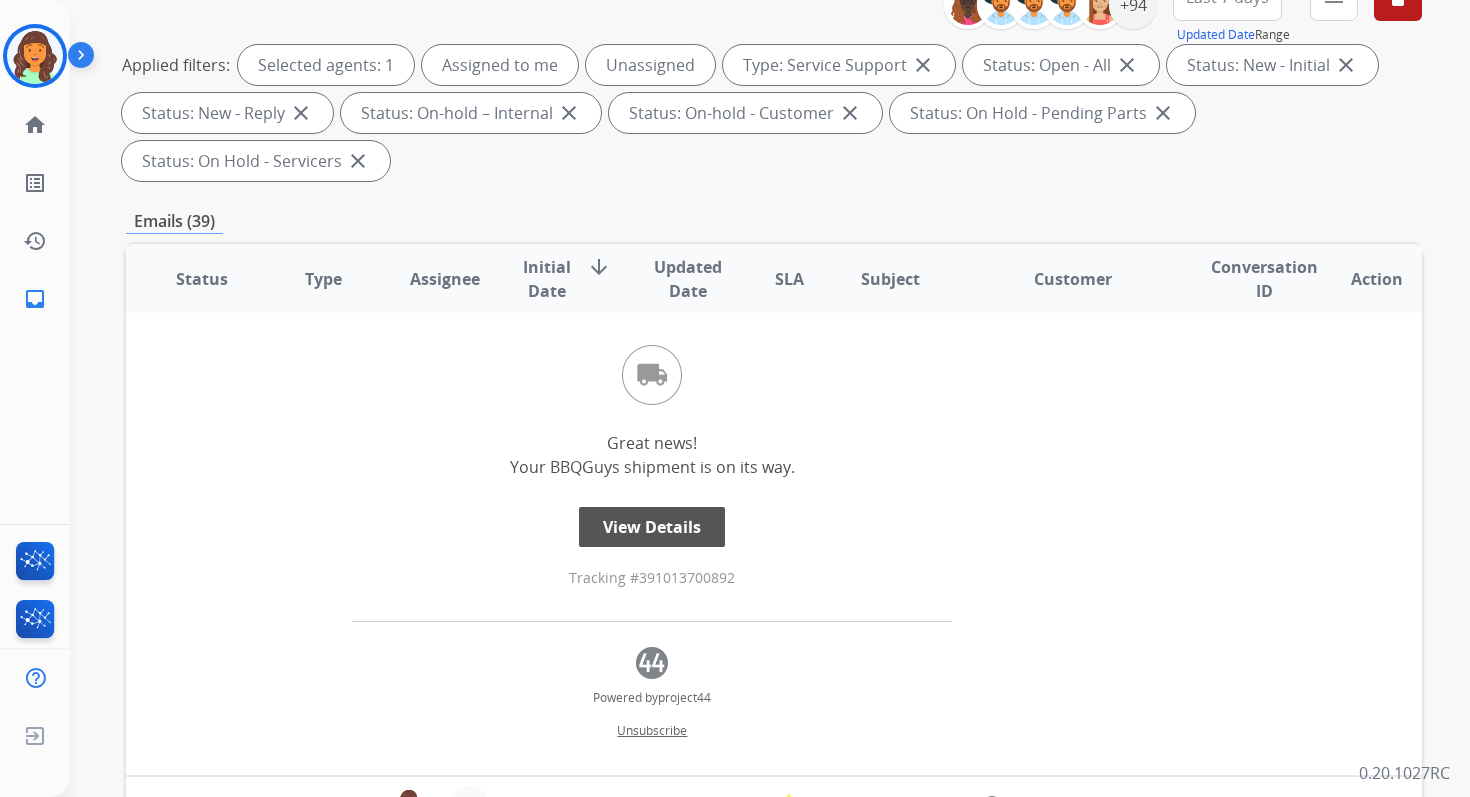 scroll, scrollTop: 485, scrollLeft: 0, axis: vertical 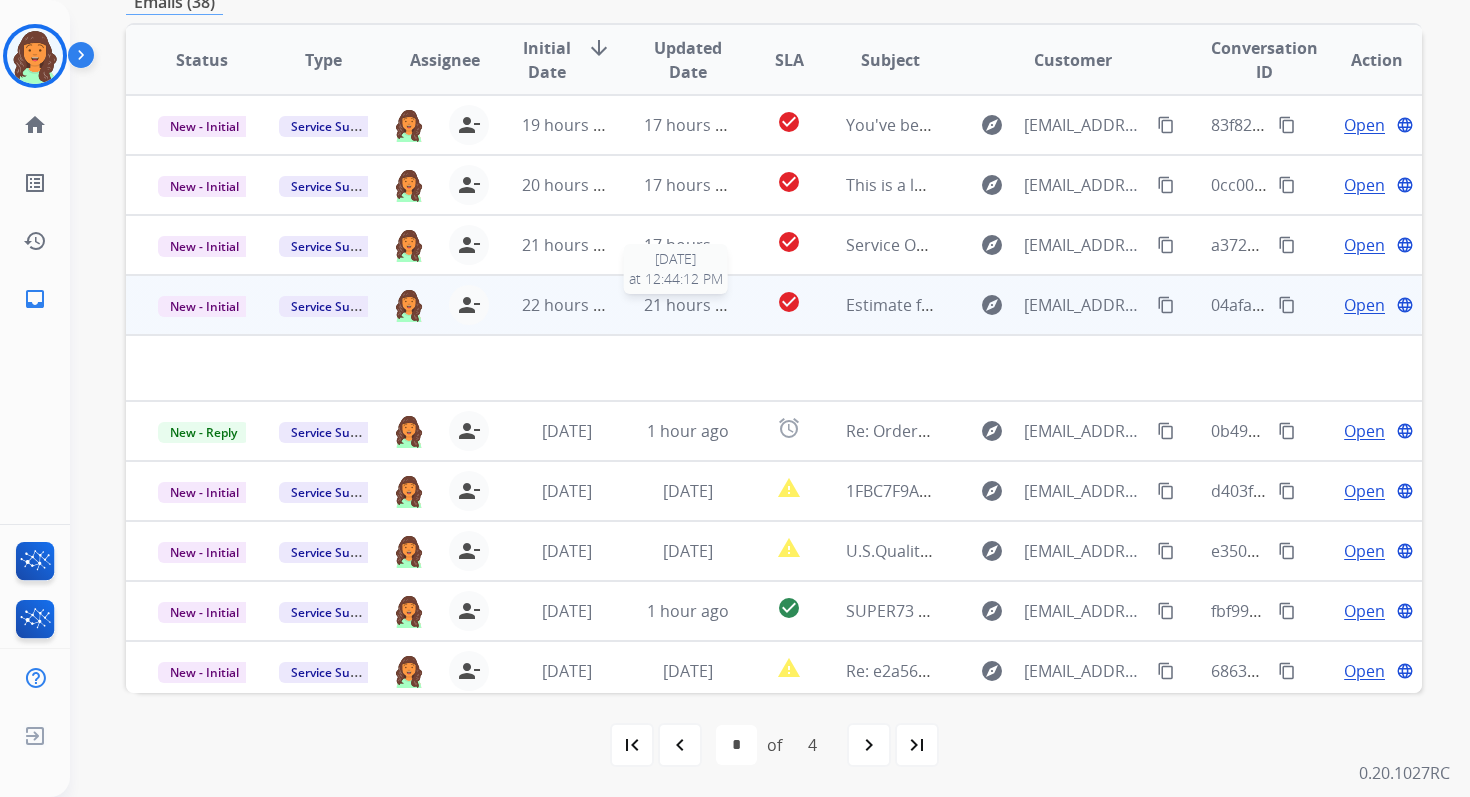 click on "21 hours ago" at bounding box center [693, 305] 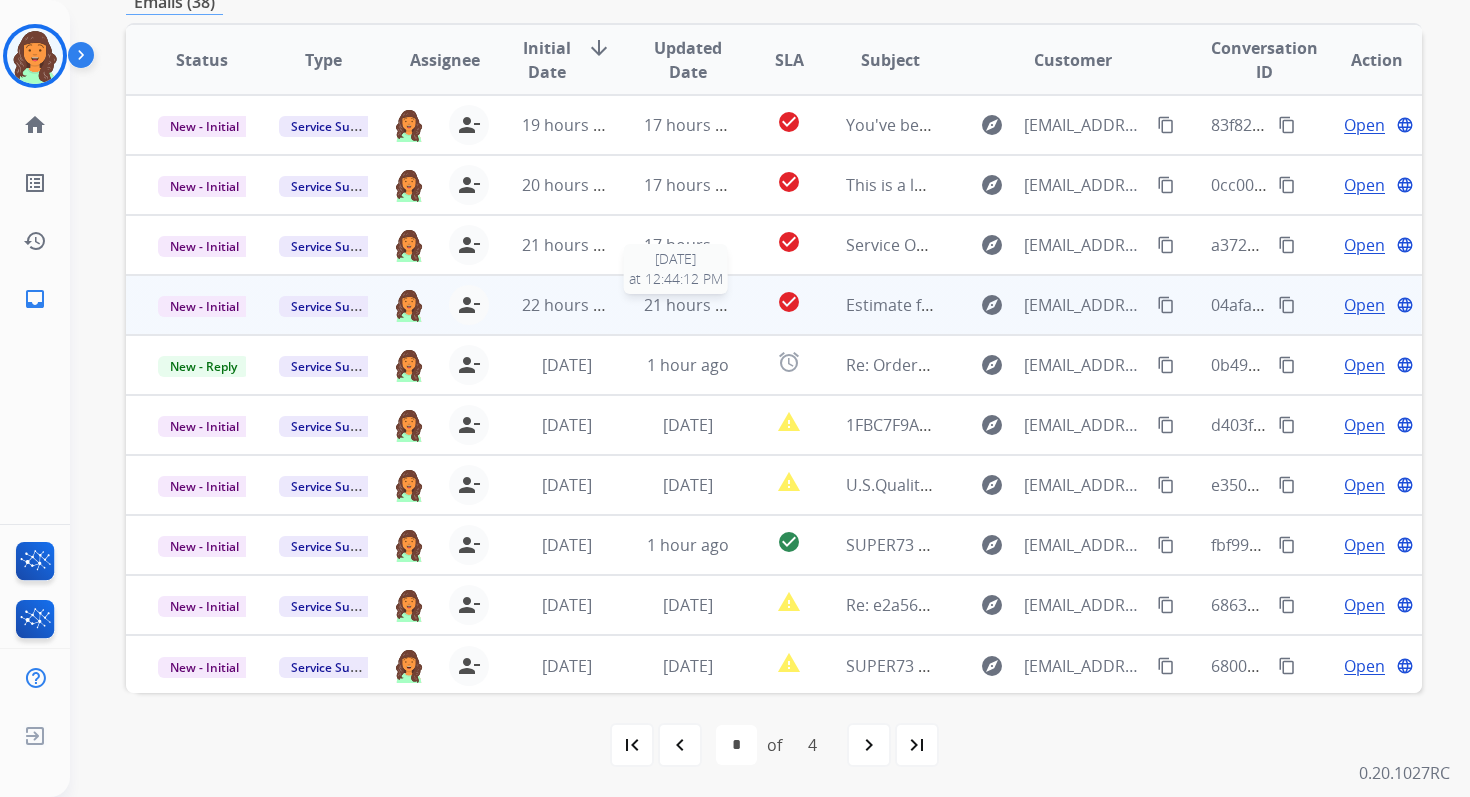 click on "21 hours ago" at bounding box center [693, 305] 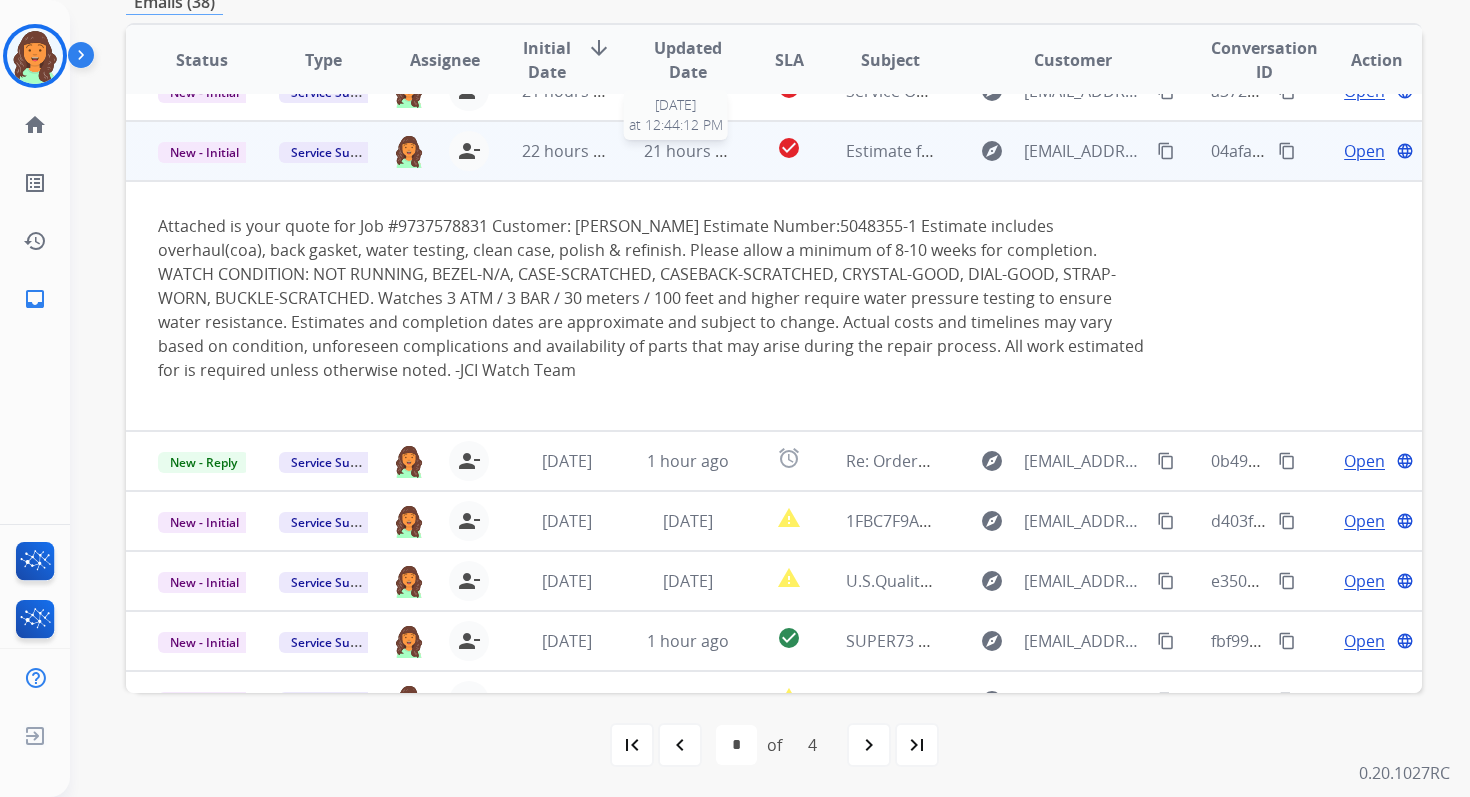 scroll, scrollTop: 180, scrollLeft: 0, axis: vertical 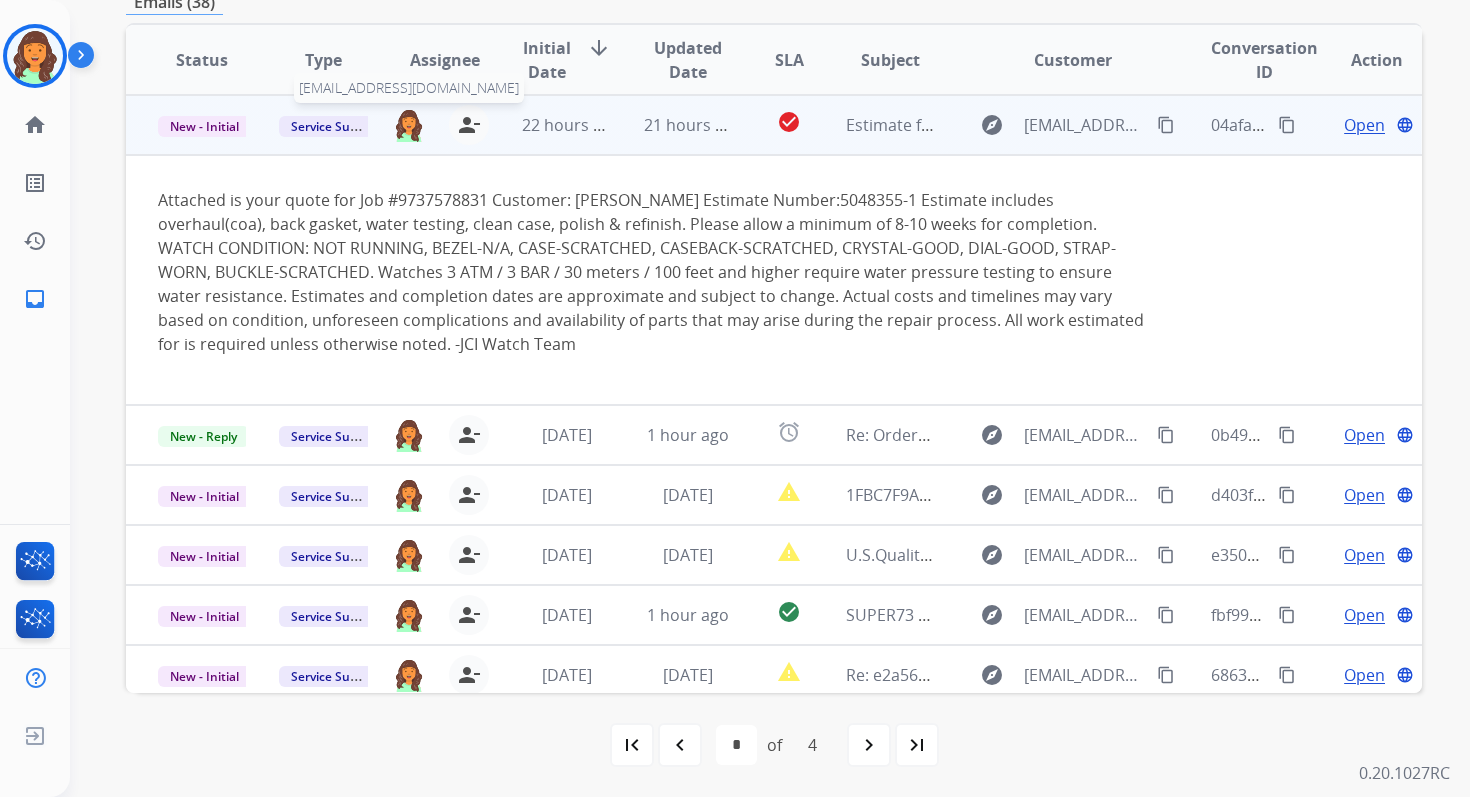 click at bounding box center [409, 125] 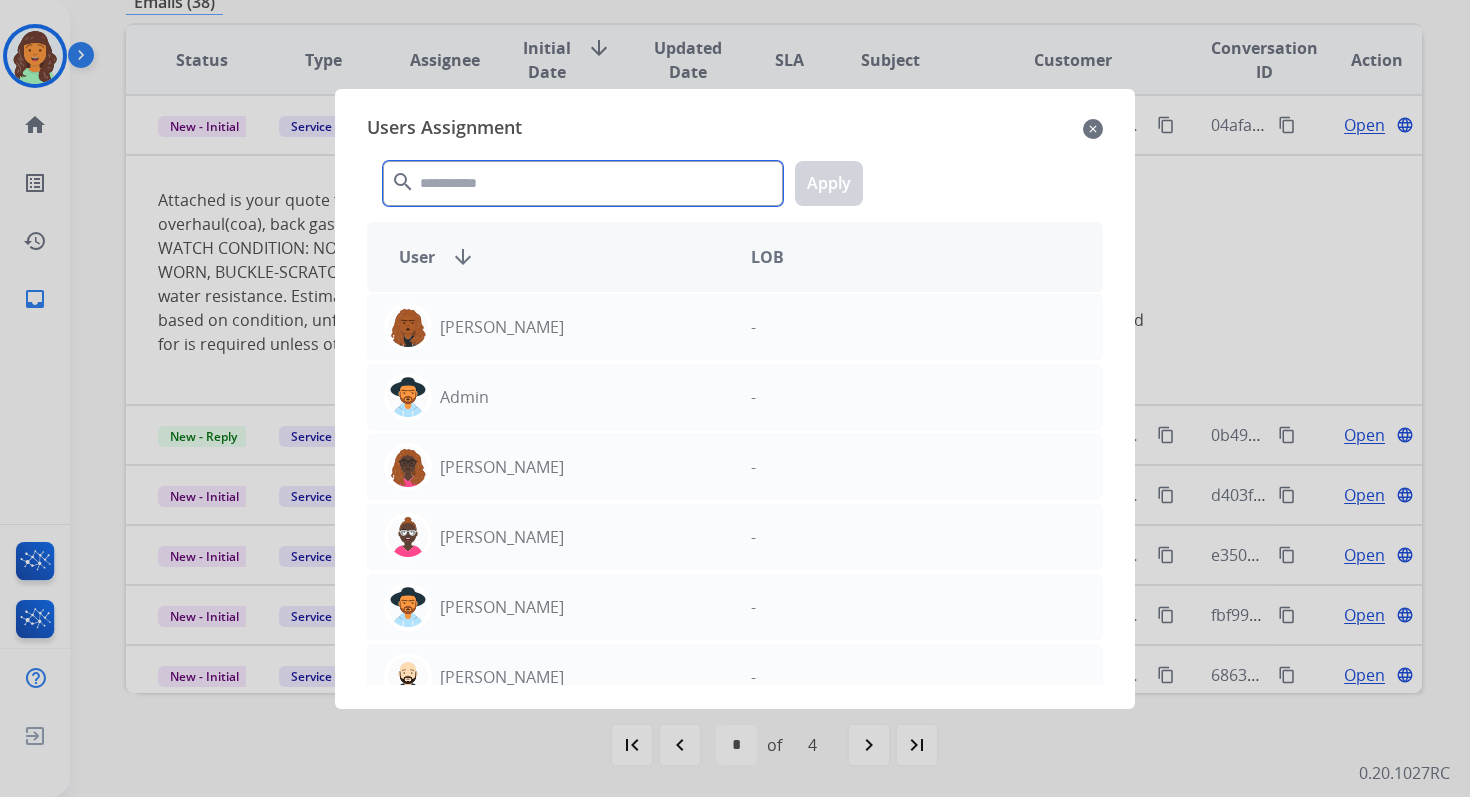 click 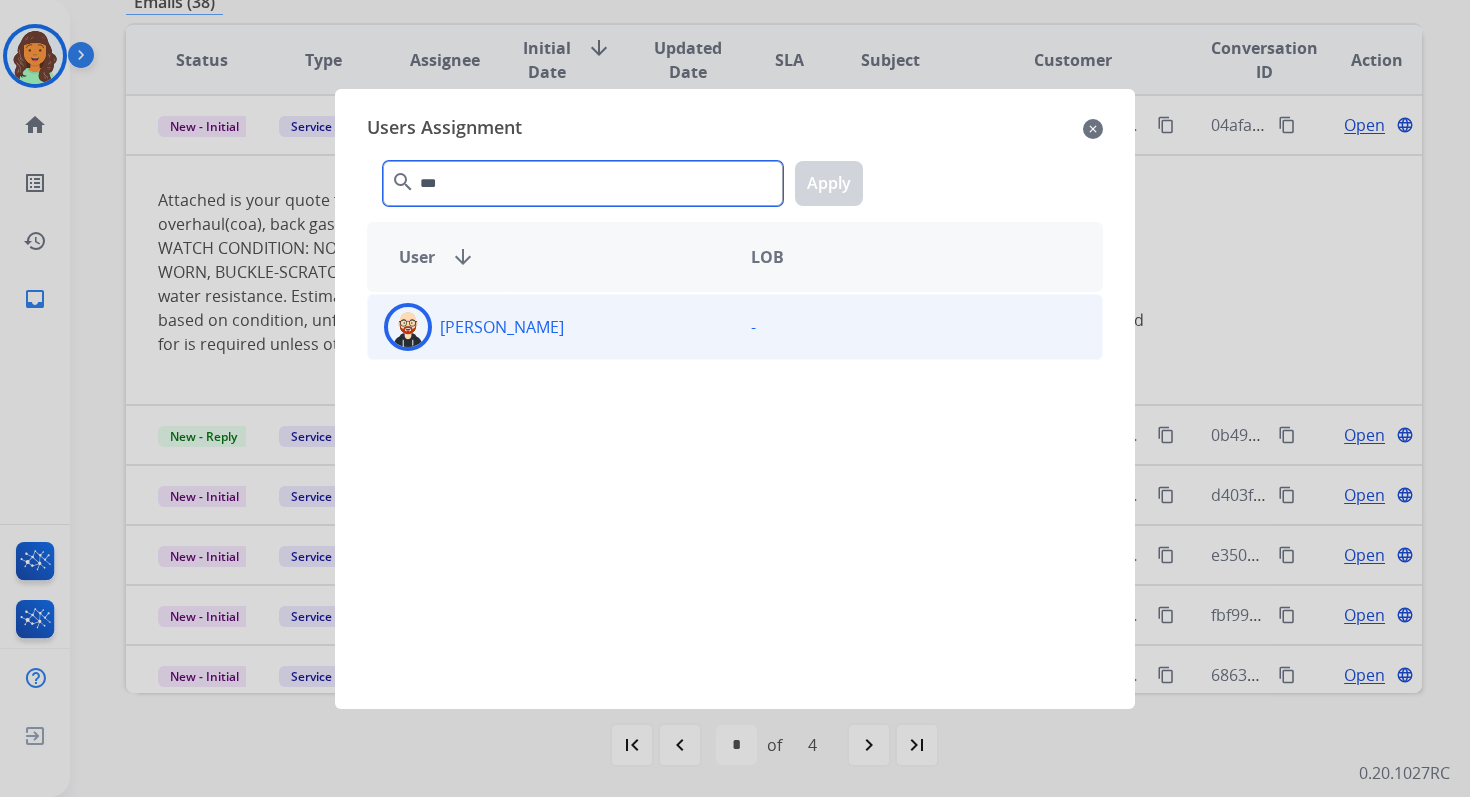 type on "***" 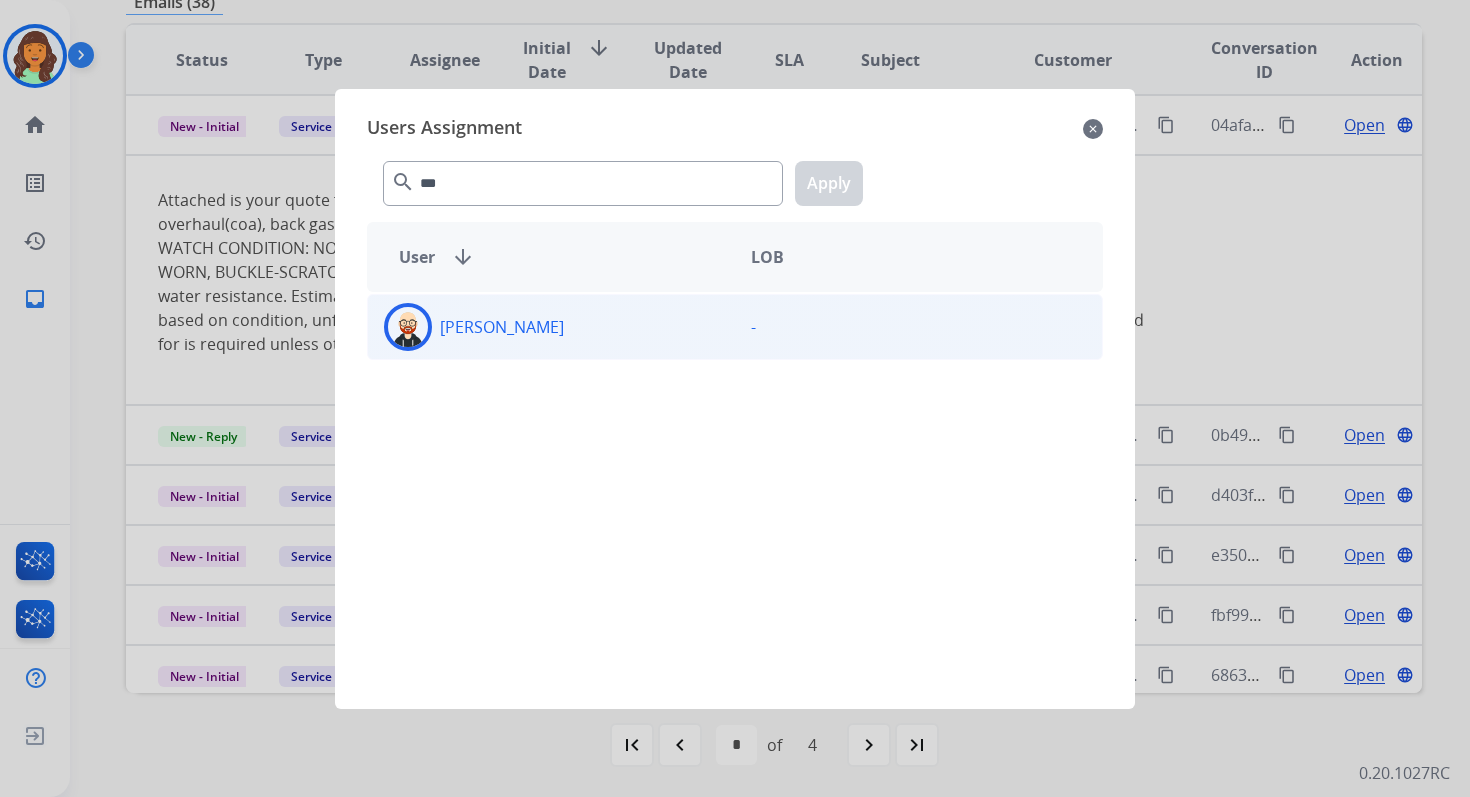 click on "Ezra  Barnes" 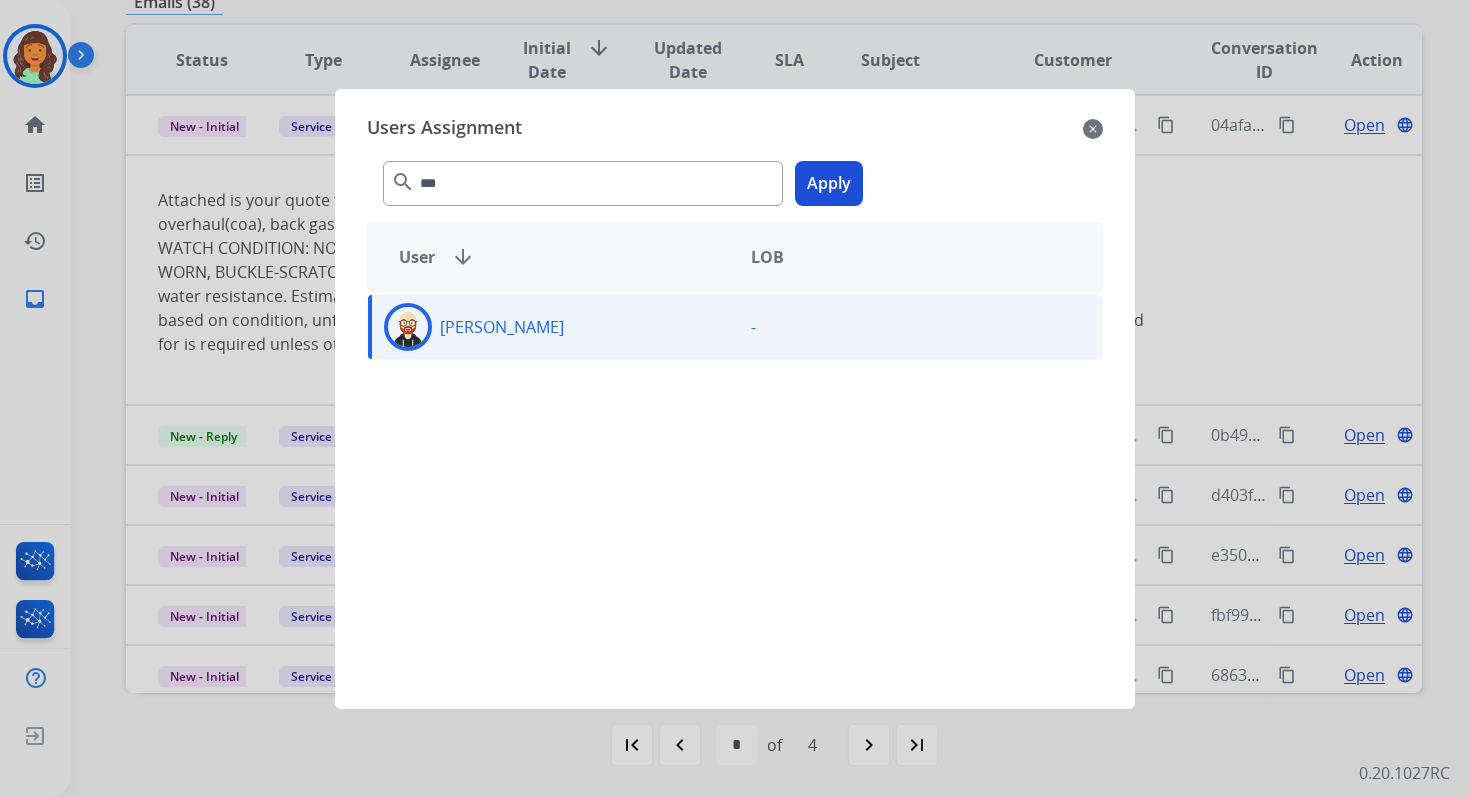 click on "Apply" 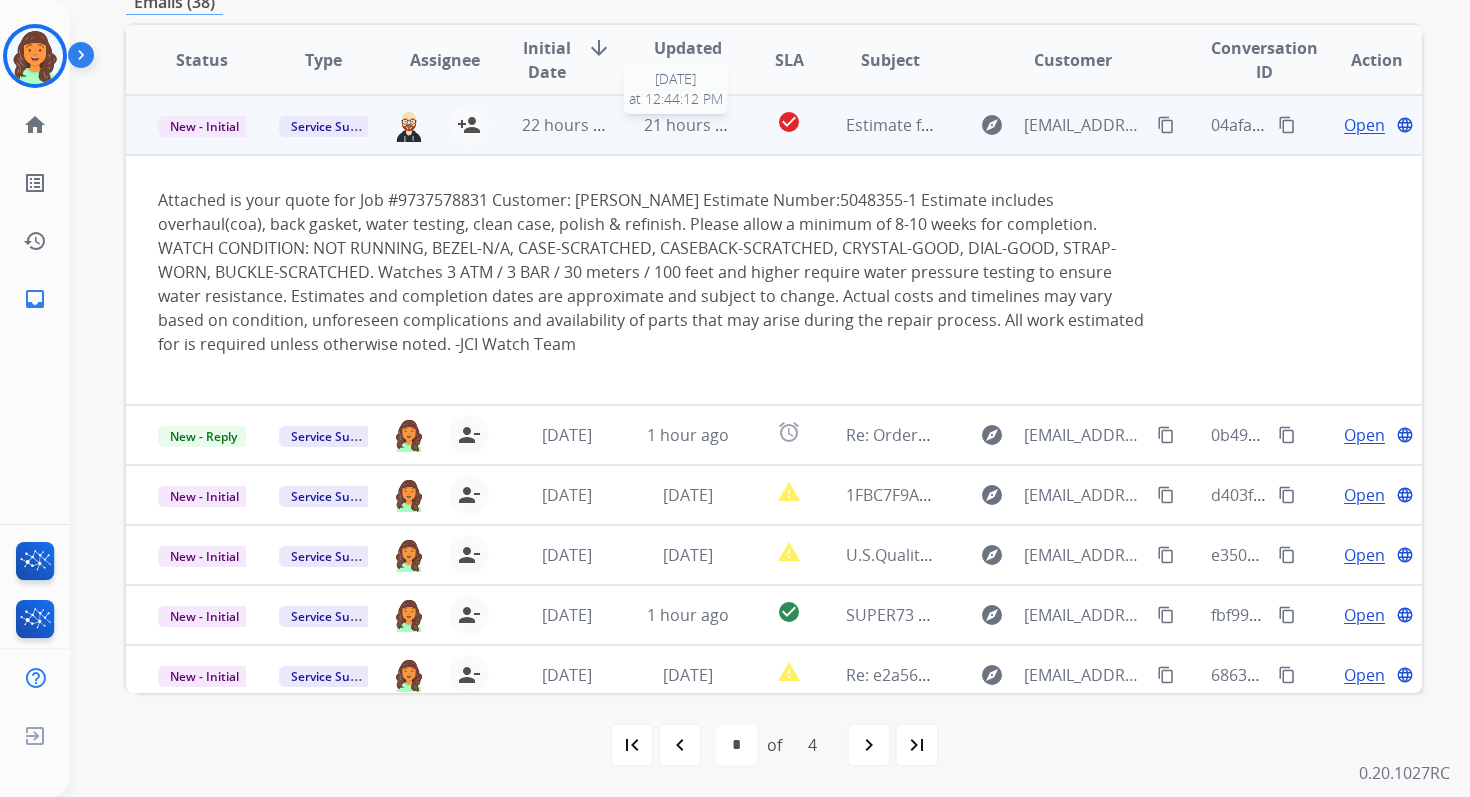 click on "21 hours ago" at bounding box center [693, 125] 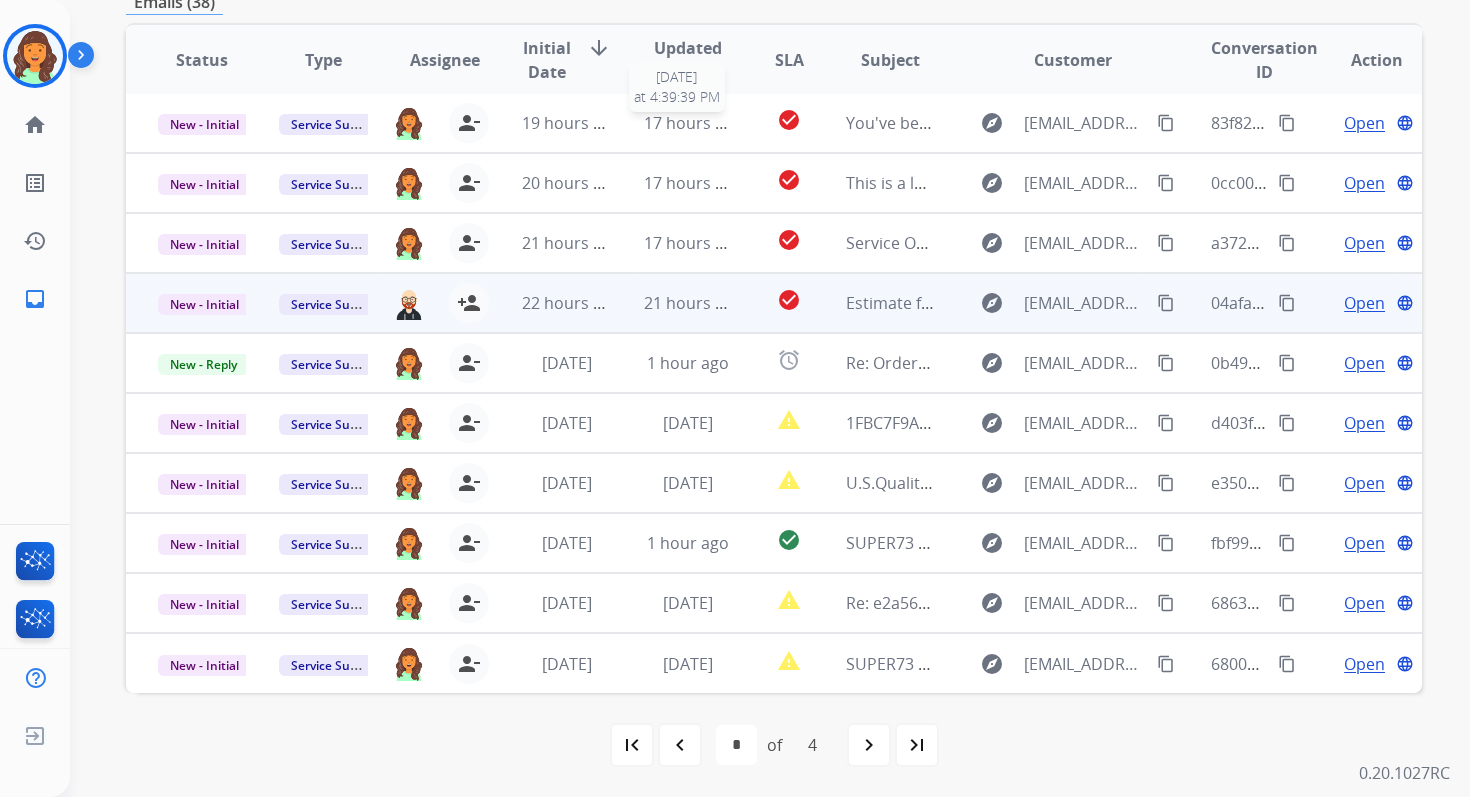scroll, scrollTop: 2, scrollLeft: 0, axis: vertical 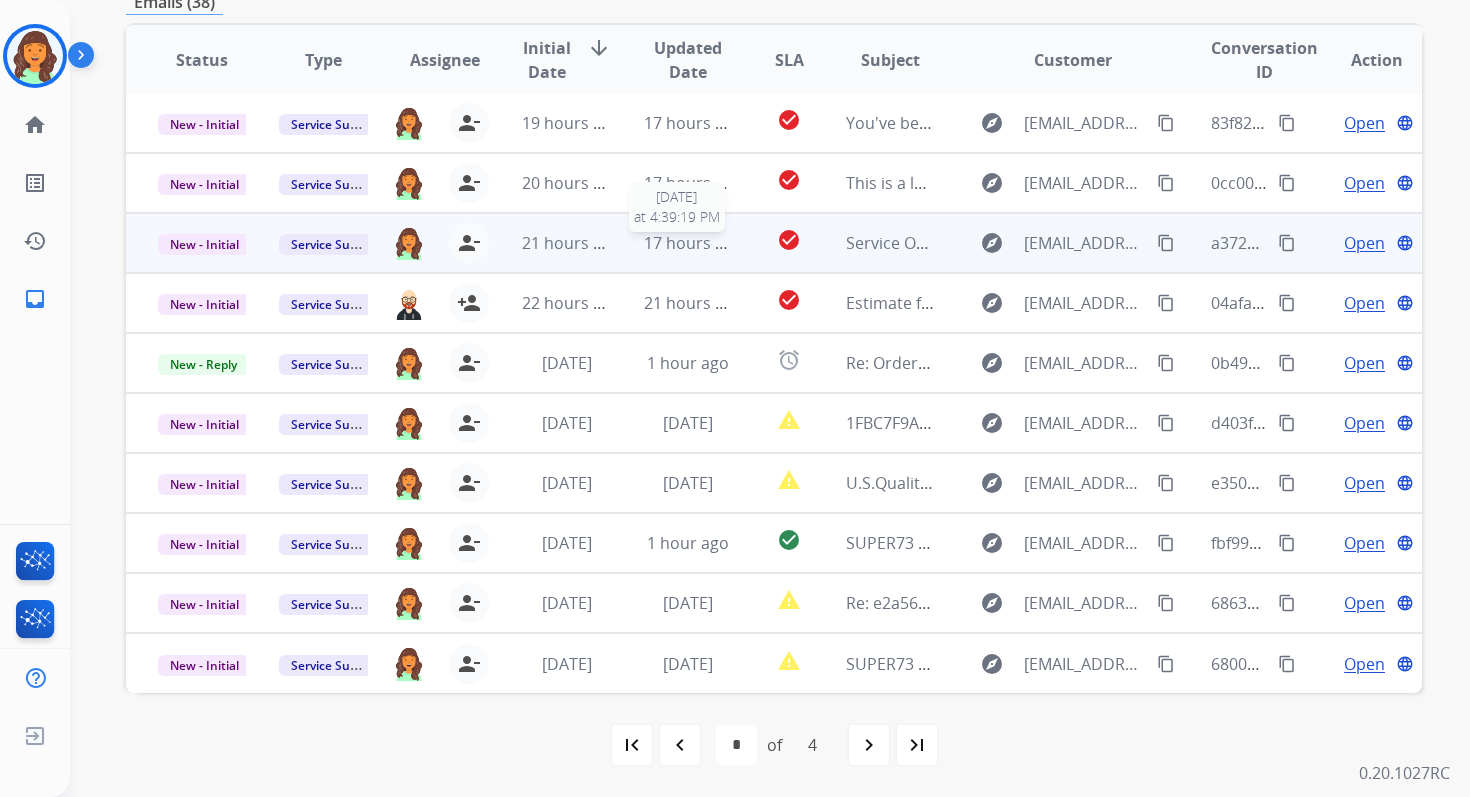 click on "17 hours ago" at bounding box center (693, 243) 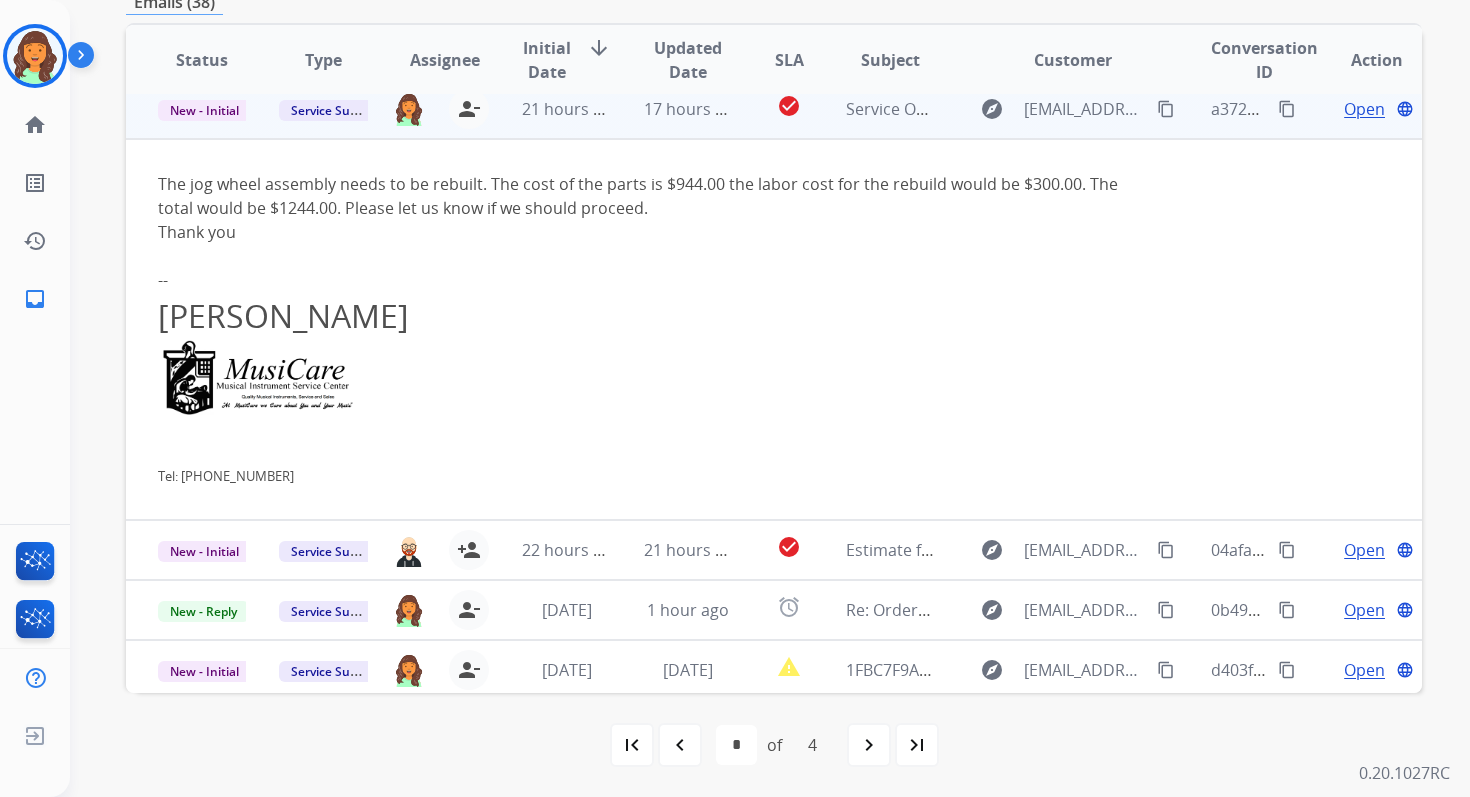 scroll, scrollTop: 120, scrollLeft: 0, axis: vertical 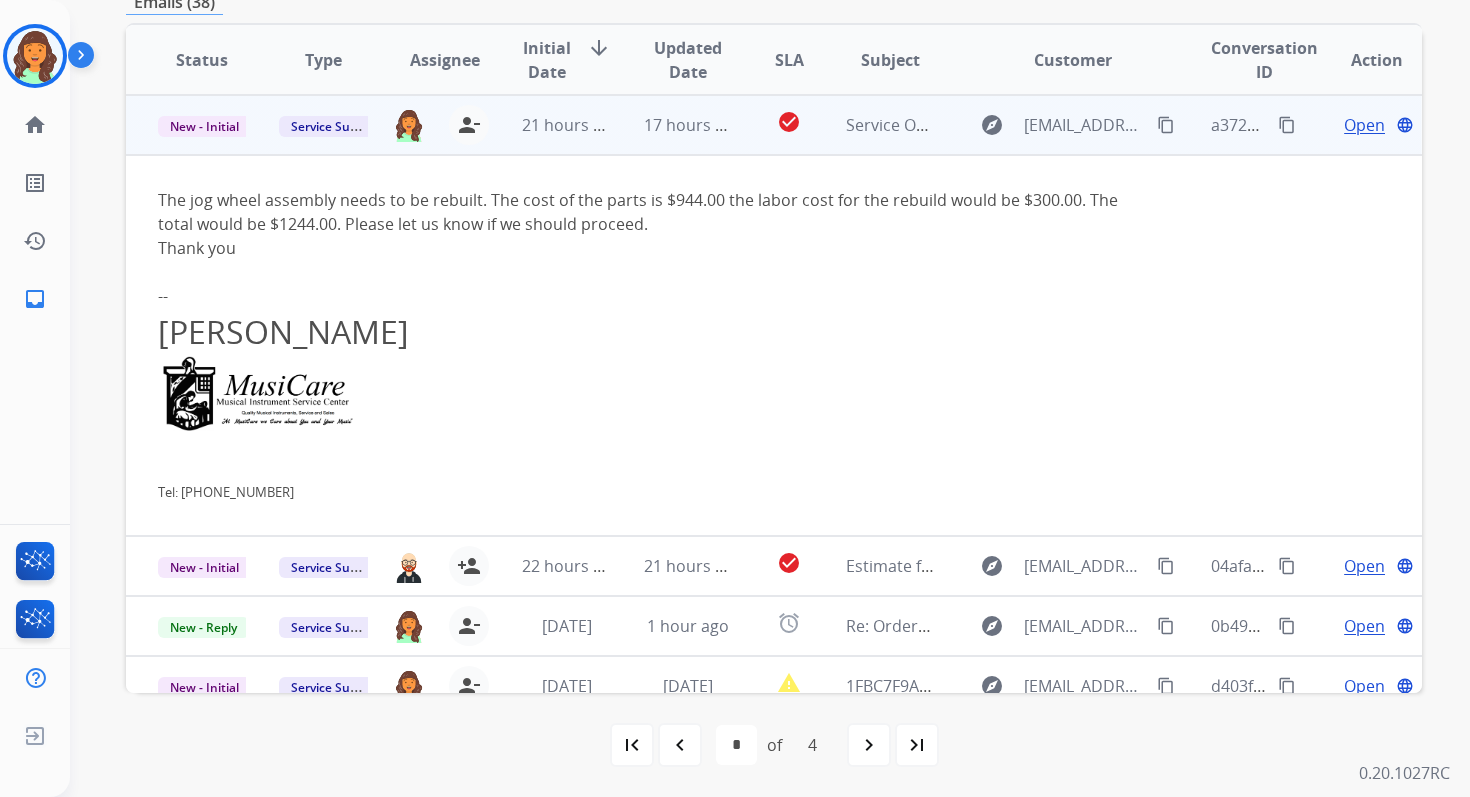 click on "Open" at bounding box center (1364, 125) 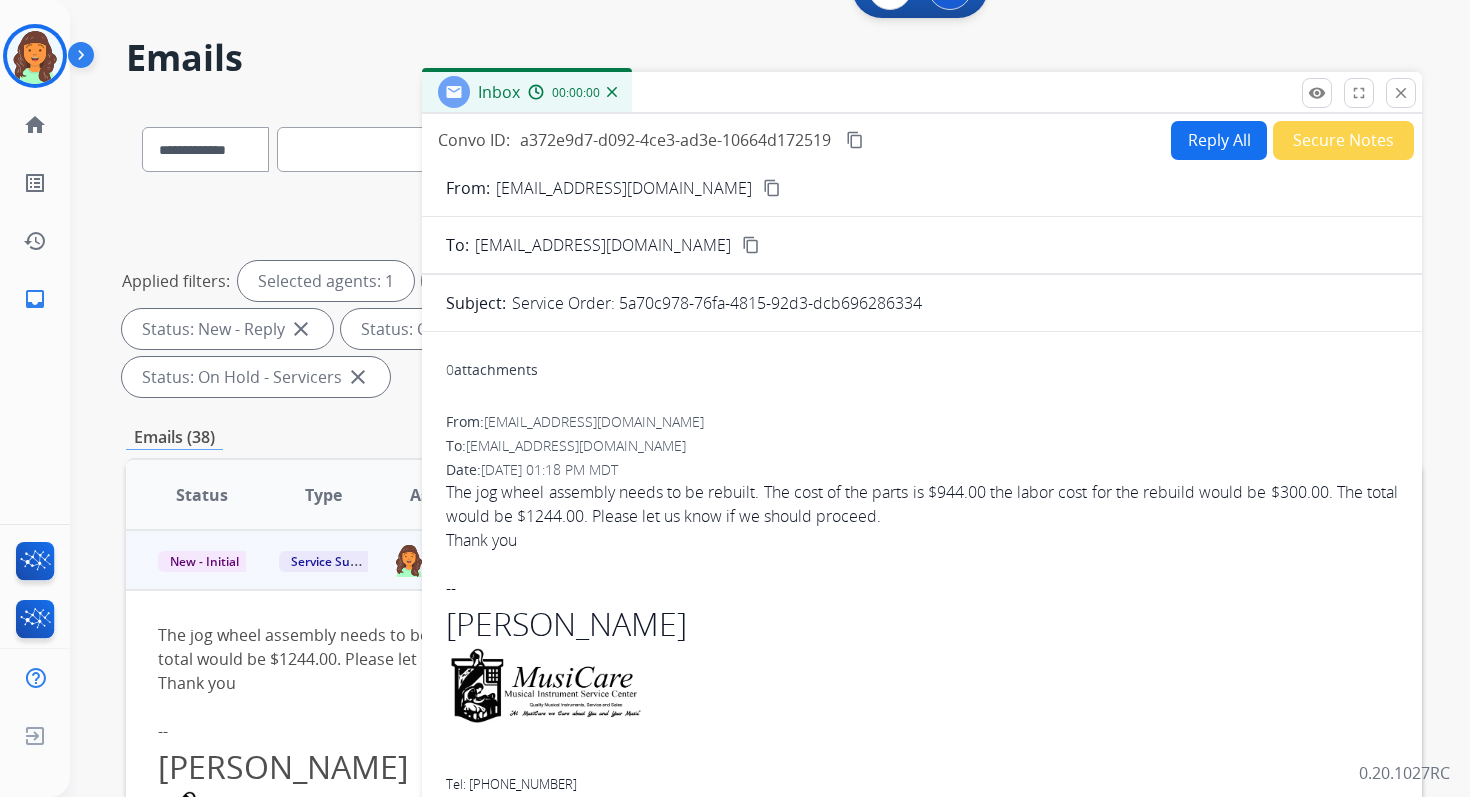 scroll, scrollTop: 0, scrollLeft: 0, axis: both 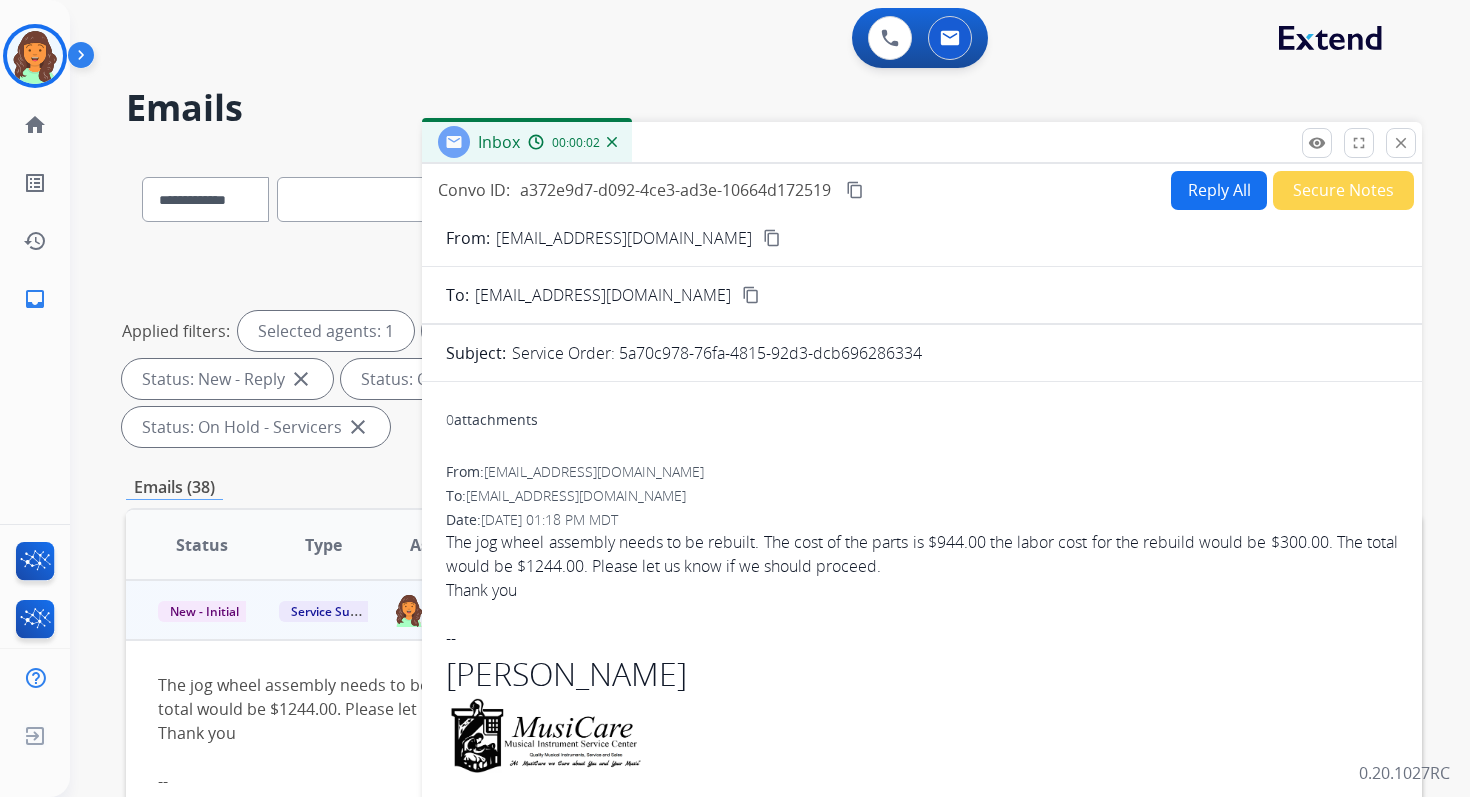 drag, startPoint x: 618, startPoint y: 354, endPoint x: 975, endPoint y: 360, distance: 357.0504 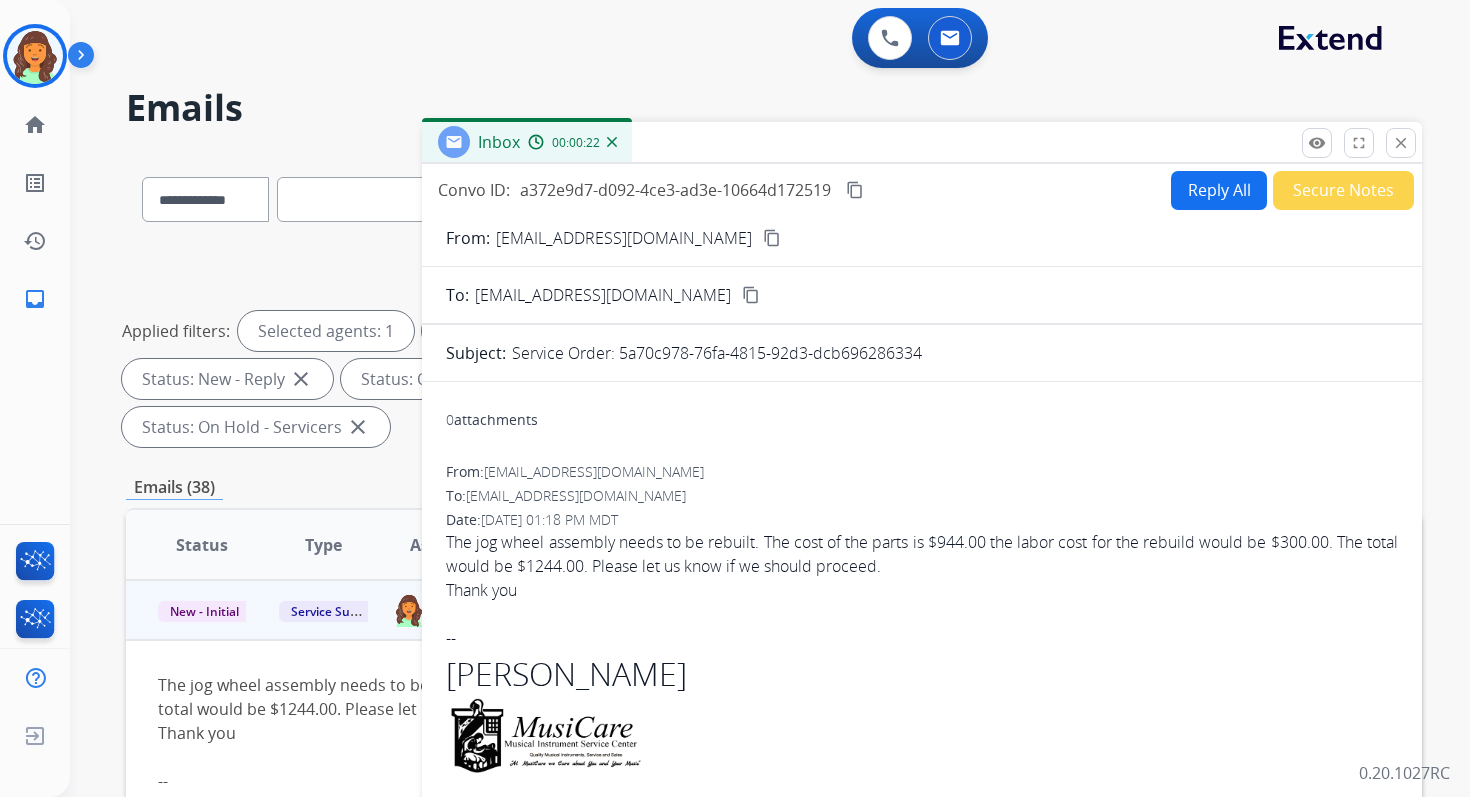 click on "Reply All" at bounding box center [1219, 190] 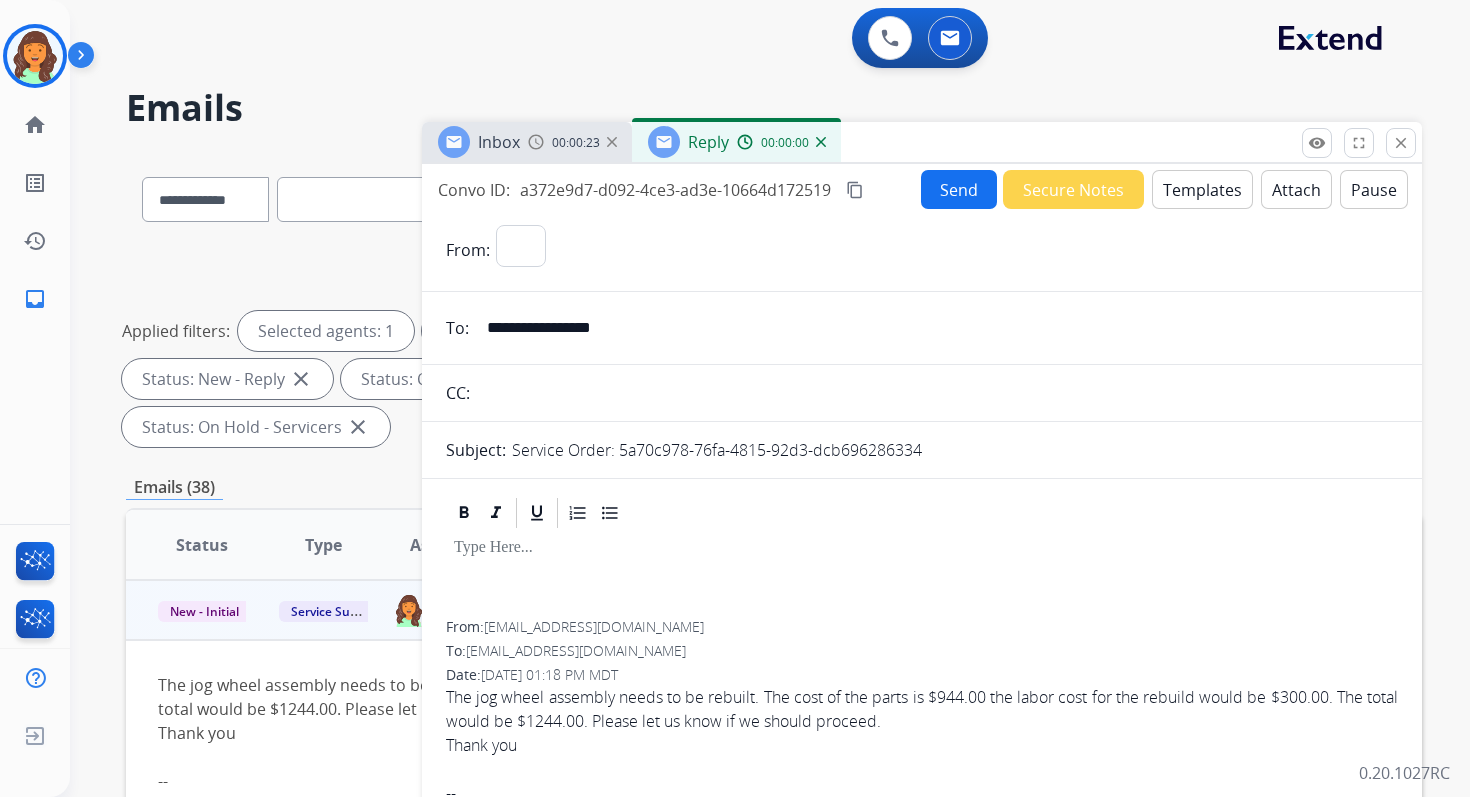 select on "**********" 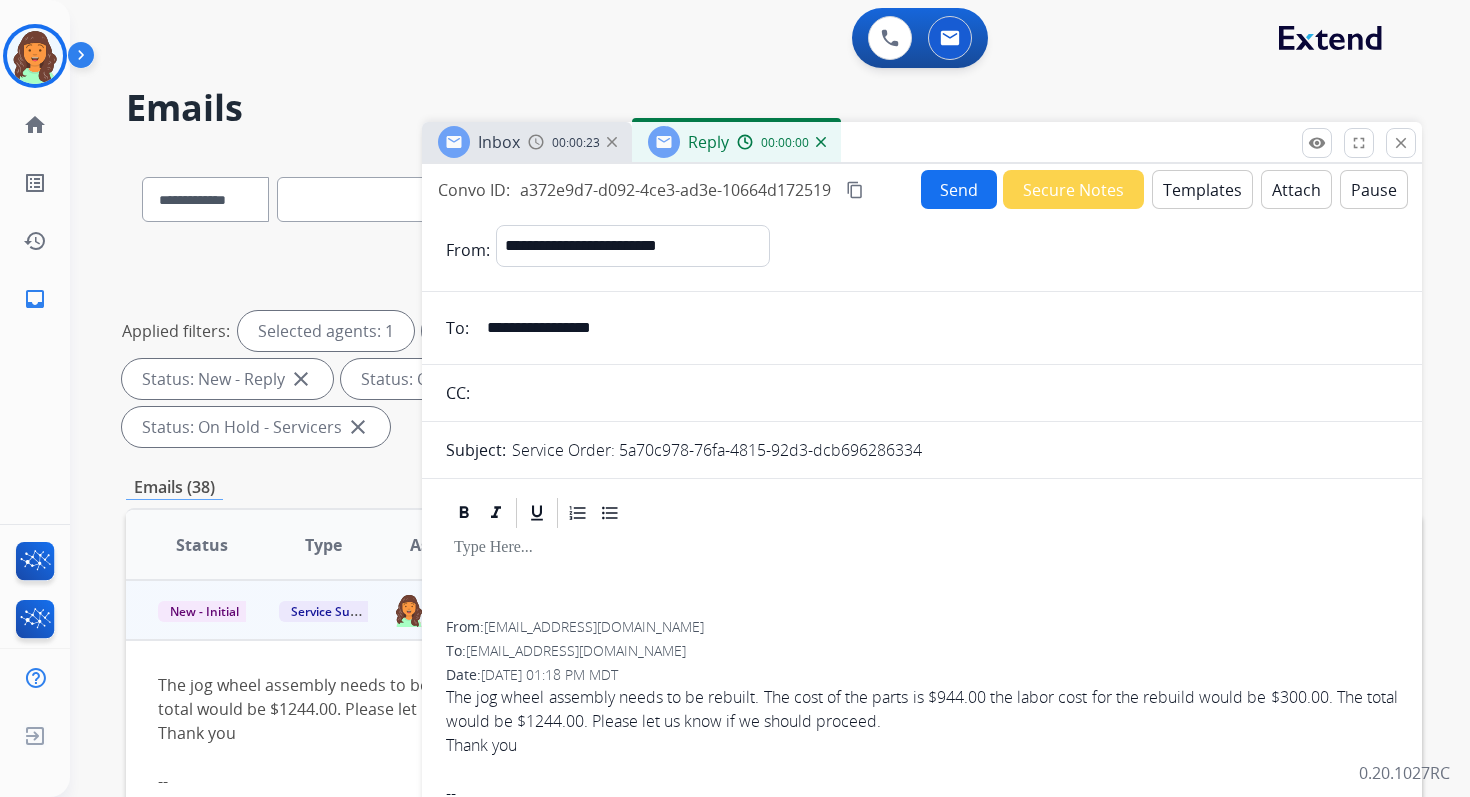 click on "Templates" at bounding box center [1202, 189] 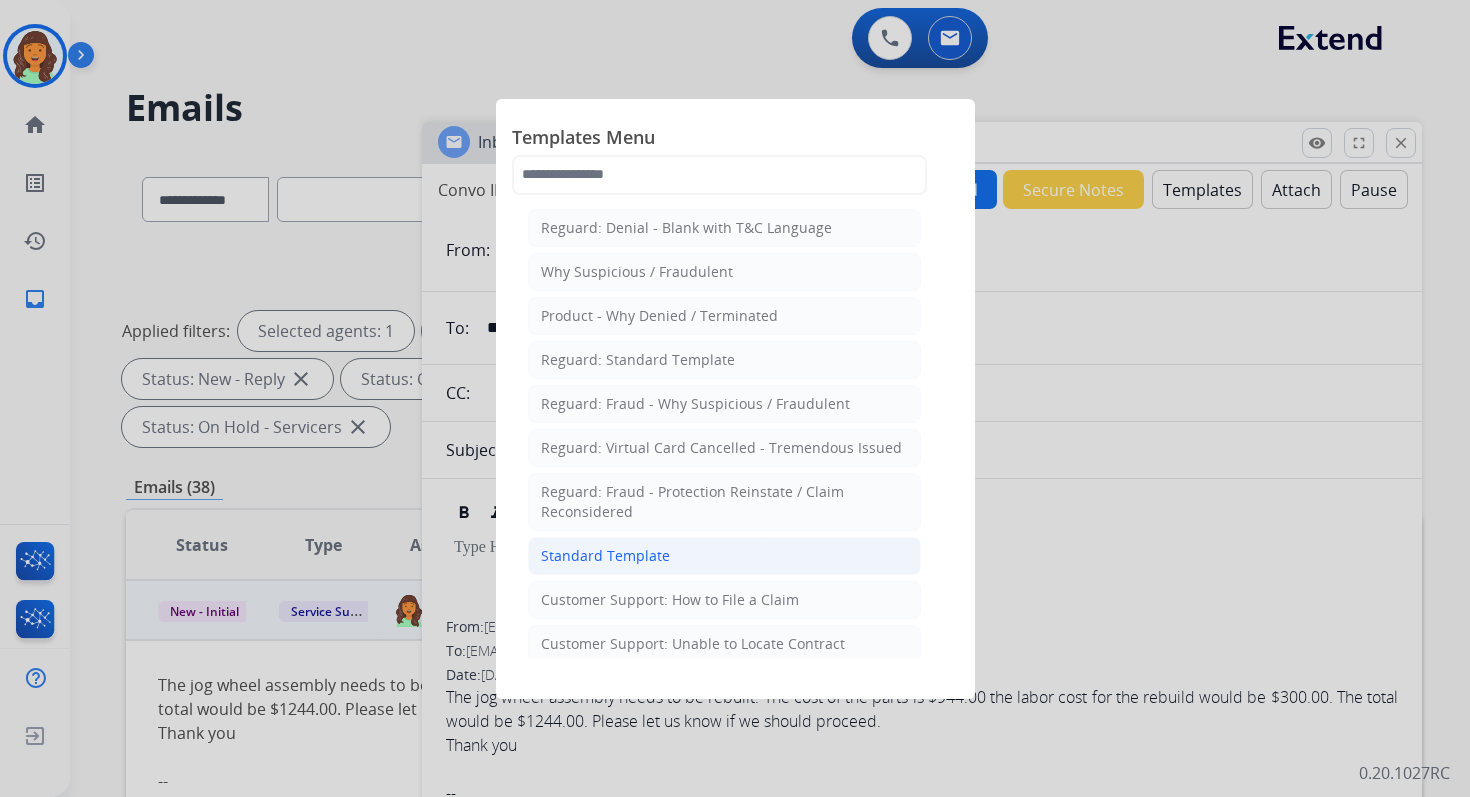 click on "Standard Template" 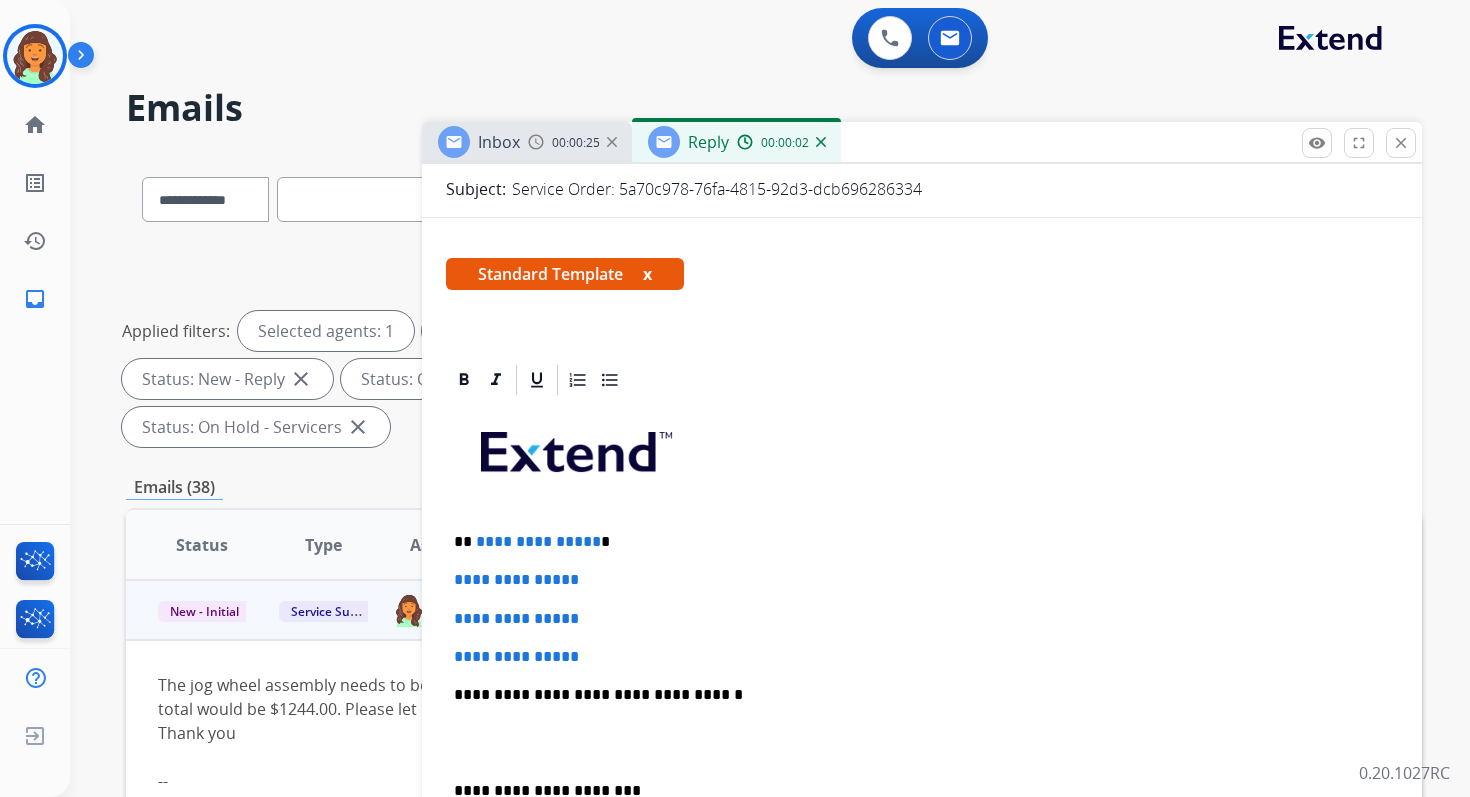 scroll, scrollTop: 414, scrollLeft: 0, axis: vertical 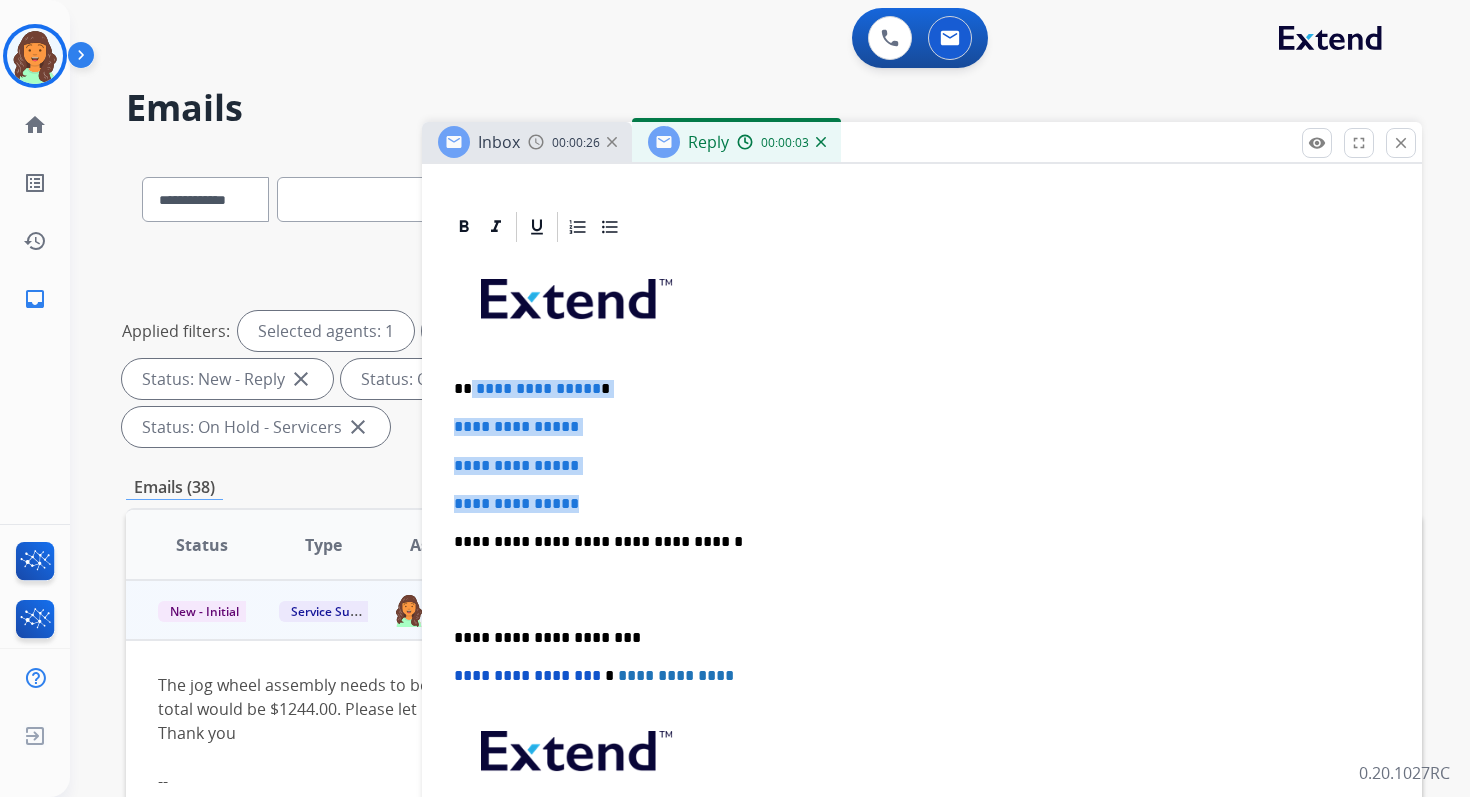 drag, startPoint x: 470, startPoint y: 390, endPoint x: 607, endPoint y: 509, distance: 181.46625 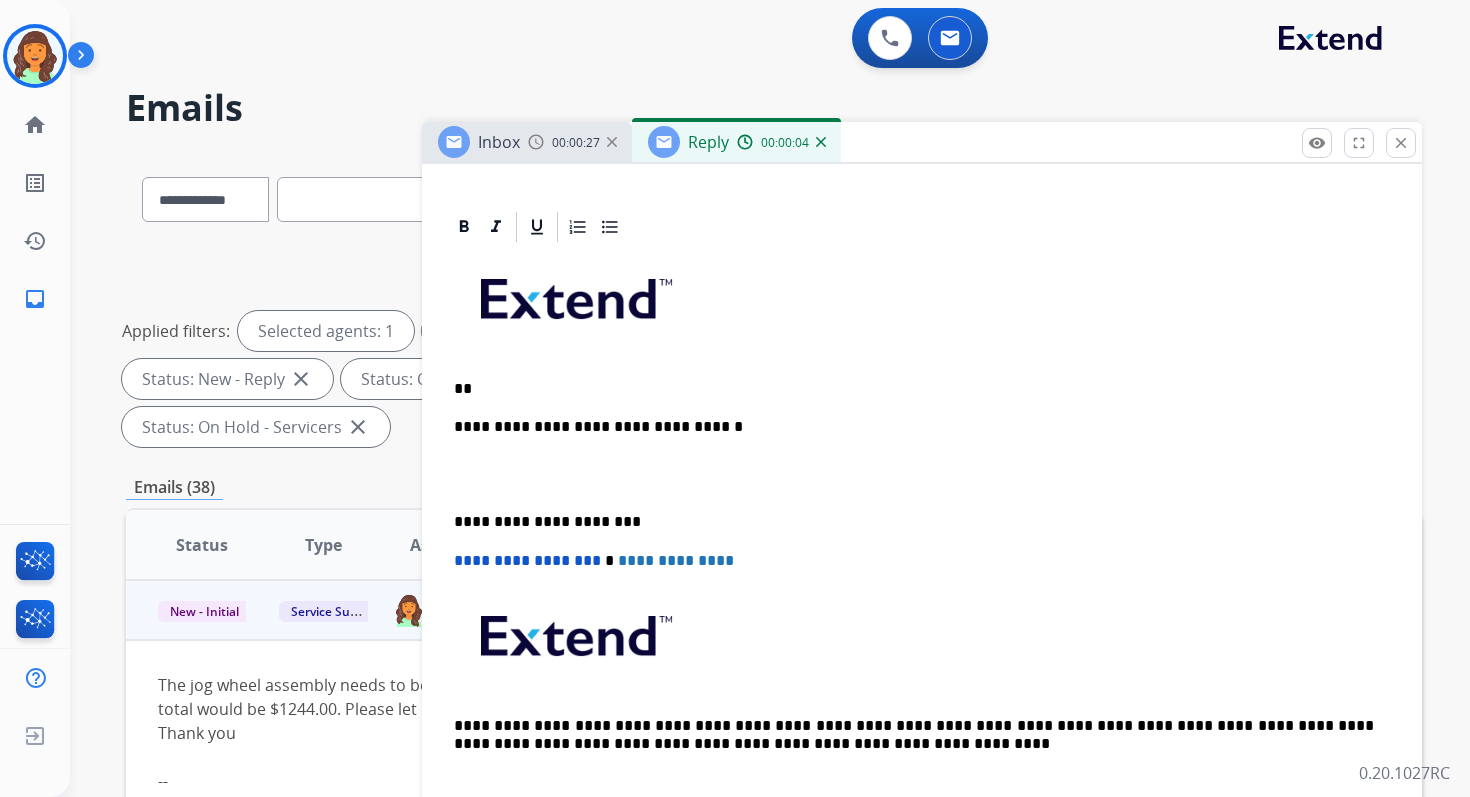 type 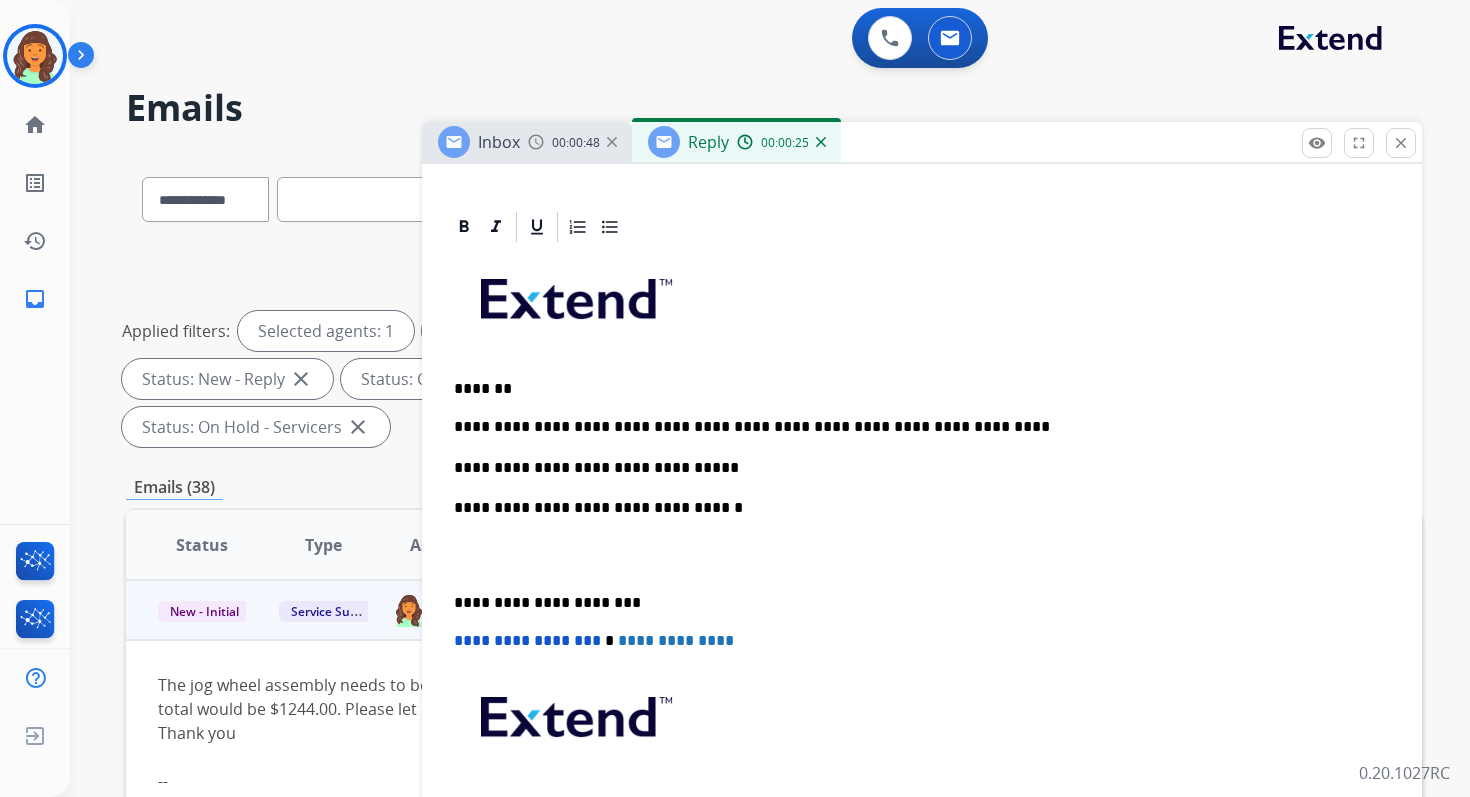 click on "**********" at bounding box center [914, 508] 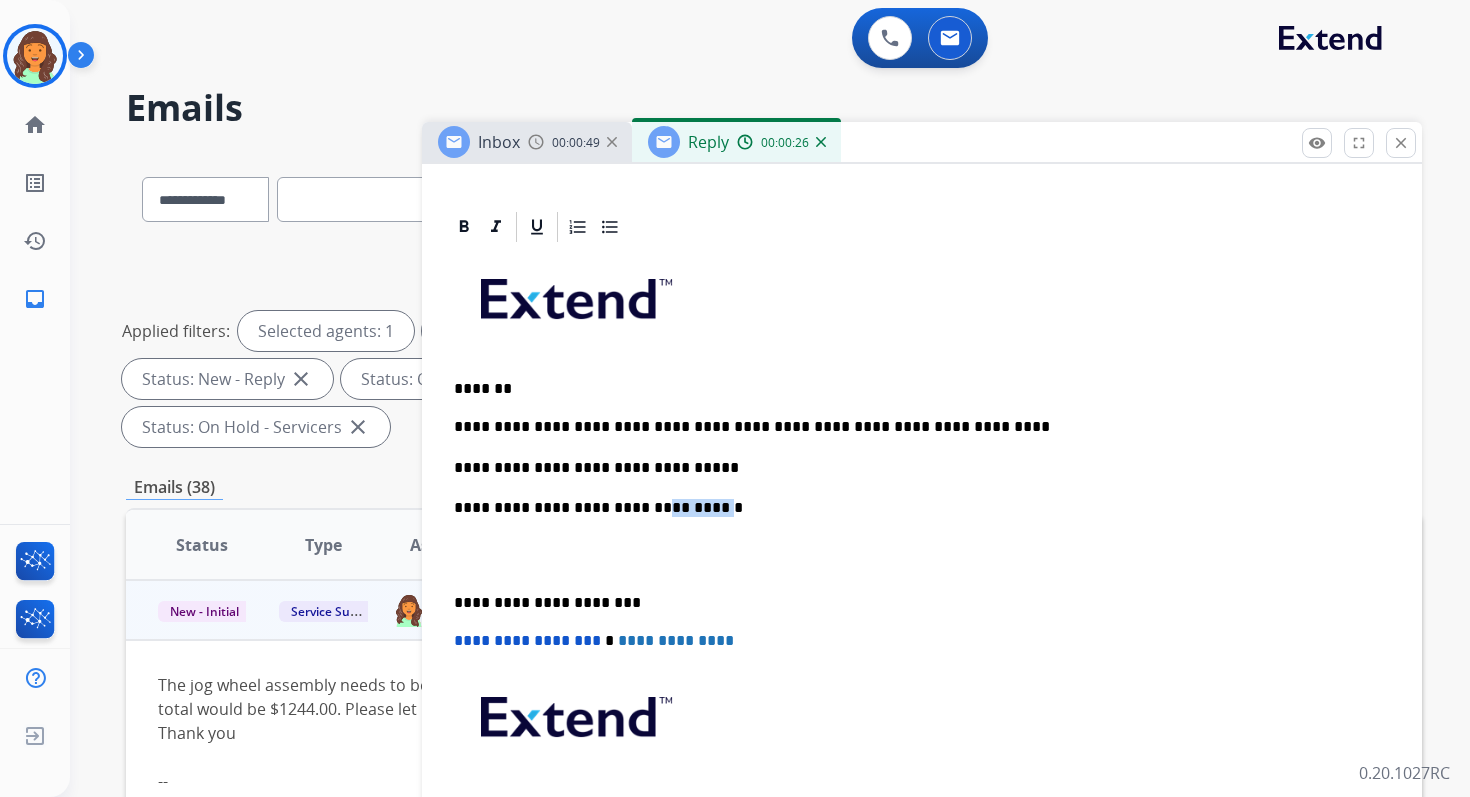 click on "**********" at bounding box center (914, 508) 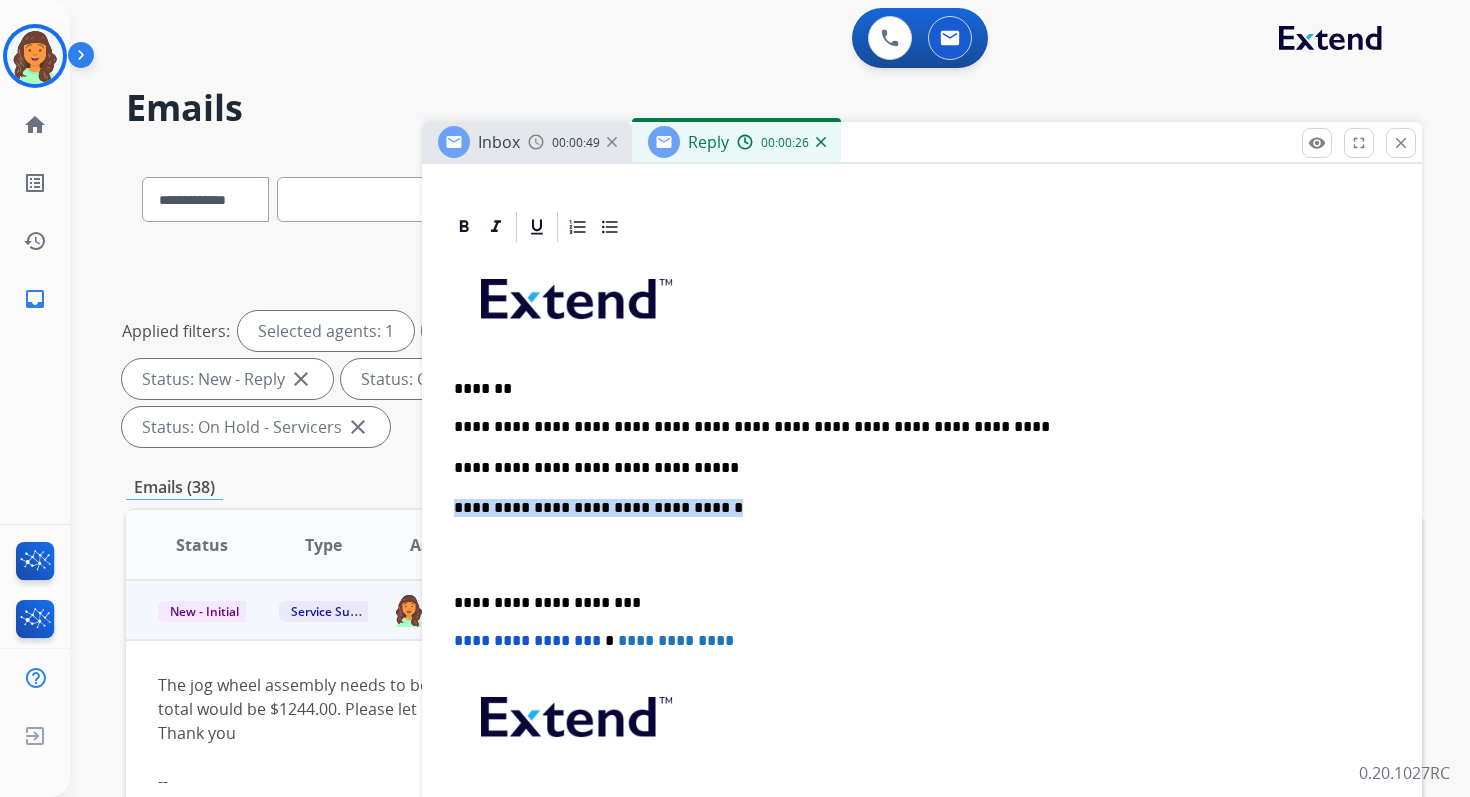 click on "**********" at bounding box center [914, 508] 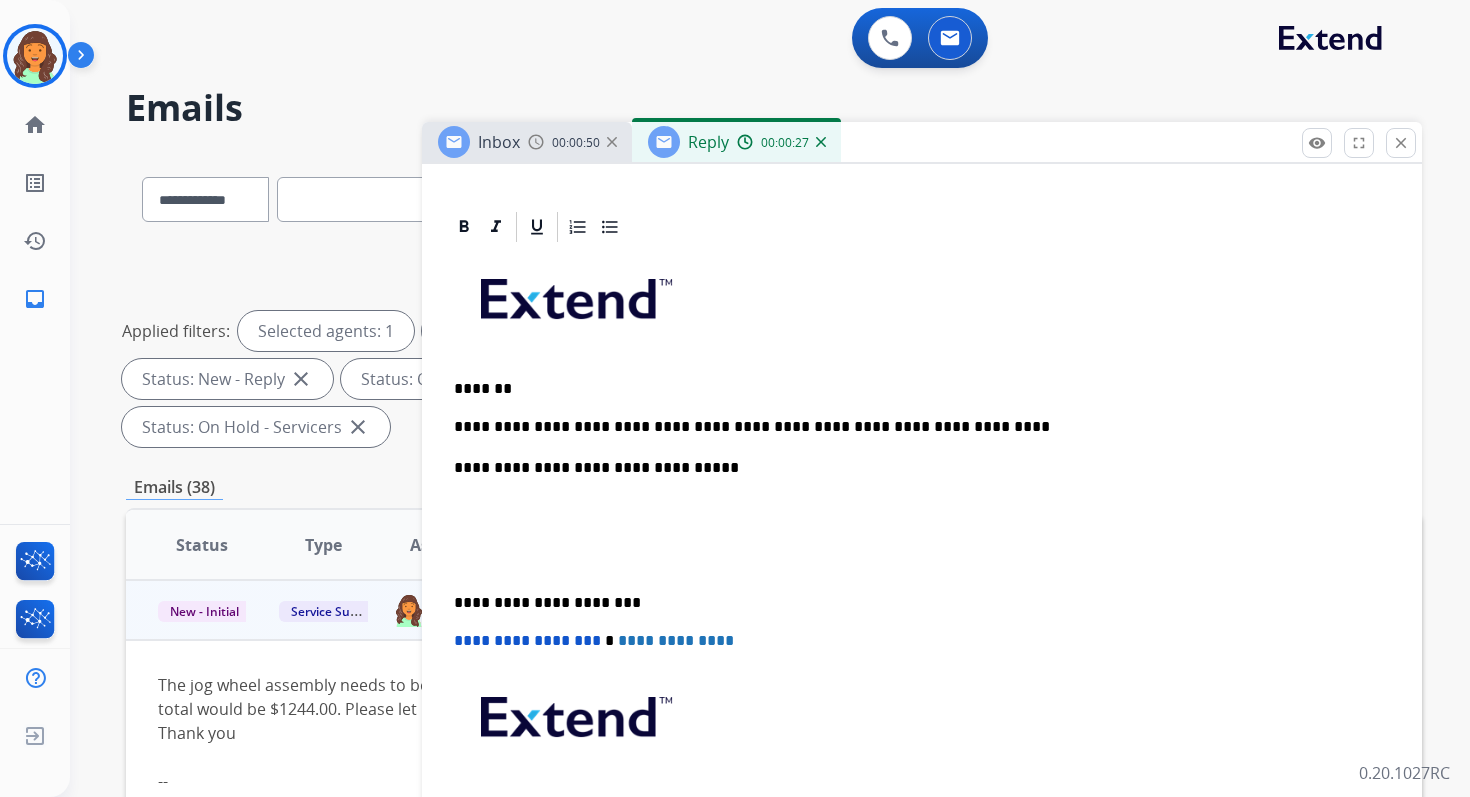 click on "**********" at bounding box center [914, 603] 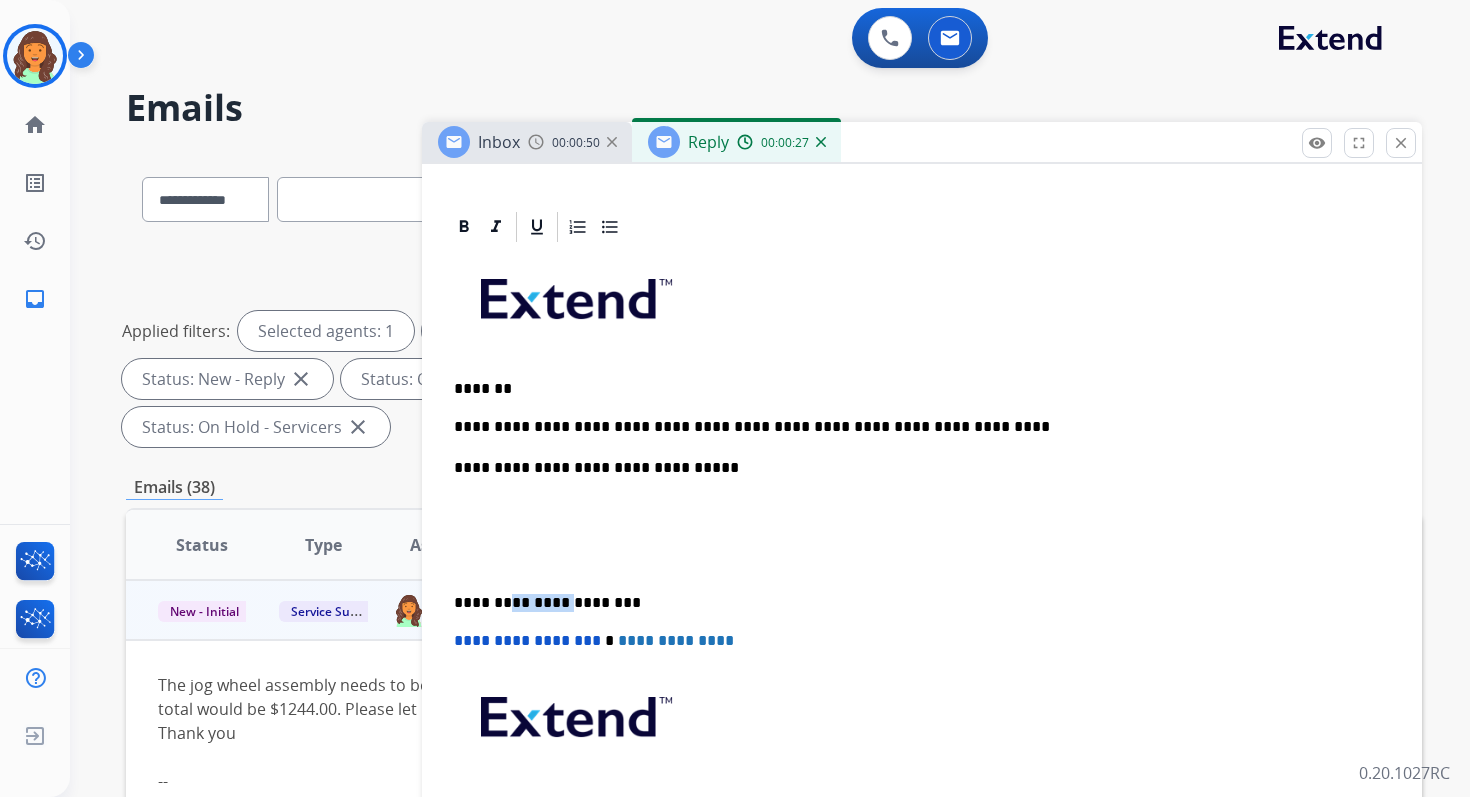 click on "**********" at bounding box center (914, 603) 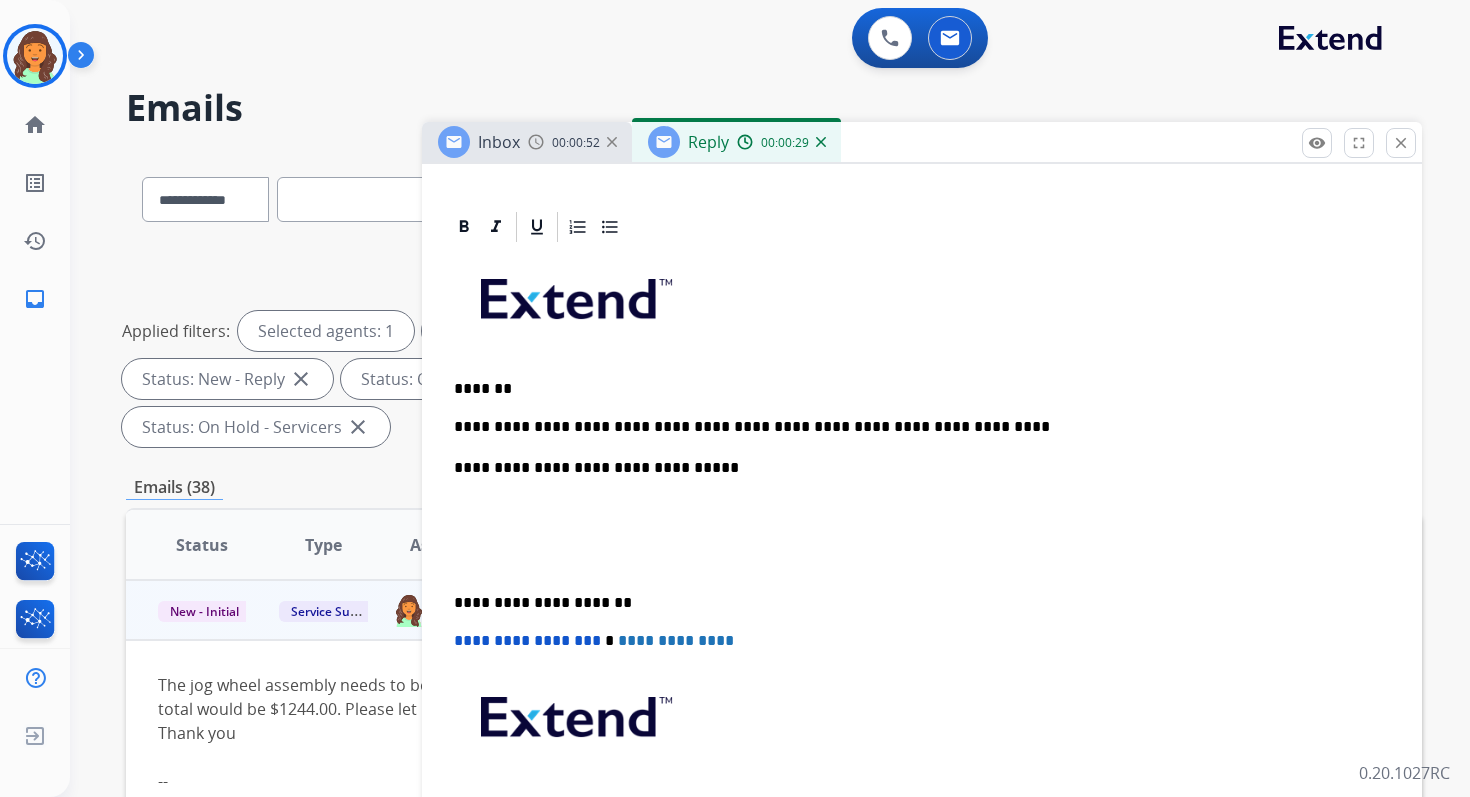 click on "**********" at bounding box center (527, 640) 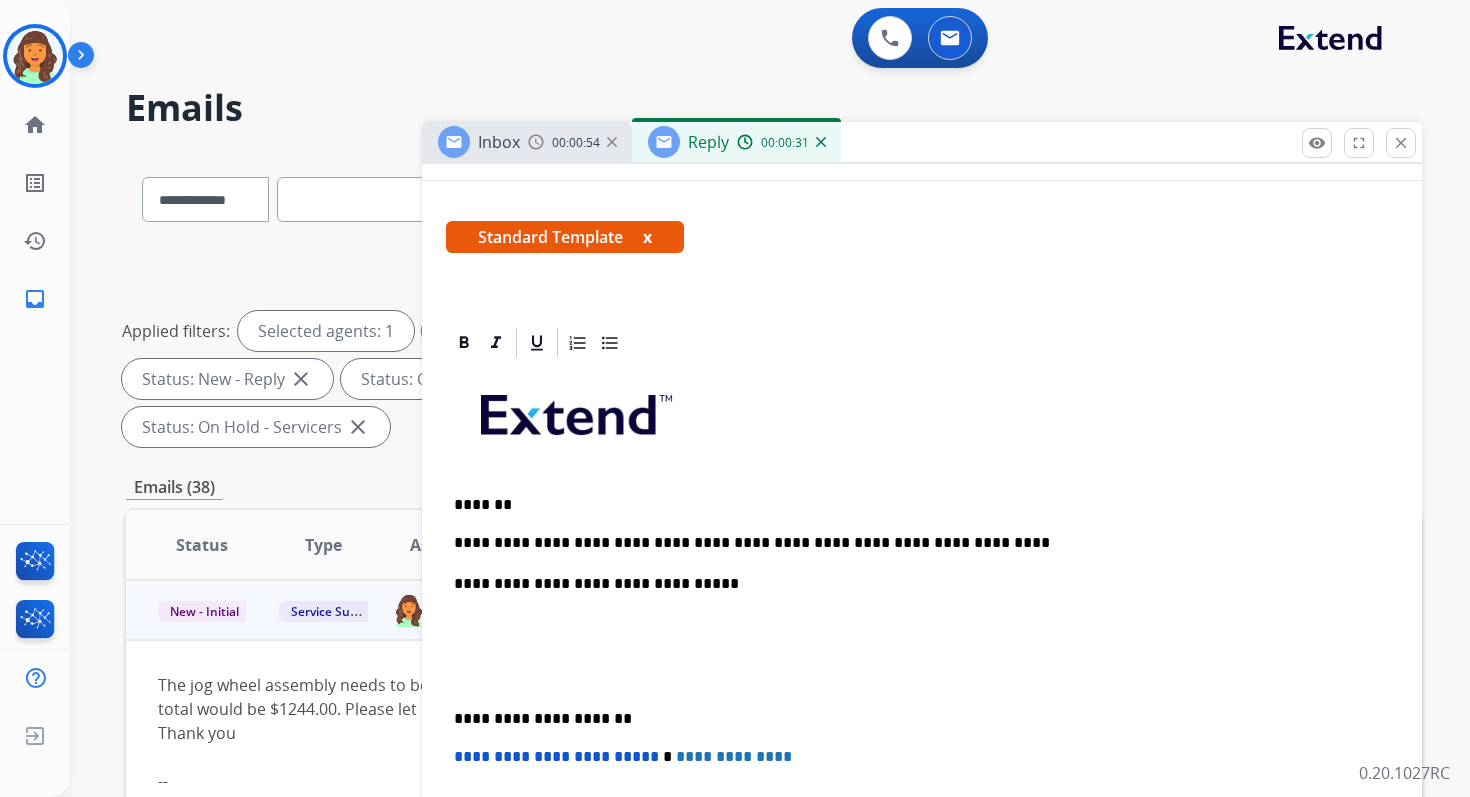 scroll, scrollTop: 0, scrollLeft: 0, axis: both 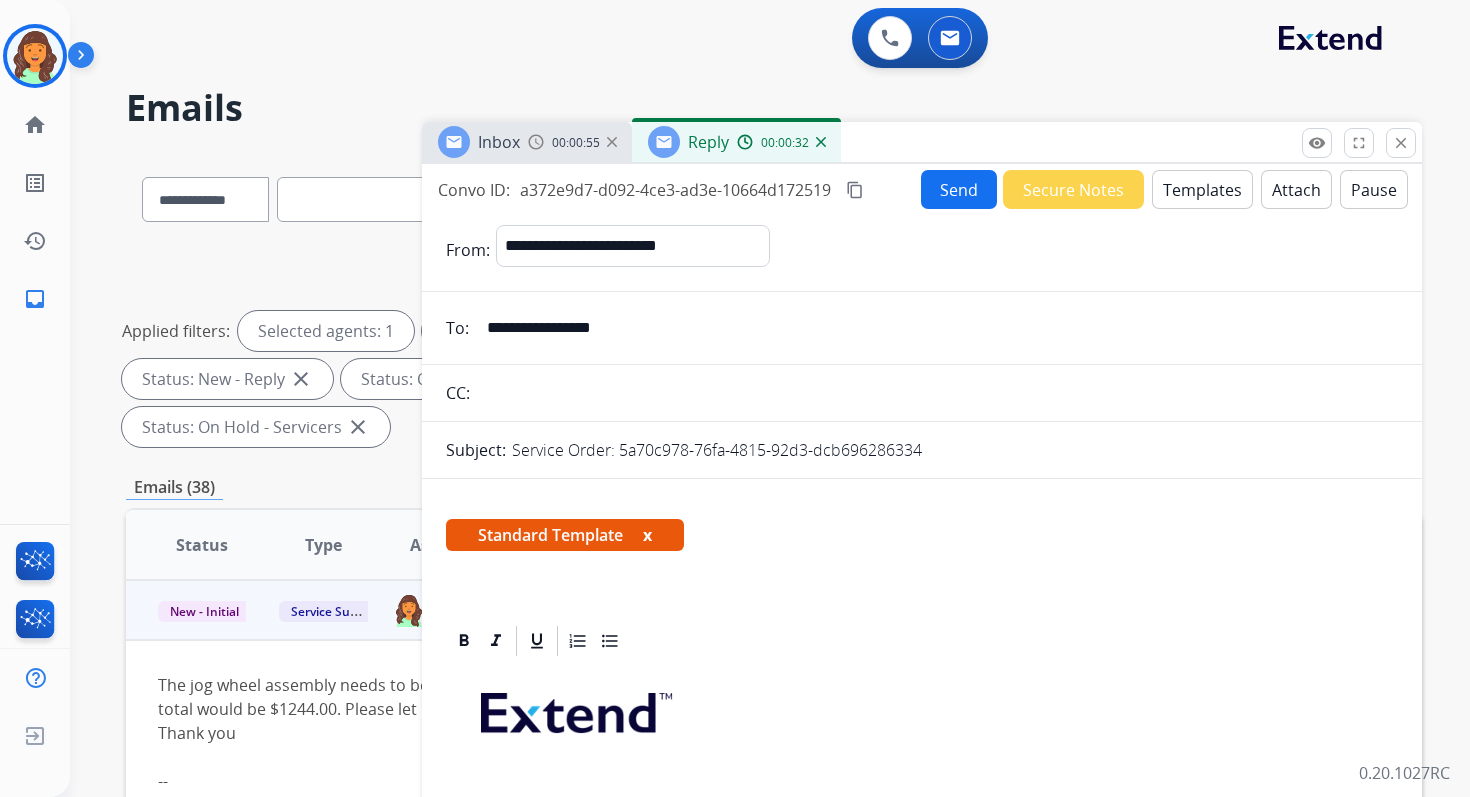 click on "content_copy" at bounding box center (855, 190) 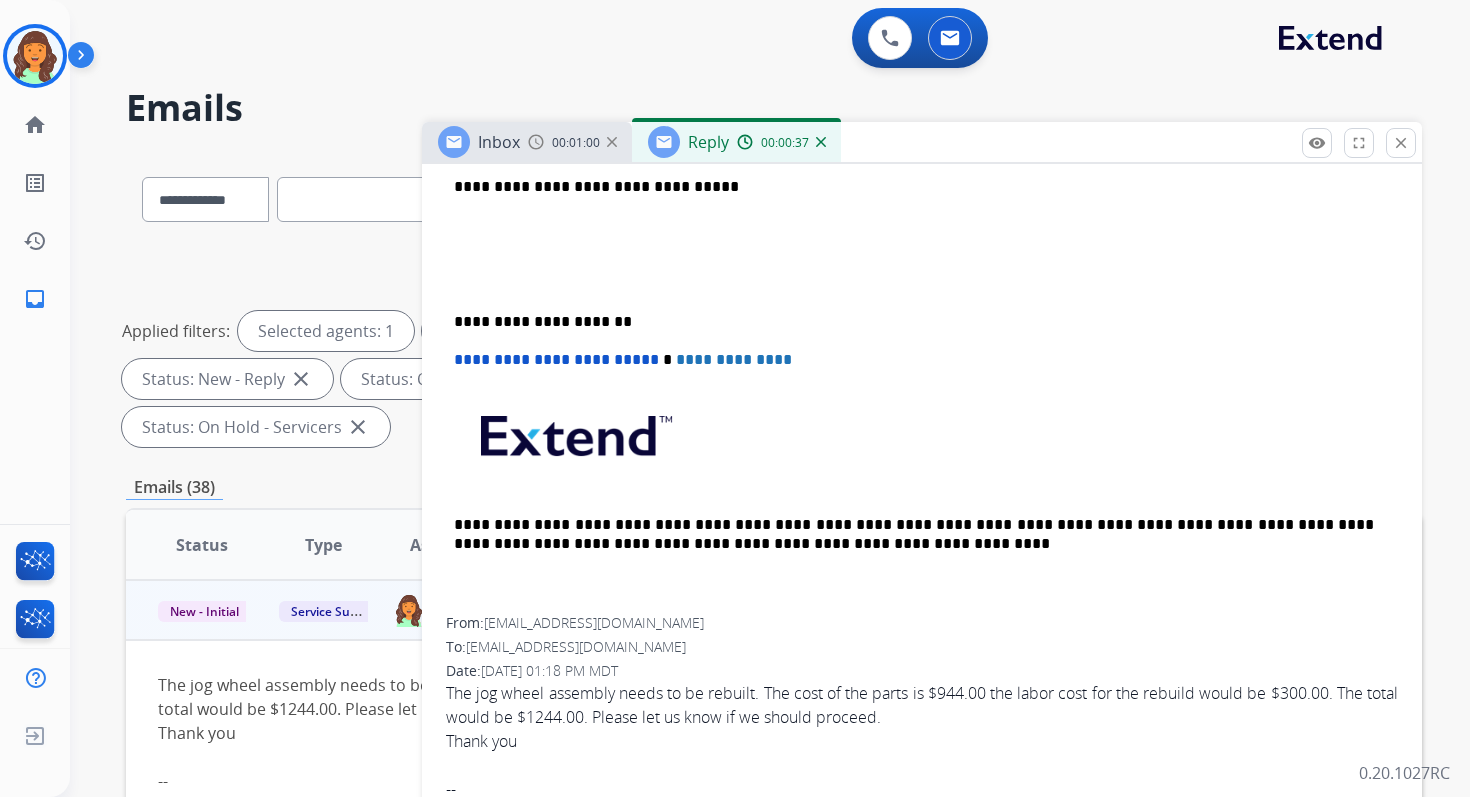 scroll, scrollTop: 0, scrollLeft: 0, axis: both 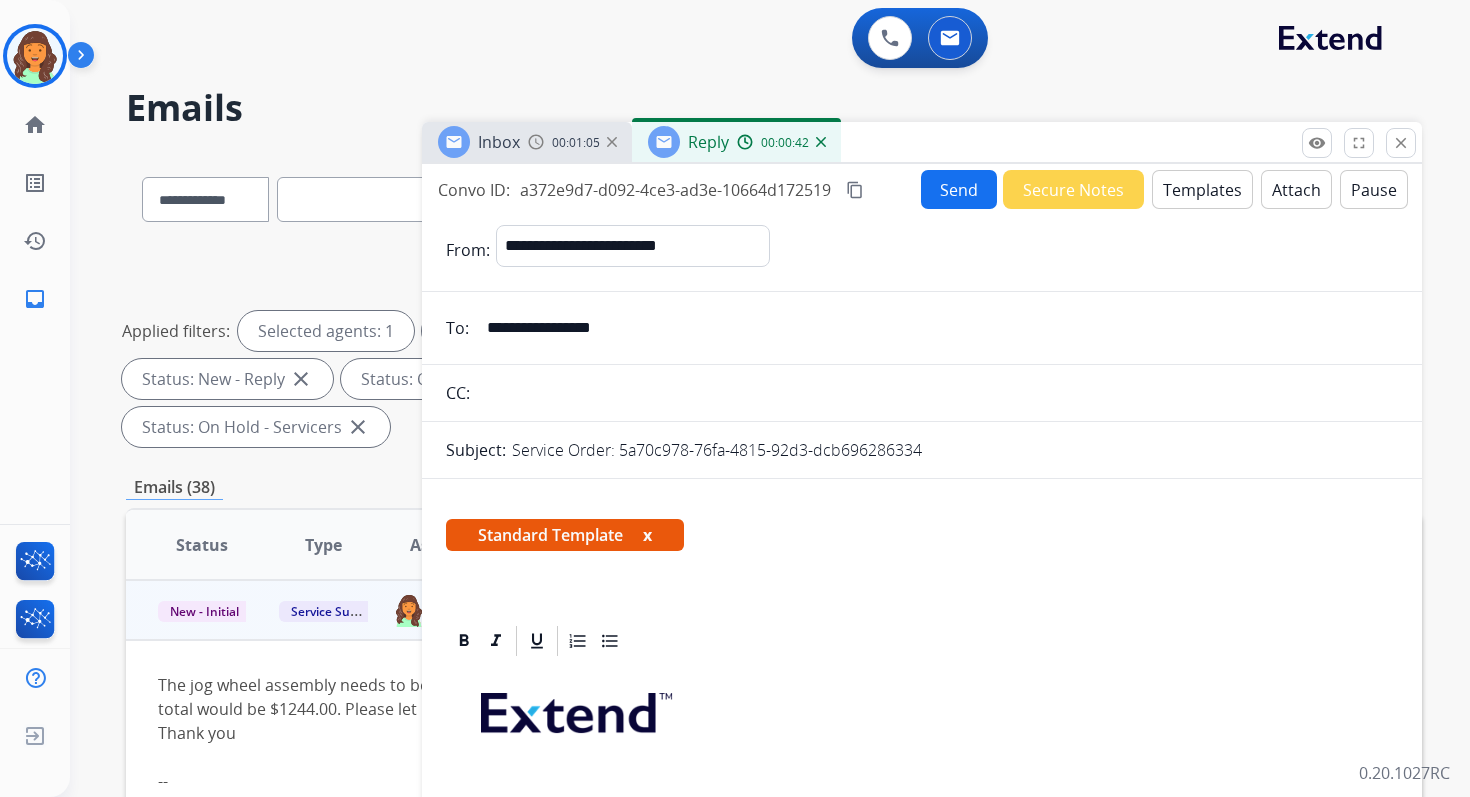click on "content_copy" at bounding box center (855, 190) 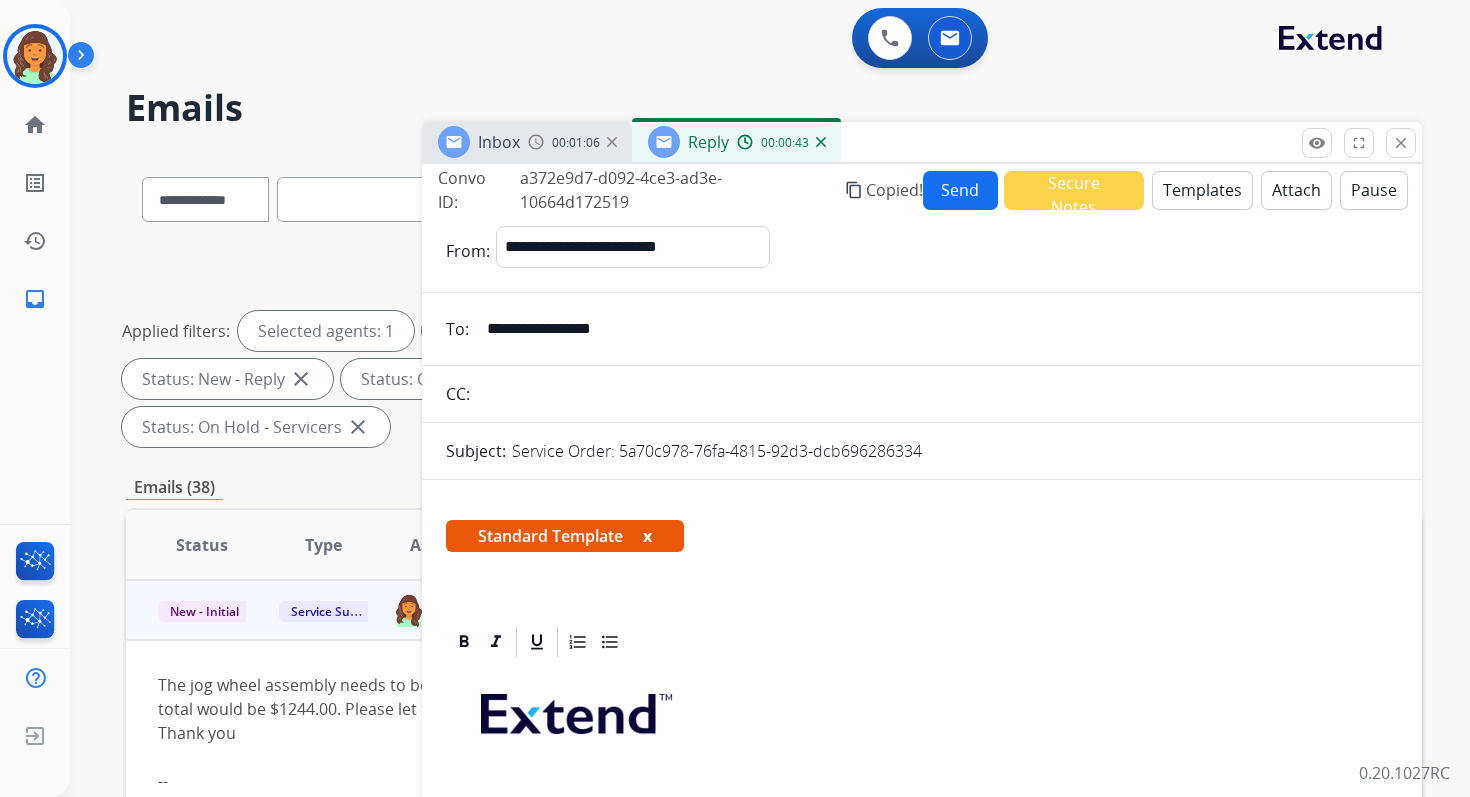 click on "Send" at bounding box center (960, 190) 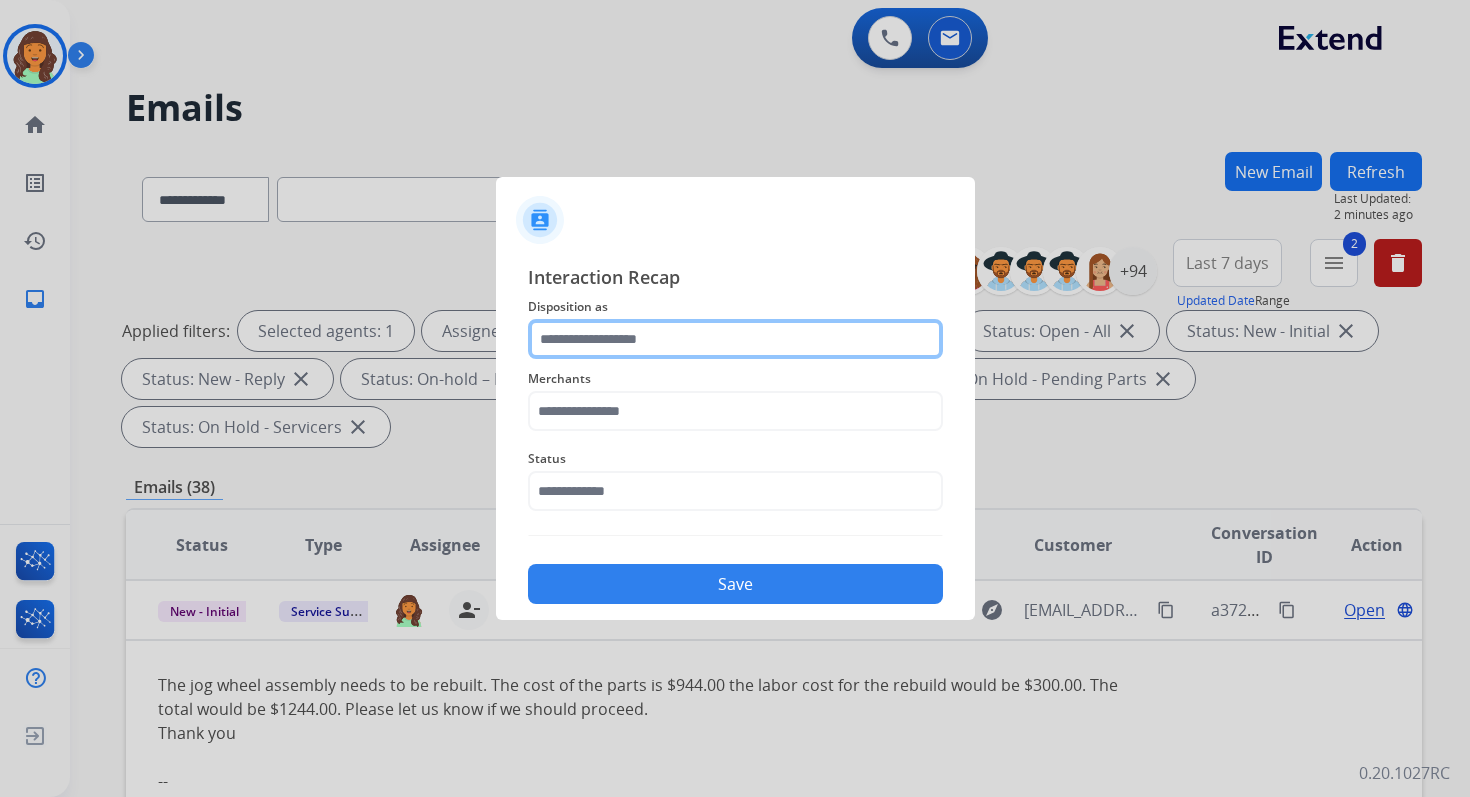 click 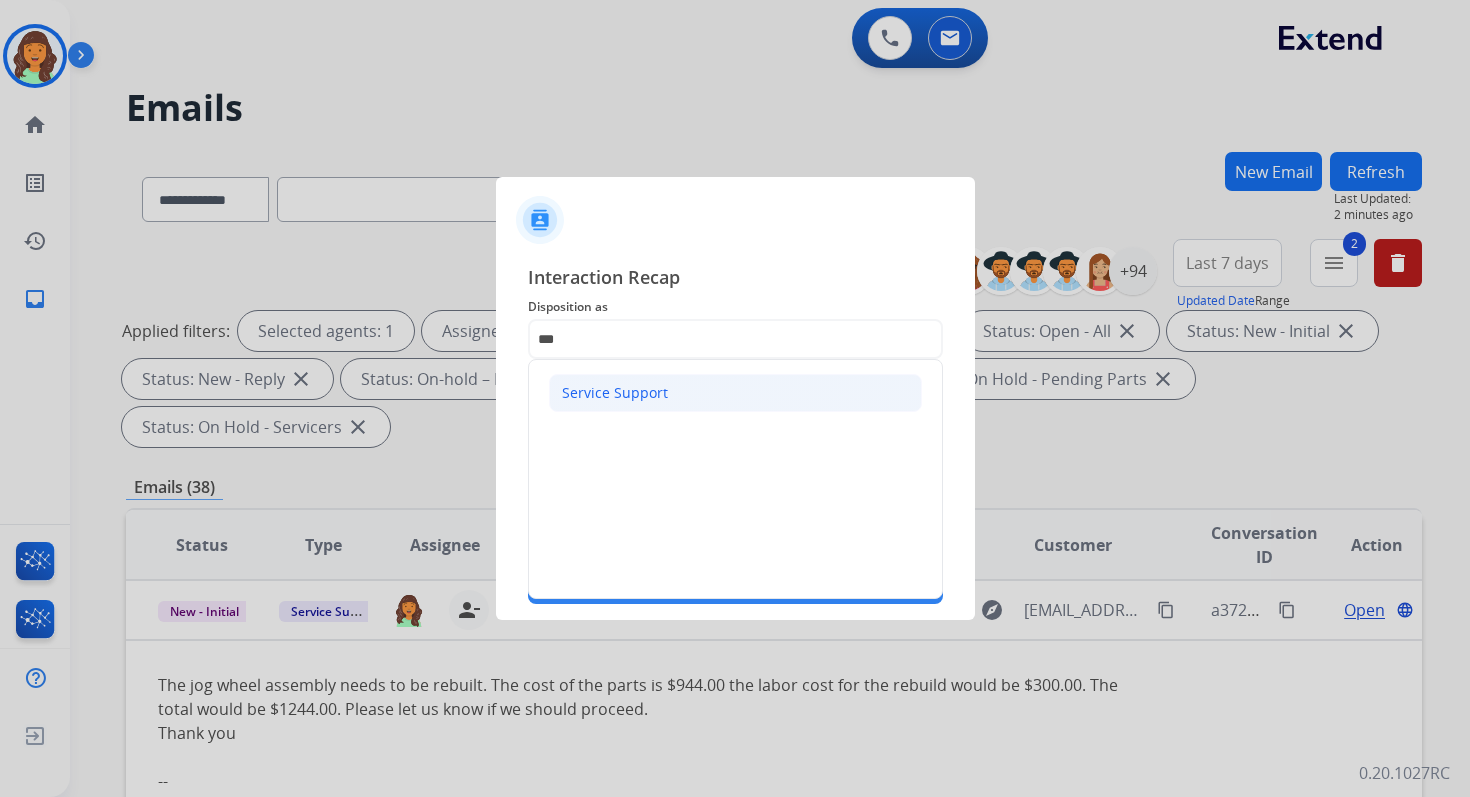 click on "Service Support" 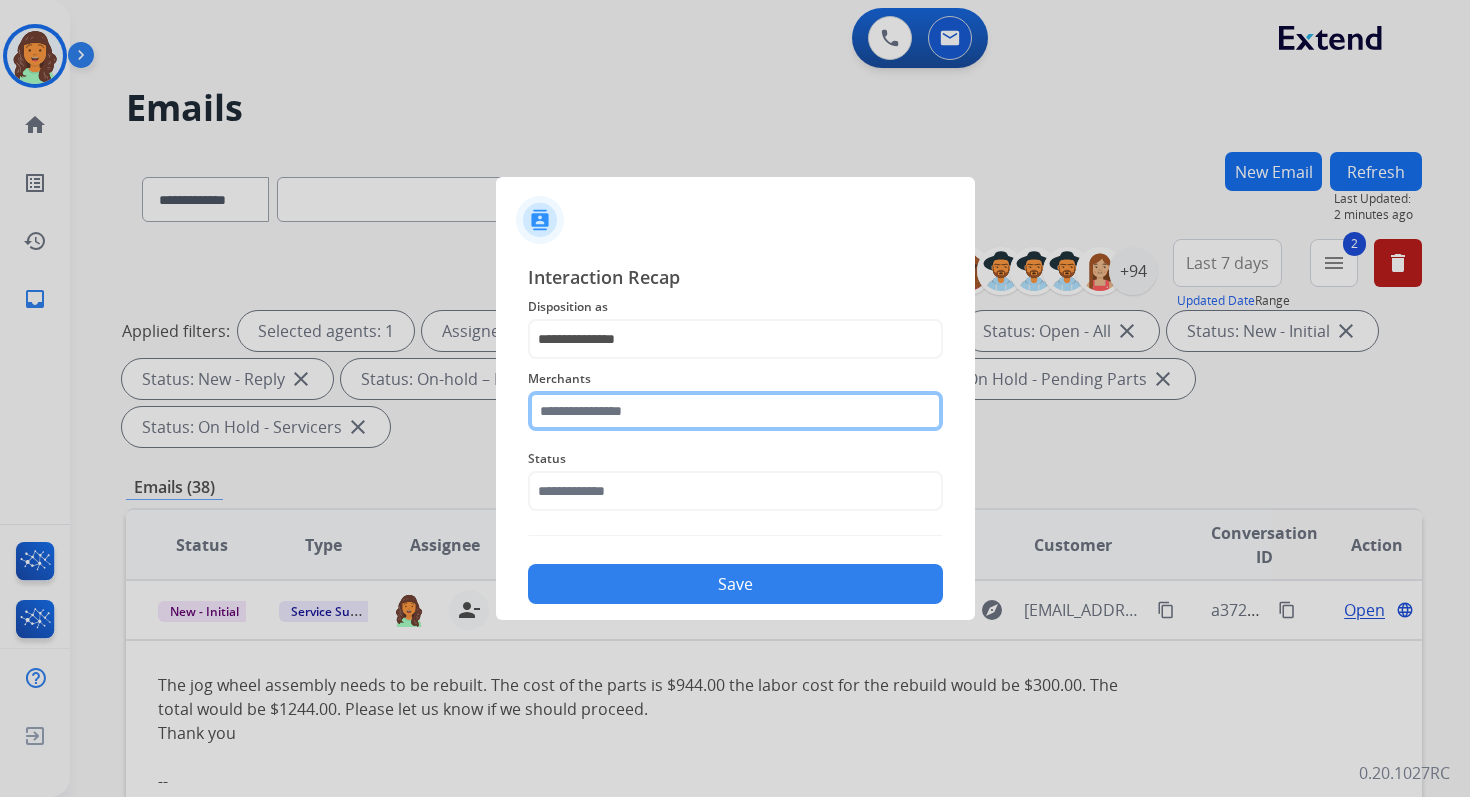 click 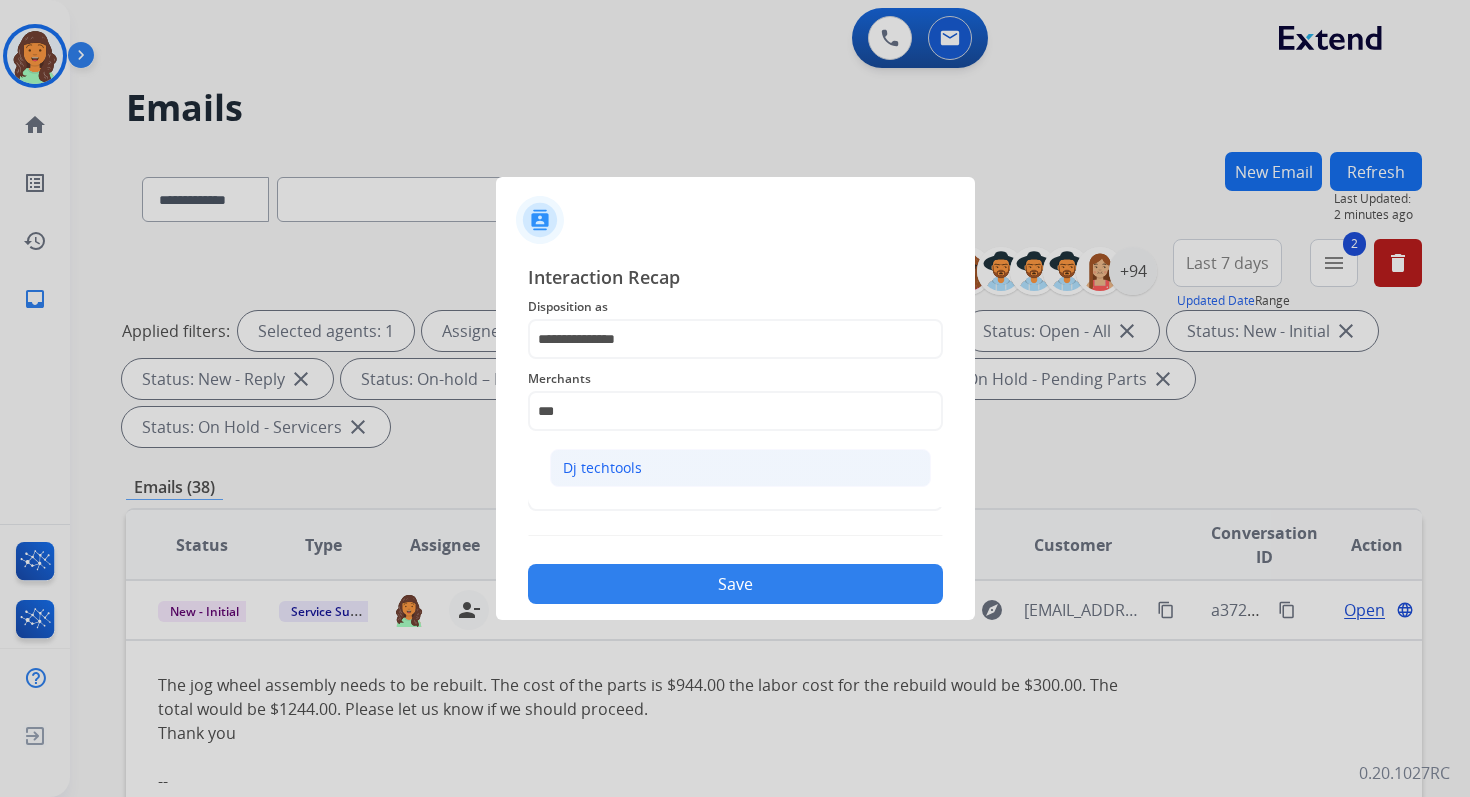 click on "Dj techtools" 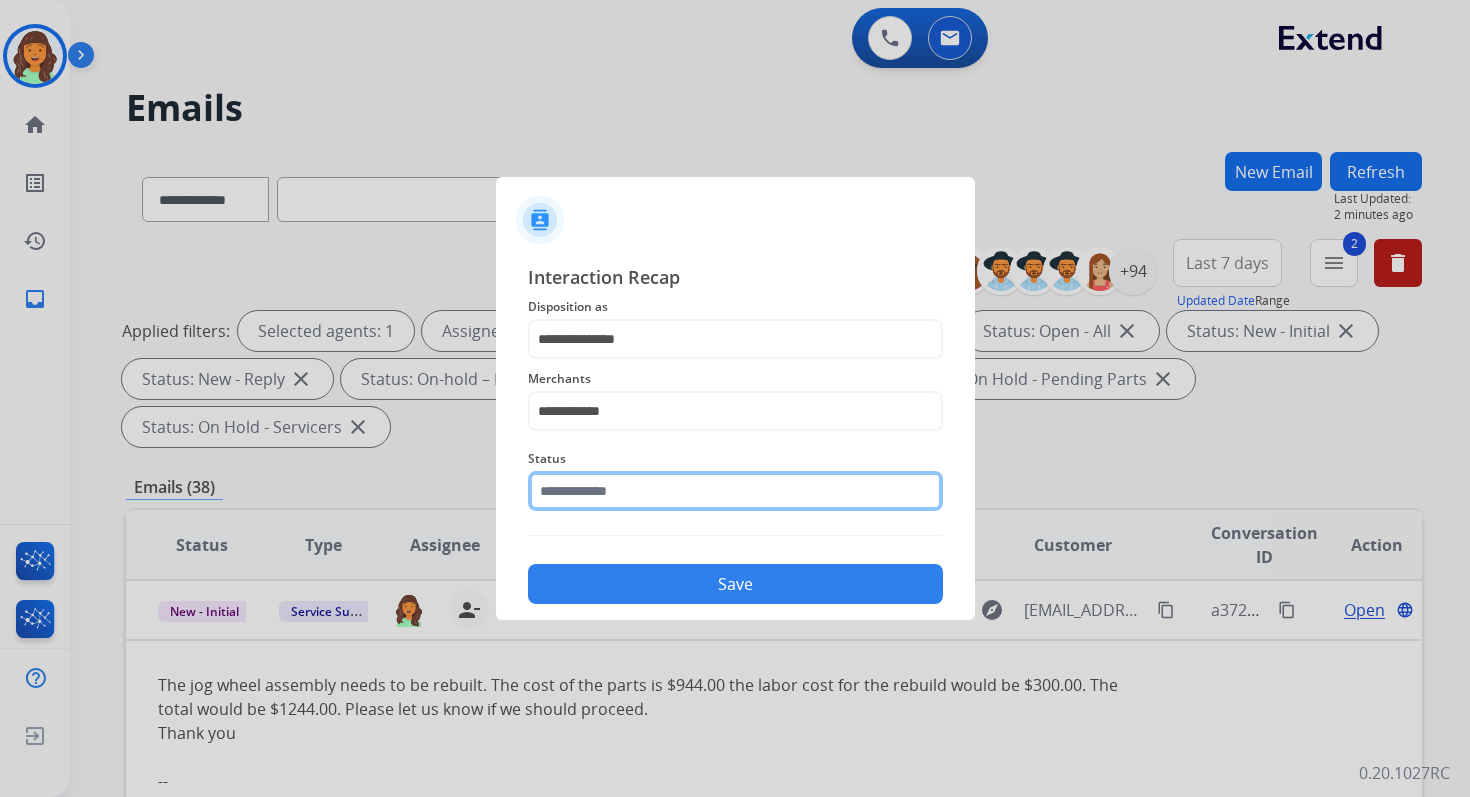 click 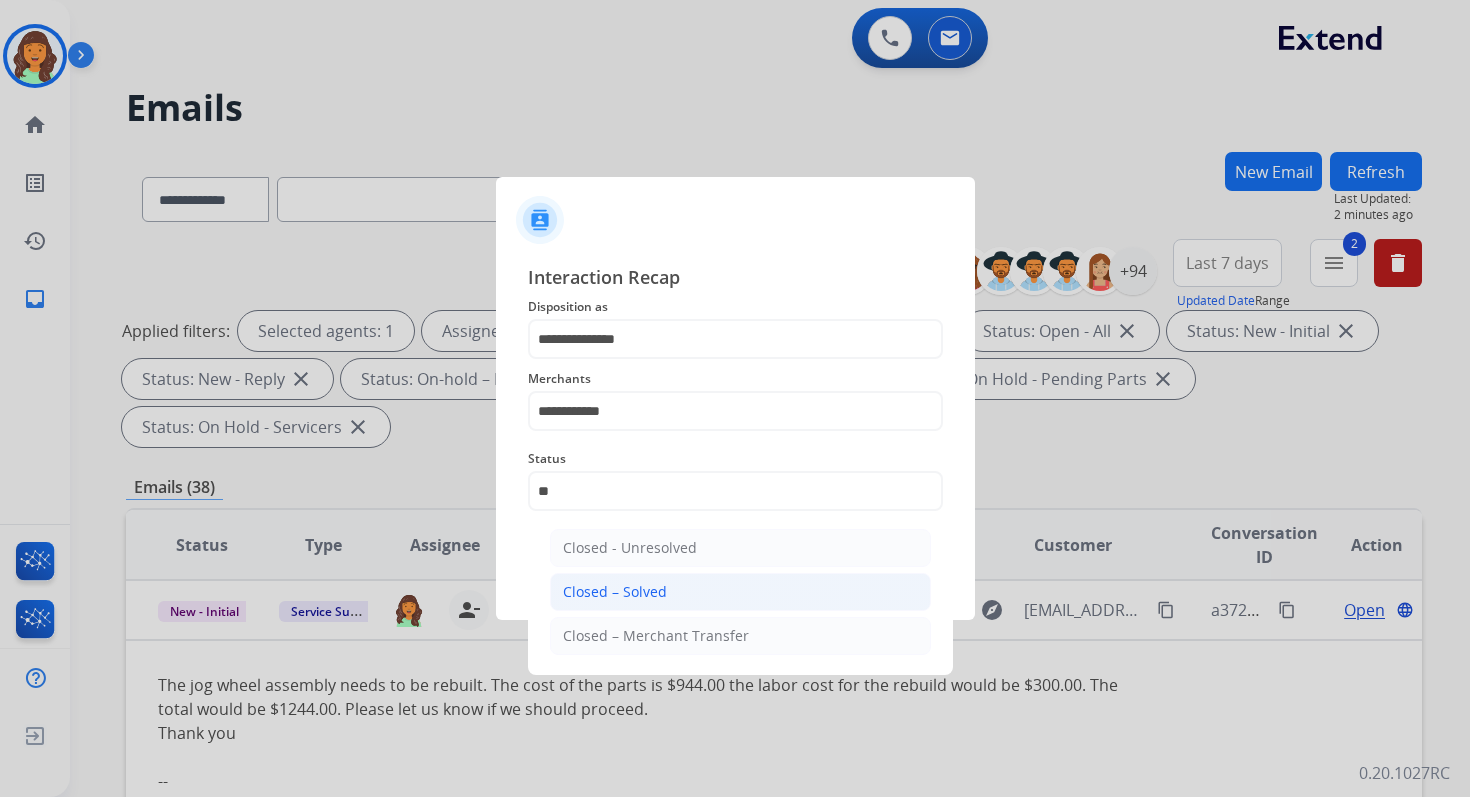 click on "Closed – Solved" 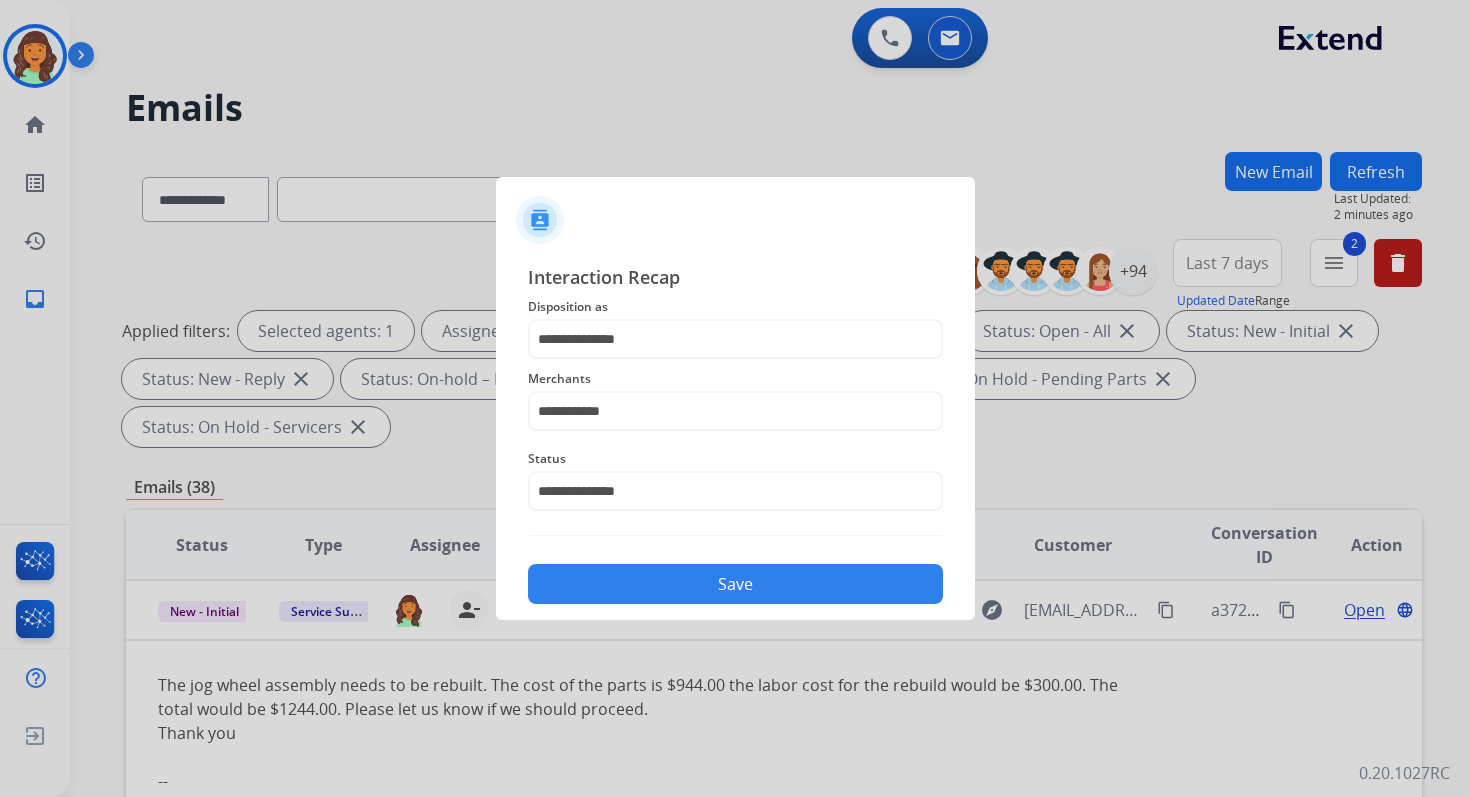 click on "Save" 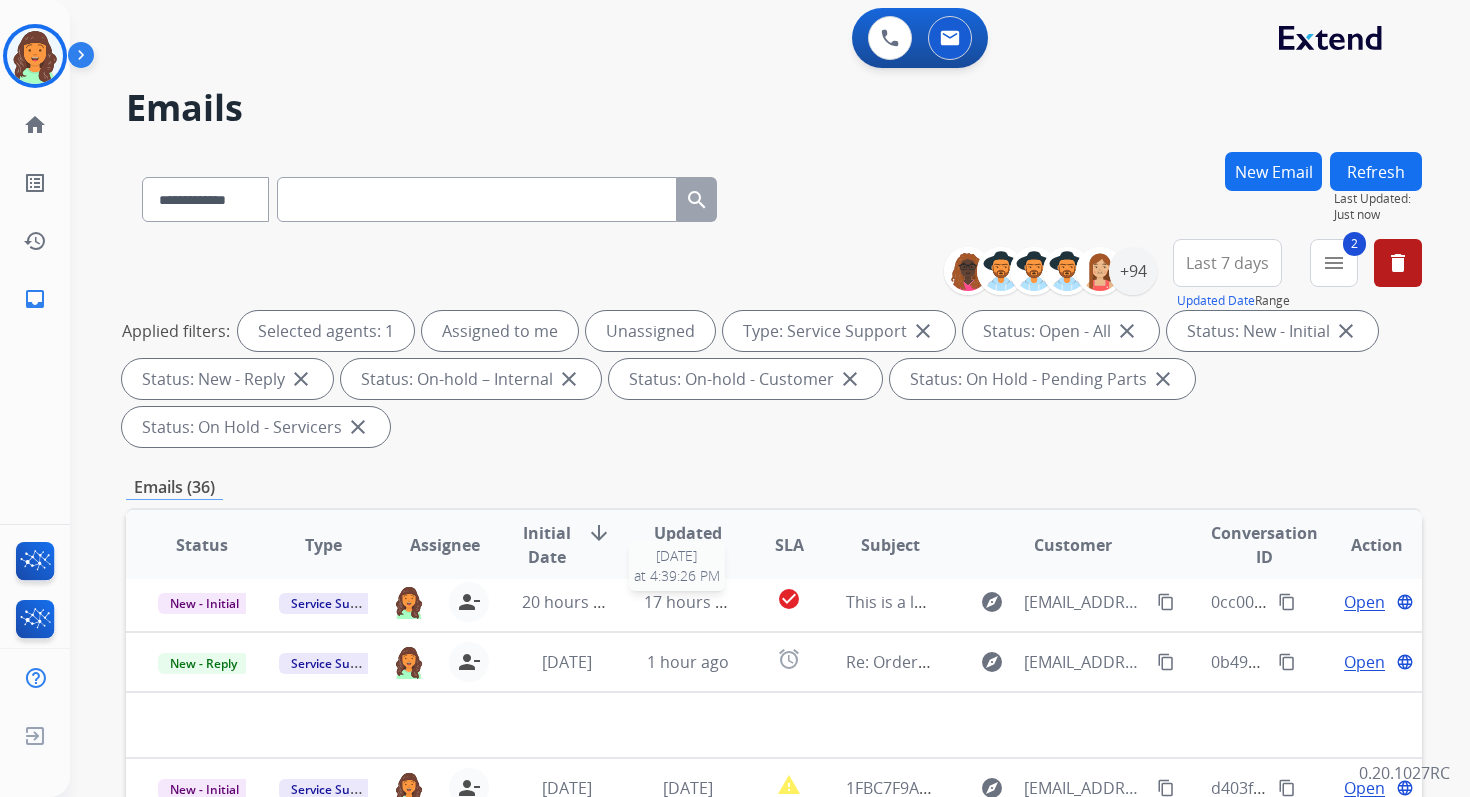 scroll, scrollTop: 68, scrollLeft: 0, axis: vertical 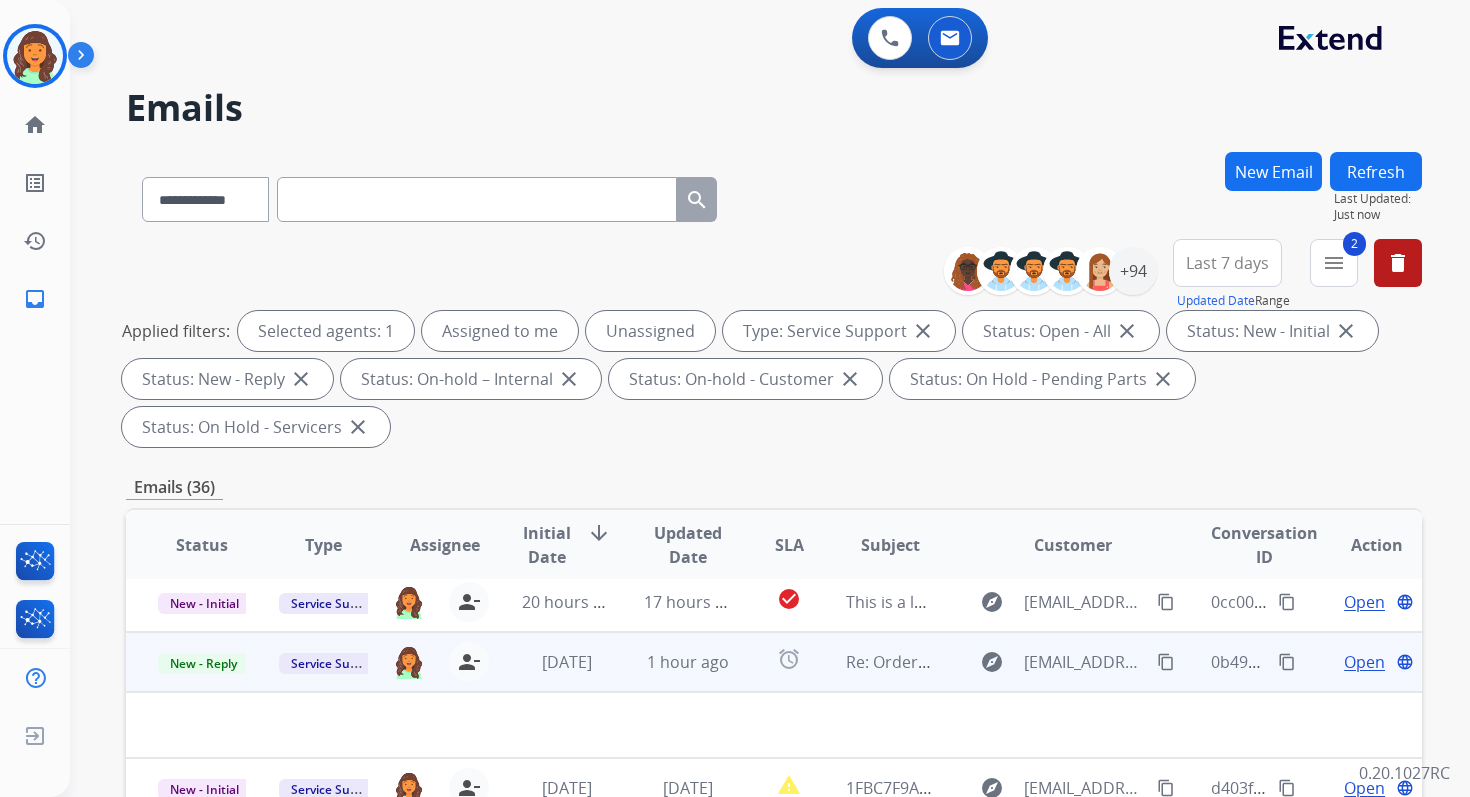 click on "alarm" at bounding box center [773, 662] 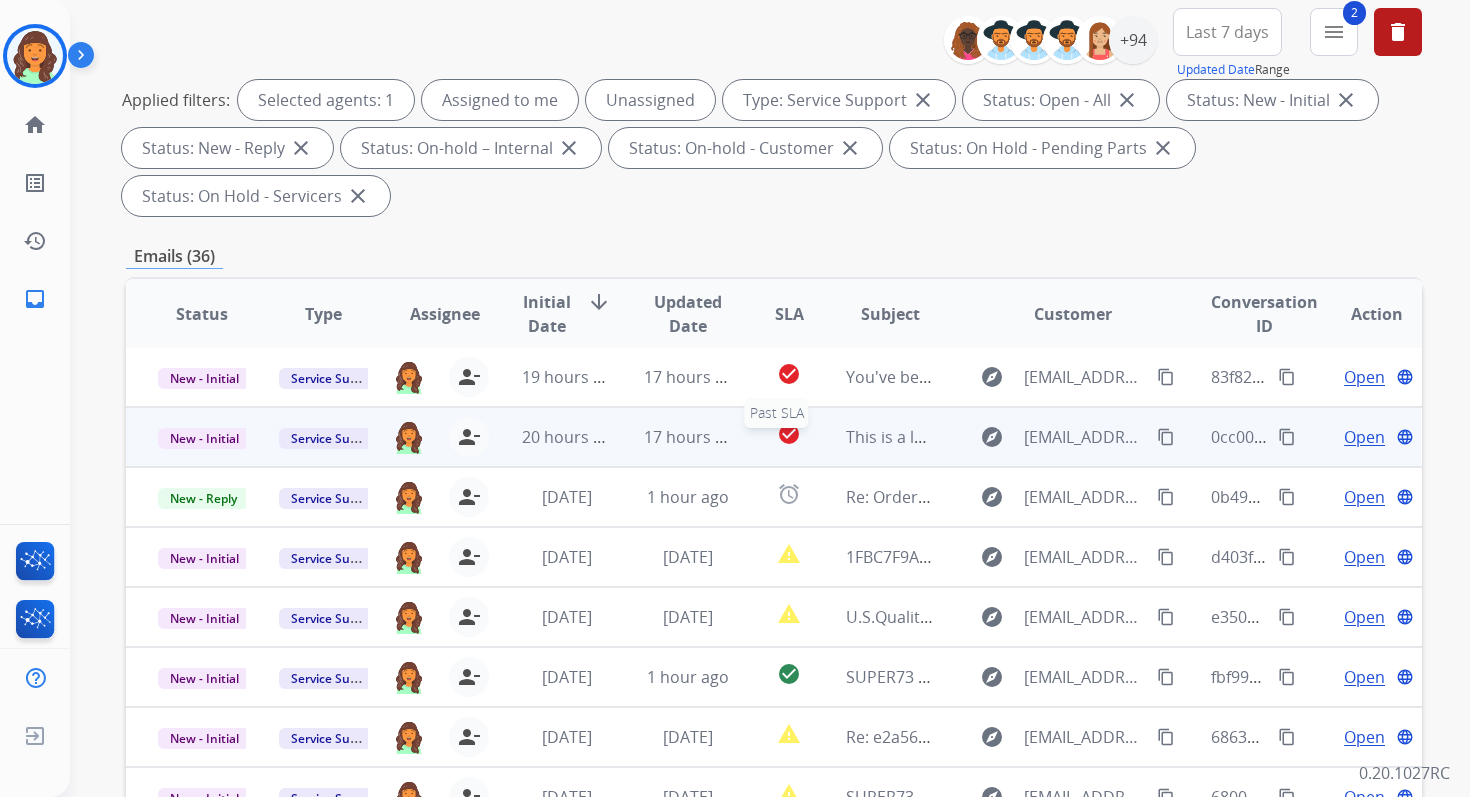 scroll, scrollTop: 485, scrollLeft: 0, axis: vertical 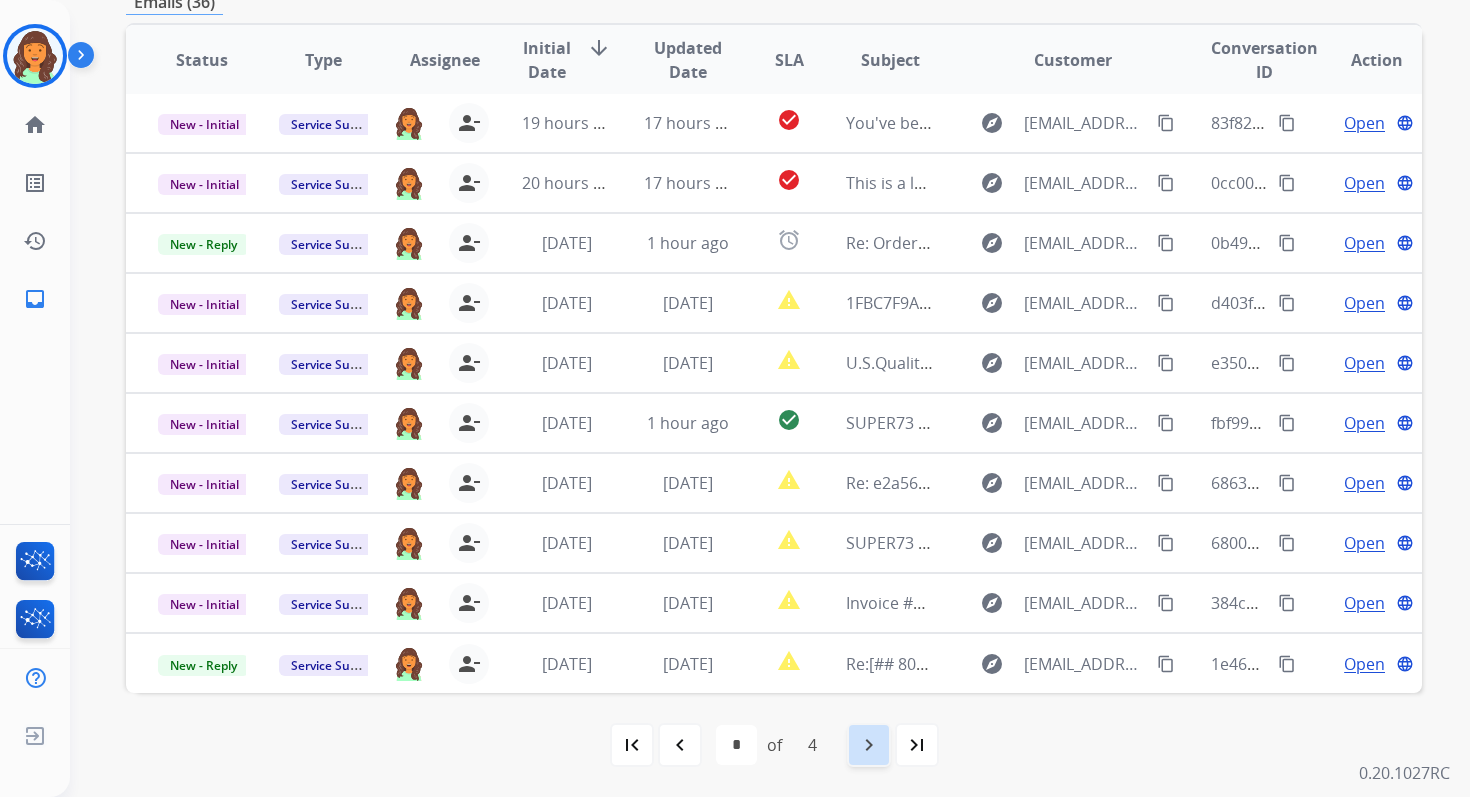 click on "navigate_next" at bounding box center (869, 745) 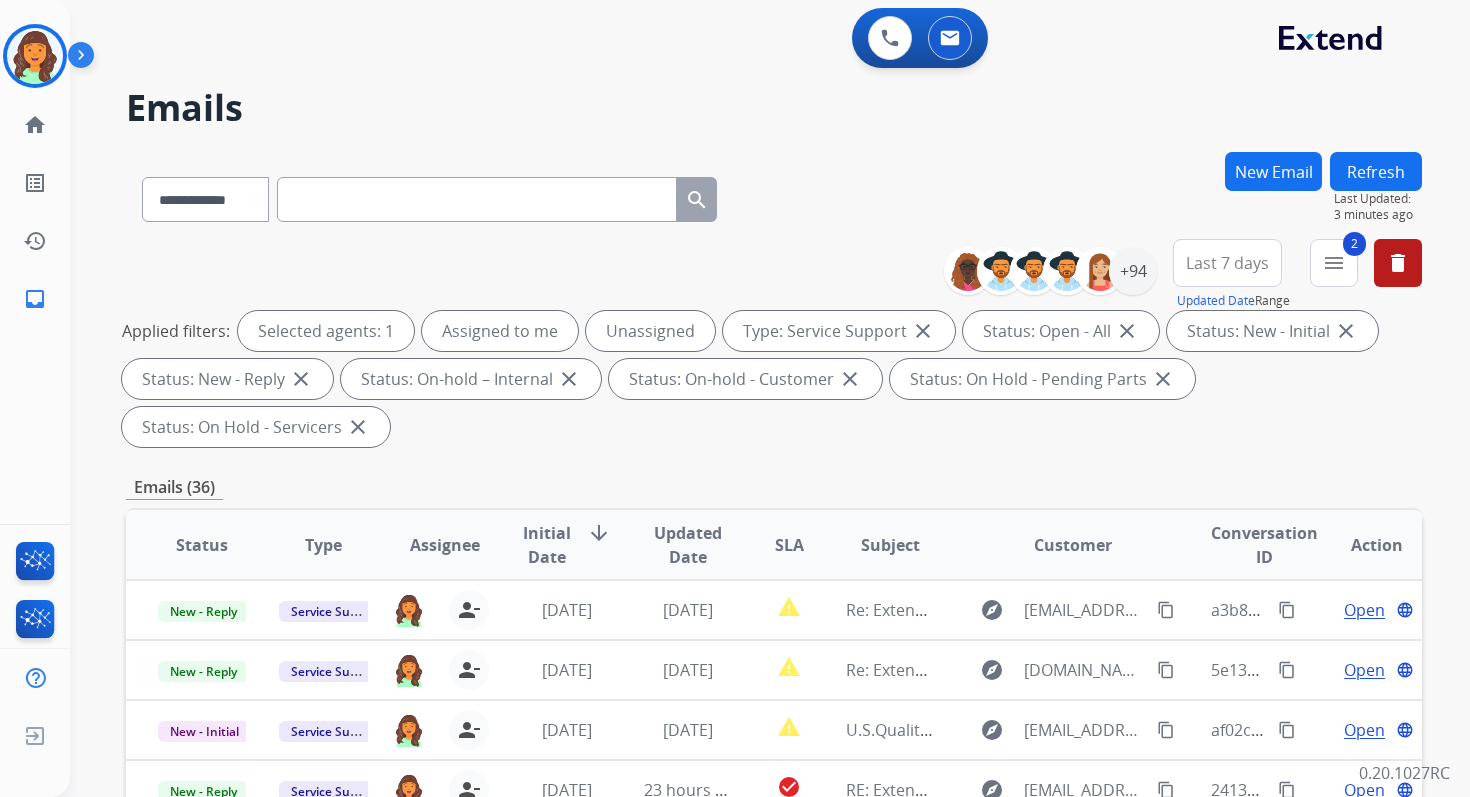 scroll, scrollTop: 0, scrollLeft: 0, axis: both 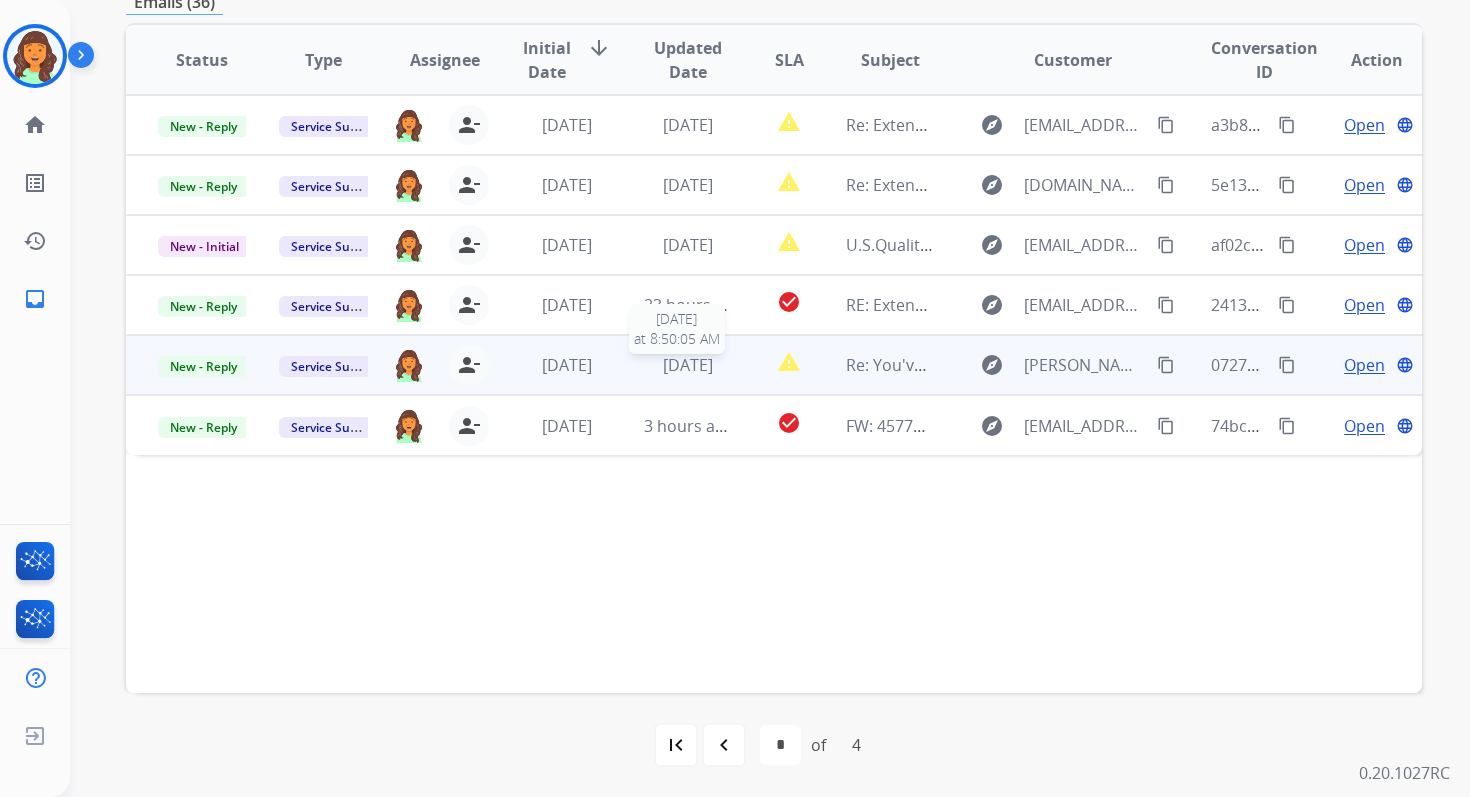 click on "5 days ago" at bounding box center [688, 365] 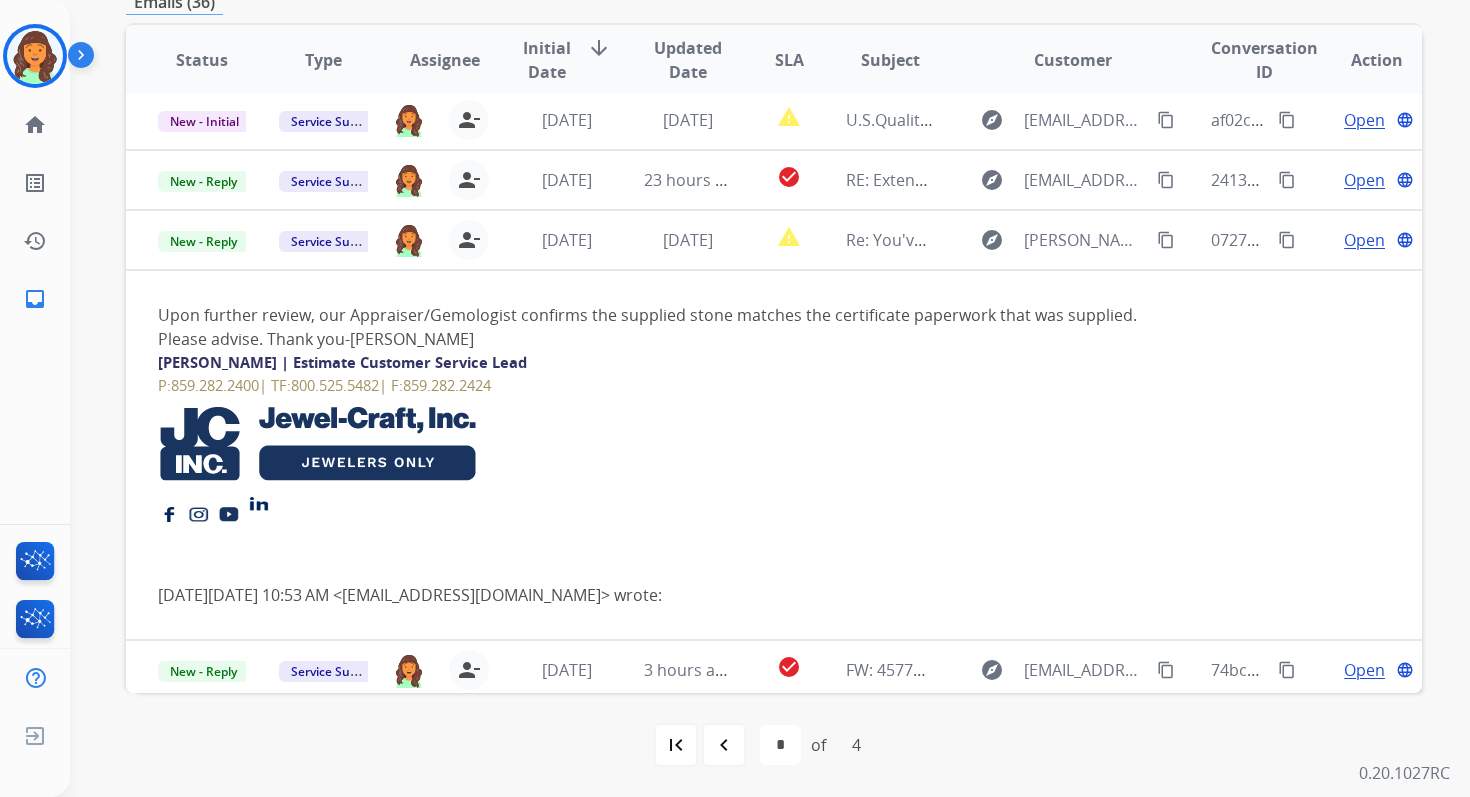 scroll, scrollTop: 129, scrollLeft: 0, axis: vertical 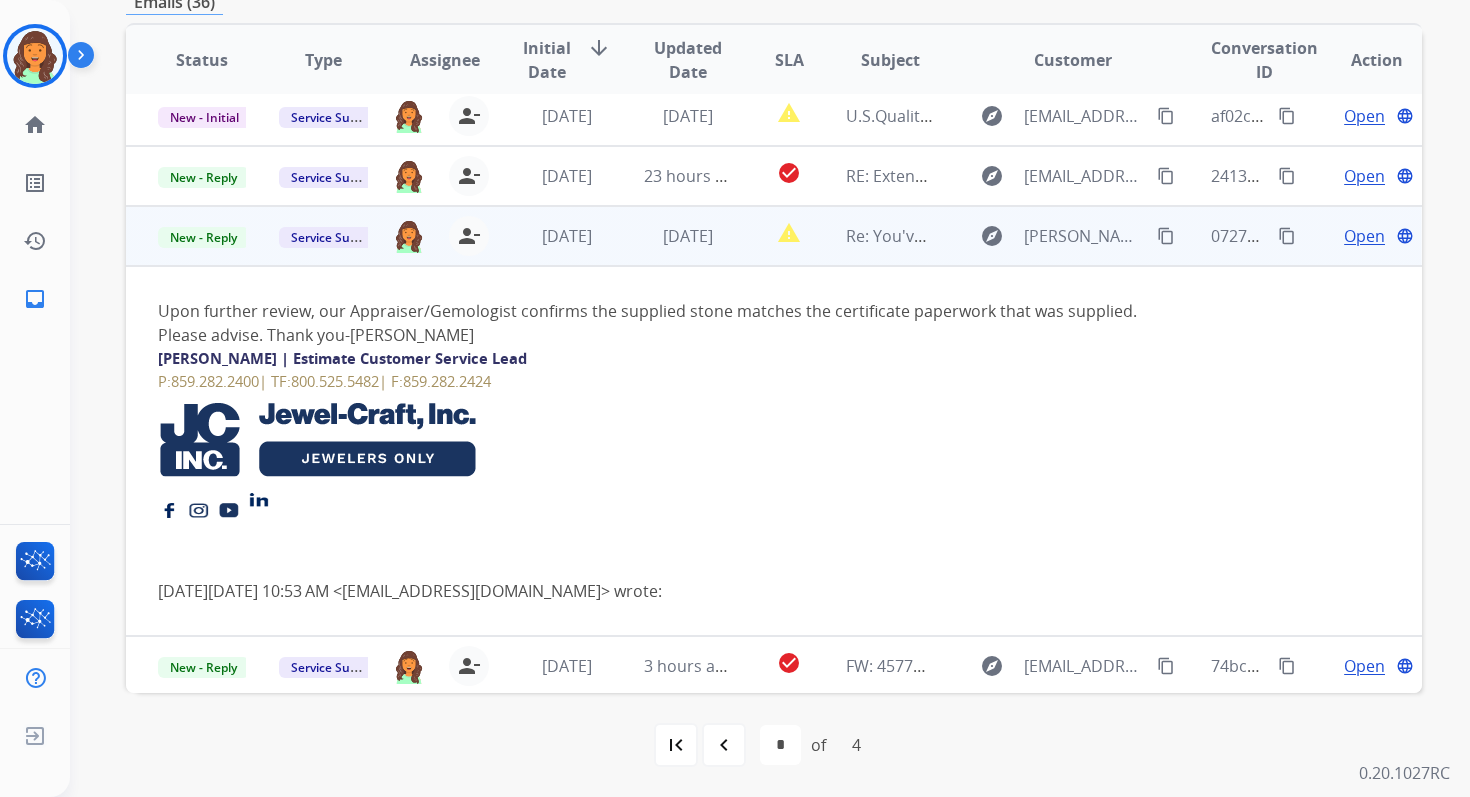 click on "Open" at bounding box center [1364, 236] 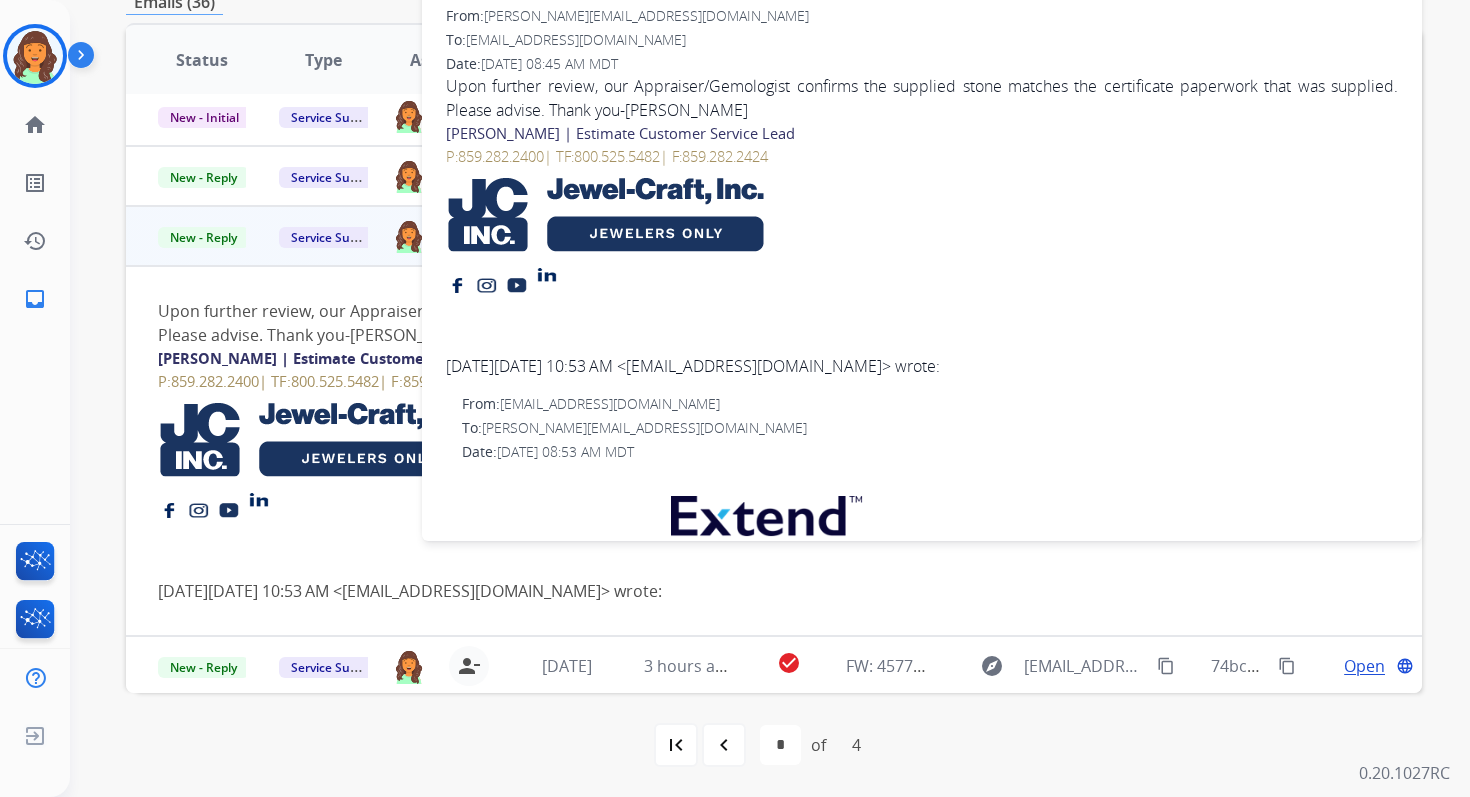 scroll, scrollTop: 0, scrollLeft: 0, axis: both 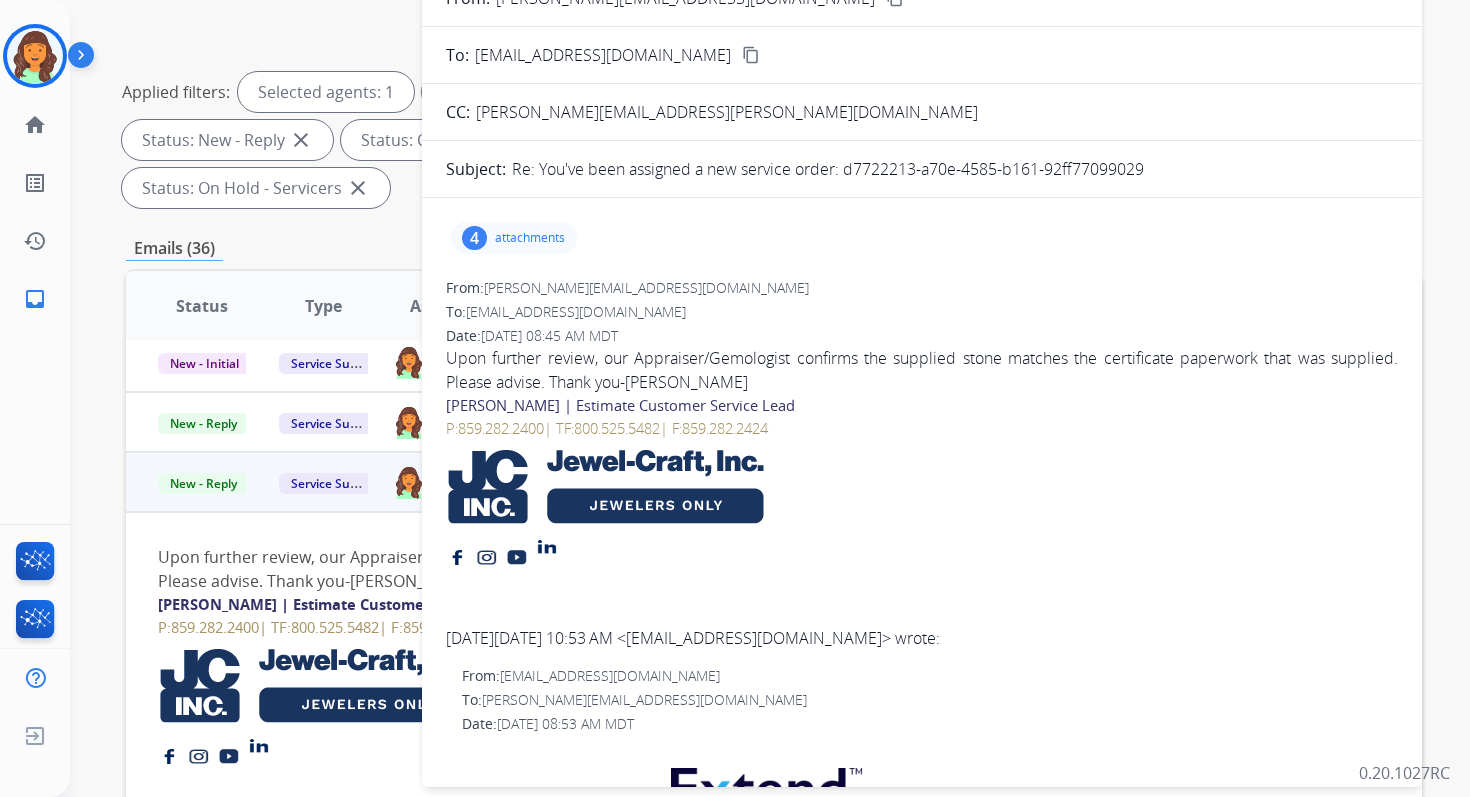 click on "4 attachments" at bounding box center (513, 238) 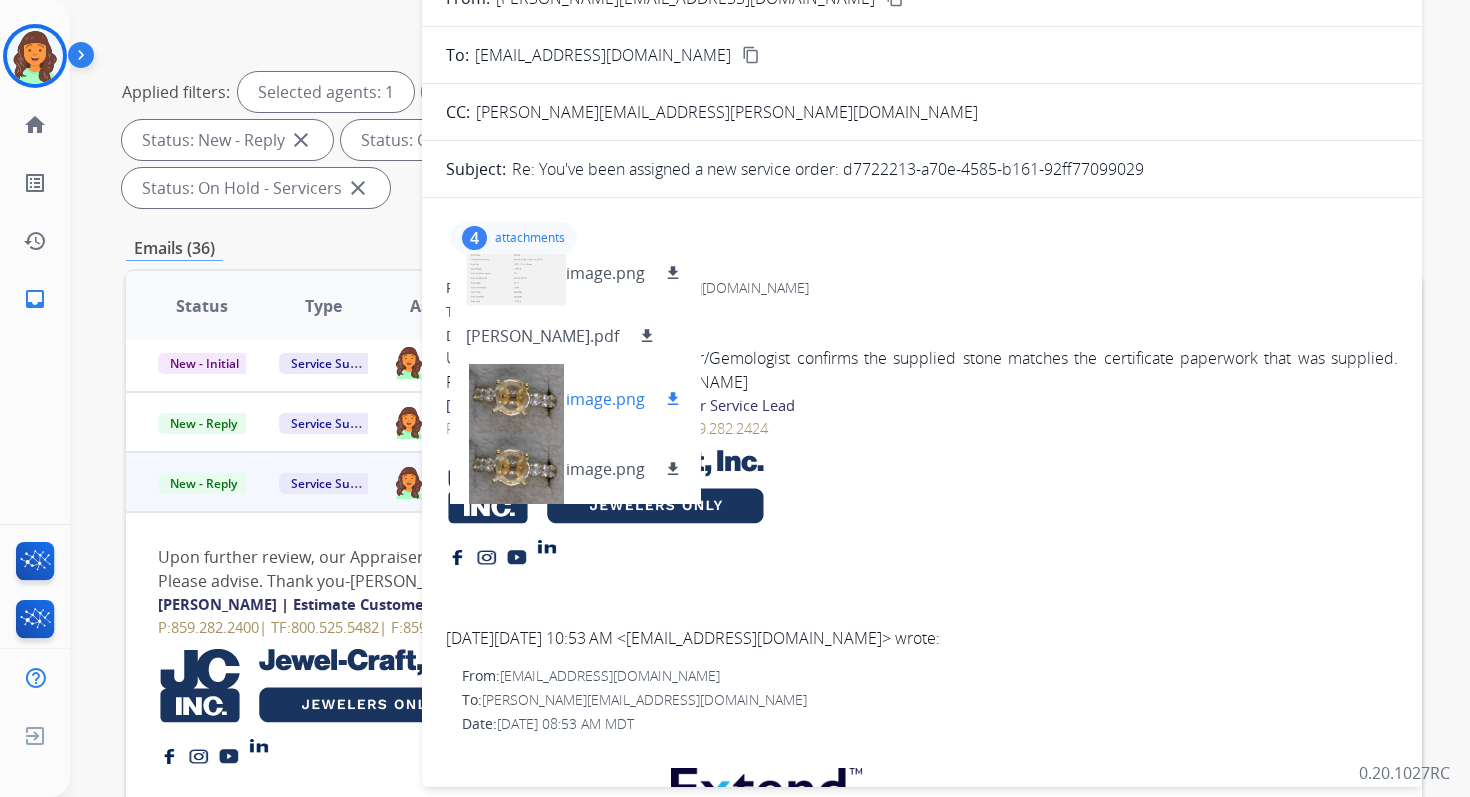 scroll, scrollTop: 0, scrollLeft: 0, axis: both 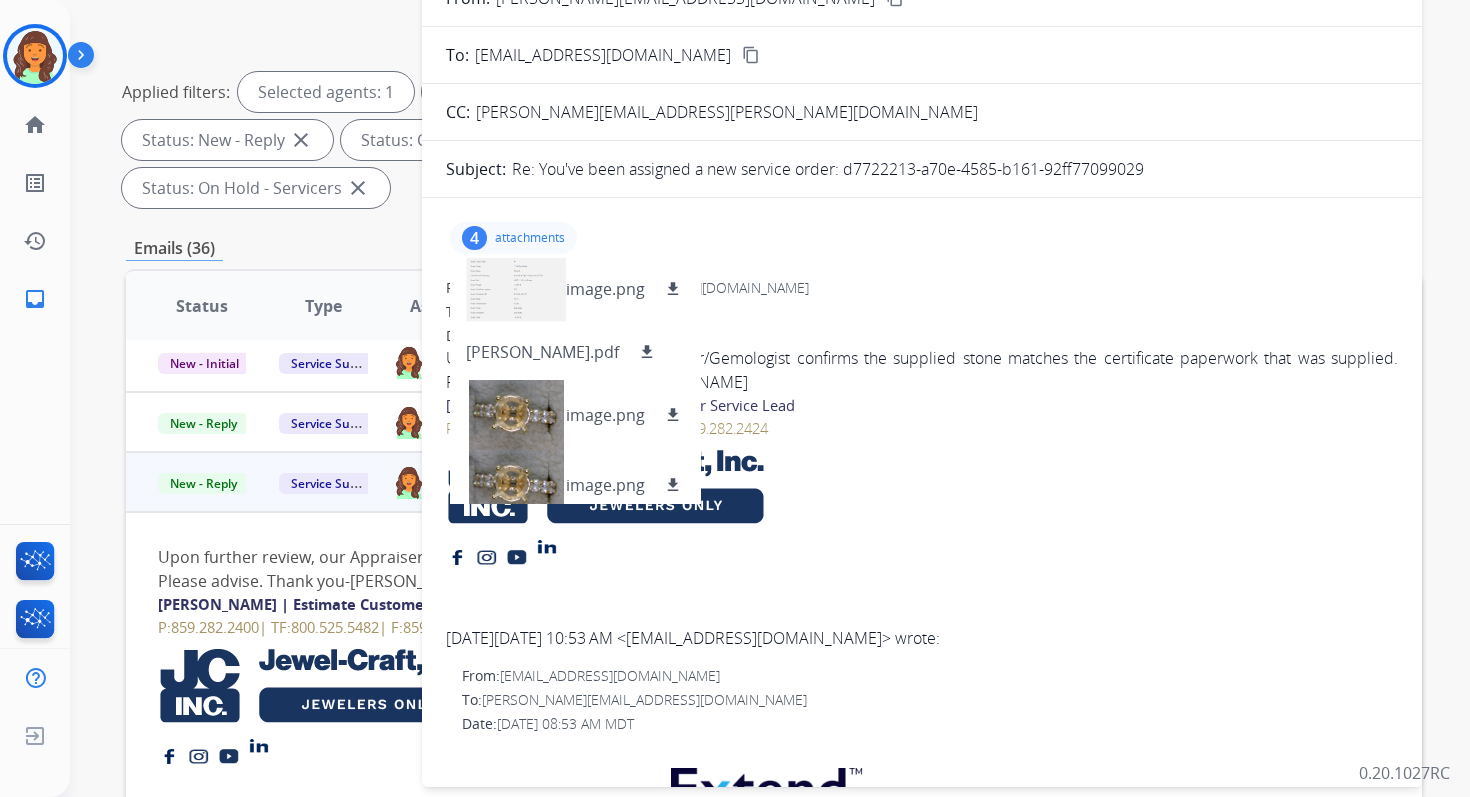 click on "4 attachments  image.png  download  anthony.pdf  download  image.png  download  image.png  download" at bounding box center (922, 238) 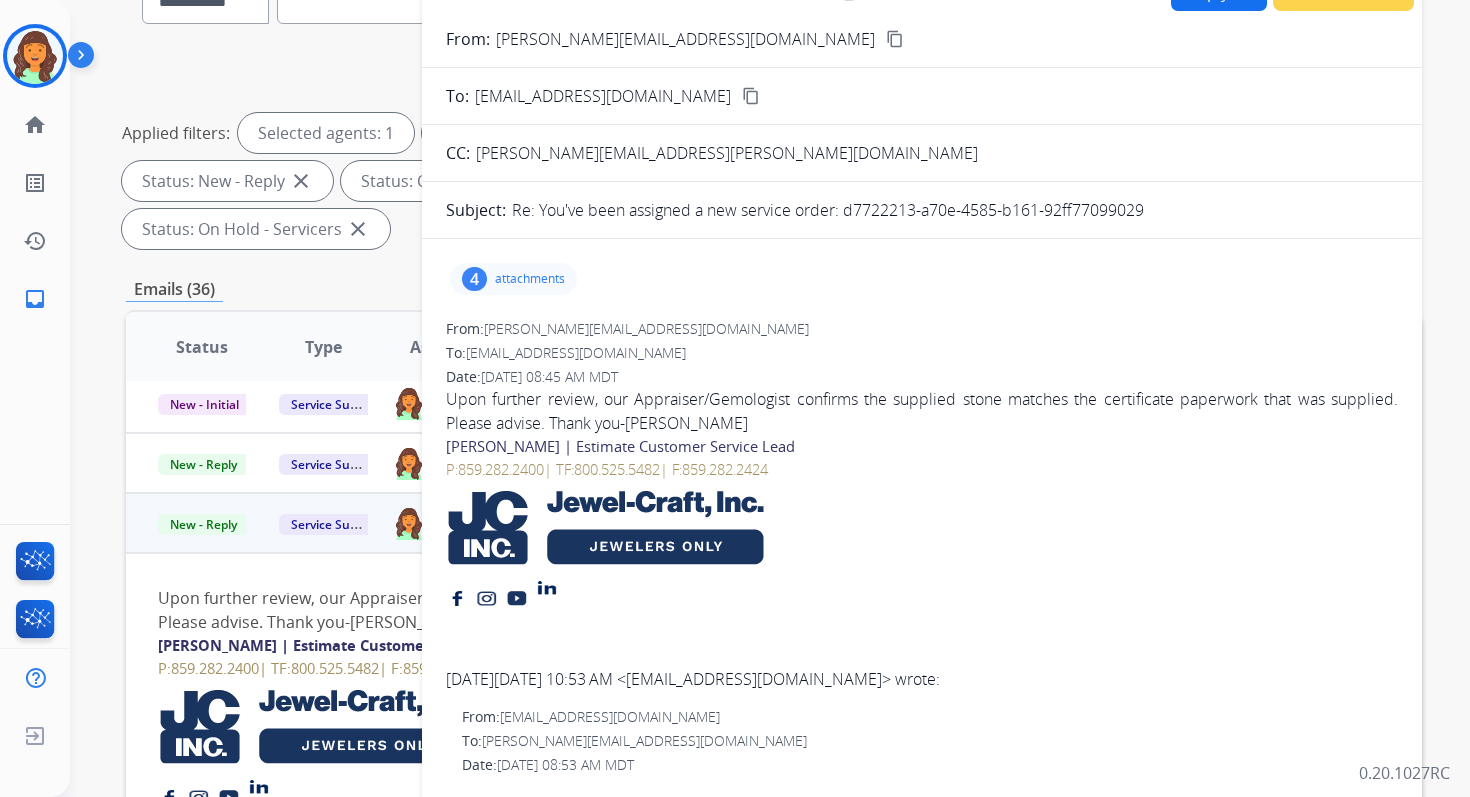 scroll, scrollTop: 127, scrollLeft: 0, axis: vertical 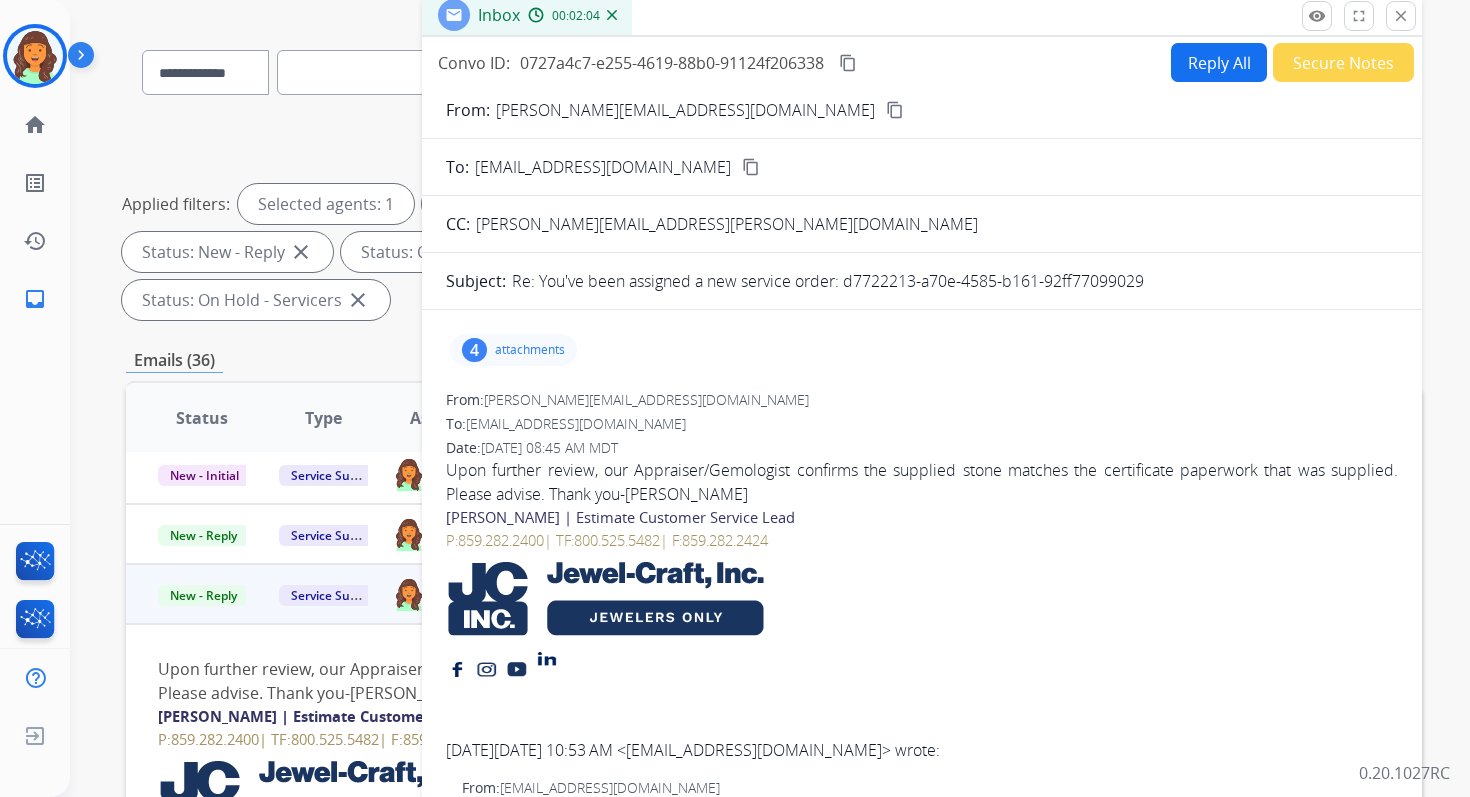 click on "Reply All" at bounding box center (1219, 62) 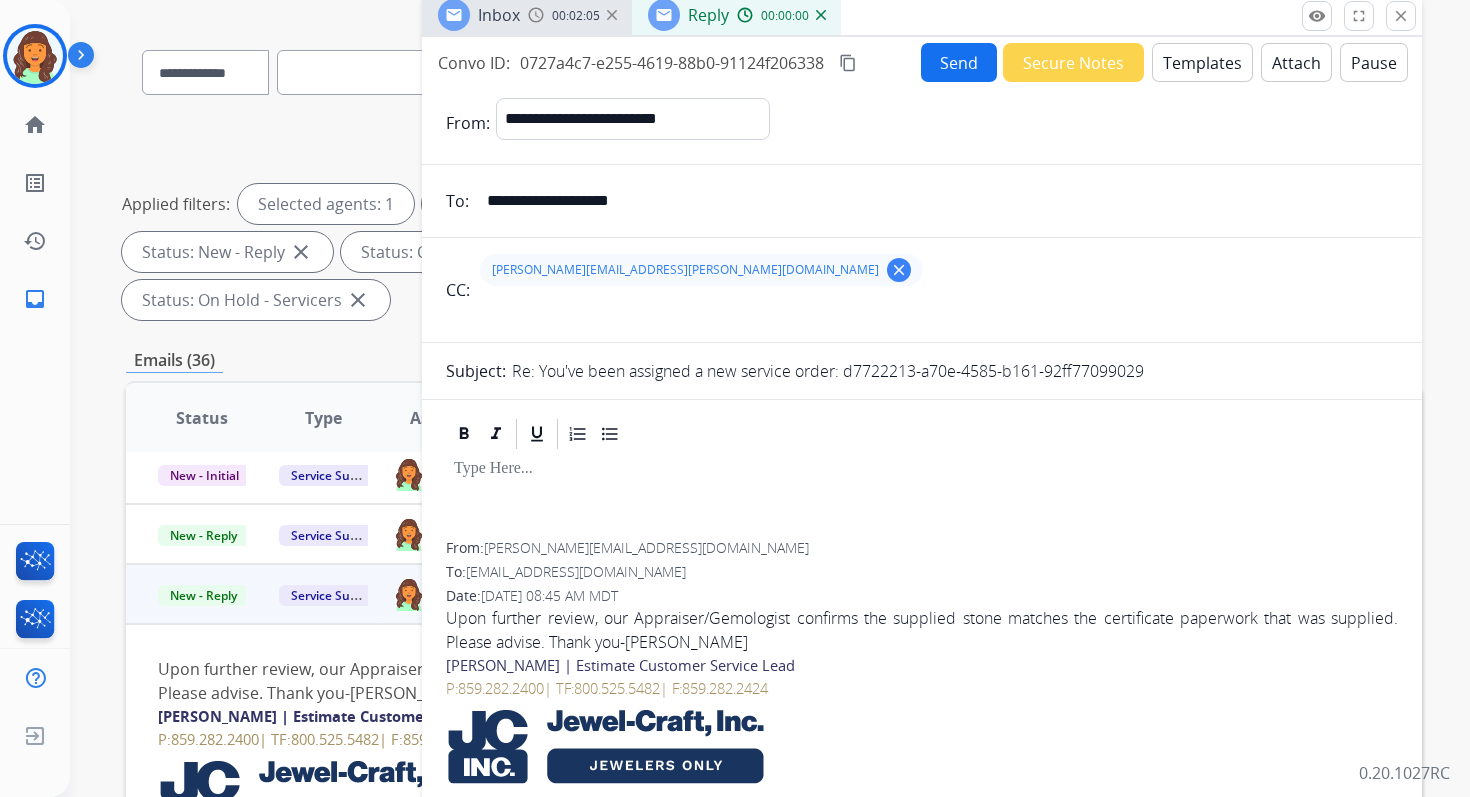 click on "Templates" at bounding box center [1202, 62] 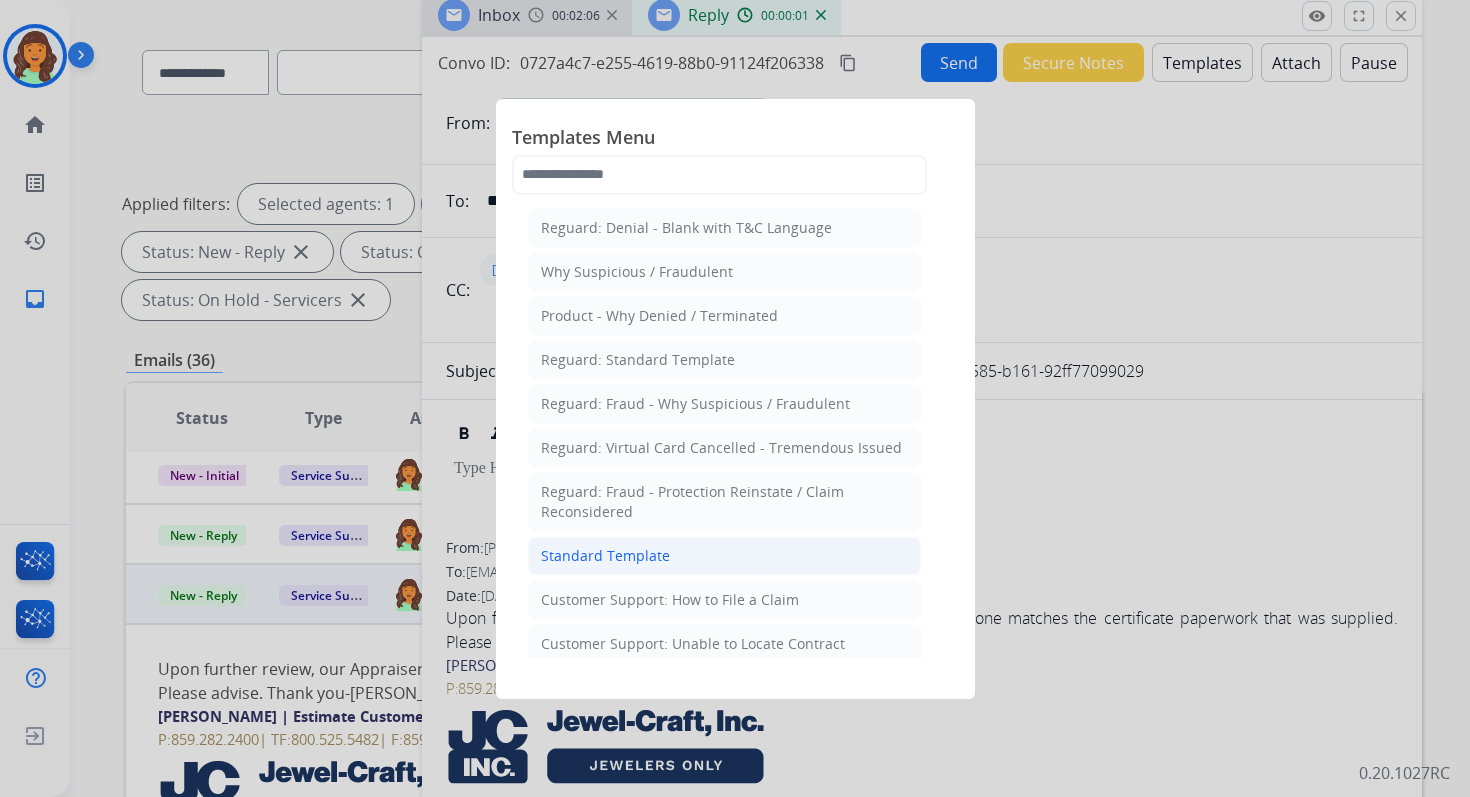 click on "Standard Template" 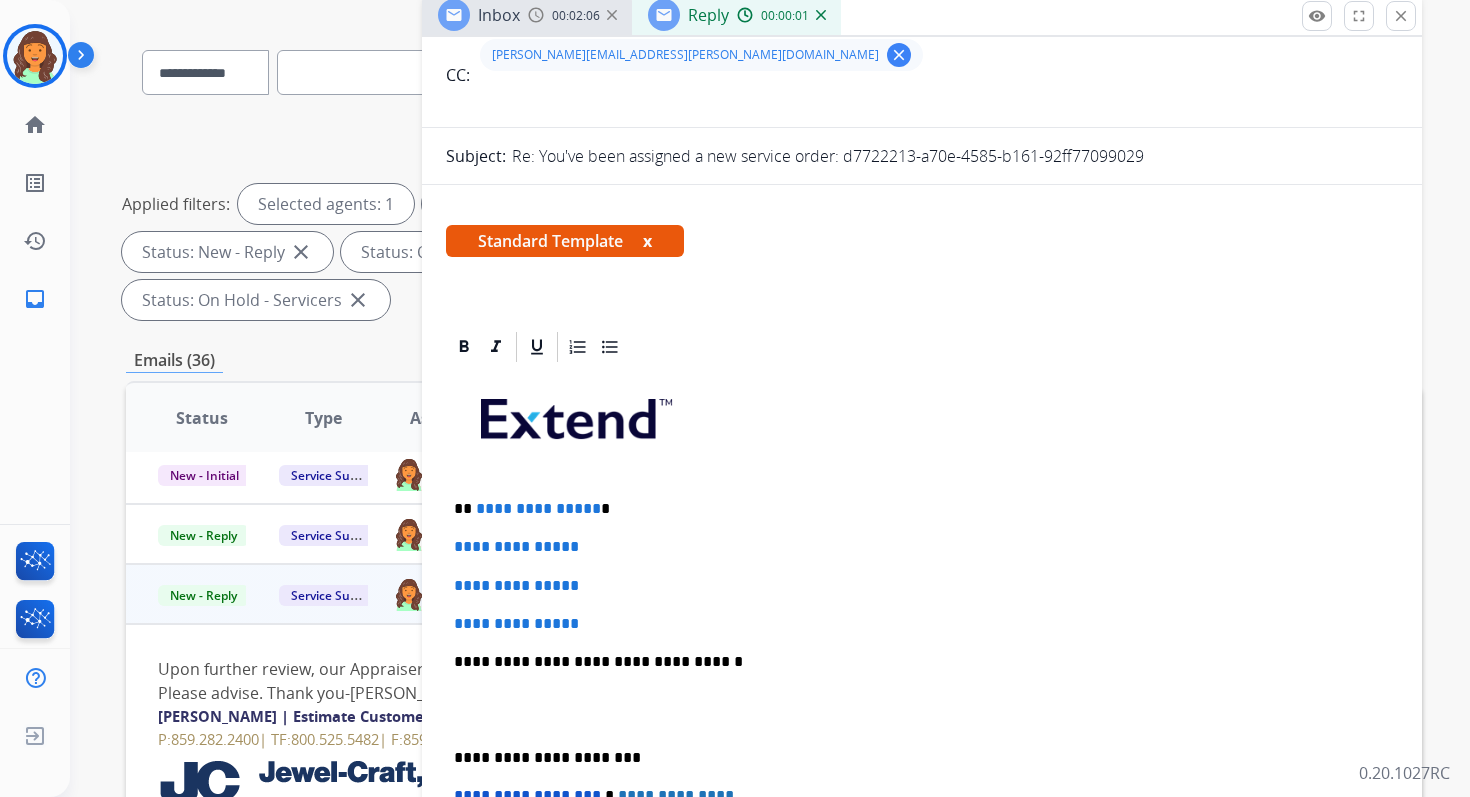 scroll, scrollTop: 301, scrollLeft: 0, axis: vertical 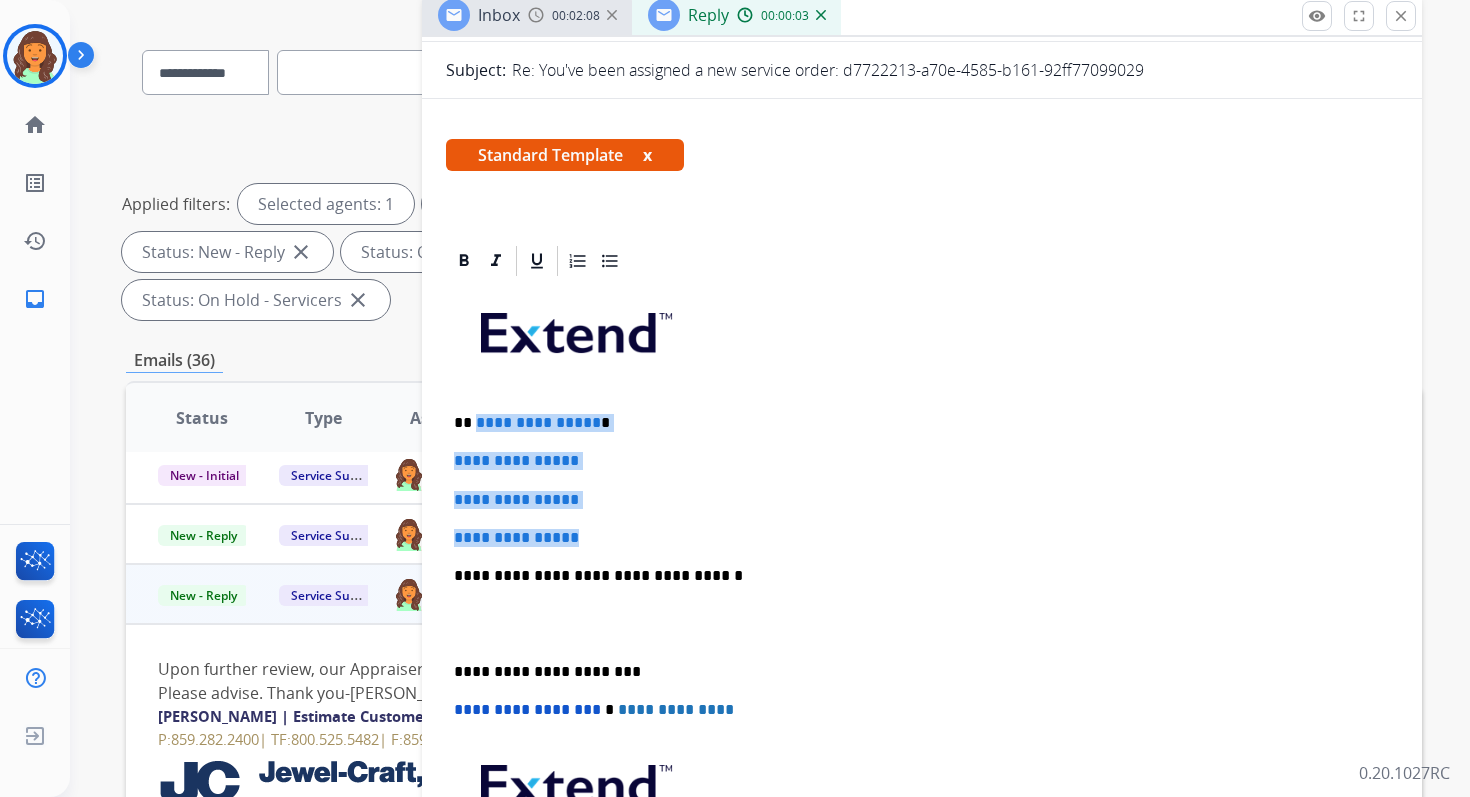 drag, startPoint x: 474, startPoint y: 419, endPoint x: 621, endPoint y: 545, distance: 193.61043 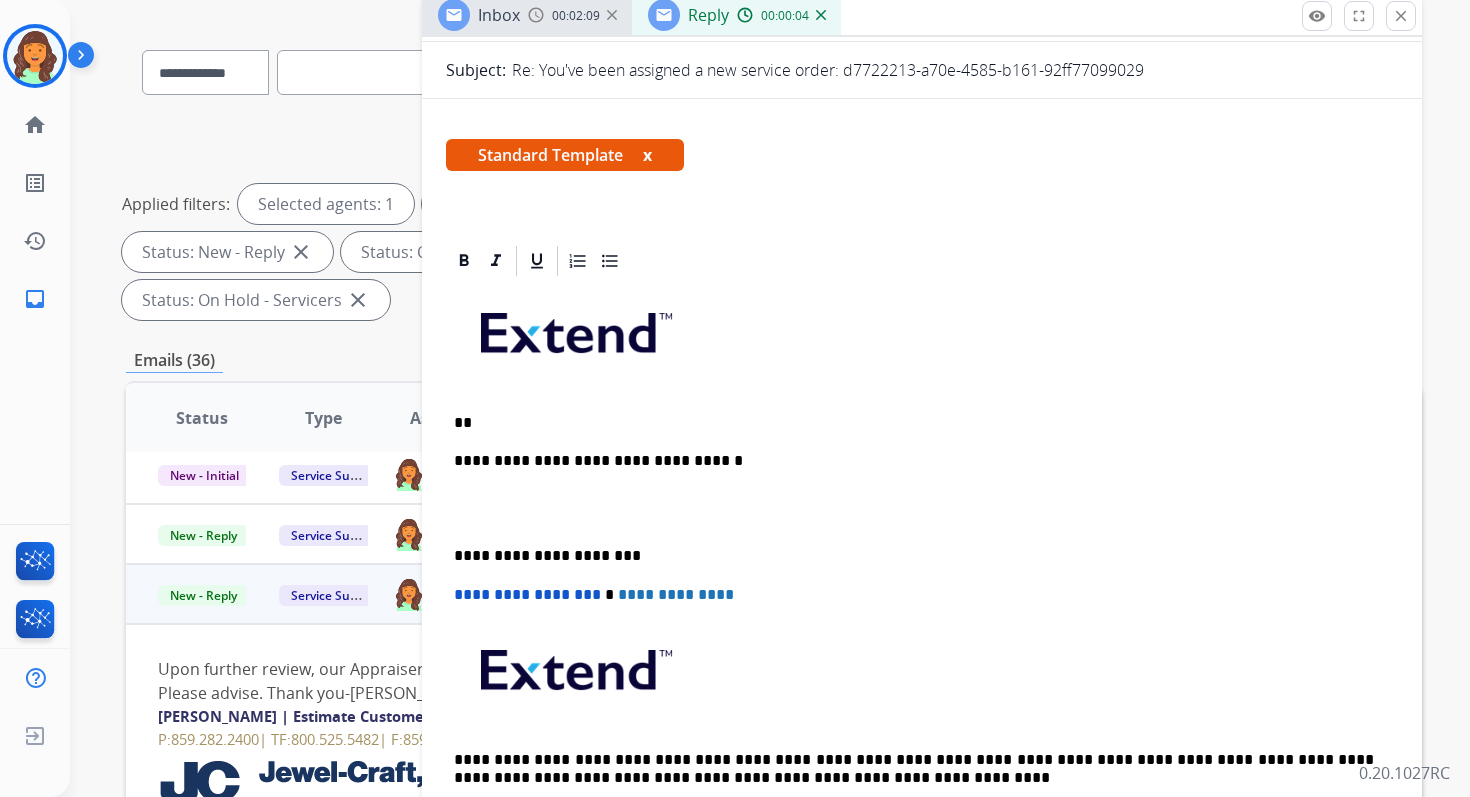 type 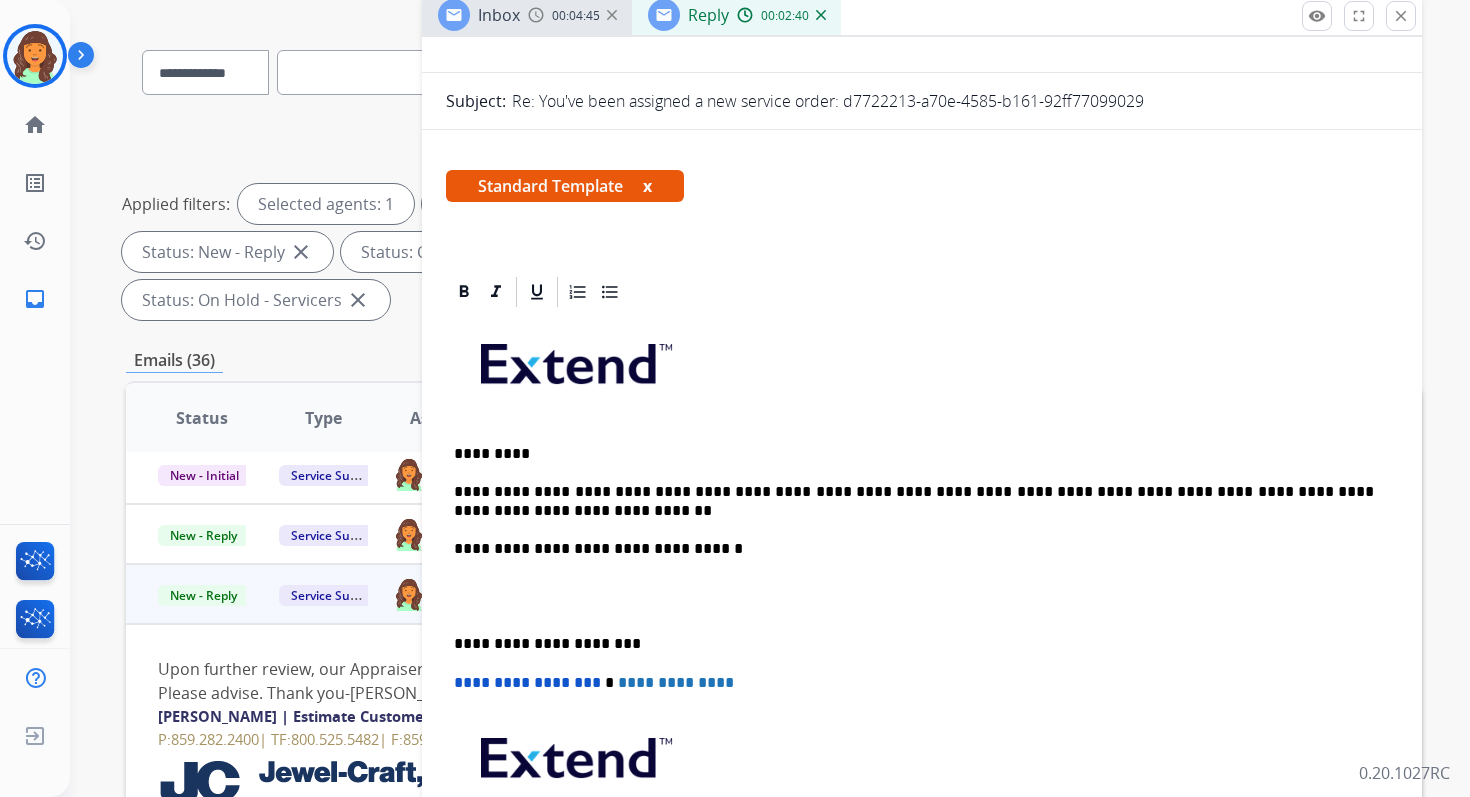 scroll, scrollTop: 180, scrollLeft: 0, axis: vertical 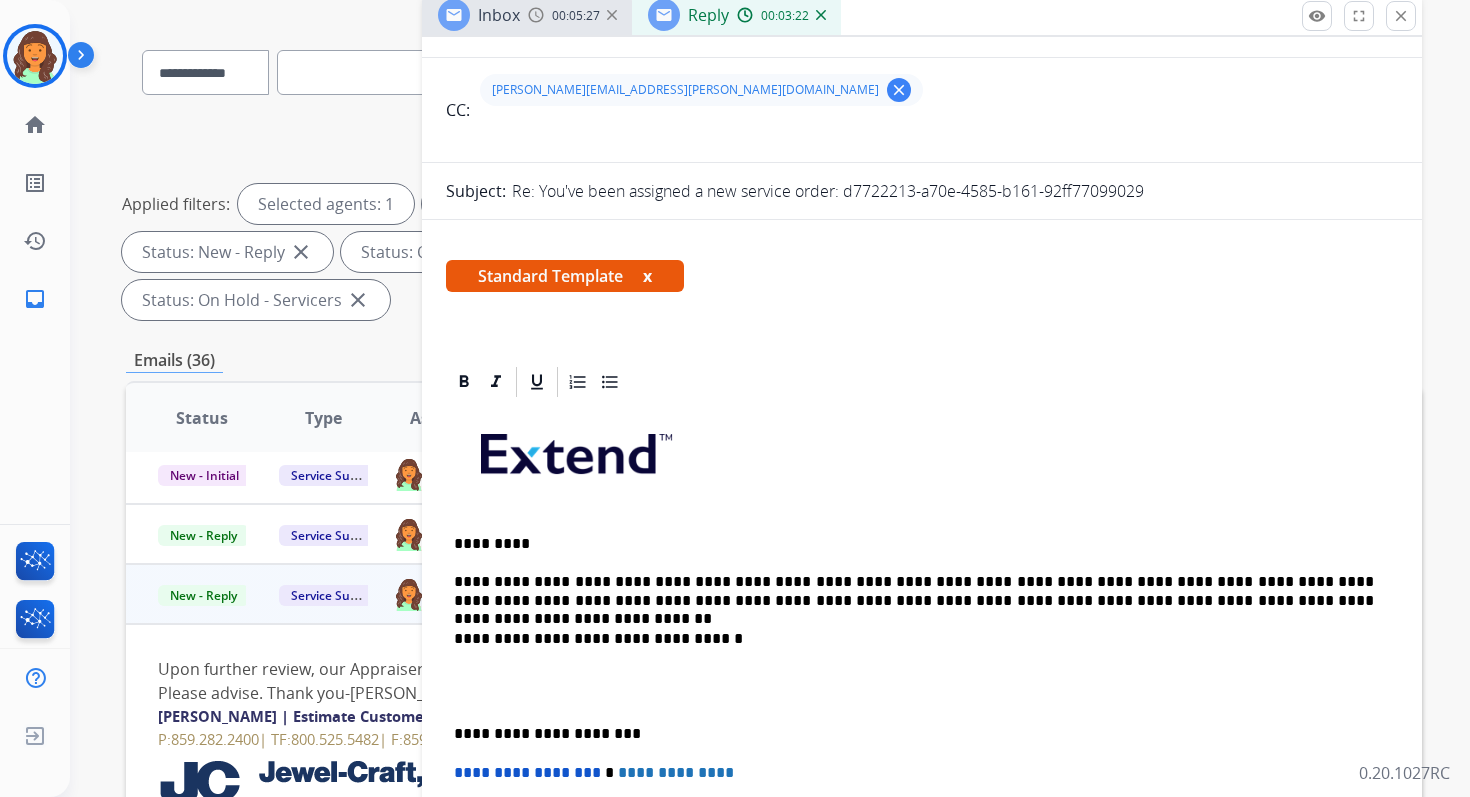 click on "**********" at bounding box center [914, 591] 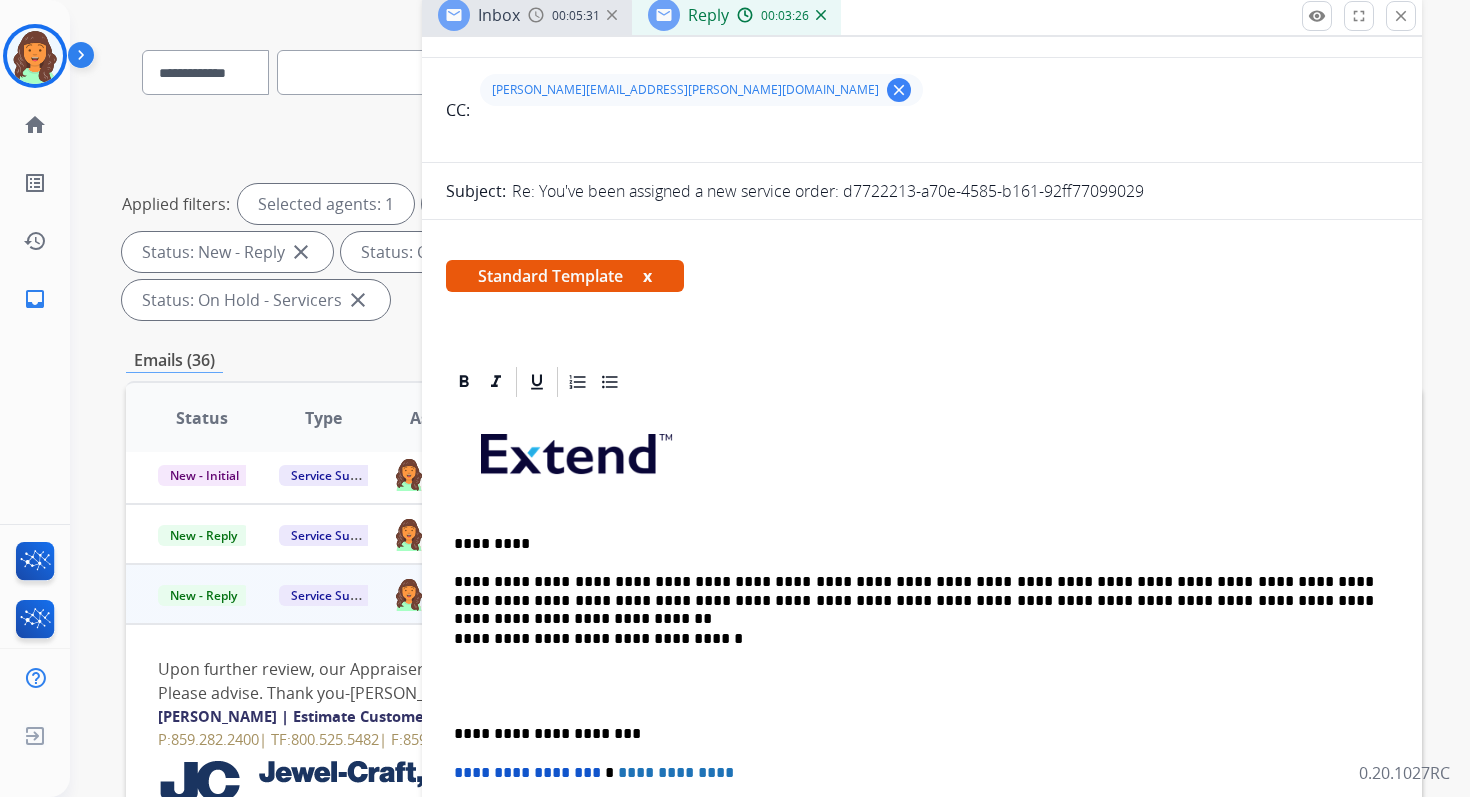 click on "**********" at bounding box center [914, 591] 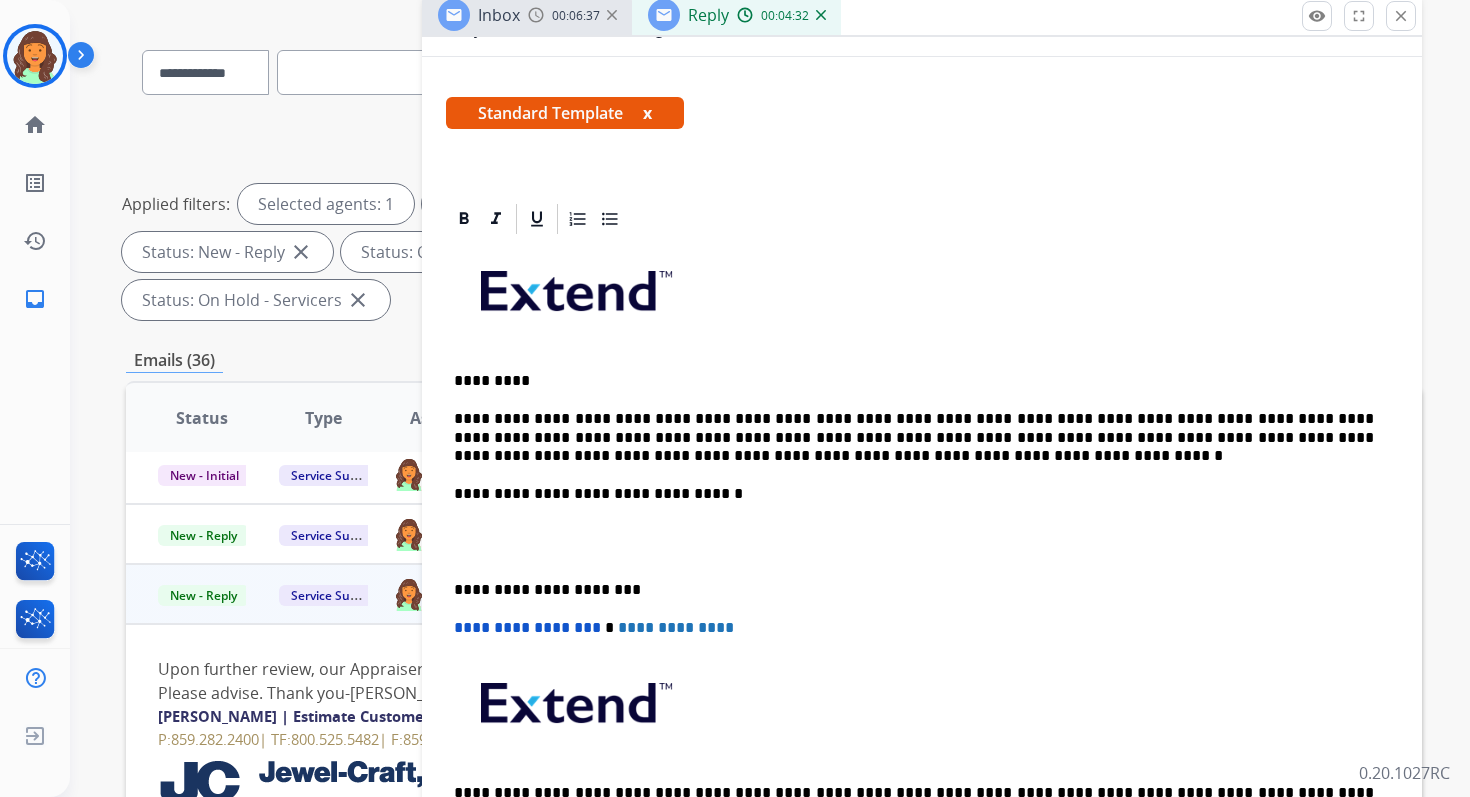 scroll, scrollTop: 0, scrollLeft: 0, axis: both 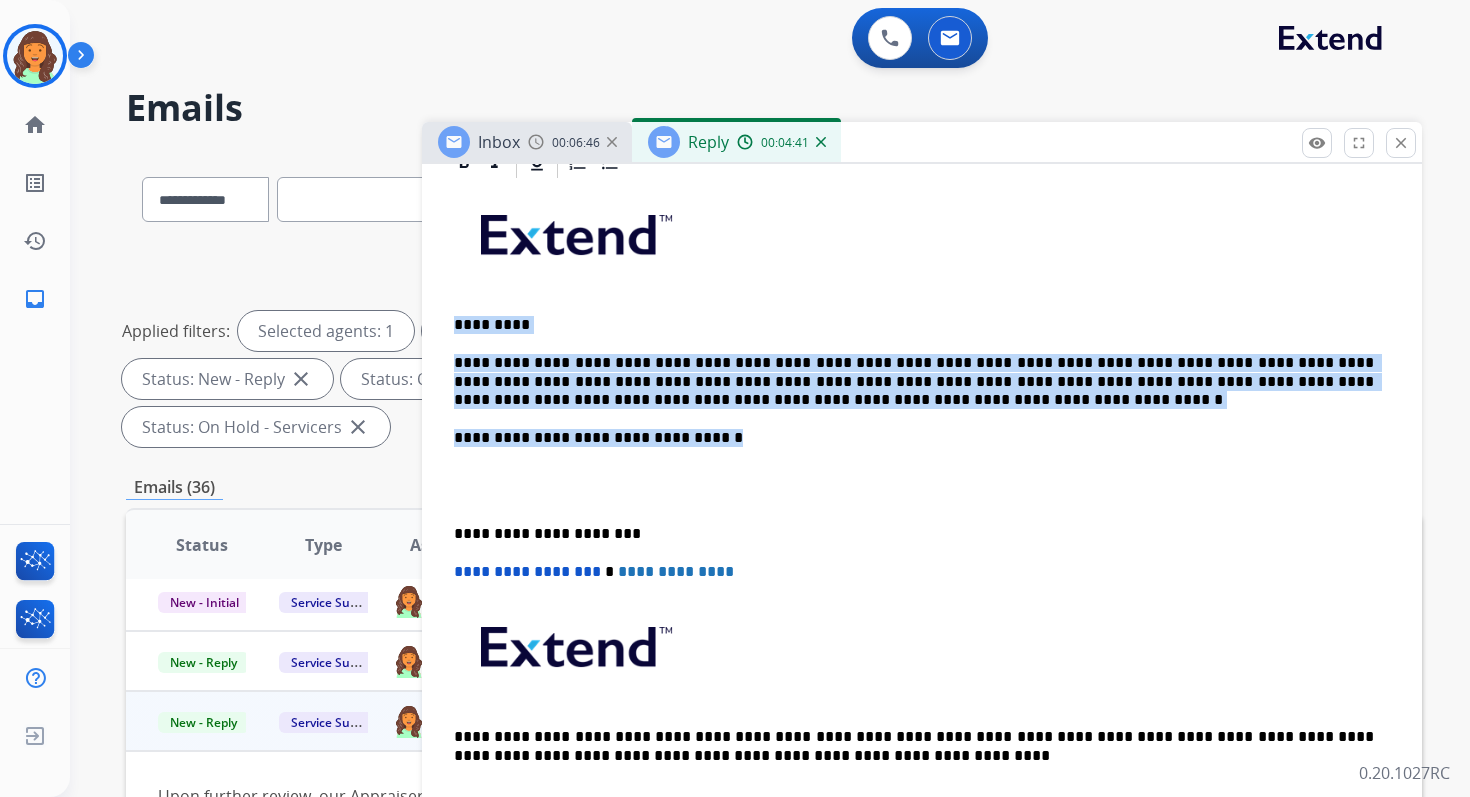 drag, startPoint x: 456, startPoint y: 322, endPoint x: 741, endPoint y: 442, distance: 309.2329 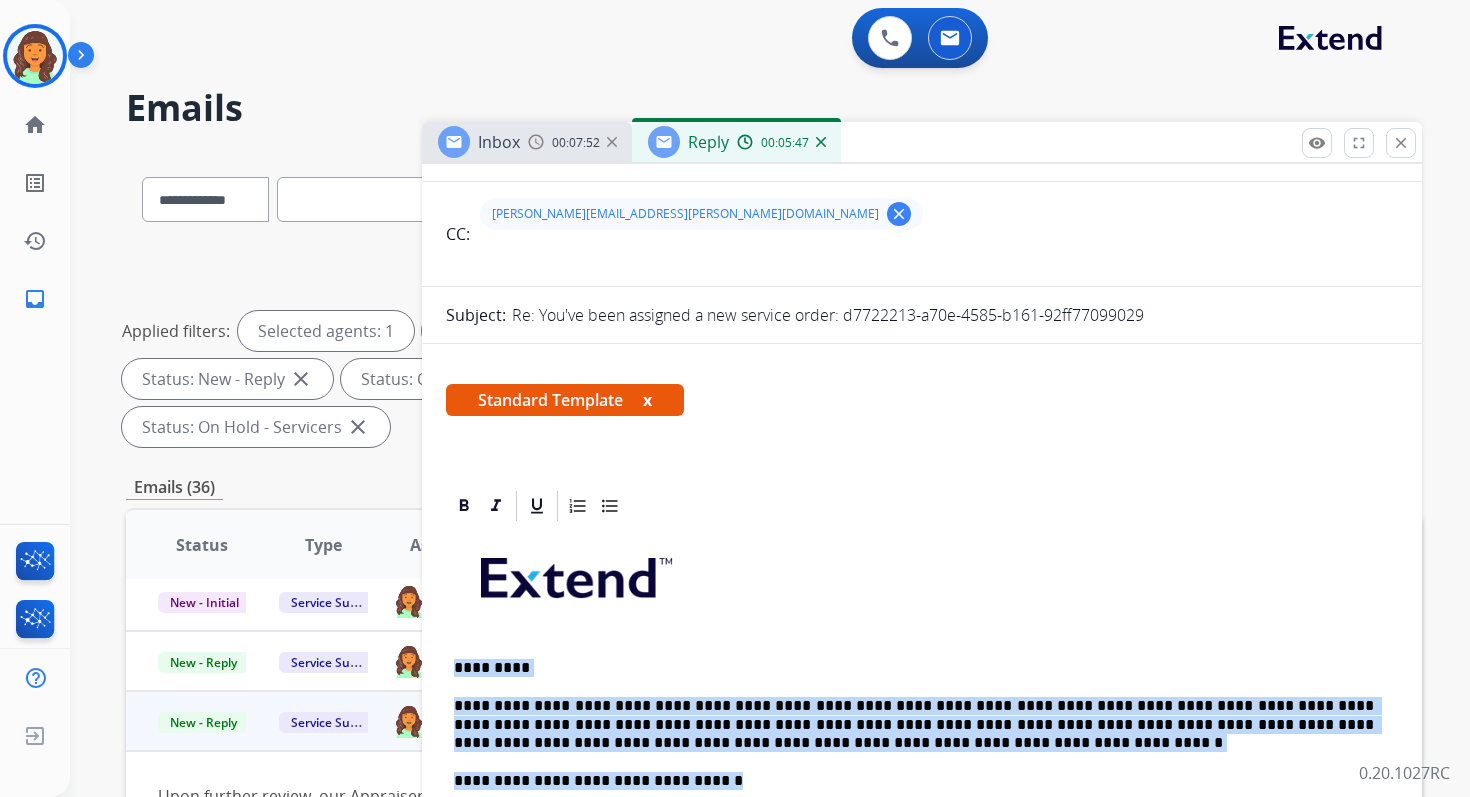 scroll, scrollTop: 0, scrollLeft: 0, axis: both 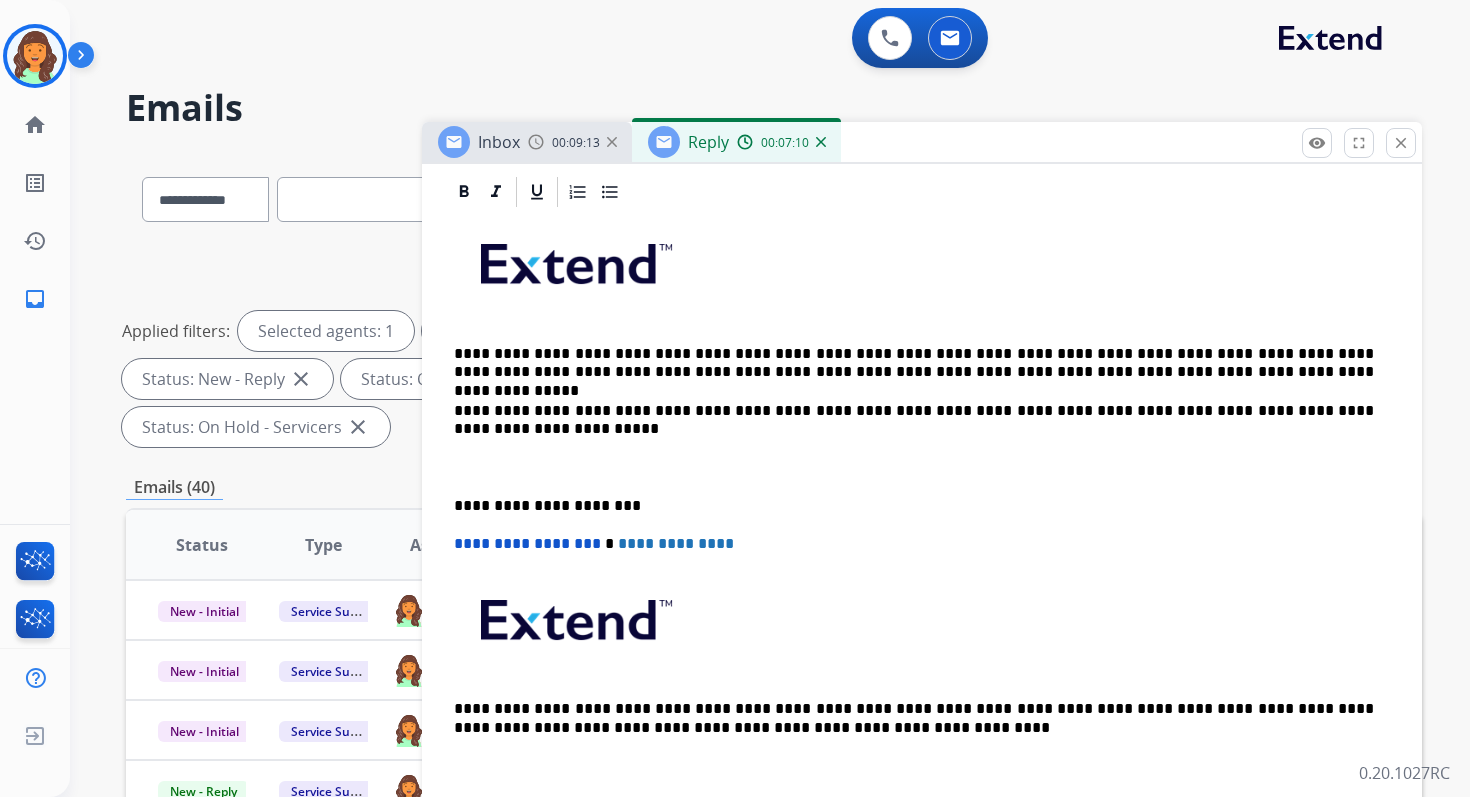click on "**********" at bounding box center (922, 505) 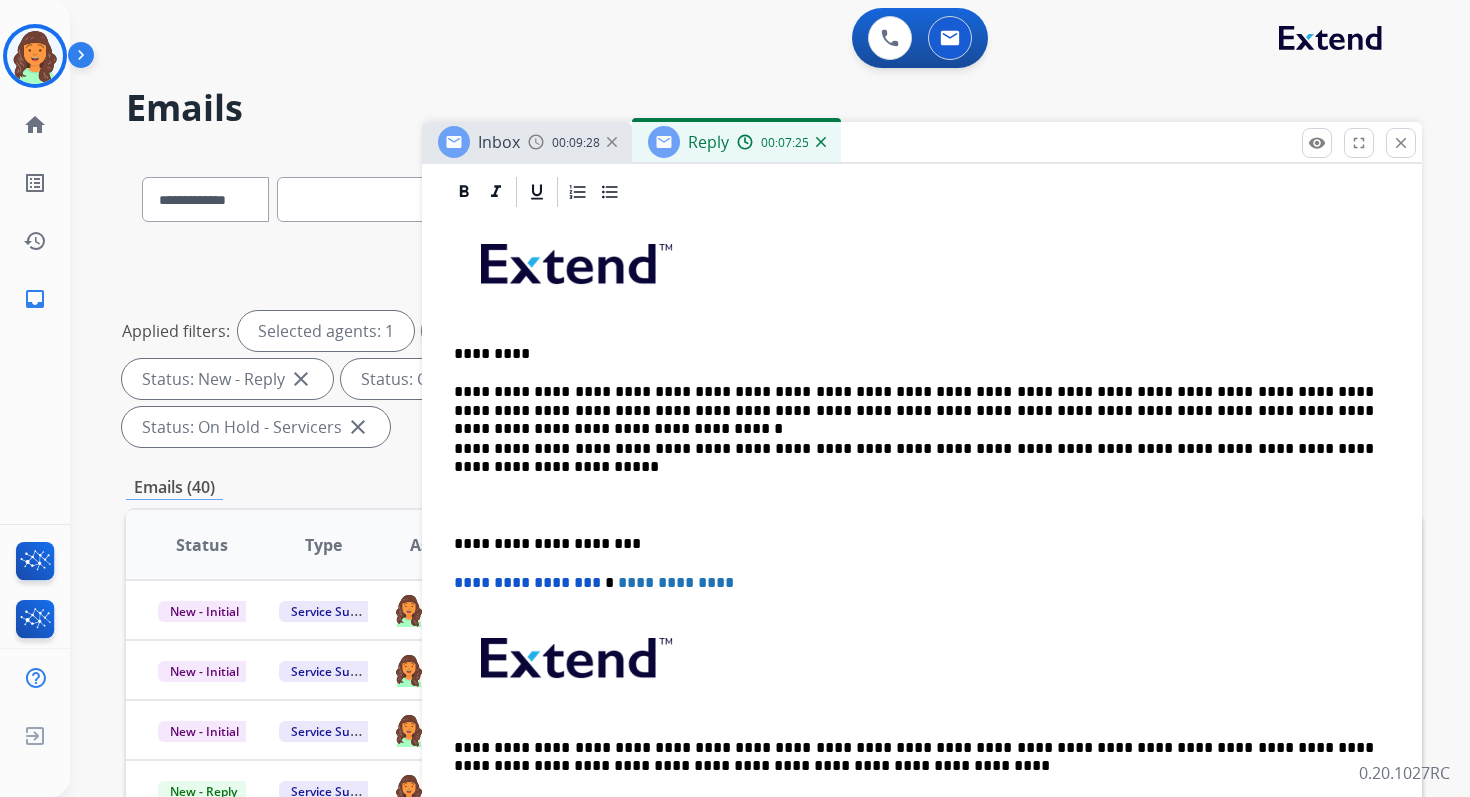 click on "**********" at bounding box center (914, 401) 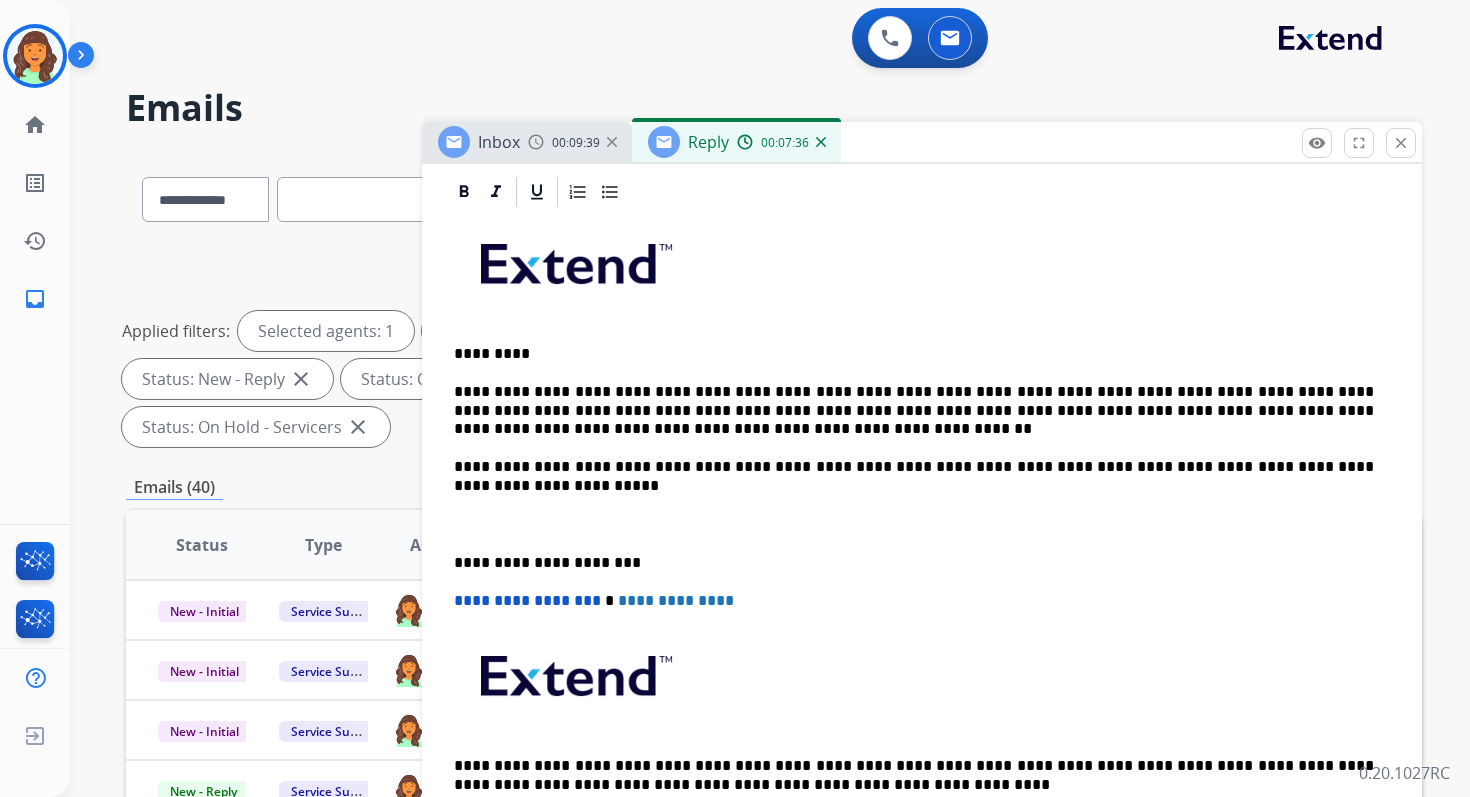 click on "**********" at bounding box center [914, 467] 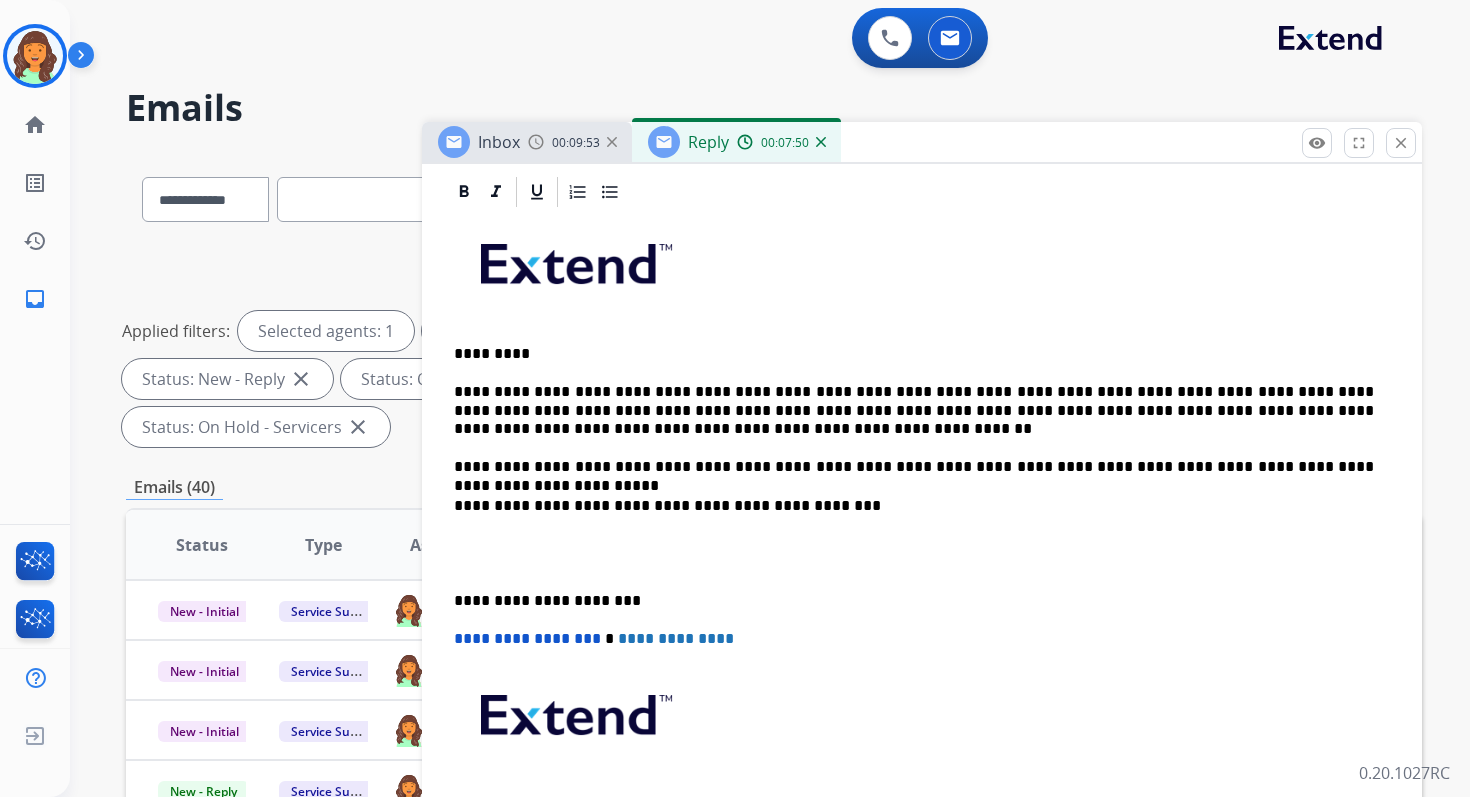 click on "**********" at bounding box center (914, 467) 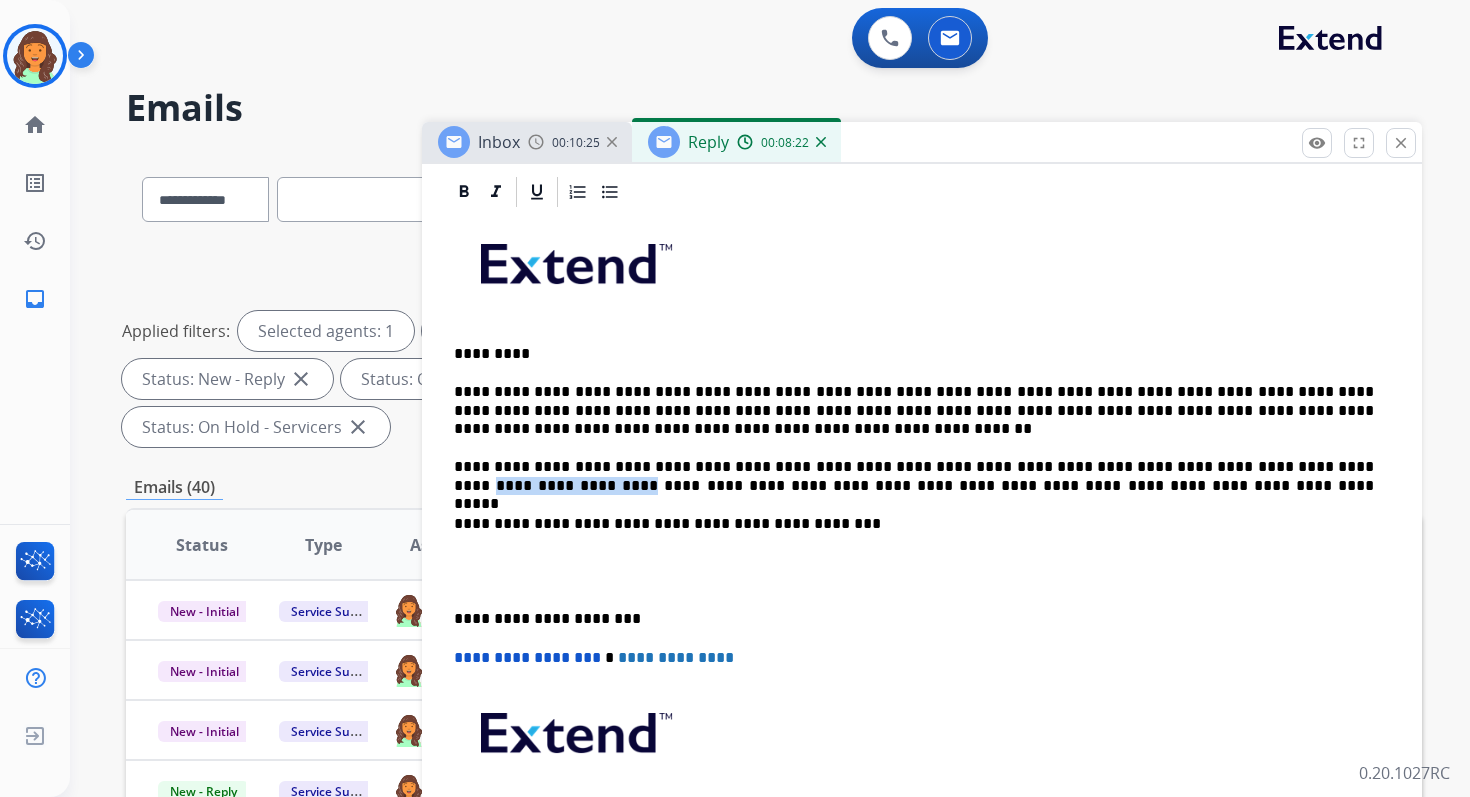 drag, startPoint x: 1324, startPoint y: 468, endPoint x: 1203, endPoint y: 467, distance: 121.004135 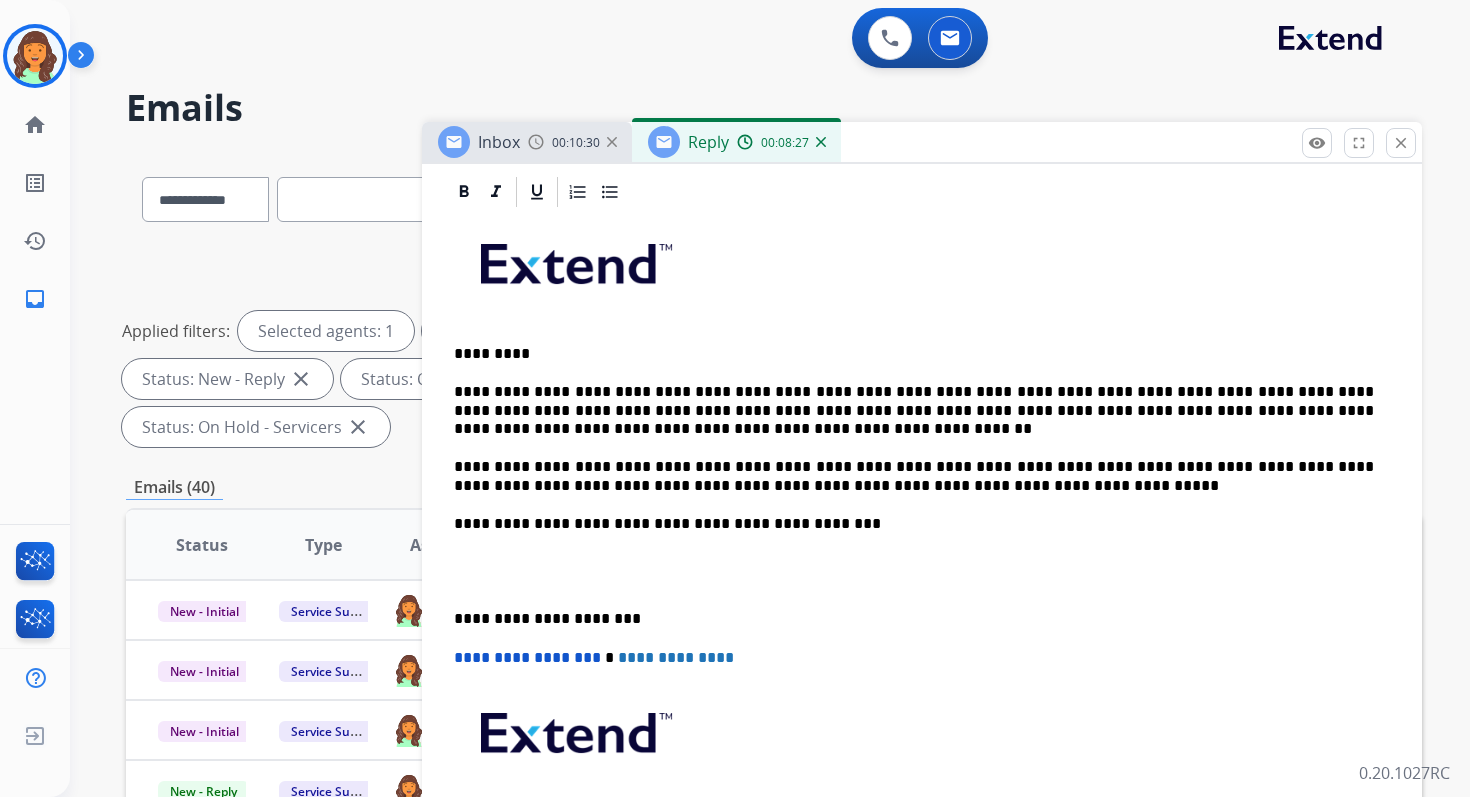 click on "**********" at bounding box center [914, 476] 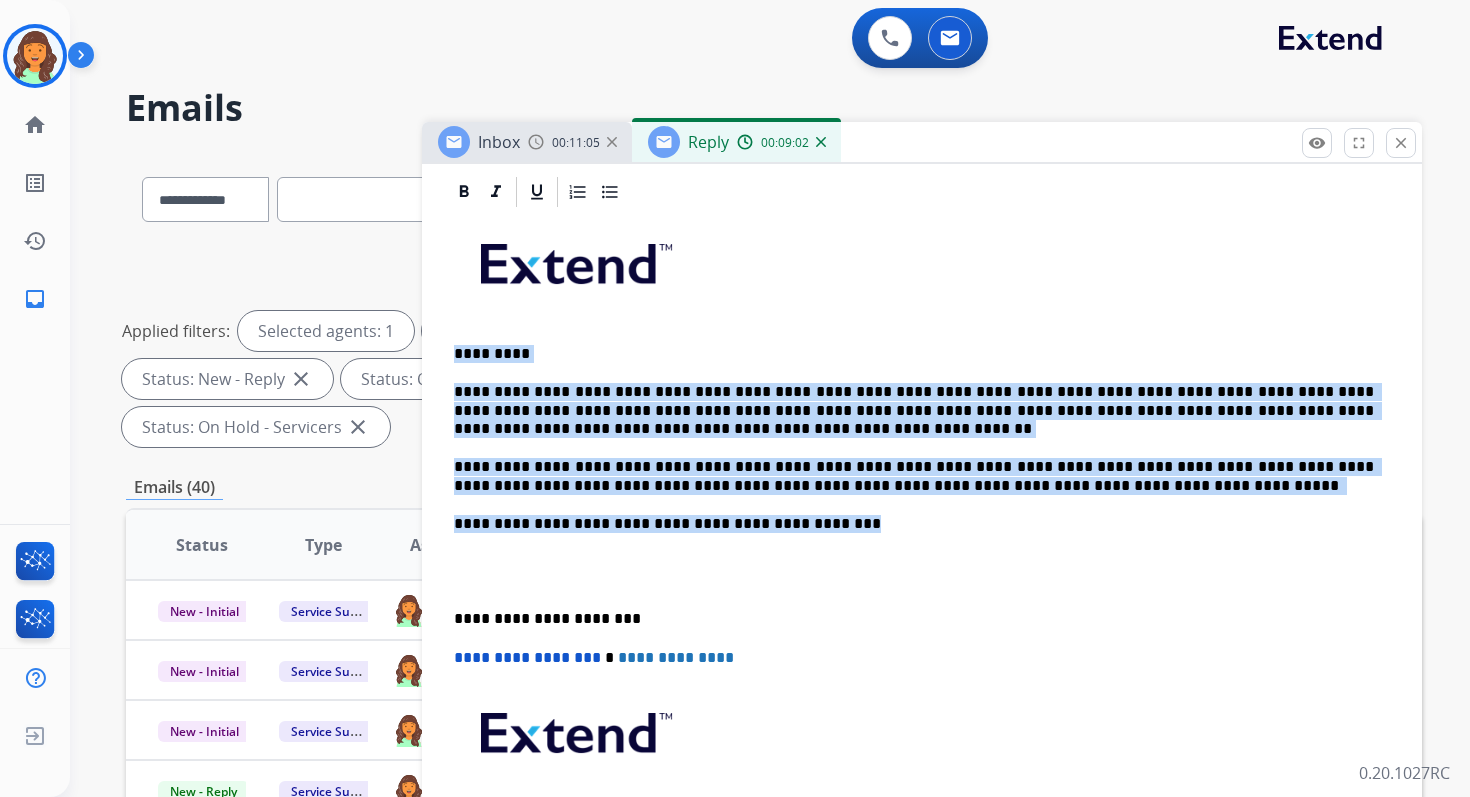 drag, startPoint x: 453, startPoint y: 352, endPoint x: 822, endPoint y: 531, distance: 410.12436 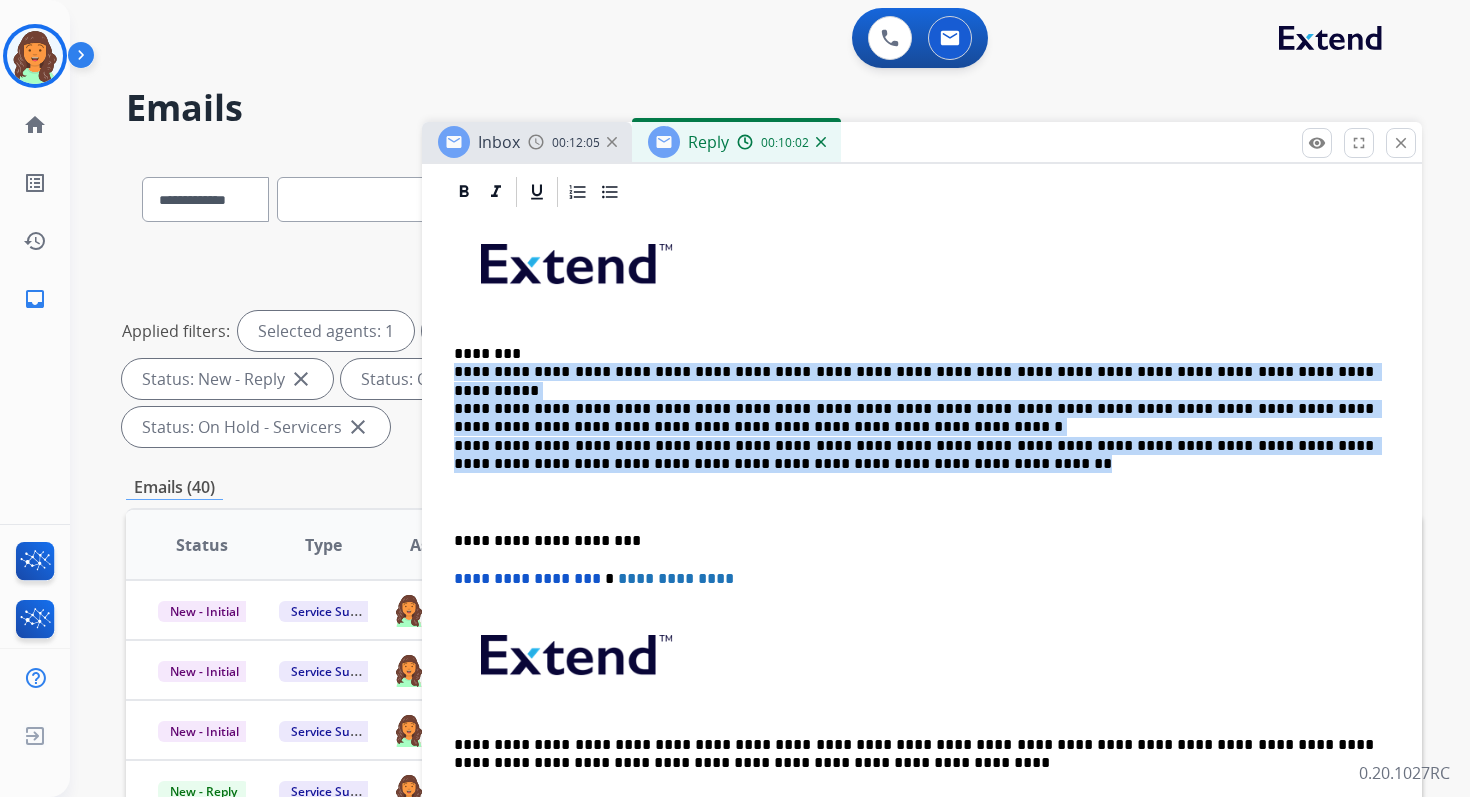 drag, startPoint x: 452, startPoint y: 372, endPoint x: 802, endPoint y: 439, distance: 356.35516 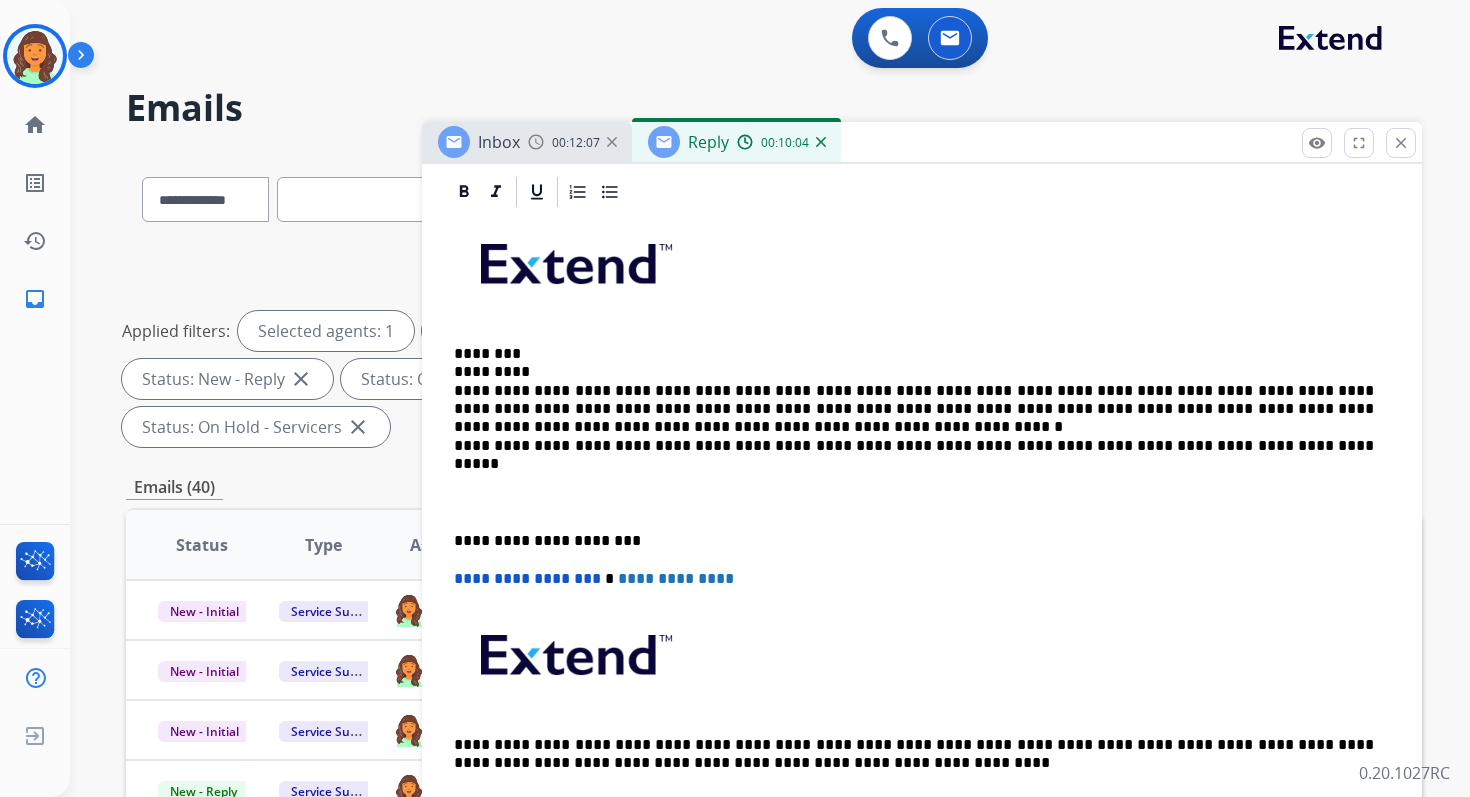 click on "**********" at bounding box center (914, 400) 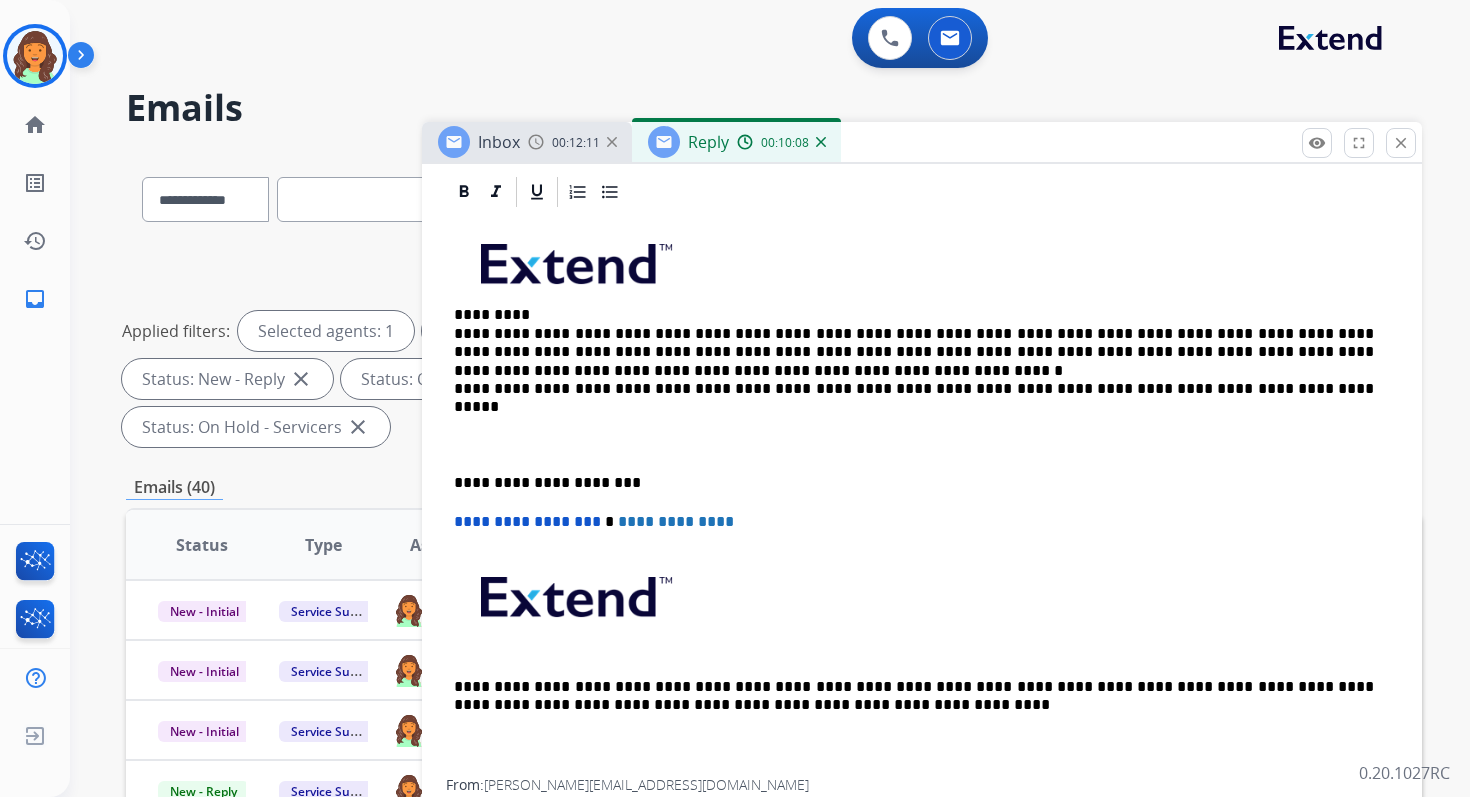 click on "**********" at bounding box center (914, 307) 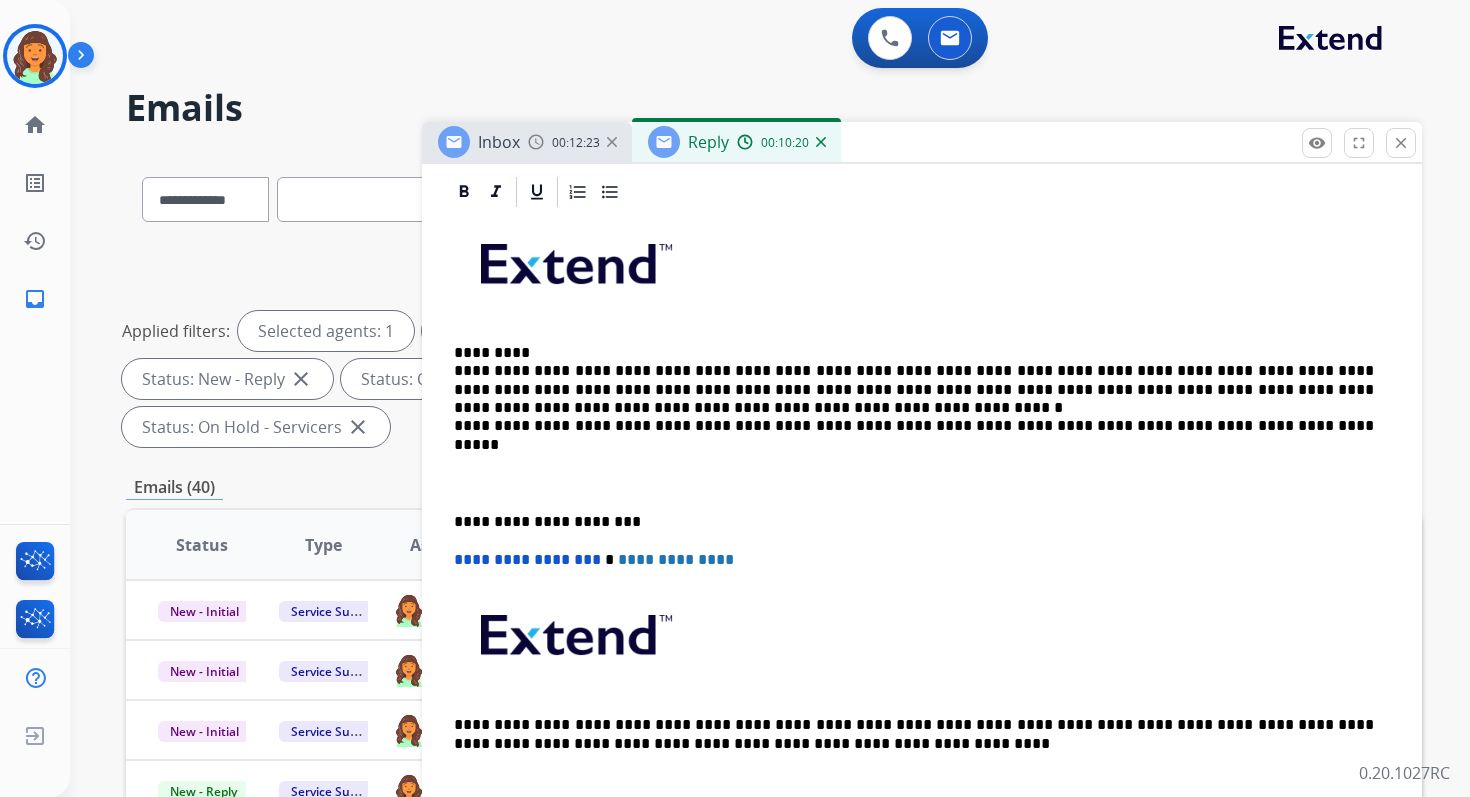 click at bounding box center [922, 474] 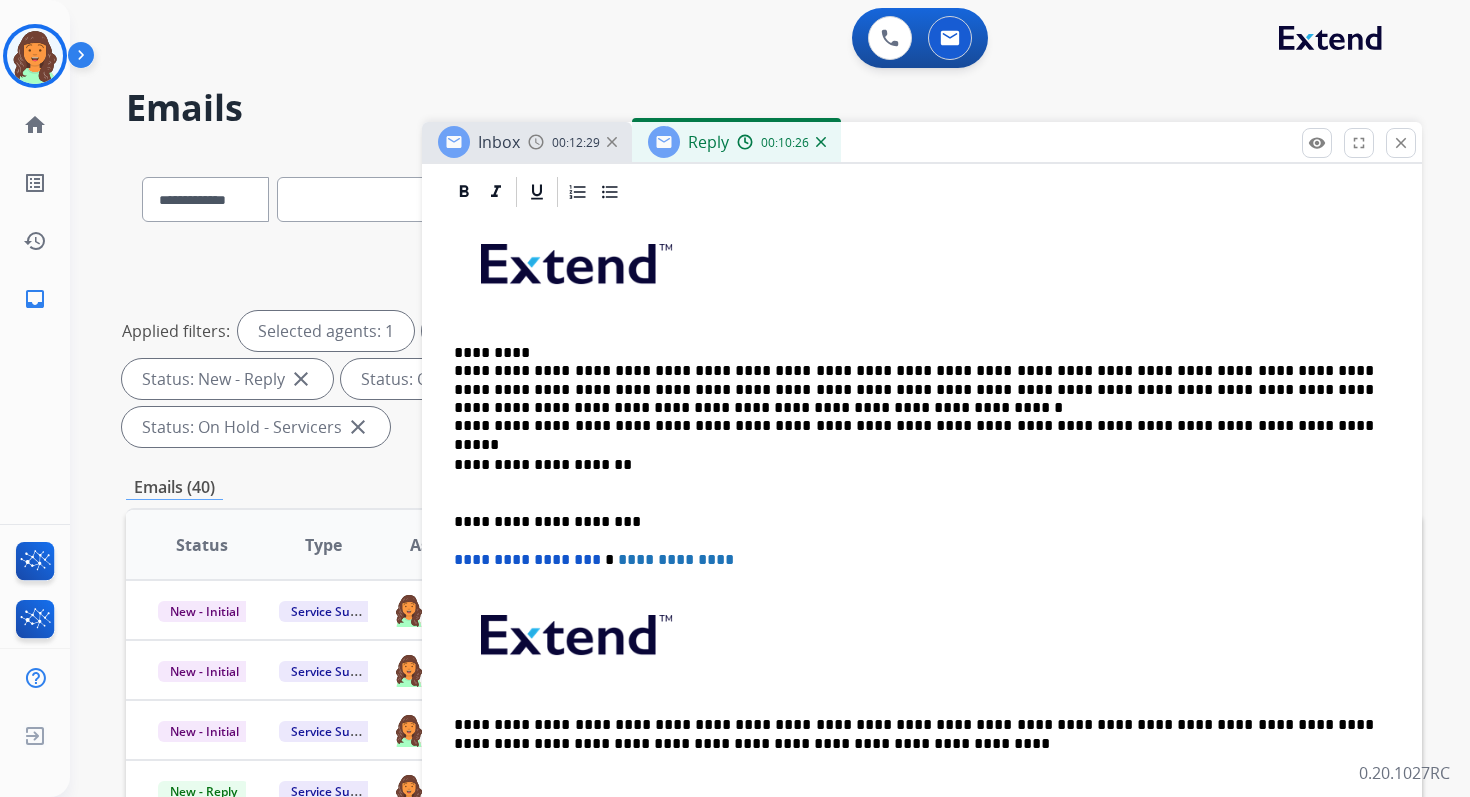 click on "**********" at bounding box center [914, 522] 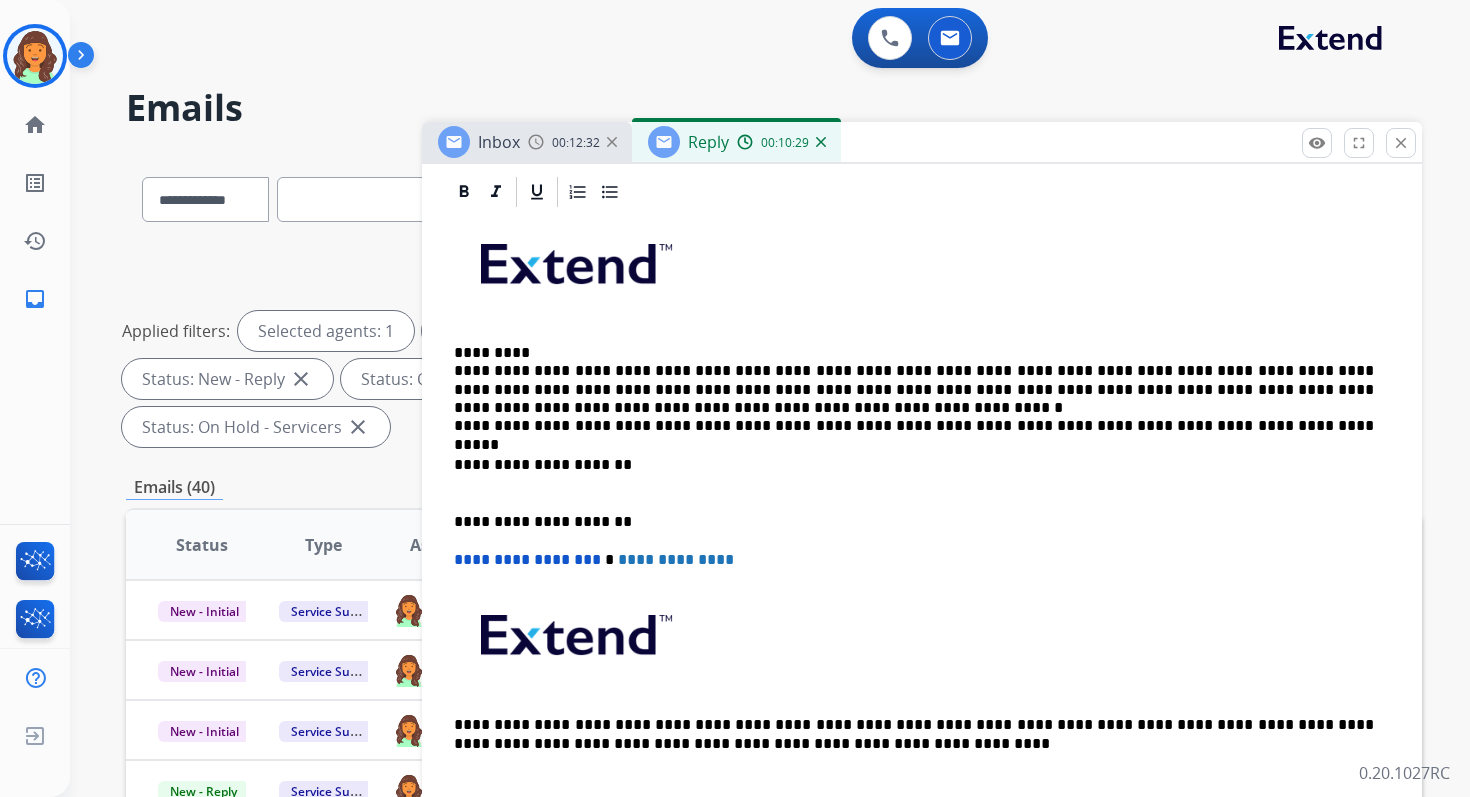 click on "**********" at bounding box center [527, 559] 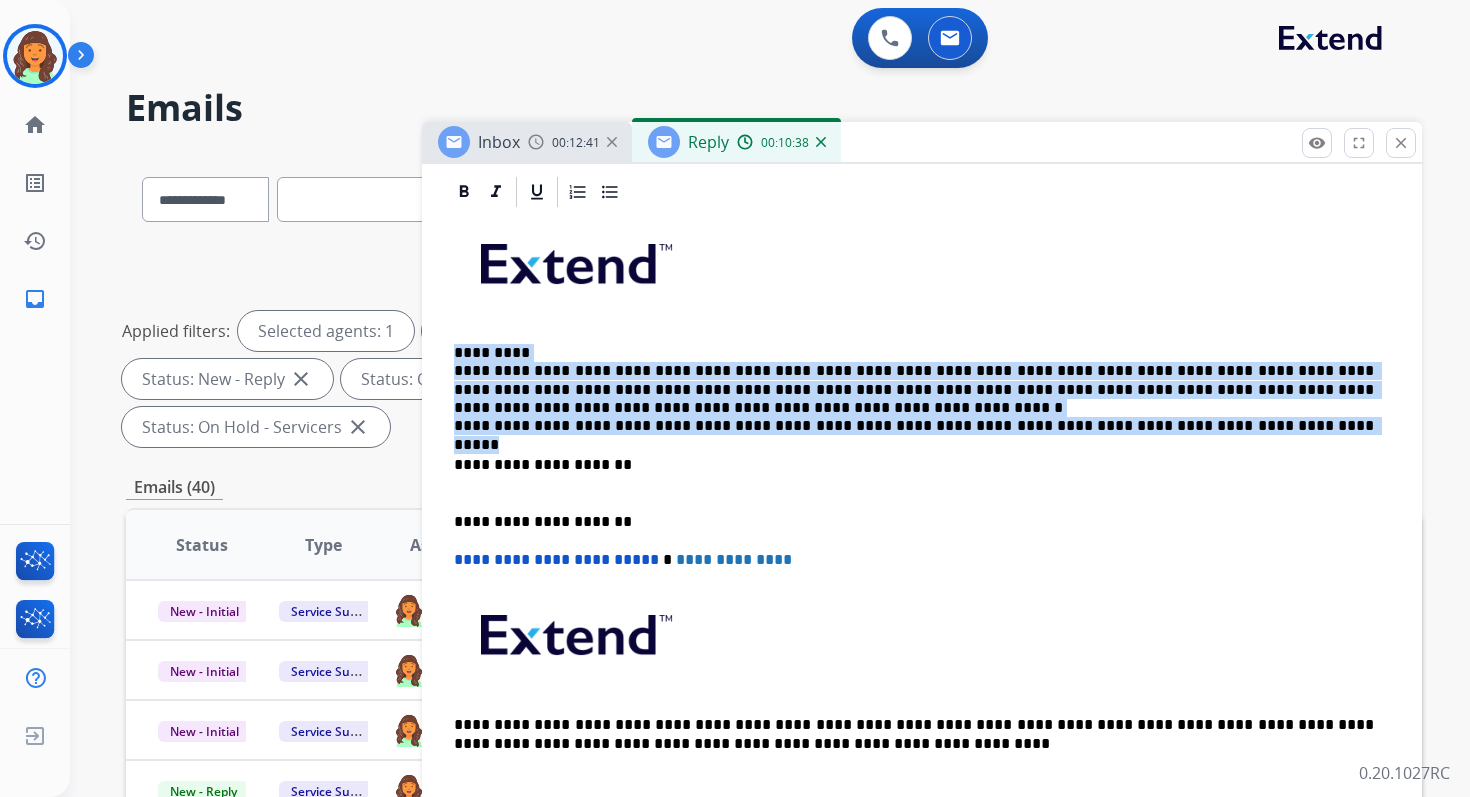 drag, startPoint x: 452, startPoint y: 352, endPoint x: 1238, endPoint y: 428, distance: 789.6658 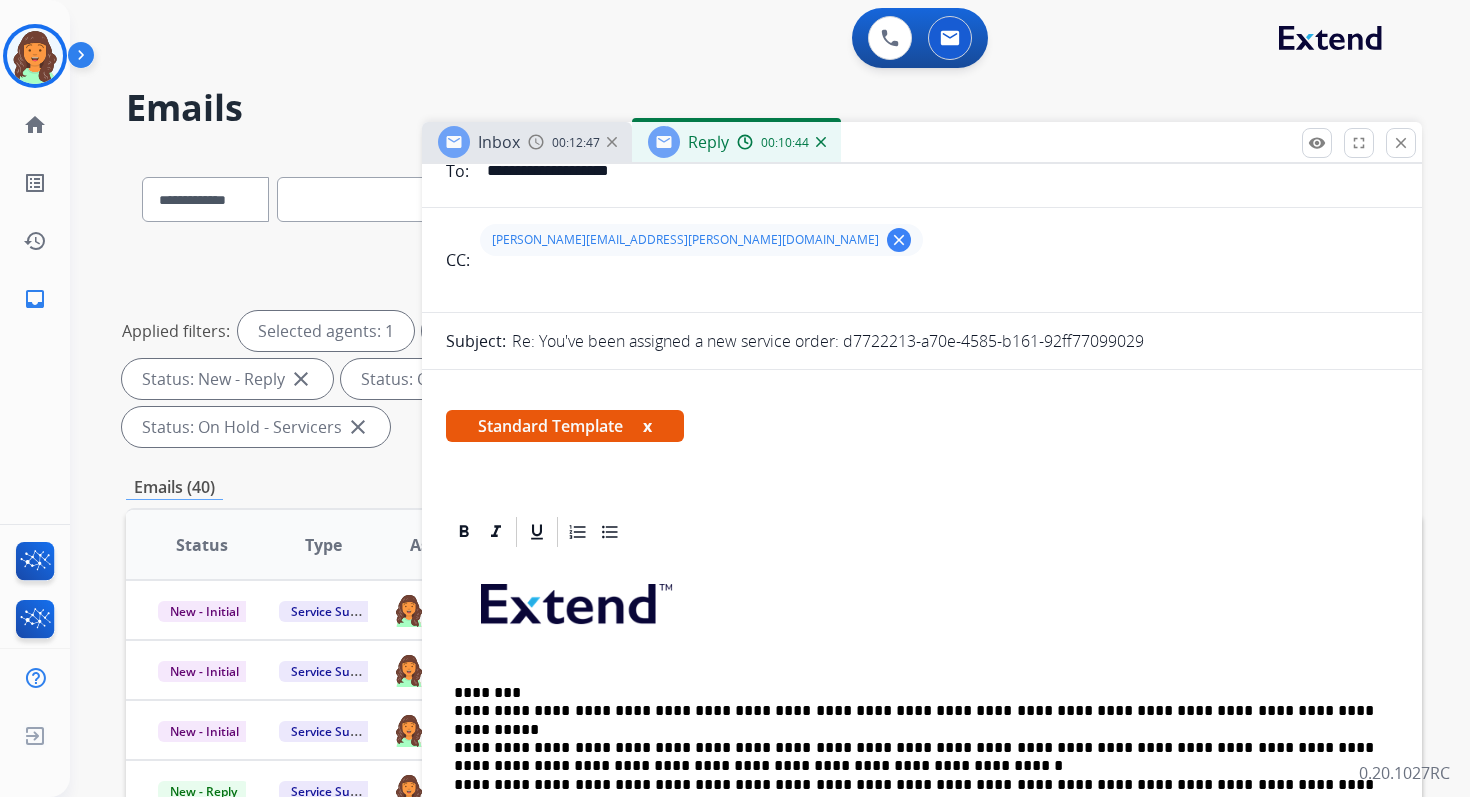 scroll, scrollTop: 261, scrollLeft: 0, axis: vertical 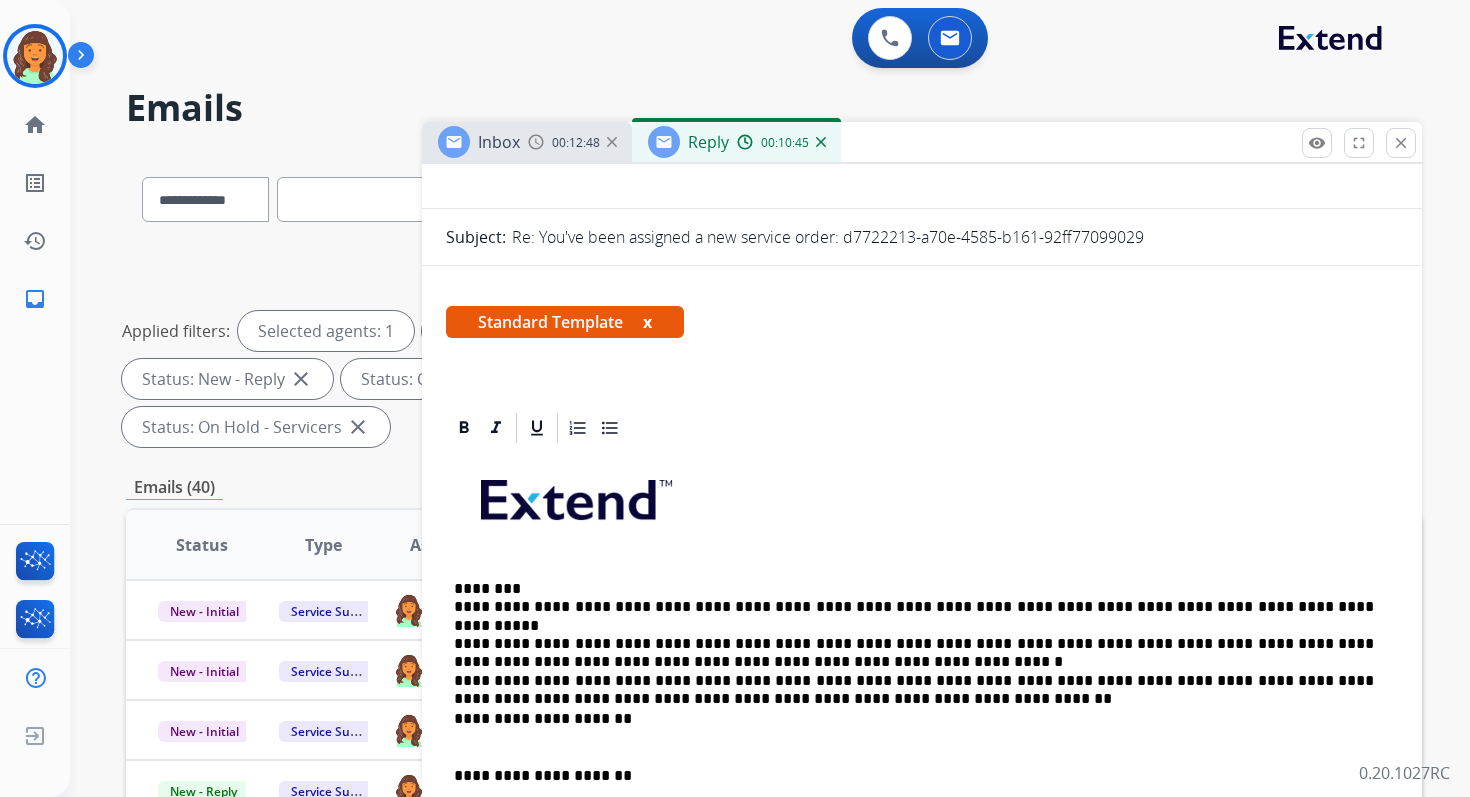 click on "**********" at bounding box center (914, 635) 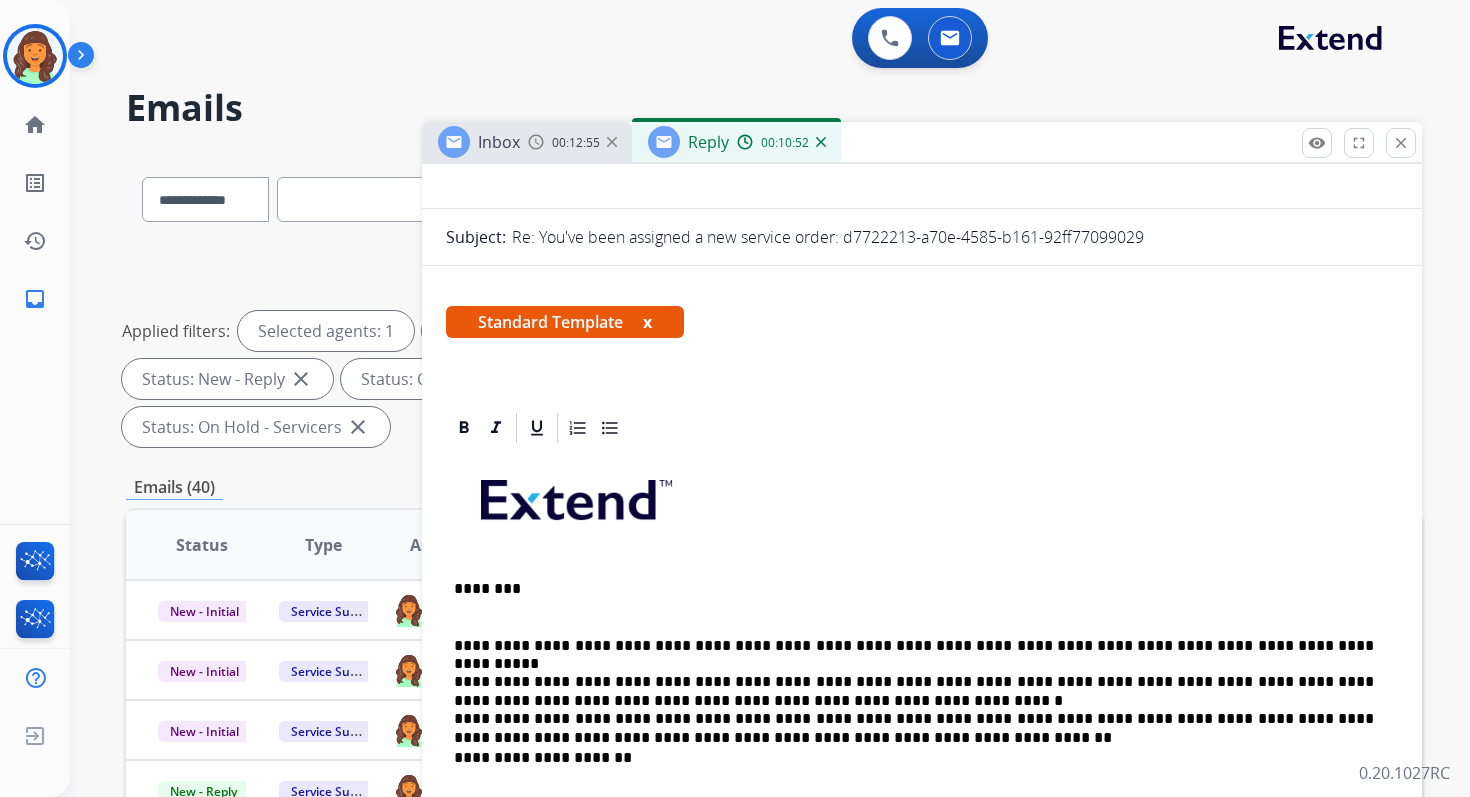 click on "**********" at bounding box center (914, 683) 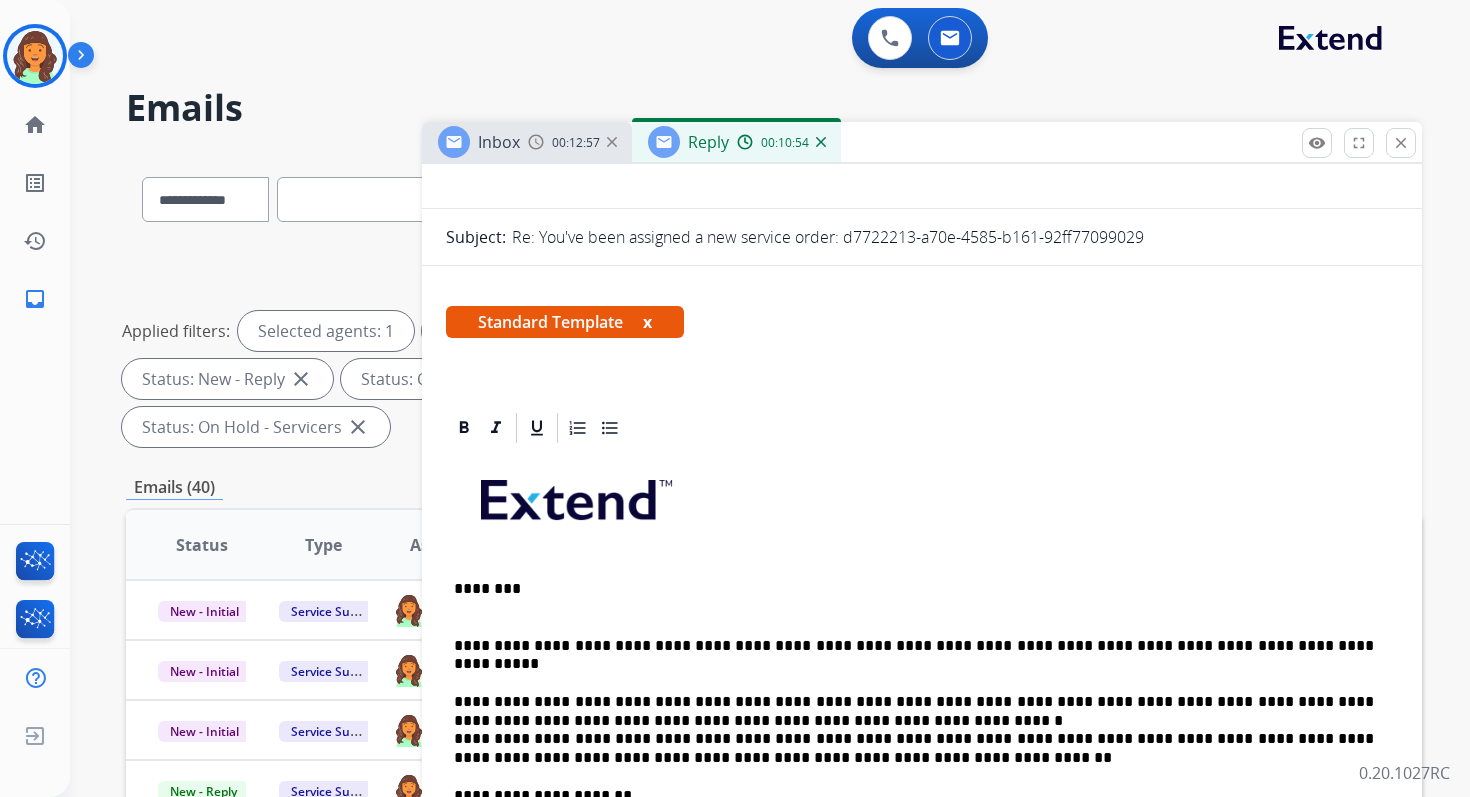 click on "**********" at bounding box center (914, 655) 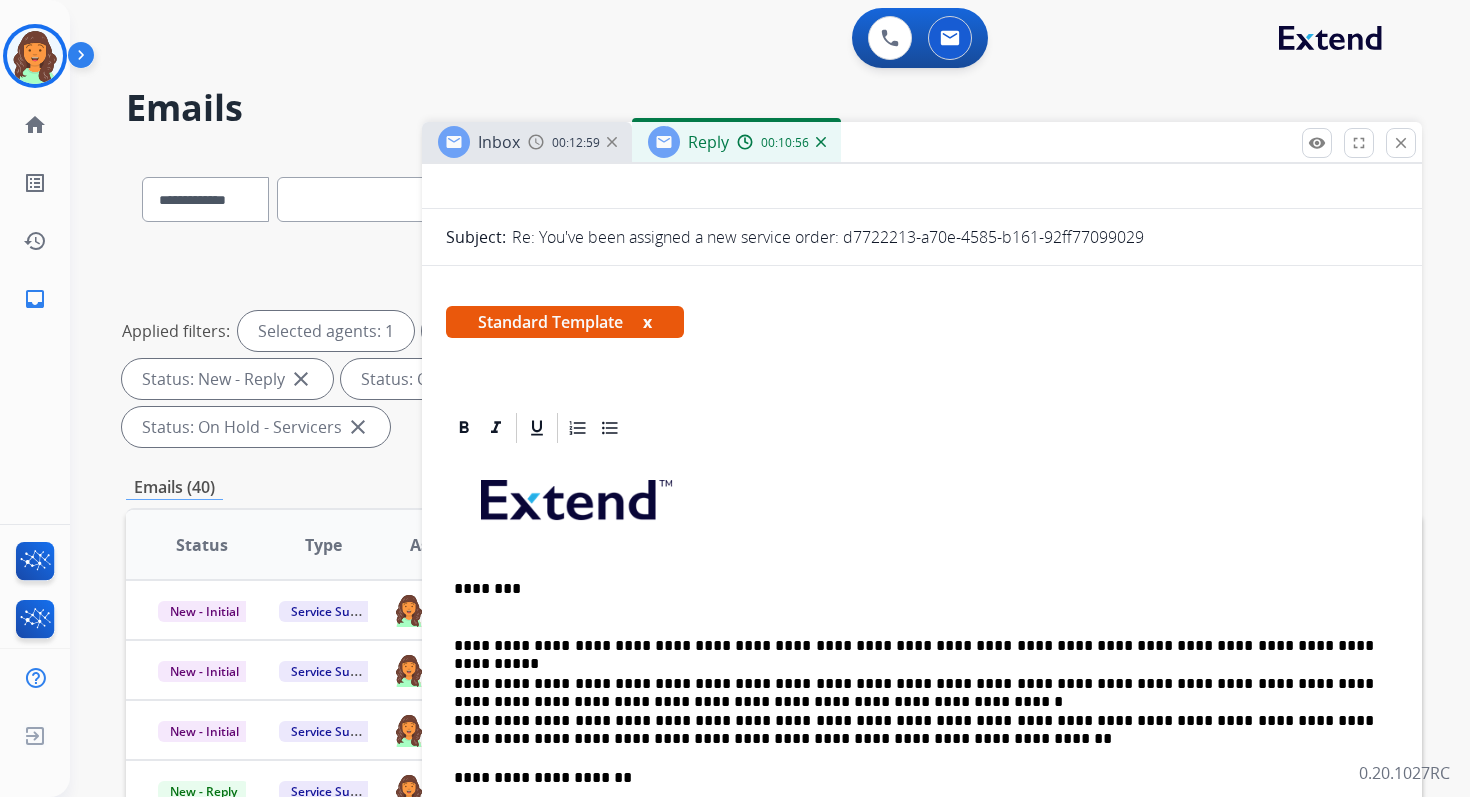 click on "********" at bounding box center [914, 598] 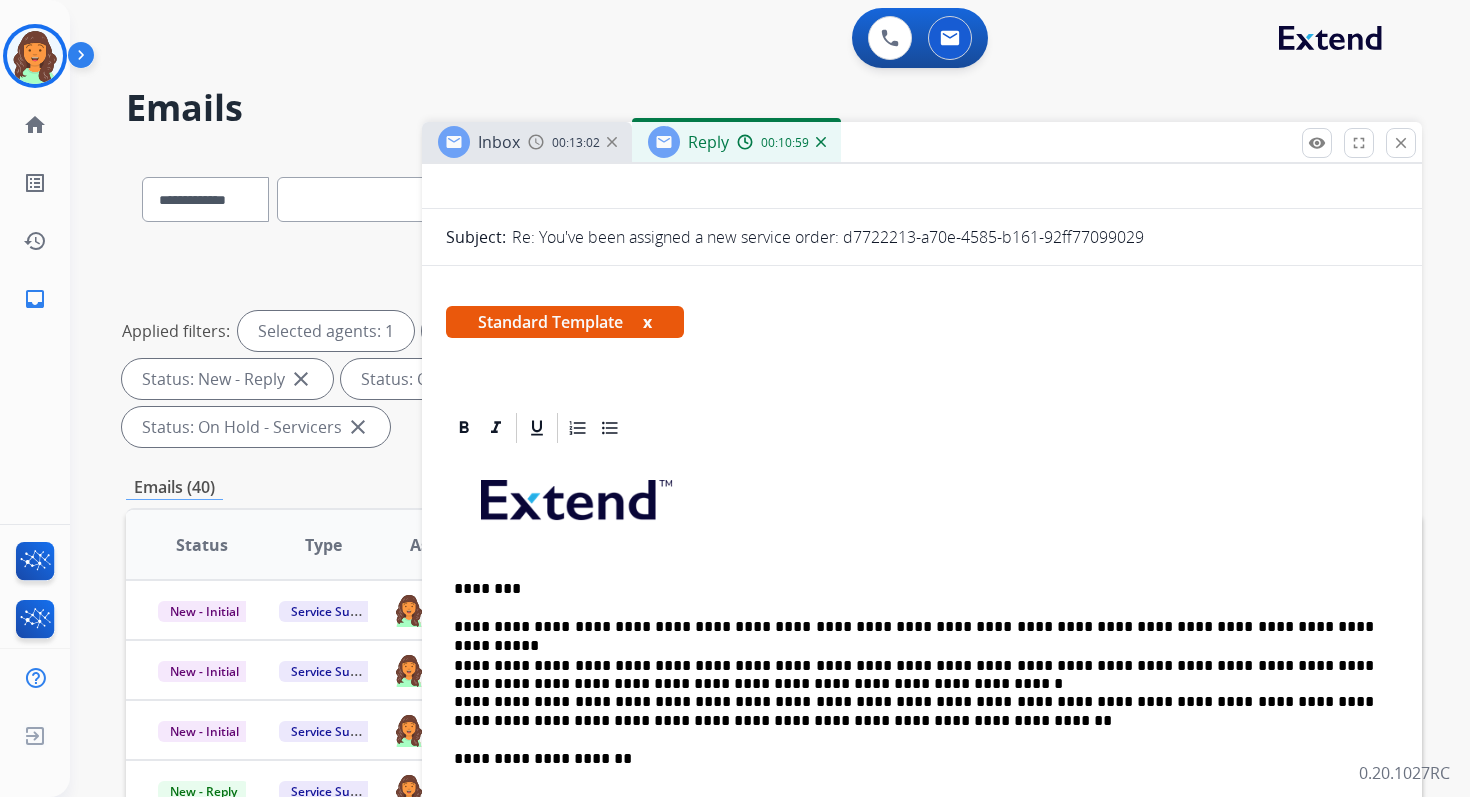 click on "**********" at bounding box center (914, 694) 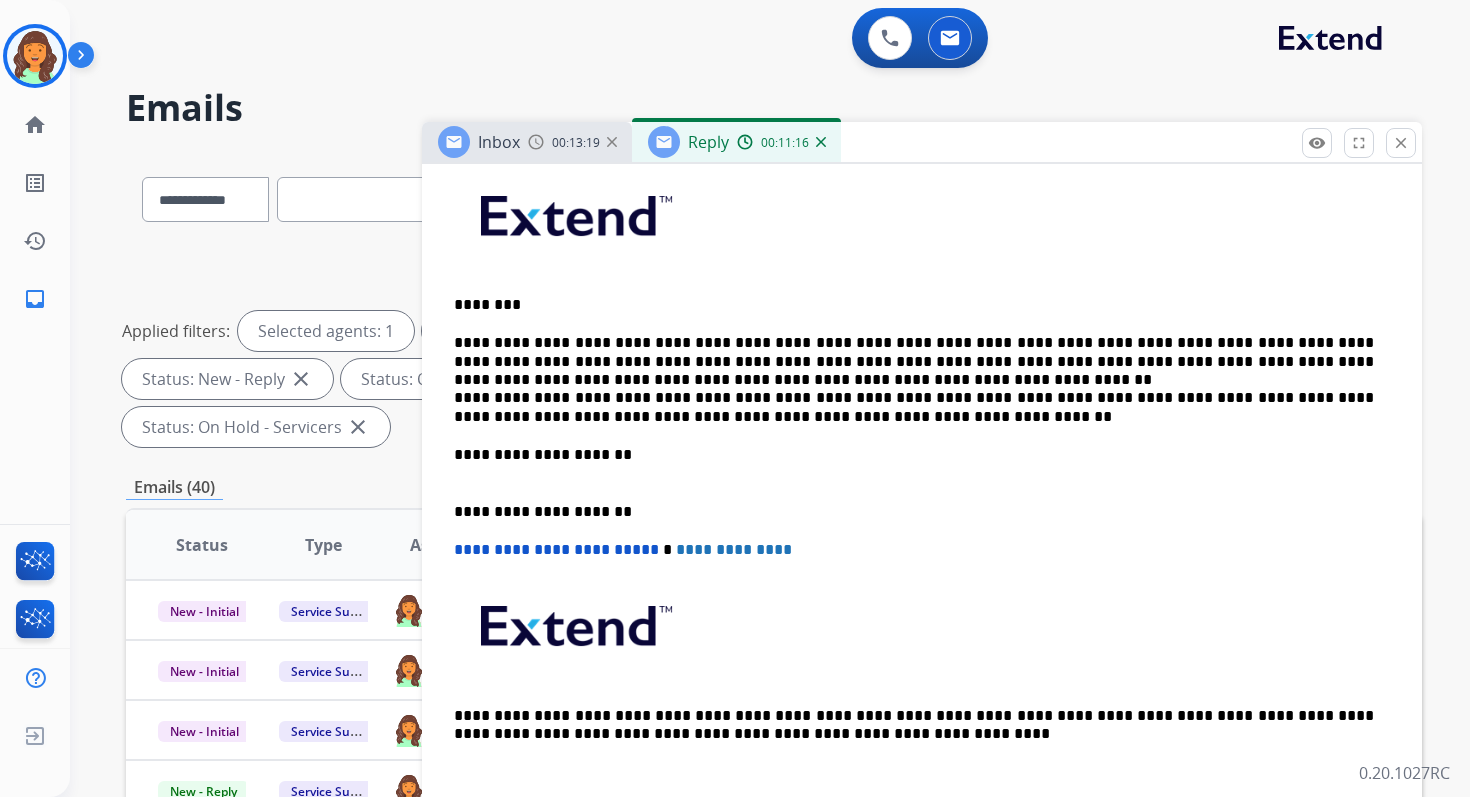 scroll, scrollTop: 0, scrollLeft: 0, axis: both 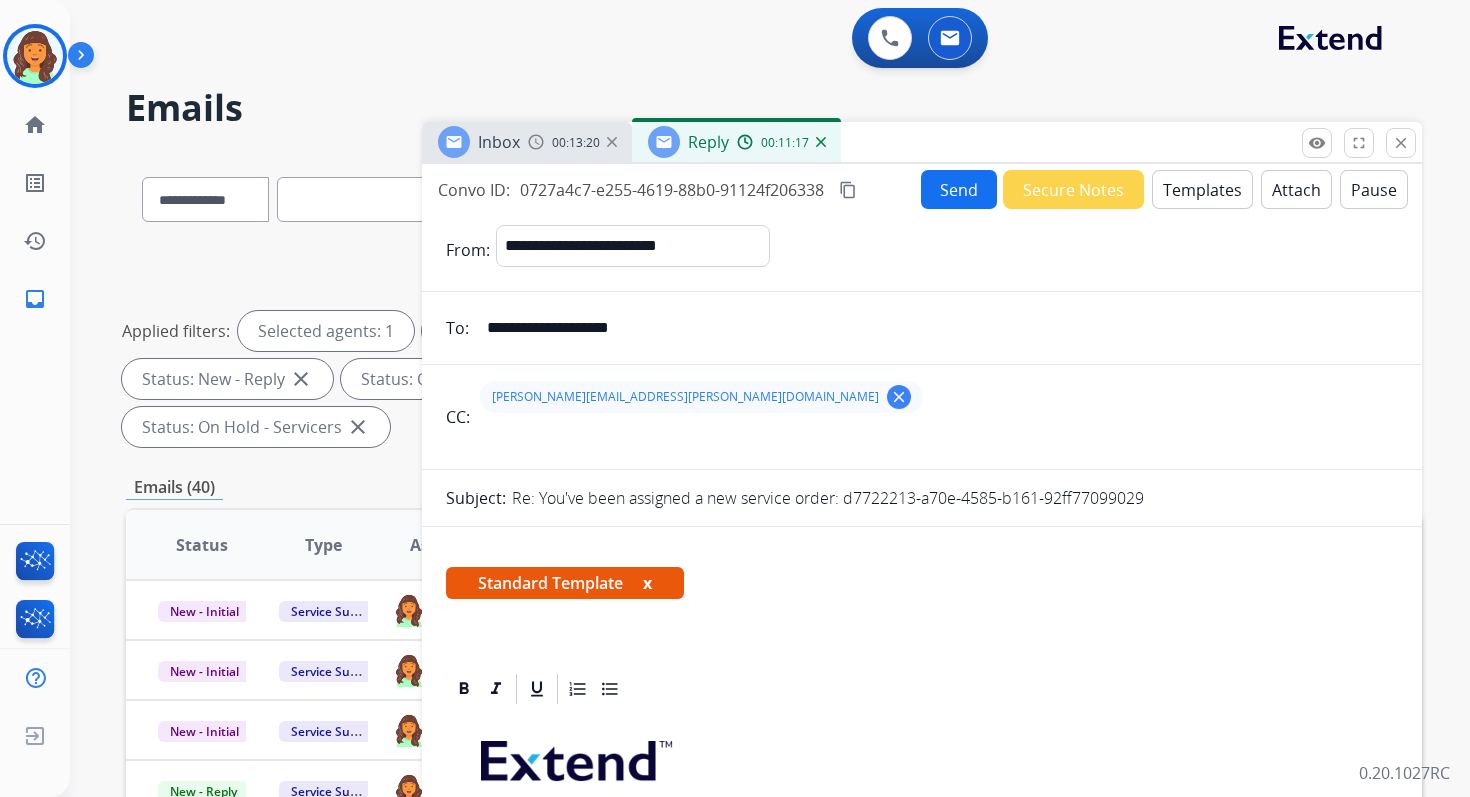 click on "Send" at bounding box center (959, 189) 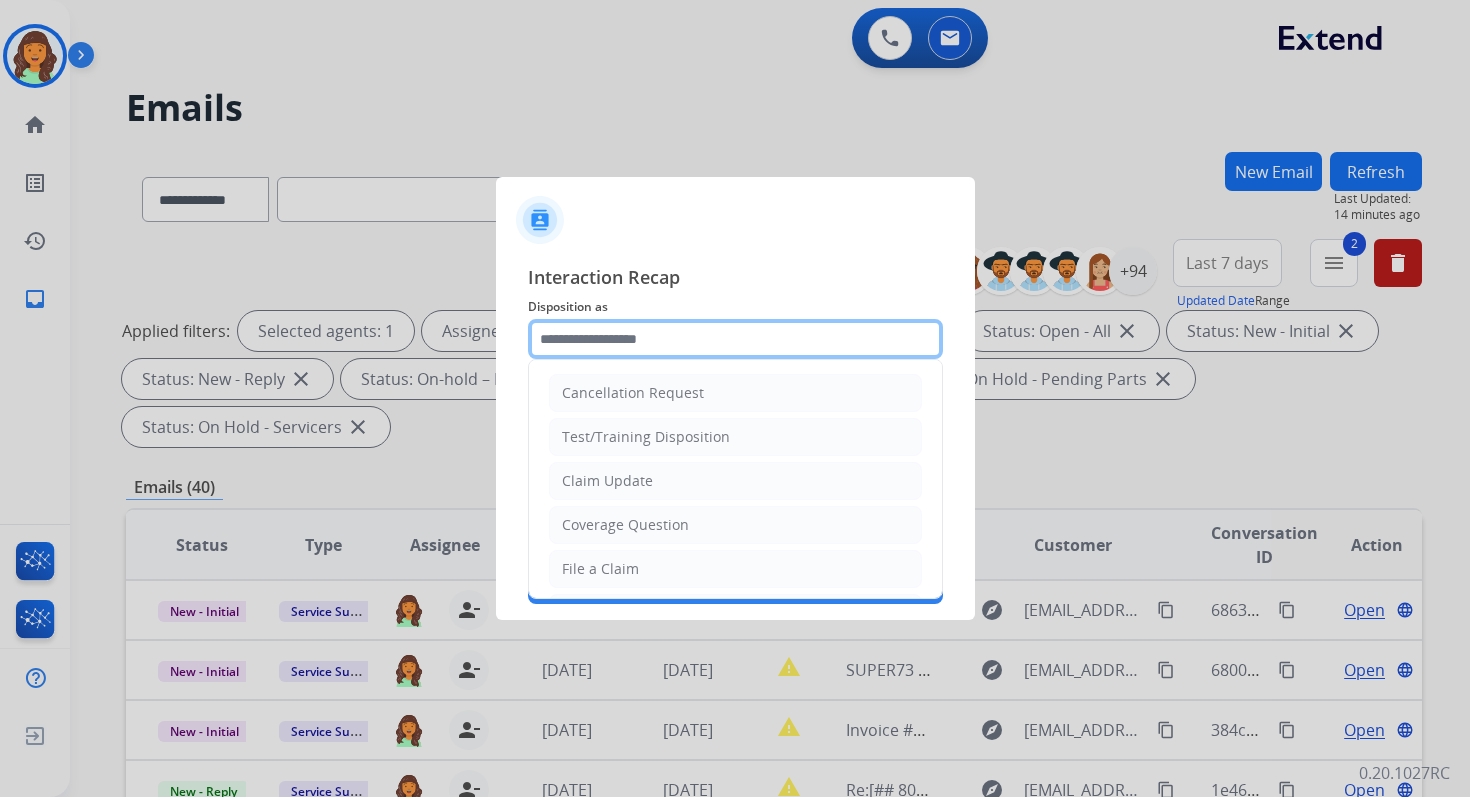 click 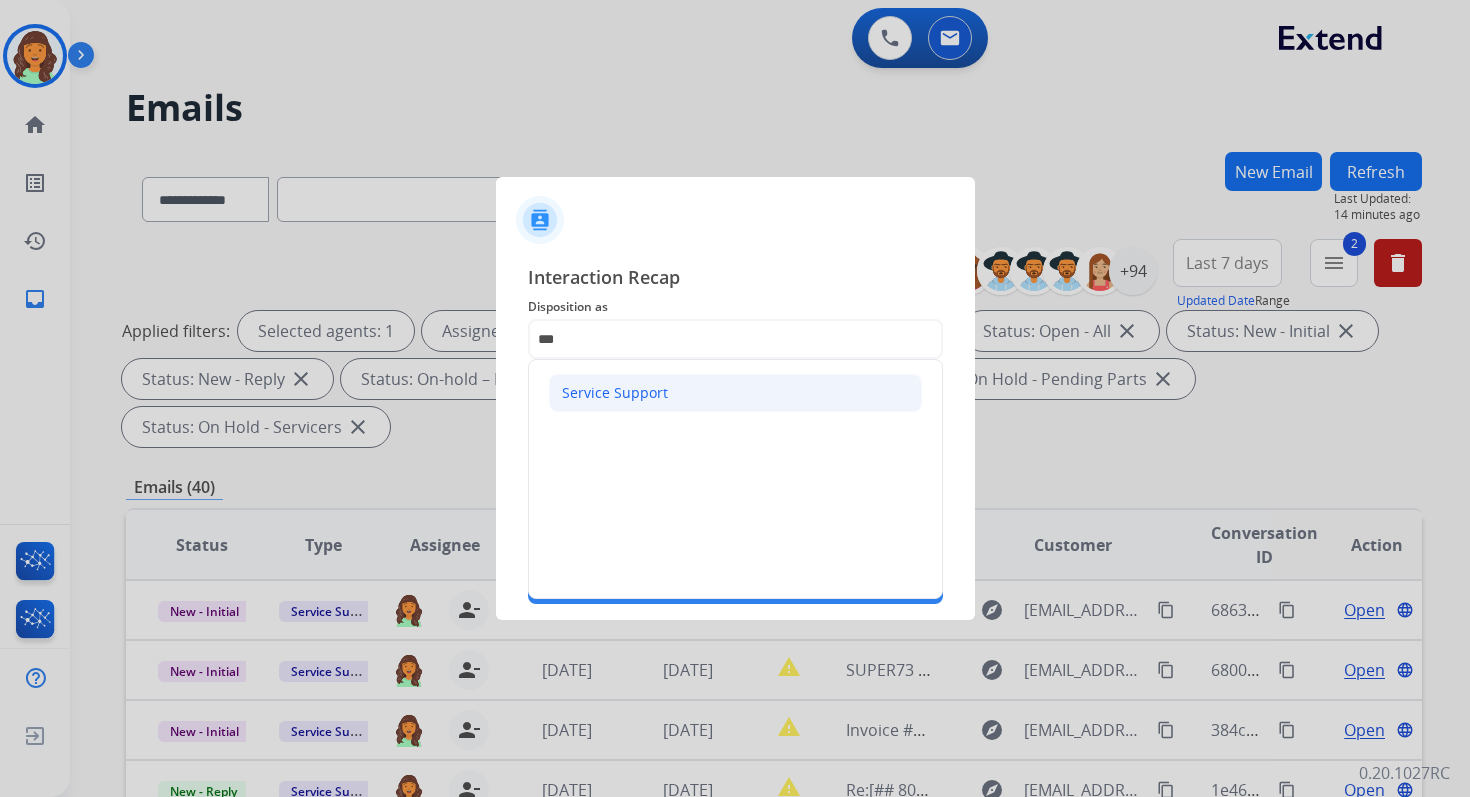 click on "Service Support" 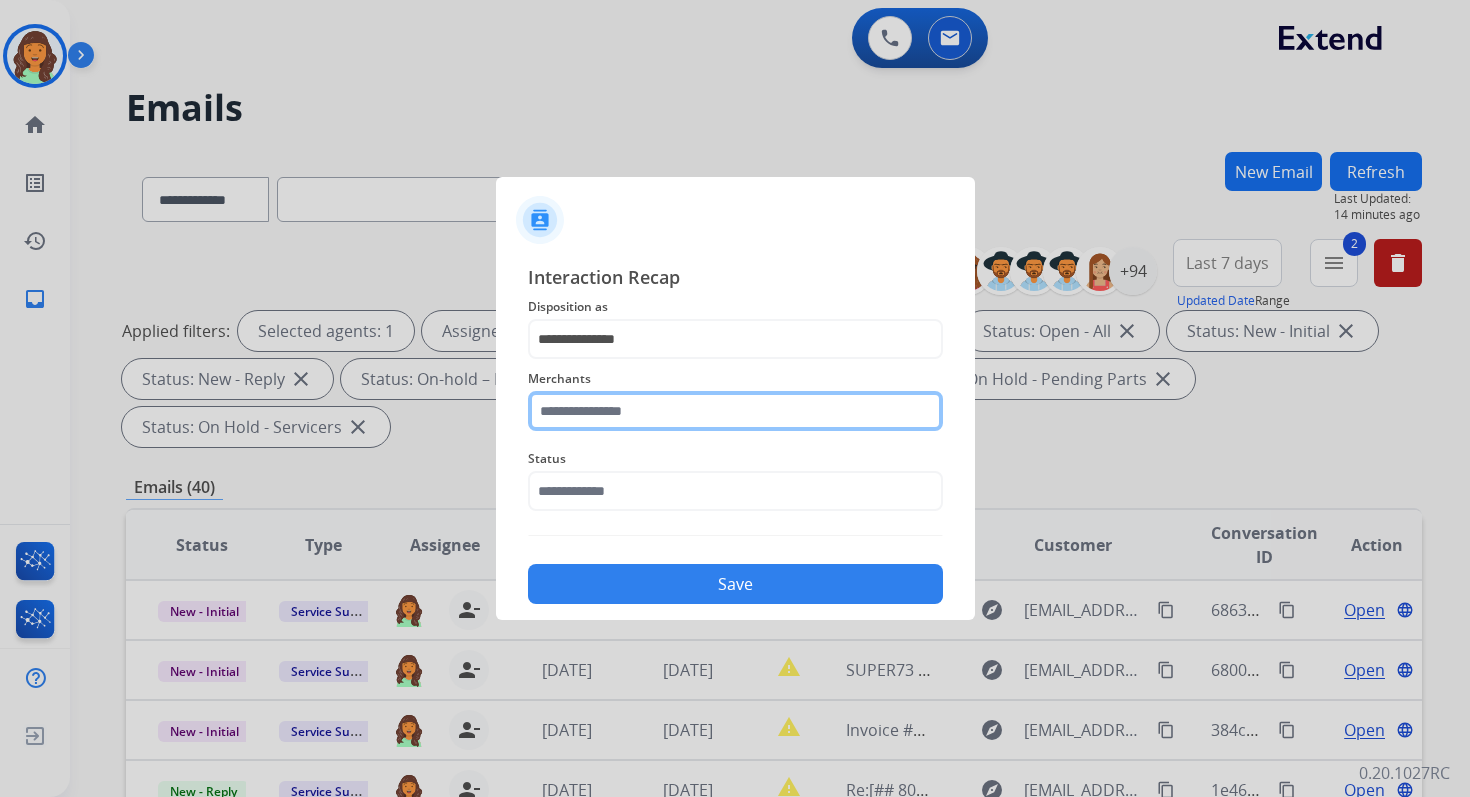 click 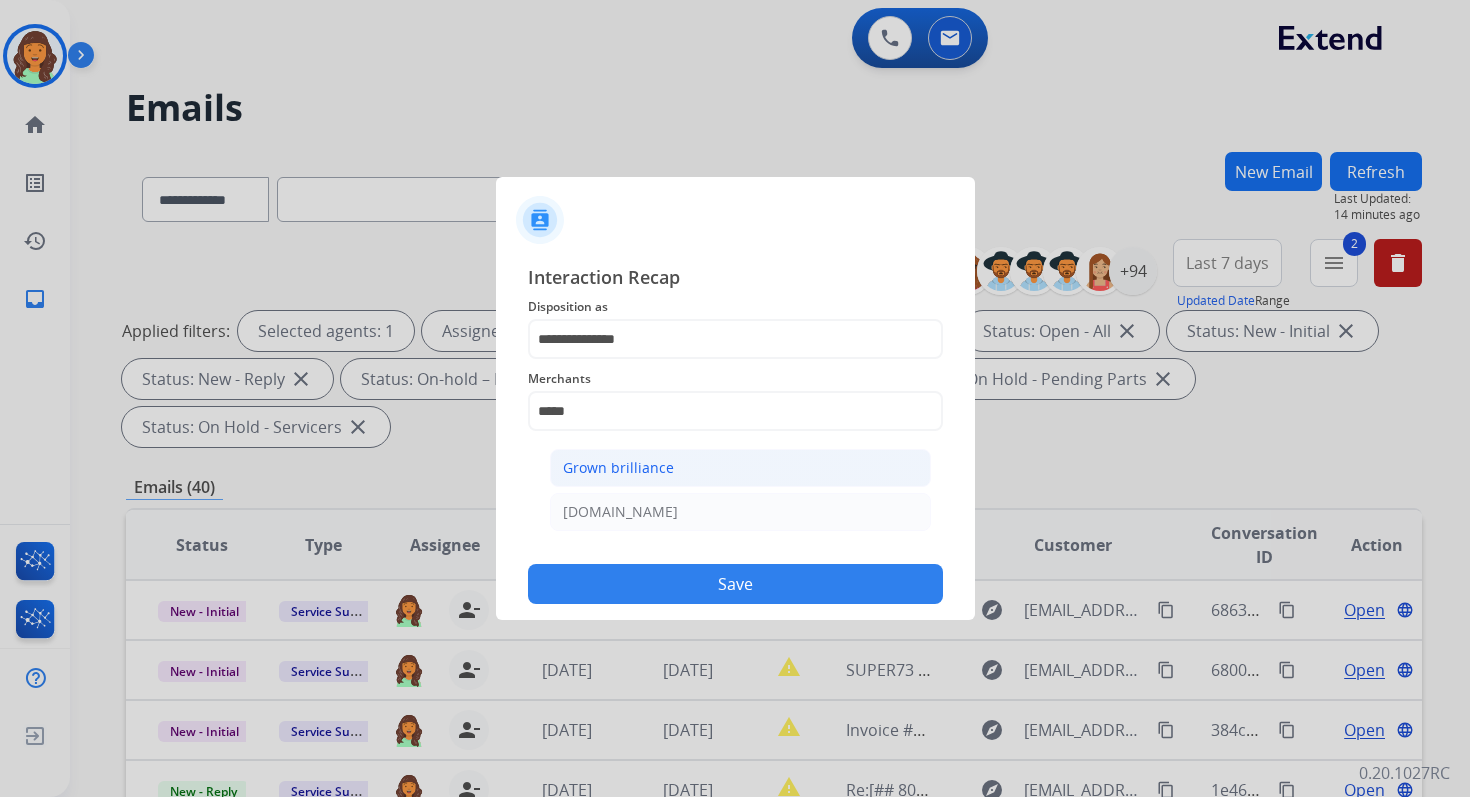 click on "Grown brilliance" 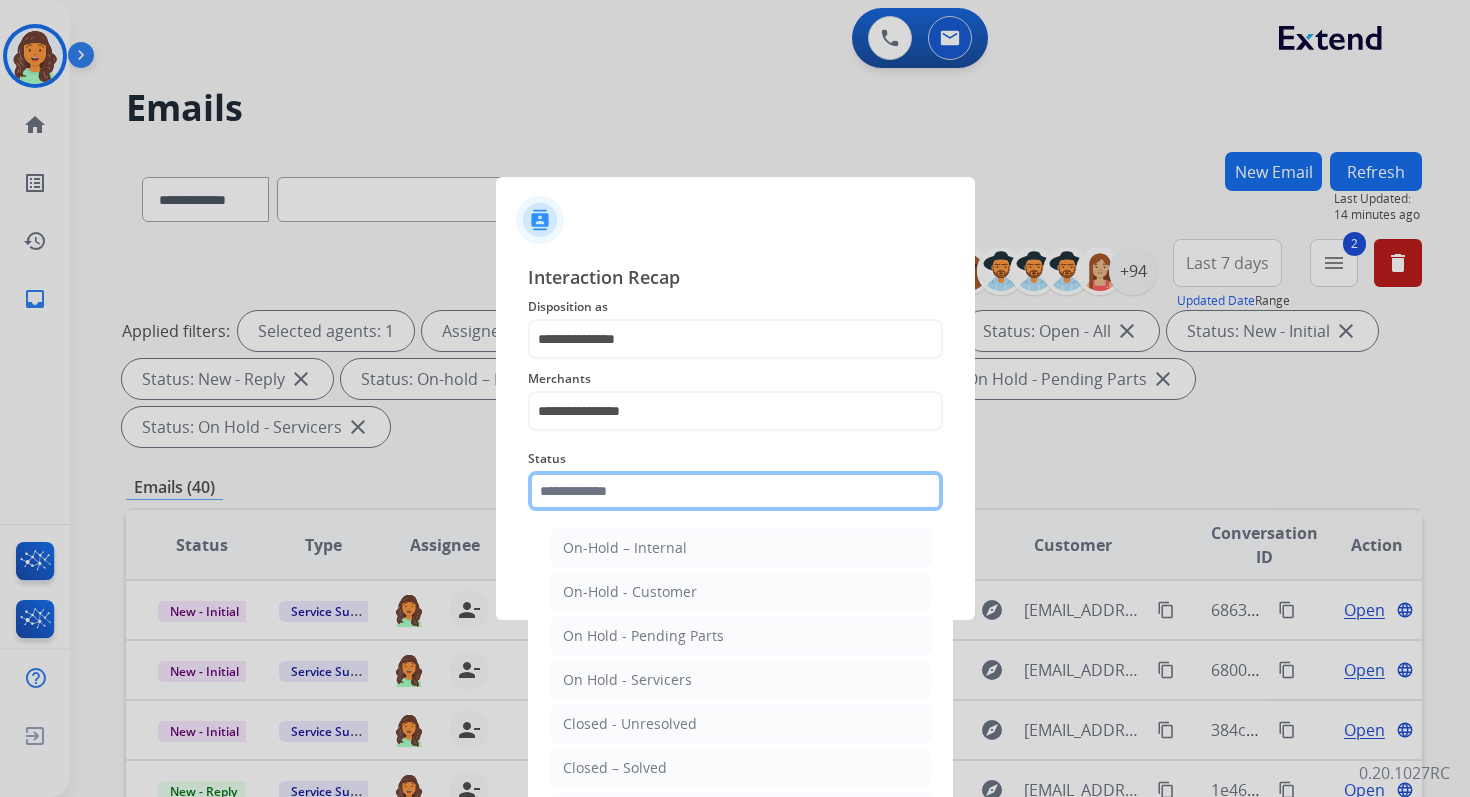 click 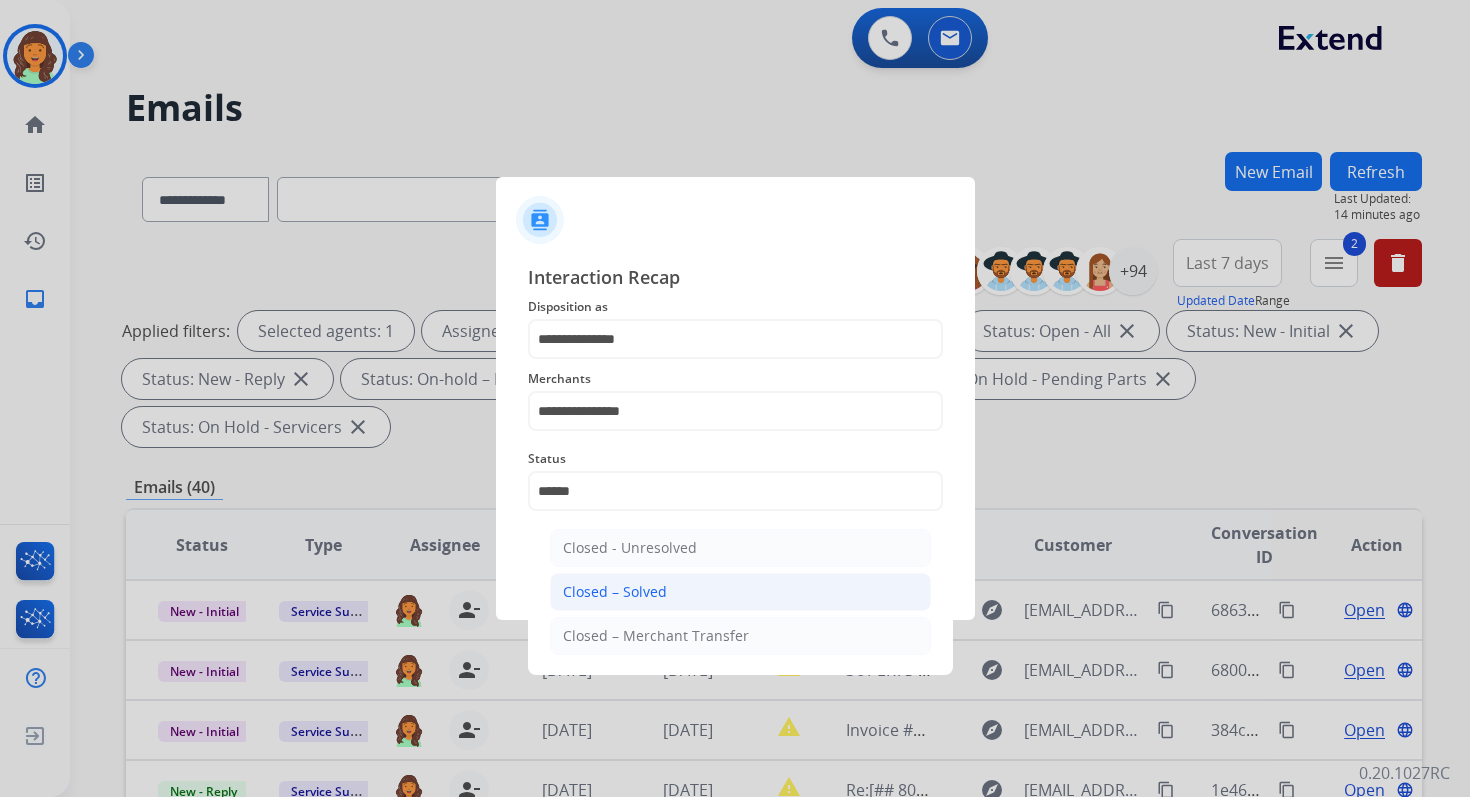 click on "Closed – Solved" 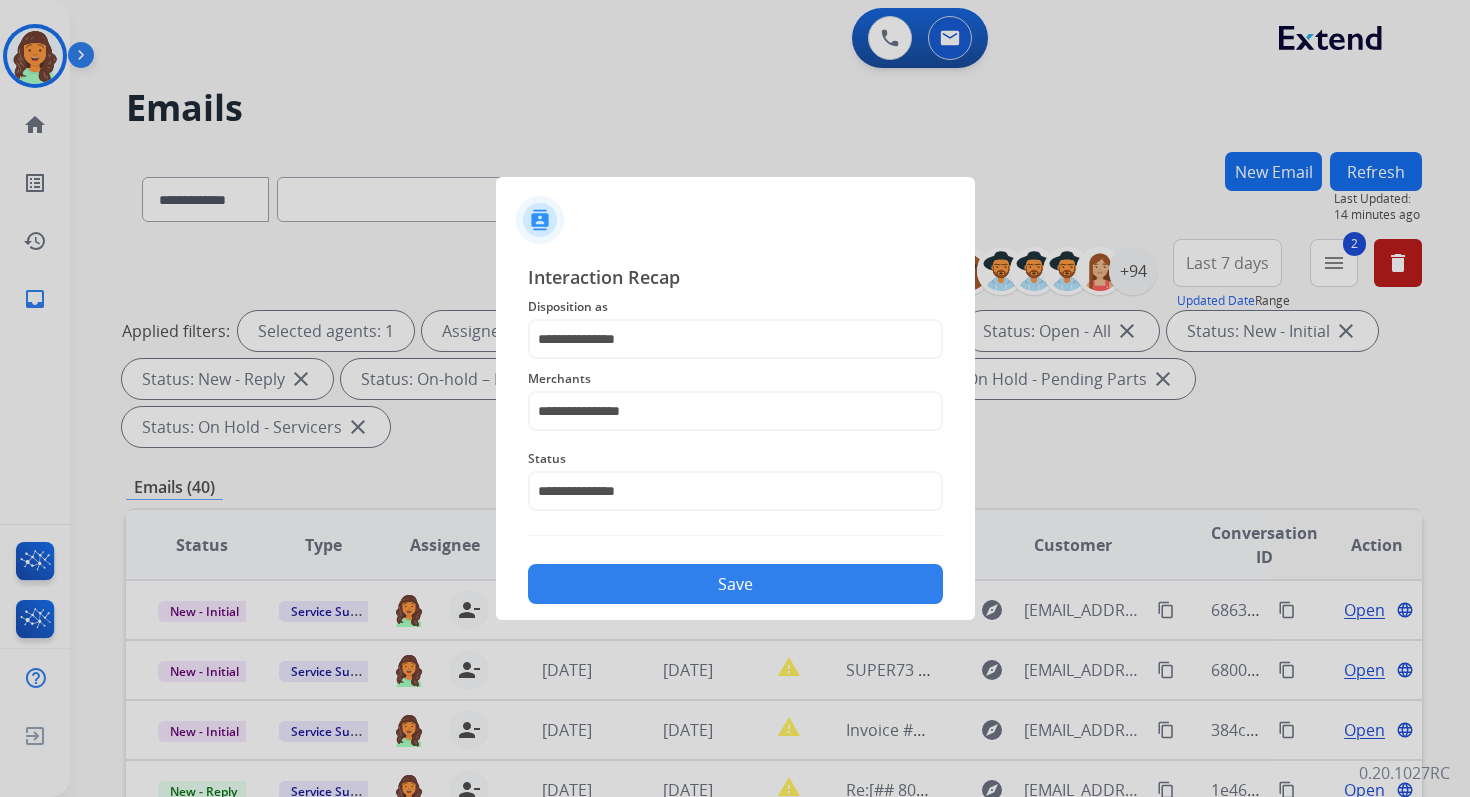 click on "Save" 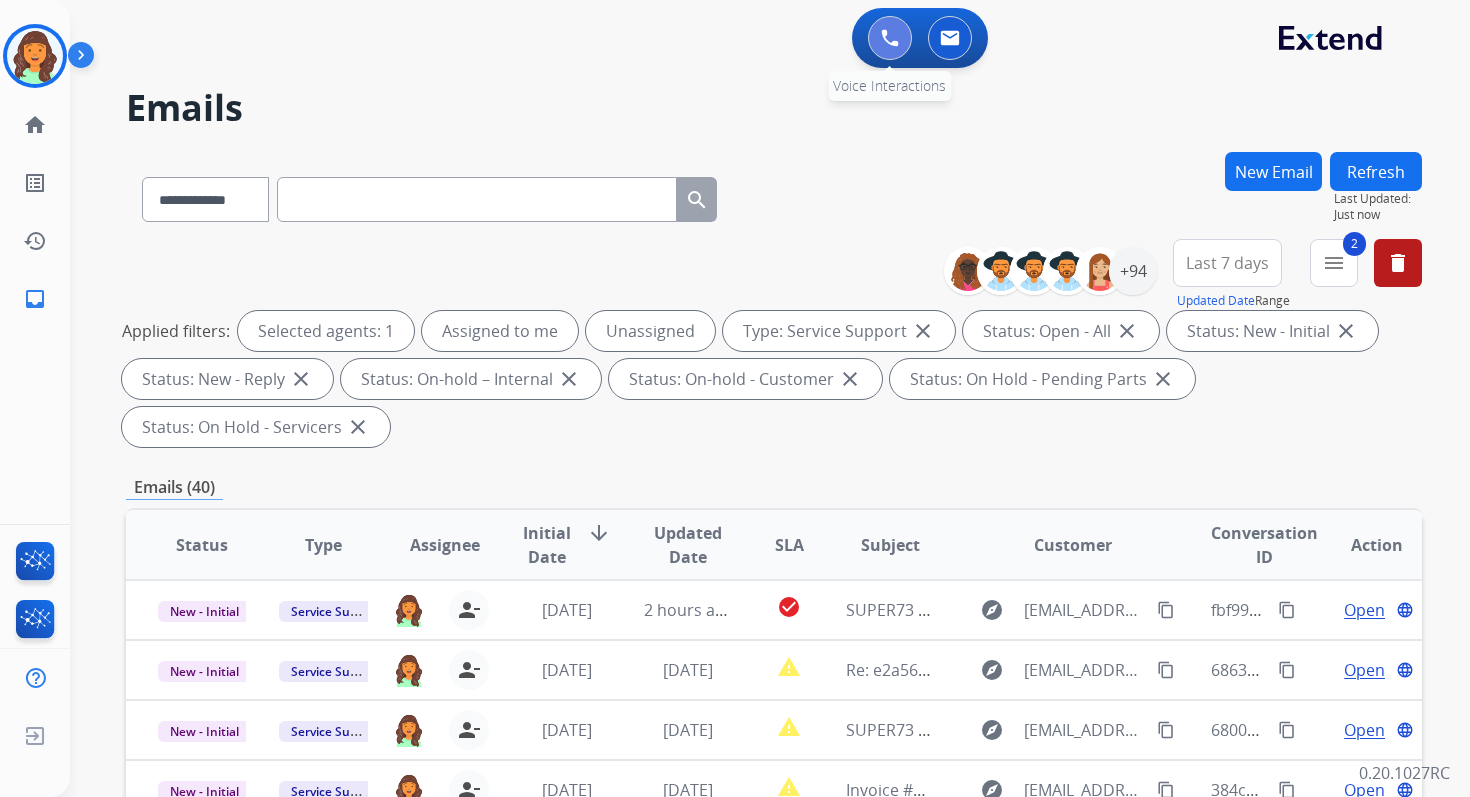 click at bounding box center [890, 38] 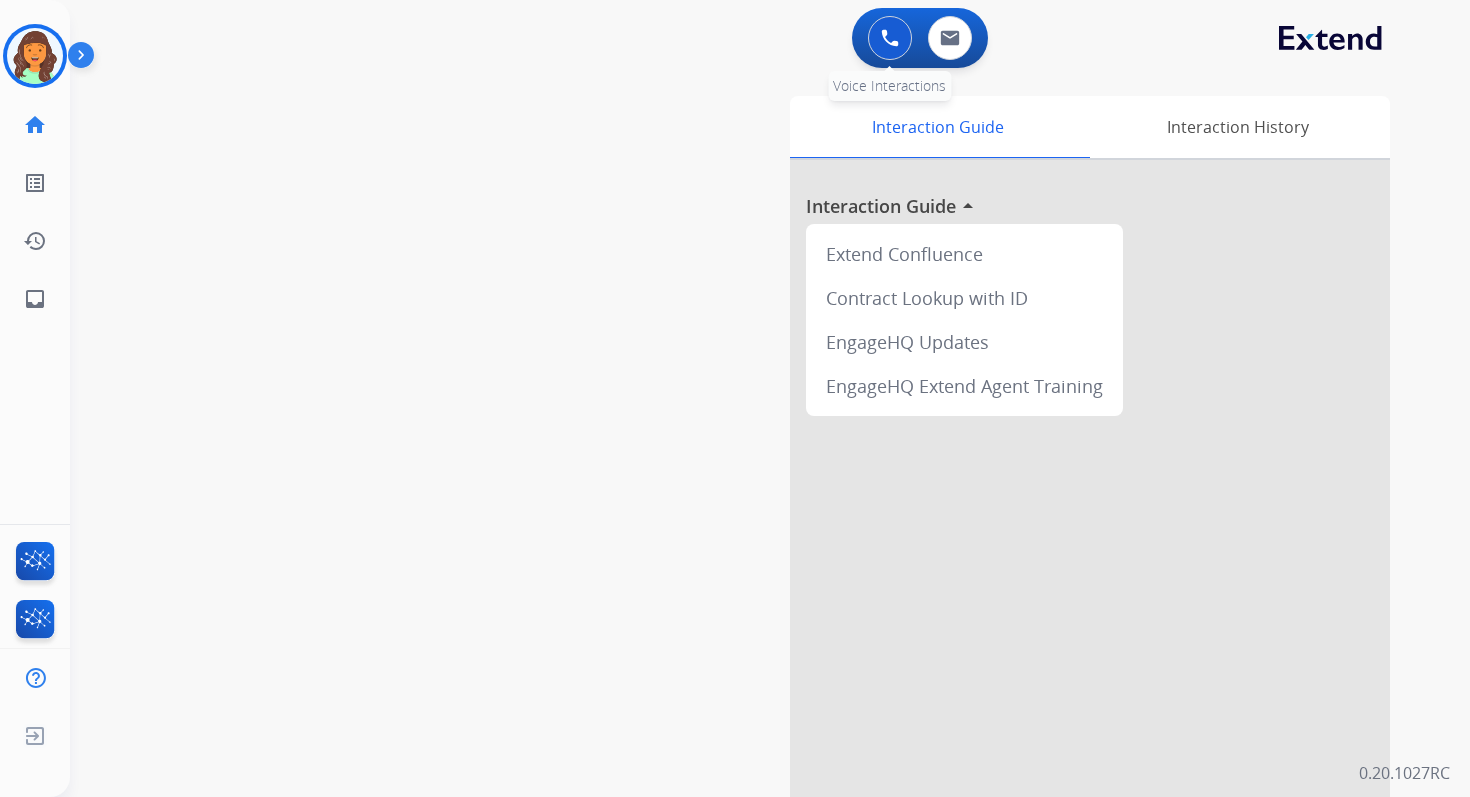 click at bounding box center (890, 38) 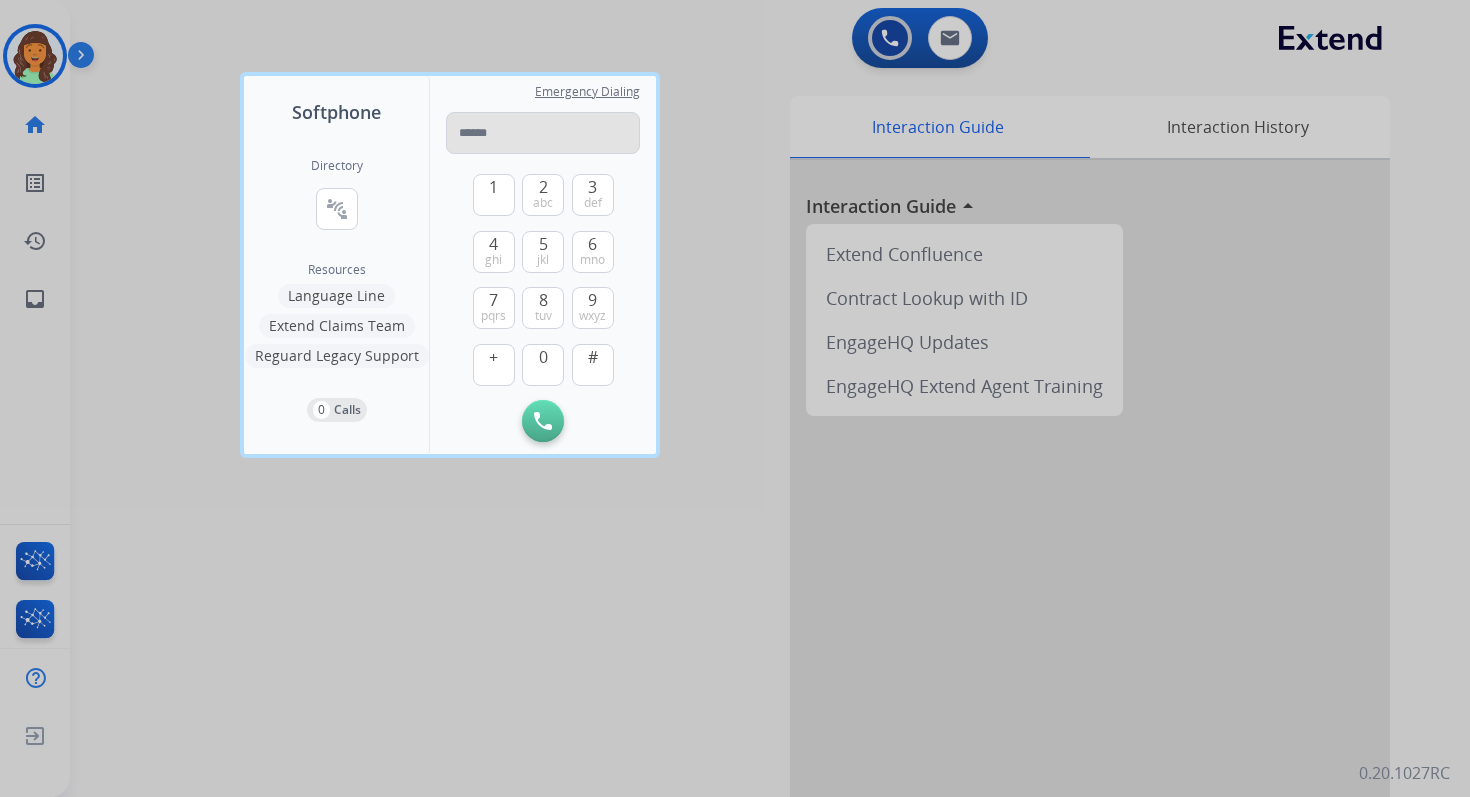 click at bounding box center [543, 133] 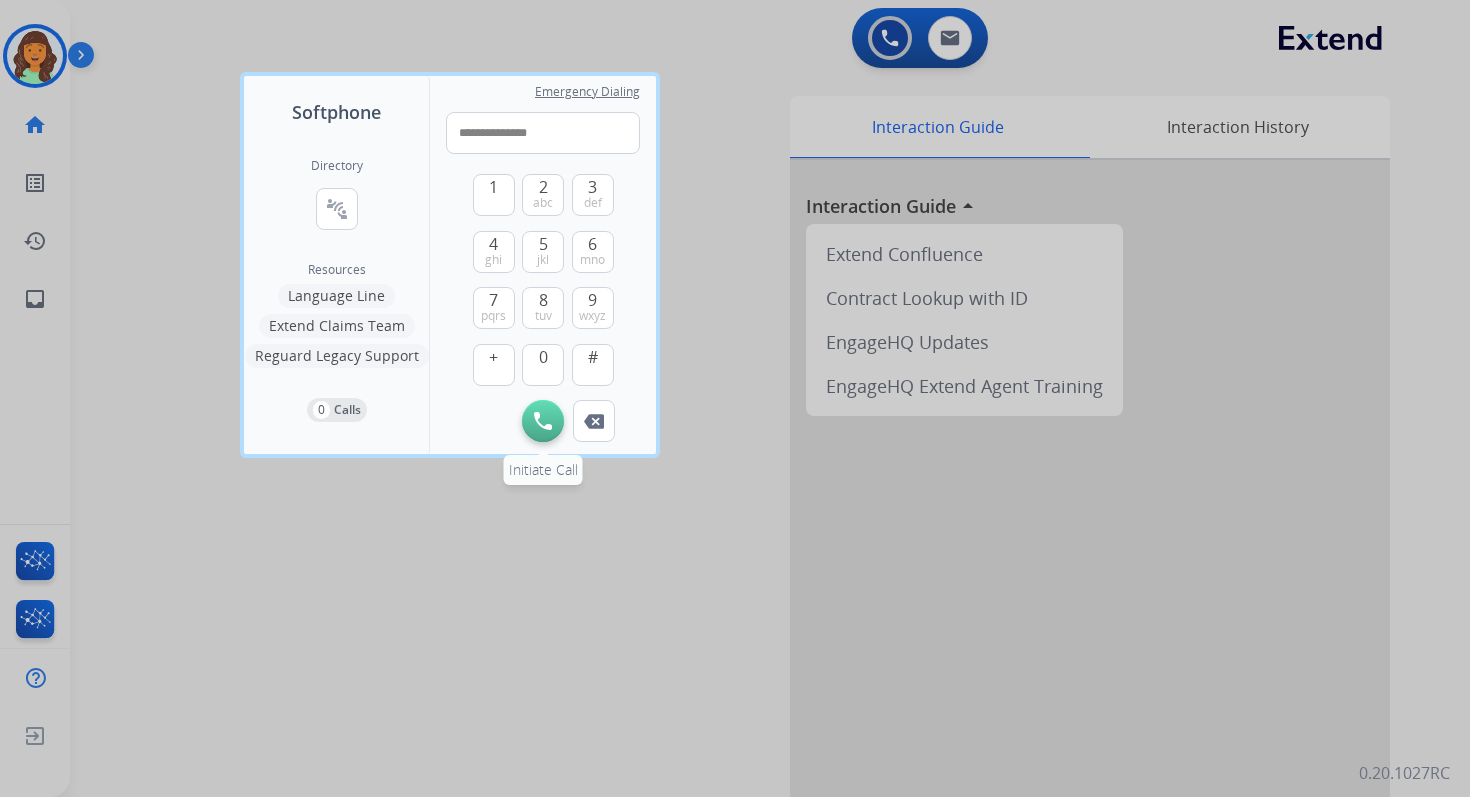 type on "**********" 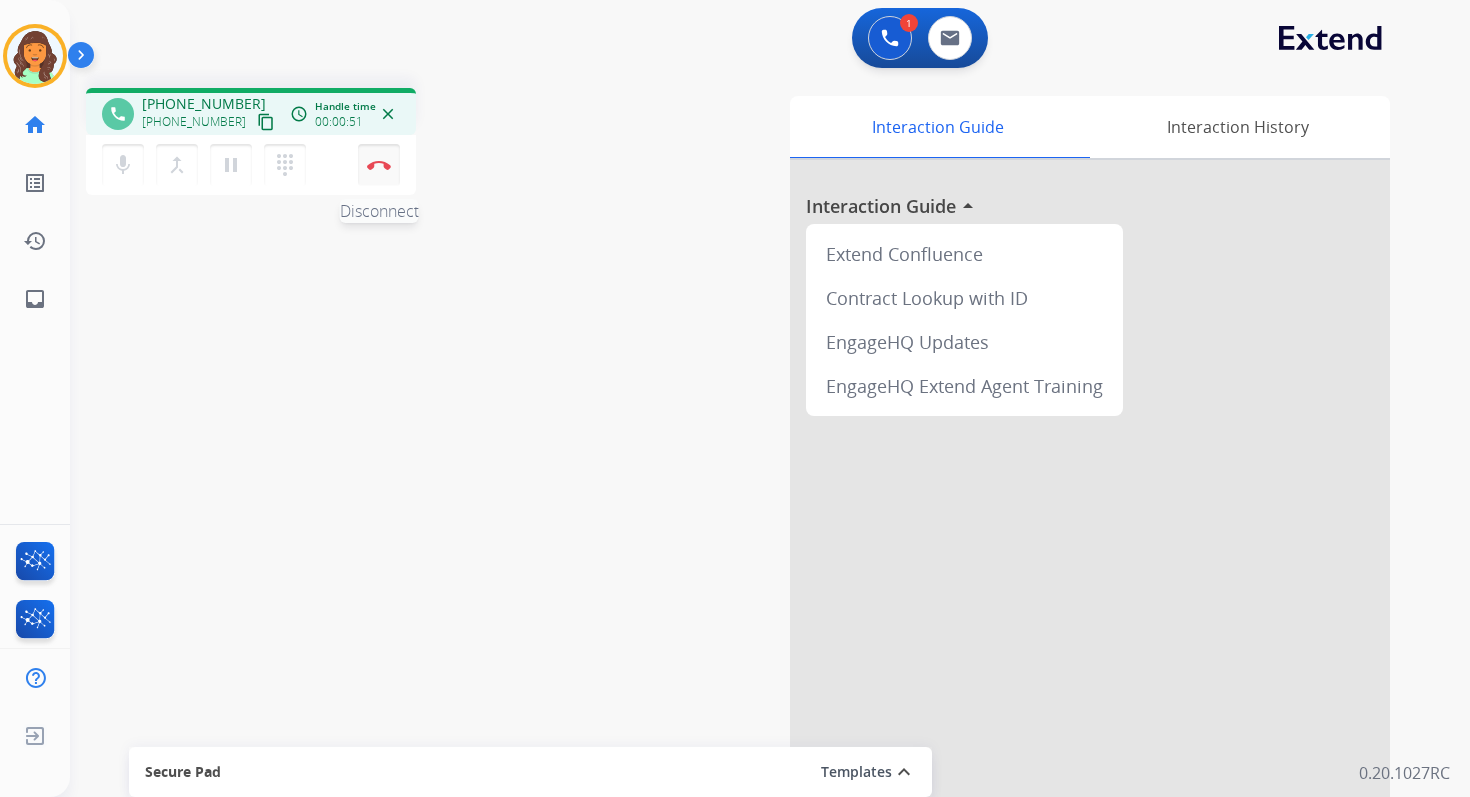 click at bounding box center [379, 165] 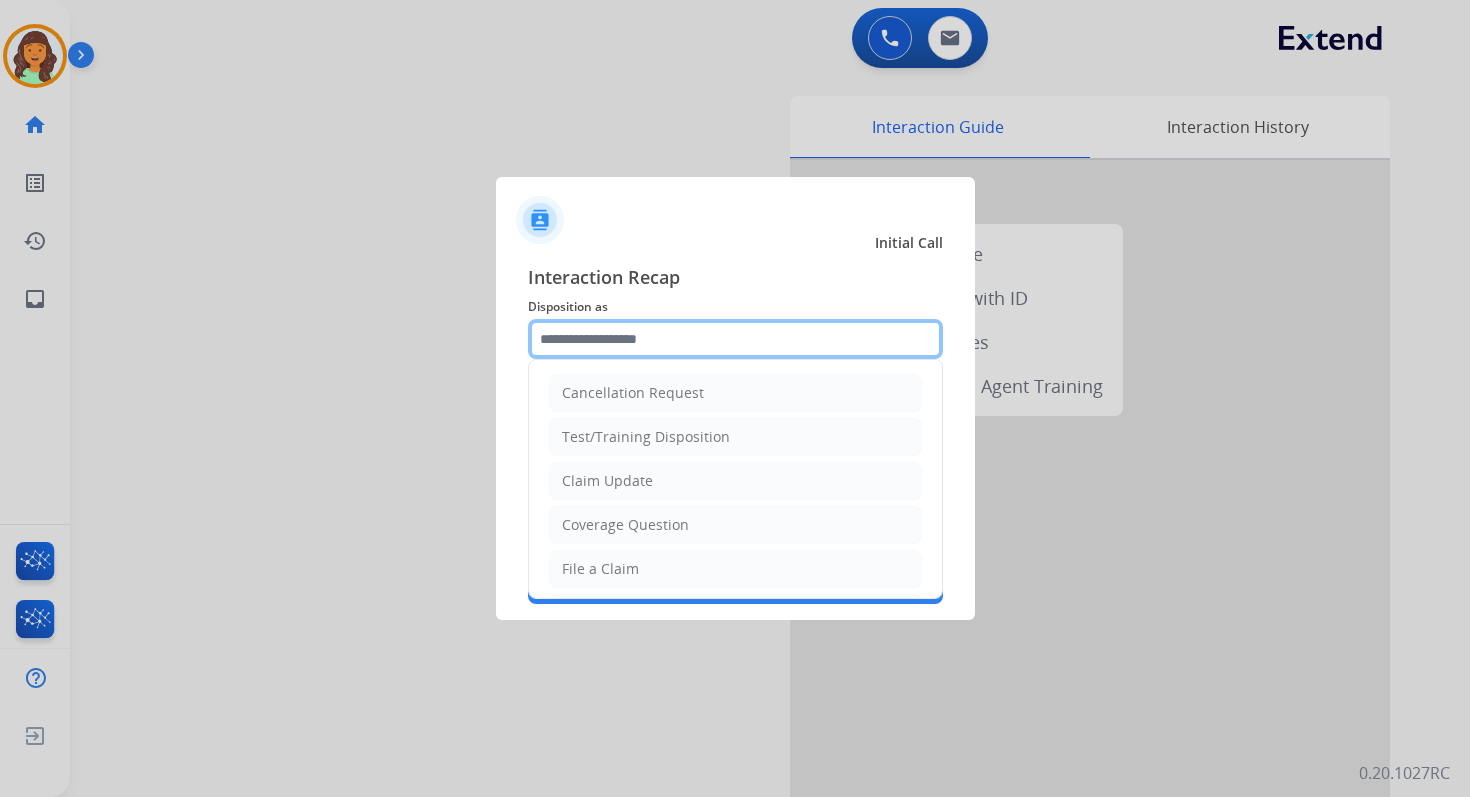 click 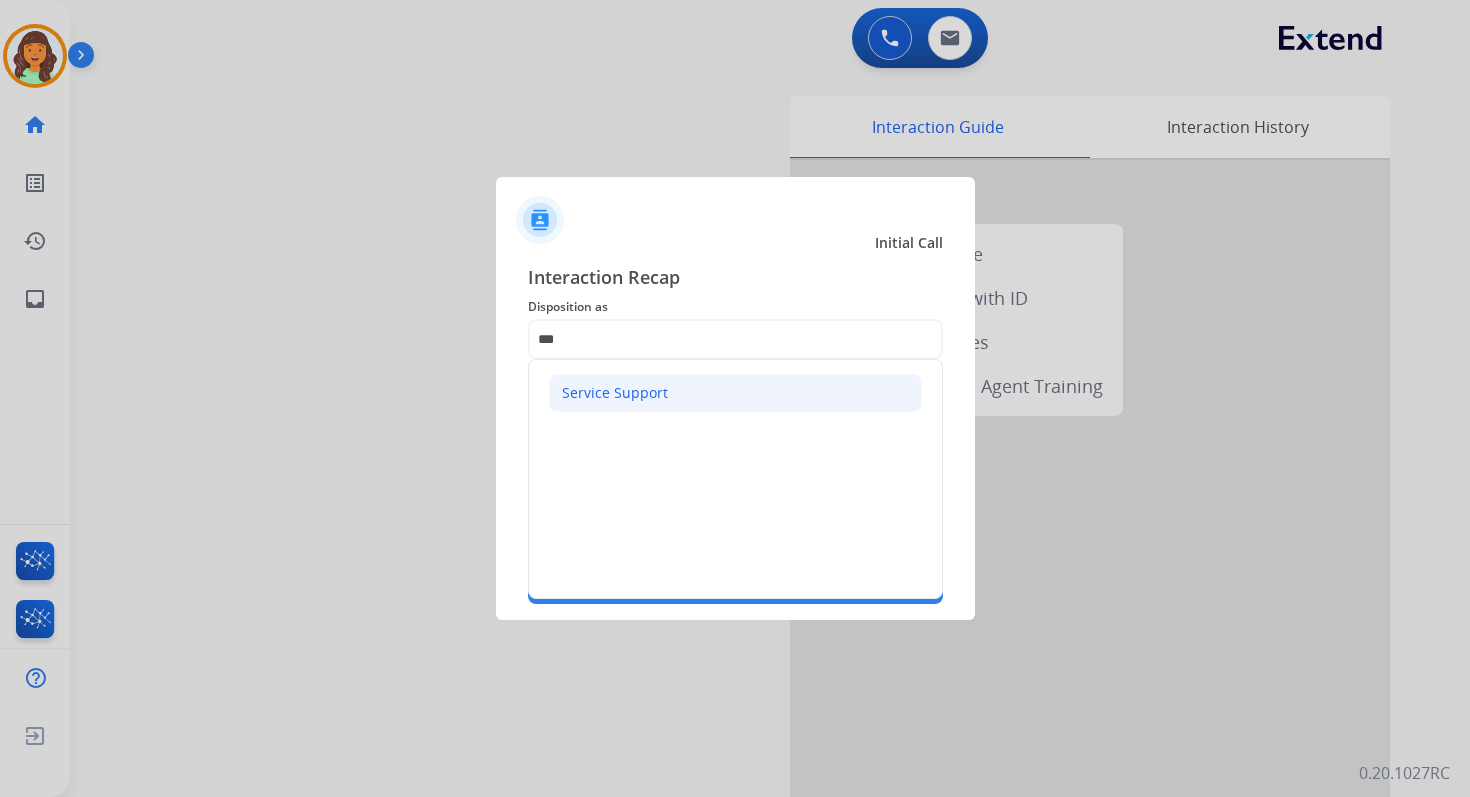 click on "Service Support" 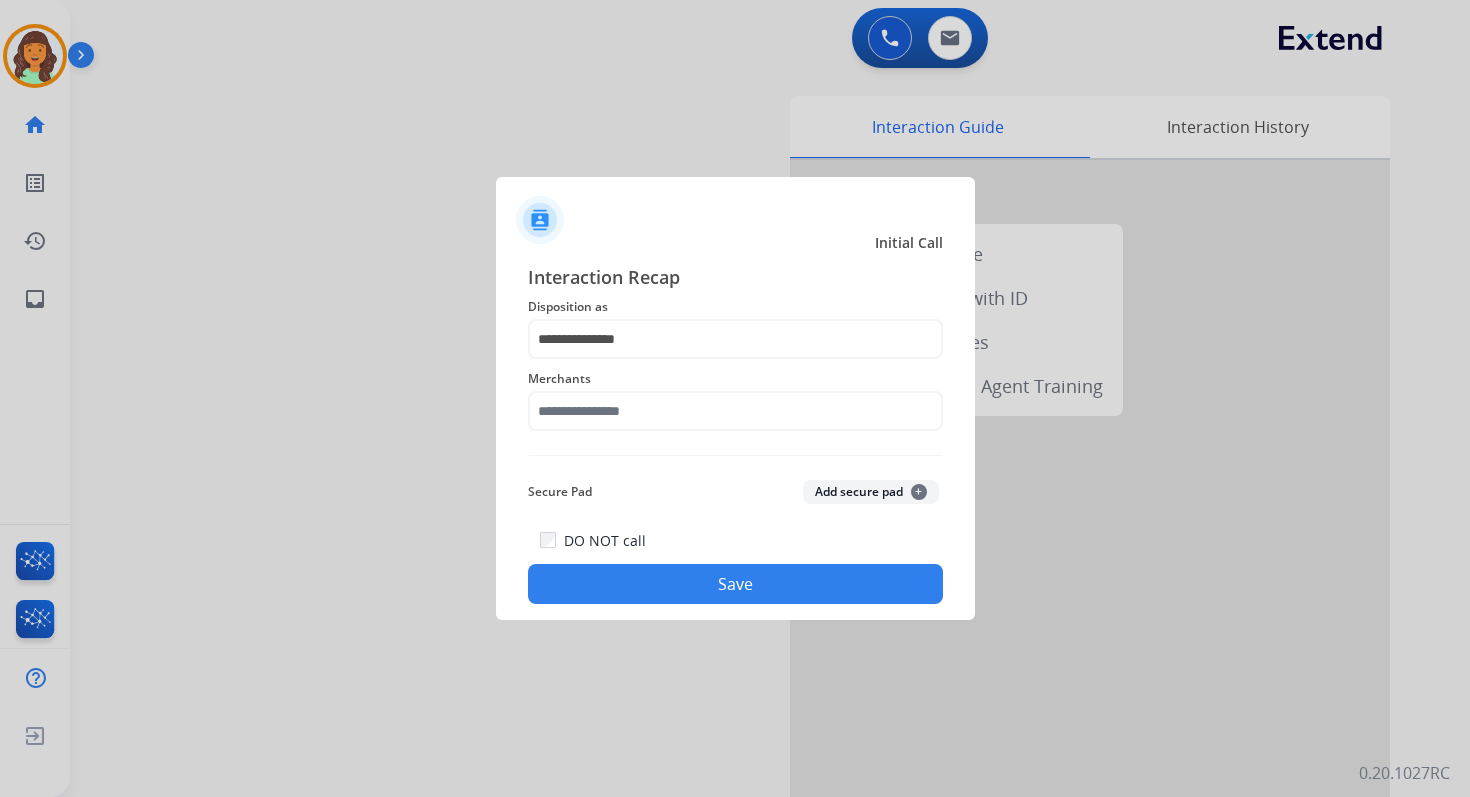click on "Merchants" 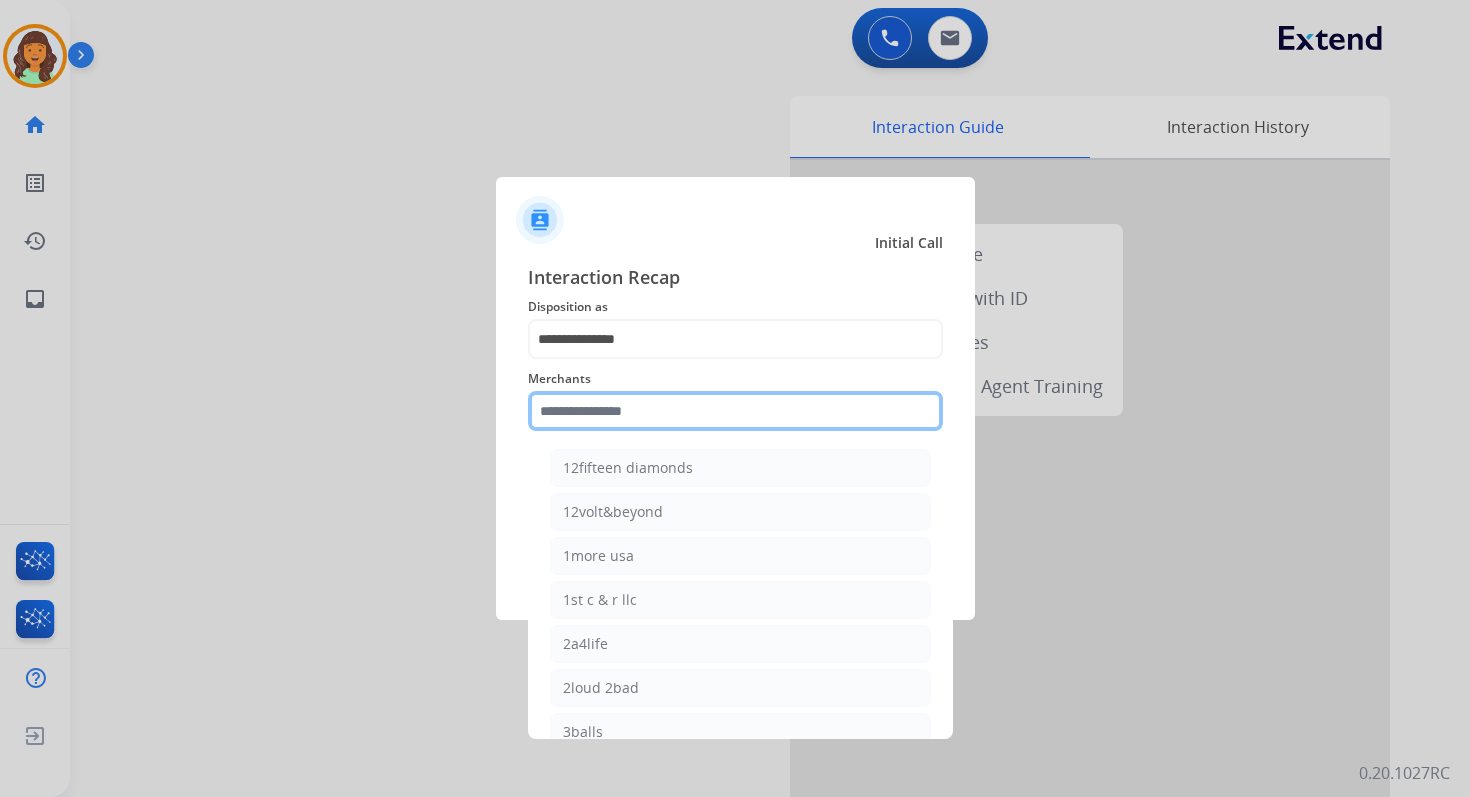 click 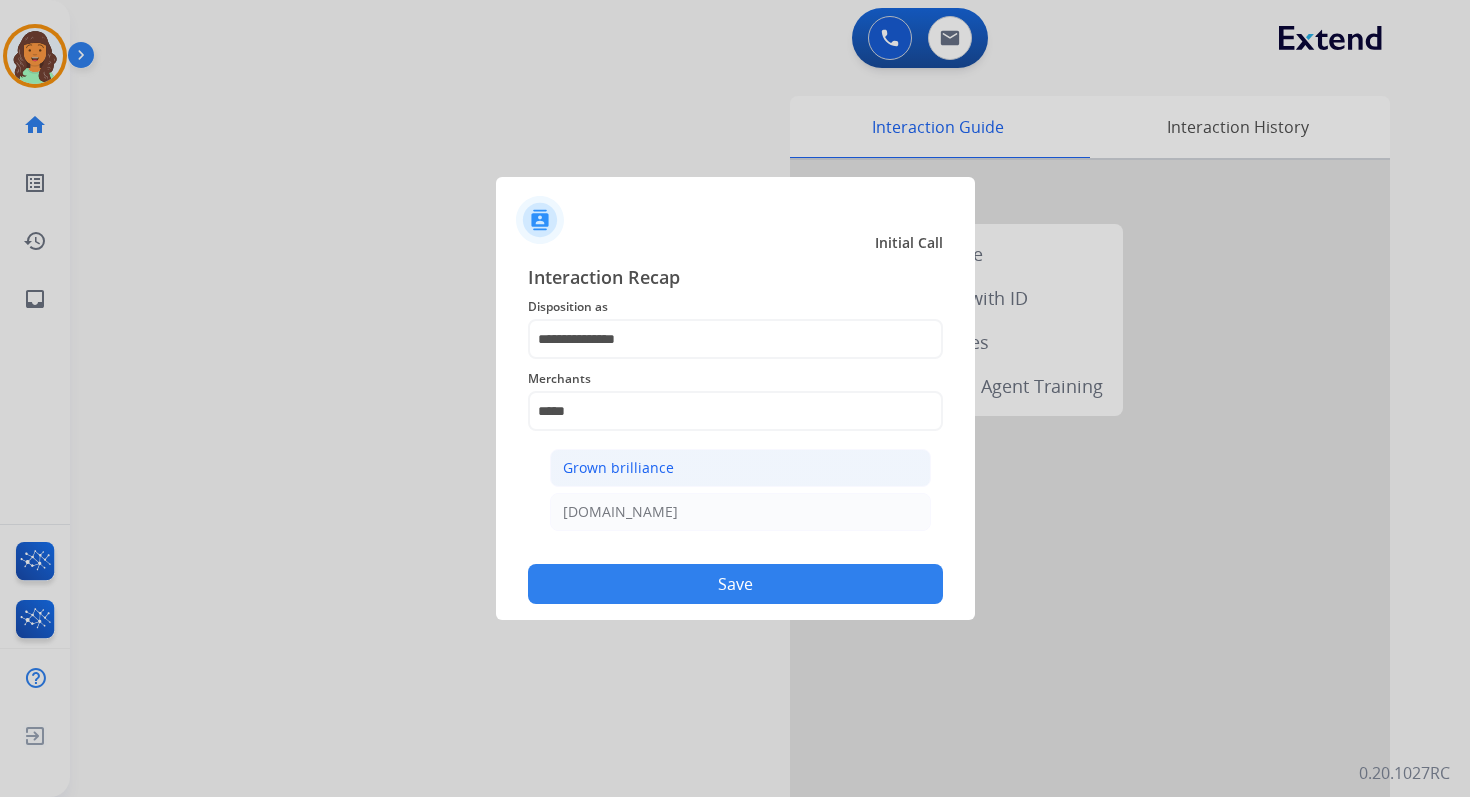 click on "Grown brilliance" 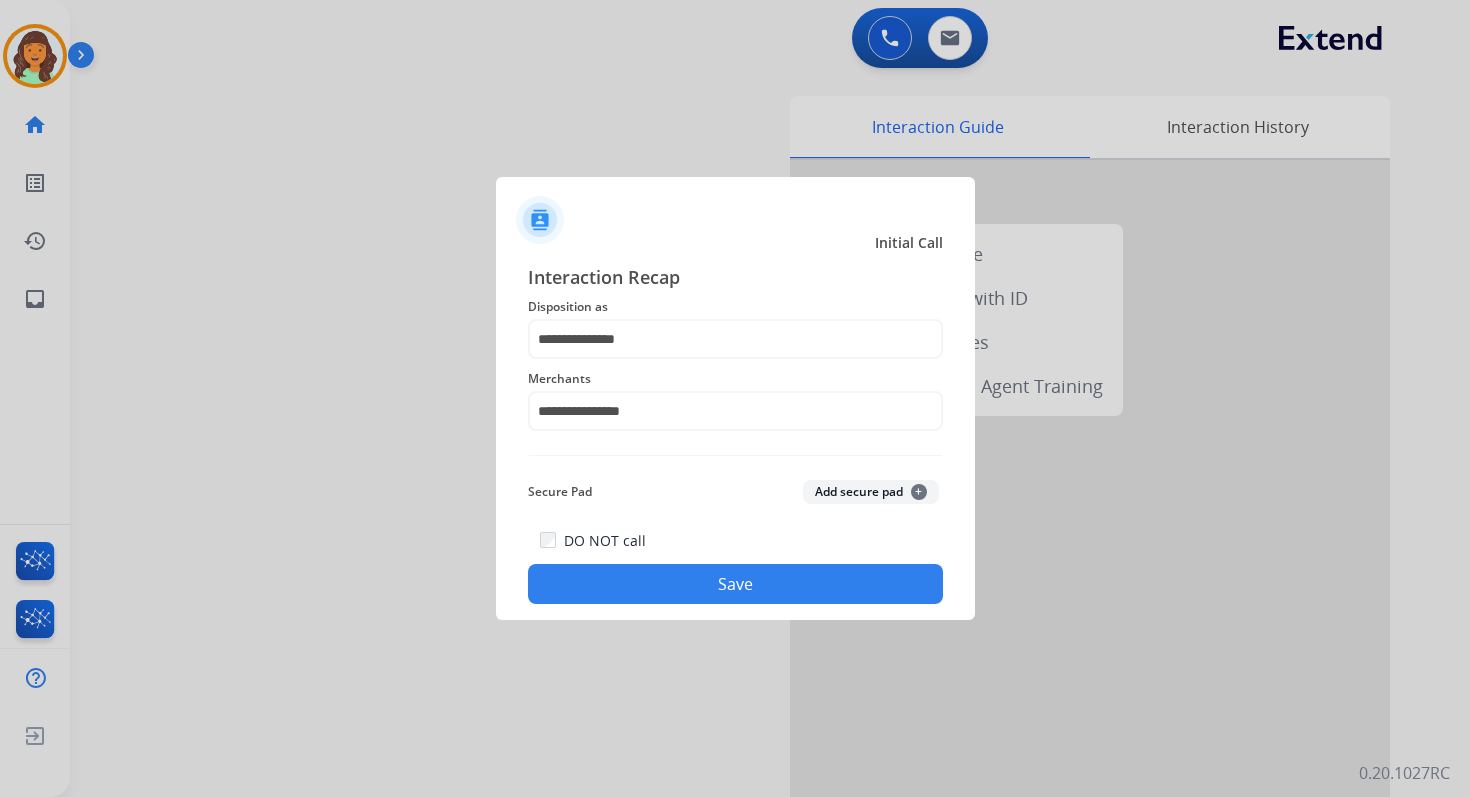 click on "Save" 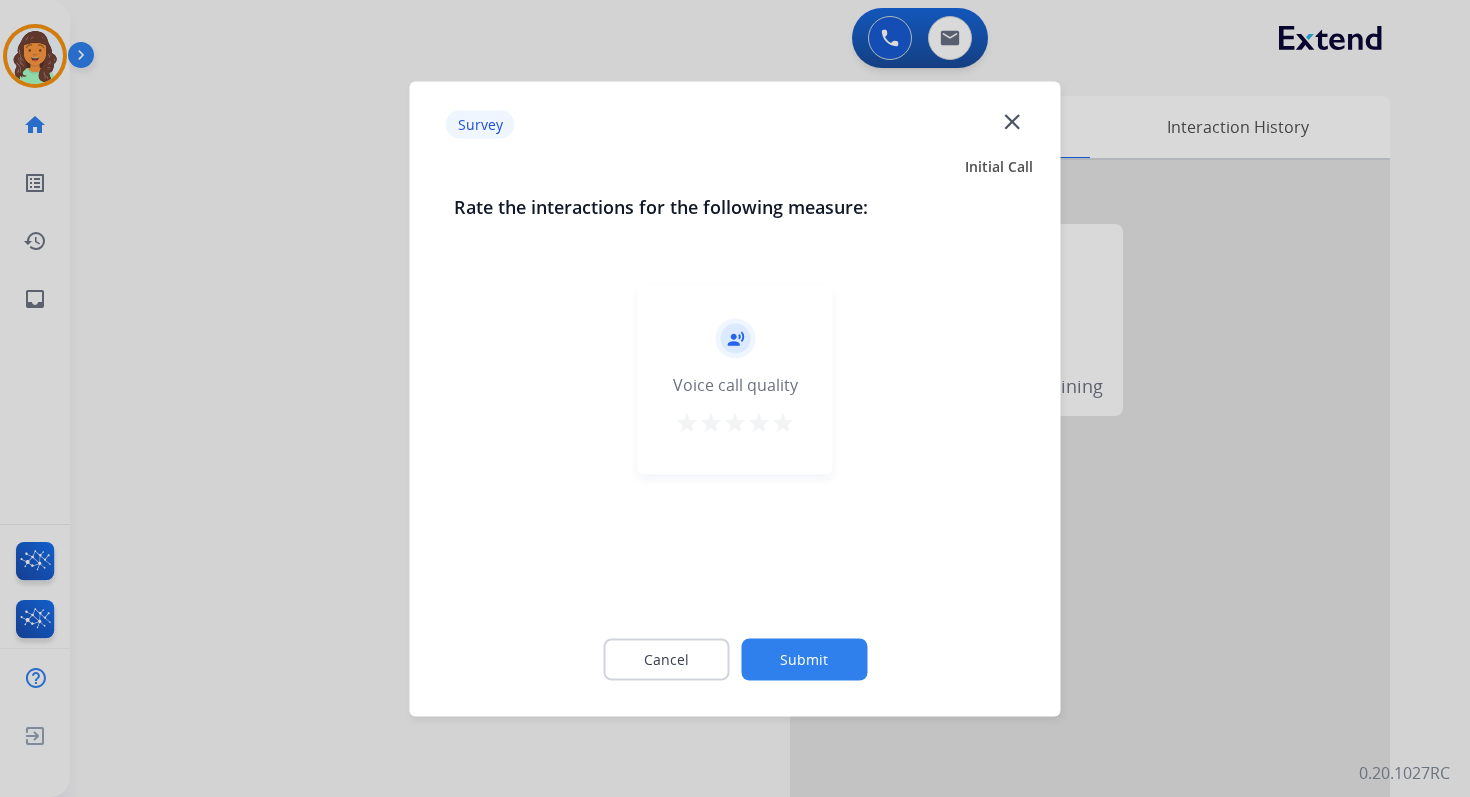 click on "Submit" 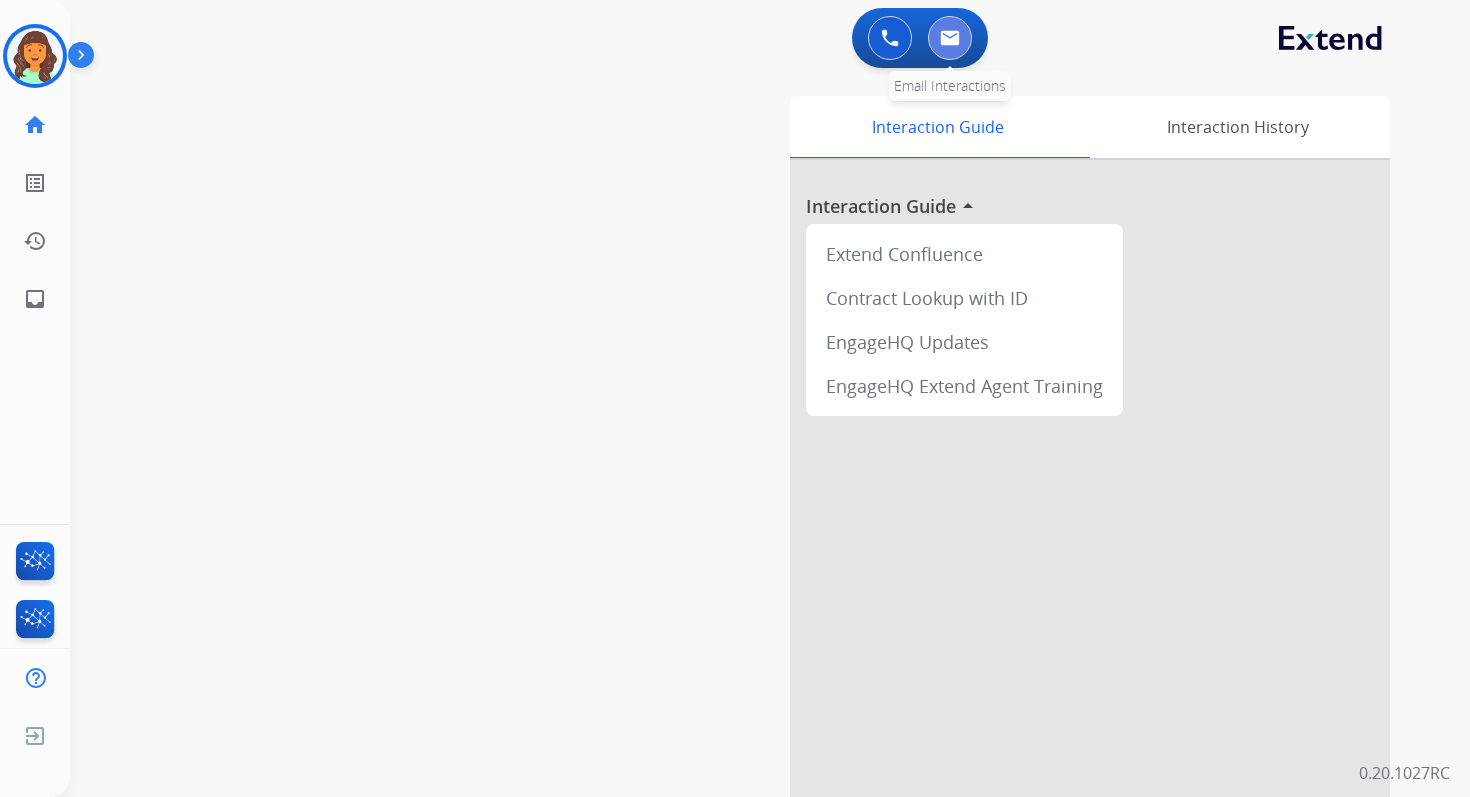 click at bounding box center [950, 38] 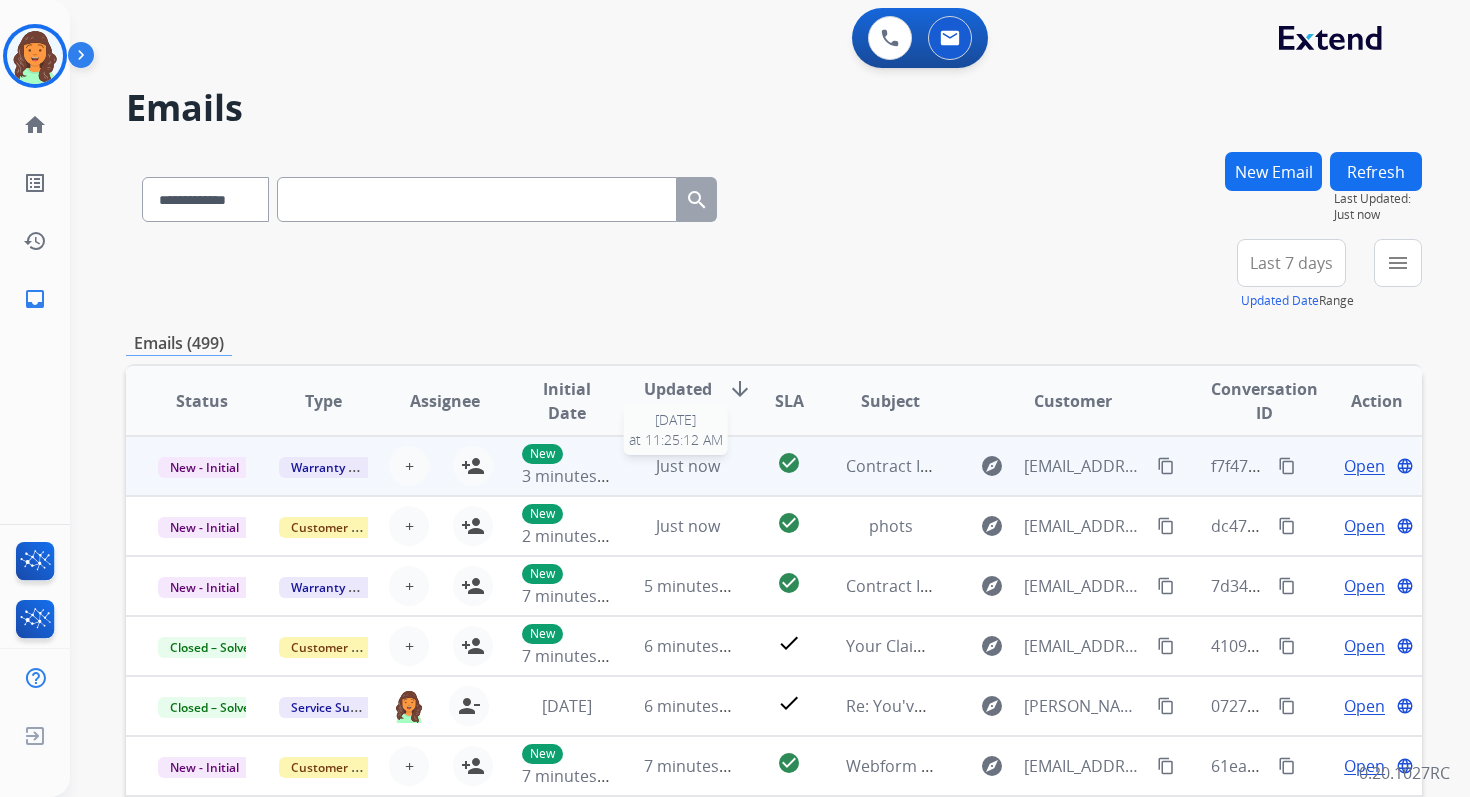 click on "Just now" at bounding box center (688, 466) 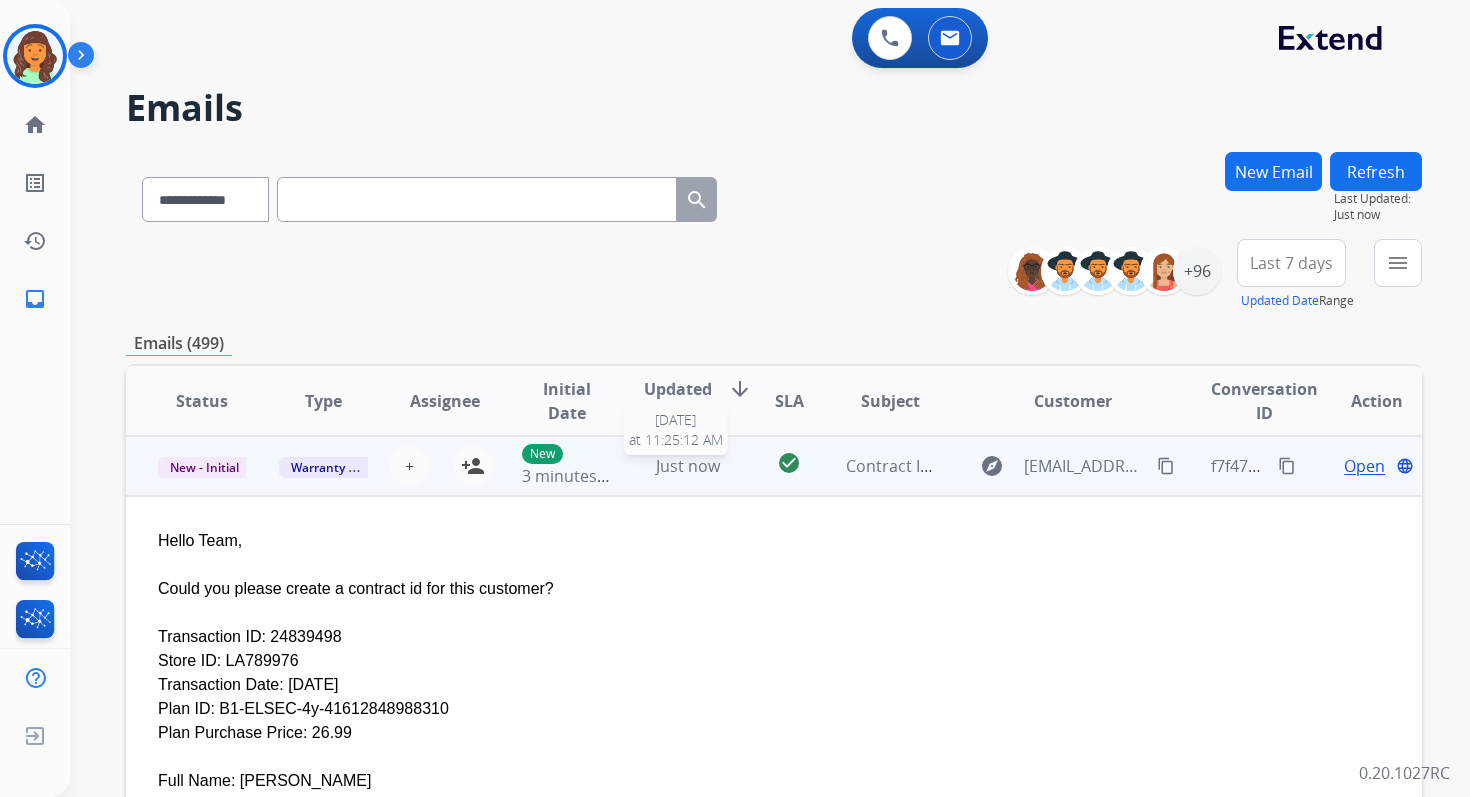 click on "Just now" at bounding box center (688, 466) 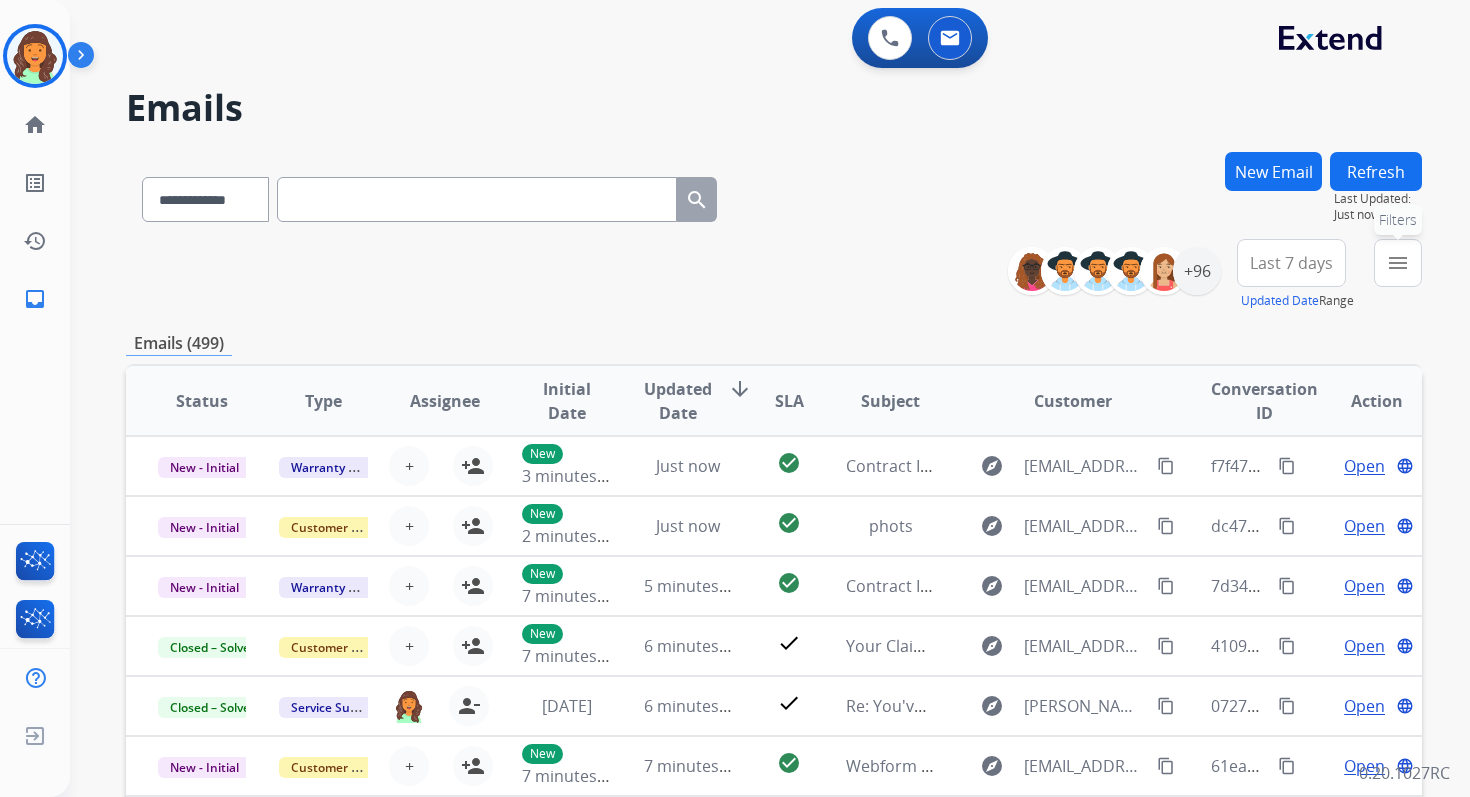 click on "menu" at bounding box center (1398, 263) 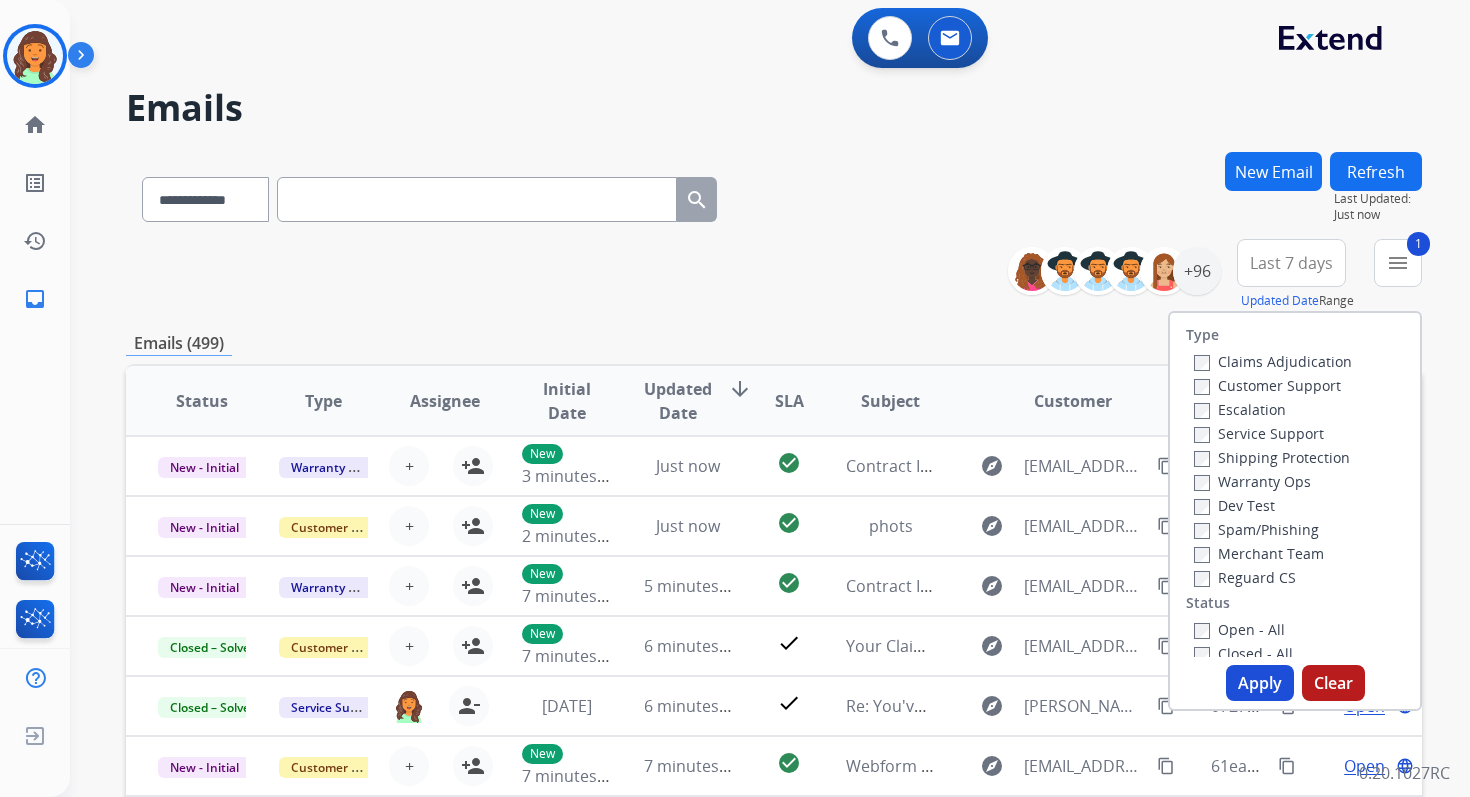 click on "Open - All" at bounding box center [1239, 629] 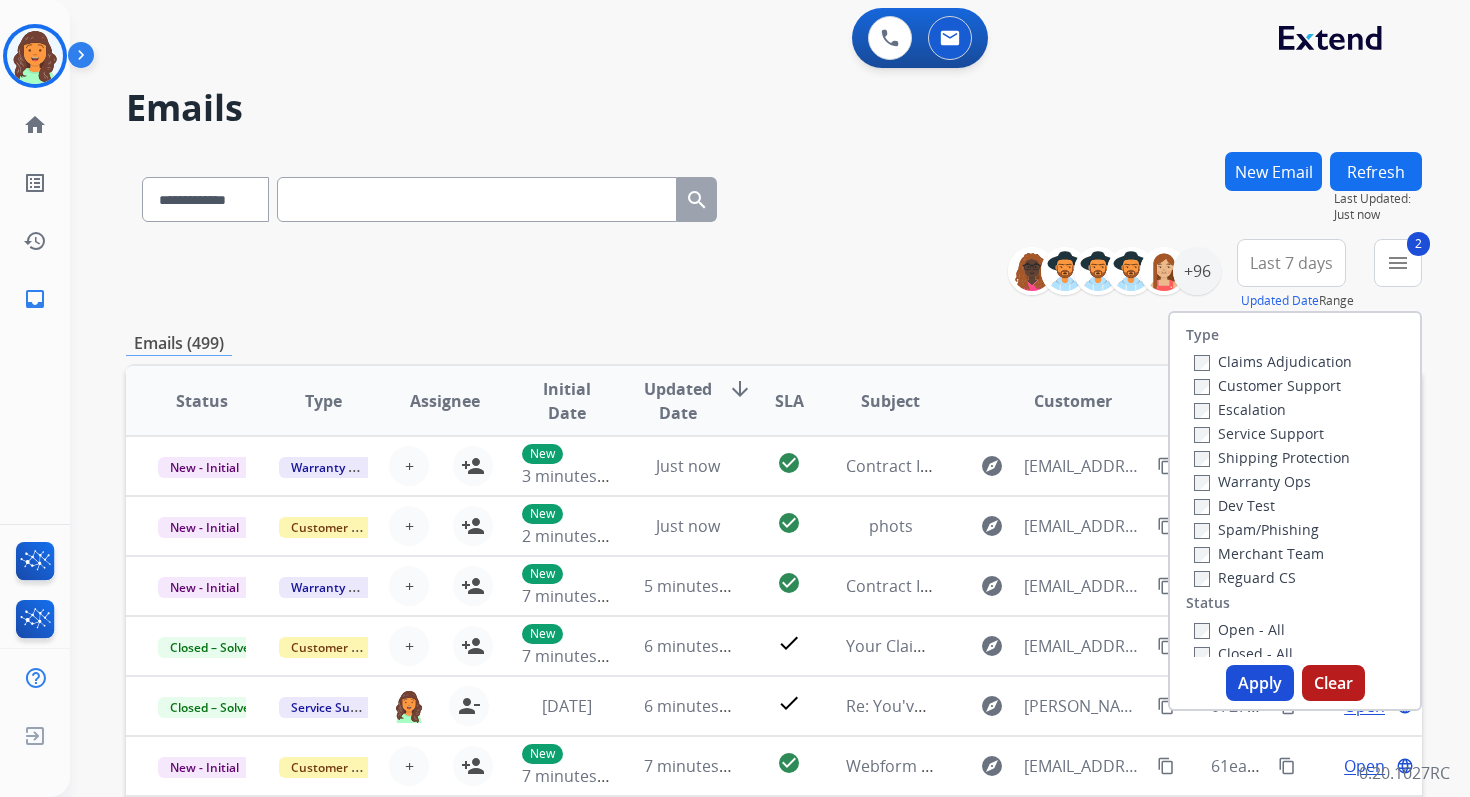 click on "Apply" at bounding box center [1260, 683] 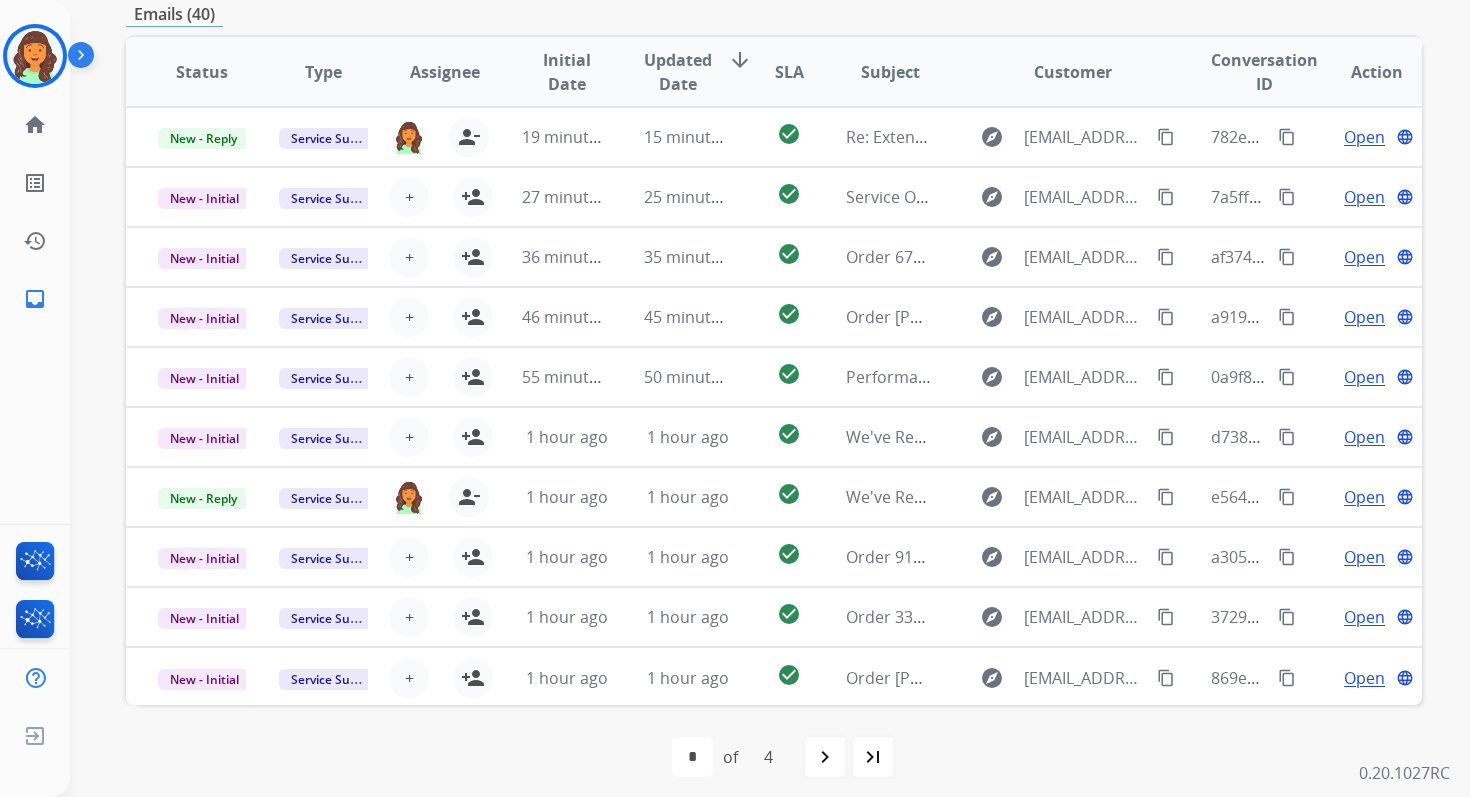 scroll, scrollTop: 485, scrollLeft: 0, axis: vertical 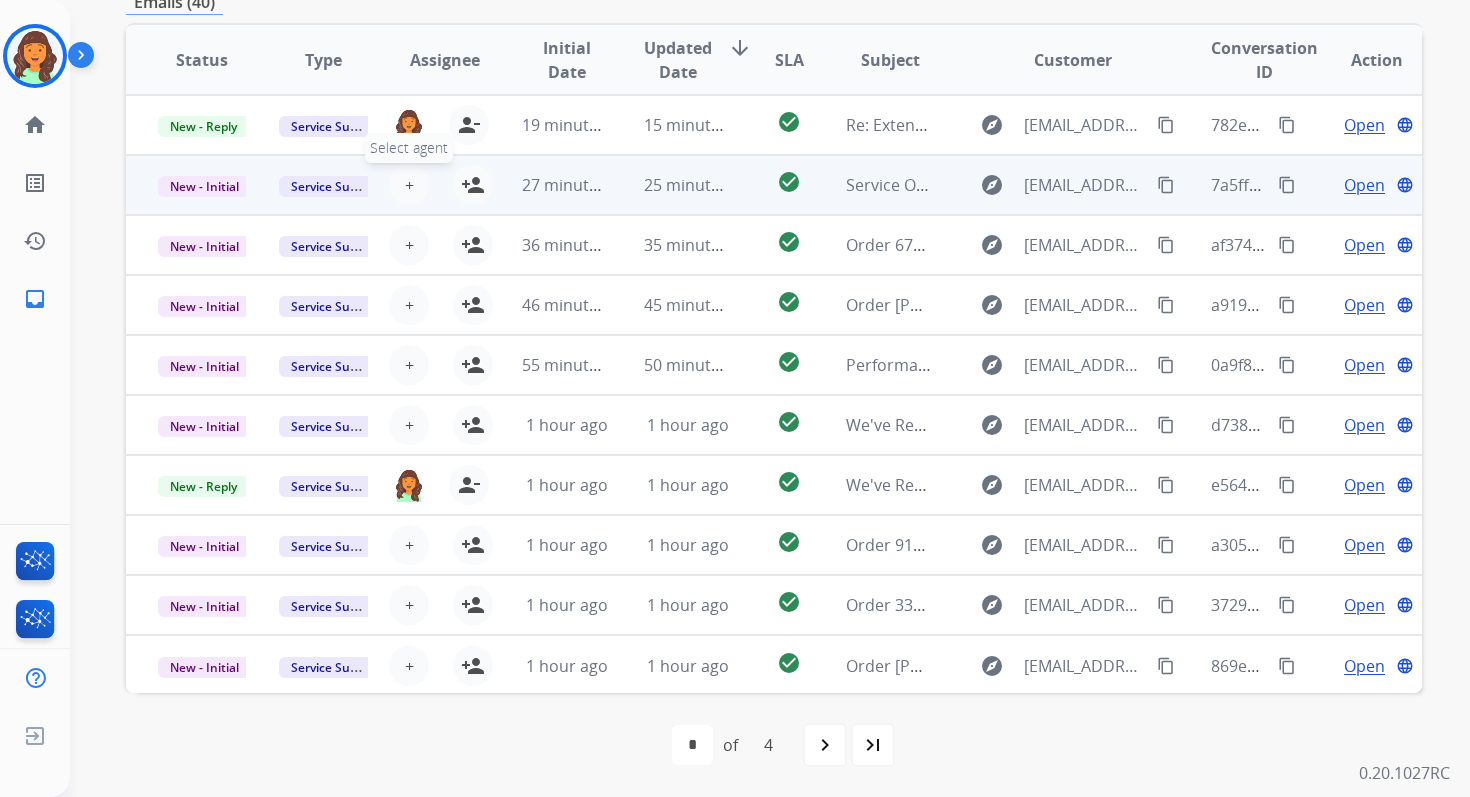 click on "+" at bounding box center (409, 185) 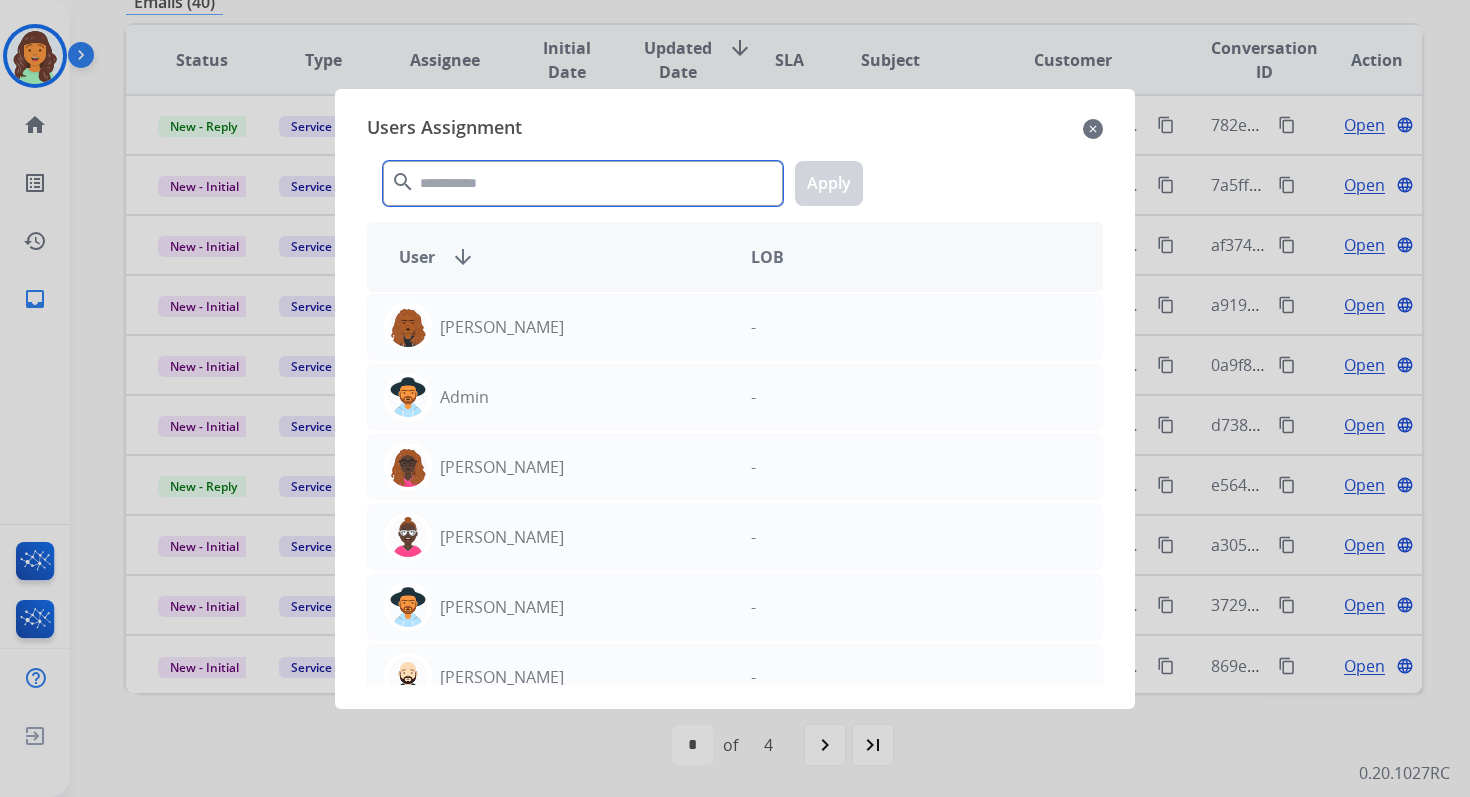 click 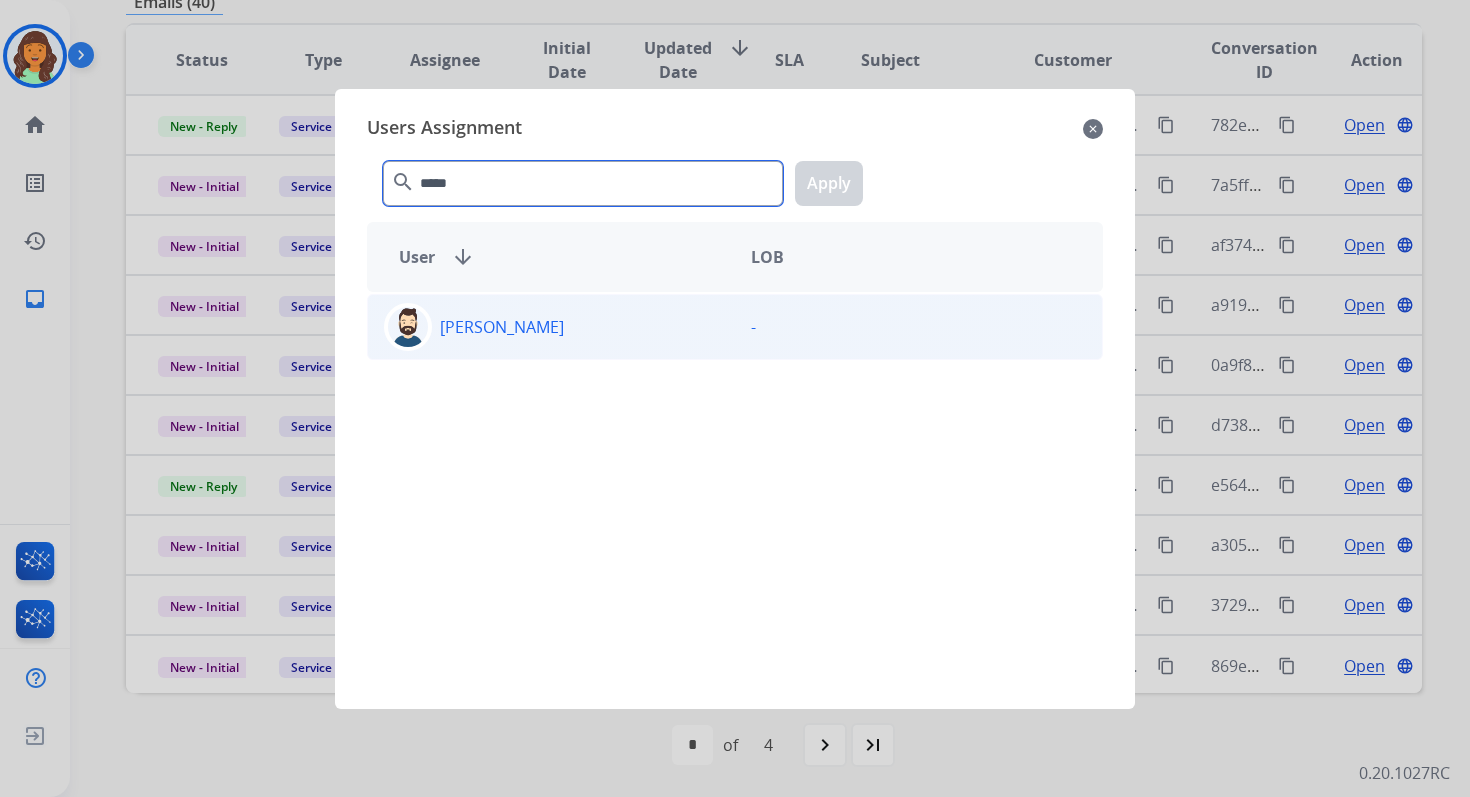 type on "*****" 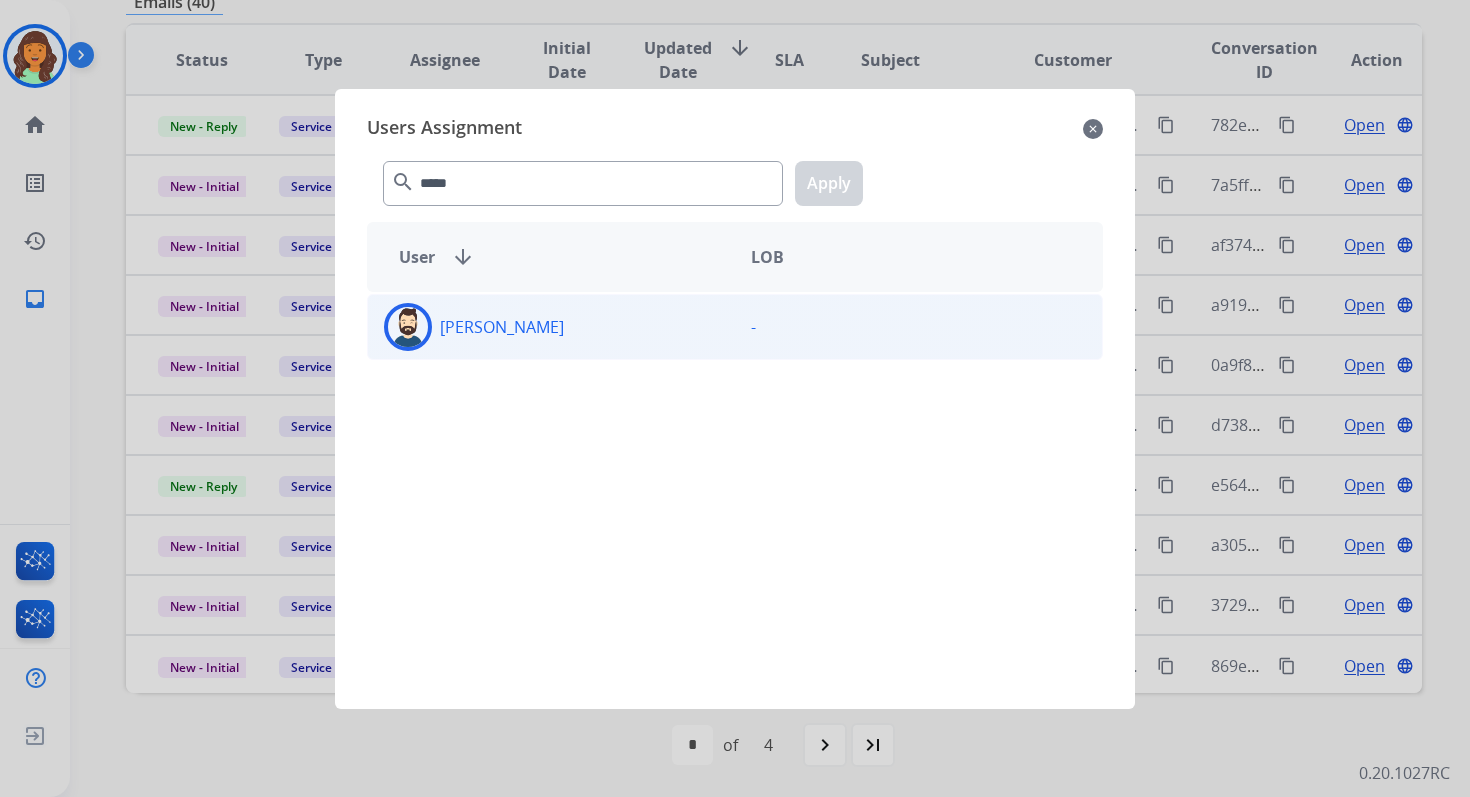 click on "Jared  Holt" 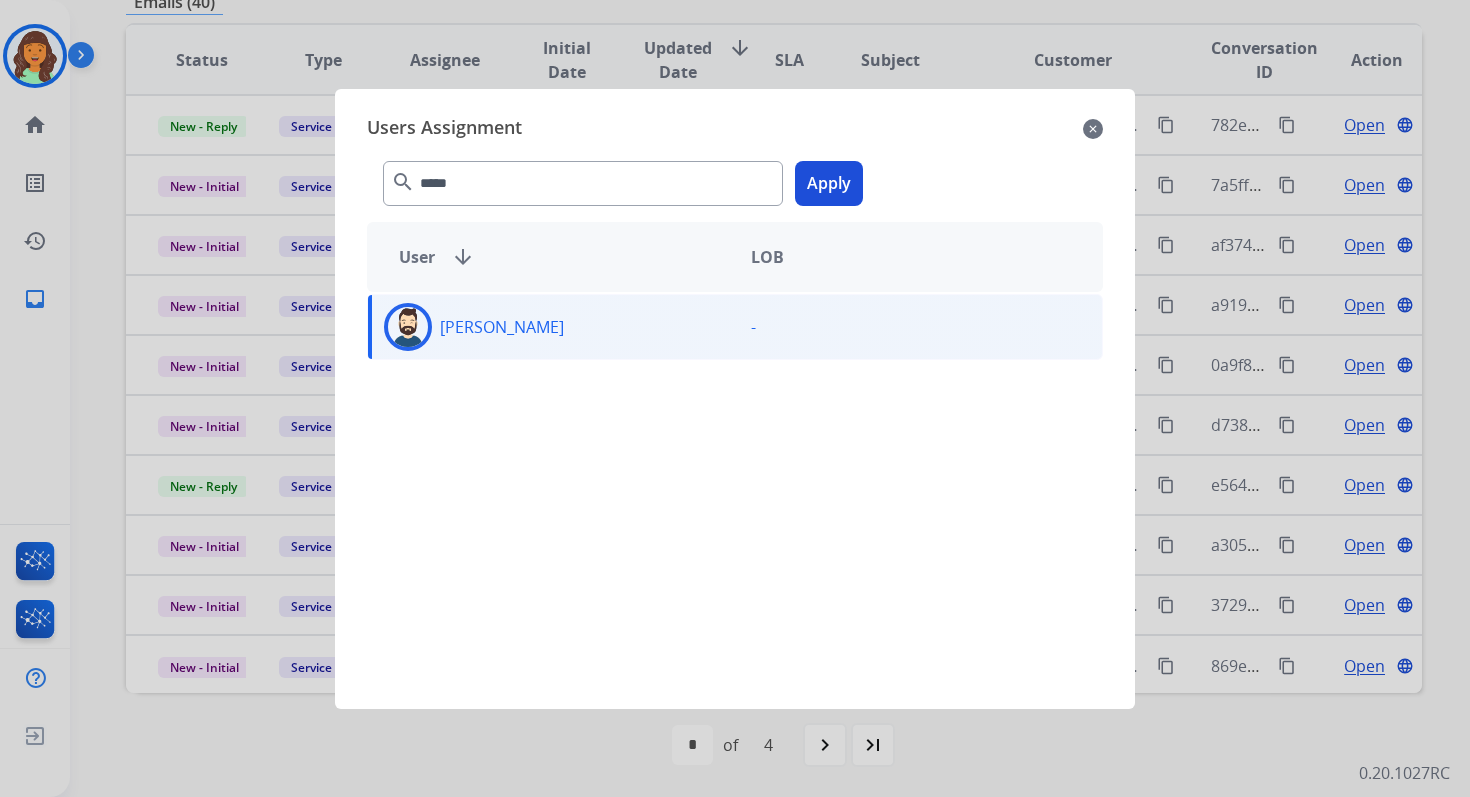 click on "Apply" 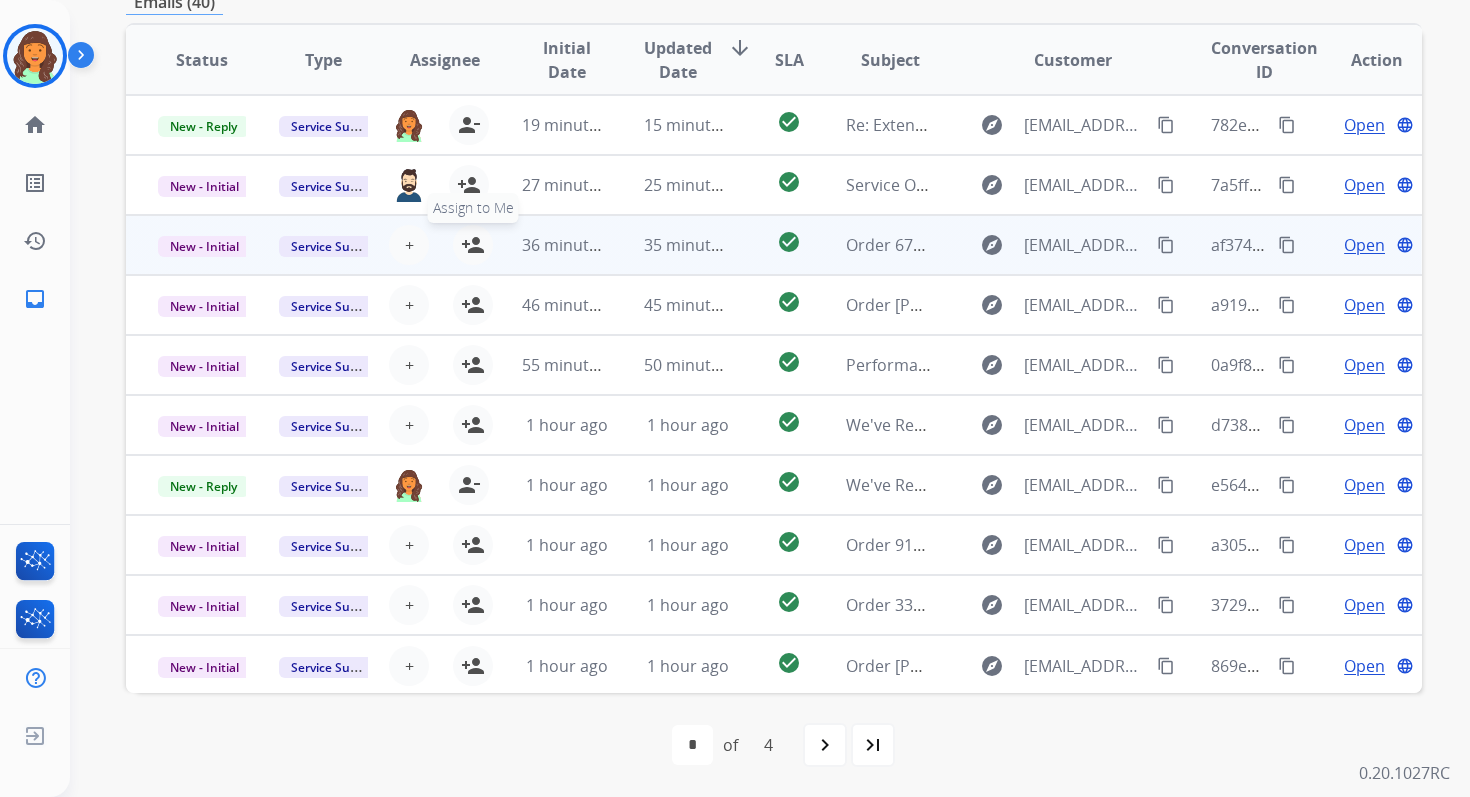 click on "person_add" at bounding box center [473, 245] 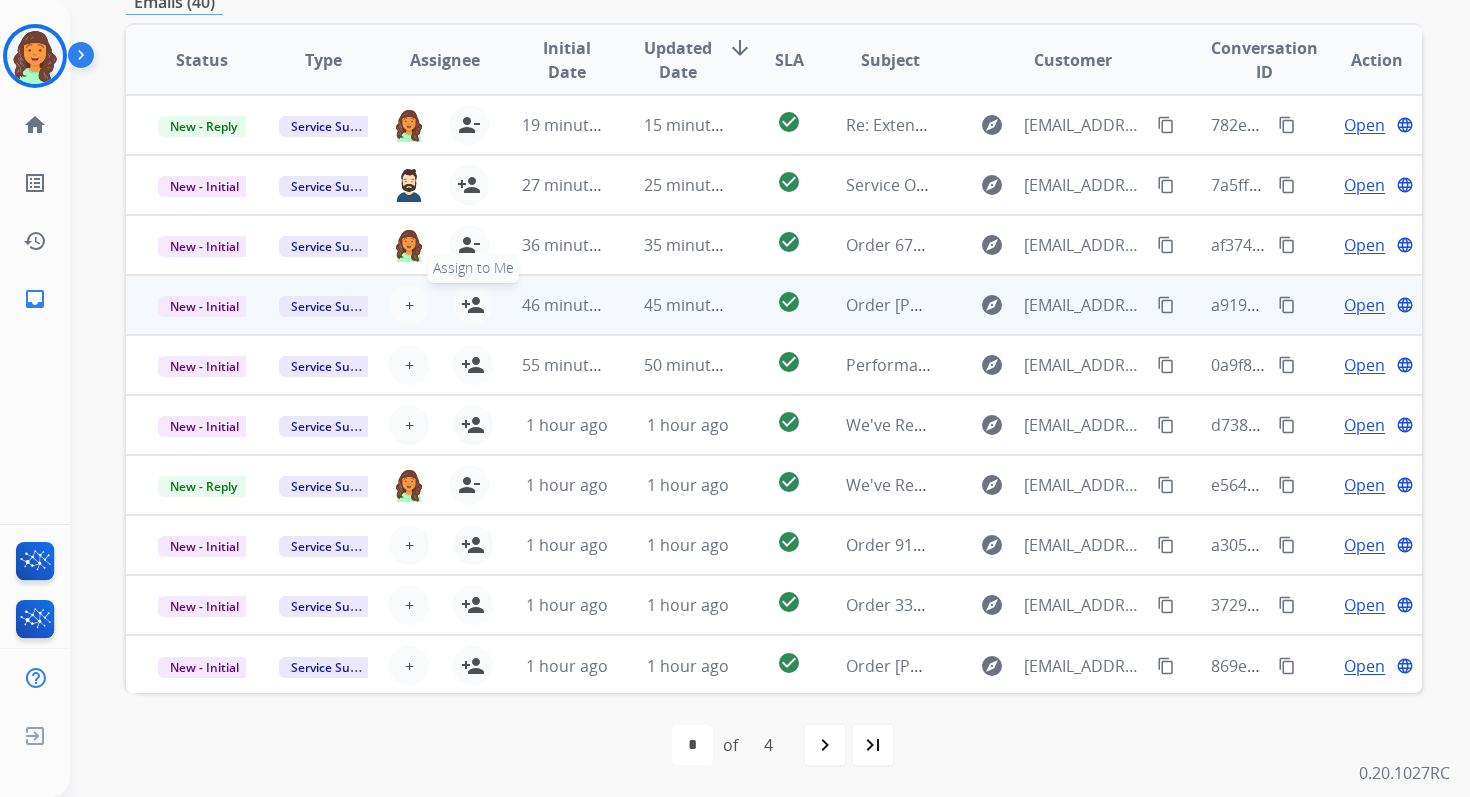click on "person_add" at bounding box center (473, 305) 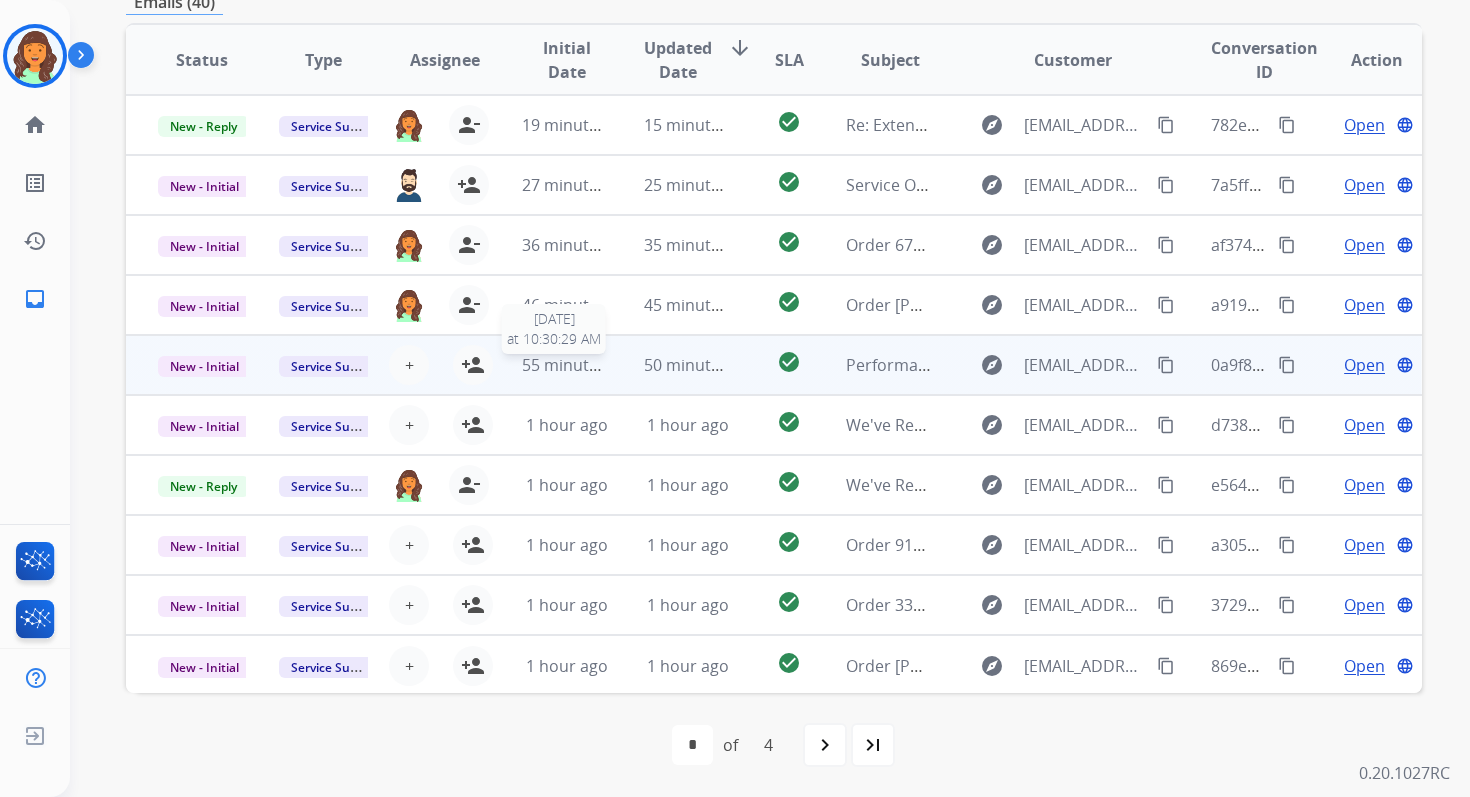 click on "55 minutes ago" at bounding box center (580, 365) 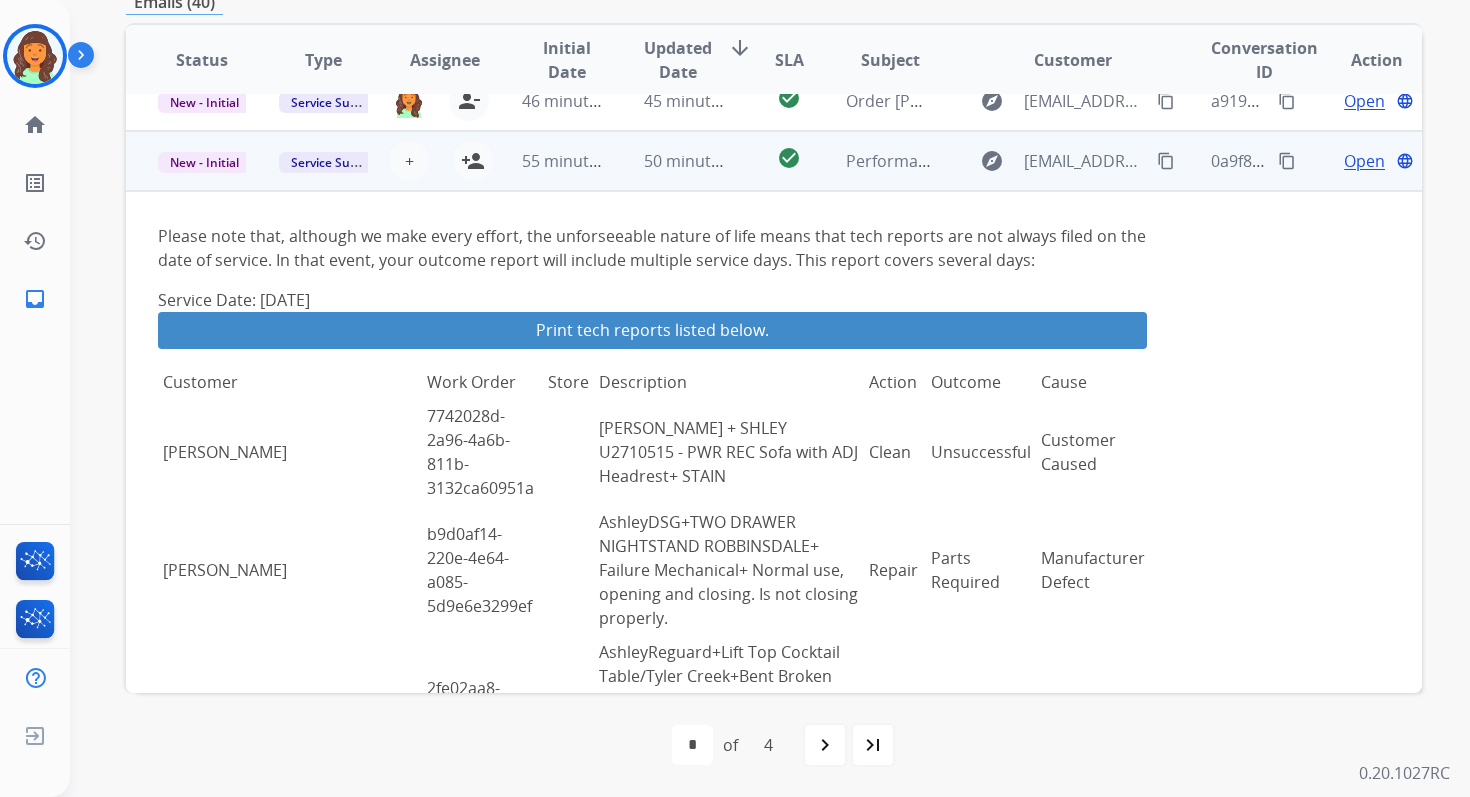scroll, scrollTop: 240, scrollLeft: 0, axis: vertical 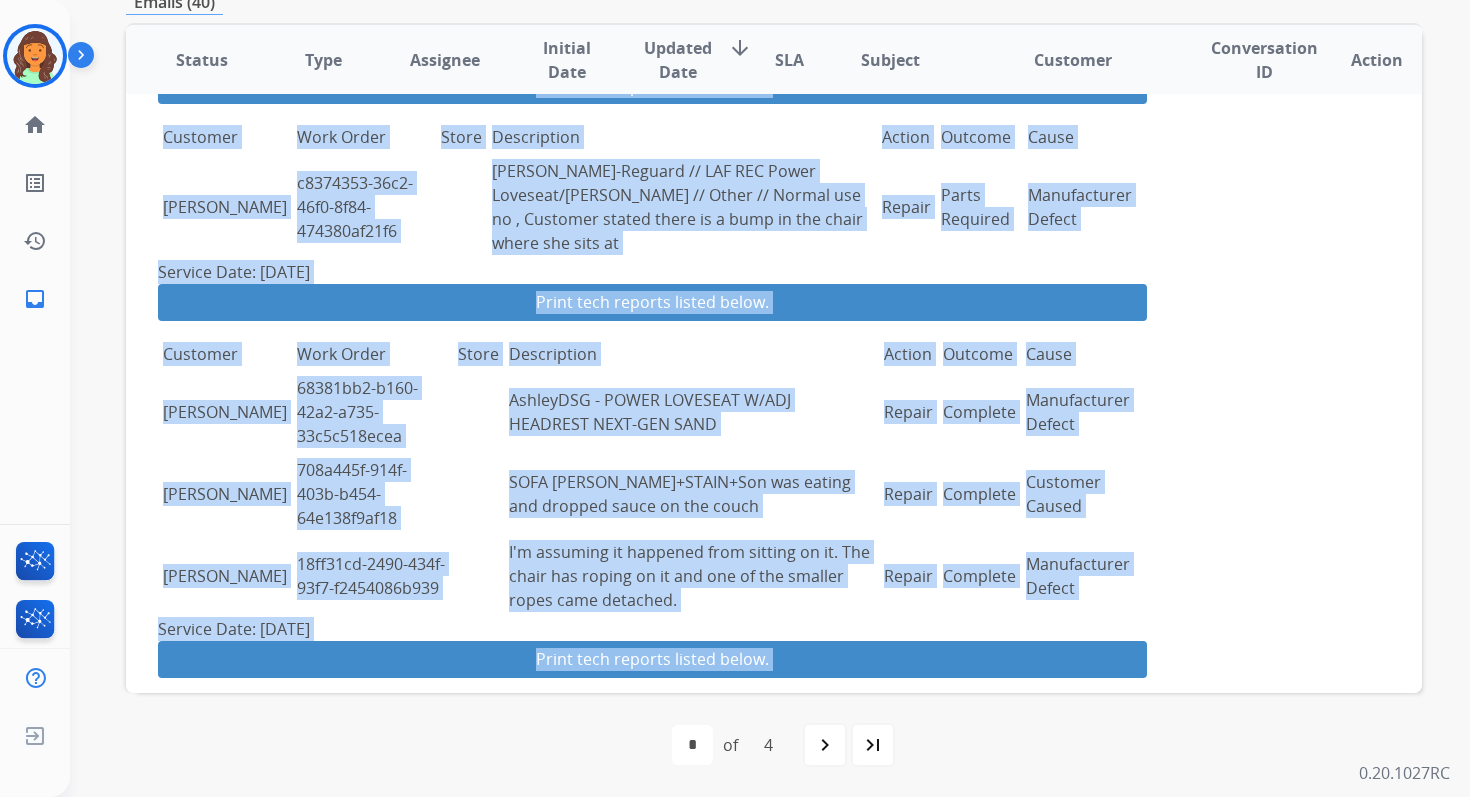 drag, startPoint x: 163, startPoint y: 415, endPoint x: 1119, endPoint y: 207, distance: 978.36597 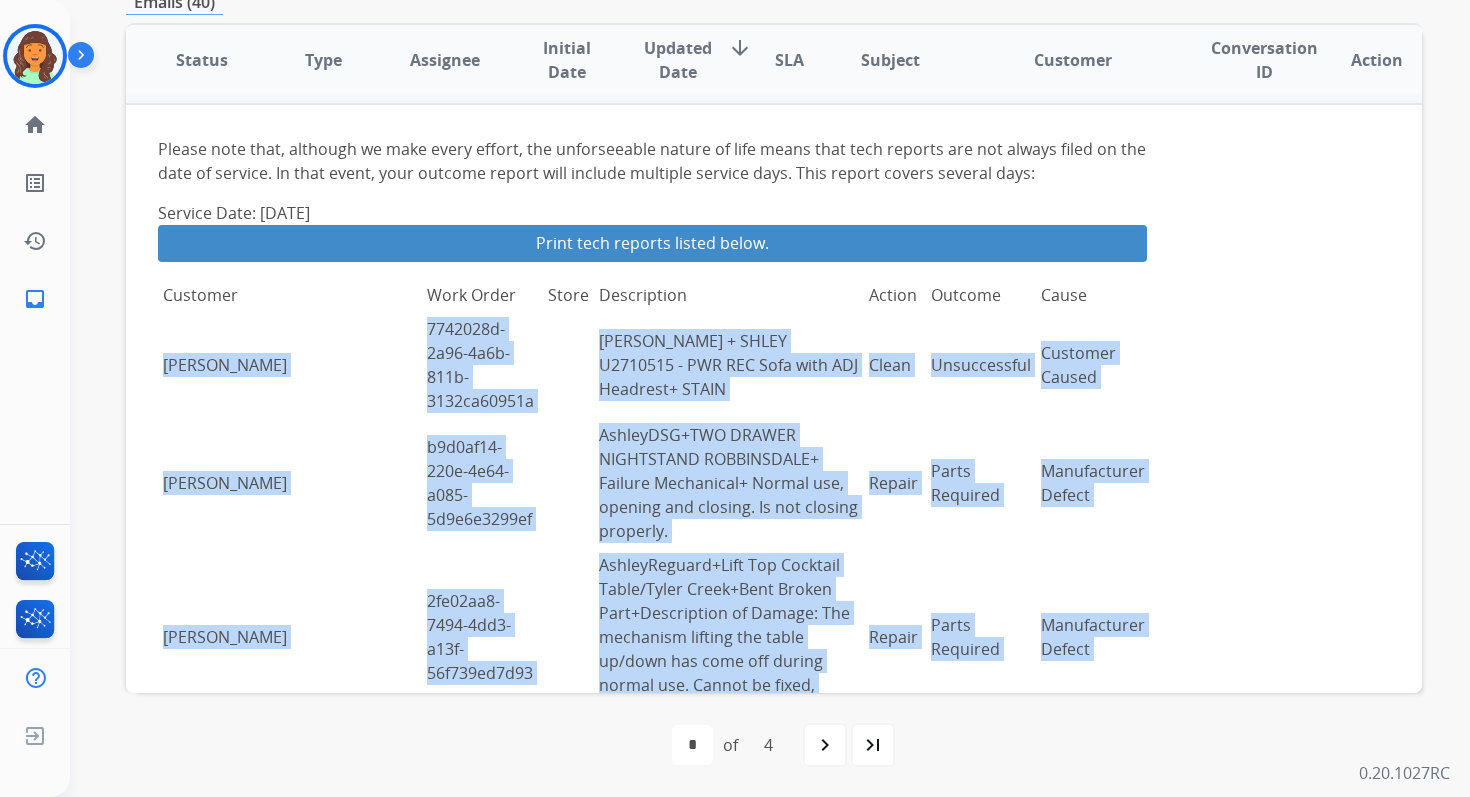 scroll, scrollTop: 0, scrollLeft: 0, axis: both 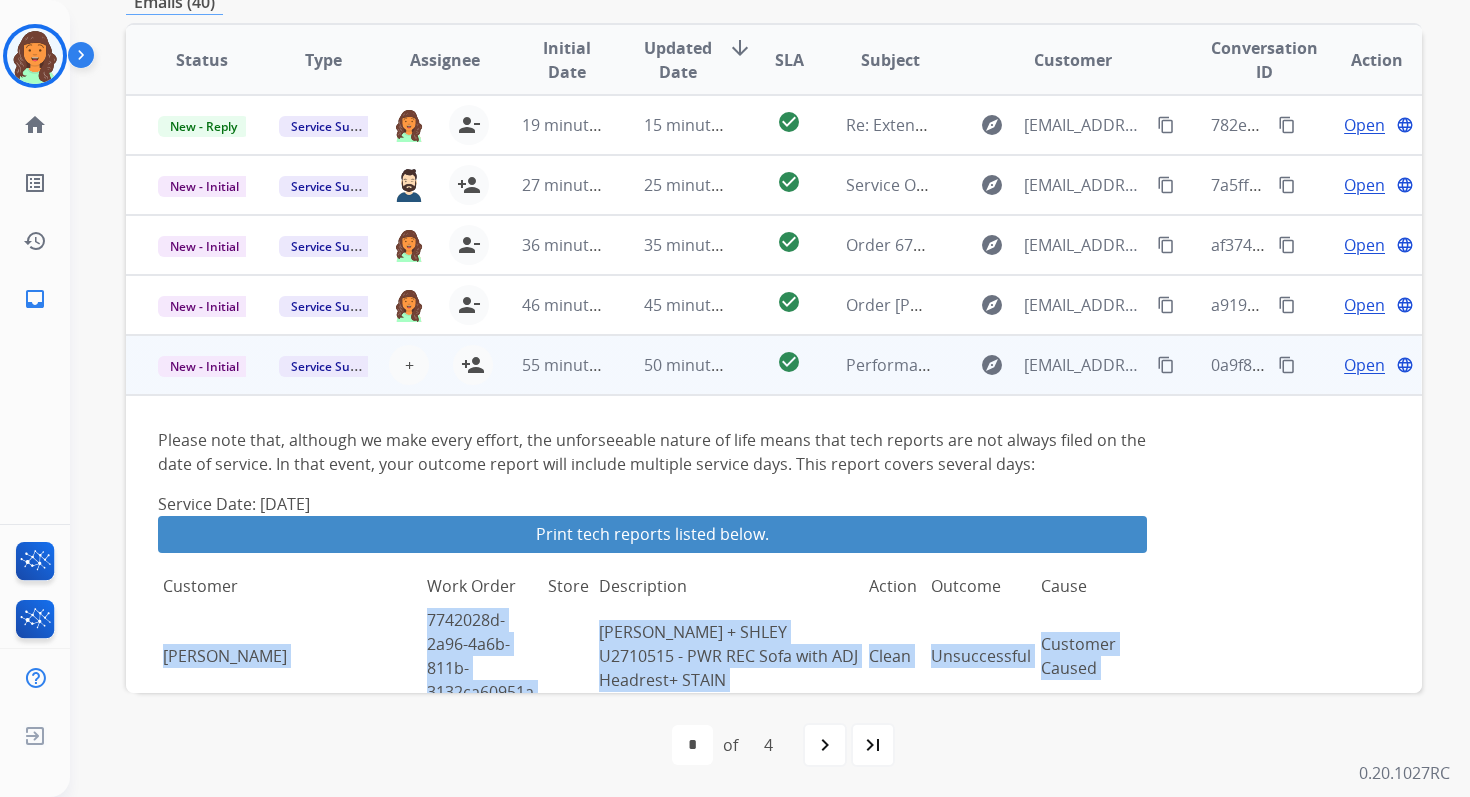click on "content_copy" at bounding box center [1287, 365] 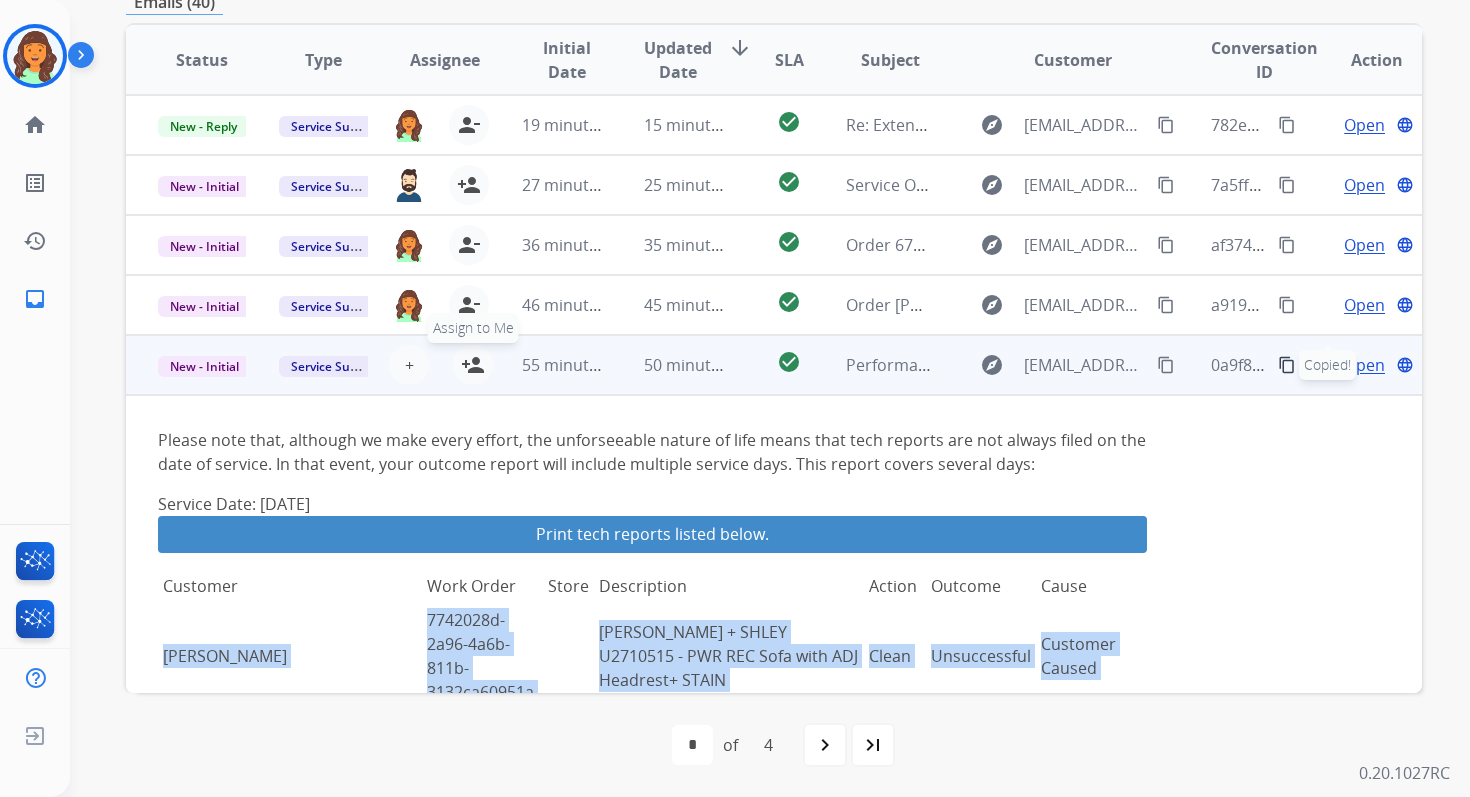 click on "person_add" at bounding box center [473, 365] 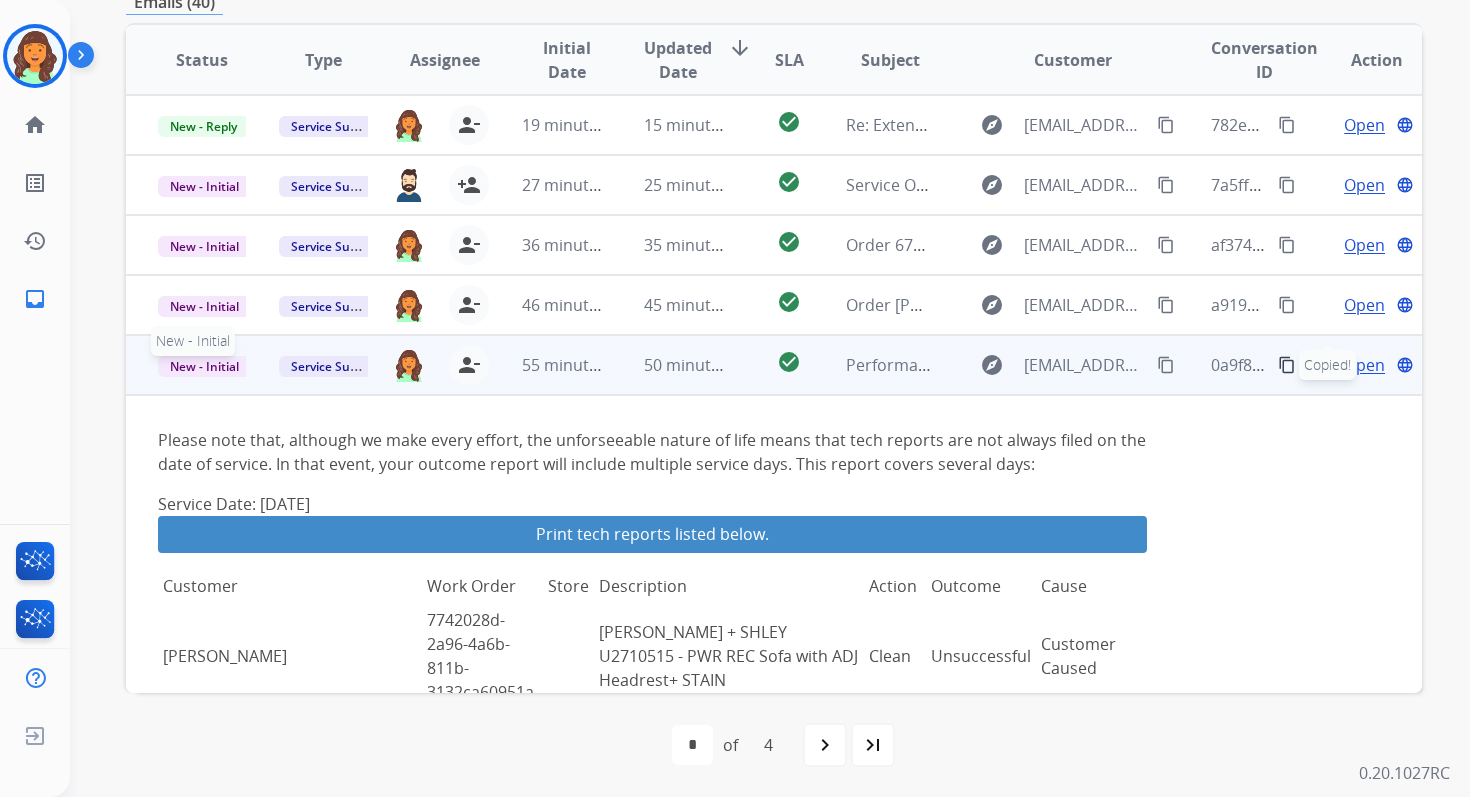 click on "New - Initial" at bounding box center (204, 366) 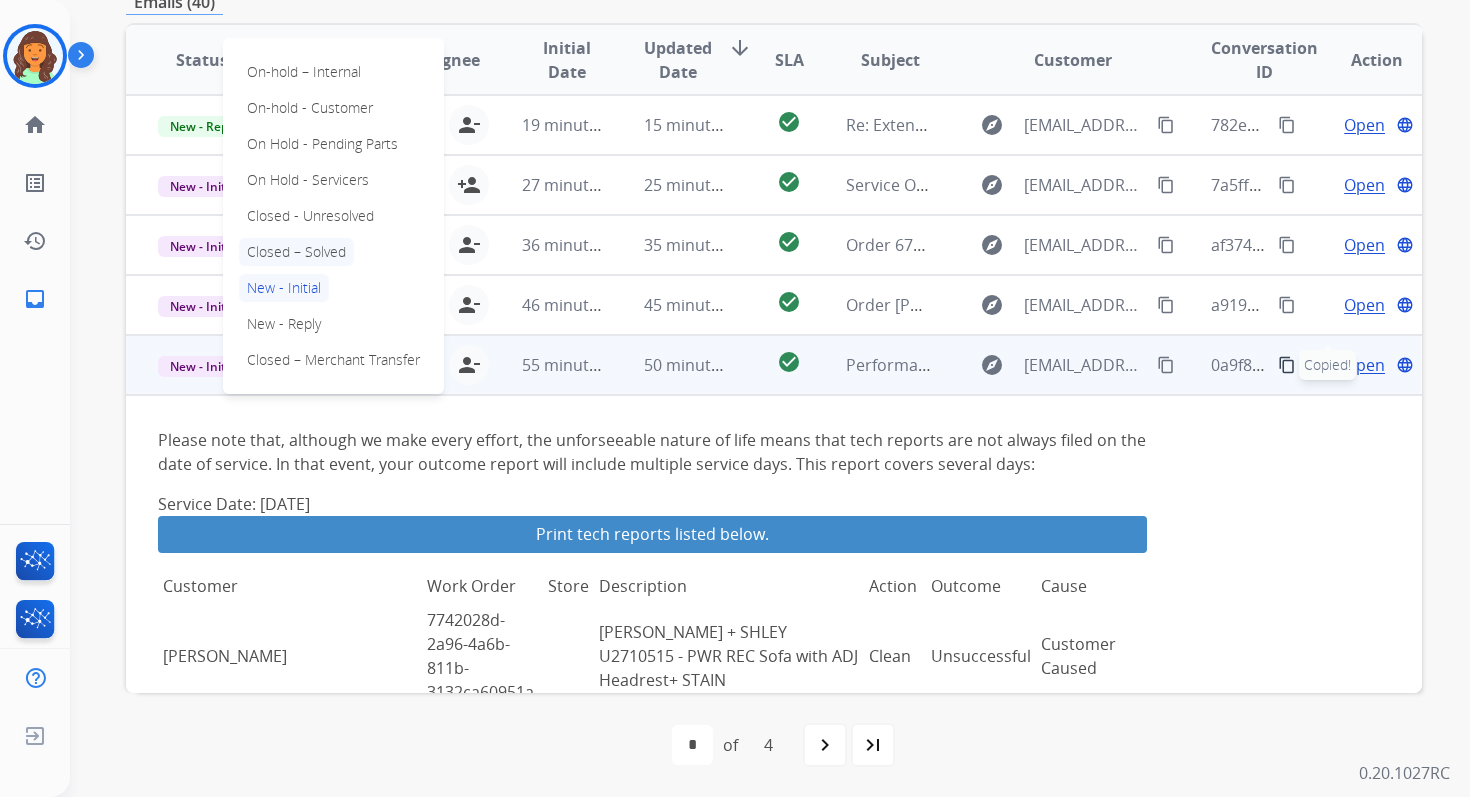 click on "Closed – Solved" at bounding box center [296, 252] 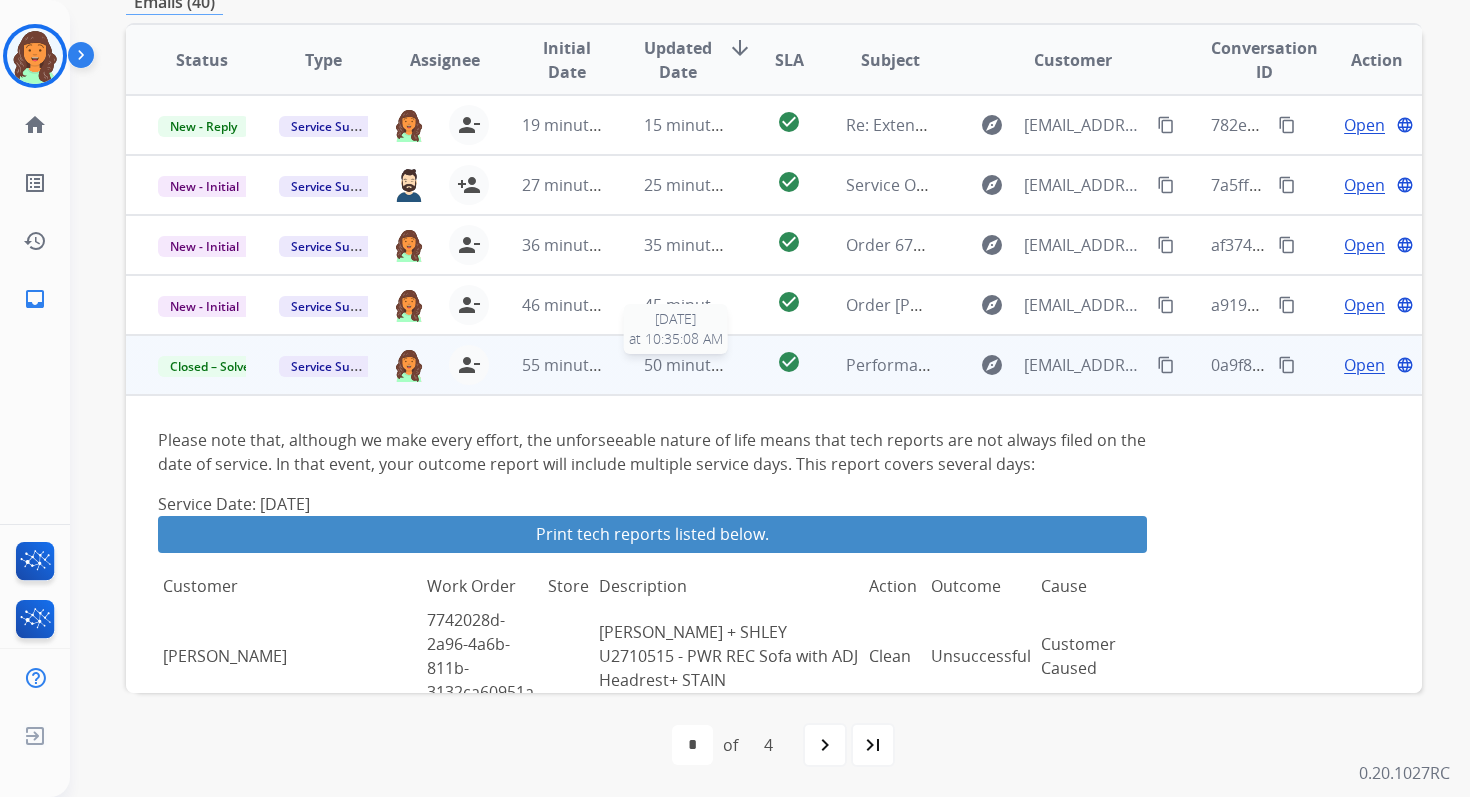 click on "50 minutes ago" at bounding box center (702, 365) 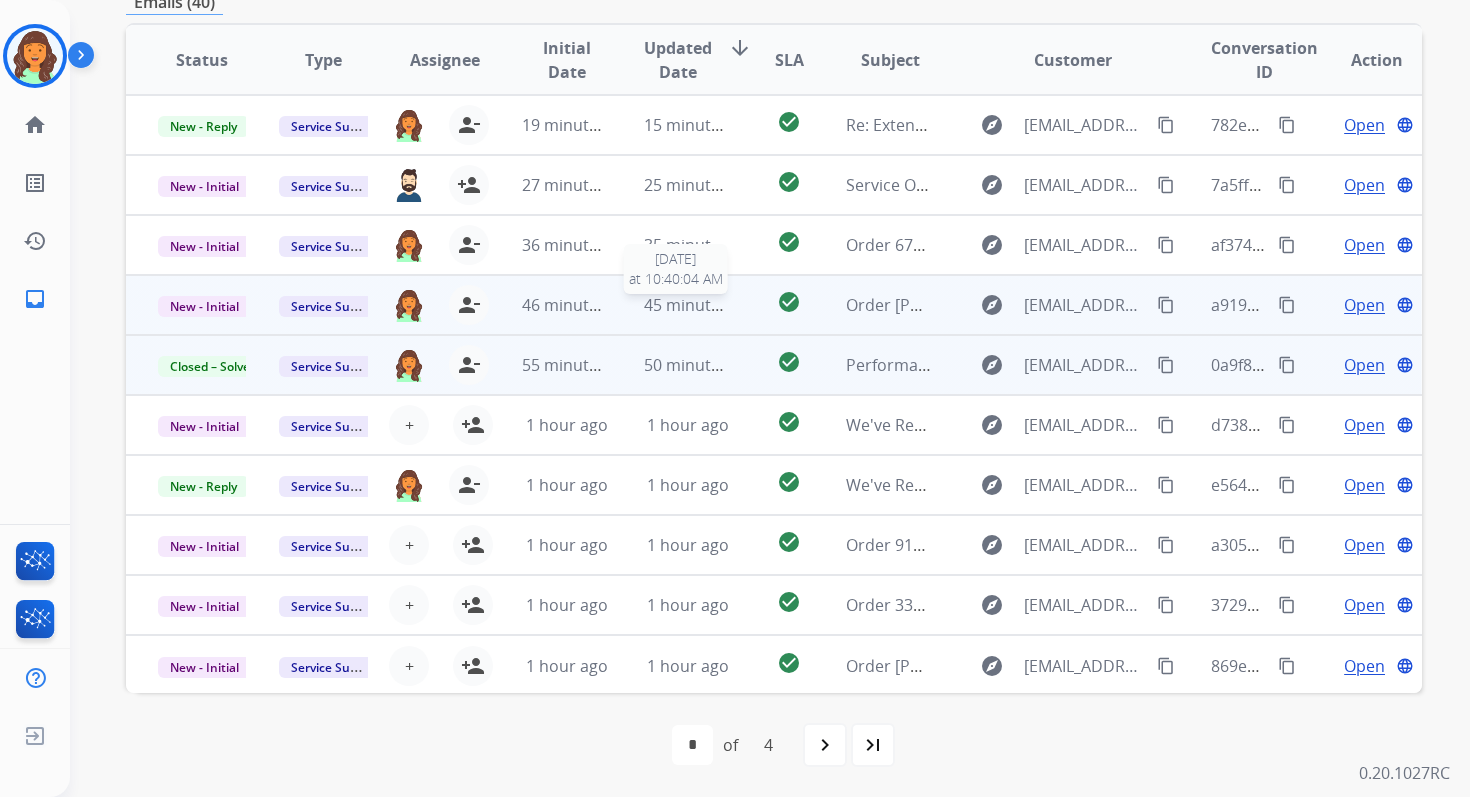 click on "45 minutes ago" at bounding box center (688, 305) 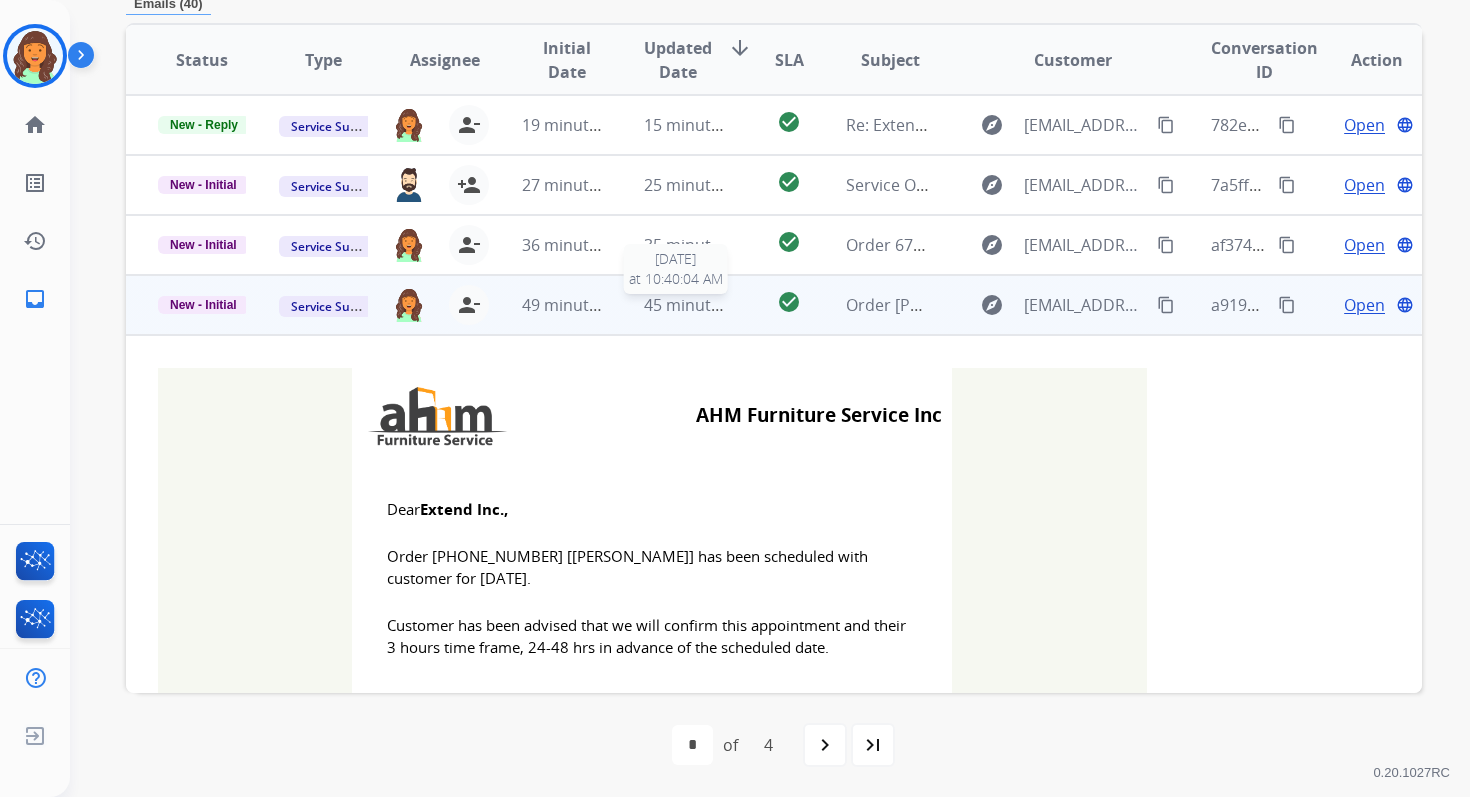 scroll, scrollTop: 480, scrollLeft: 0, axis: vertical 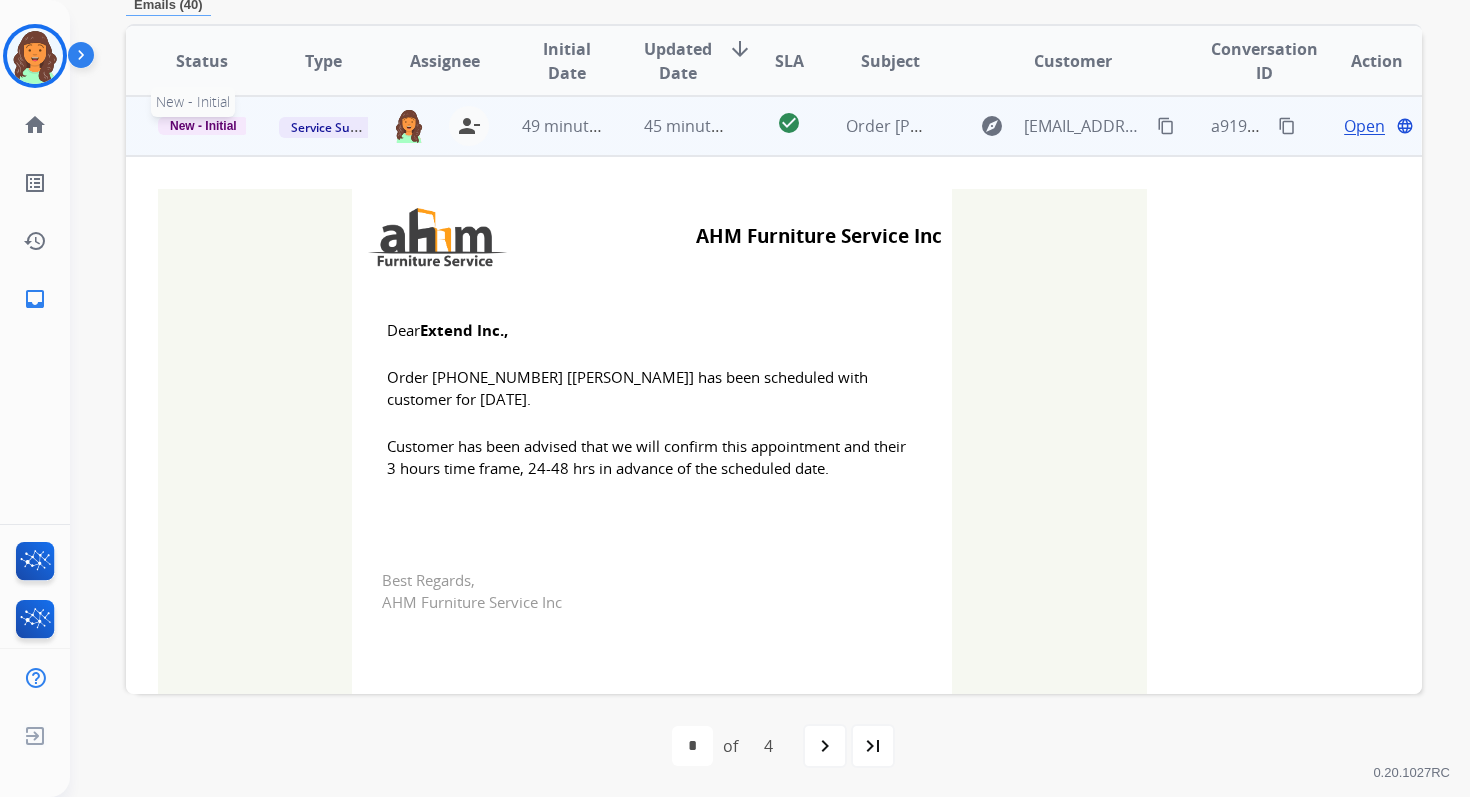 click on "New - Initial" at bounding box center (203, 126) 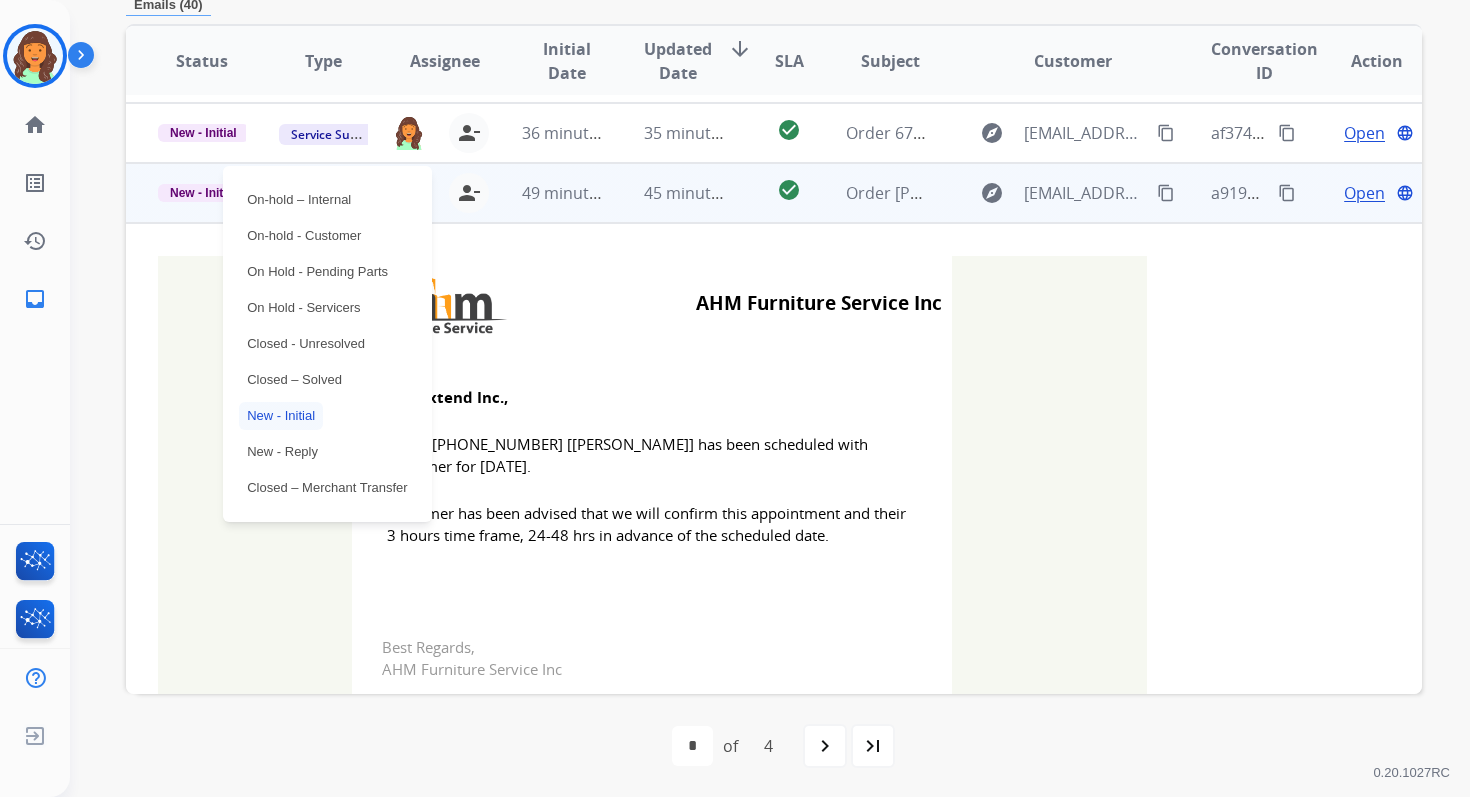 scroll, scrollTop: 35, scrollLeft: 0, axis: vertical 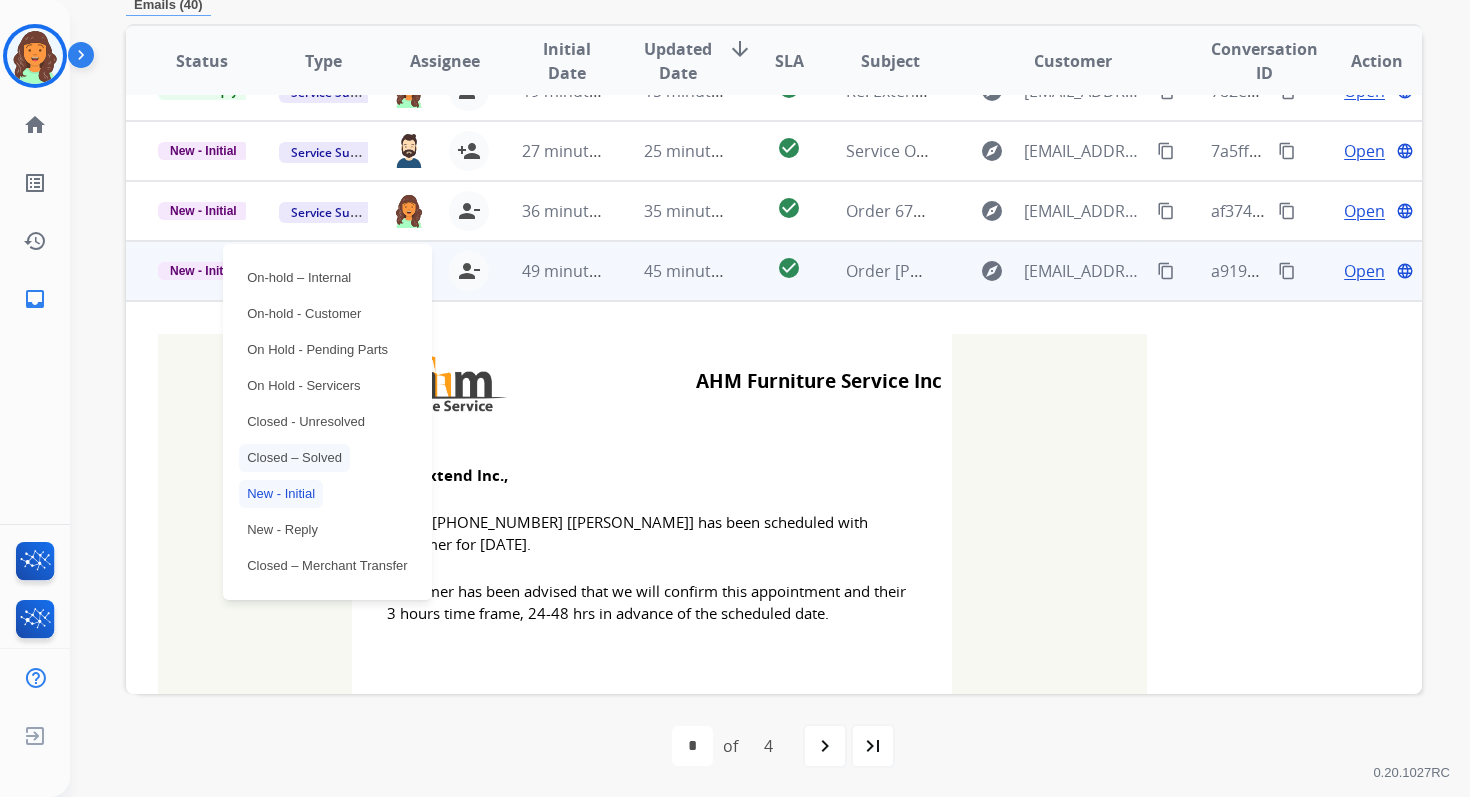 click on "Closed – Solved" at bounding box center [294, 458] 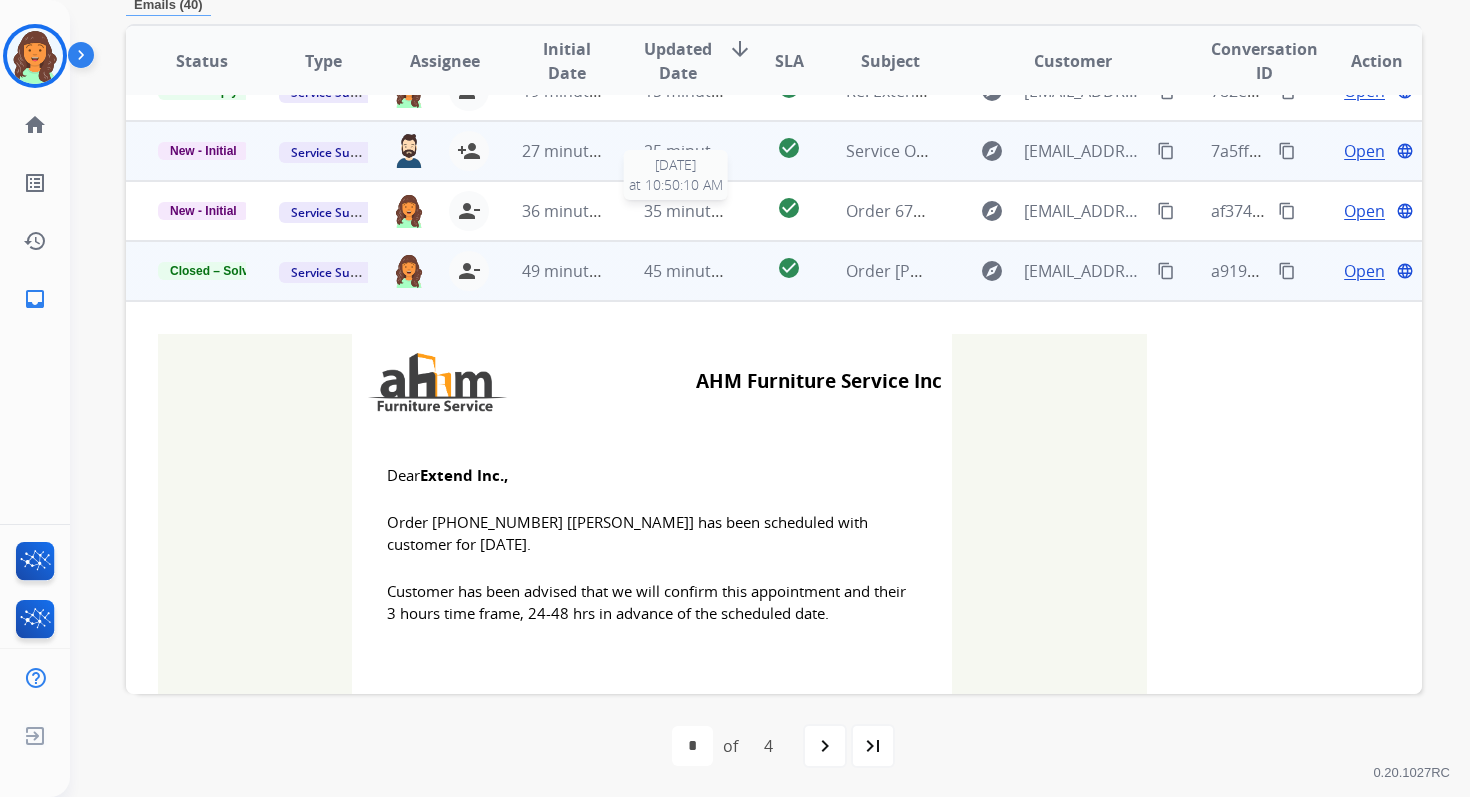click on "25 minutes ago" at bounding box center [672, 151] 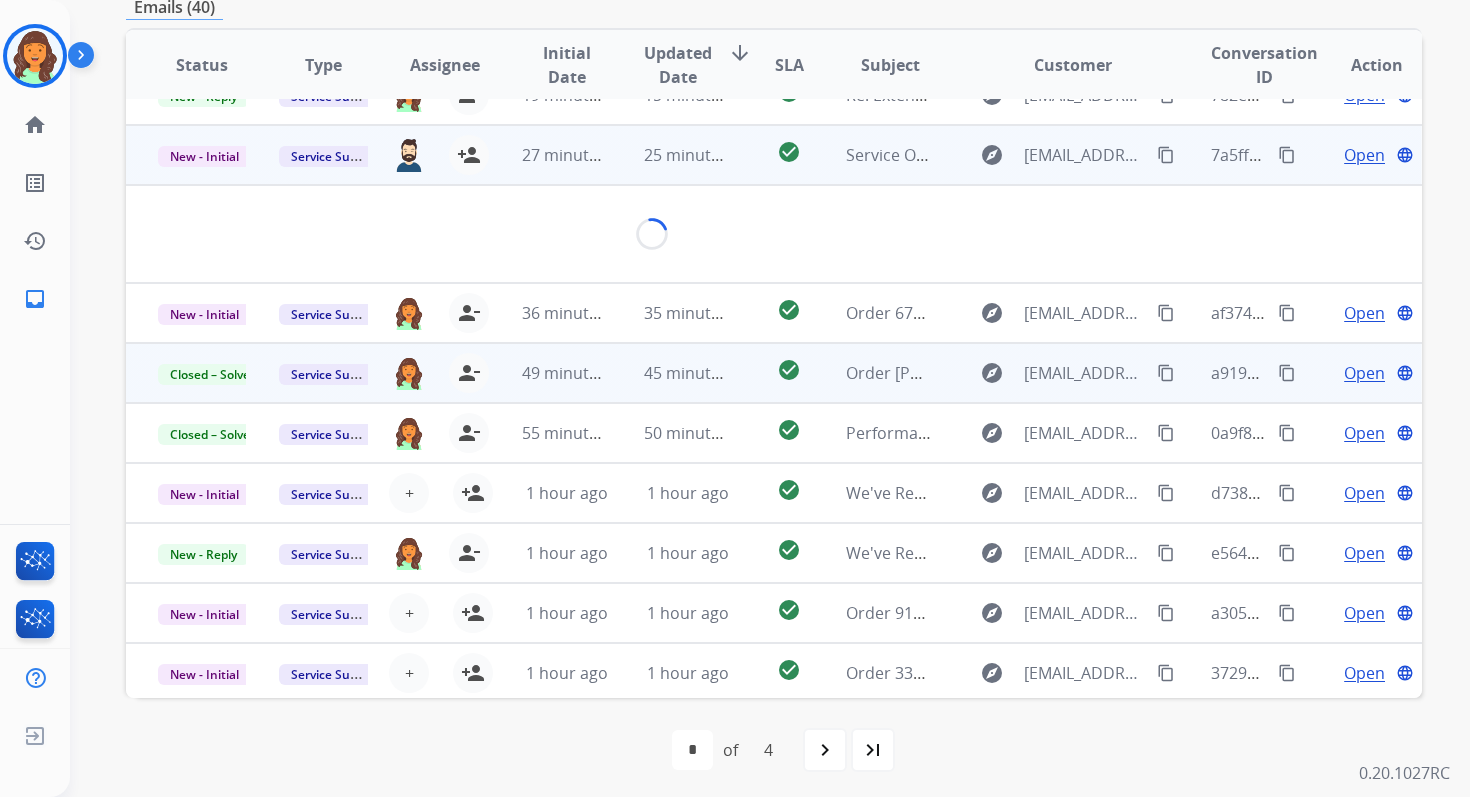scroll, scrollTop: 479, scrollLeft: 0, axis: vertical 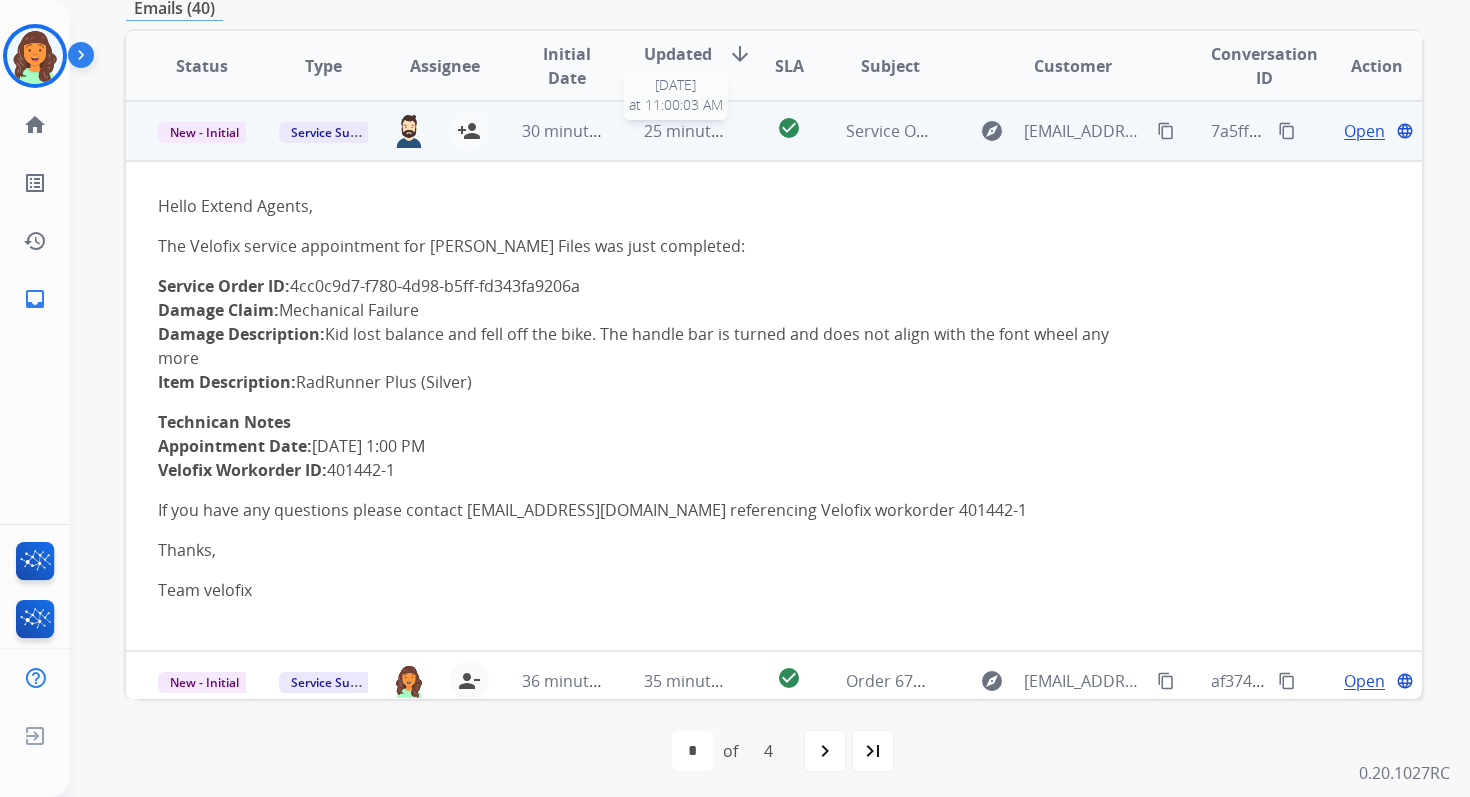 click on "25 minutes ago" at bounding box center (702, 131) 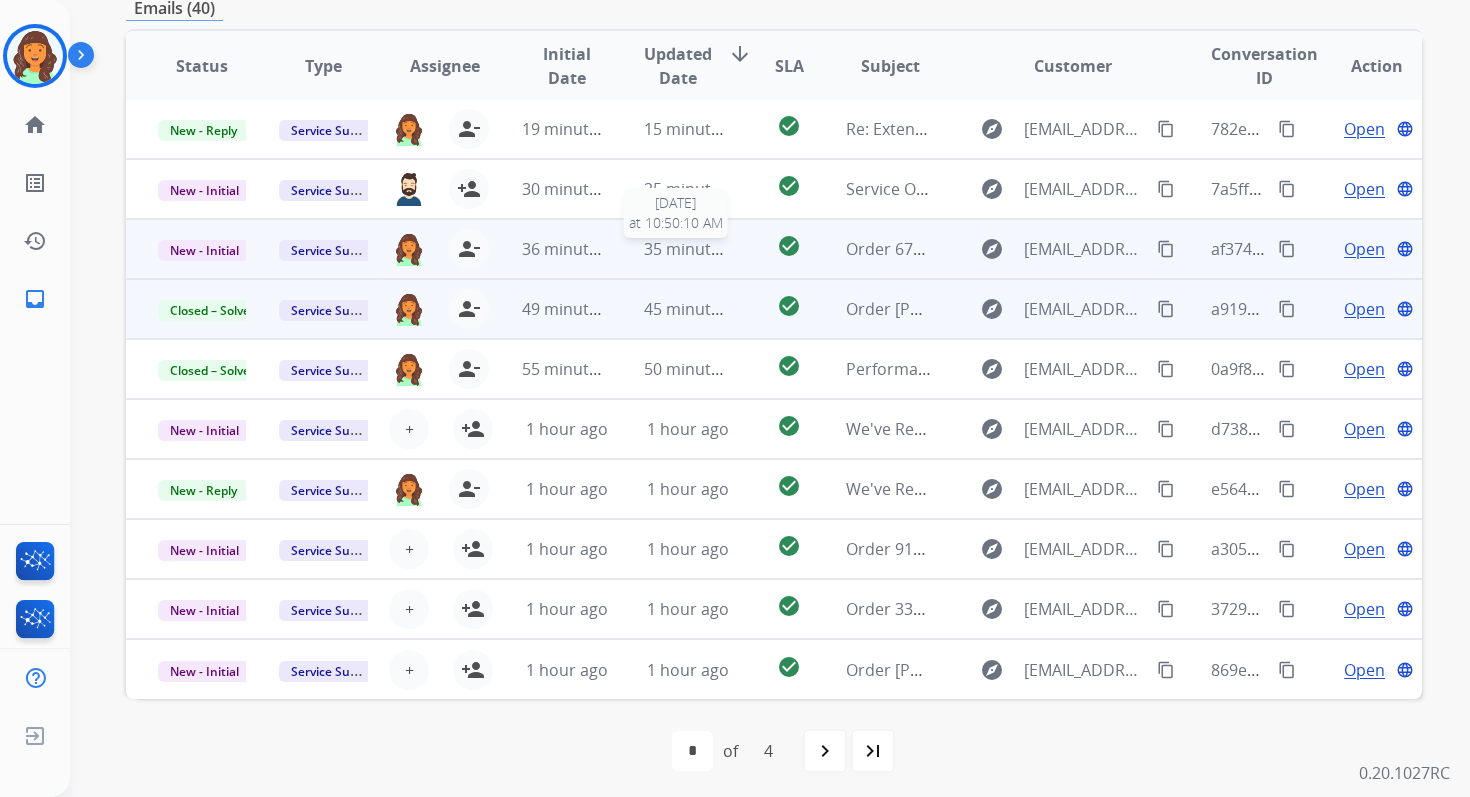 click on "35 minutes ago" at bounding box center (702, 249) 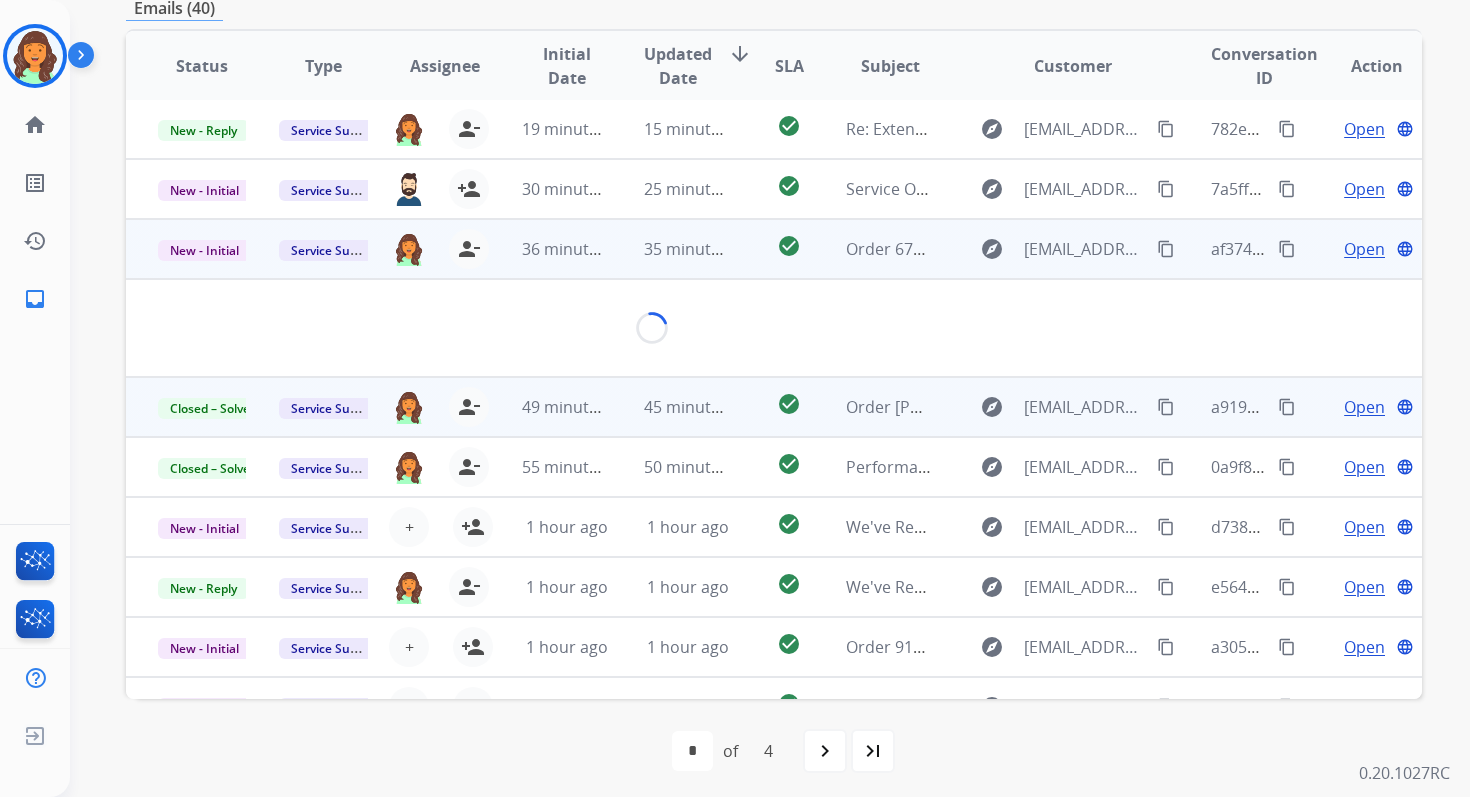 scroll, scrollTop: 60, scrollLeft: 0, axis: vertical 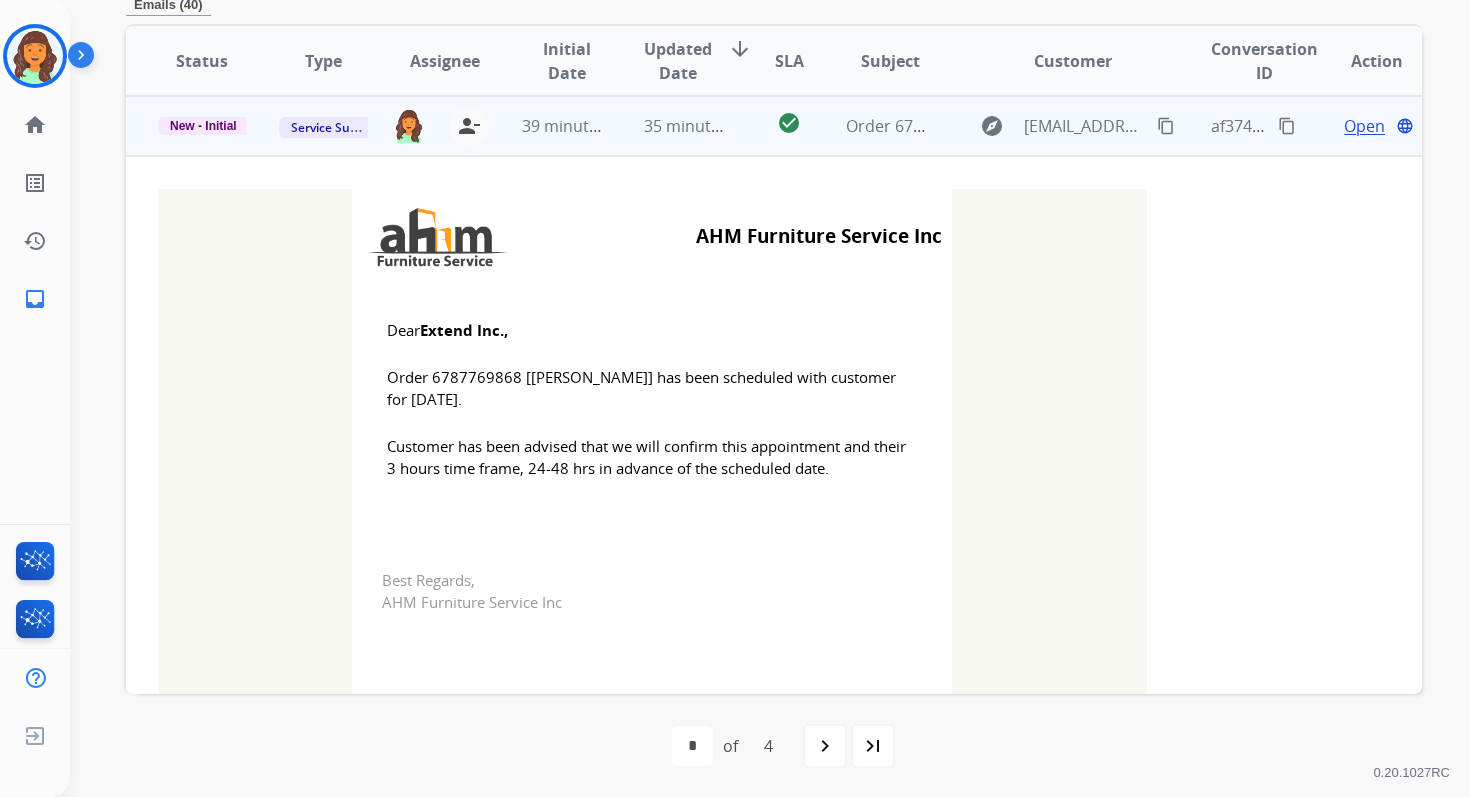 click on "New - Initial" at bounding box center (203, 126) 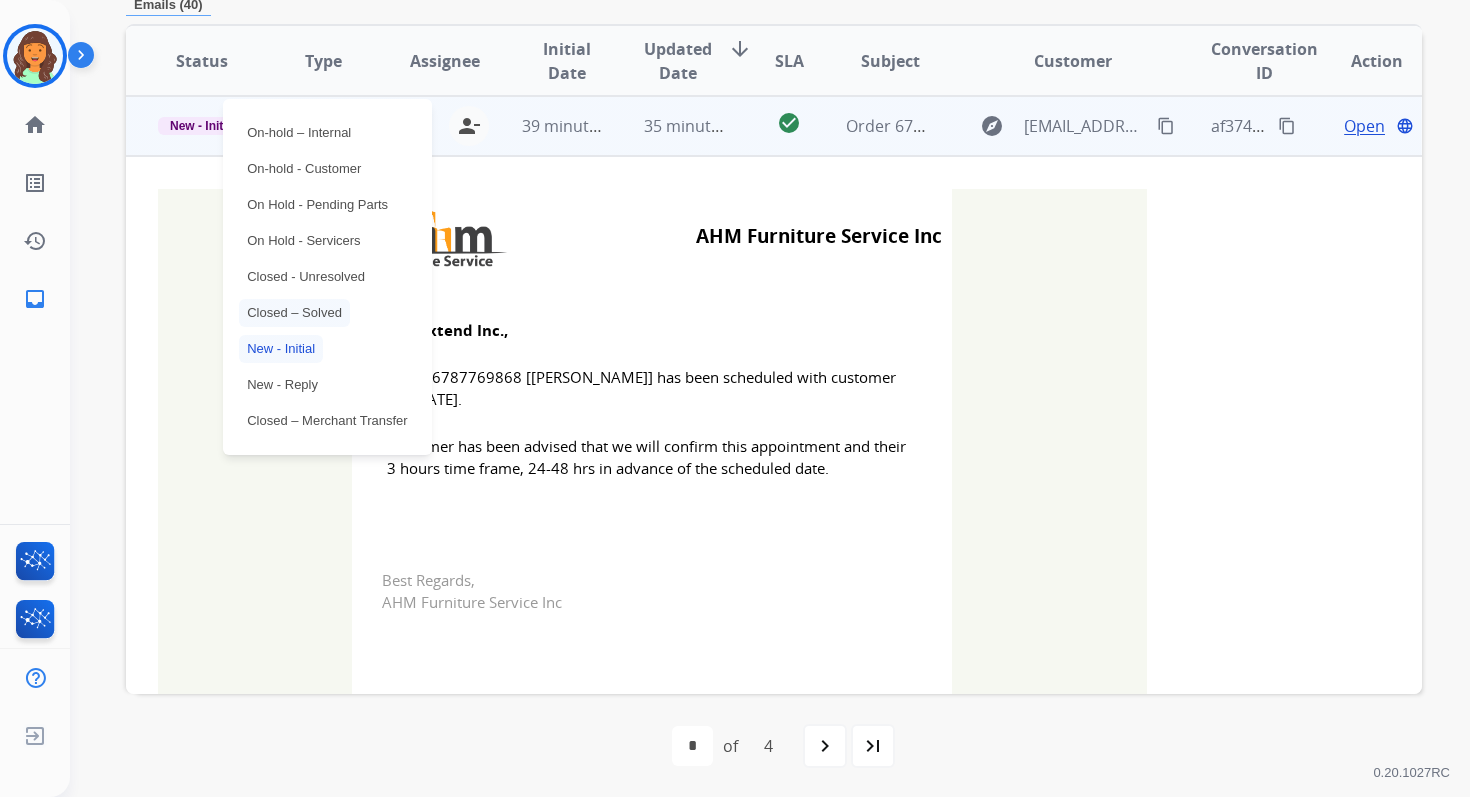 click on "Closed – Solved" at bounding box center [294, 313] 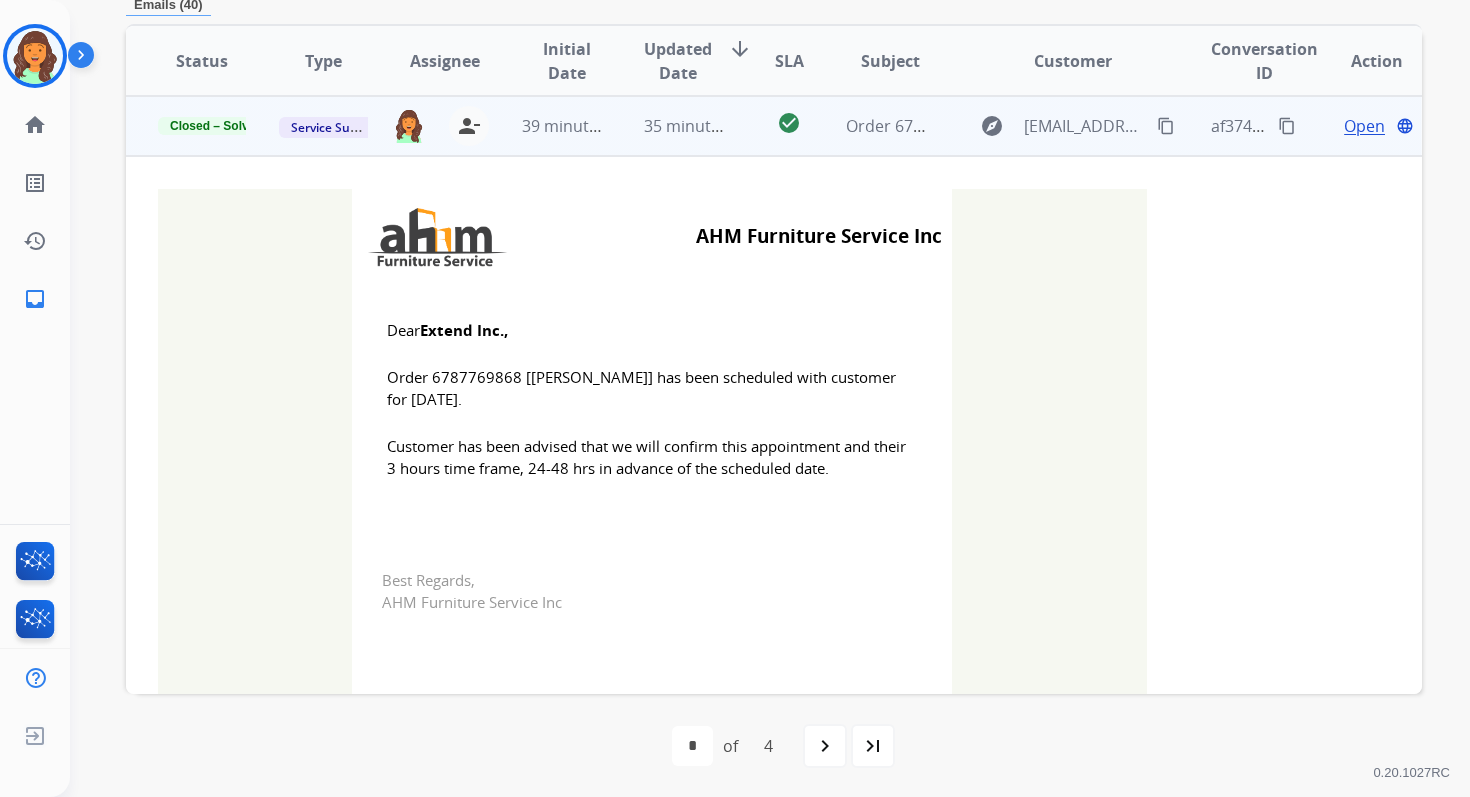click on "35 minutes ago" at bounding box center (672, 126) 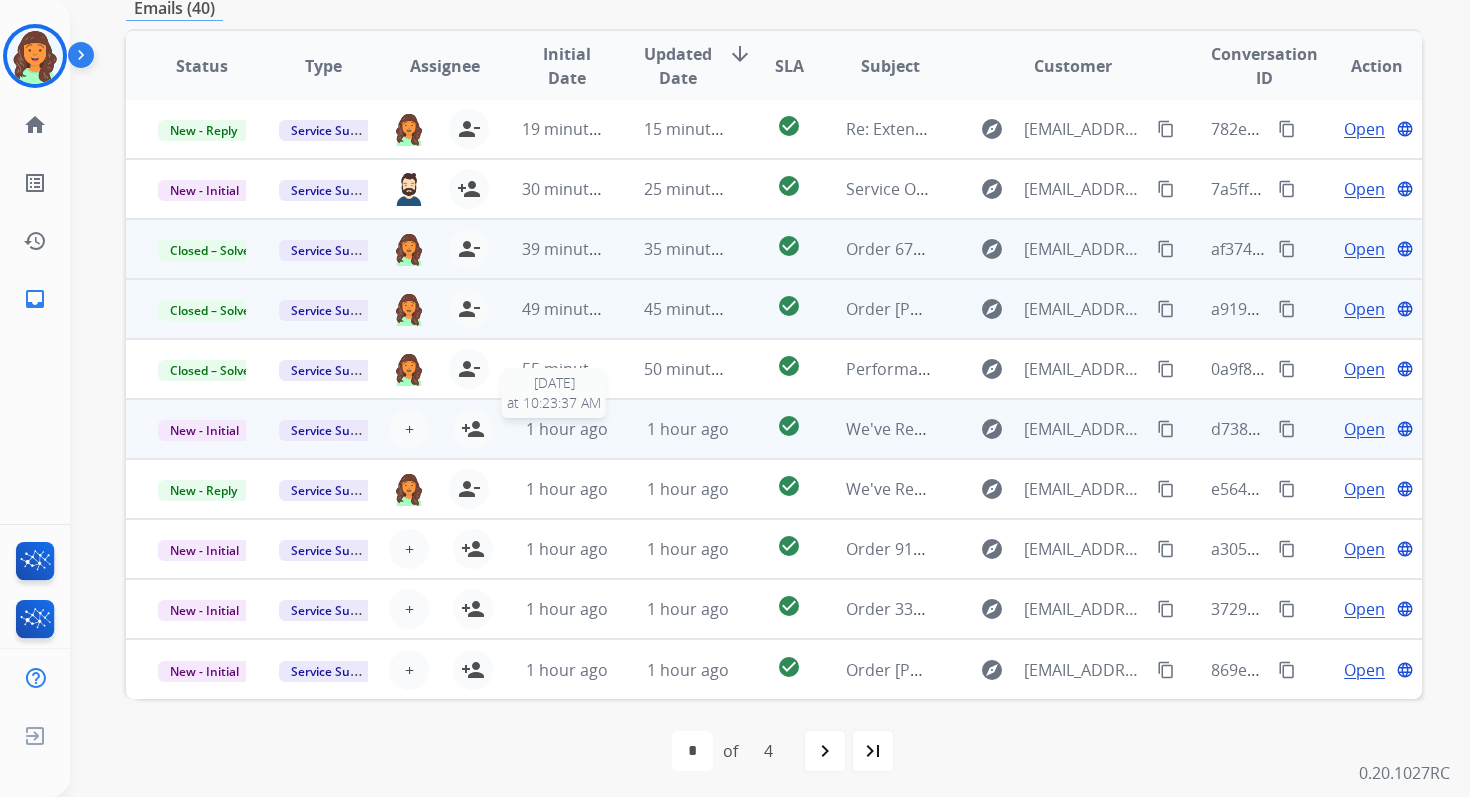 click on "1 hour ago" at bounding box center [567, 429] 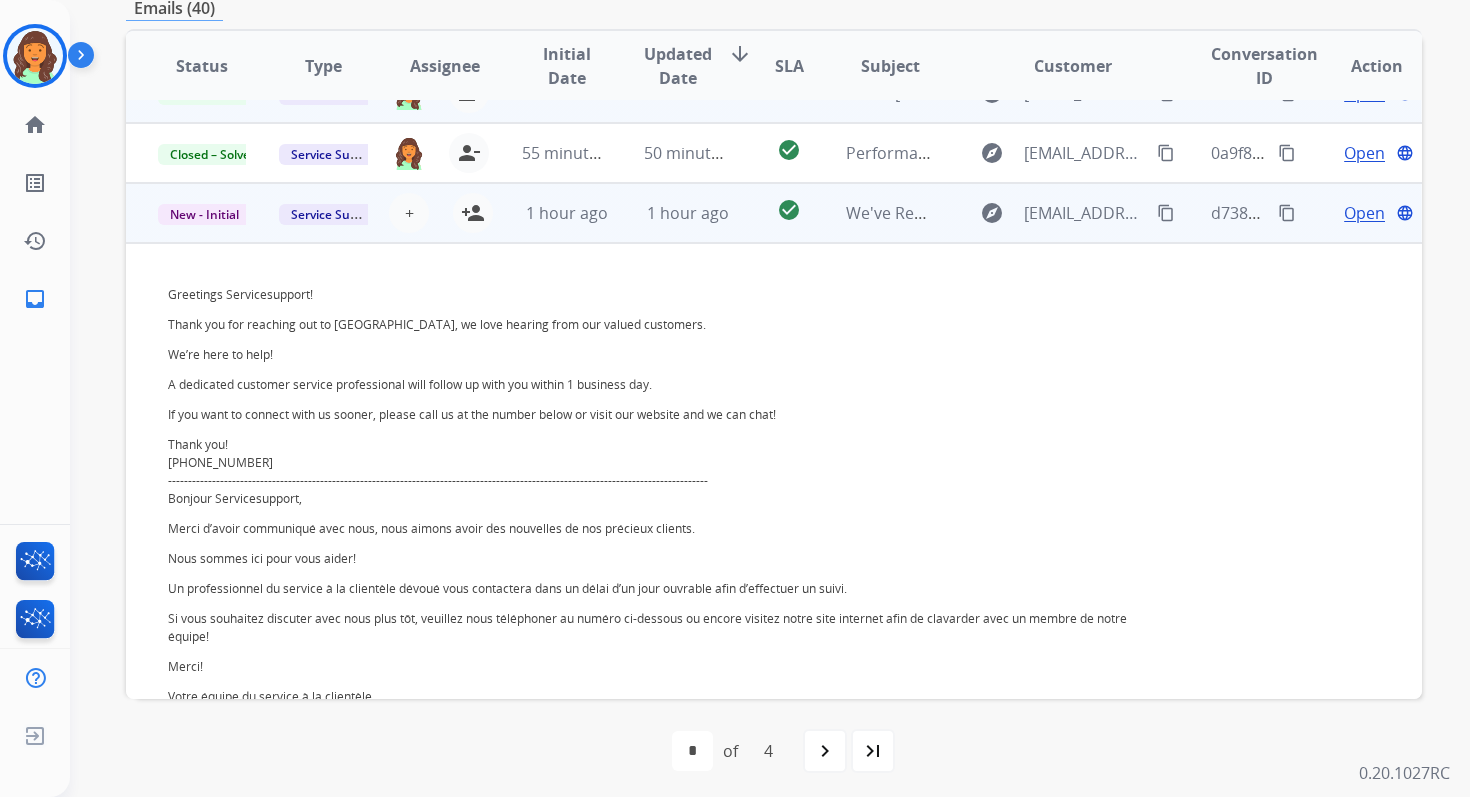 scroll, scrollTop: 300, scrollLeft: 0, axis: vertical 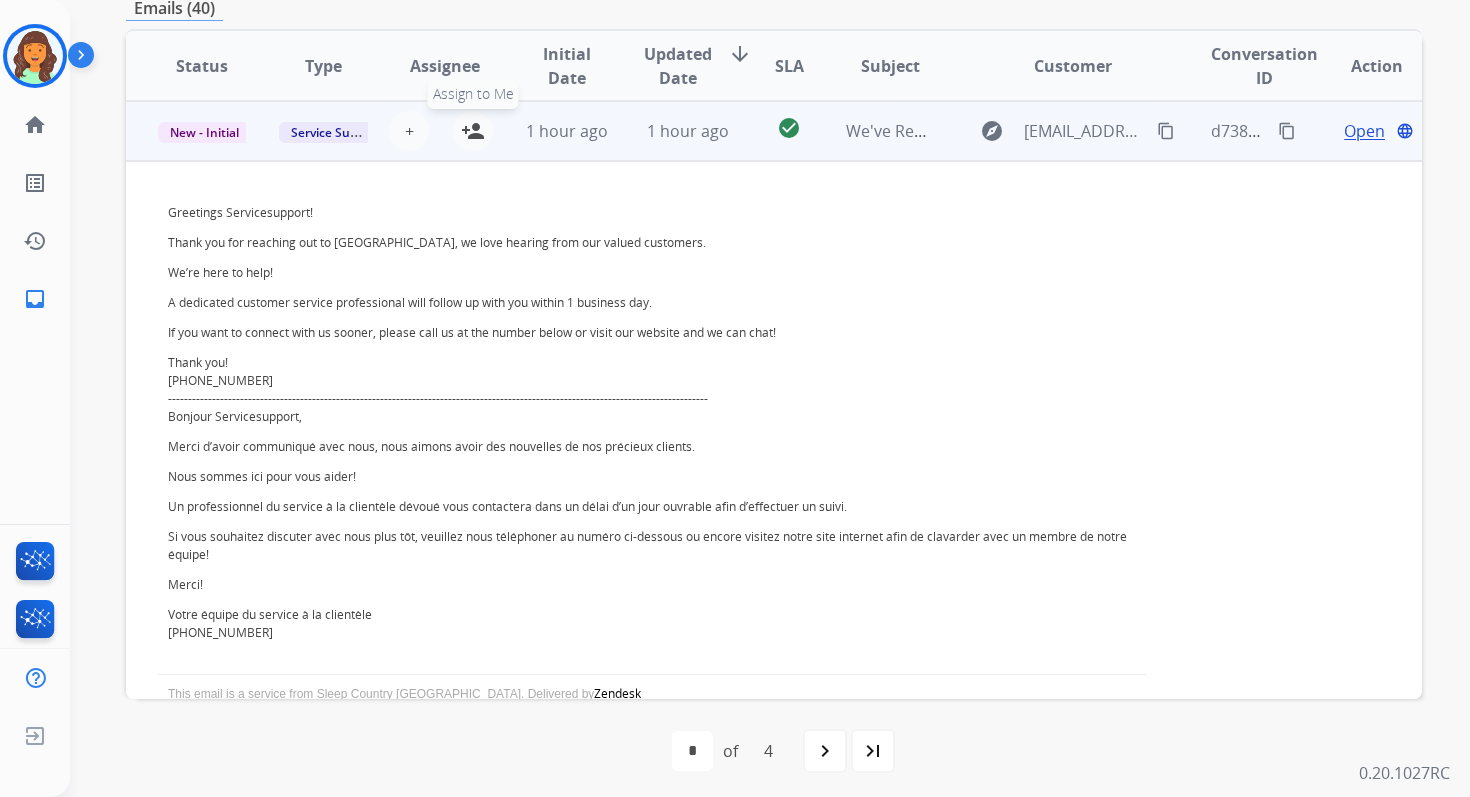 click on "person_add" at bounding box center (473, 131) 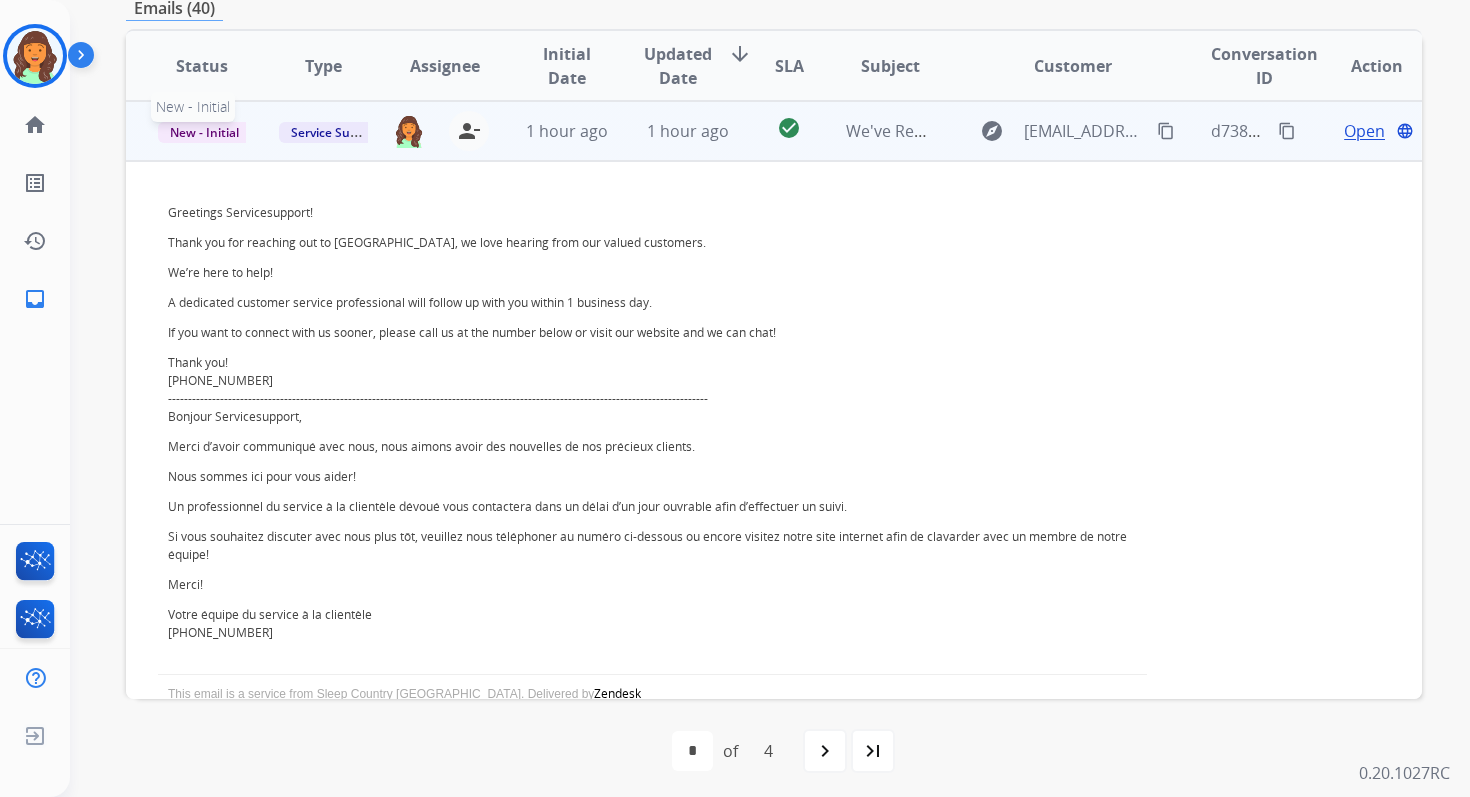 click on "New - Initial" at bounding box center [204, 132] 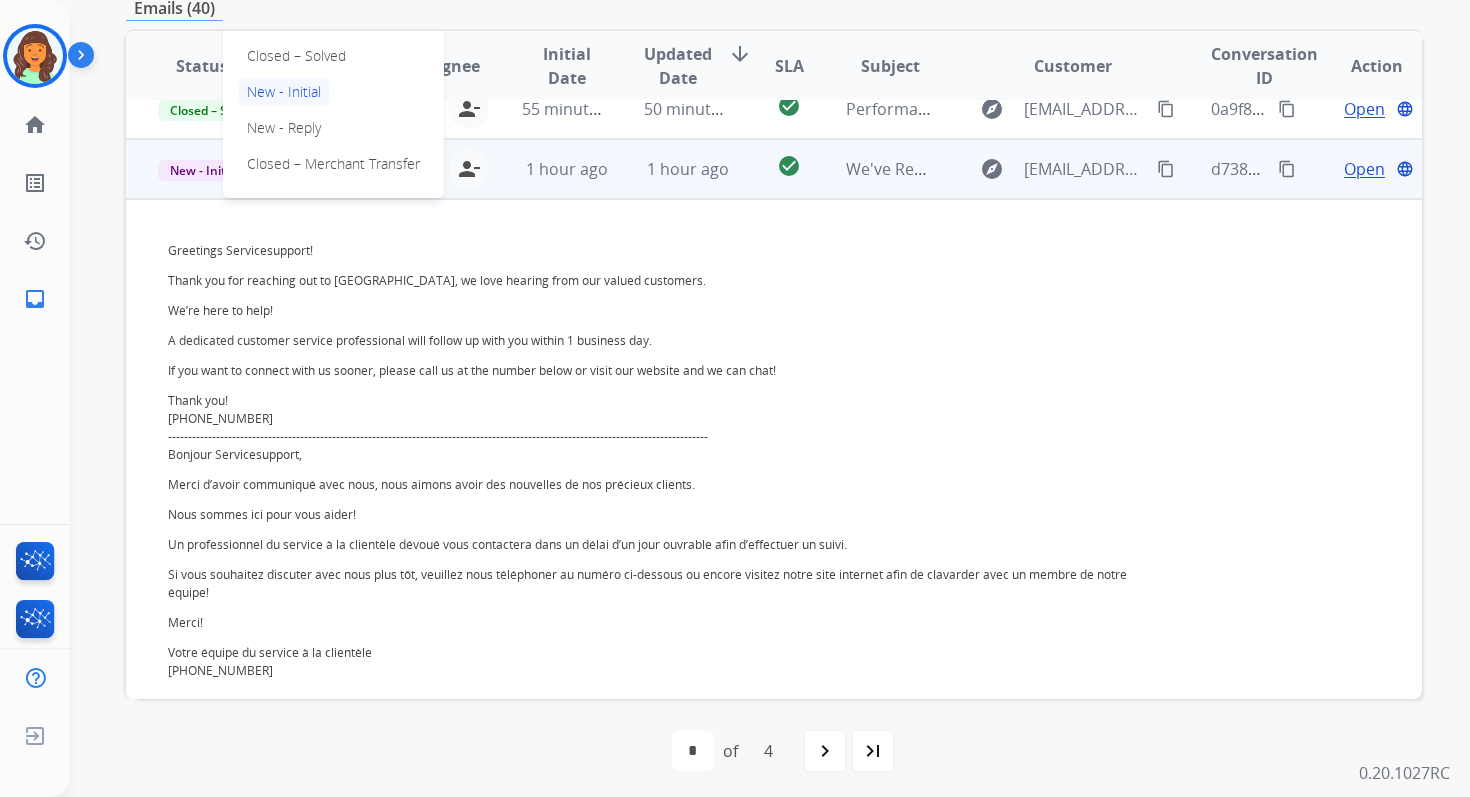 scroll, scrollTop: 259, scrollLeft: 0, axis: vertical 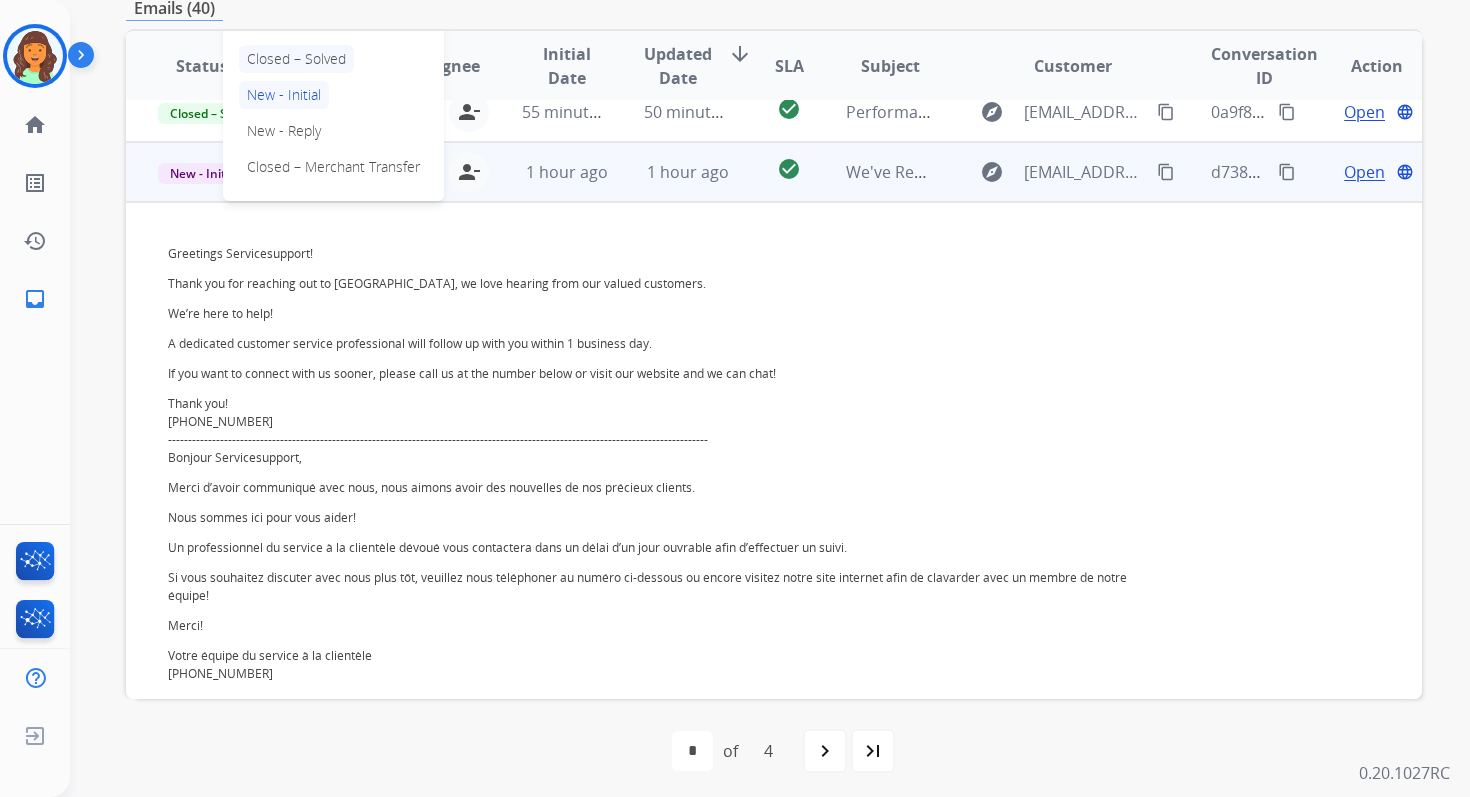 click on "Closed – Solved" at bounding box center (296, 59) 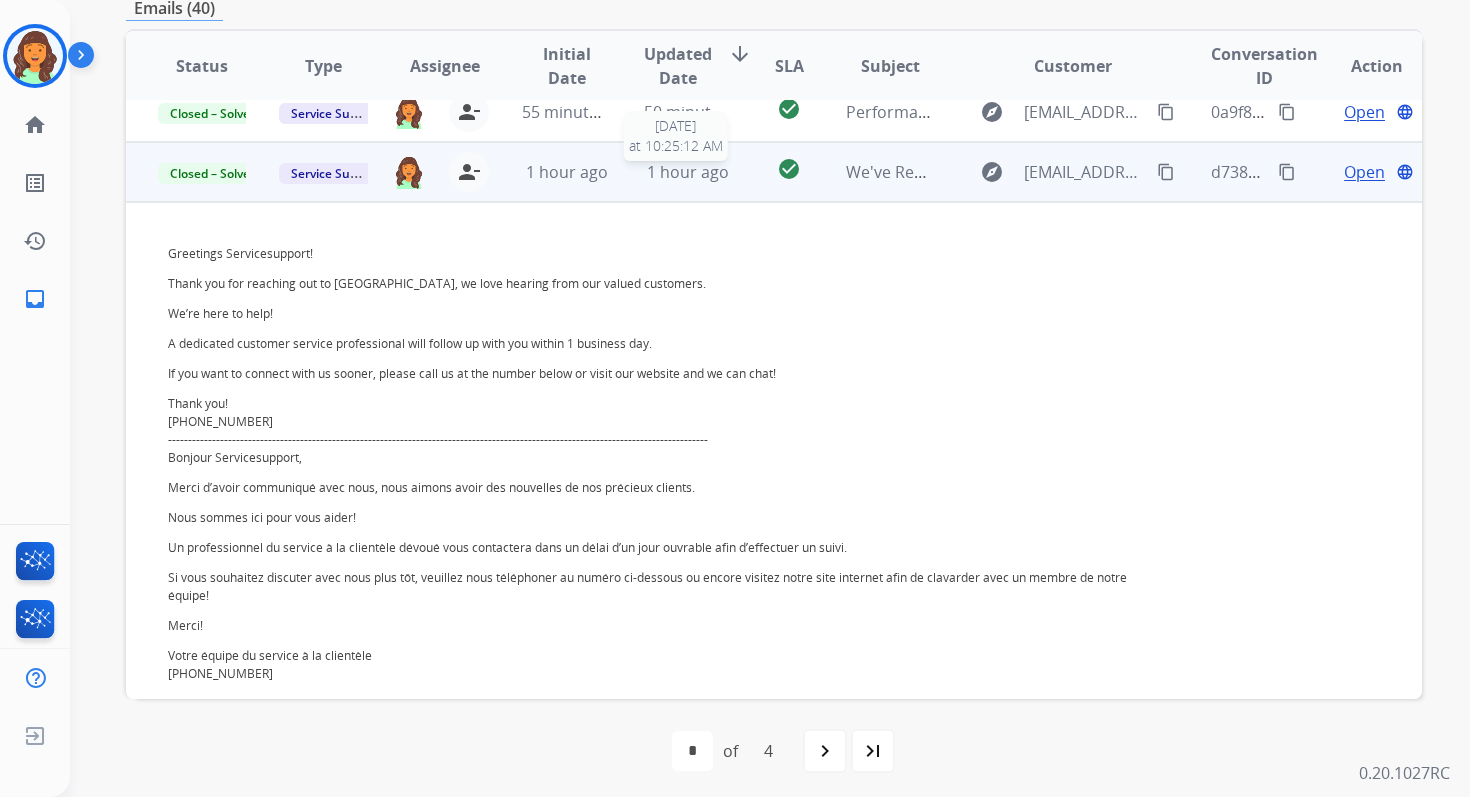 click on "1 hour ago" at bounding box center [688, 172] 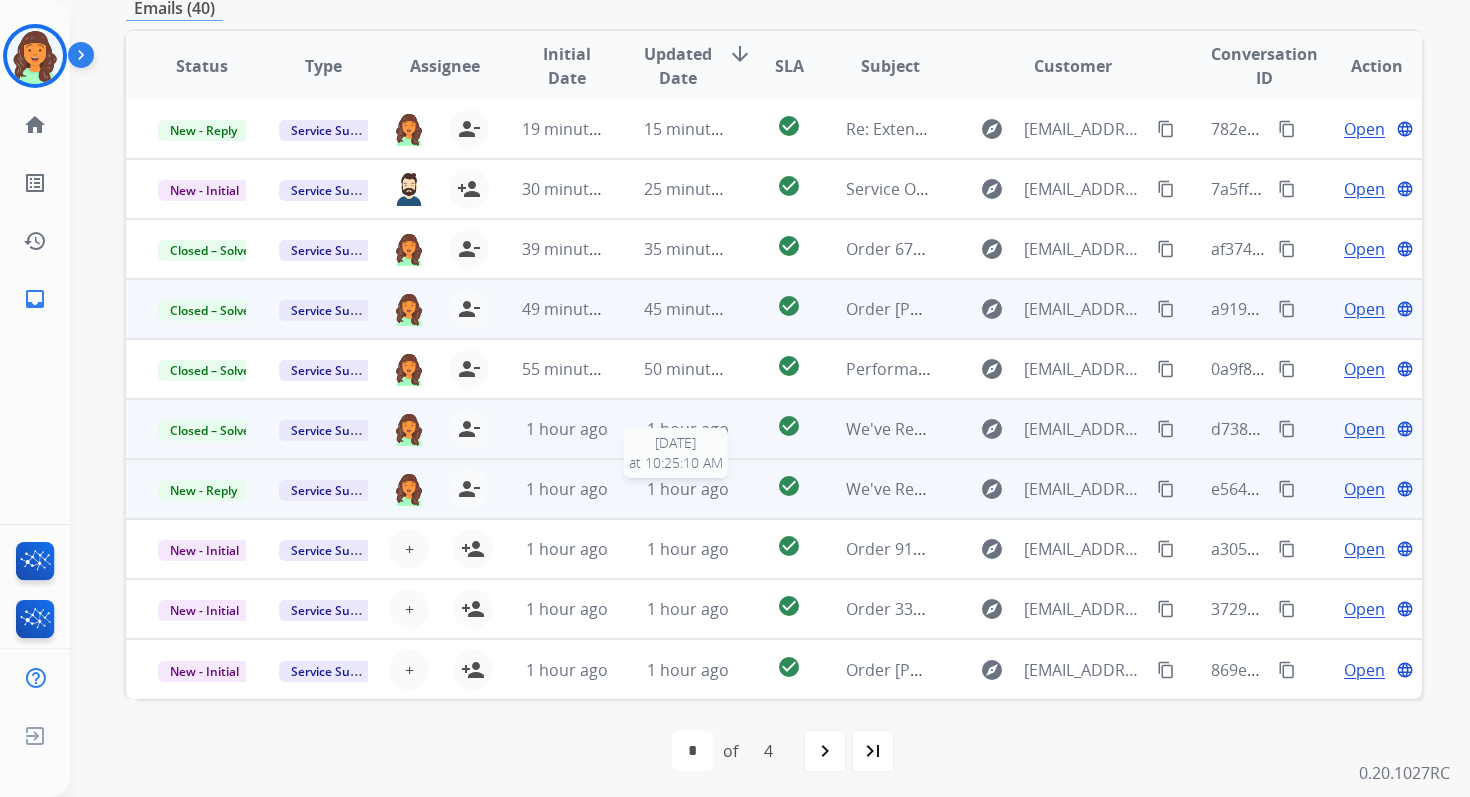 click on "1 hour ago" at bounding box center [688, 489] 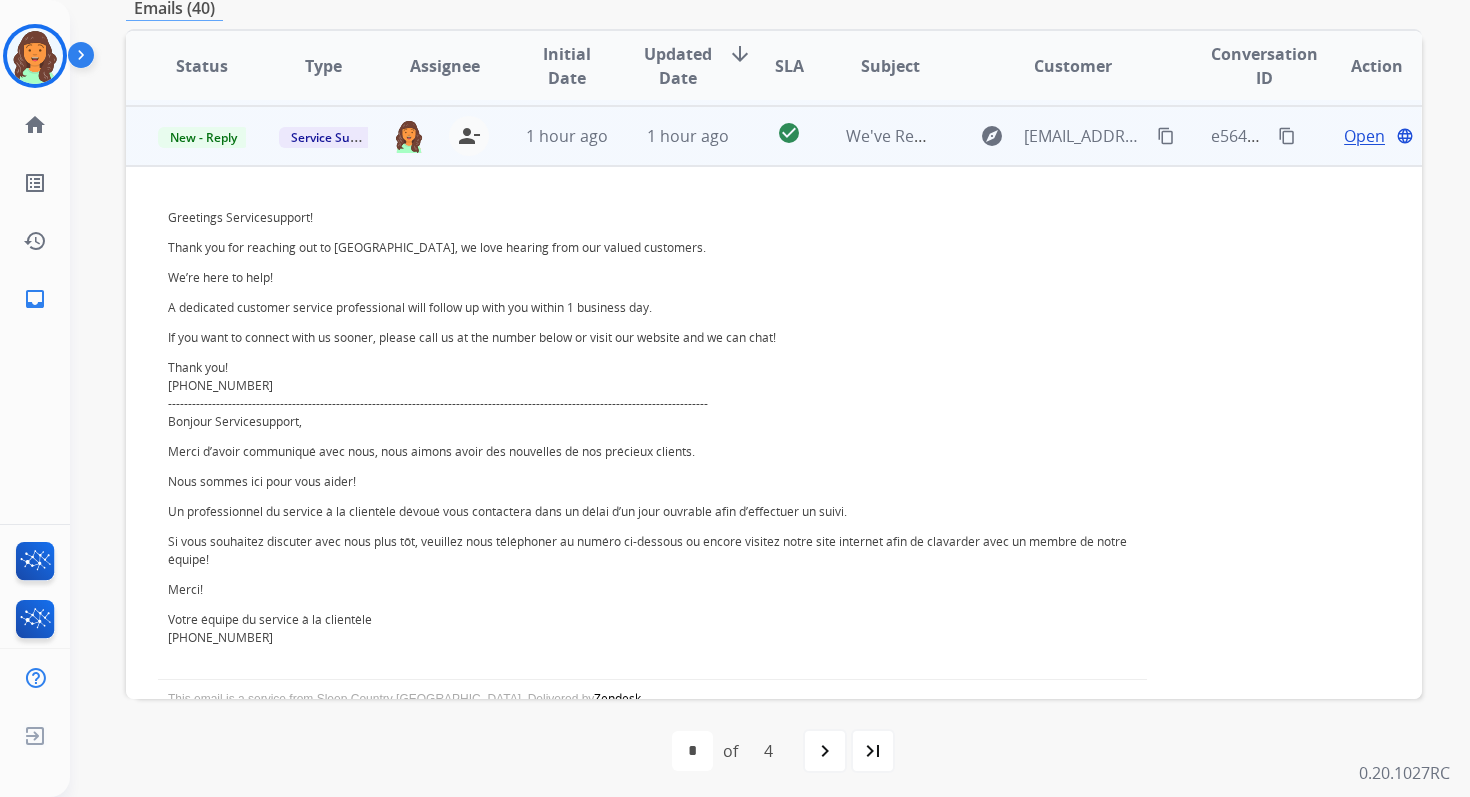 scroll, scrollTop: 360, scrollLeft: 0, axis: vertical 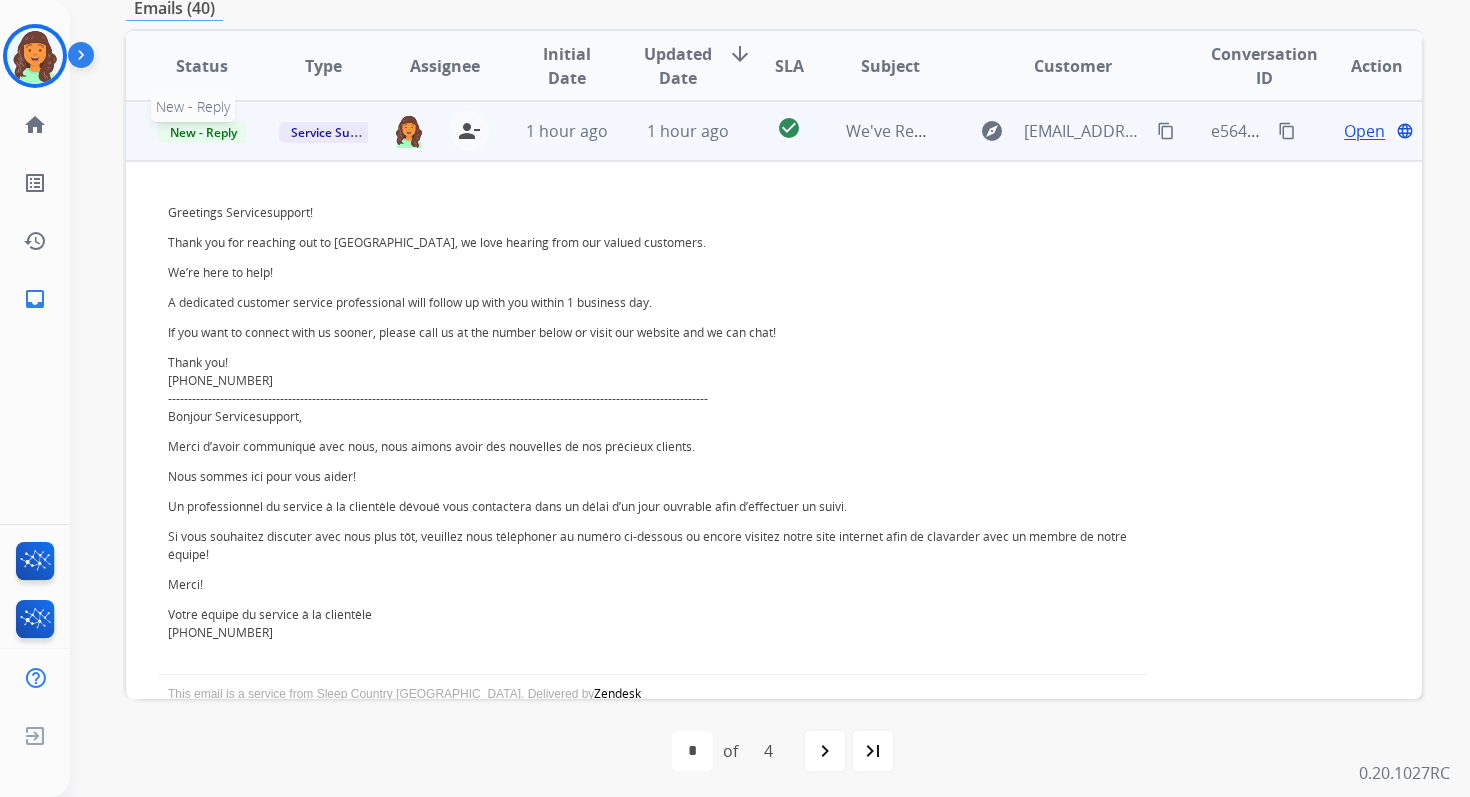 click on "New - Reply" at bounding box center [203, 132] 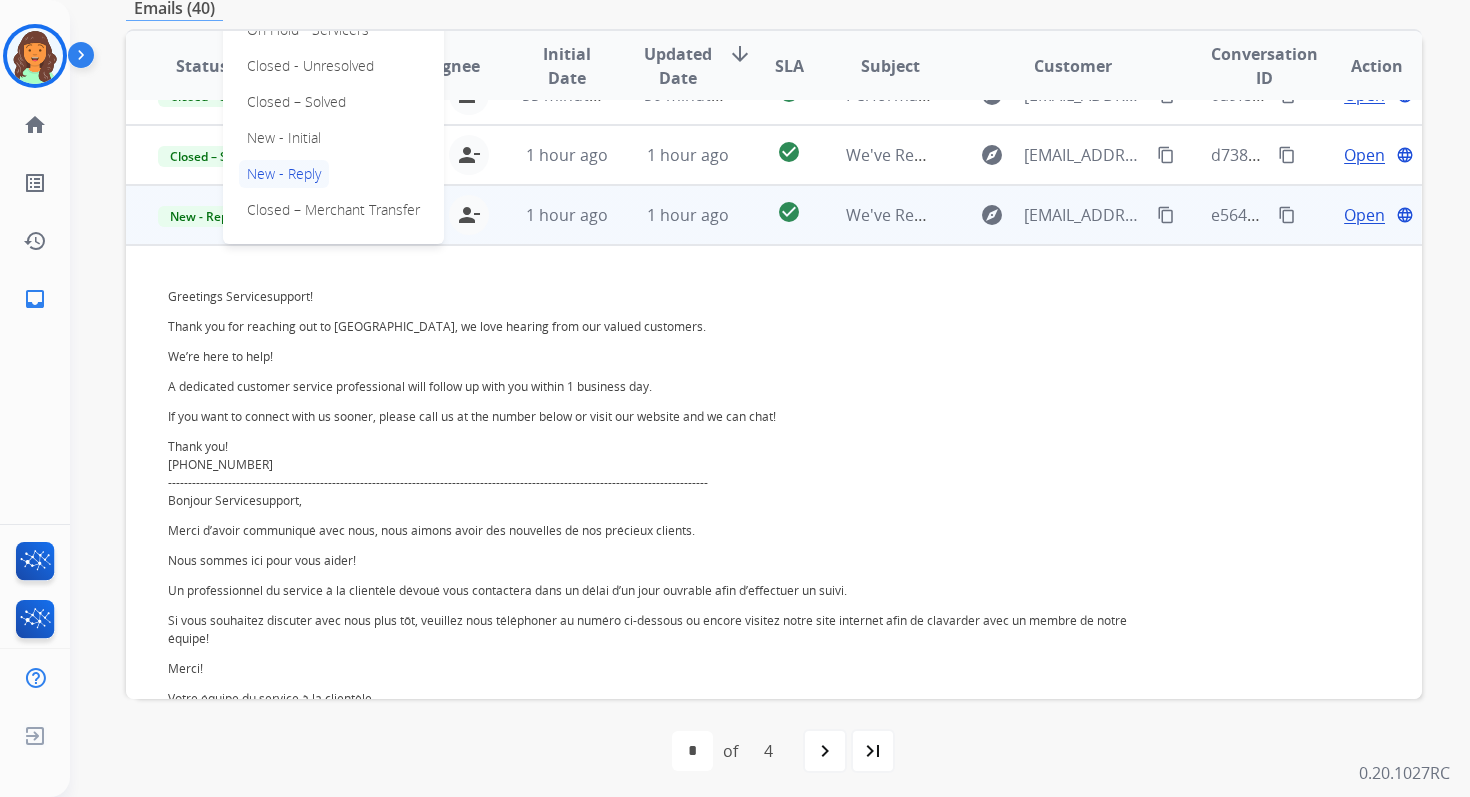 click on "On-hold – Internal   On-hold - Customer   On Hold - Pending Parts   On Hold - Servicers   Closed - Unresolved   Closed – Solved   New - Initial   New - Reply   Closed – Merchant Transfer" at bounding box center (333, 66) 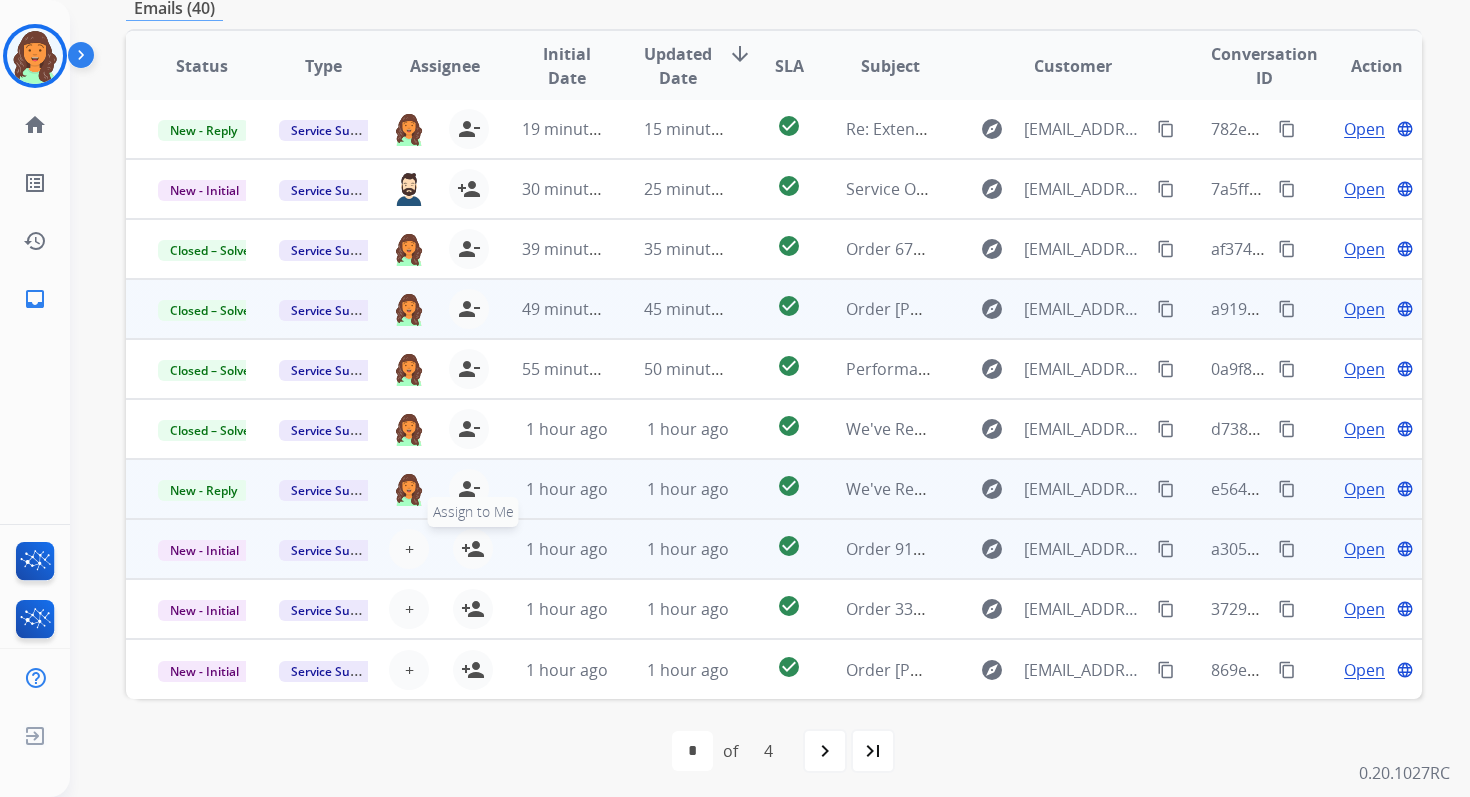 click on "person_add" at bounding box center [473, 549] 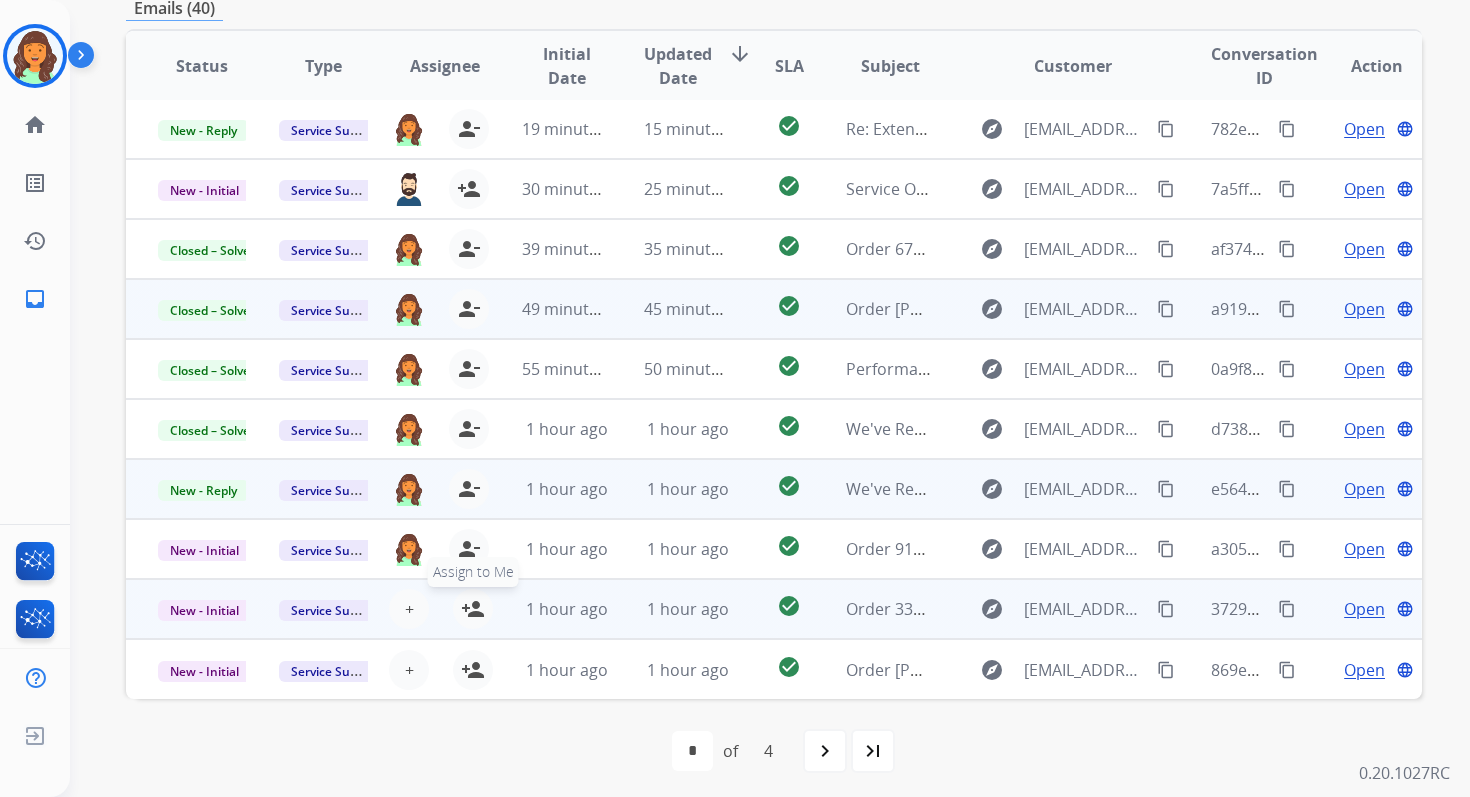 click on "person_add" at bounding box center [473, 609] 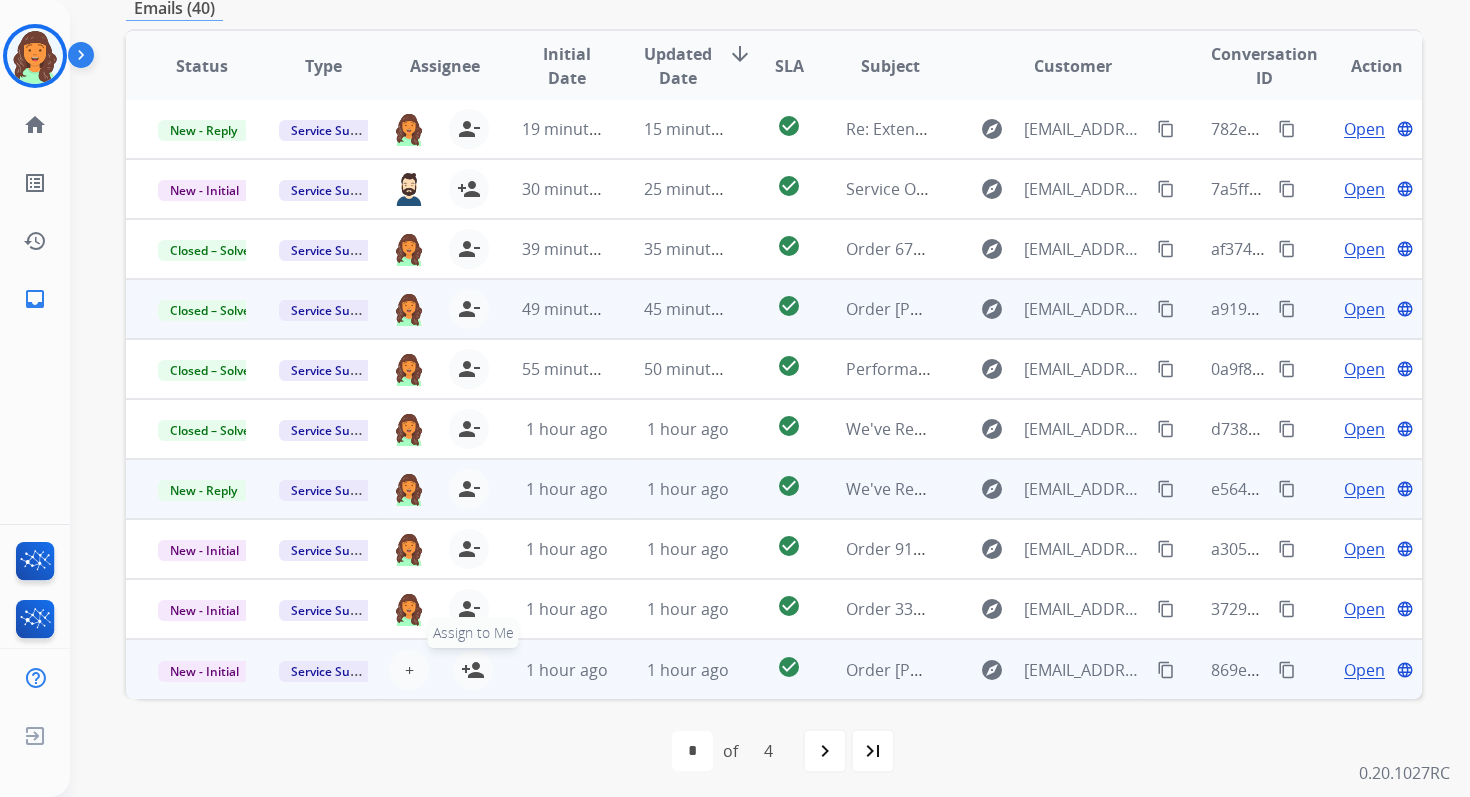 click on "person_add" at bounding box center [473, 670] 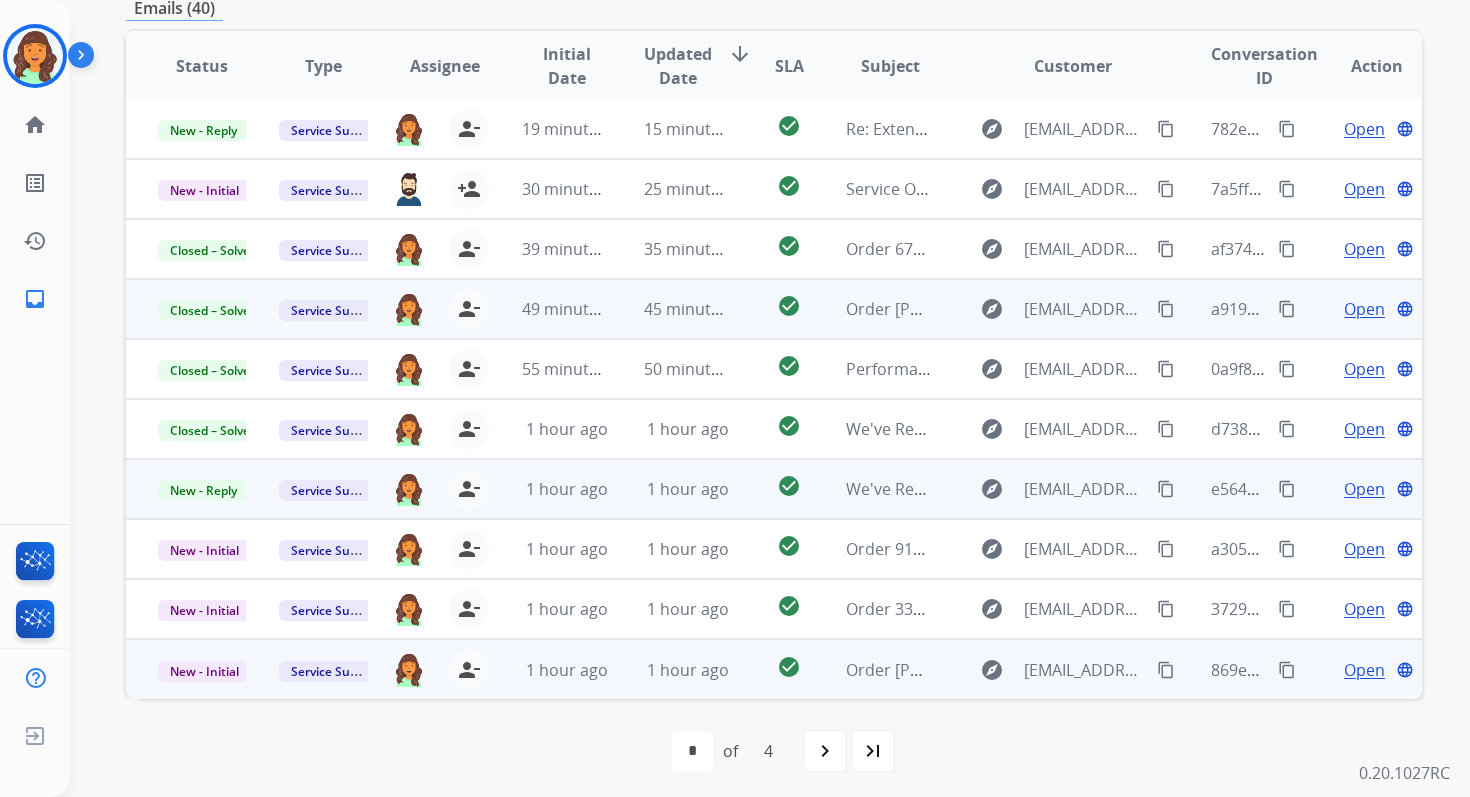 click on "1 hour ago" at bounding box center (672, 669) 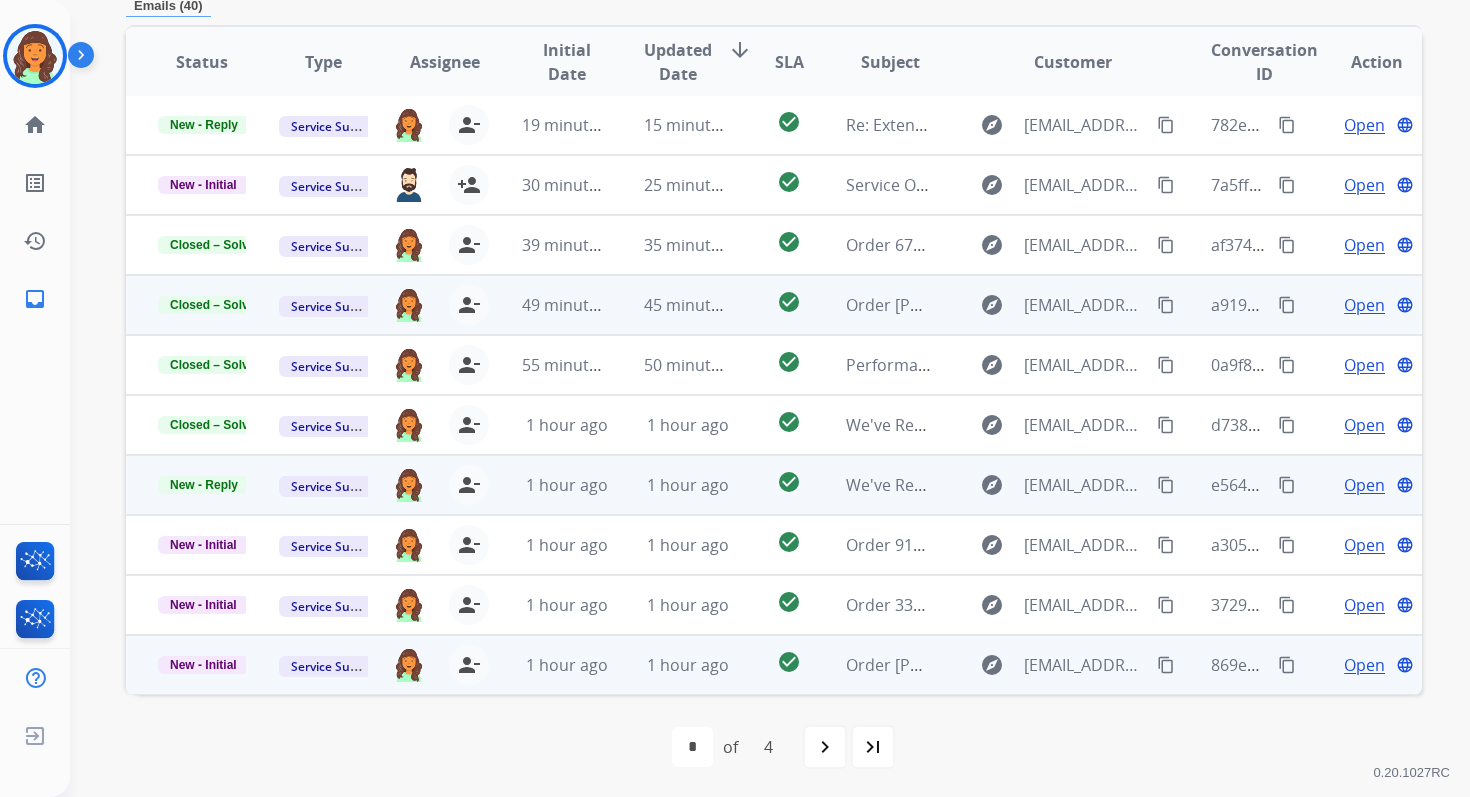 scroll, scrollTop: 480, scrollLeft: 0, axis: vertical 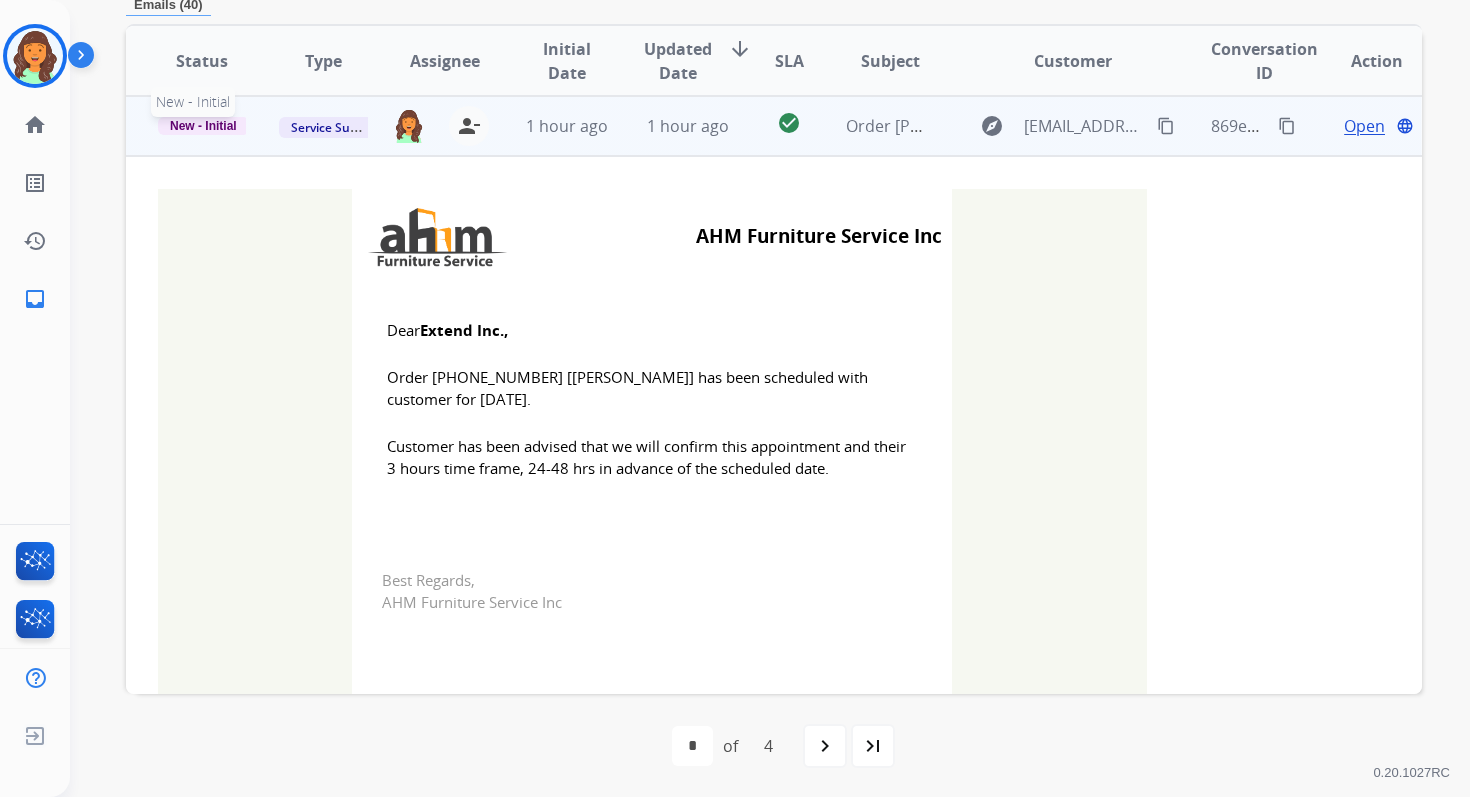 click on "New - Initial" at bounding box center [203, 126] 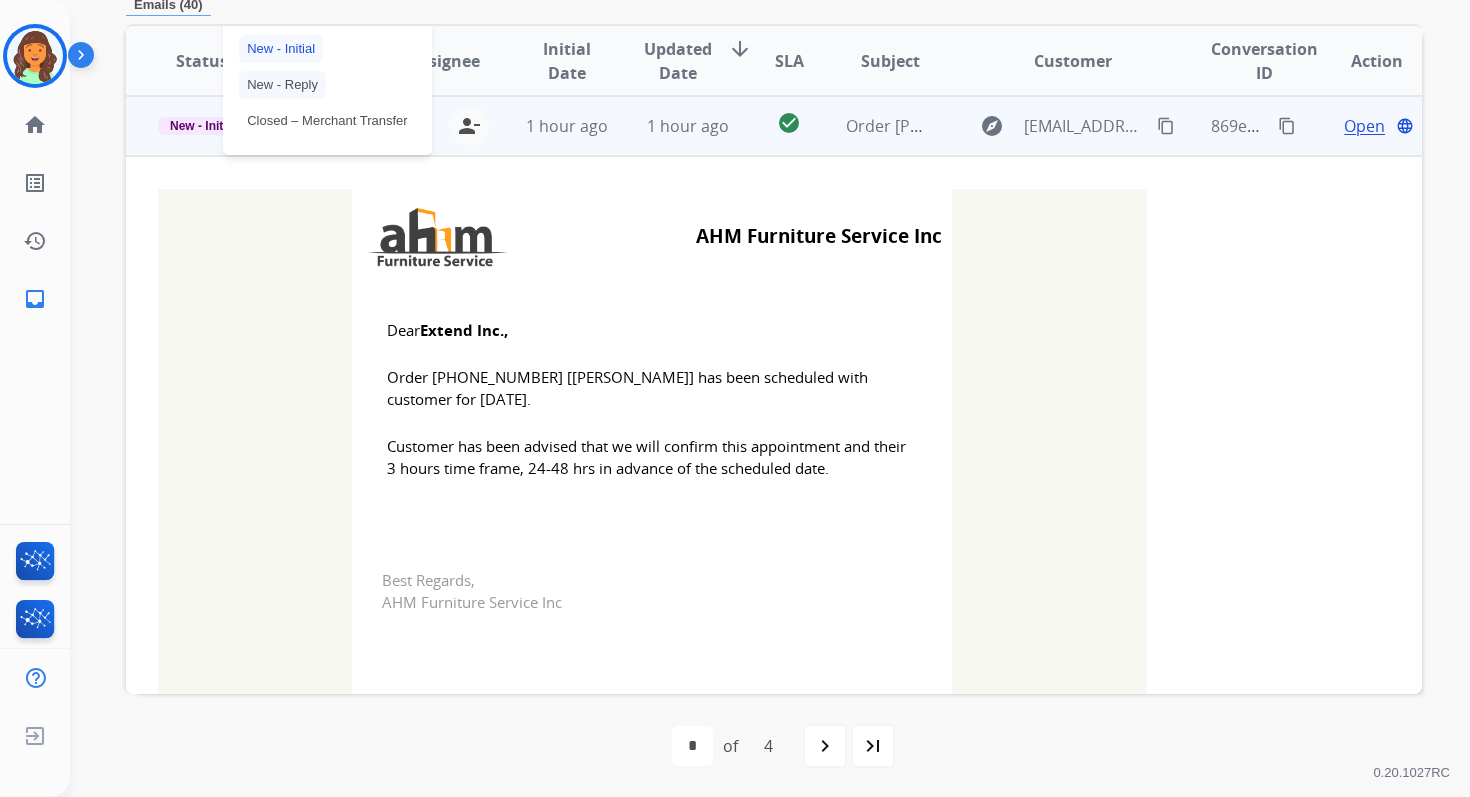 scroll, scrollTop: 483, scrollLeft: 0, axis: vertical 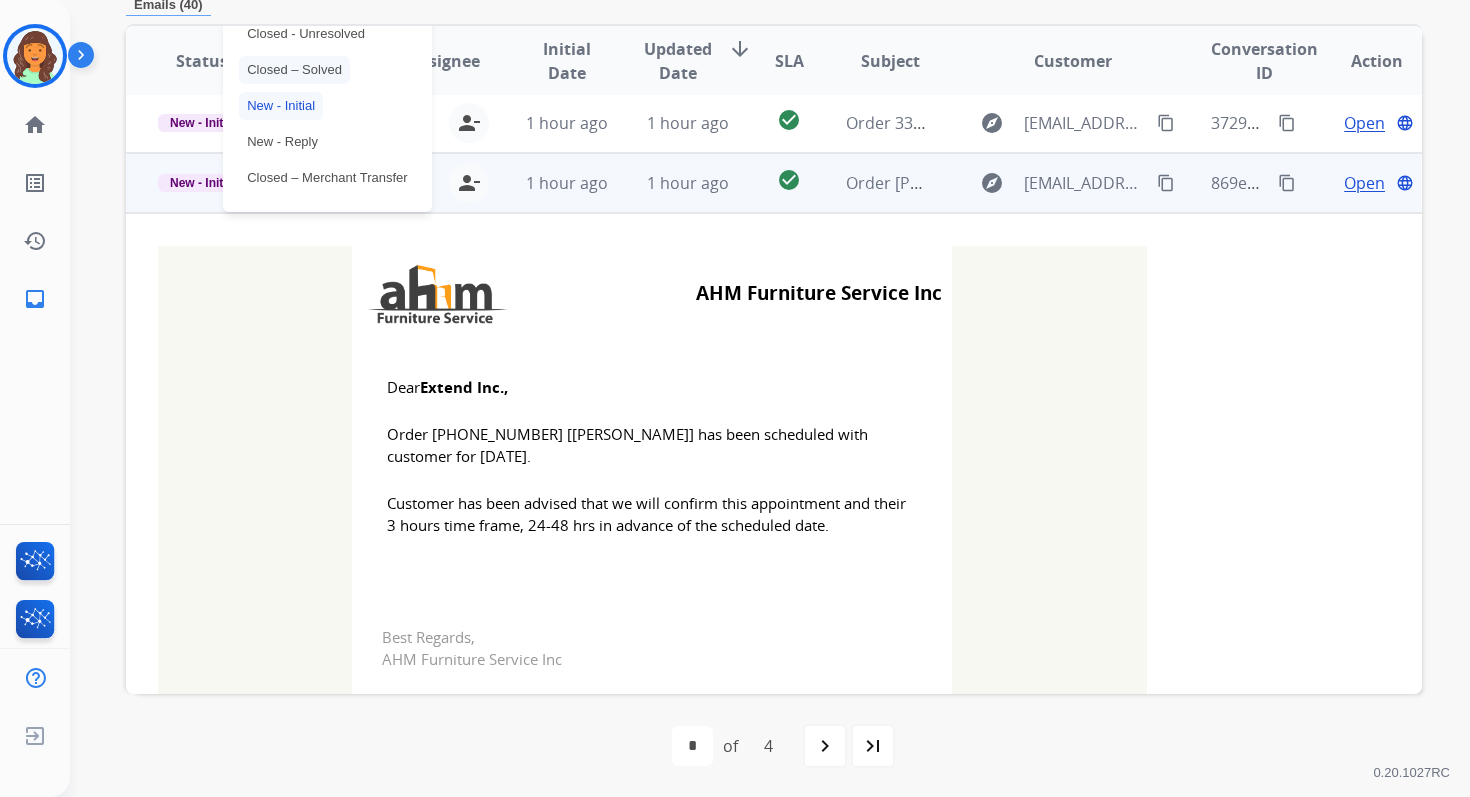 click on "Closed – Solved" at bounding box center [294, 70] 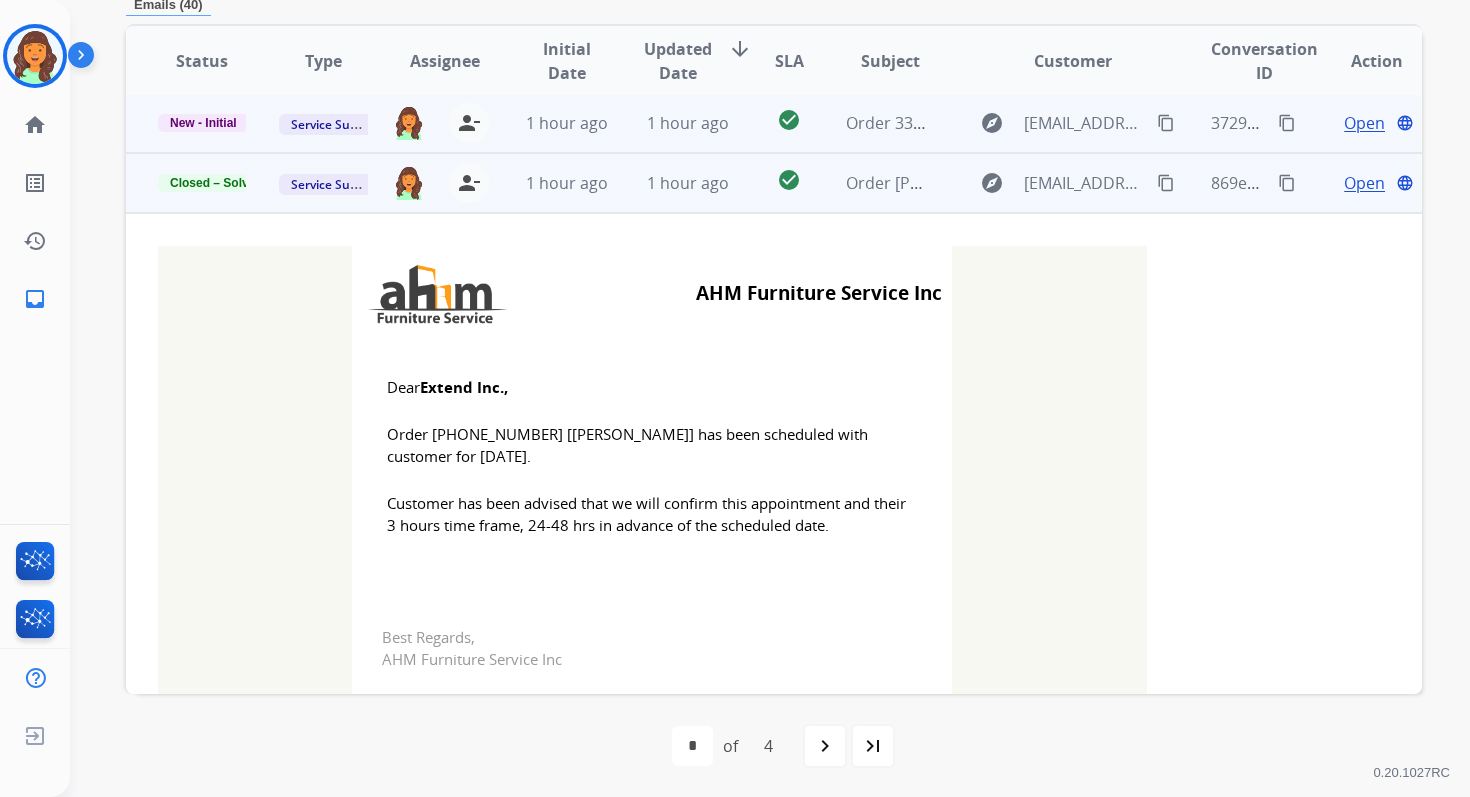 click on "1 hour ago" at bounding box center (672, 123) 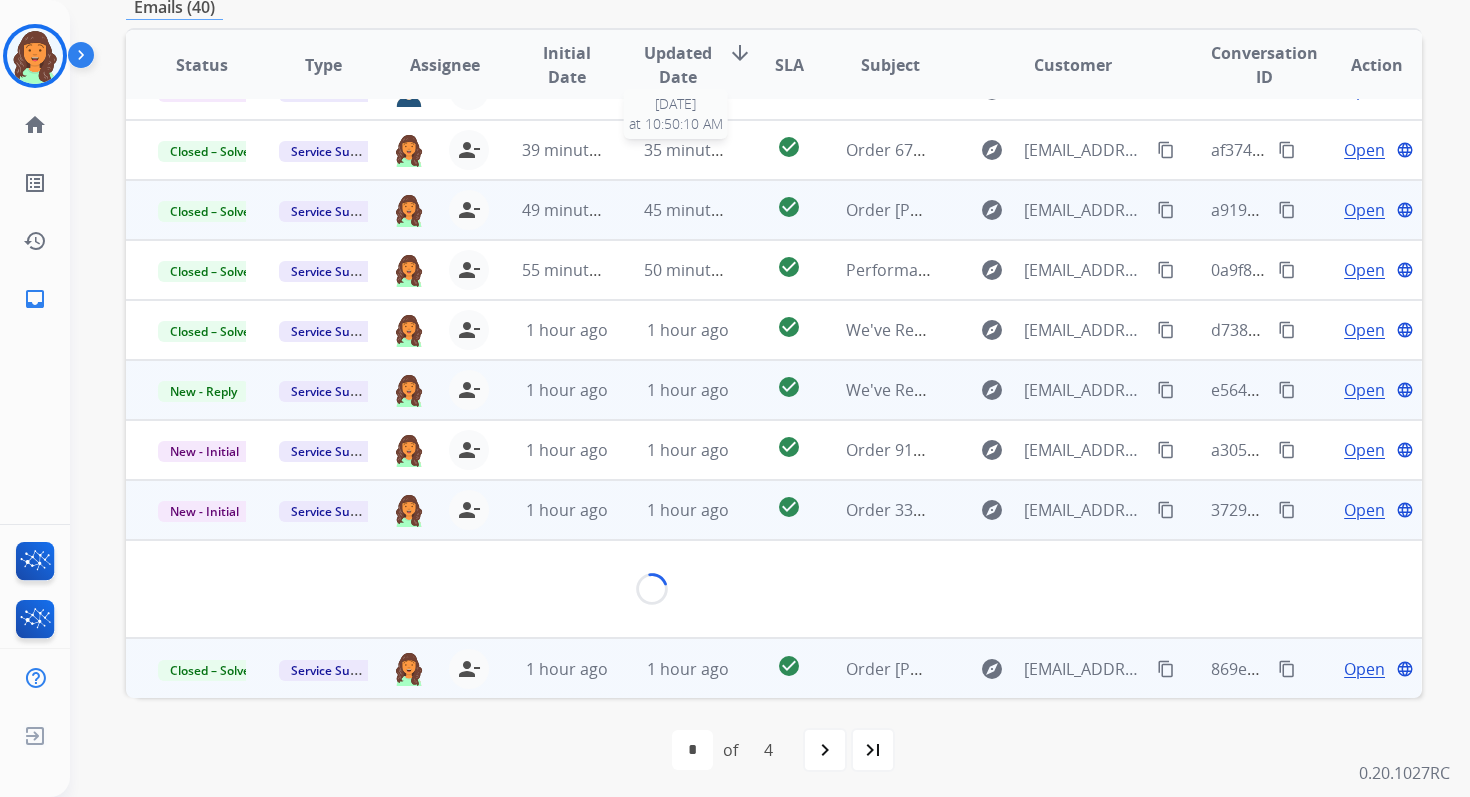 scroll, scrollTop: 100, scrollLeft: 0, axis: vertical 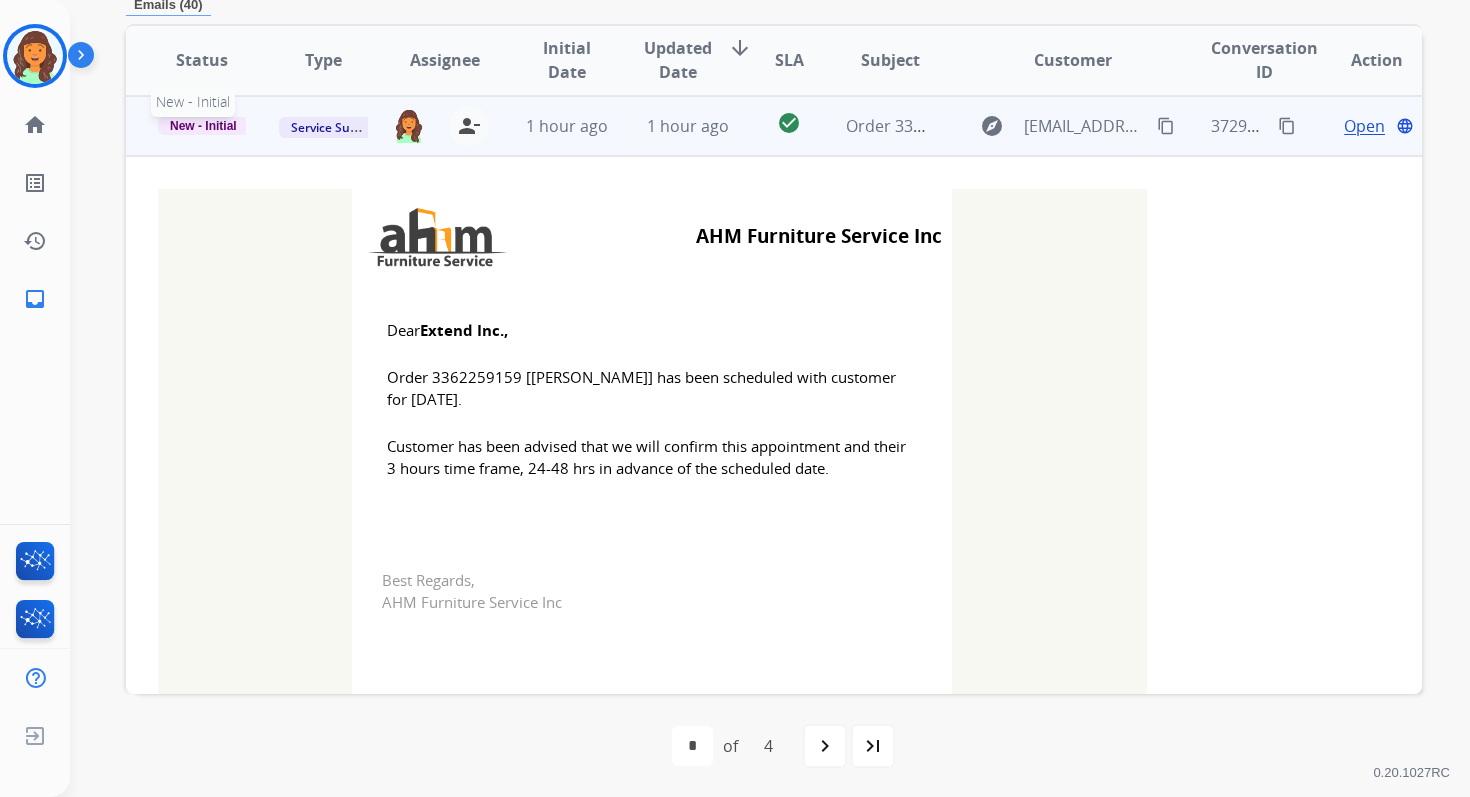 click on "New - Initial" at bounding box center (203, 126) 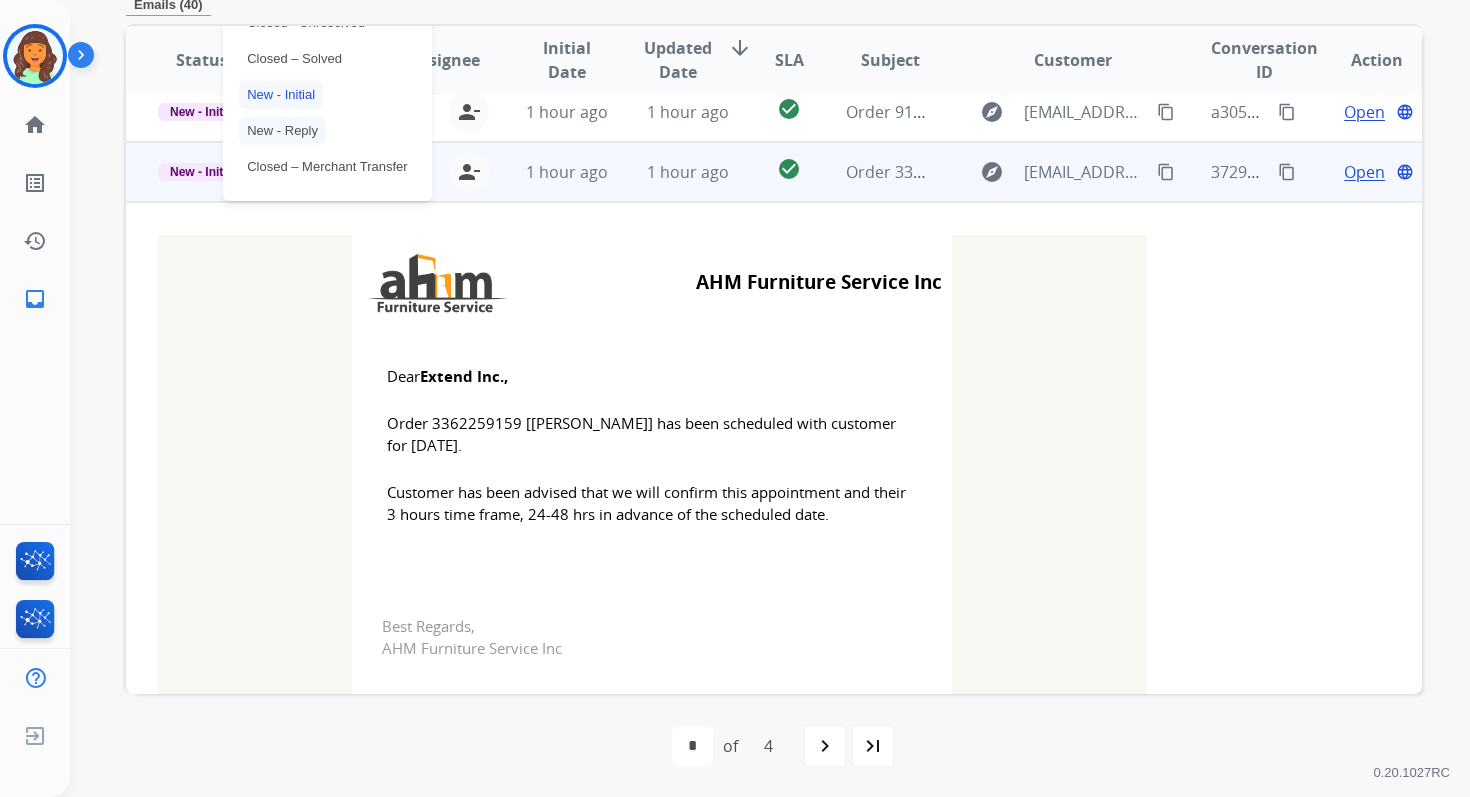 scroll, scrollTop: 425, scrollLeft: 0, axis: vertical 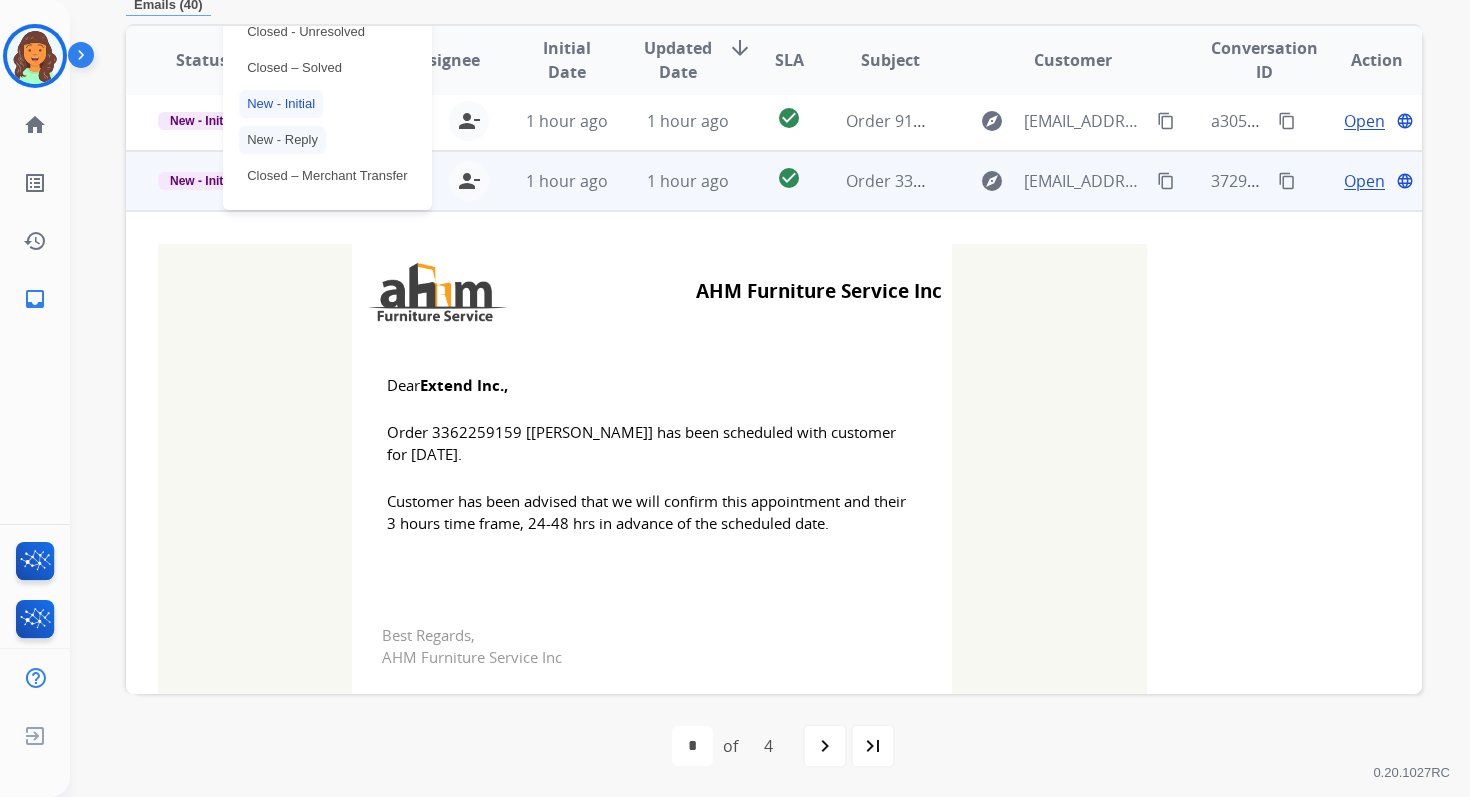 click on "Closed – Solved" at bounding box center [294, 68] 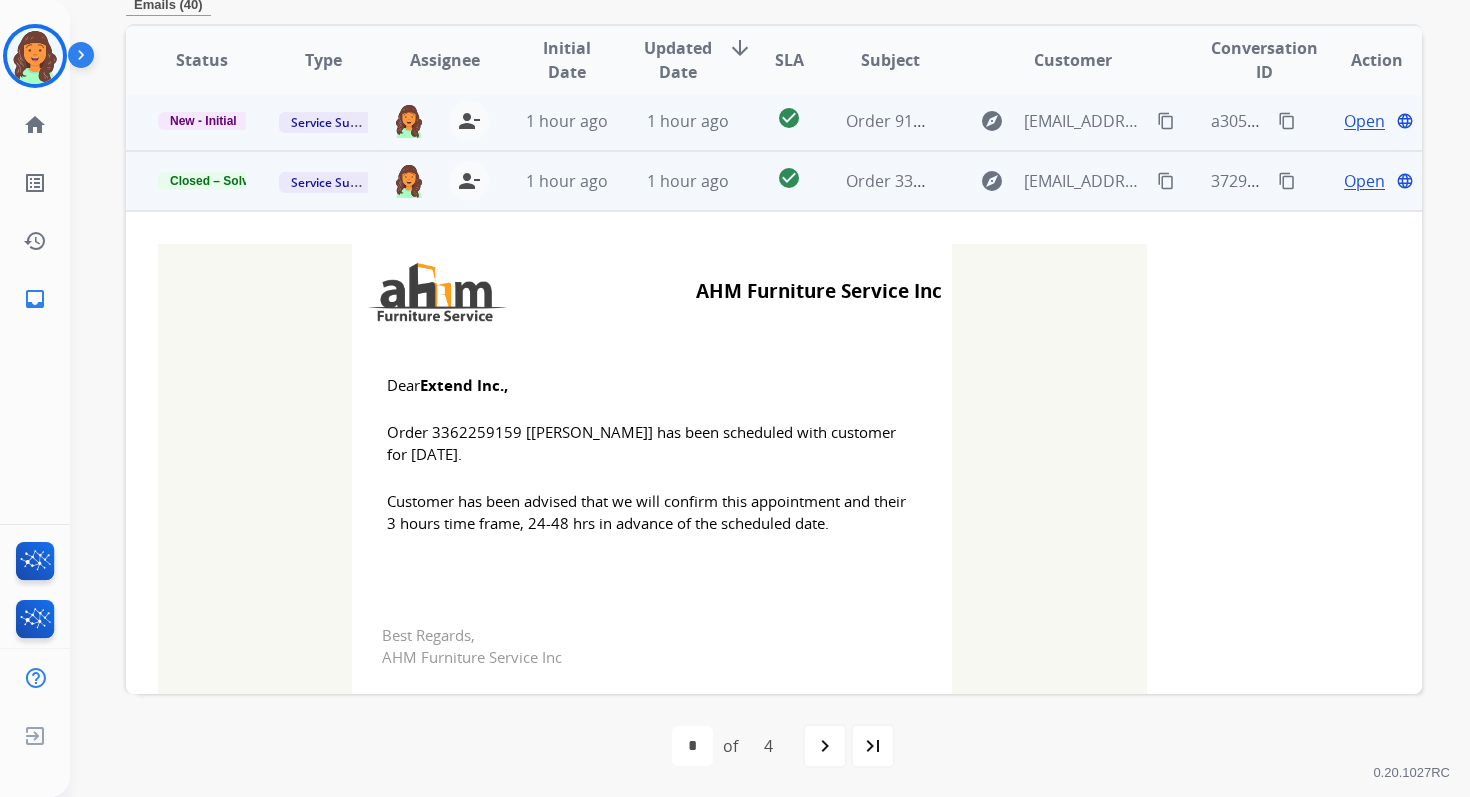 click on "1 hour ago" at bounding box center [672, 121] 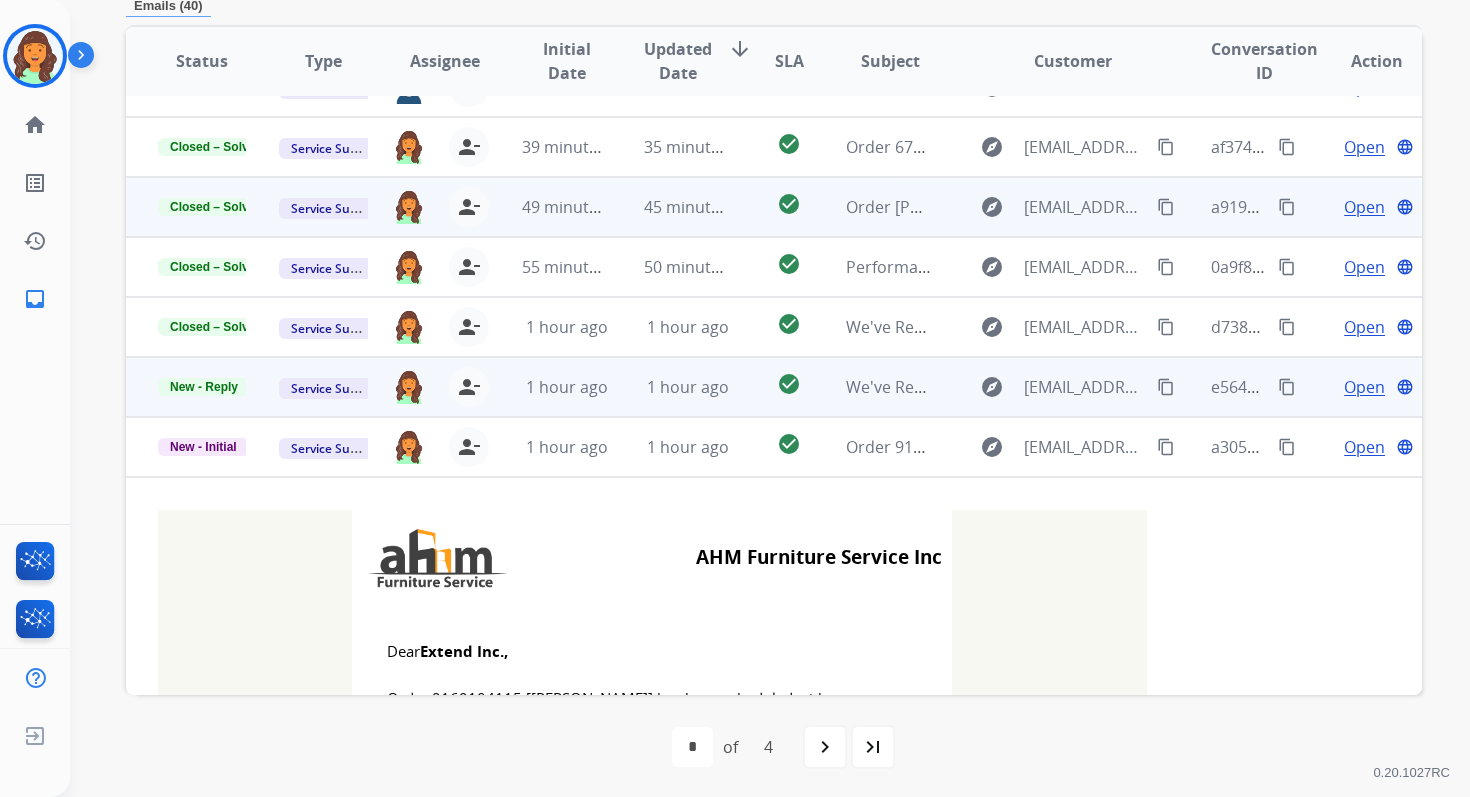 scroll, scrollTop: 480, scrollLeft: 0, axis: vertical 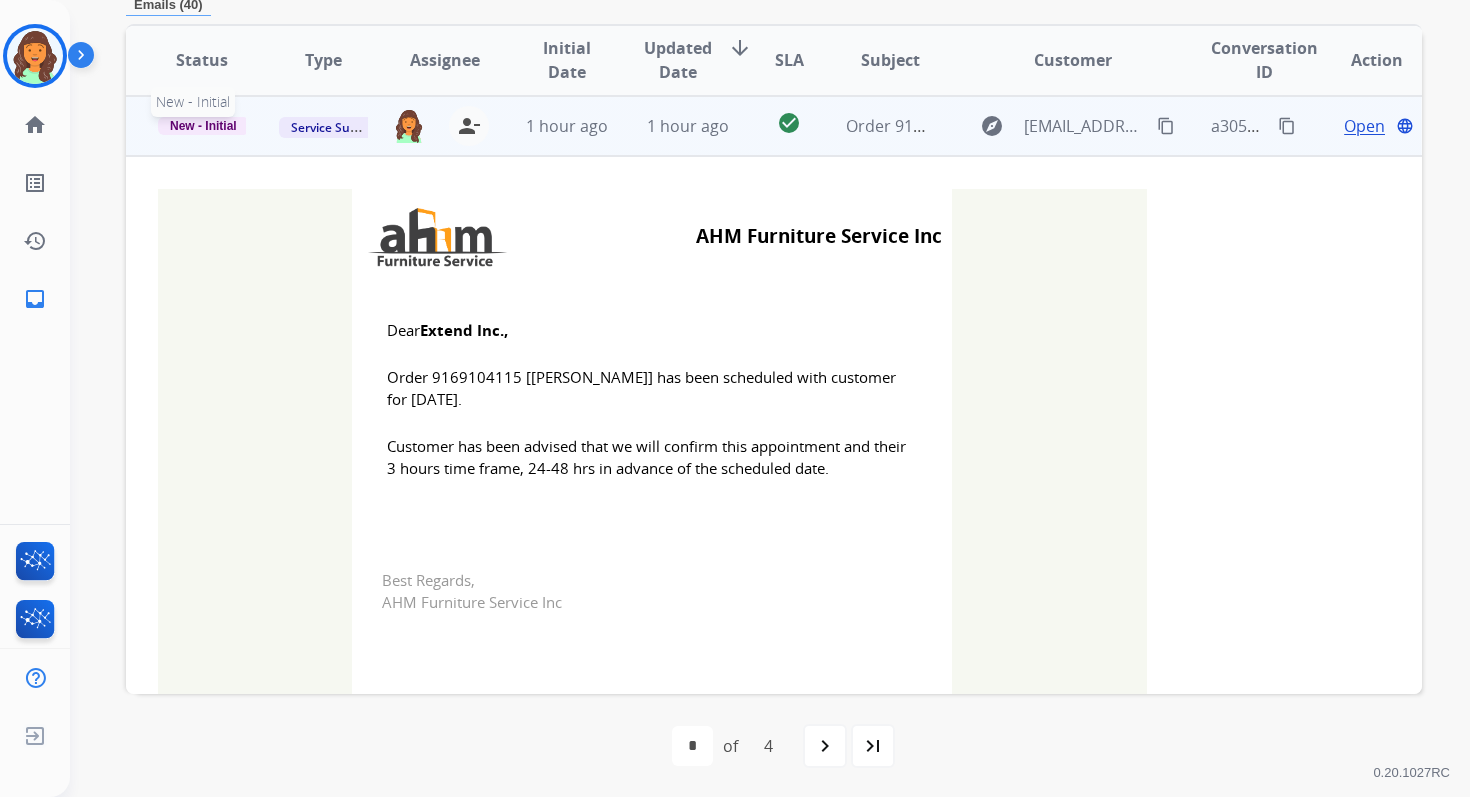 click on "New - Initial" at bounding box center [203, 126] 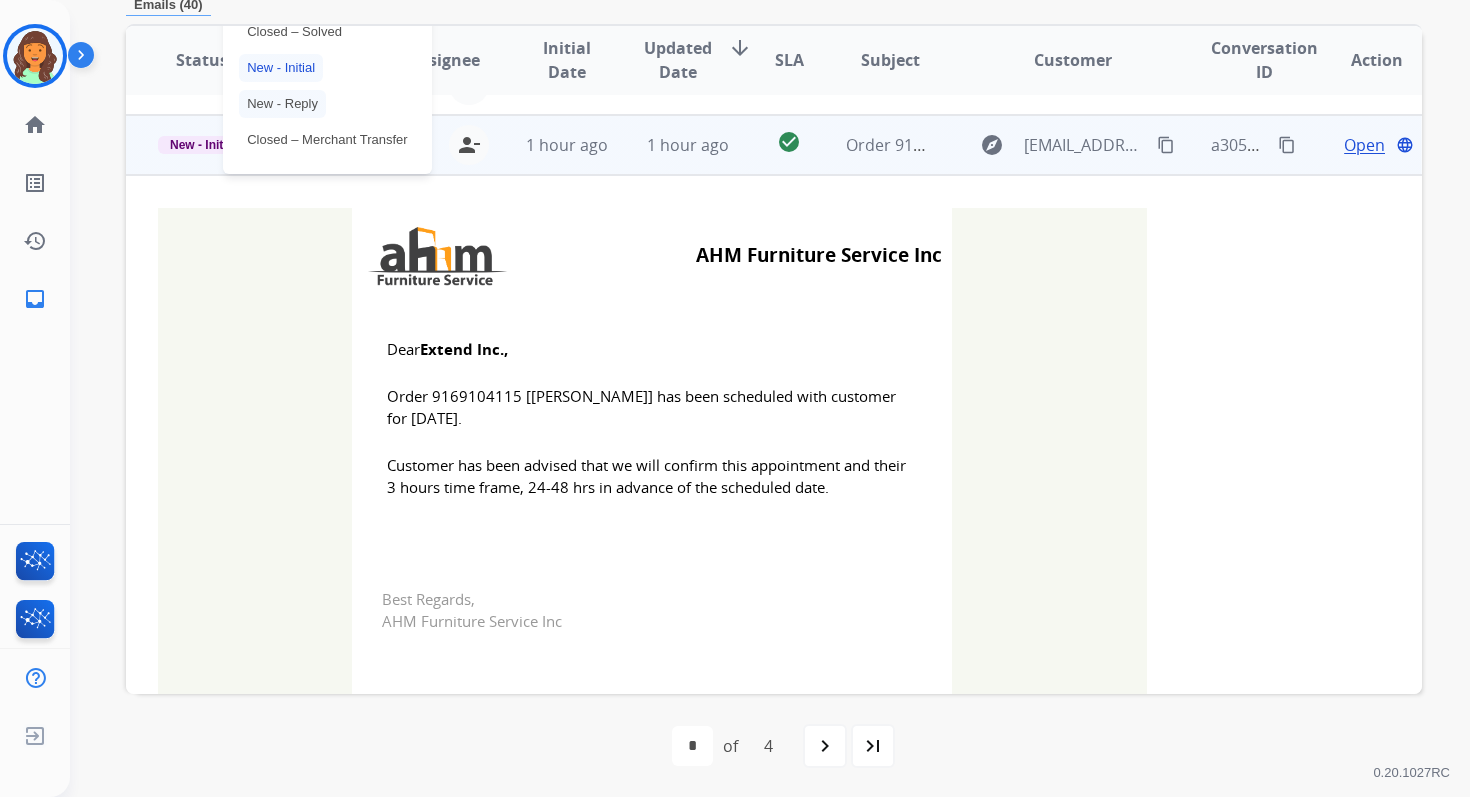 scroll, scrollTop: 328, scrollLeft: 0, axis: vertical 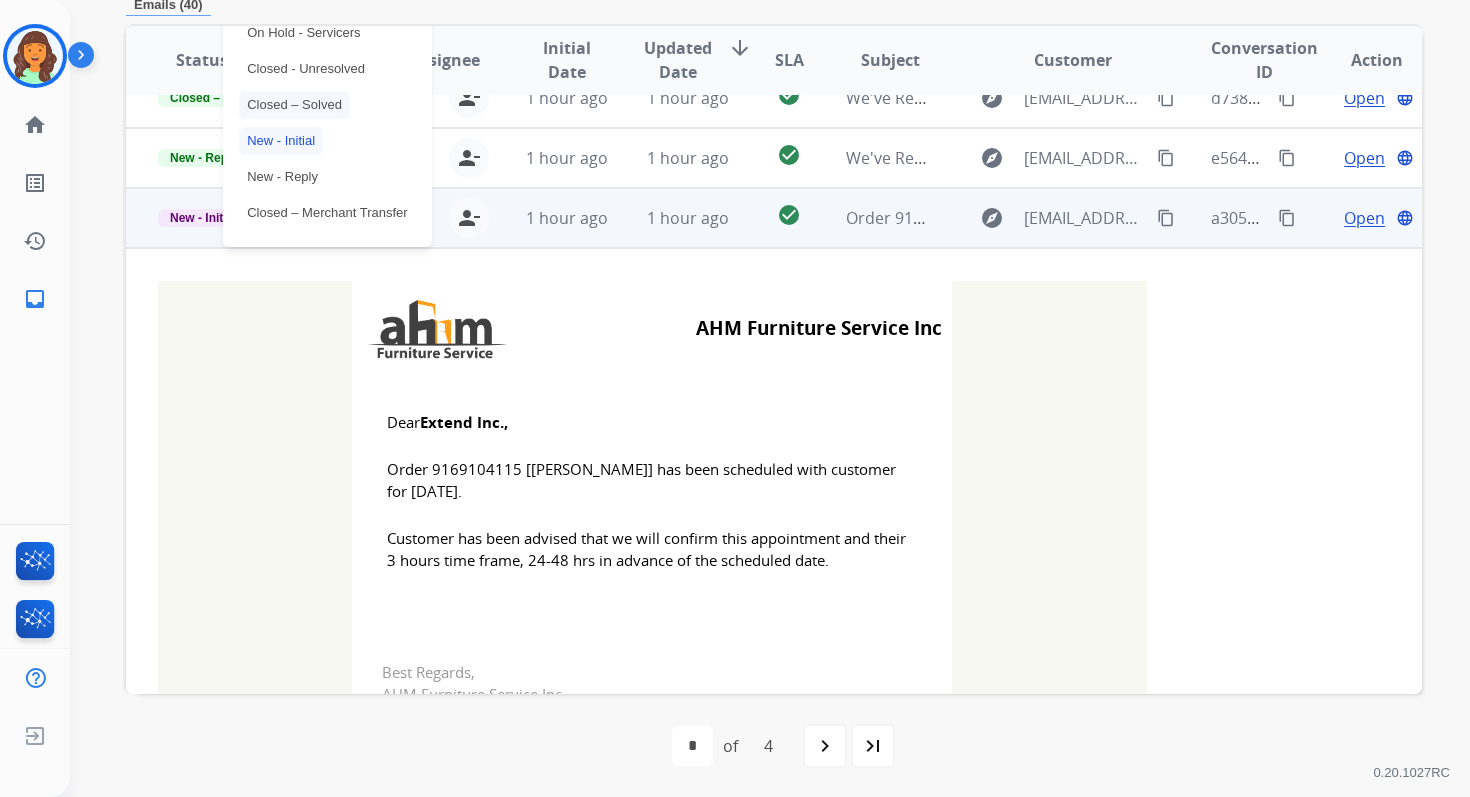 click on "Closed – Solved" at bounding box center (294, 105) 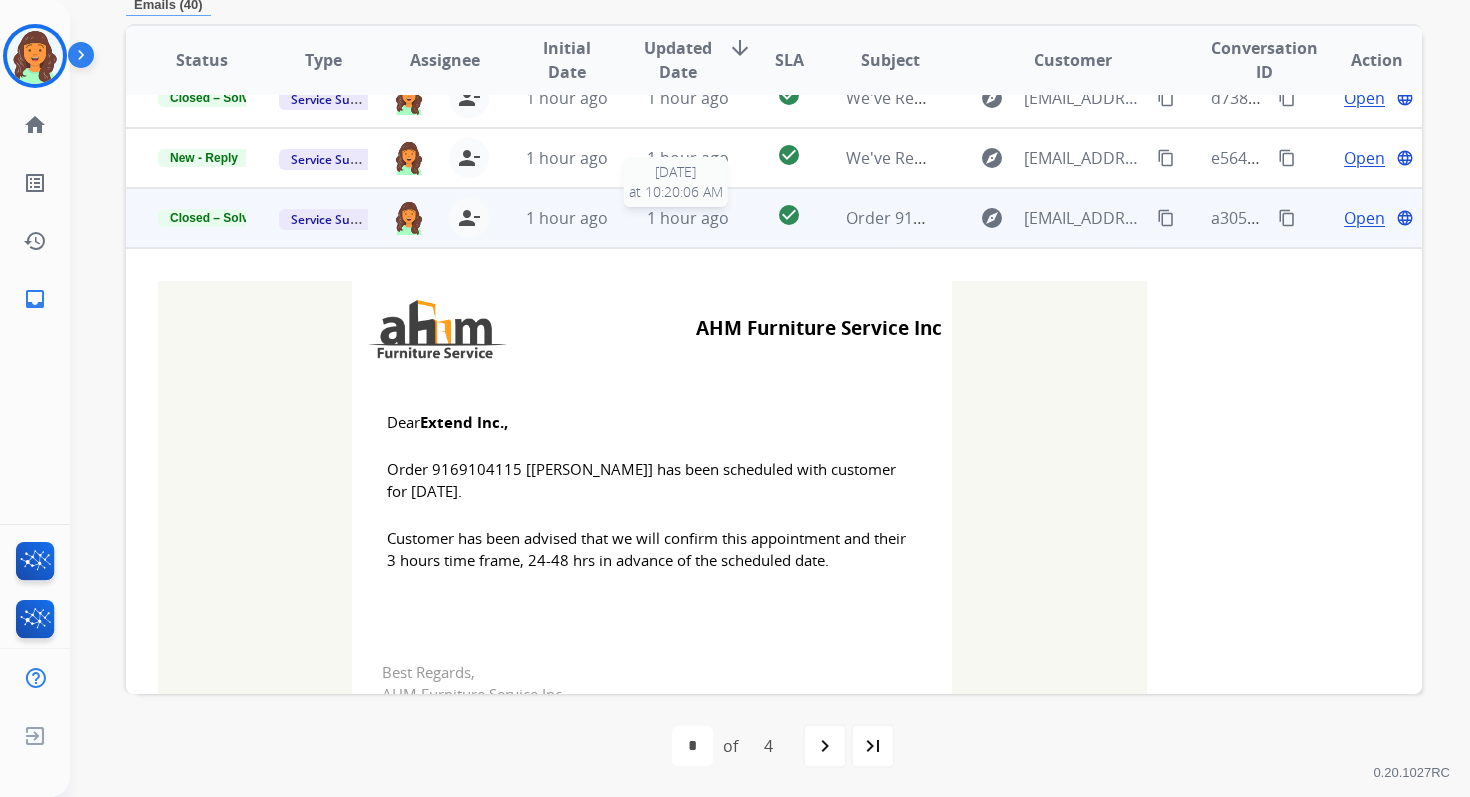 click on "1 hour ago" at bounding box center [688, 218] 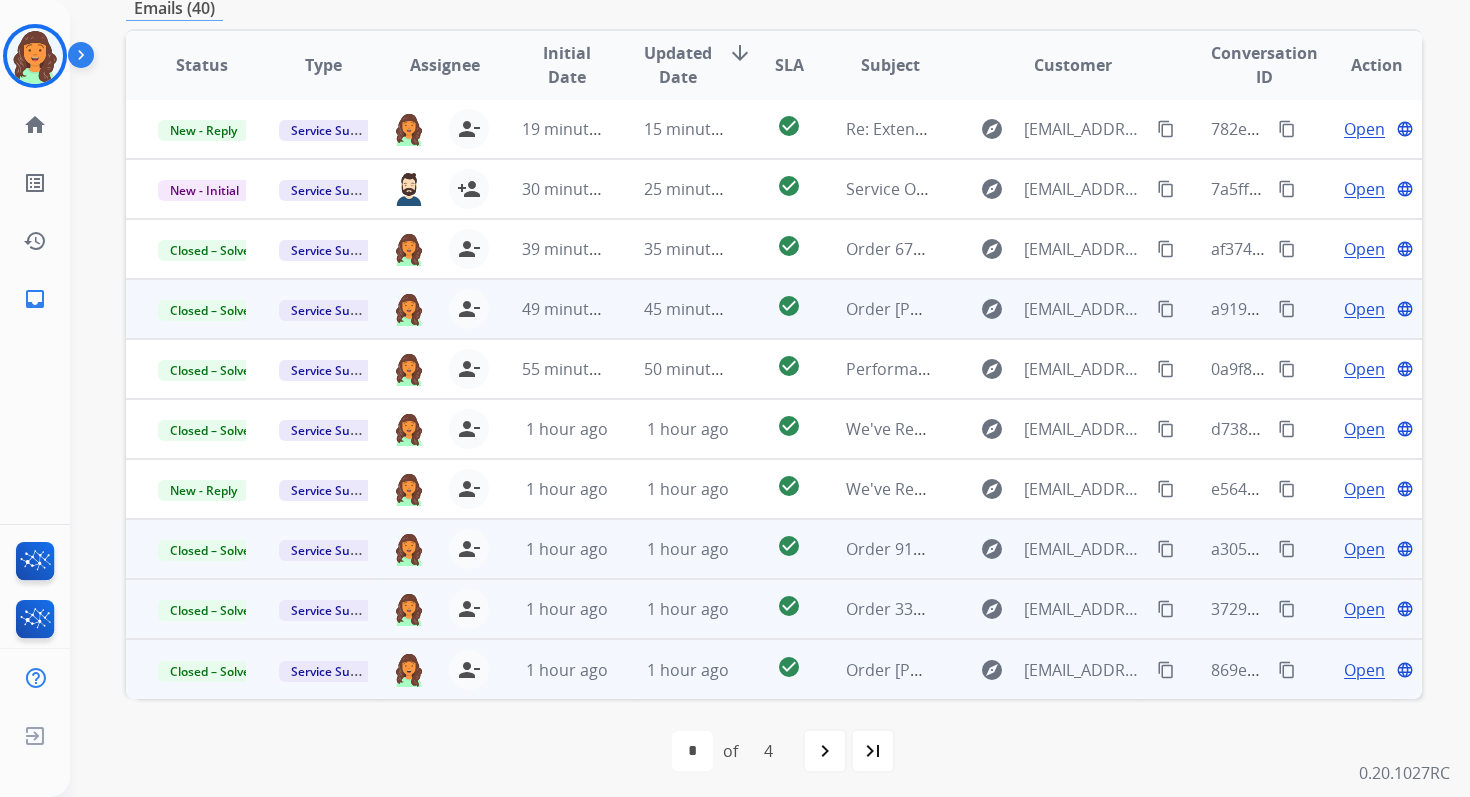 scroll, scrollTop: 0, scrollLeft: 0, axis: both 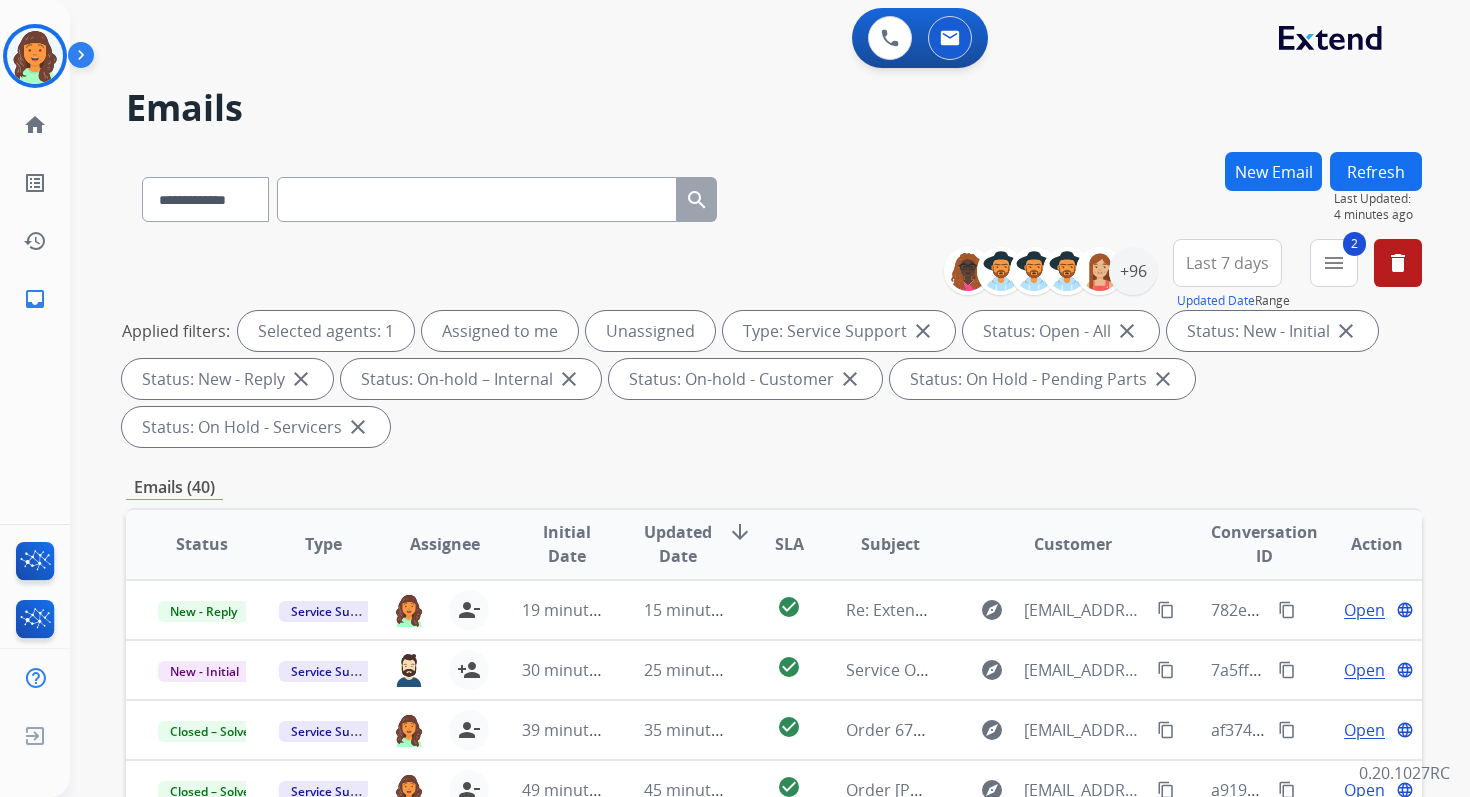 click on "Refresh" at bounding box center (1376, 171) 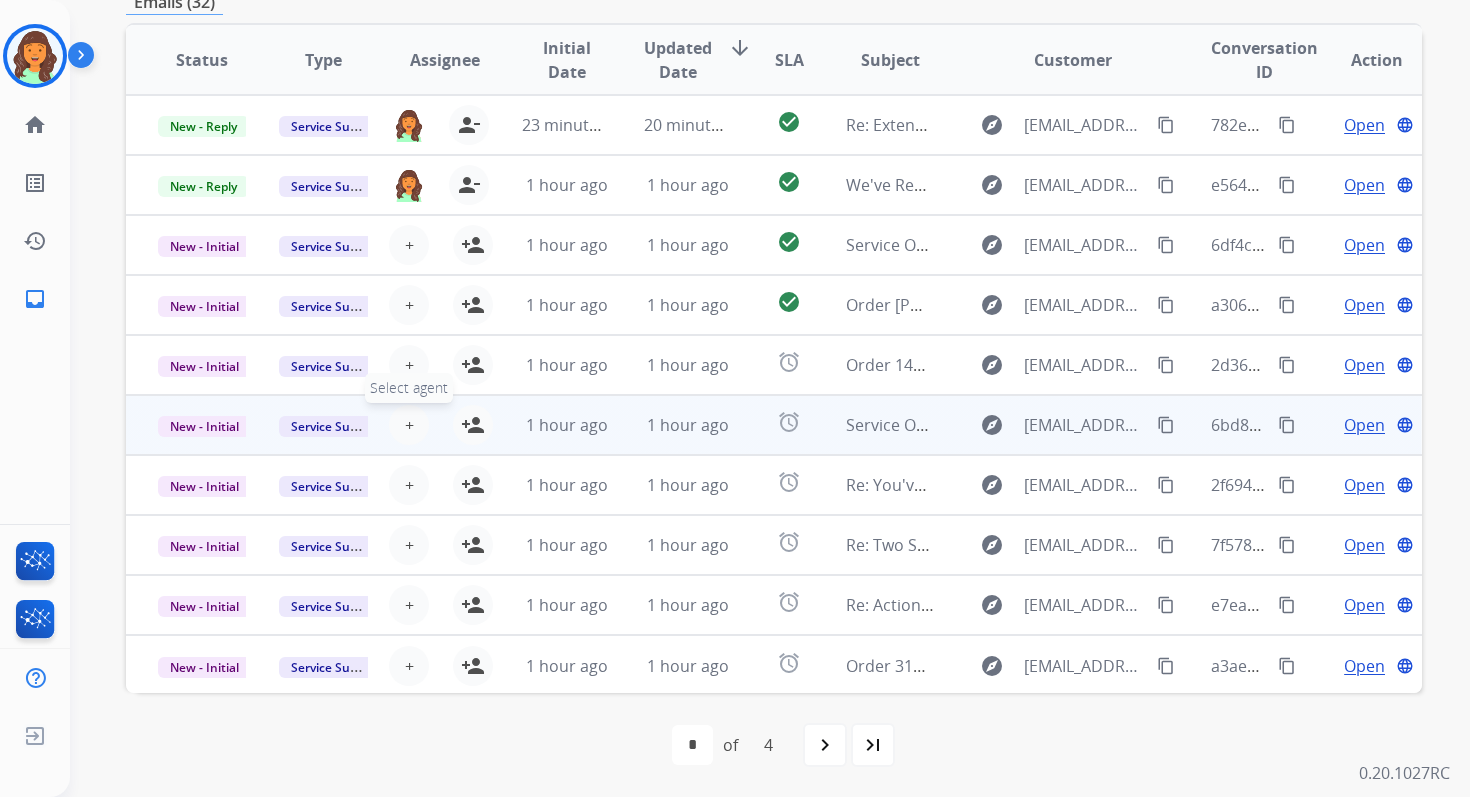 click on "+" at bounding box center (409, 425) 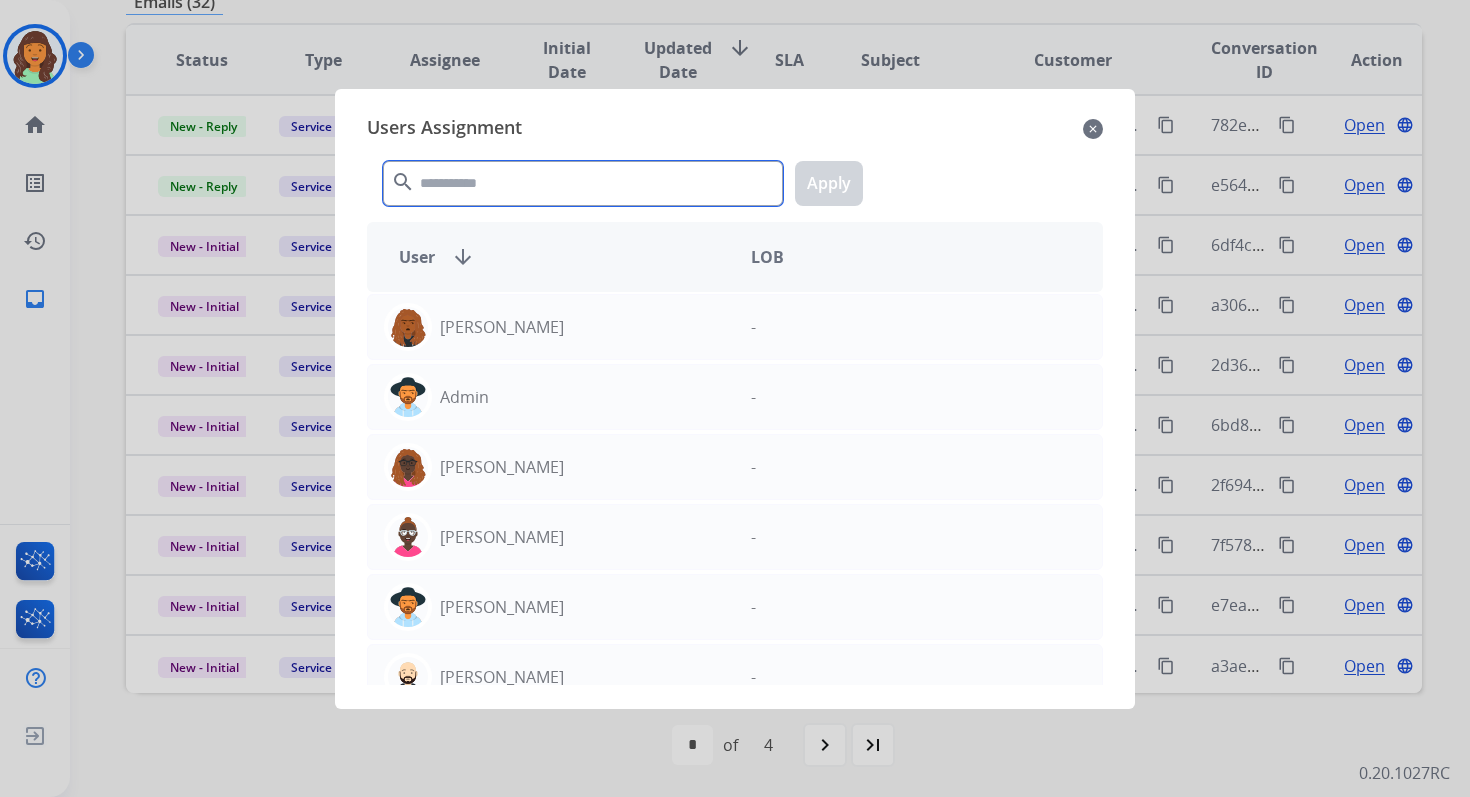 click 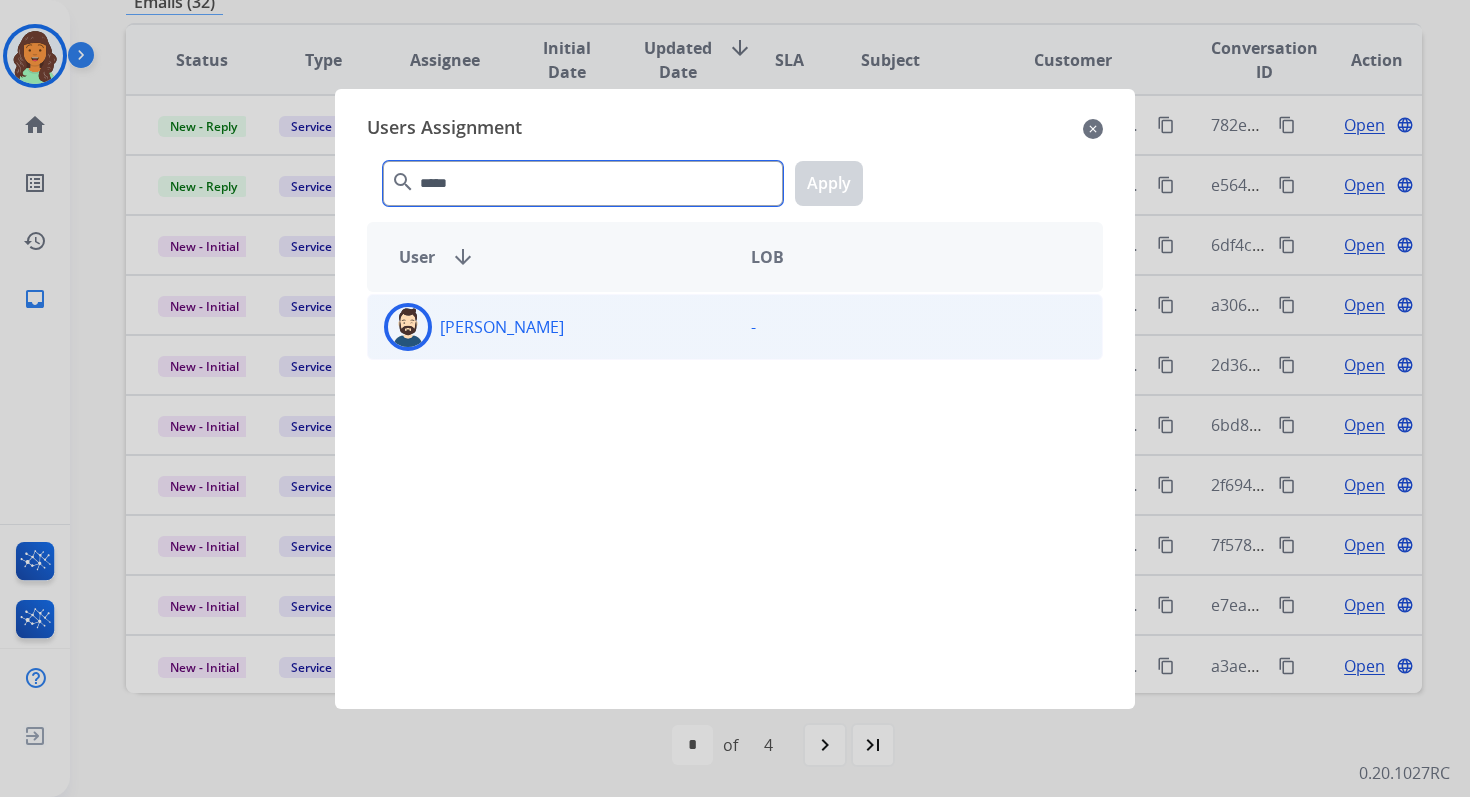 type on "*****" 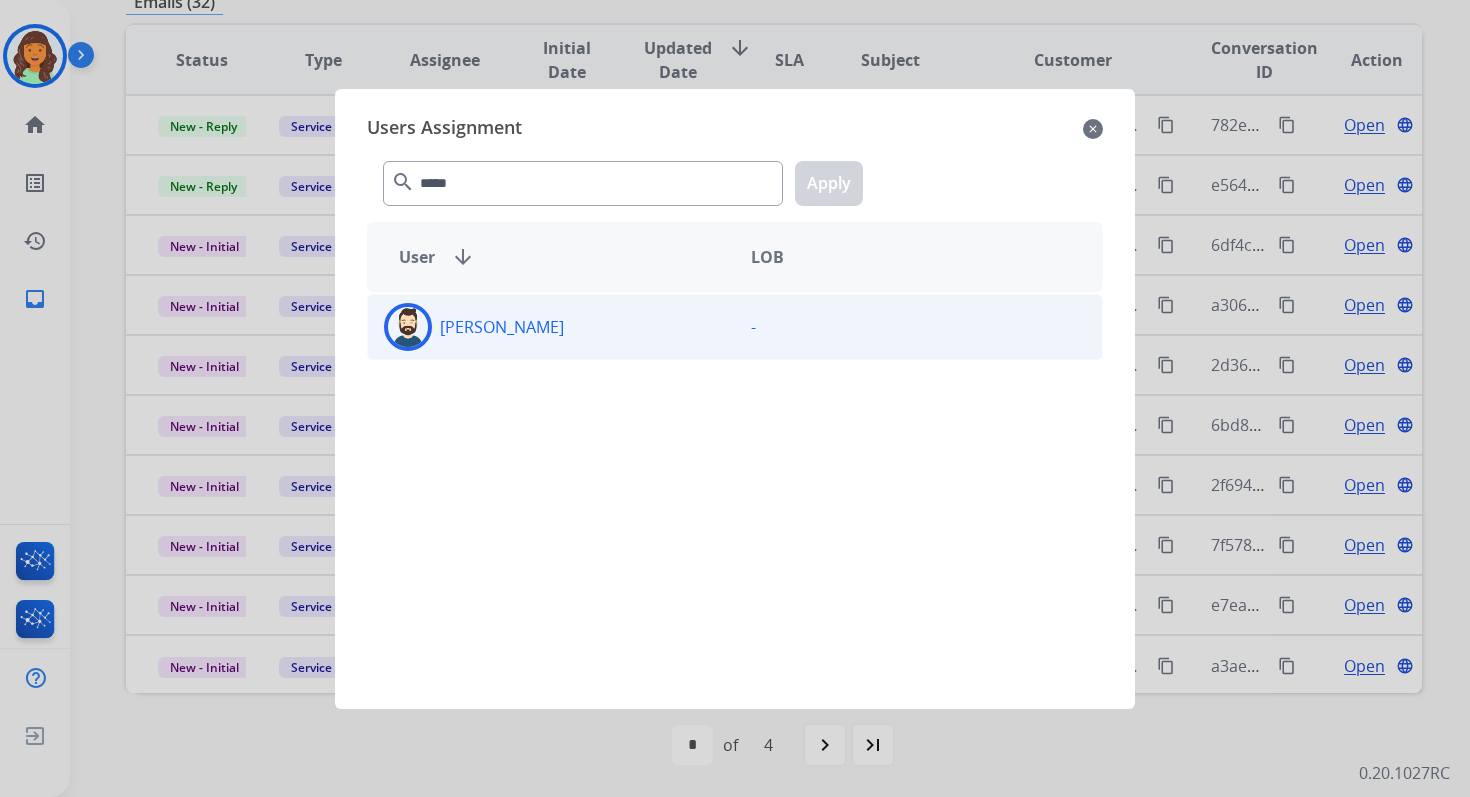 click on "Jared  Holt" 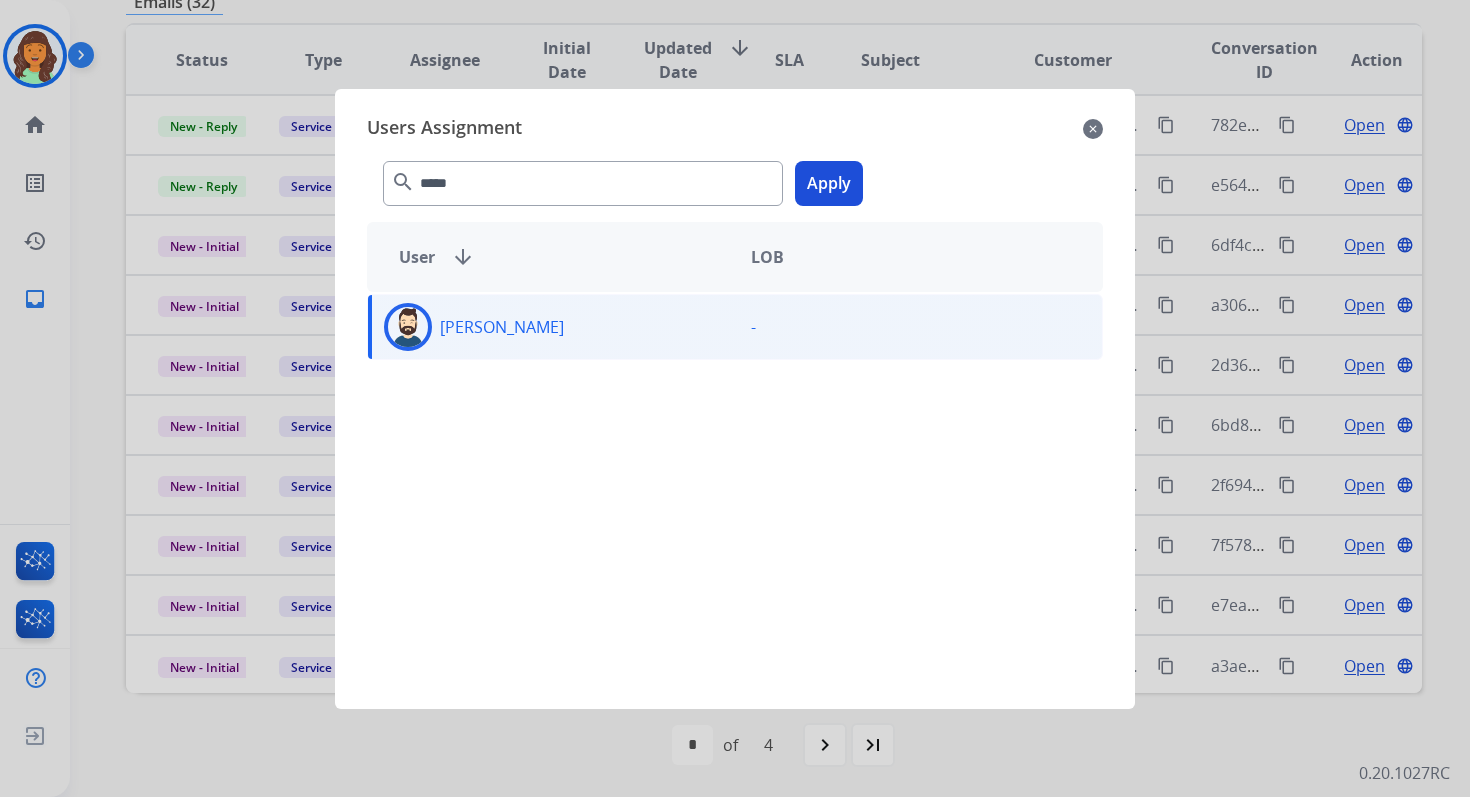 click on "Apply" 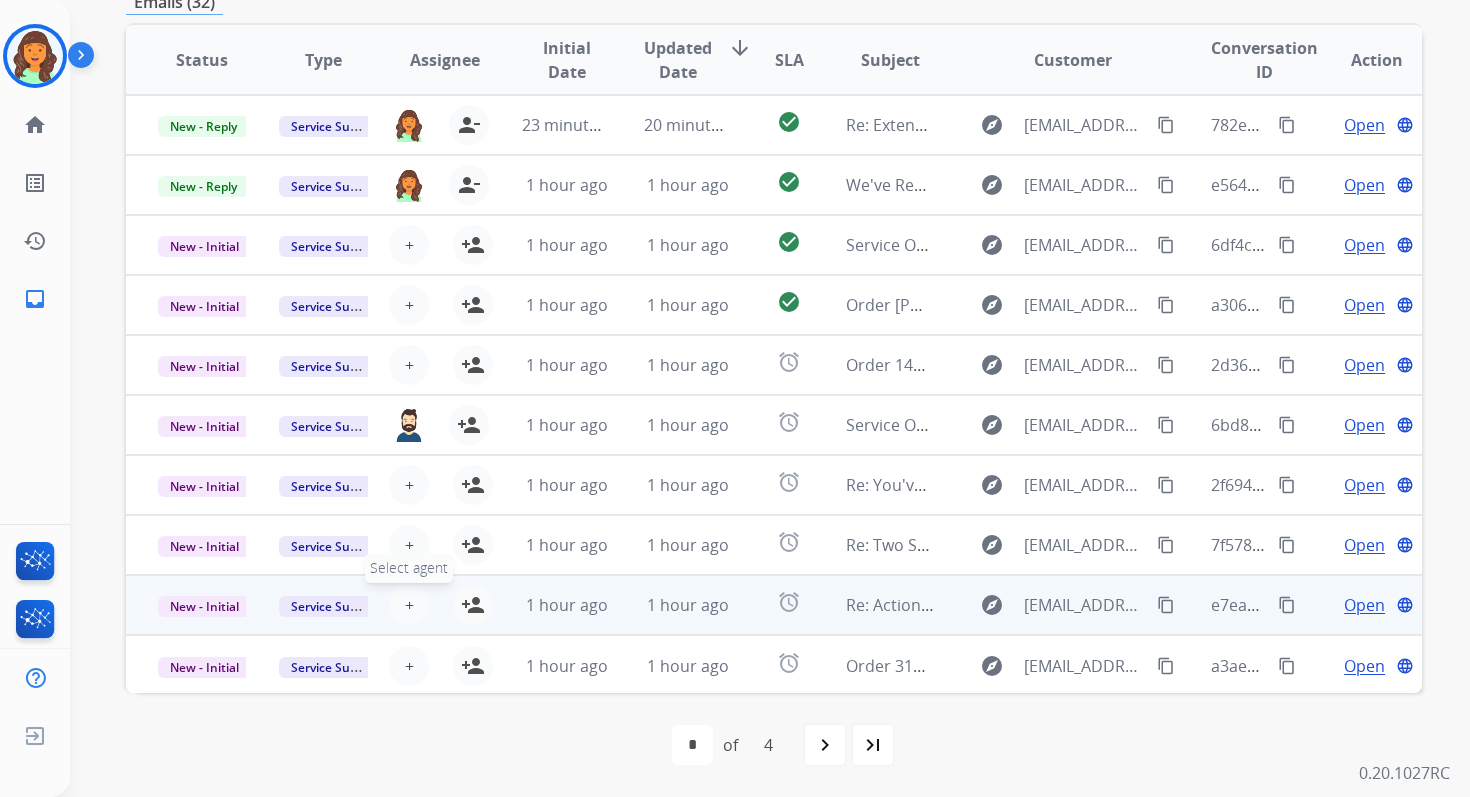 click on "+ Select agent" at bounding box center [409, 605] 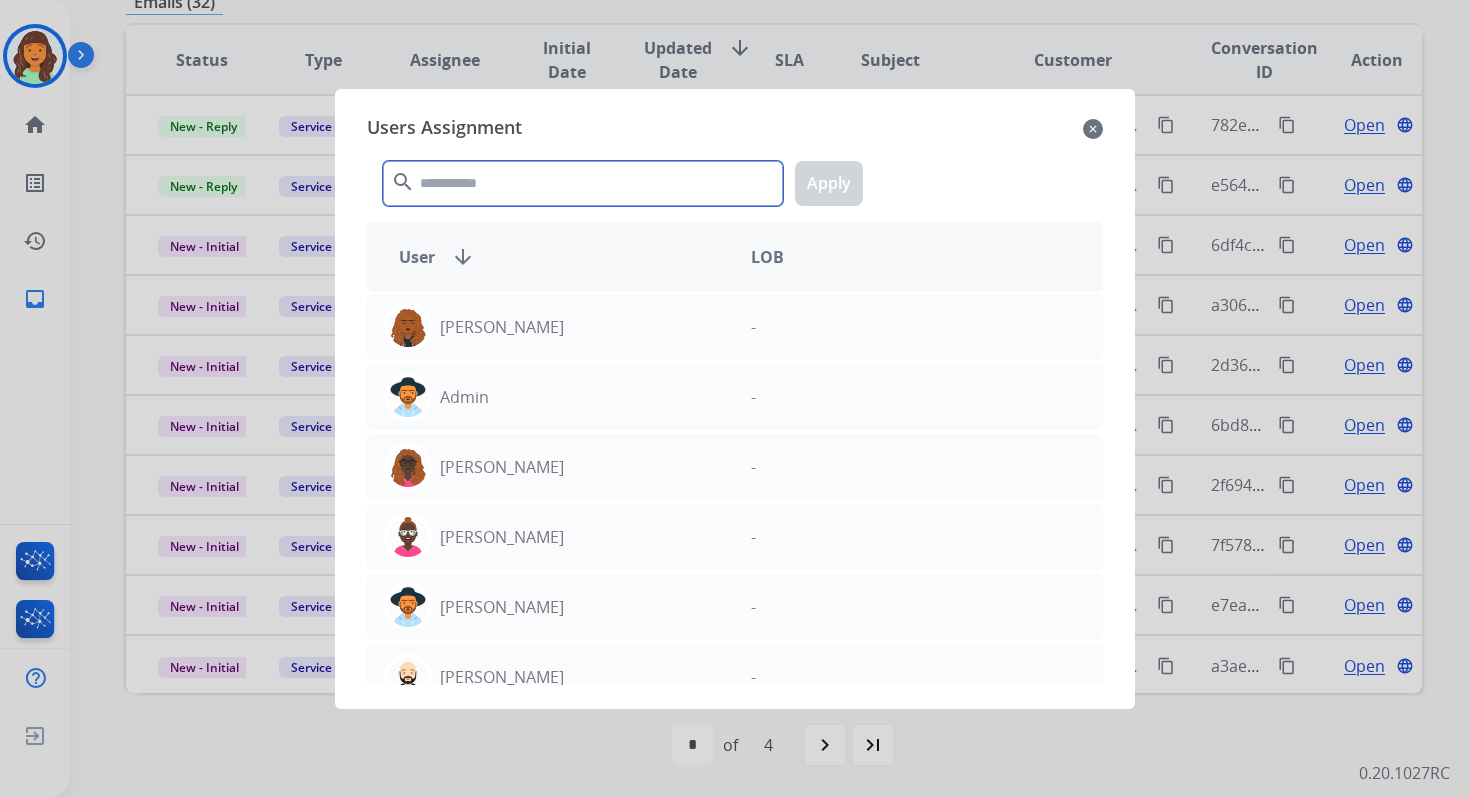 click 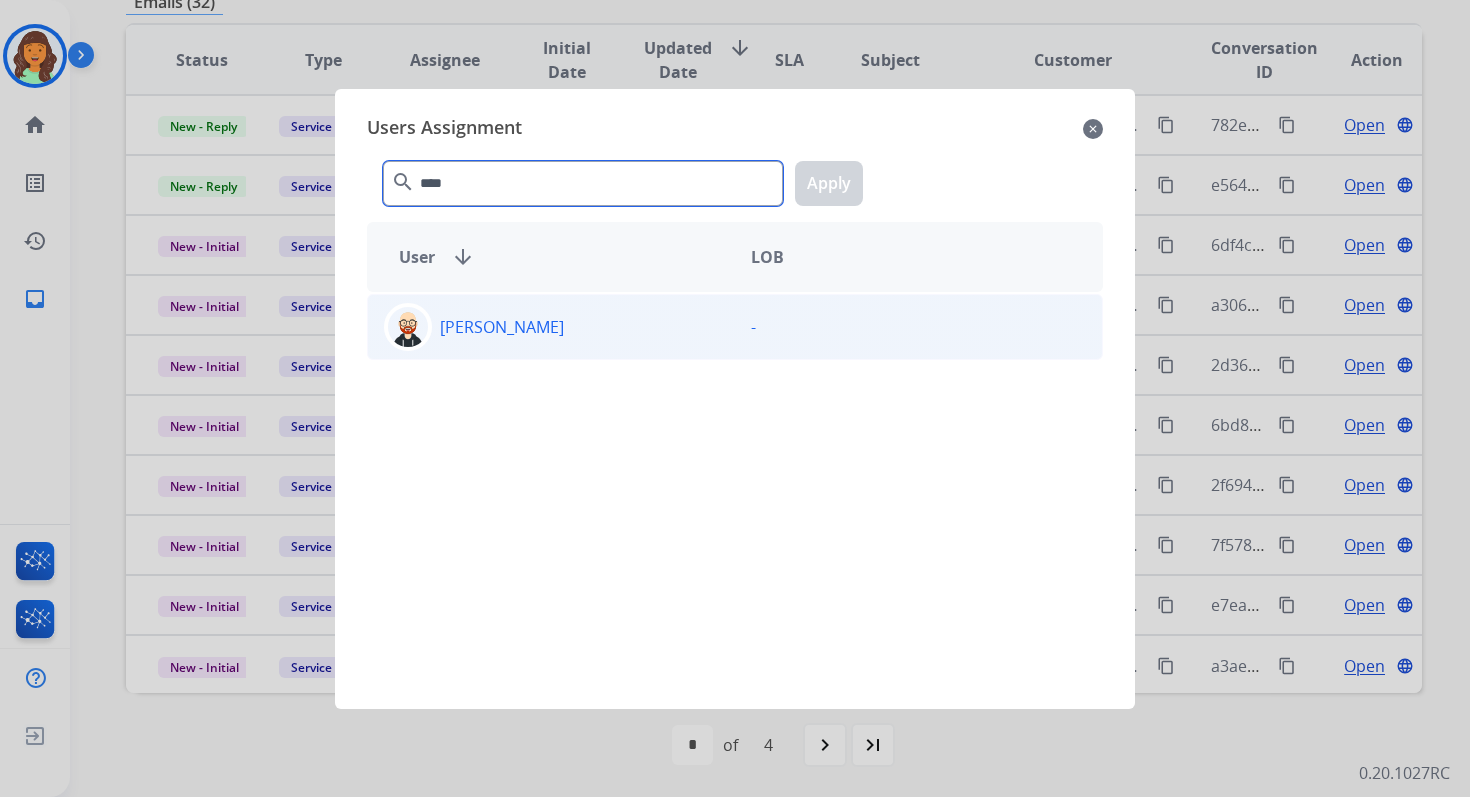 type on "****" 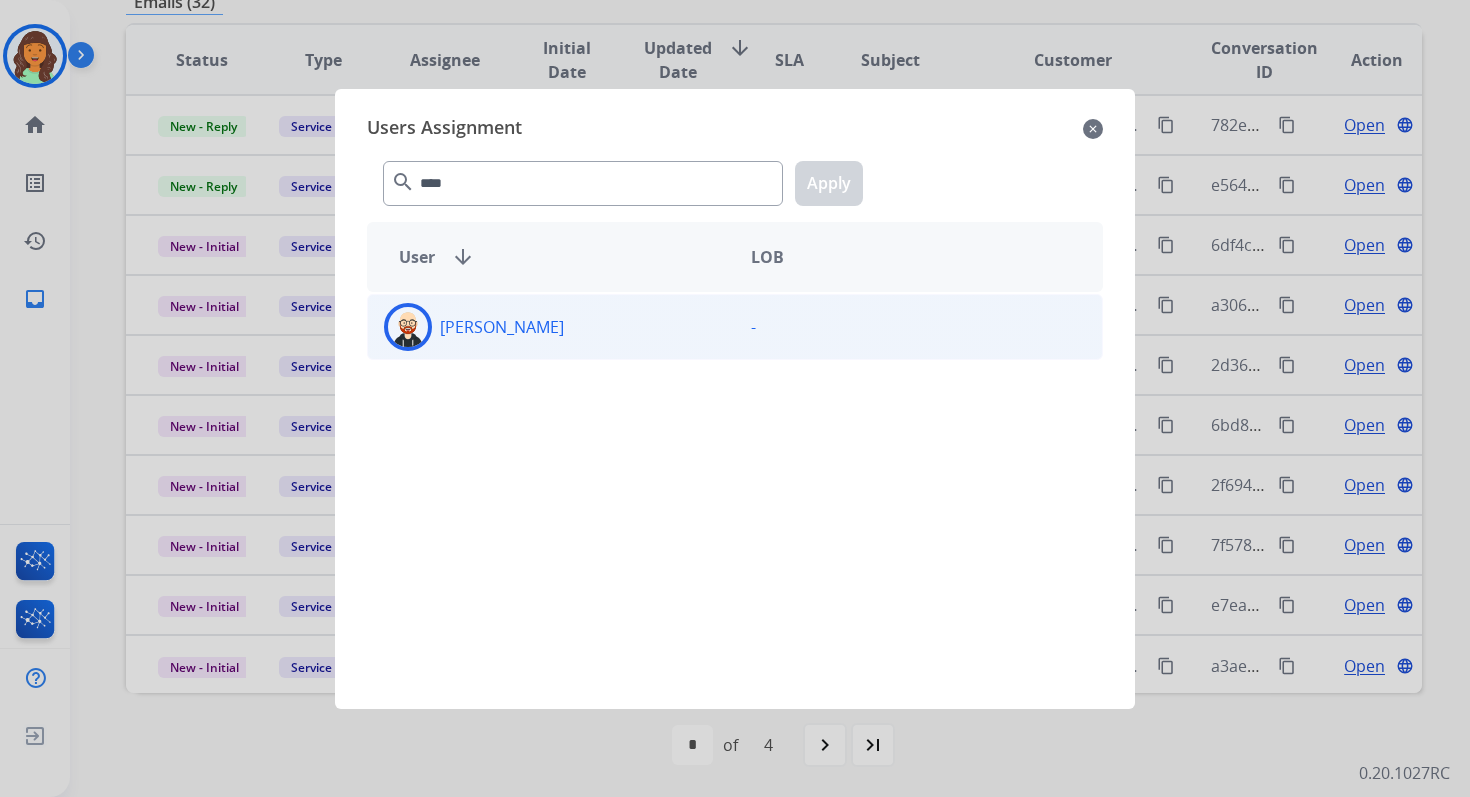 click on "Ezra  Barnes" 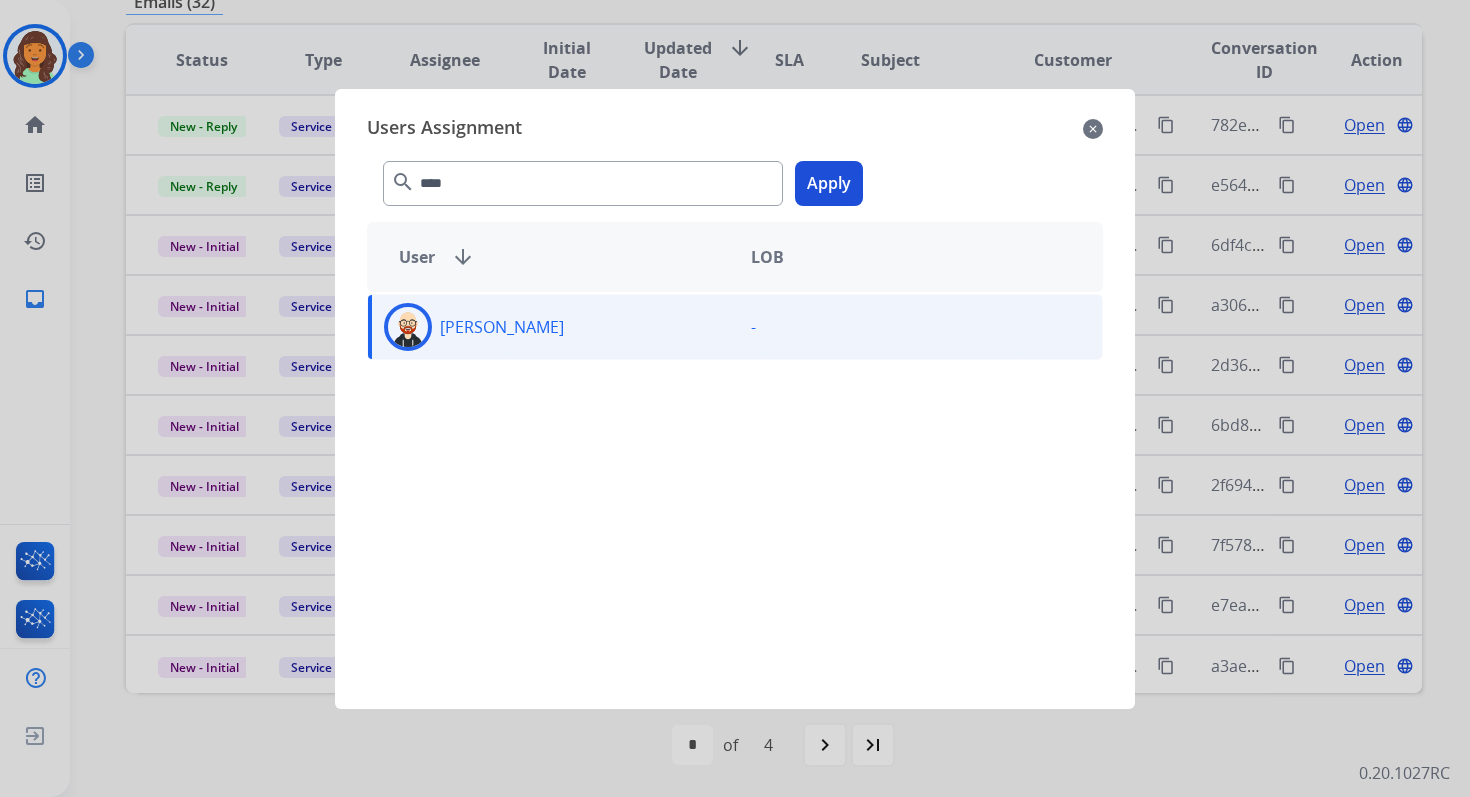 click on "Apply" 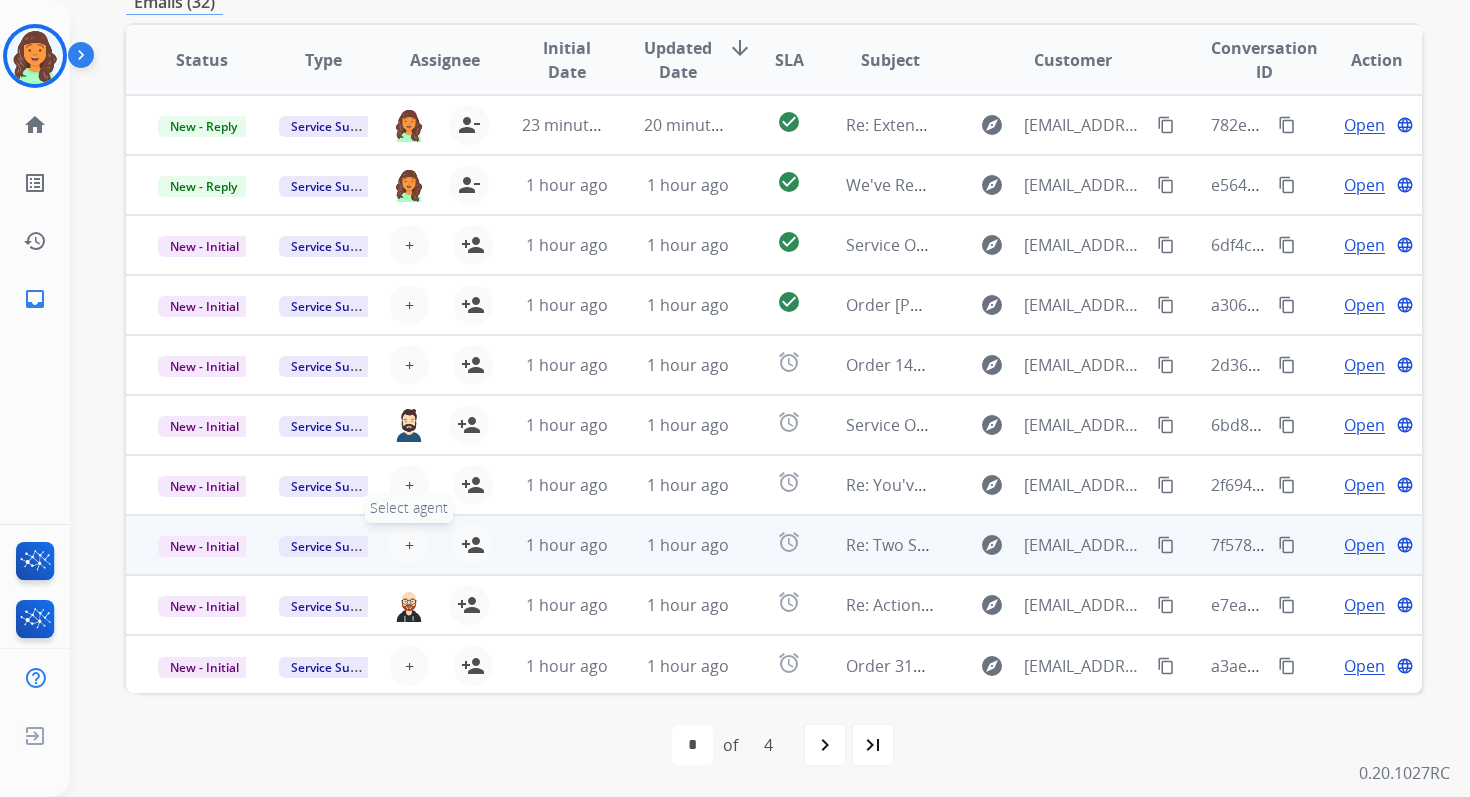 click on "+" at bounding box center [409, 545] 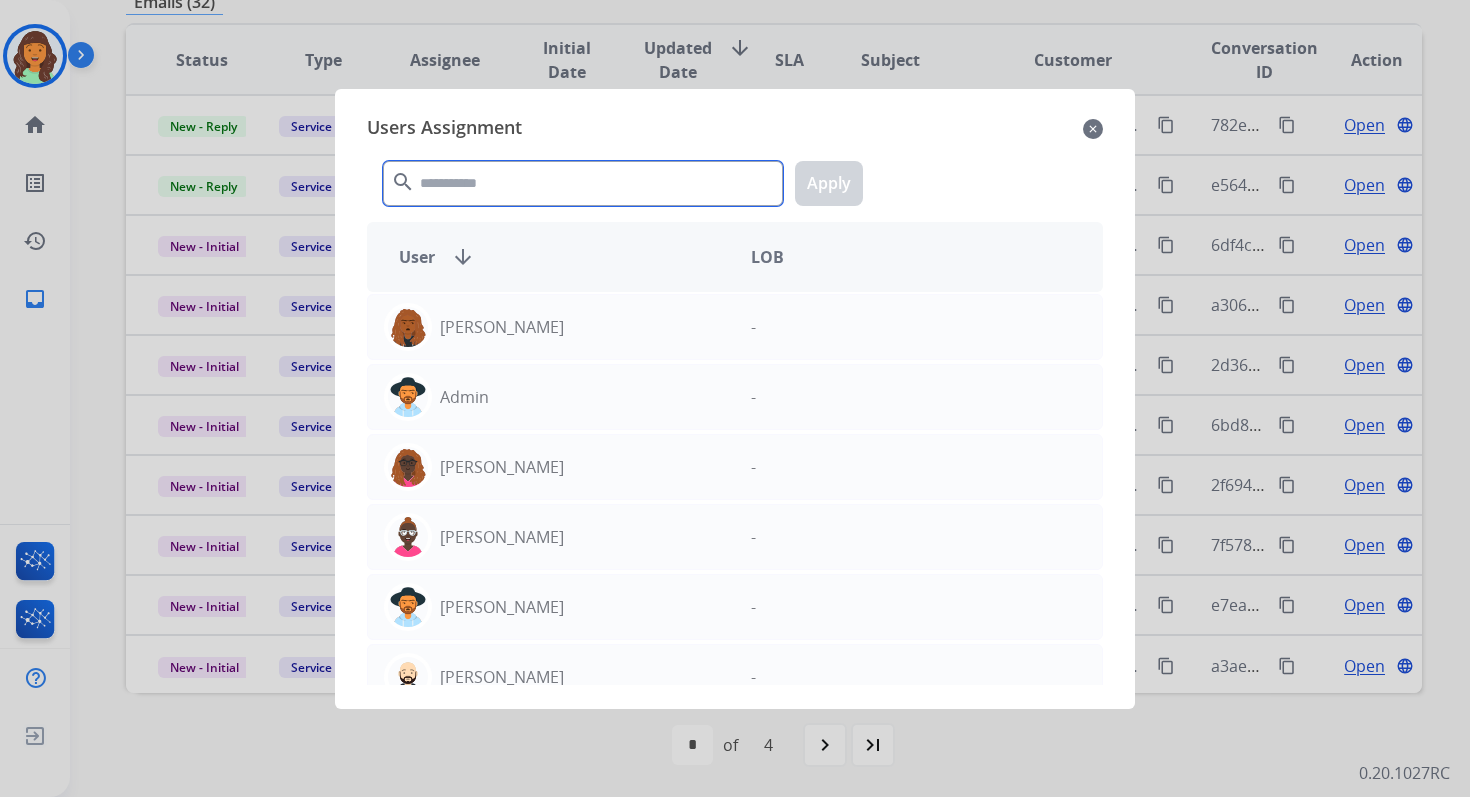click 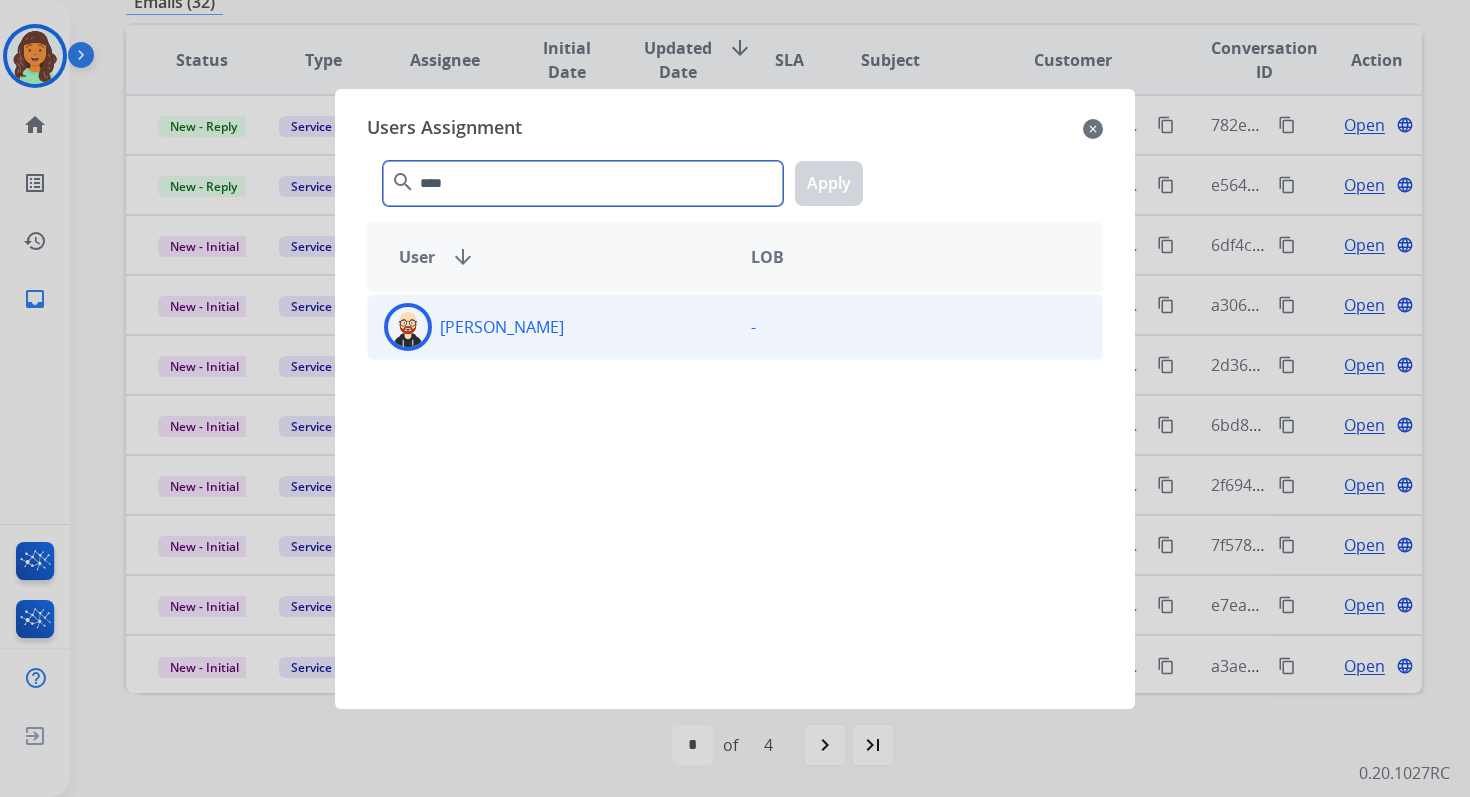 type on "****" 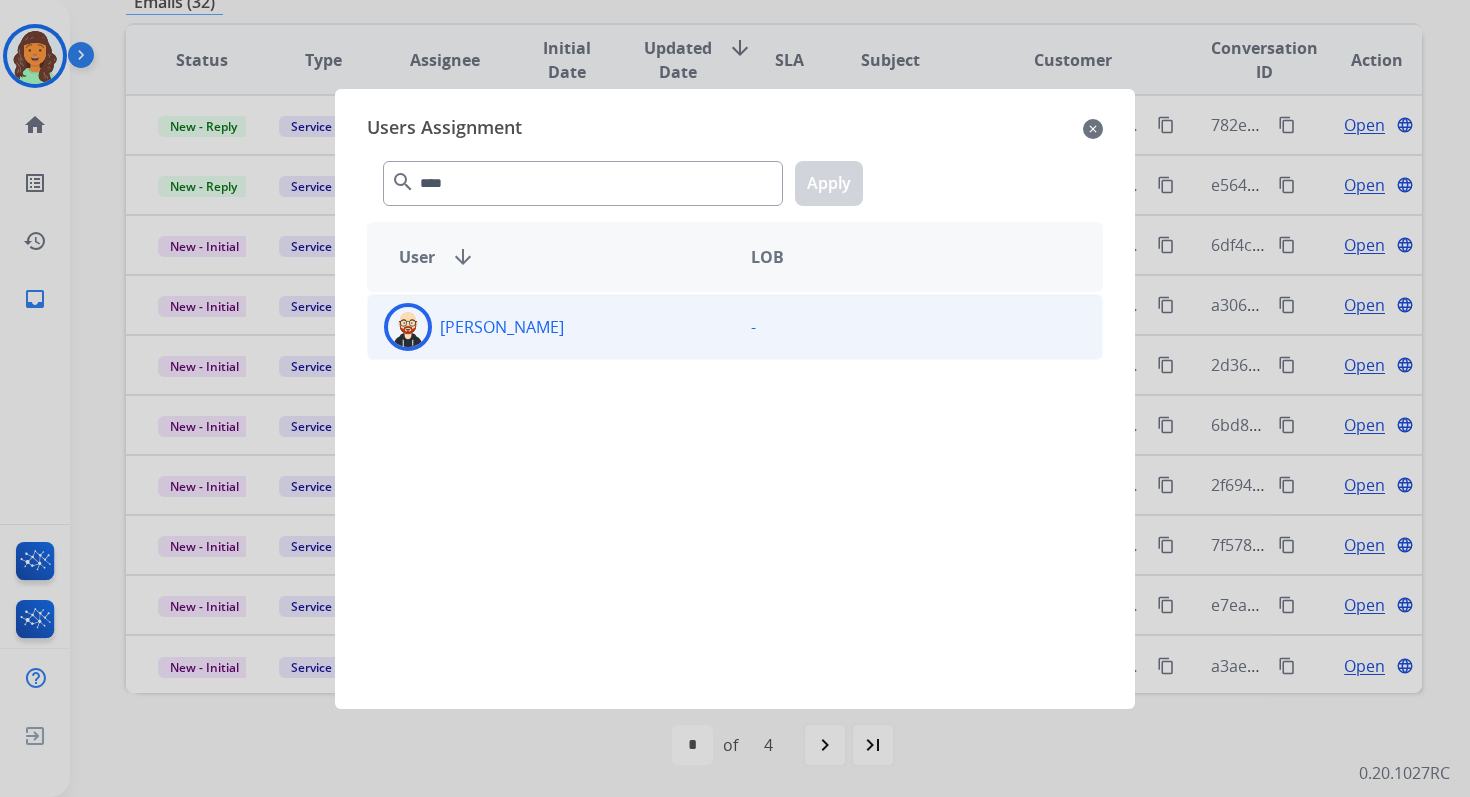 click on "Ezra  Barnes" 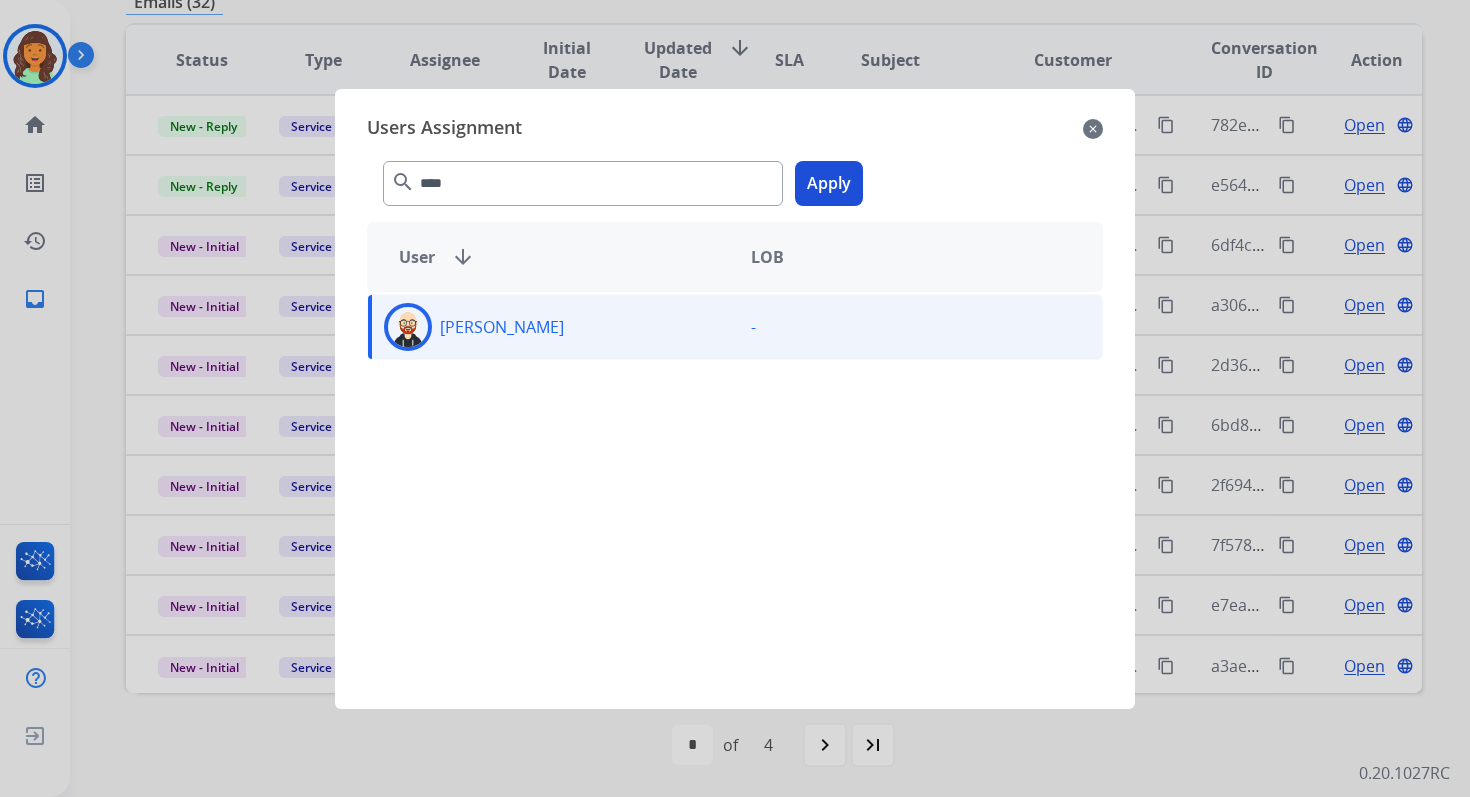 click on "Apply" 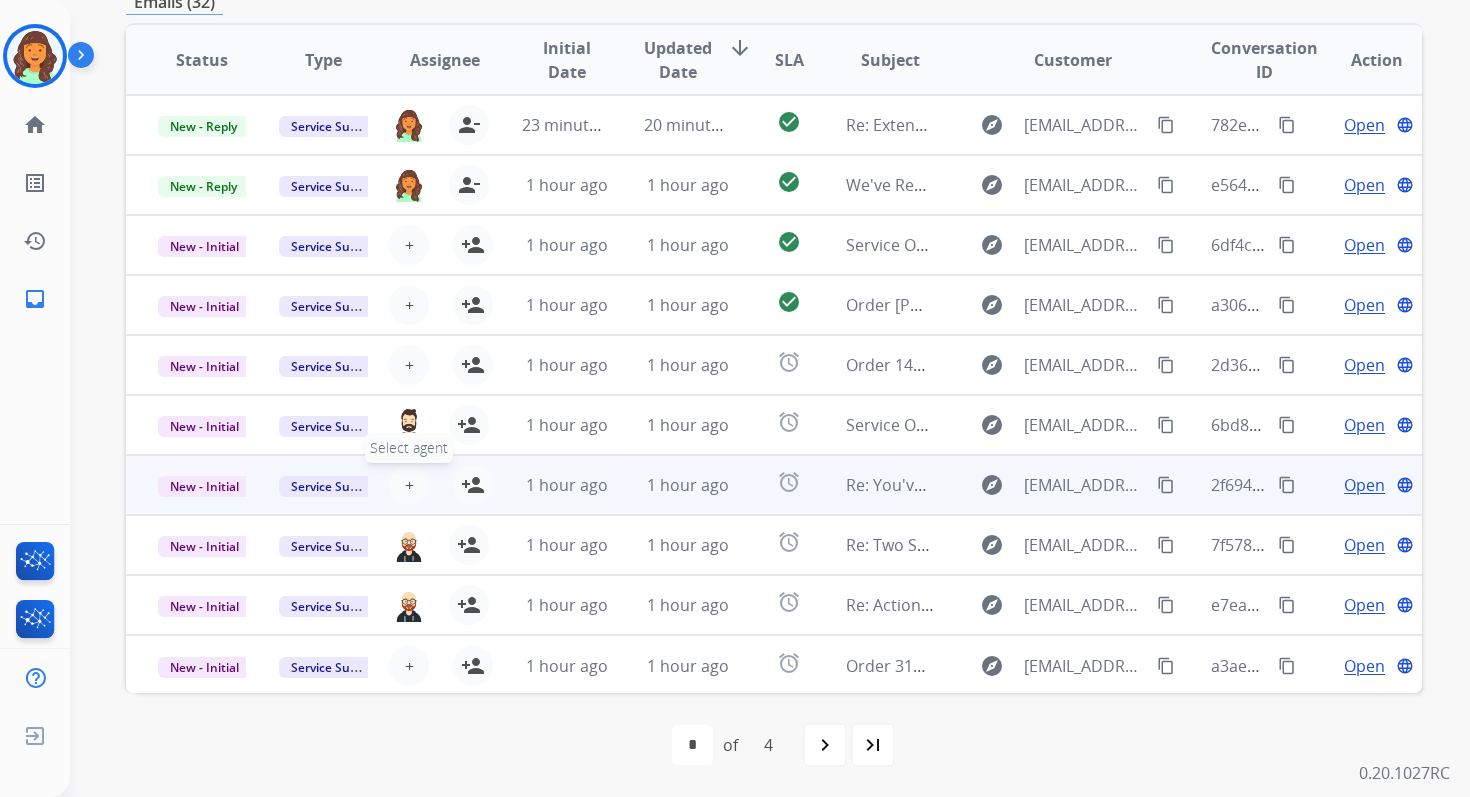 click on "+" at bounding box center (409, 485) 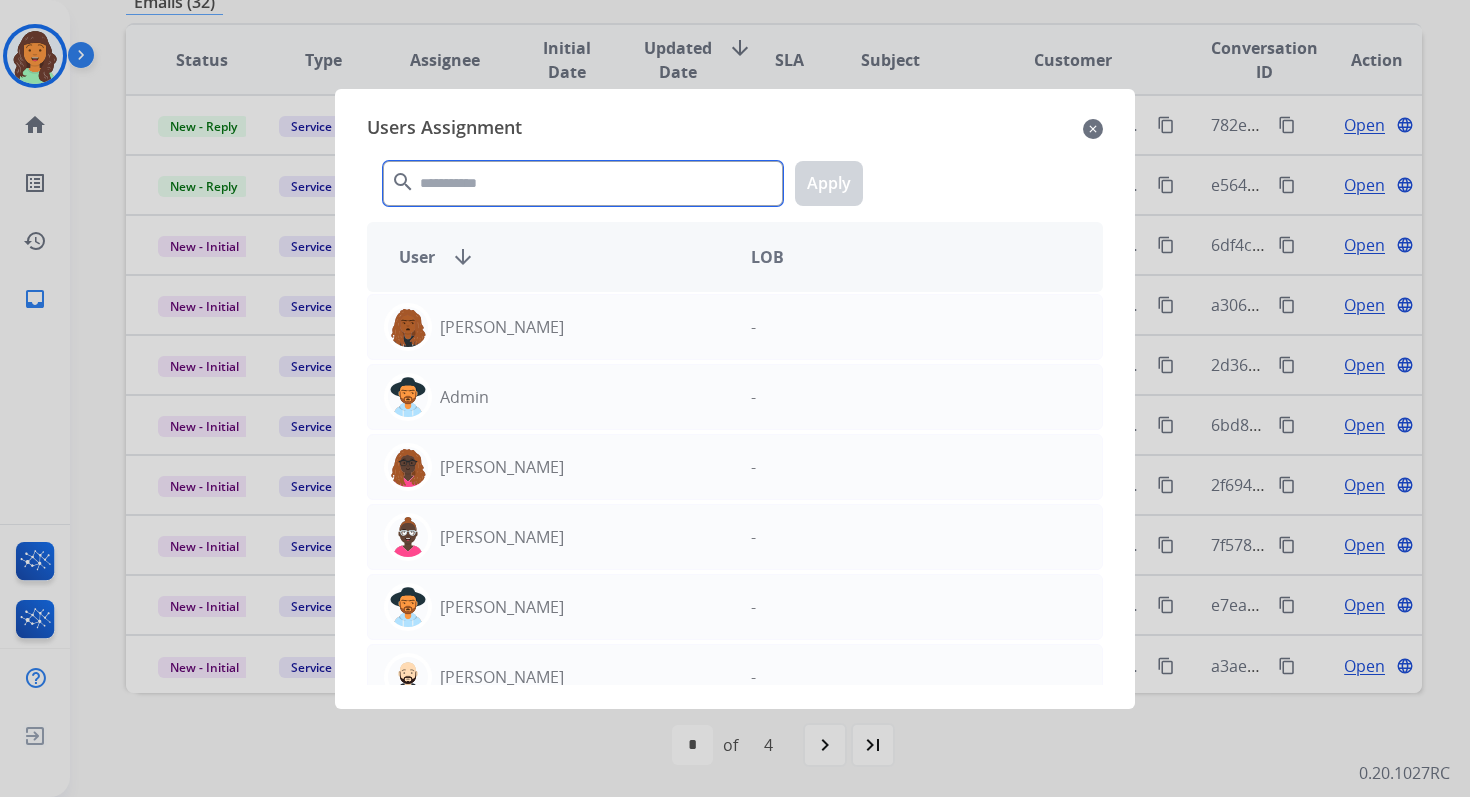 click 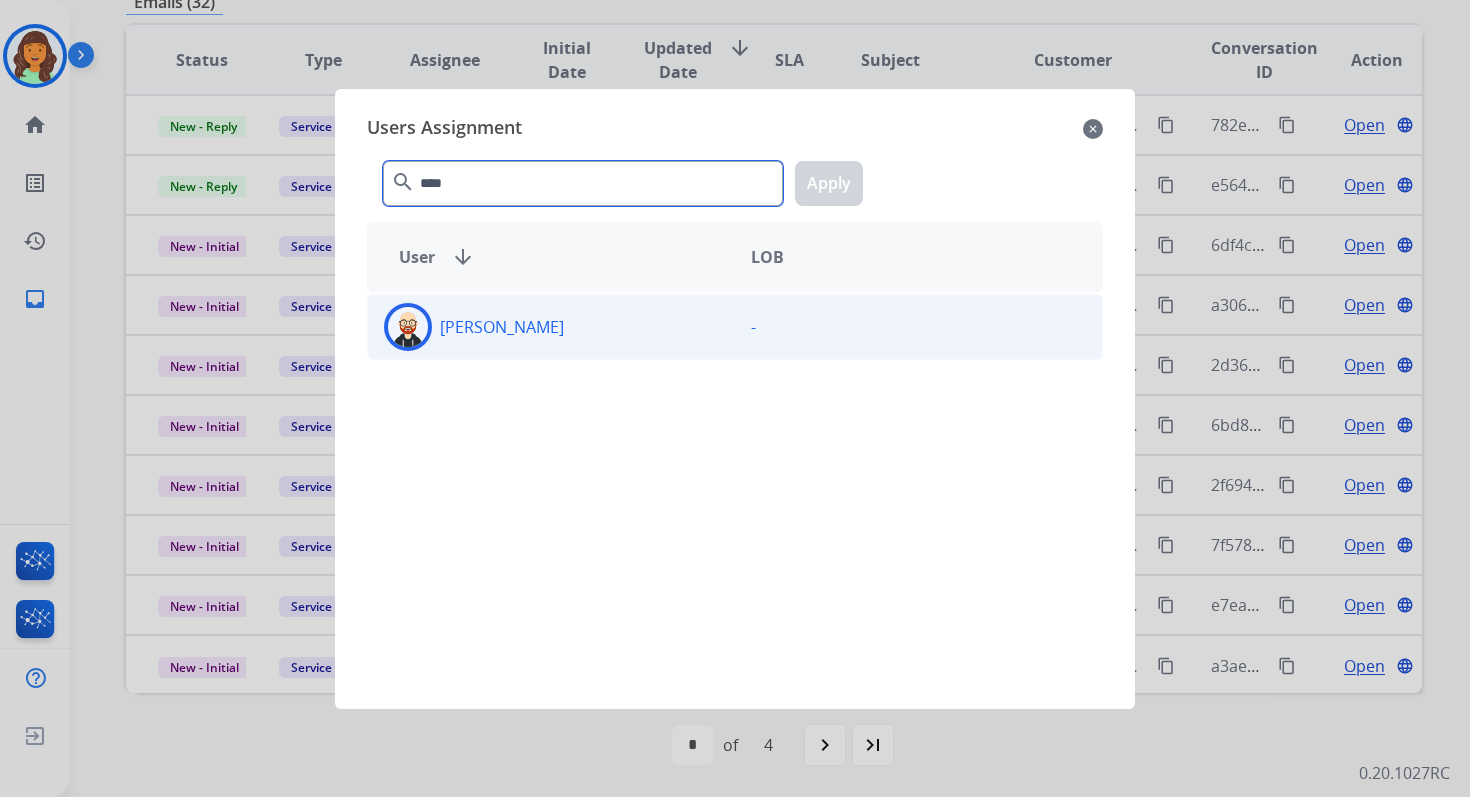type on "****" 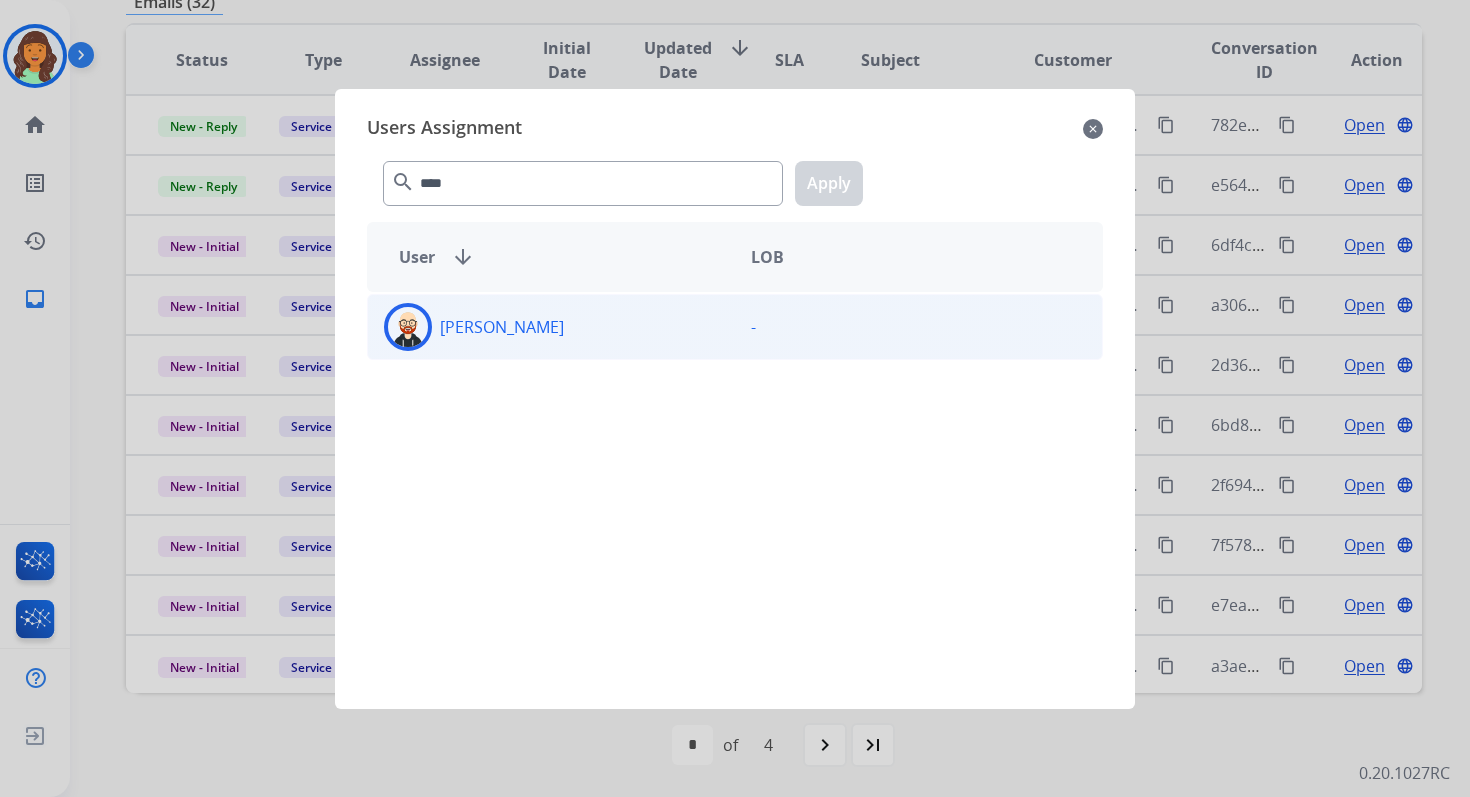 click on "Ezra  Barnes" 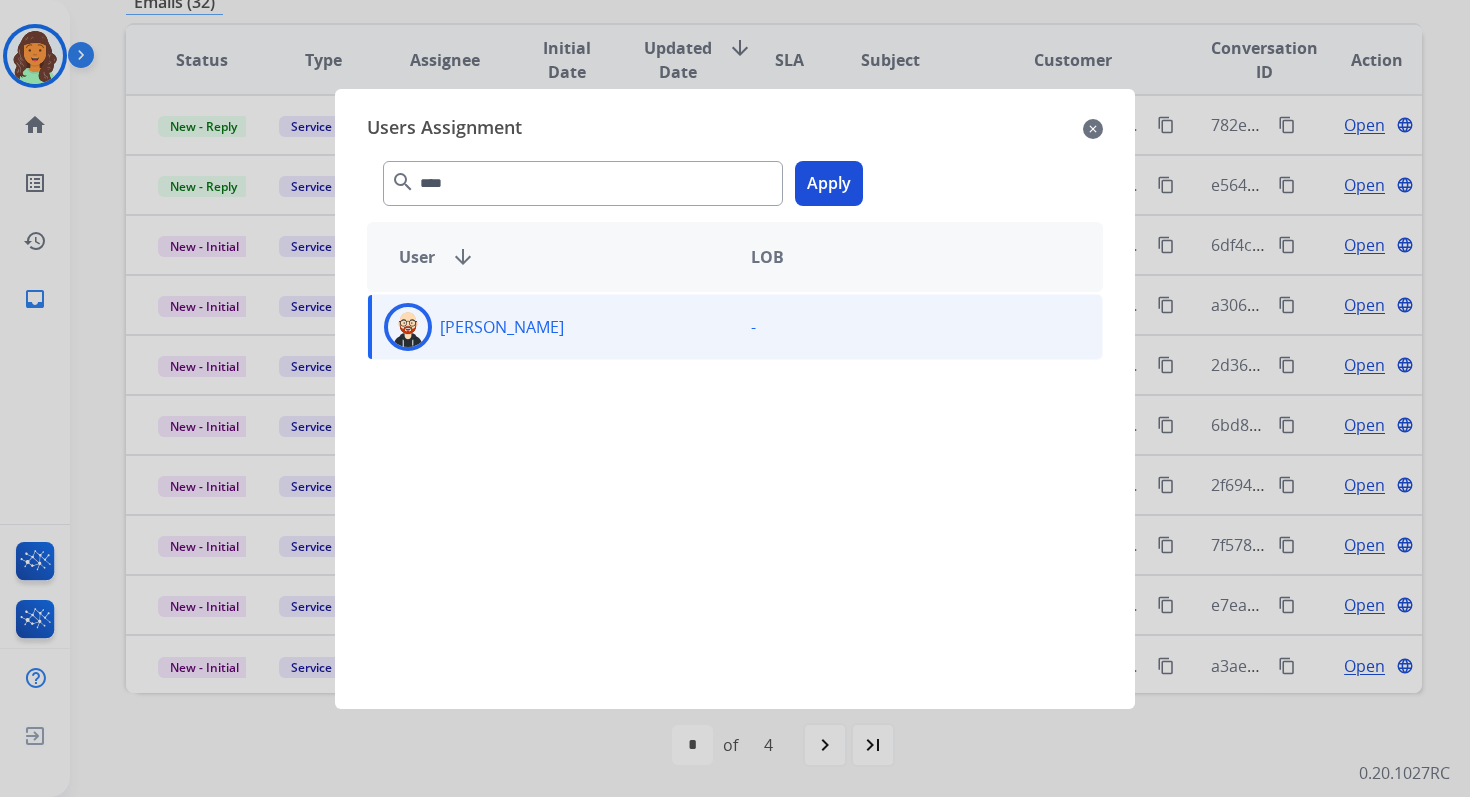 click on "Apply" 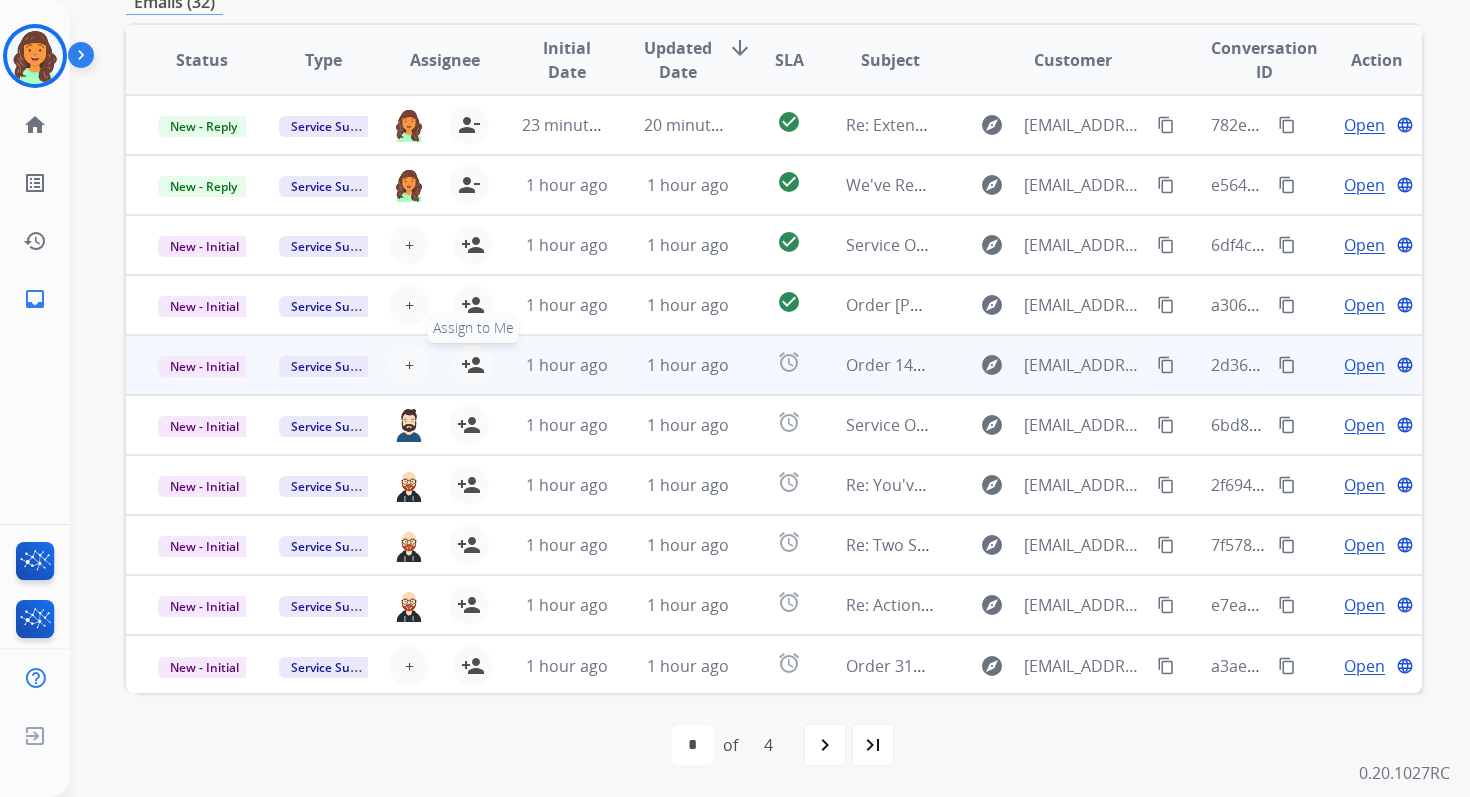click on "person_add" at bounding box center [473, 365] 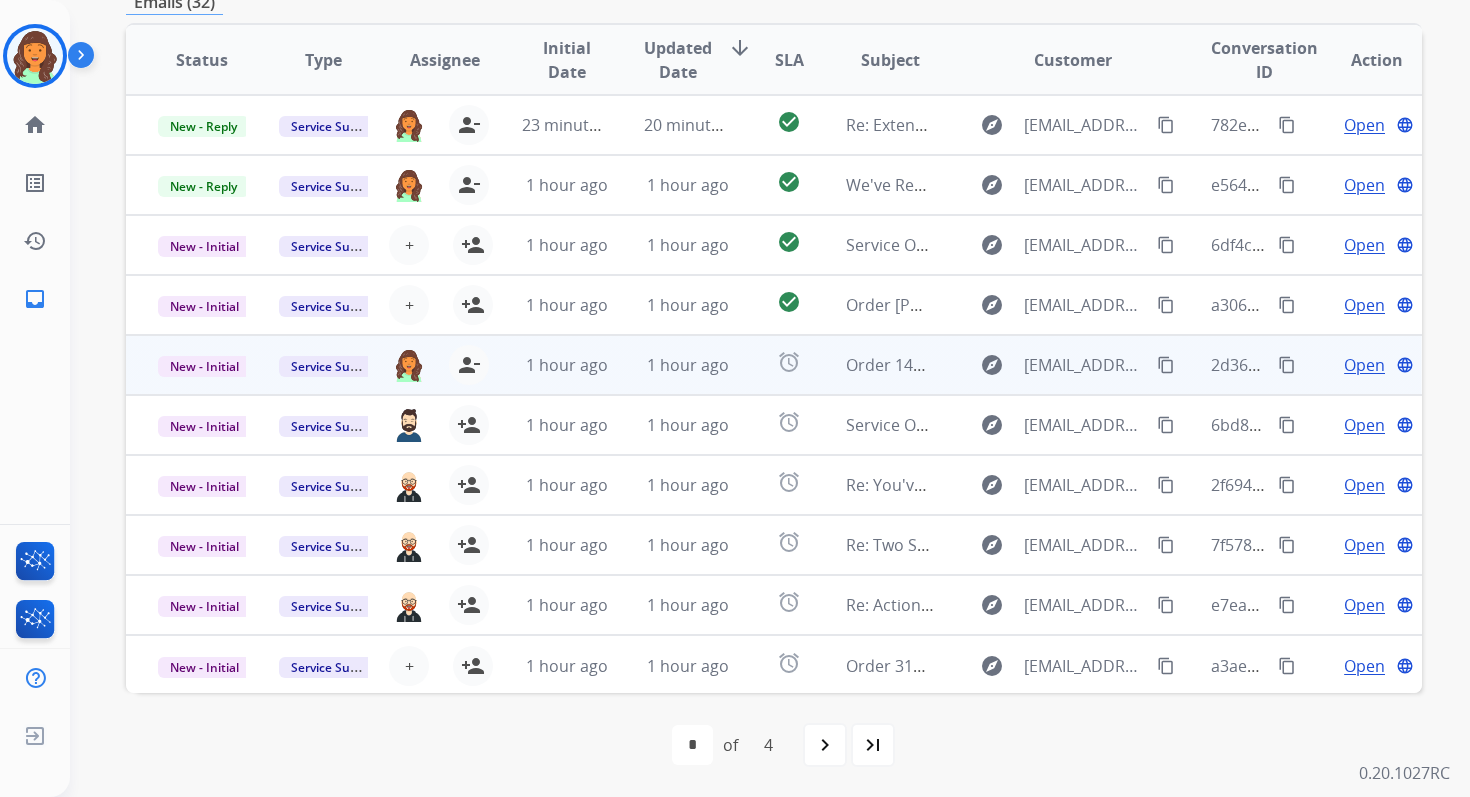 click on "1 hour ago" at bounding box center [672, 365] 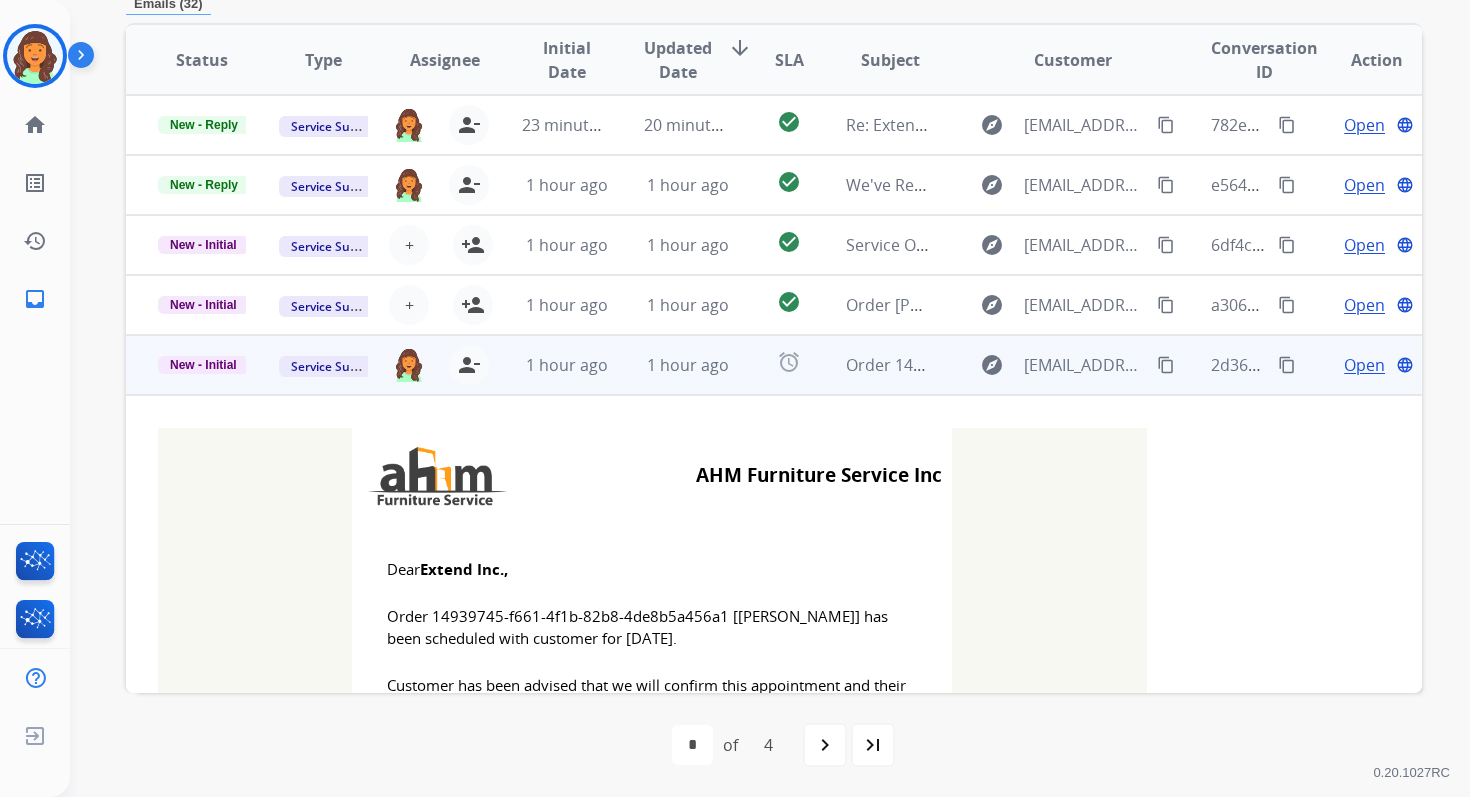scroll, scrollTop: 480, scrollLeft: 0, axis: vertical 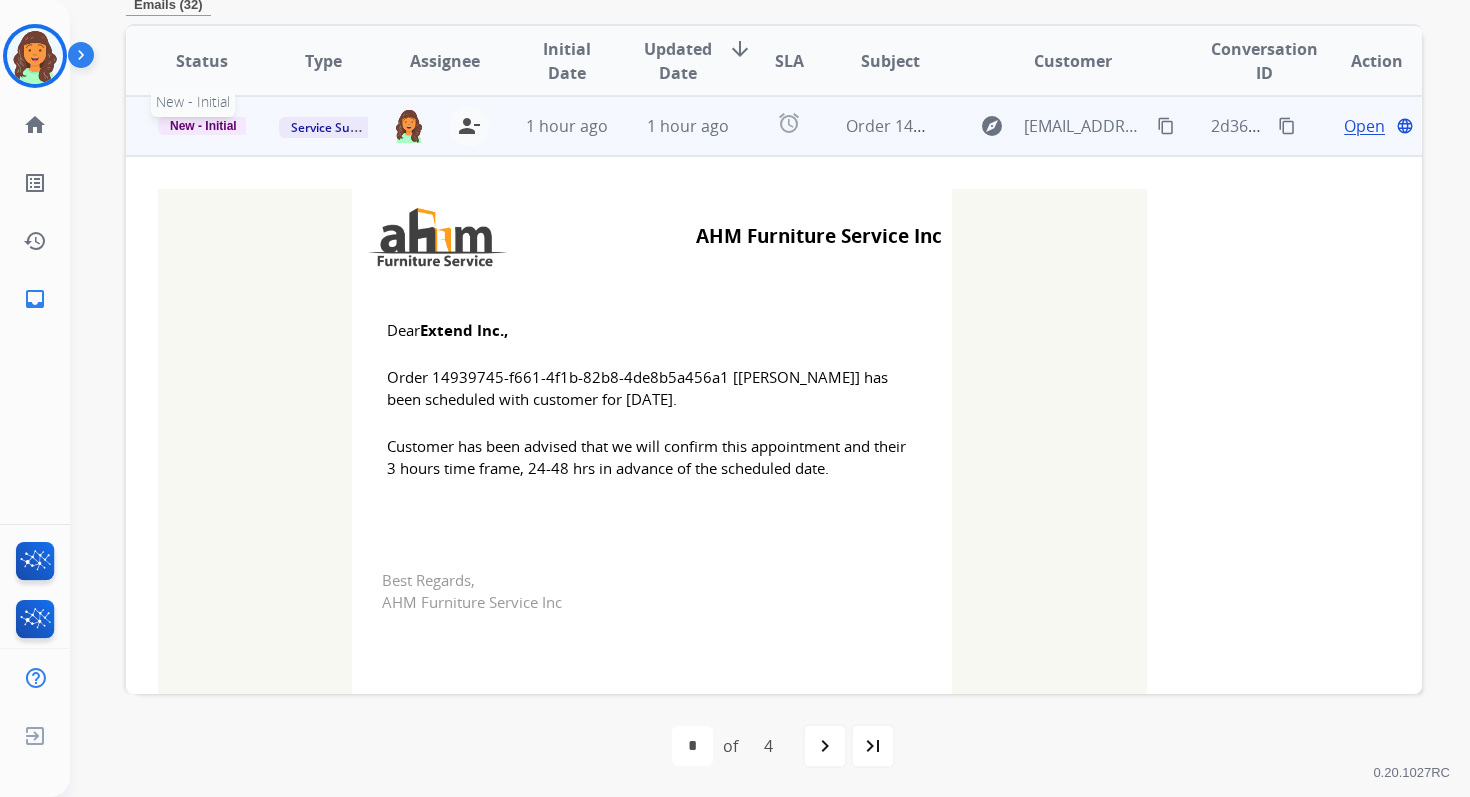 click on "New - Initial" at bounding box center (203, 126) 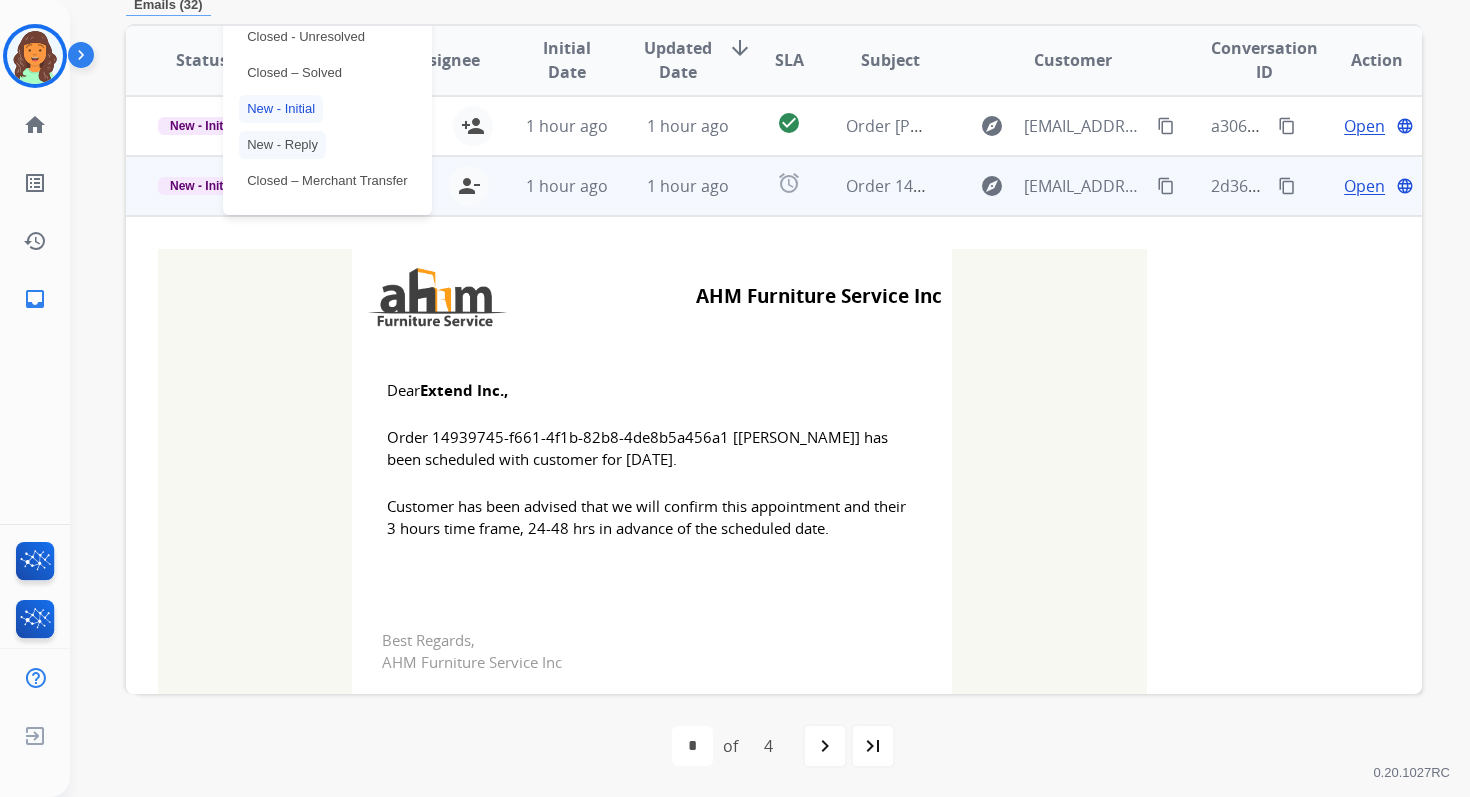 scroll, scrollTop: 140, scrollLeft: 0, axis: vertical 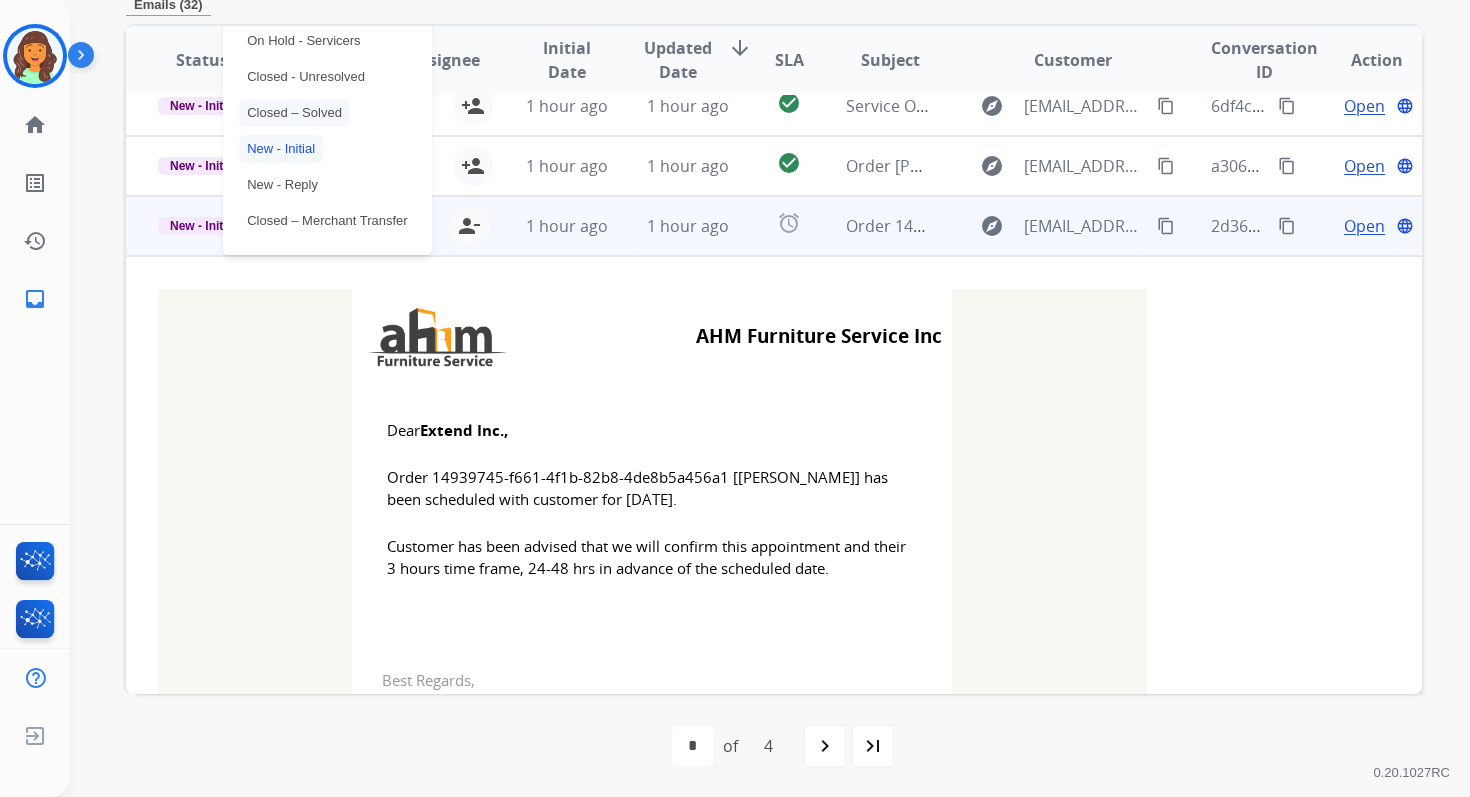 click on "Closed – Solved" at bounding box center [294, 113] 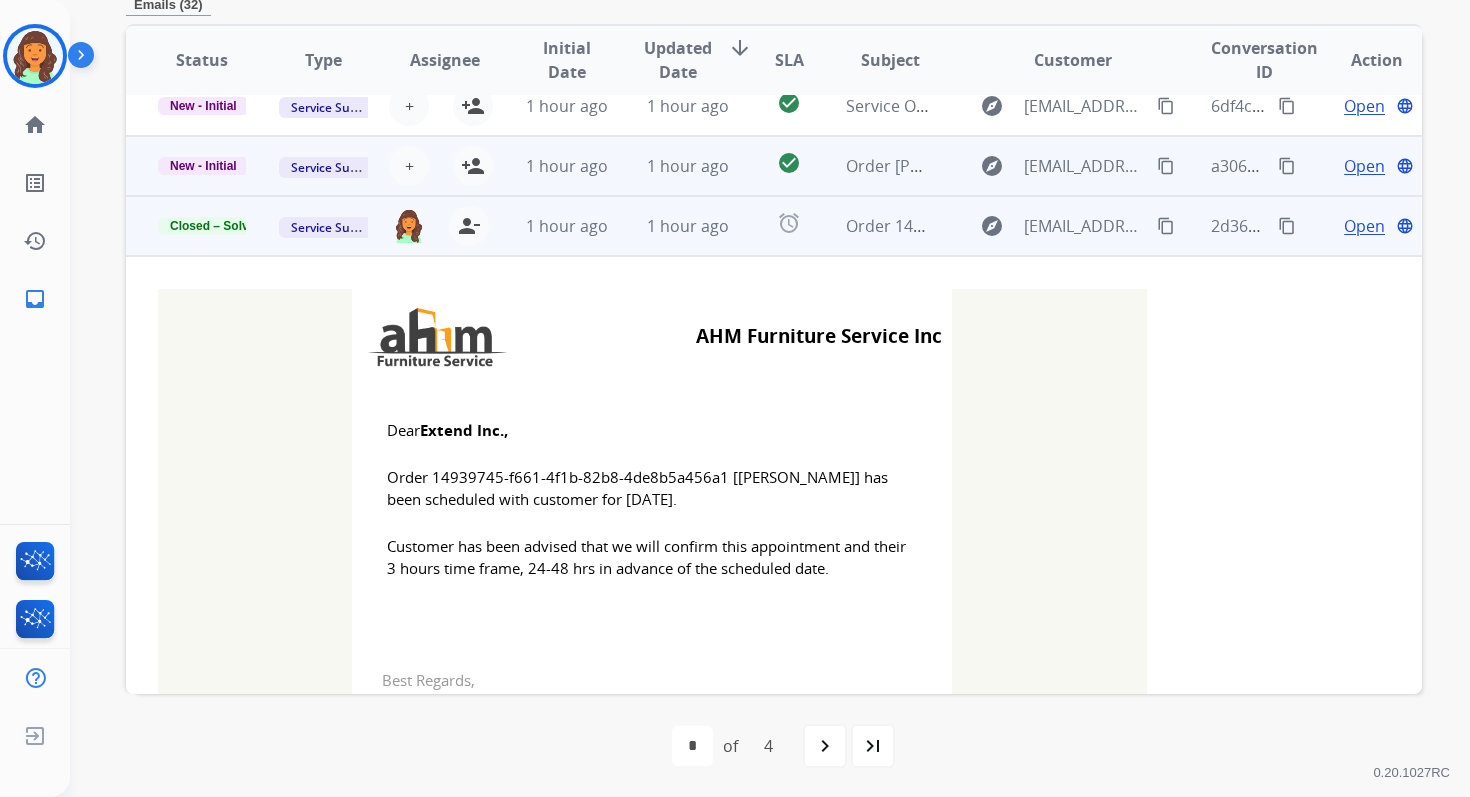 click on "1 hour ago" at bounding box center (672, 166) 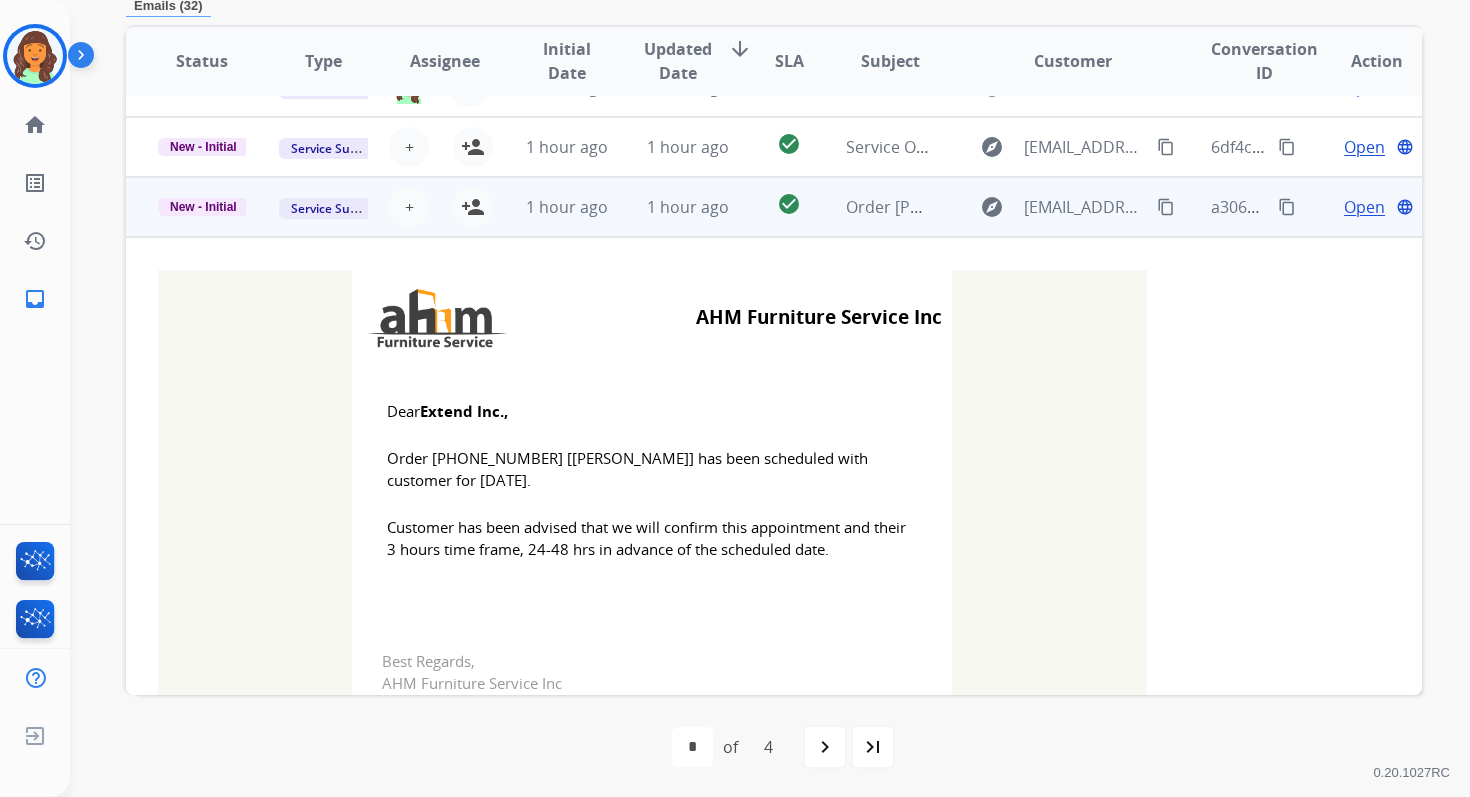 scroll, scrollTop: 480, scrollLeft: 0, axis: vertical 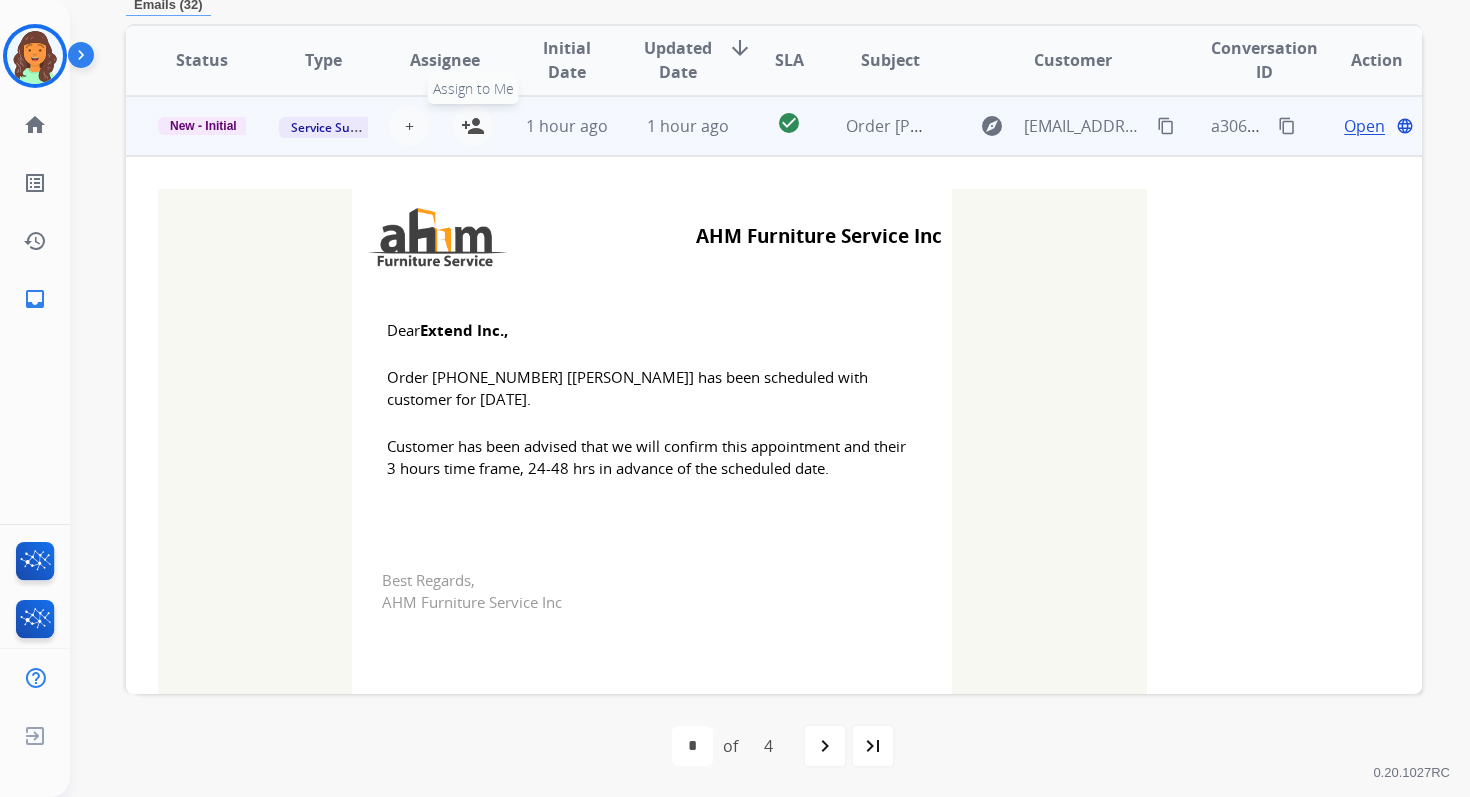 click on "person_add" at bounding box center (473, 126) 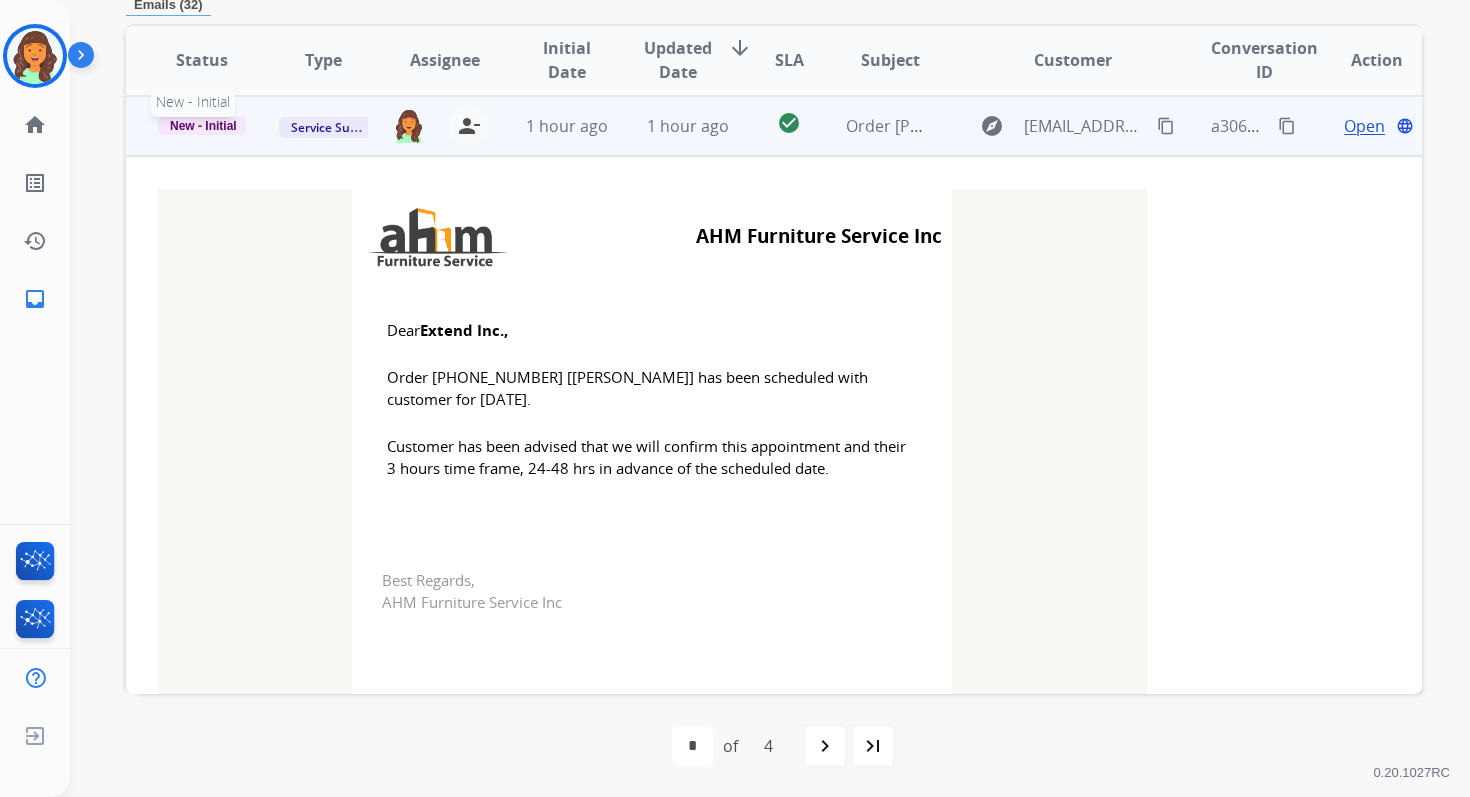 click on "New - Initial" at bounding box center [203, 126] 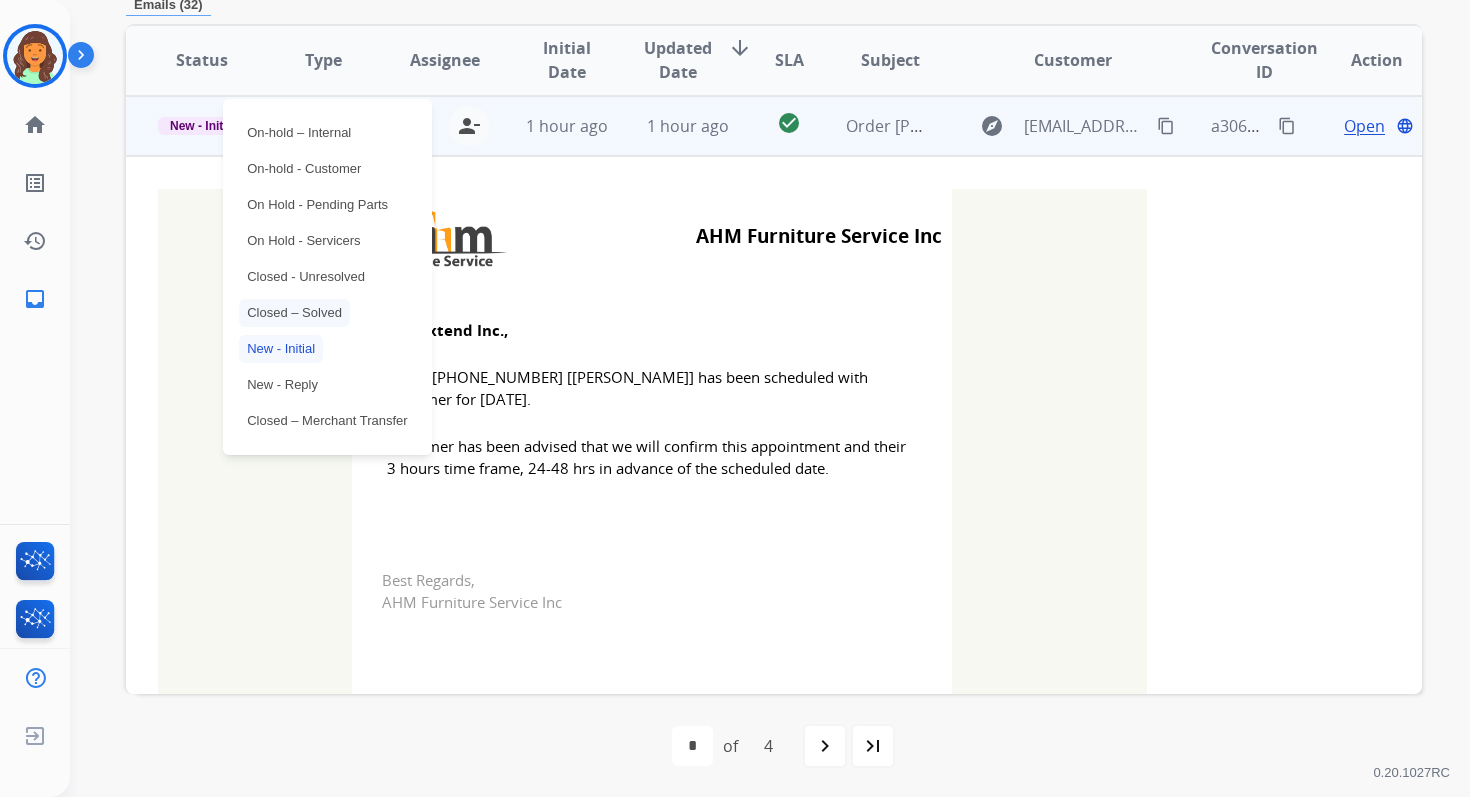 click on "Closed – Solved" at bounding box center (294, 313) 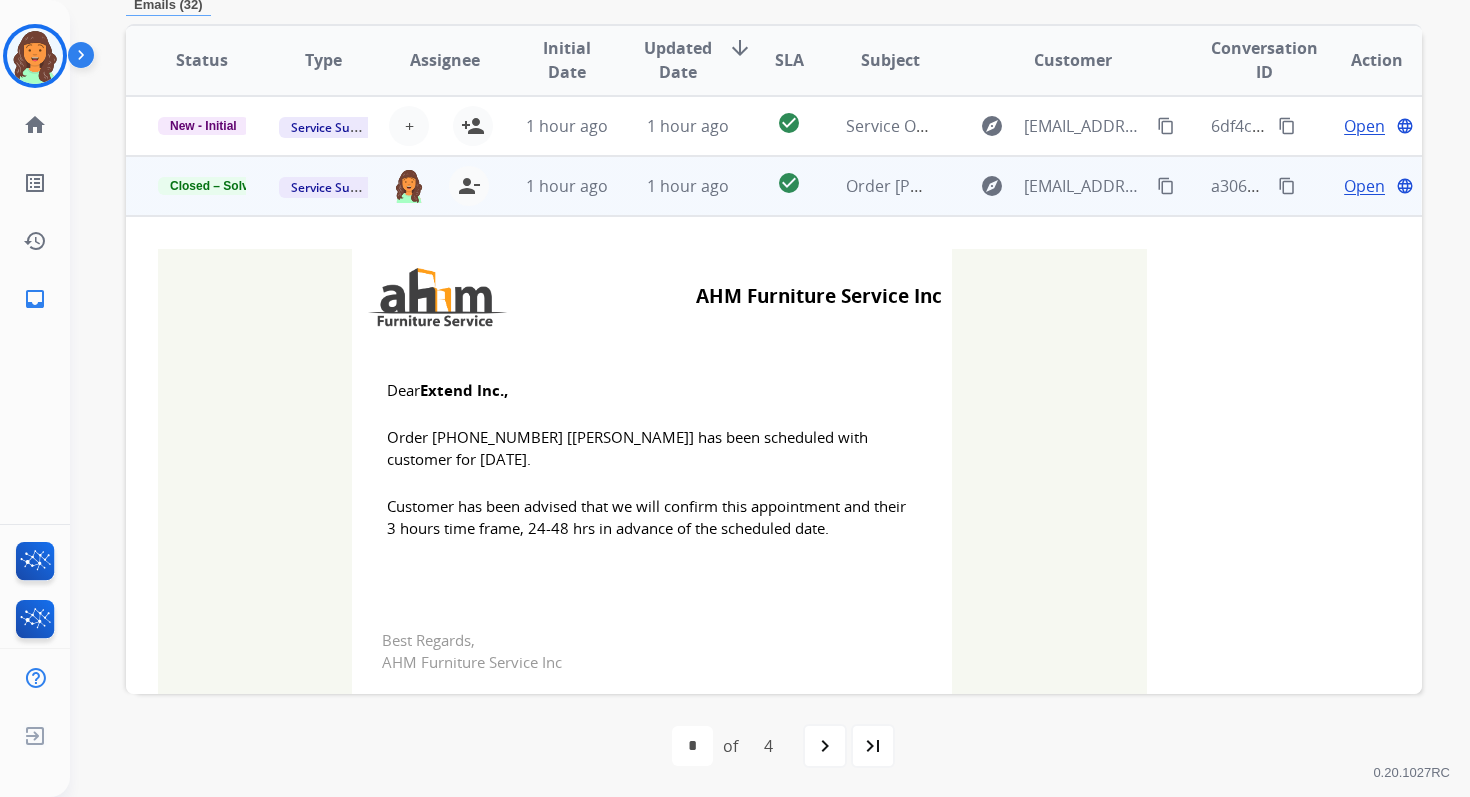 scroll, scrollTop: 70, scrollLeft: 0, axis: vertical 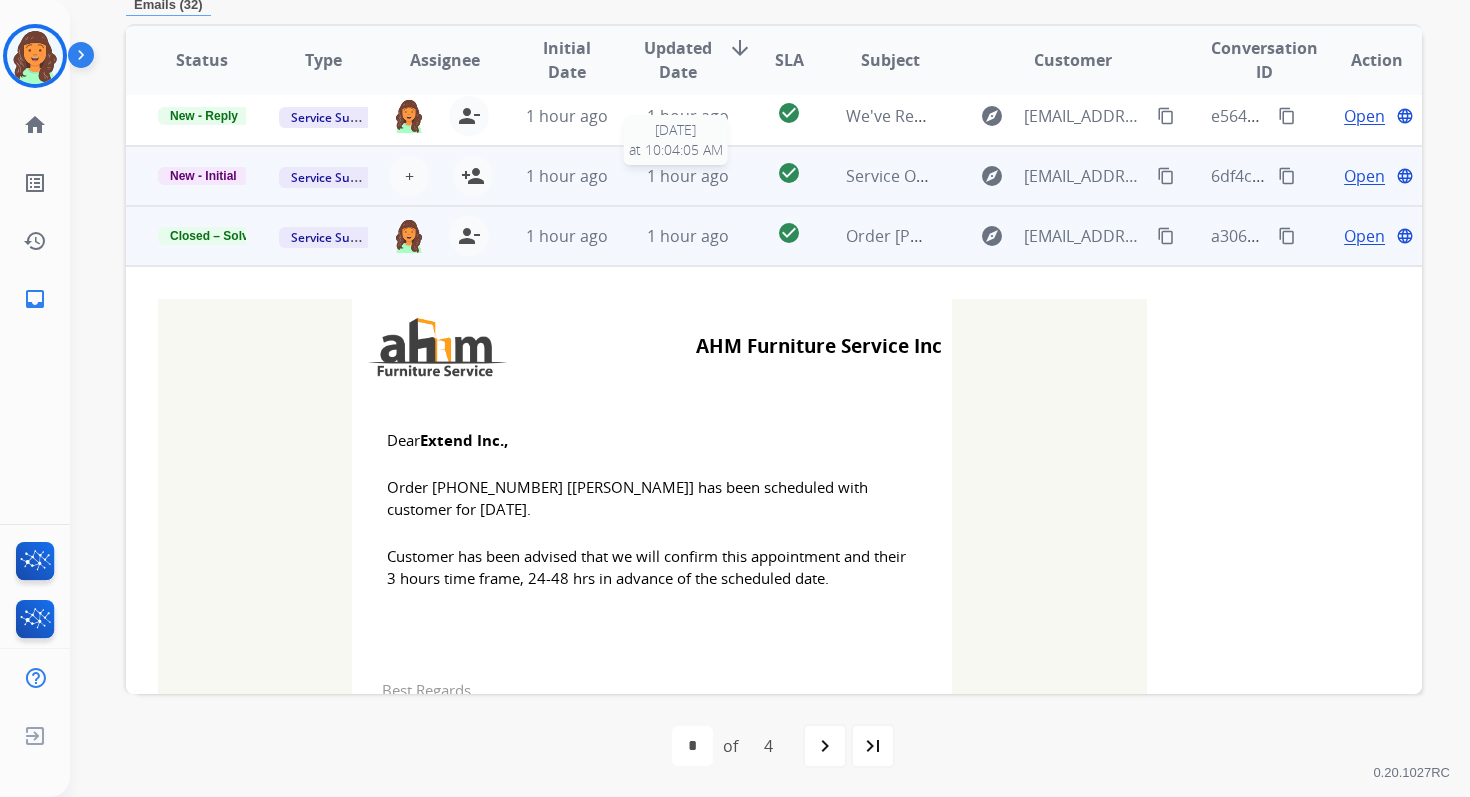 click on "1 hour ago" at bounding box center (688, 176) 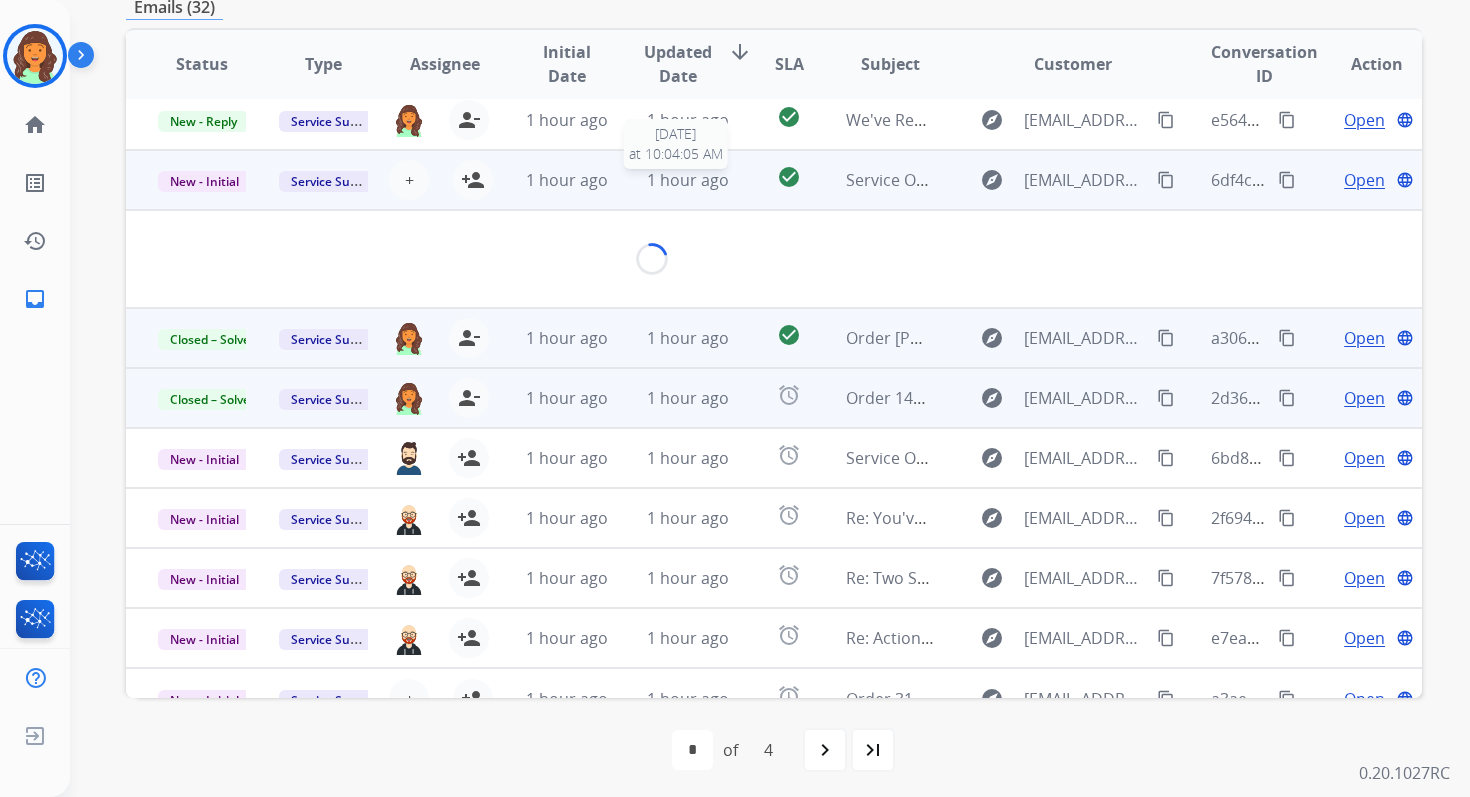 scroll, scrollTop: 479, scrollLeft: 0, axis: vertical 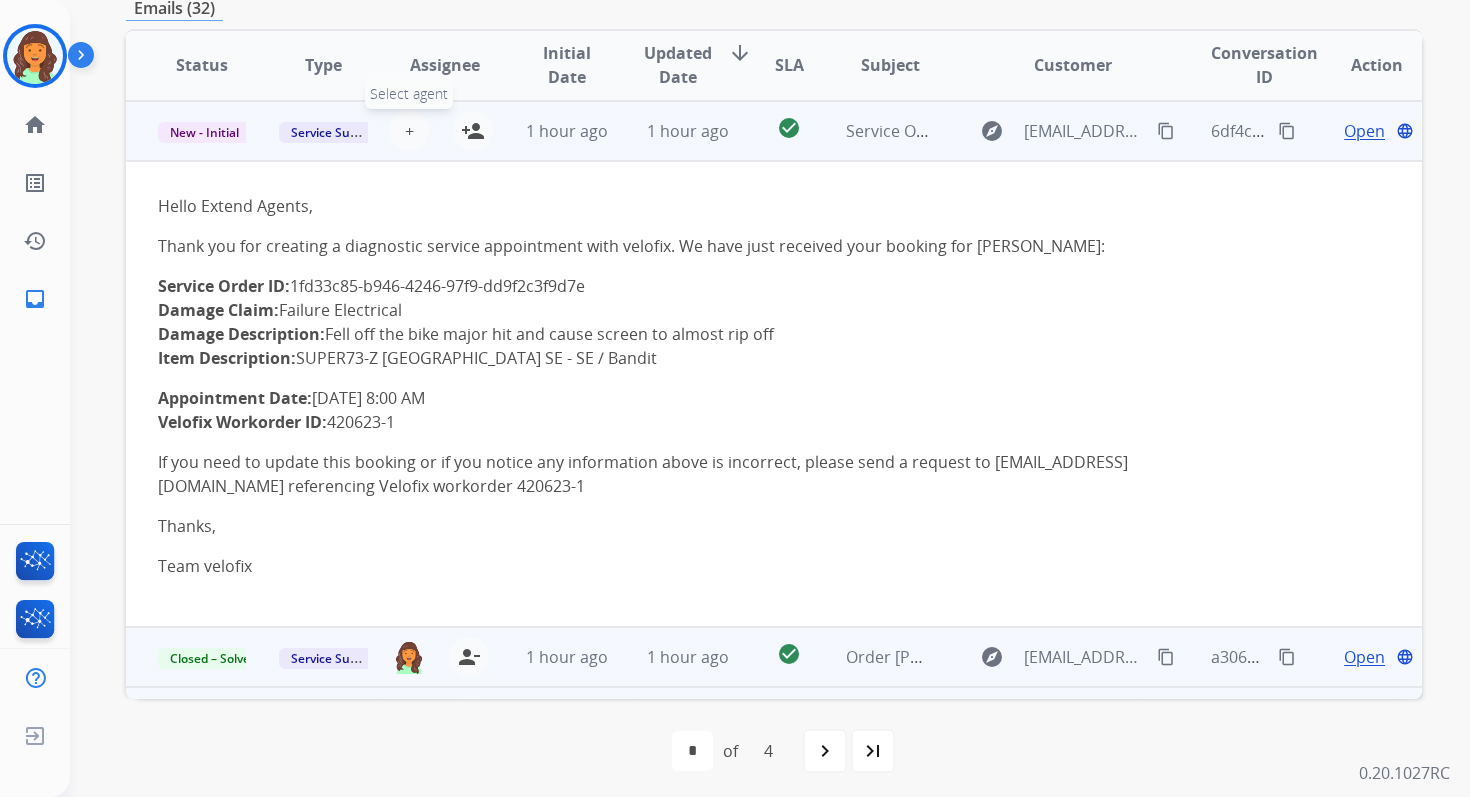 click on "+" at bounding box center [409, 131] 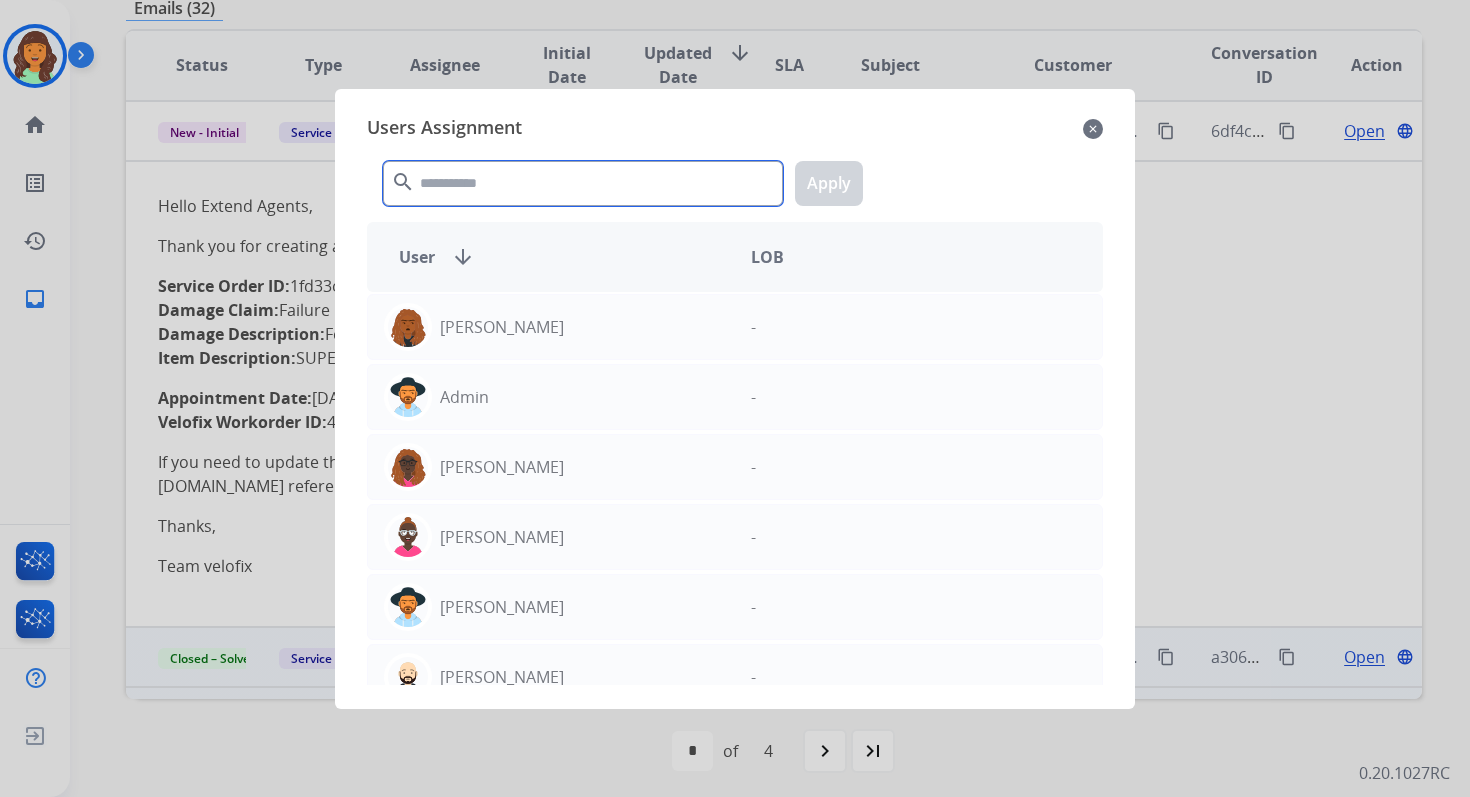 click 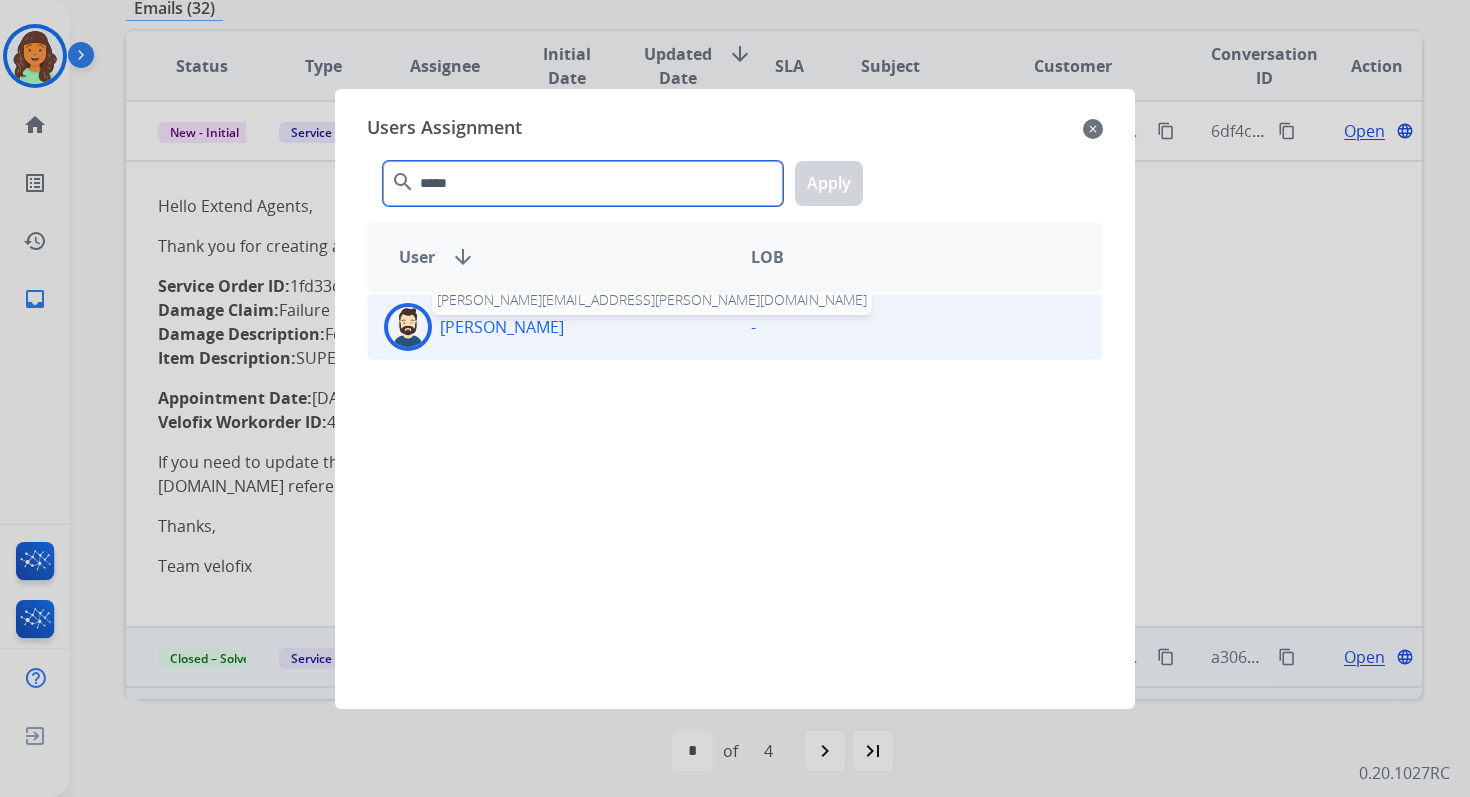 type on "*****" 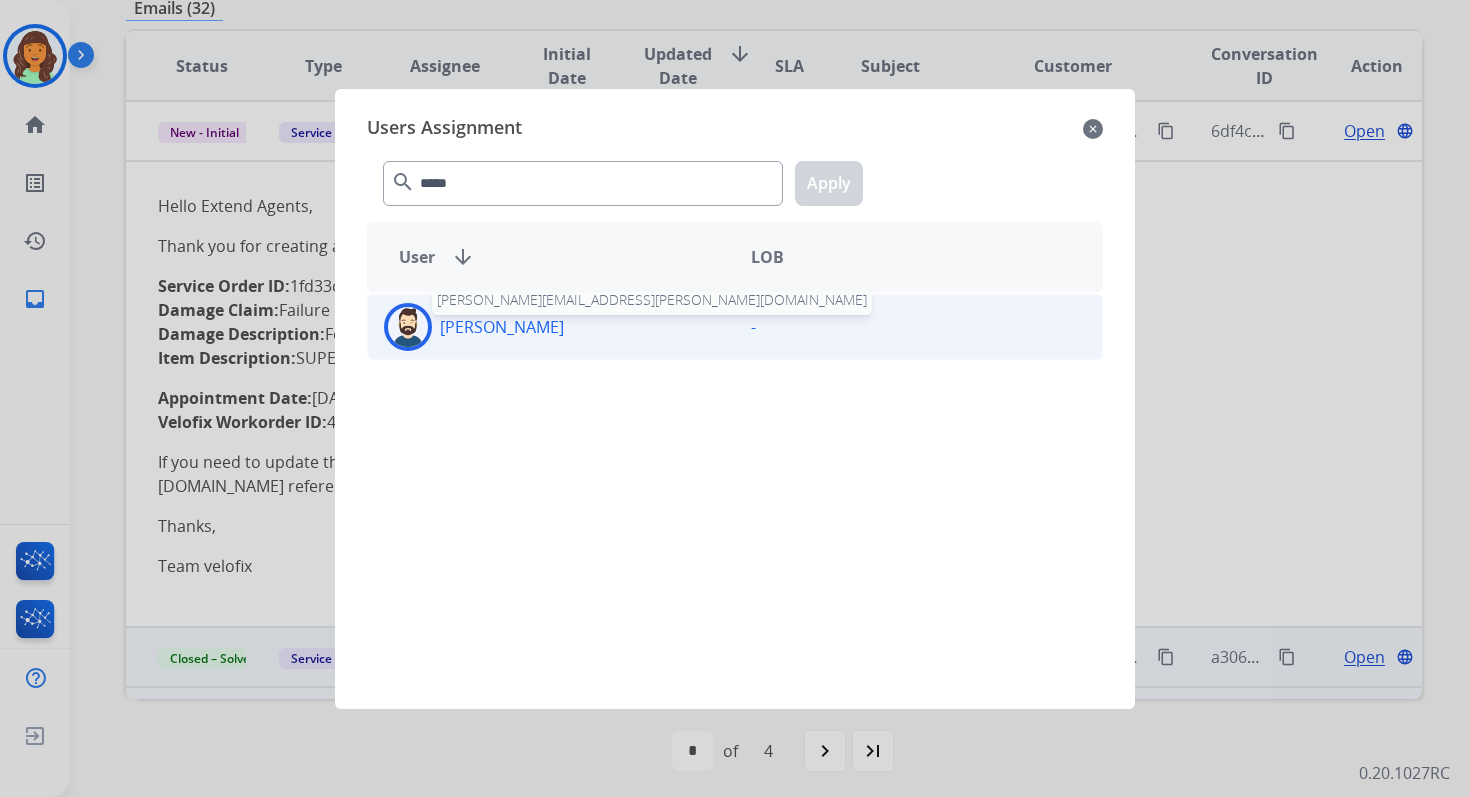 click on "Jared  Holt" 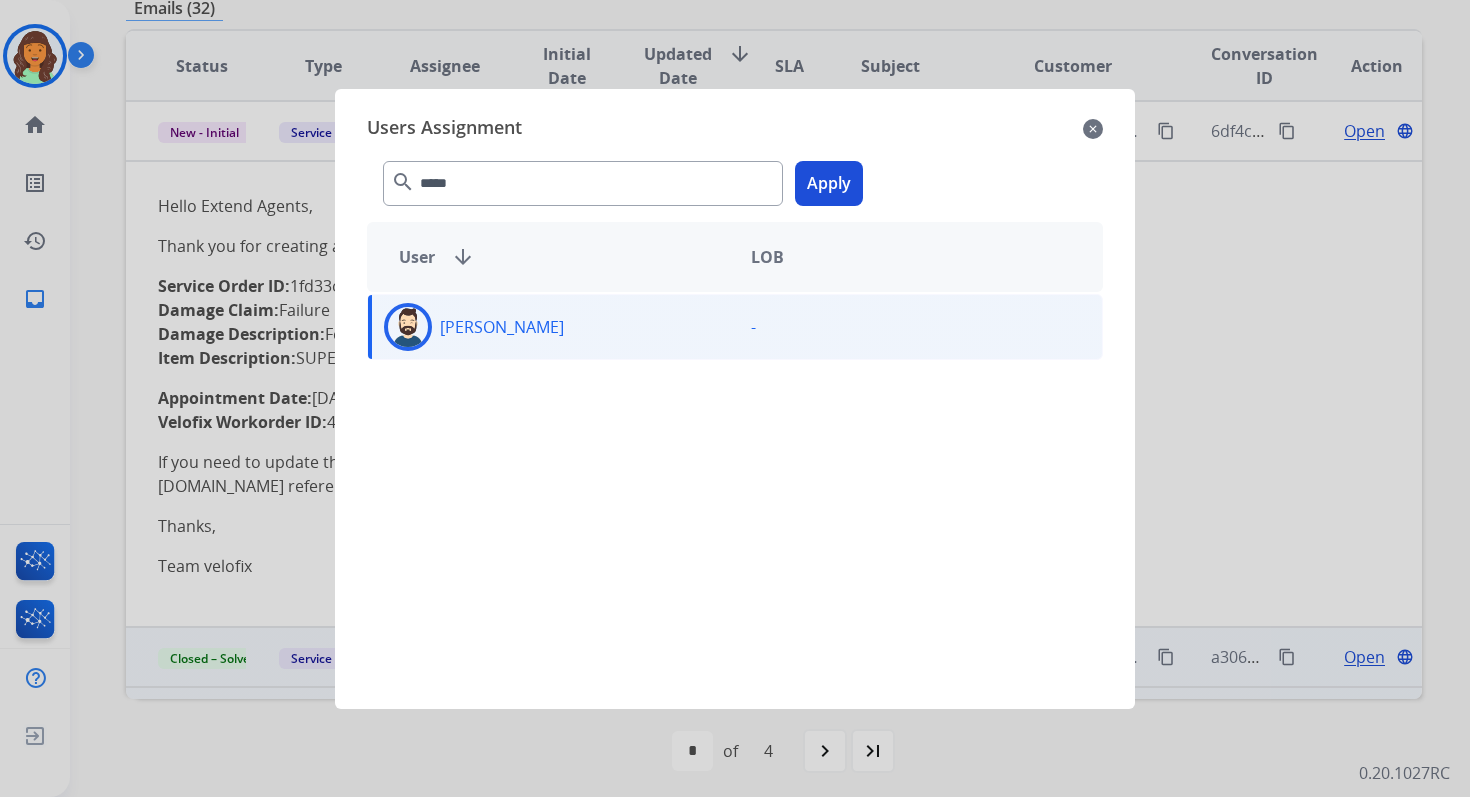 click on "Apply" 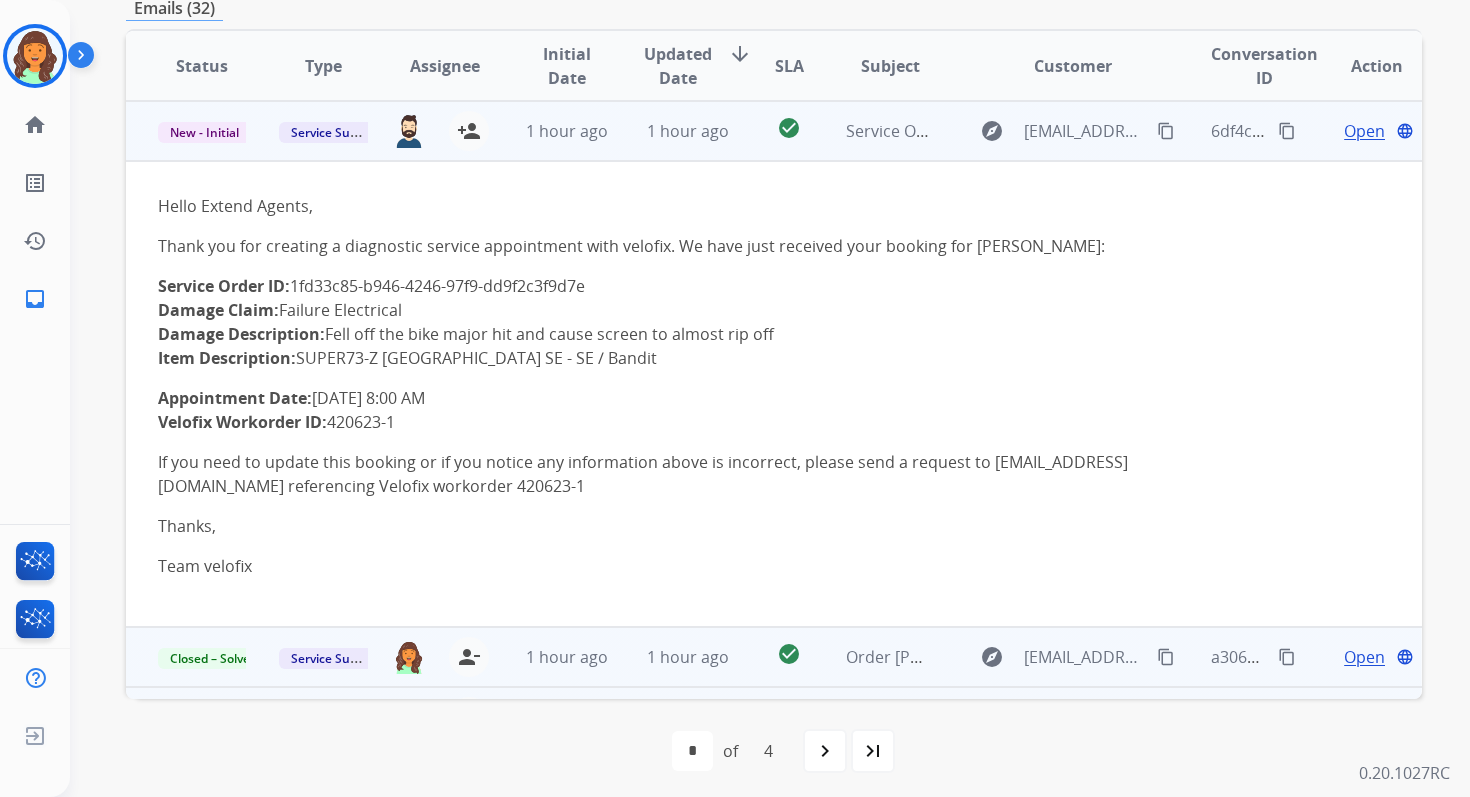 click on "1 hour ago" at bounding box center [688, 131] 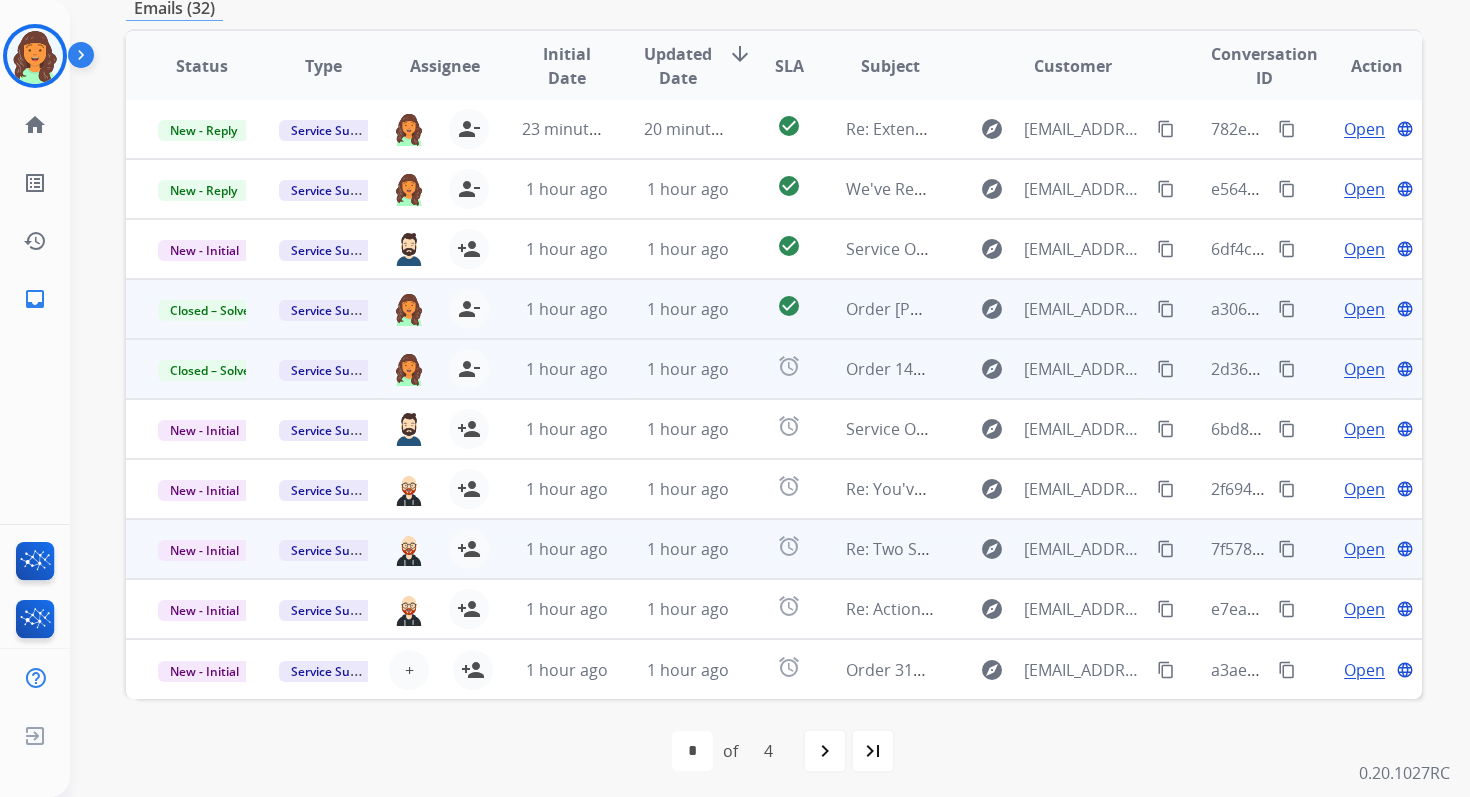 scroll, scrollTop: 0, scrollLeft: 0, axis: both 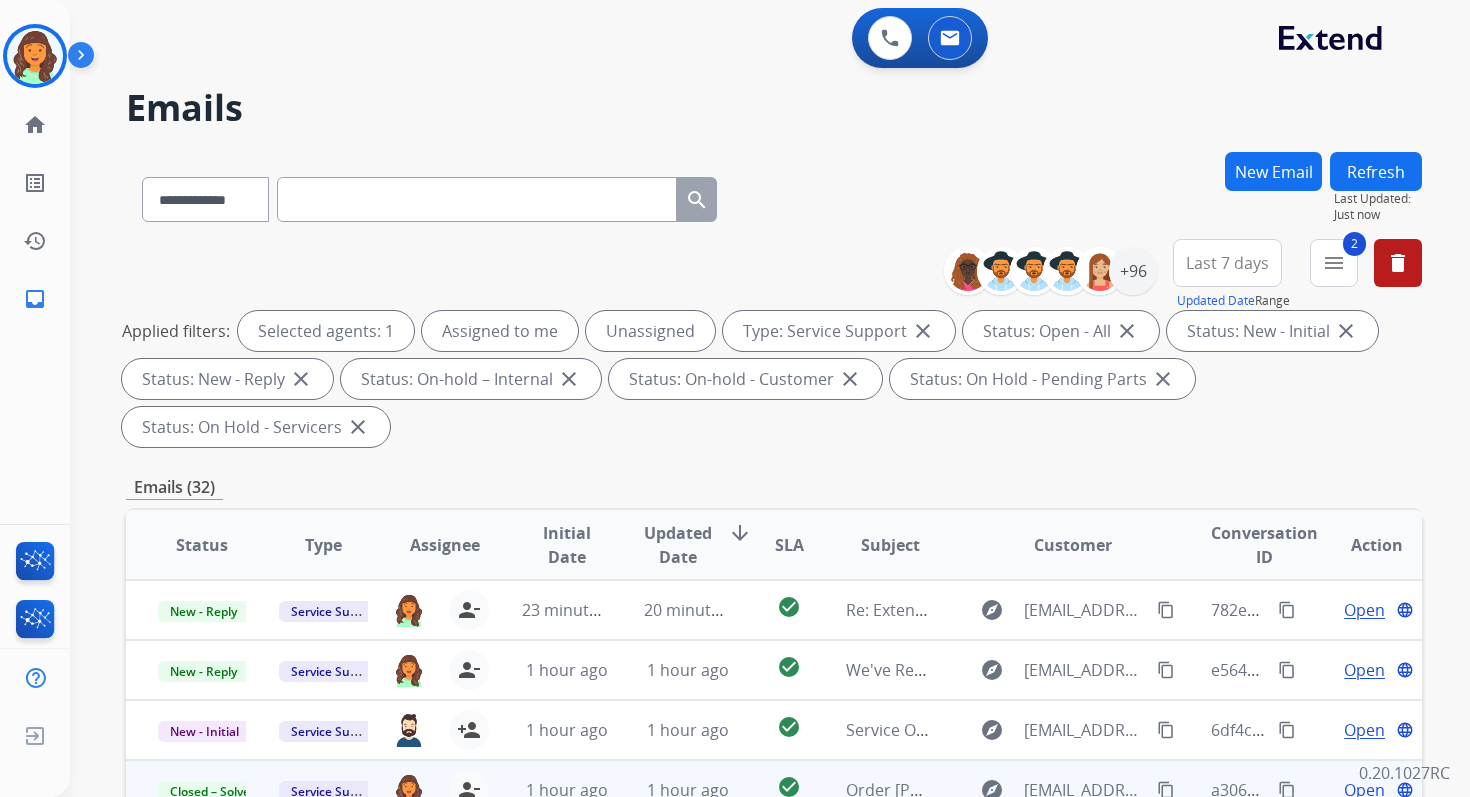 click on "Refresh" at bounding box center (1376, 171) 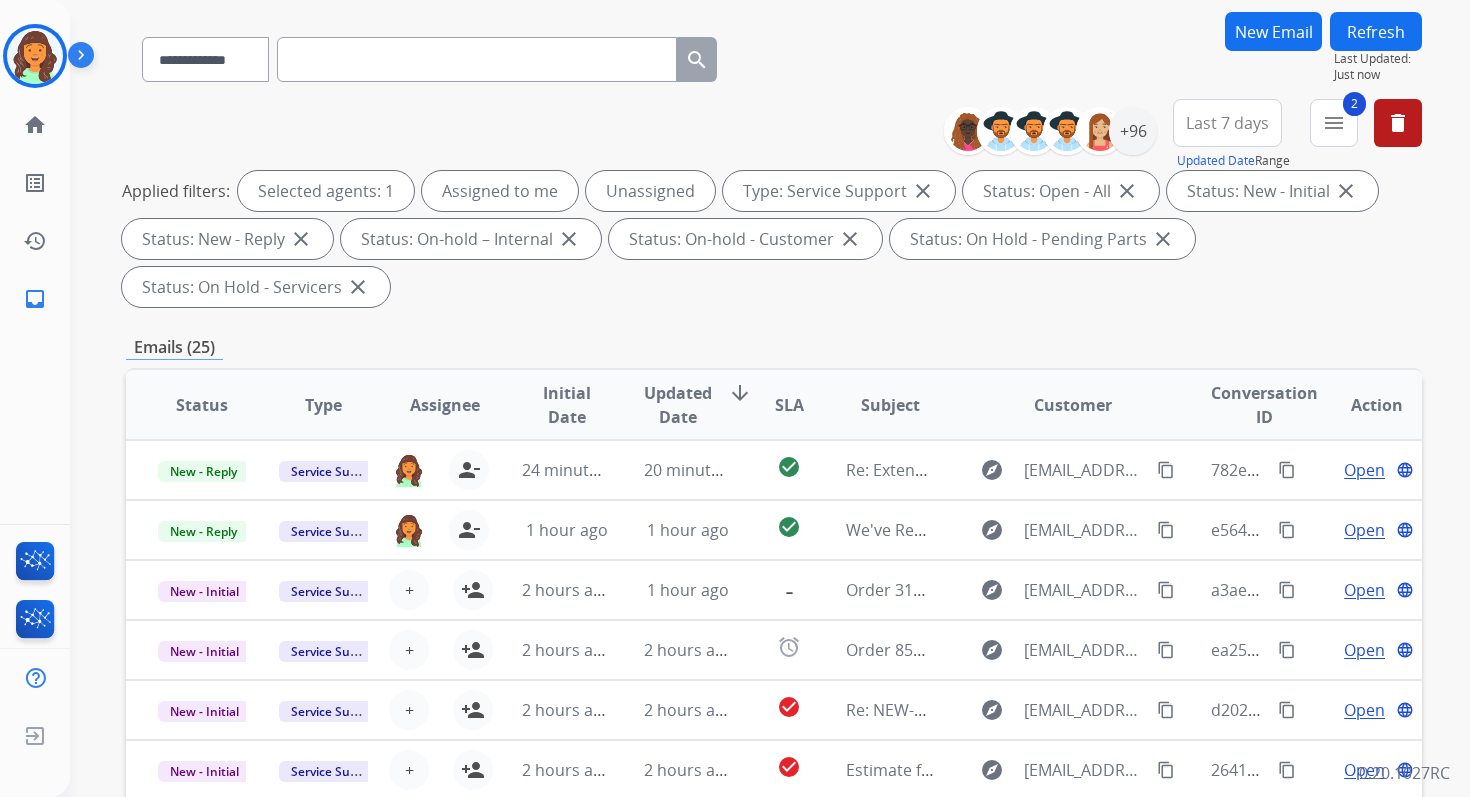 scroll, scrollTop: 485, scrollLeft: 0, axis: vertical 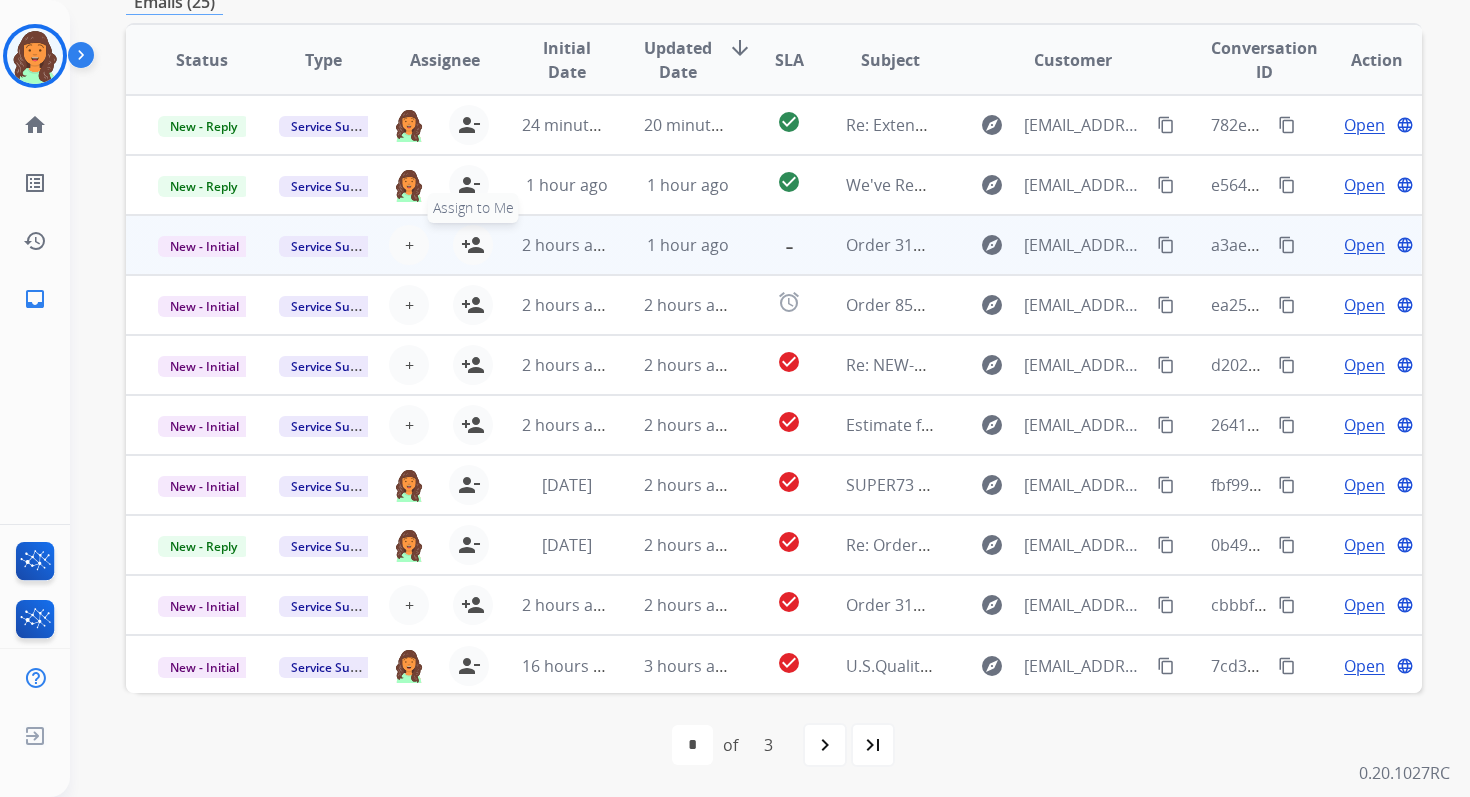 click on "person_add" at bounding box center [473, 245] 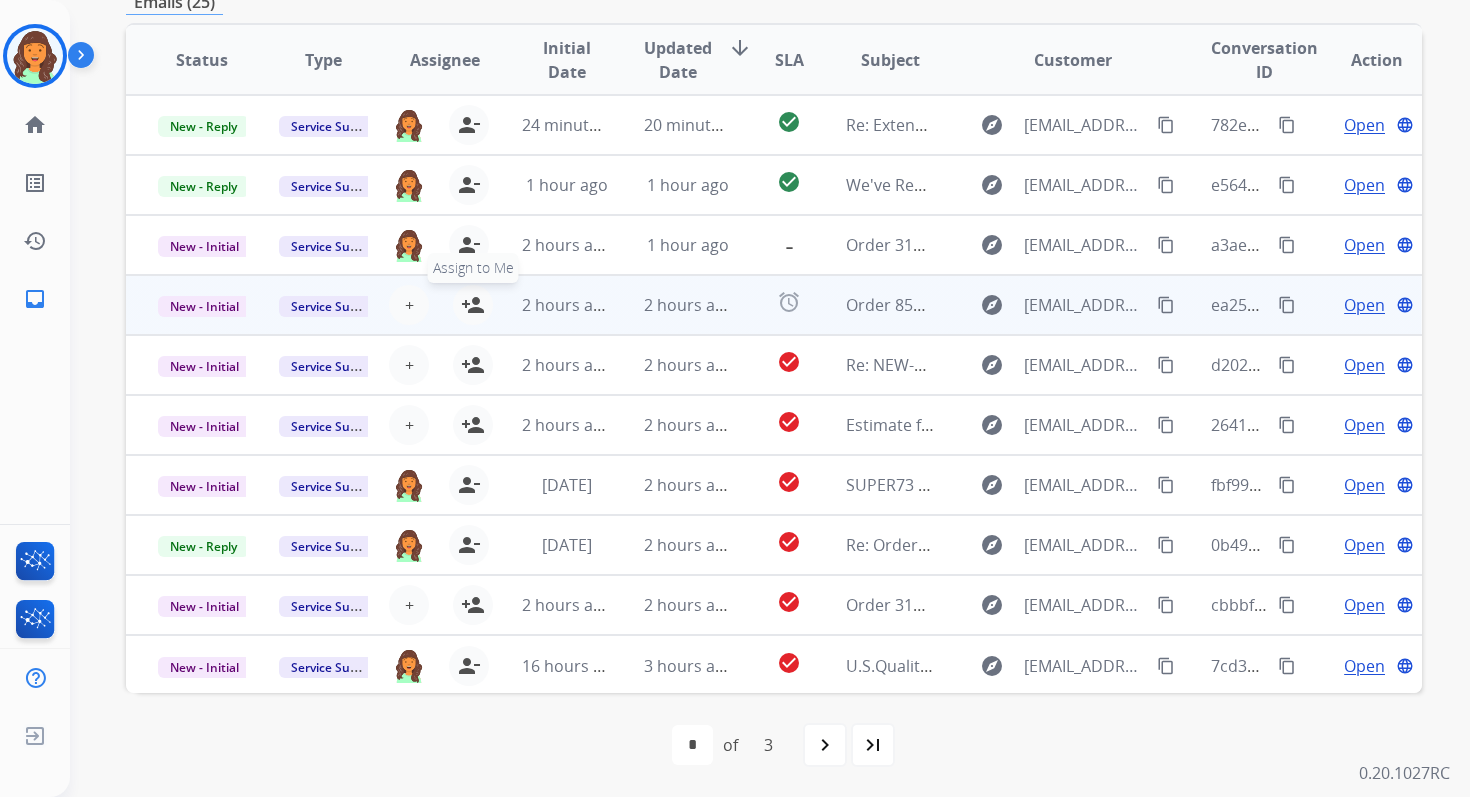 click on "person_add" at bounding box center [473, 305] 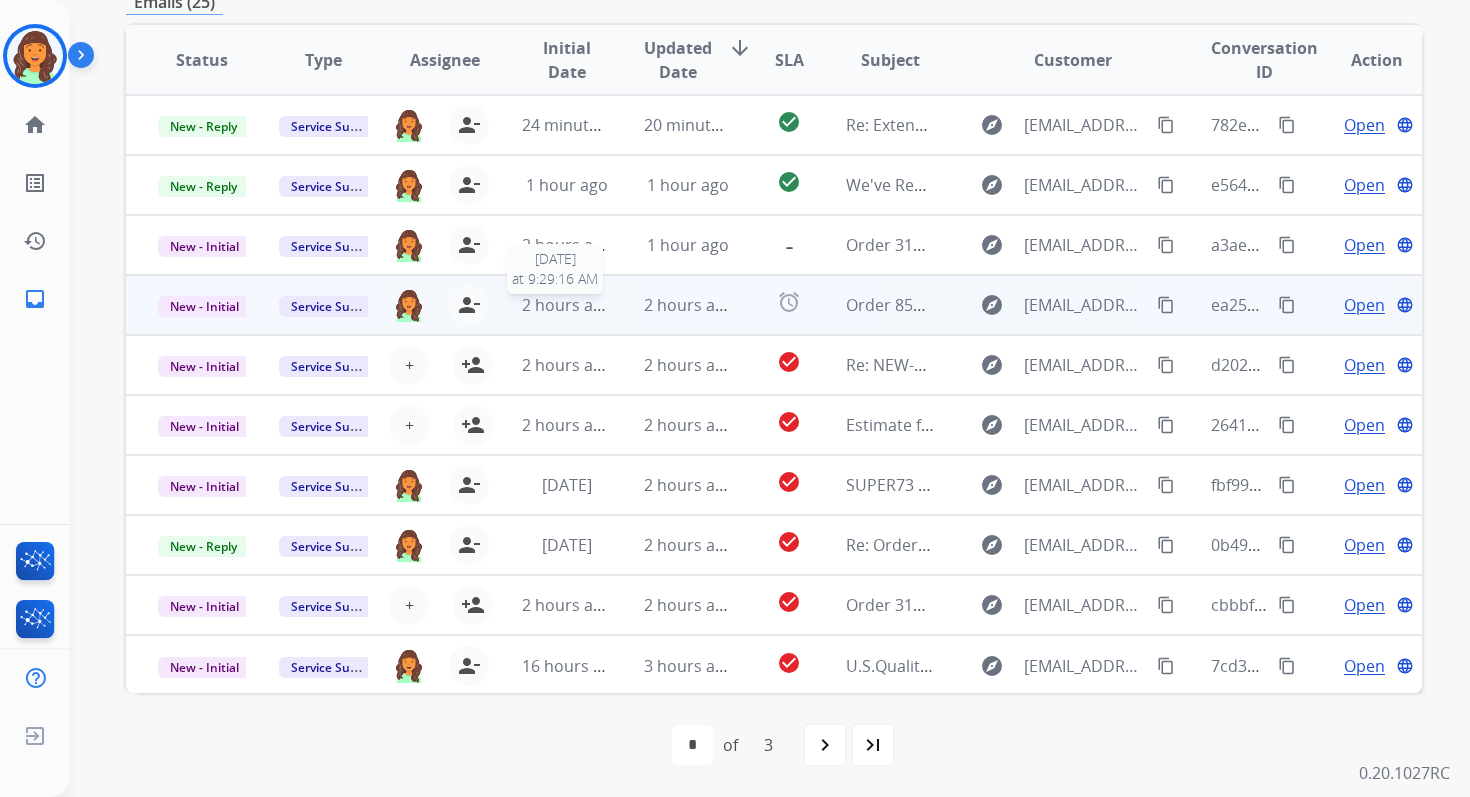 click on "2 hours ago" at bounding box center (567, 305) 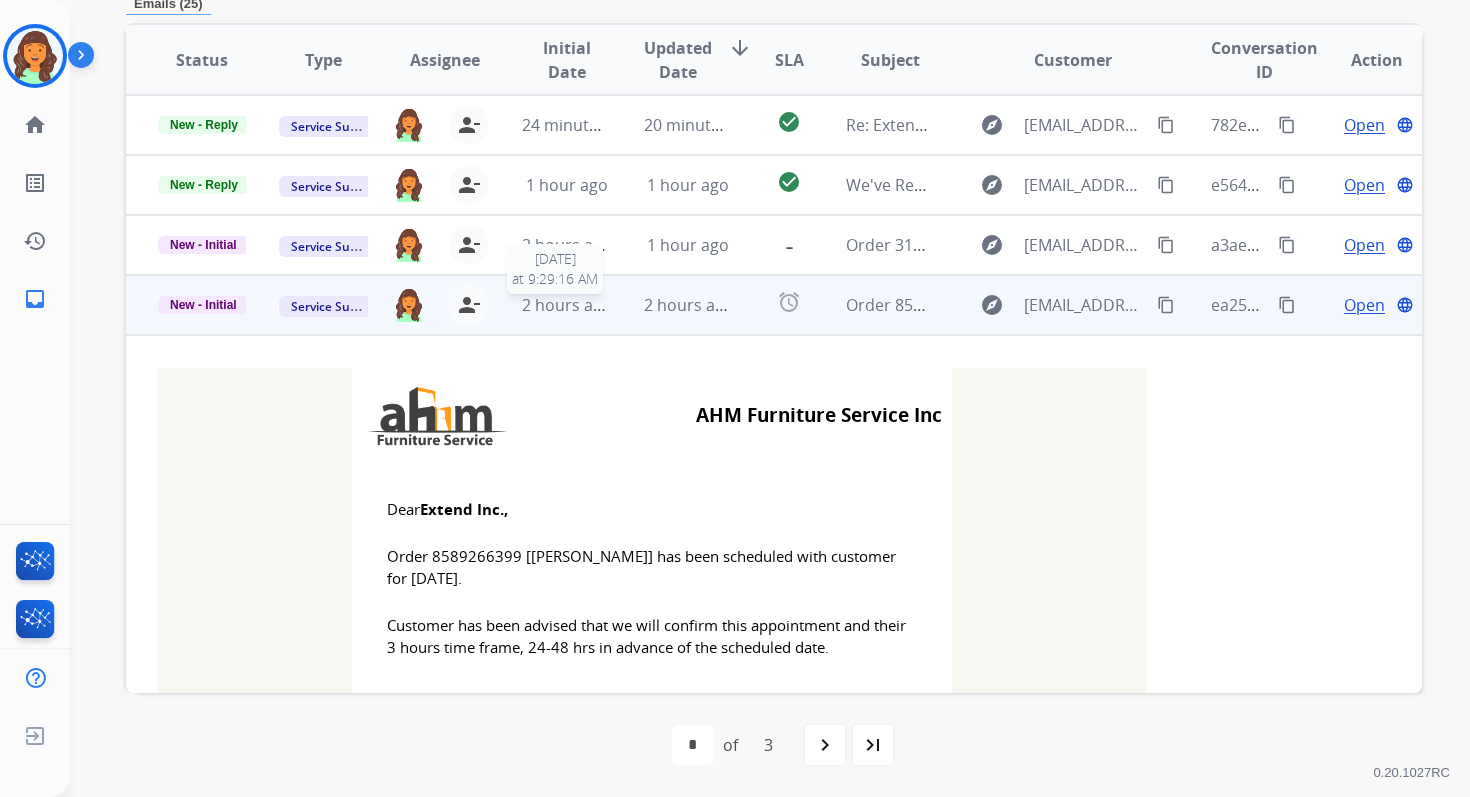 scroll, scrollTop: 480, scrollLeft: 0, axis: vertical 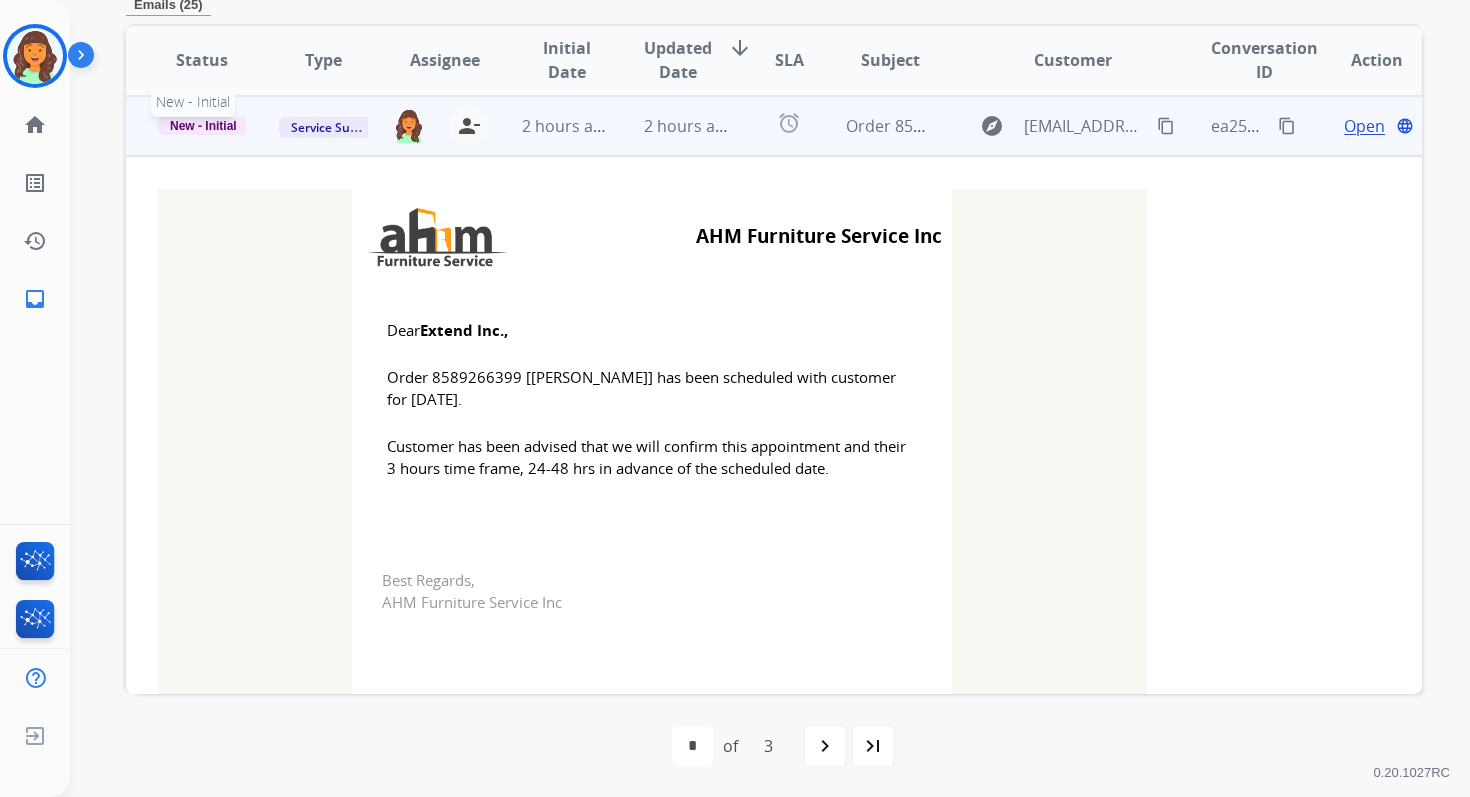 click on "New - Initial" at bounding box center [203, 126] 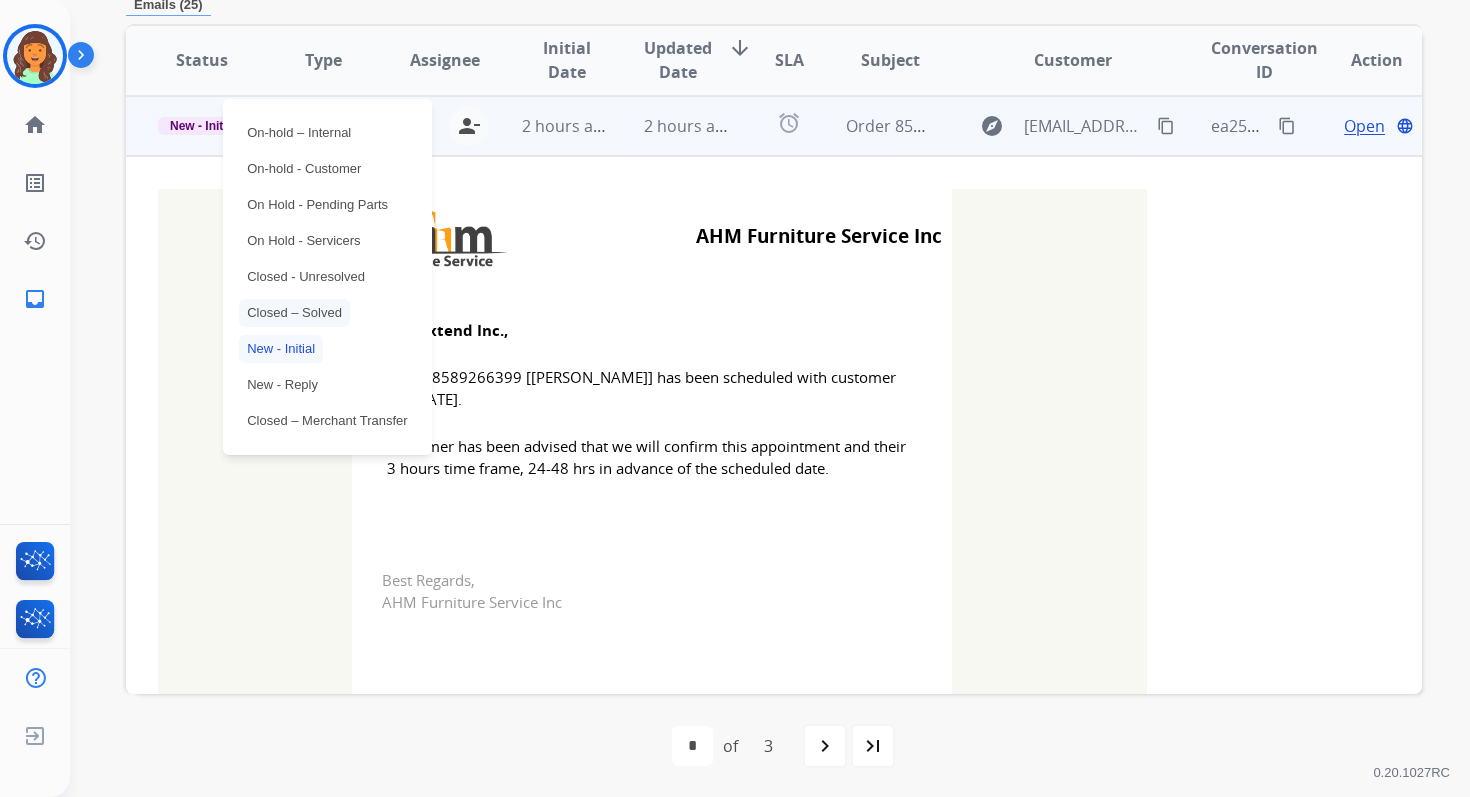 click on "Closed – Solved" at bounding box center [294, 313] 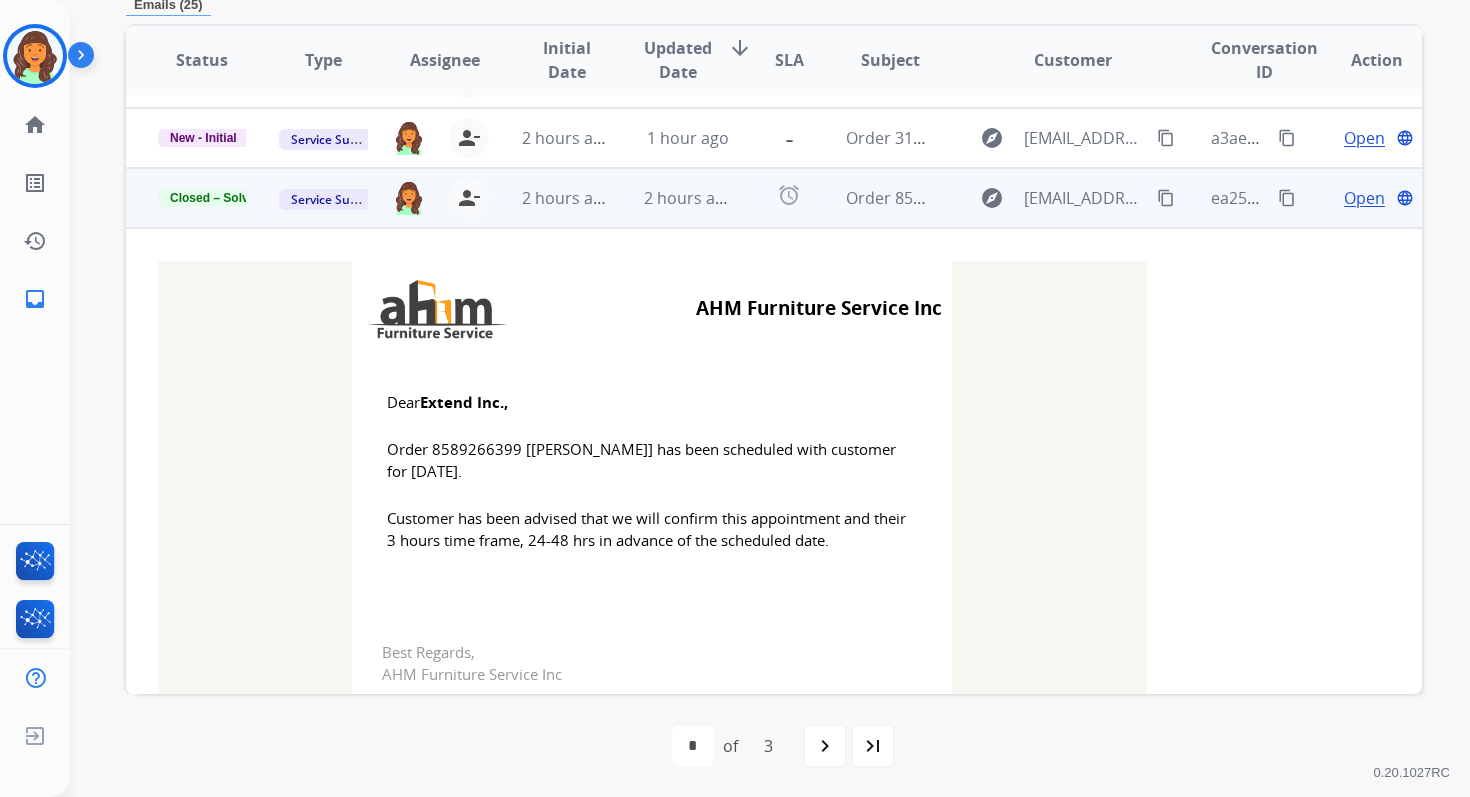 scroll, scrollTop: 84, scrollLeft: 0, axis: vertical 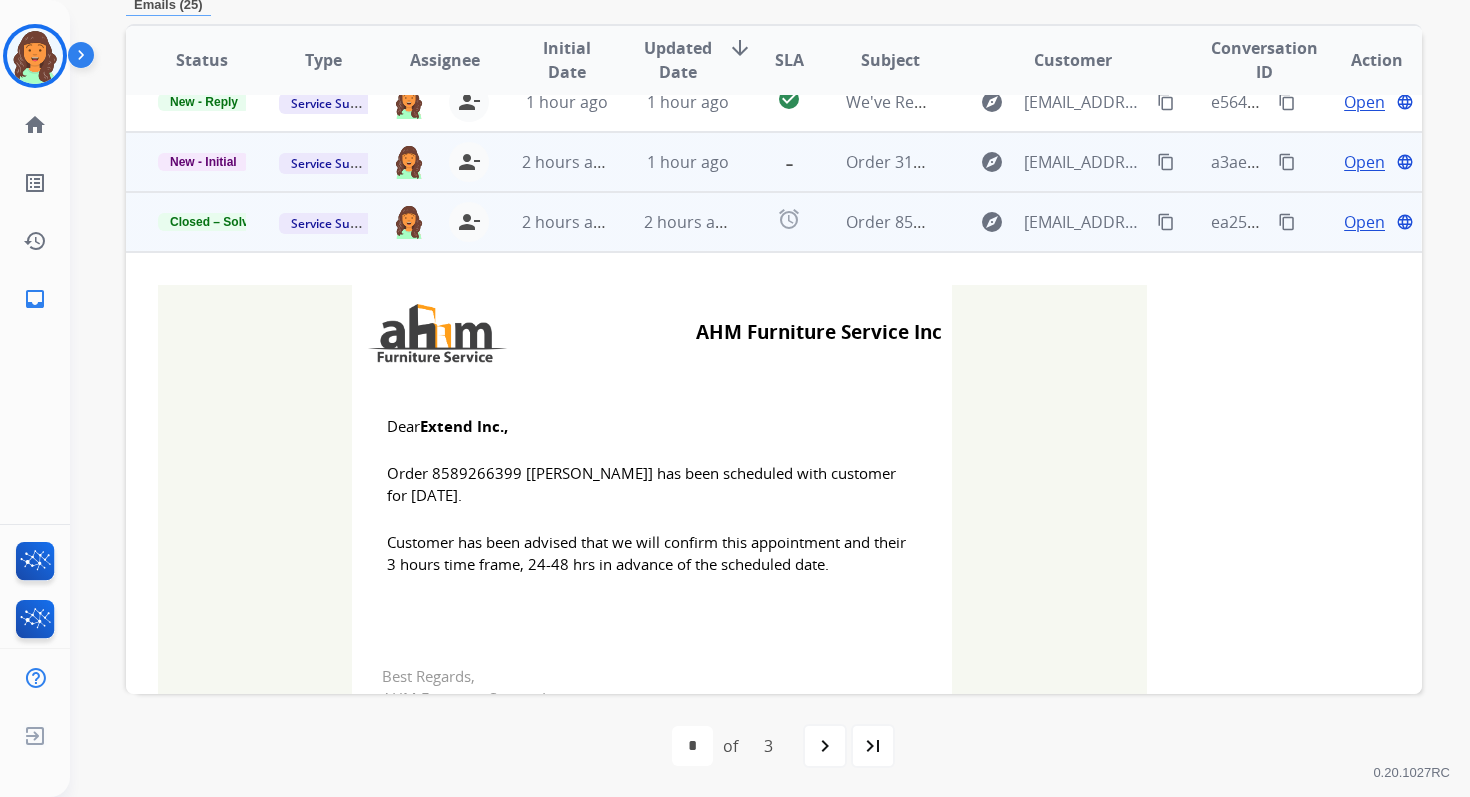 click on "1 hour ago" at bounding box center (672, 162) 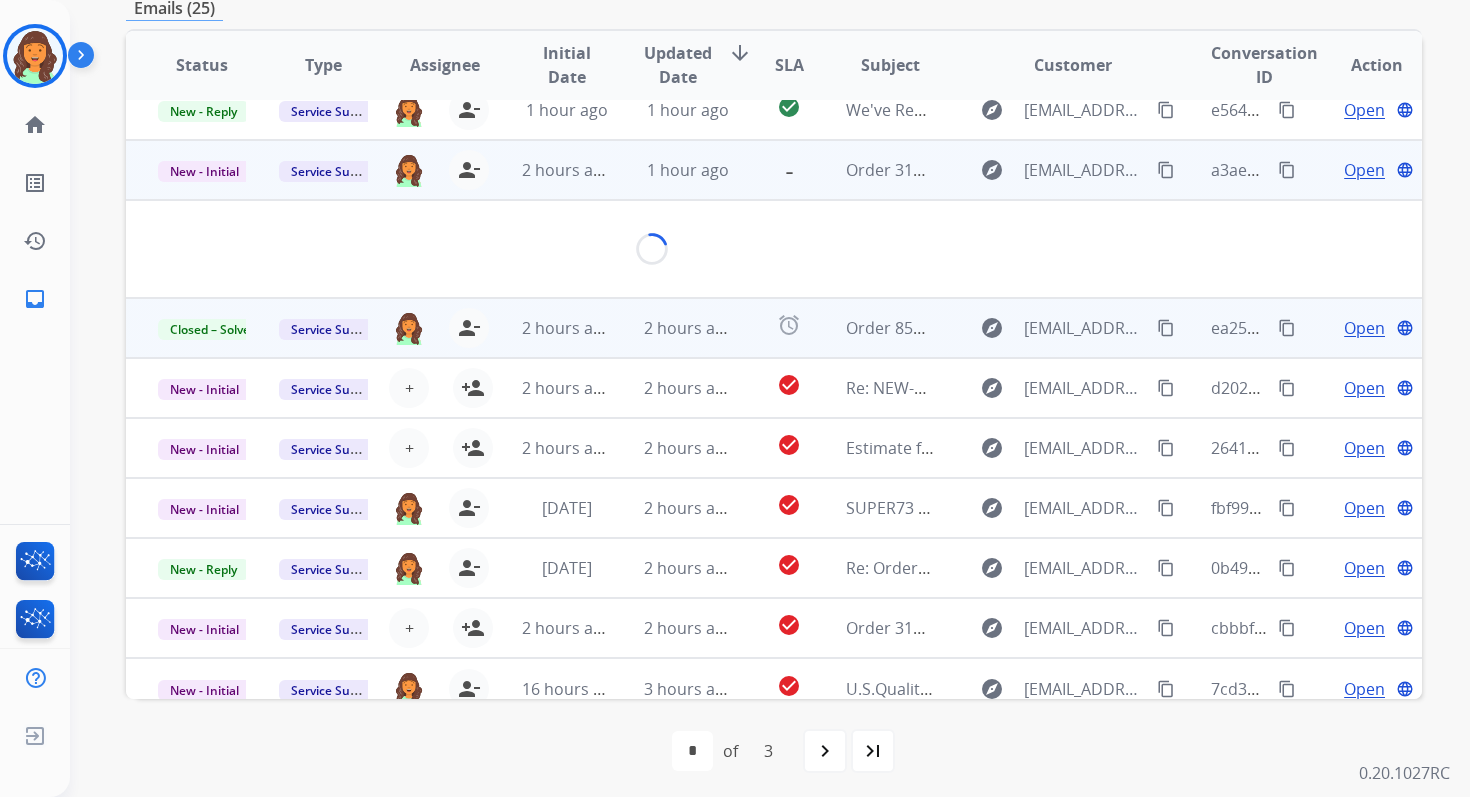 scroll, scrollTop: 480, scrollLeft: 0, axis: vertical 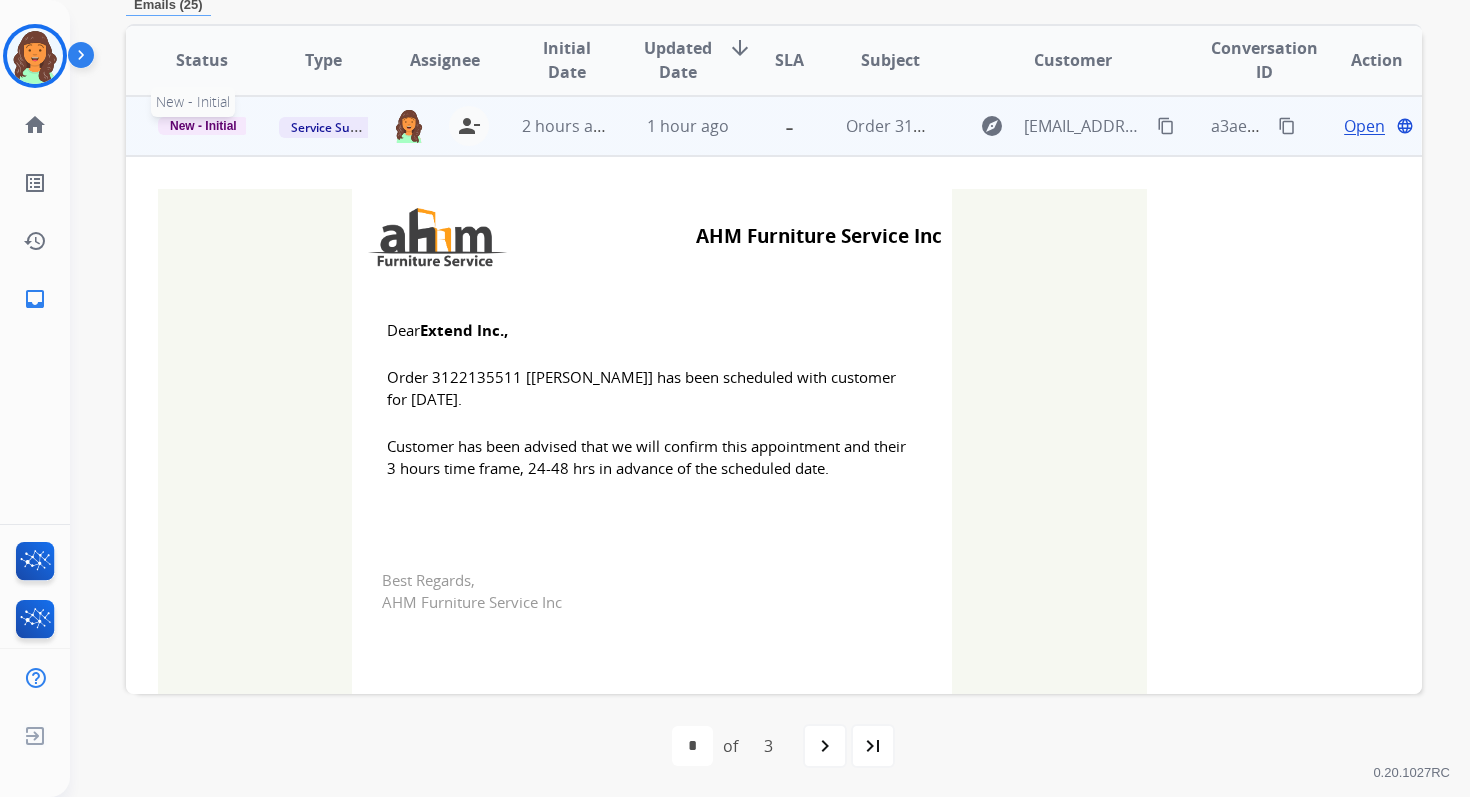 click on "New - Initial" at bounding box center [203, 126] 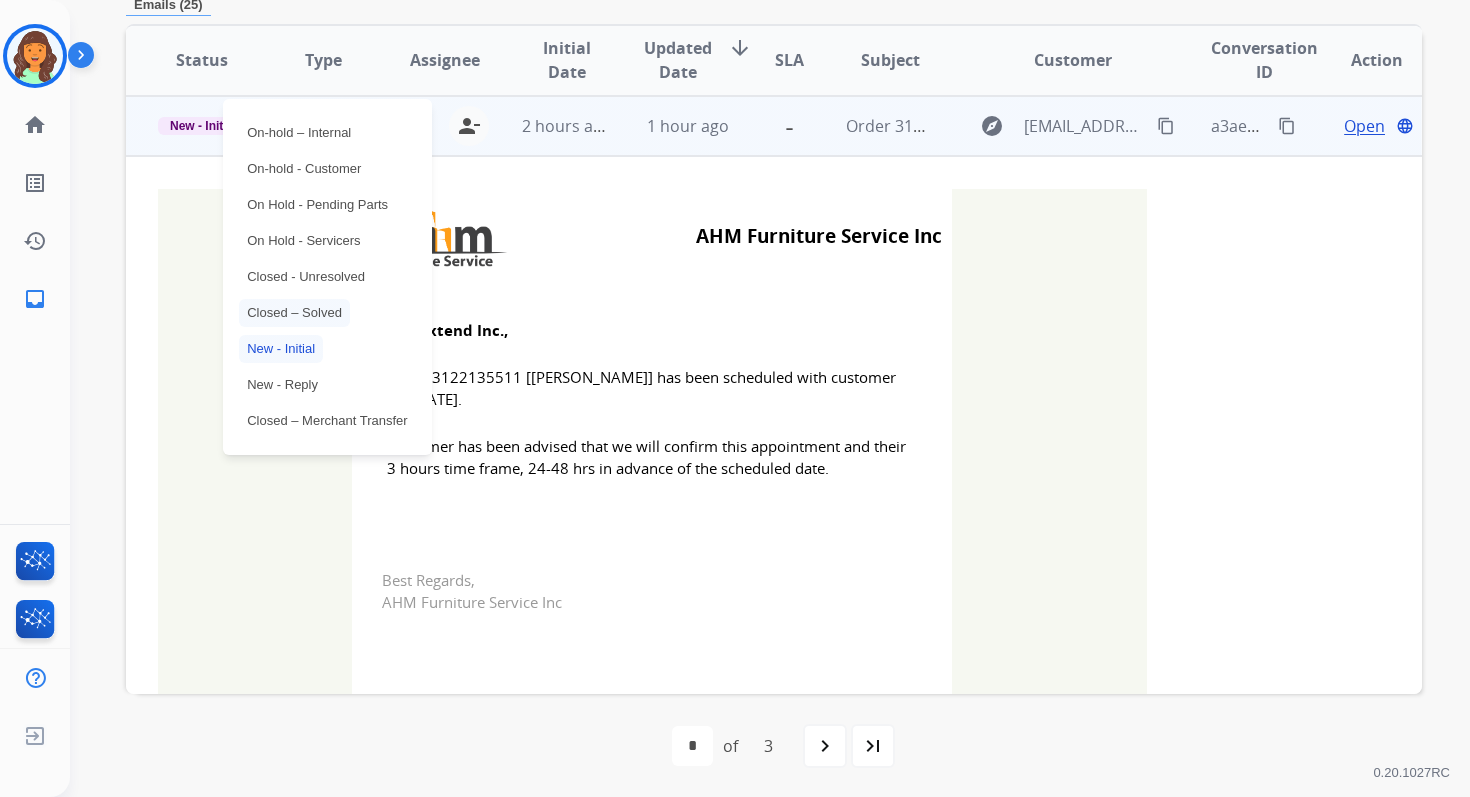 click on "Closed – Solved" at bounding box center (294, 313) 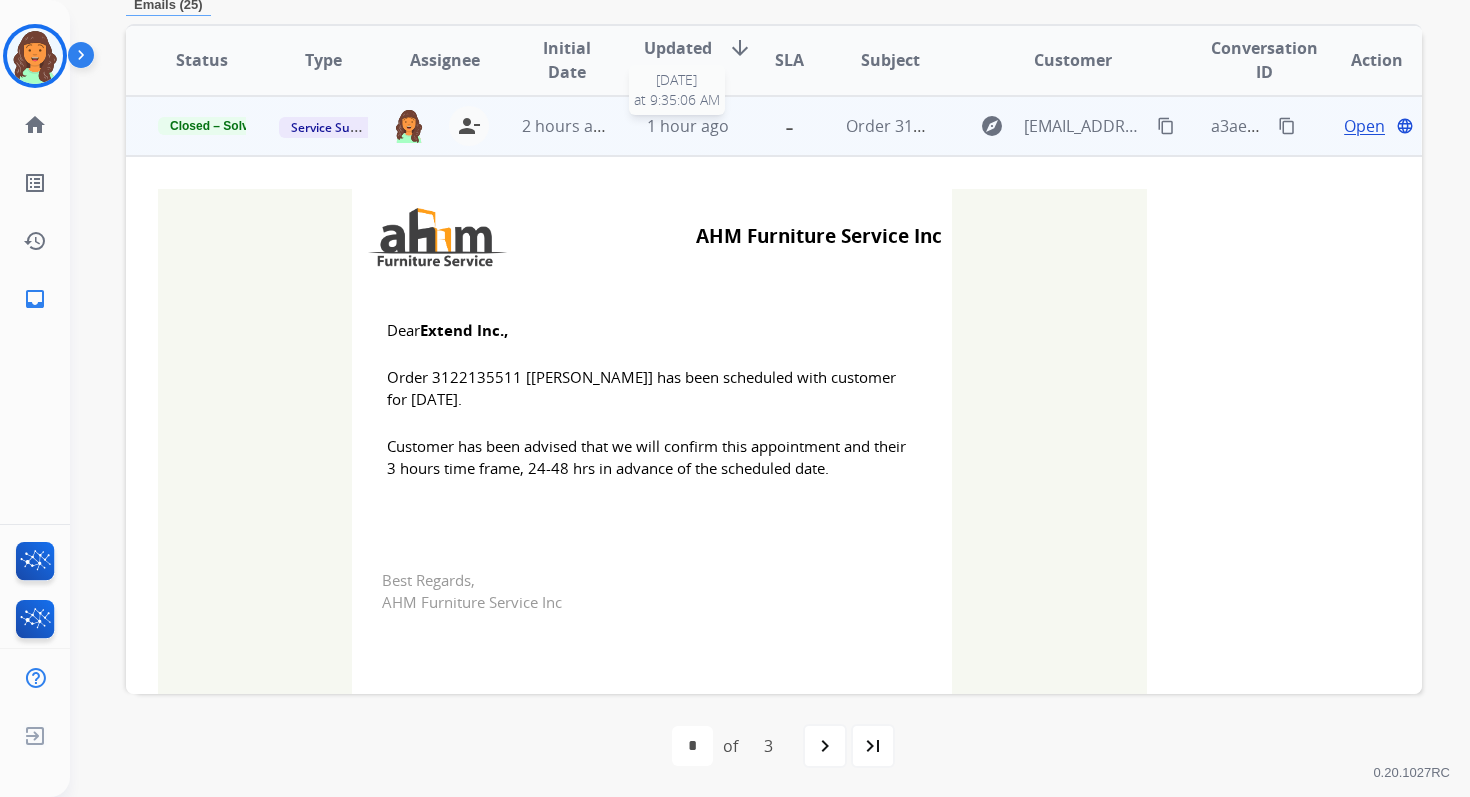 click on "1 hour ago" at bounding box center (688, 126) 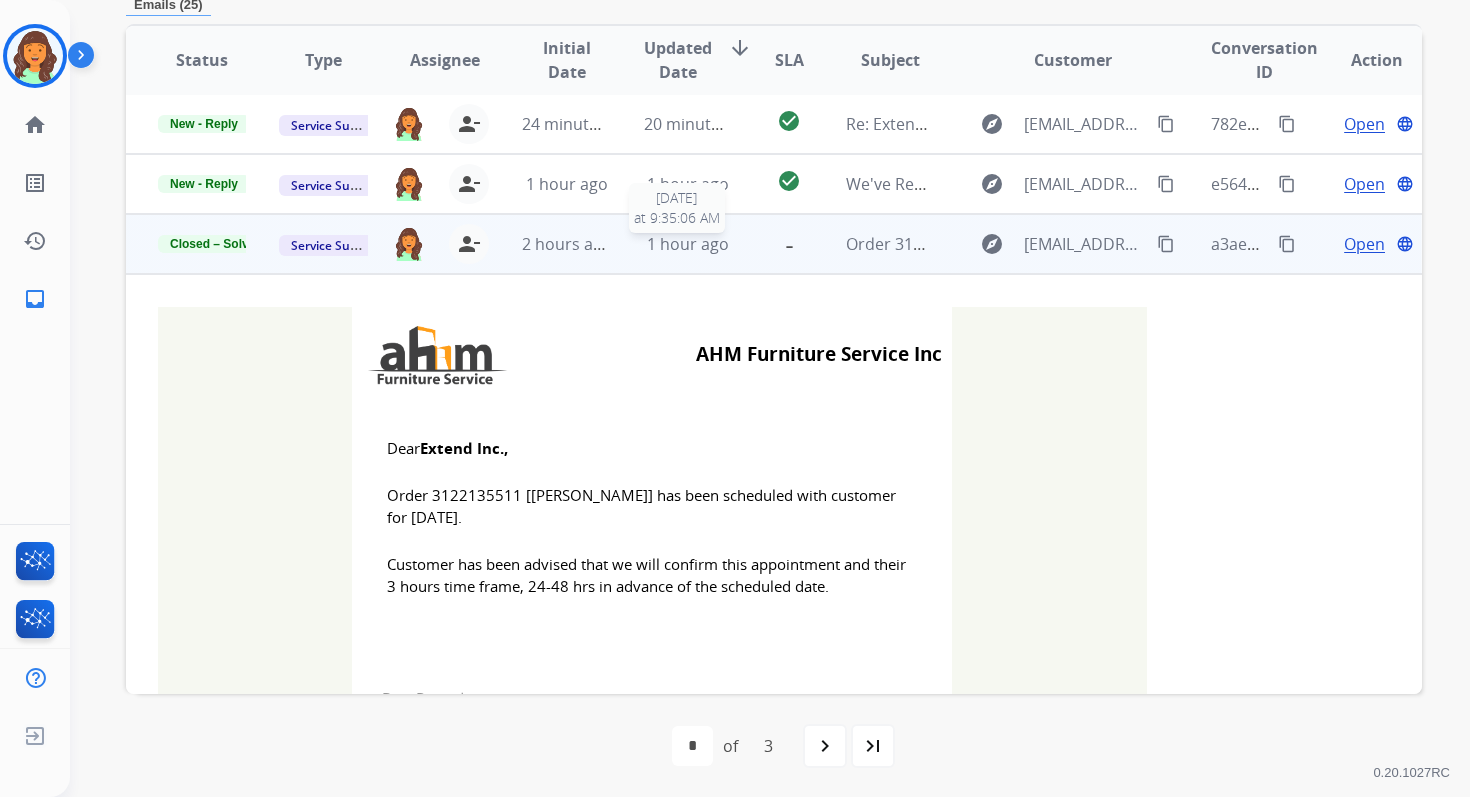 scroll, scrollTop: 479, scrollLeft: 0, axis: vertical 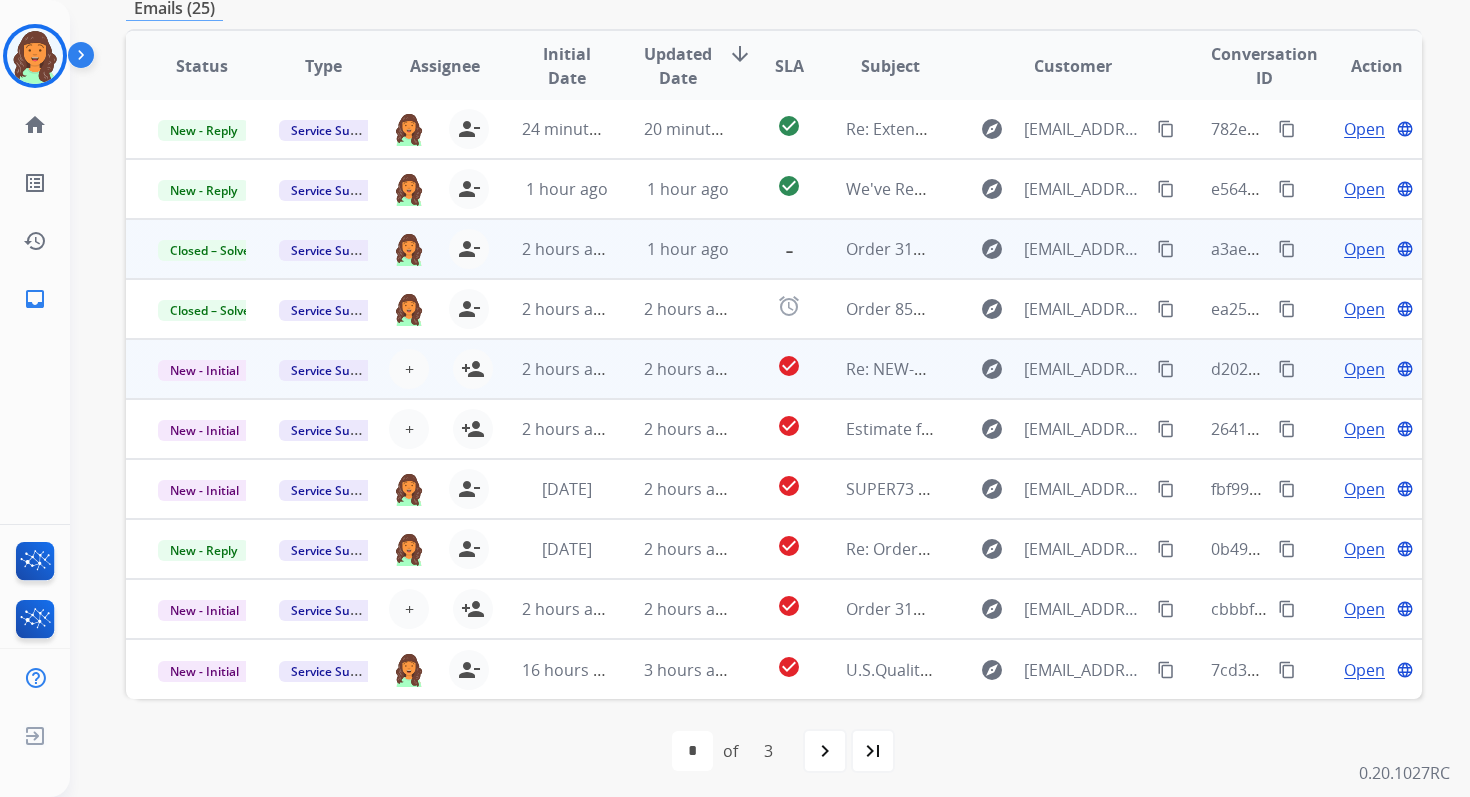 click on "2 hours ago" at bounding box center (689, 369) 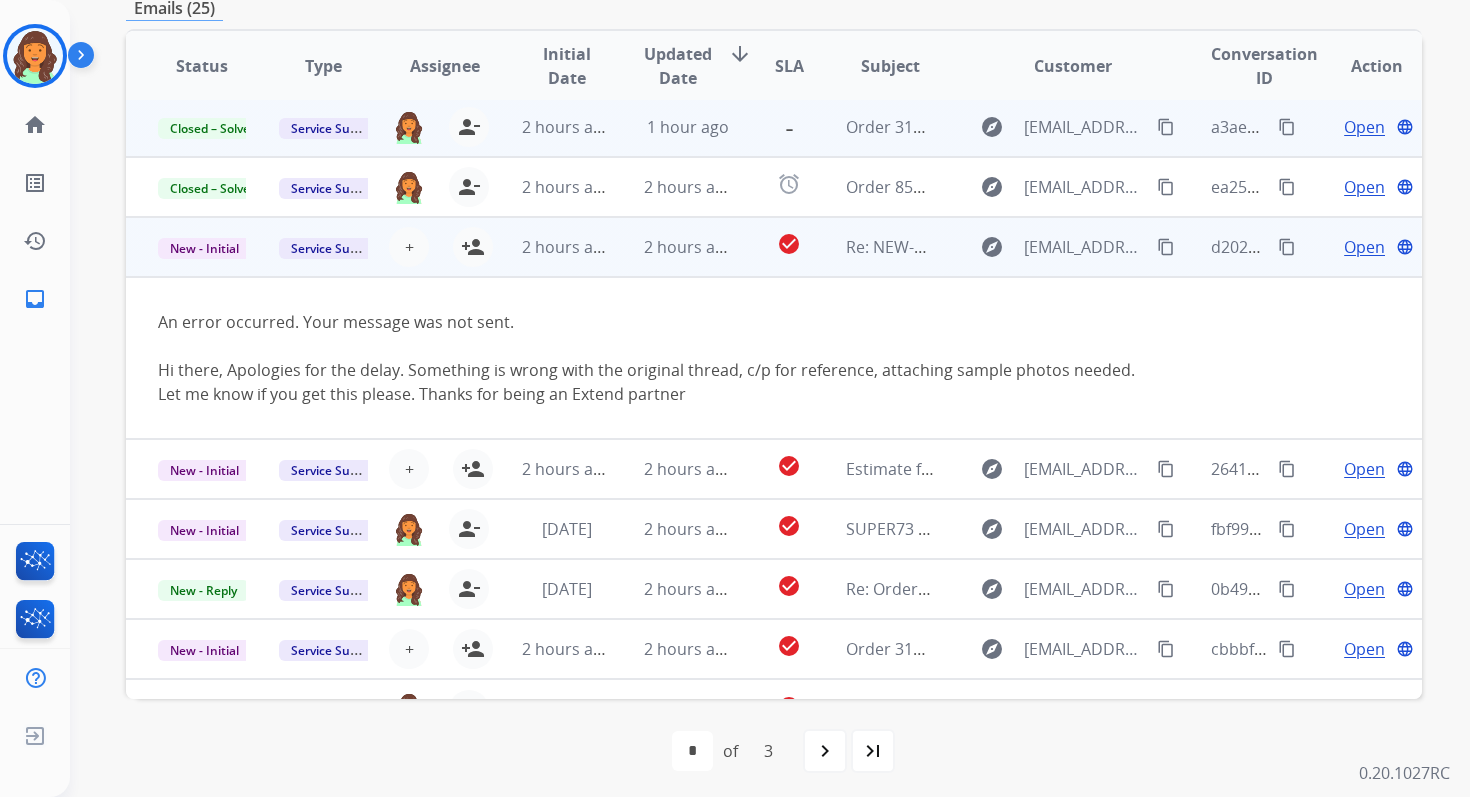 scroll, scrollTop: 164, scrollLeft: 0, axis: vertical 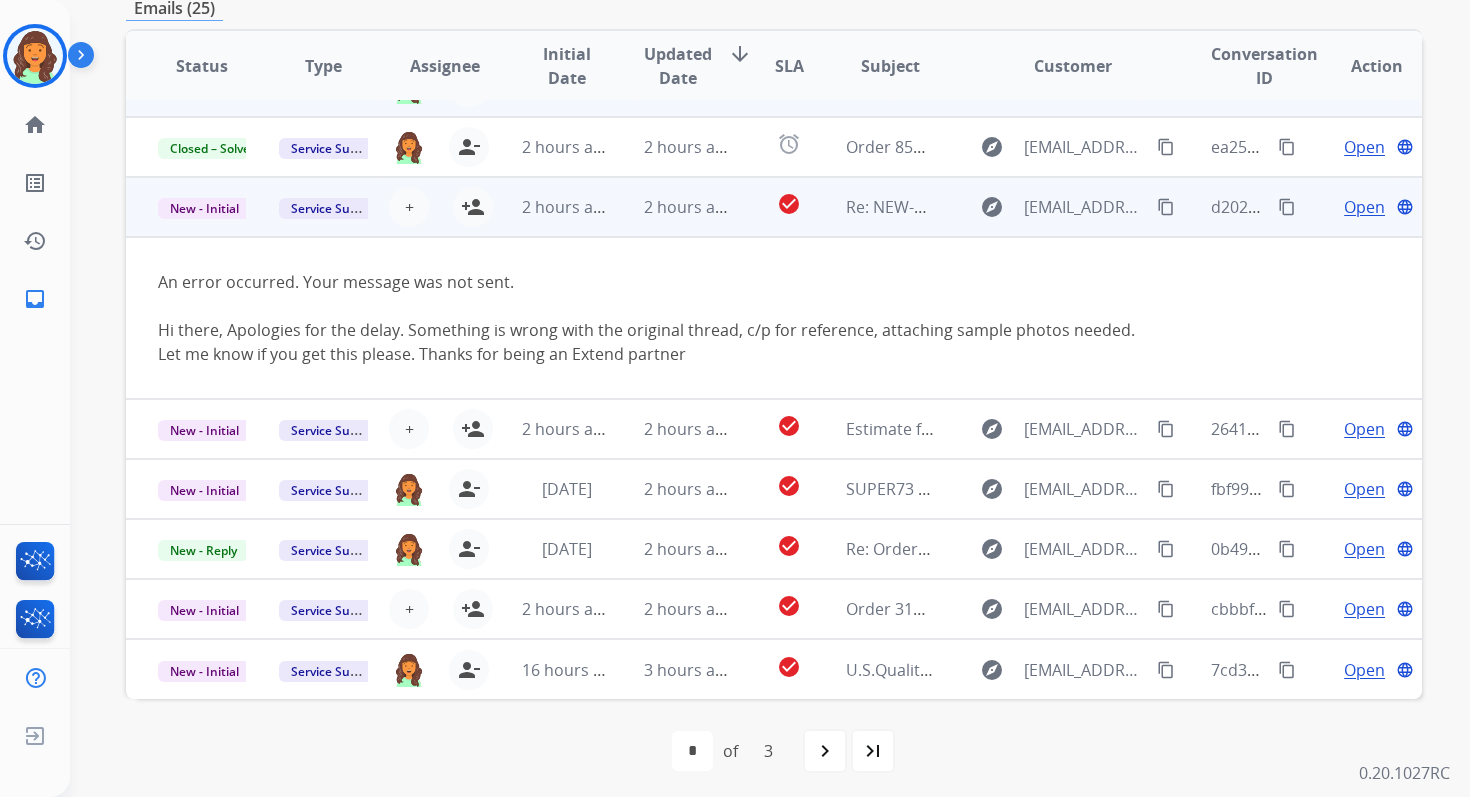 click on "Open" at bounding box center [1364, 207] 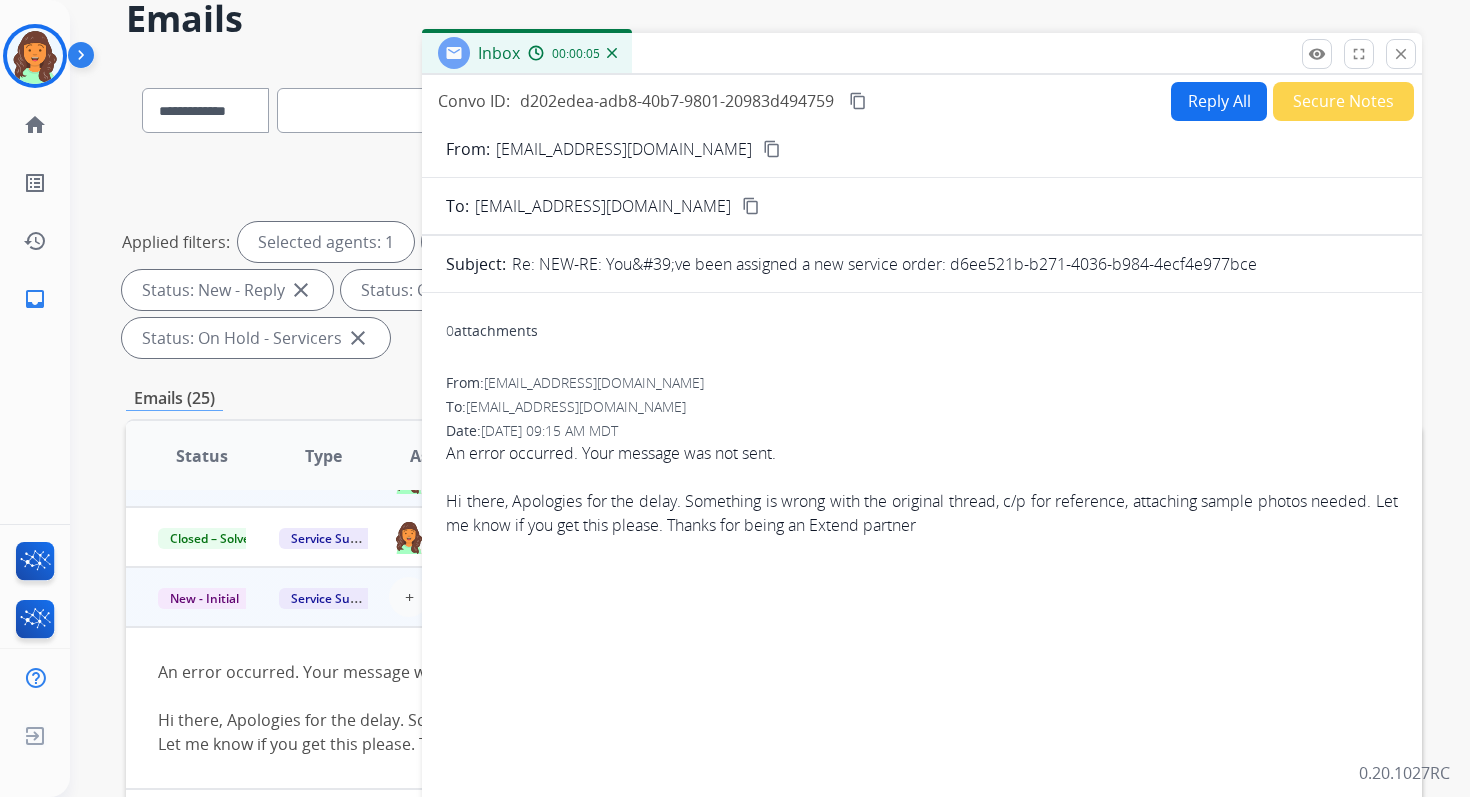 scroll, scrollTop: 88, scrollLeft: 0, axis: vertical 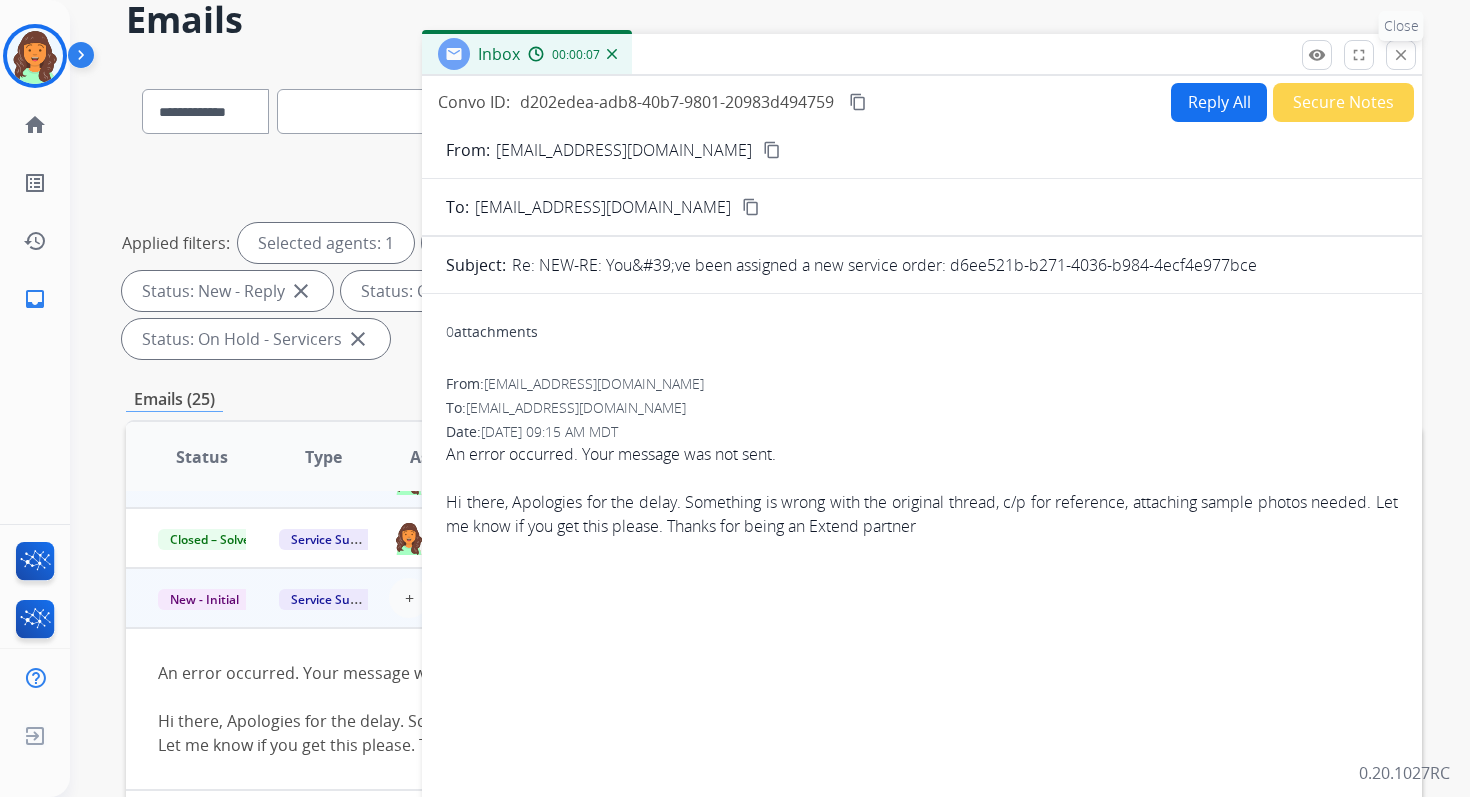 click on "close" at bounding box center [1401, 55] 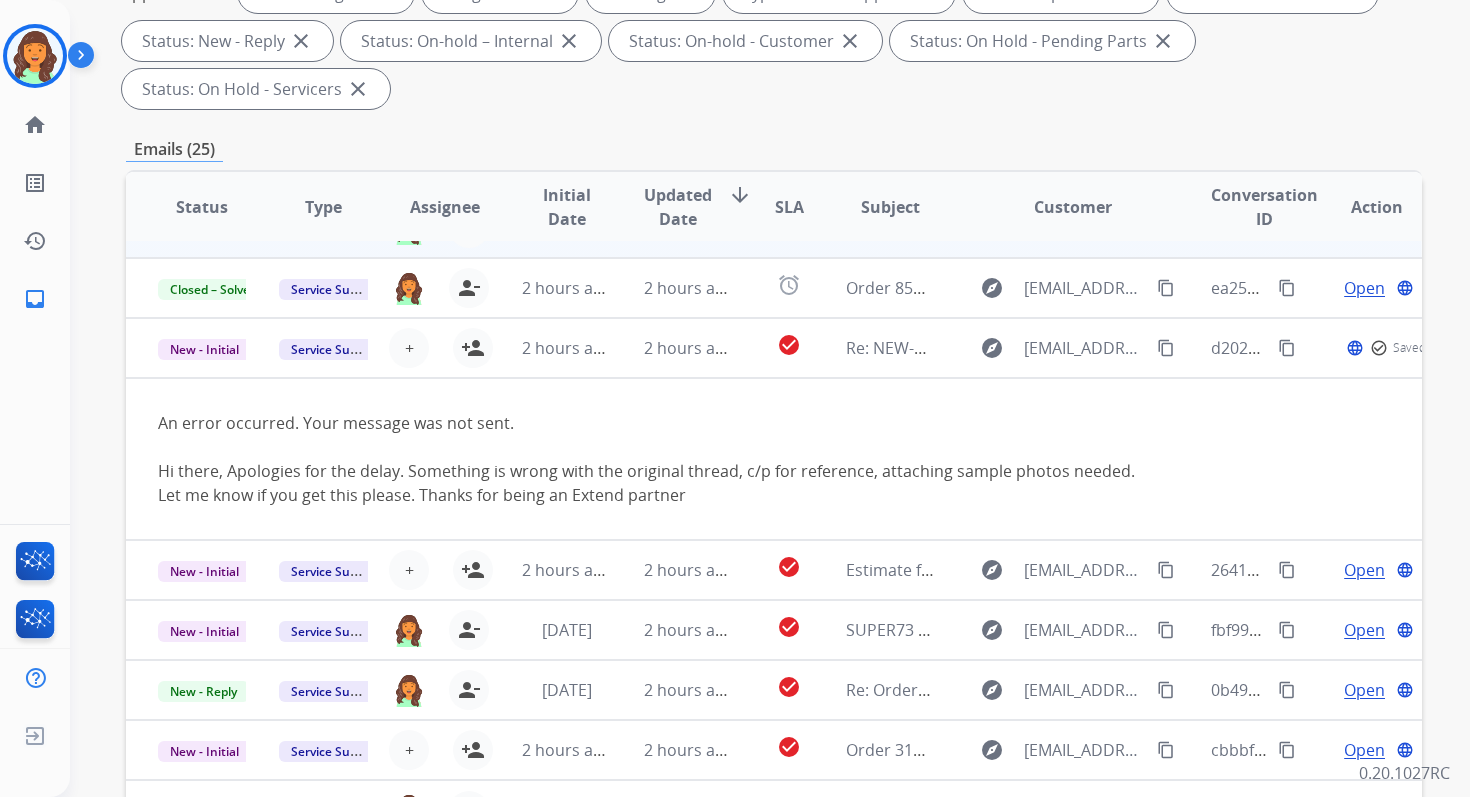 scroll, scrollTop: 485, scrollLeft: 0, axis: vertical 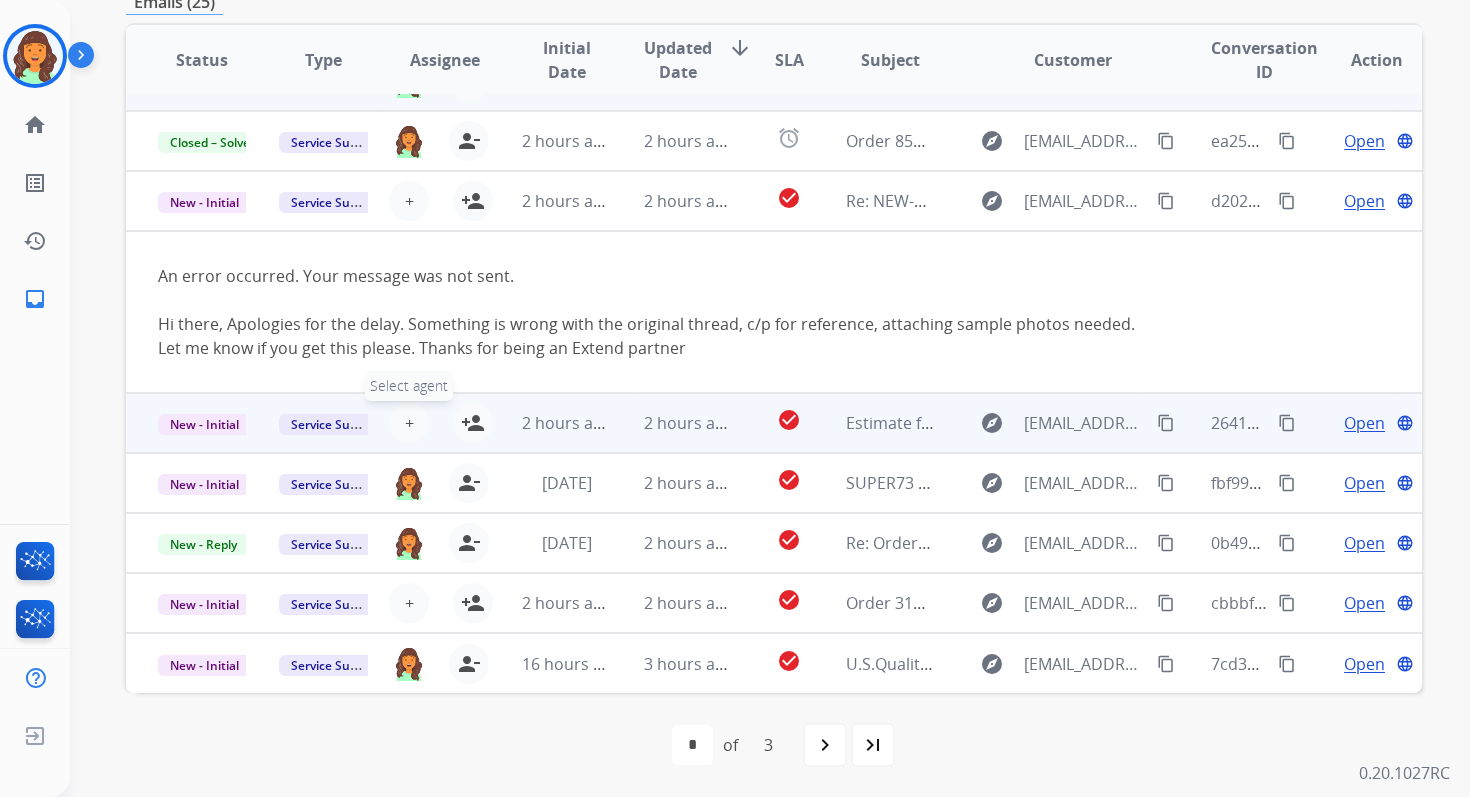 click on "+" at bounding box center [409, 423] 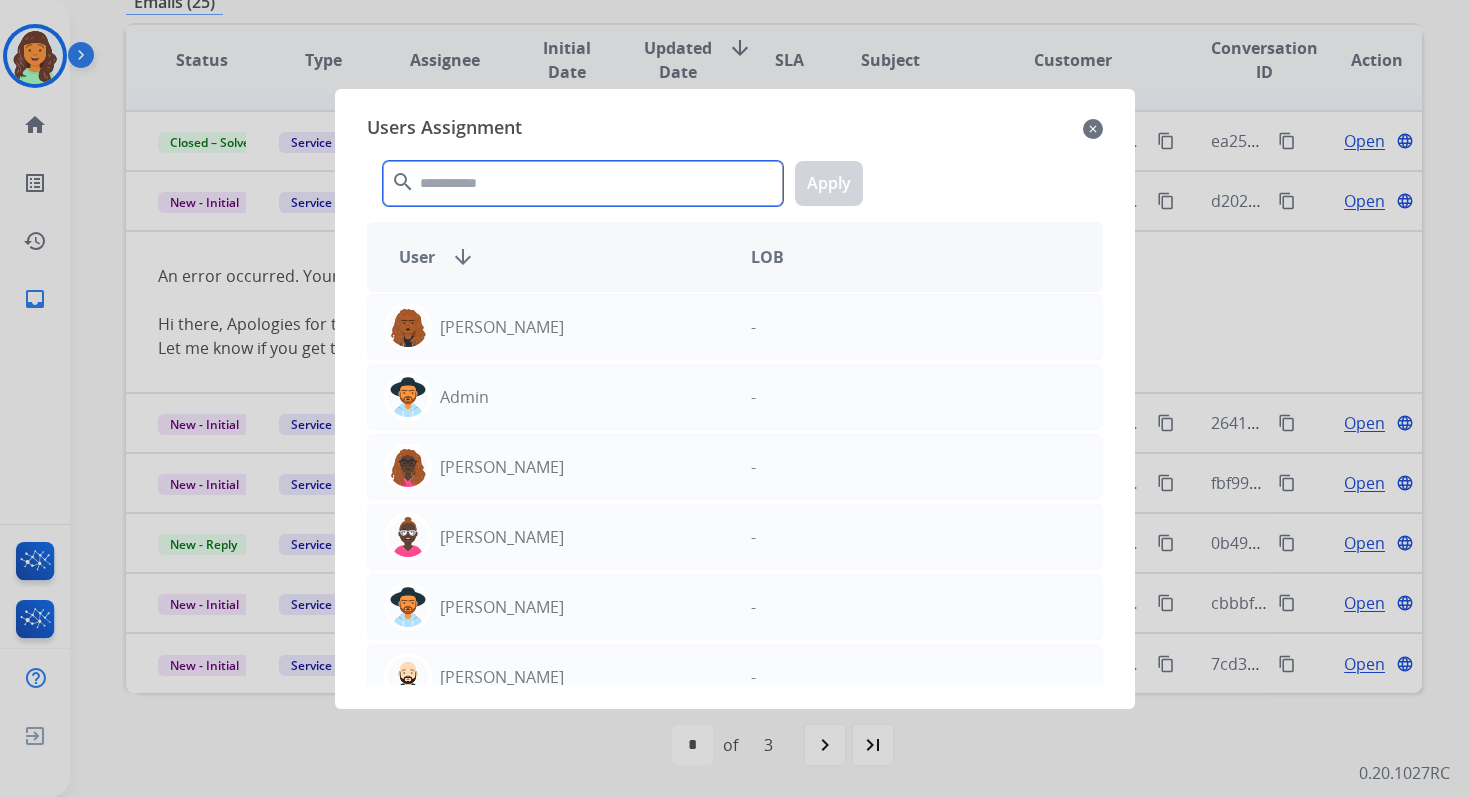 click 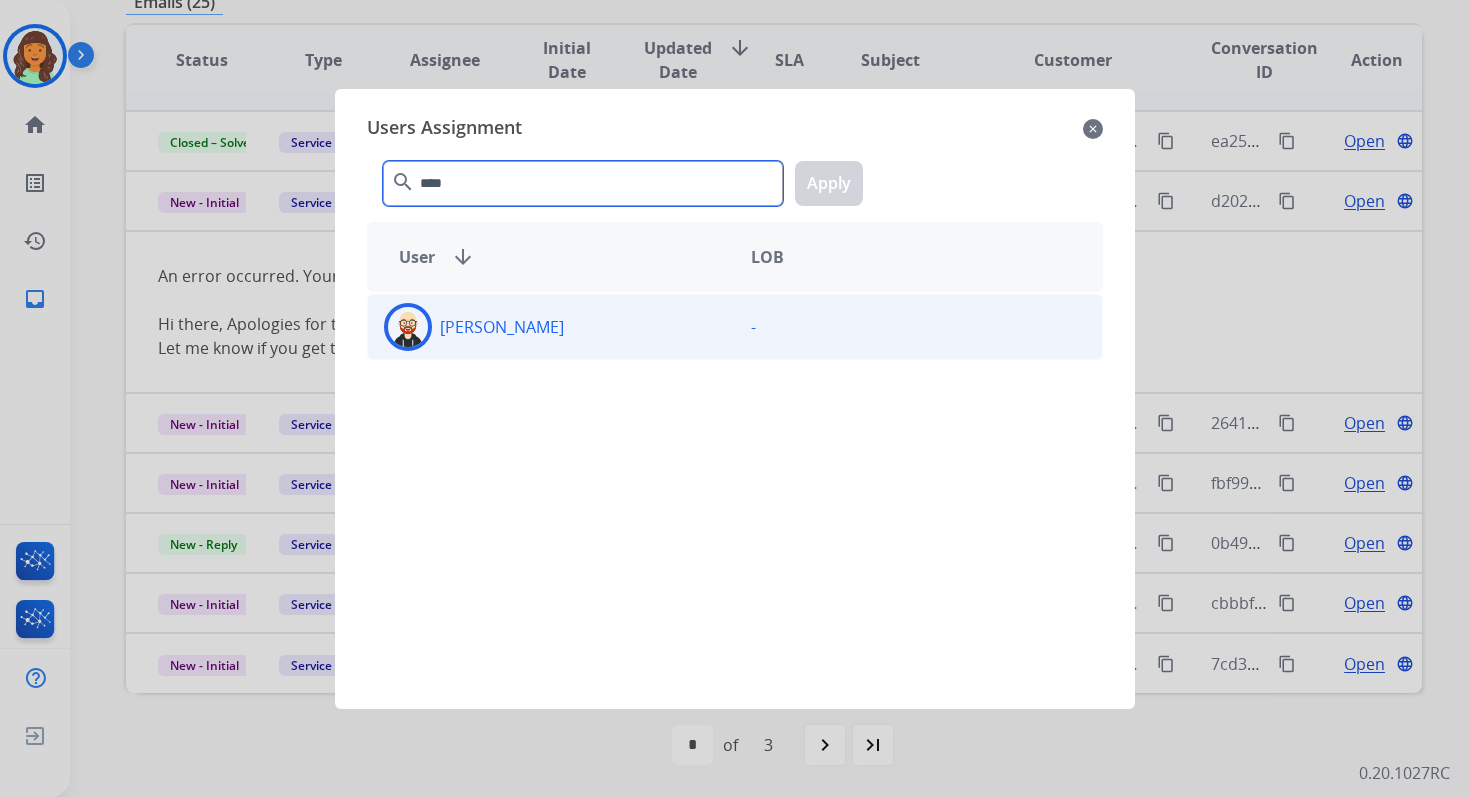 type on "****" 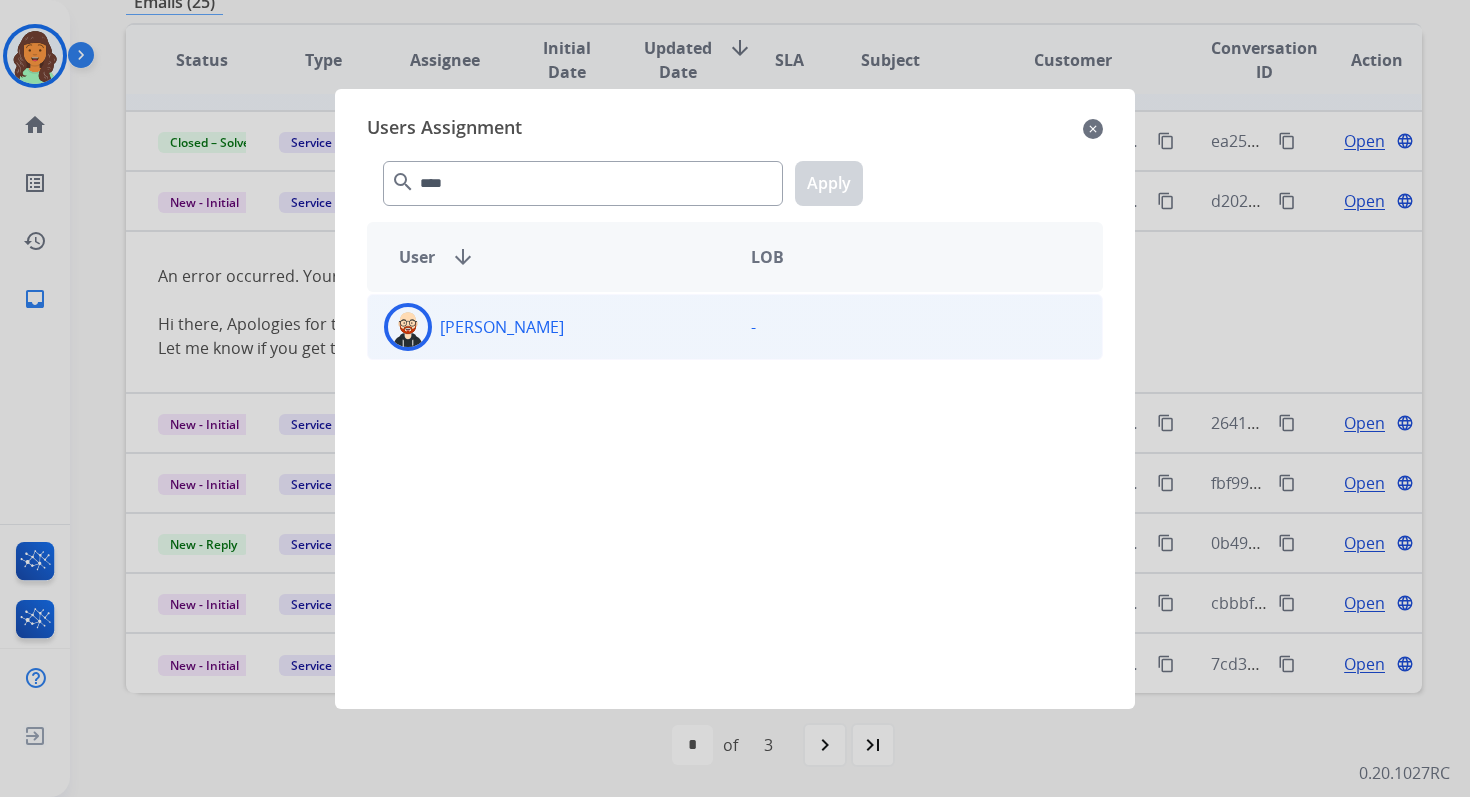 click on "Ezra  Barnes" 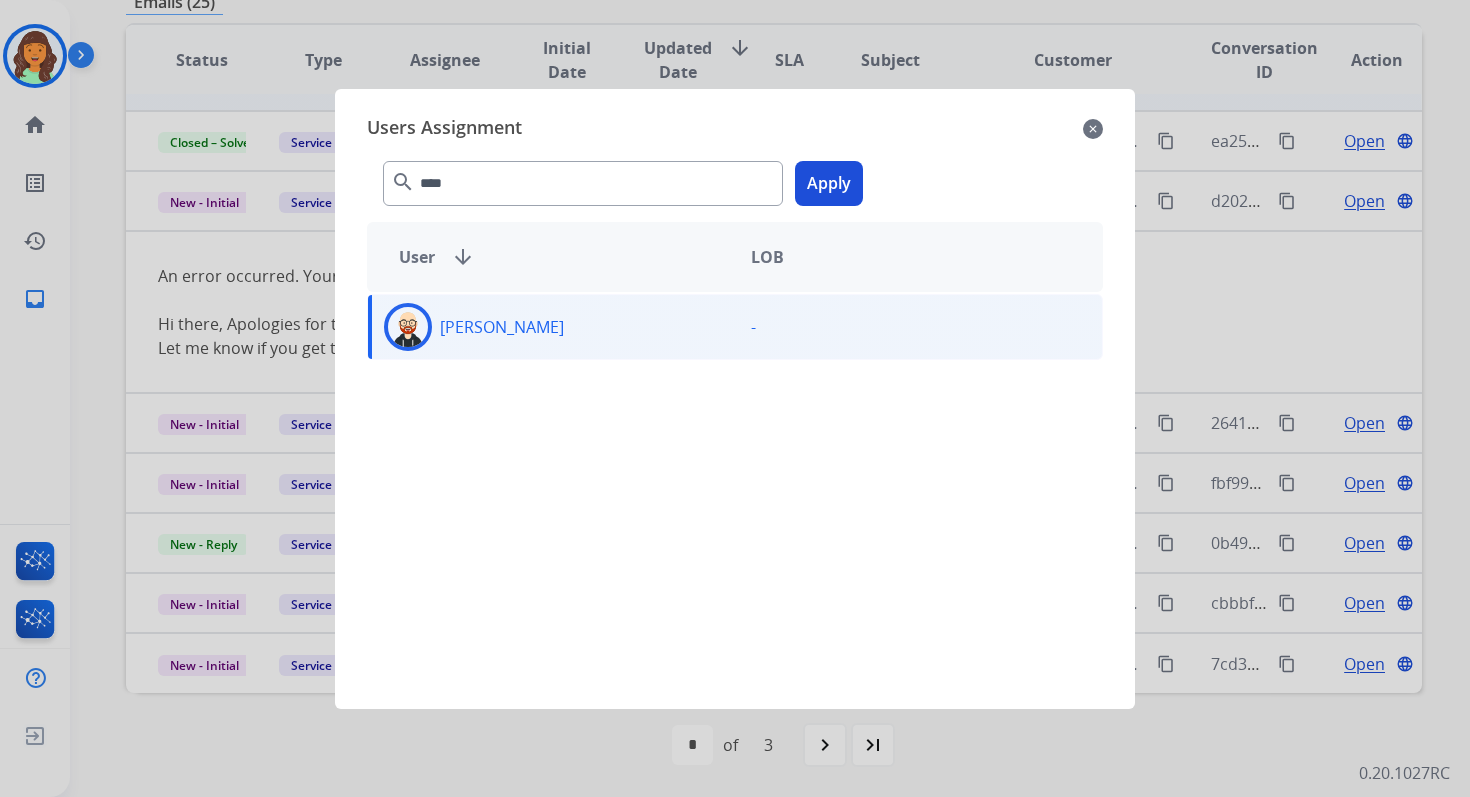 click on "Apply" 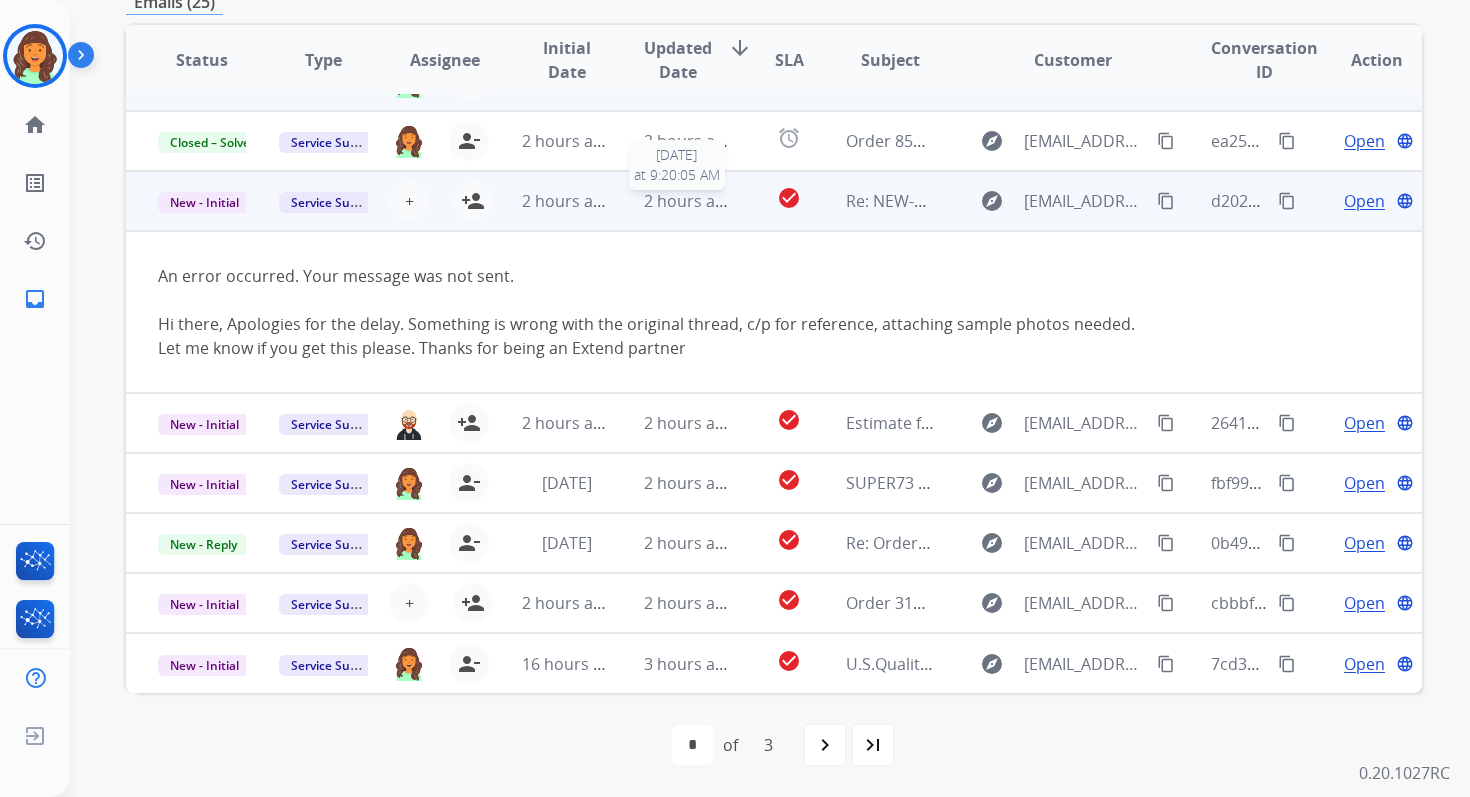 click on "2 hours ago" at bounding box center (689, 201) 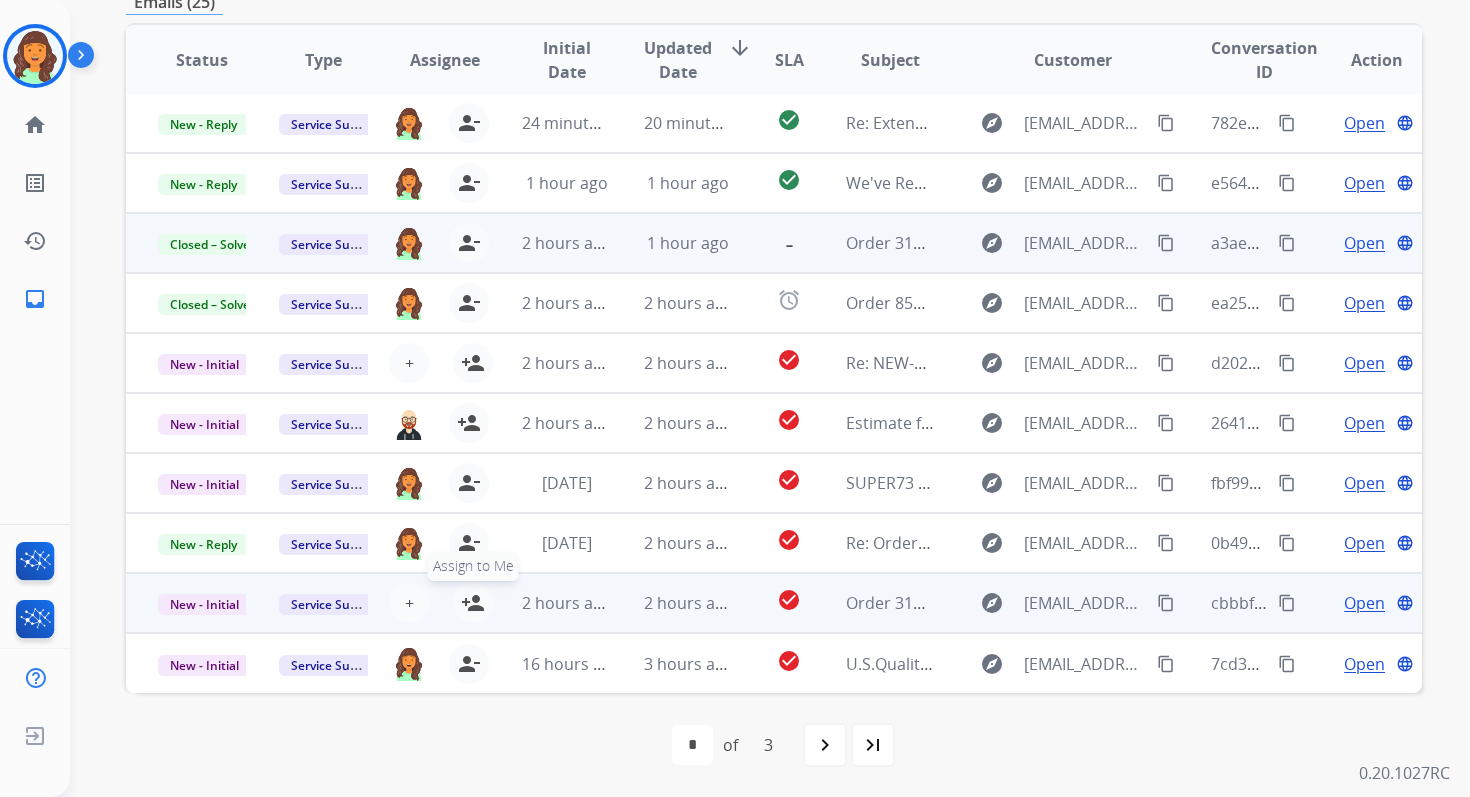 click on "person_add" at bounding box center [473, 603] 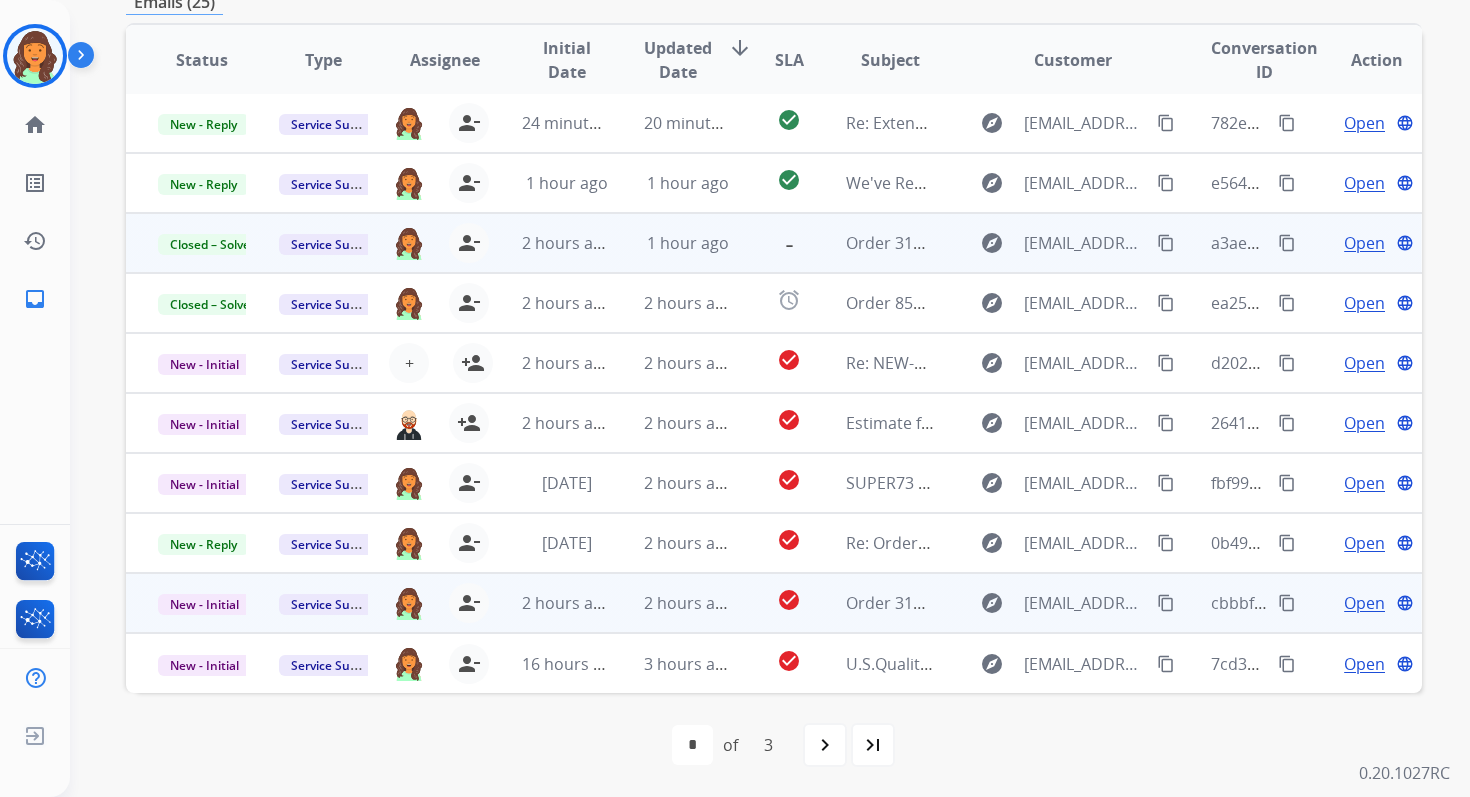 click on "2 hours ago" at bounding box center [689, 603] 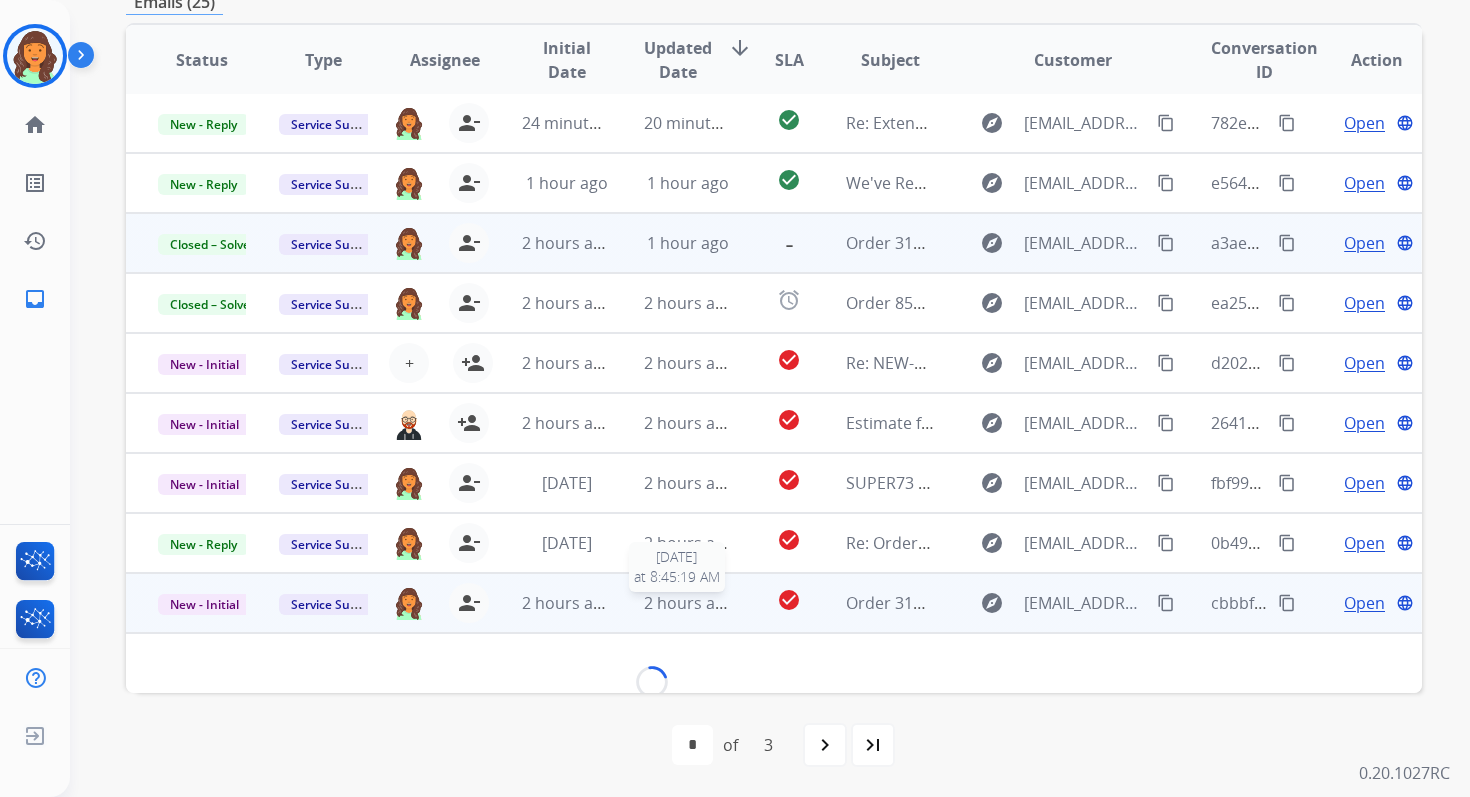 scroll, scrollTop: 480, scrollLeft: 0, axis: vertical 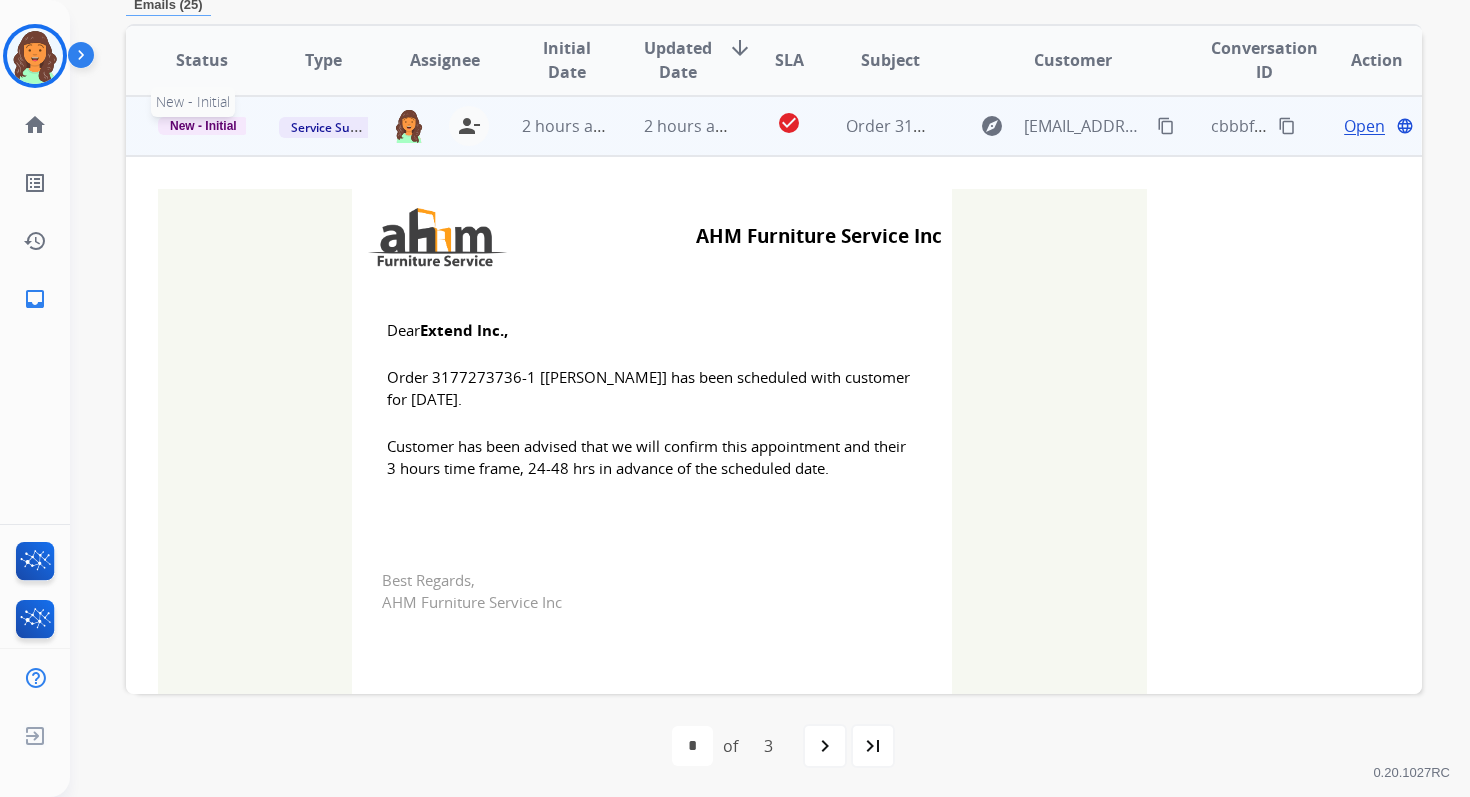click on "New - Initial" at bounding box center [203, 126] 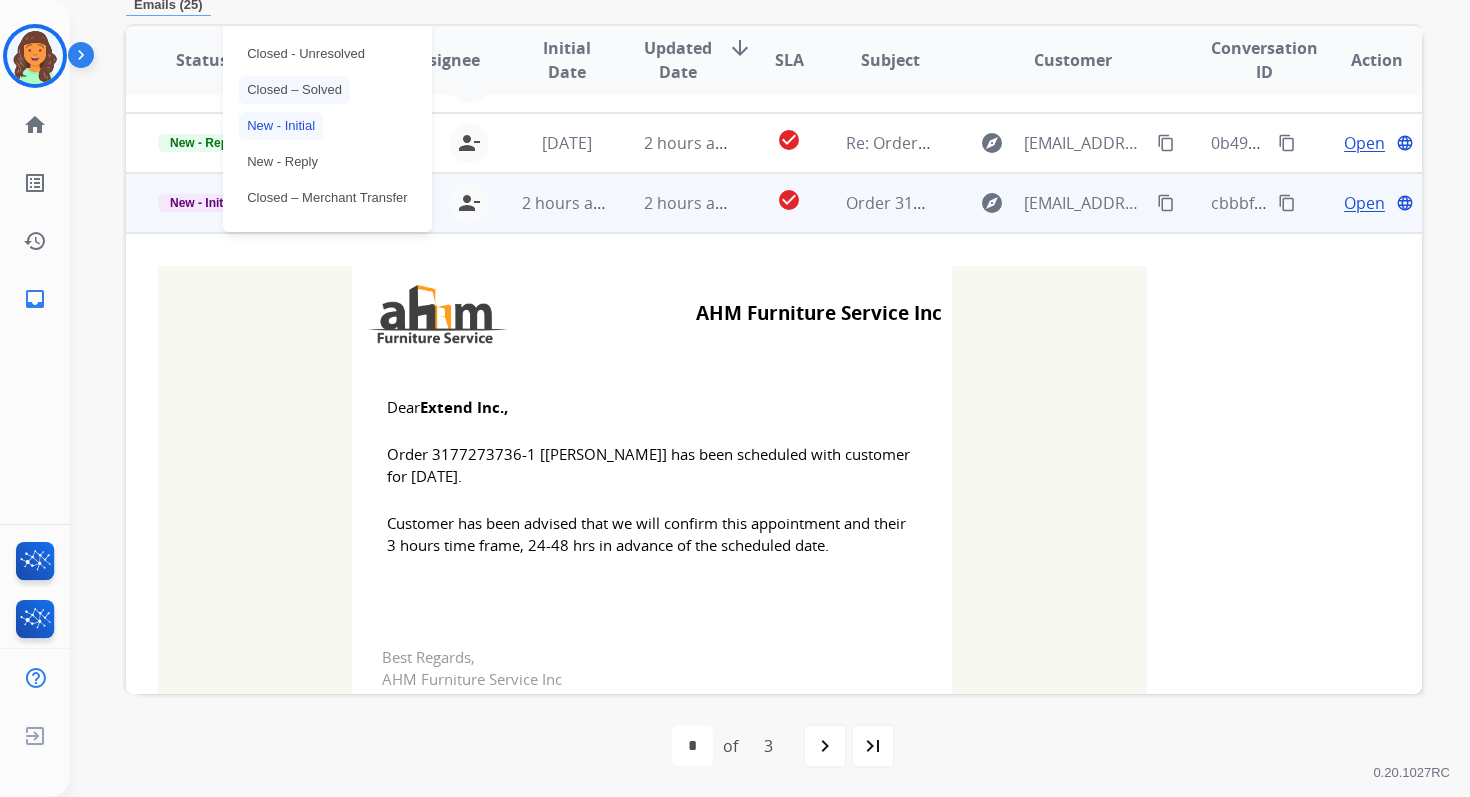 click on "Closed – Solved" at bounding box center [294, 90] 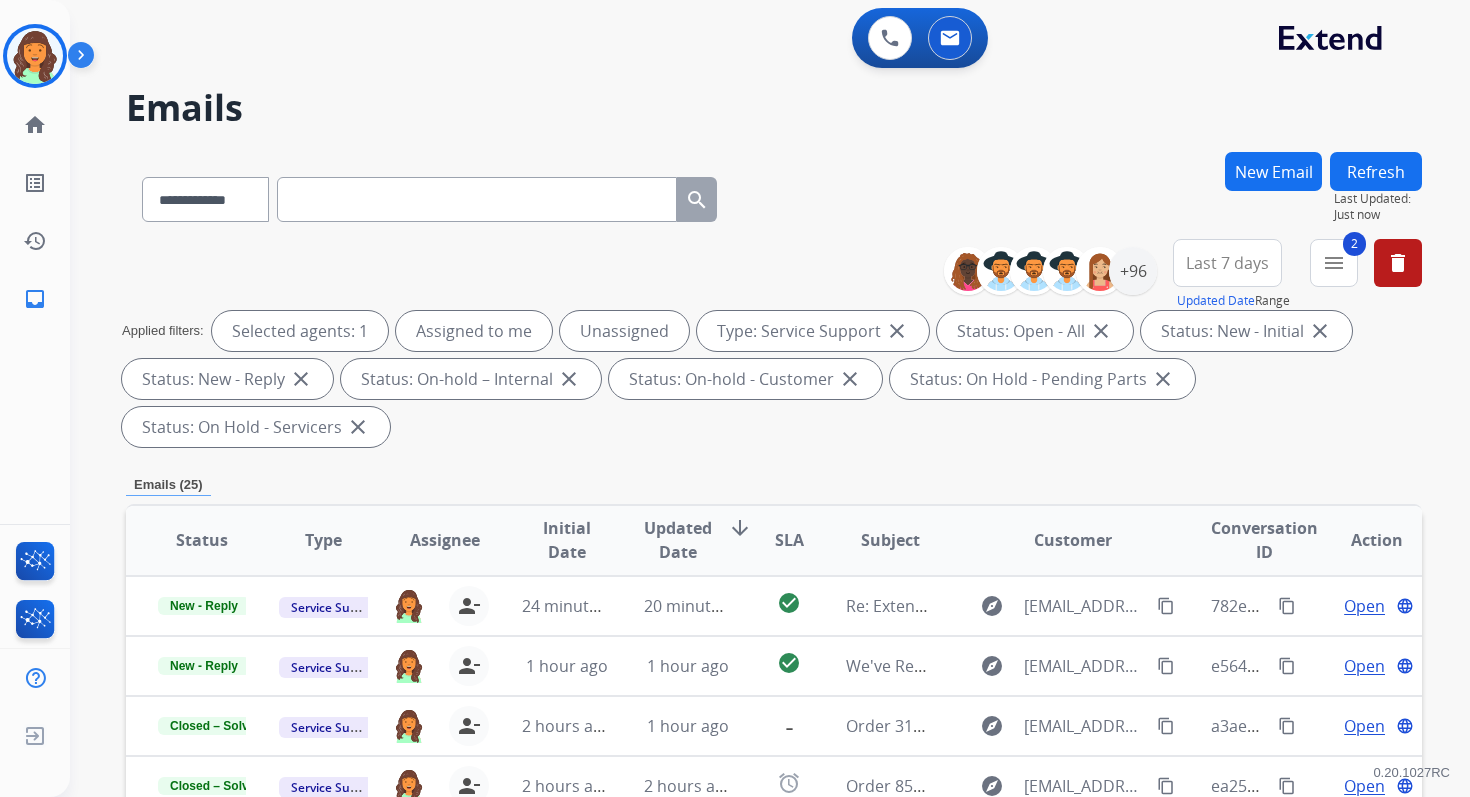click on "Refresh" at bounding box center [1376, 171] 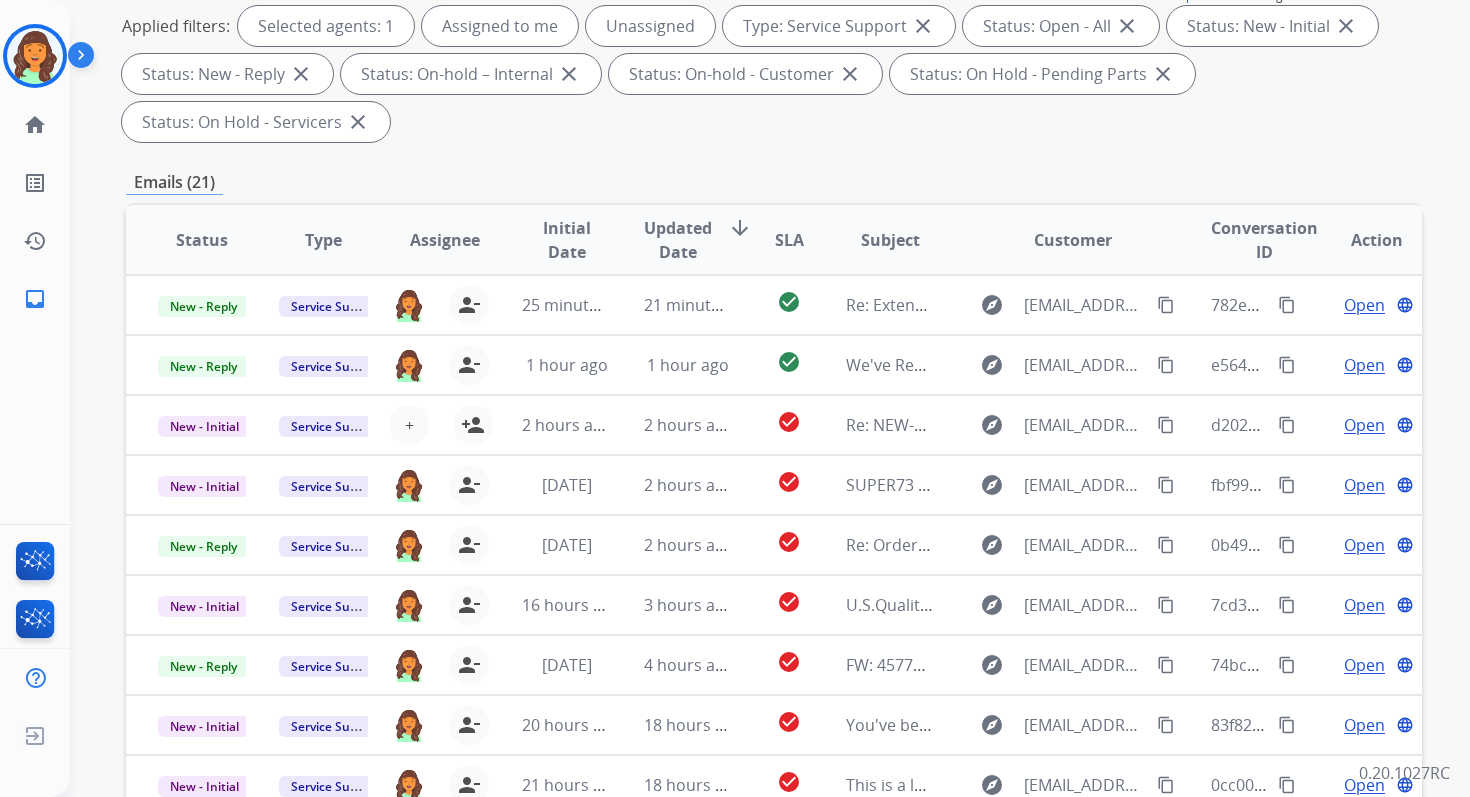 scroll, scrollTop: 485, scrollLeft: 0, axis: vertical 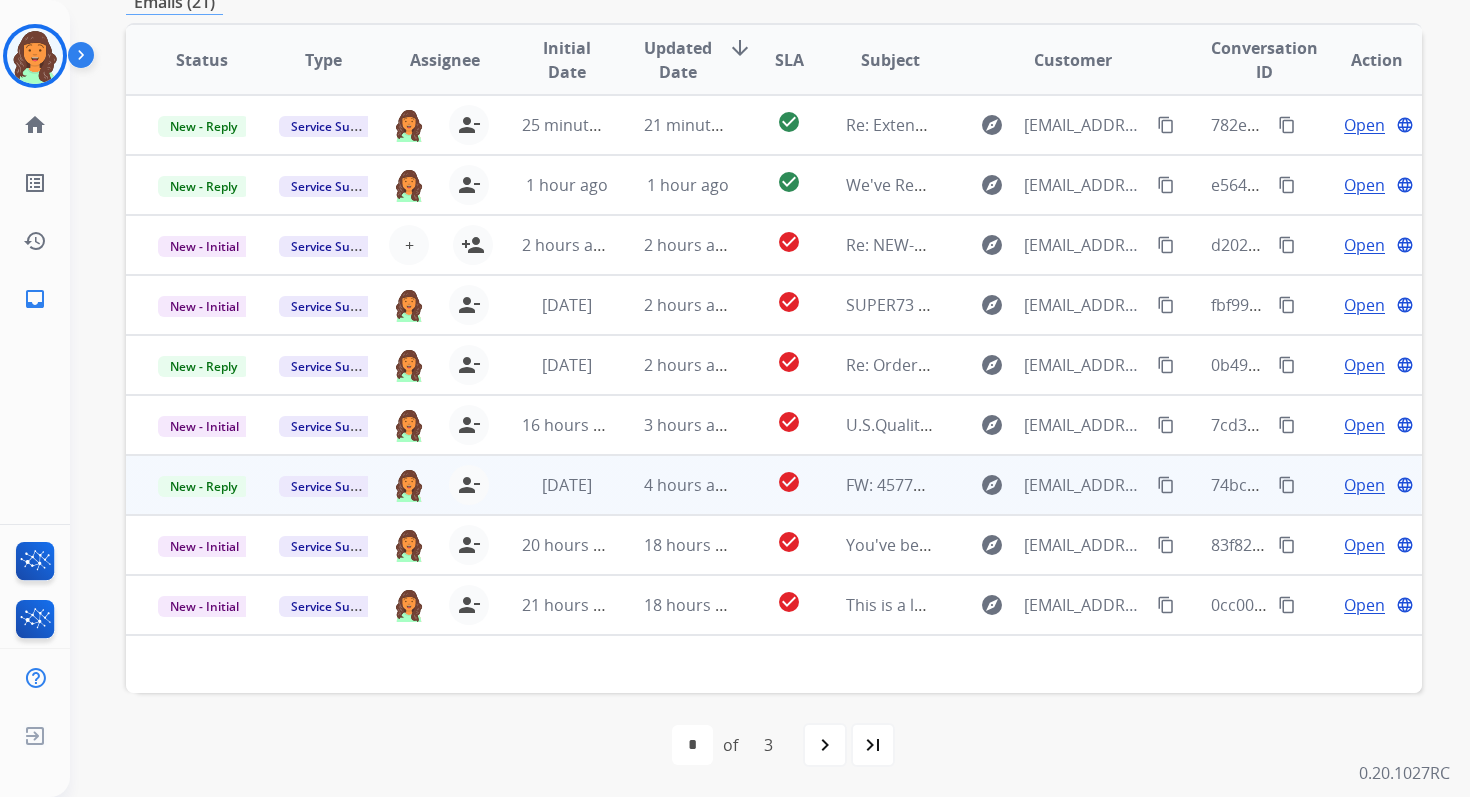 click on "4 hours ago" at bounding box center [689, 485] 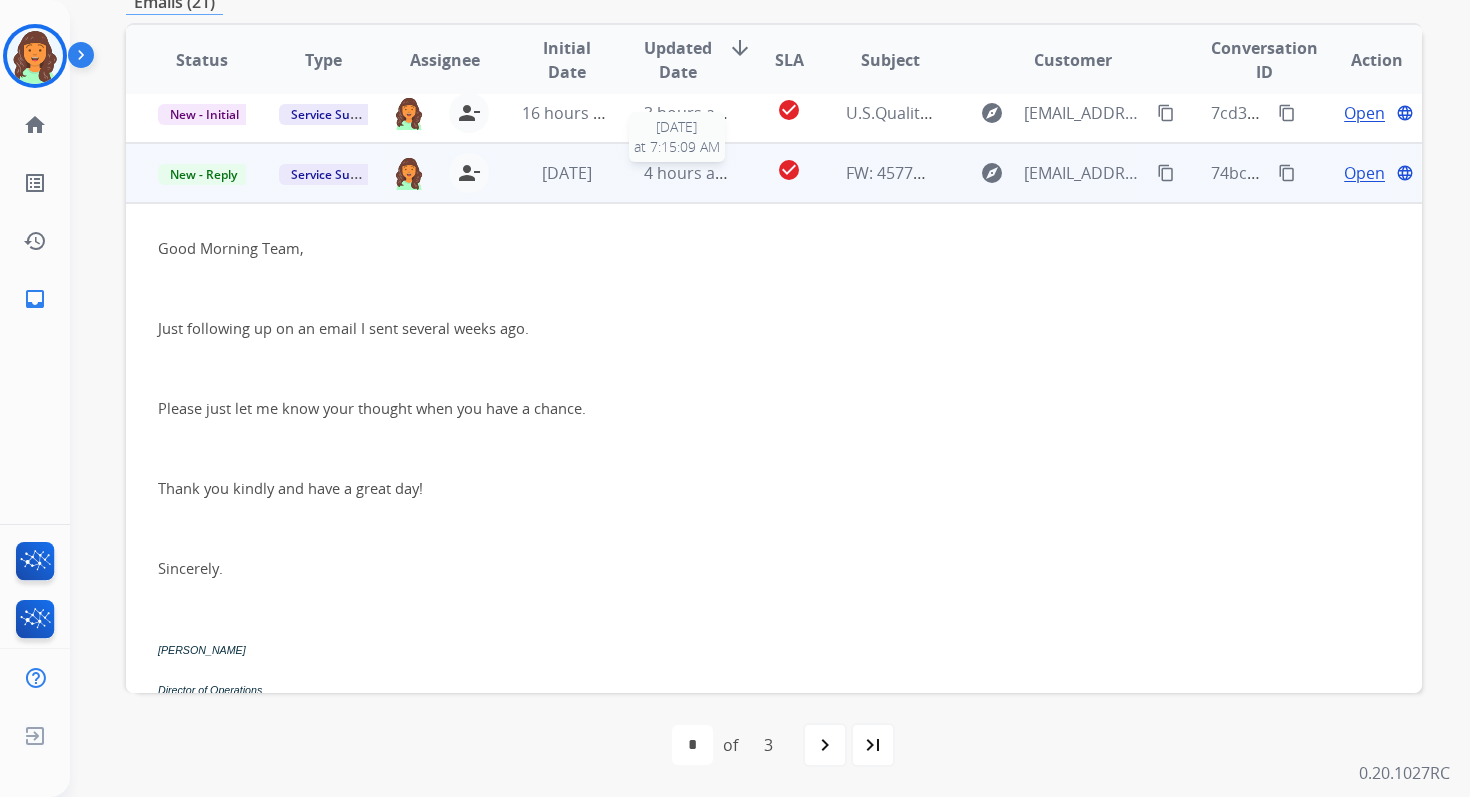 scroll, scrollTop: 360, scrollLeft: 0, axis: vertical 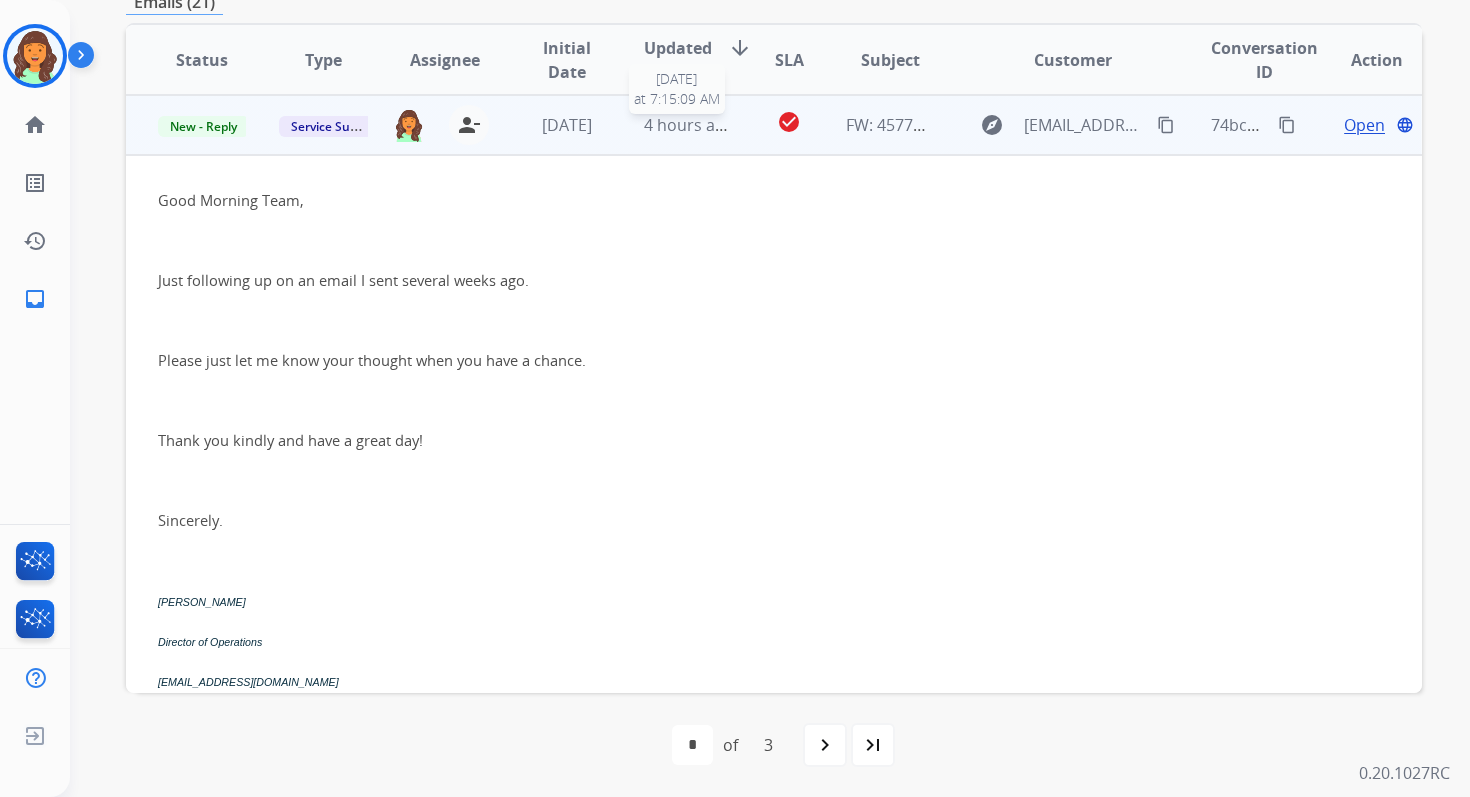 click on "4 hours ago" at bounding box center (689, 125) 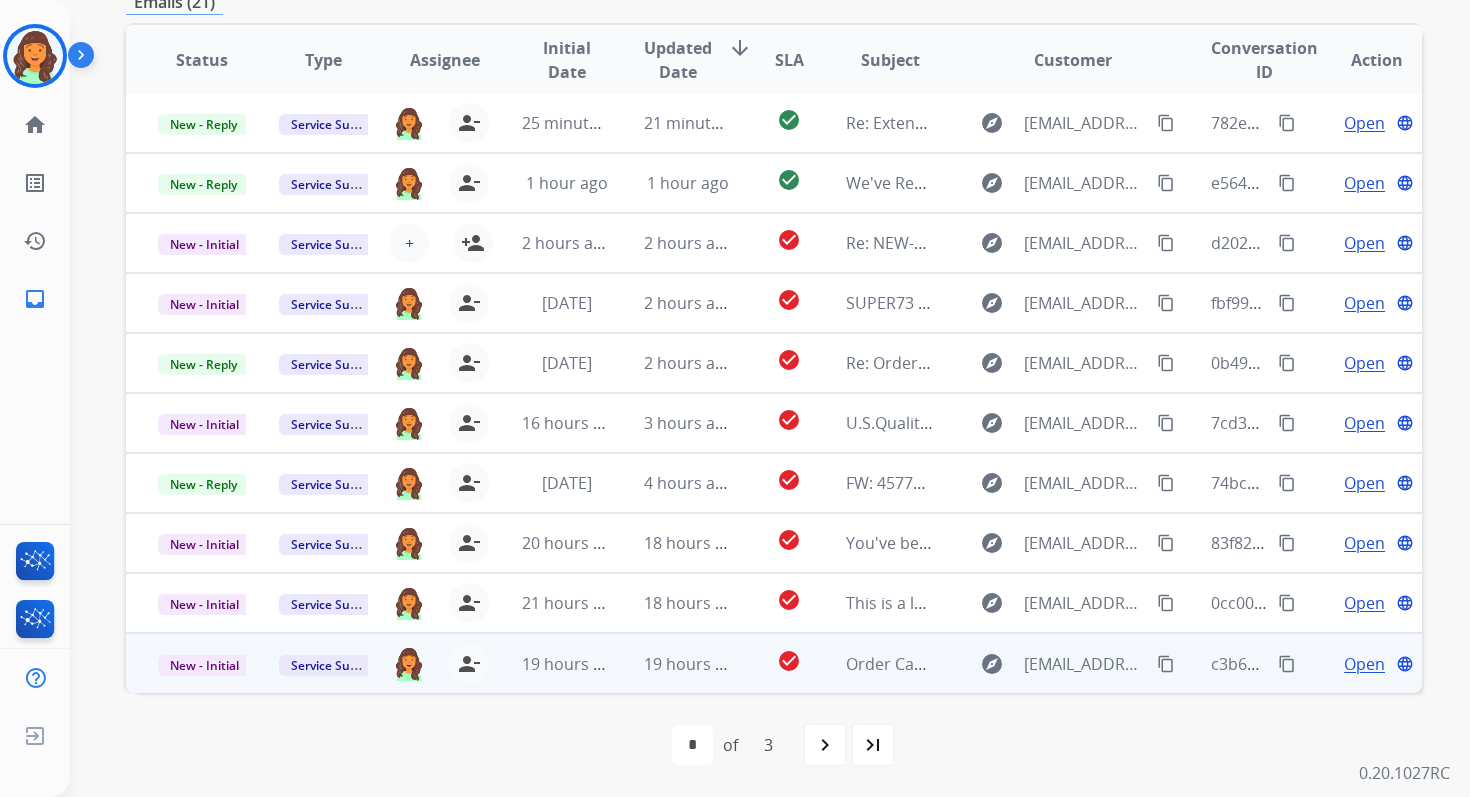 click on "check_circle" at bounding box center (773, 663) 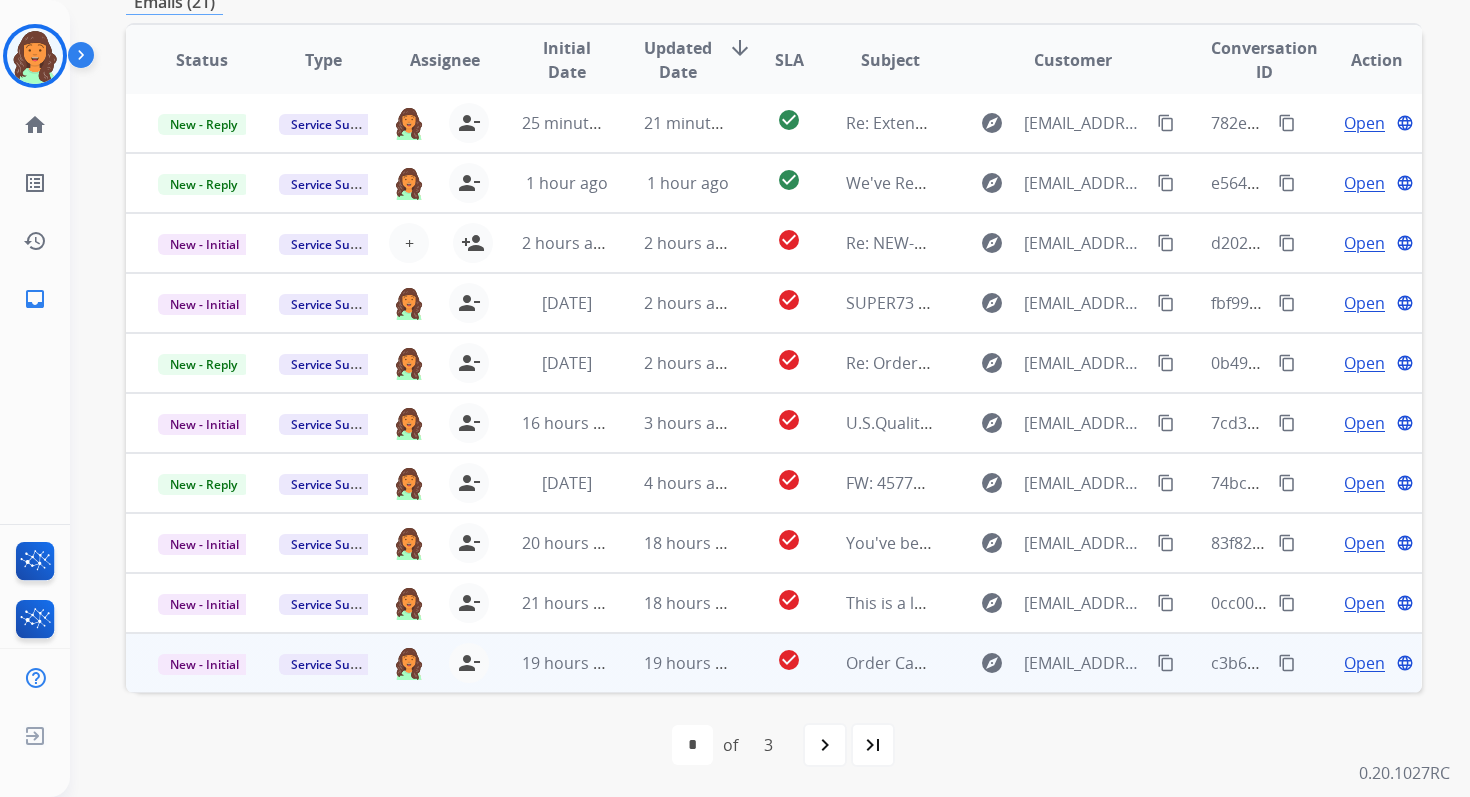 scroll, scrollTop: 99, scrollLeft: 0, axis: vertical 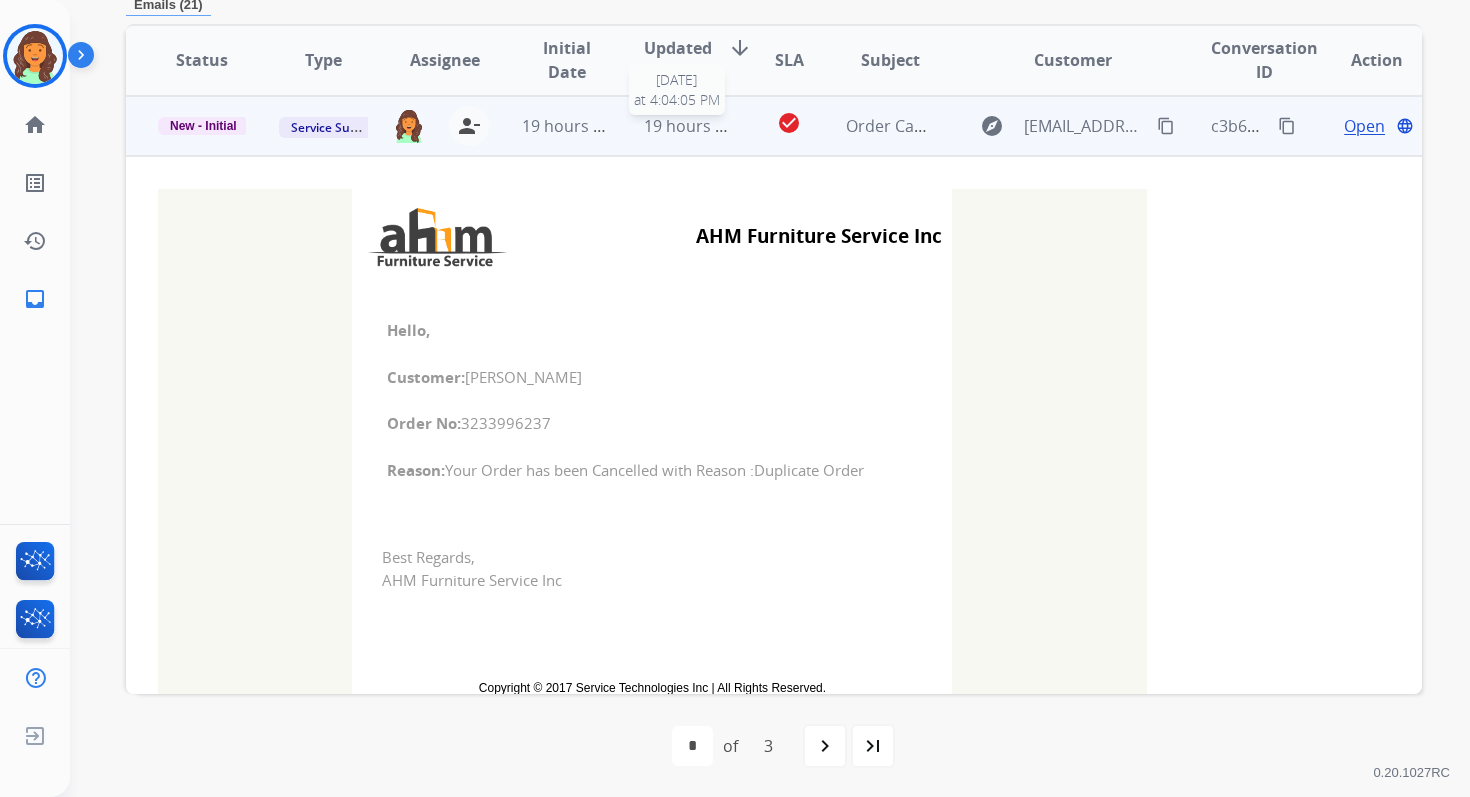 click on "19 hours ago" at bounding box center [693, 126] 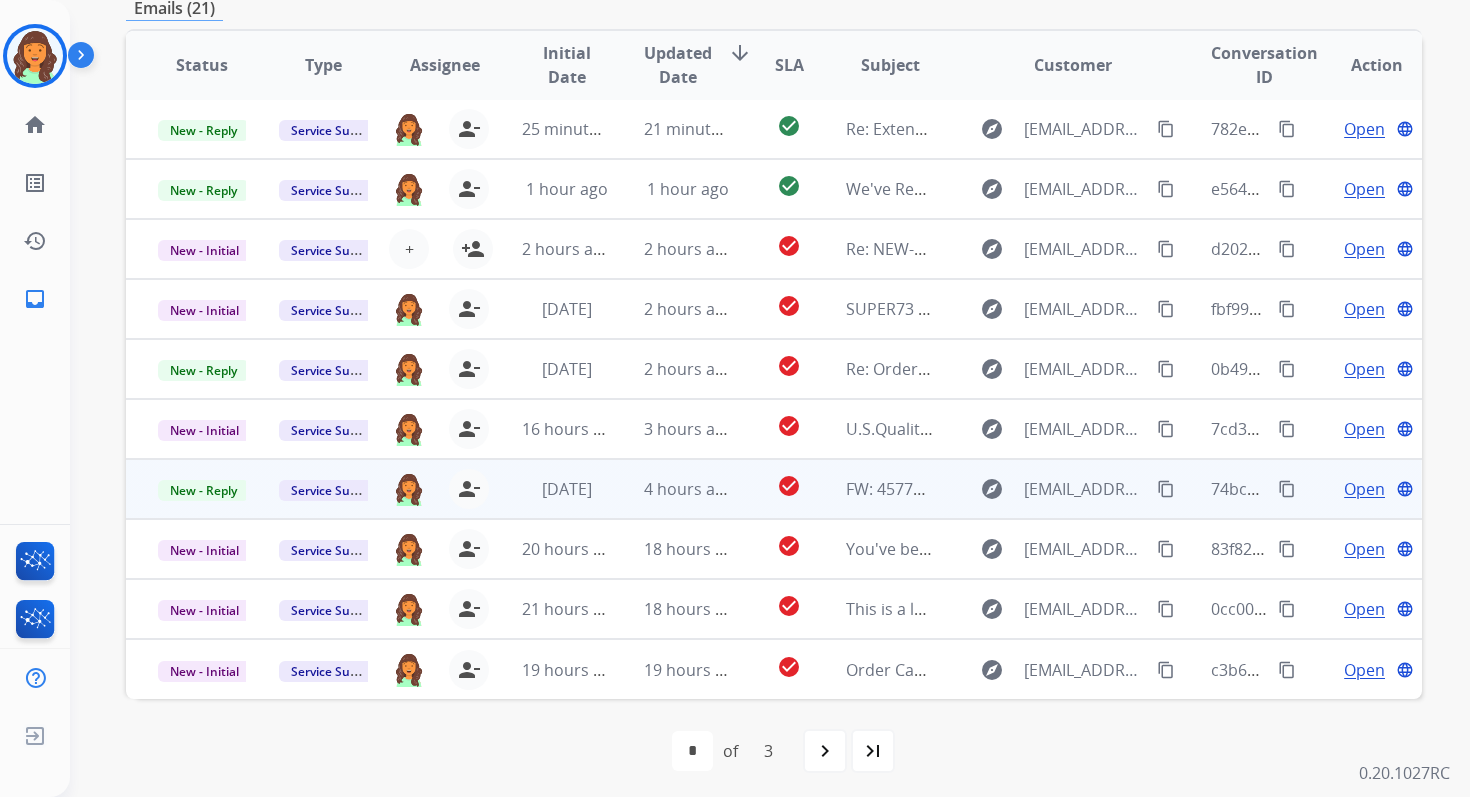 scroll, scrollTop: 0, scrollLeft: 0, axis: both 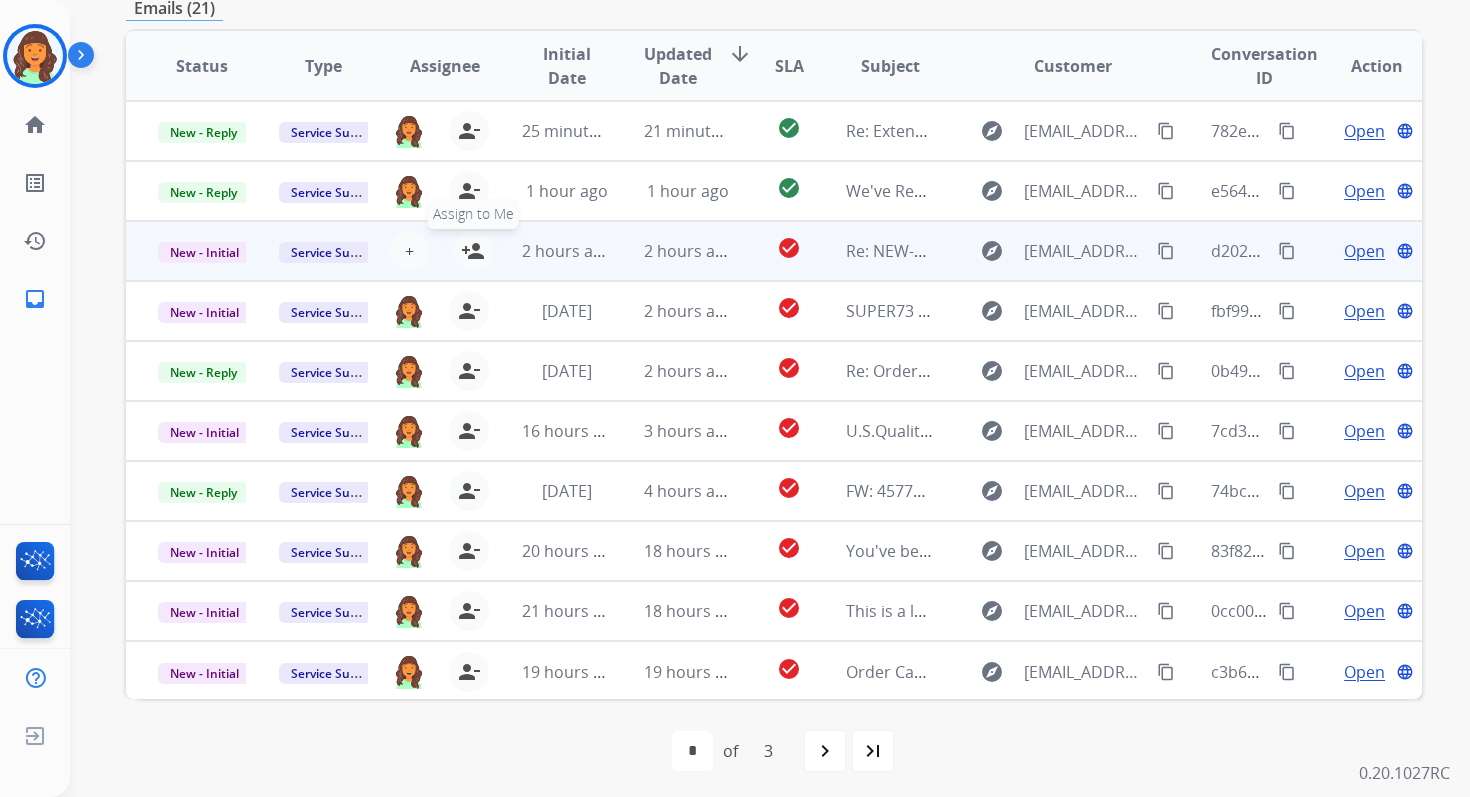 click on "person_add" at bounding box center [473, 251] 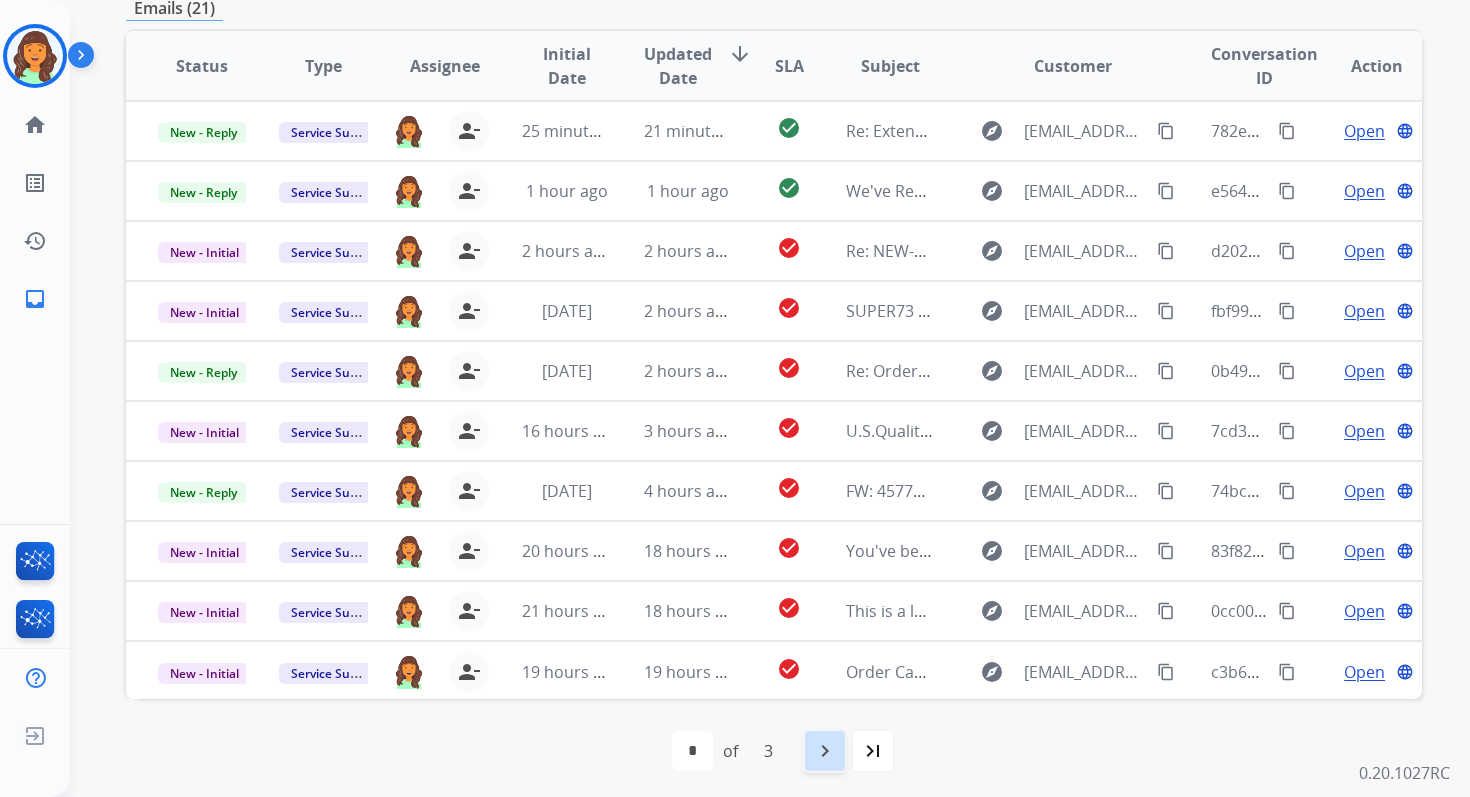 click on "navigate_next" at bounding box center [825, 751] 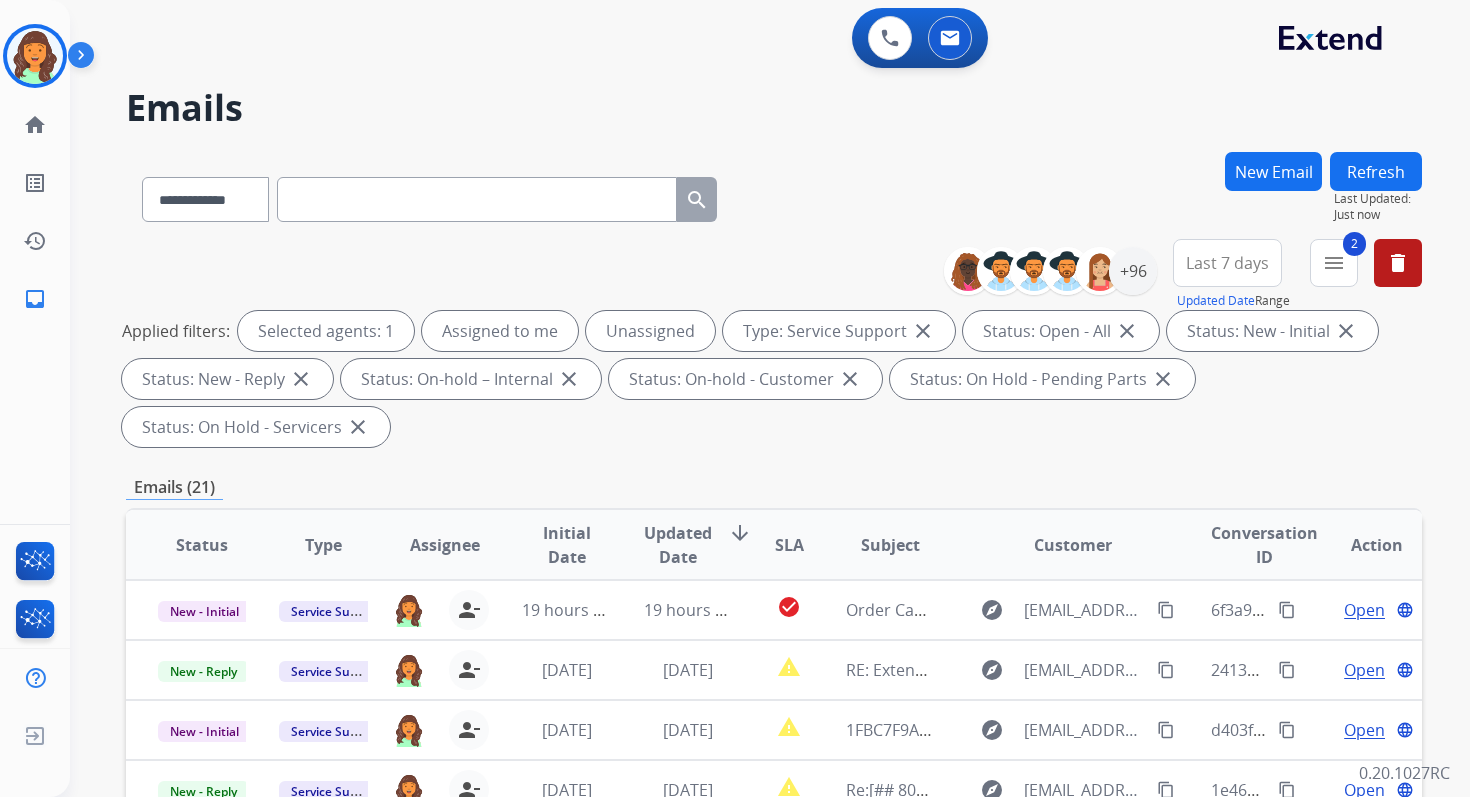 scroll, scrollTop: 2, scrollLeft: 0, axis: vertical 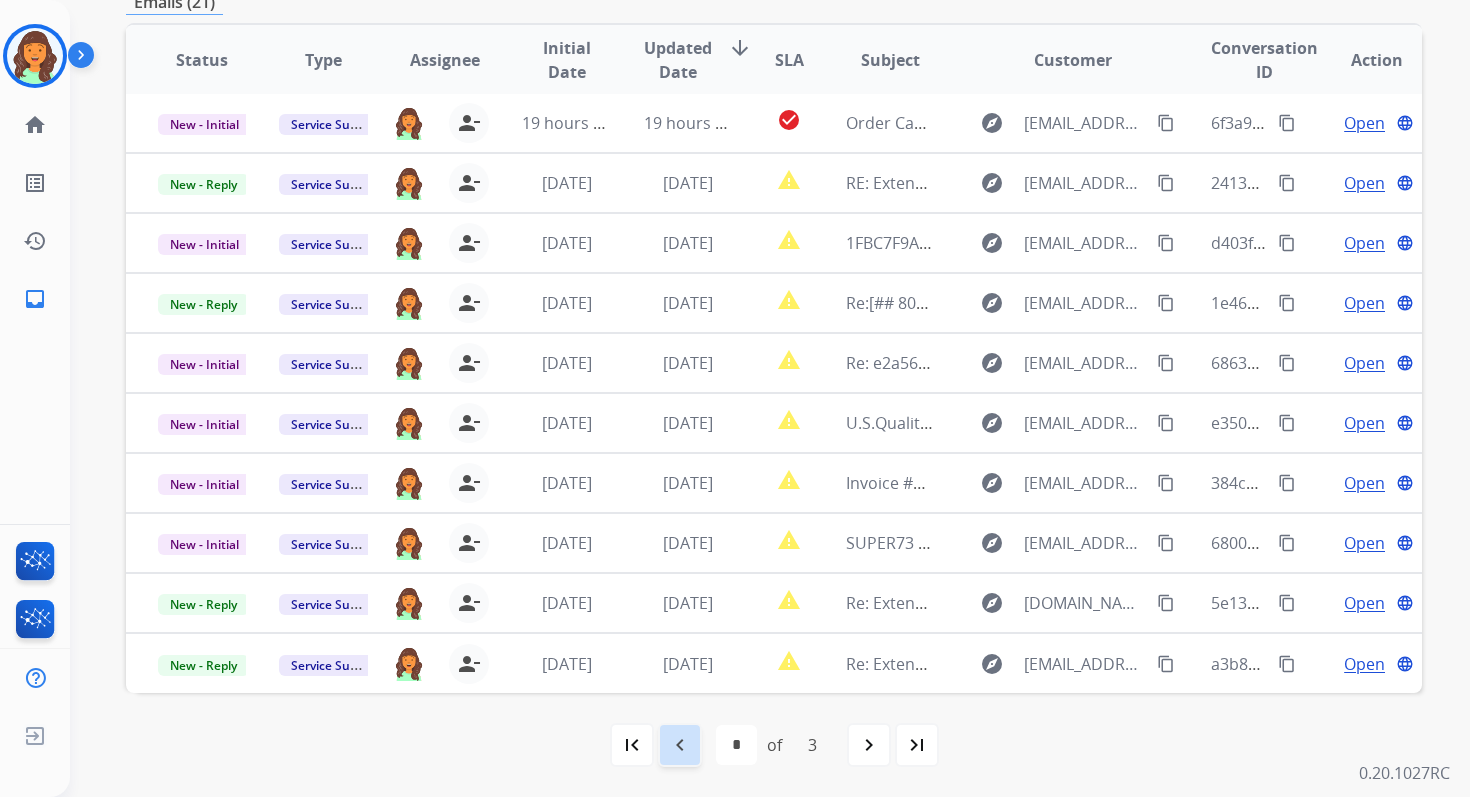 click on "navigate_before" at bounding box center [680, 745] 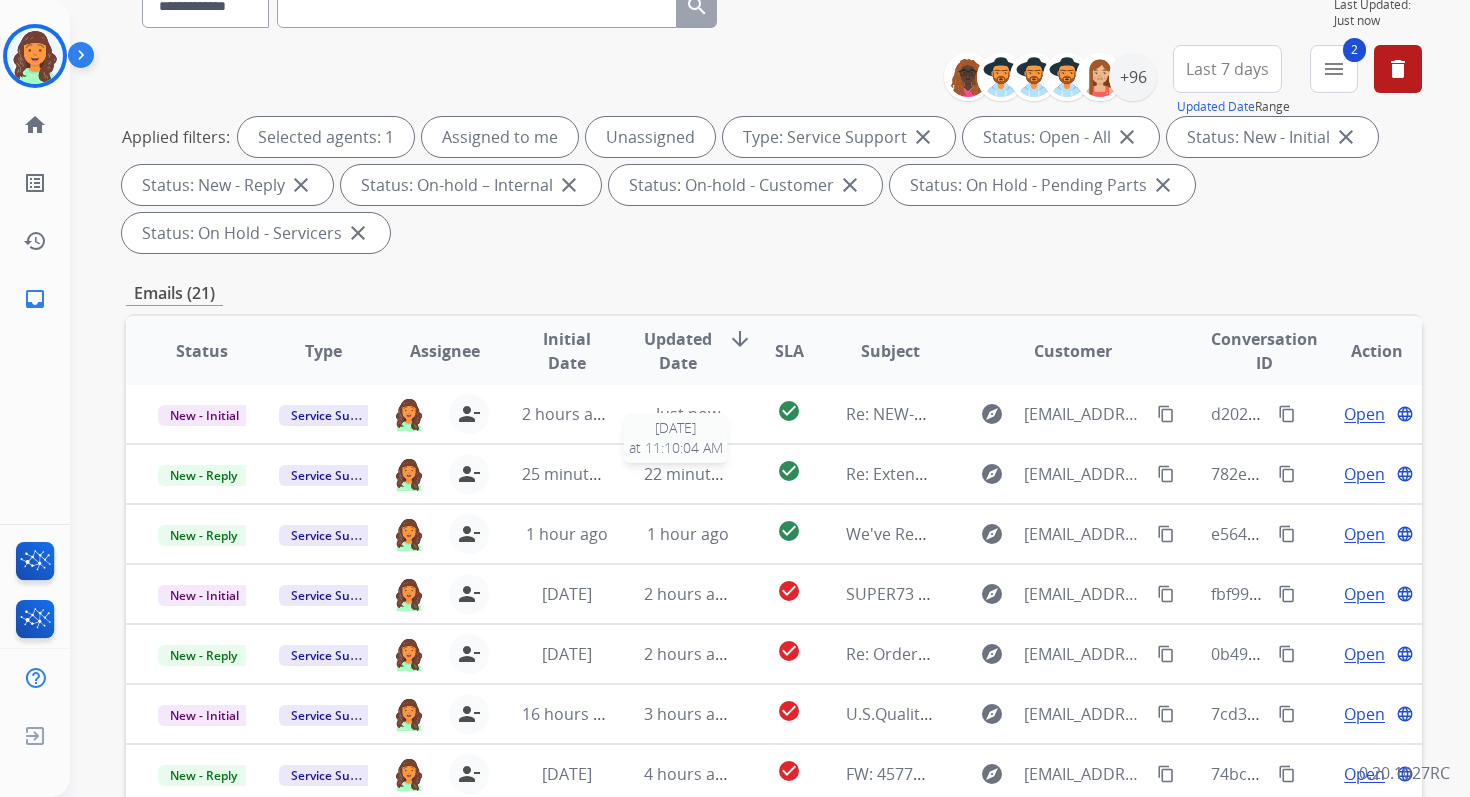 scroll, scrollTop: 485, scrollLeft: 0, axis: vertical 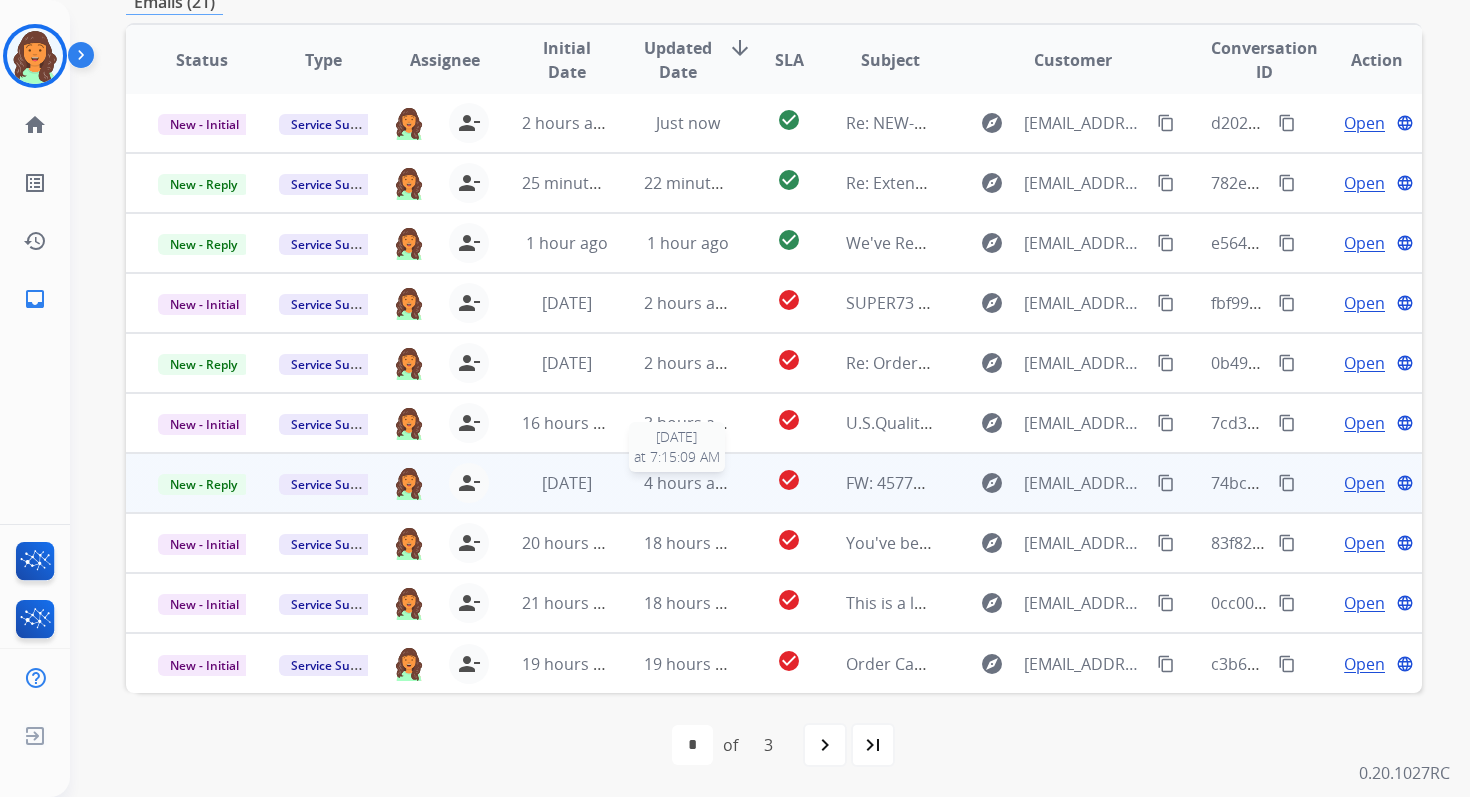click on "4 hours ago" at bounding box center [689, 483] 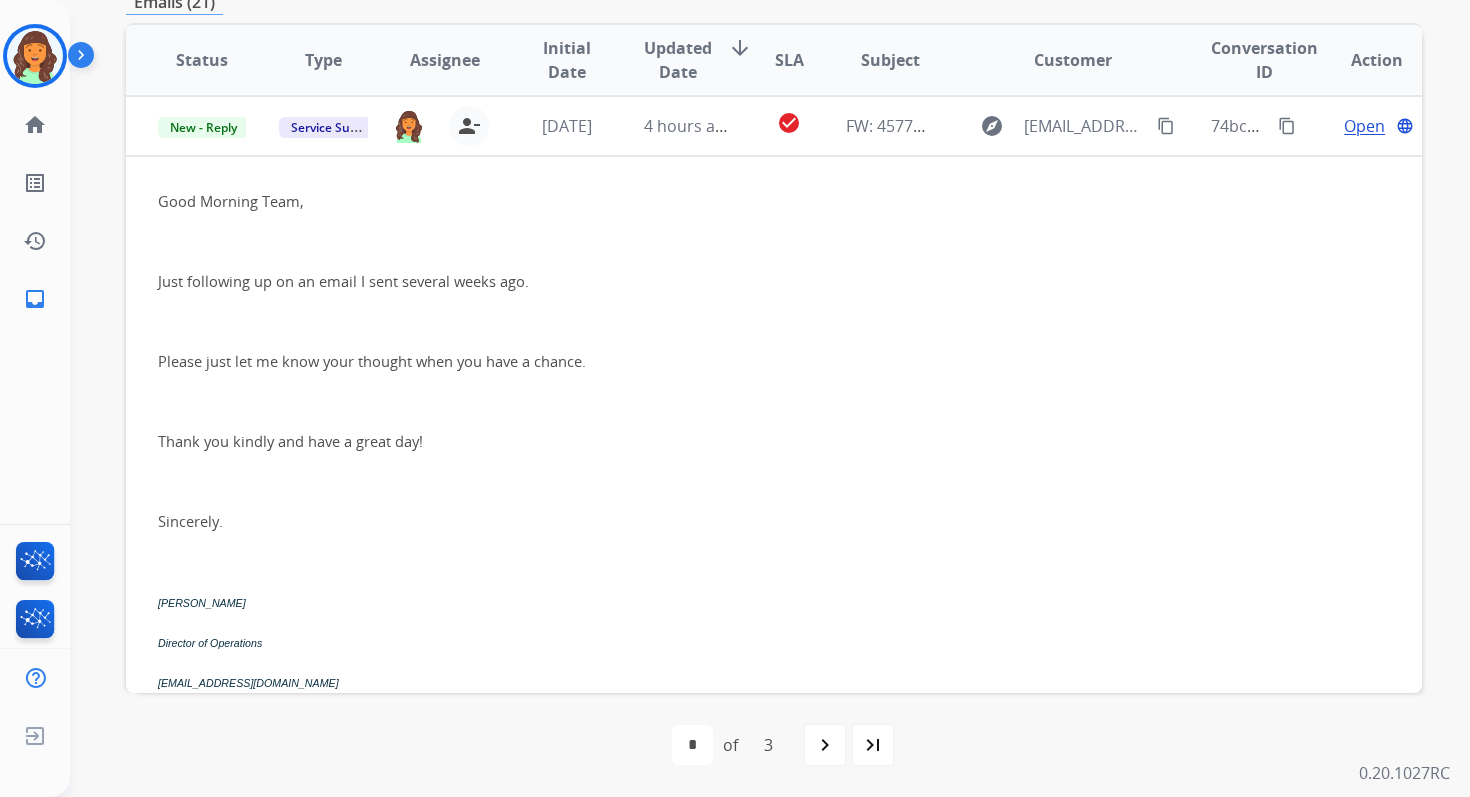 scroll, scrollTop: 360, scrollLeft: 0, axis: vertical 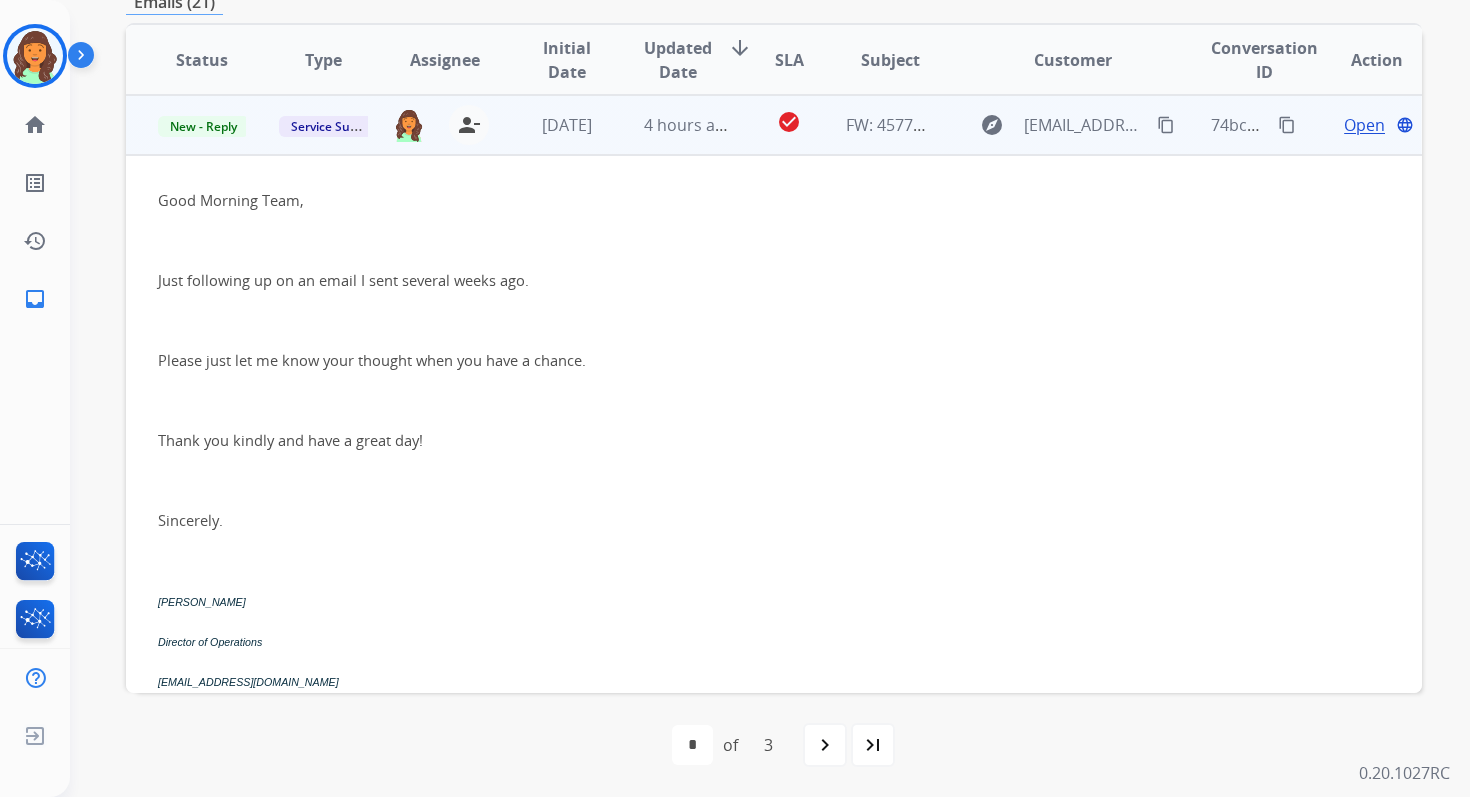 click on "Open" at bounding box center (1364, 125) 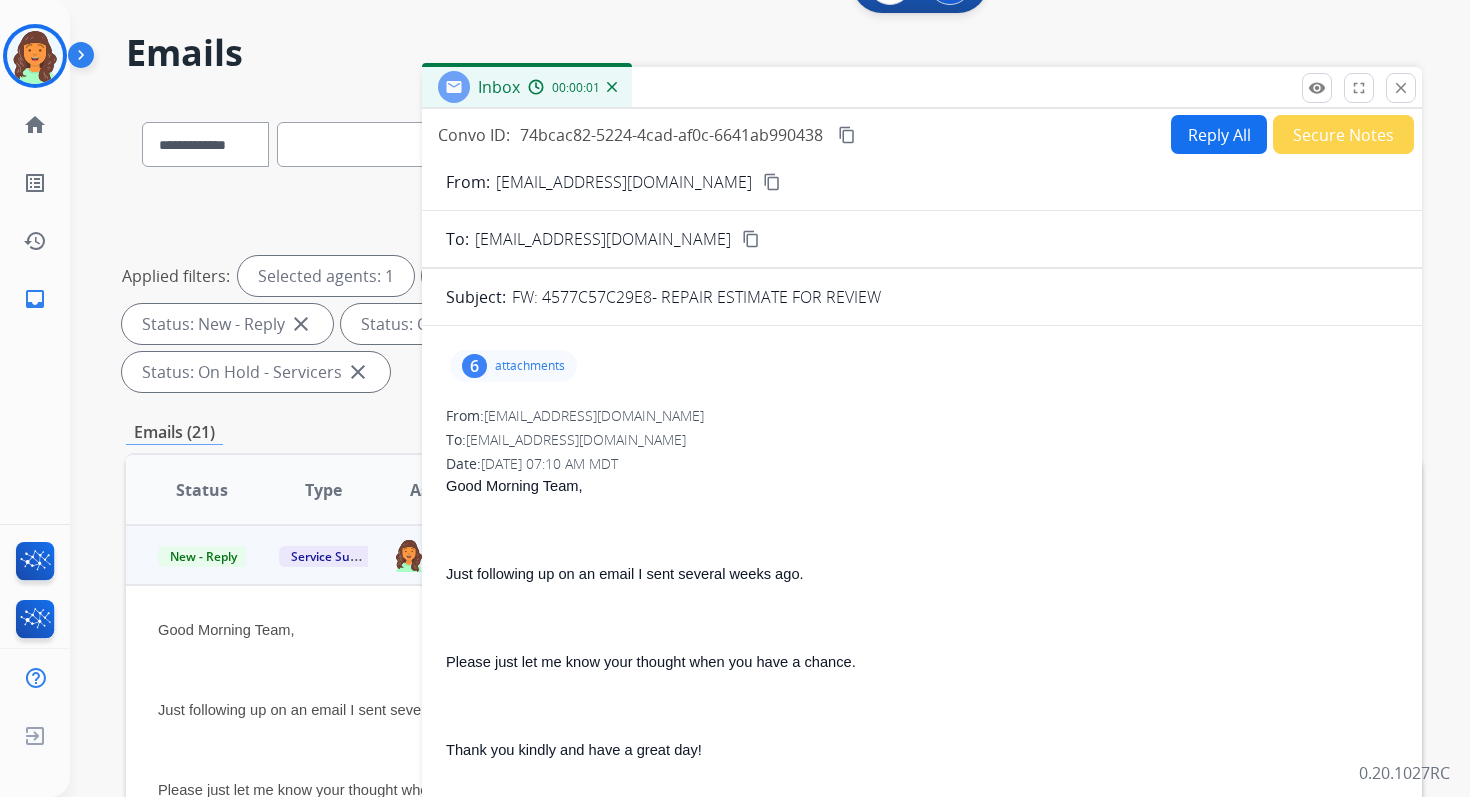 scroll, scrollTop: 47, scrollLeft: 0, axis: vertical 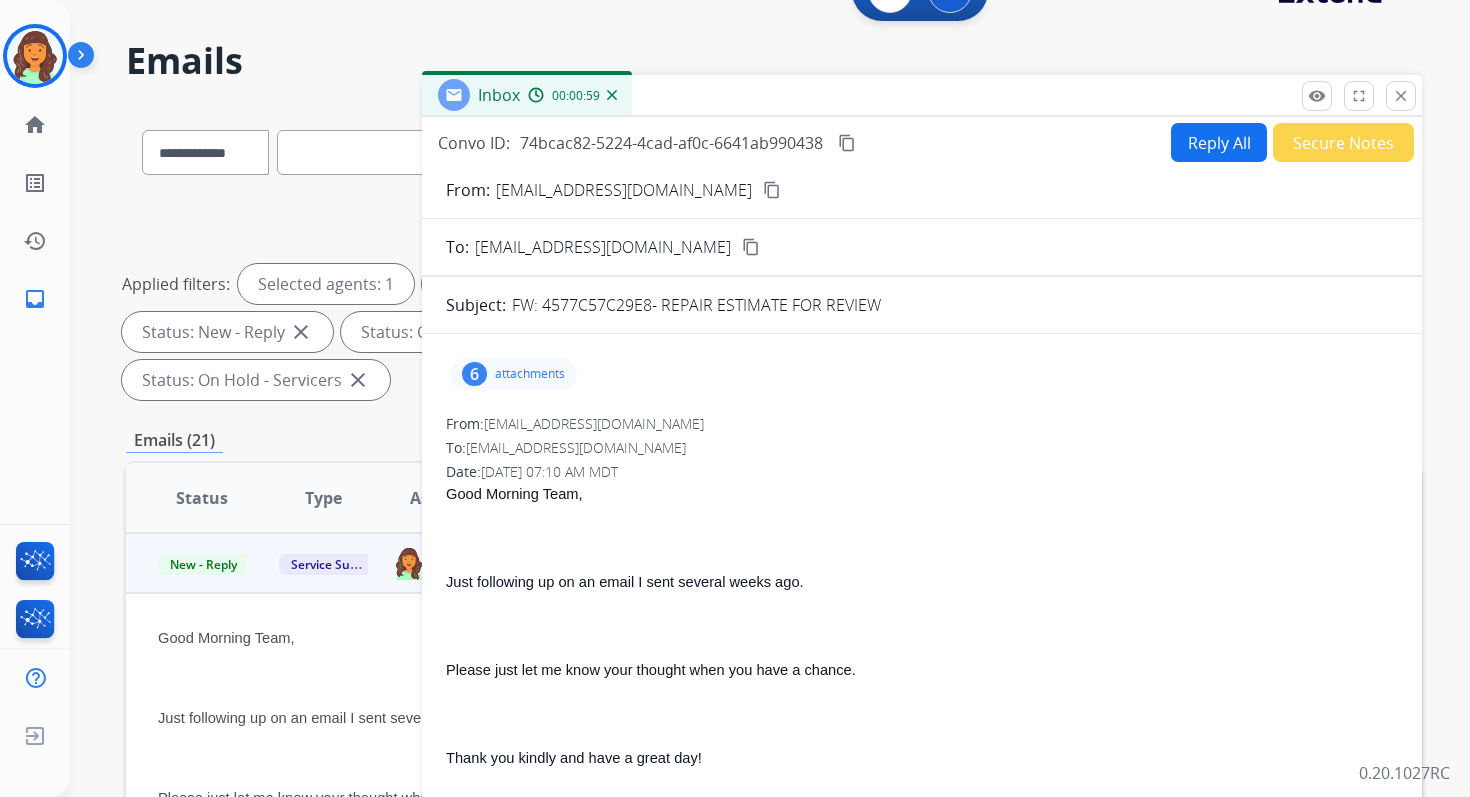 click on "6 attachments" at bounding box center (513, 374) 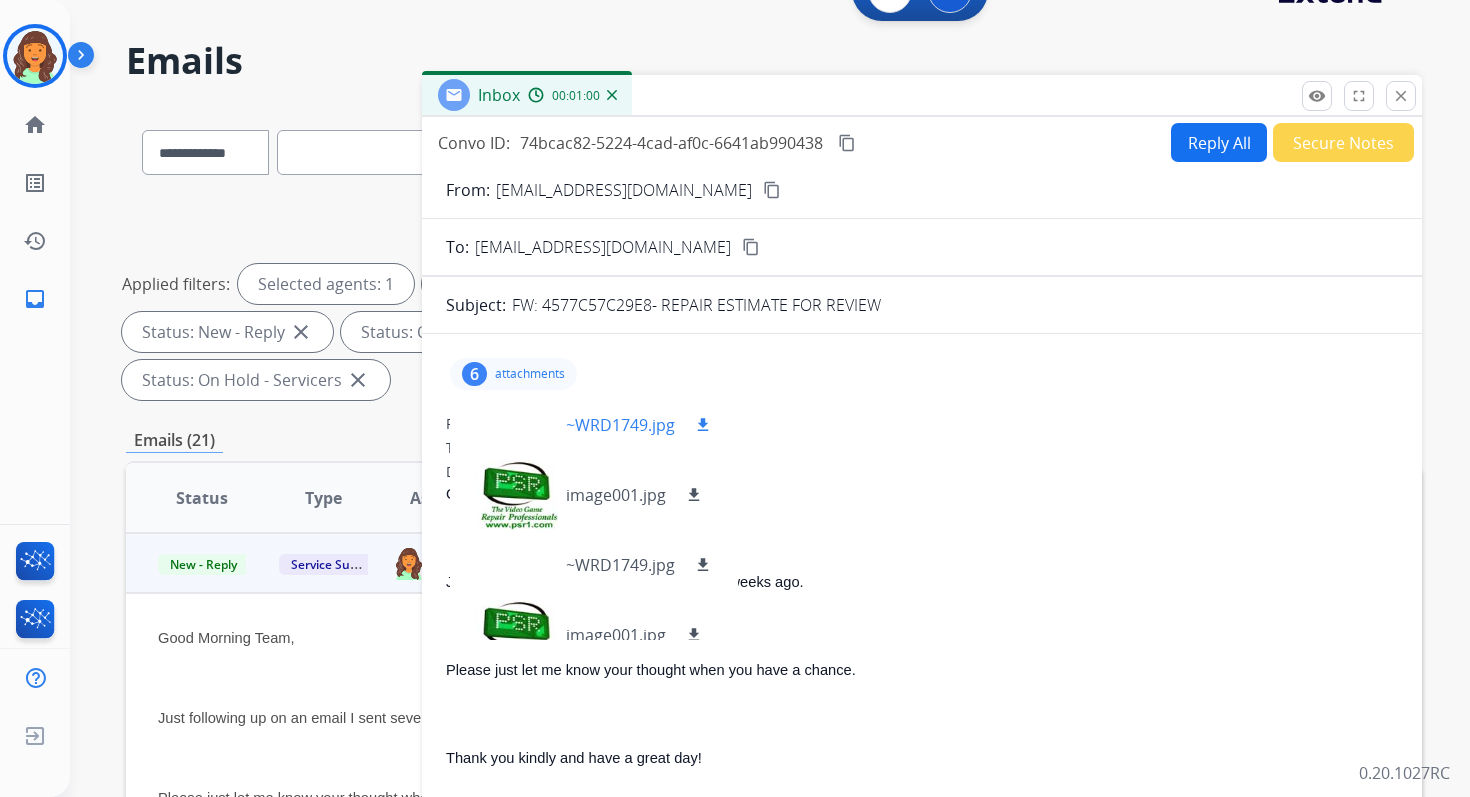 click on "download" at bounding box center [703, 425] 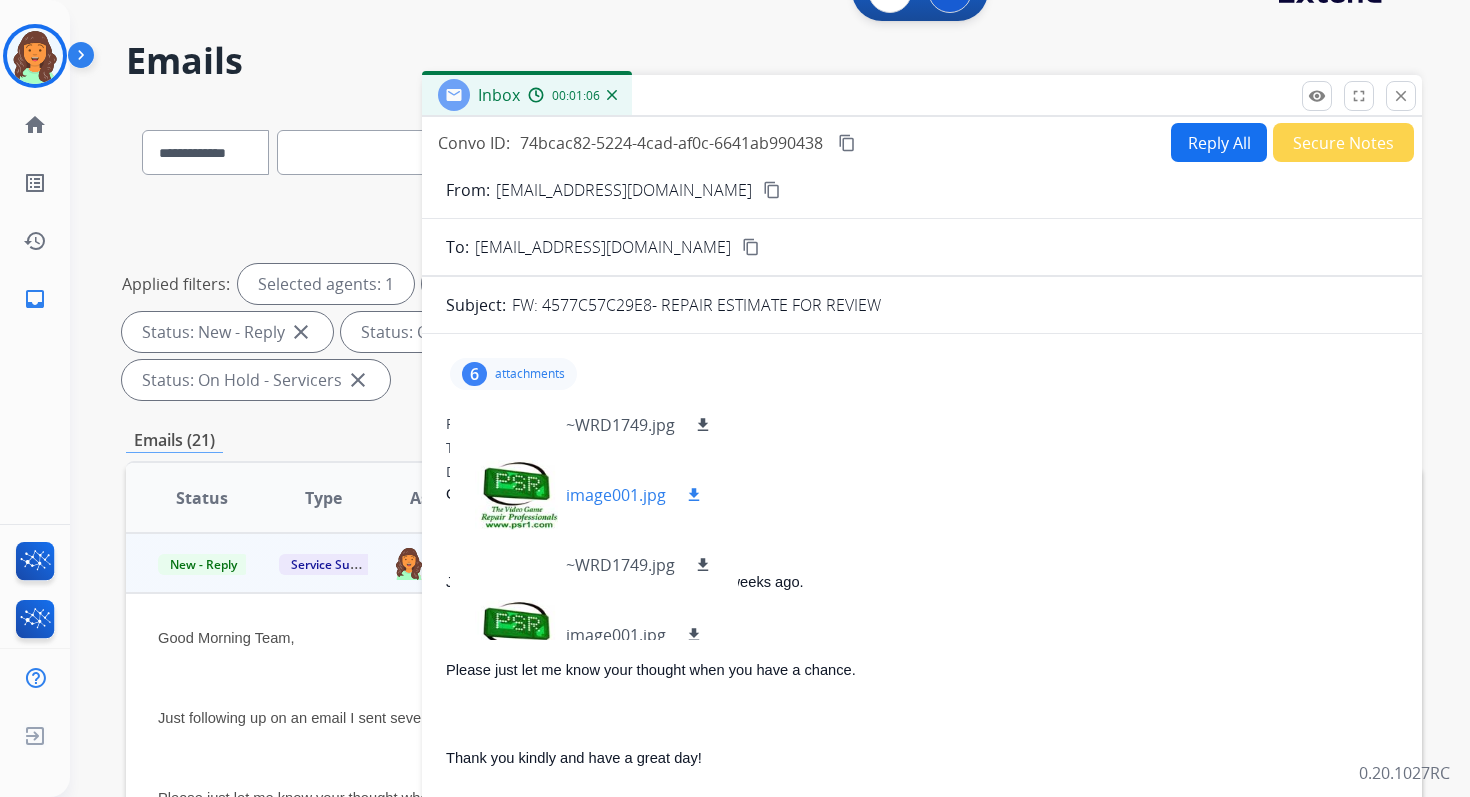 scroll, scrollTop: 156, scrollLeft: 0, axis: vertical 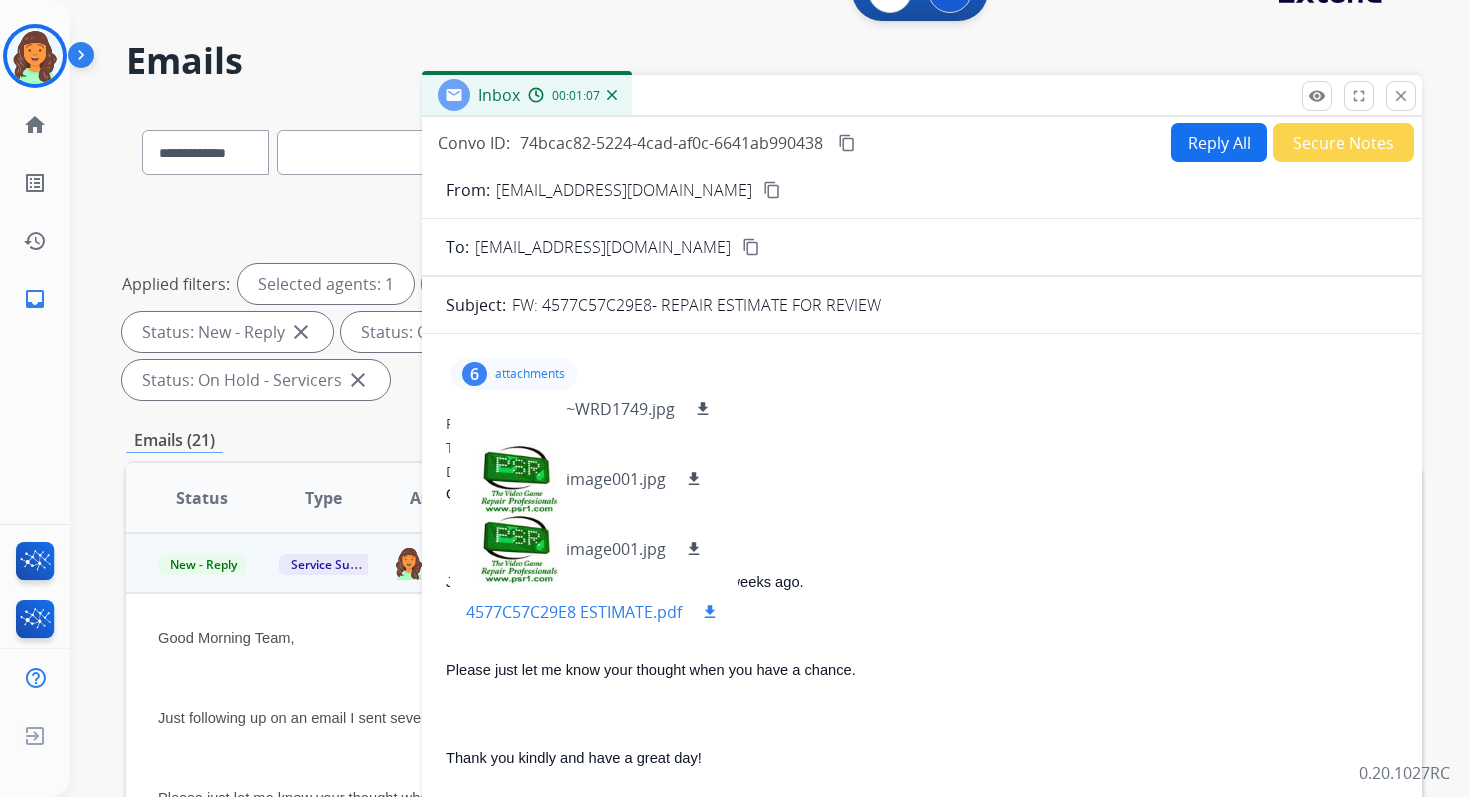 click on "download" at bounding box center [710, 612] 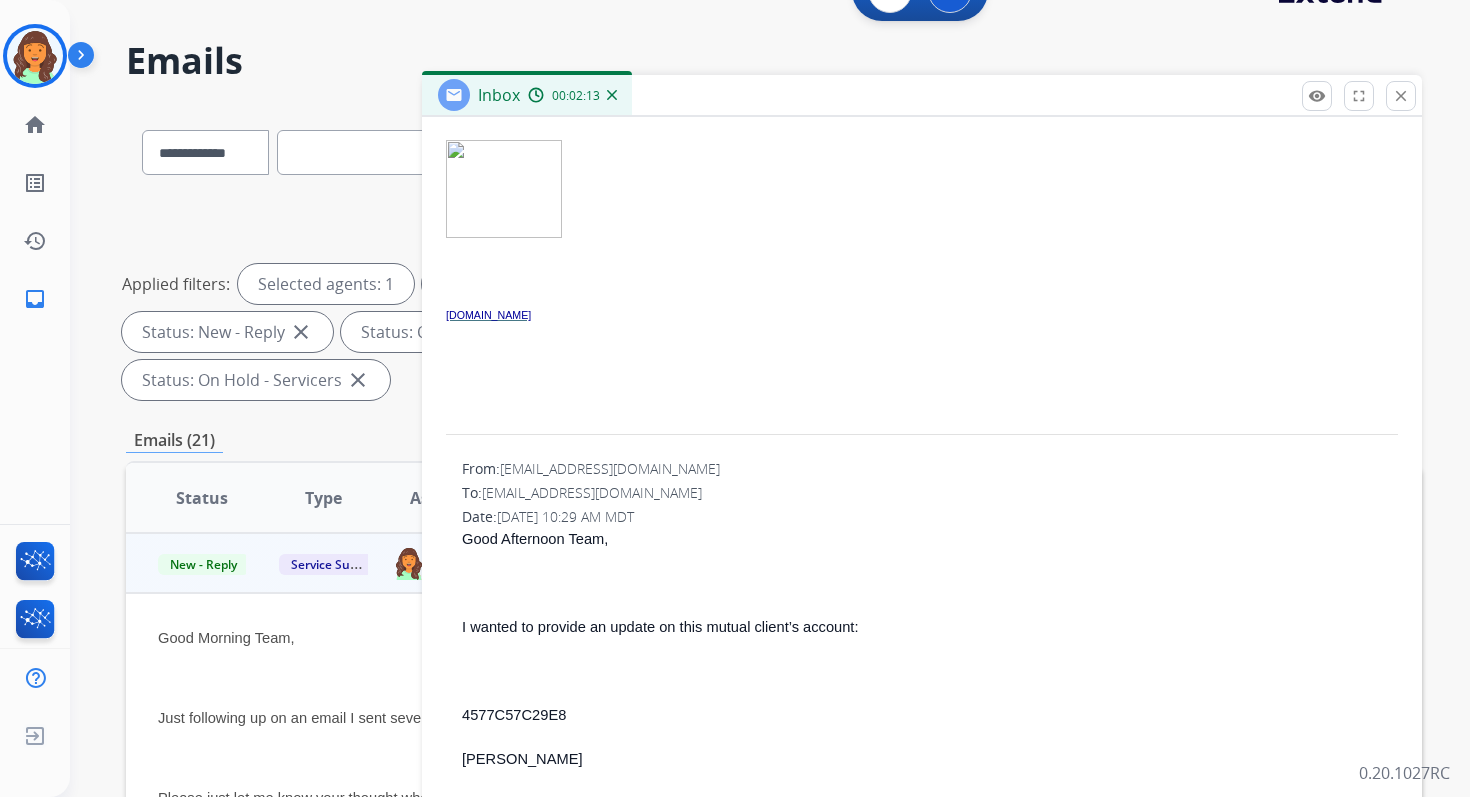 scroll, scrollTop: 1373, scrollLeft: 0, axis: vertical 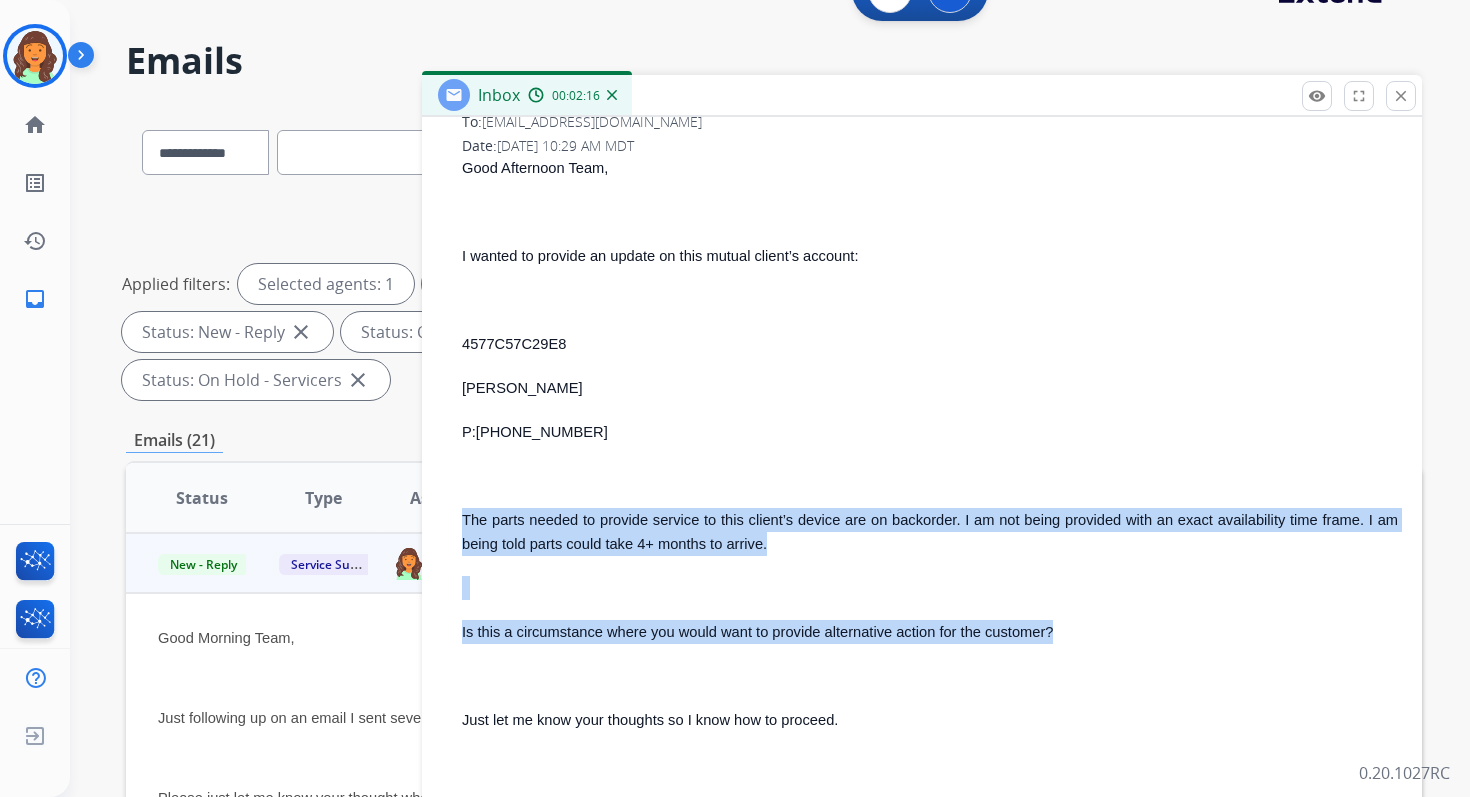 drag, startPoint x: 463, startPoint y: 517, endPoint x: 1085, endPoint y: 650, distance: 636.06055 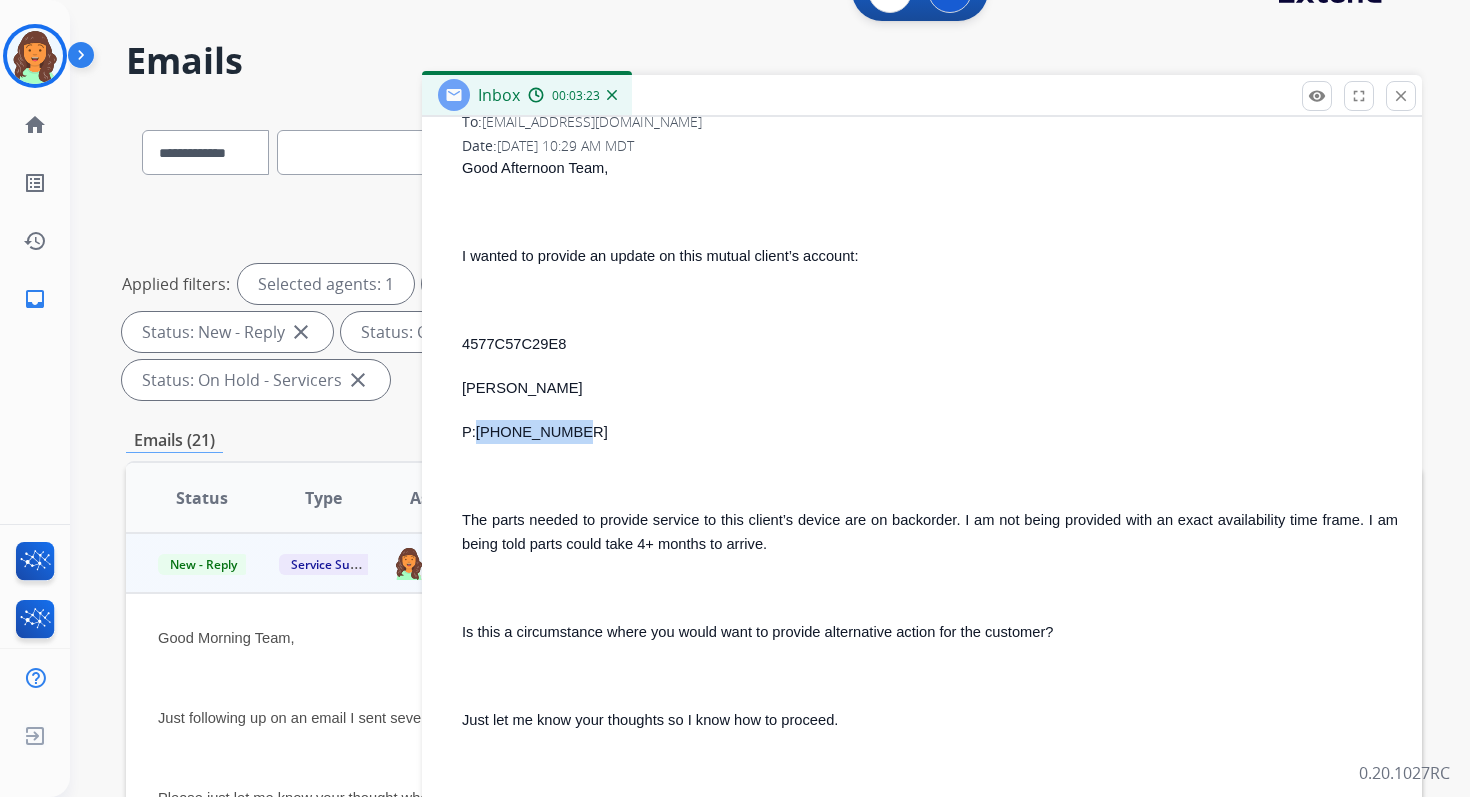 drag, startPoint x: 569, startPoint y: 431, endPoint x: 476, endPoint y: 431, distance: 93 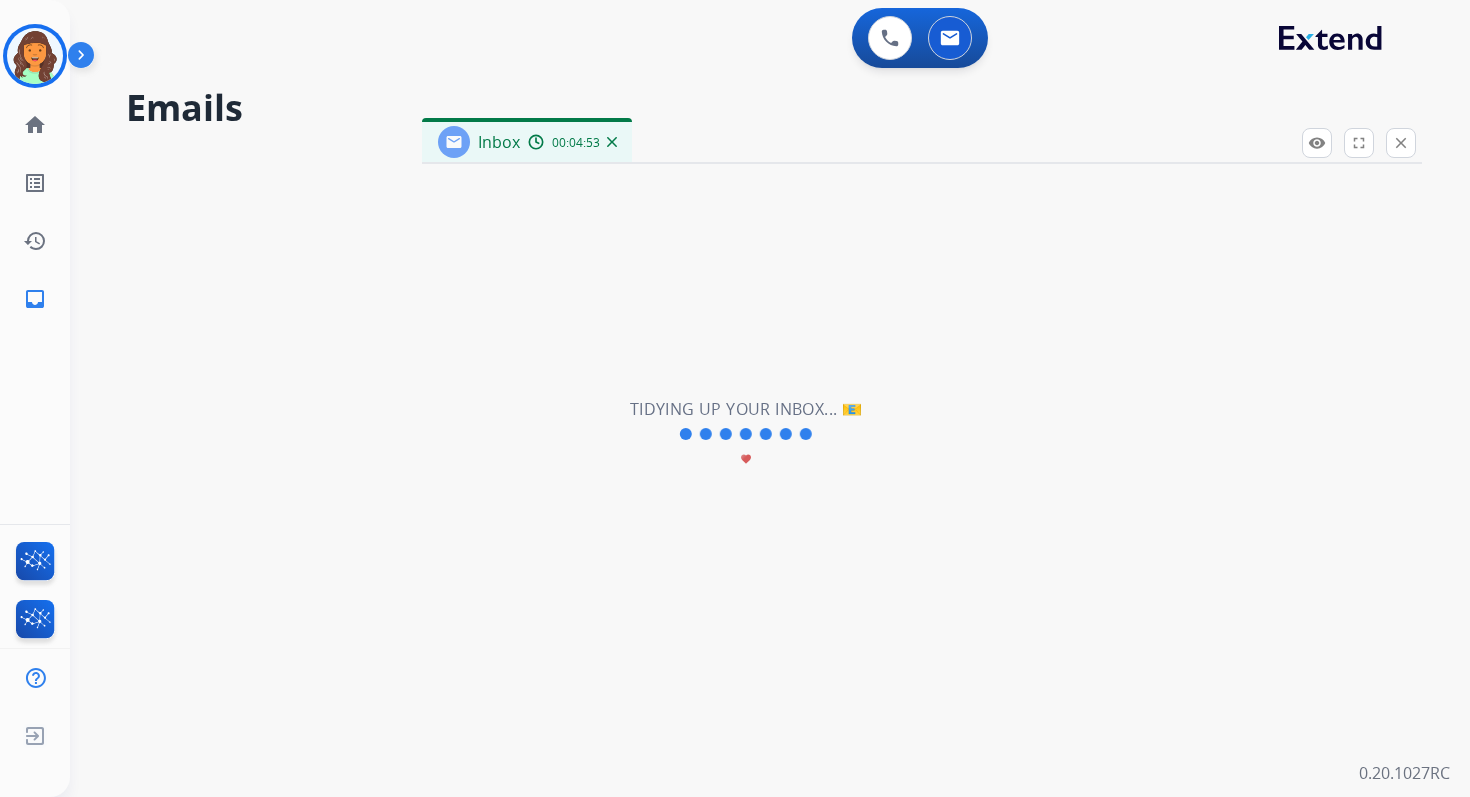 scroll, scrollTop: 0, scrollLeft: 0, axis: both 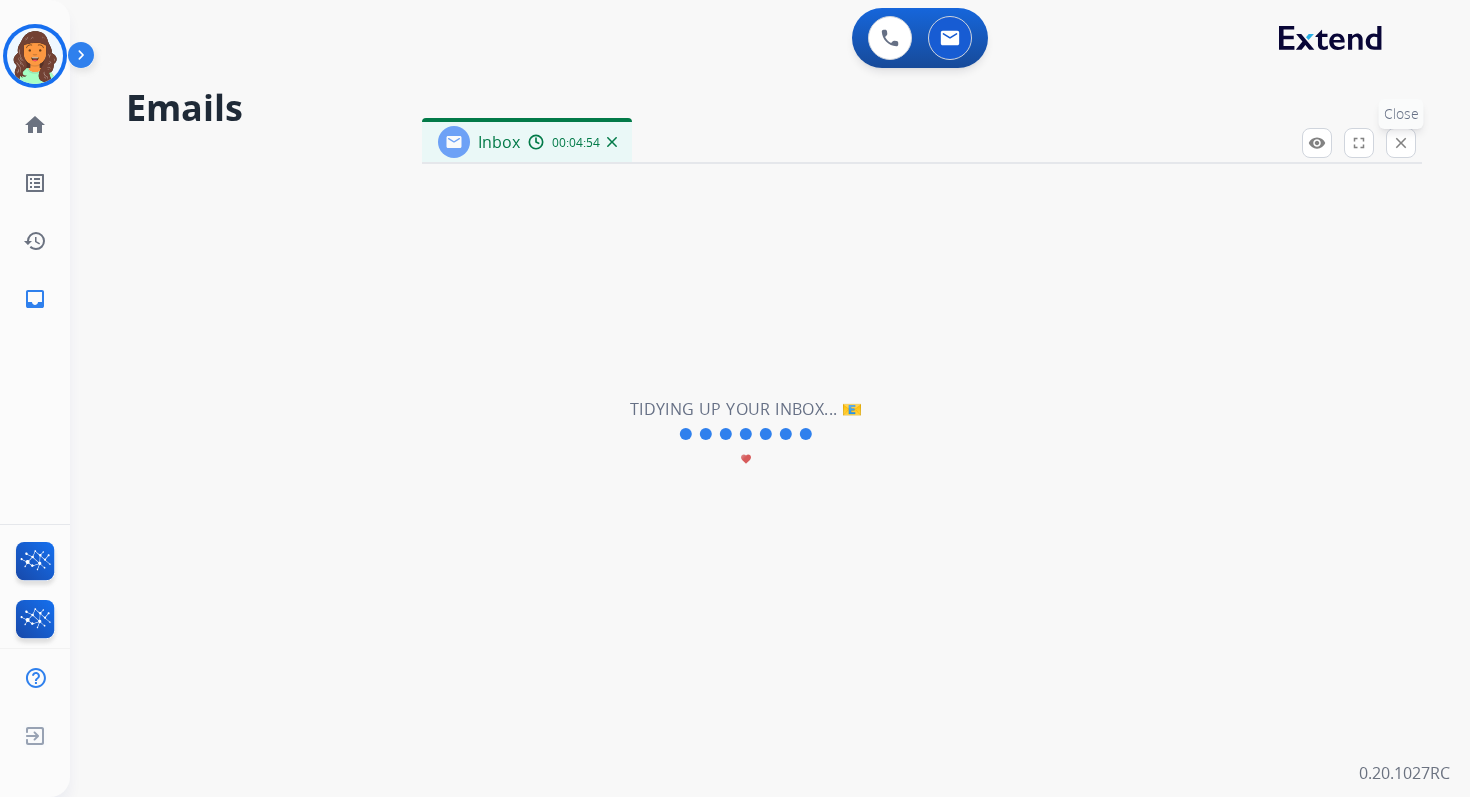 click on "close" at bounding box center (1401, 143) 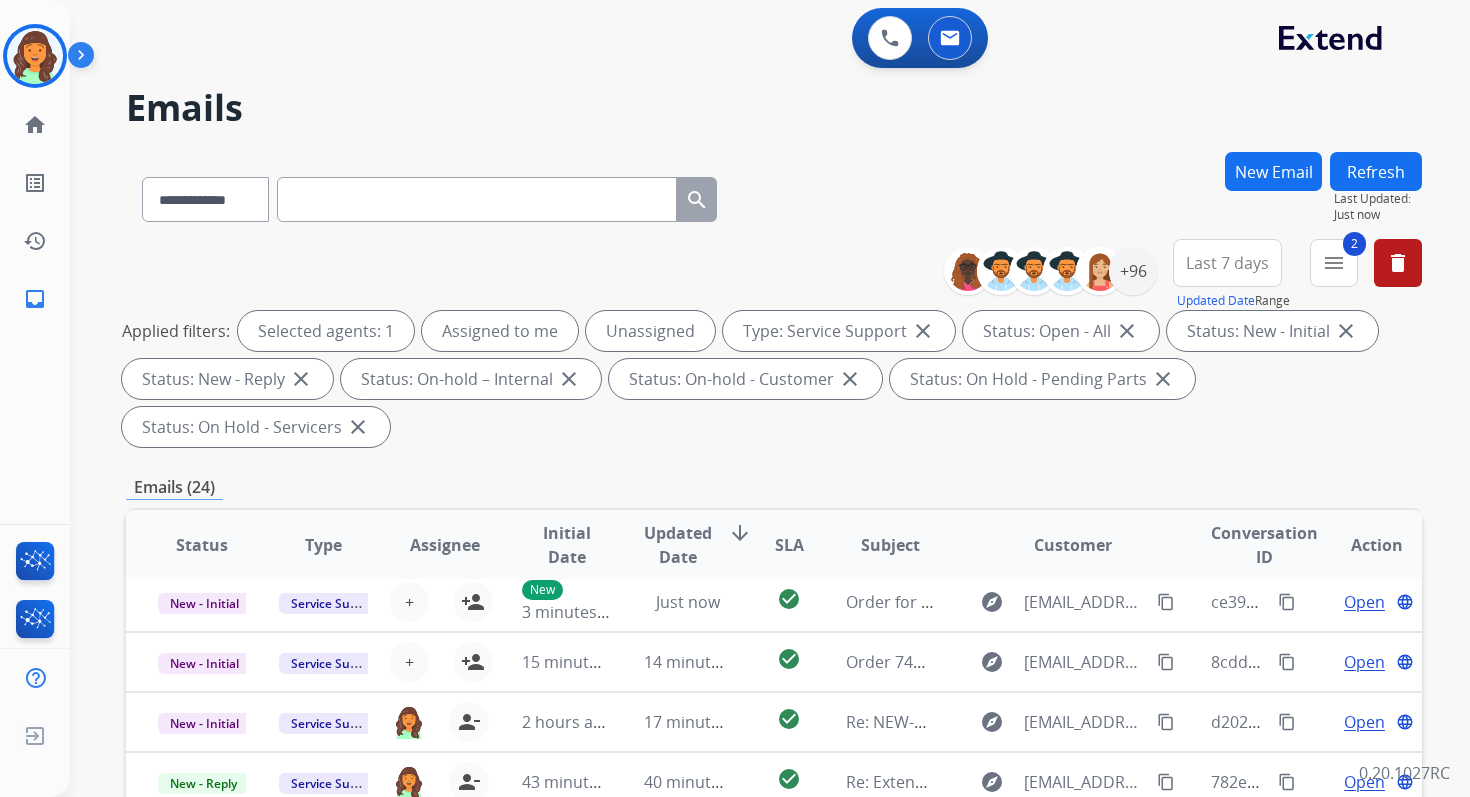 scroll, scrollTop: 84, scrollLeft: 0, axis: vertical 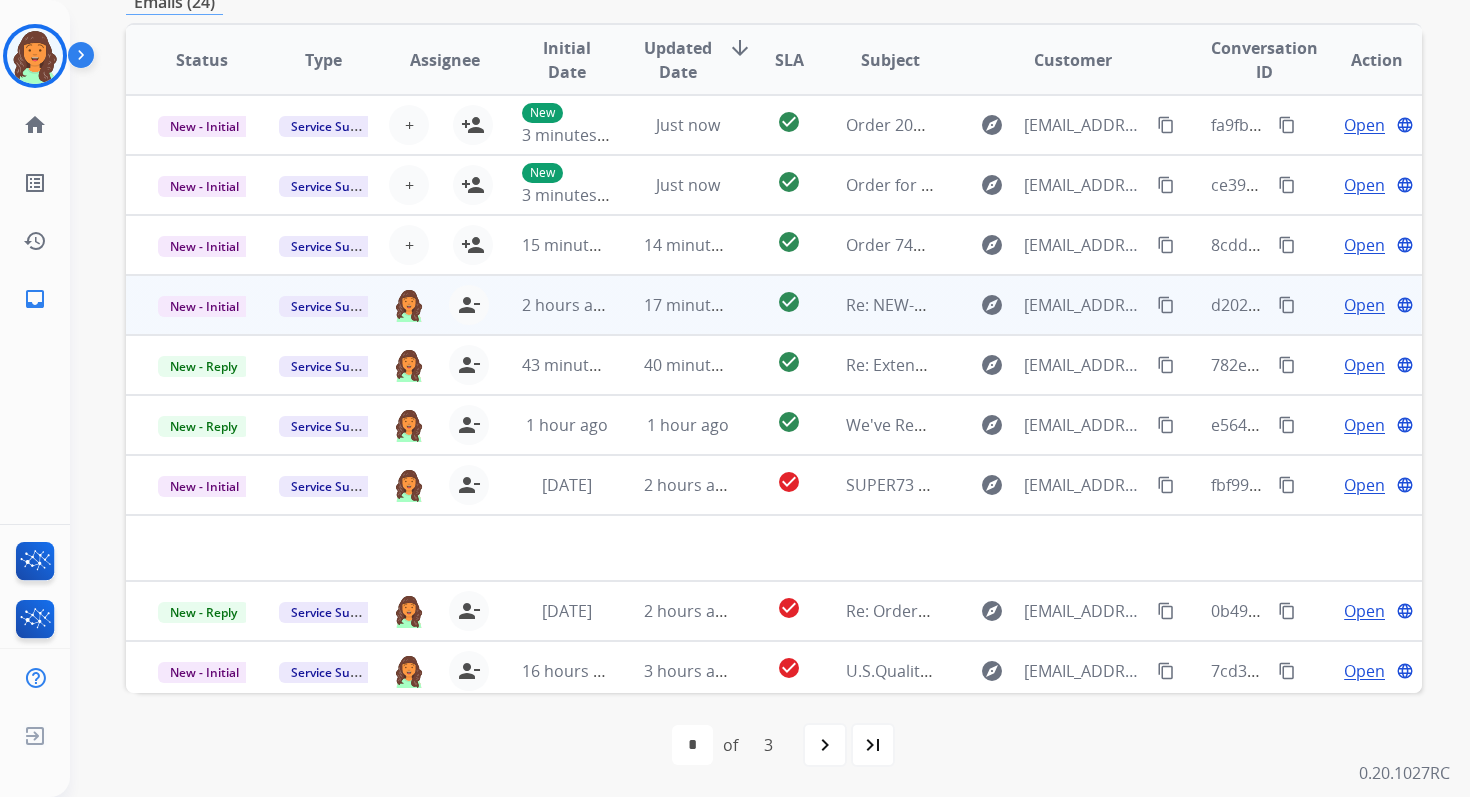 click on "check_circle" at bounding box center [773, 305] 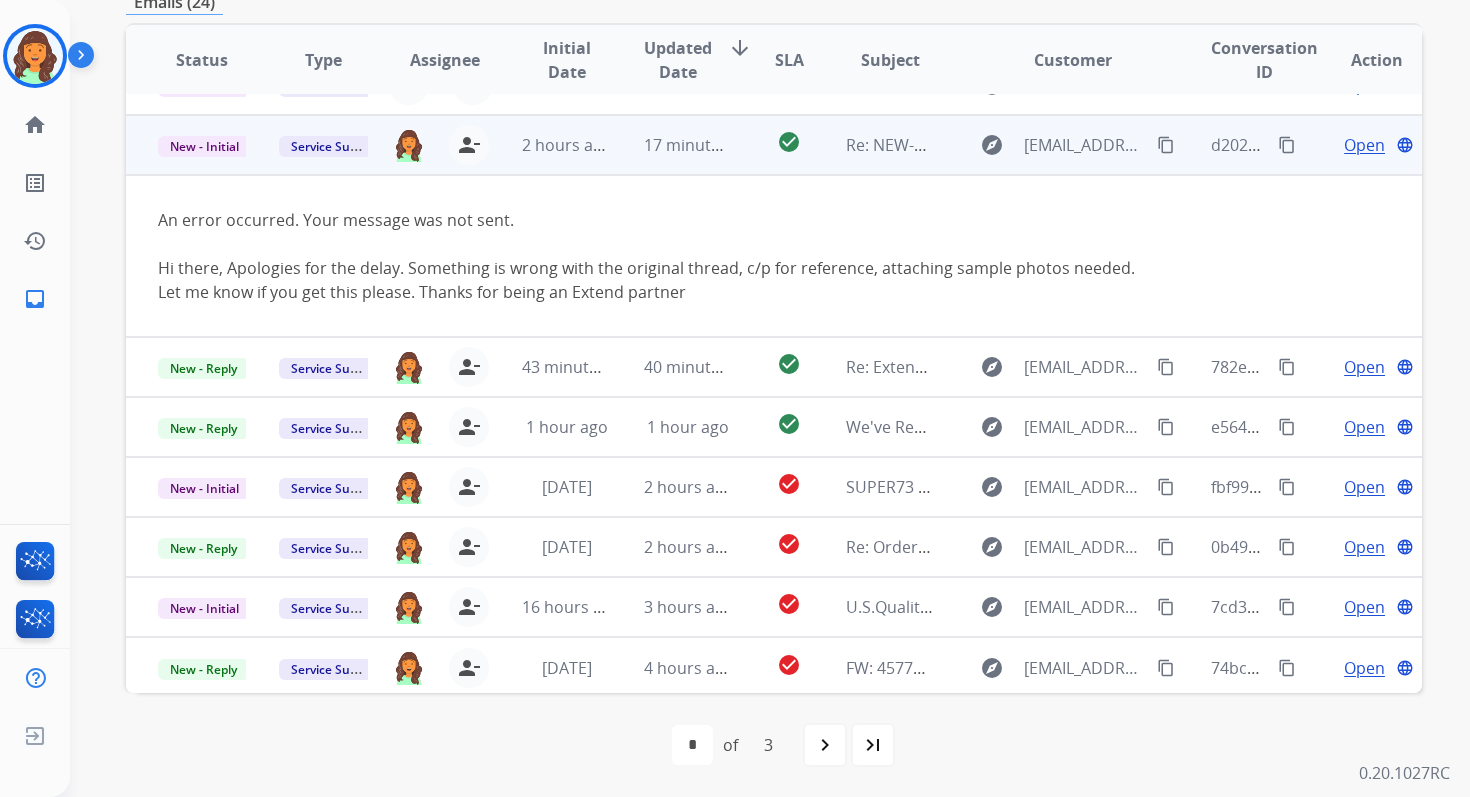 scroll, scrollTop: 164, scrollLeft: 0, axis: vertical 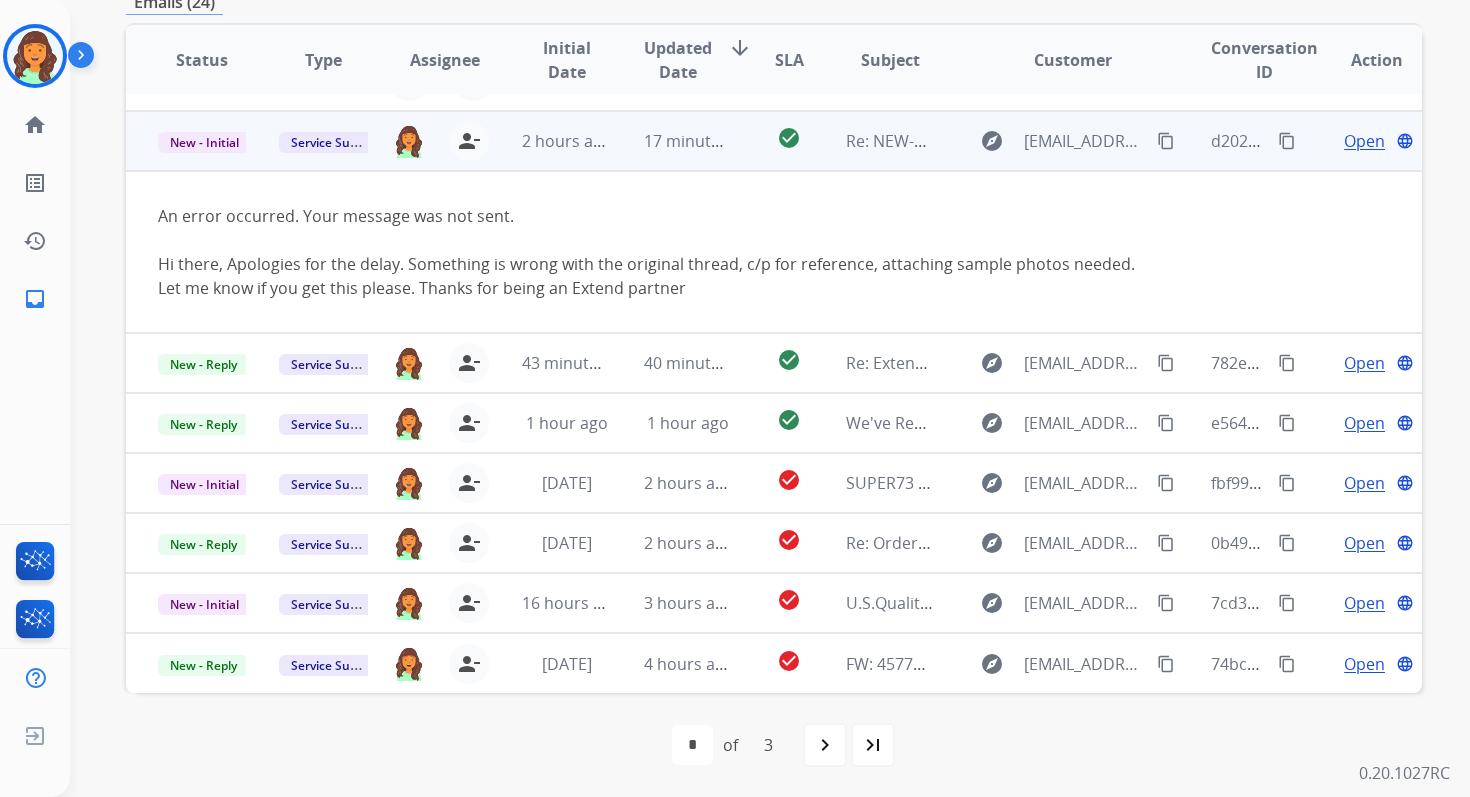 click on "Open" at bounding box center [1364, 141] 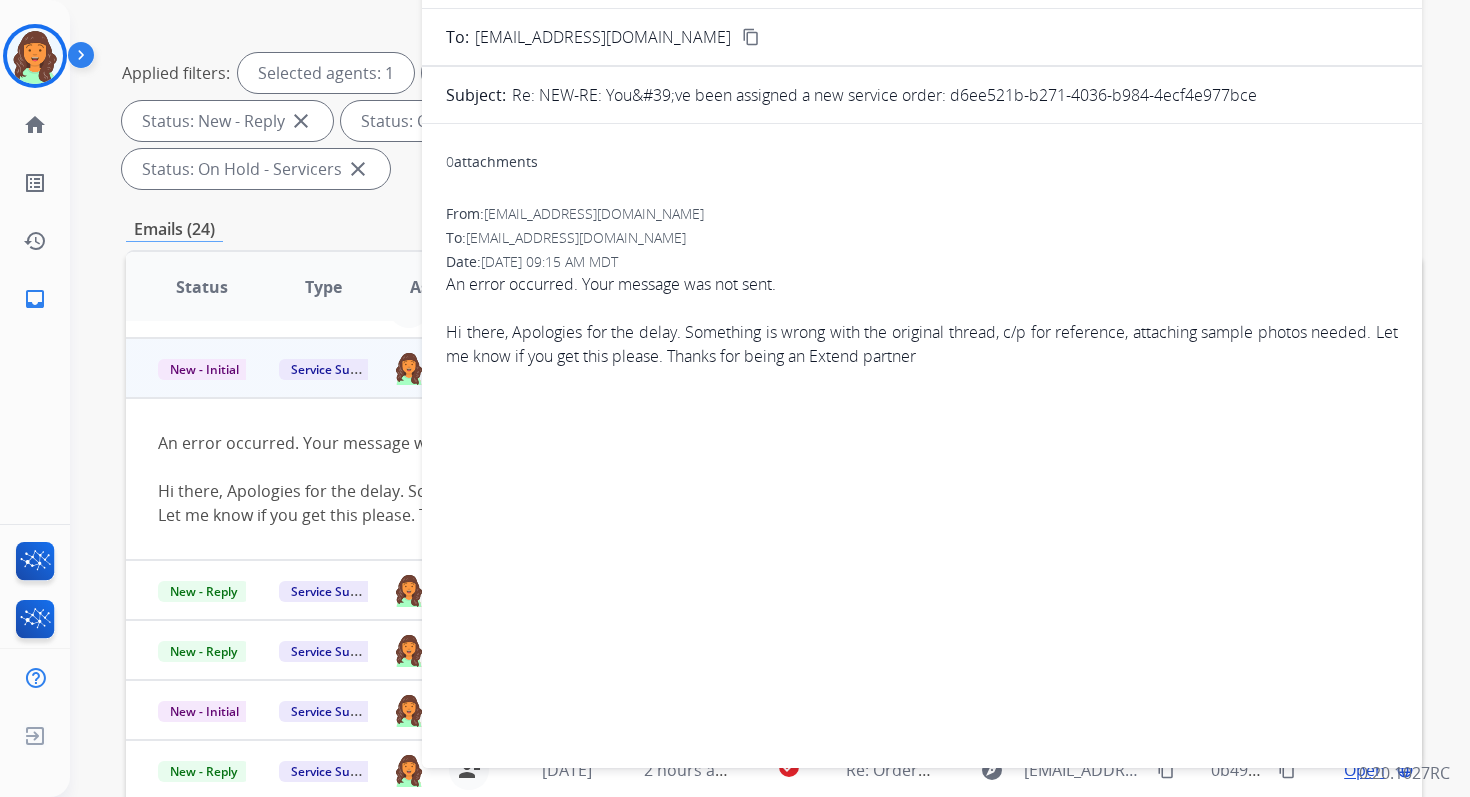 scroll, scrollTop: 26, scrollLeft: 0, axis: vertical 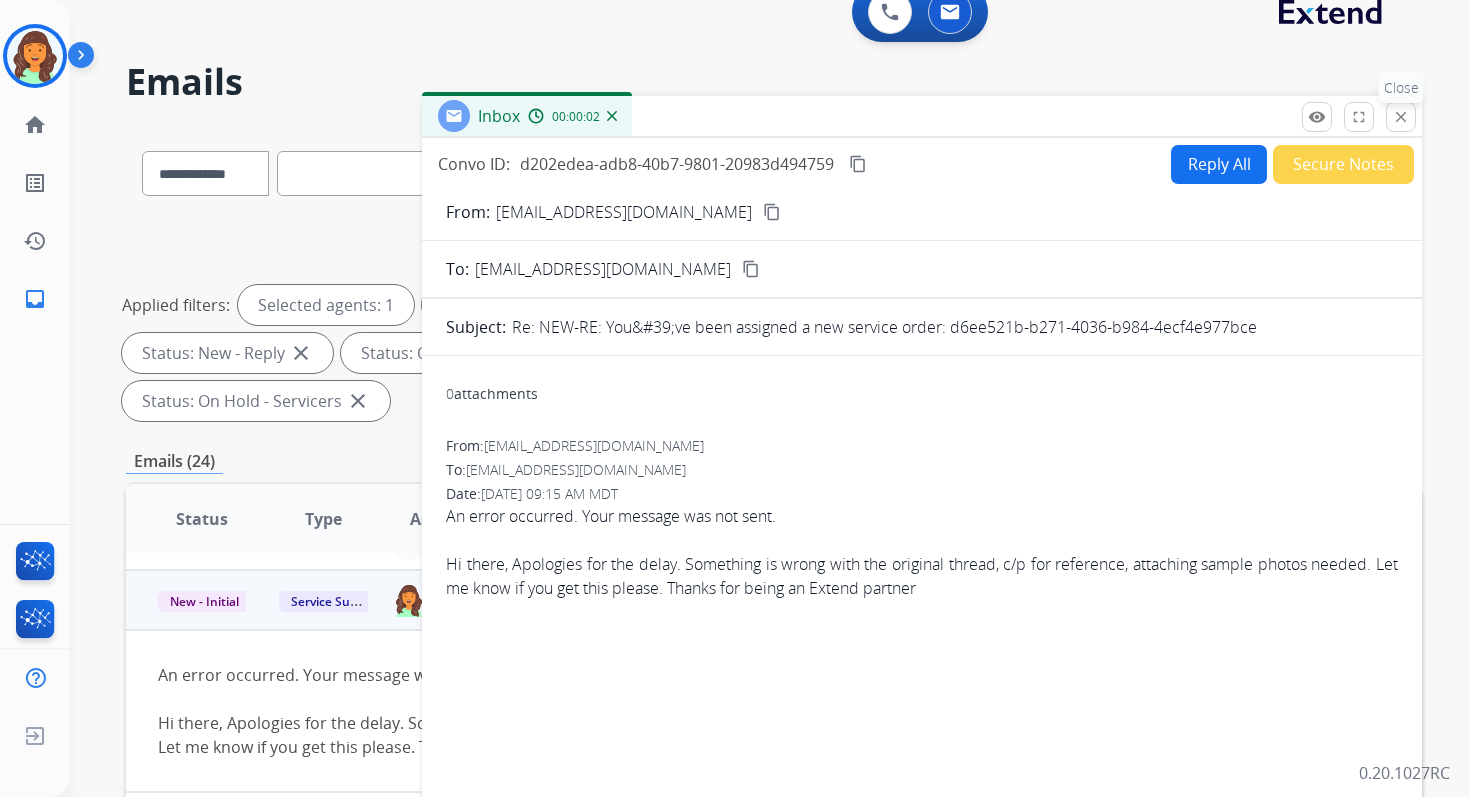 click on "close" at bounding box center (1401, 117) 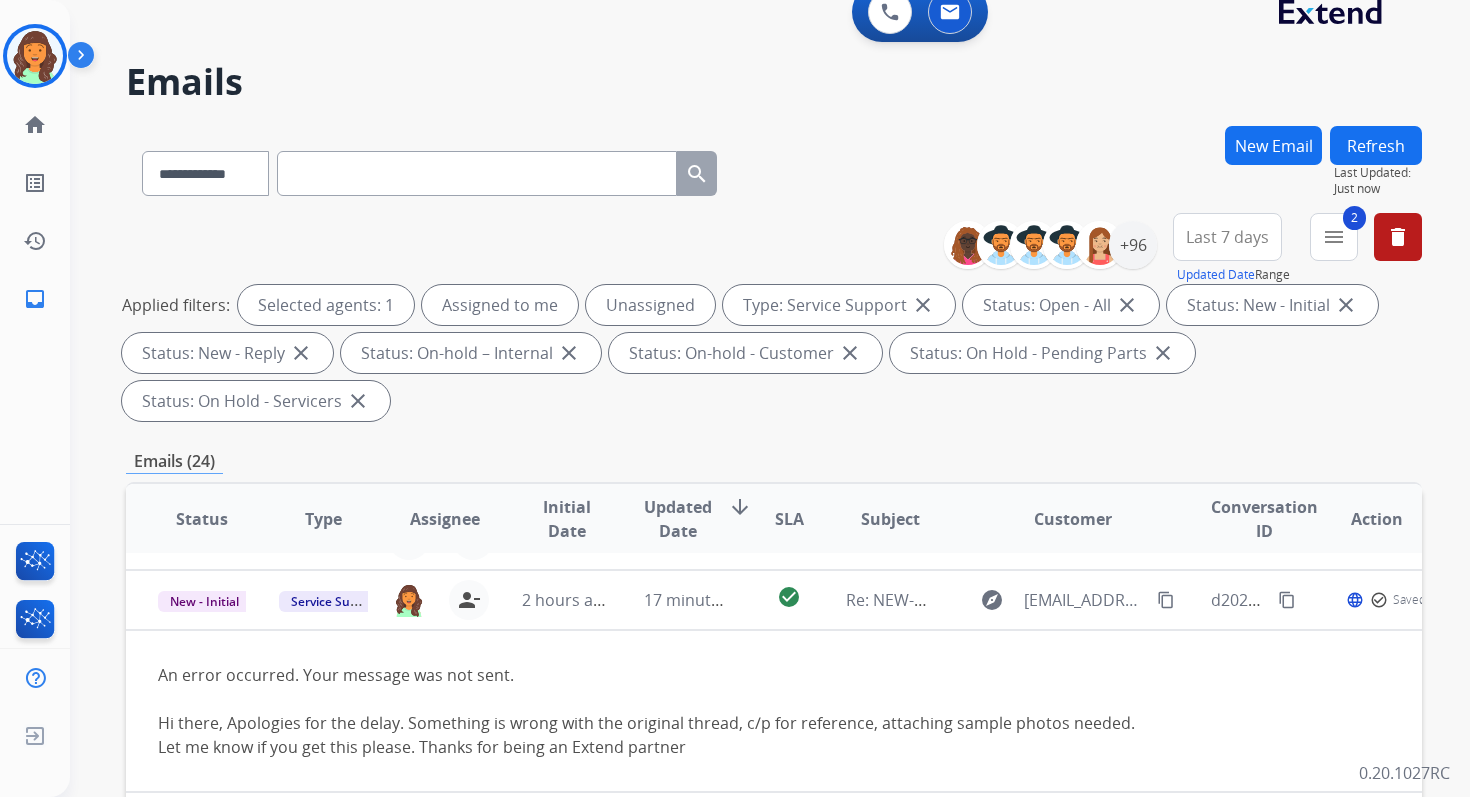 click at bounding box center [477, 173] 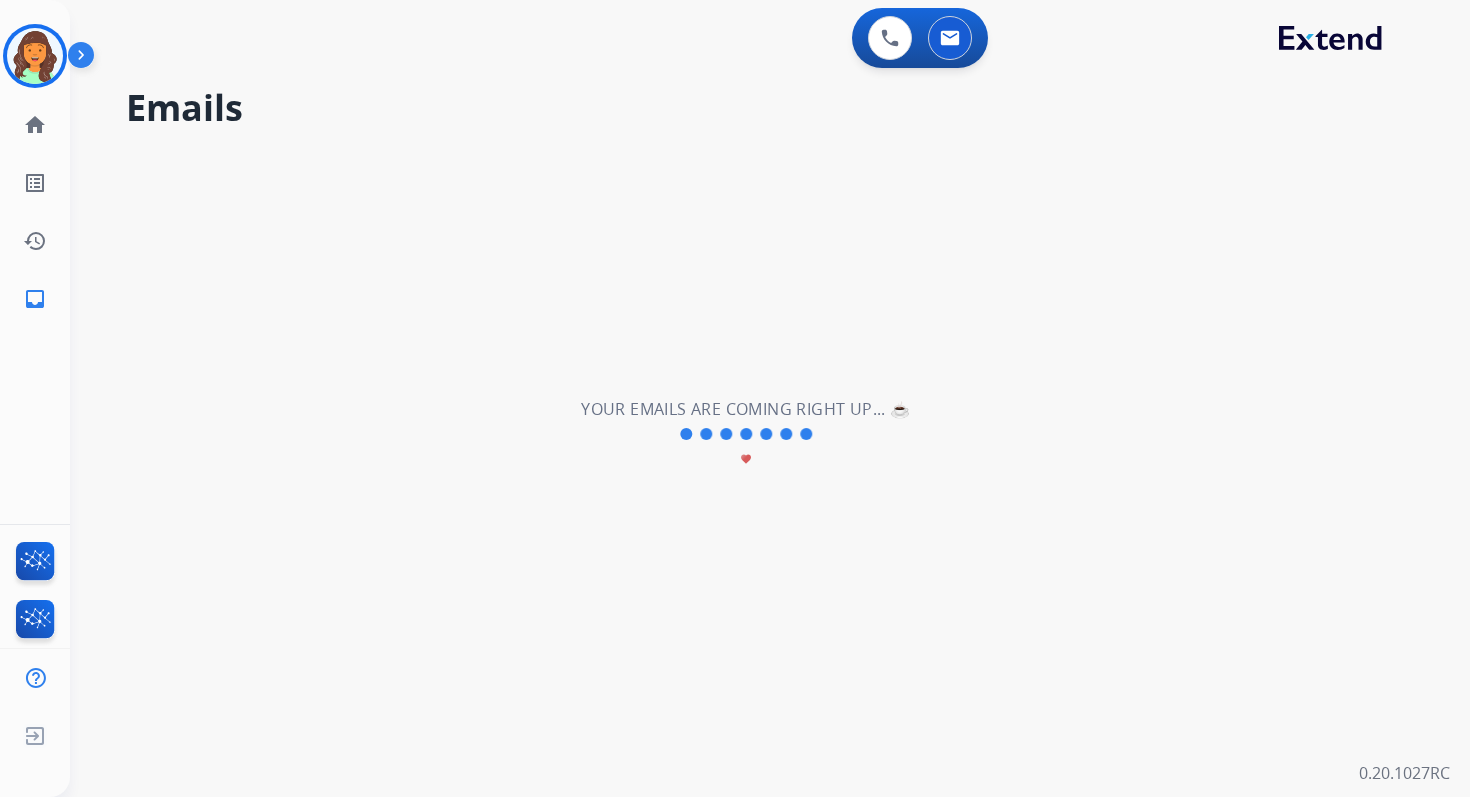 scroll, scrollTop: 0, scrollLeft: 0, axis: both 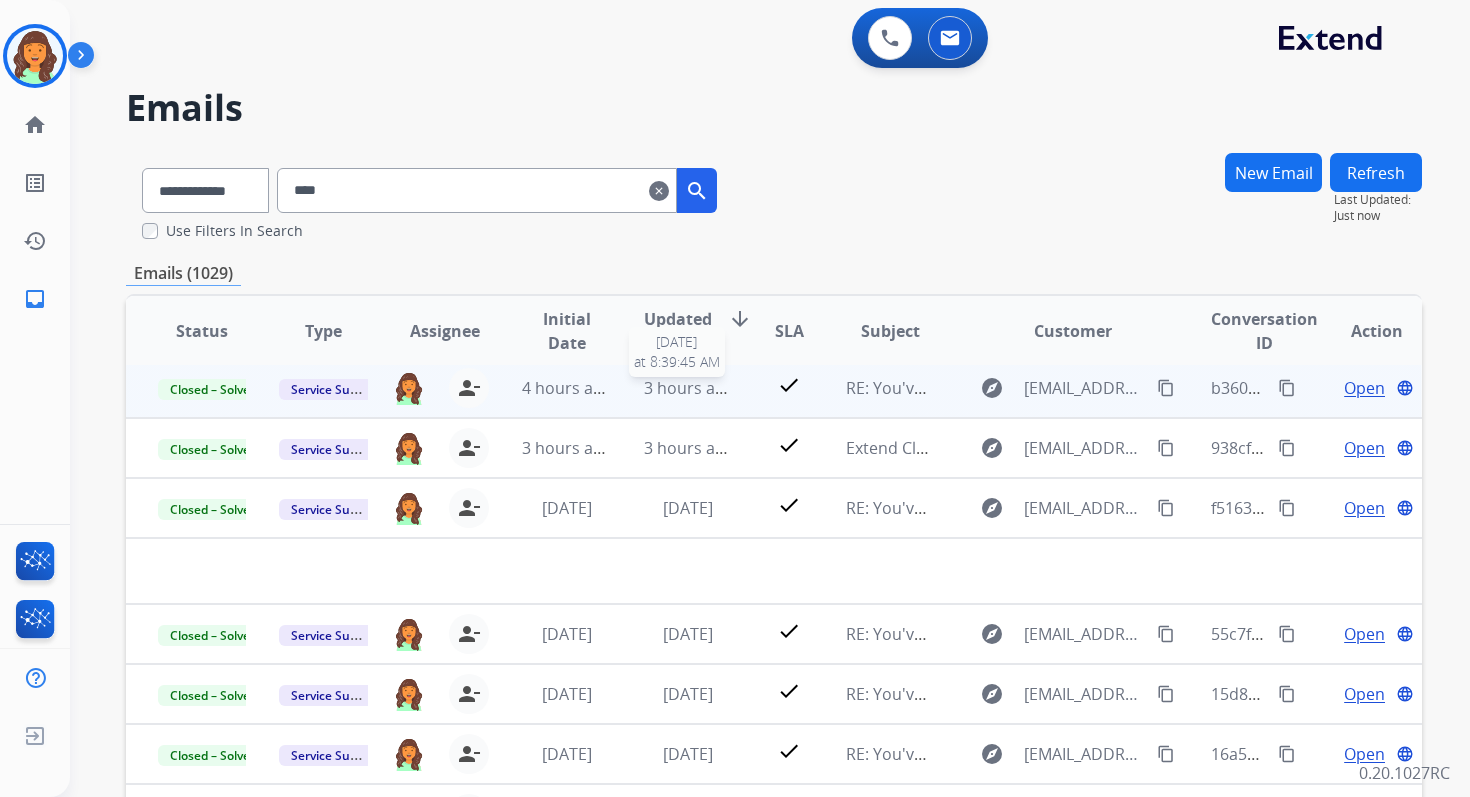 click on "3 hours ago" at bounding box center [689, 388] 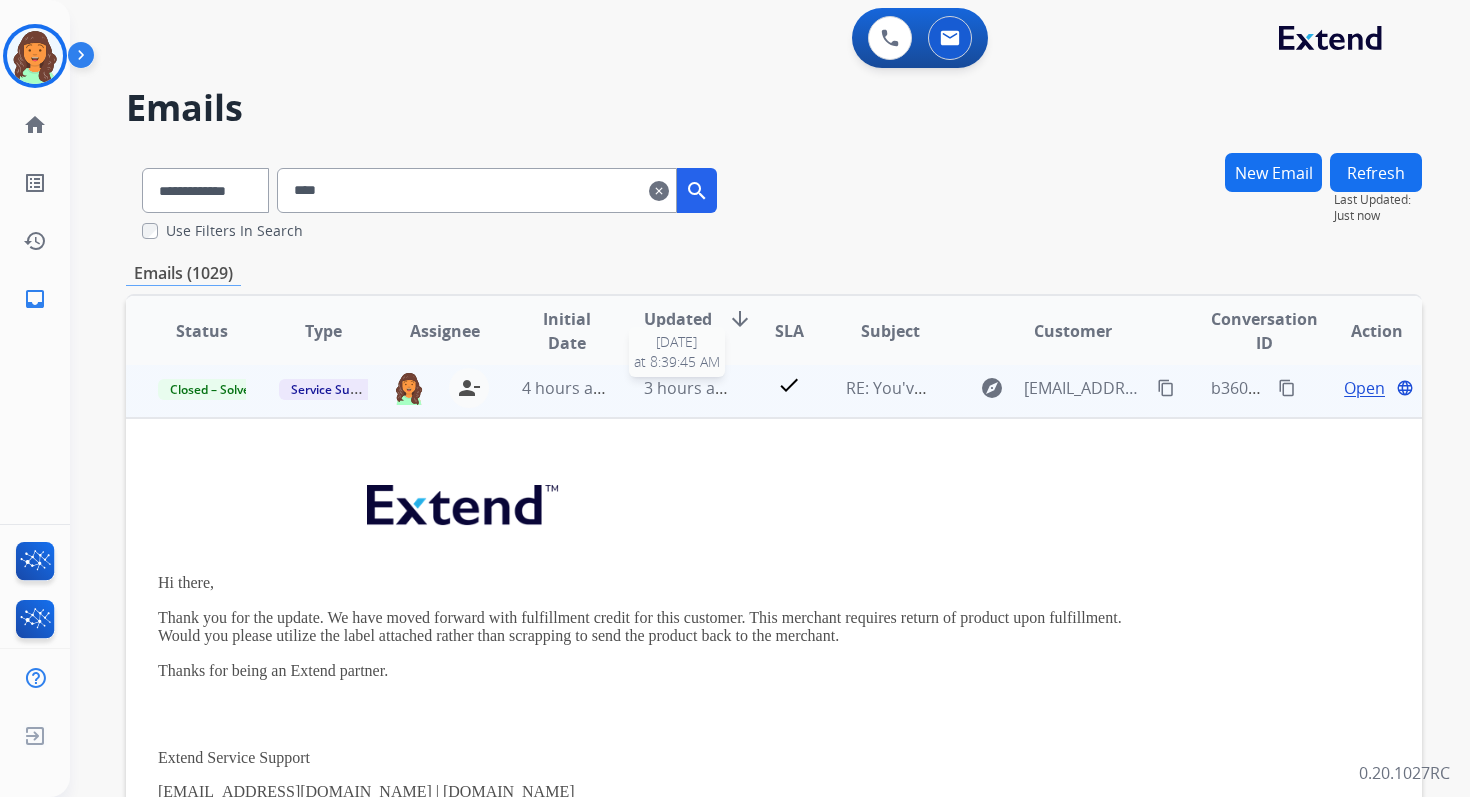 scroll, scrollTop: 60, scrollLeft: 0, axis: vertical 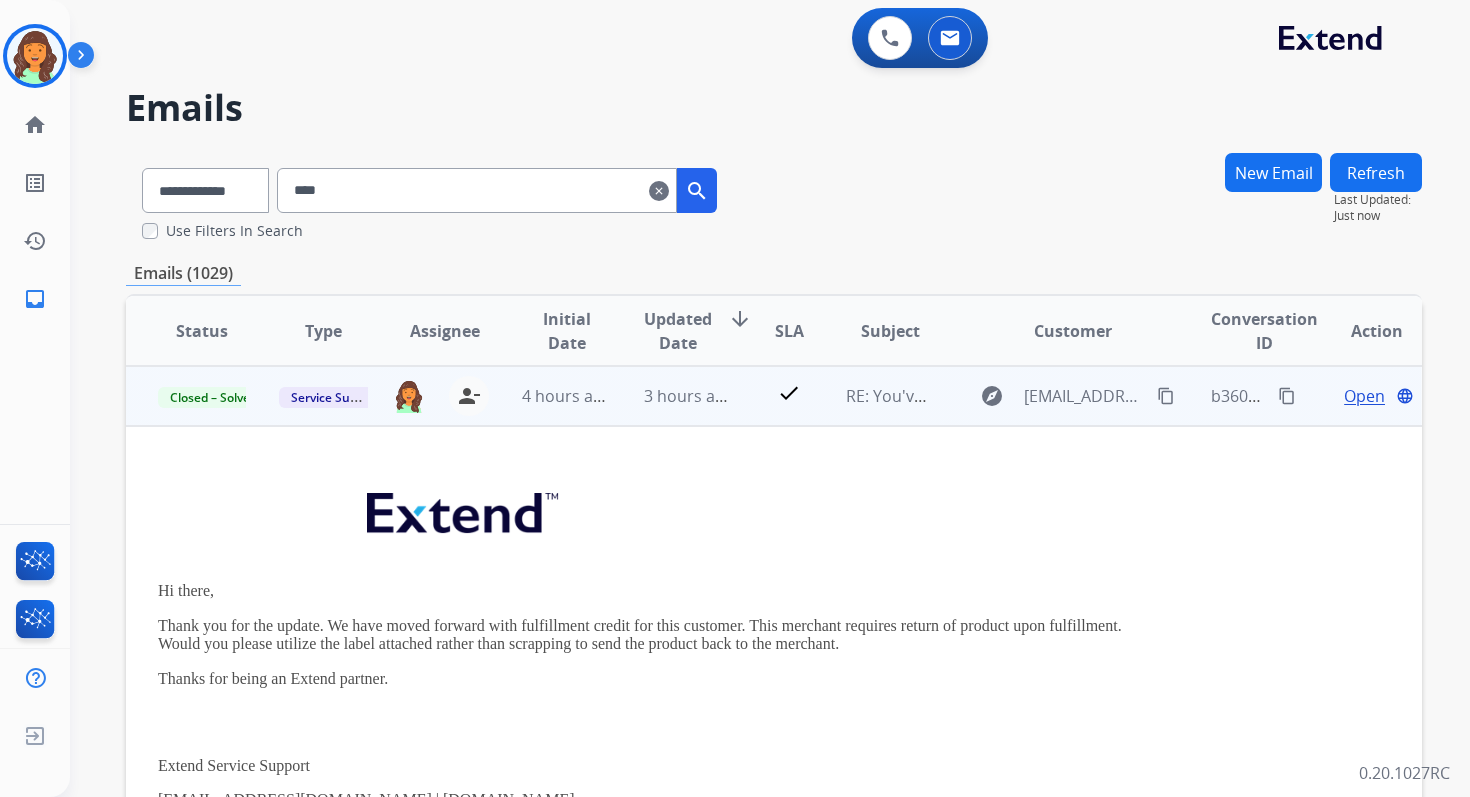 click on "3 hours ago" at bounding box center (689, 396) 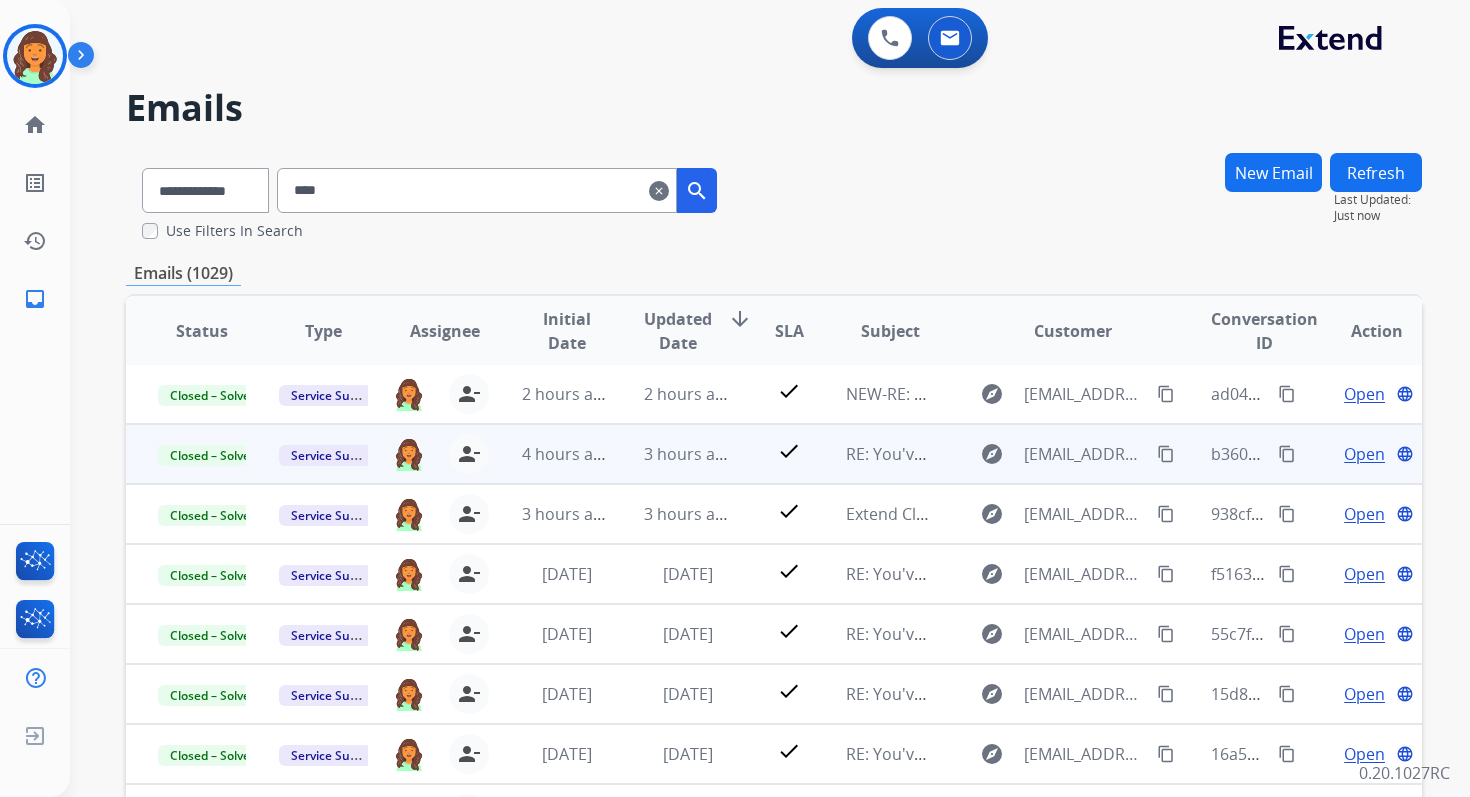 click on "3 hours ago" at bounding box center [688, 454] 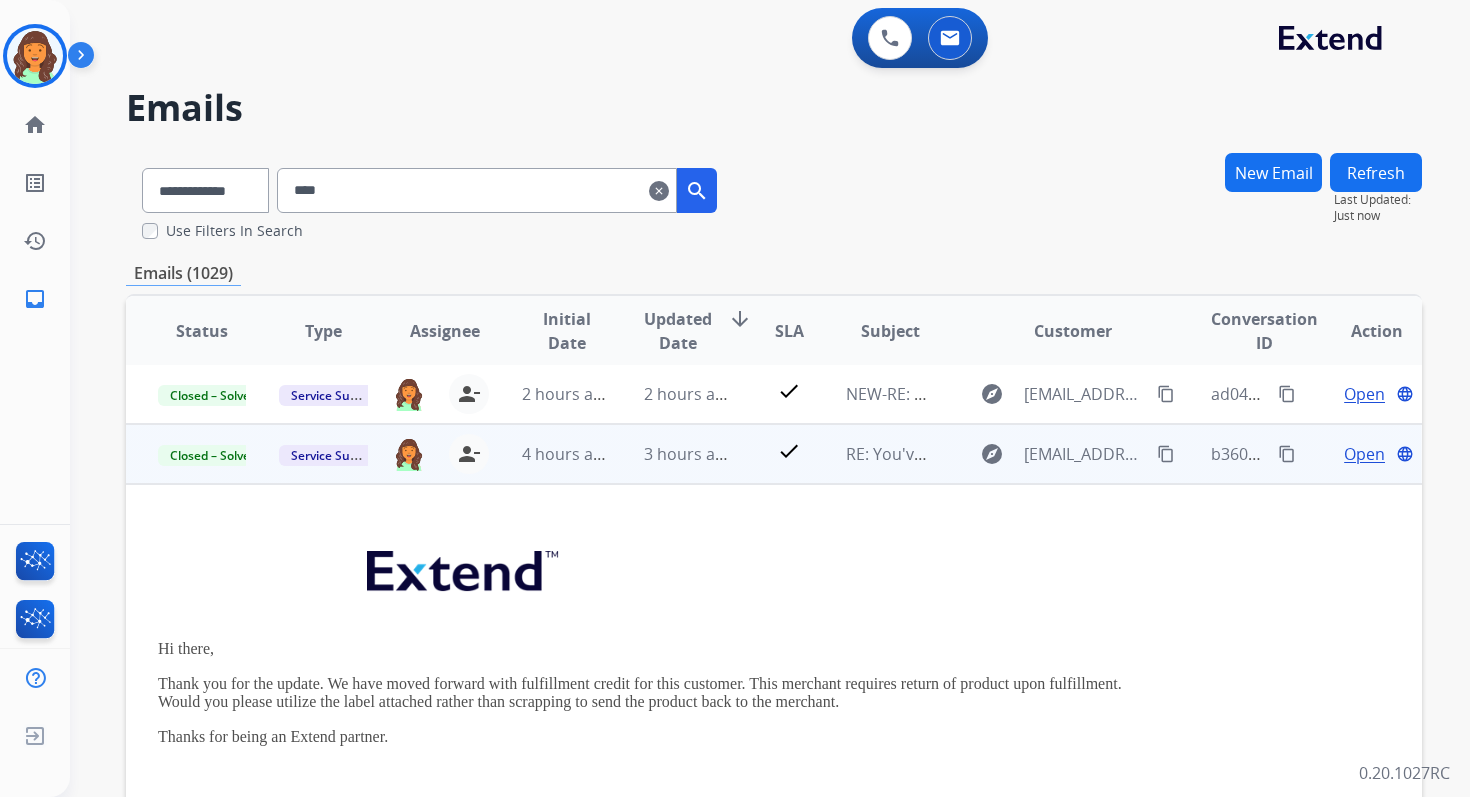 scroll, scrollTop: 60, scrollLeft: 0, axis: vertical 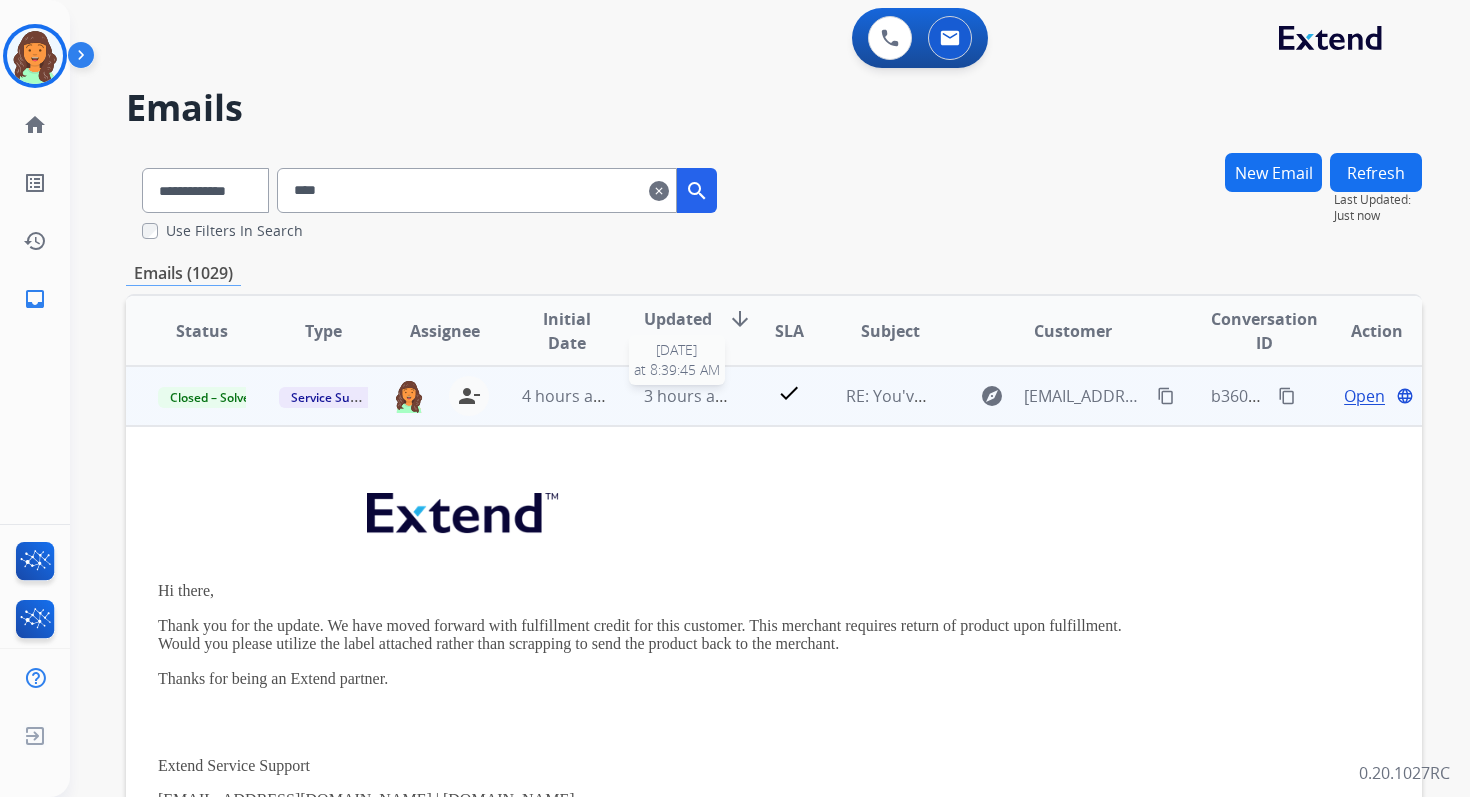 click on "3 hours ago" at bounding box center [689, 396] 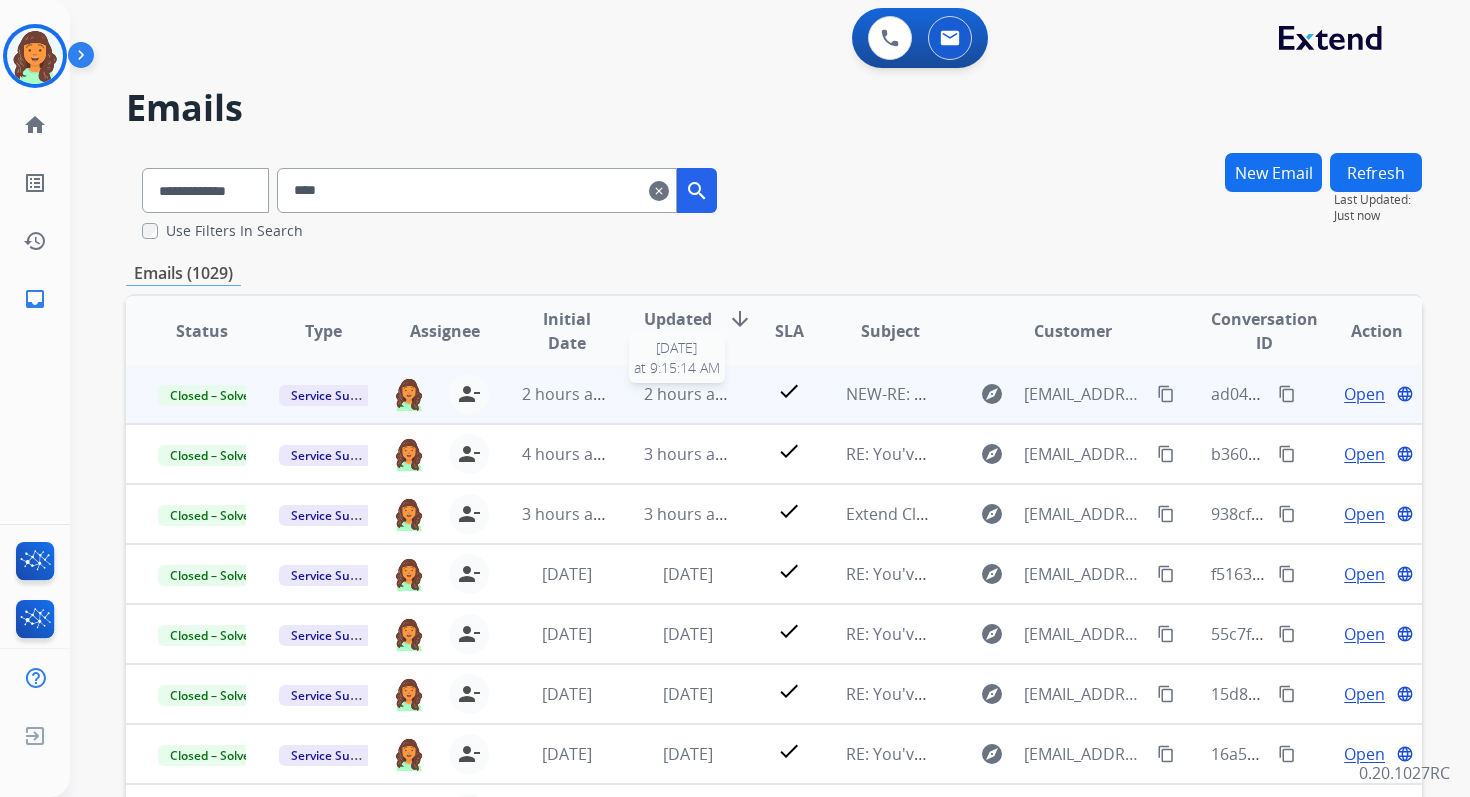 click on "2 hours ago" at bounding box center (689, 394) 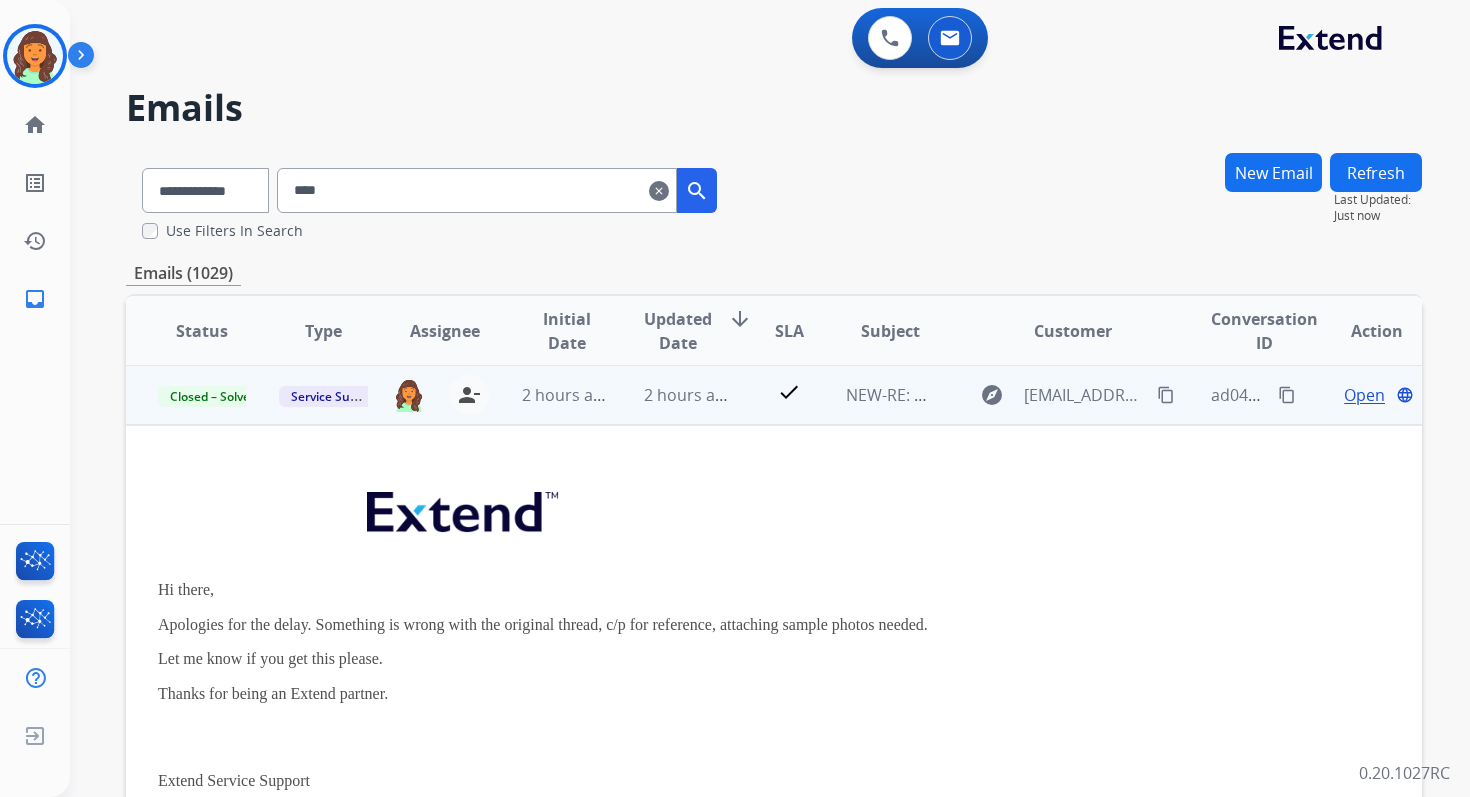 scroll, scrollTop: 0, scrollLeft: 0, axis: both 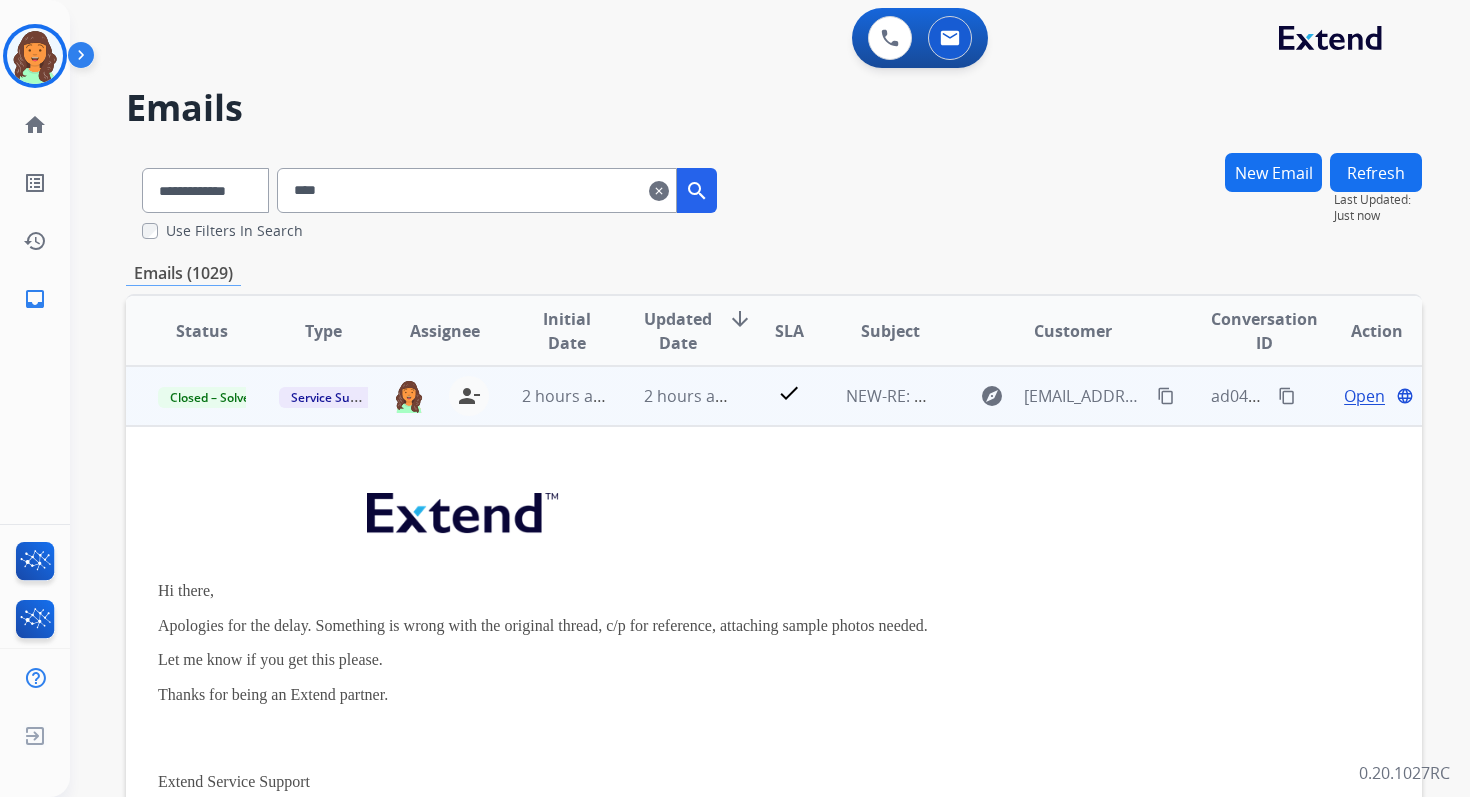 click on "Open" at bounding box center (1364, 396) 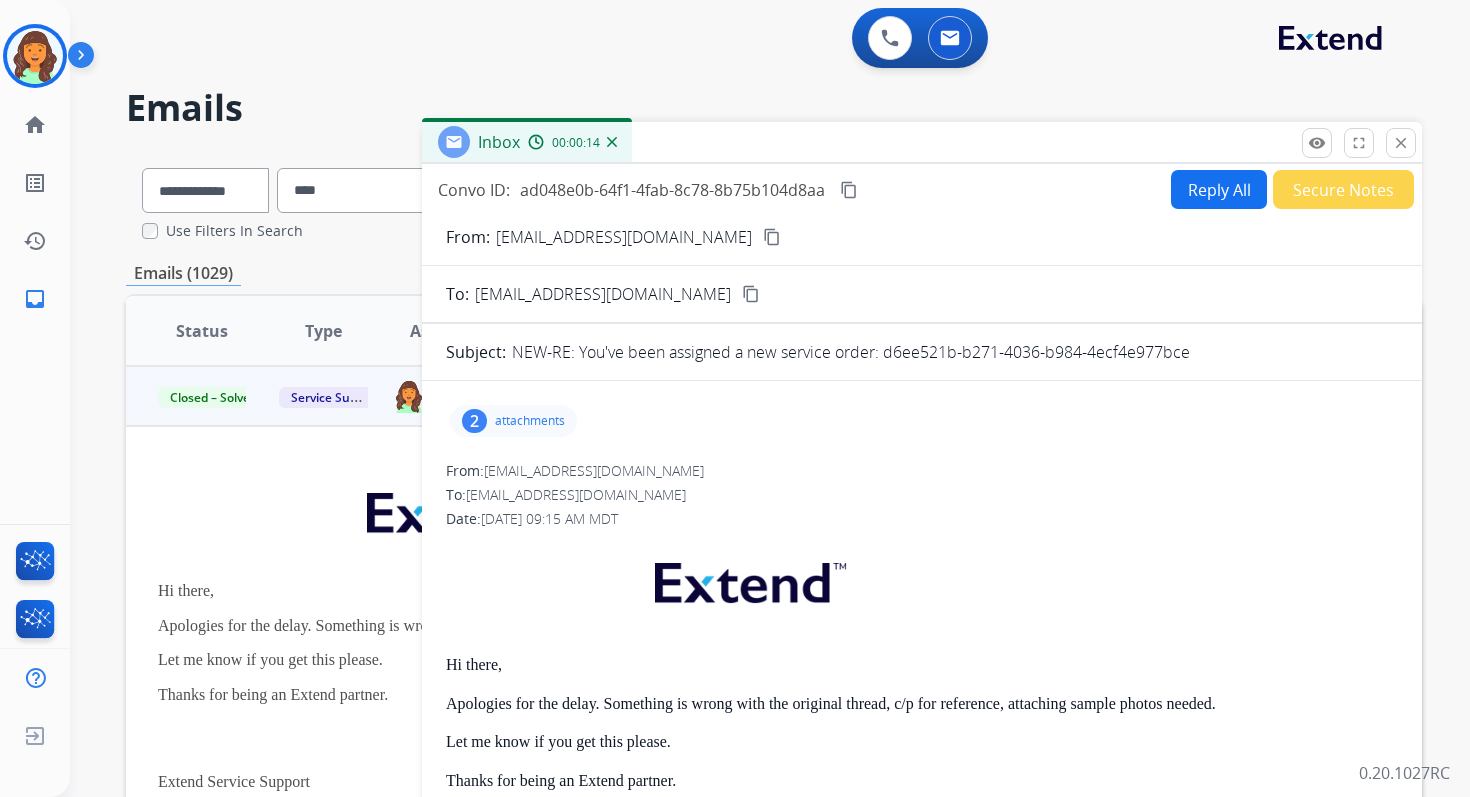 drag, startPoint x: 514, startPoint y: 351, endPoint x: 1192, endPoint y: 352, distance: 678.00073 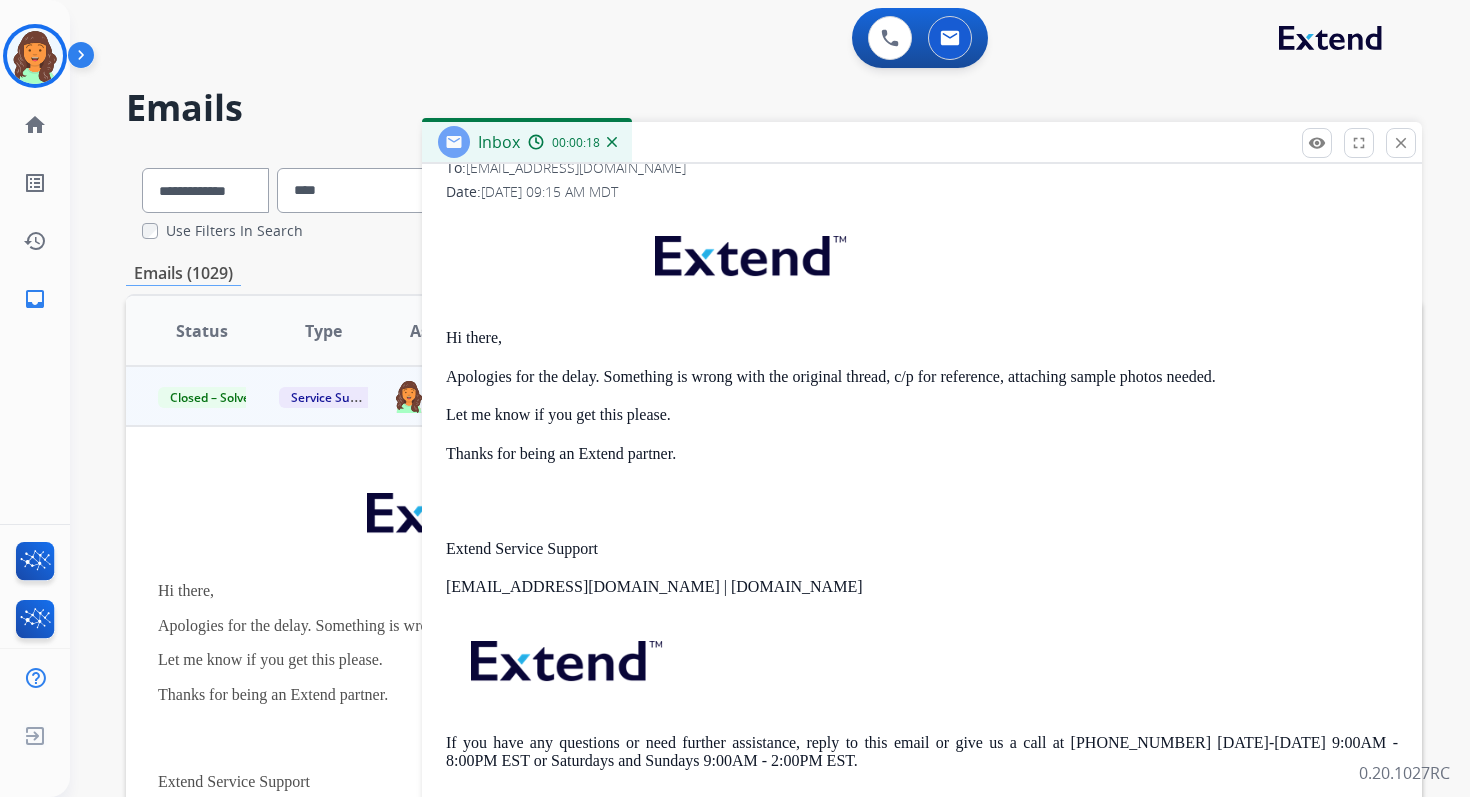 scroll, scrollTop: 349, scrollLeft: 0, axis: vertical 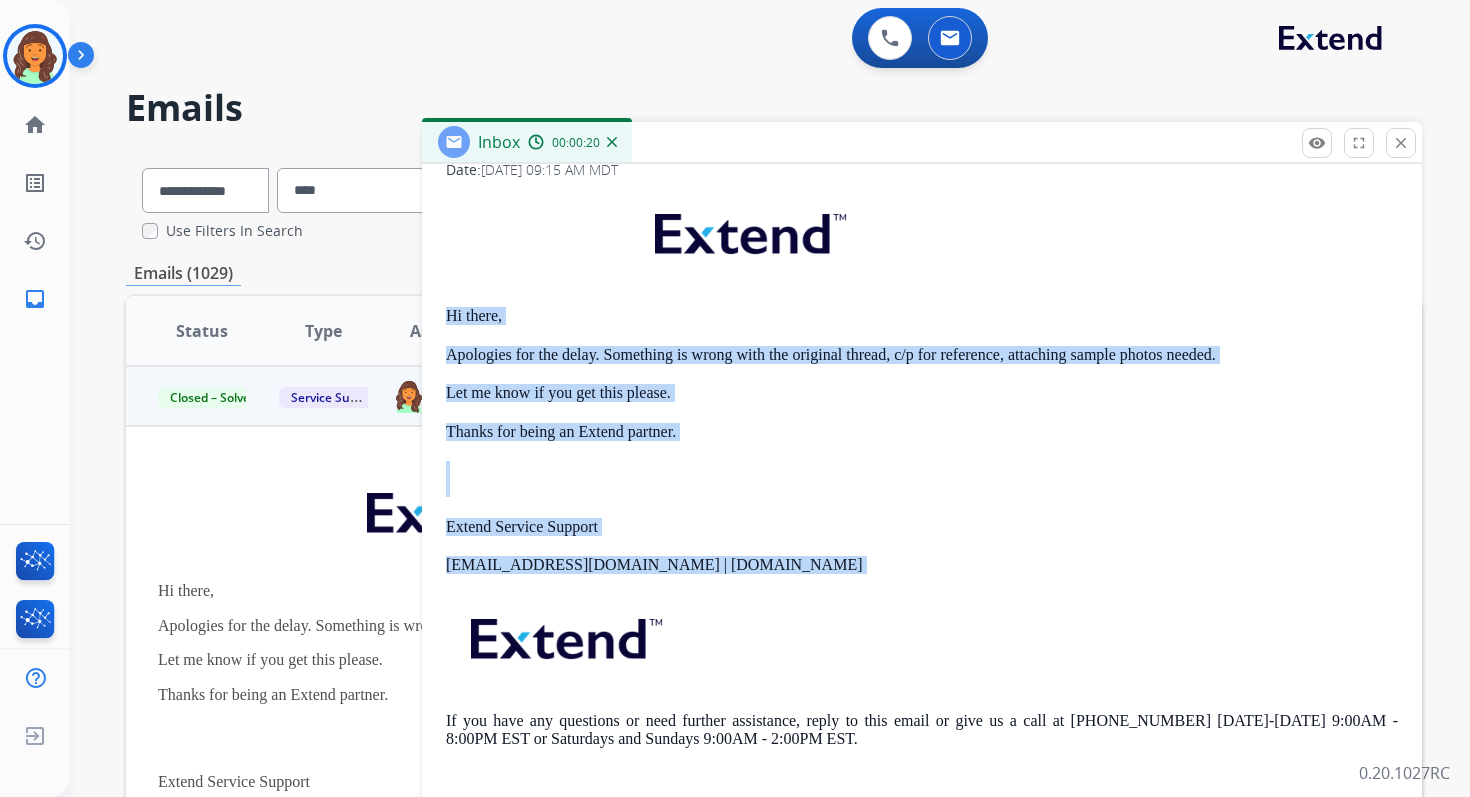 drag, startPoint x: 444, startPoint y: 315, endPoint x: 838, endPoint y: 669, distance: 529.6716 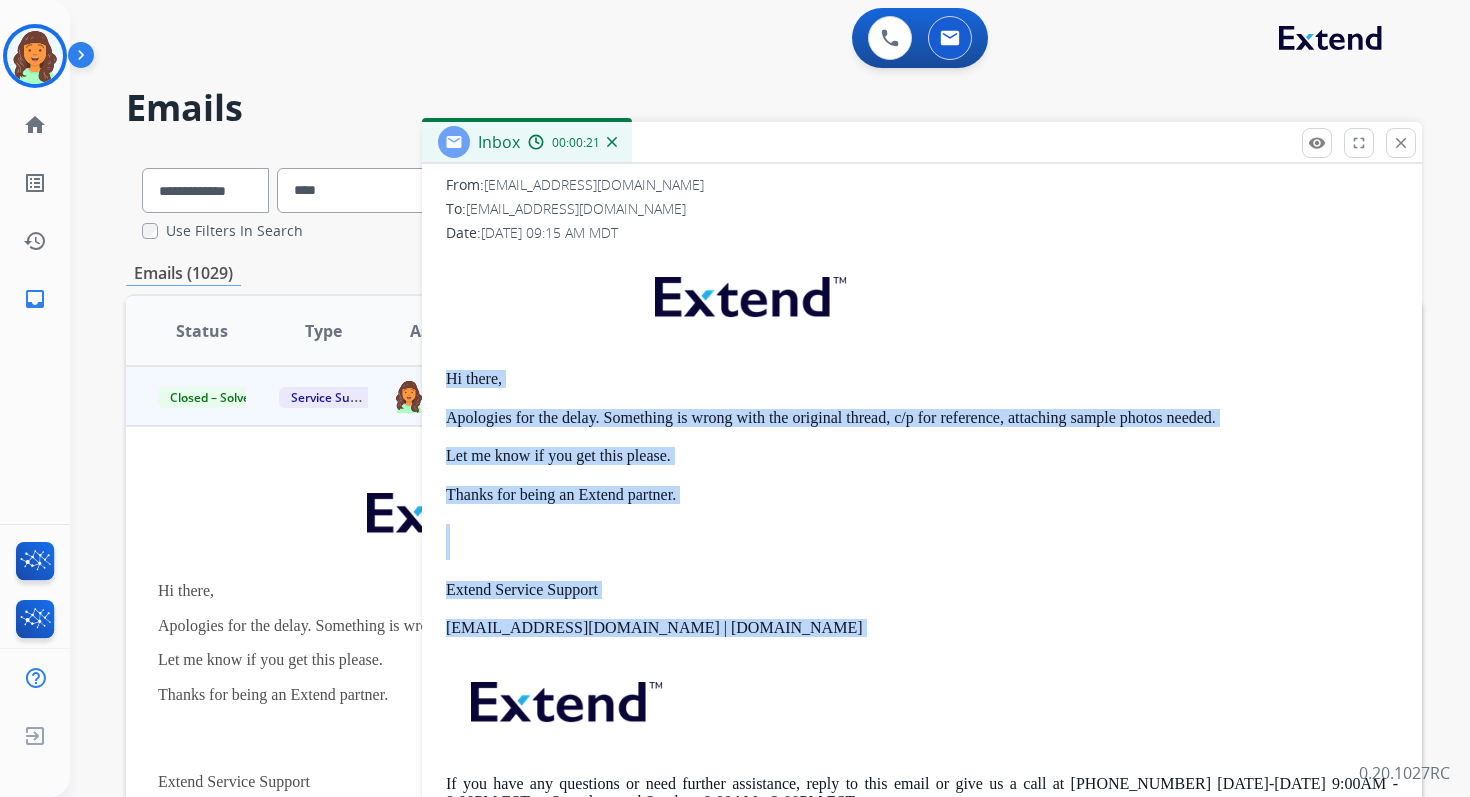 scroll, scrollTop: 208, scrollLeft: 0, axis: vertical 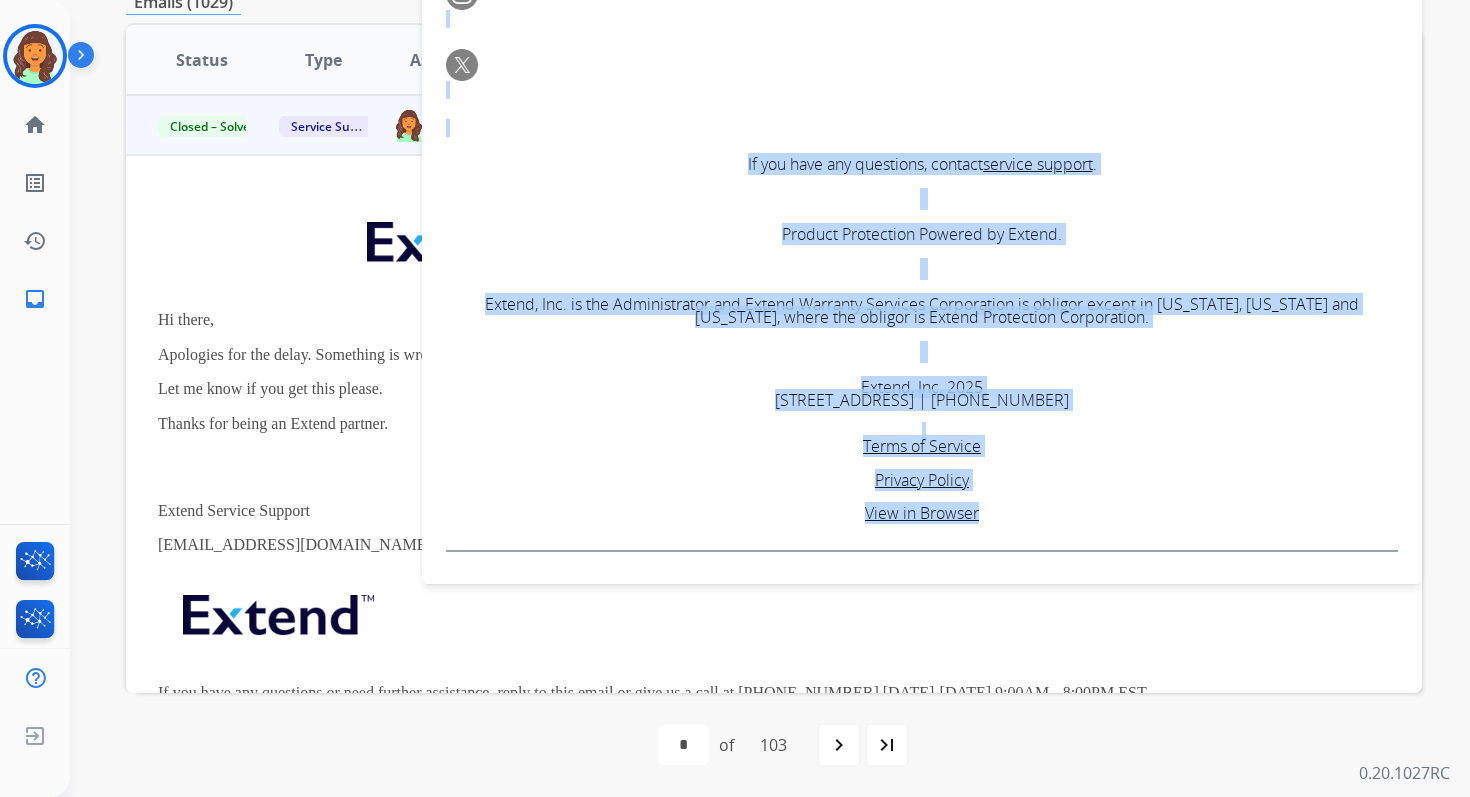 drag, startPoint x: 447, startPoint y: 260, endPoint x: 1008, endPoint y: 515, distance: 616.23535 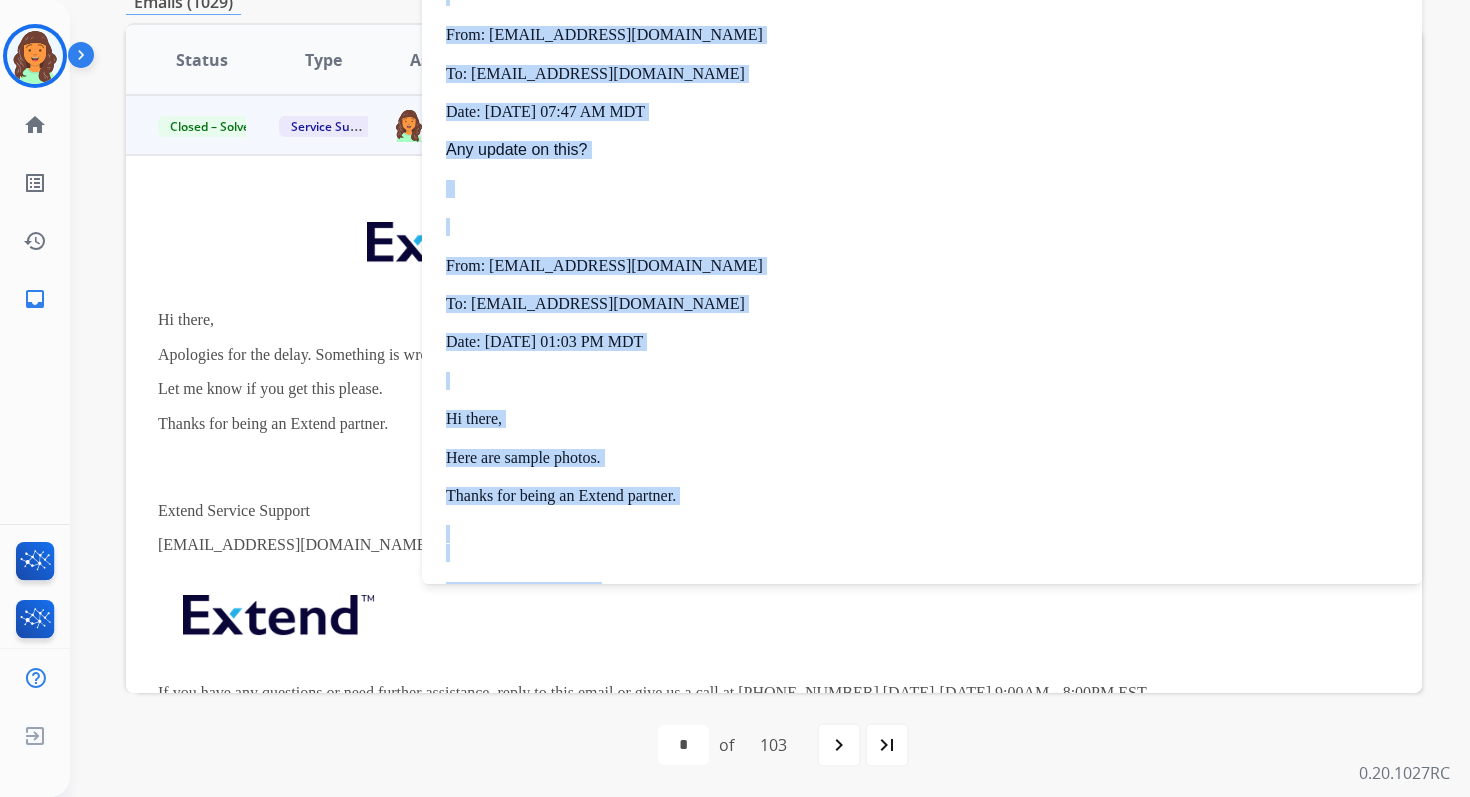 scroll, scrollTop: 0, scrollLeft: 0, axis: both 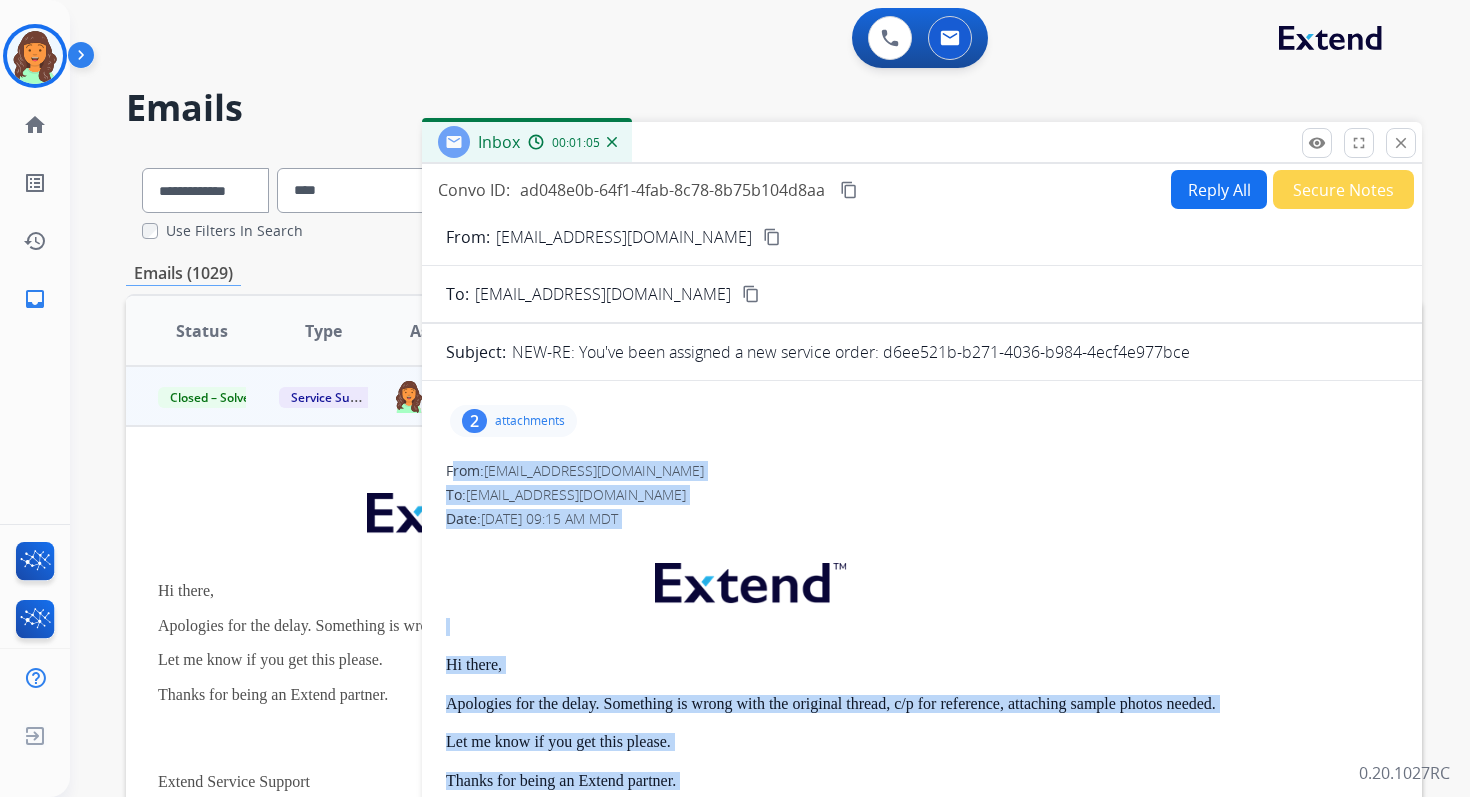 click on "attachments" at bounding box center [530, 421] 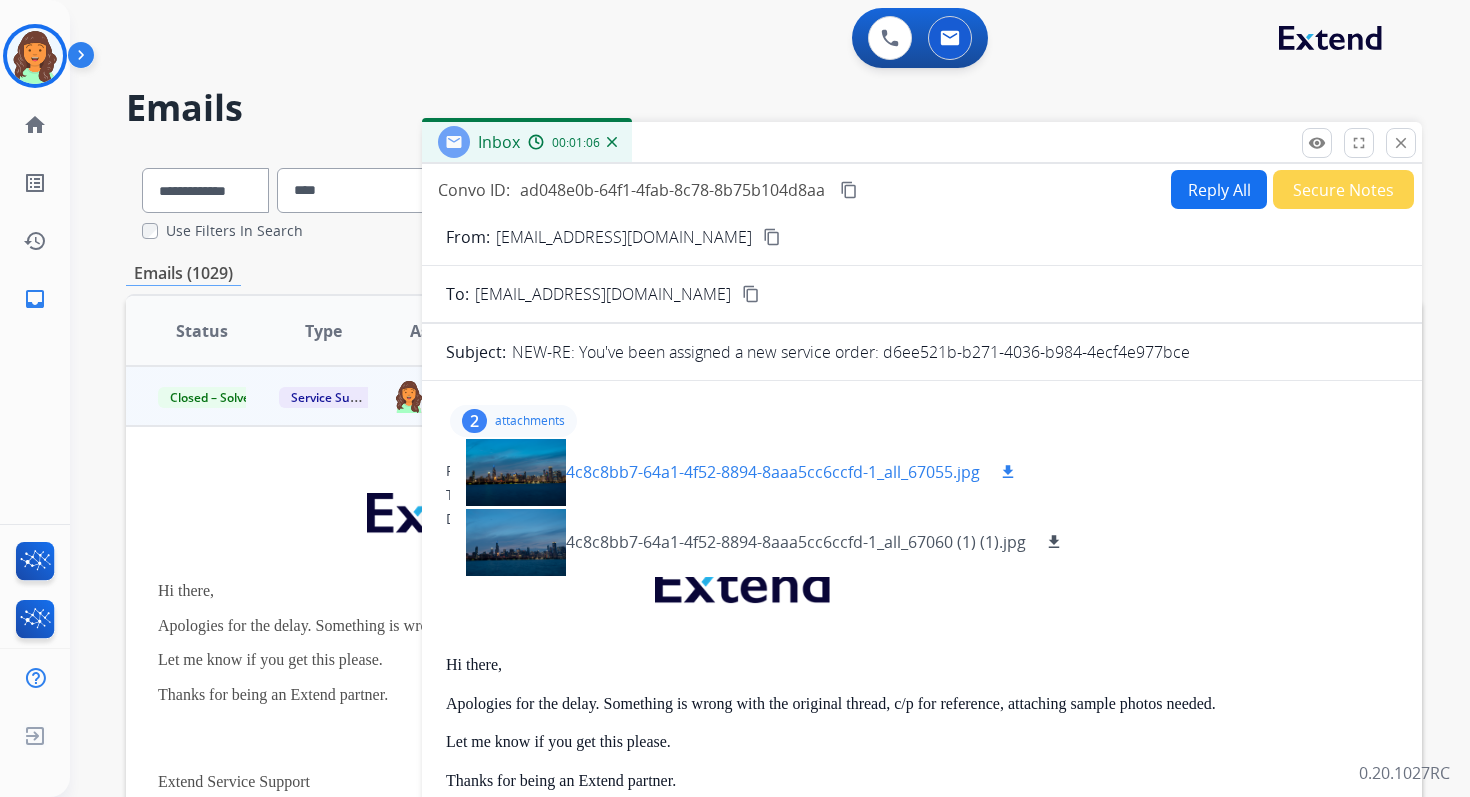 click on "download" at bounding box center (1008, 472) 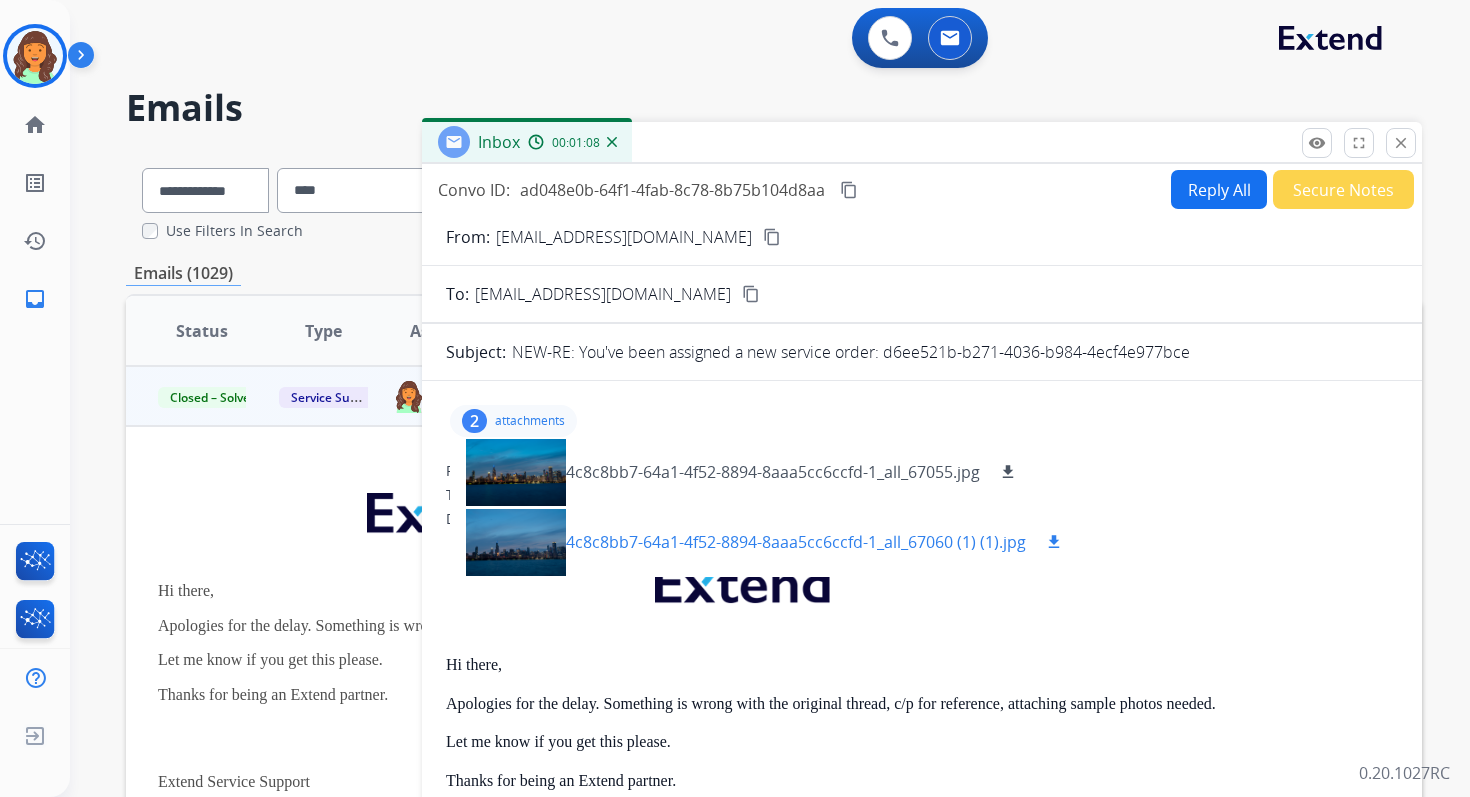 click on "download" at bounding box center [1054, 542] 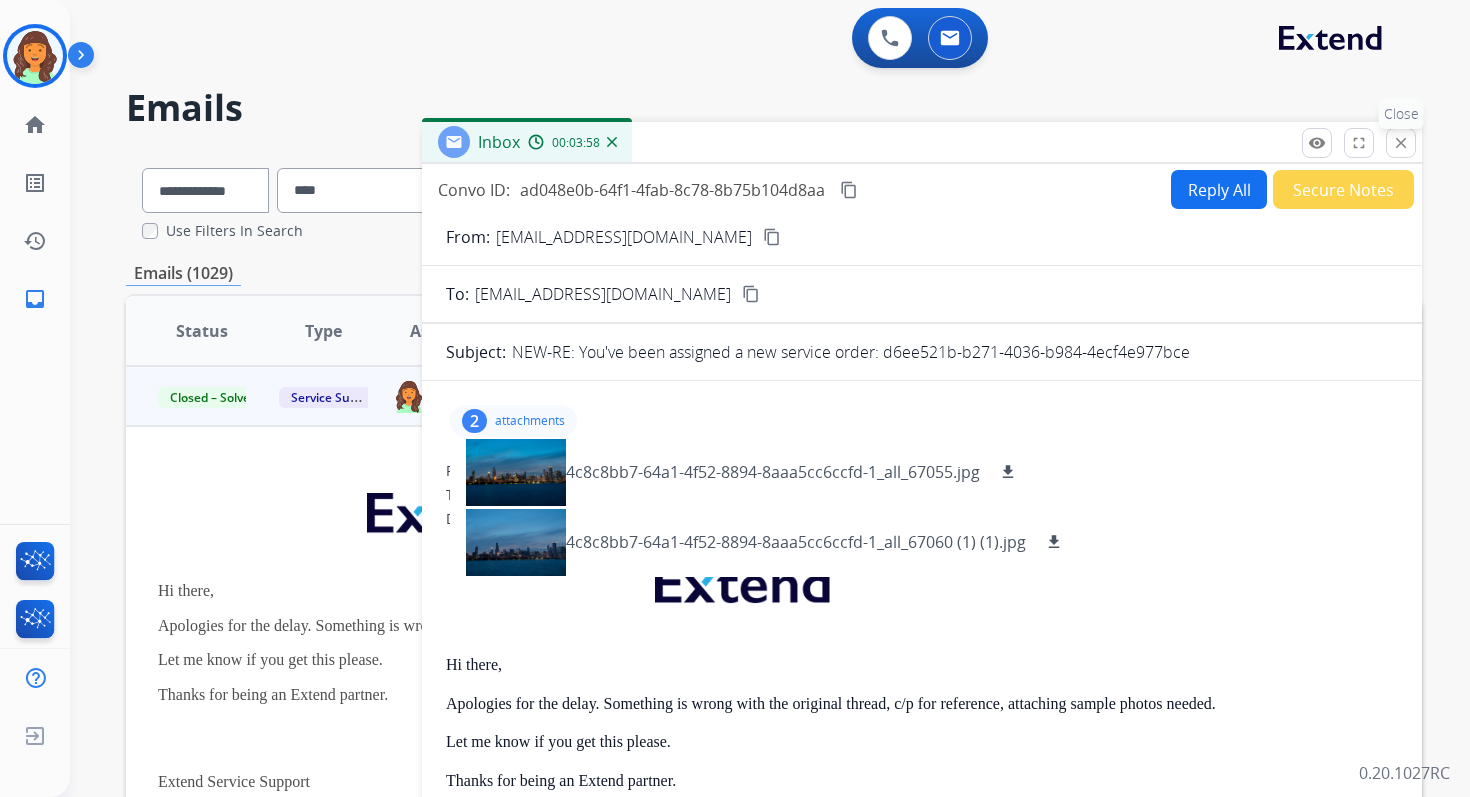 click on "close" at bounding box center [1401, 143] 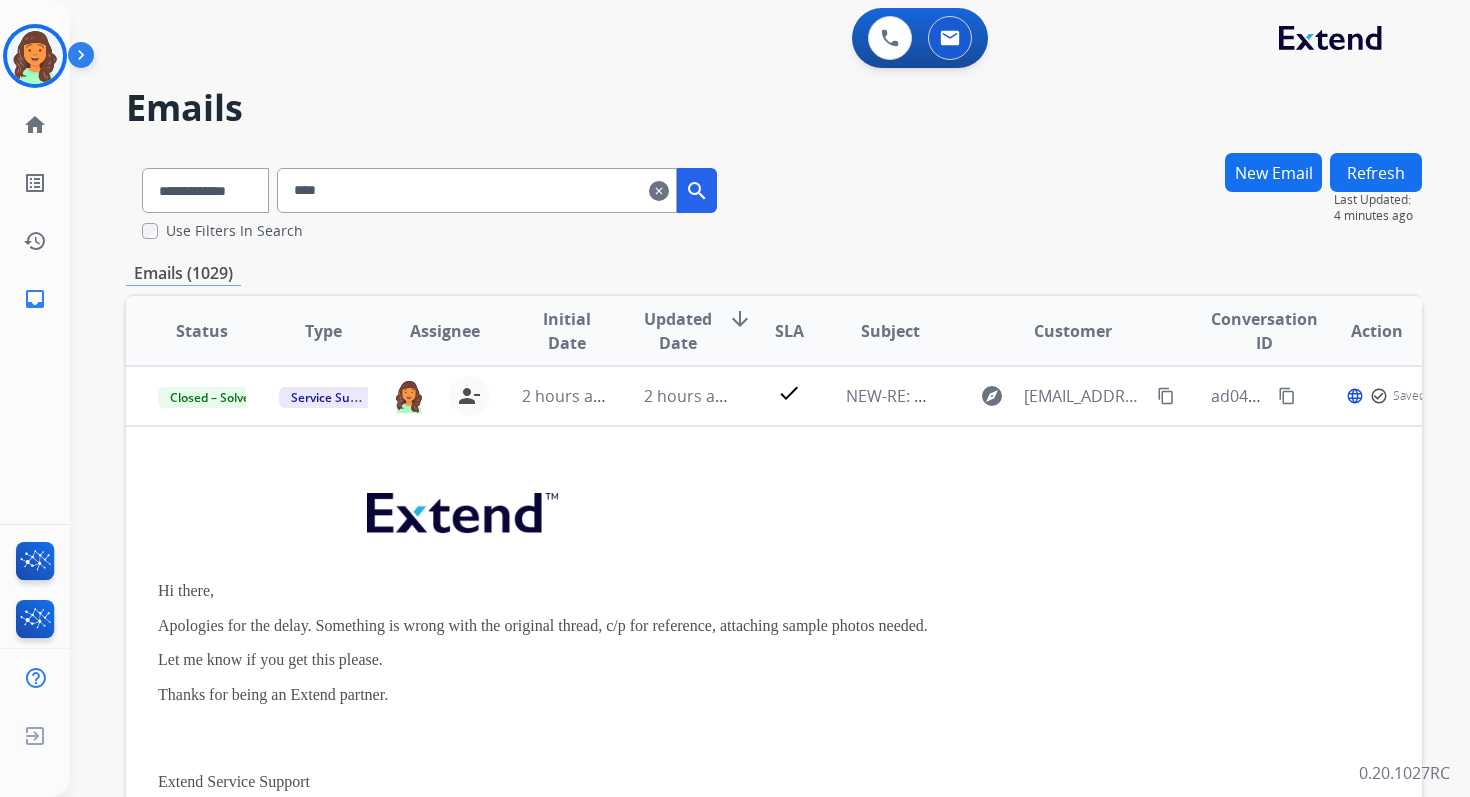 click on "****" at bounding box center (477, 190) 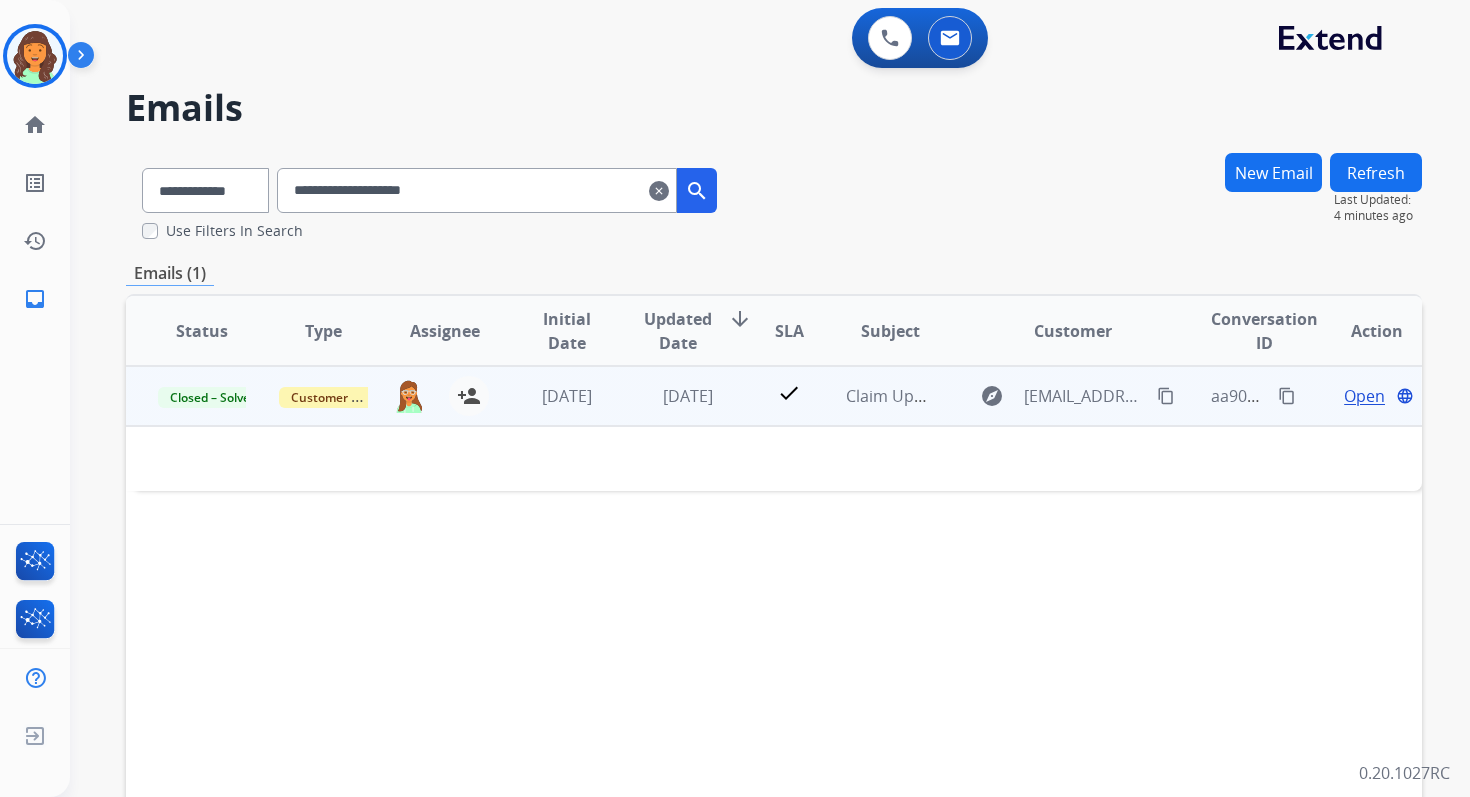 click on "Open" at bounding box center (1364, 396) 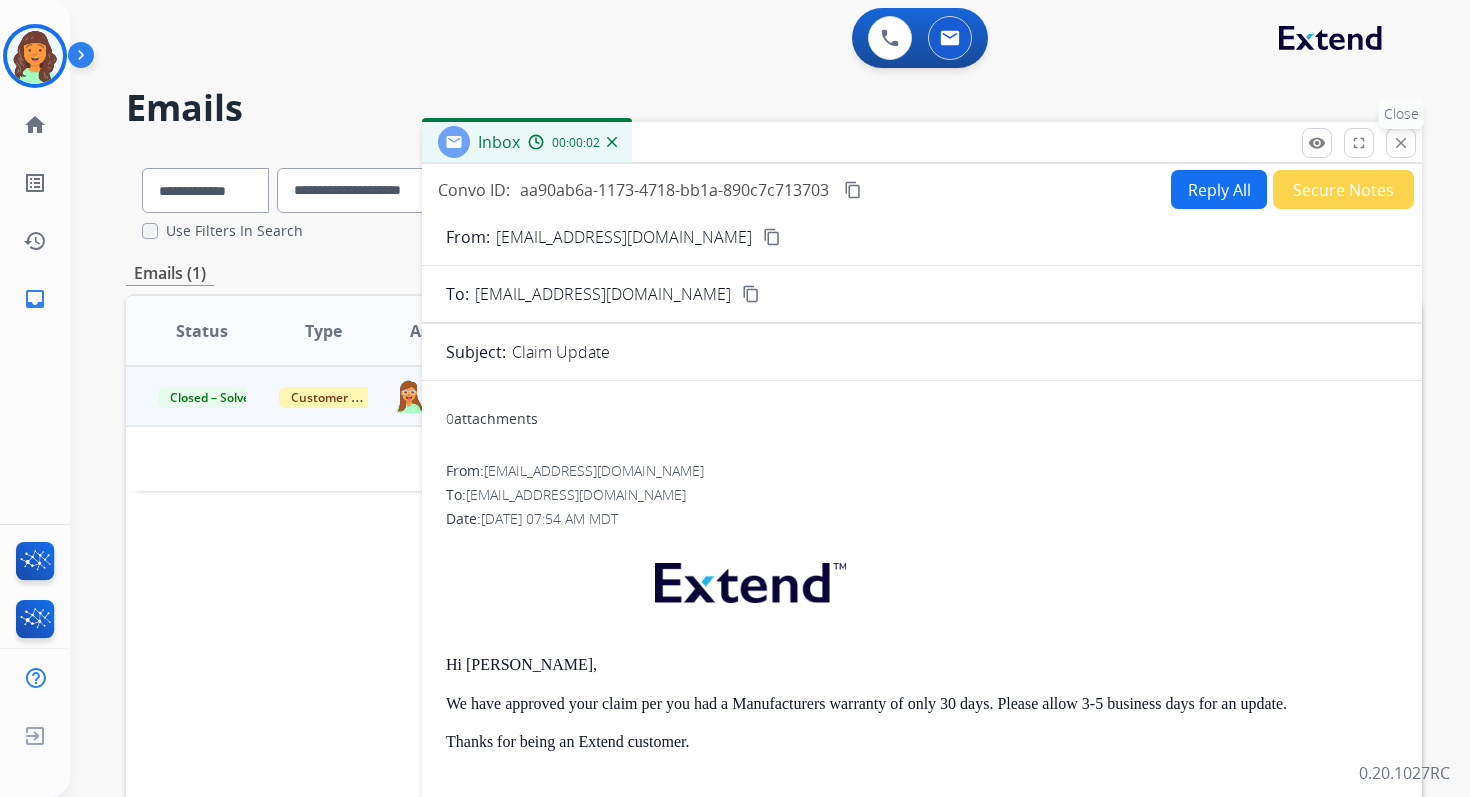 click on "close" at bounding box center [1401, 143] 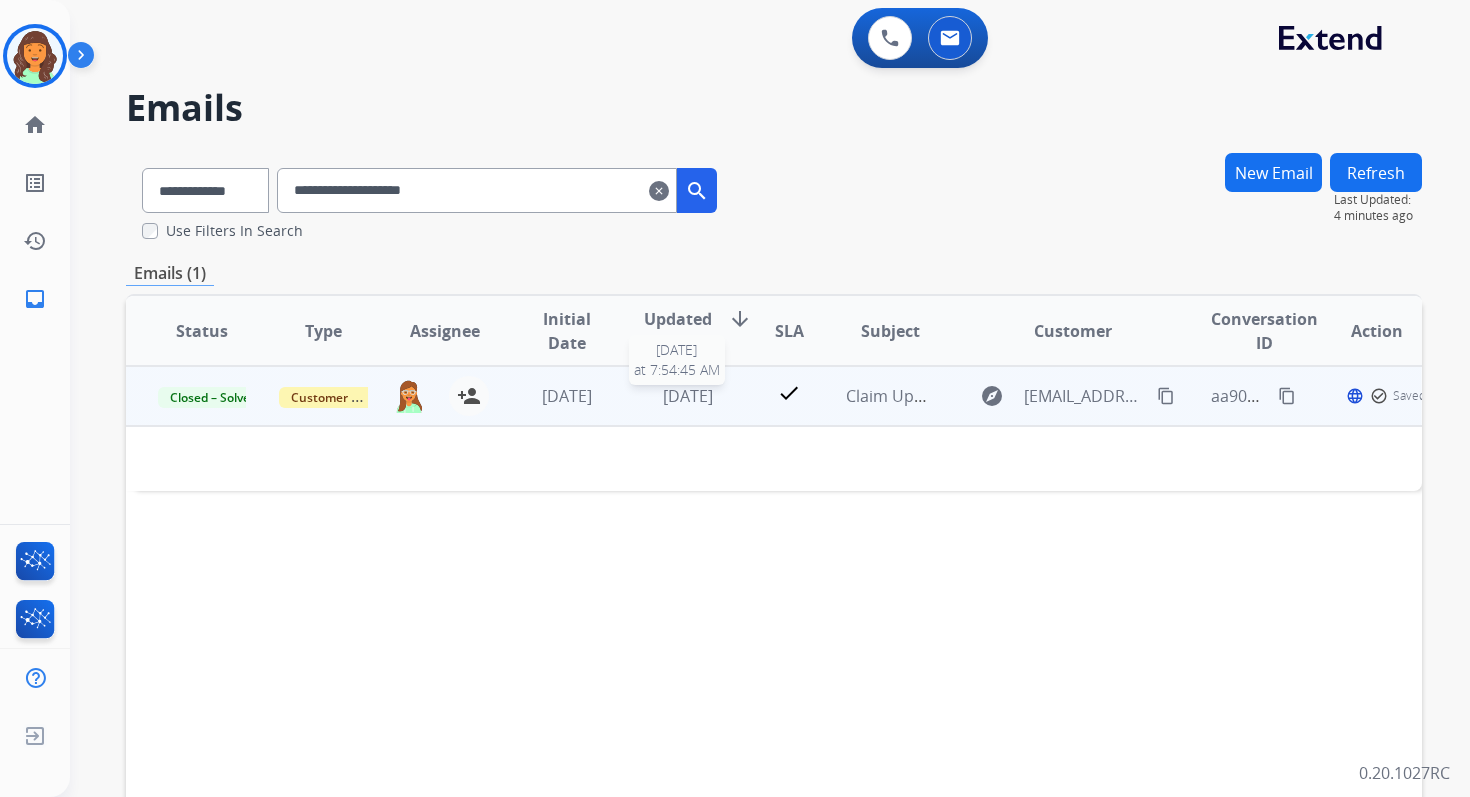 click on "2 months ago" at bounding box center (688, 396) 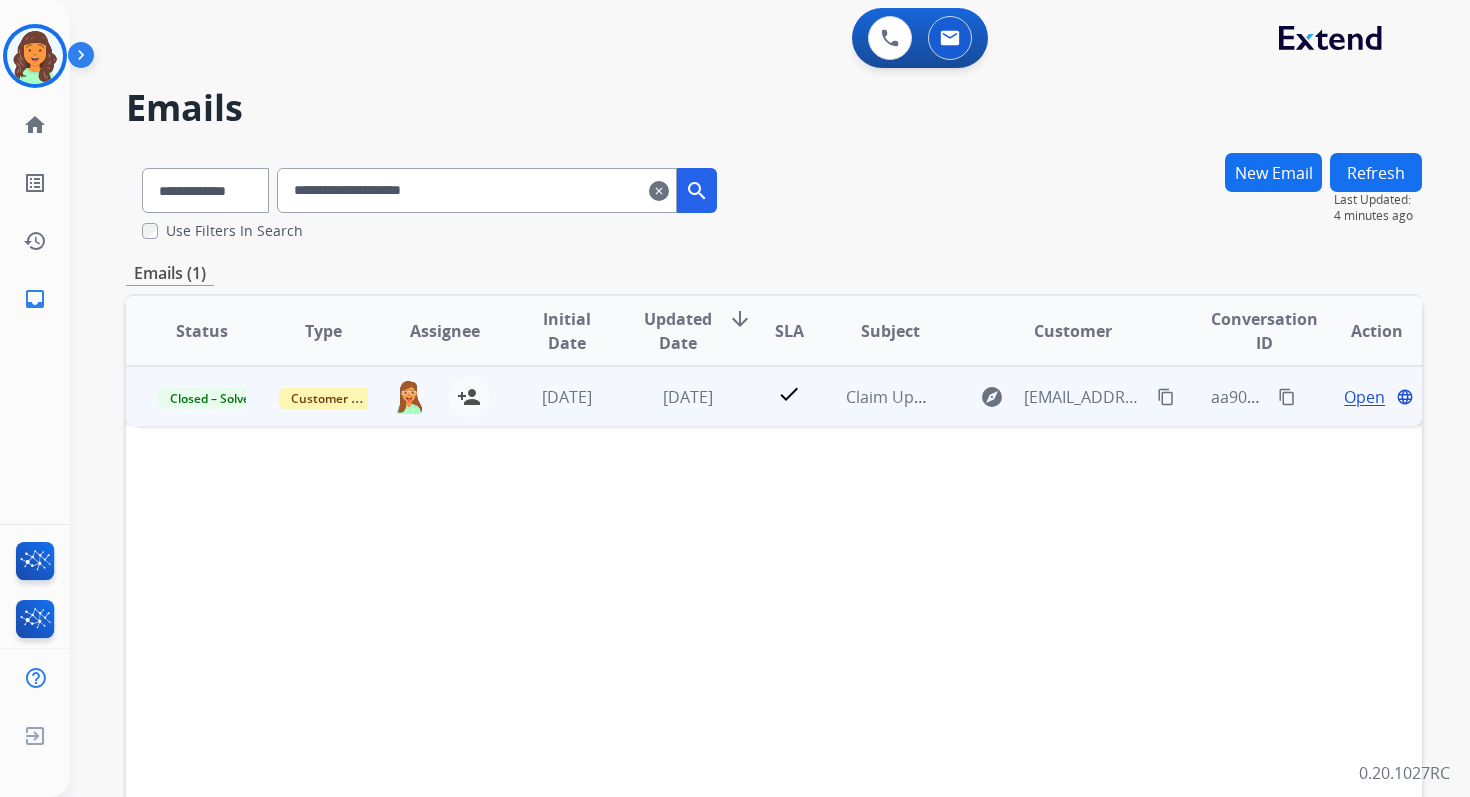 click on "Open" at bounding box center (1364, 397) 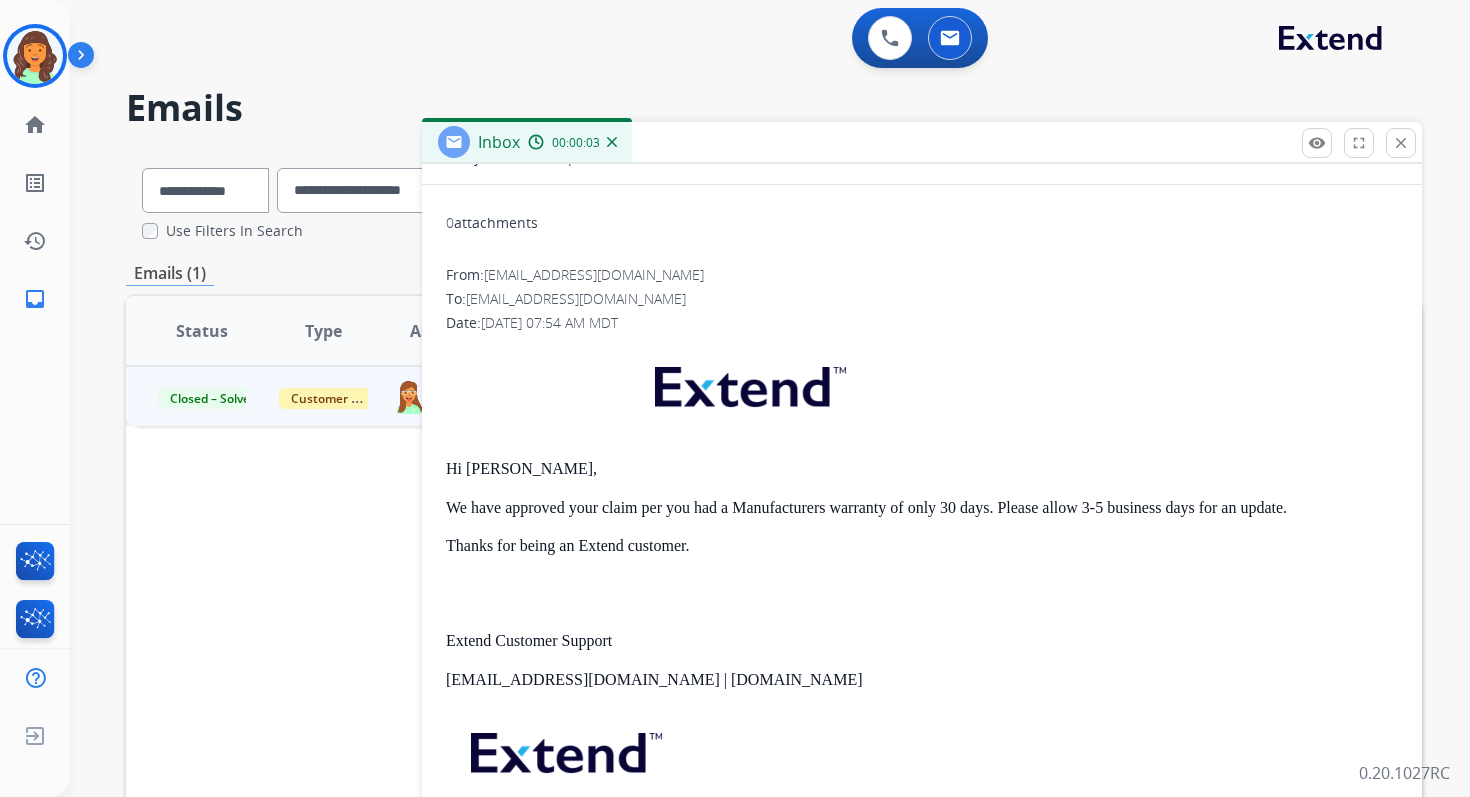 scroll, scrollTop: 0, scrollLeft: 0, axis: both 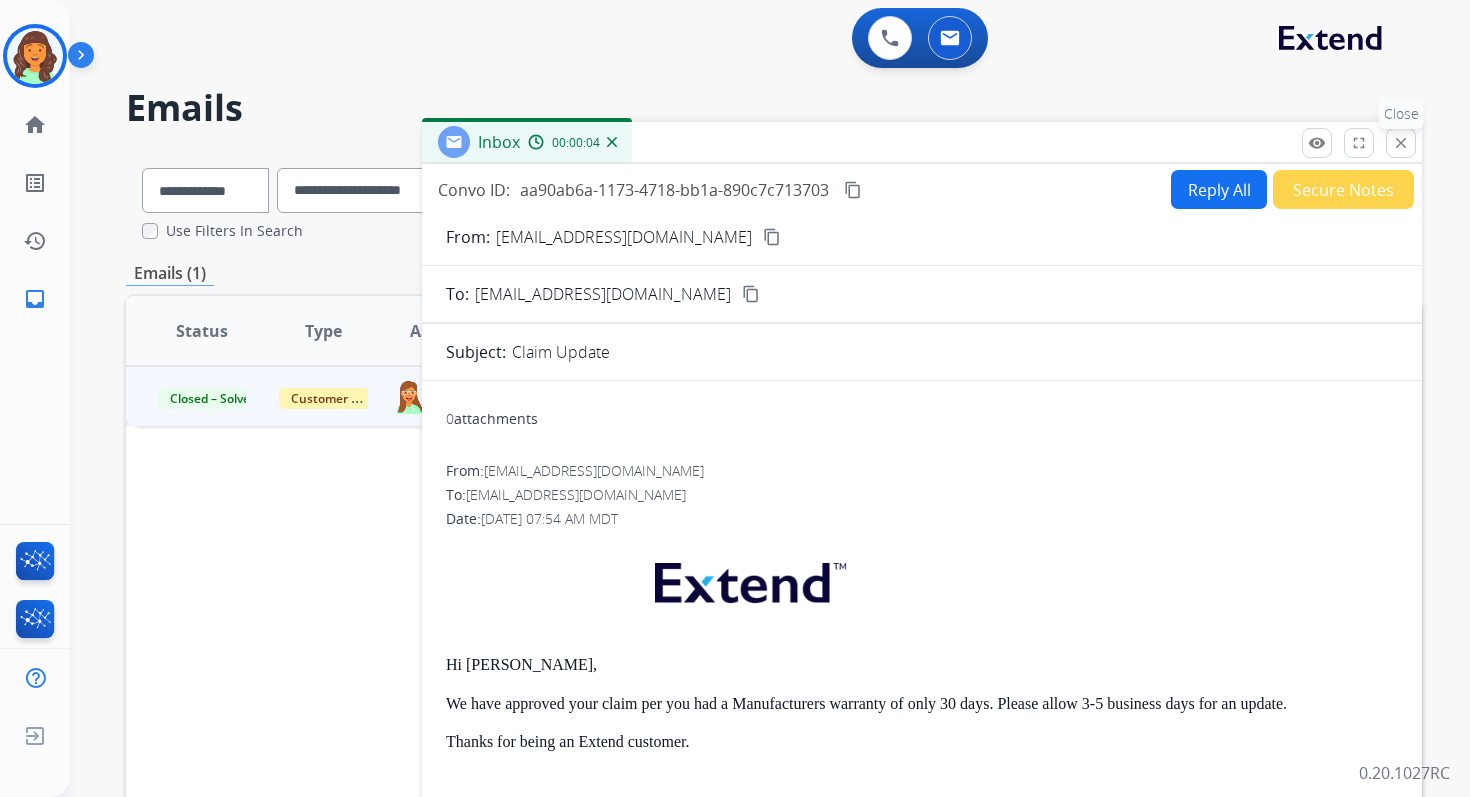 click on "close" at bounding box center (1401, 143) 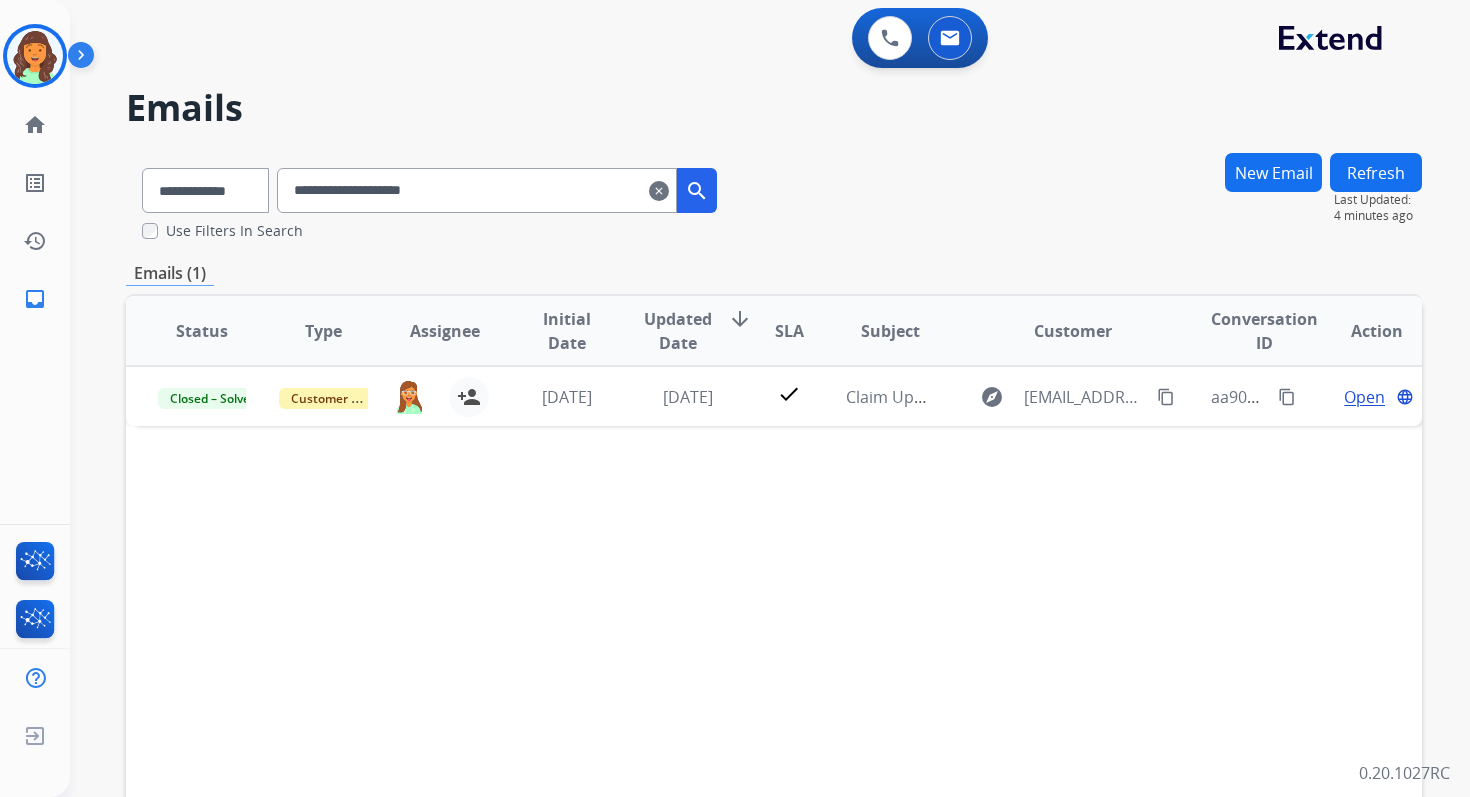 click on "**********" at bounding box center (477, 190) 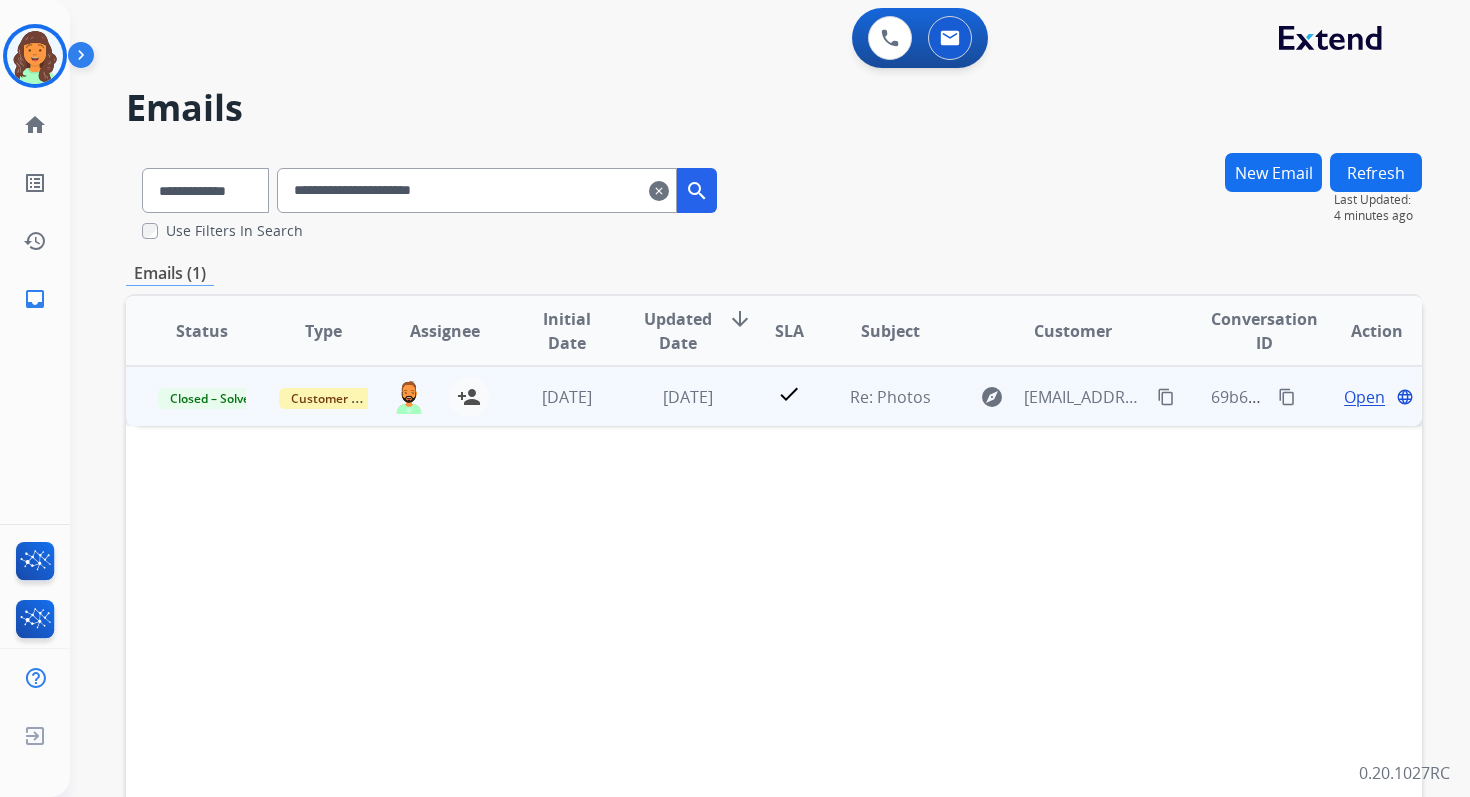 click on "Open" at bounding box center (1364, 397) 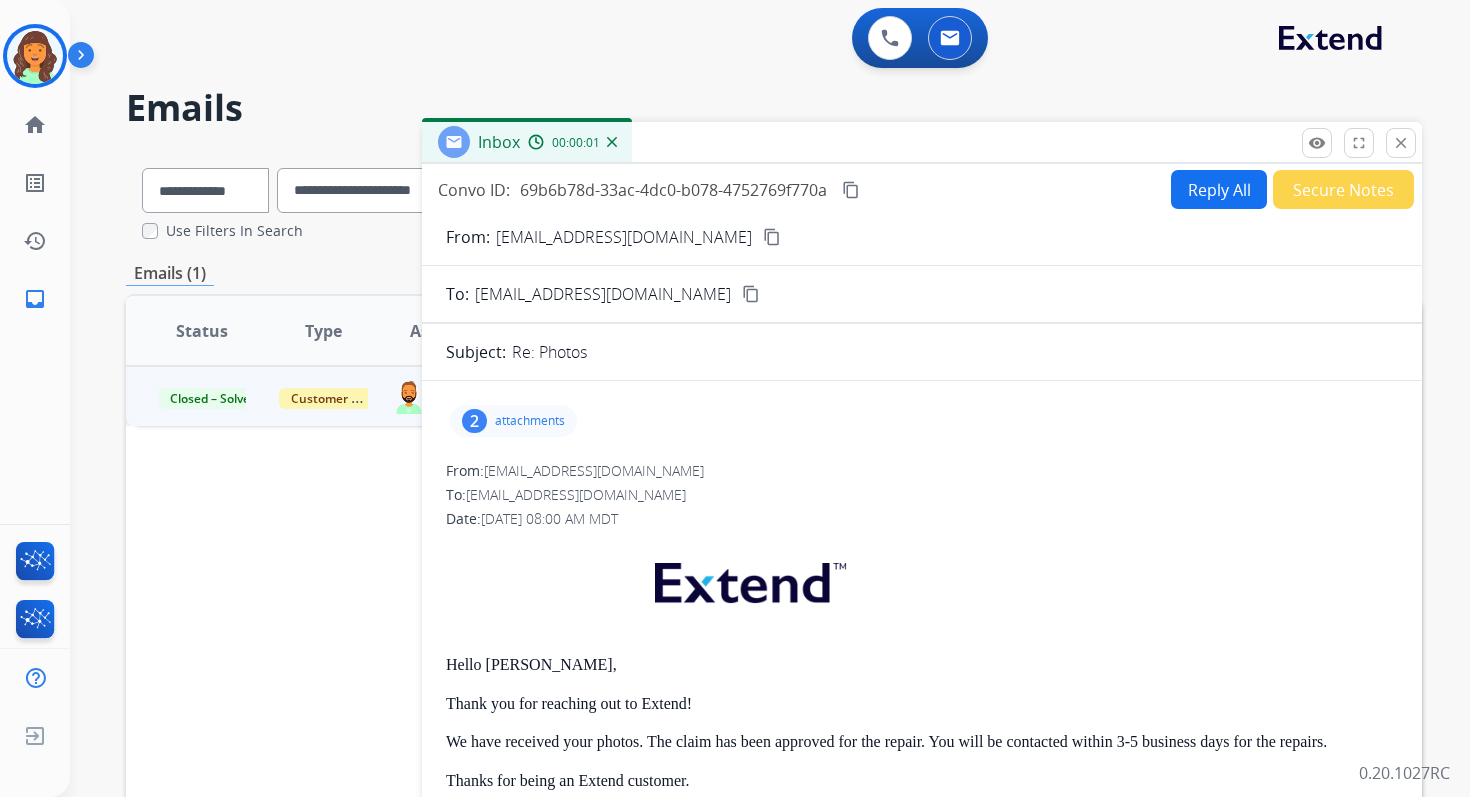 click on "2" at bounding box center (474, 421) 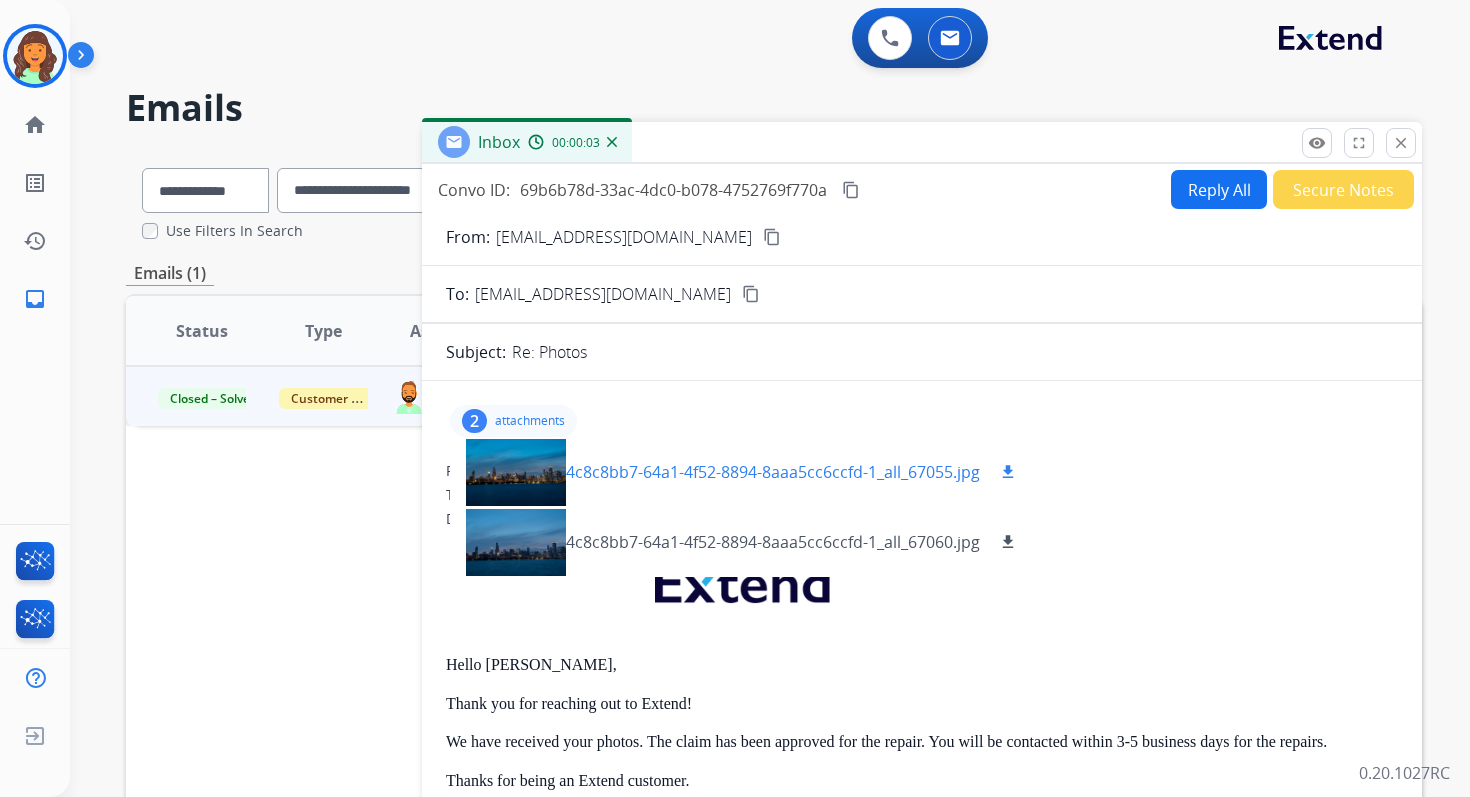 click at bounding box center (516, 472) 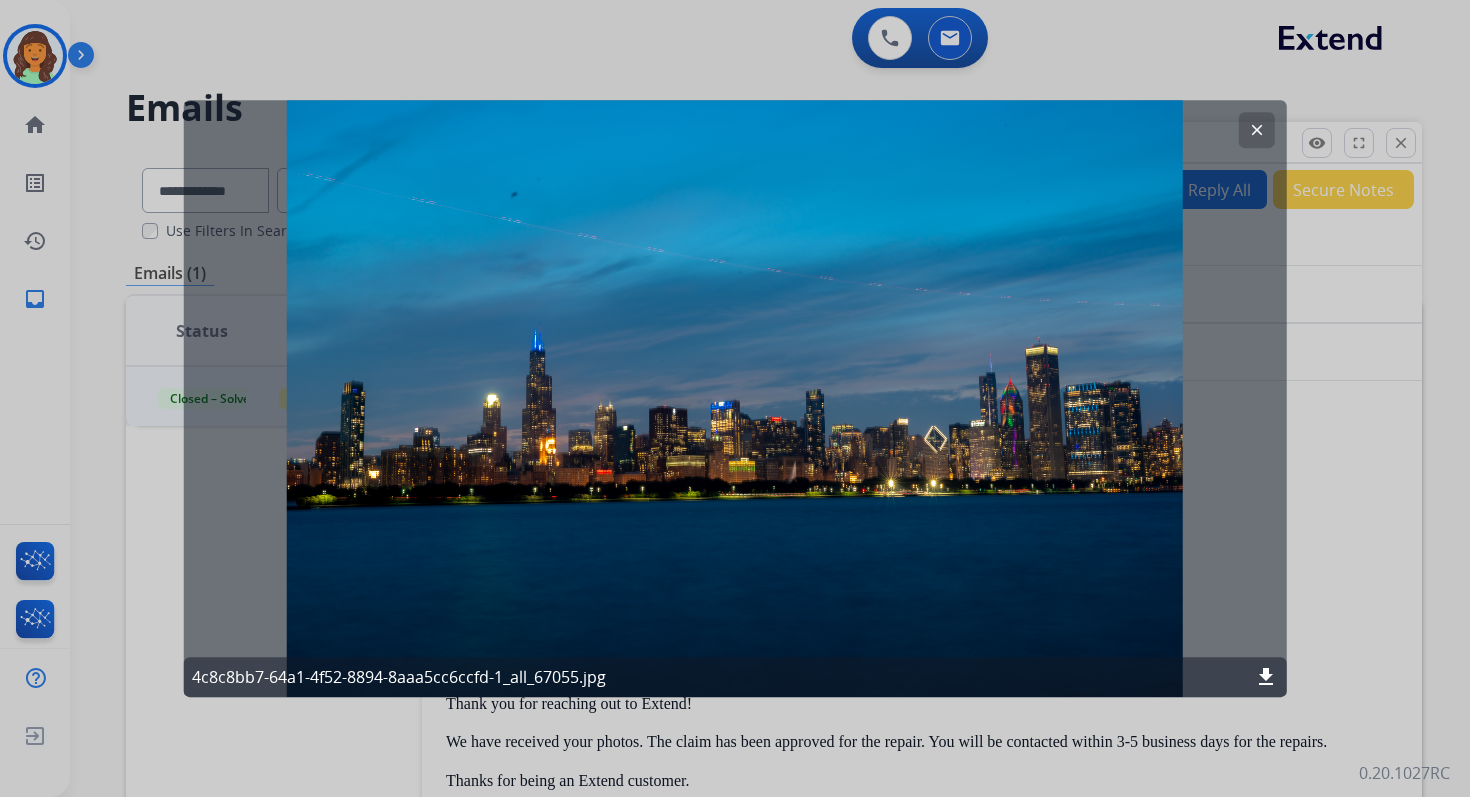 click on "clear" 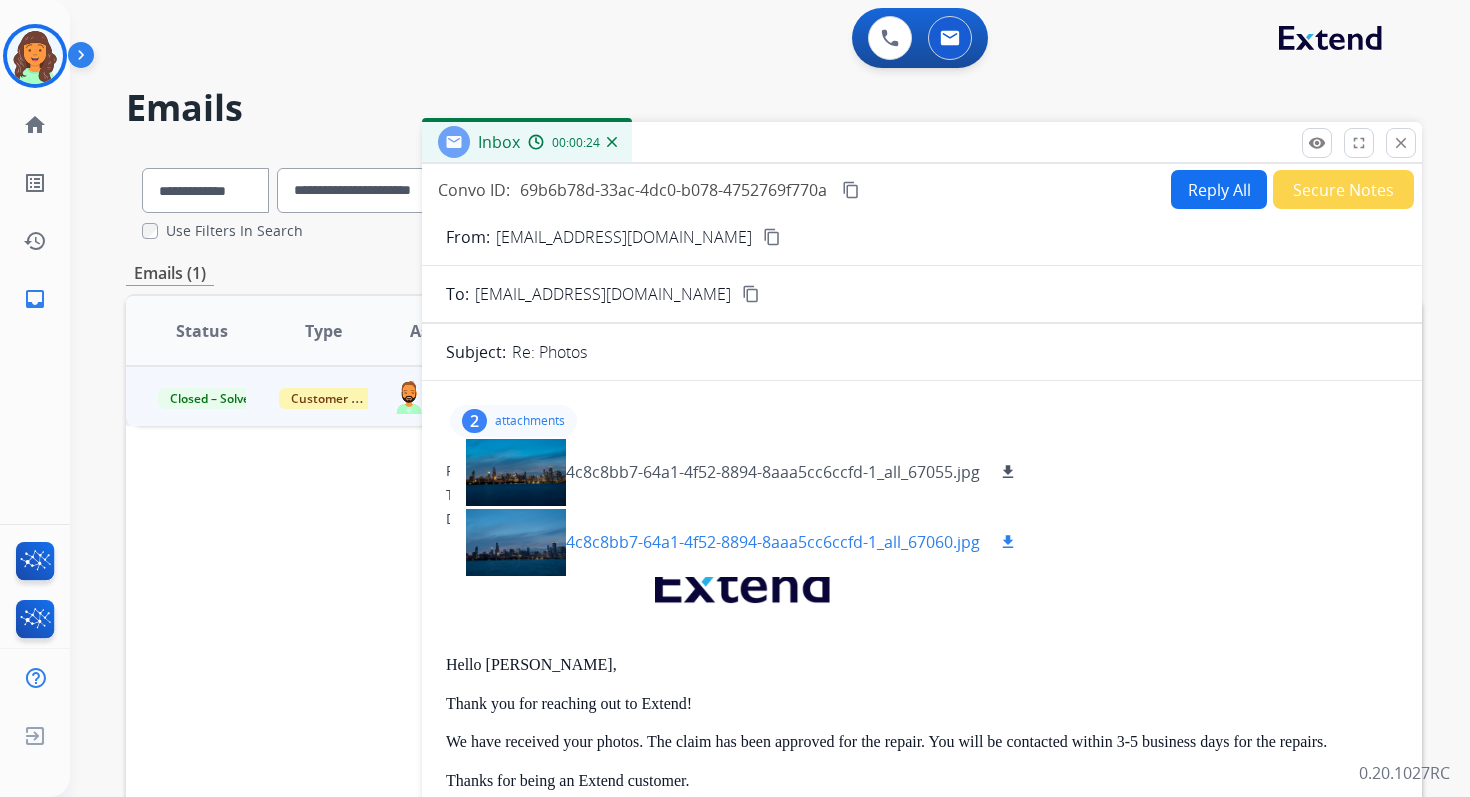 click at bounding box center (516, 542) 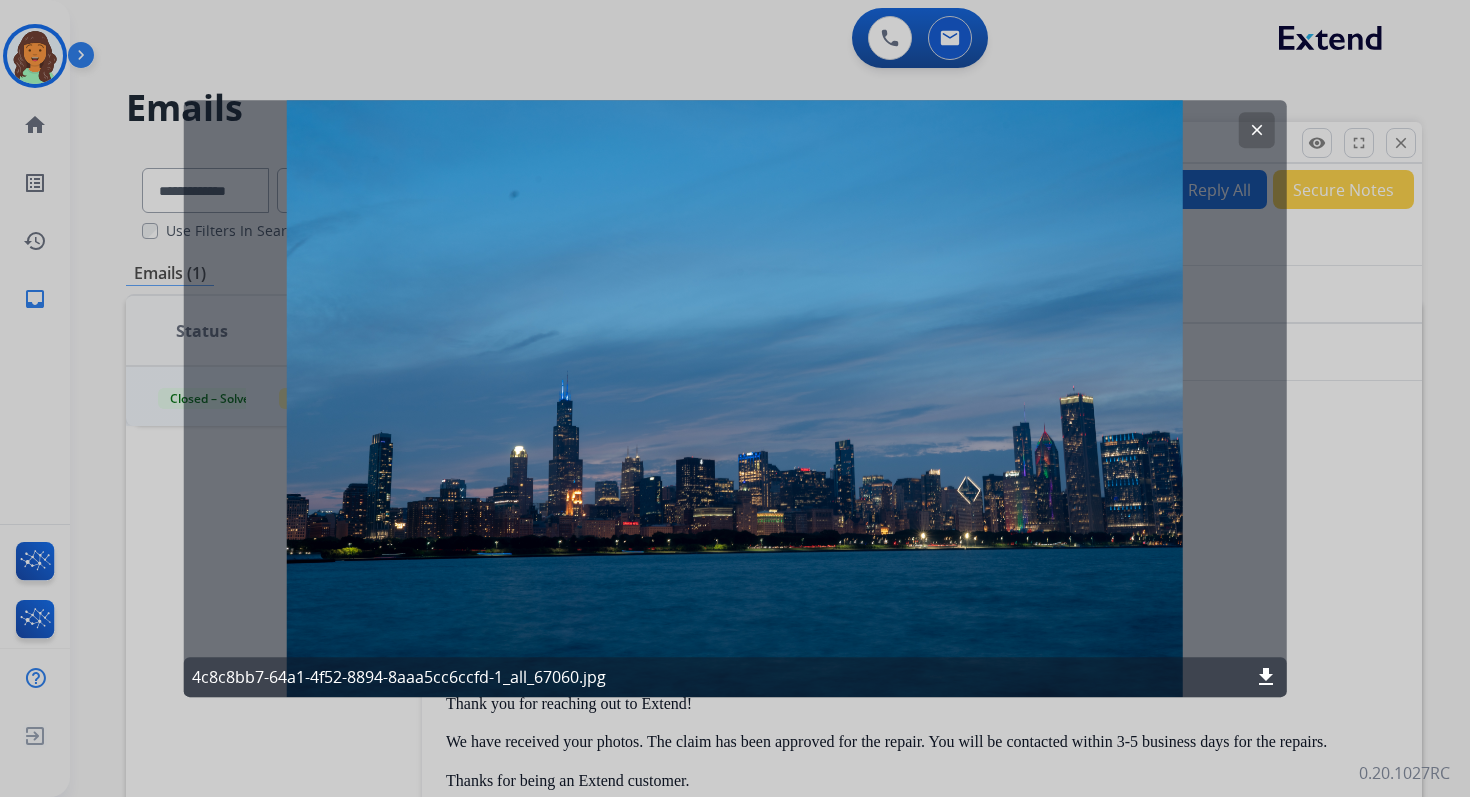 click on "clear" 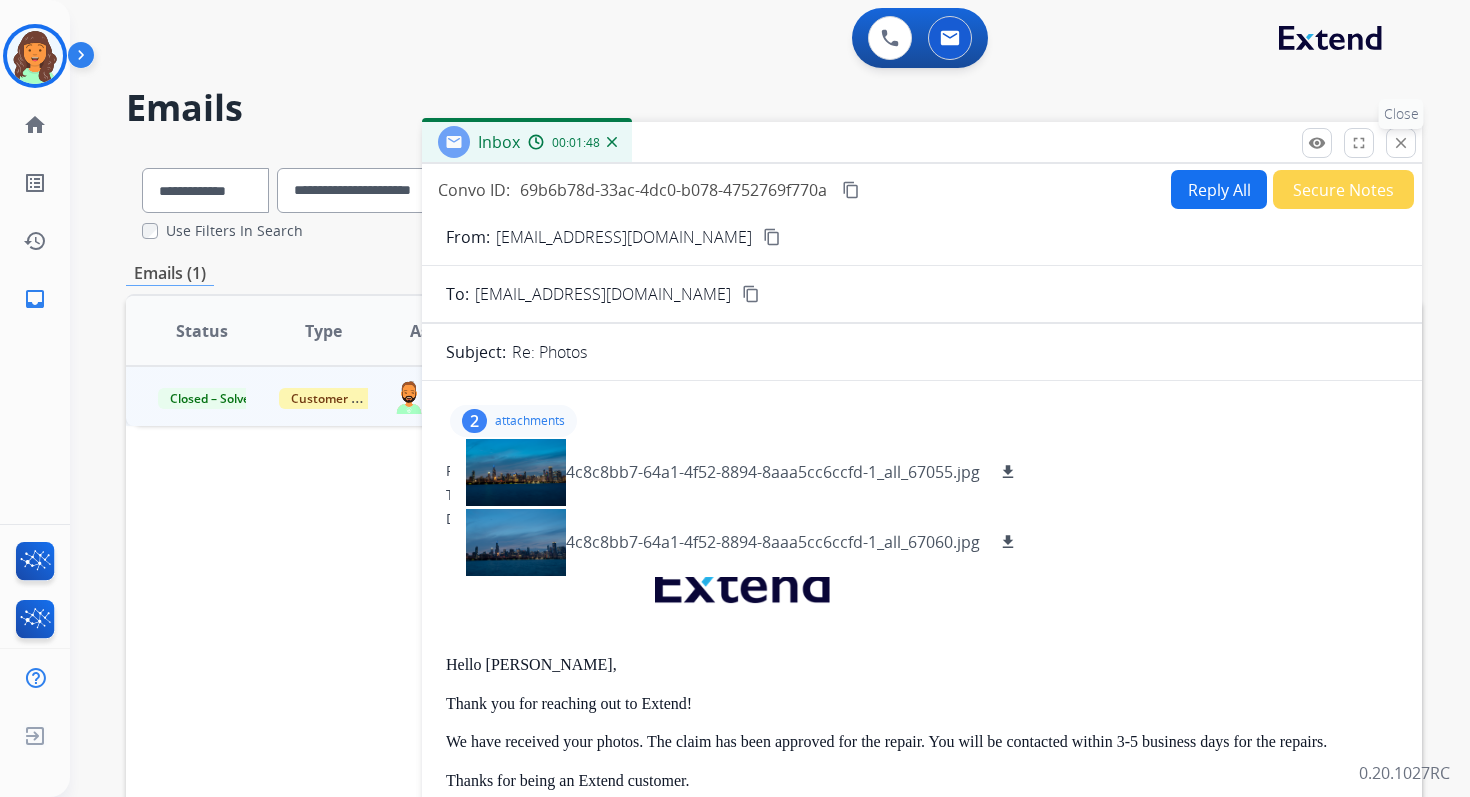 click on "close" at bounding box center (1401, 143) 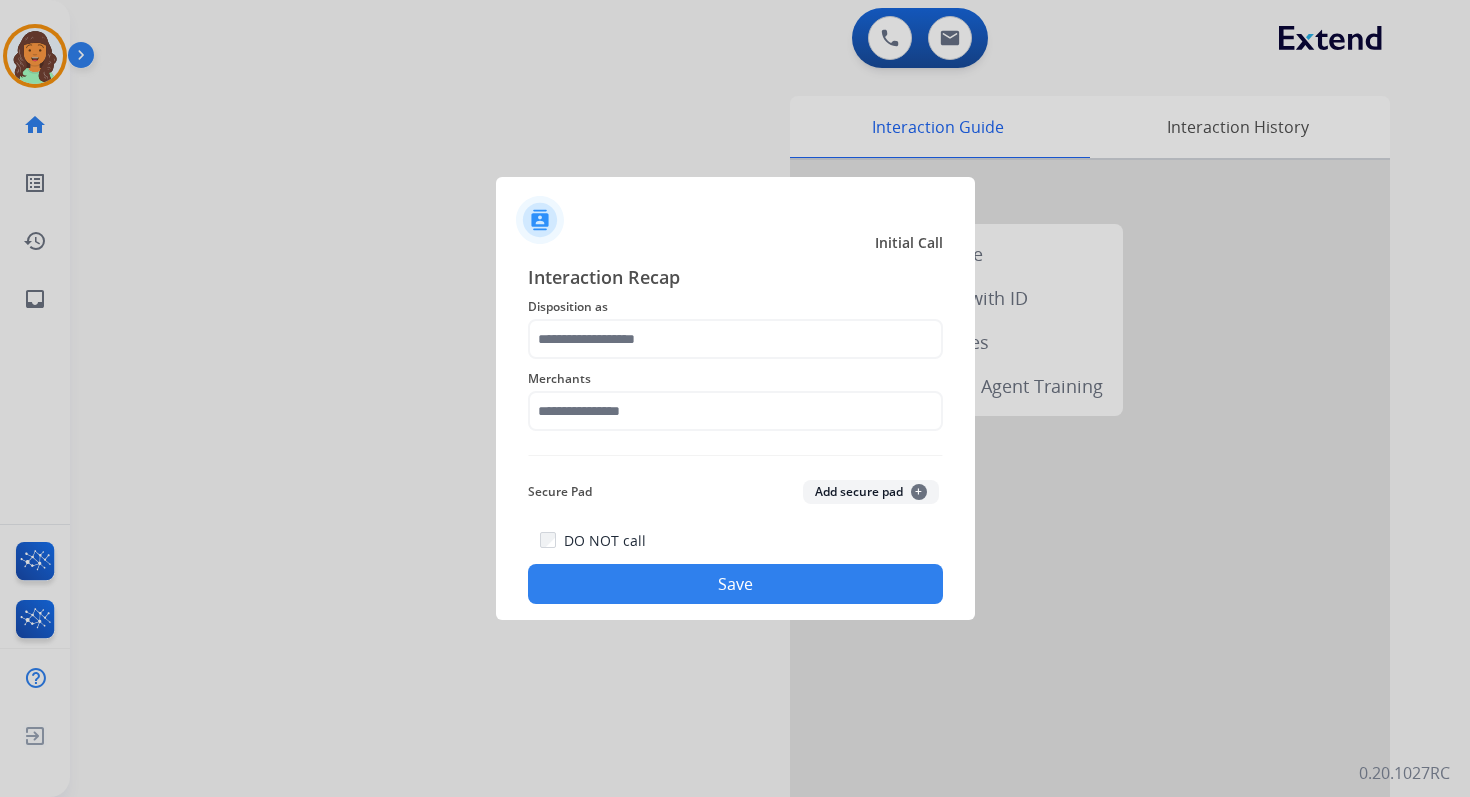 scroll, scrollTop: 0, scrollLeft: 0, axis: both 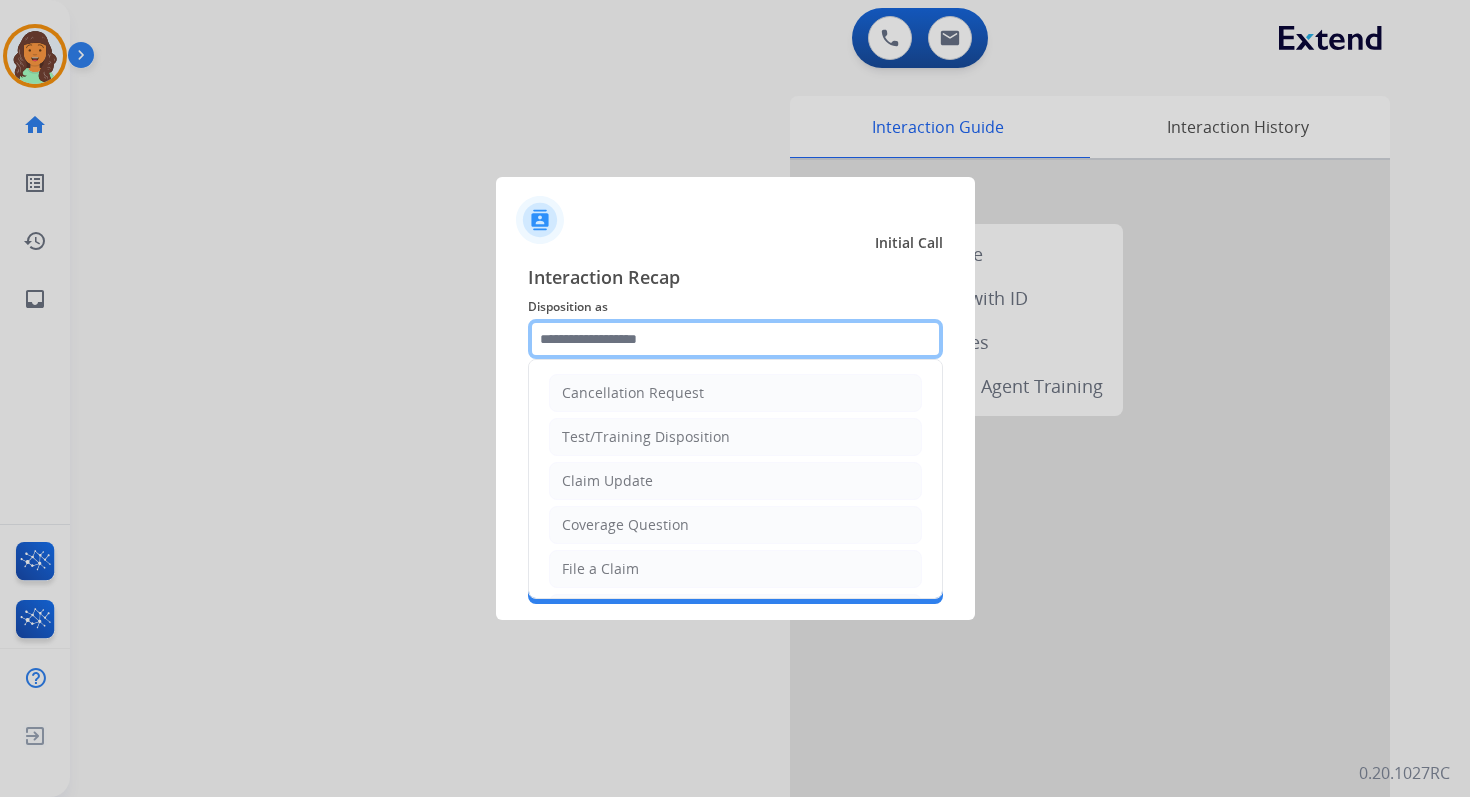 click 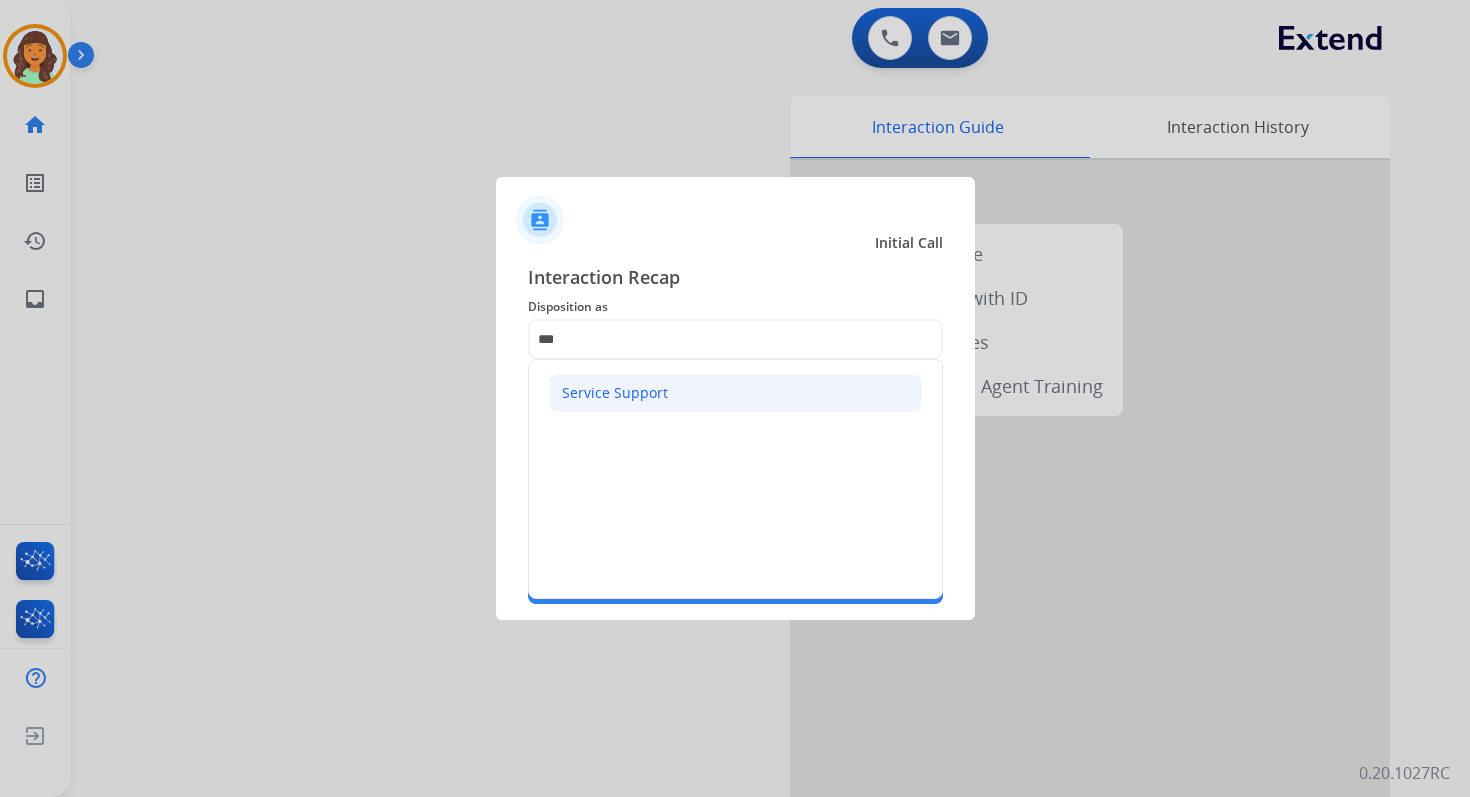 click on "Service Support" 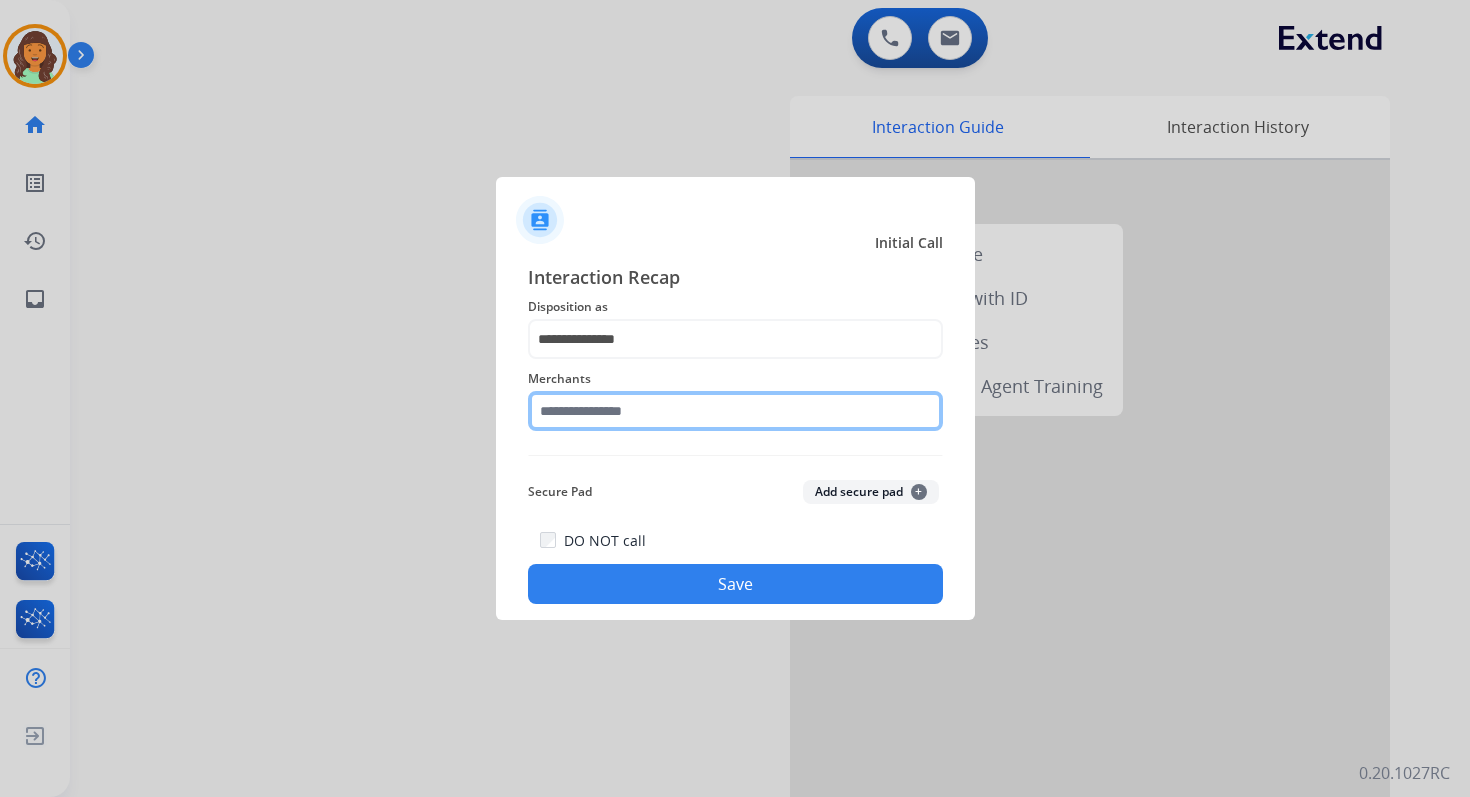click 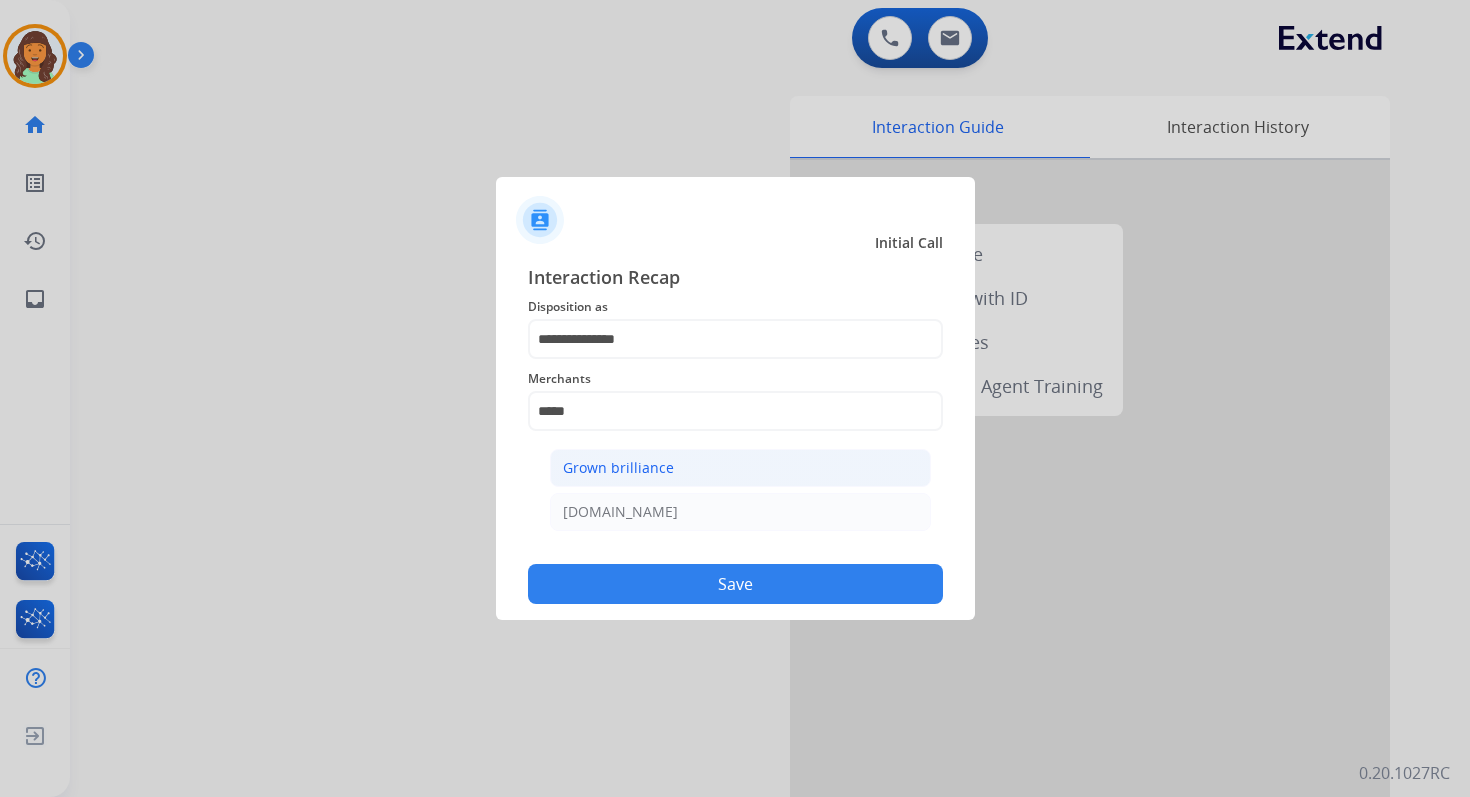 click on "Grown brilliance" 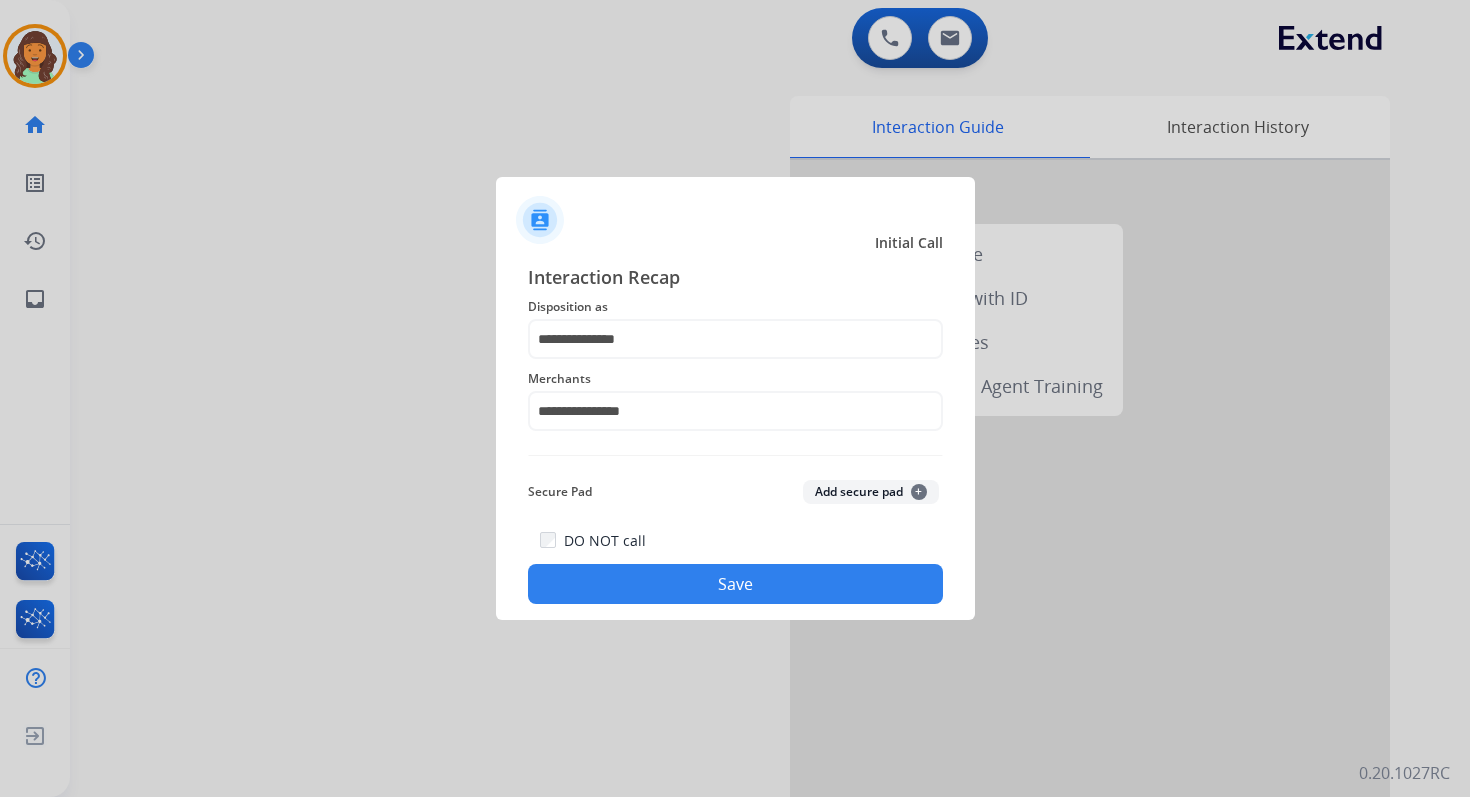 click on "Save" 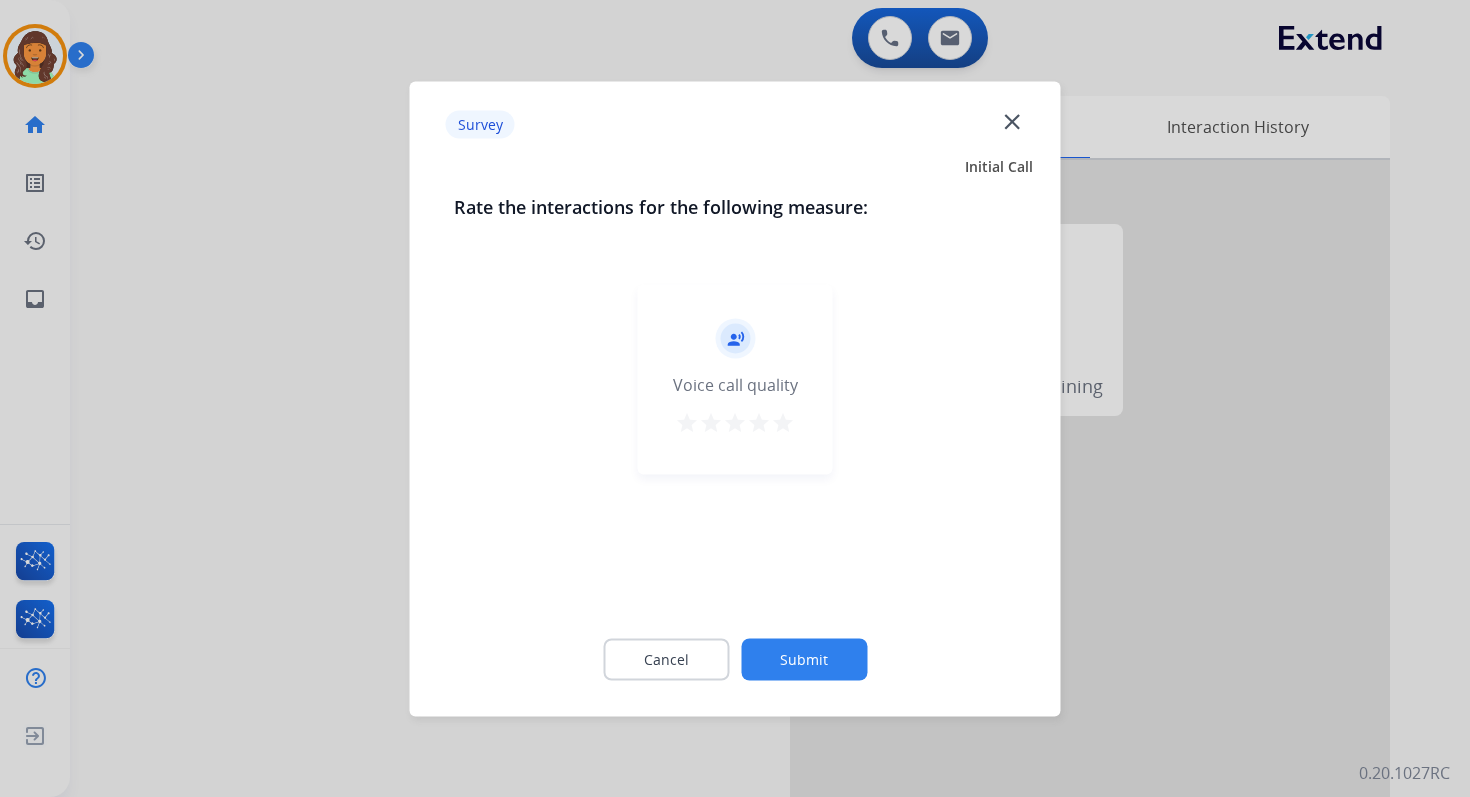 click on "Submit" 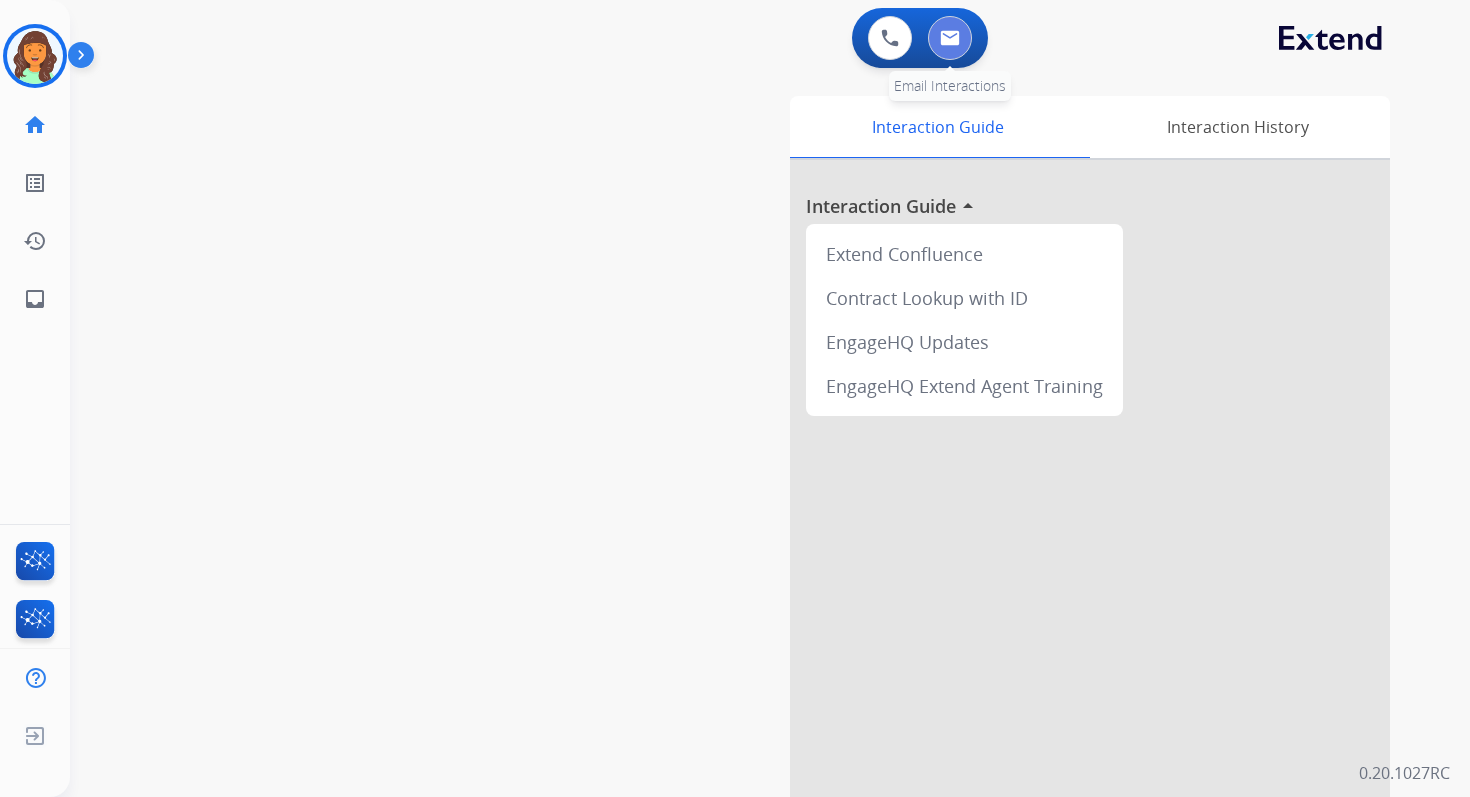 click at bounding box center (950, 38) 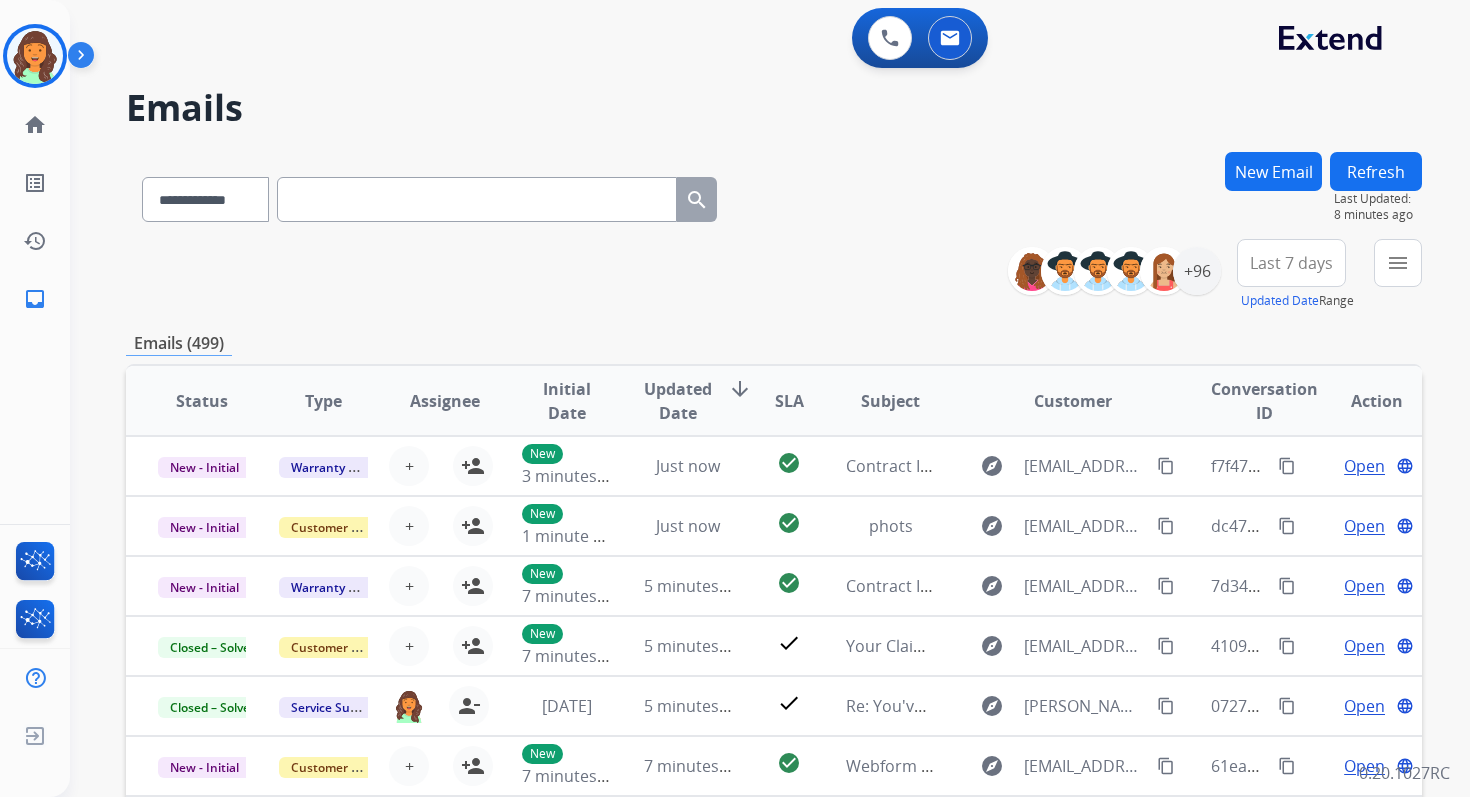 click on "New Email" at bounding box center (1273, 171) 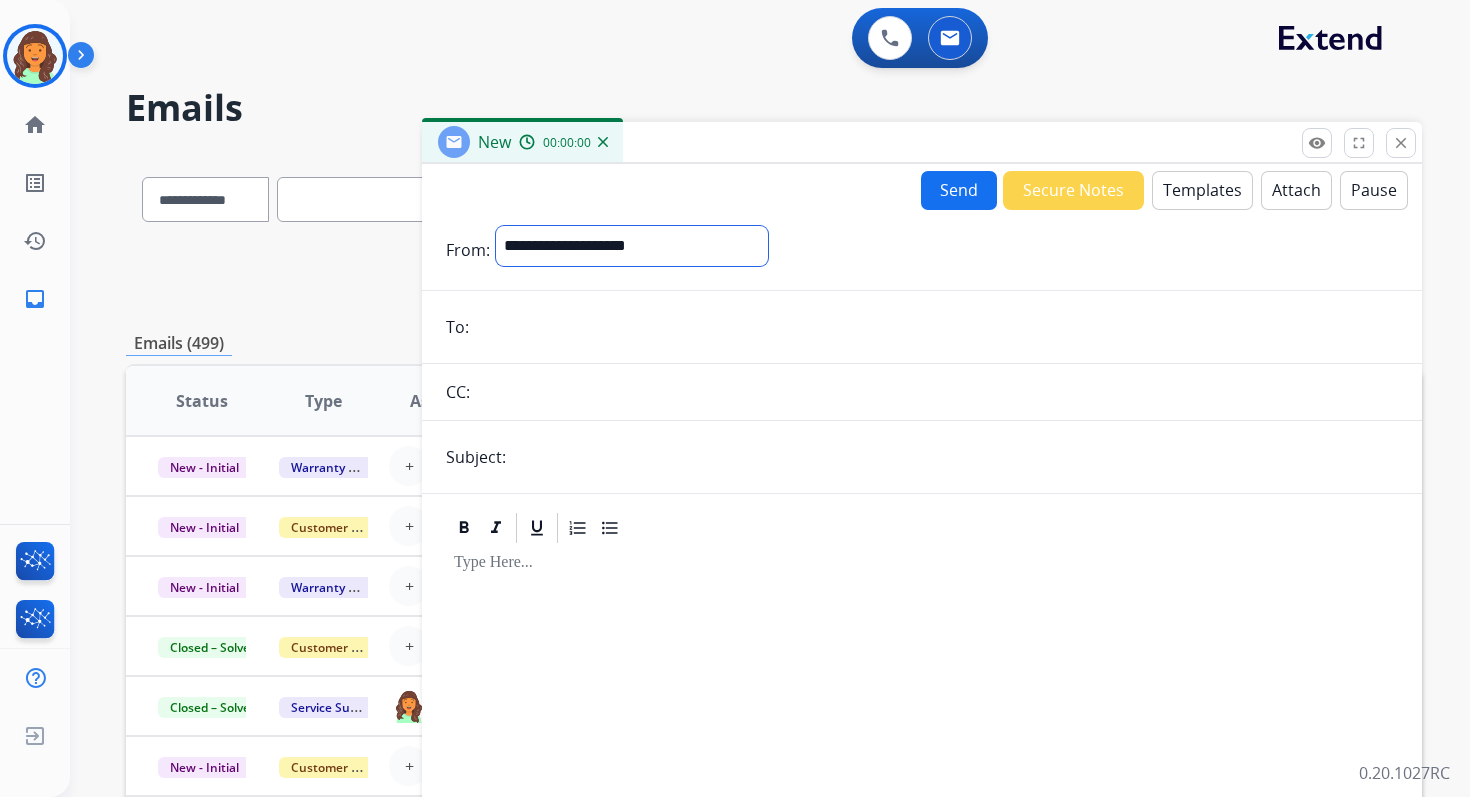 click on "**********" at bounding box center [632, 246] 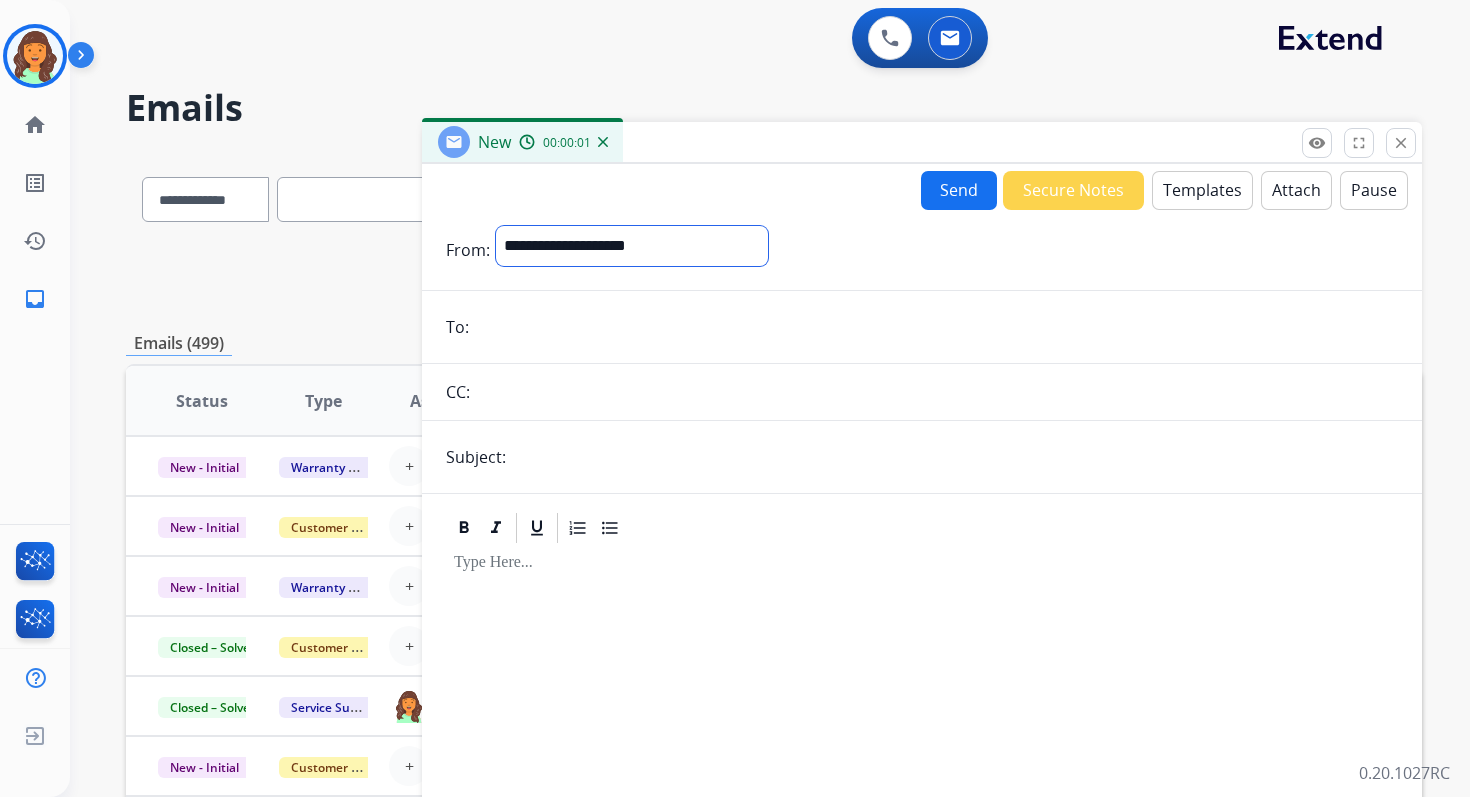 select on "**********" 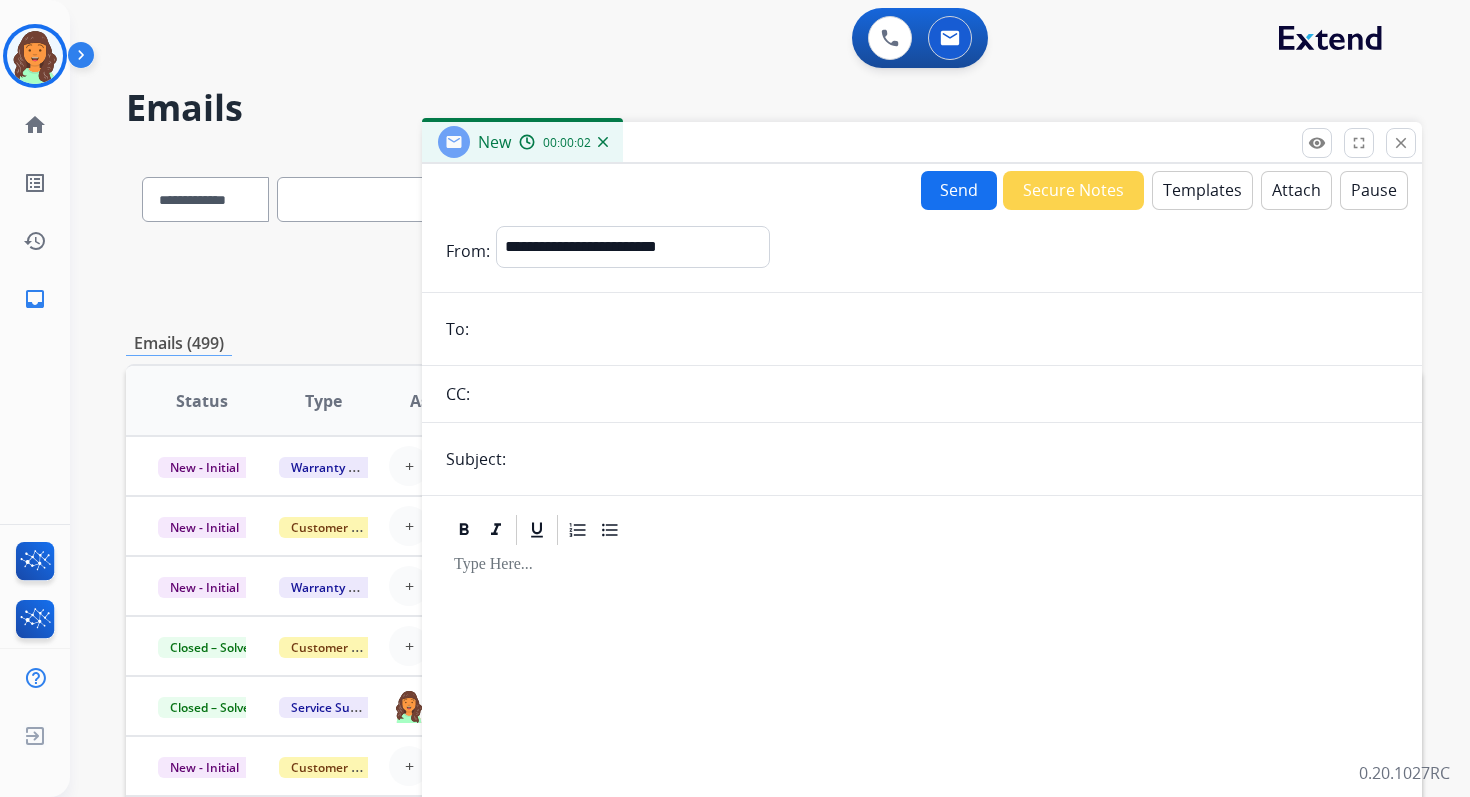 click at bounding box center (936, 329) 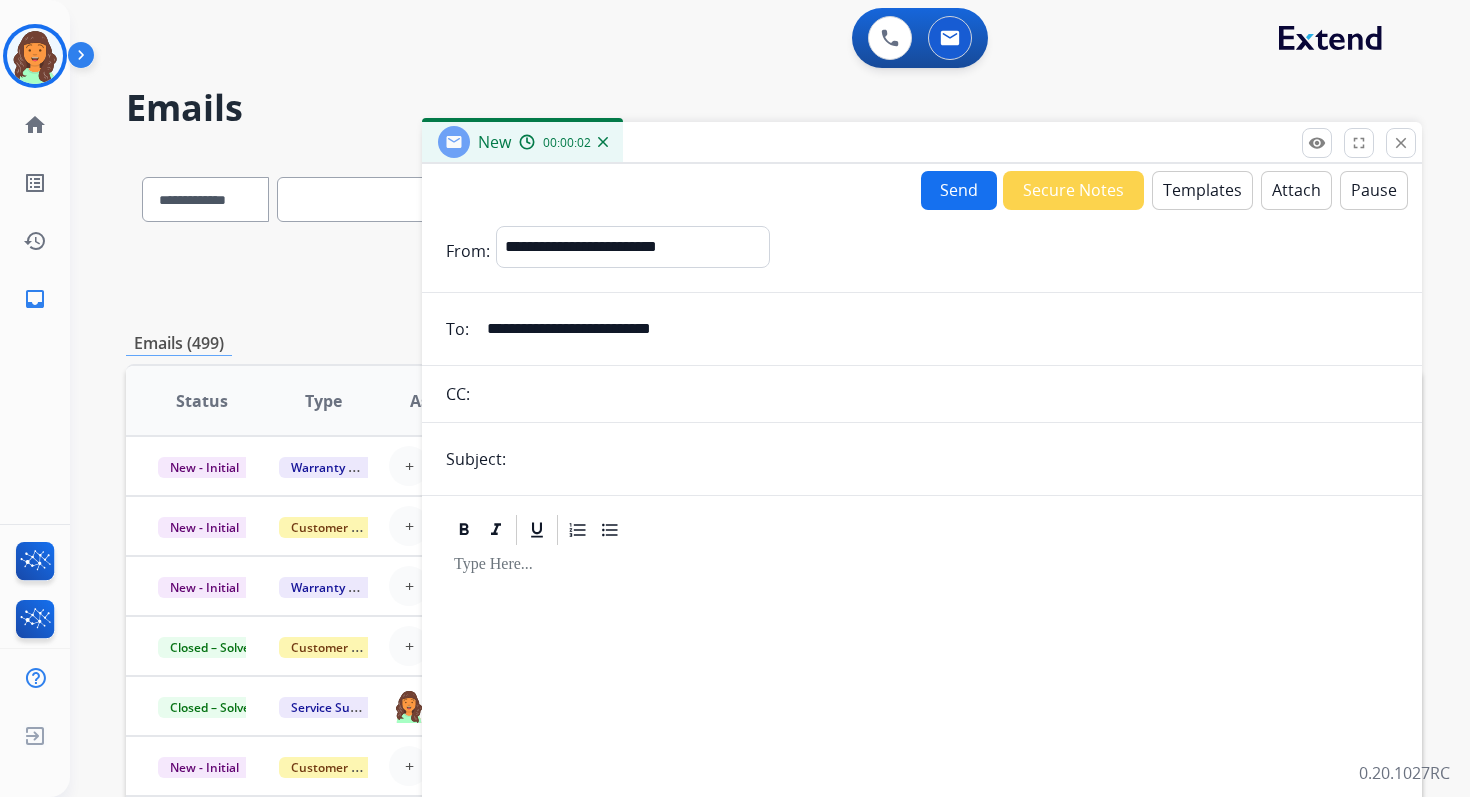 type on "**********" 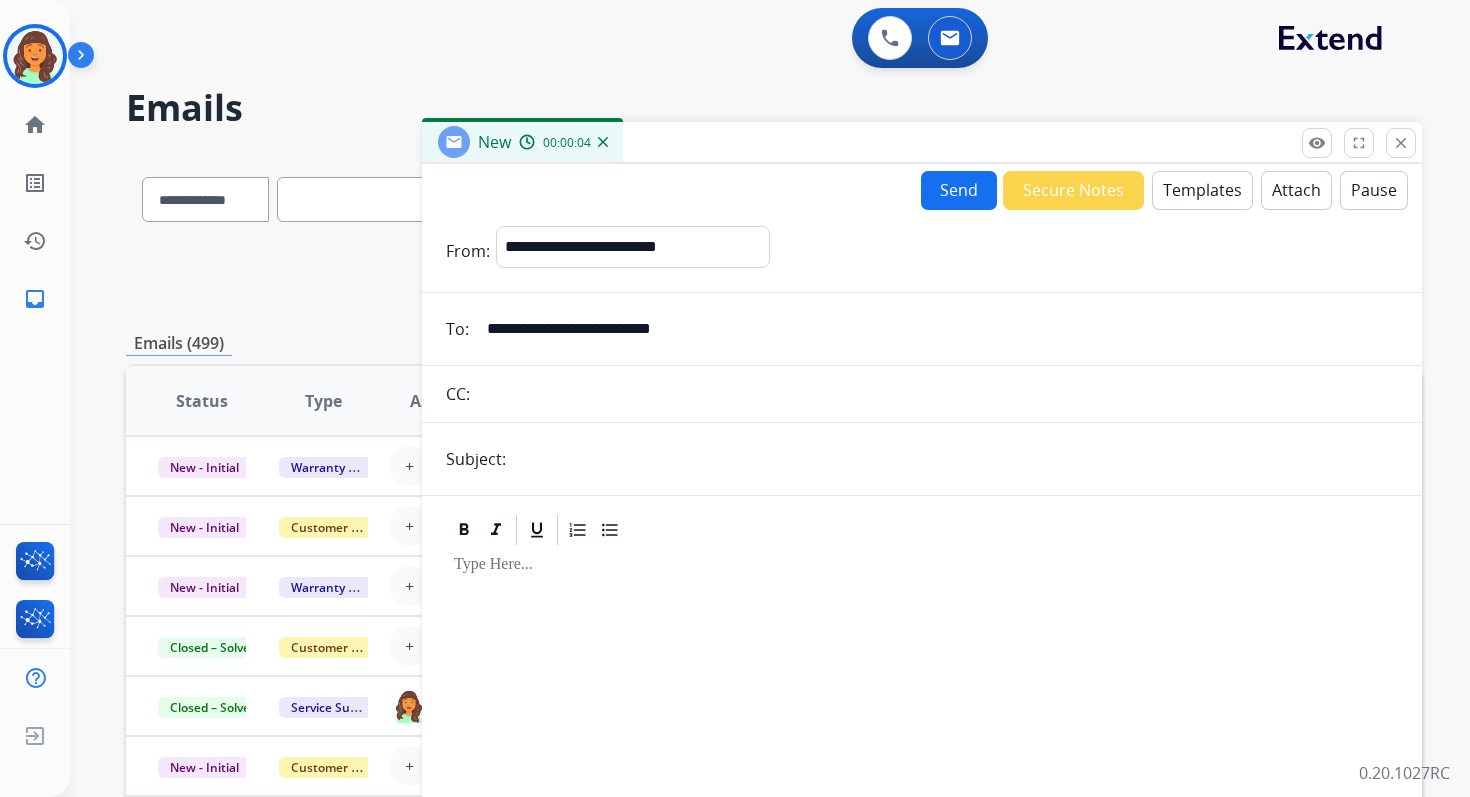 type on "**********" 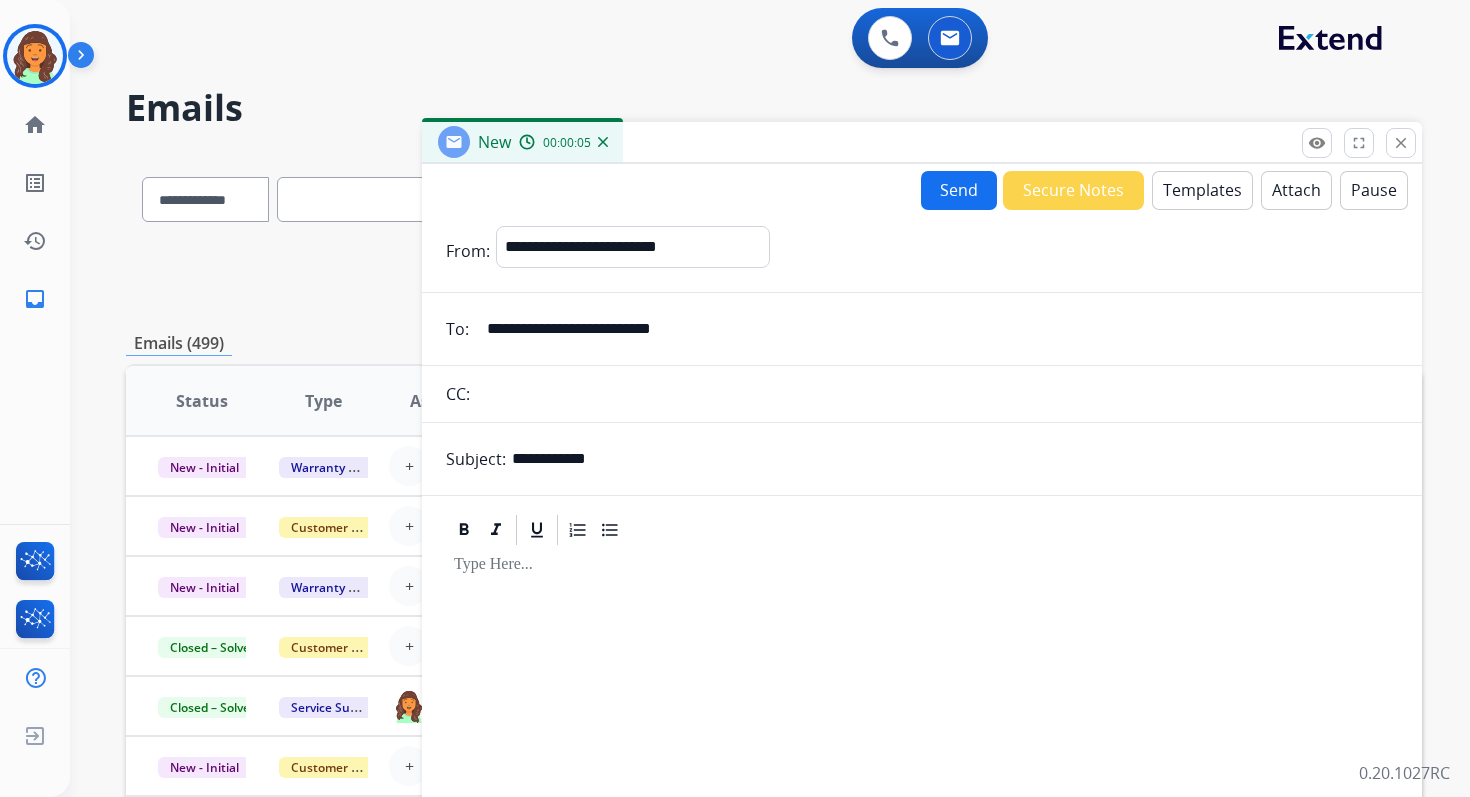 click on "Templates" at bounding box center (1202, 190) 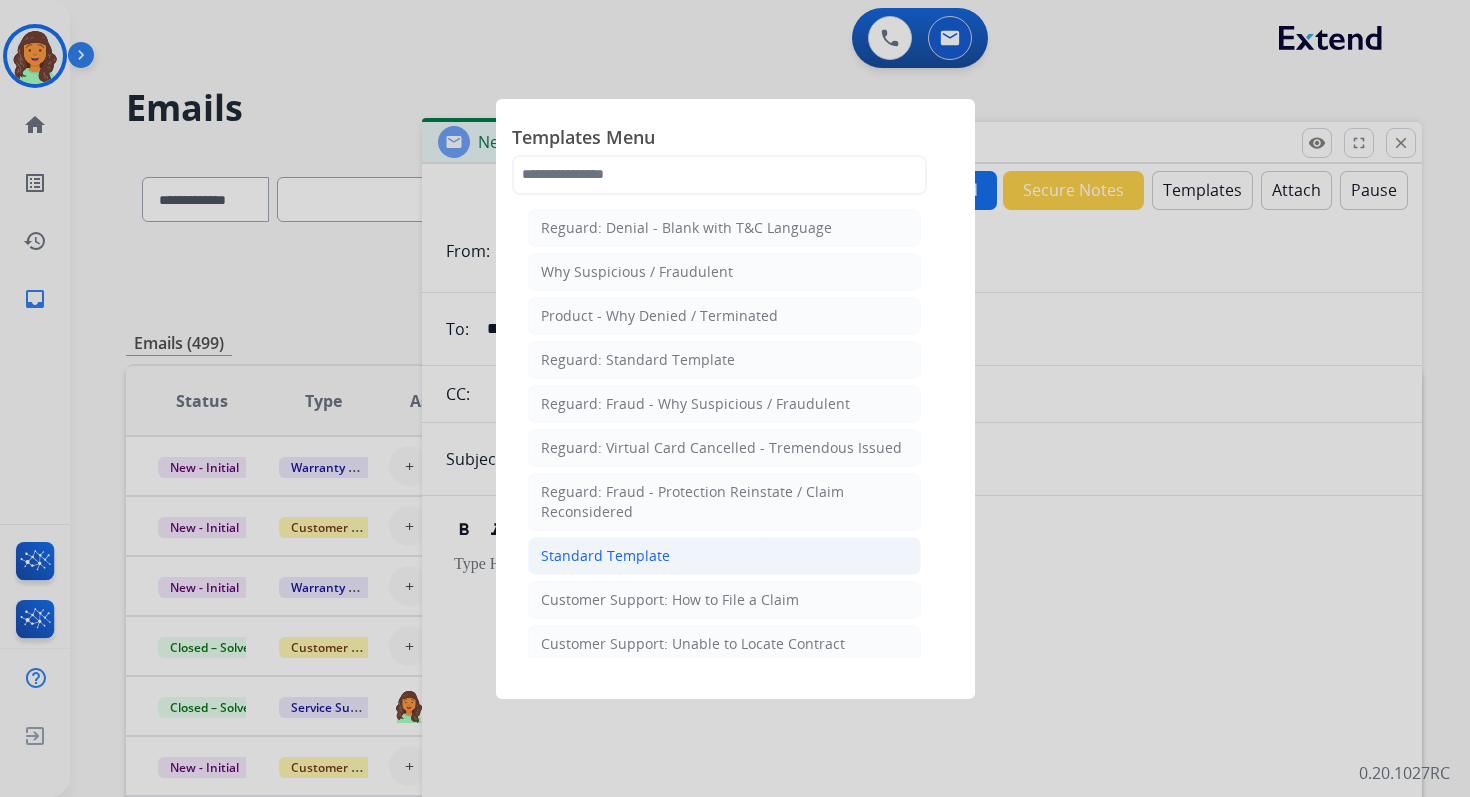 click on "Standard Template" 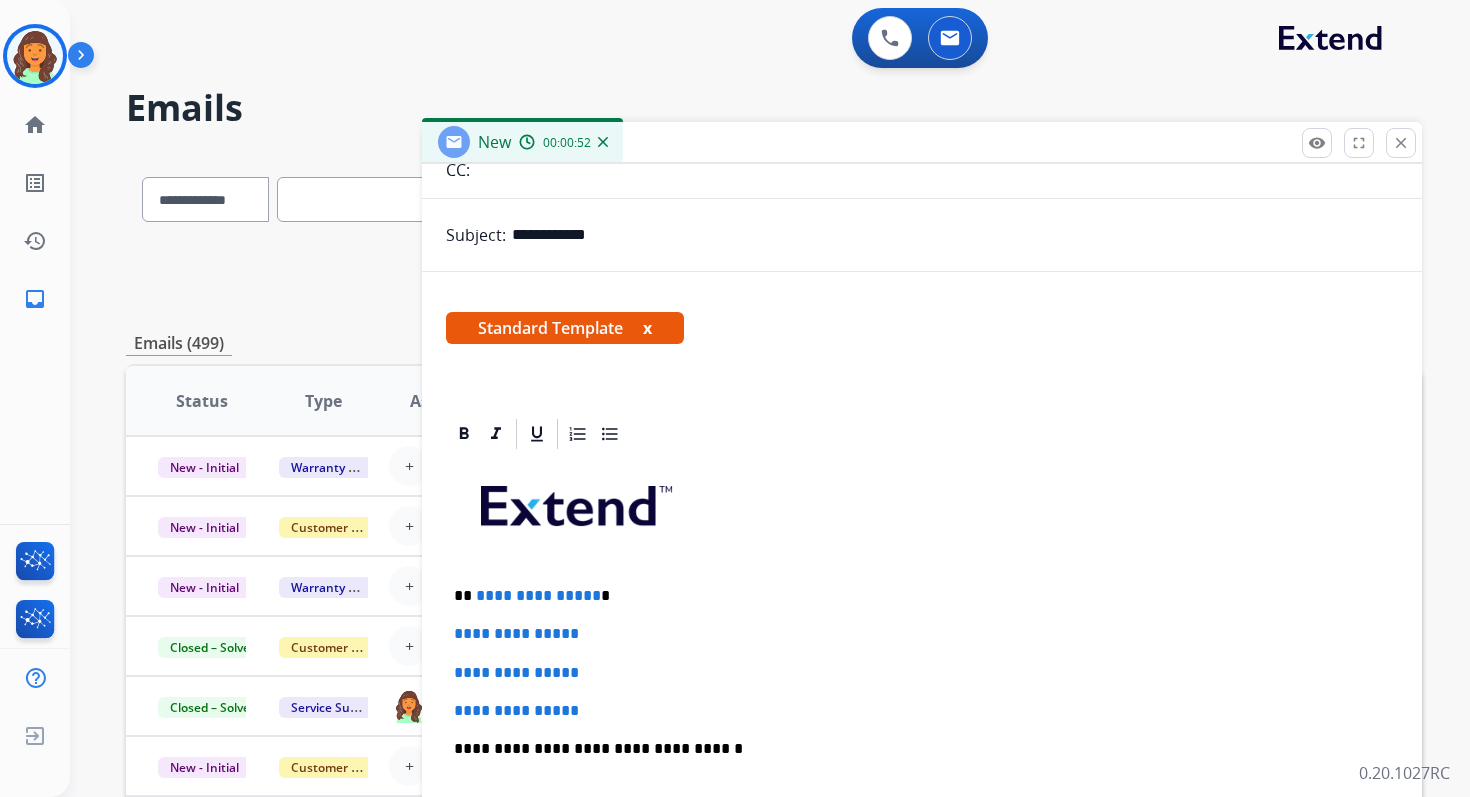 scroll, scrollTop: 294, scrollLeft: 0, axis: vertical 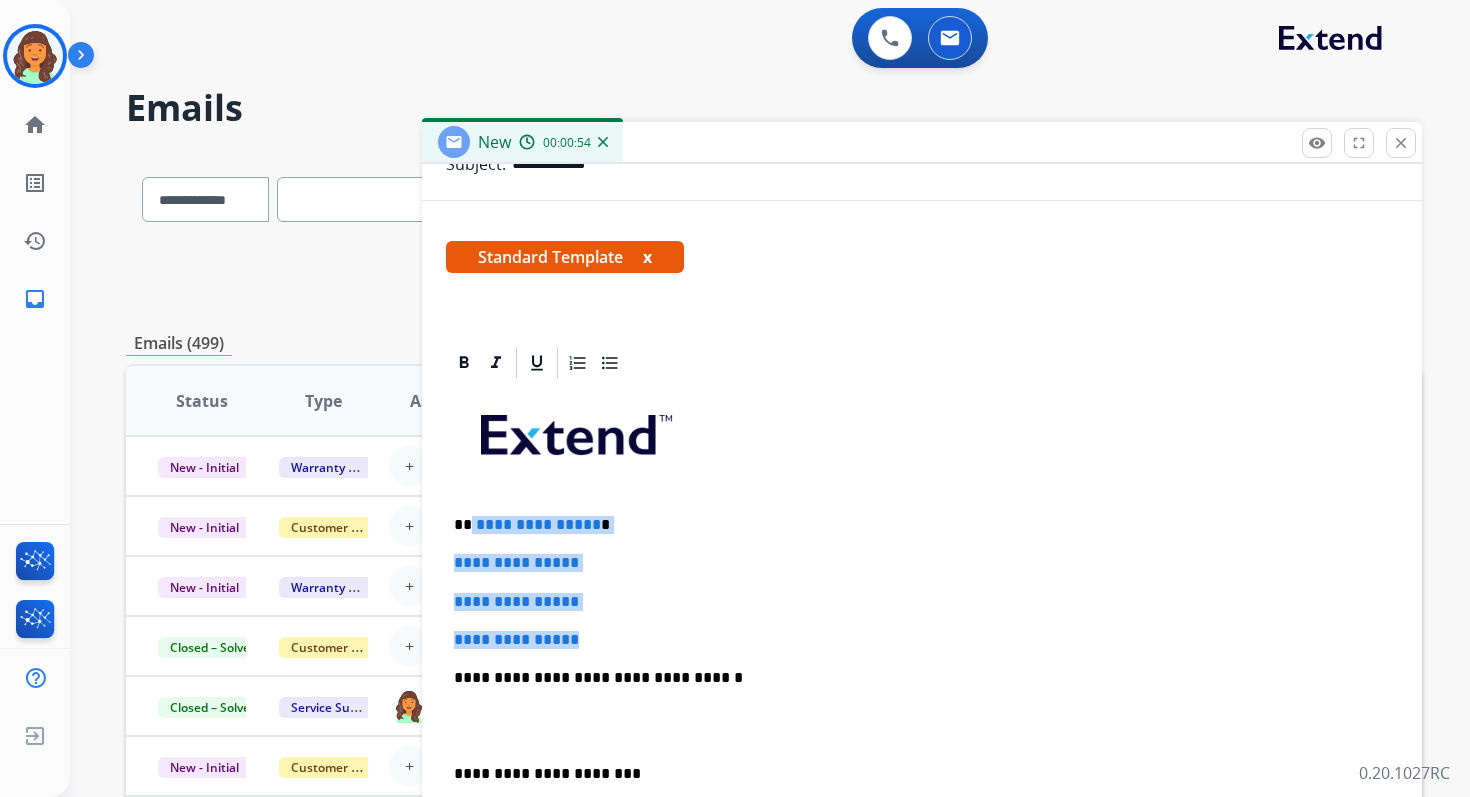 drag, startPoint x: 469, startPoint y: 521, endPoint x: 607, endPoint y: 641, distance: 182.87701 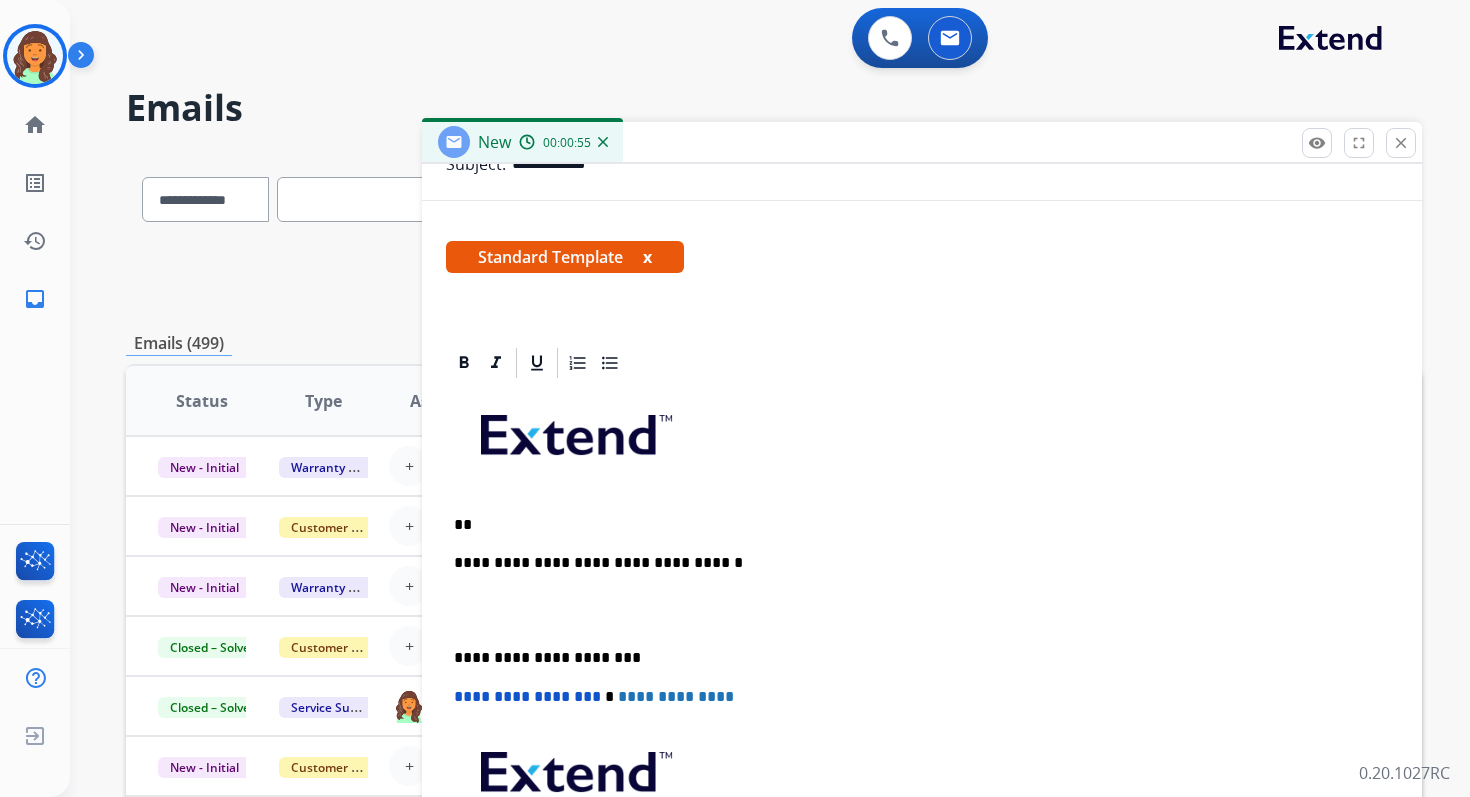 type 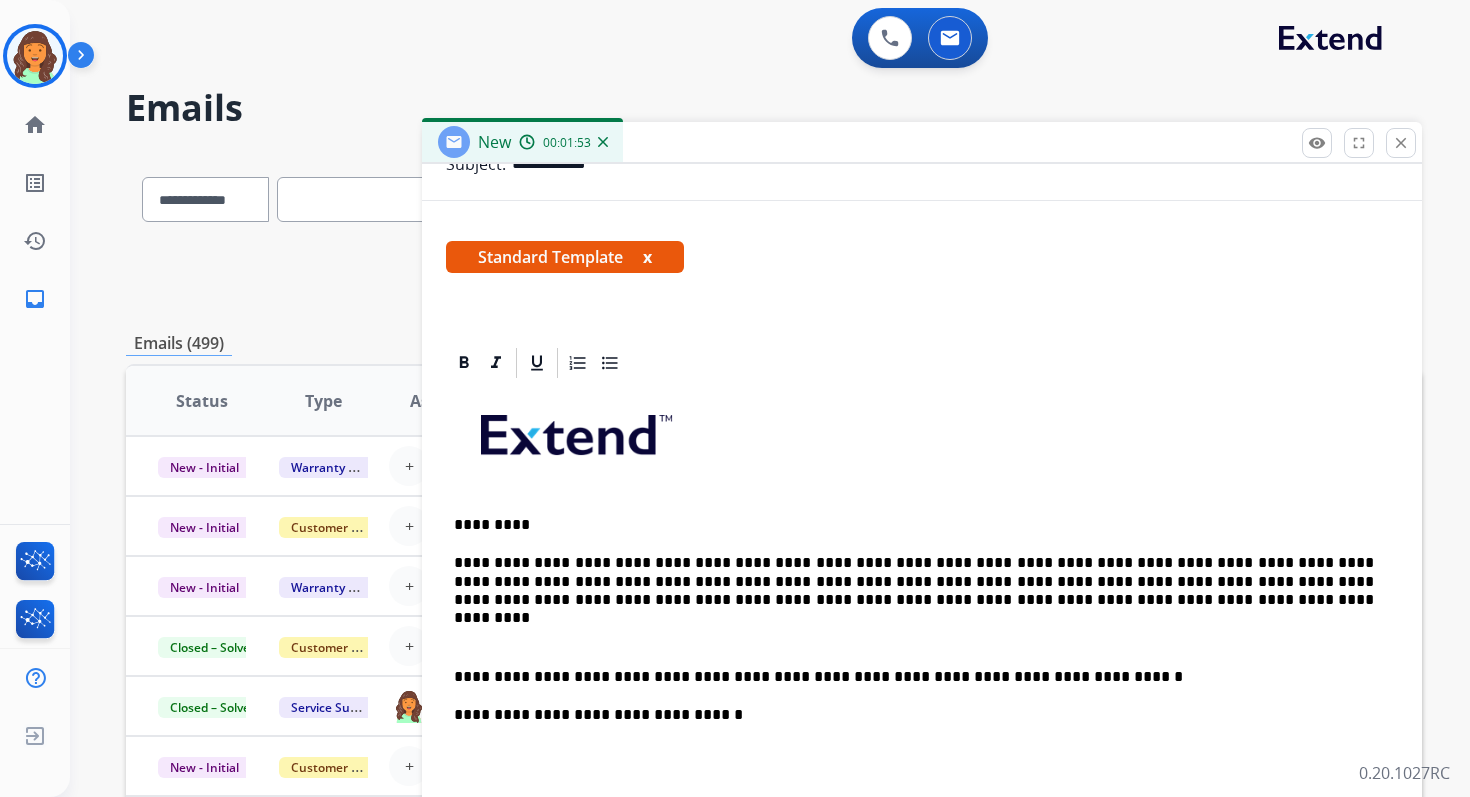 click on "**********" at bounding box center (914, 581) 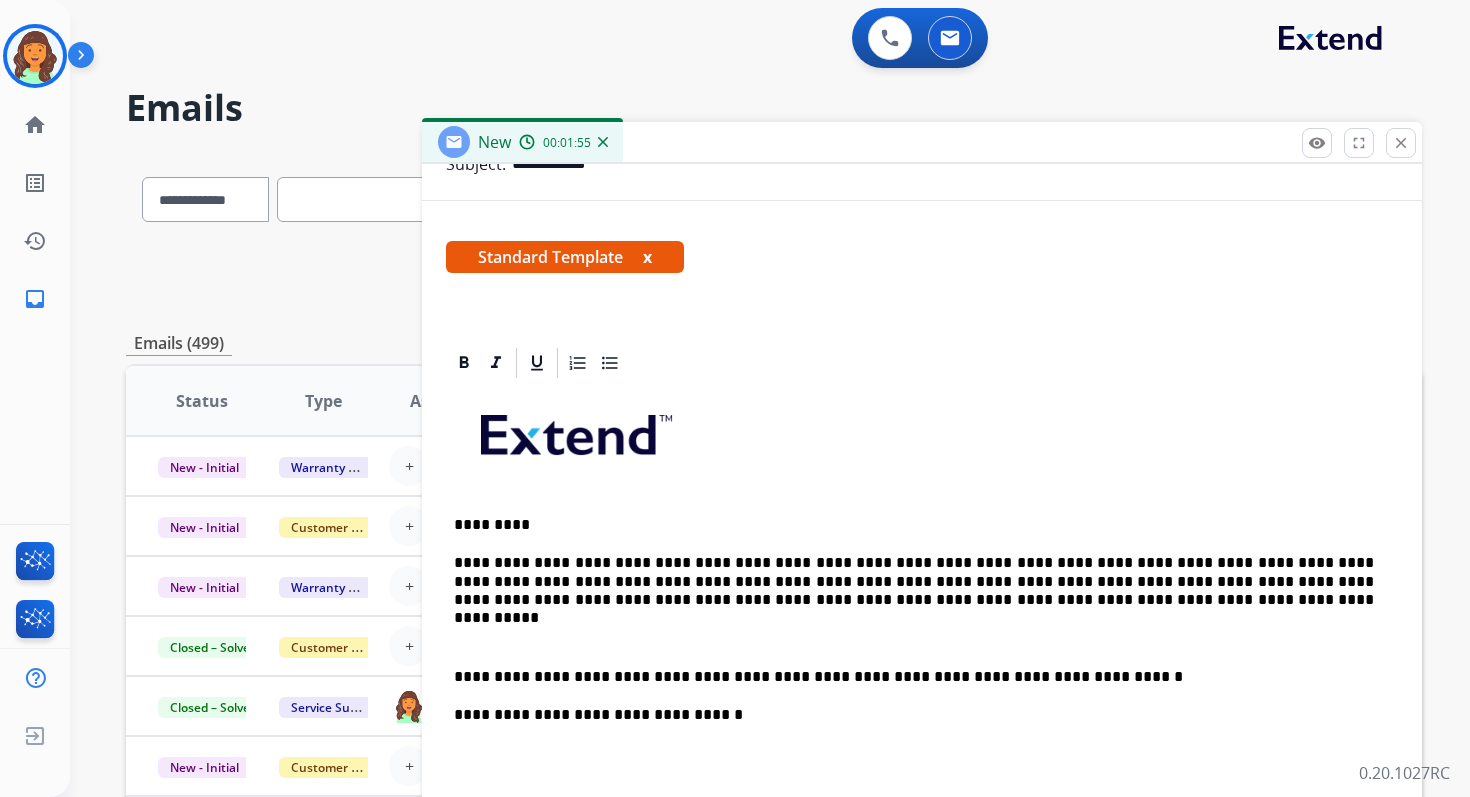 click on "**********" at bounding box center [914, 581] 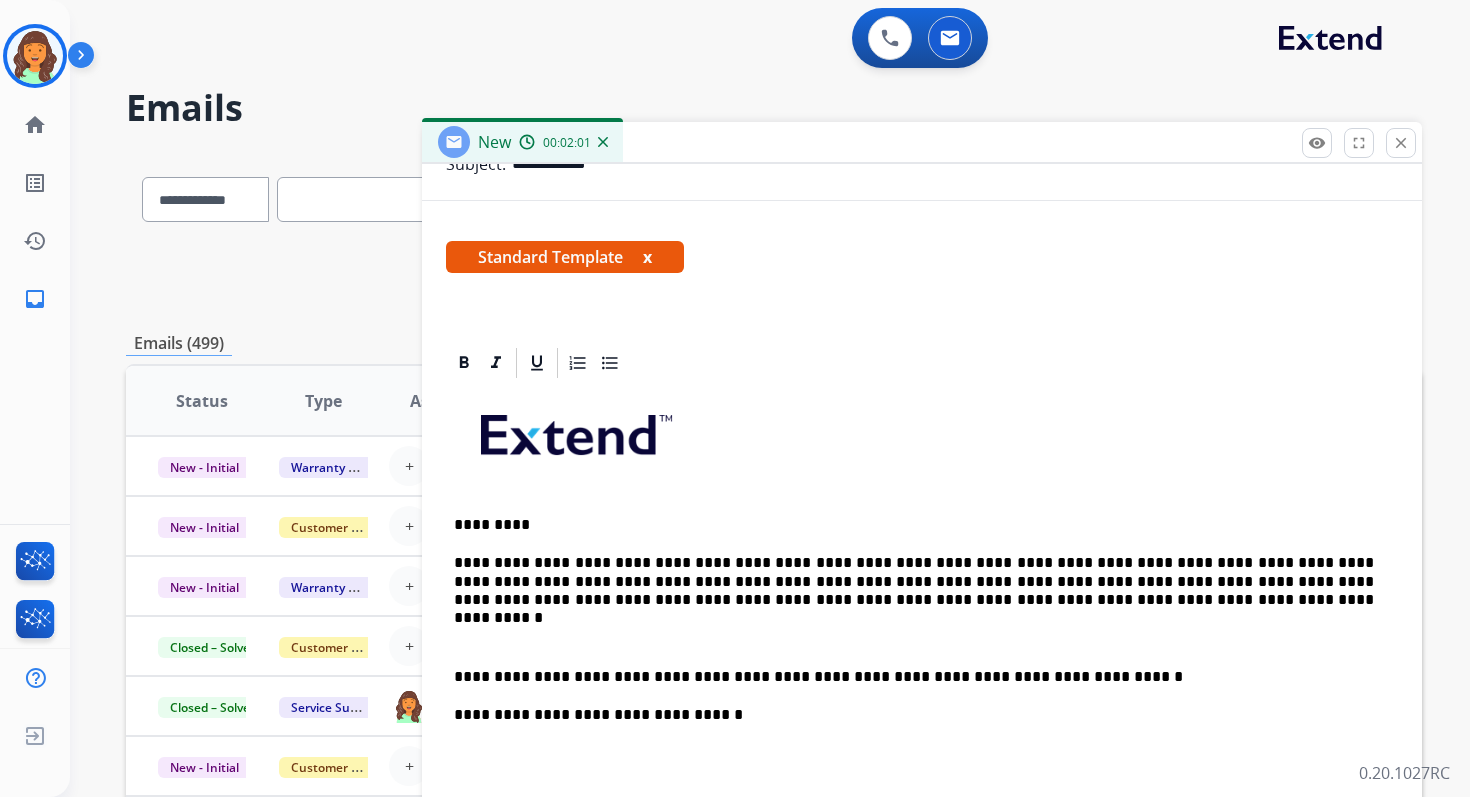 click on "**********" at bounding box center (914, 677) 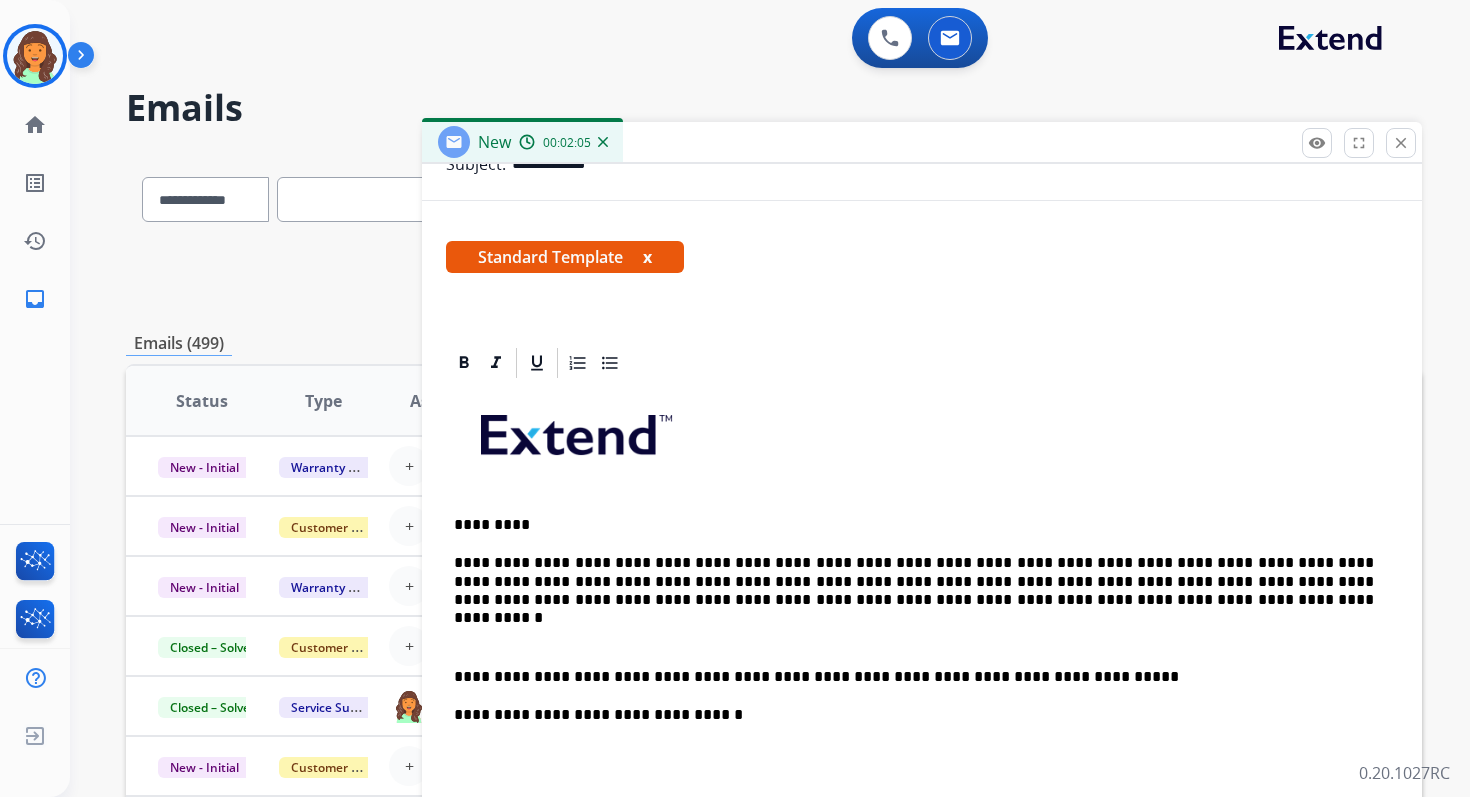 click on "**********" at bounding box center (914, 677) 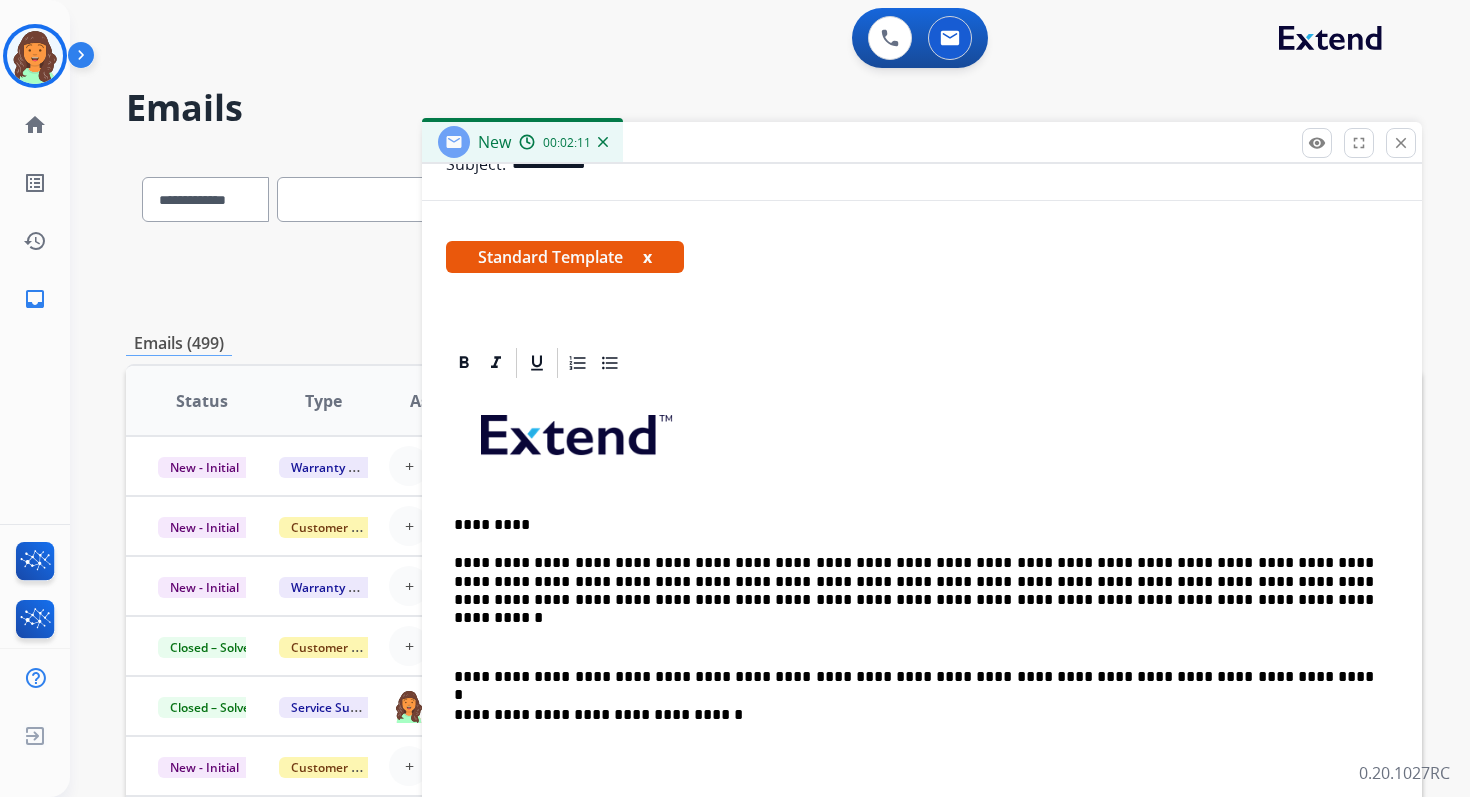 click on "**********" at bounding box center [914, 677] 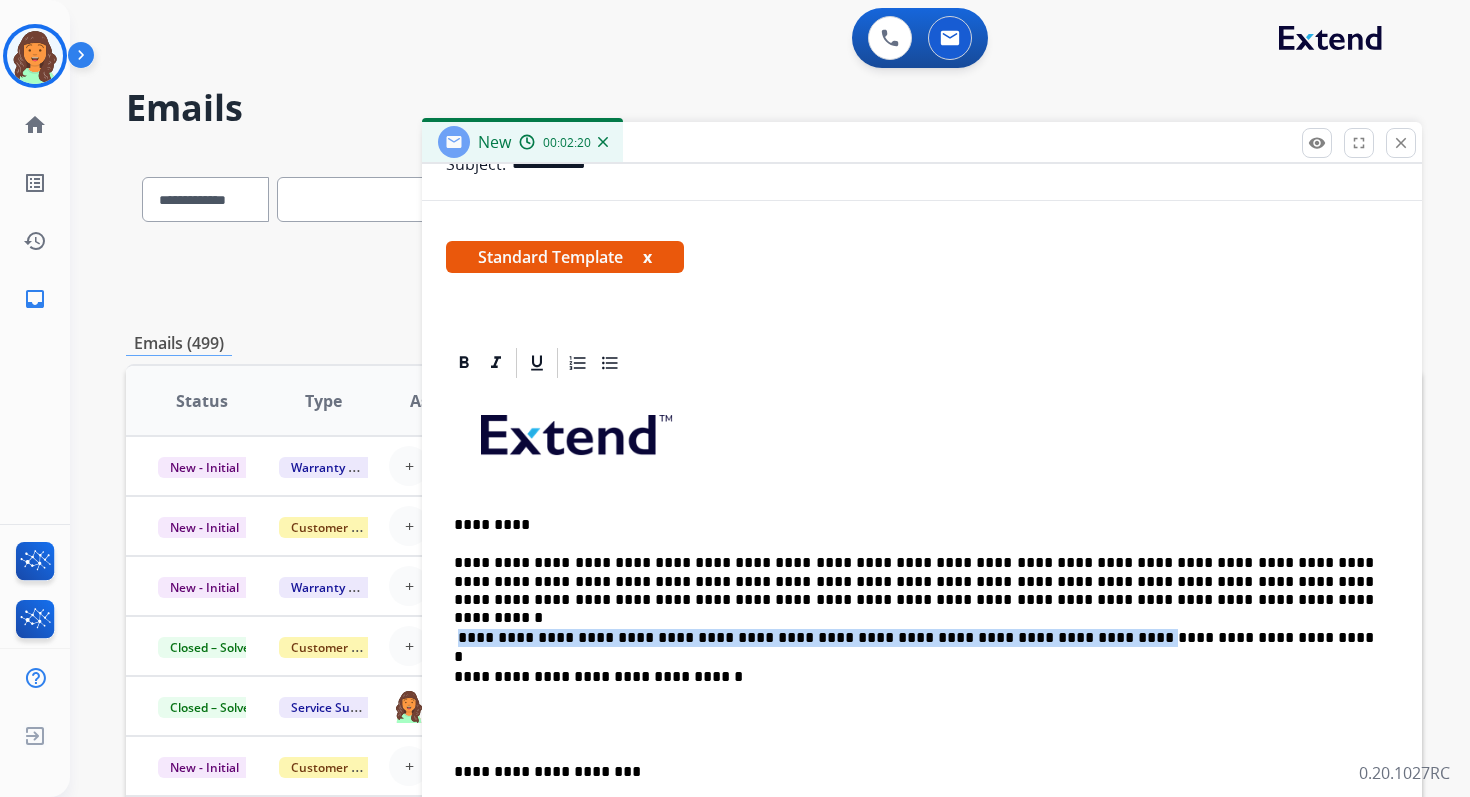 drag, startPoint x: 1099, startPoint y: 637, endPoint x: 457, endPoint y: 640, distance: 642.007 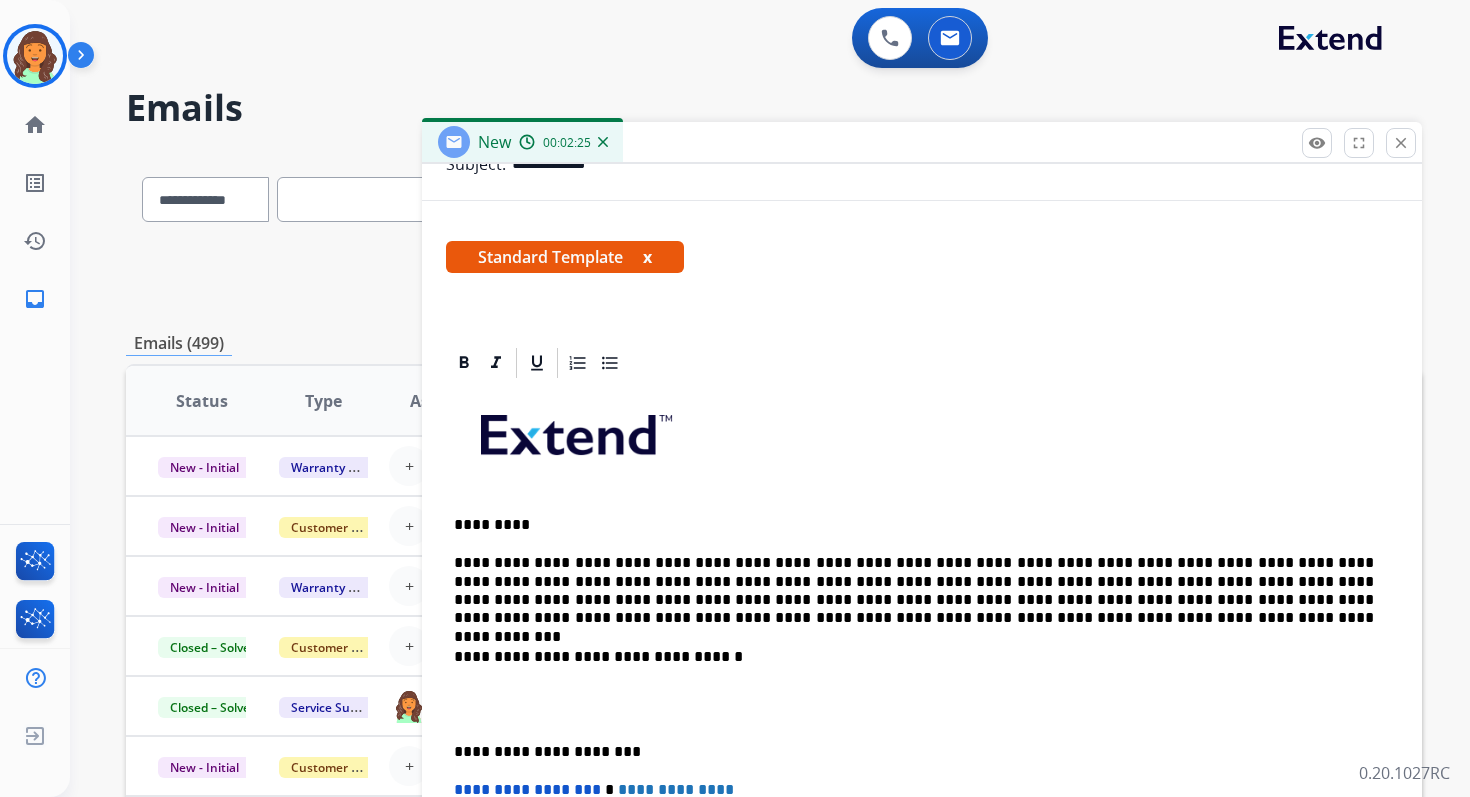 click on "**********" at bounding box center (914, 591) 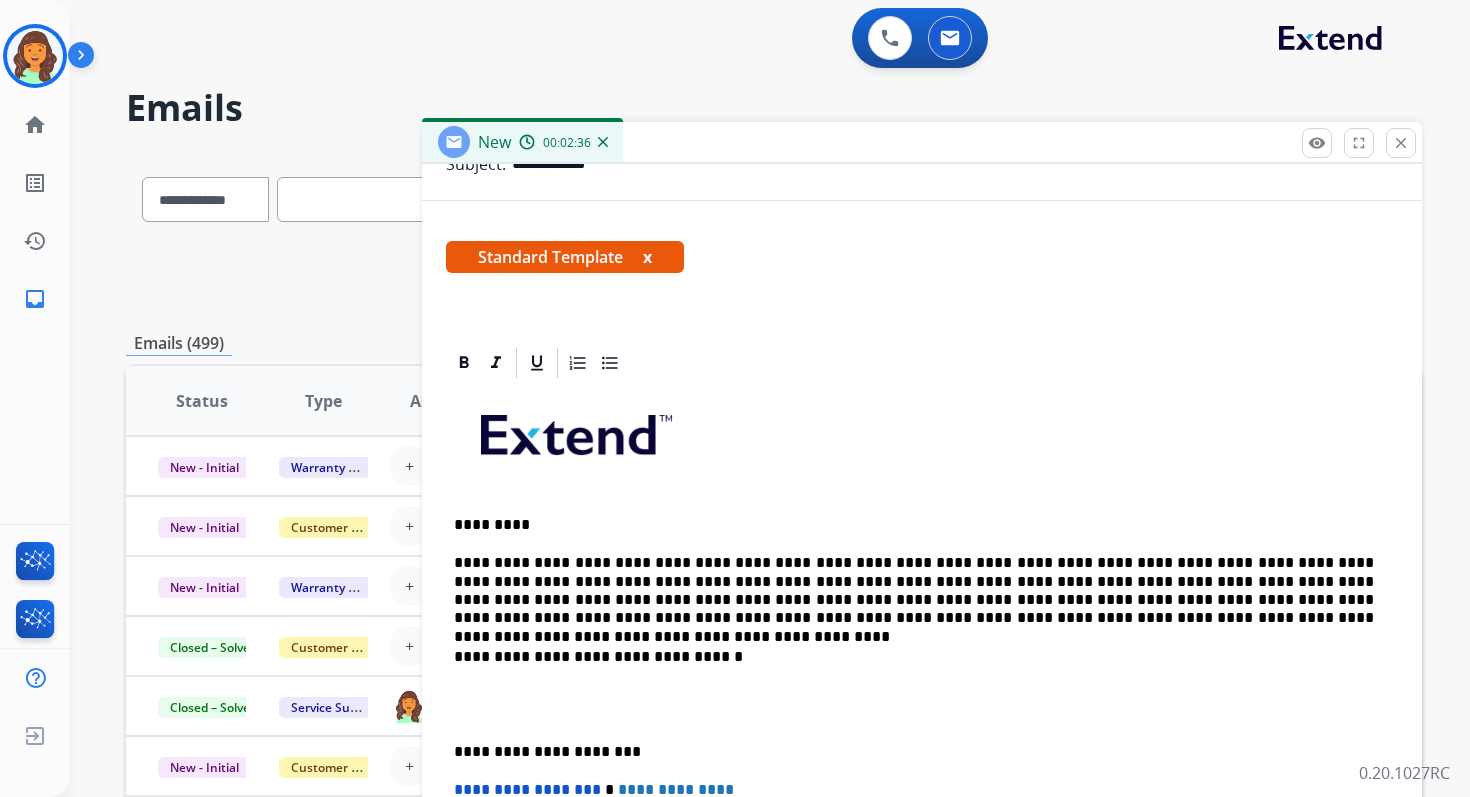 click on "**********" at bounding box center [914, 657] 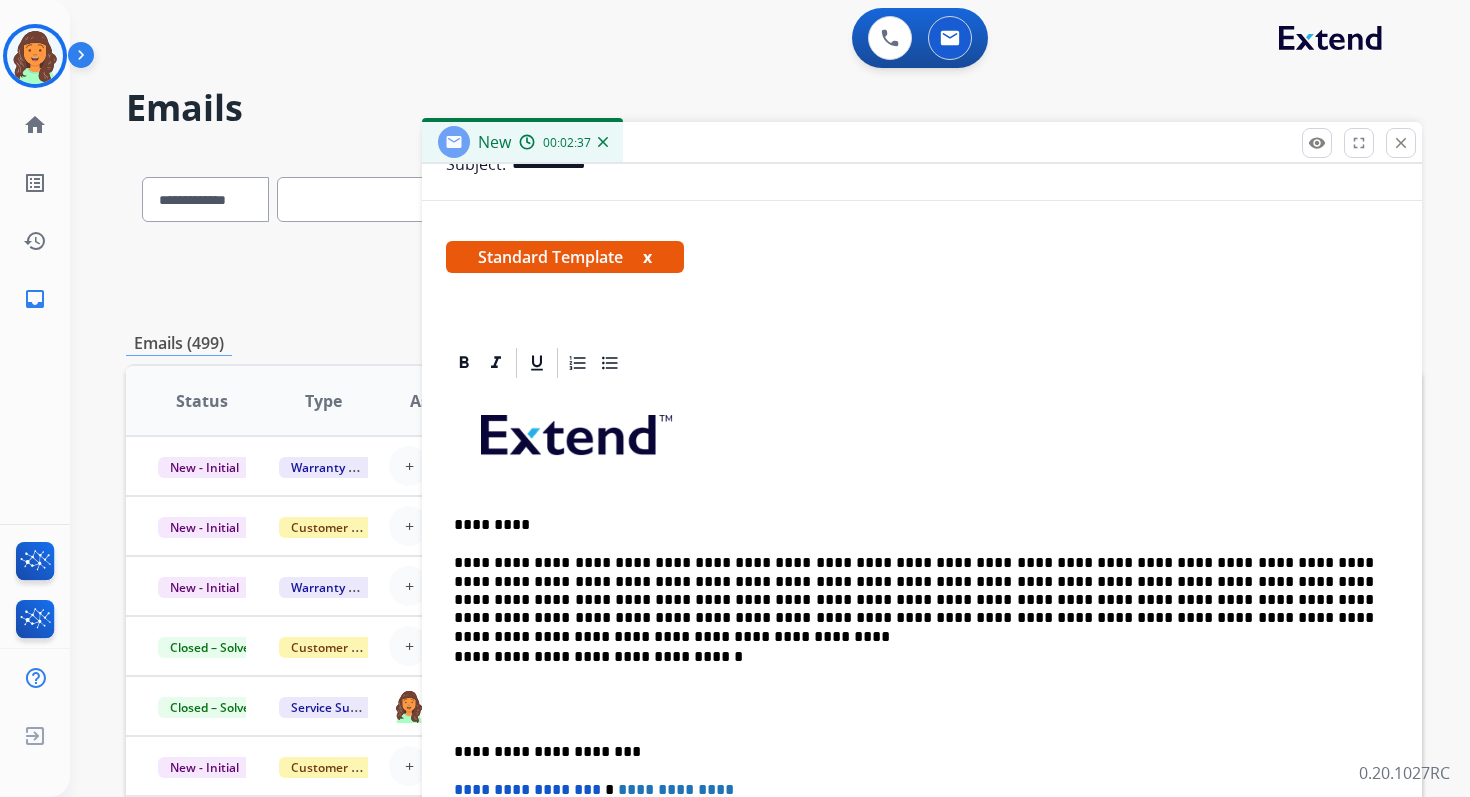 click on "**********" at bounding box center (914, 657) 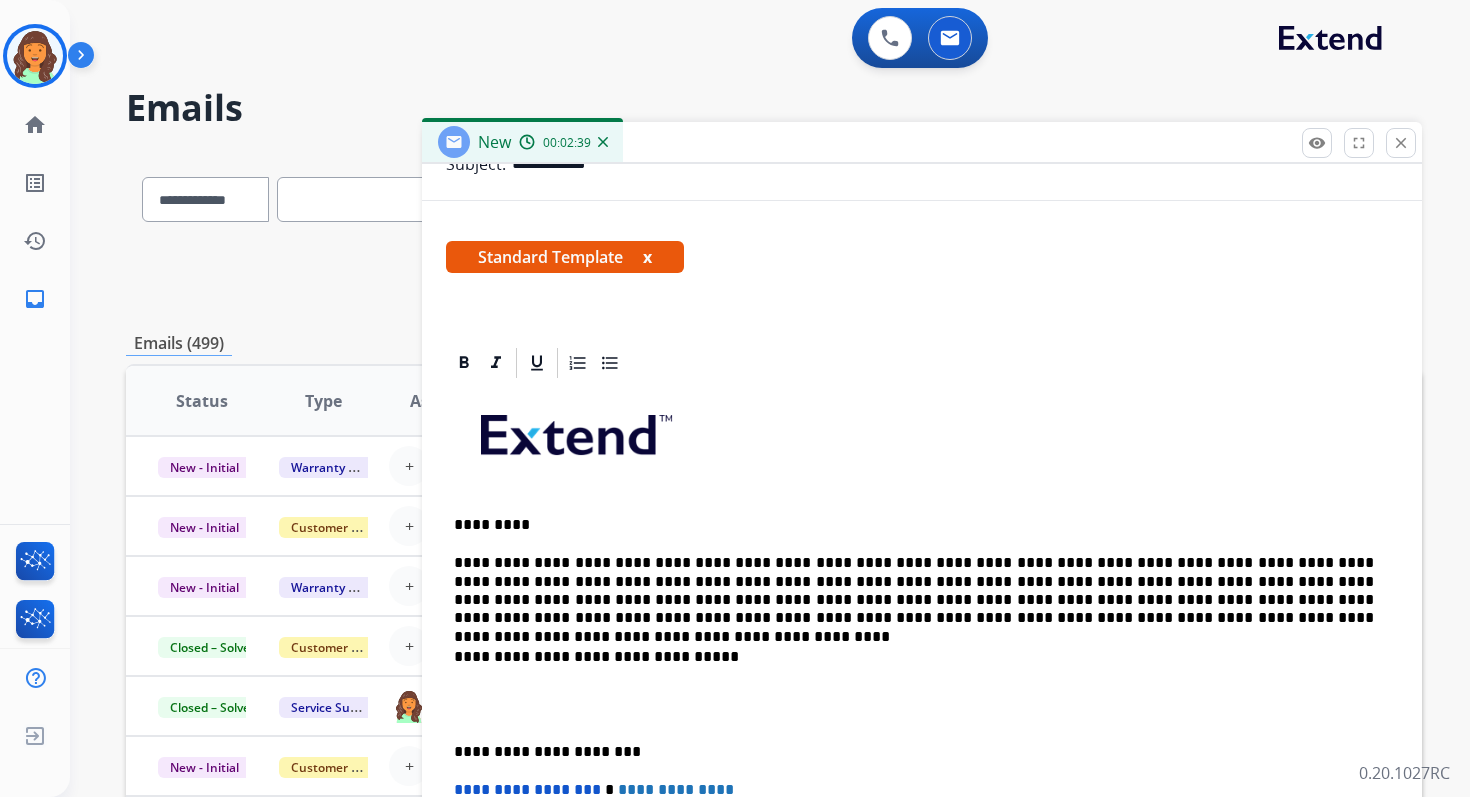 click on "**********" at bounding box center (914, 752) 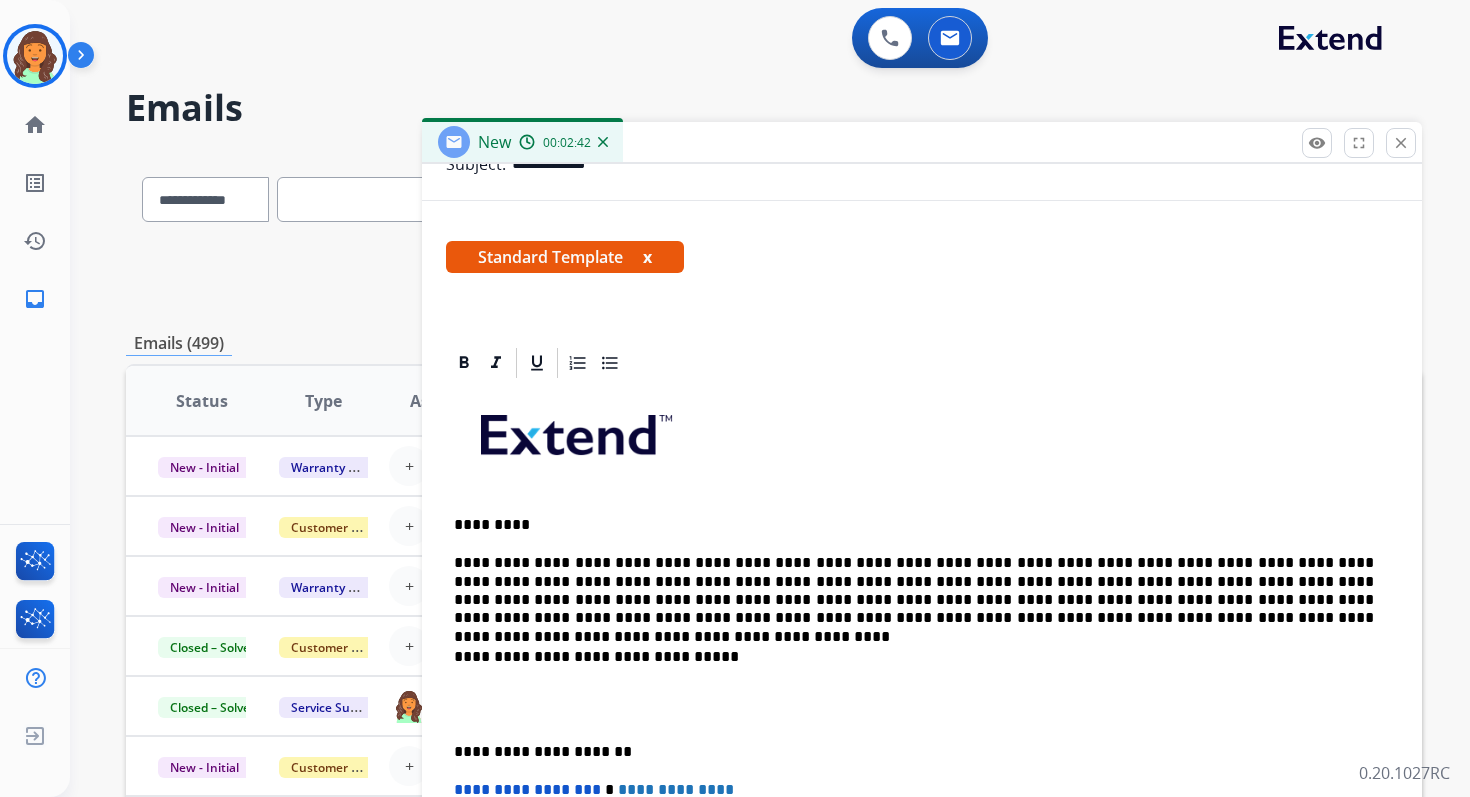 click on "**********" at bounding box center (527, 789) 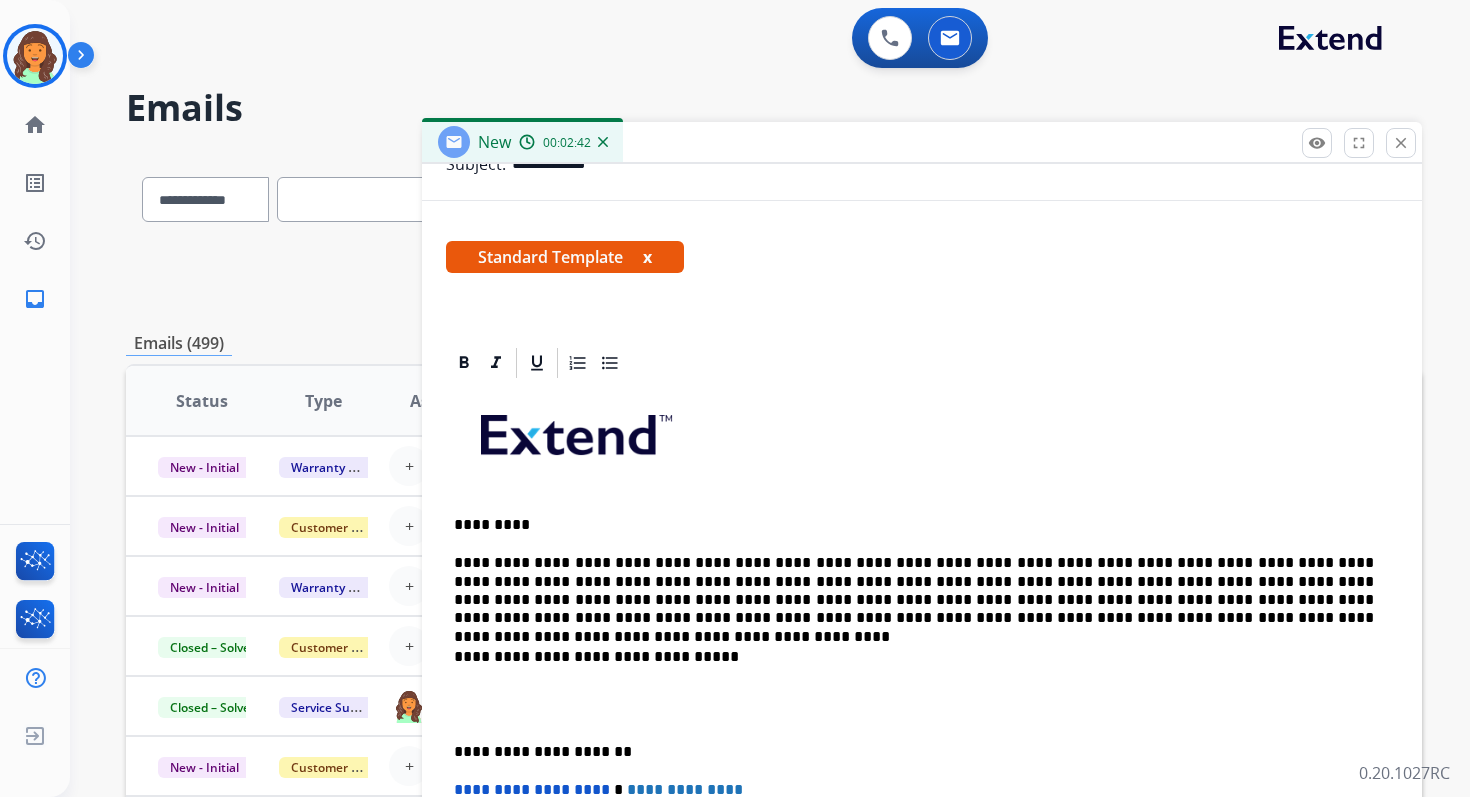 scroll, scrollTop: 1, scrollLeft: 0, axis: vertical 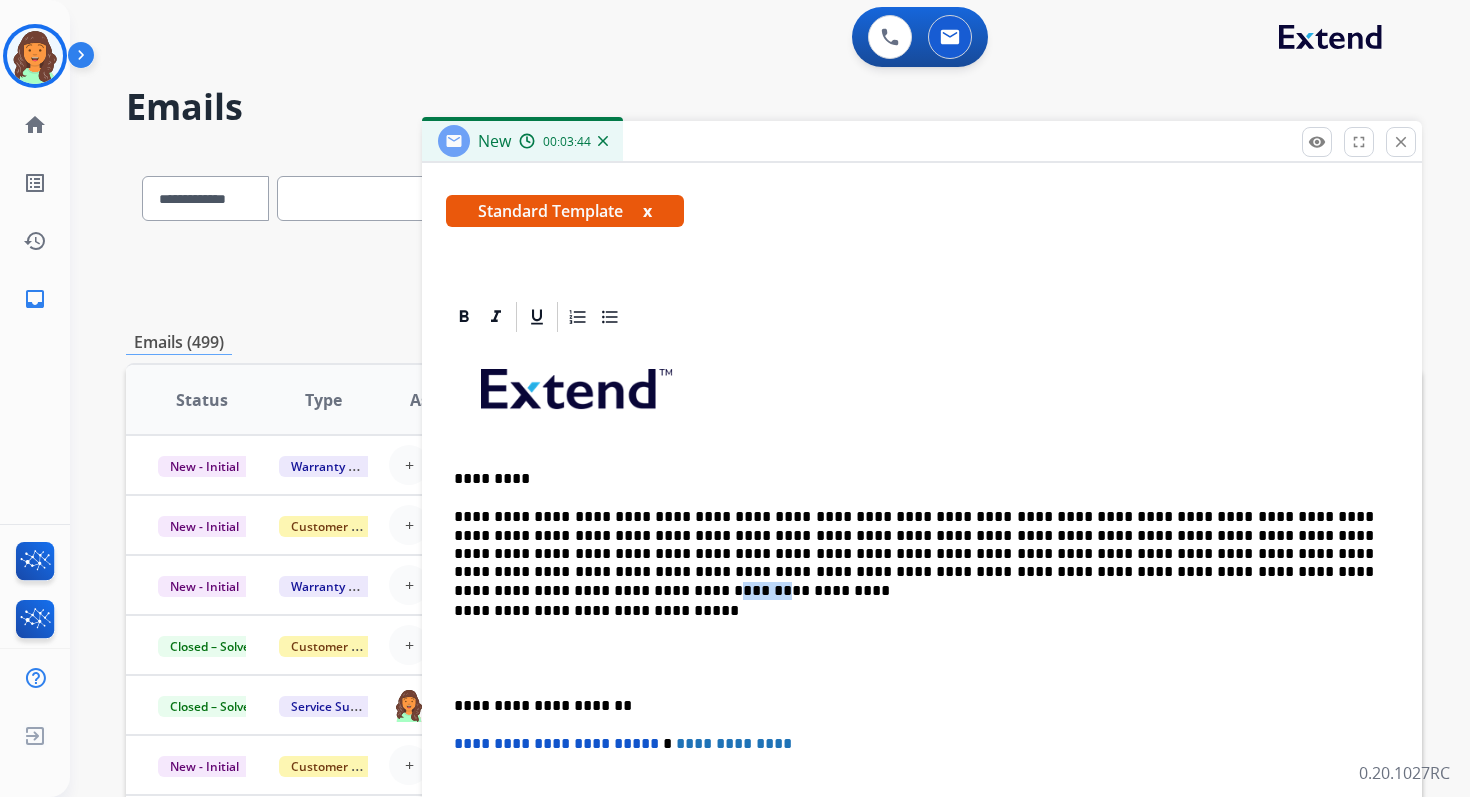 drag, startPoint x: 1038, startPoint y: 573, endPoint x: 1002, endPoint y: 573, distance: 36 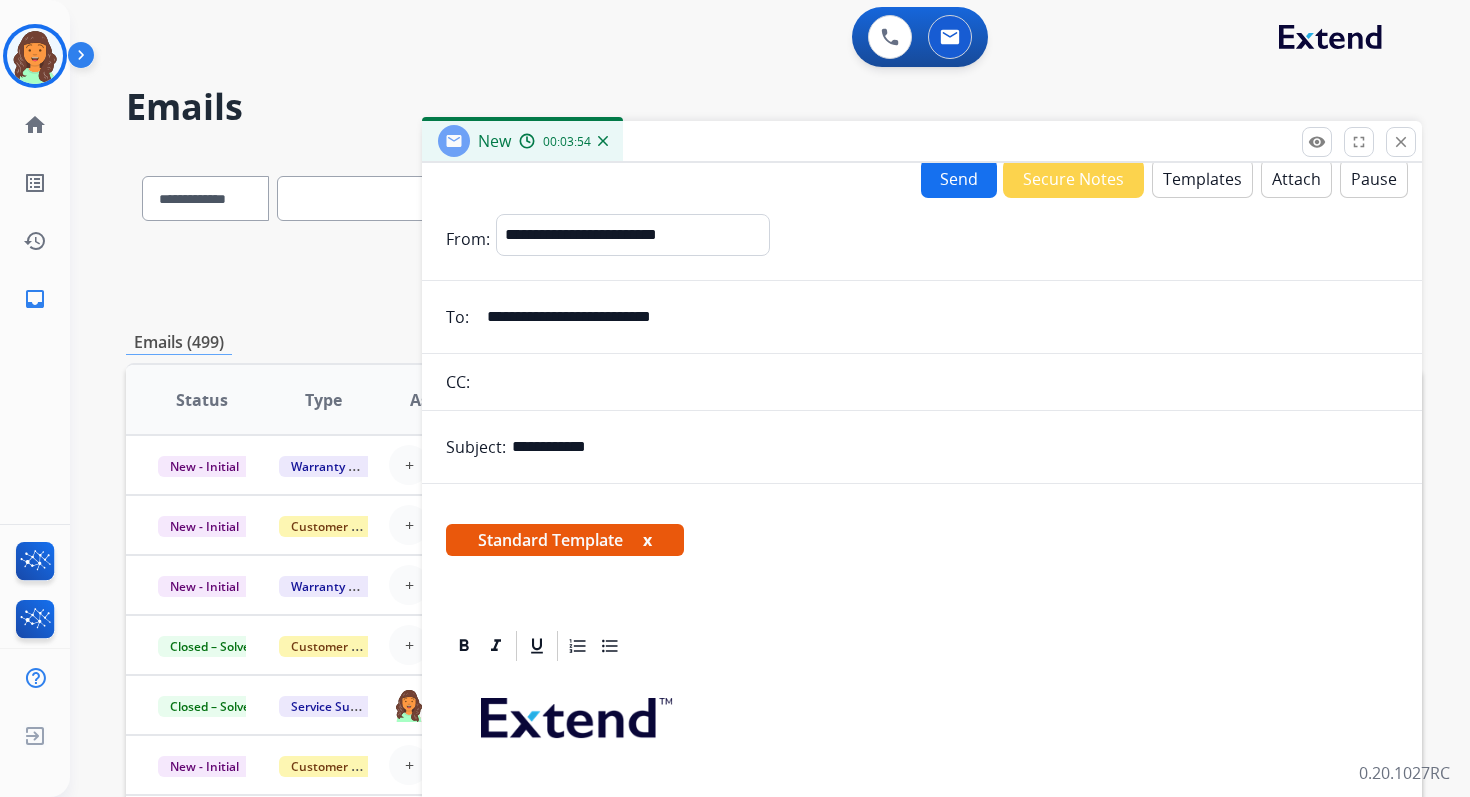 scroll, scrollTop: 0, scrollLeft: 0, axis: both 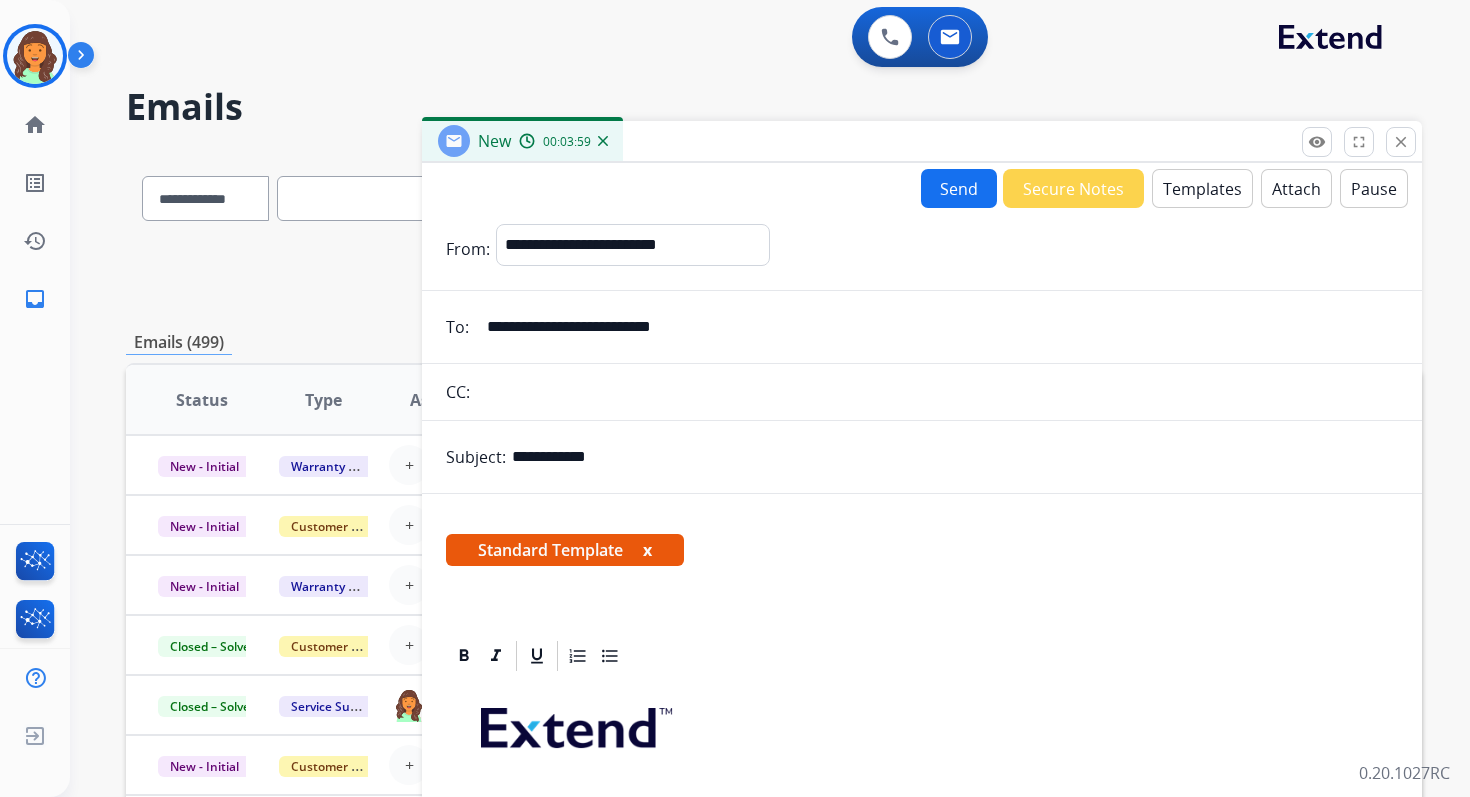 click on "Attach" at bounding box center (1296, 188) 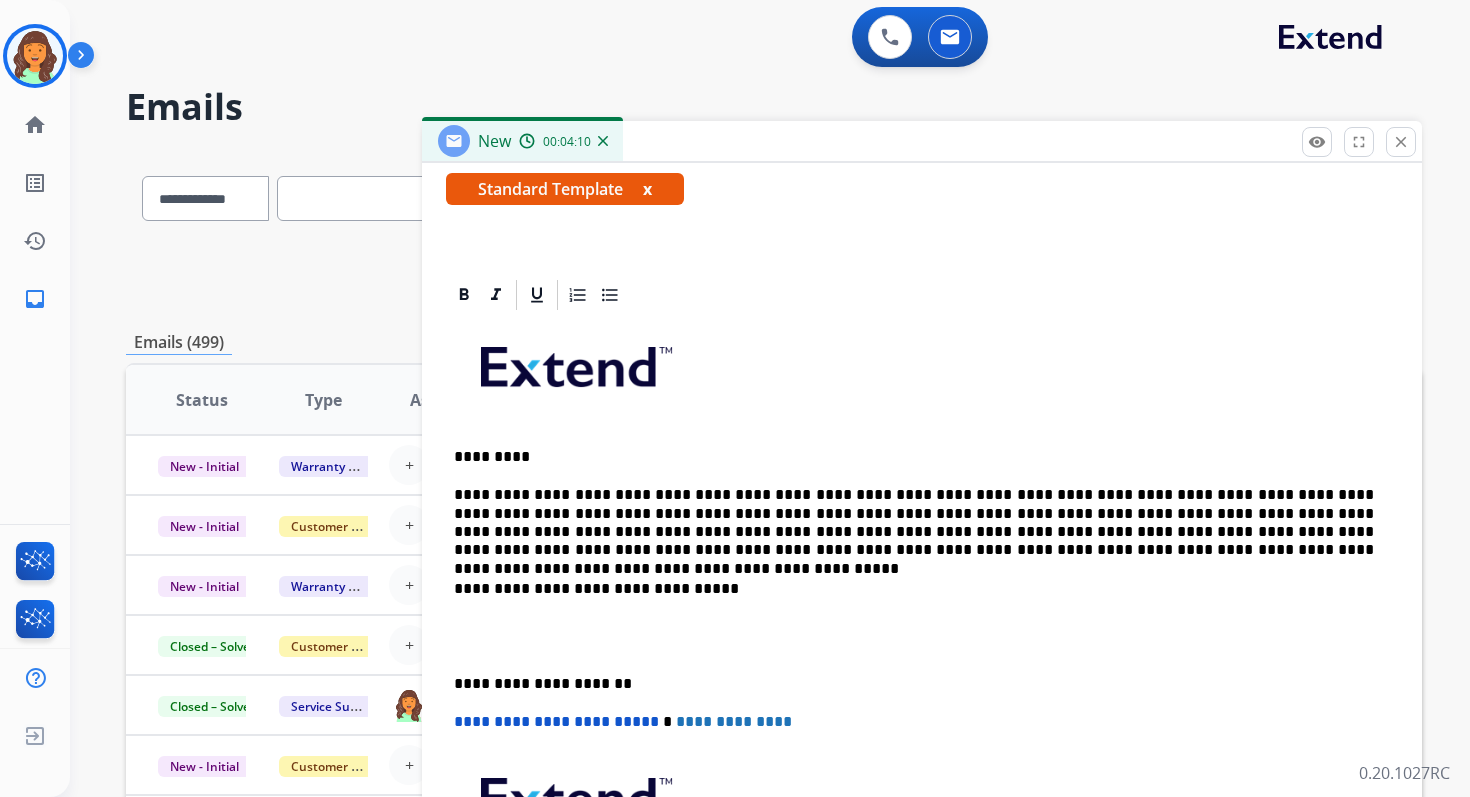 scroll, scrollTop: 459, scrollLeft: 0, axis: vertical 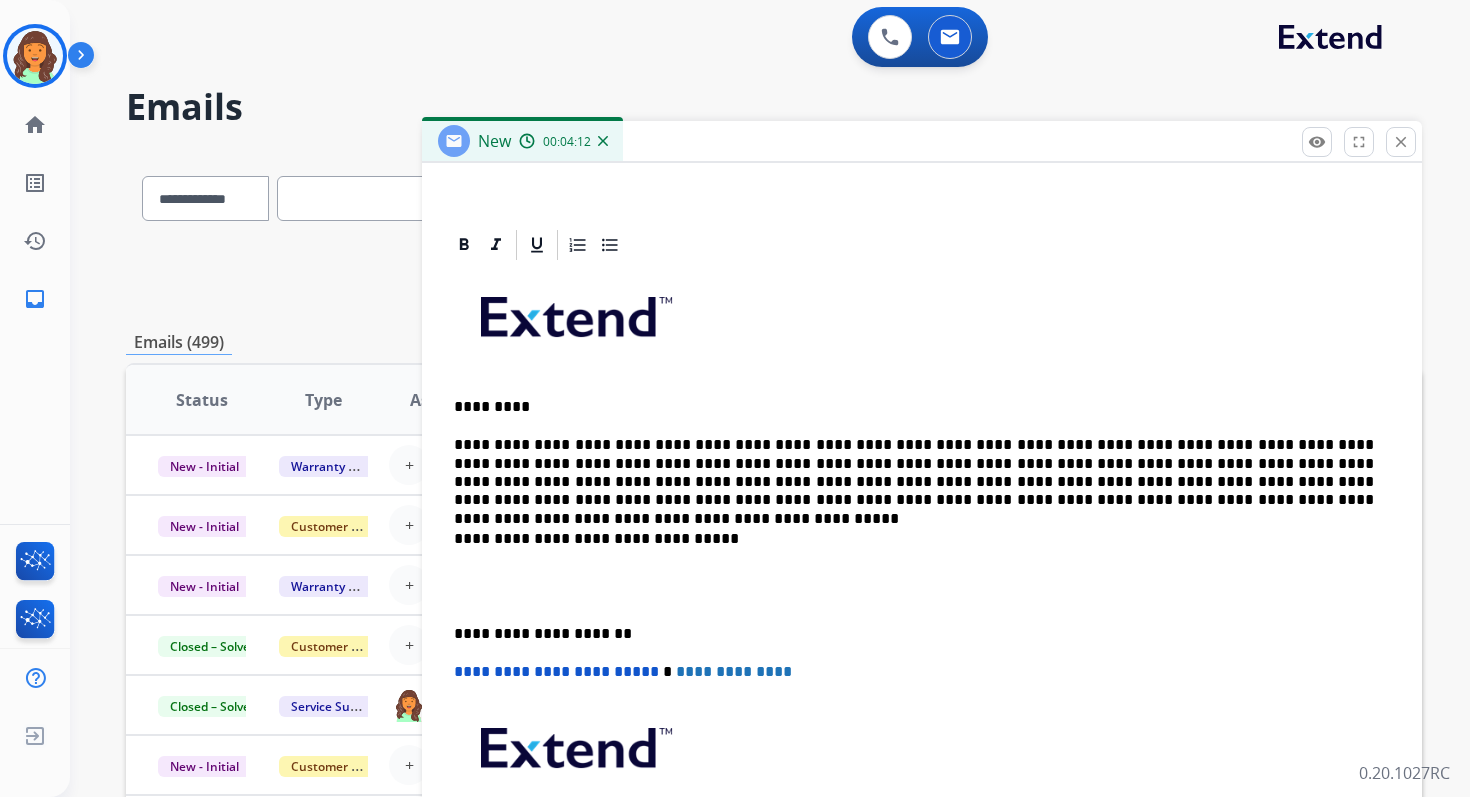 click on "**********" at bounding box center [914, 473] 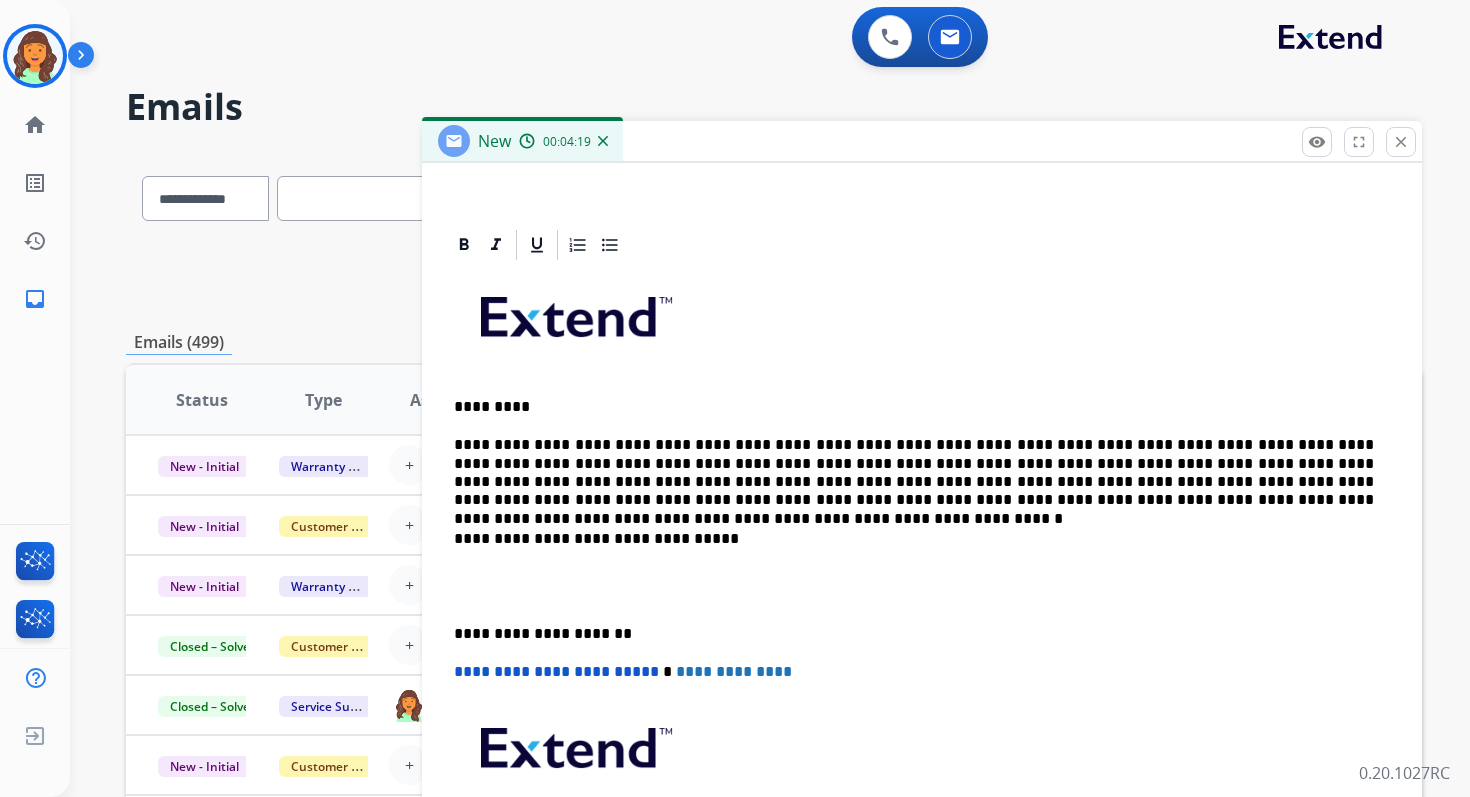 click on "**********" at bounding box center [914, 473] 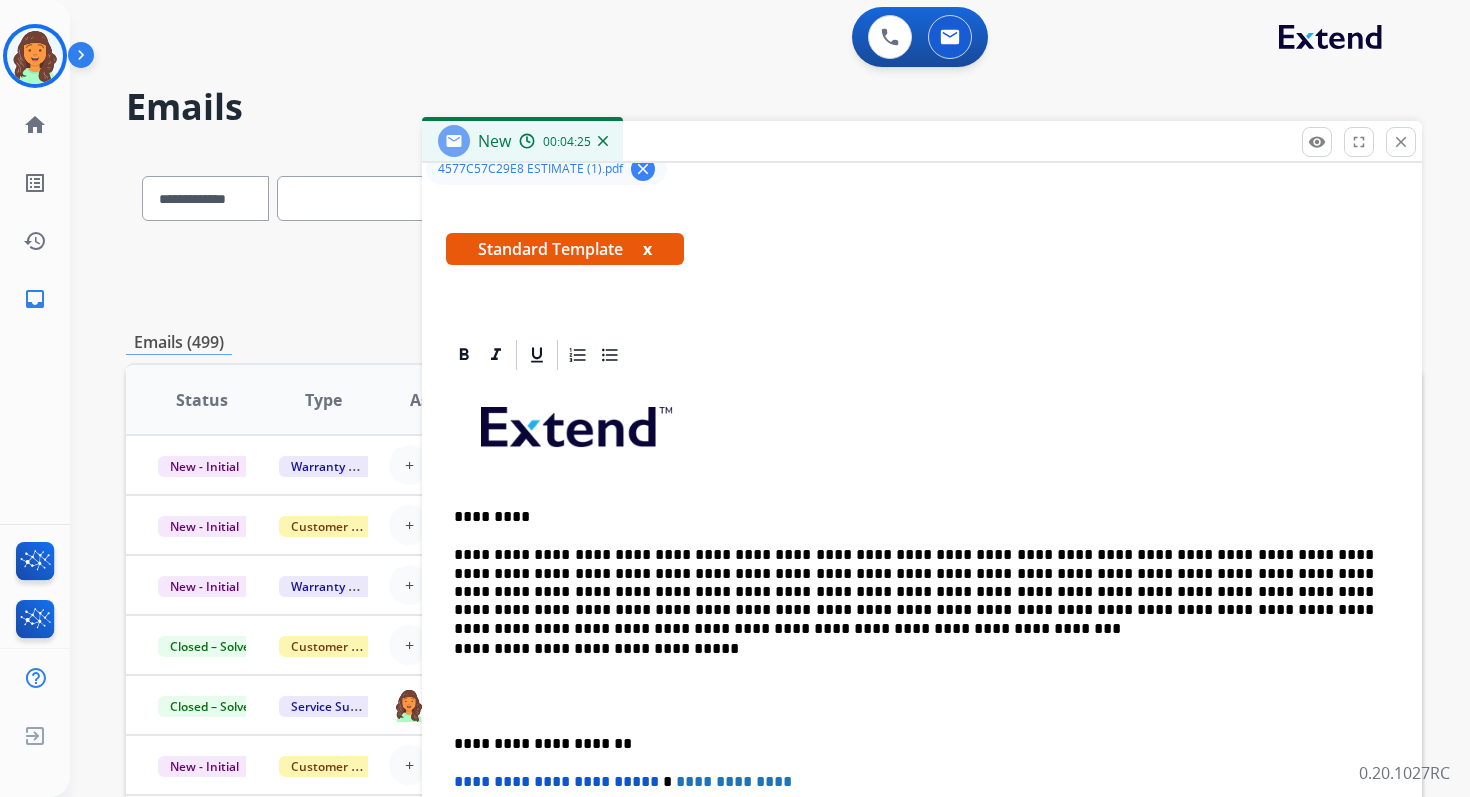 scroll, scrollTop: 385, scrollLeft: 0, axis: vertical 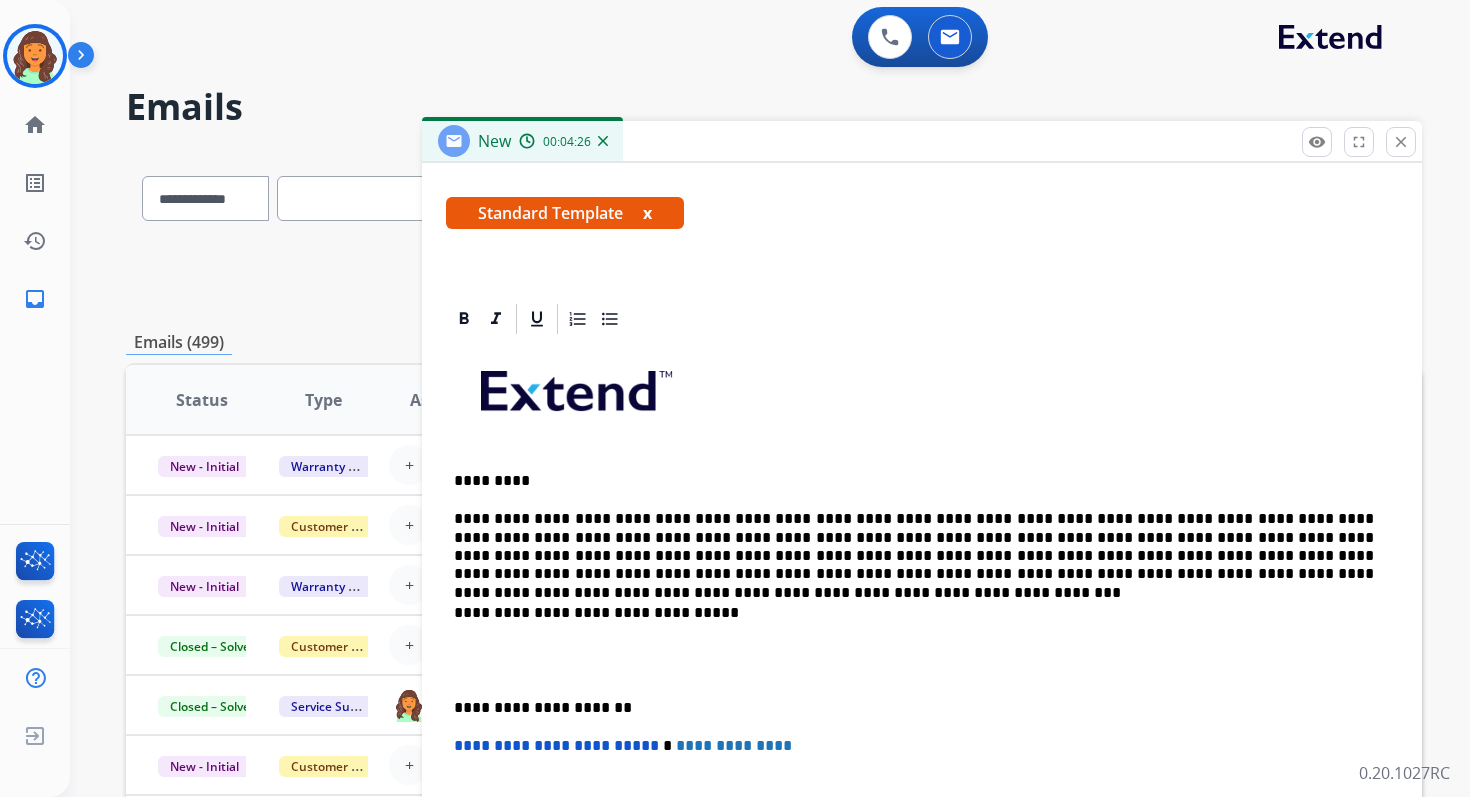 click on "**********" at bounding box center (914, 547) 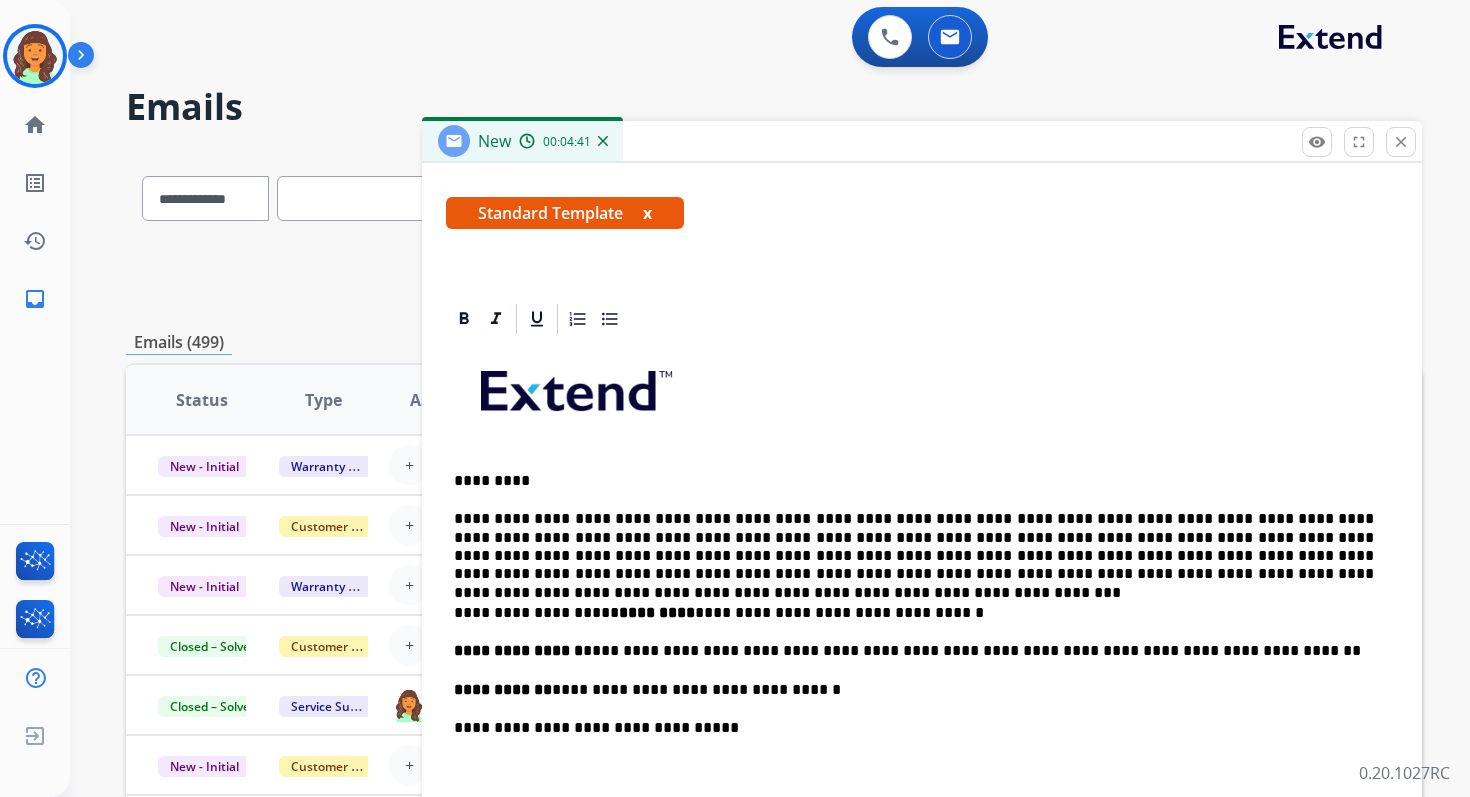 click on "*********" at bounding box center [657, 612] 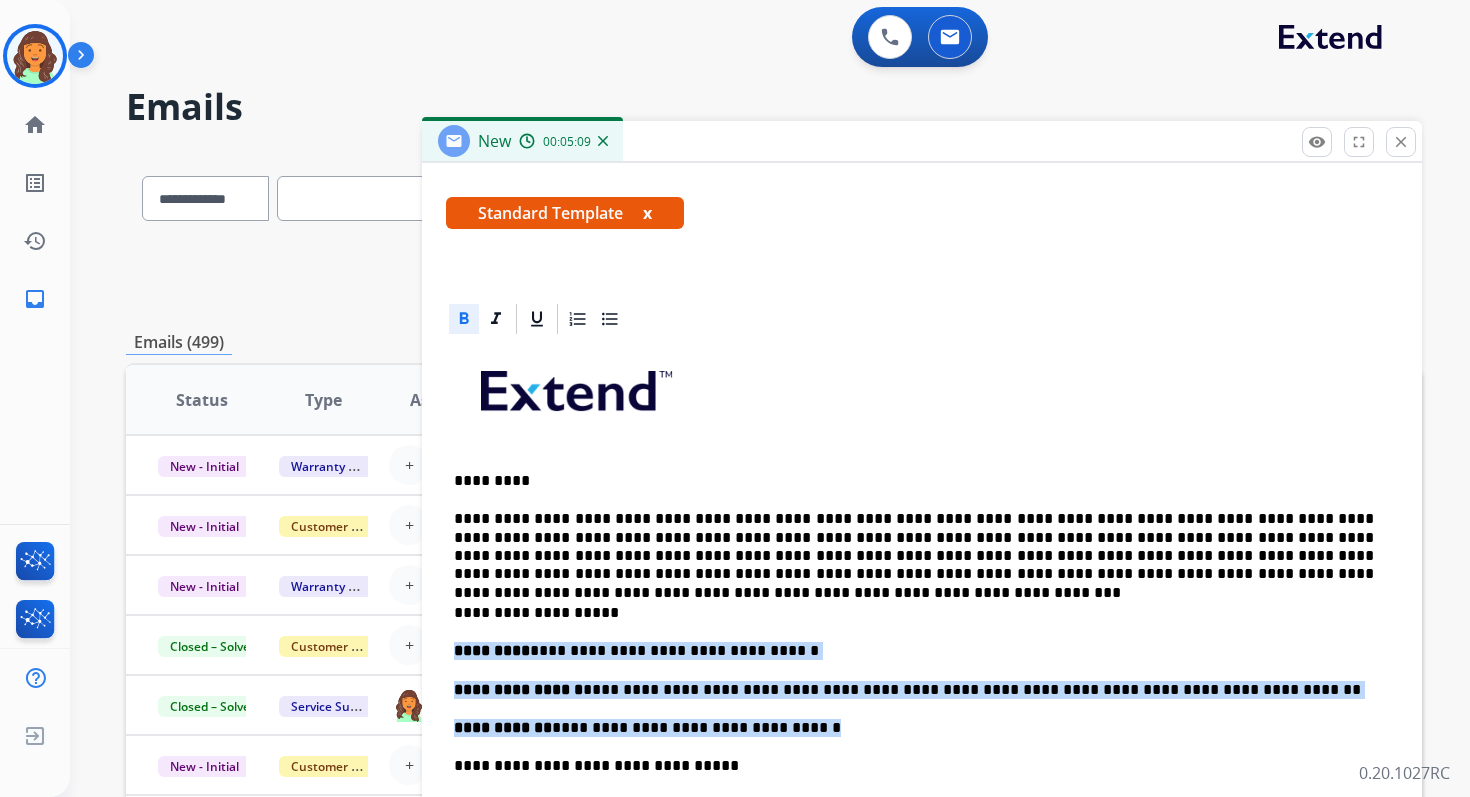 drag, startPoint x: 453, startPoint y: 648, endPoint x: 831, endPoint y: 729, distance: 386.58118 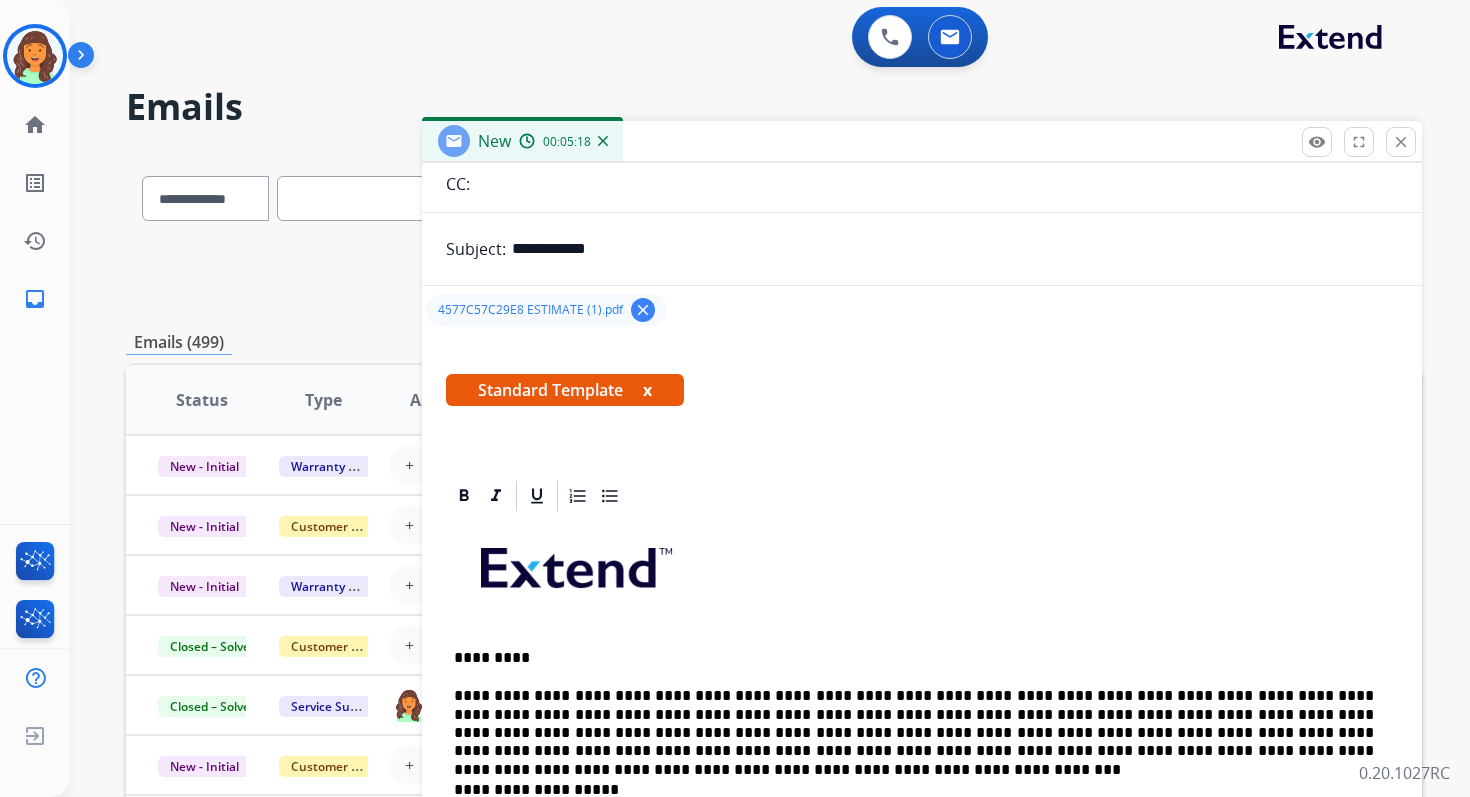 scroll, scrollTop: 0, scrollLeft: 0, axis: both 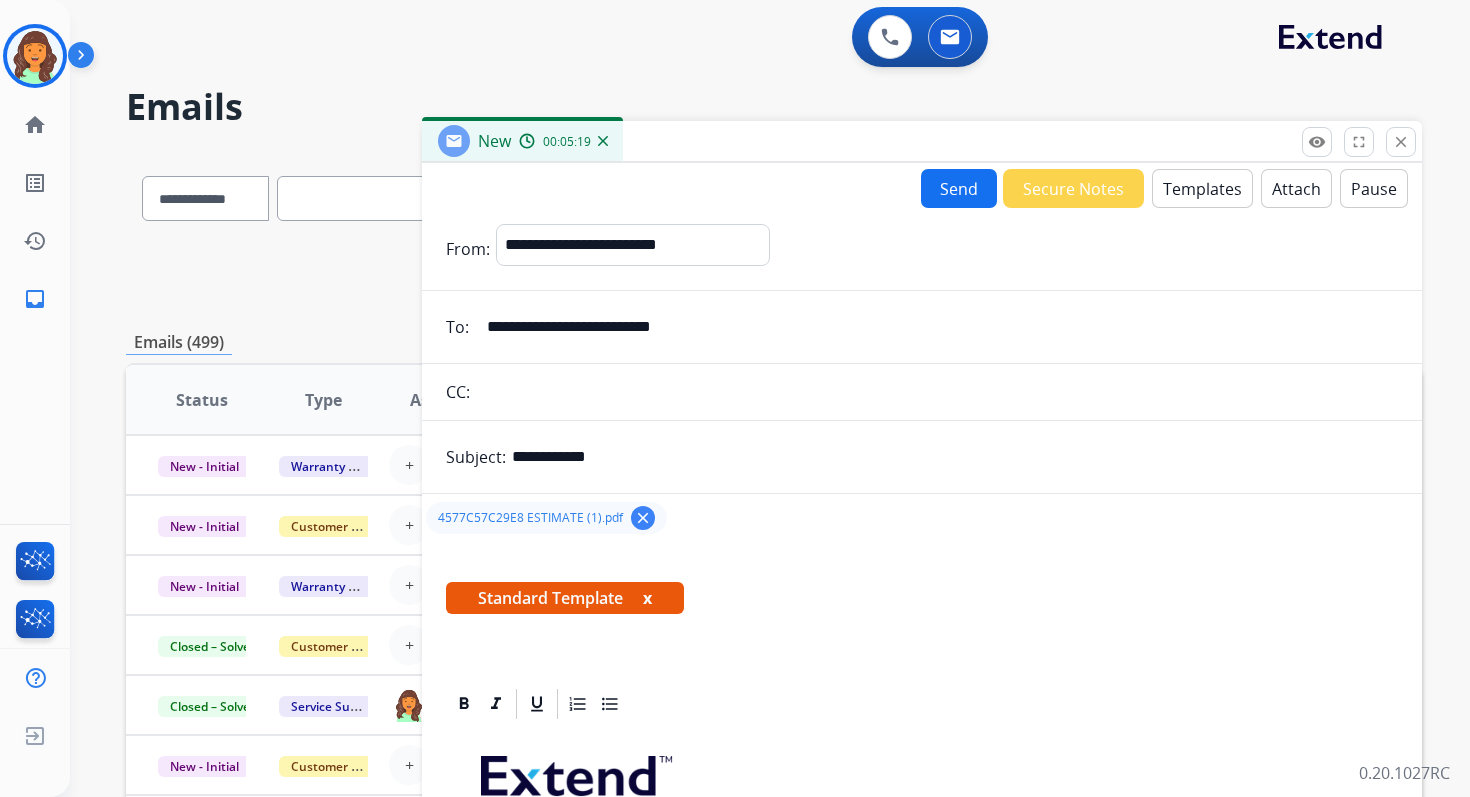 click on "**********" at bounding box center (955, 457) 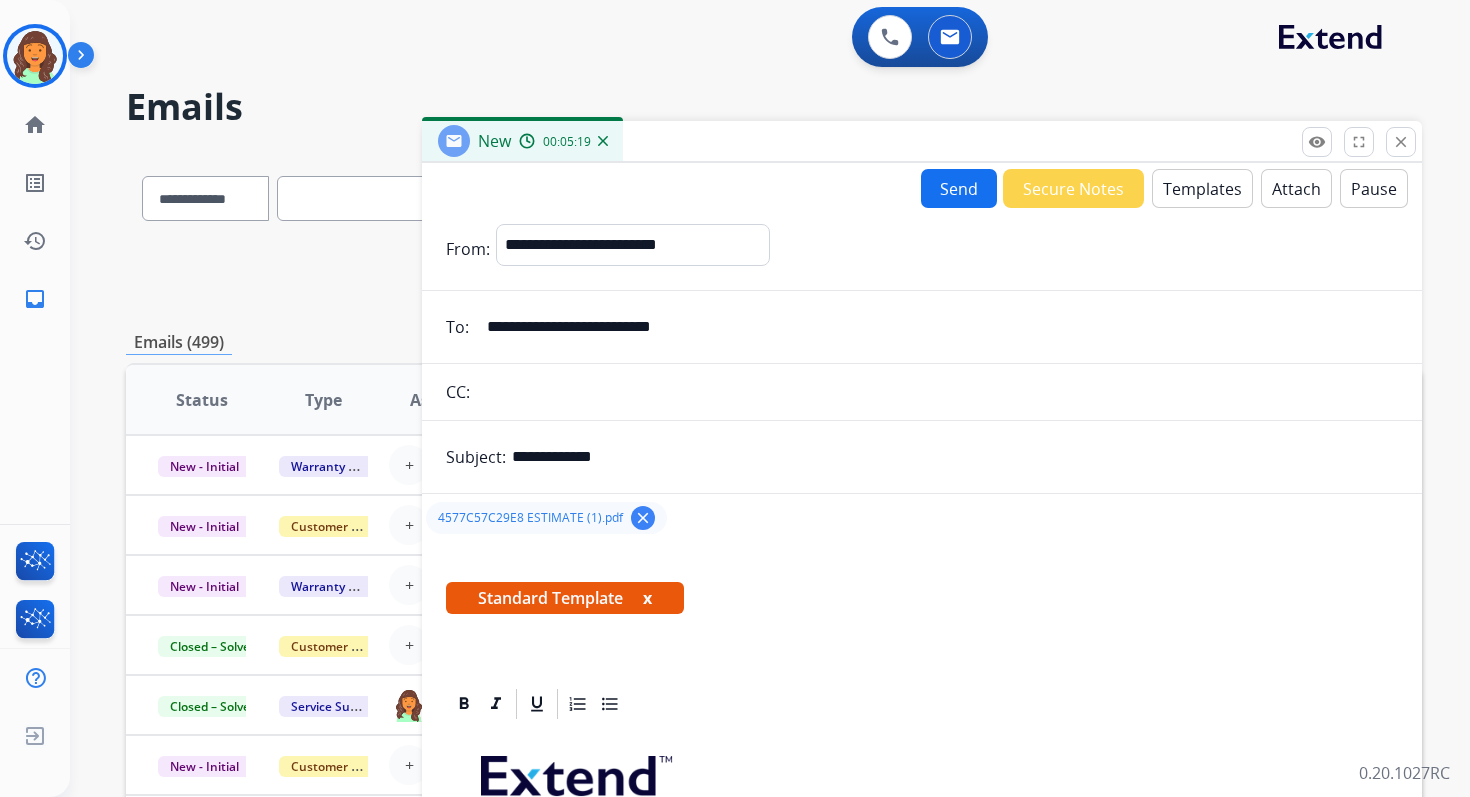 paste on "**********" 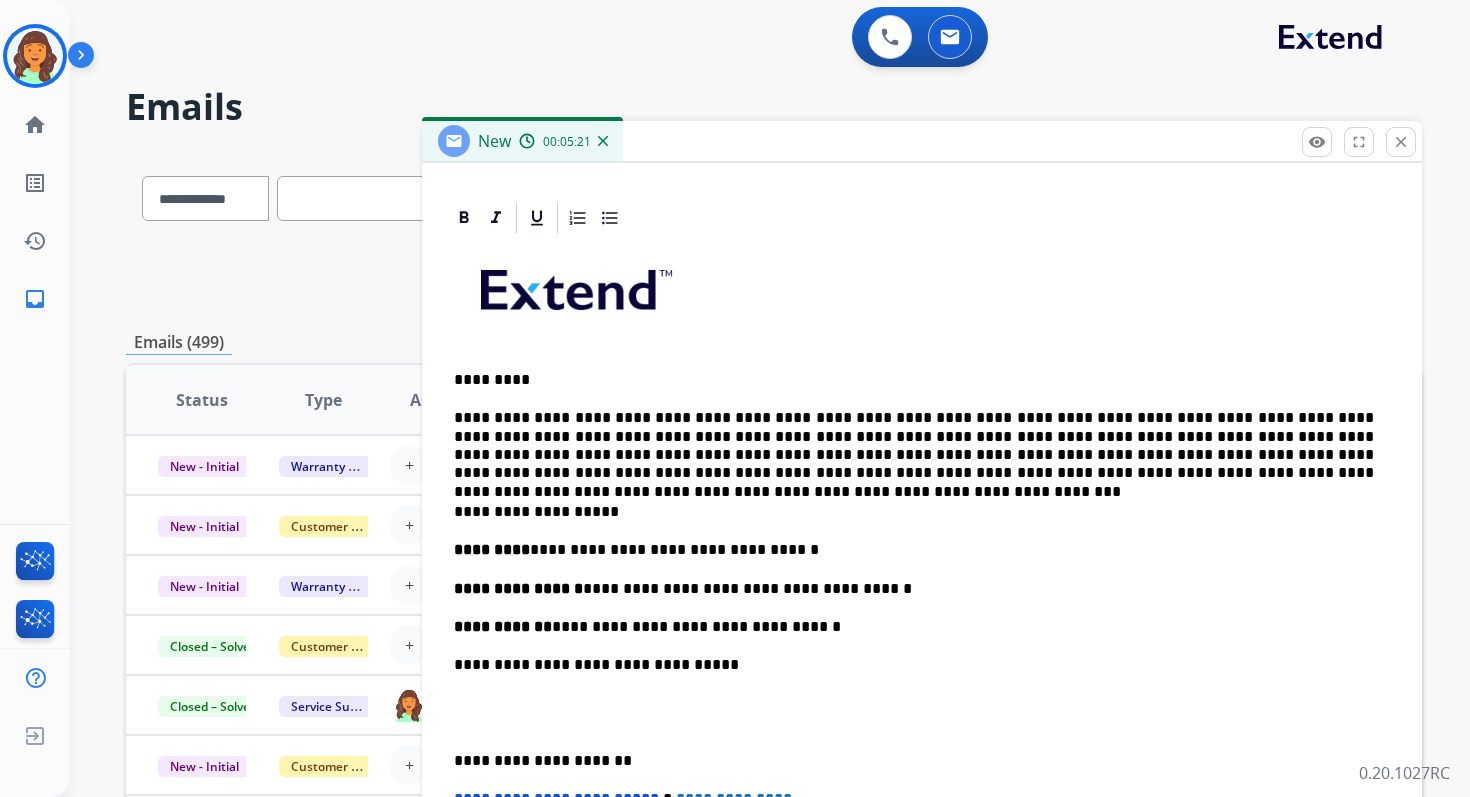 scroll, scrollTop: 489, scrollLeft: 0, axis: vertical 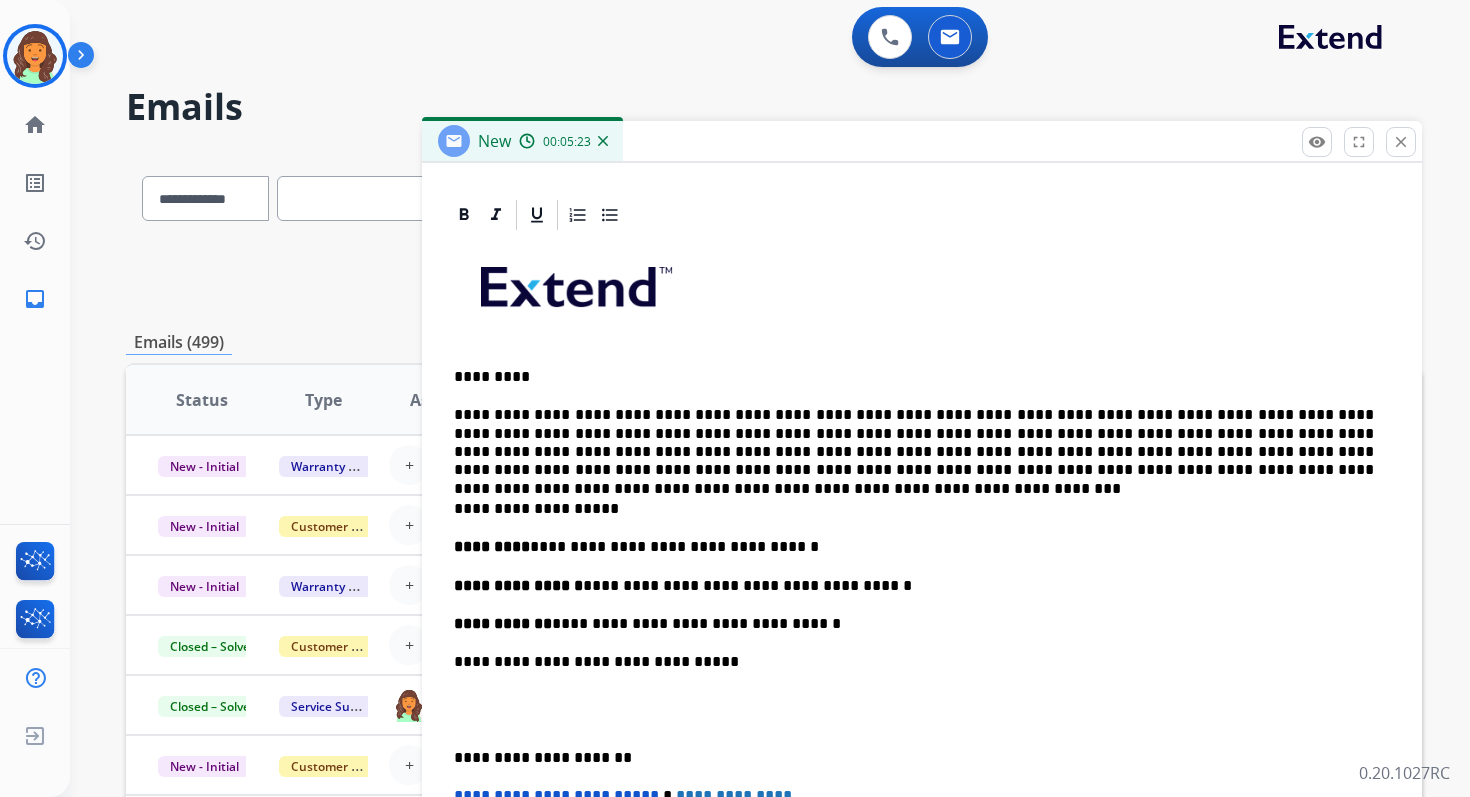 type on "**********" 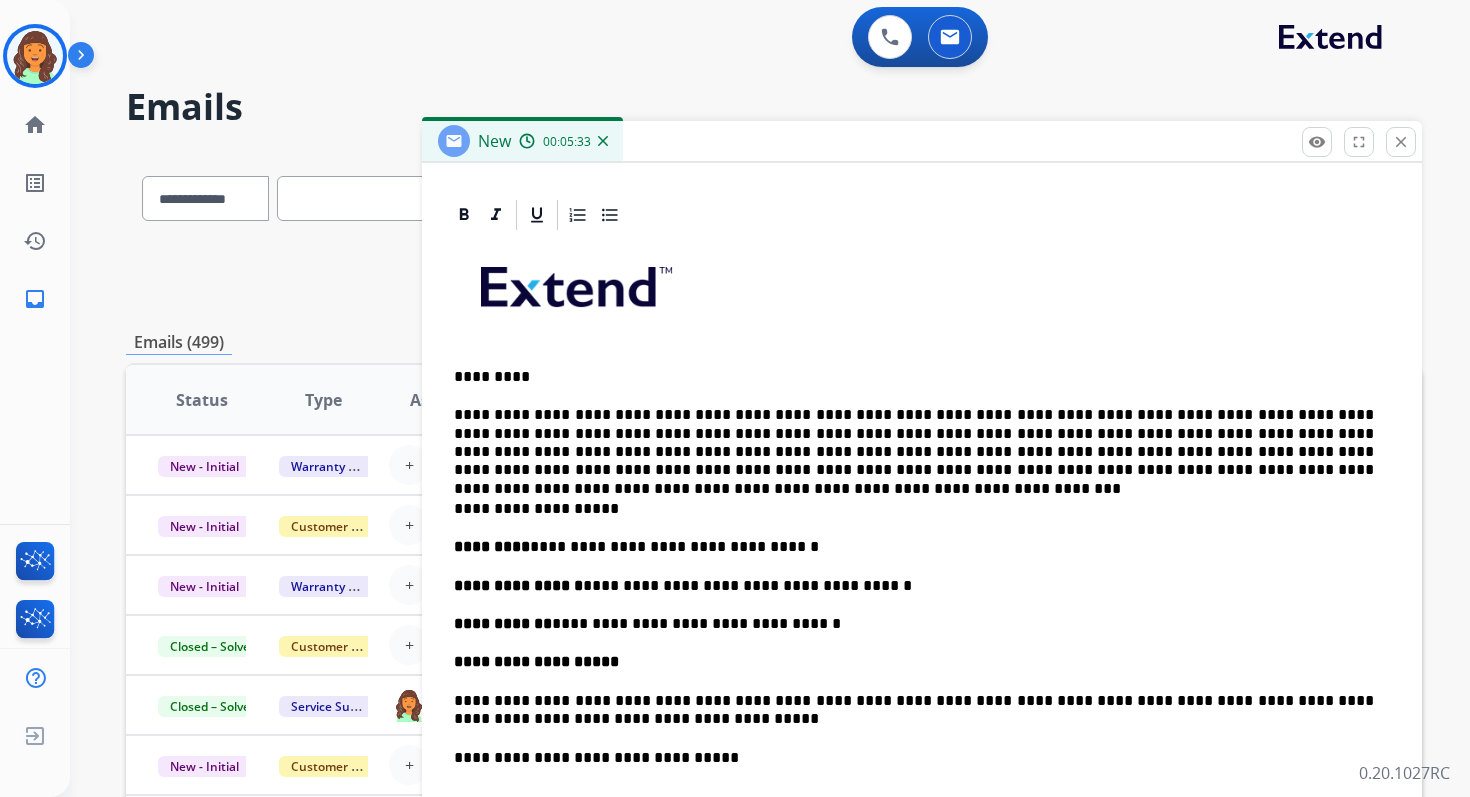 click on "**********" at bounding box center [922, 690] 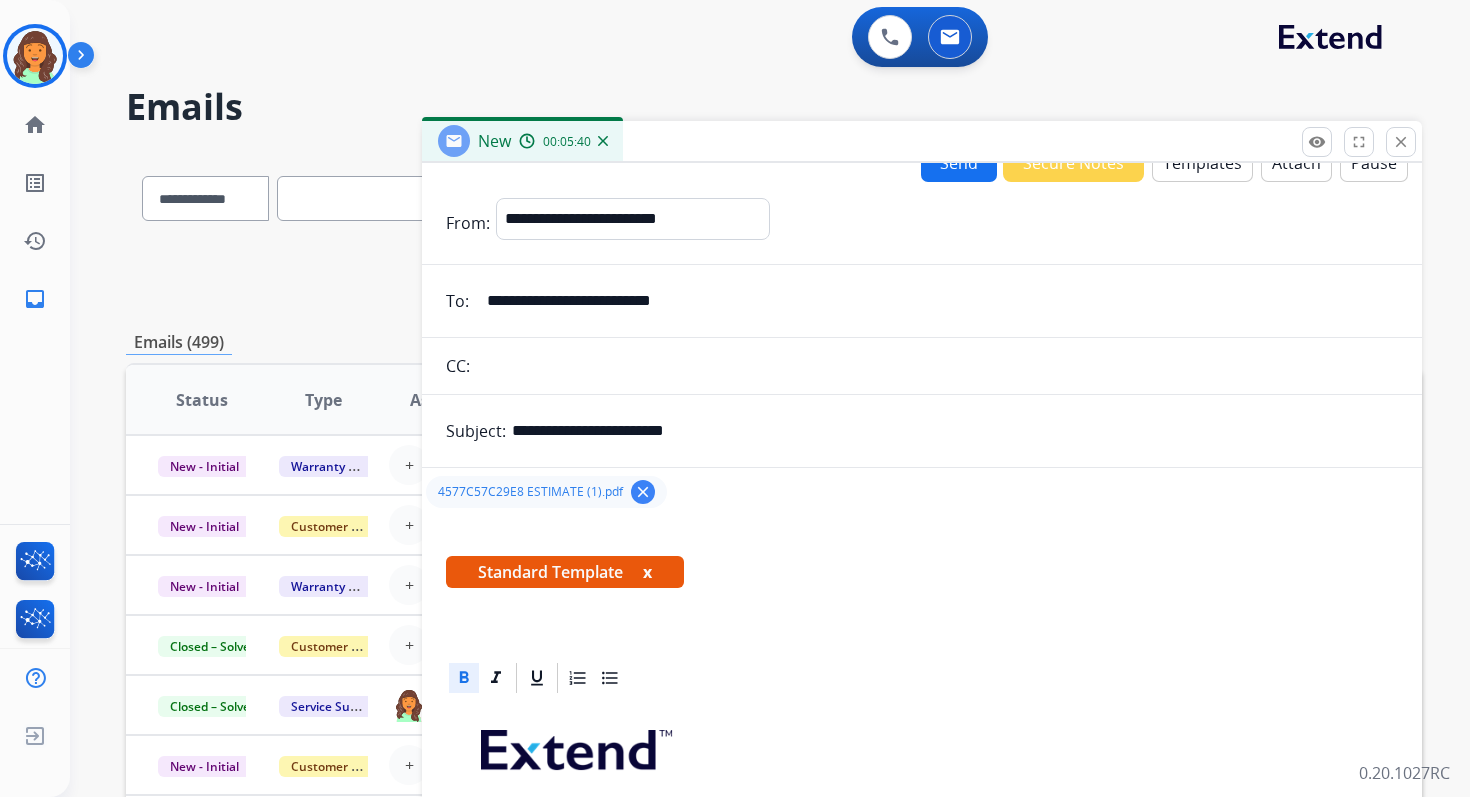 scroll, scrollTop: 0, scrollLeft: 0, axis: both 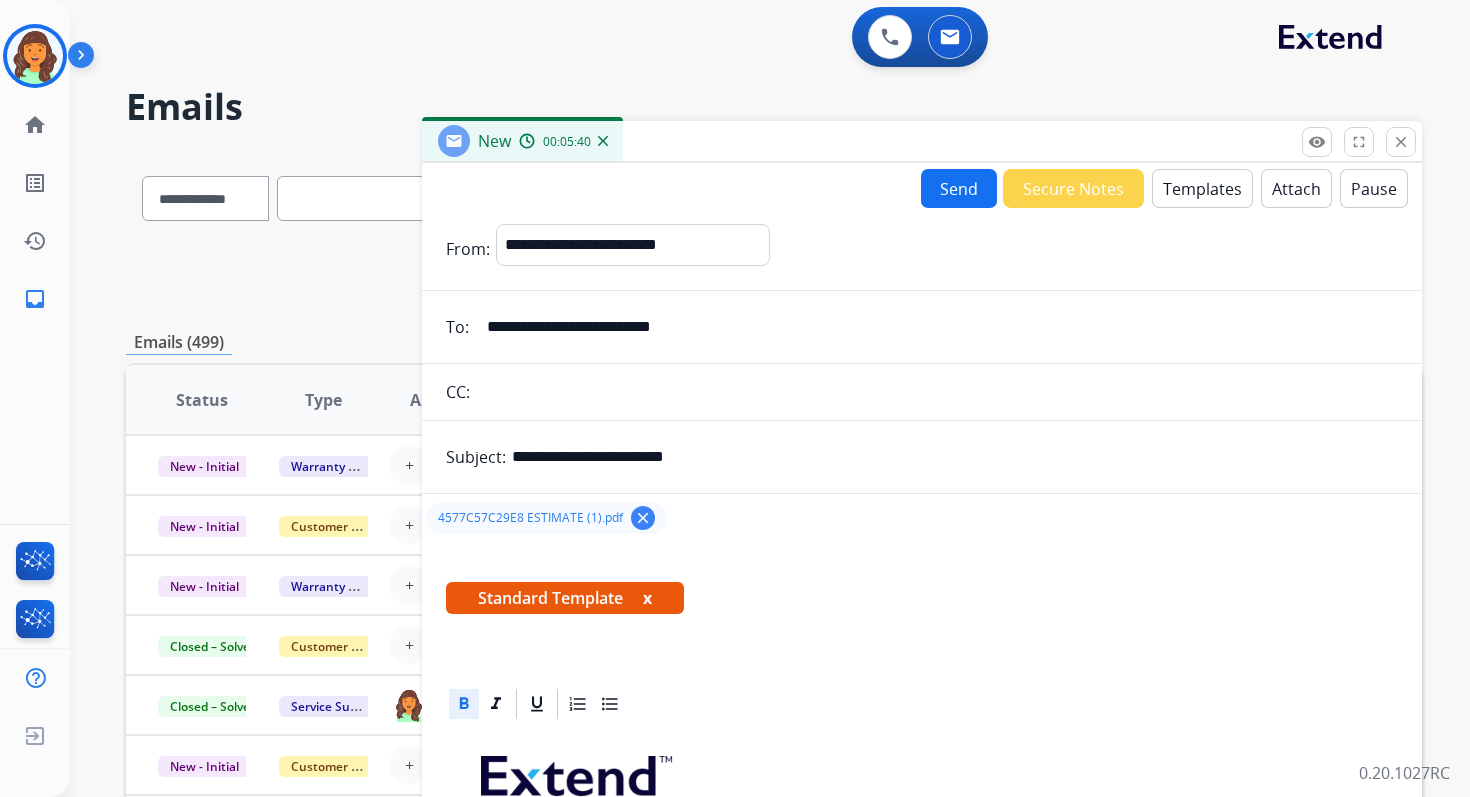 click on "Send" at bounding box center [959, 188] 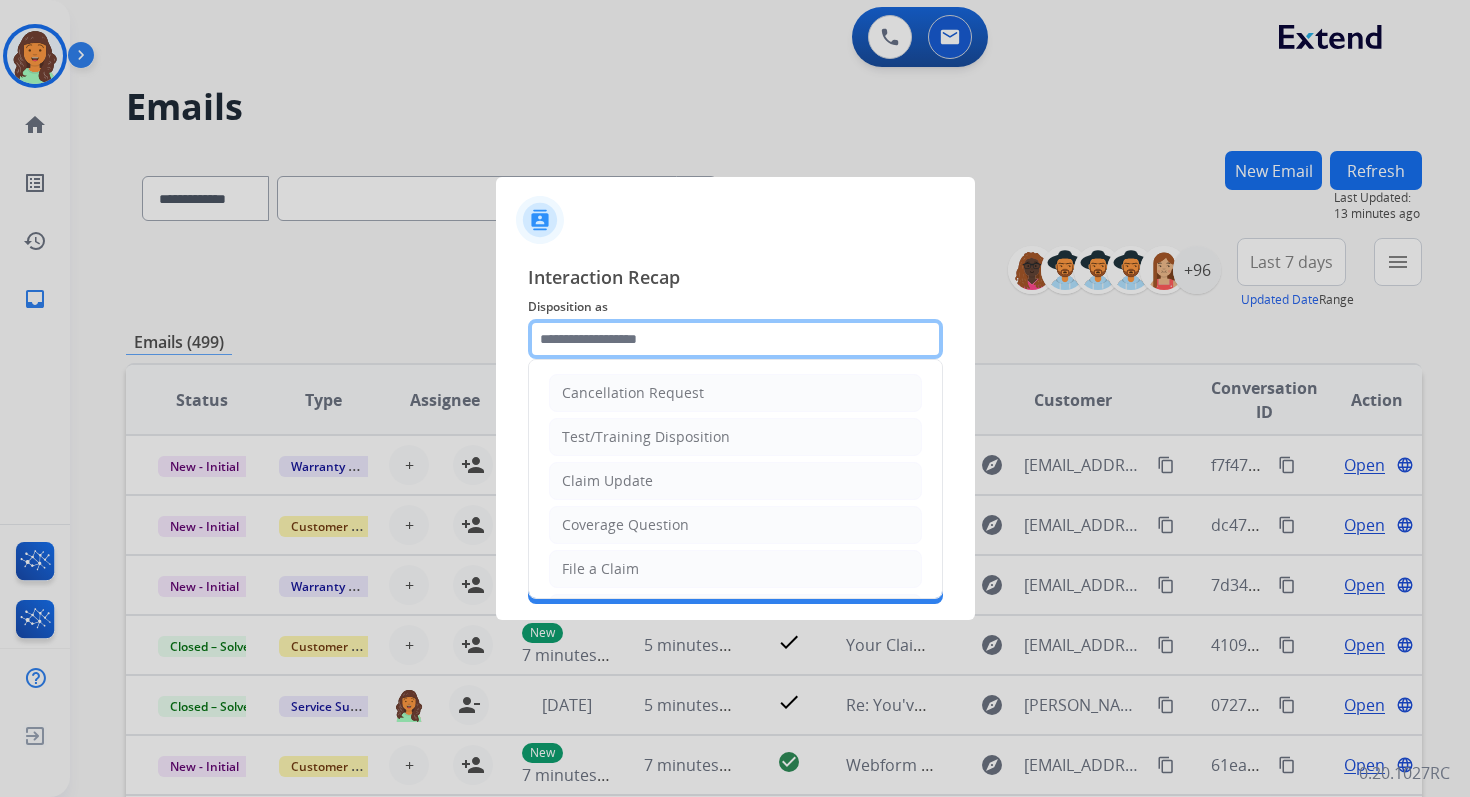 click 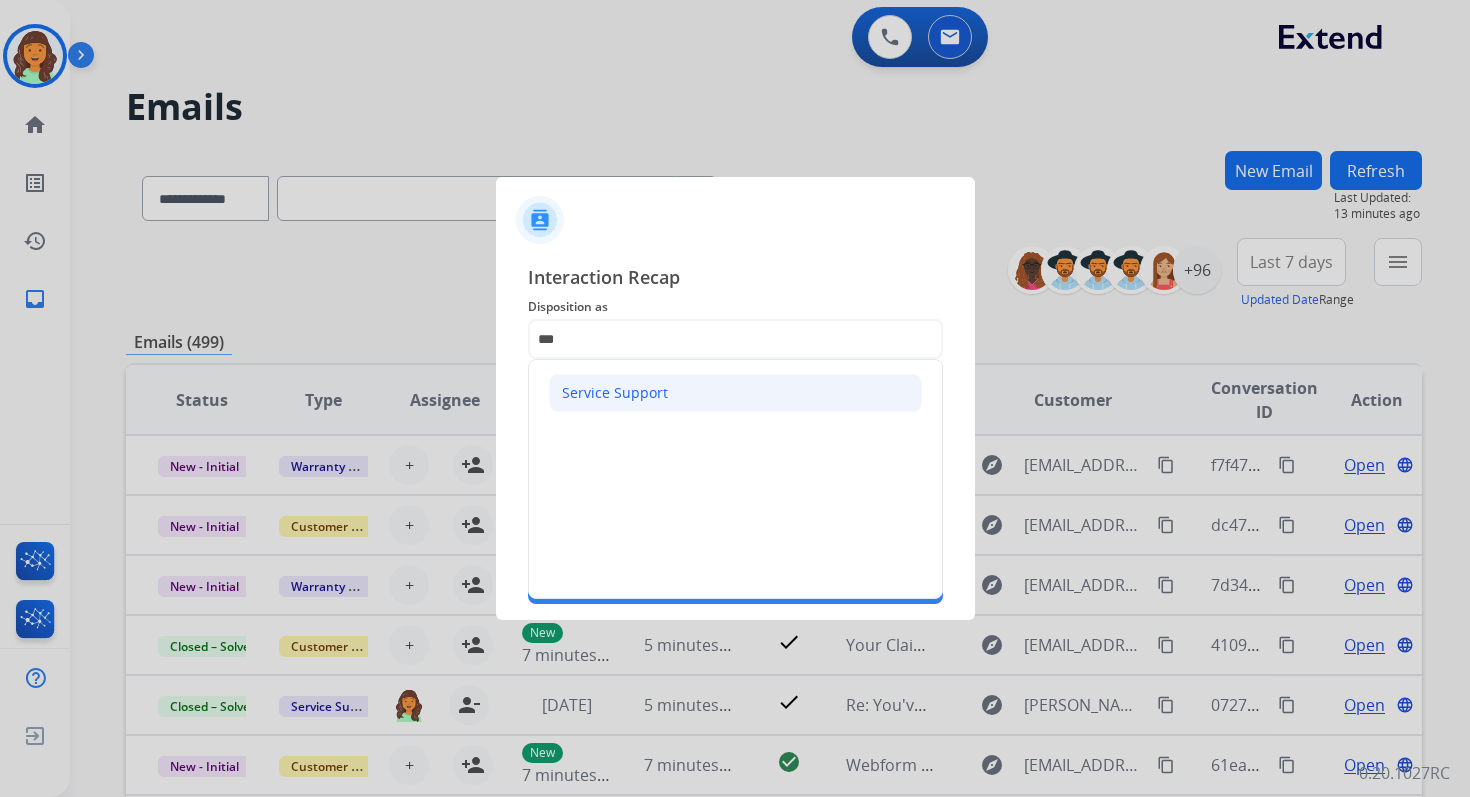 click on "Service Support" 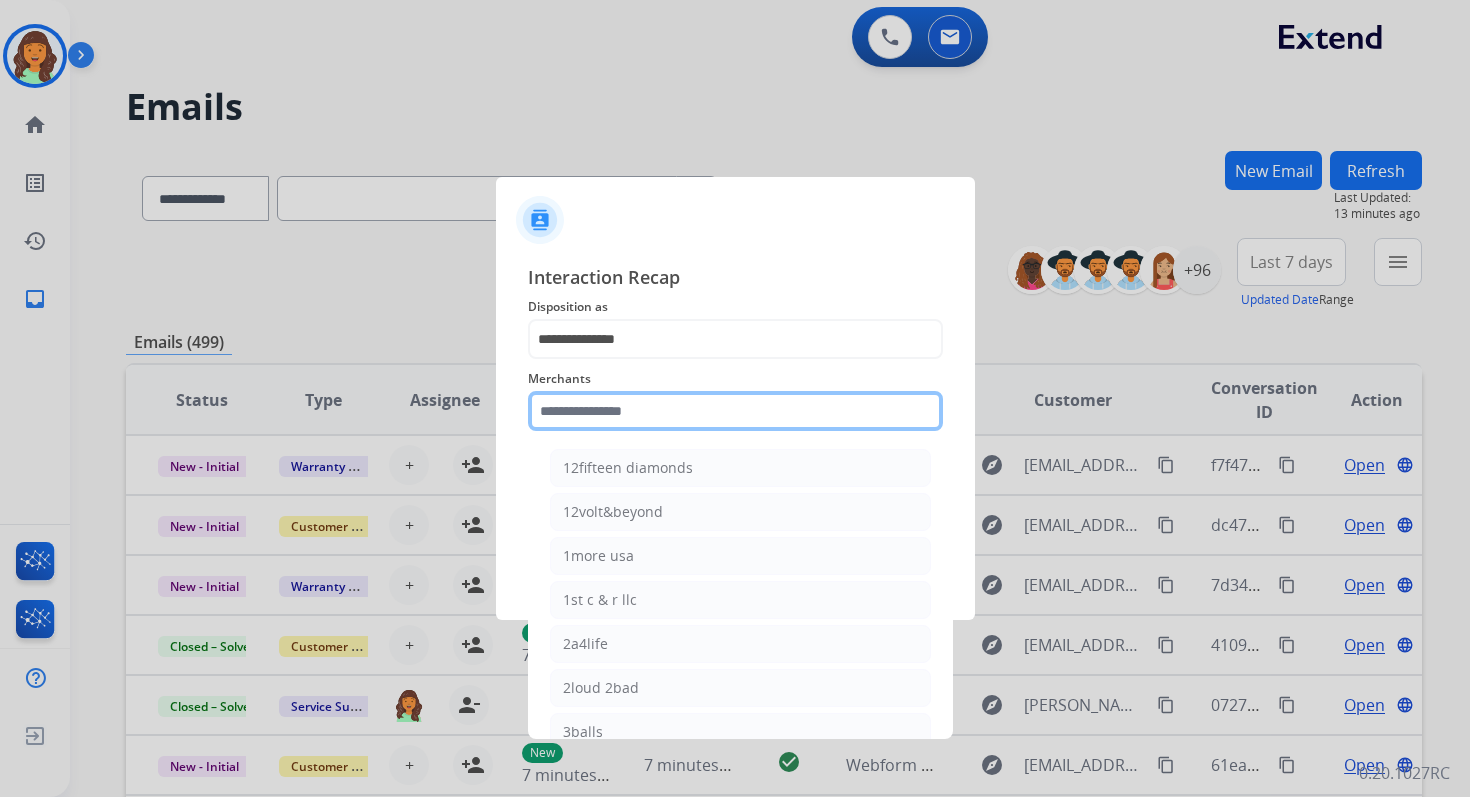 click 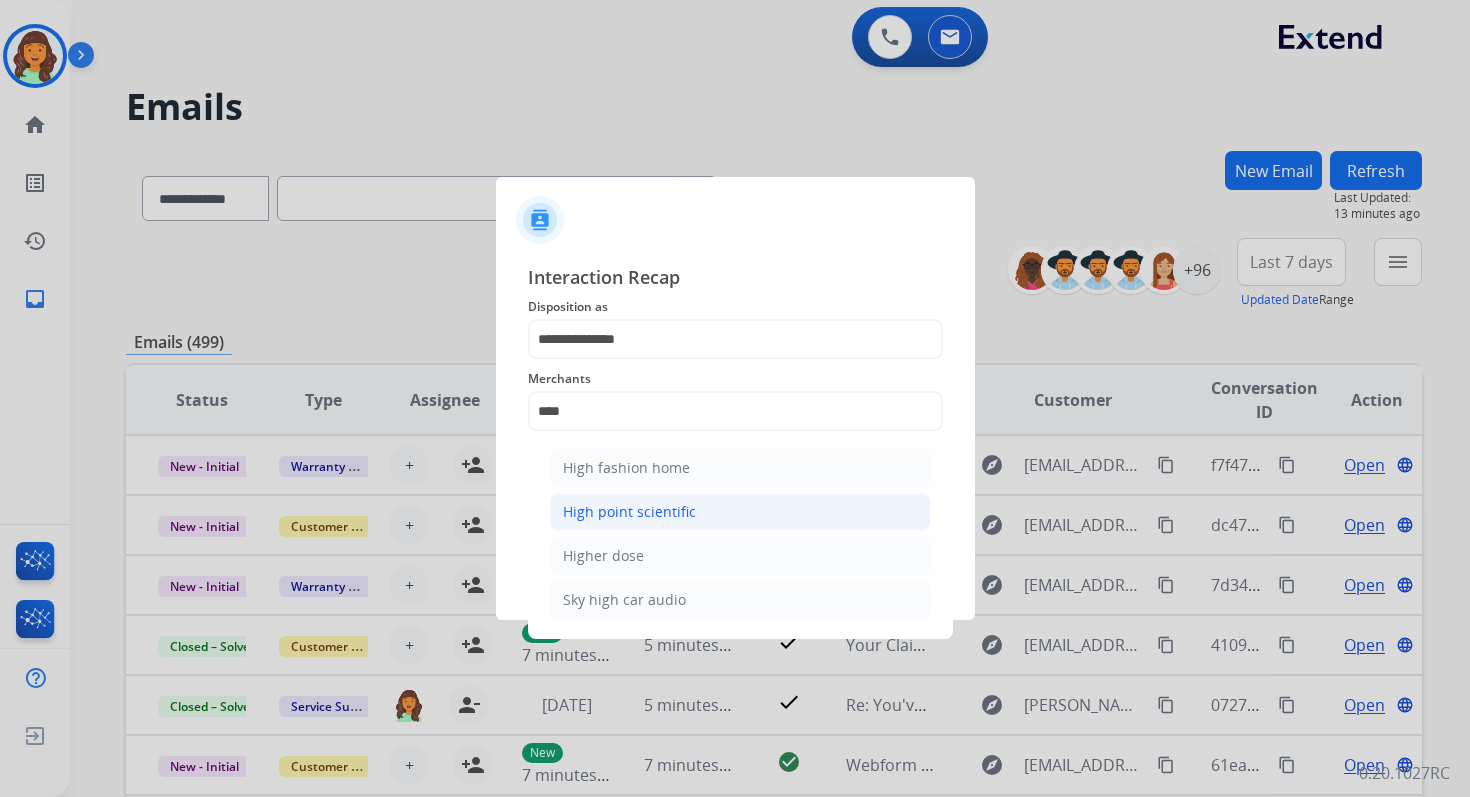click on "High point scientific" 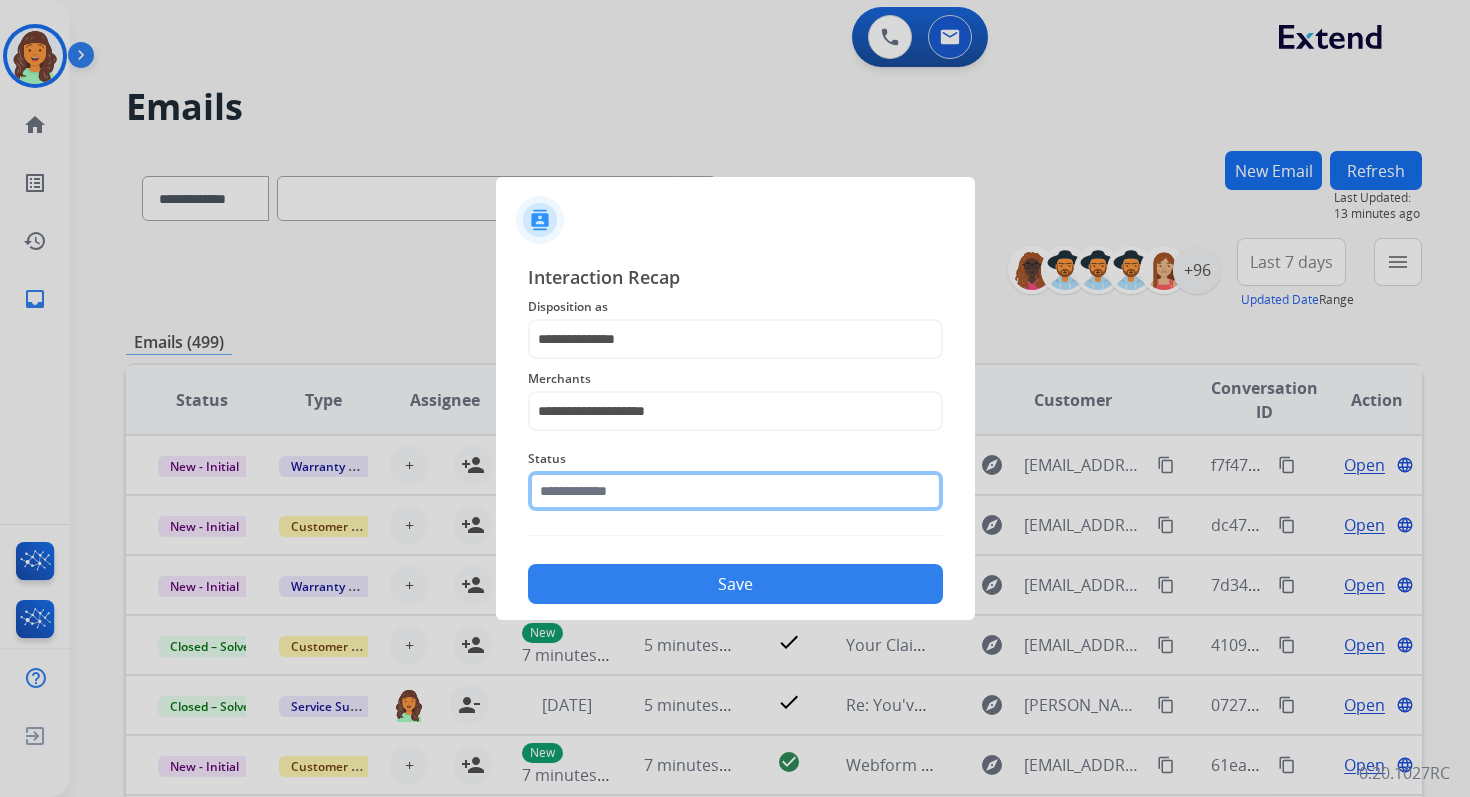 click 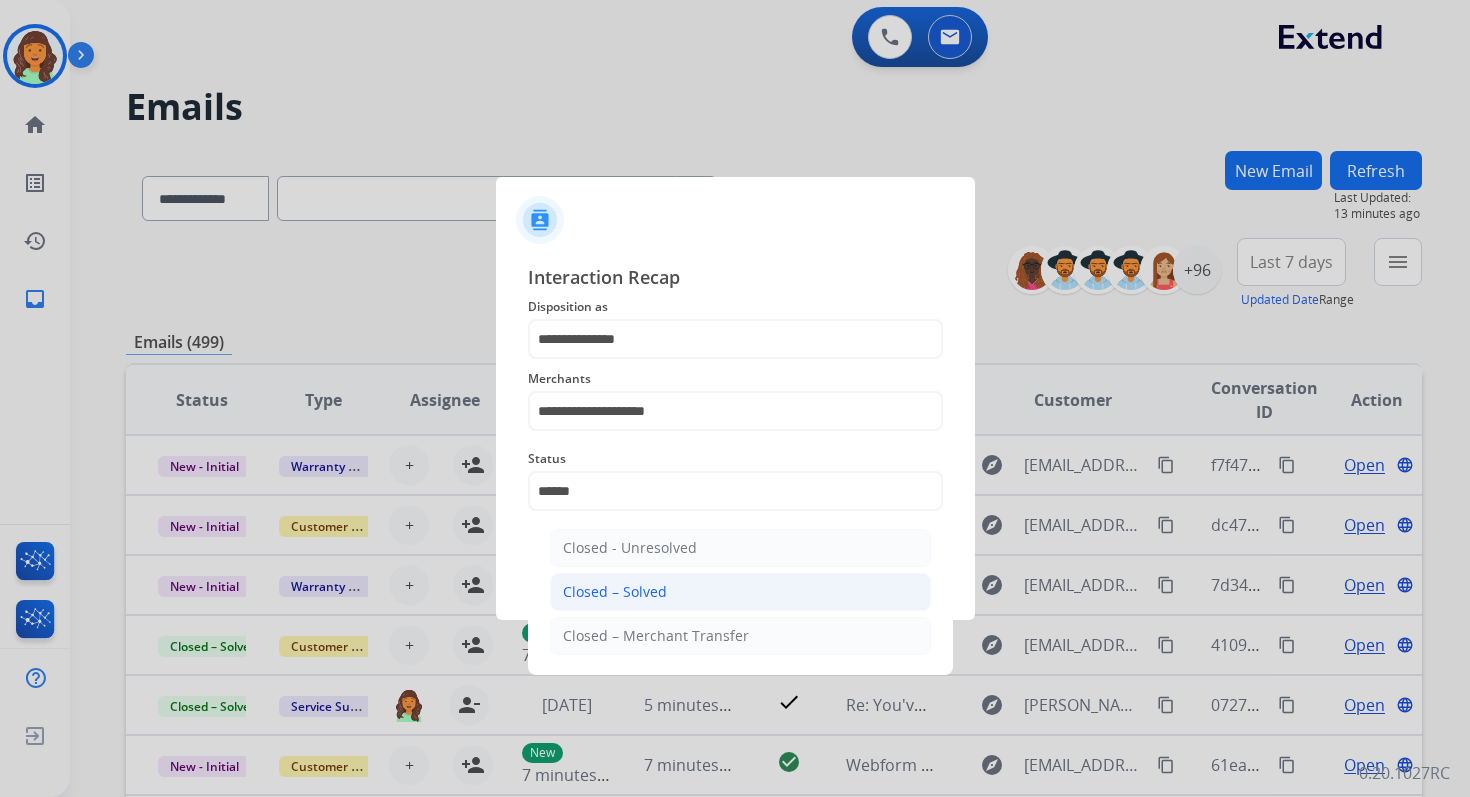 click on "Closed – Solved" 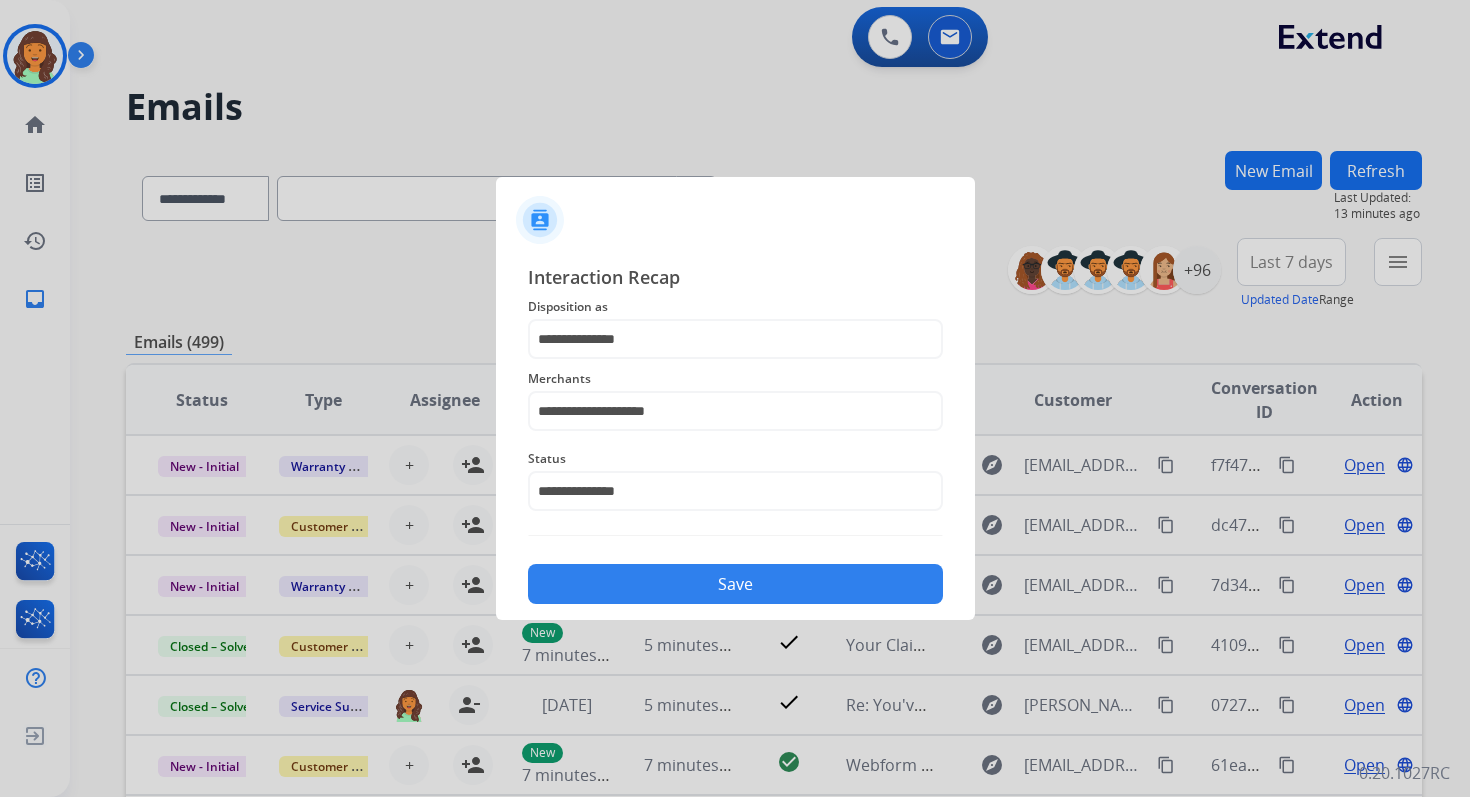 click on "Save" 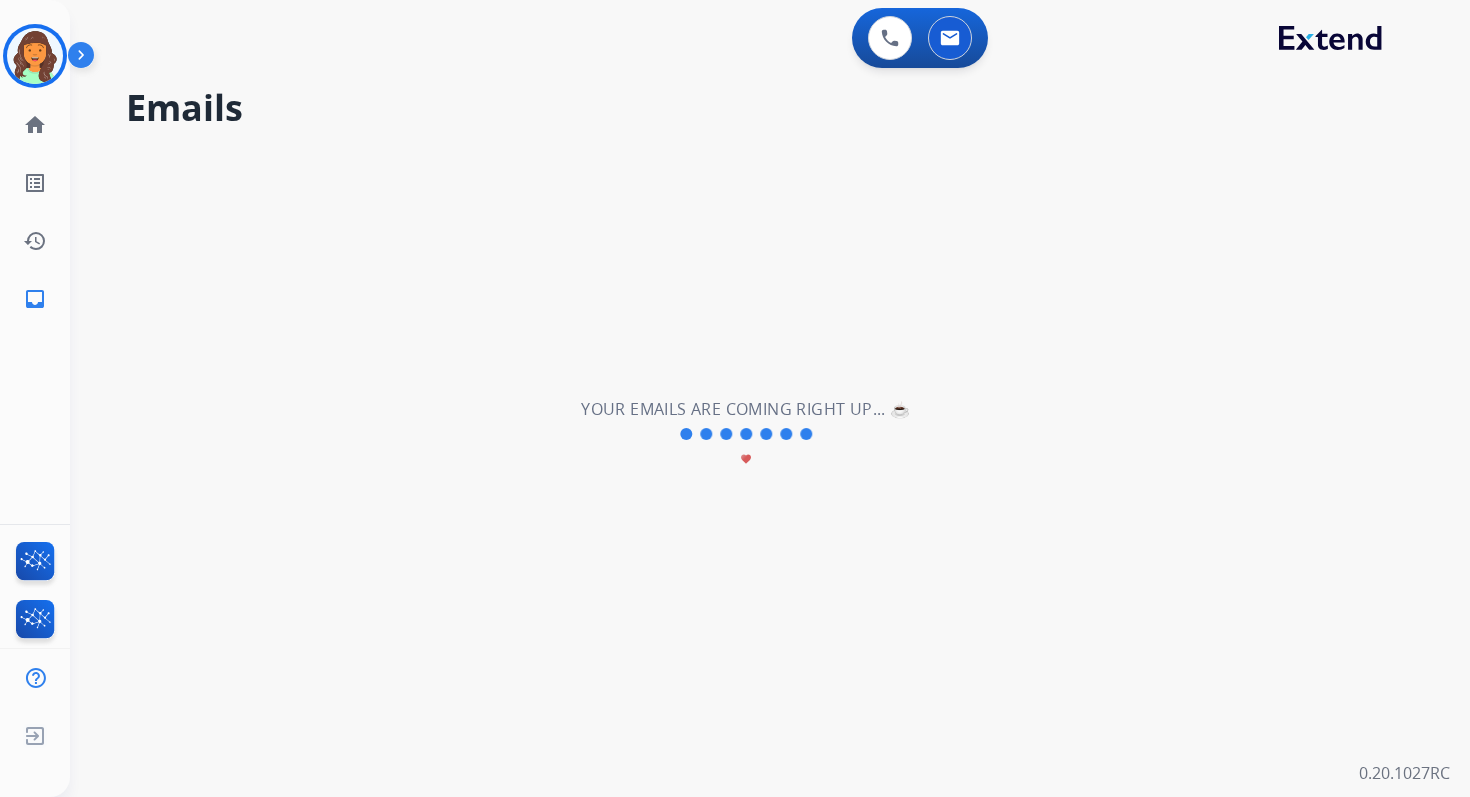 scroll, scrollTop: 0, scrollLeft: 0, axis: both 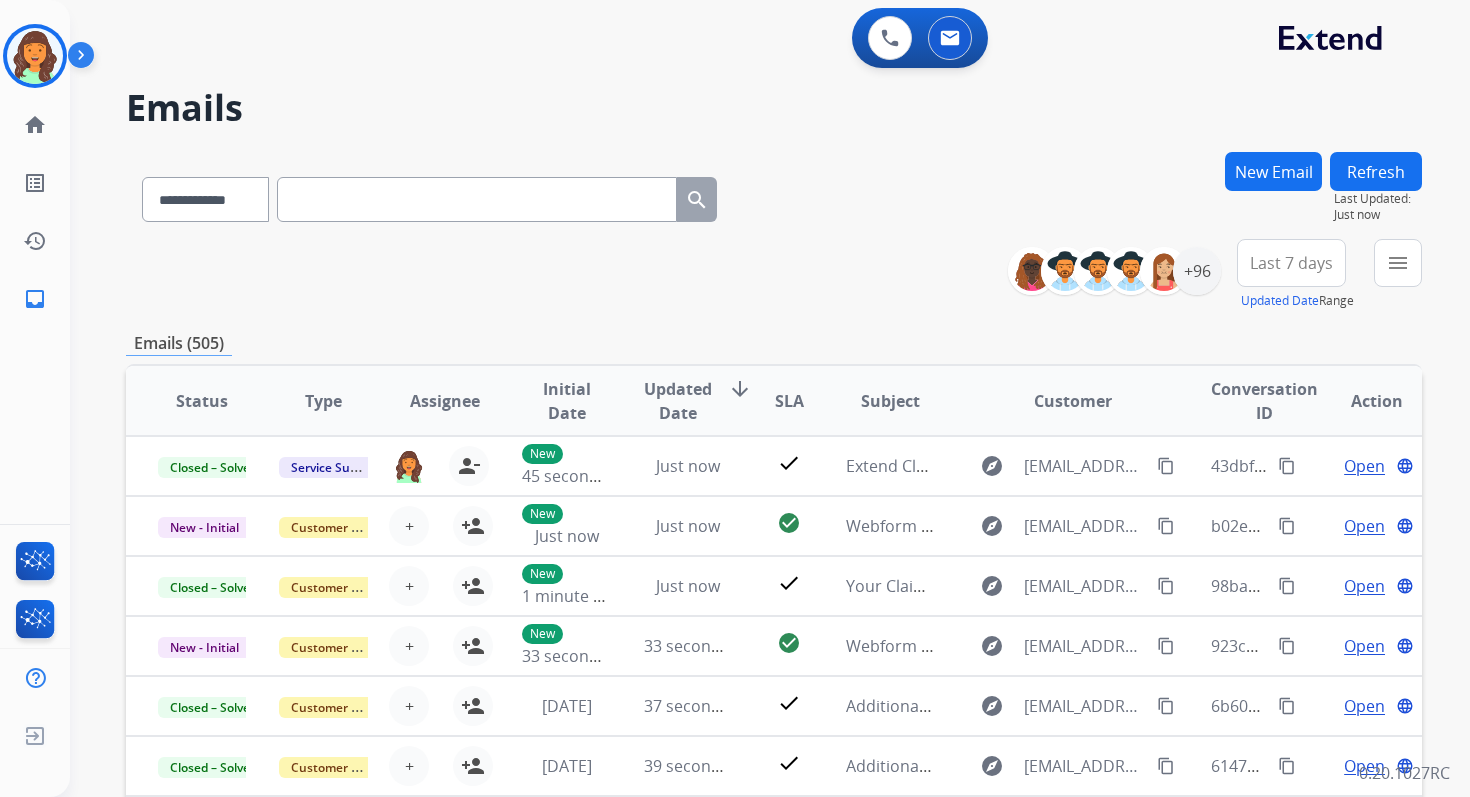 click on "**********" at bounding box center [774, 275] 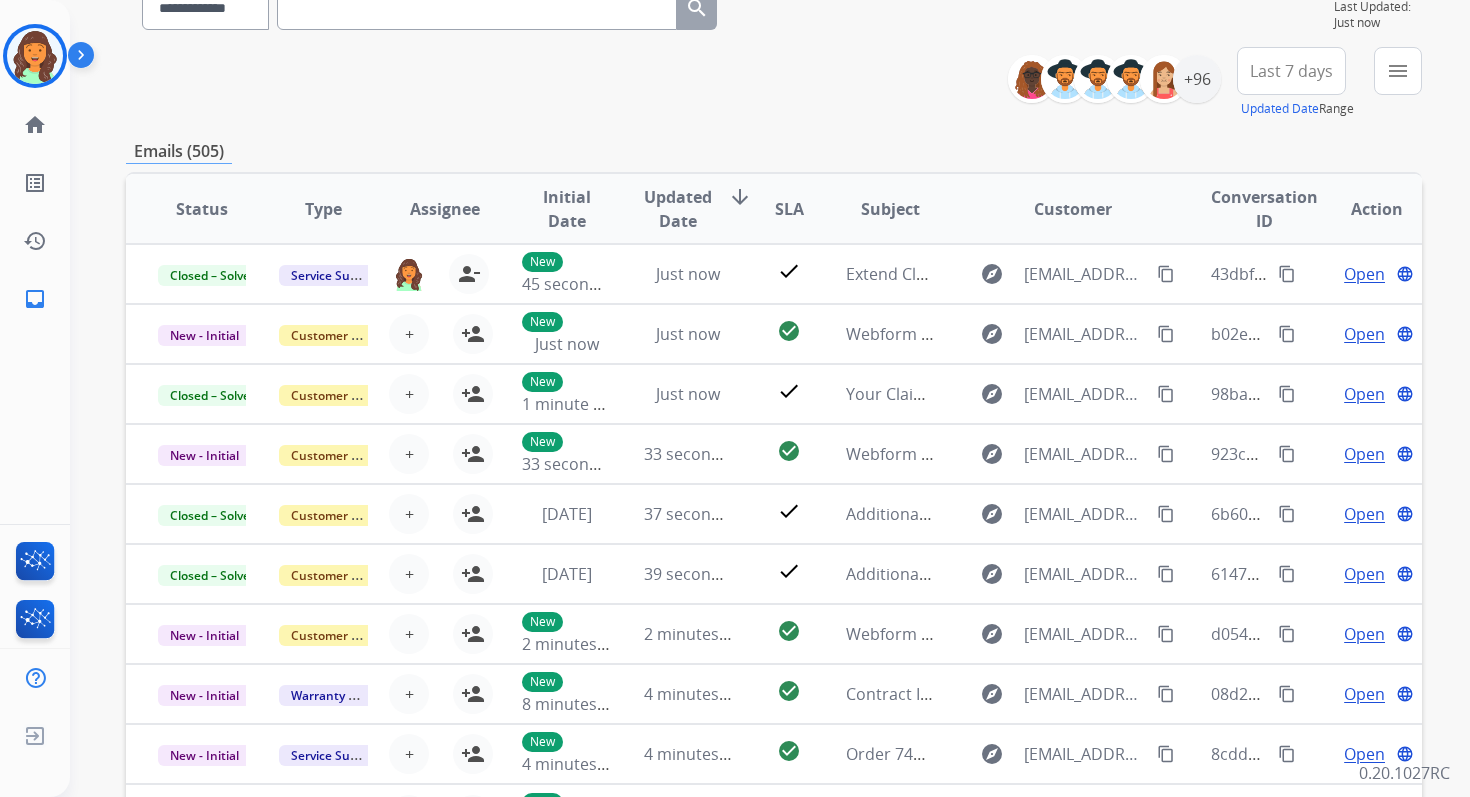 scroll, scrollTop: 341, scrollLeft: 0, axis: vertical 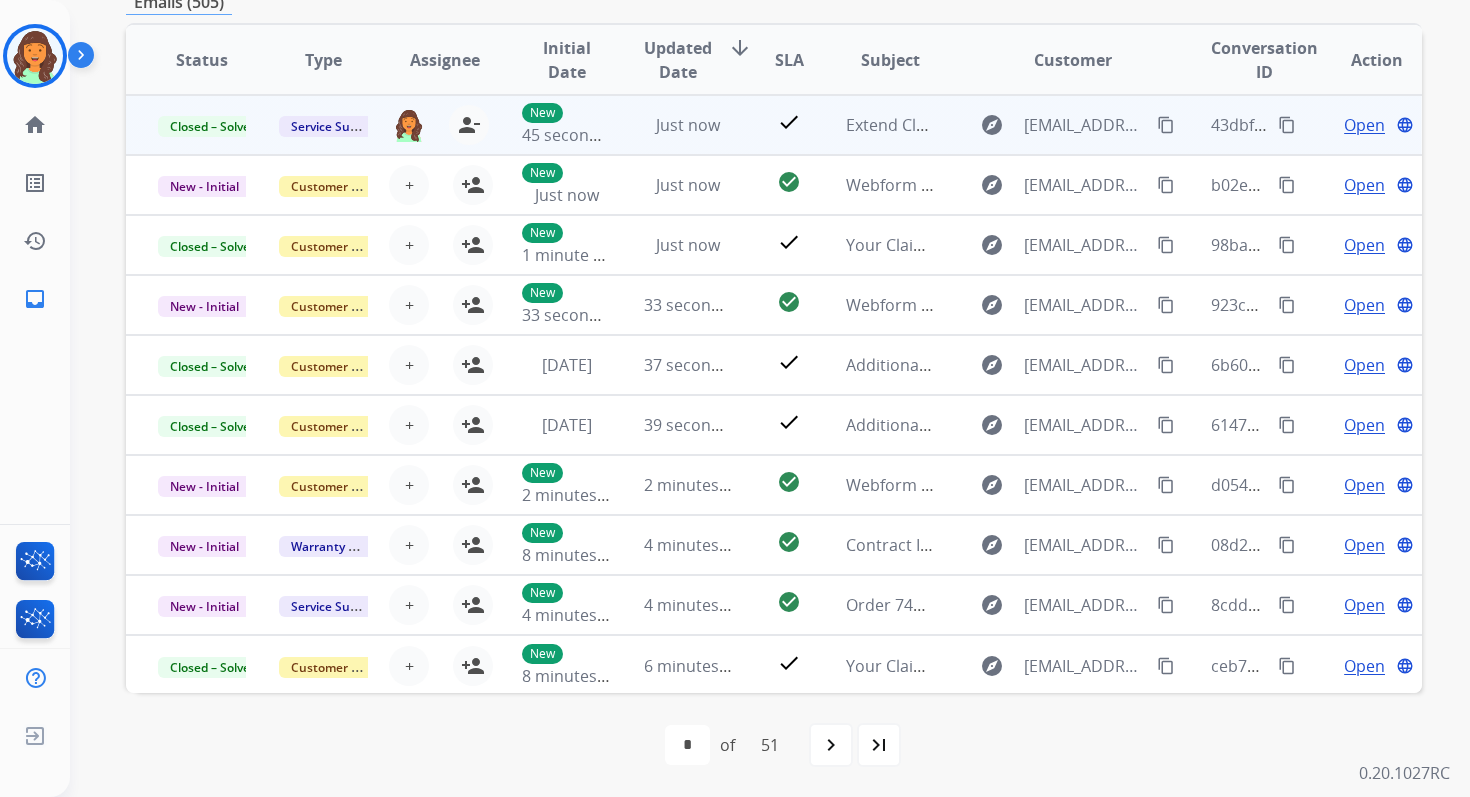 click on "content_copy" at bounding box center (1287, 125) 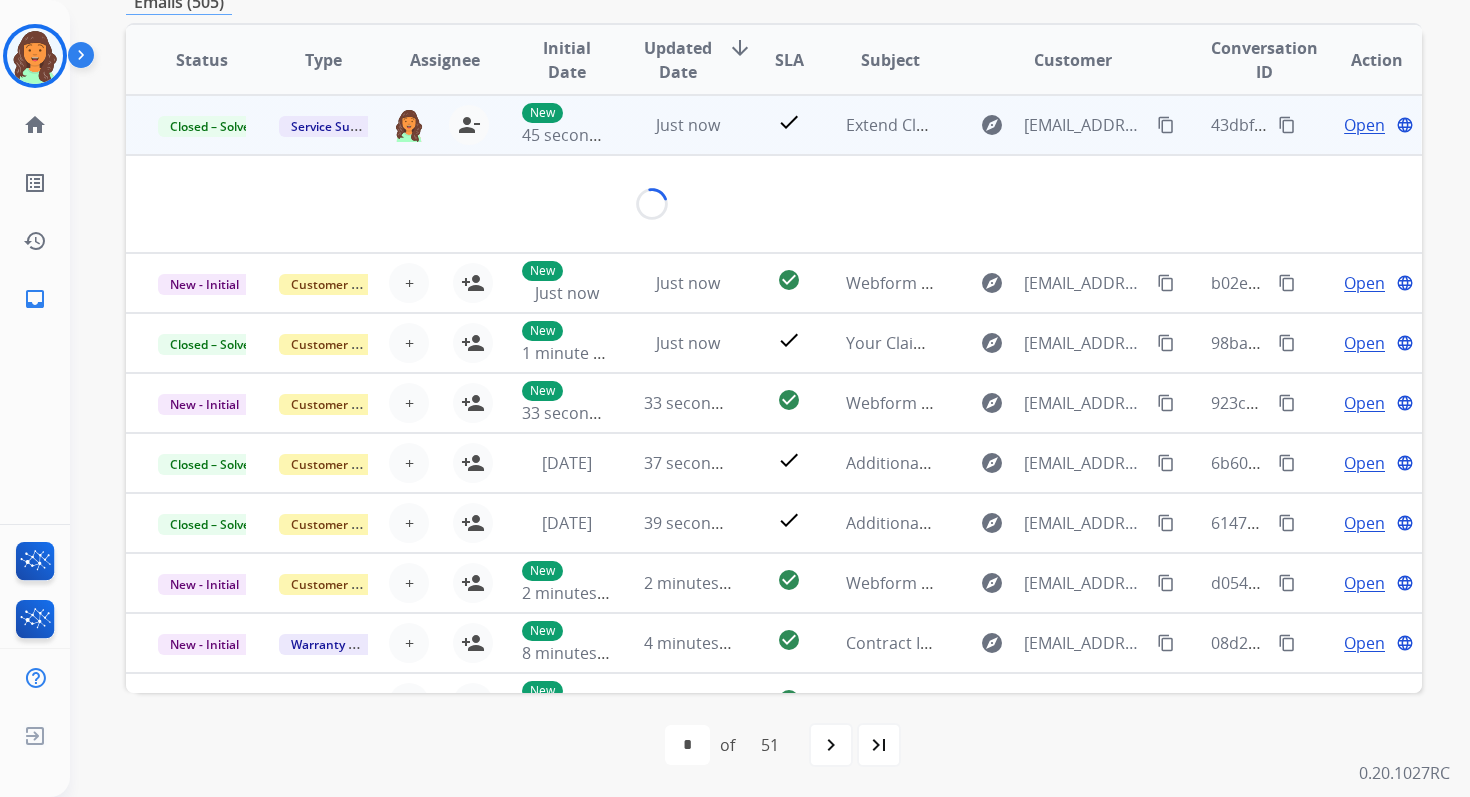 click on "Just now" at bounding box center (672, 125) 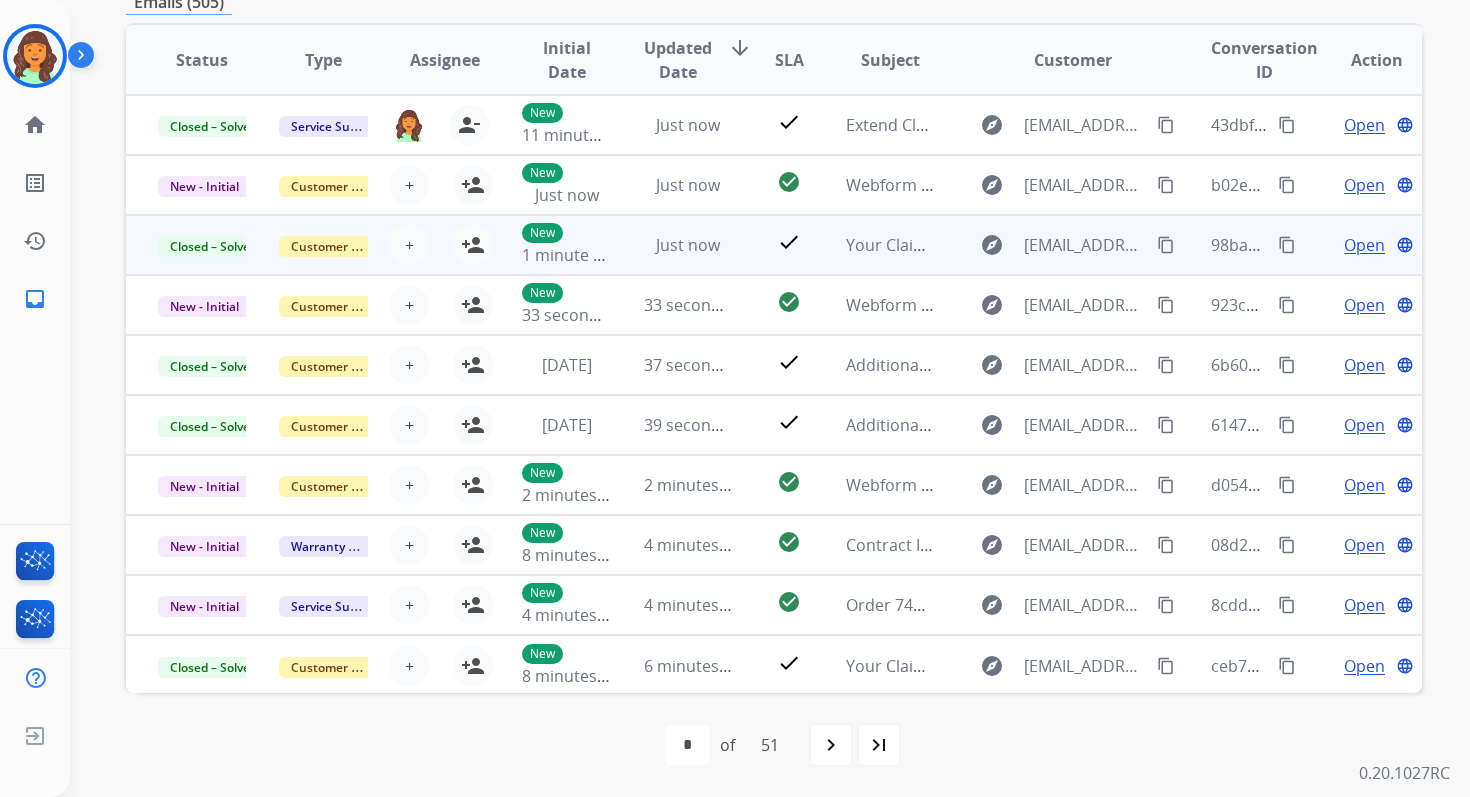 scroll, scrollTop: 0, scrollLeft: 0, axis: both 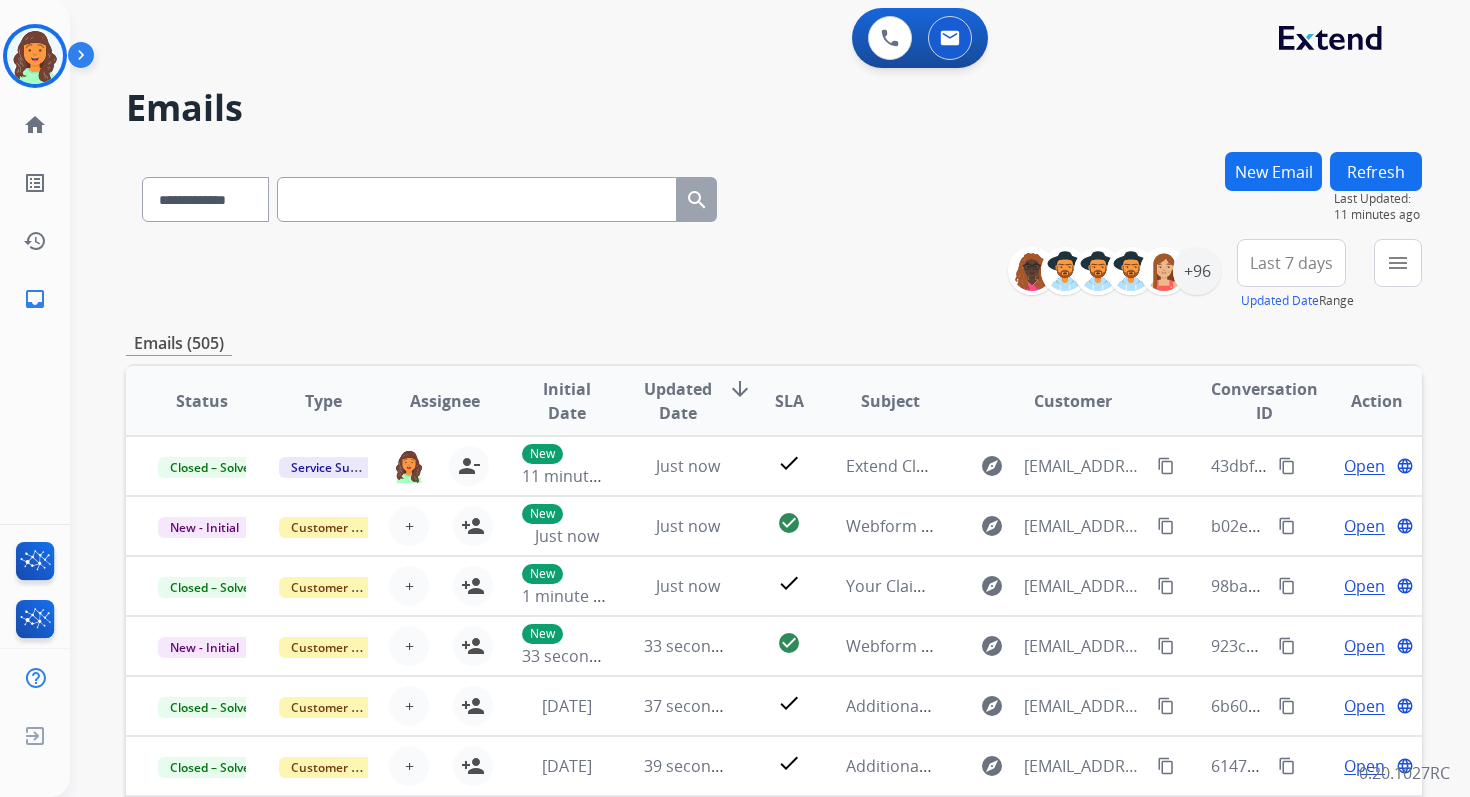 click on "New Email" at bounding box center (1273, 171) 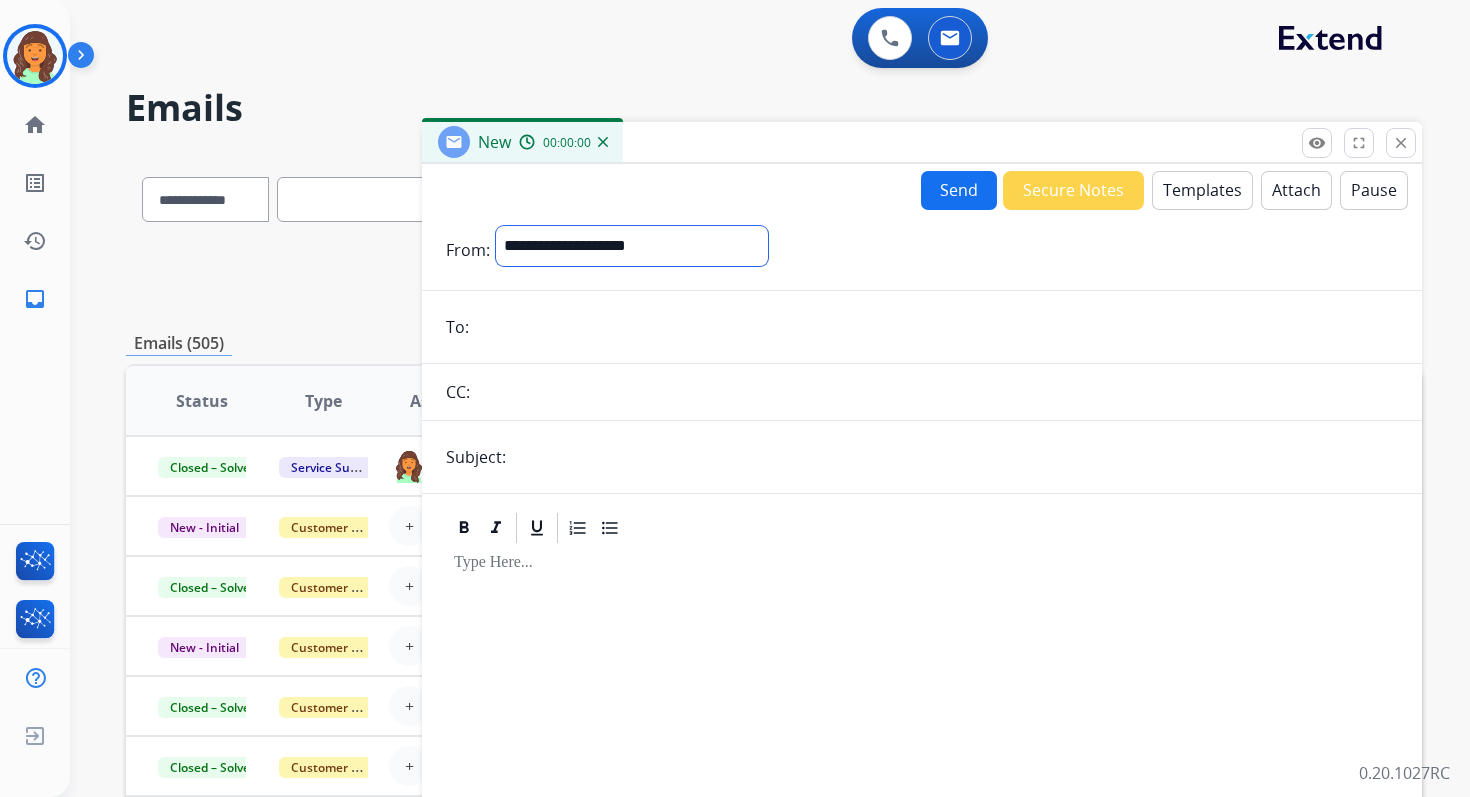click on "**********" at bounding box center [632, 246] 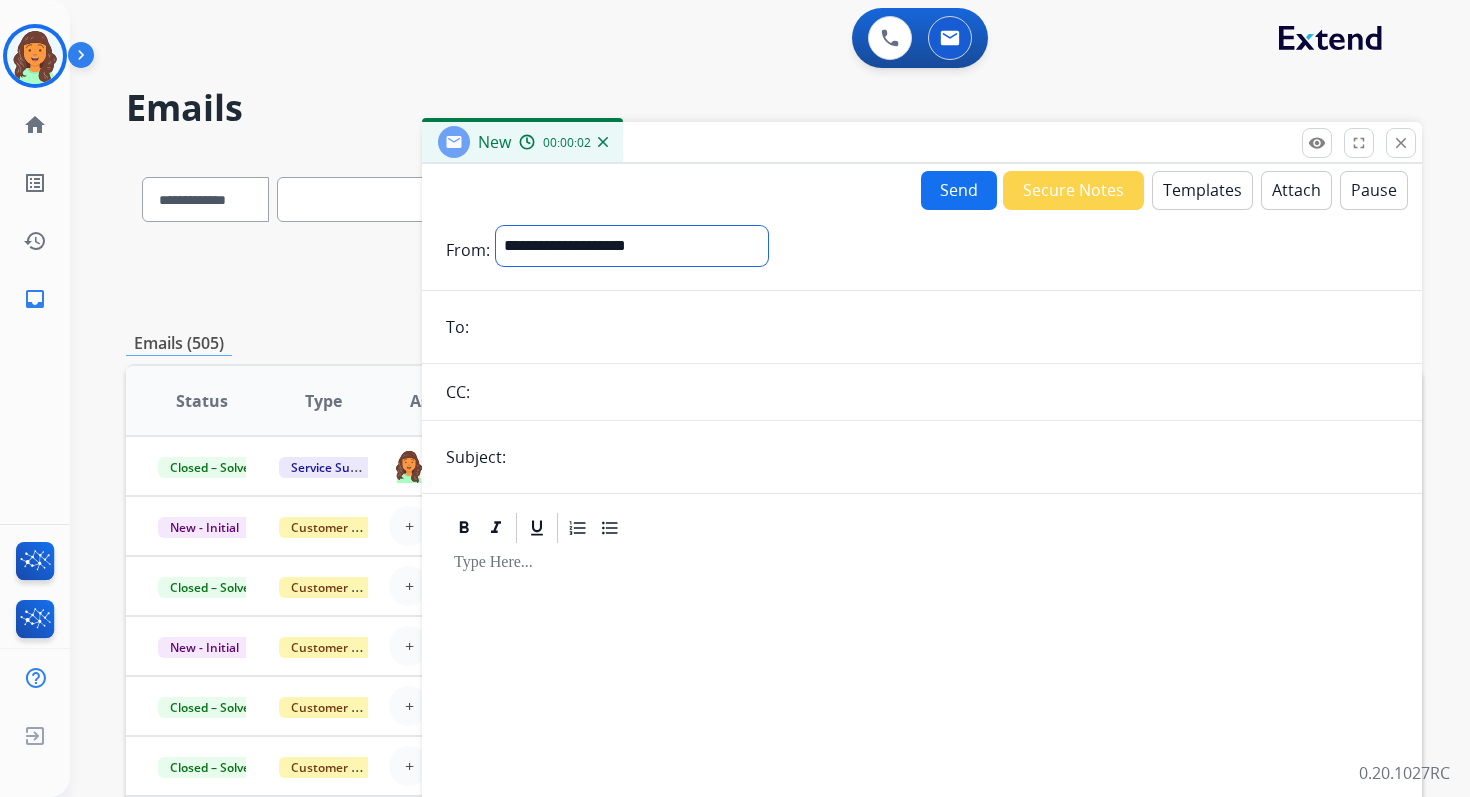 select on "**********" 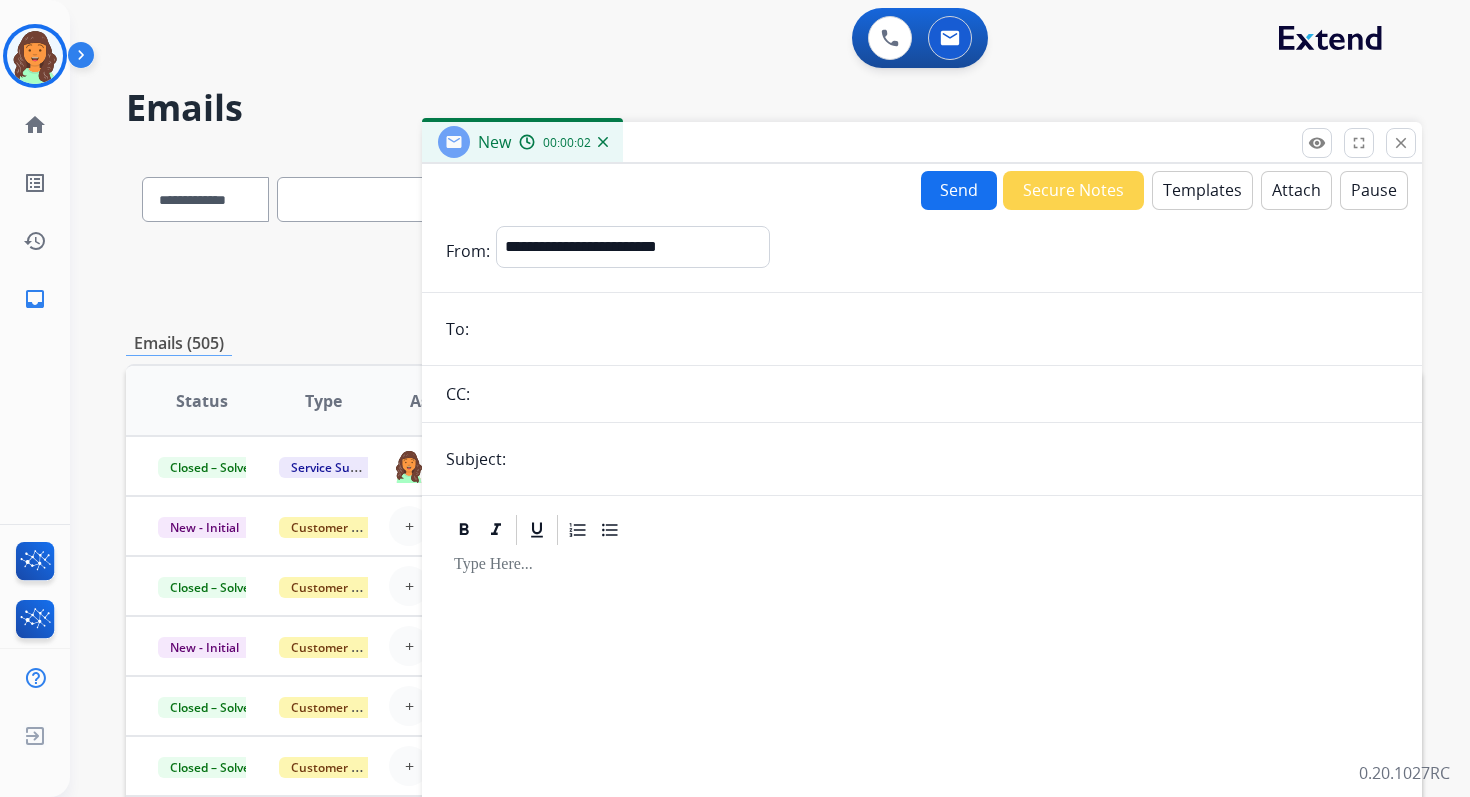 click at bounding box center (936, 329) 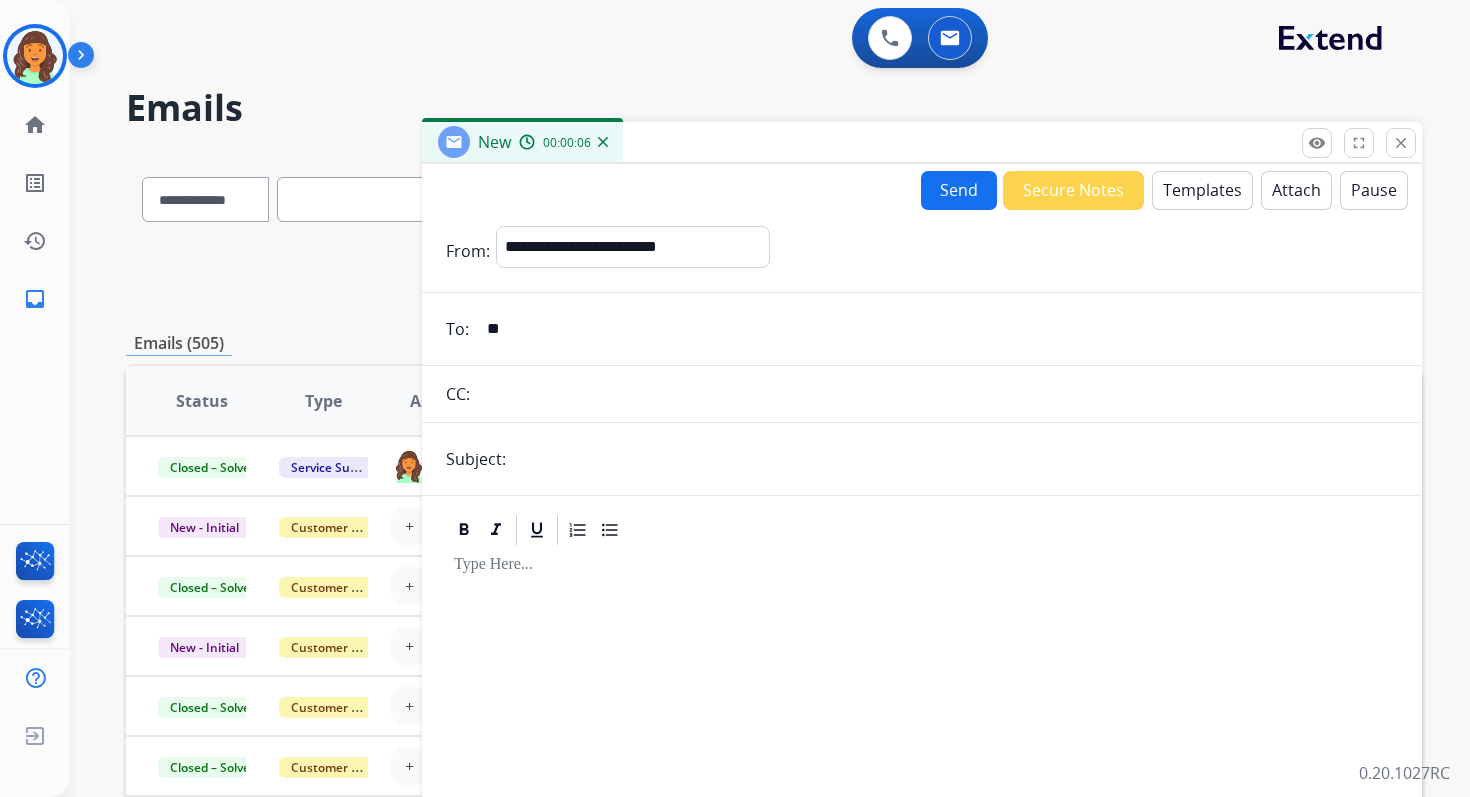 type on "**********" 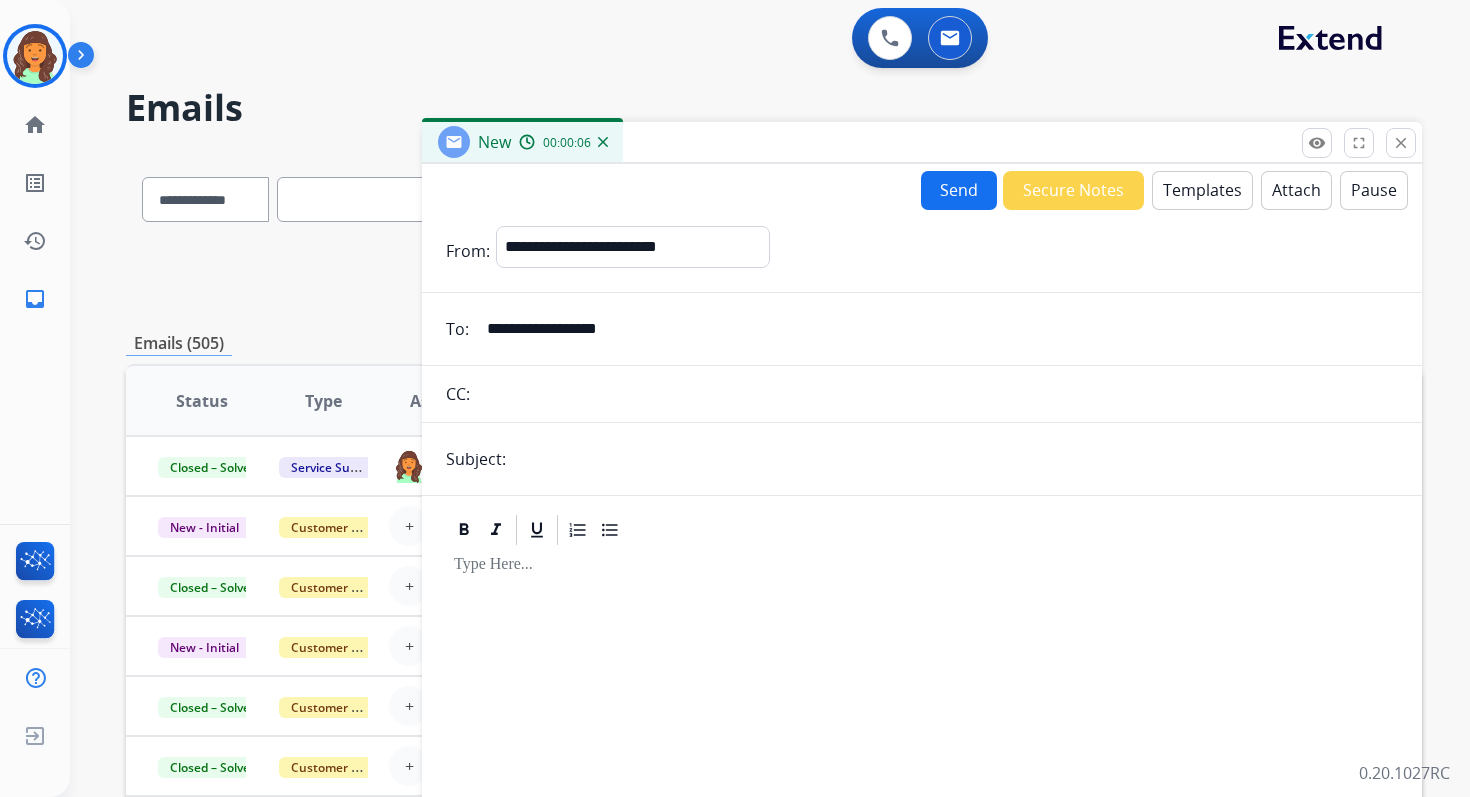click at bounding box center (955, 459) 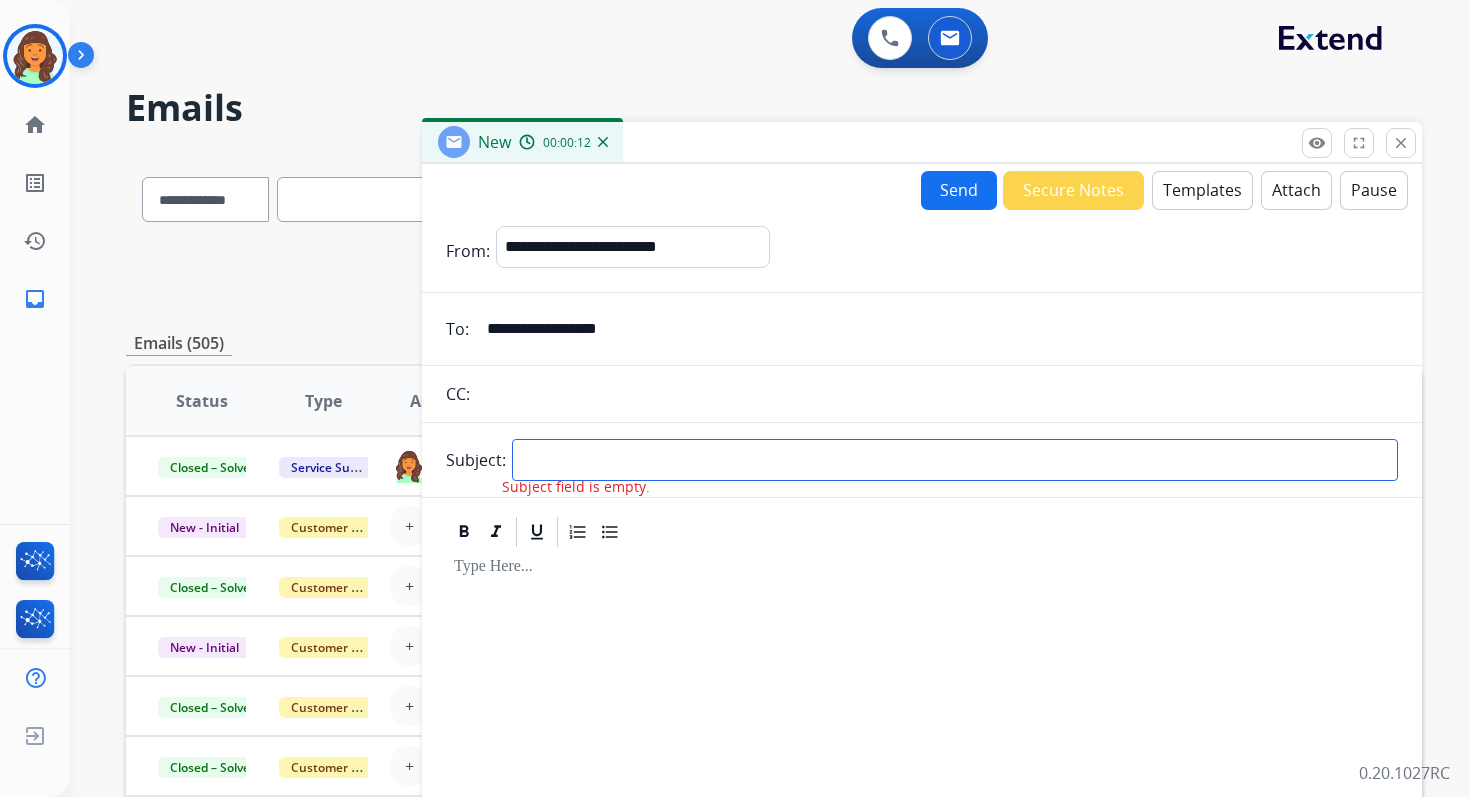 paste on "**********" 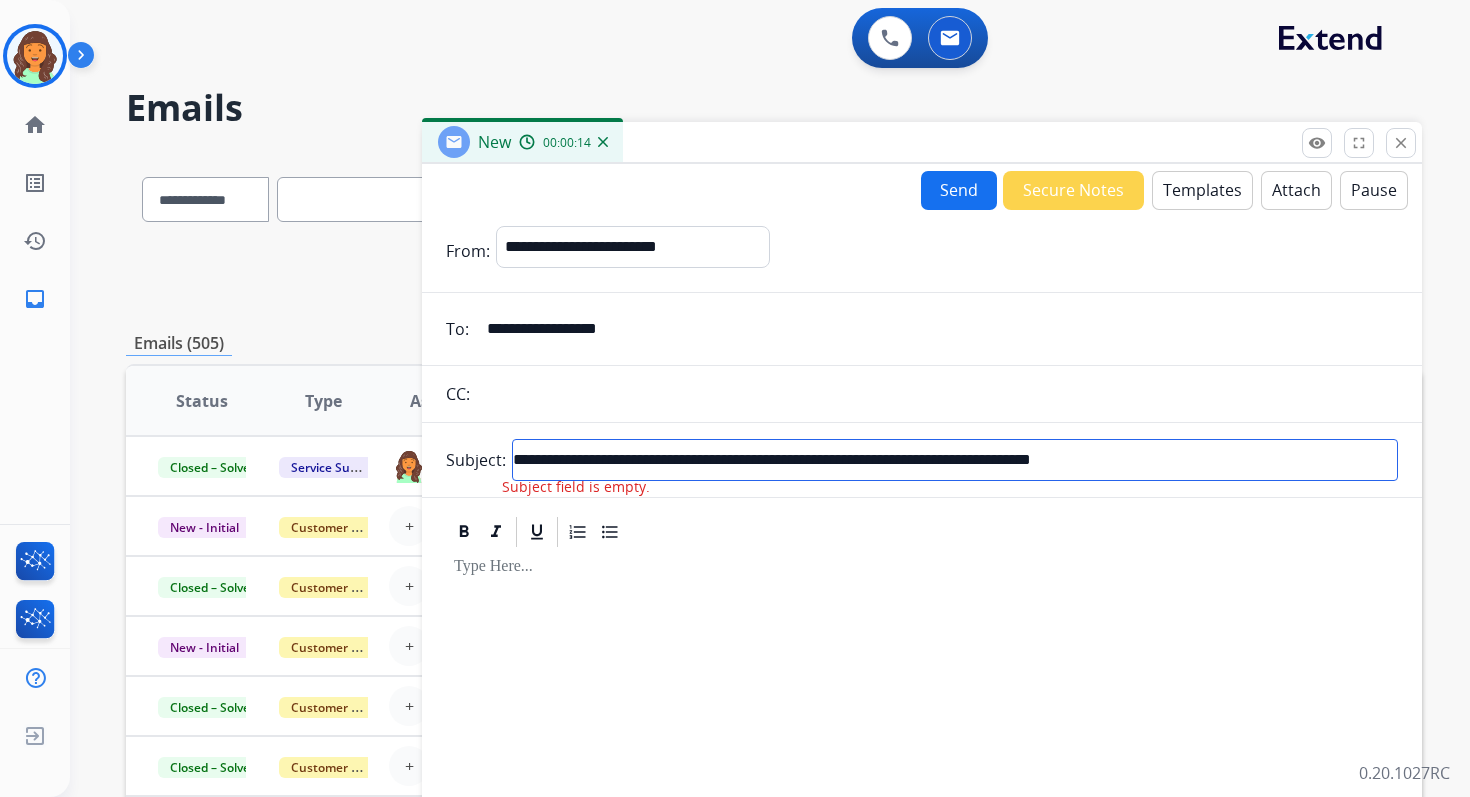 type on "**********" 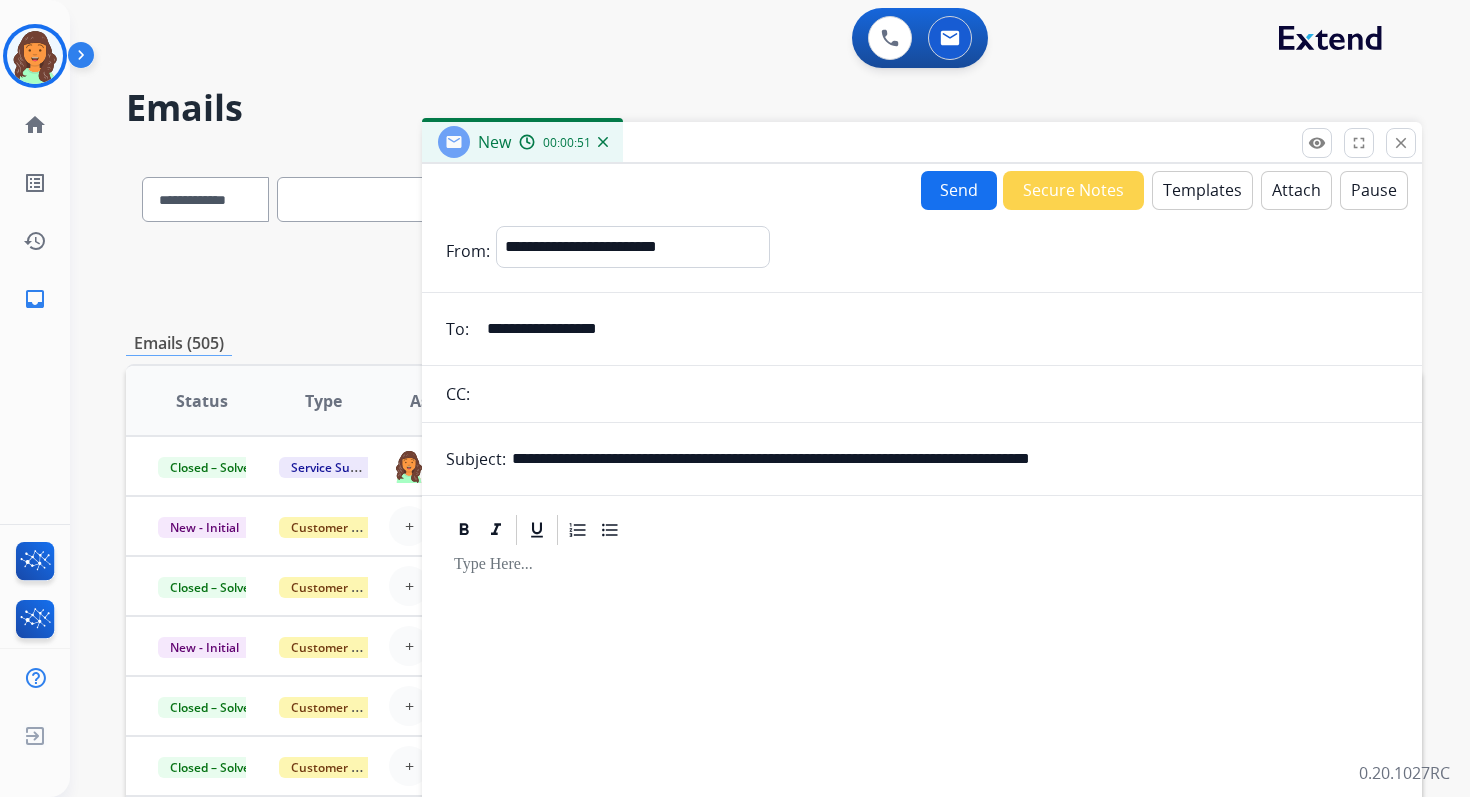 click at bounding box center (922, 719) 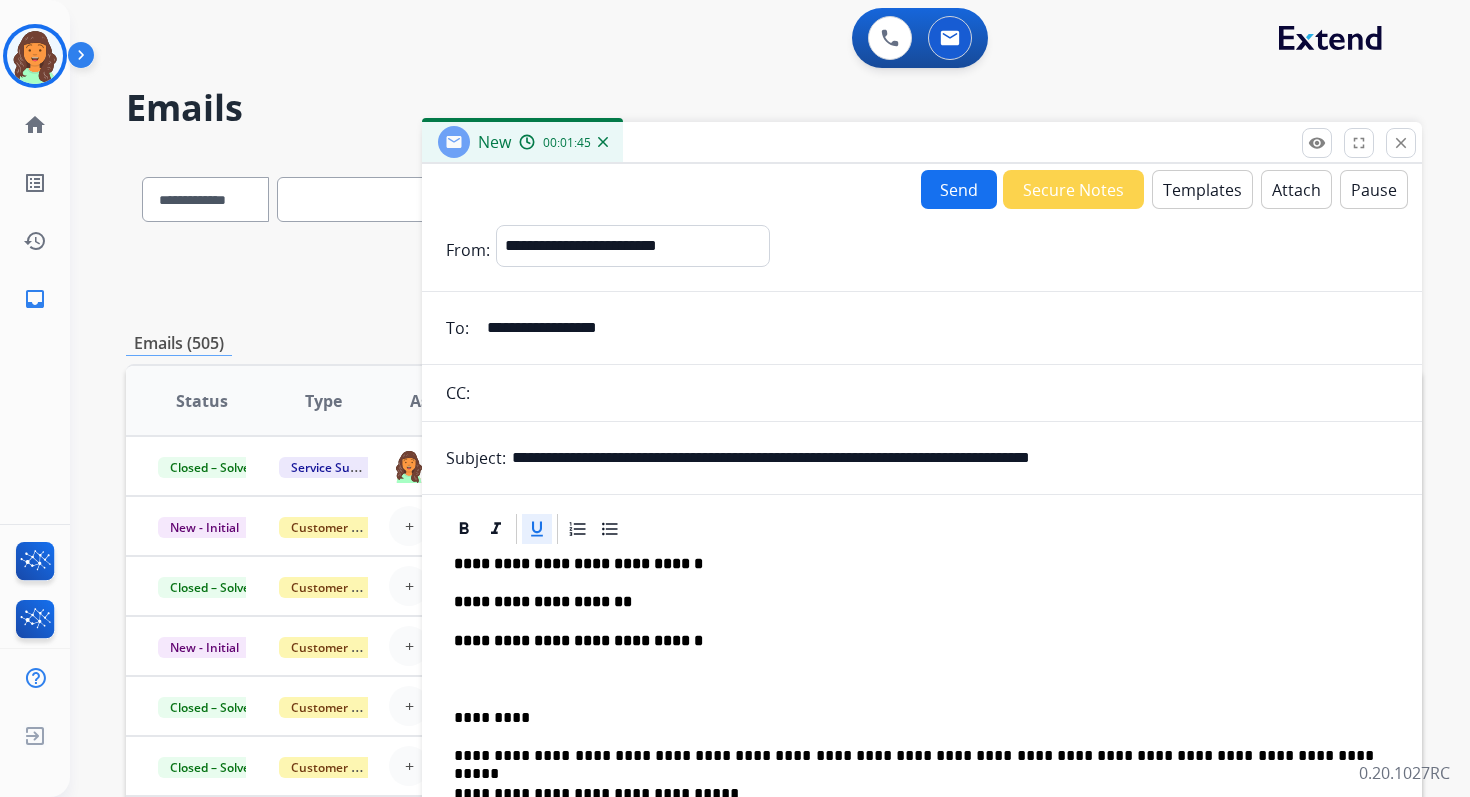 click on "Attach" at bounding box center [1296, 189] 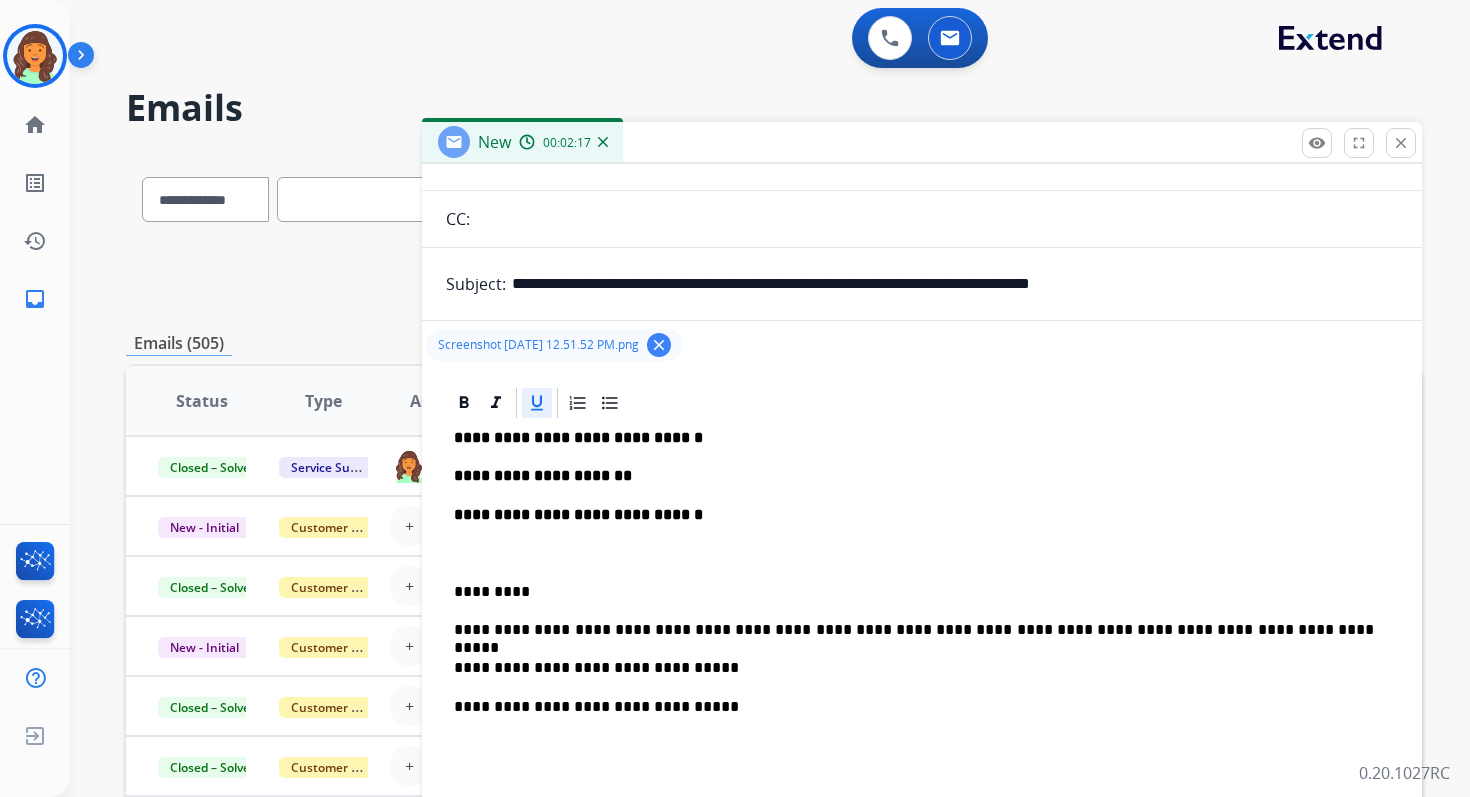 scroll, scrollTop: 0, scrollLeft: 0, axis: both 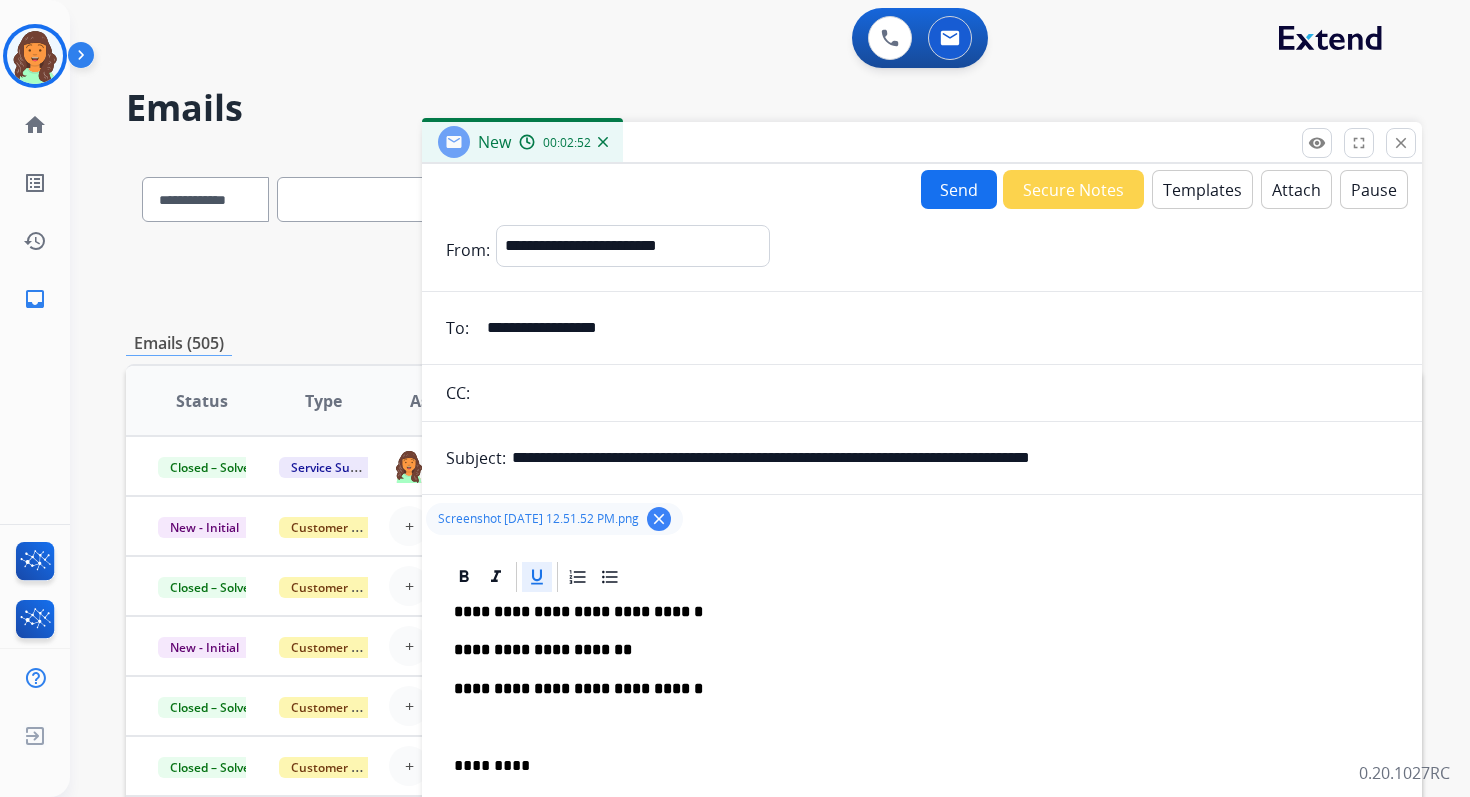 click on "Attach" at bounding box center (1296, 189) 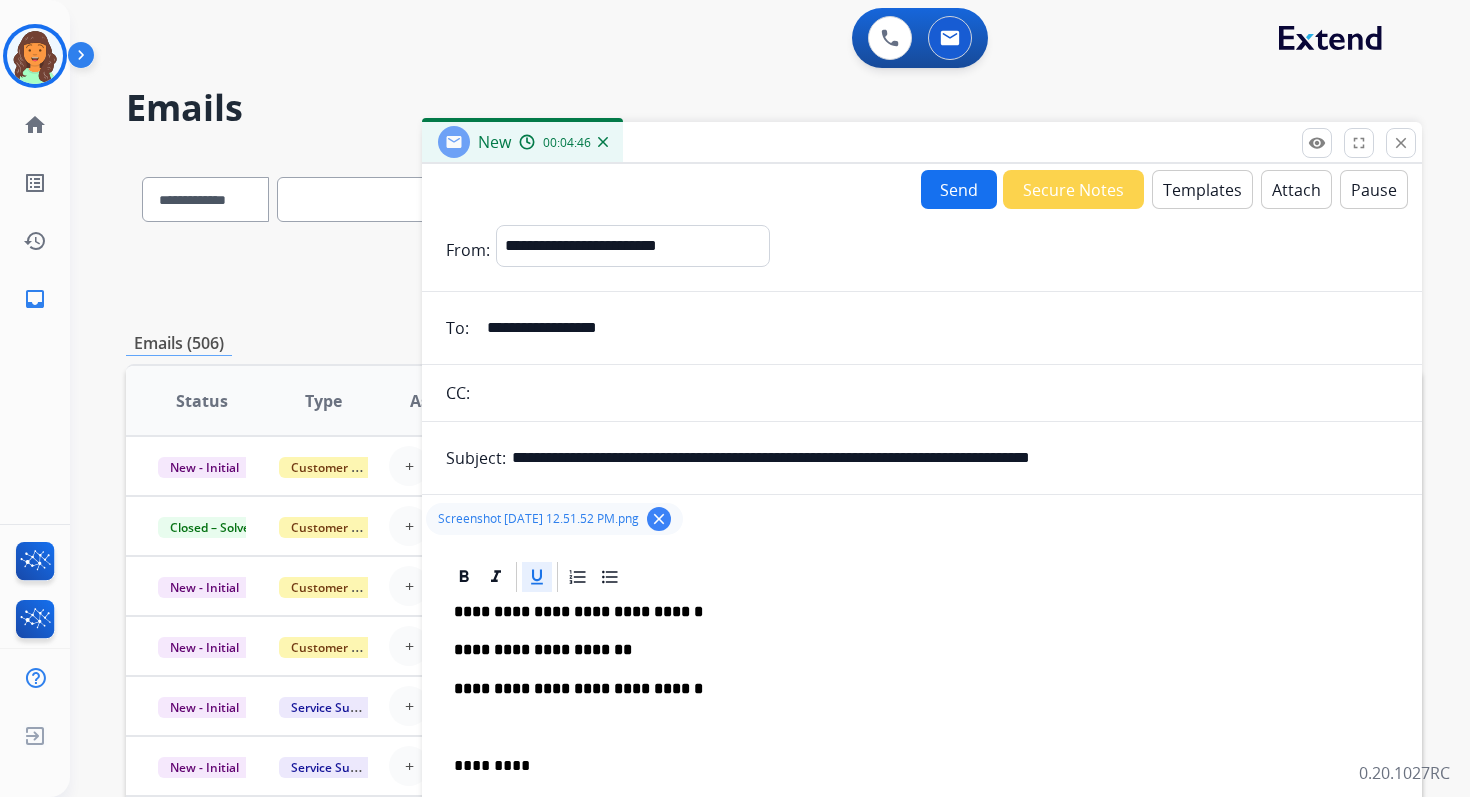drag, startPoint x: 897, startPoint y: 462, endPoint x: 1222, endPoint y: 476, distance: 325.3014 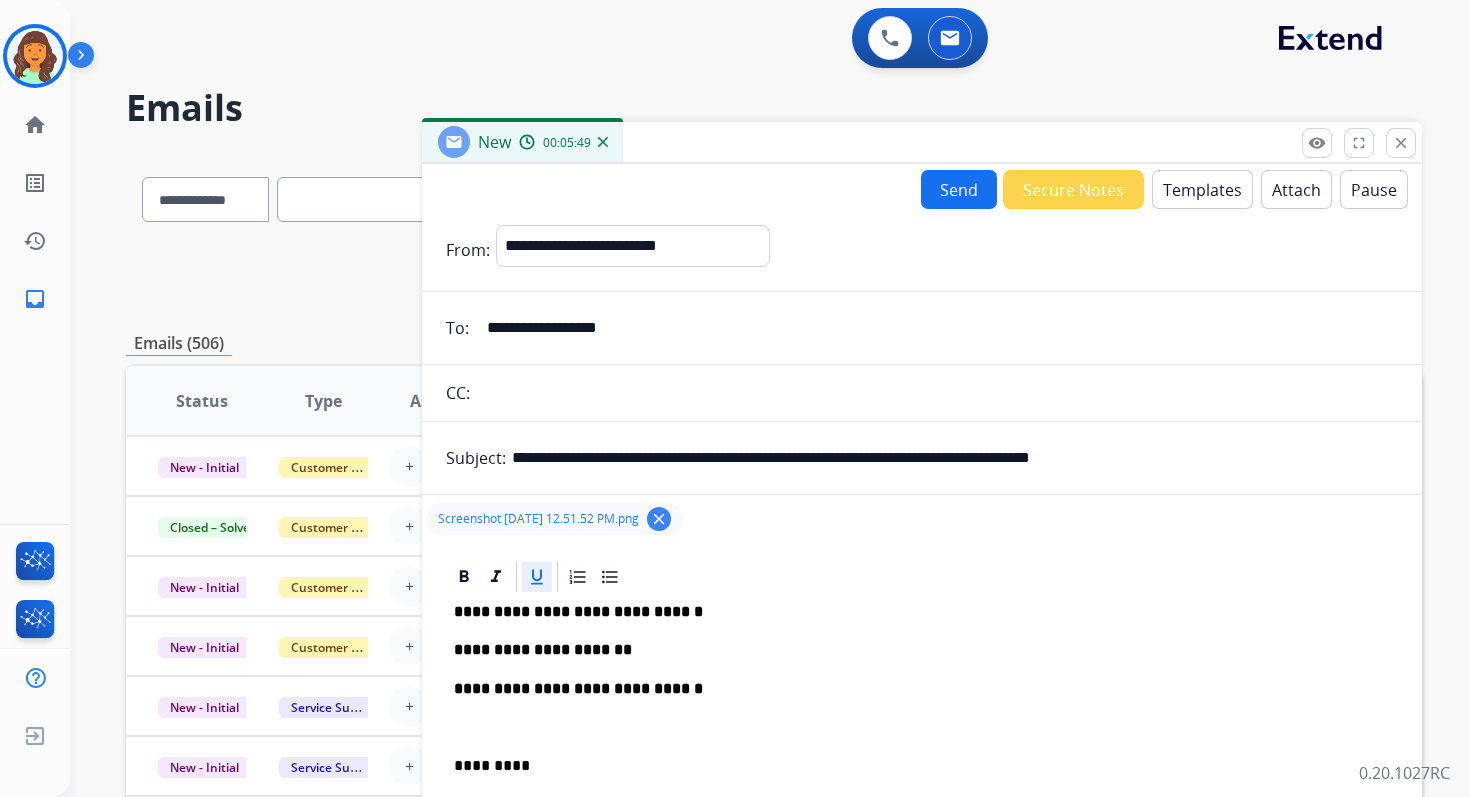 click on "clear" at bounding box center (659, 519) 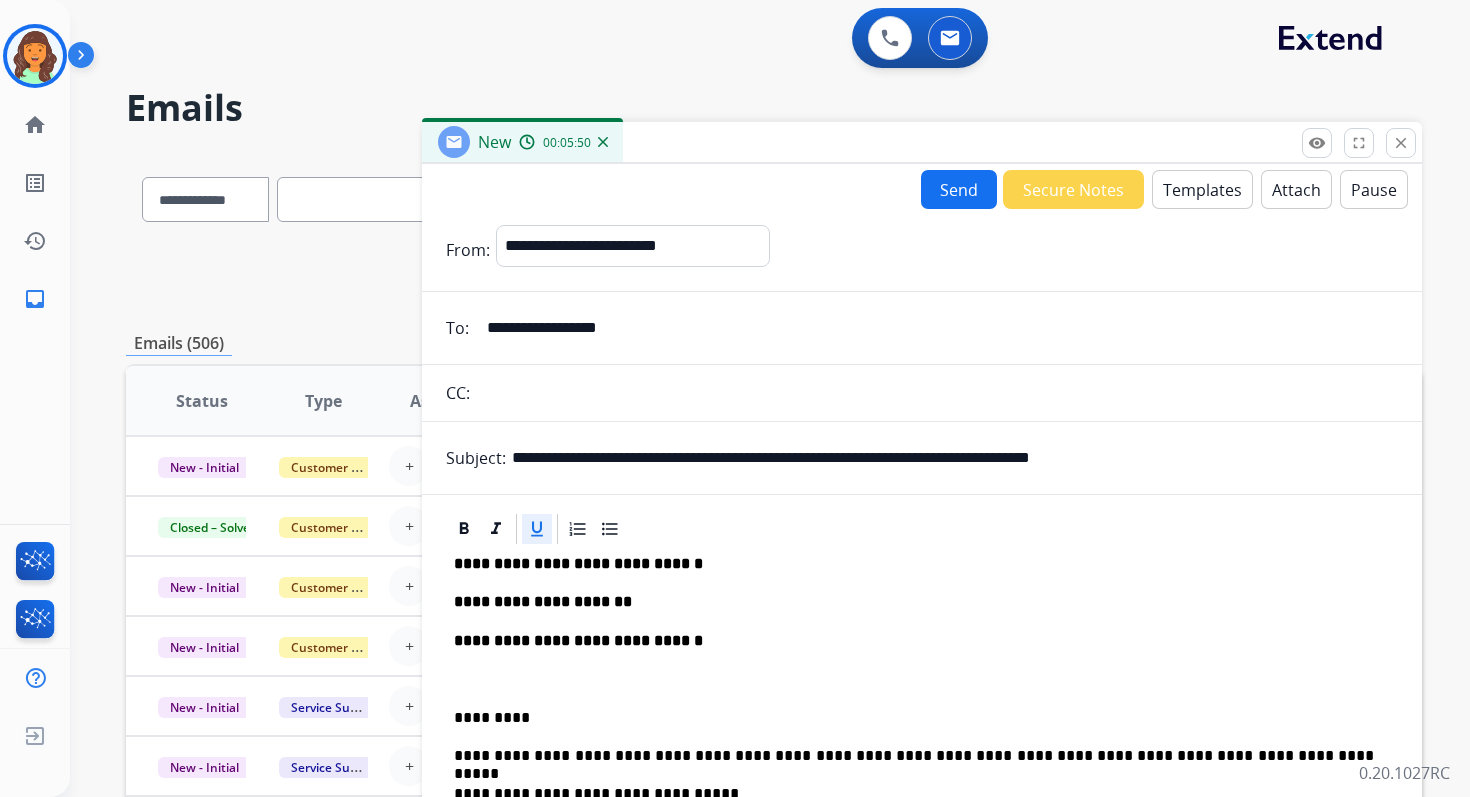 click on "Attach" at bounding box center (1296, 189) 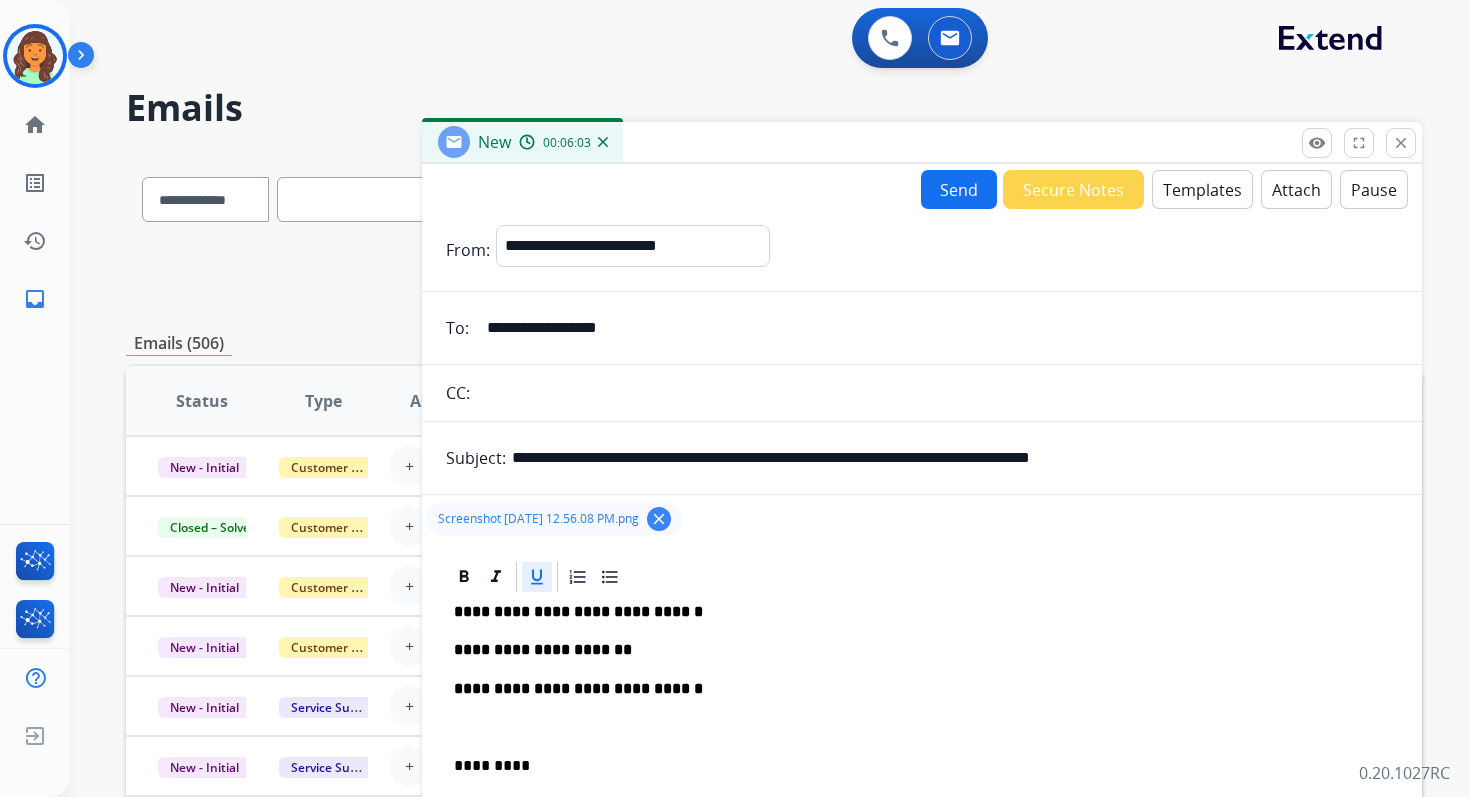 click on "Attach" at bounding box center [1296, 189] 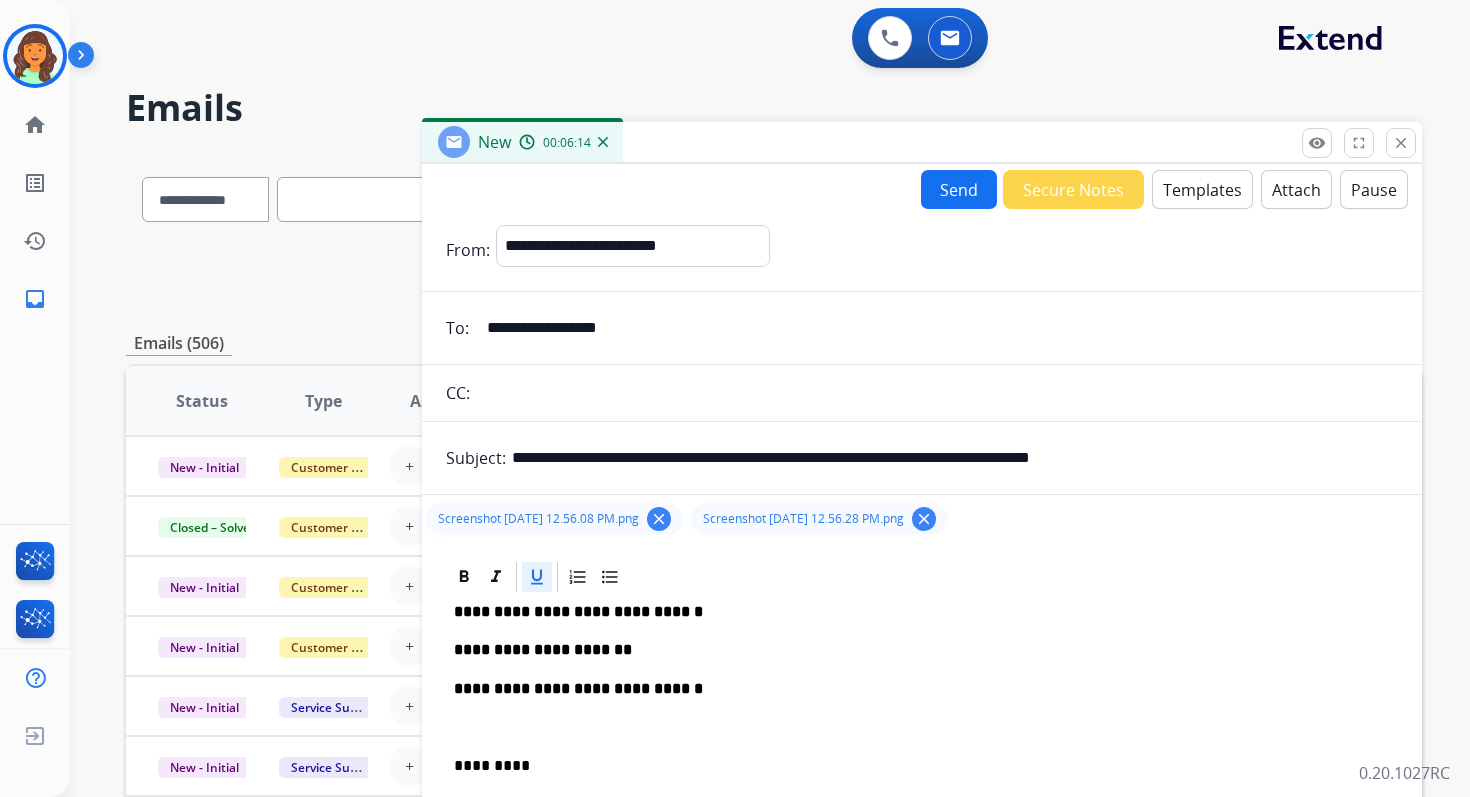 click on "Send" at bounding box center [959, 189] 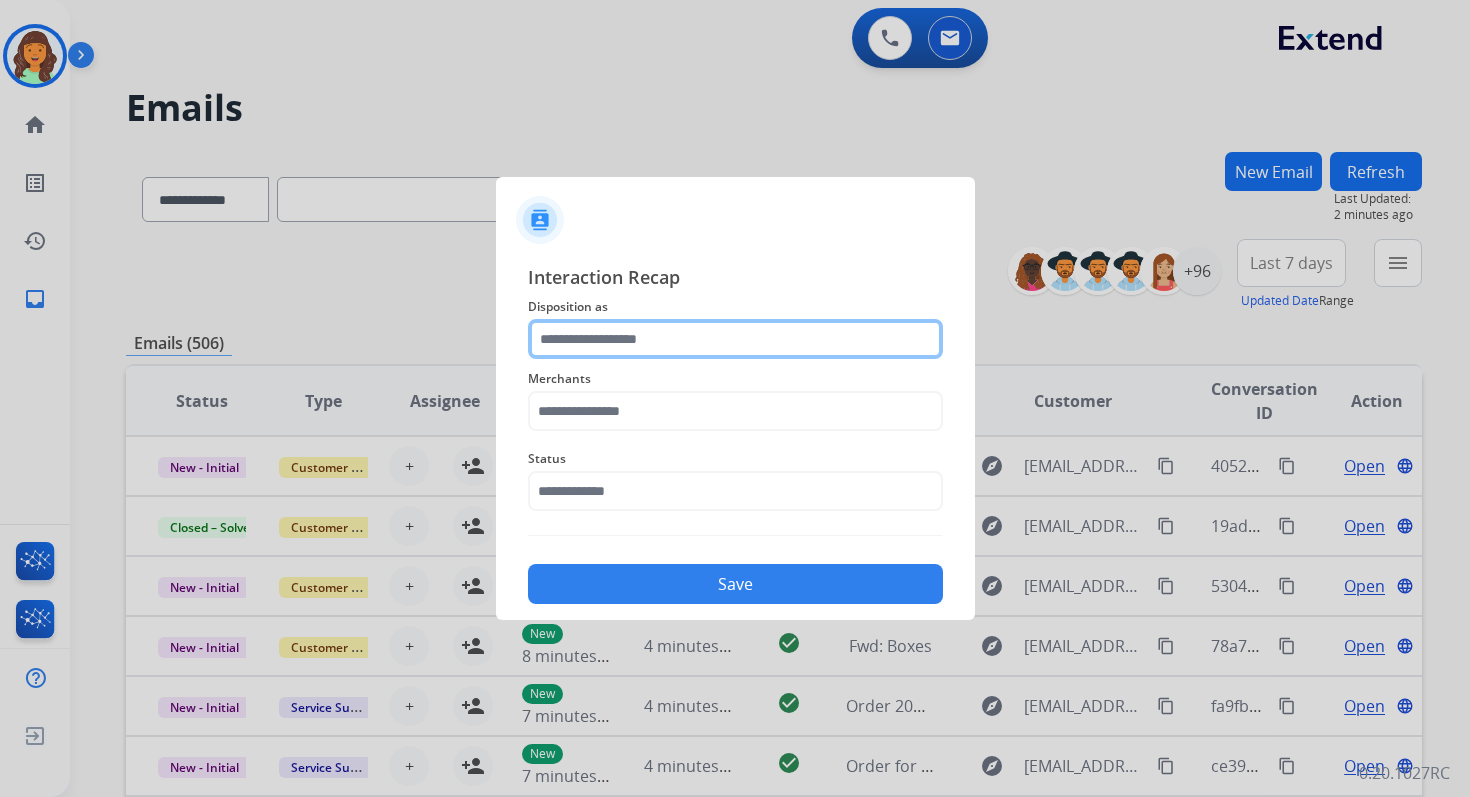 click 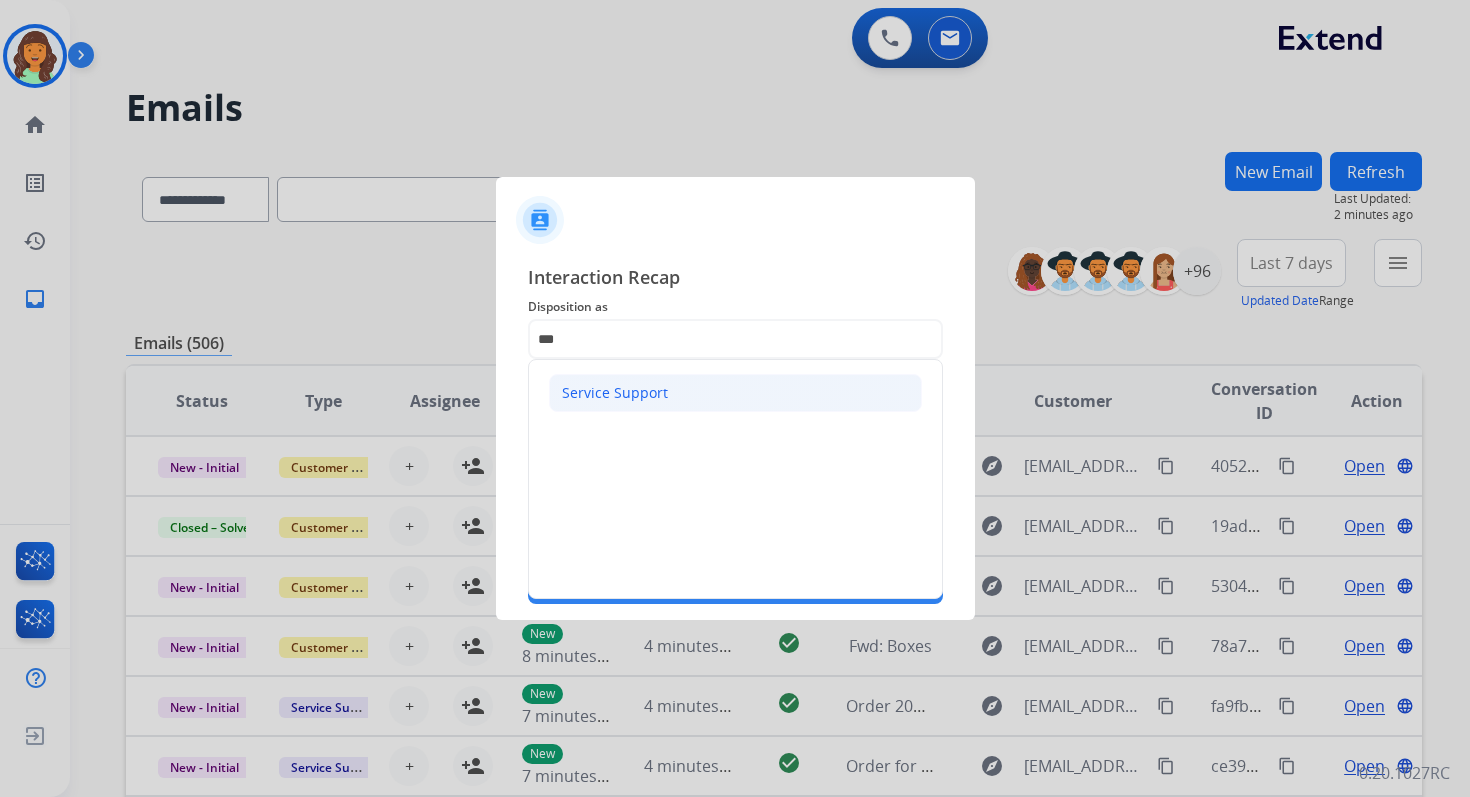 click on "Service Support" 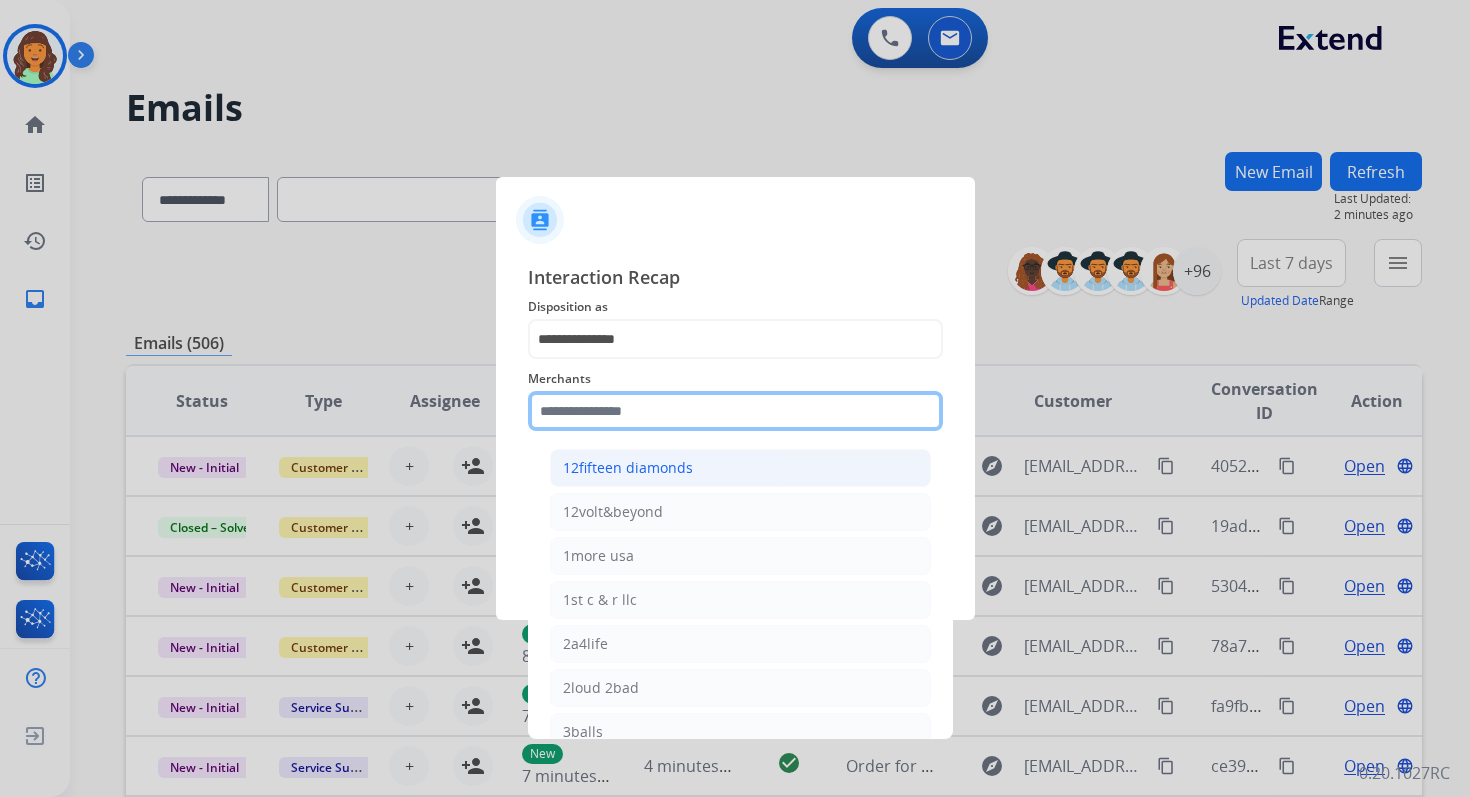 drag, startPoint x: 607, startPoint y: 411, endPoint x: 666, endPoint y: 471, distance: 84.14868 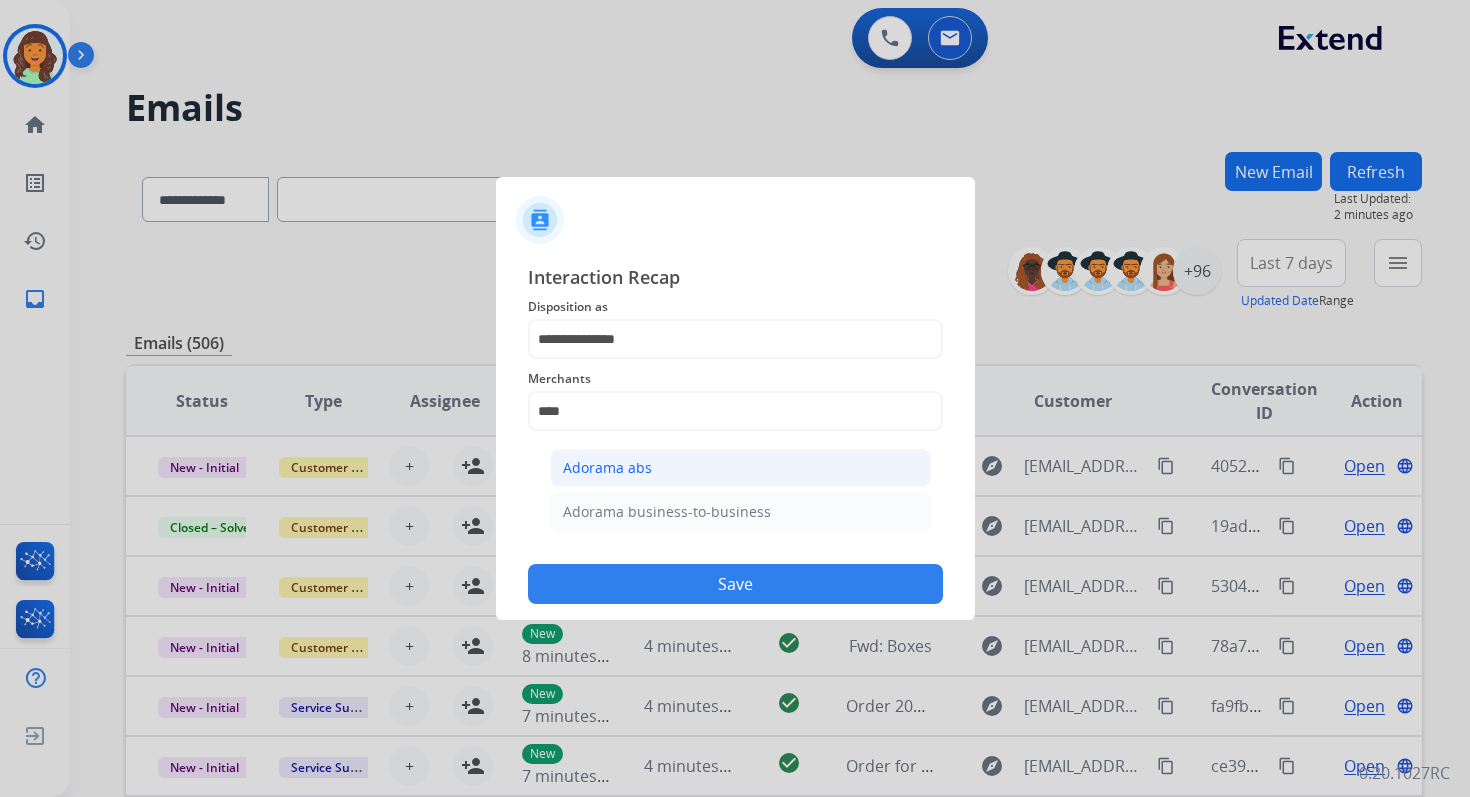 click on "Adorama abs" 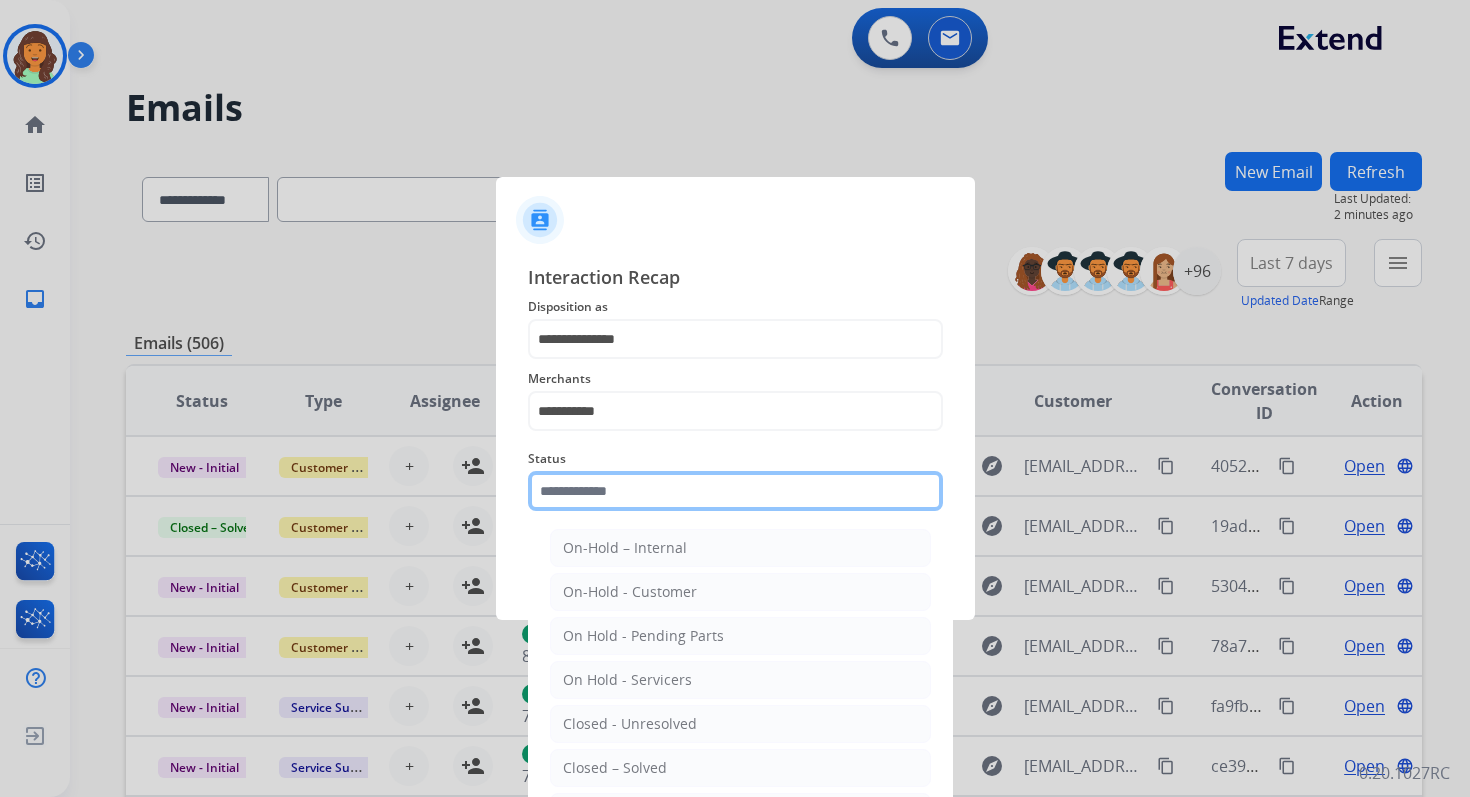 click 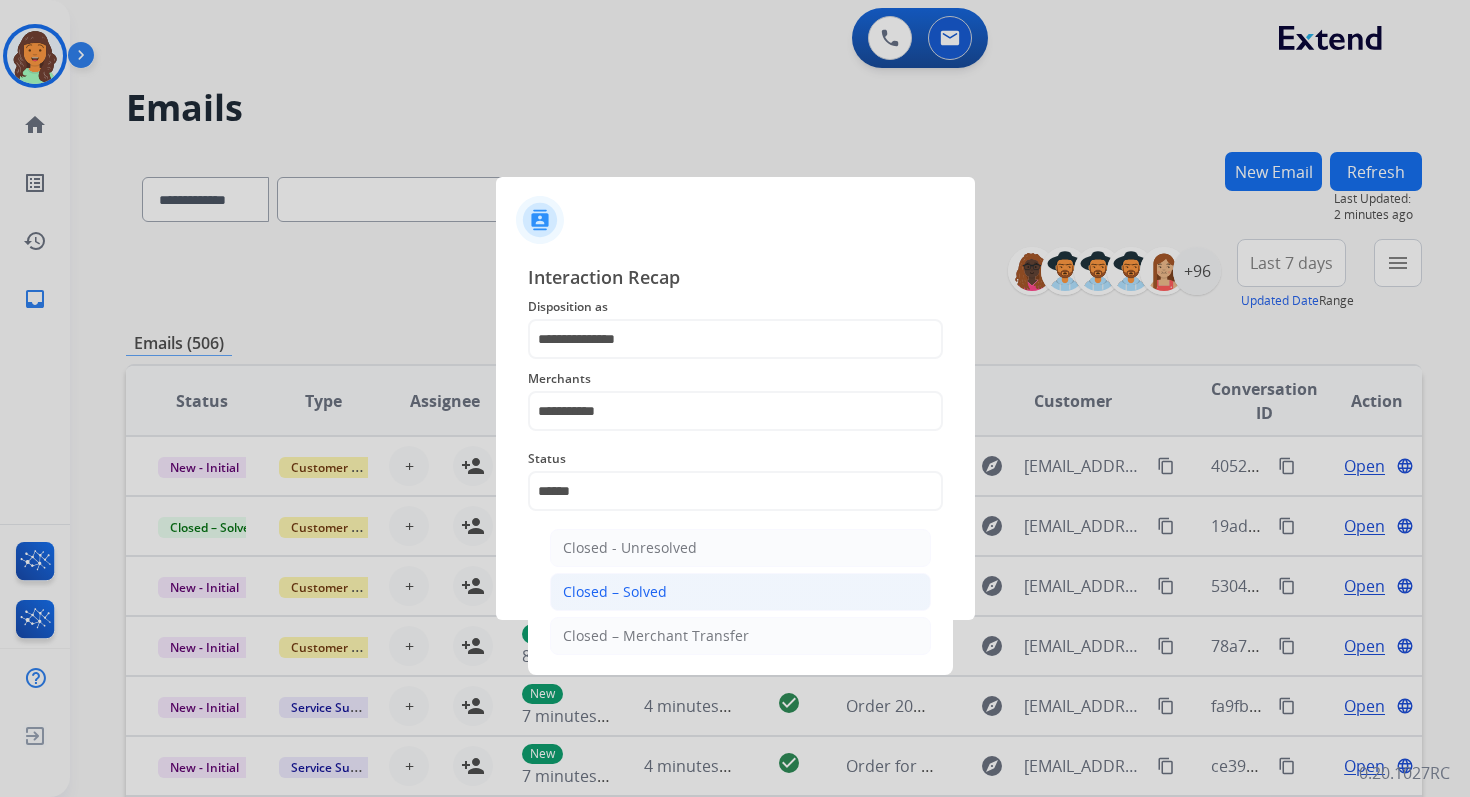 click on "Closed – Solved" 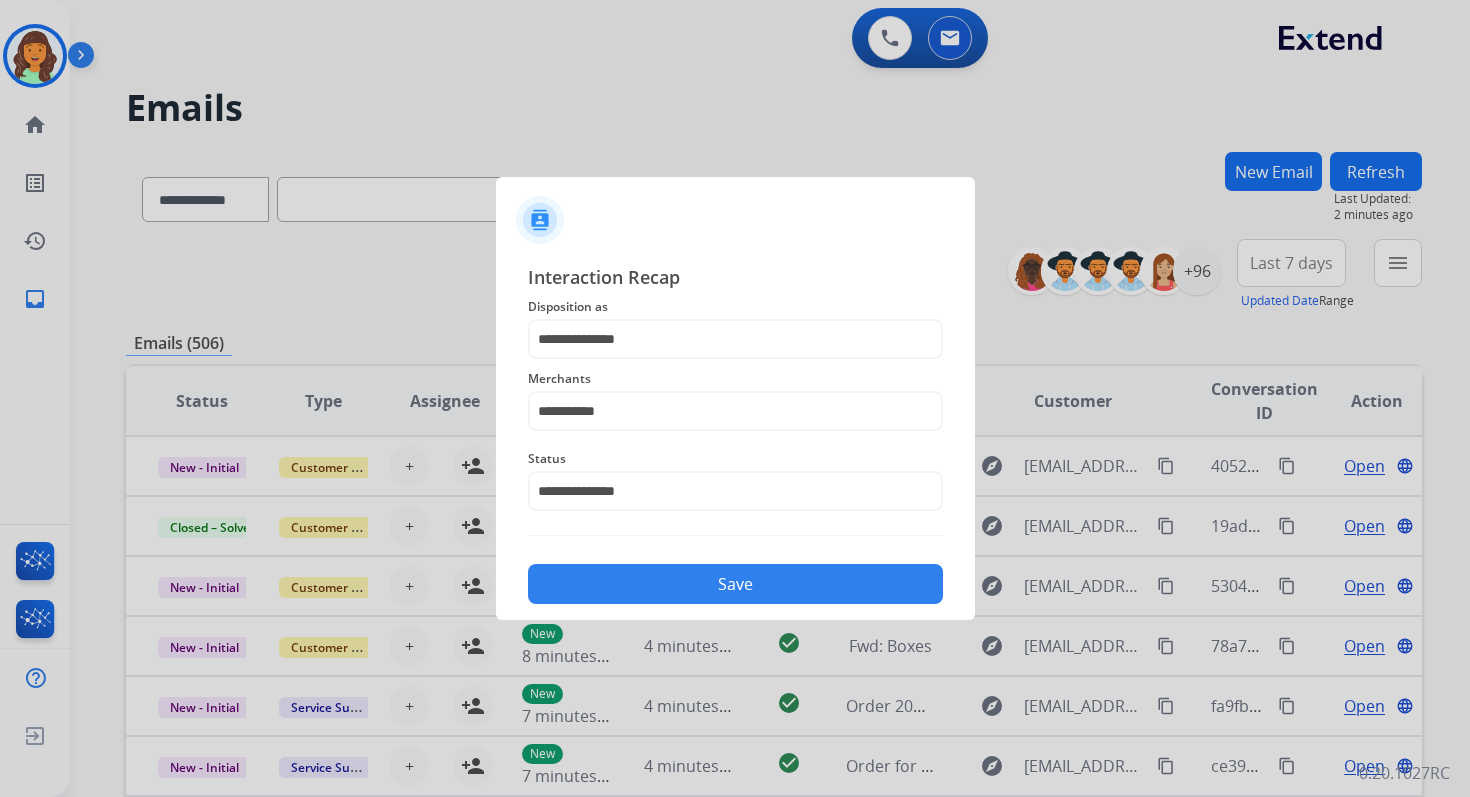click on "Save" 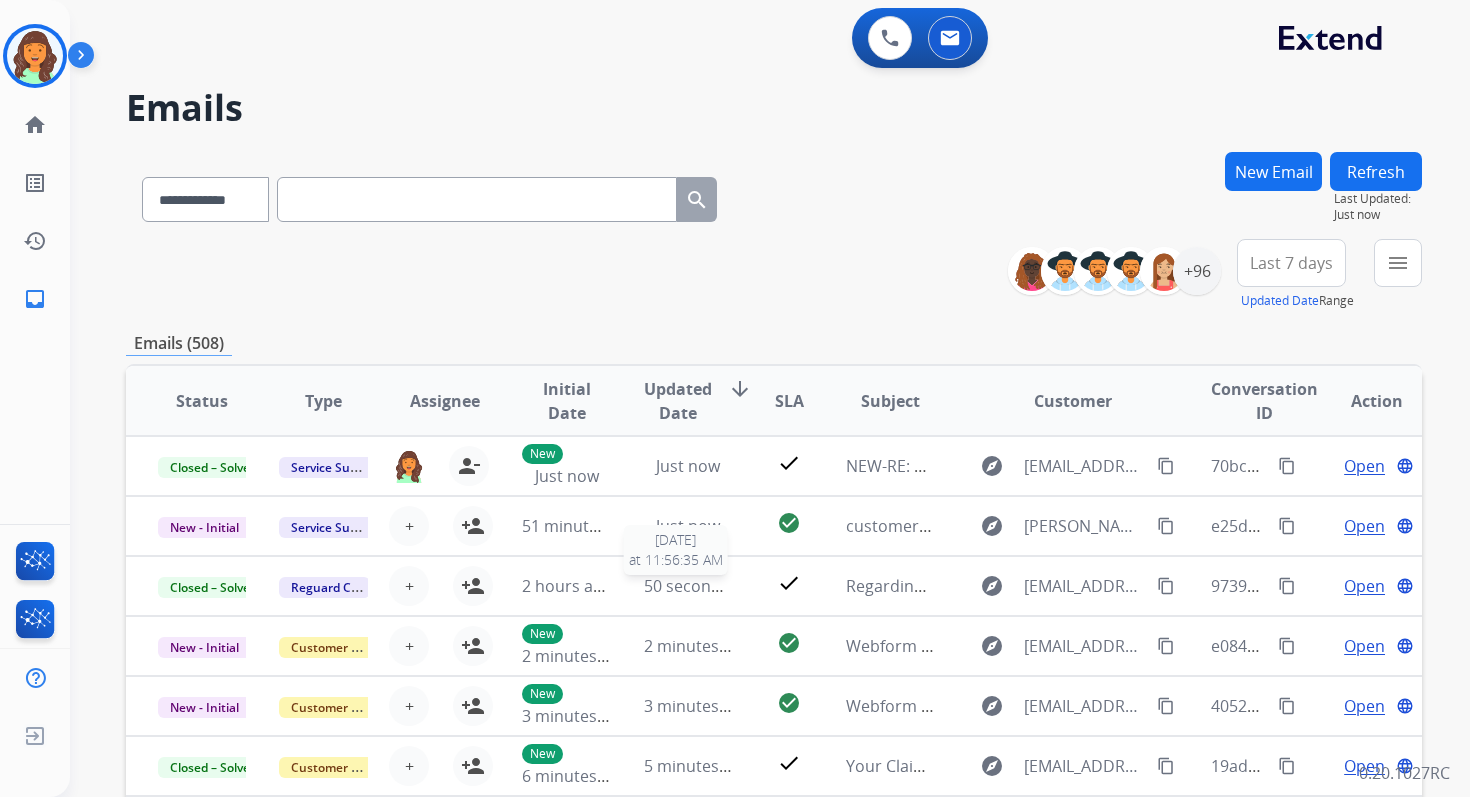 scroll, scrollTop: 2, scrollLeft: 0, axis: vertical 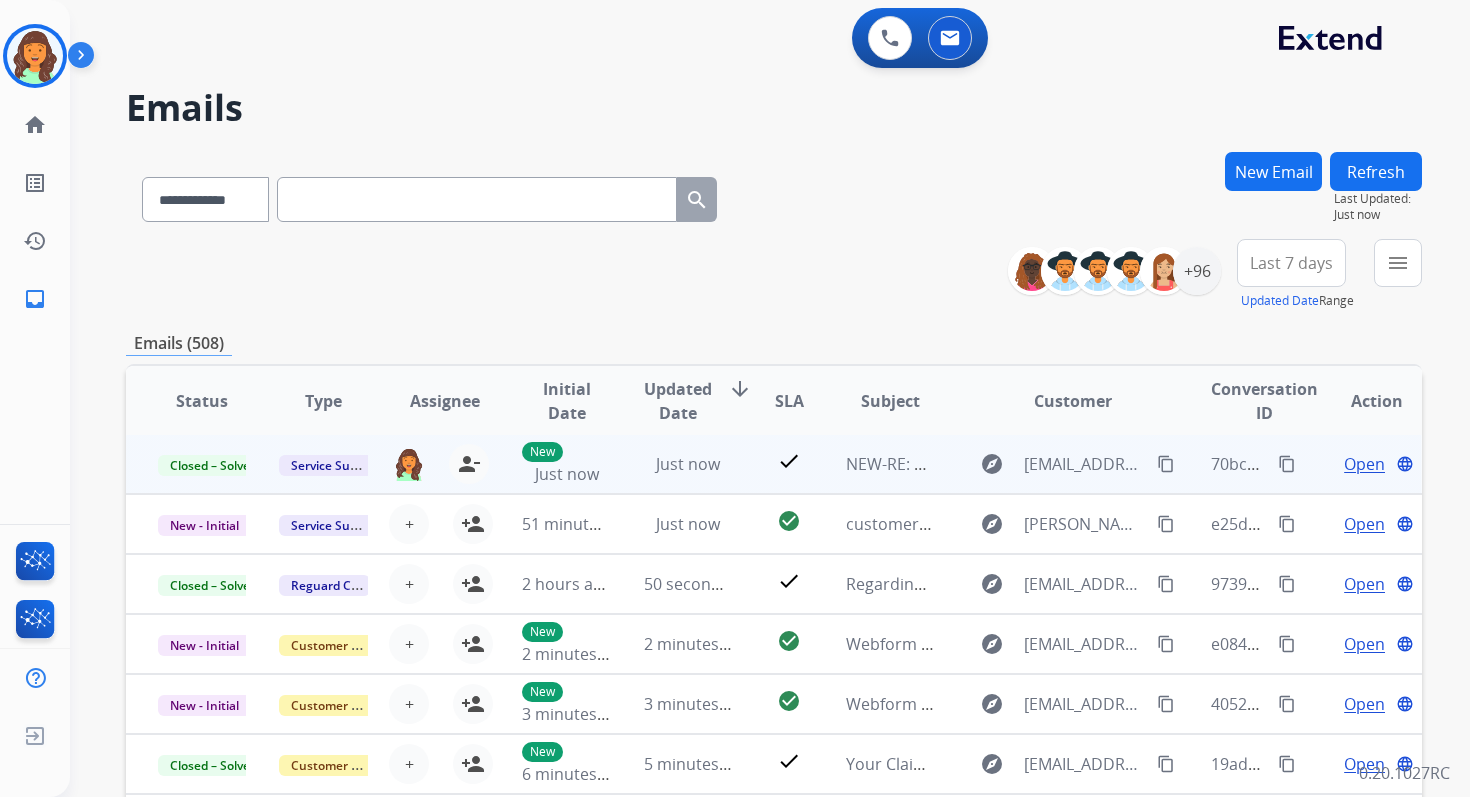 click on "content_copy" at bounding box center (1287, 464) 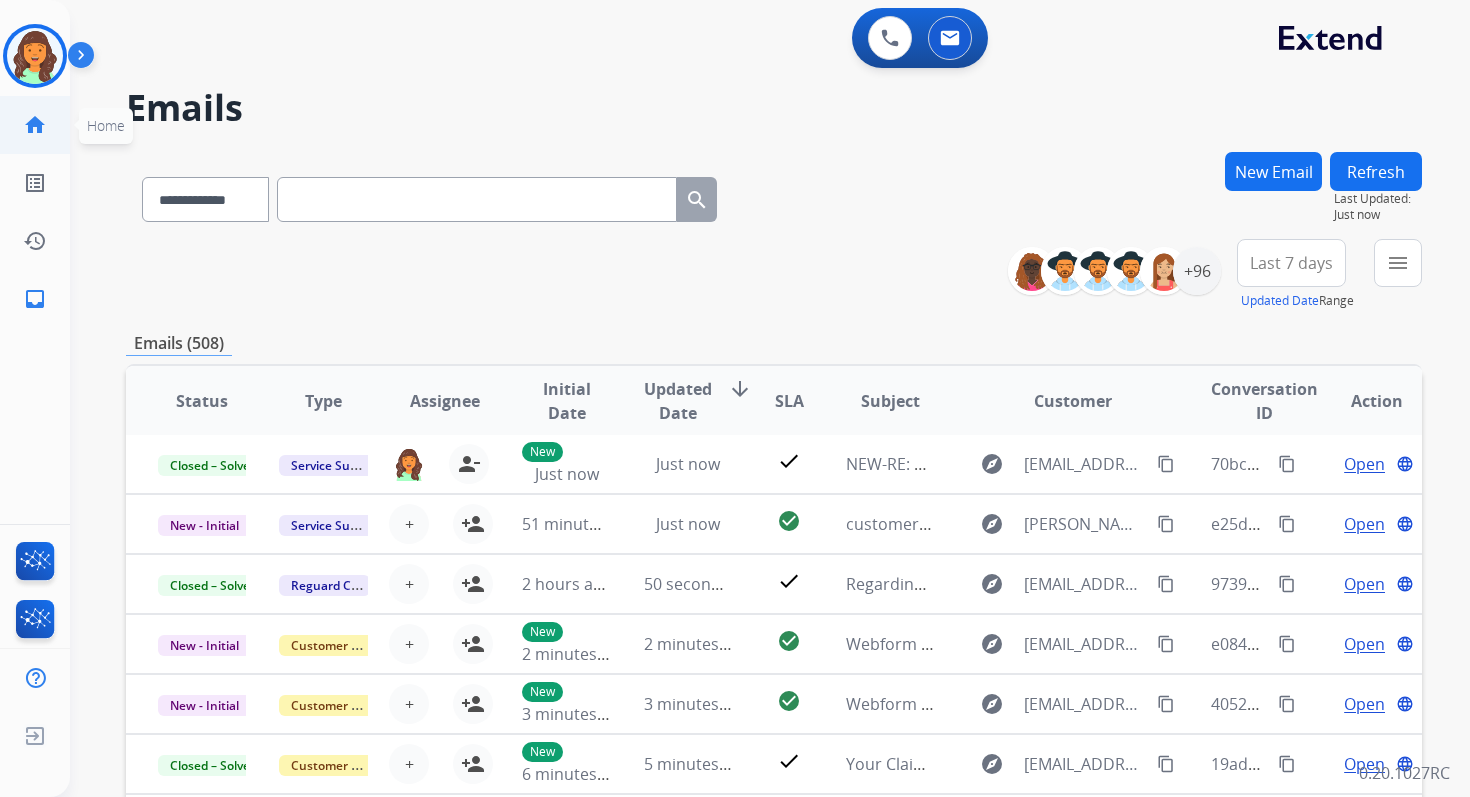 click on "home" 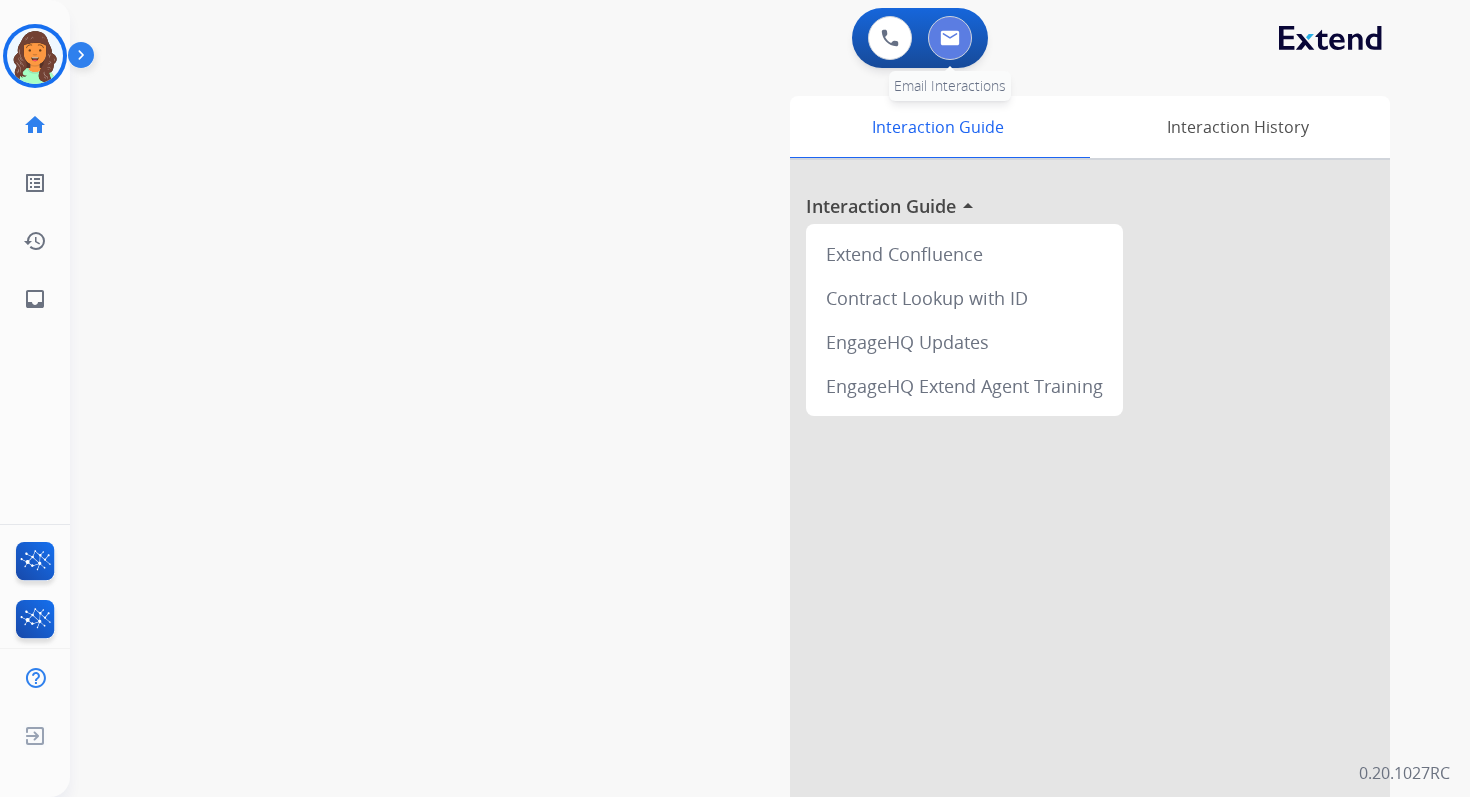 click at bounding box center [950, 38] 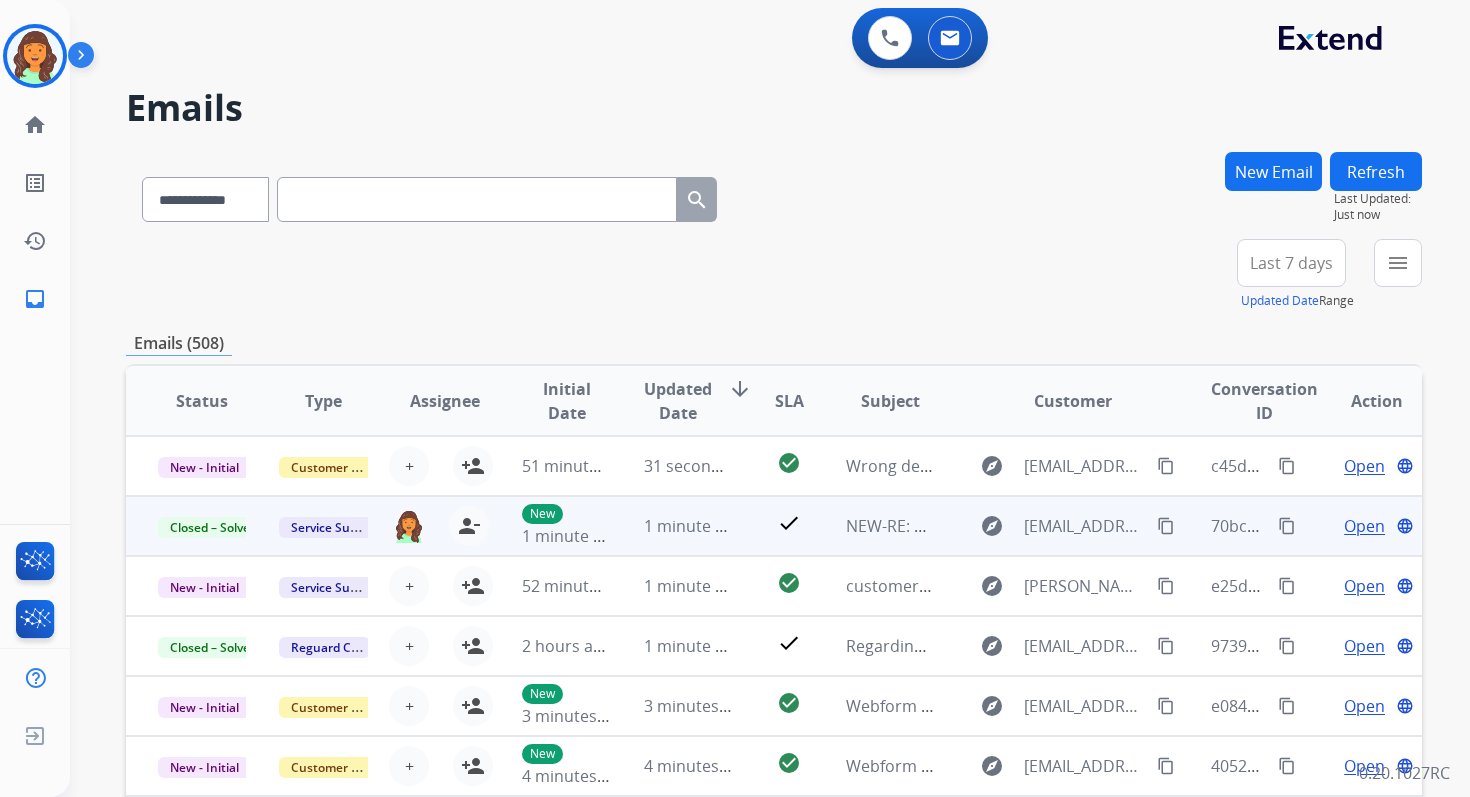 scroll, scrollTop: 2, scrollLeft: 0, axis: vertical 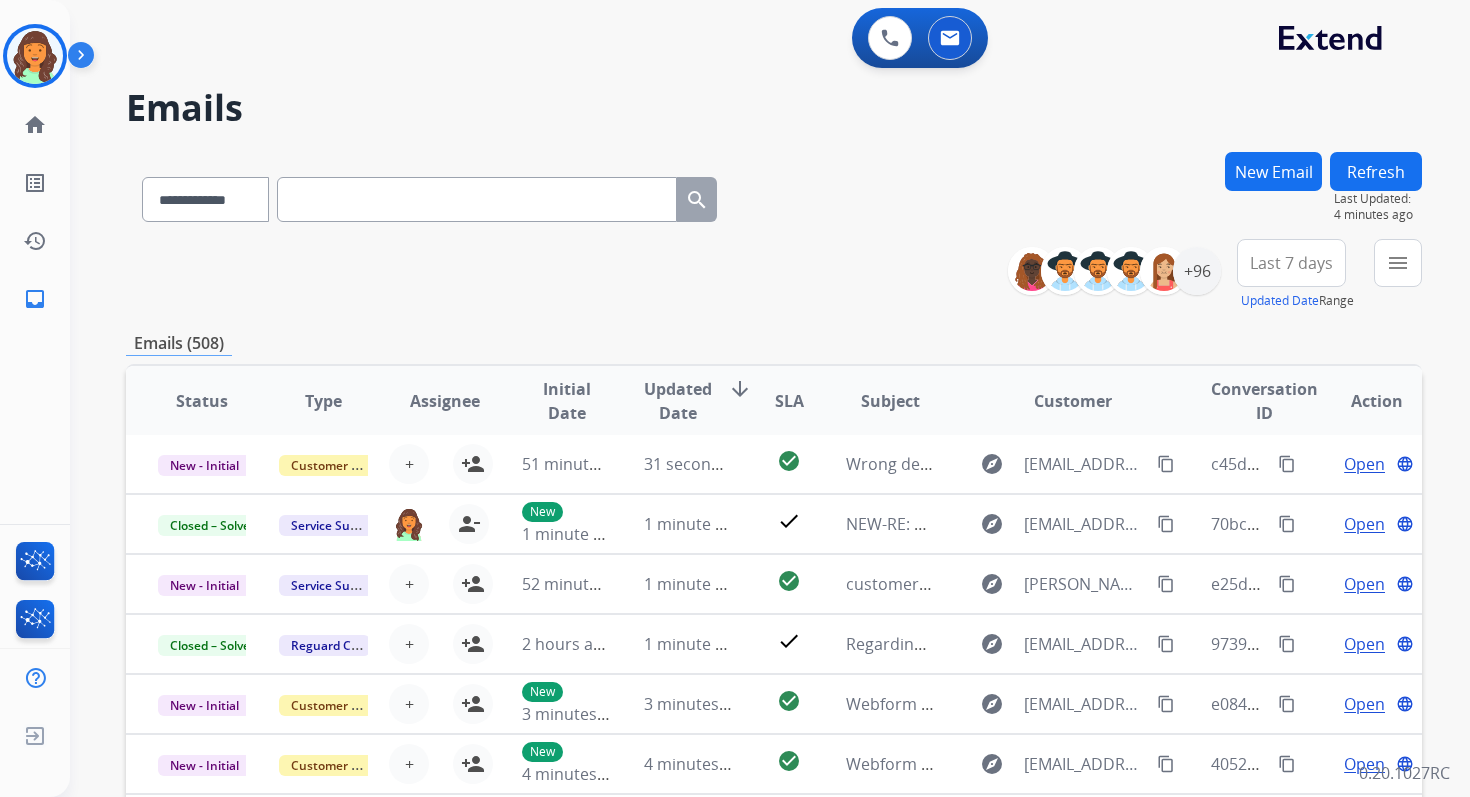 click at bounding box center (477, 199) 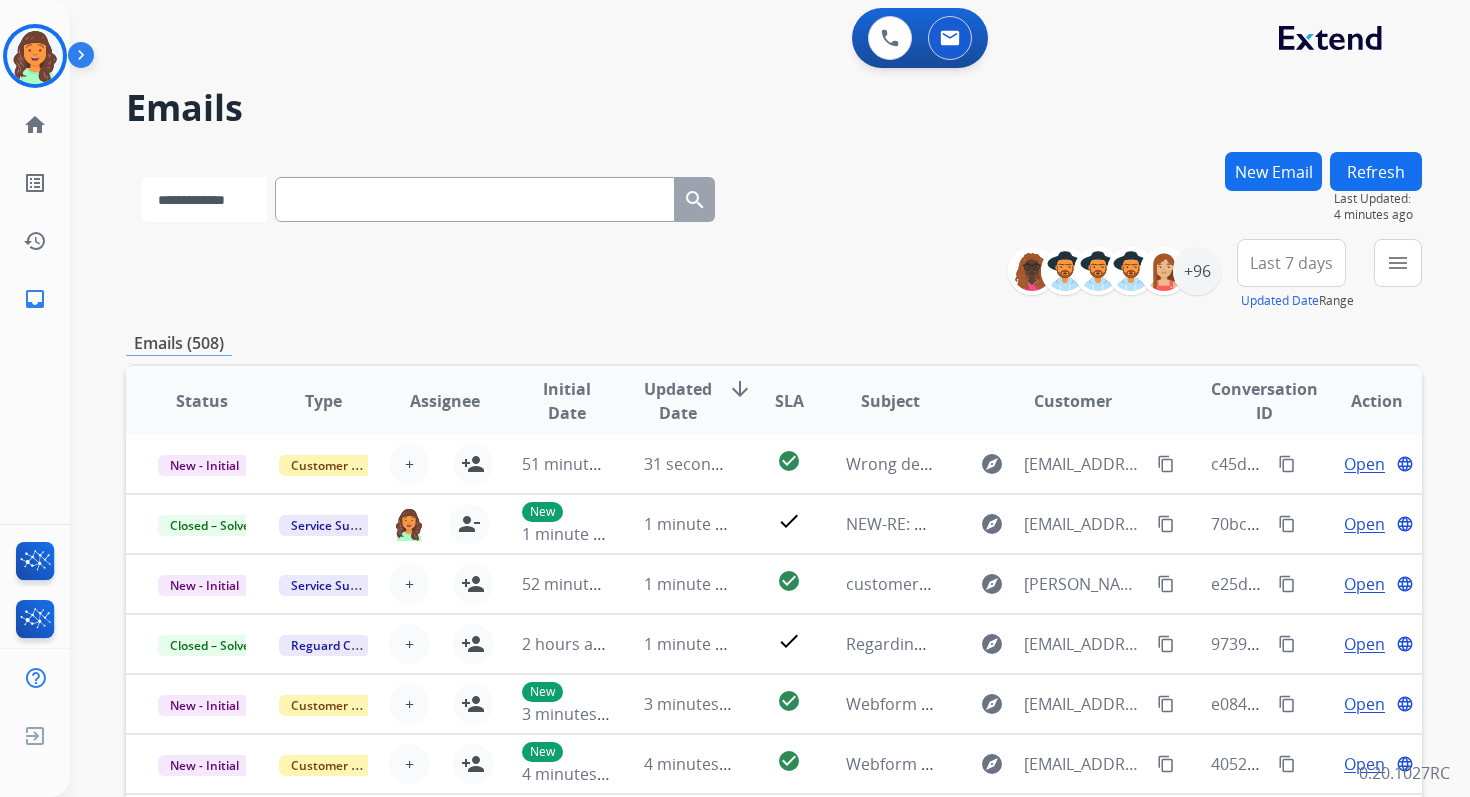 click on "**********" at bounding box center [204, 199] 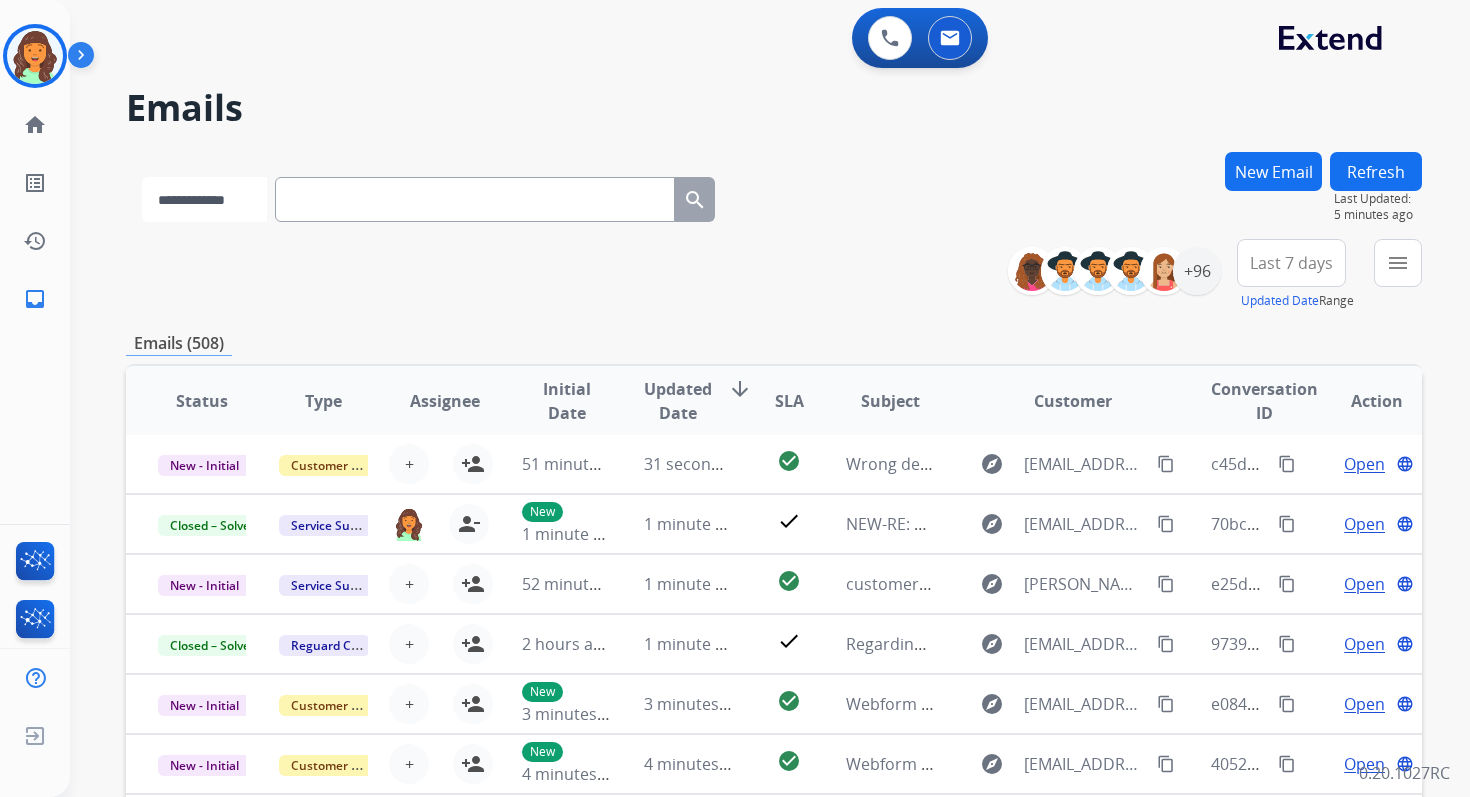 select on "*******" 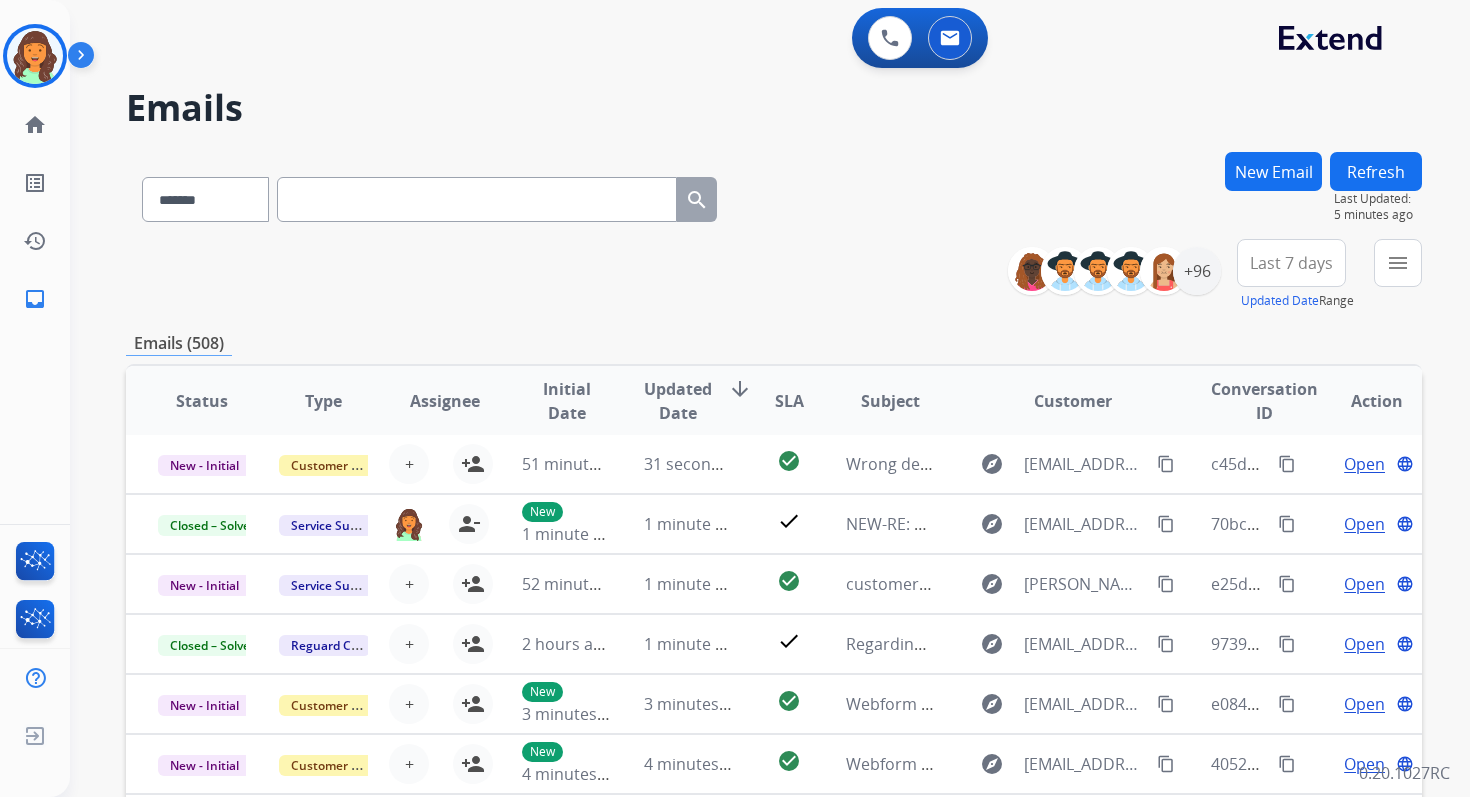click at bounding box center (477, 199) 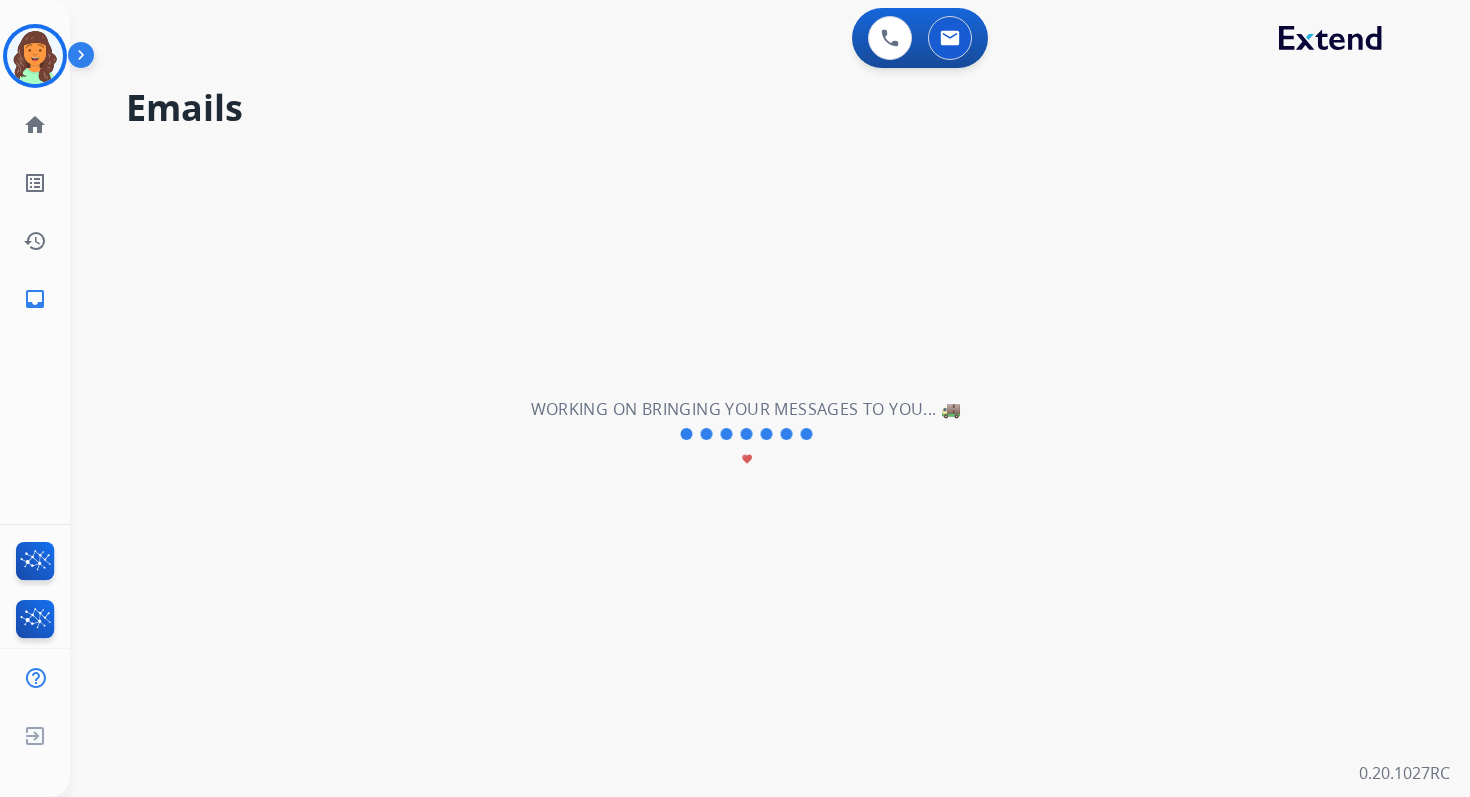 scroll, scrollTop: 0, scrollLeft: 0, axis: both 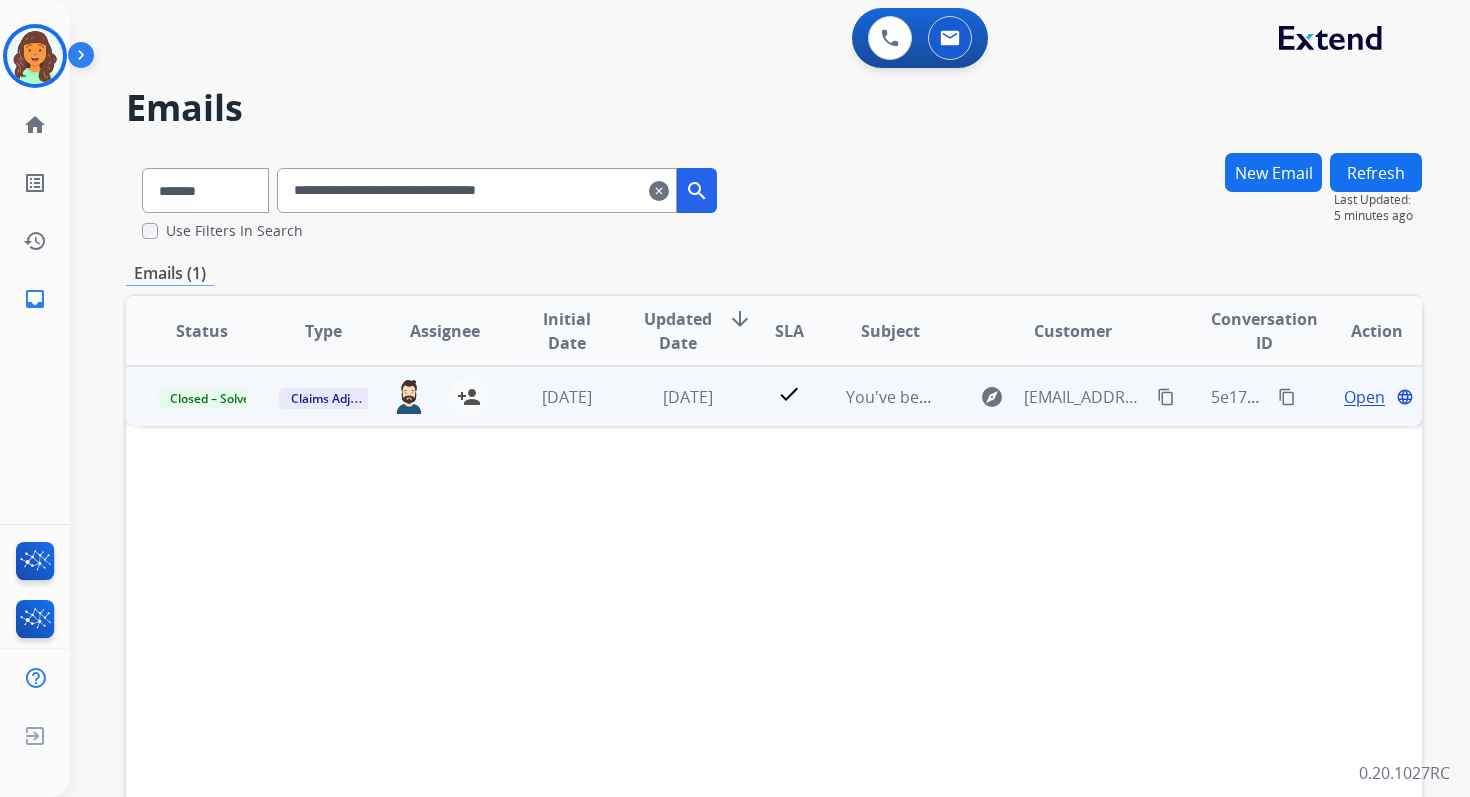 click on "Open" at bounding box center [1364, 397] 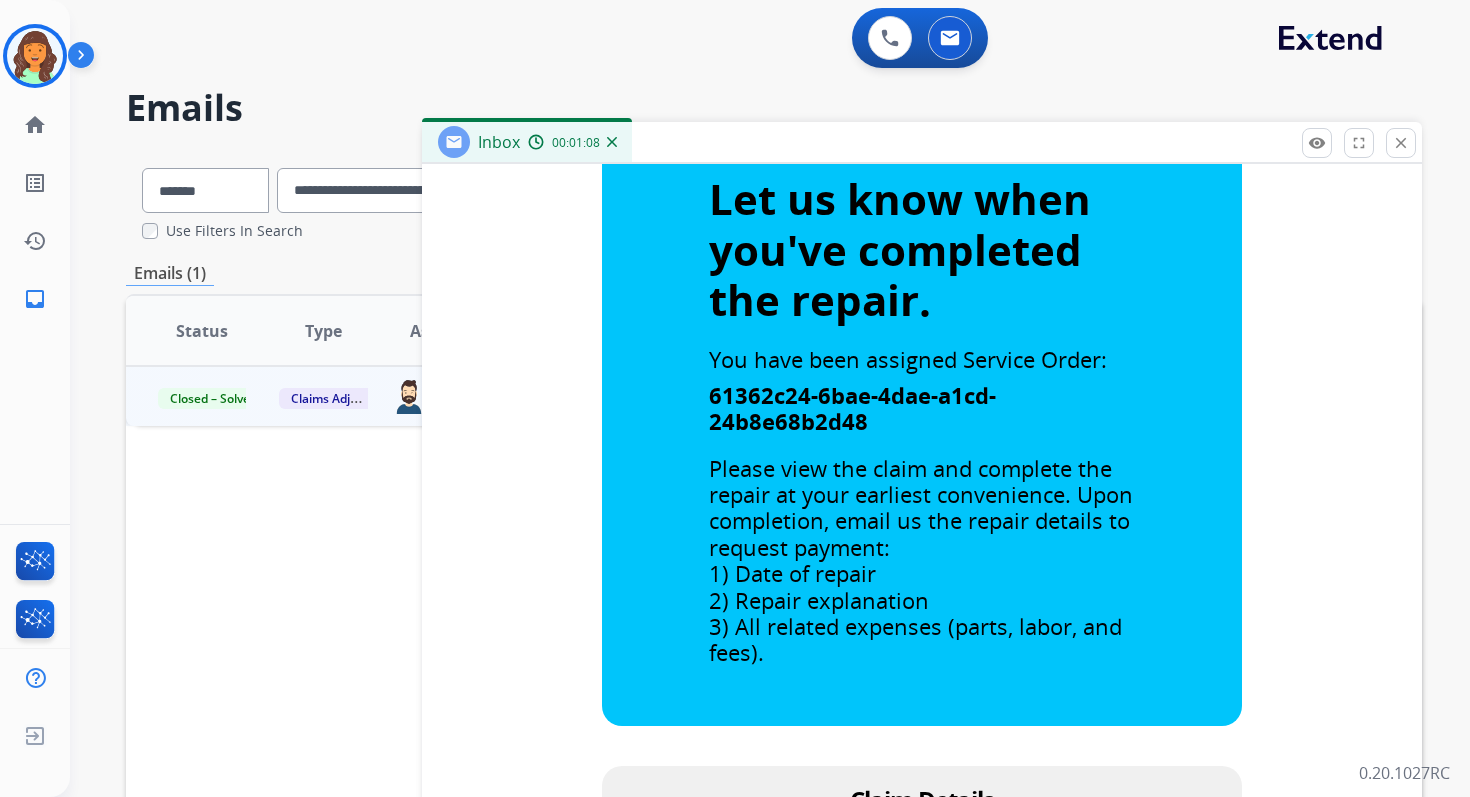 scroll, scrollTop: 0, scrollLeft: 0, axis: both 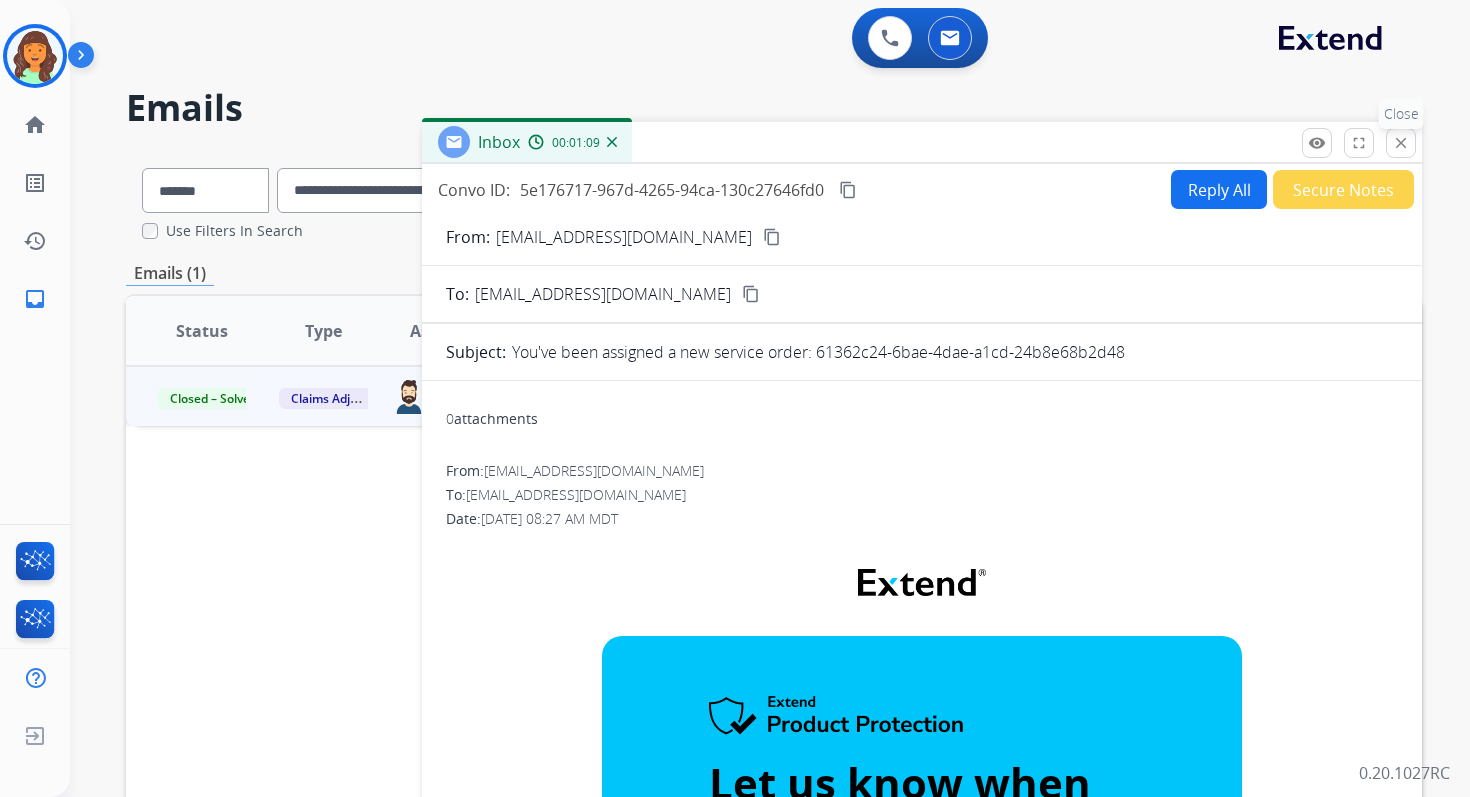click on "close" at bounding box center (1401, 143) 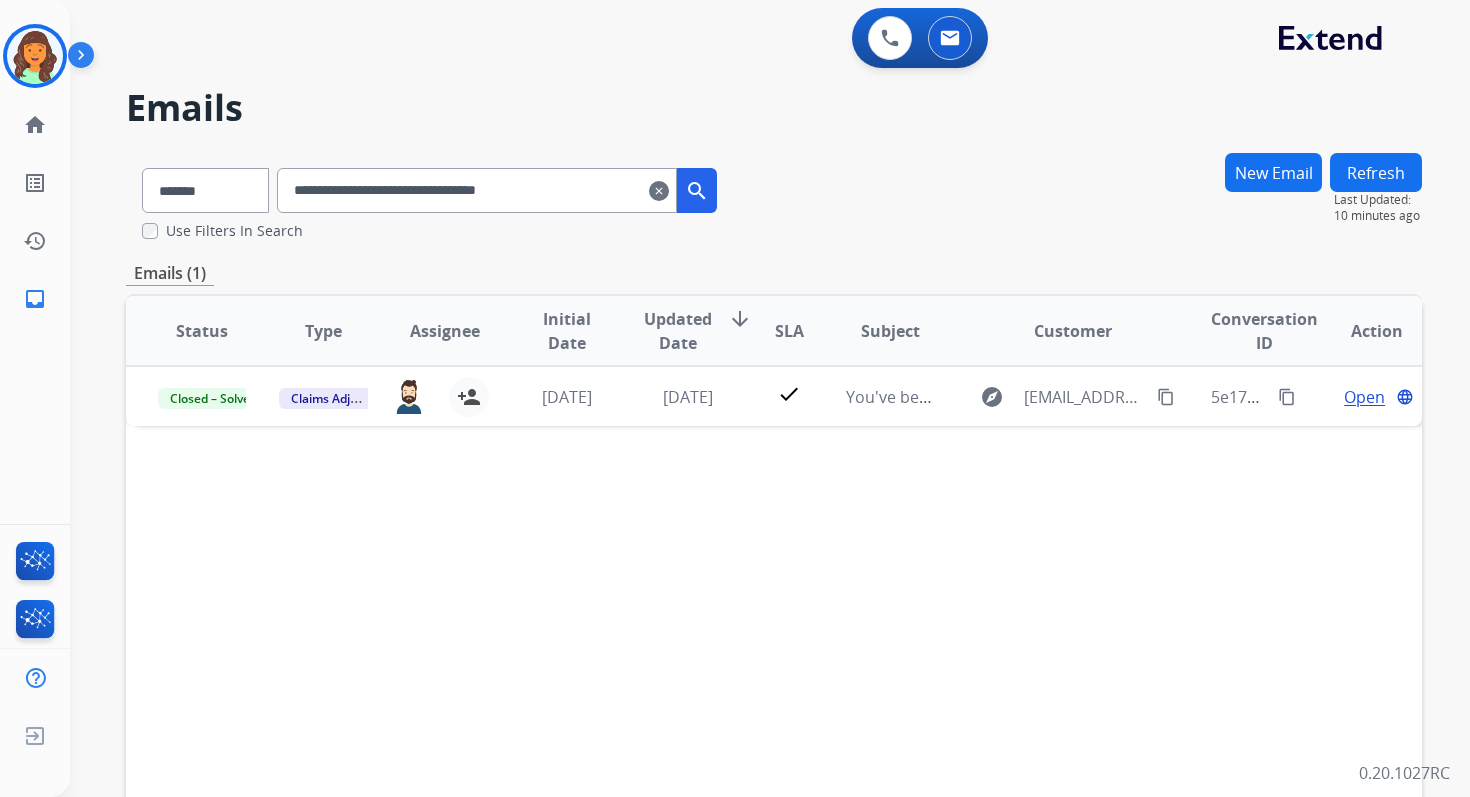 click on "clear" at bounding box center [659, 191] 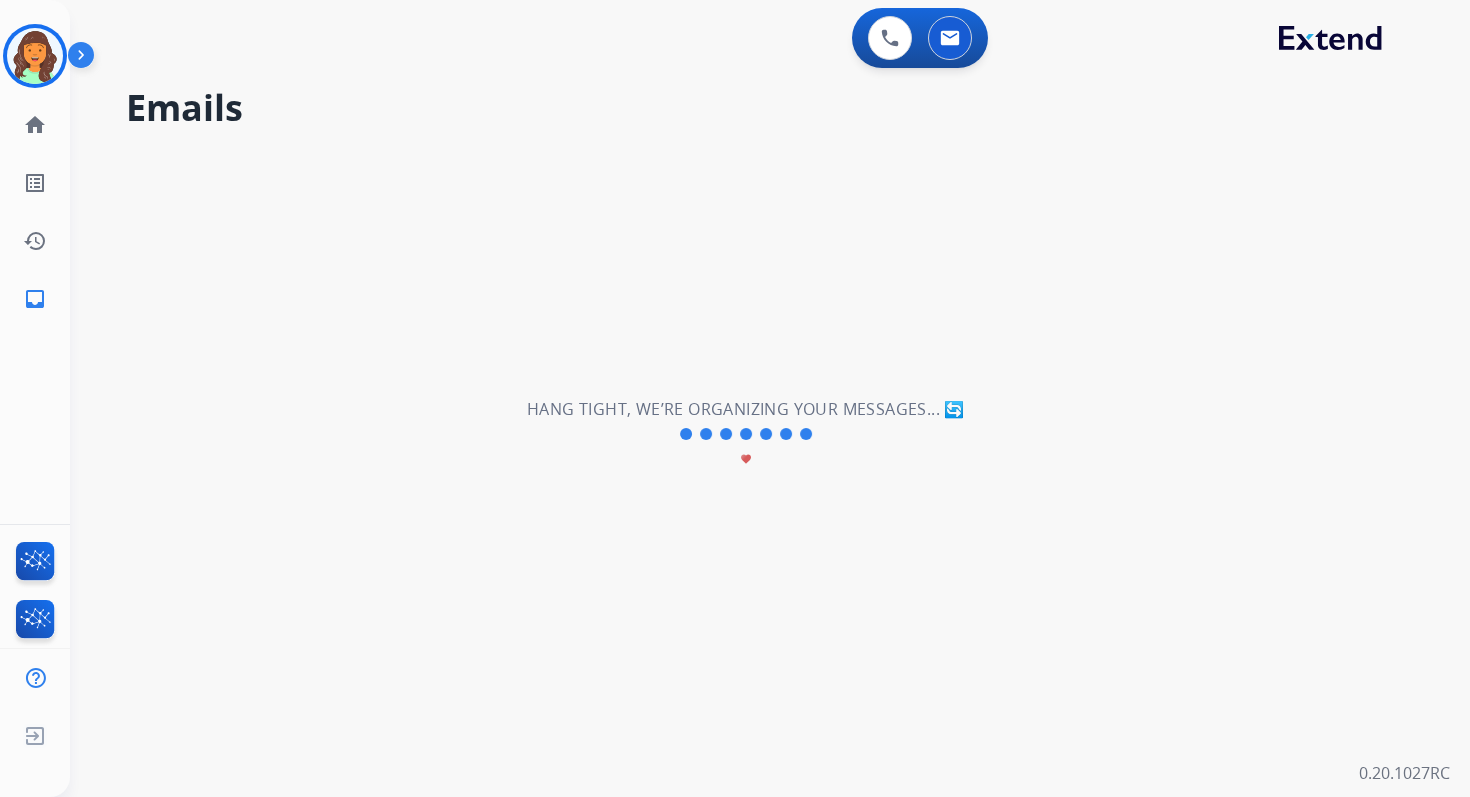 select on "**********" 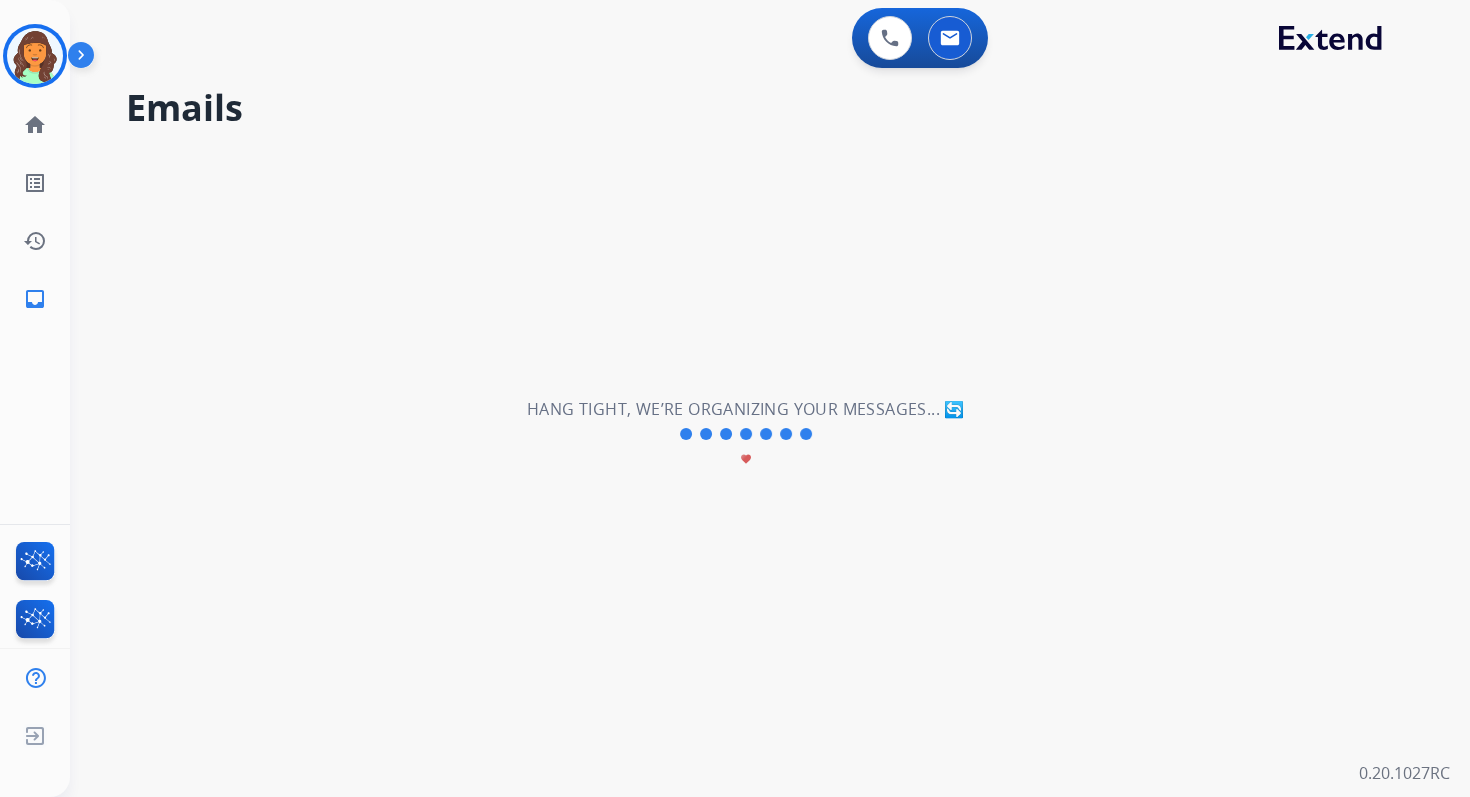 type 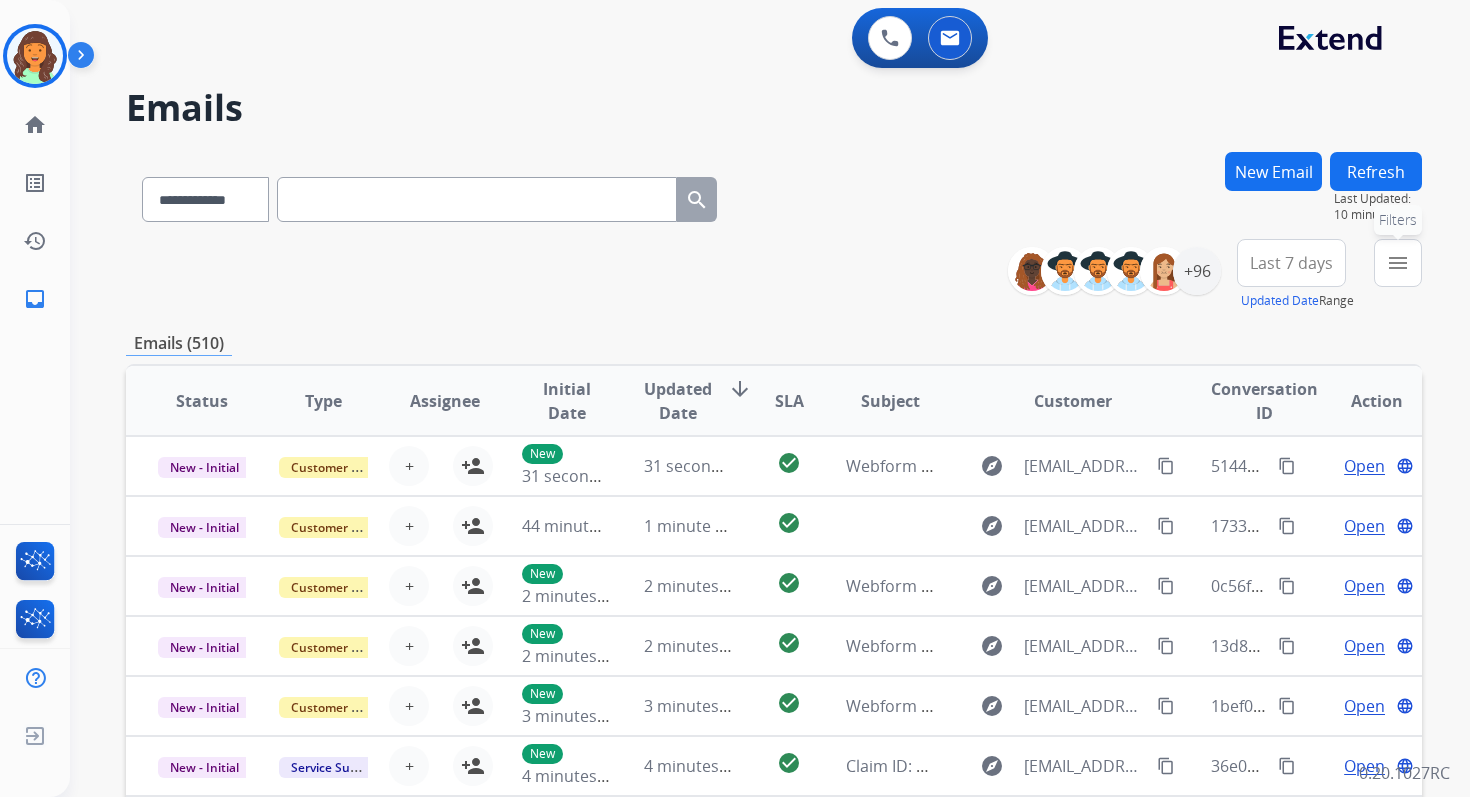click on "menu" at bounding box center [1398, 263] 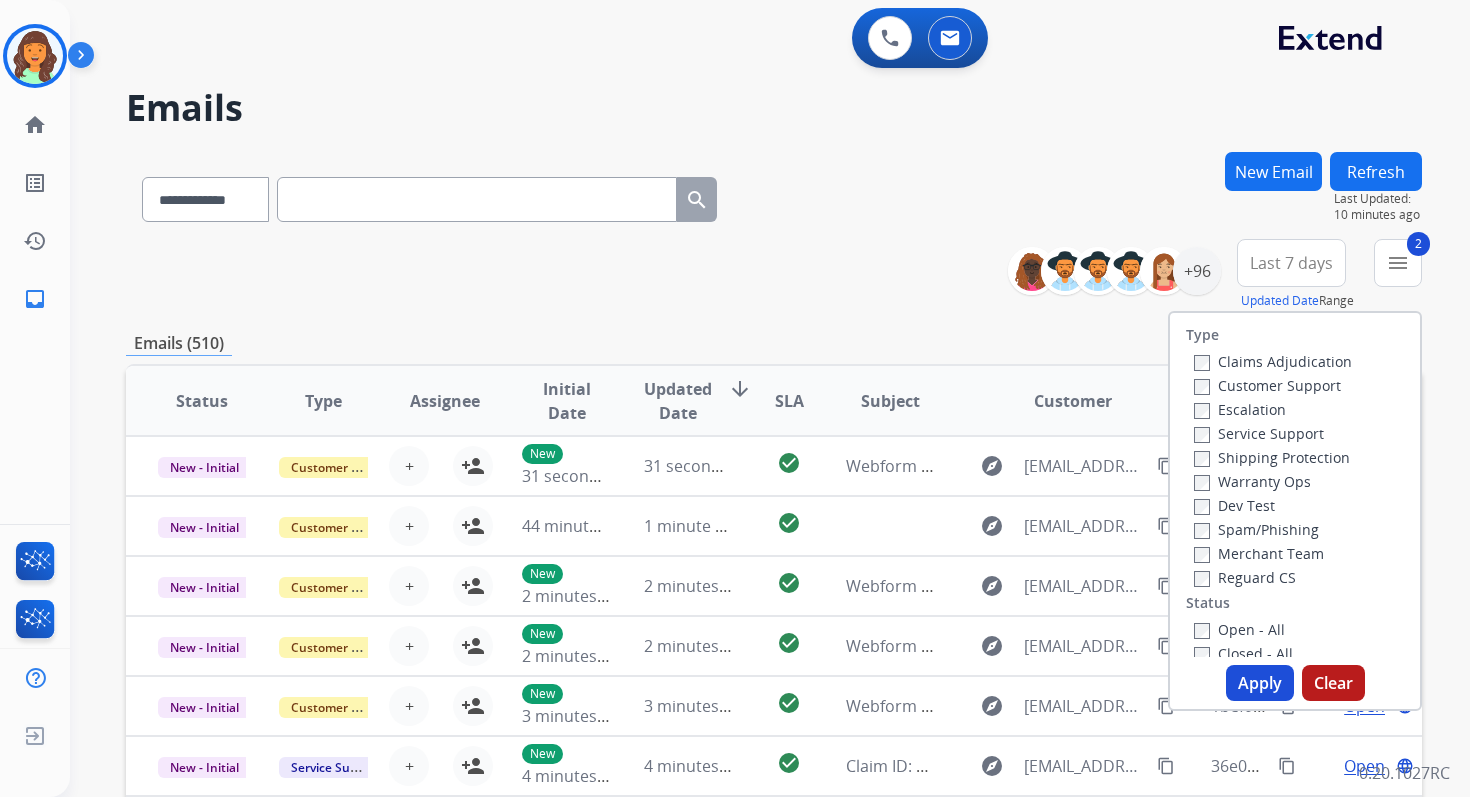 click on "Apply" at bounding box center [1260, 683] 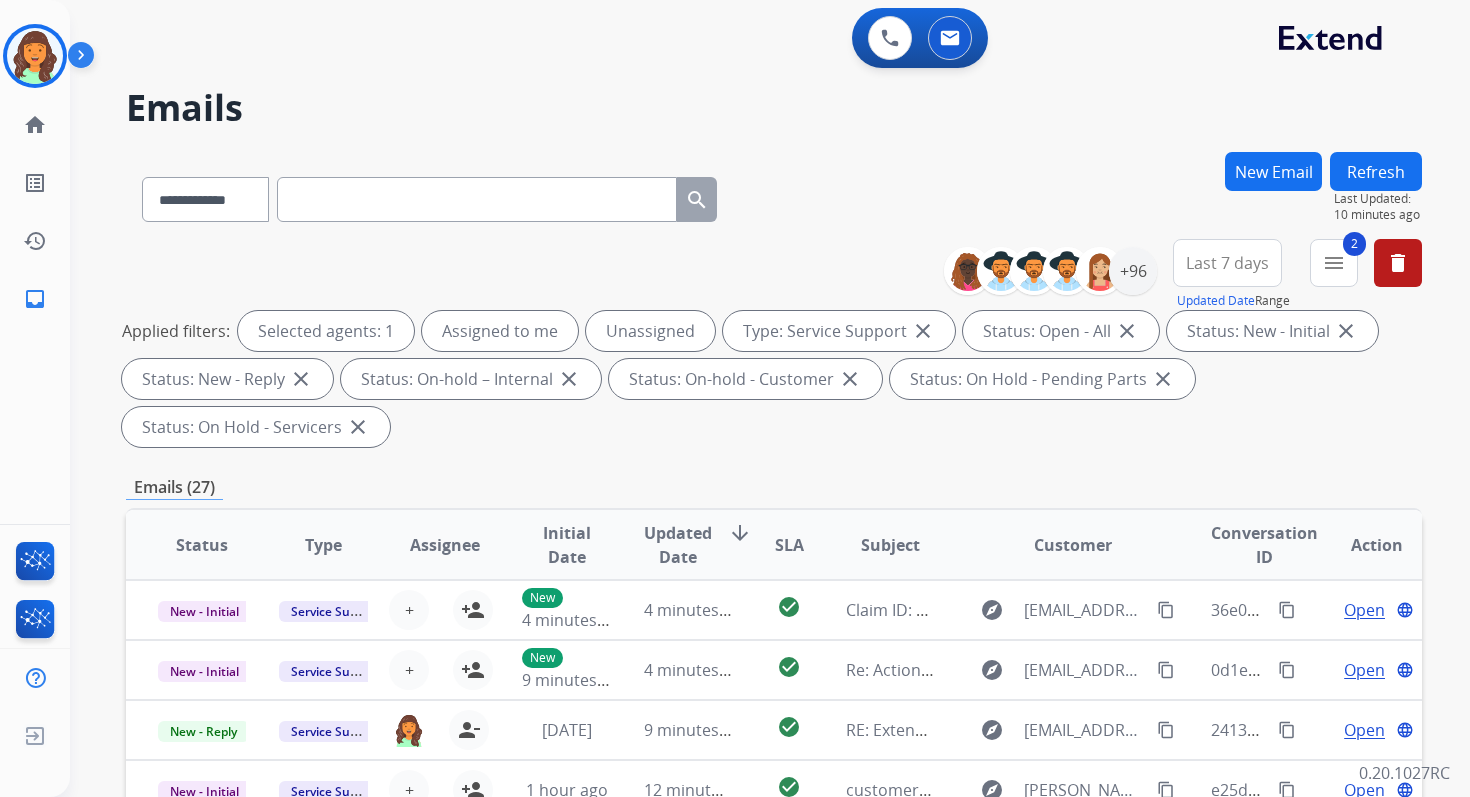 scroll, scrollTop: 485, scrollLeft: 0, axis: vertical 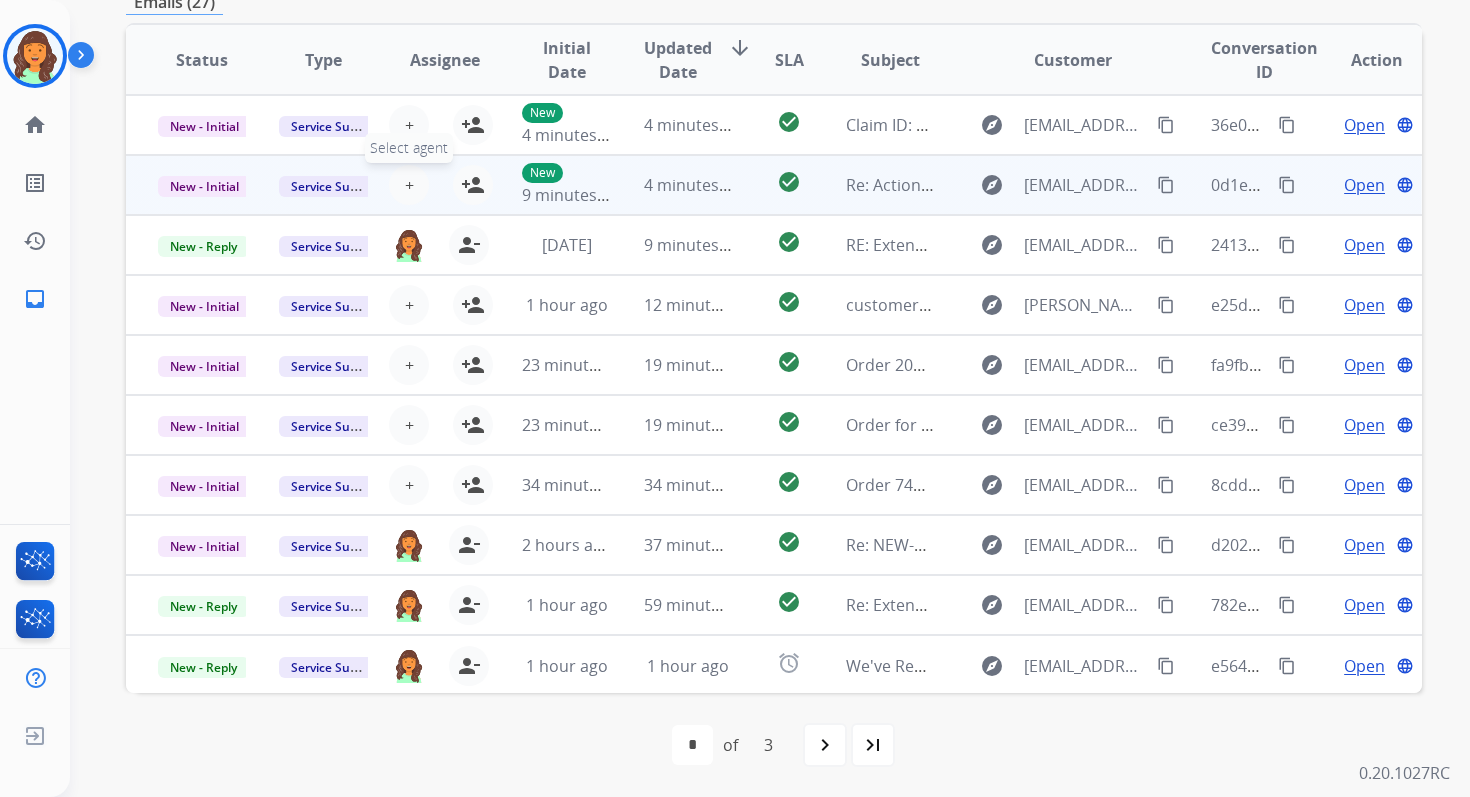 click on "+" at bounding box center [409, 185] 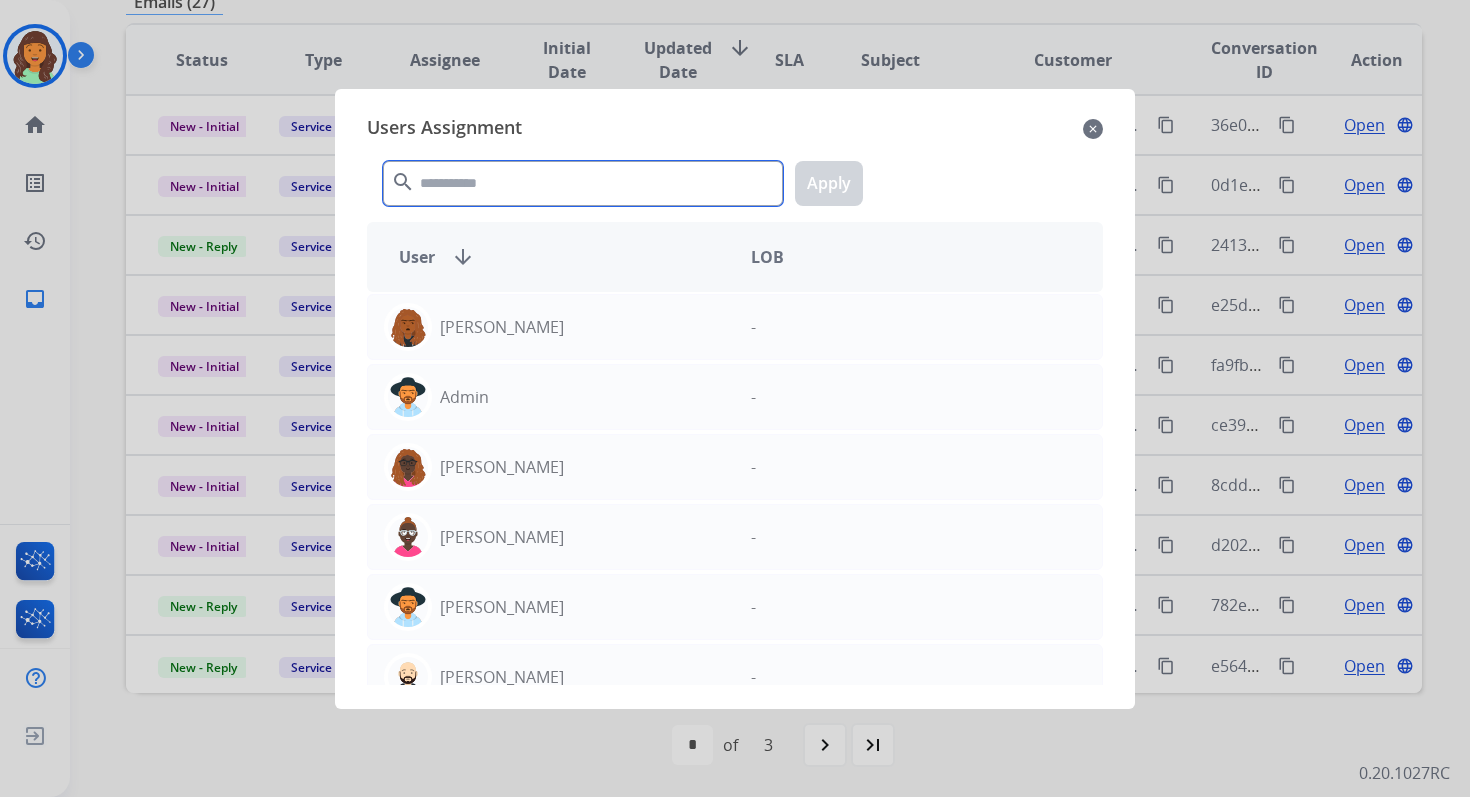 click 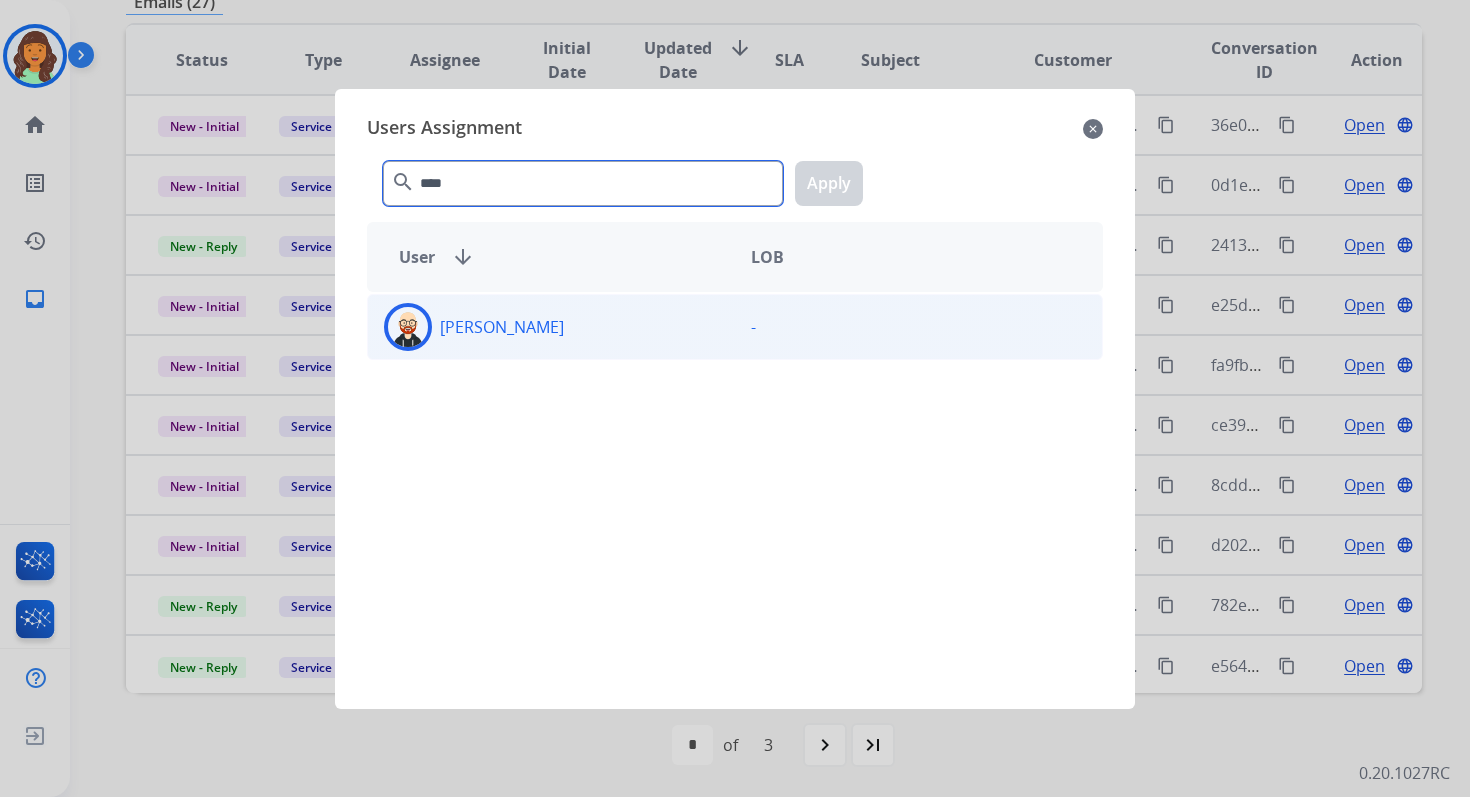 type on "****" 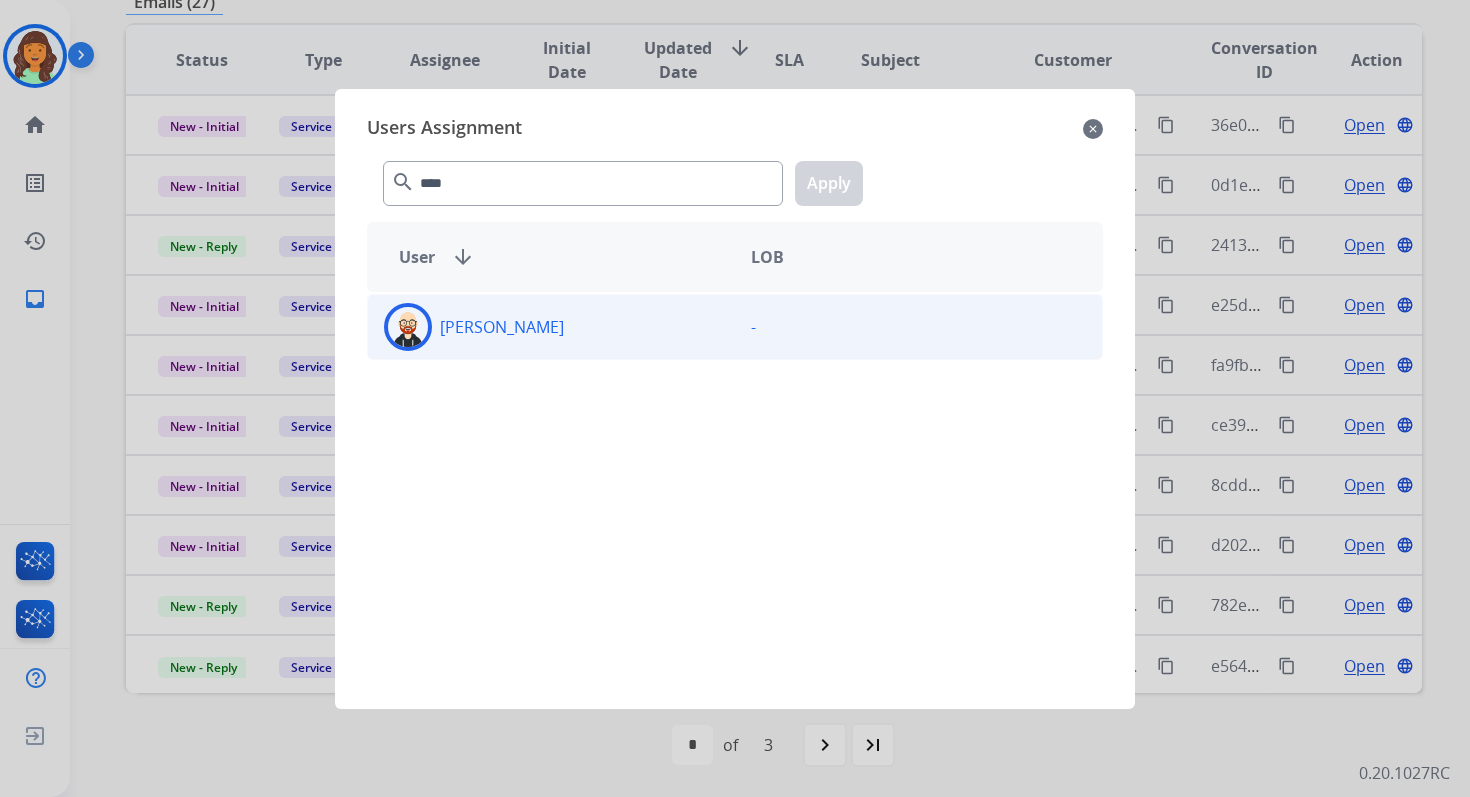 click on "Ezra  Barnes" 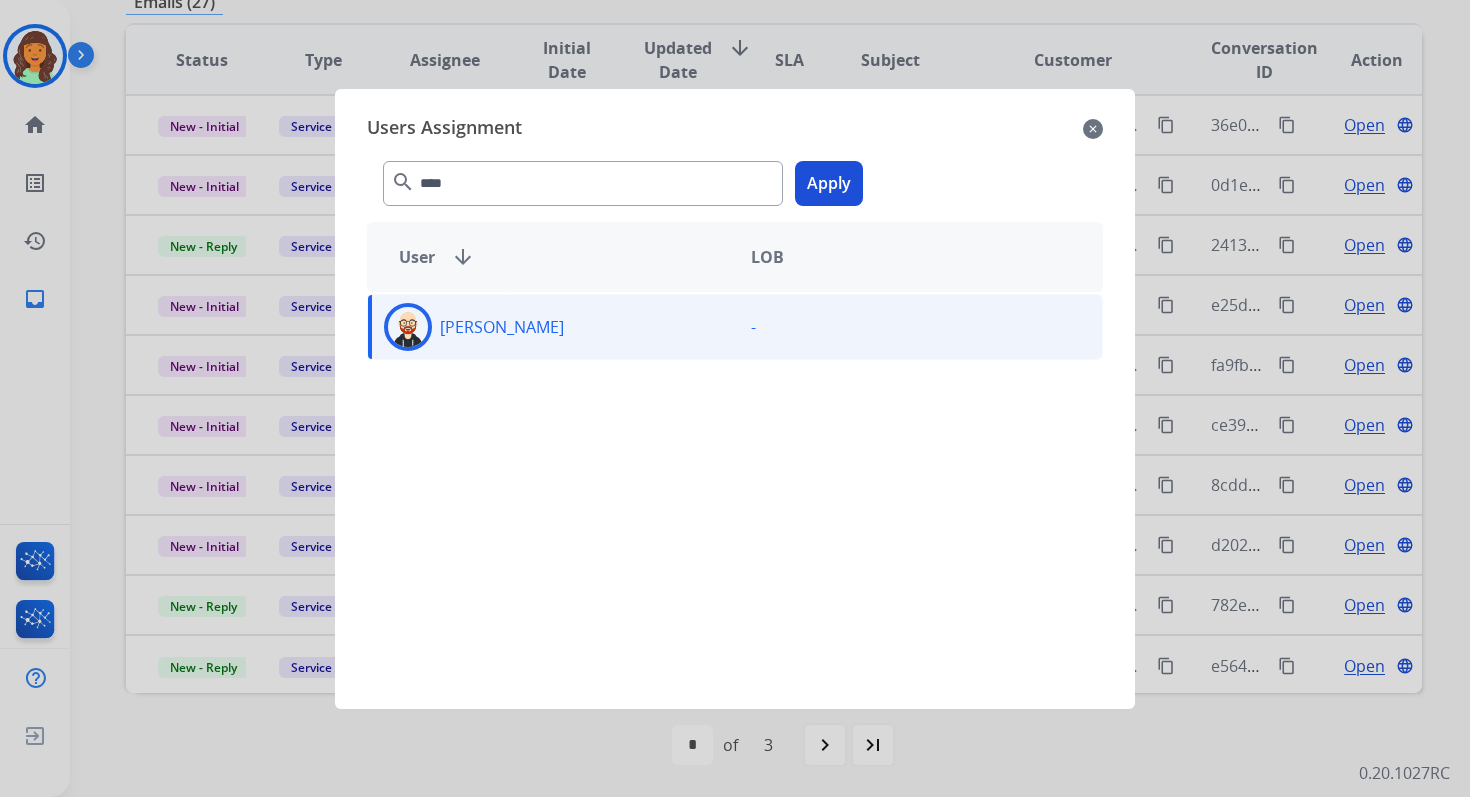 click on "Apply" 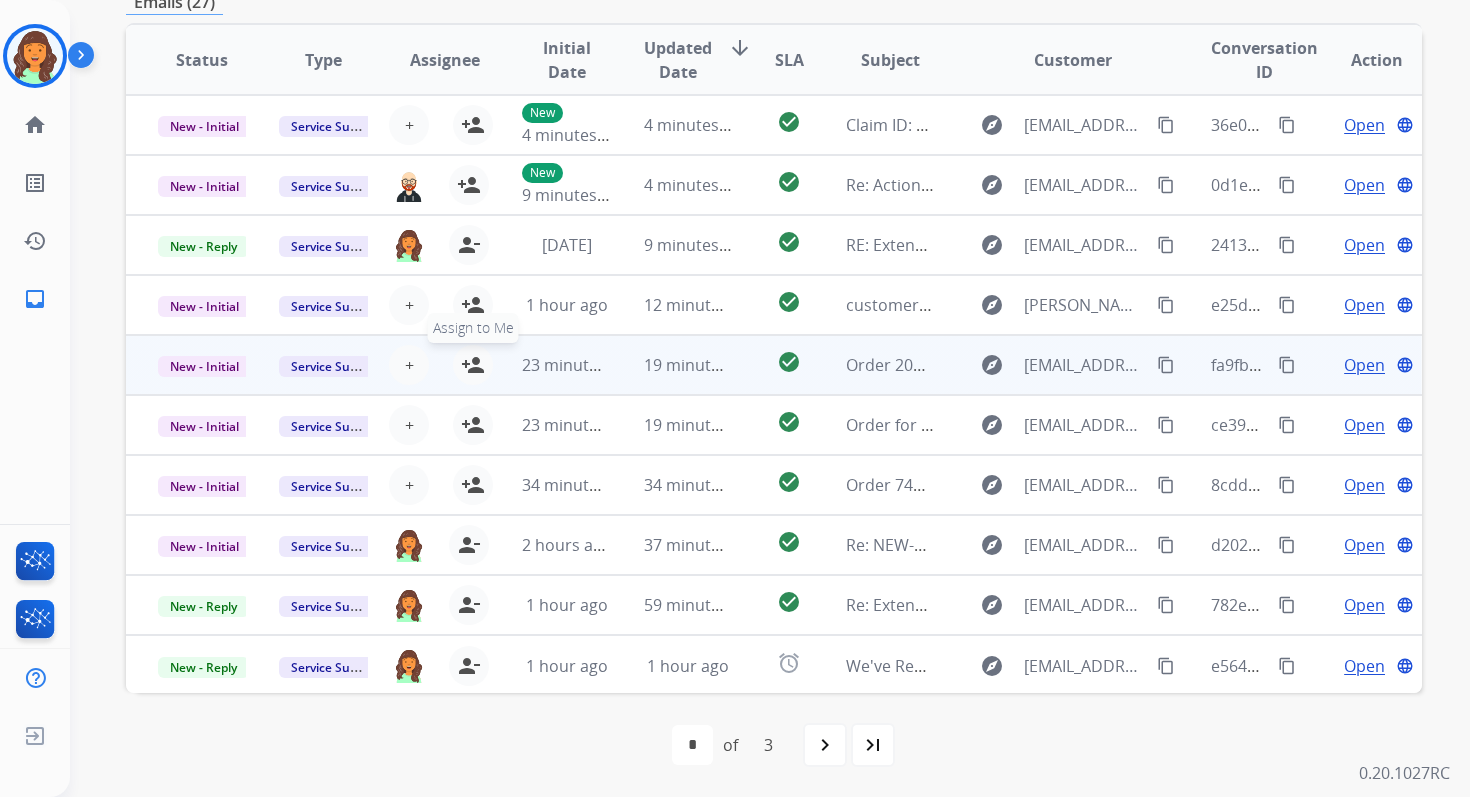 click on "person_add" at bounding box center [473, 365] 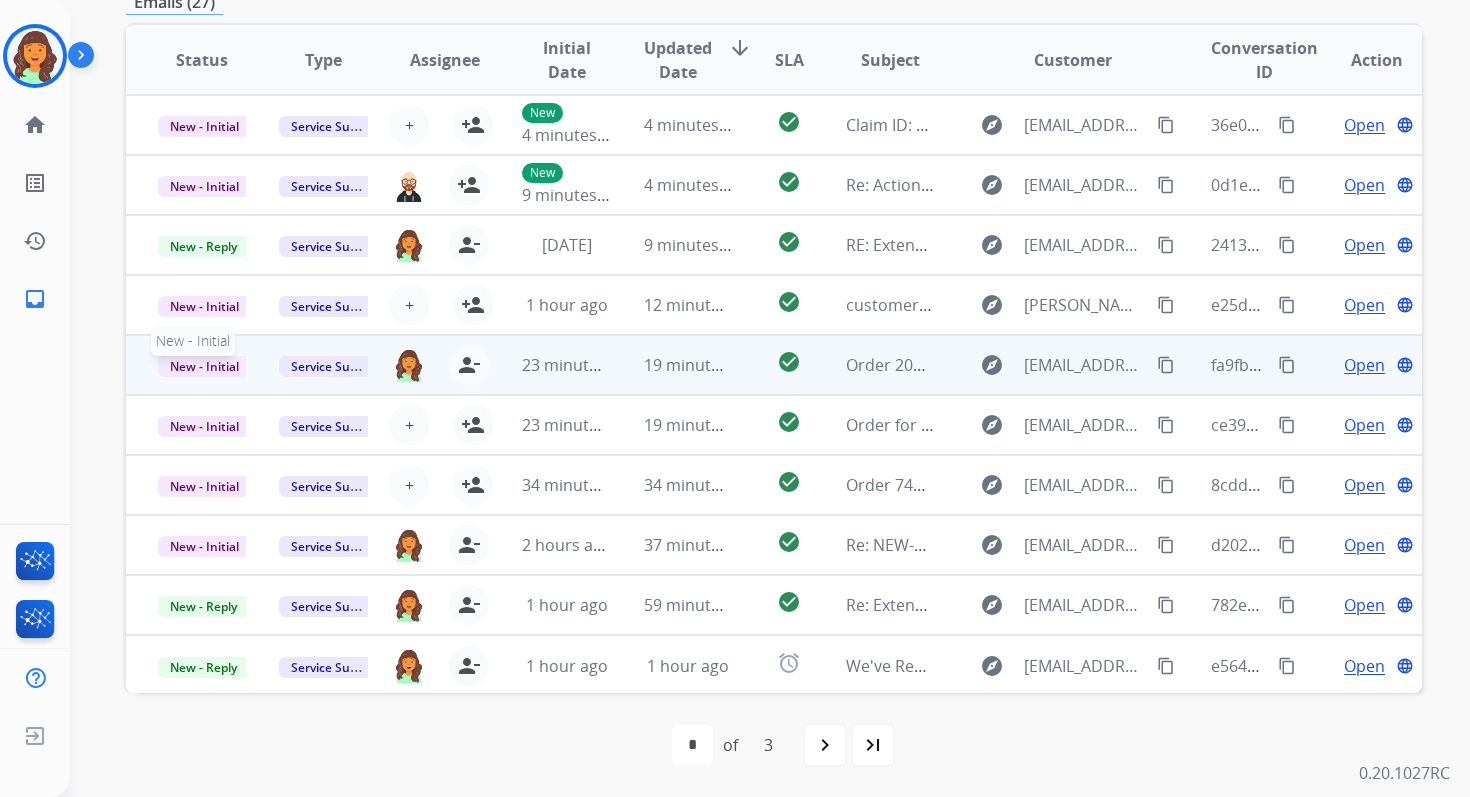 click on "New - Initial" at bounding box center (204, 366) 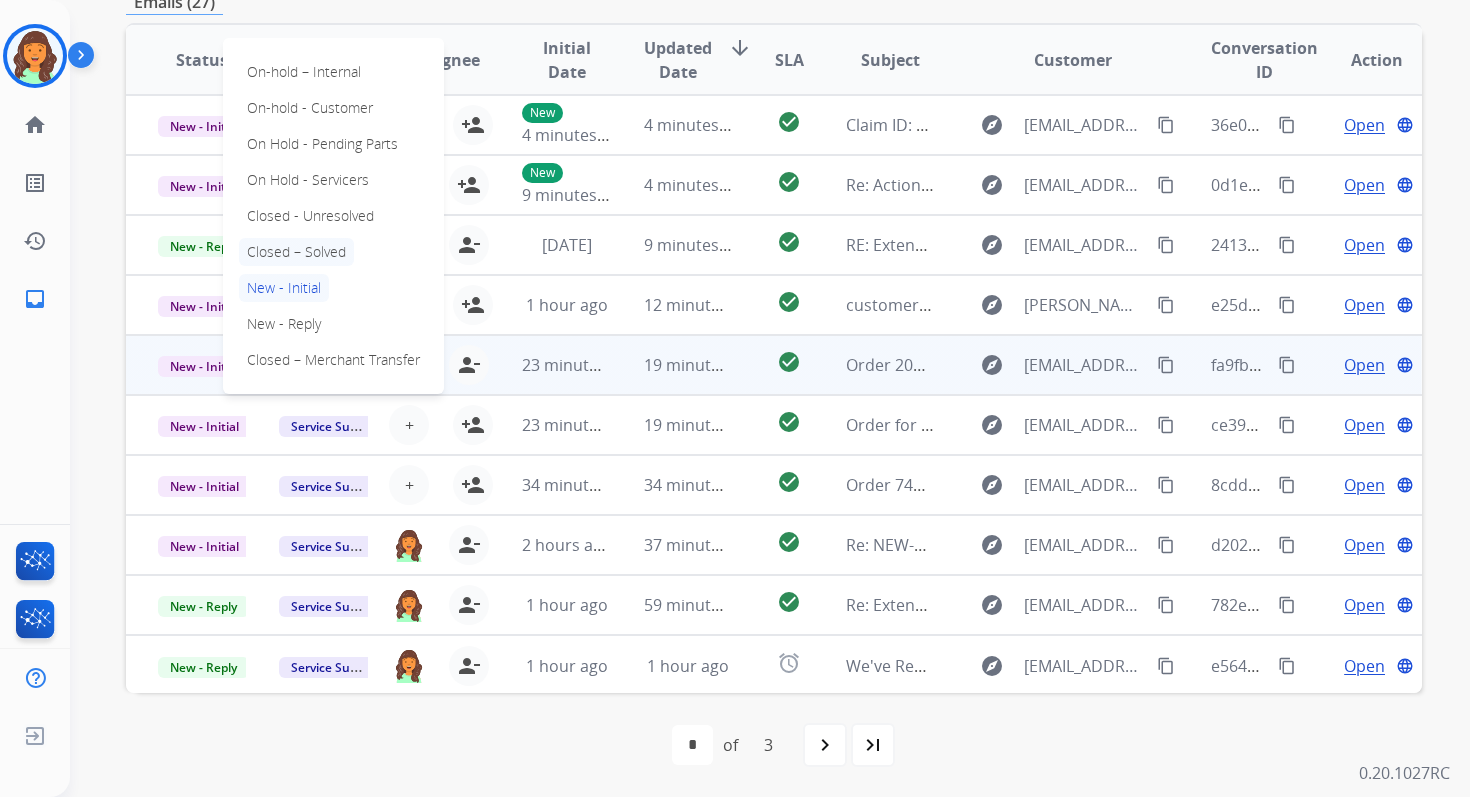 click on "Closed – Solved" at bounding box center (296, 252) 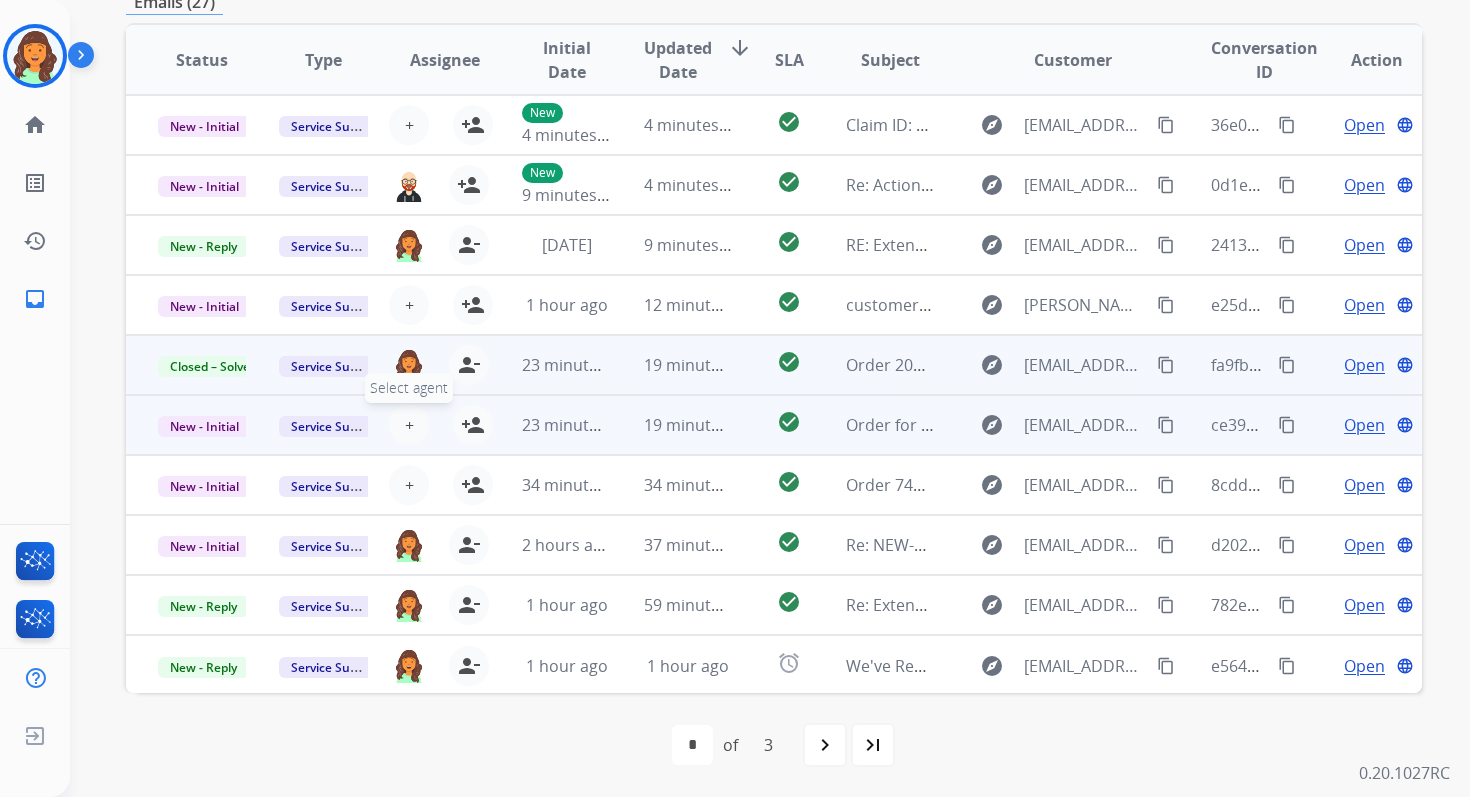 click on "+ Select agent" at bounding box center (409, 425) 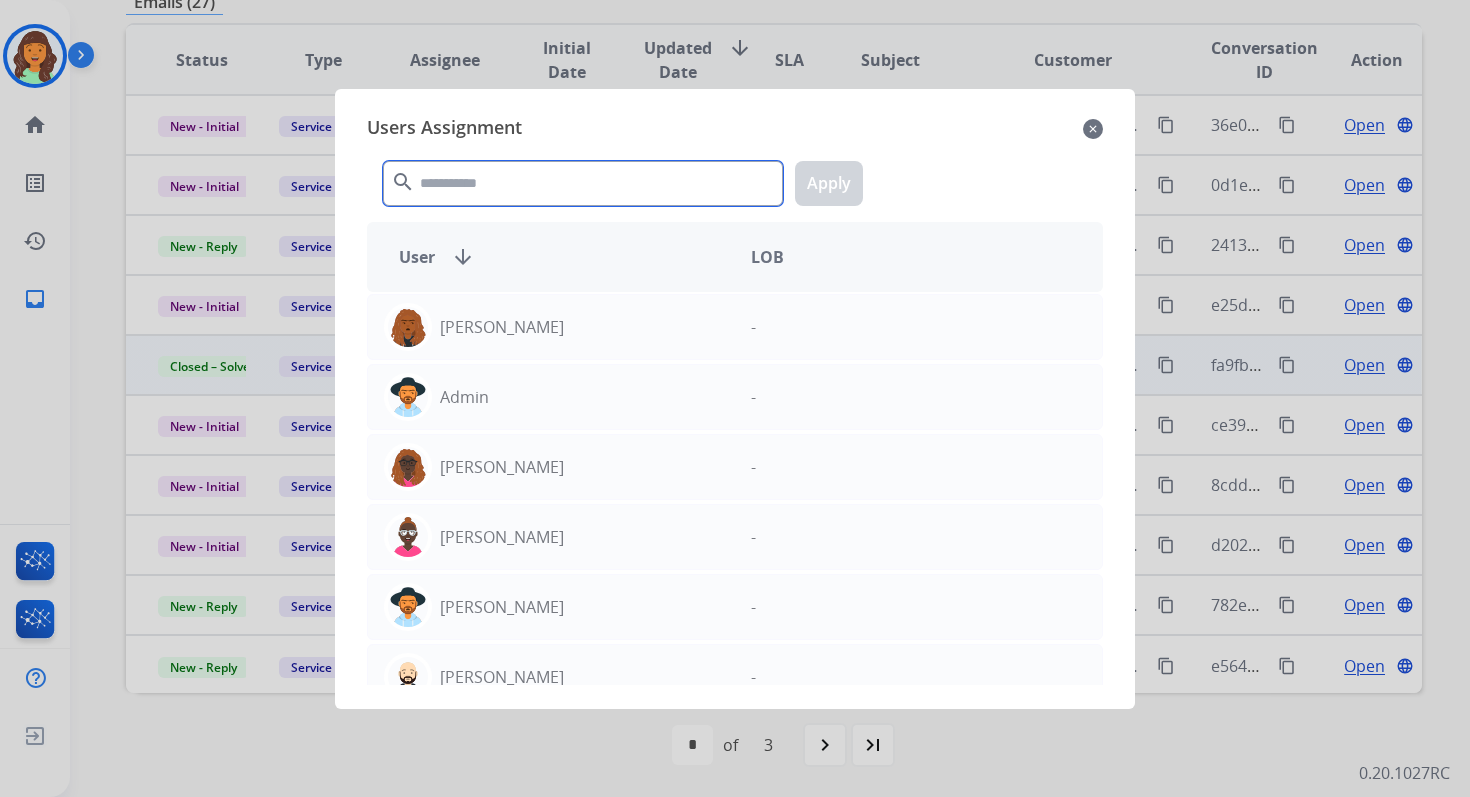 click 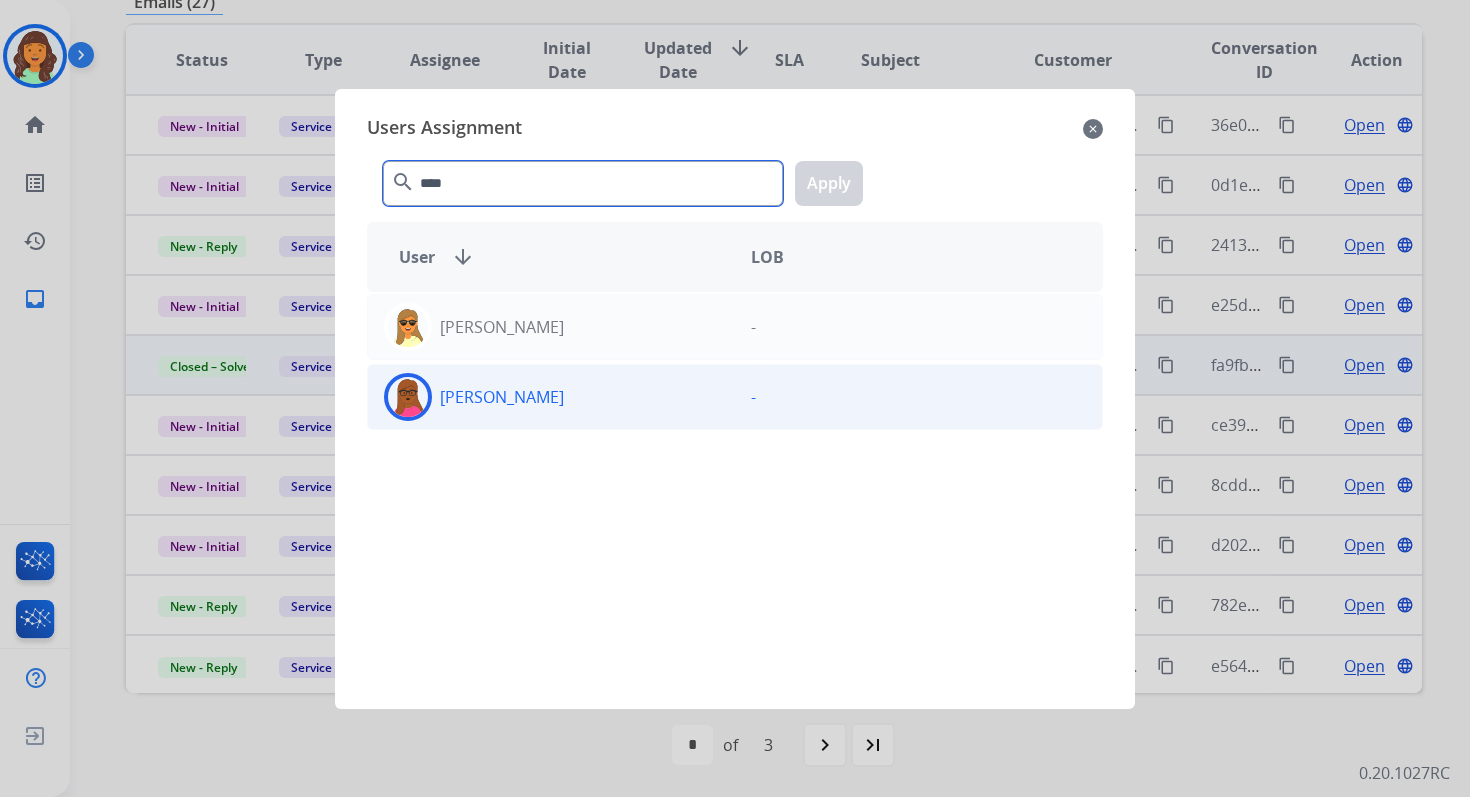 type on "****" 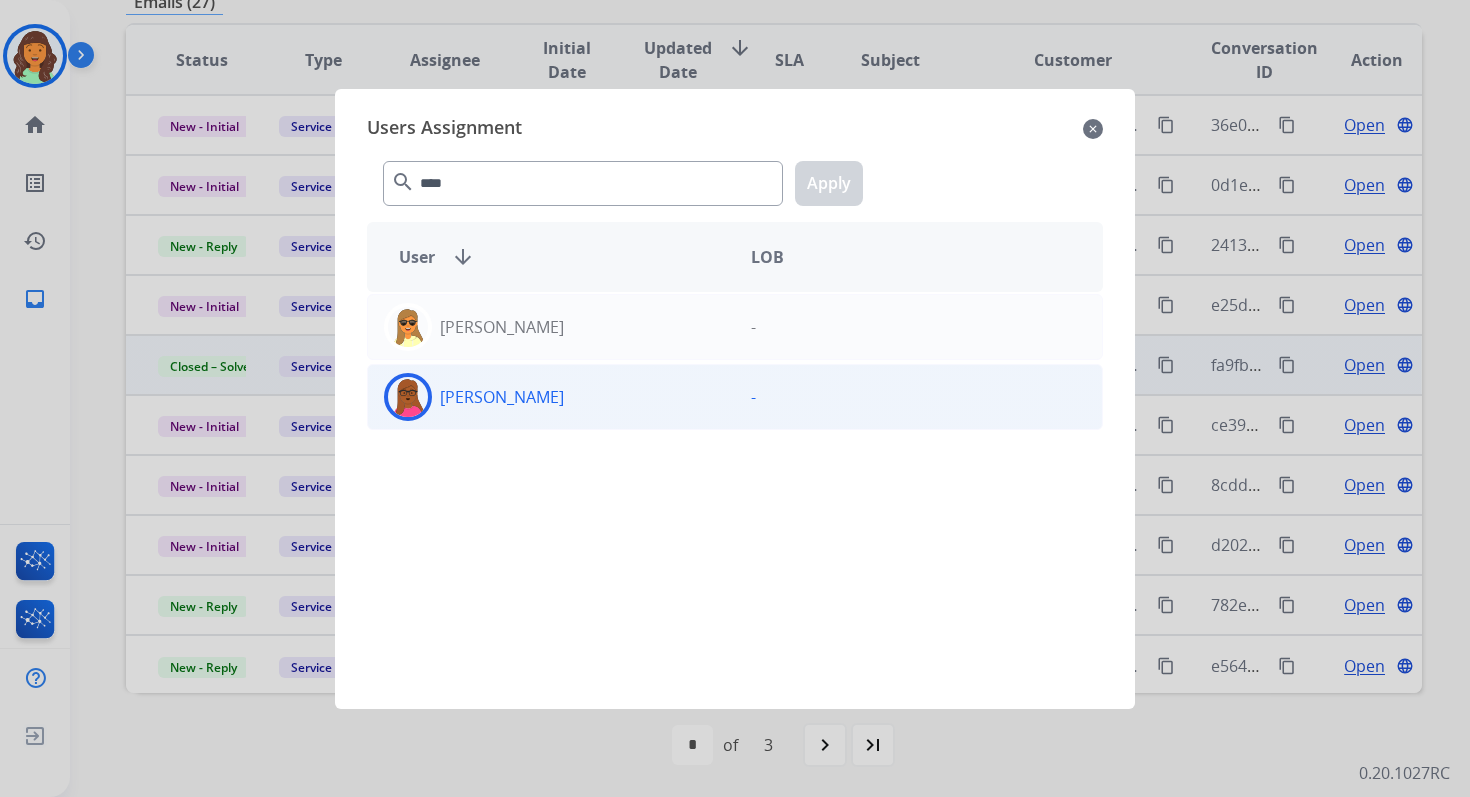 click on "Emily  Thurman" 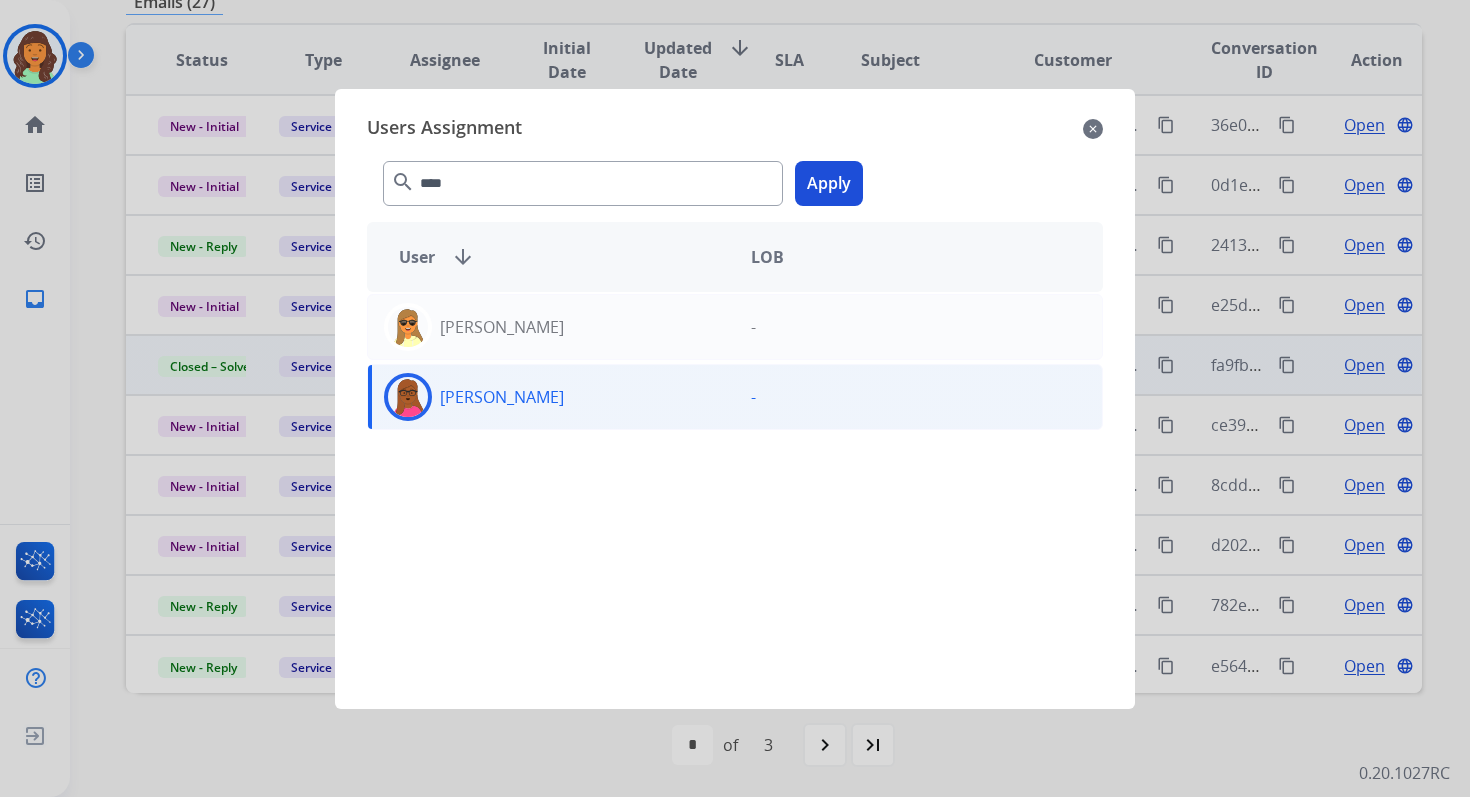 click on "Apply" 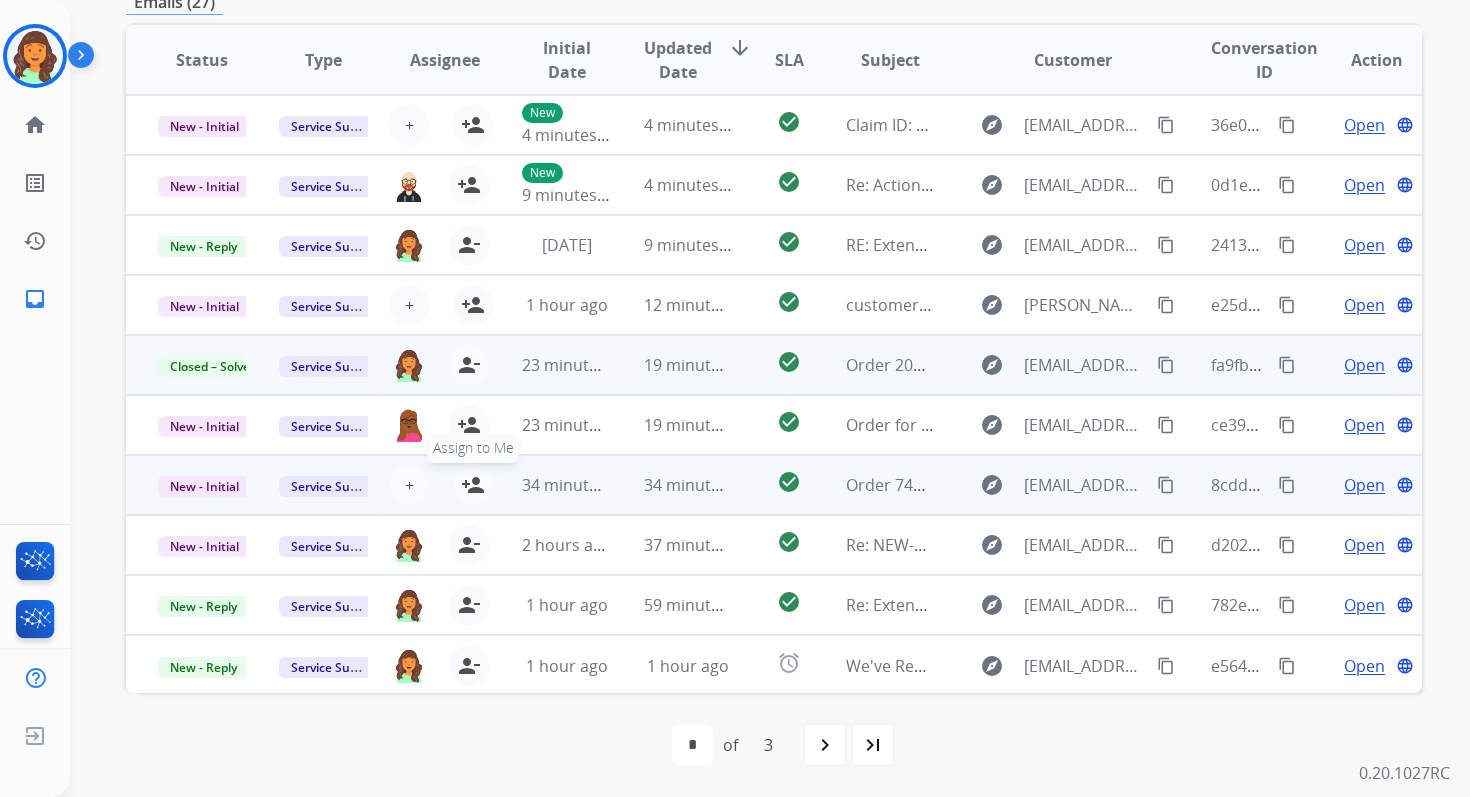 click on "person_add" at bounding box center [473, 485] 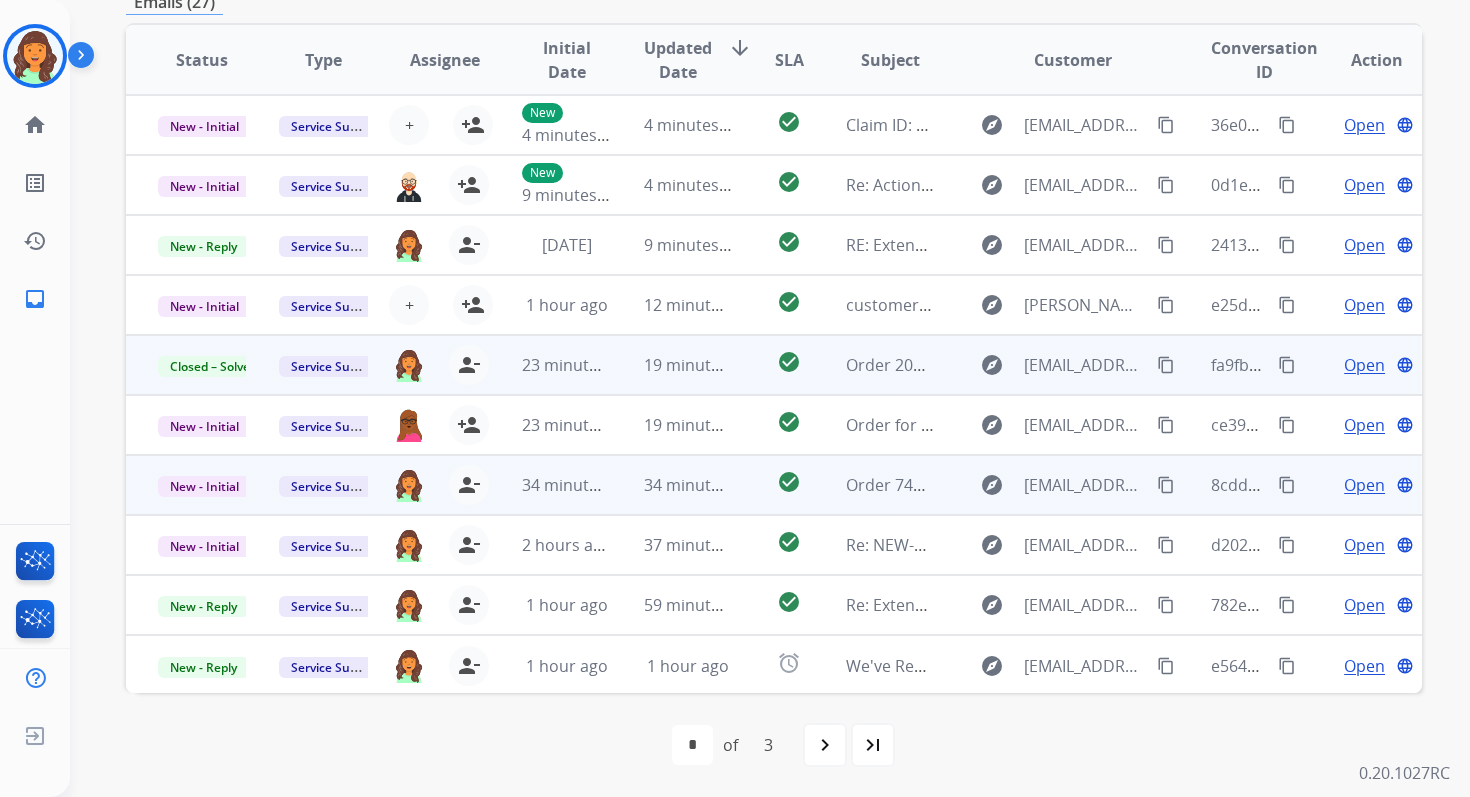 click on "34 minutes ago" at bounding box center [672, 485] 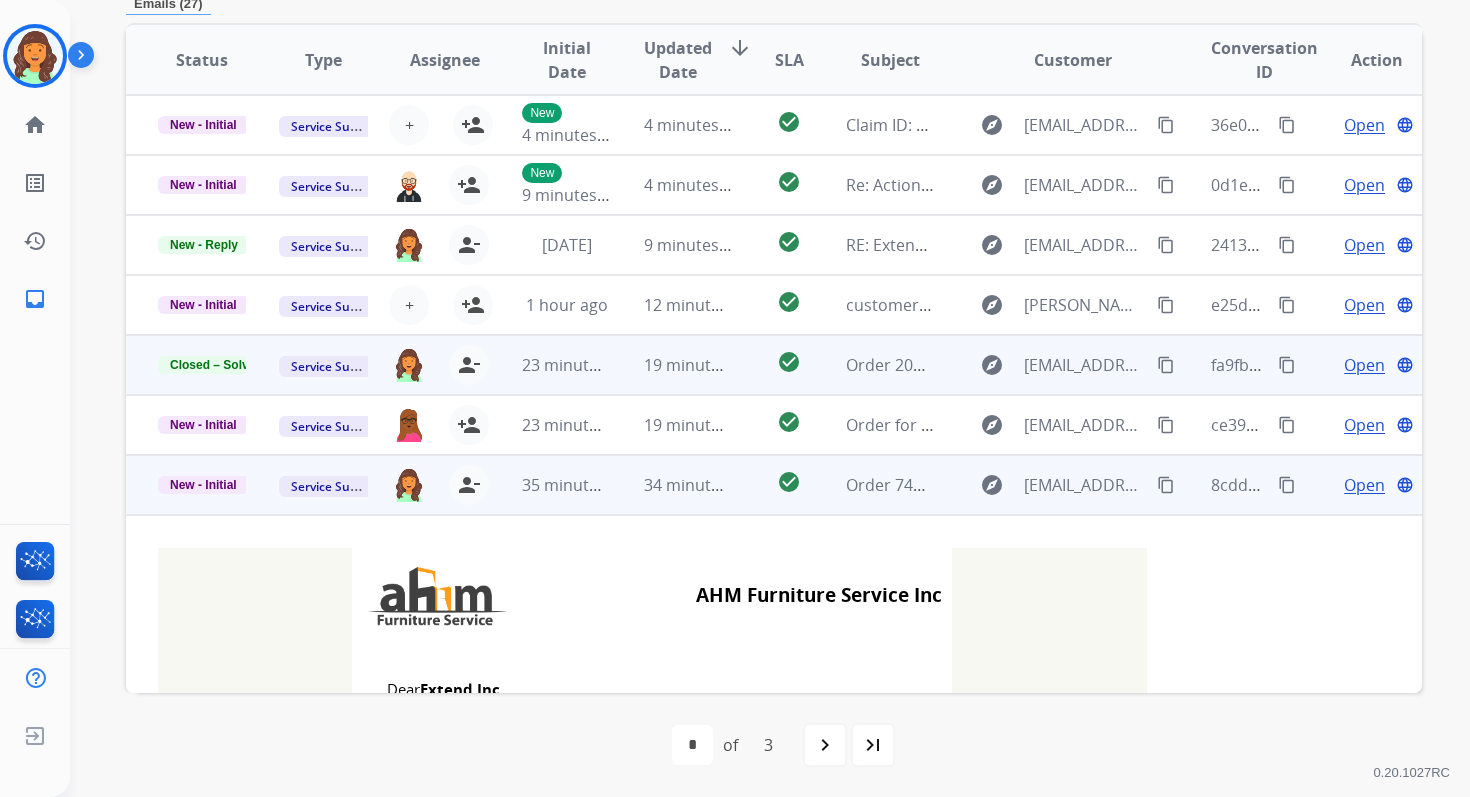 scroll, scrollTop: 480, scrollLeft: 0, axis: vertical 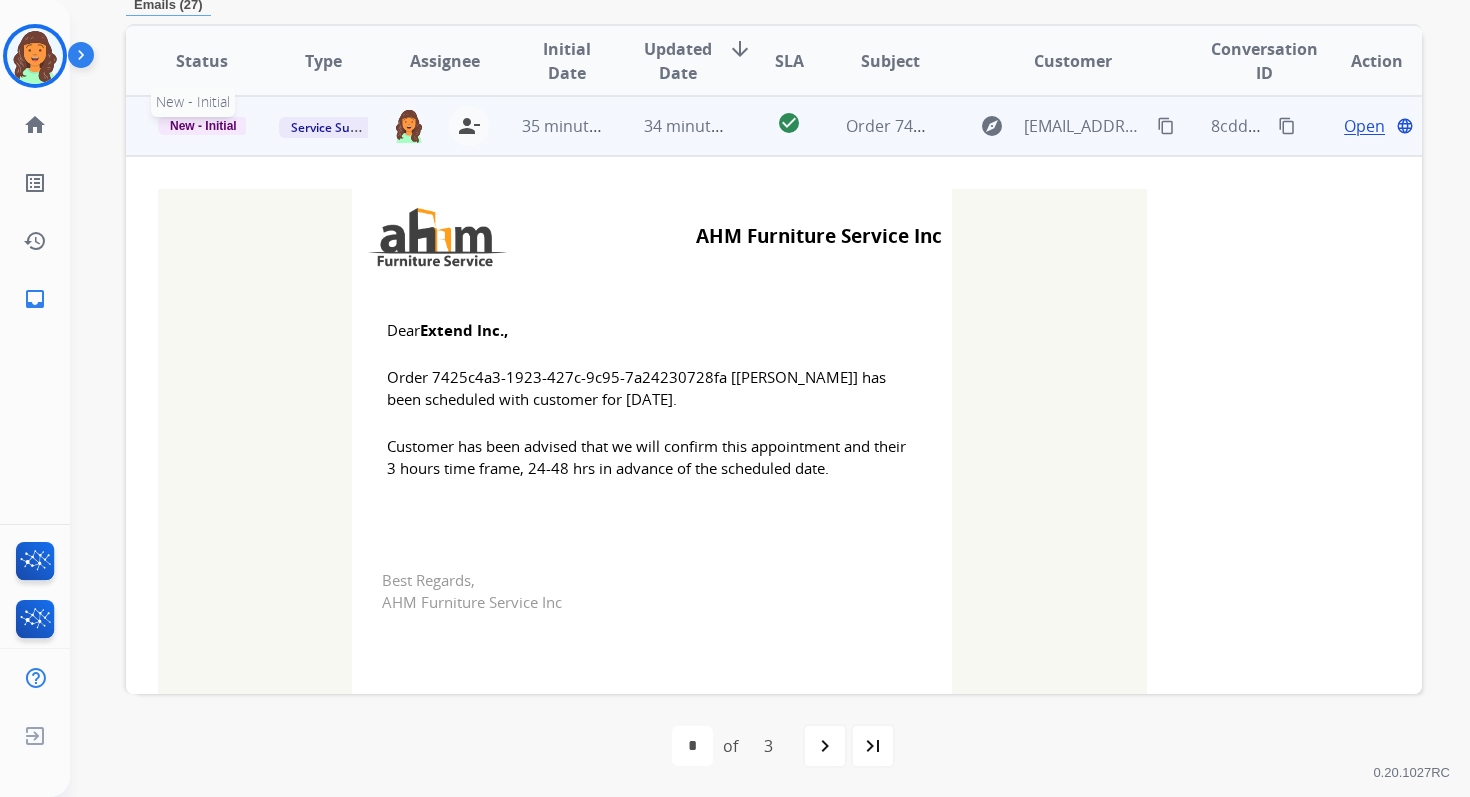 click on "New - Initial" at bounding box center [203, 126] 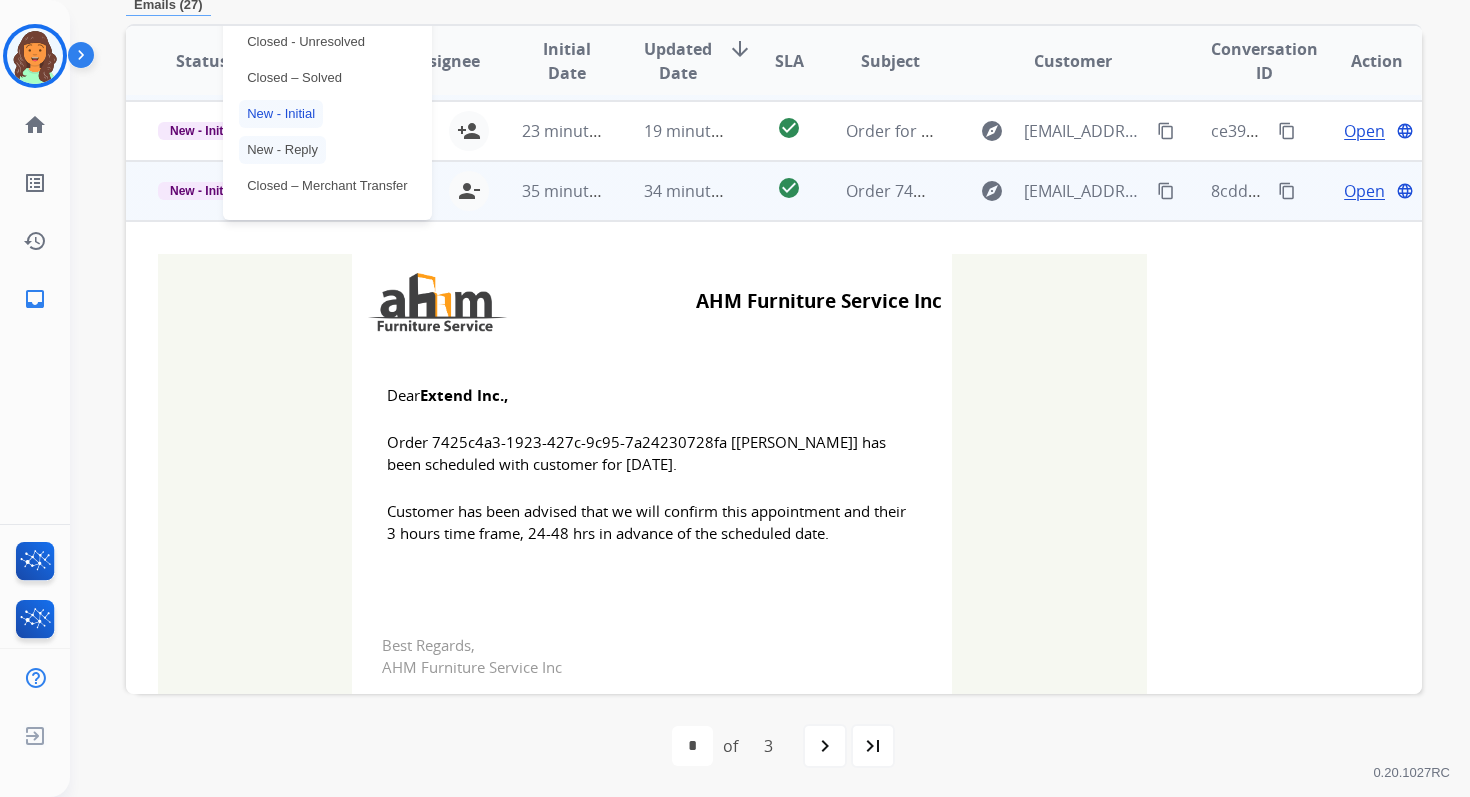 scroll, scrollTop: 287, scrollLeft: 0, axis: vertical 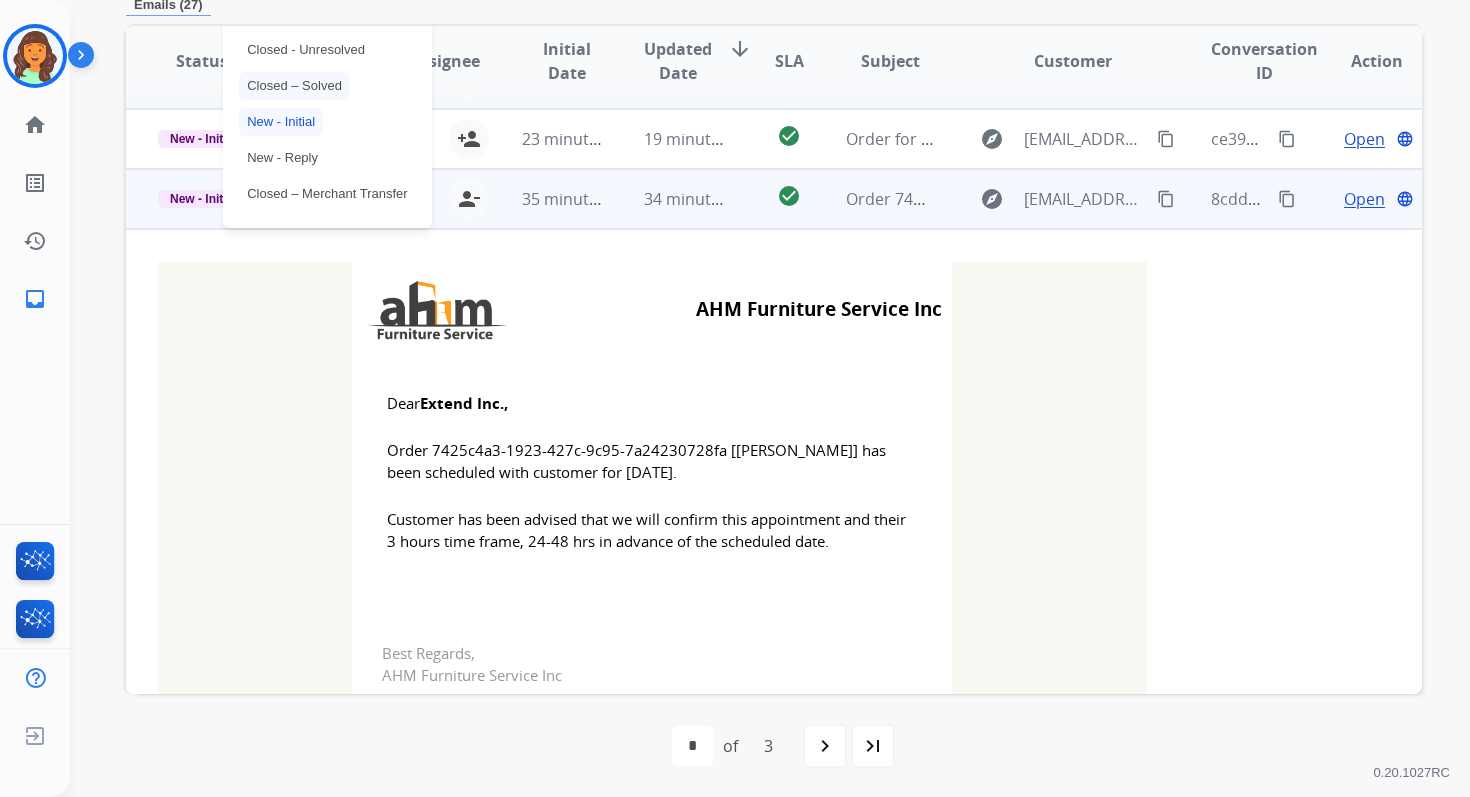 click on "Closed – Solved" at bounding box center [294, 86] 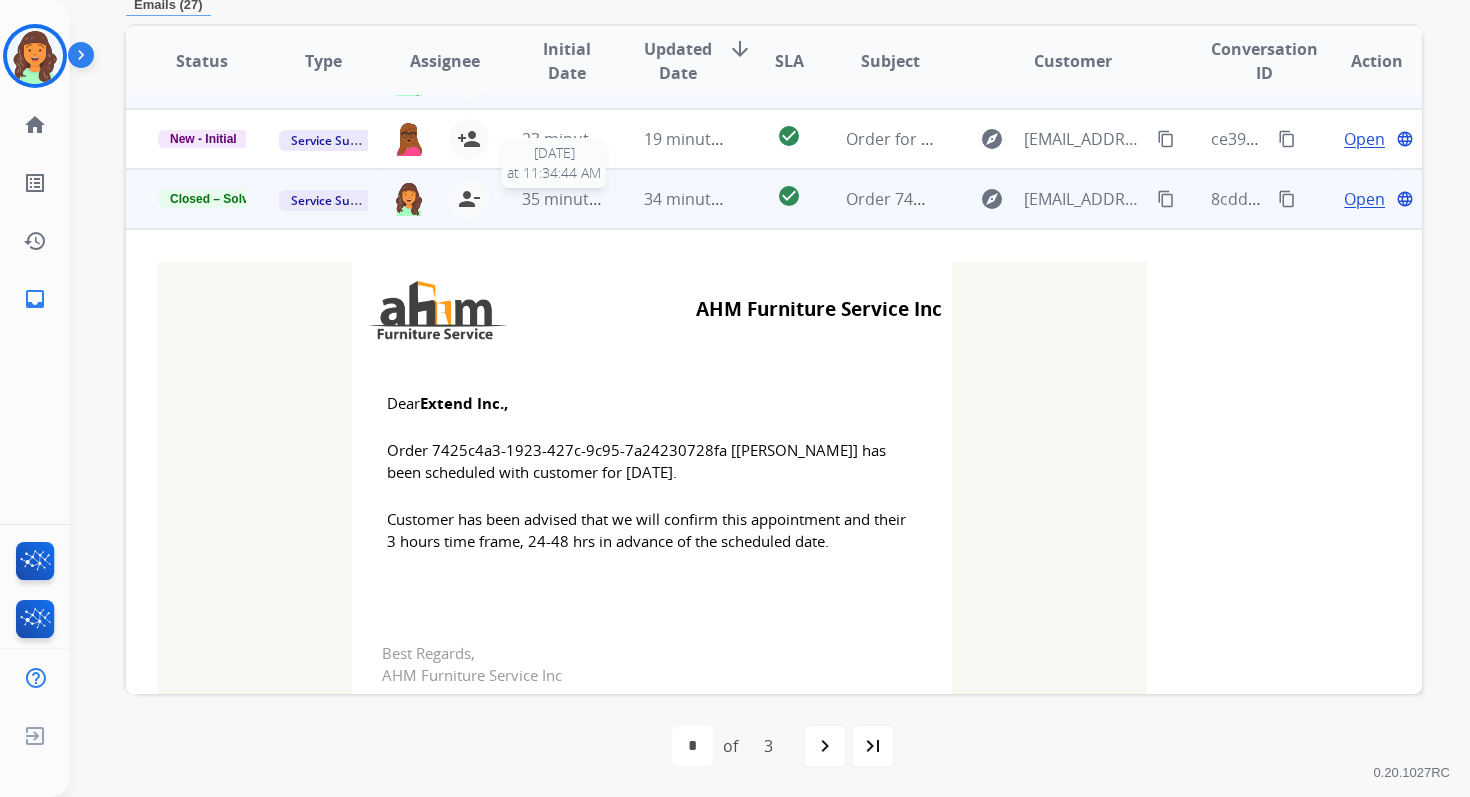 click on "35 minutes ago" at bounding box center (580, 199) 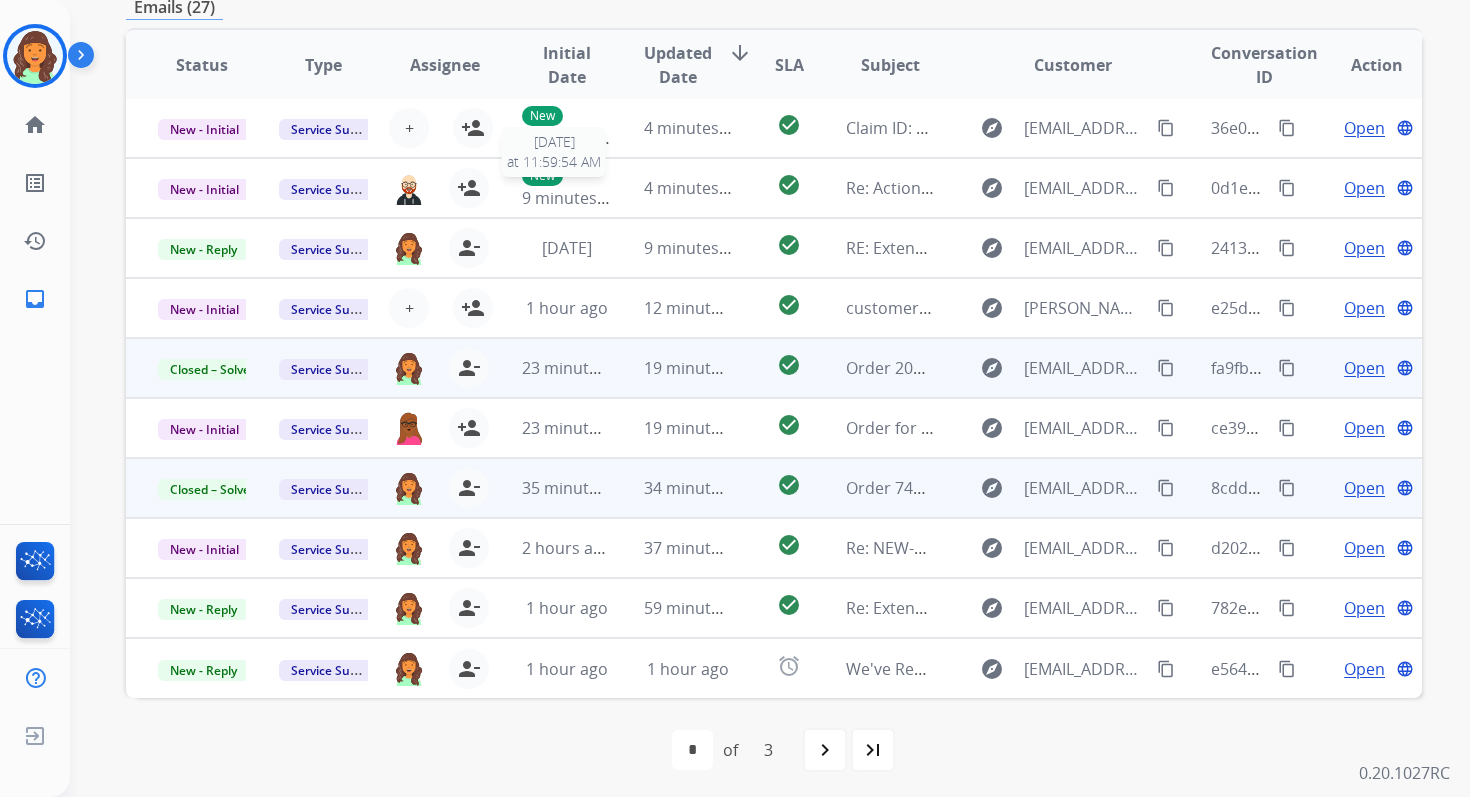 scroll, scrollTop: 2, scrollLeft: 0, axis: vertical 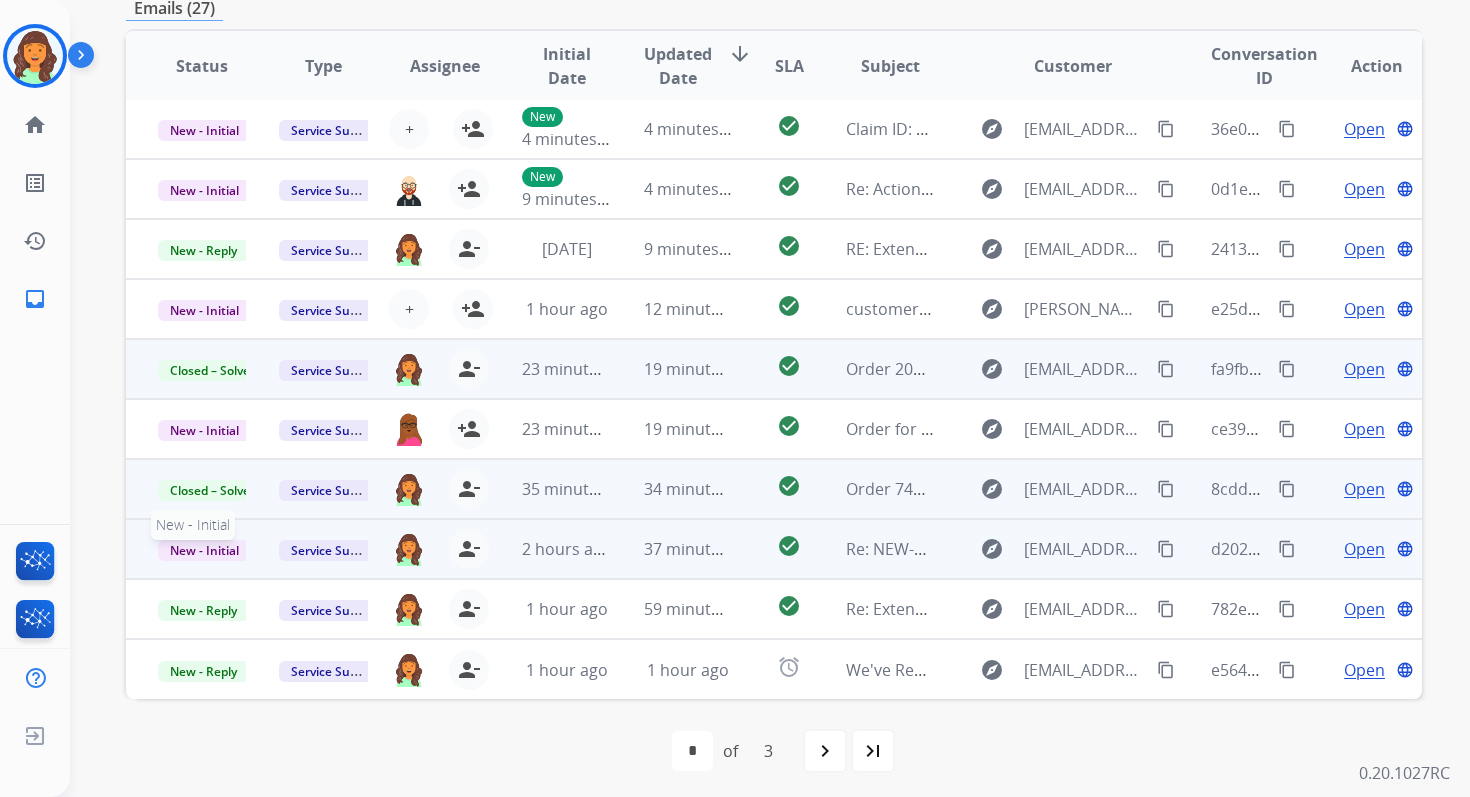 click on "New - Initial" at bounding box center [204, 550] 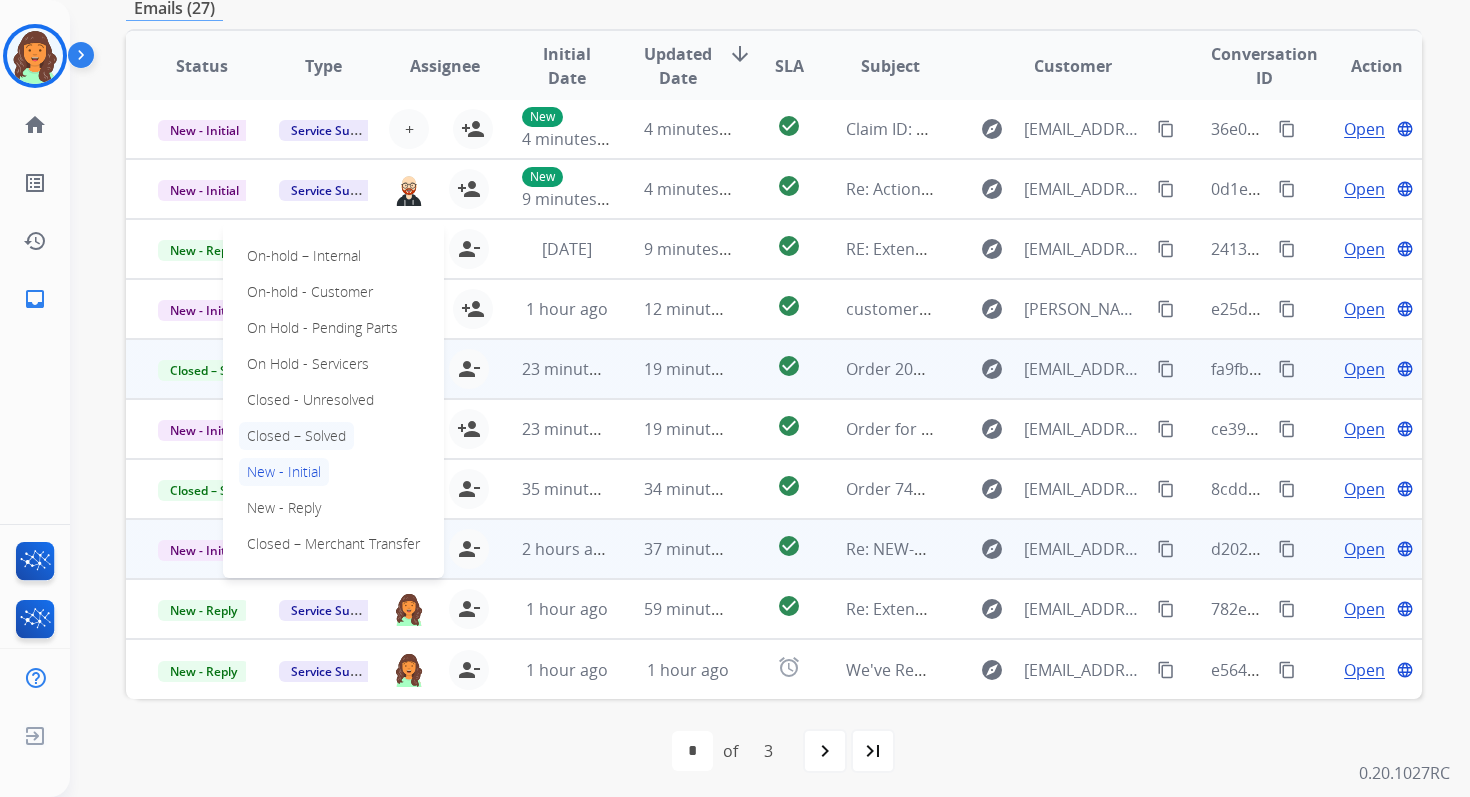 click on "Closed – Solved" at bounding box center (296, 436) 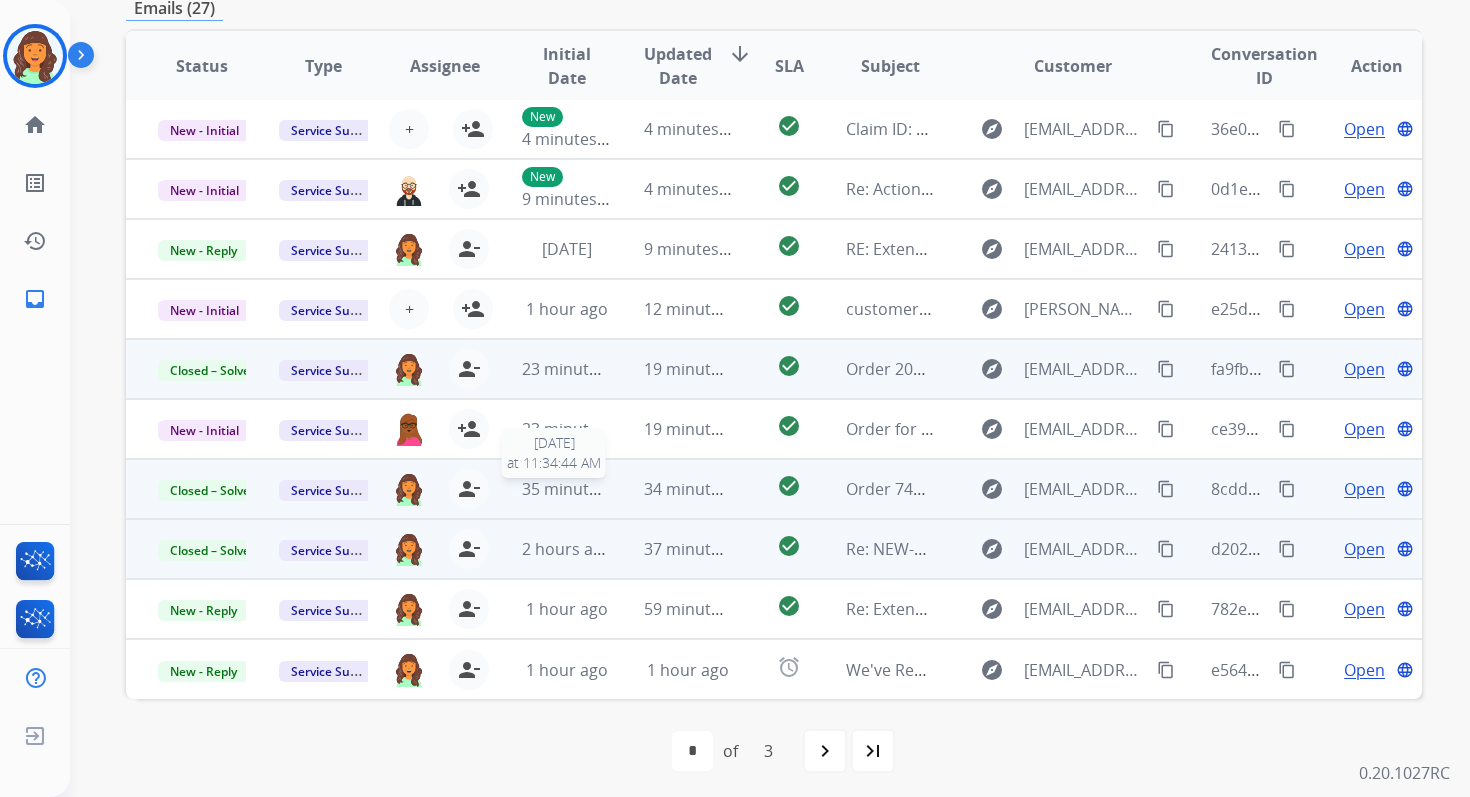 click on "35 minutes ago" at bounding box center [580, 489] 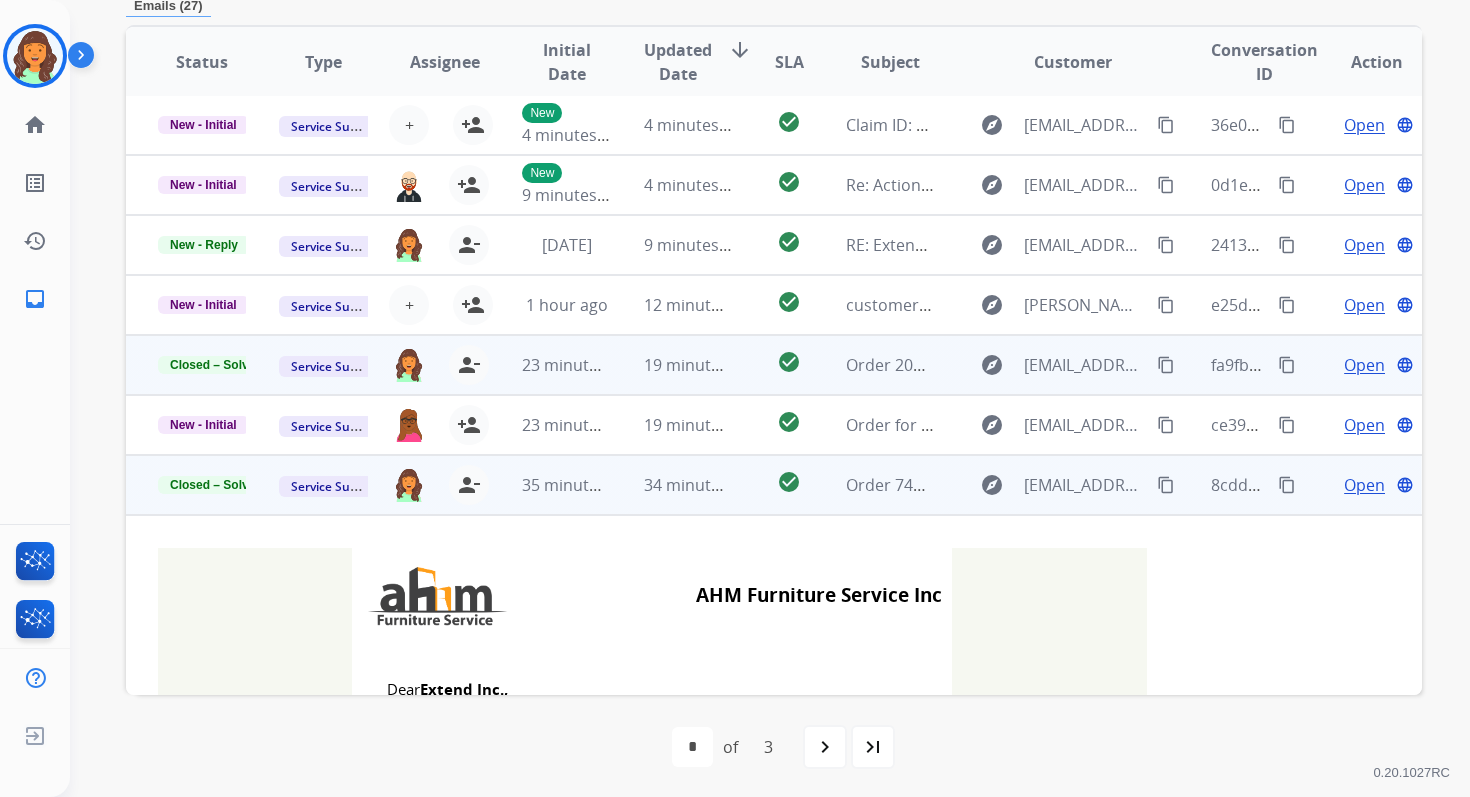 scroll, scrollTop: 480, scrollLeft: 0, axis: vertical 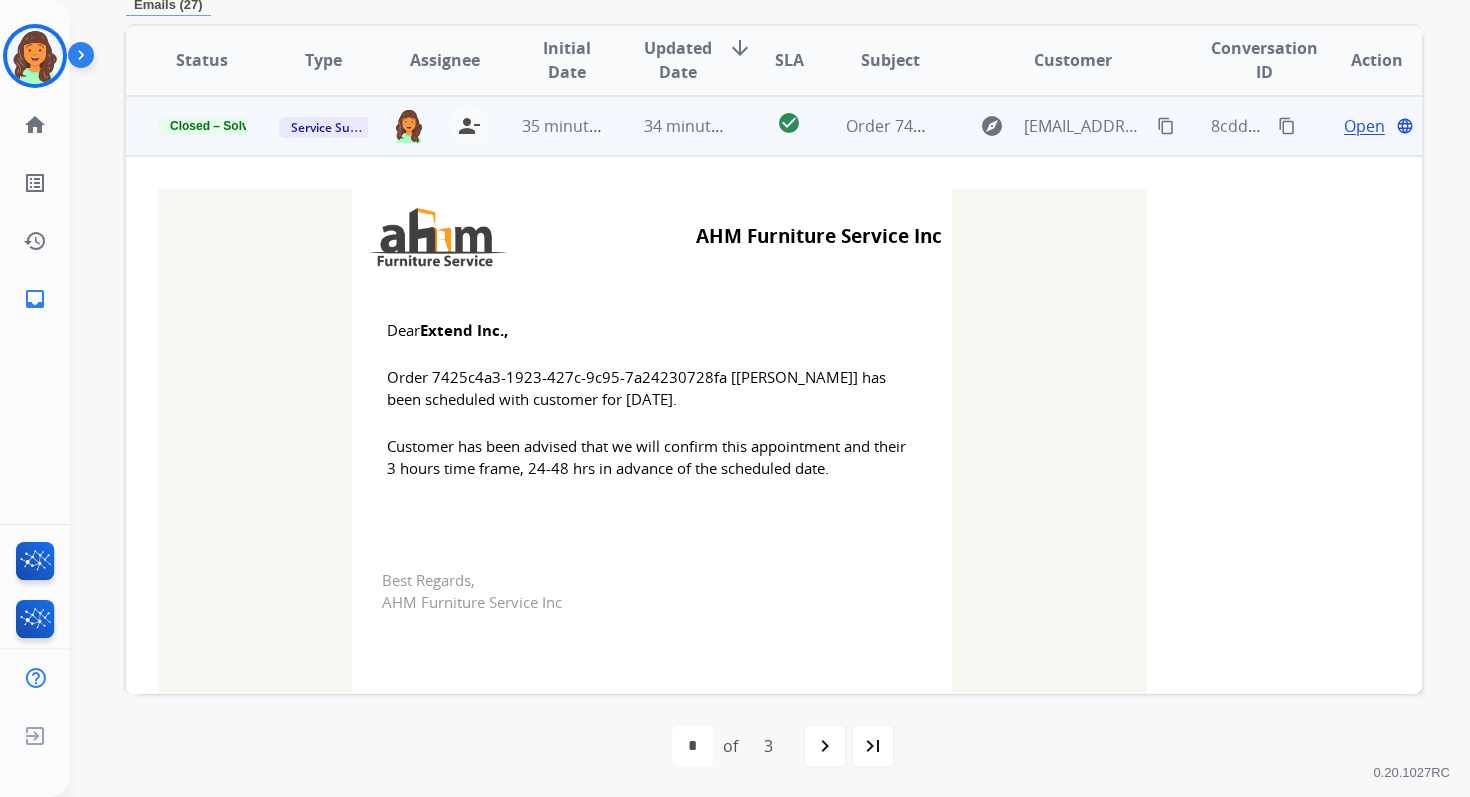 click on "35 minutes ago" at bounding box center (566, 126) 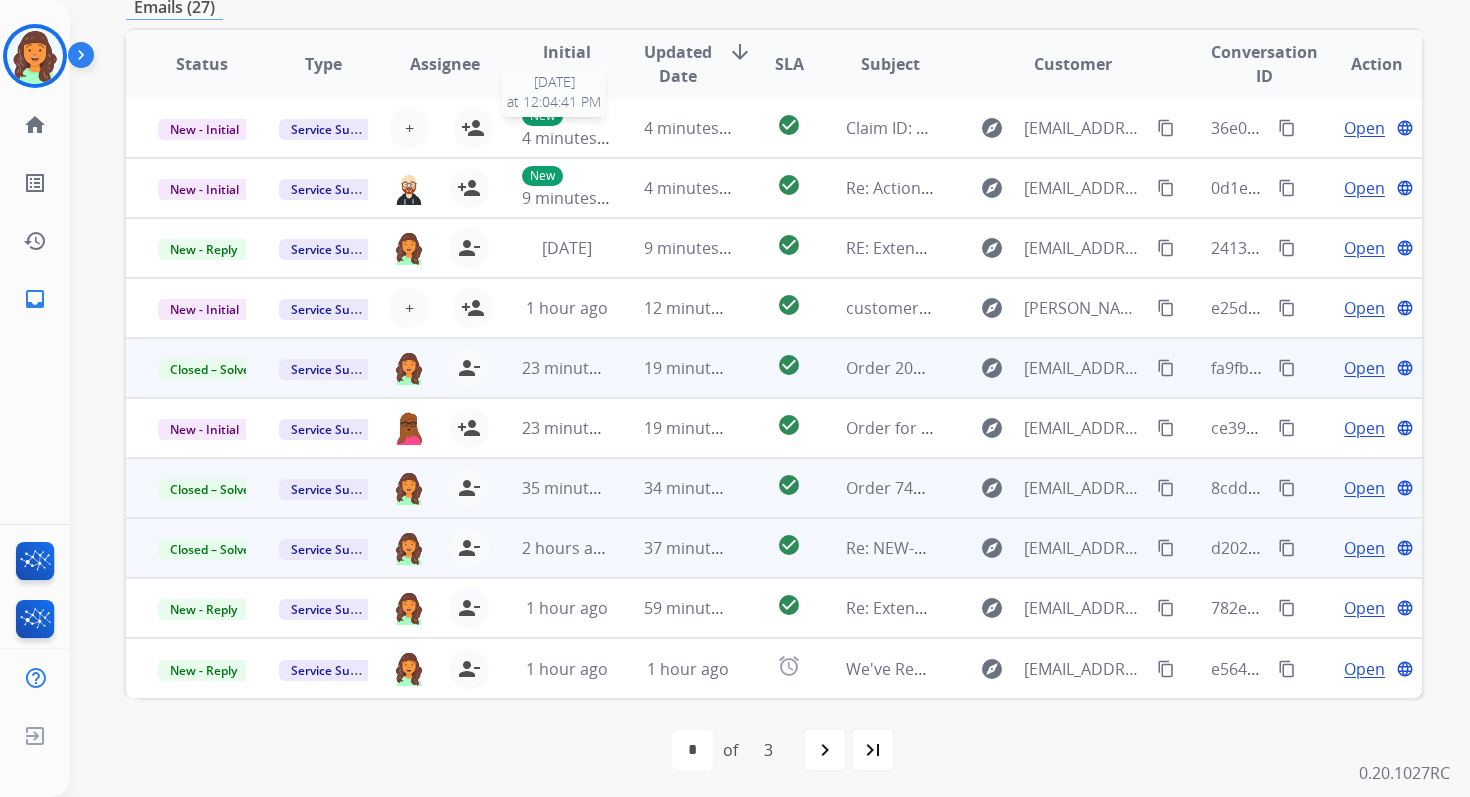 scroll, scrollTop: 2, scrollLeft: 0, axis: vertical 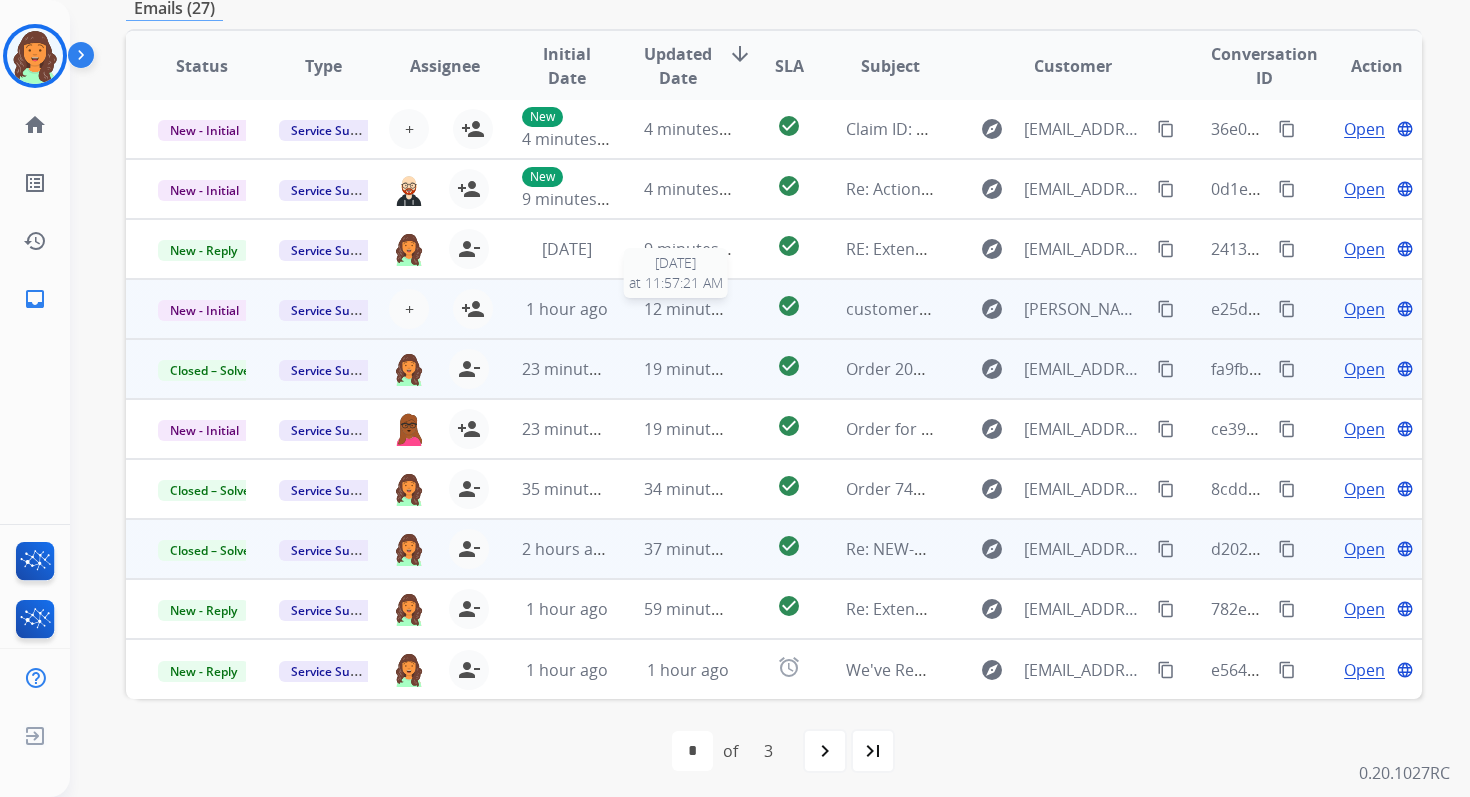click on "12 minutes ago" at bounding box center (702, 309) 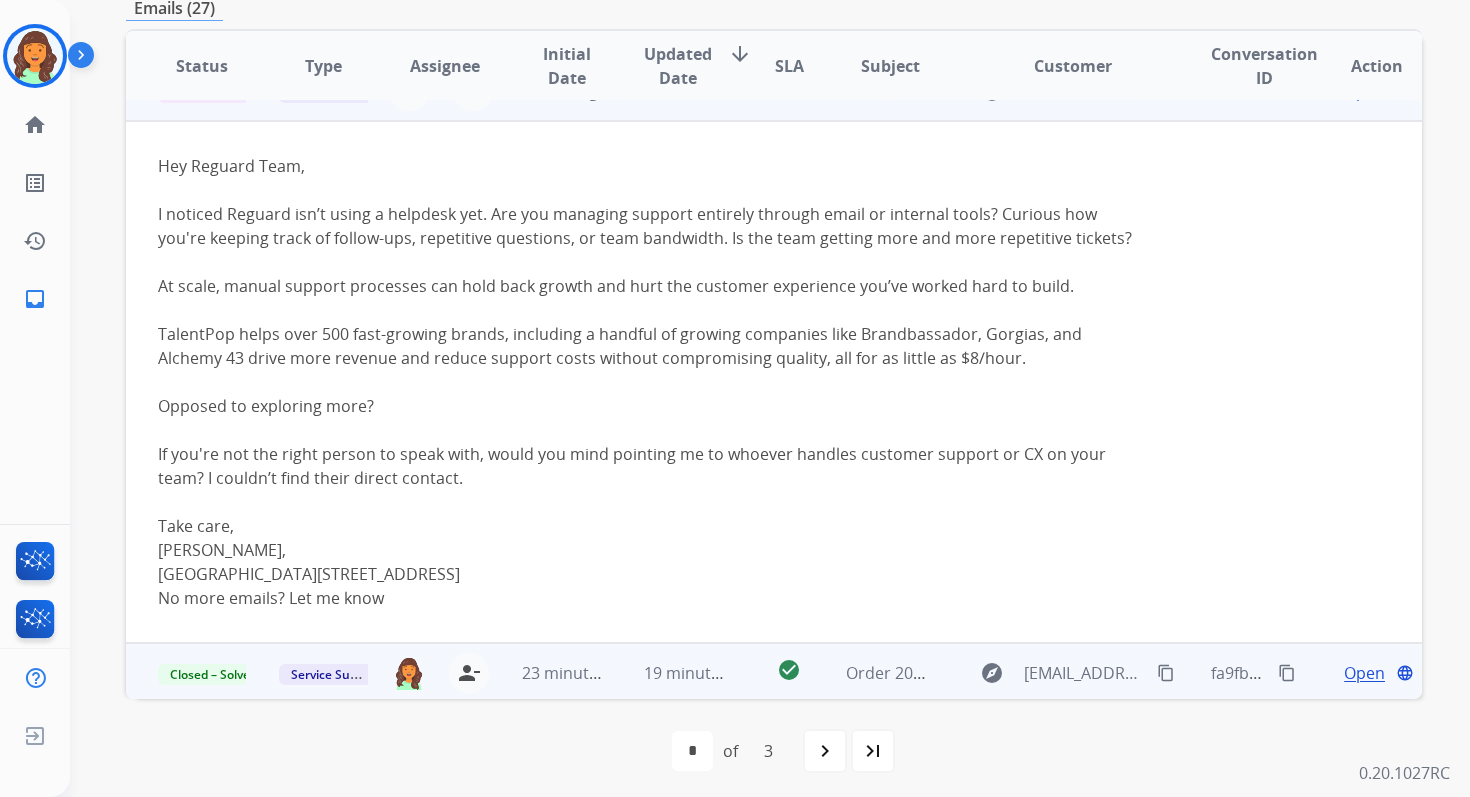 scroll, scrollTop: 180, scrollLeft: 0, axis: vertical 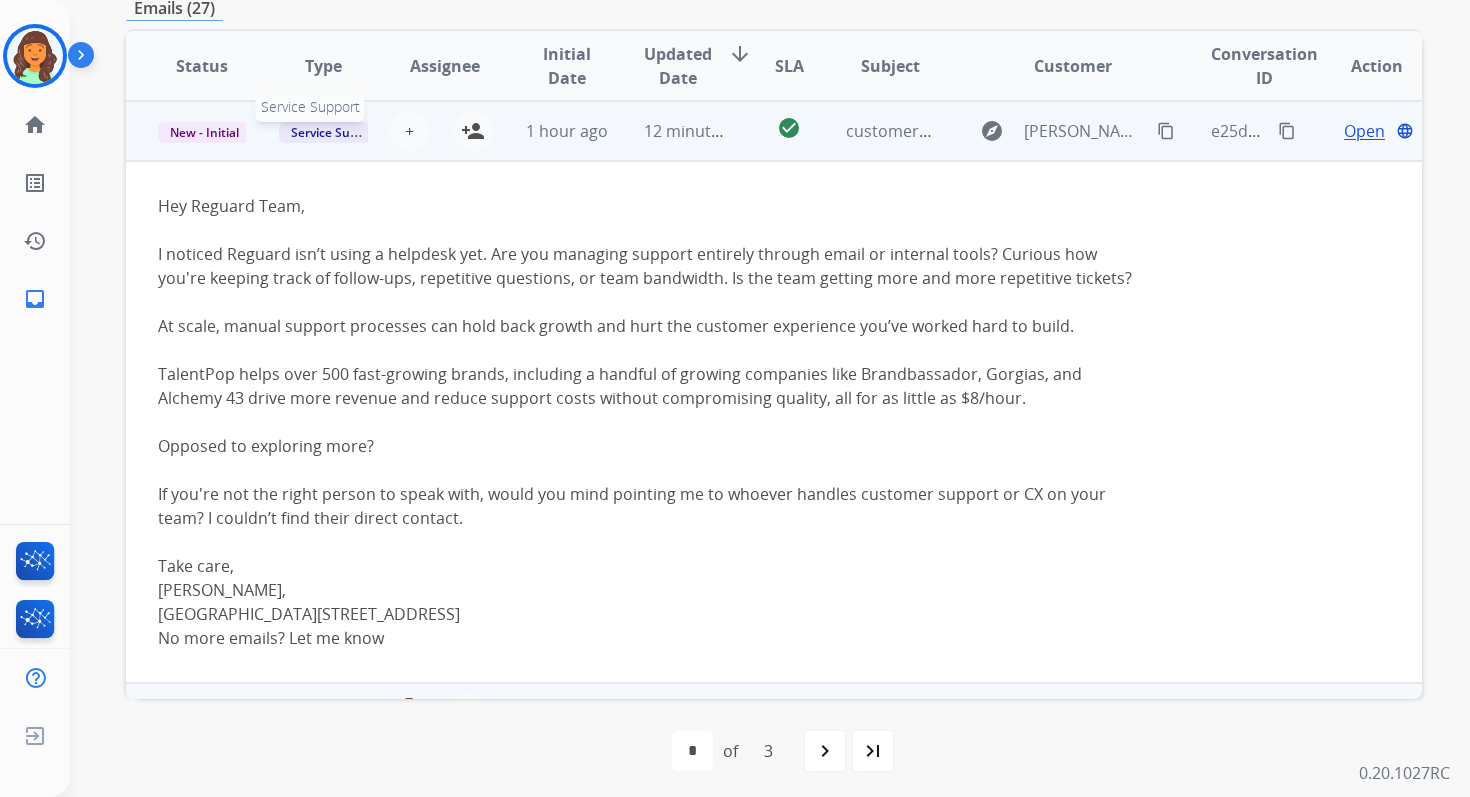 click on "Service Support" at bounding box center (336, 132) 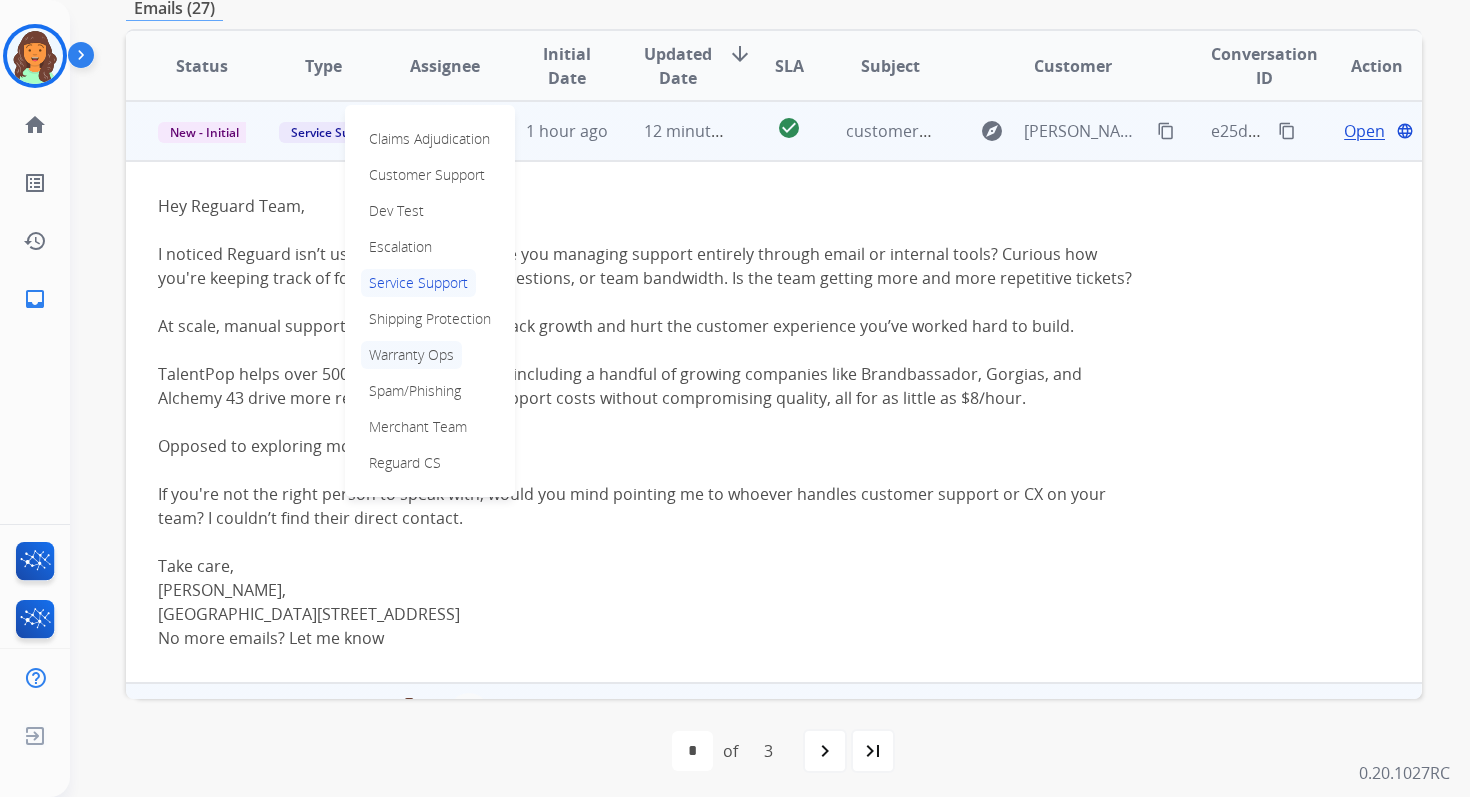 click on "Warranty Ops" at bounding box center [411, 355] 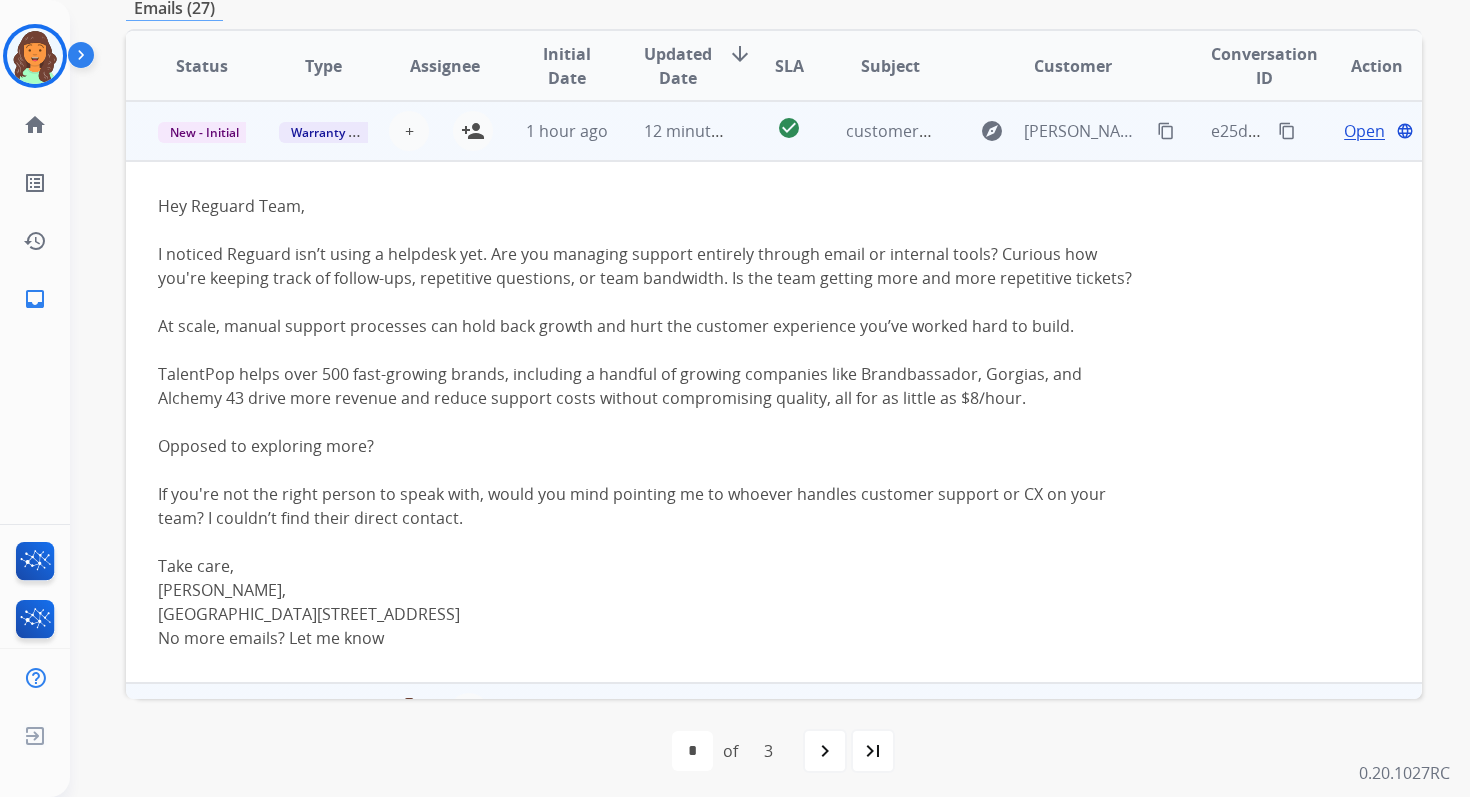 click on "12 minutes ago" at bounding box center (672, 131) 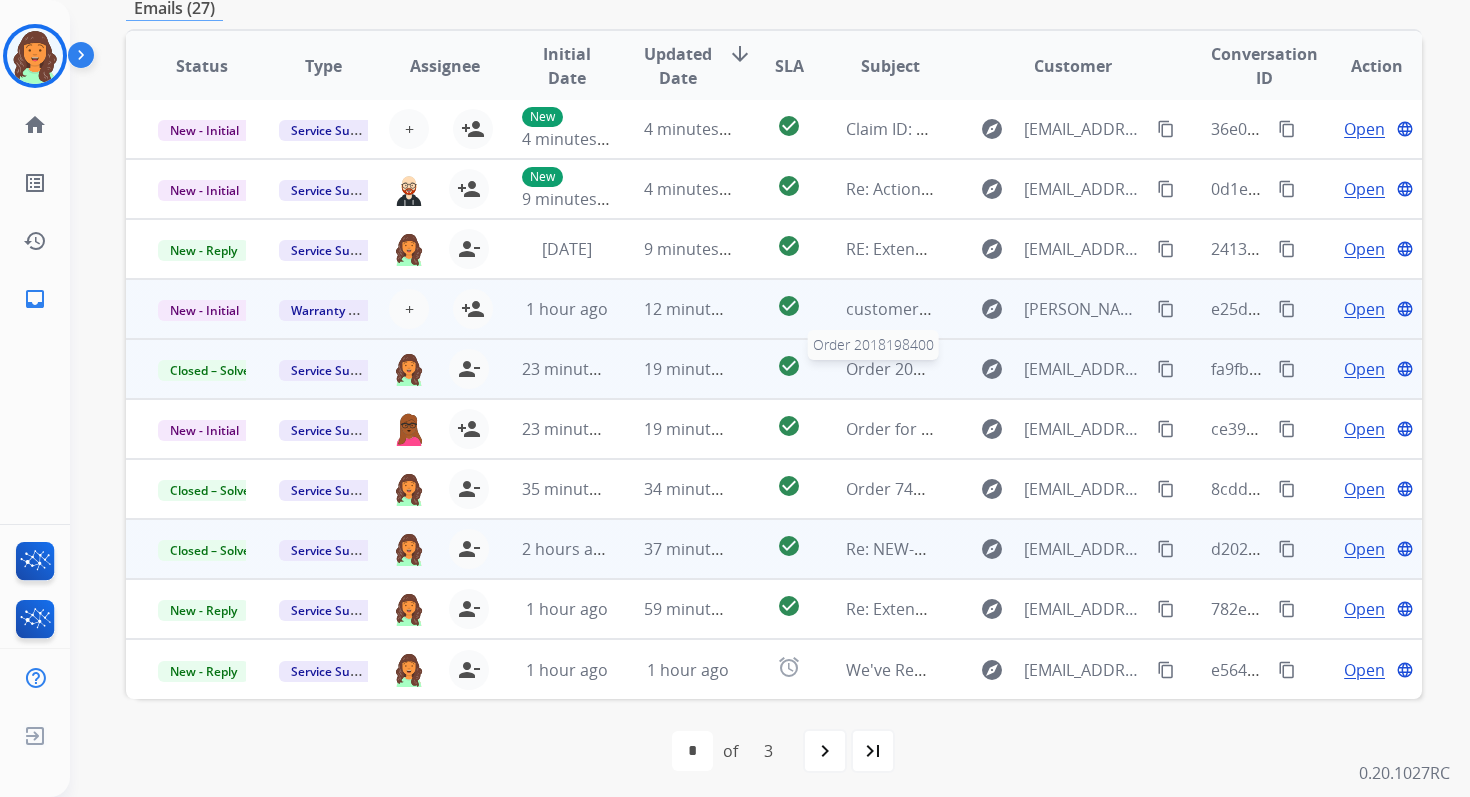 scroll, scrollTop: 0, scrollLeft: 0, axis: both 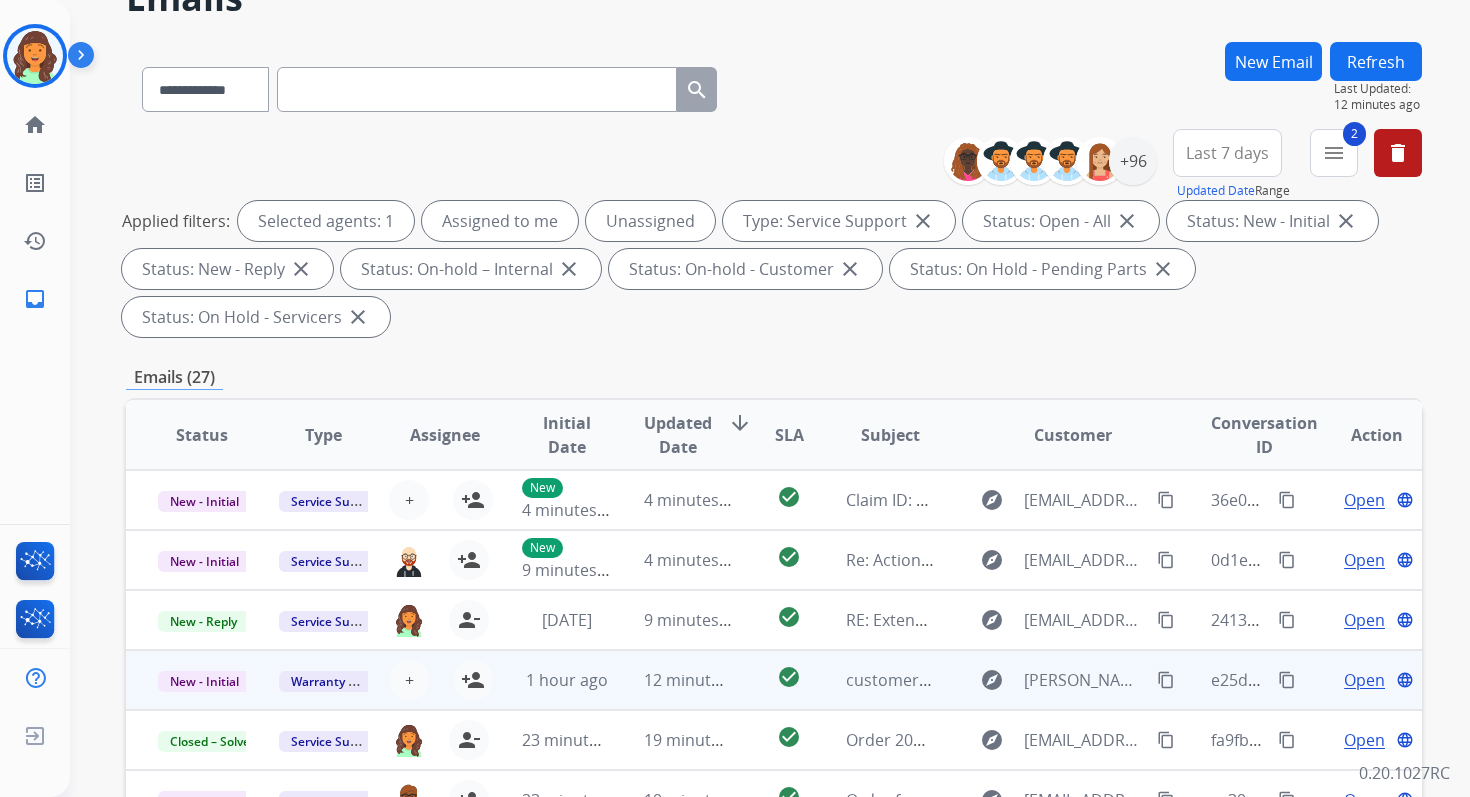 click on "Refresh" at bounding box center (1376, 61) 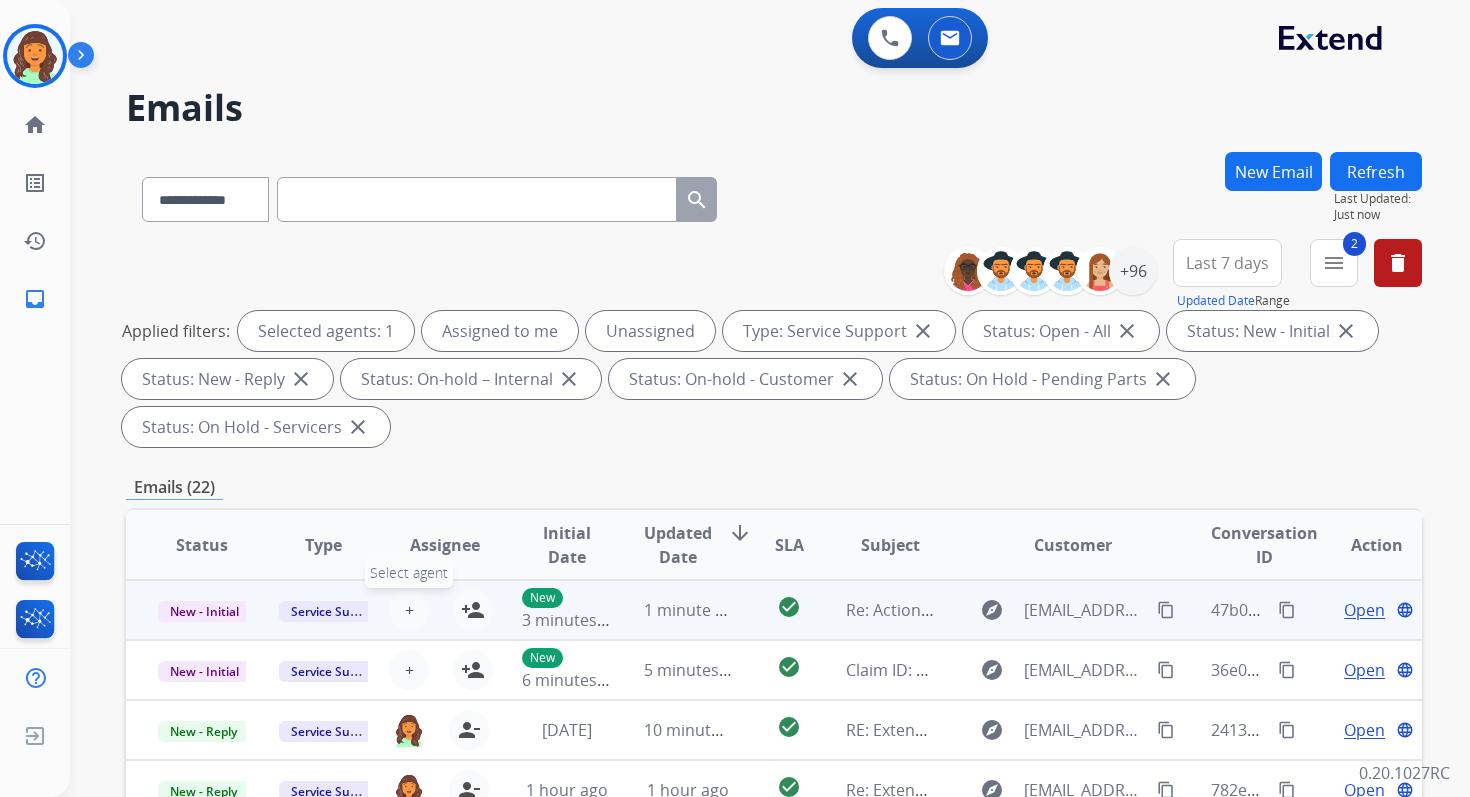 click on "+" at bounding box center [409, 610] 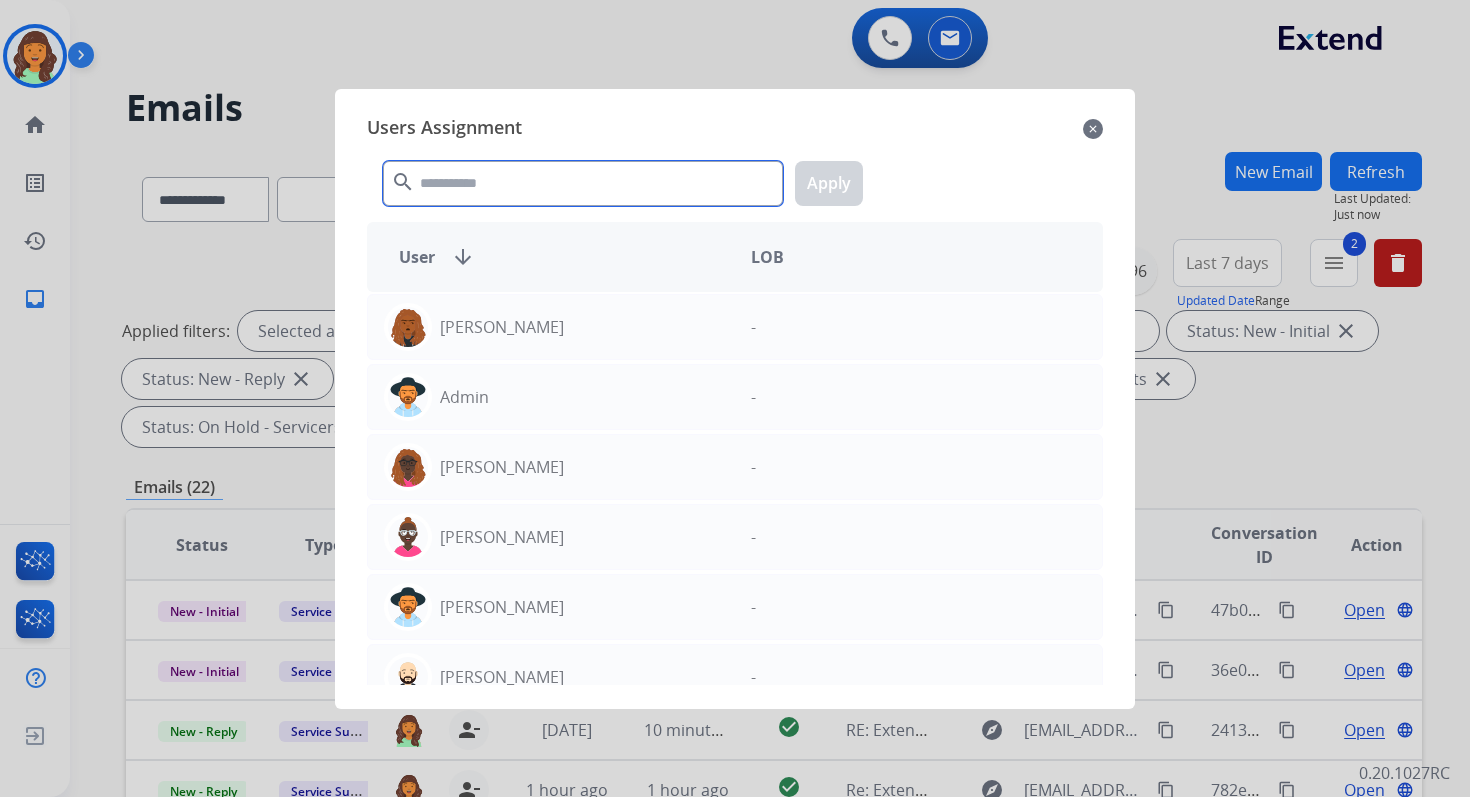 click 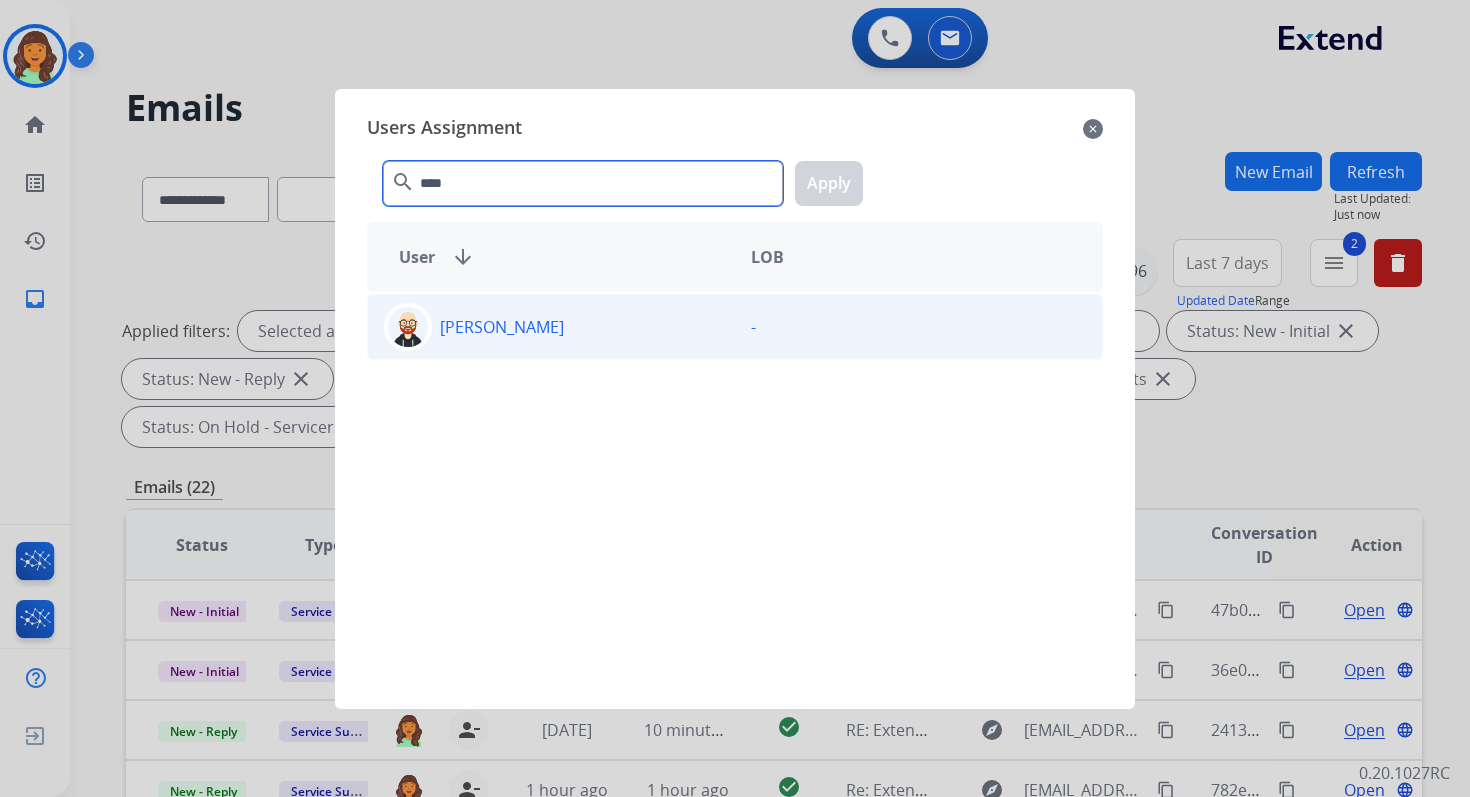 type on "****" 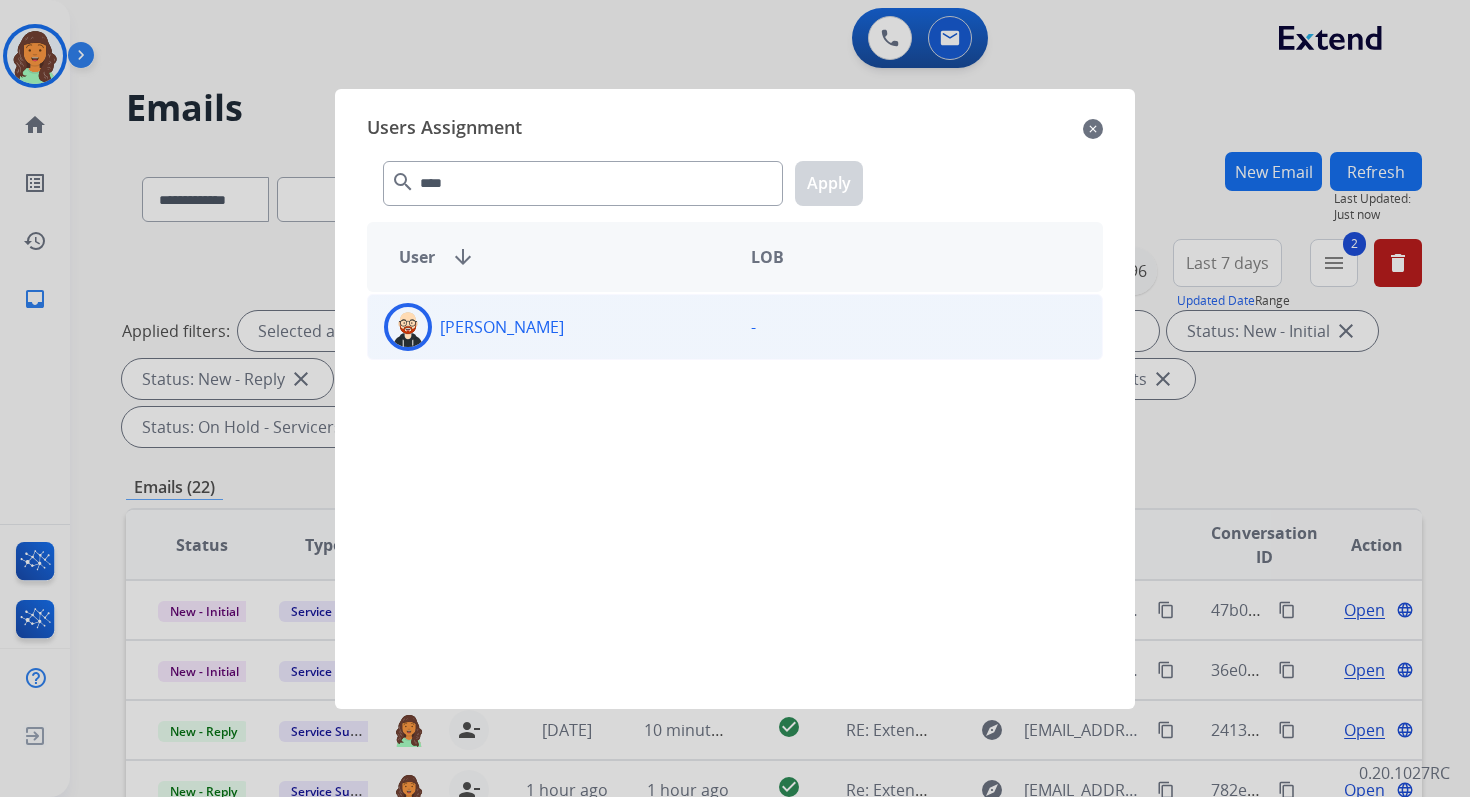 click on "Ezra  Barnes" 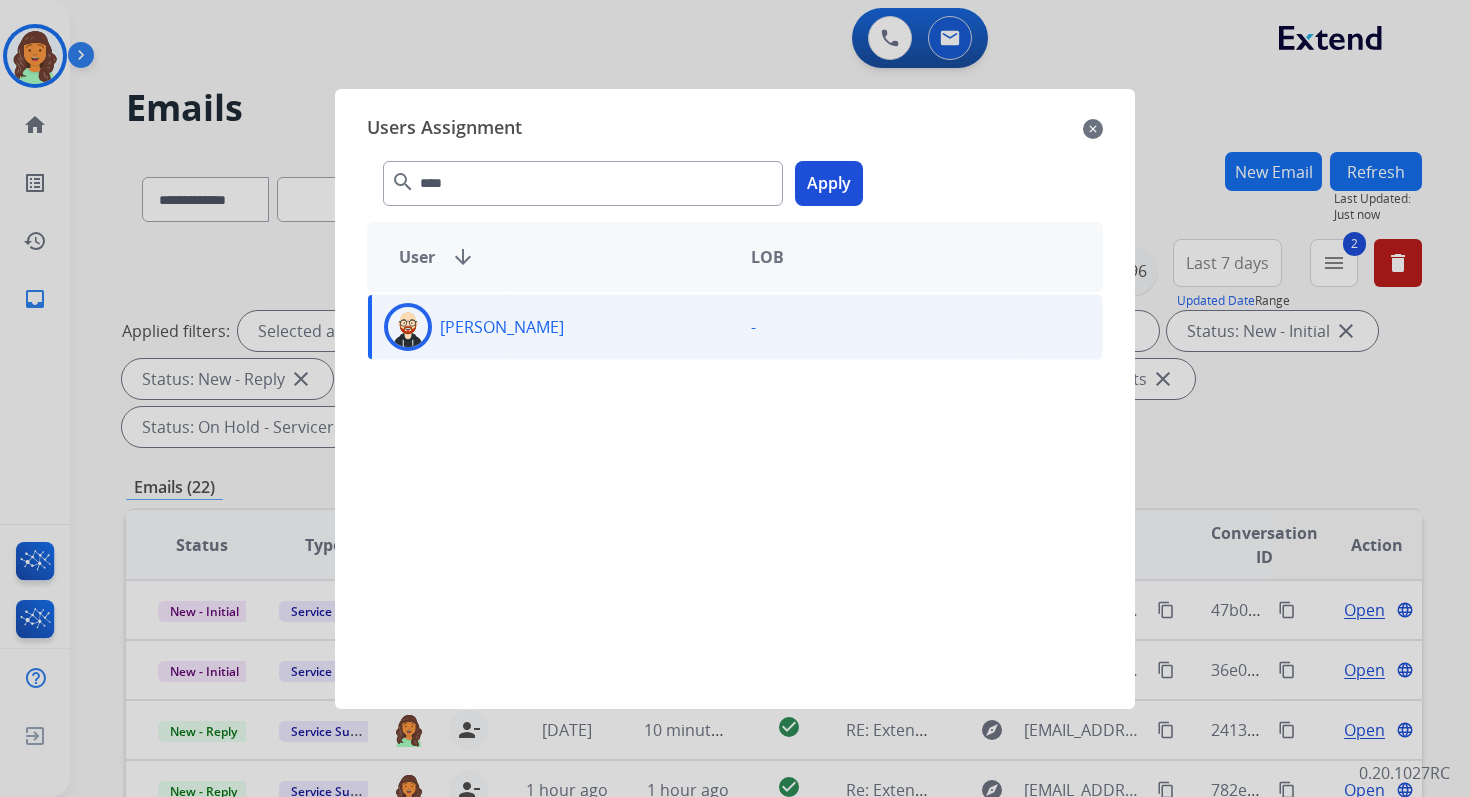 click on "Apply" 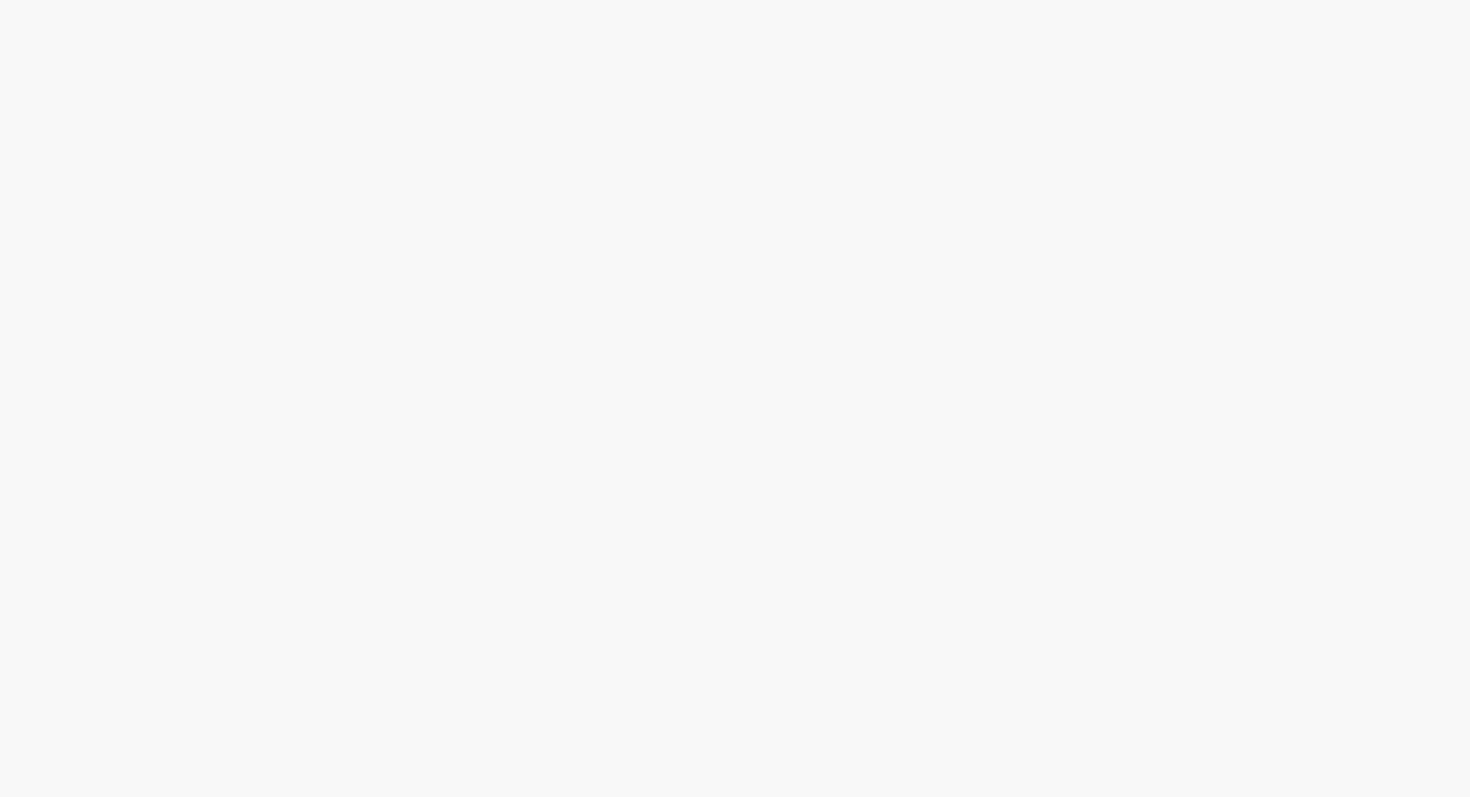 scroll, scrollTop: 0, scrollLeft: 0, axis: both 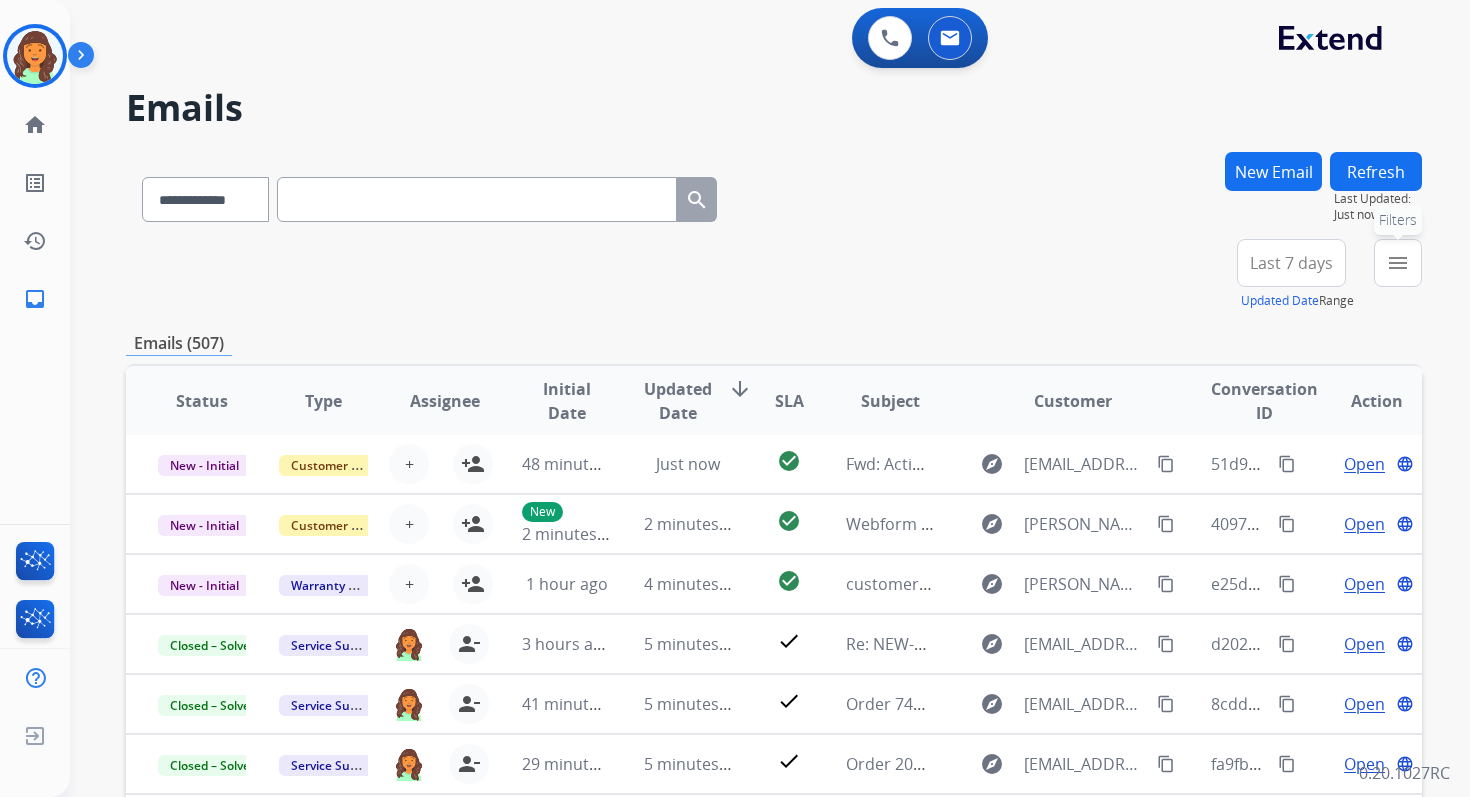 click on "menu" at bounding box center (1398, 263) 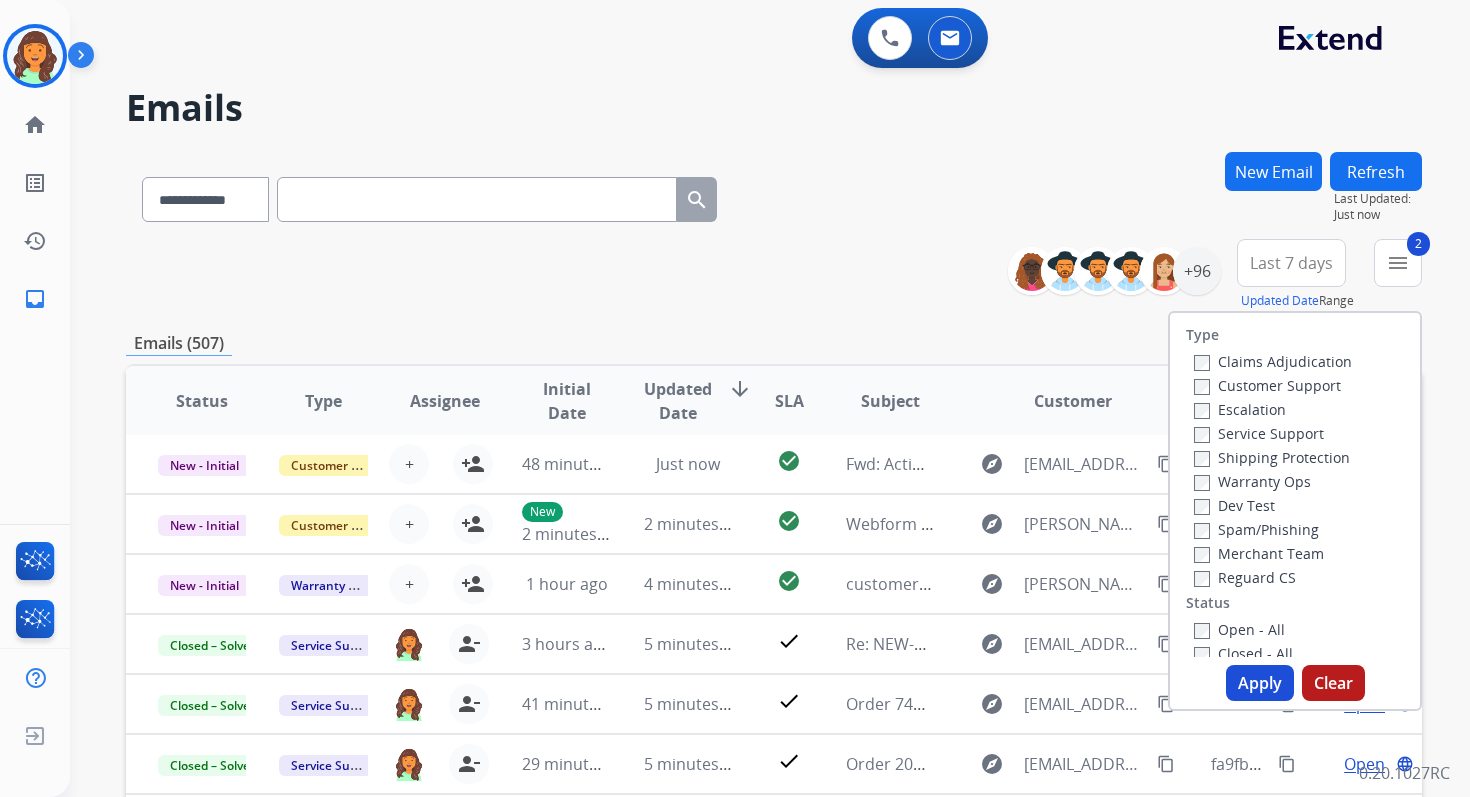 click on "Apply" at bounding box center (1260, 683) 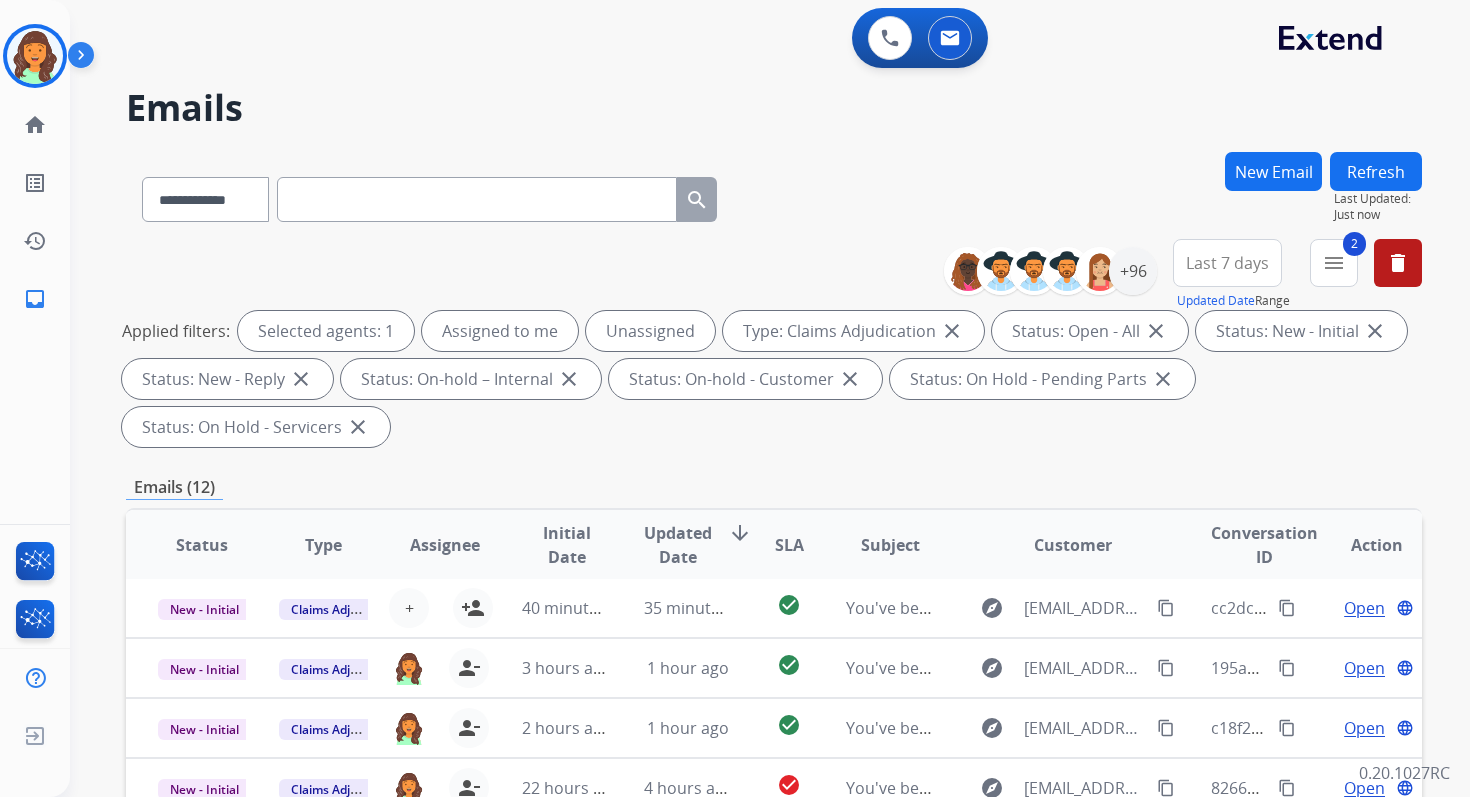 scroll, scrollTop: 485, scrollLeft: 0, axis: vertical 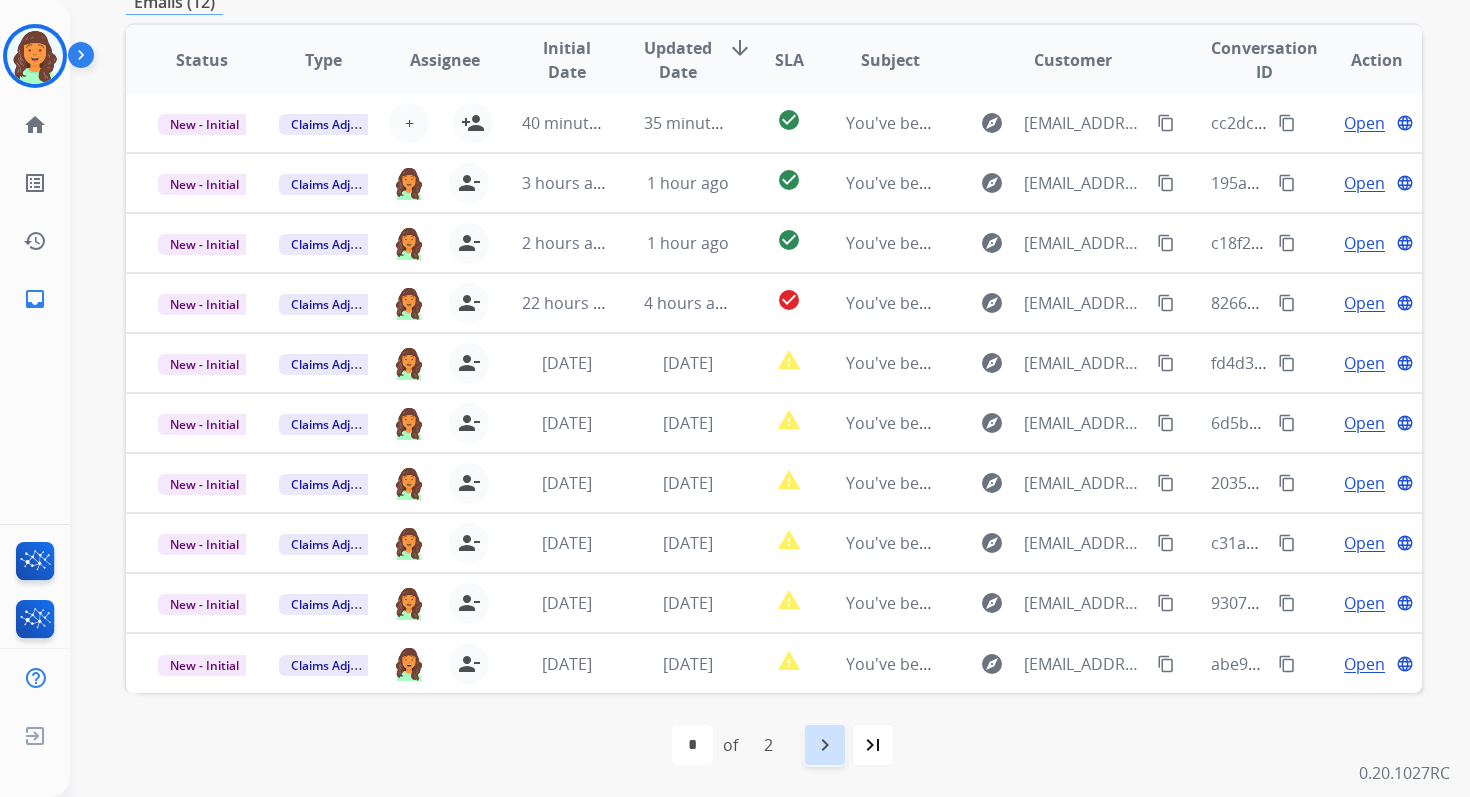 click on "navigate_next" at bounding box center [825, 745] 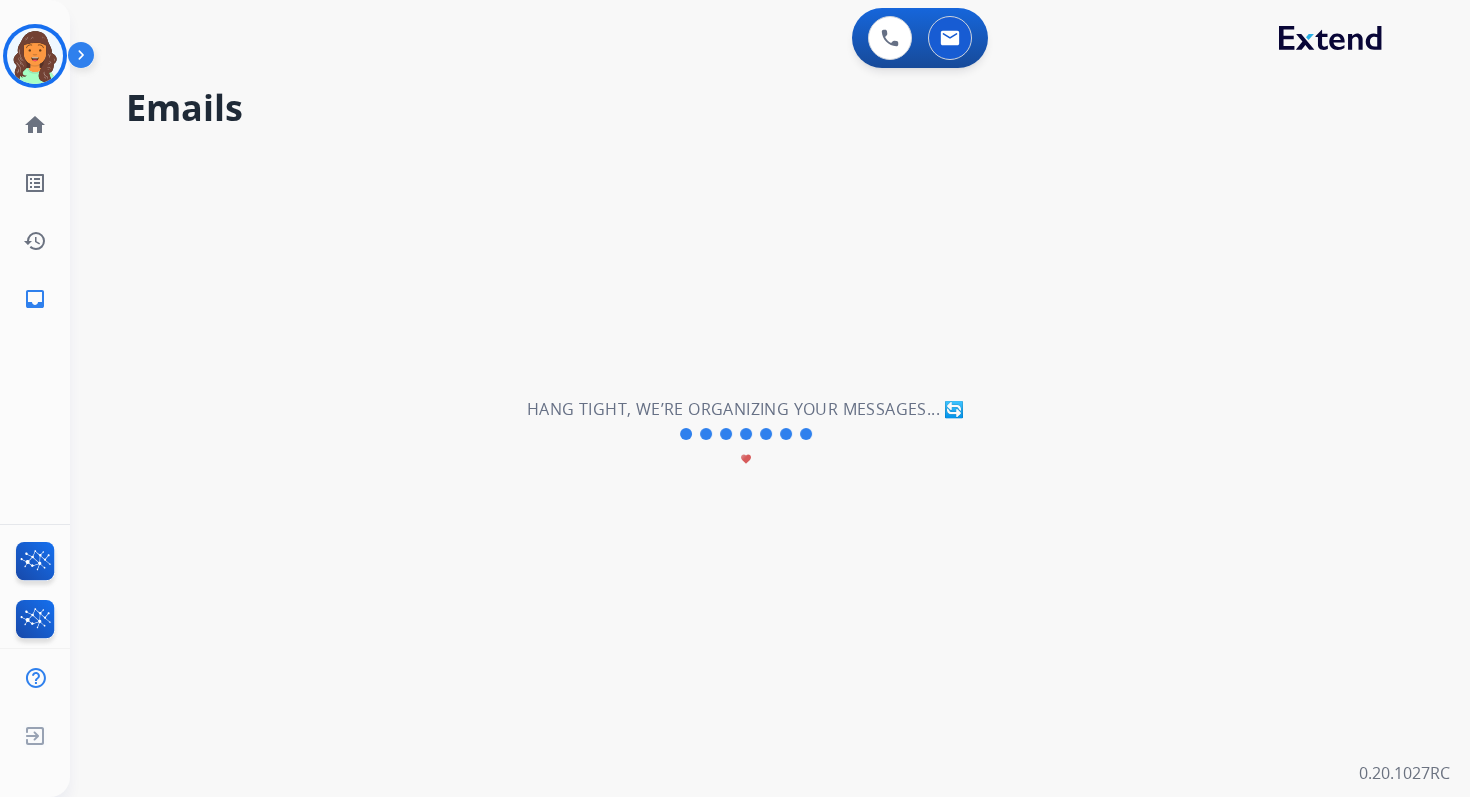 scroll, scrollTop: 0, scrollLeft: 0, axis: both 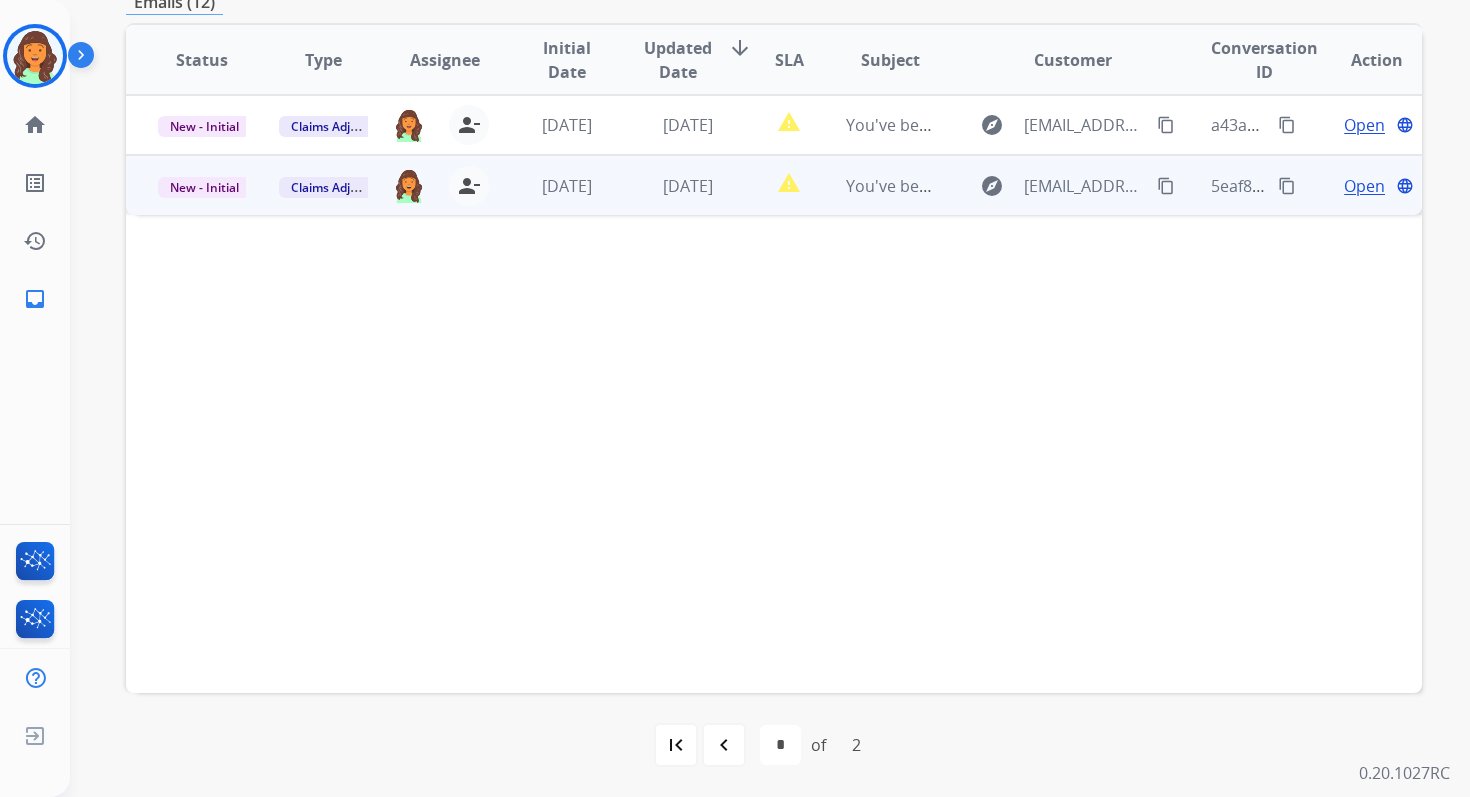 click on "[DATE]" at bounding box center [672, 185] 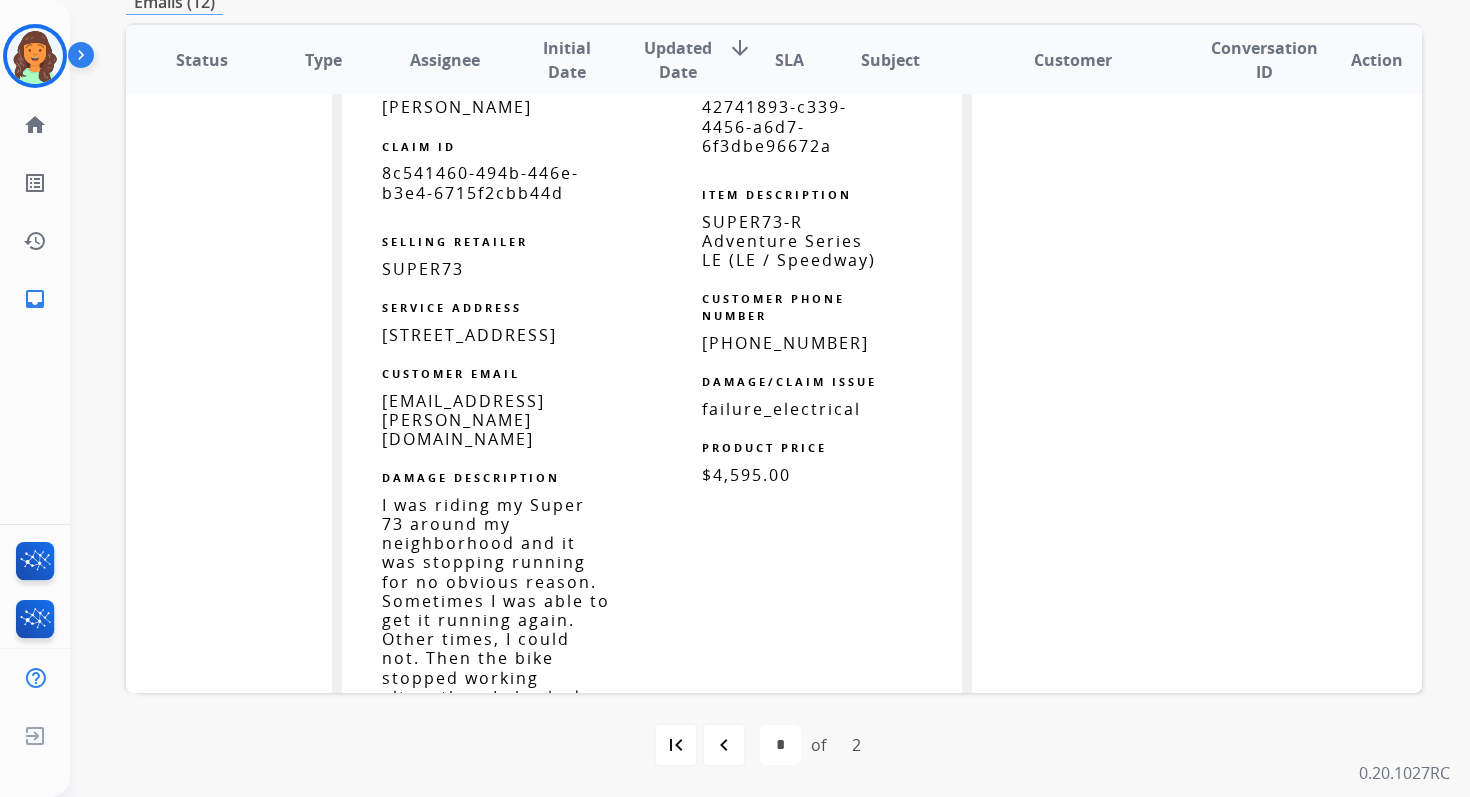 scroll, scrollTop: 1093, scrollLeft: 0, axis: vertical 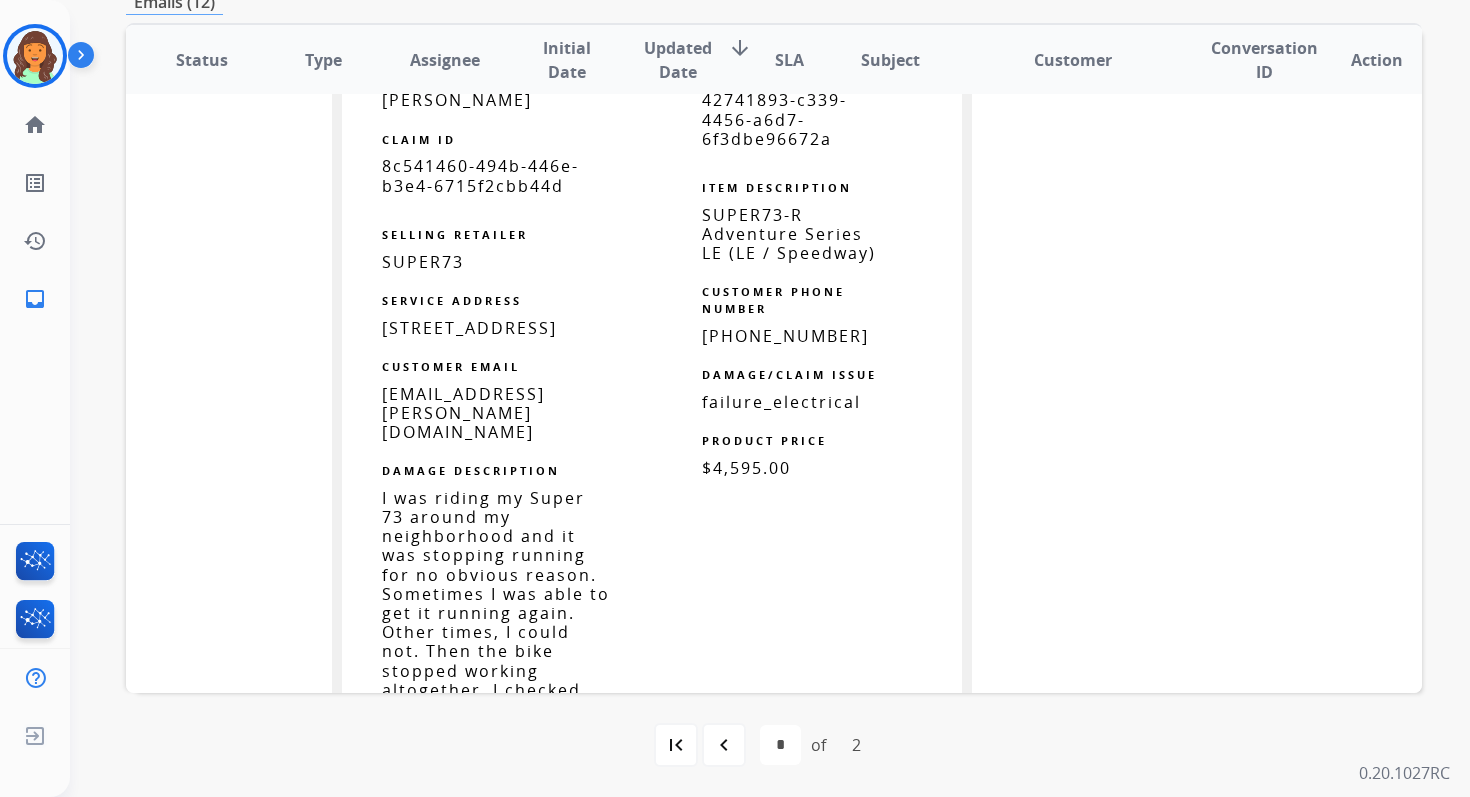 drag, startPoint x: 379, startPoint y: 366, endPoint x: 428, endPoint y: 367, distance: 49.010204 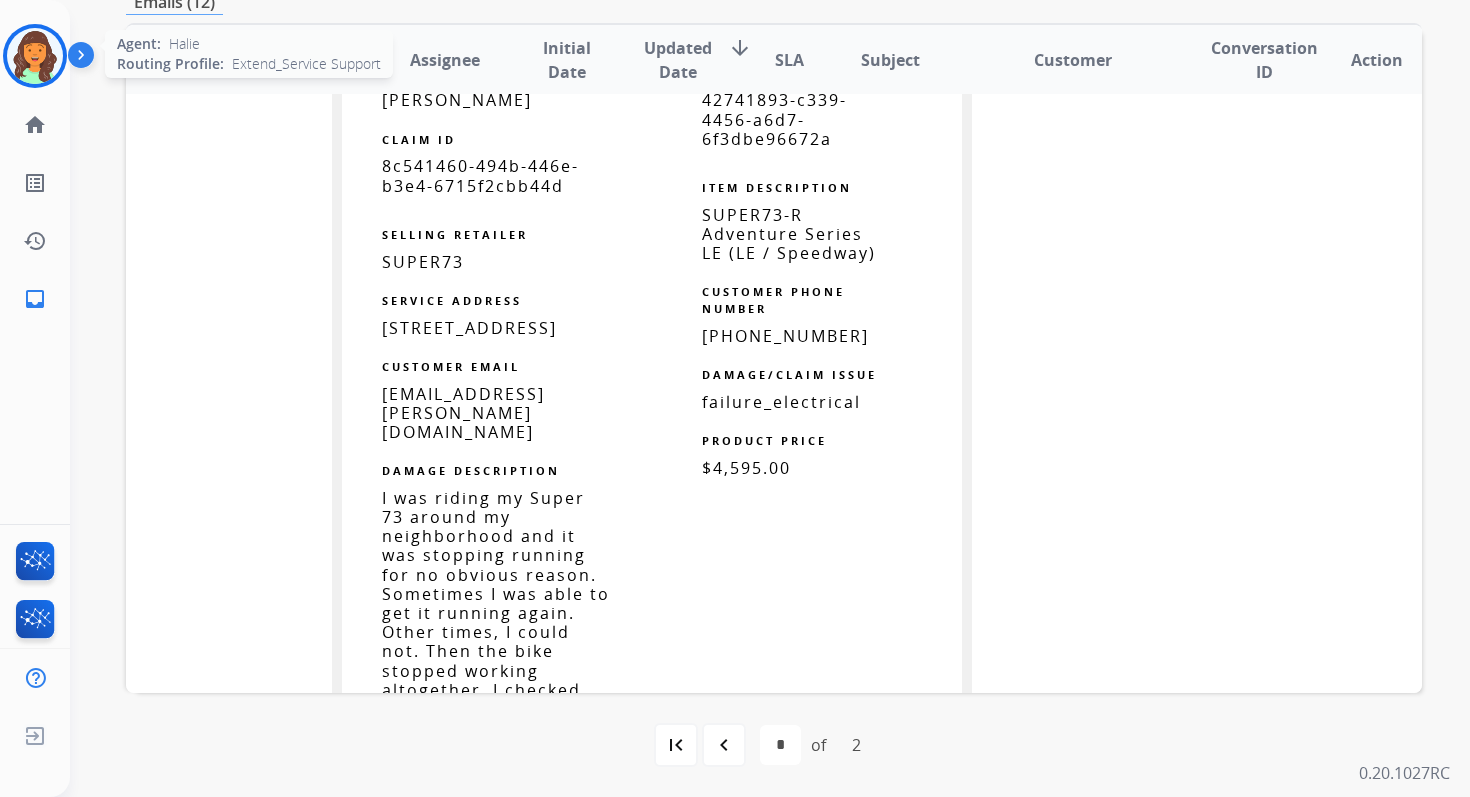 click at bounding box center [35, 56] 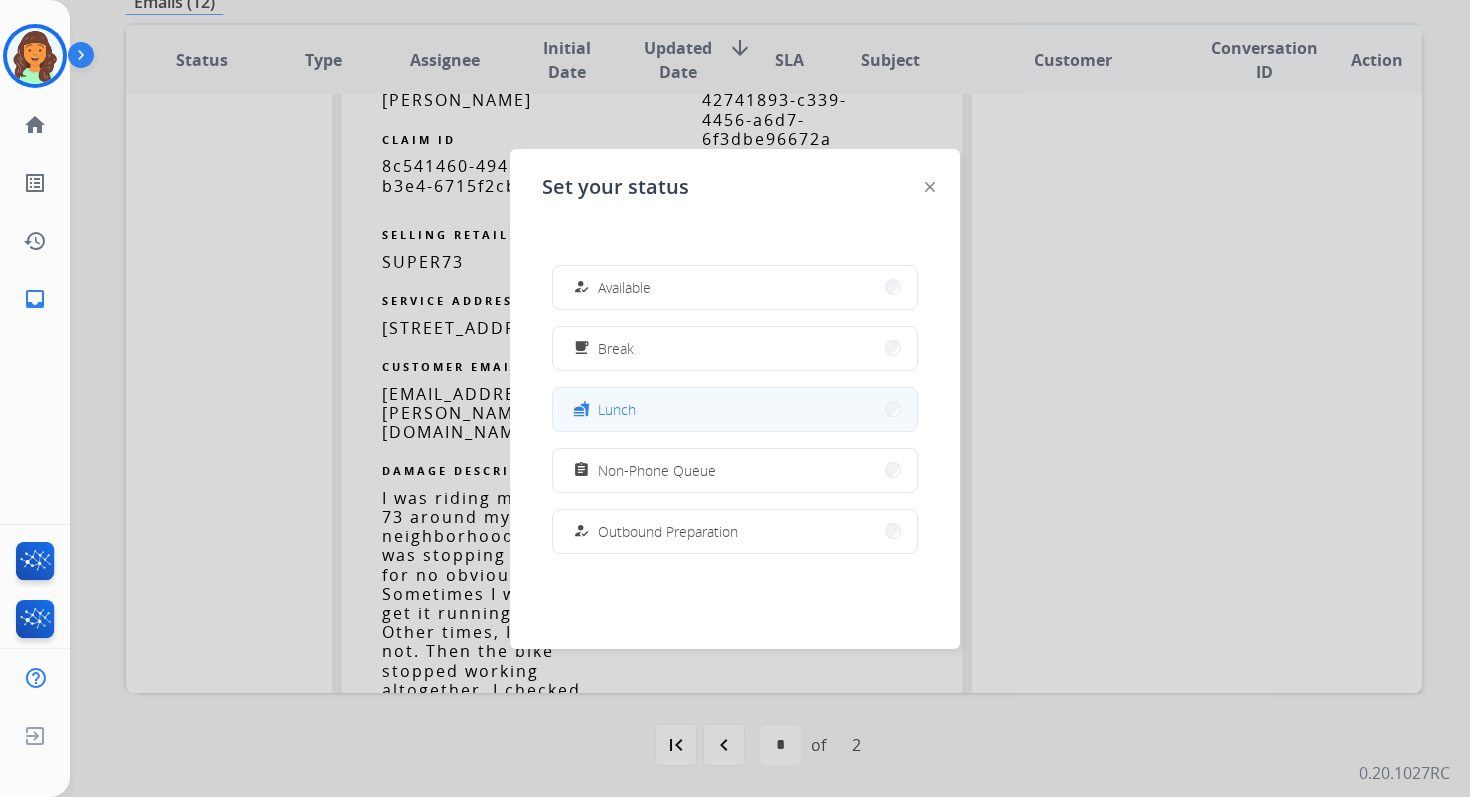 click on "fastfood Lunch" at bounding box center [735, 409] 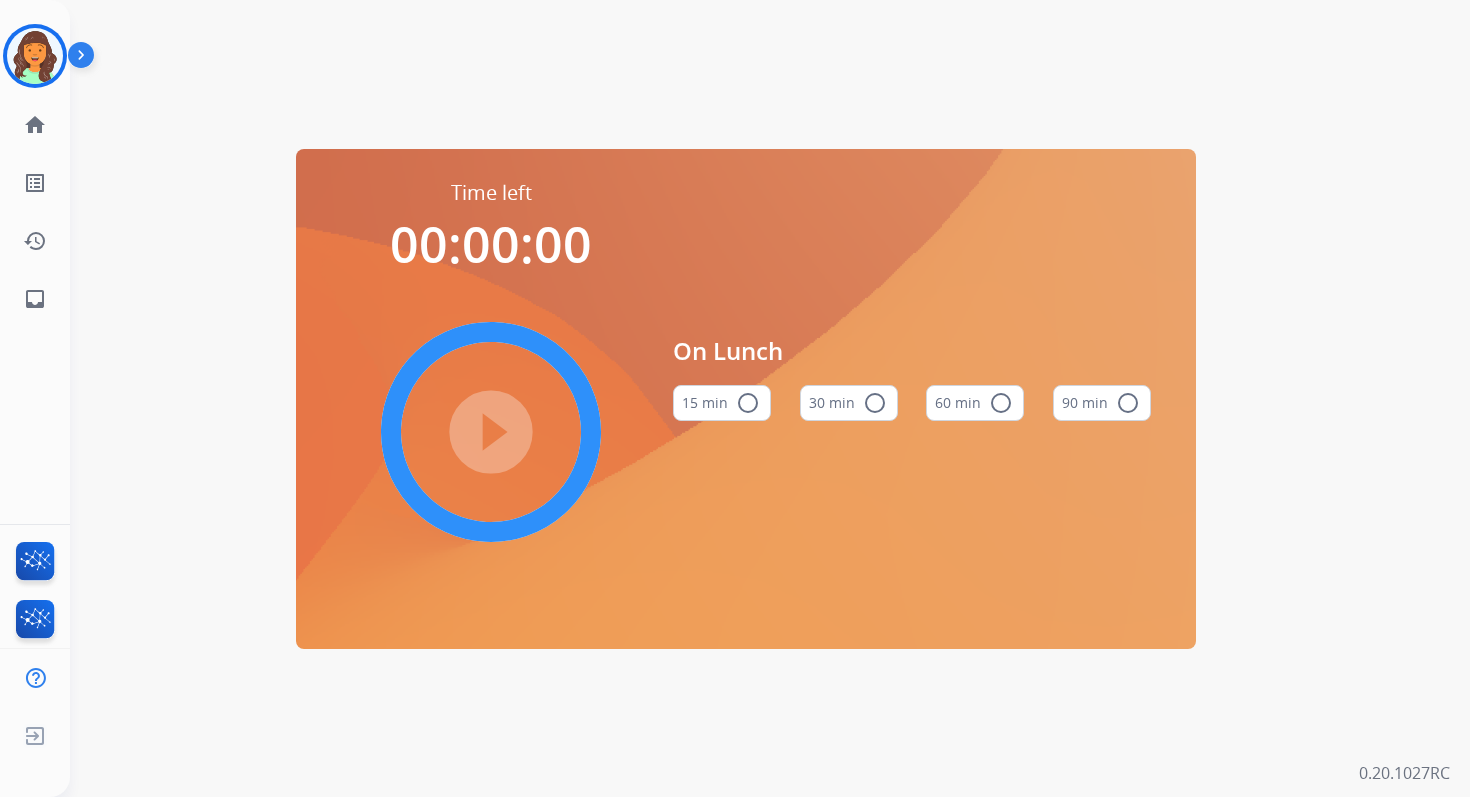 click on "60 min  radio_button_unchecked" at bounding box center (975, 403) 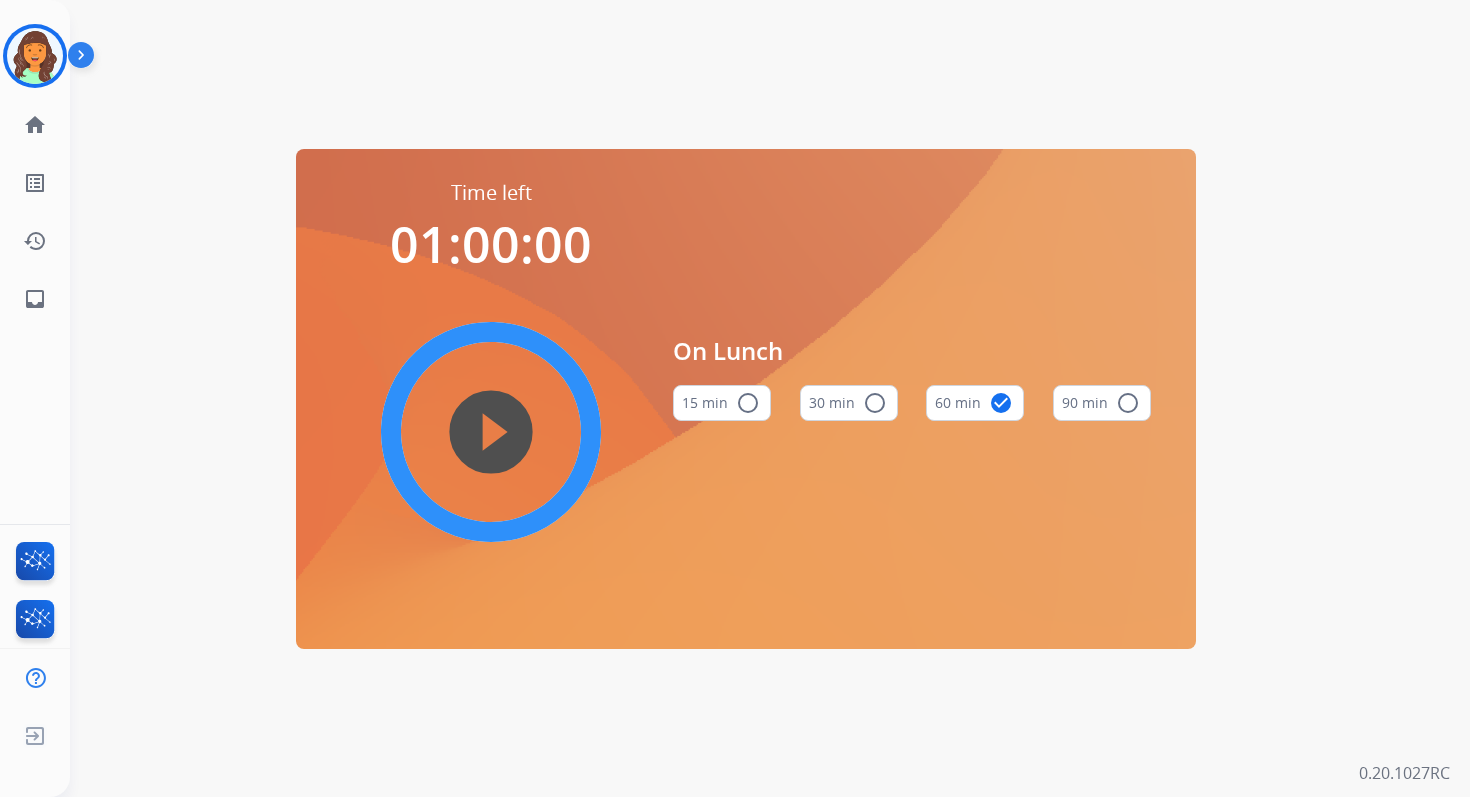 click on "play_circle_filled" at bounding box center (491, 432) 